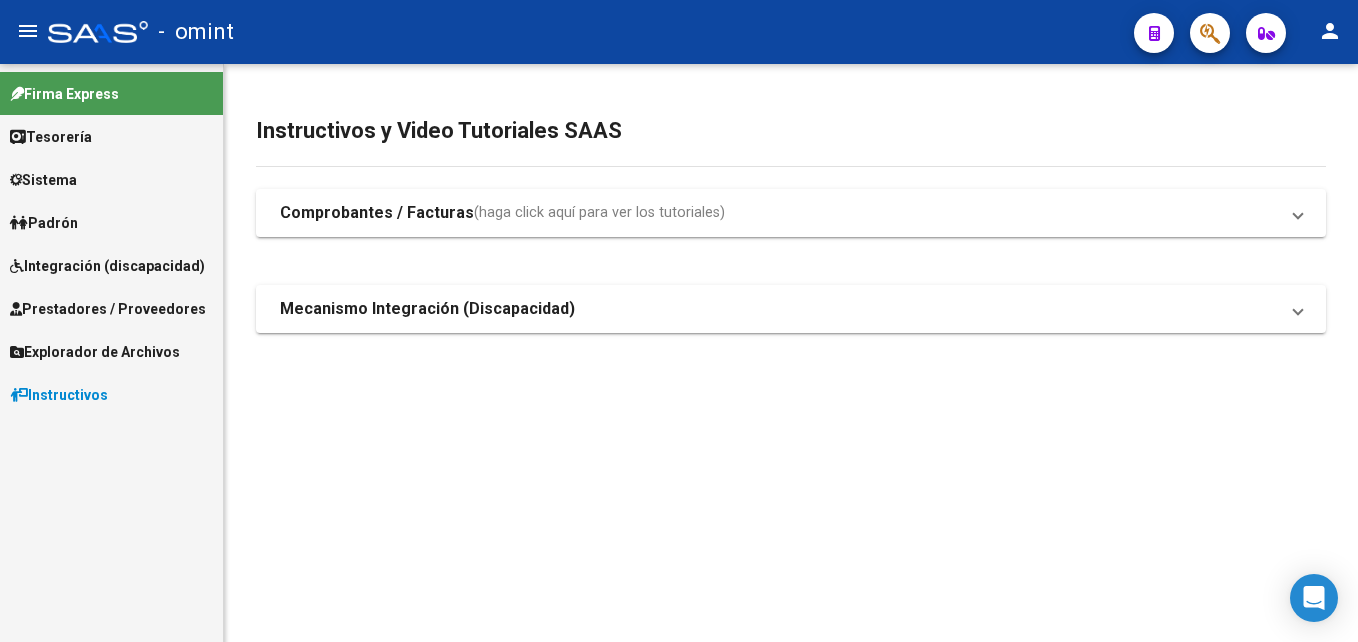 scroll, scrollTop: 0, scrollLeft: 0, axis: both 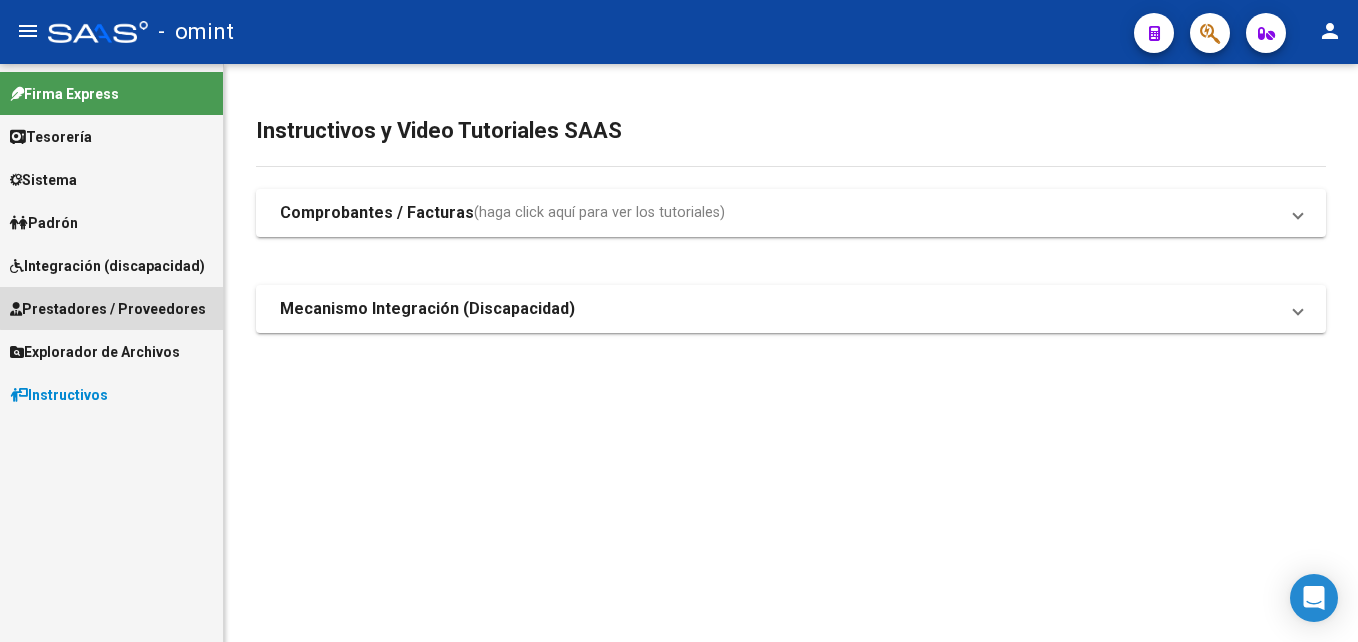 click on "Prestadores / Proveedores" at bounding box center (108, 309) 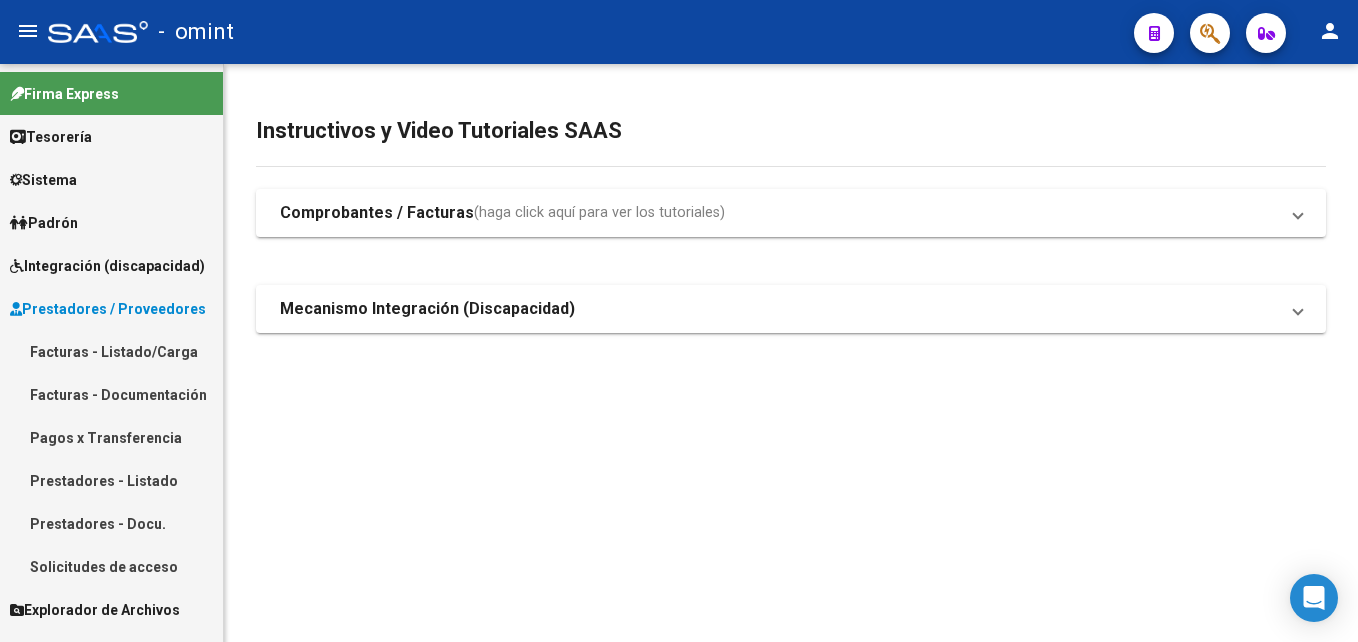click on "Facturas - Listado/Carga" at bounding box center (111, 351) 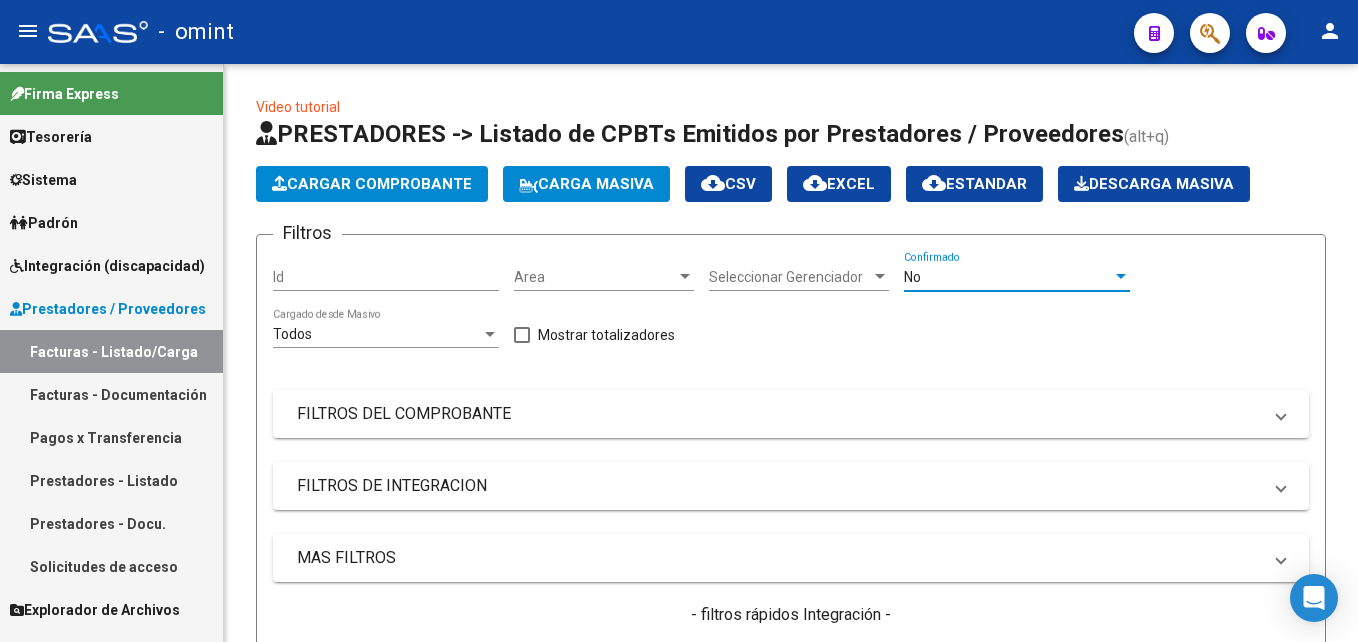 click on "No" at bounding box center [1008, 277] 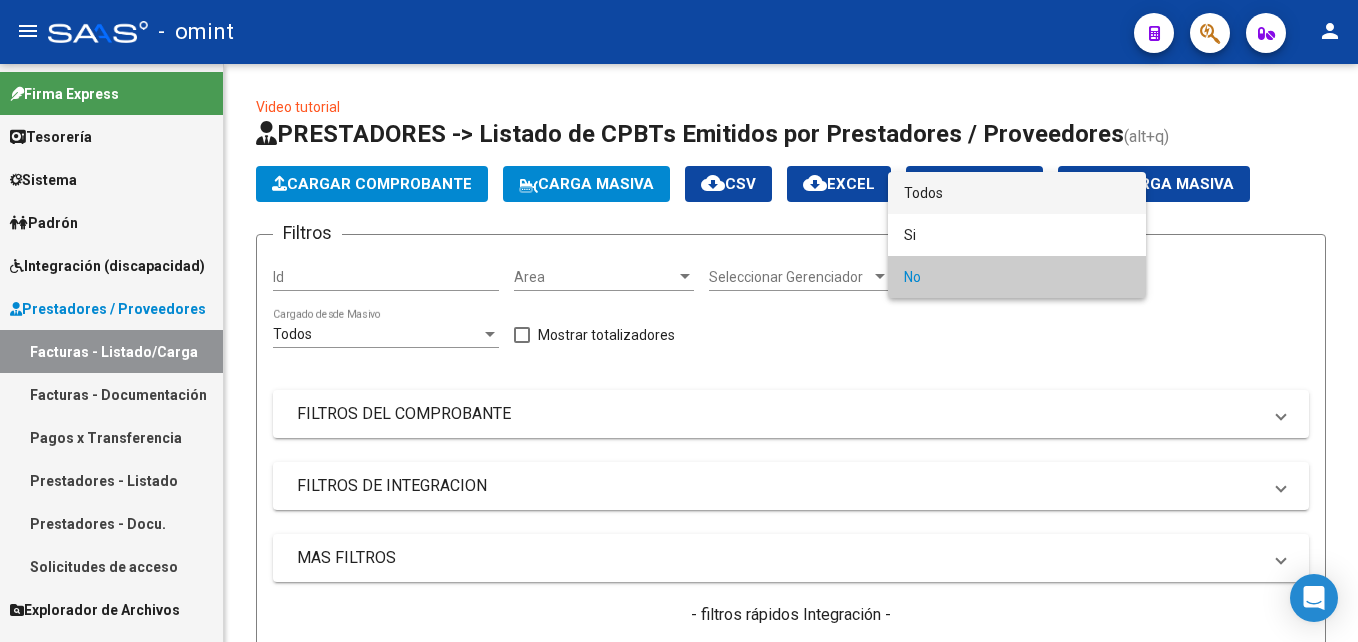 click on "Todos" at bounding box center [1017, 193] 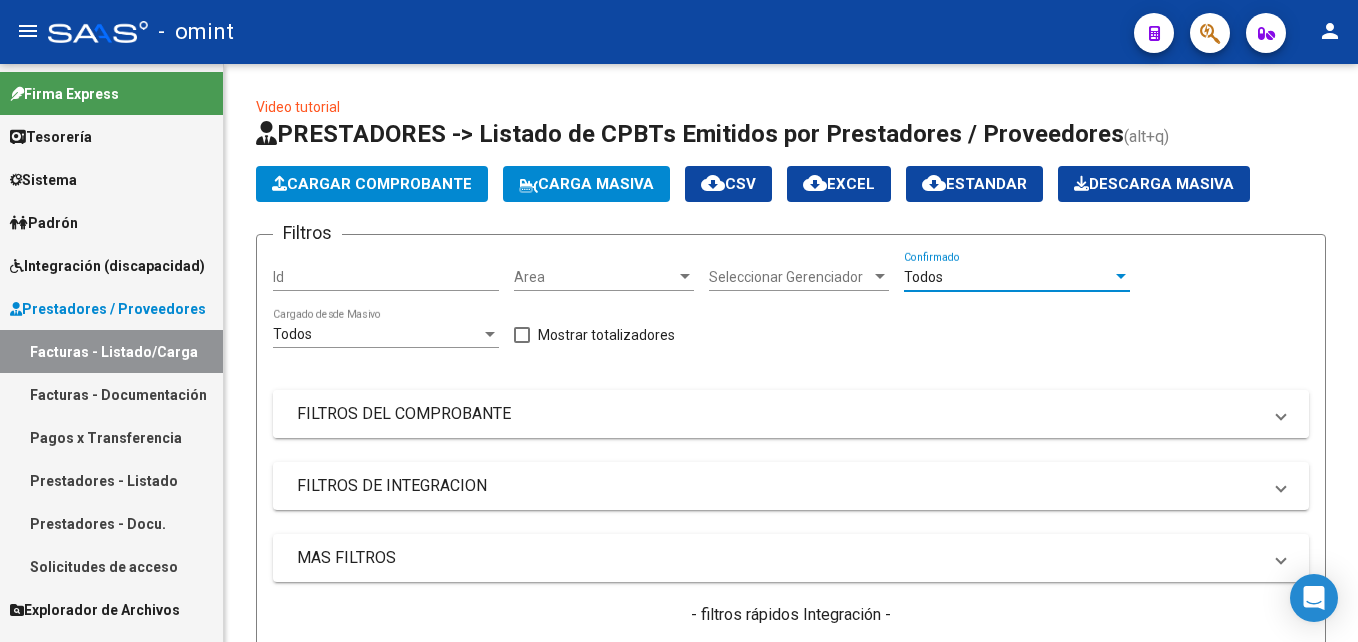 click on "FILTROS DEL COMPROBANTE" at bounding box center (779, 414) 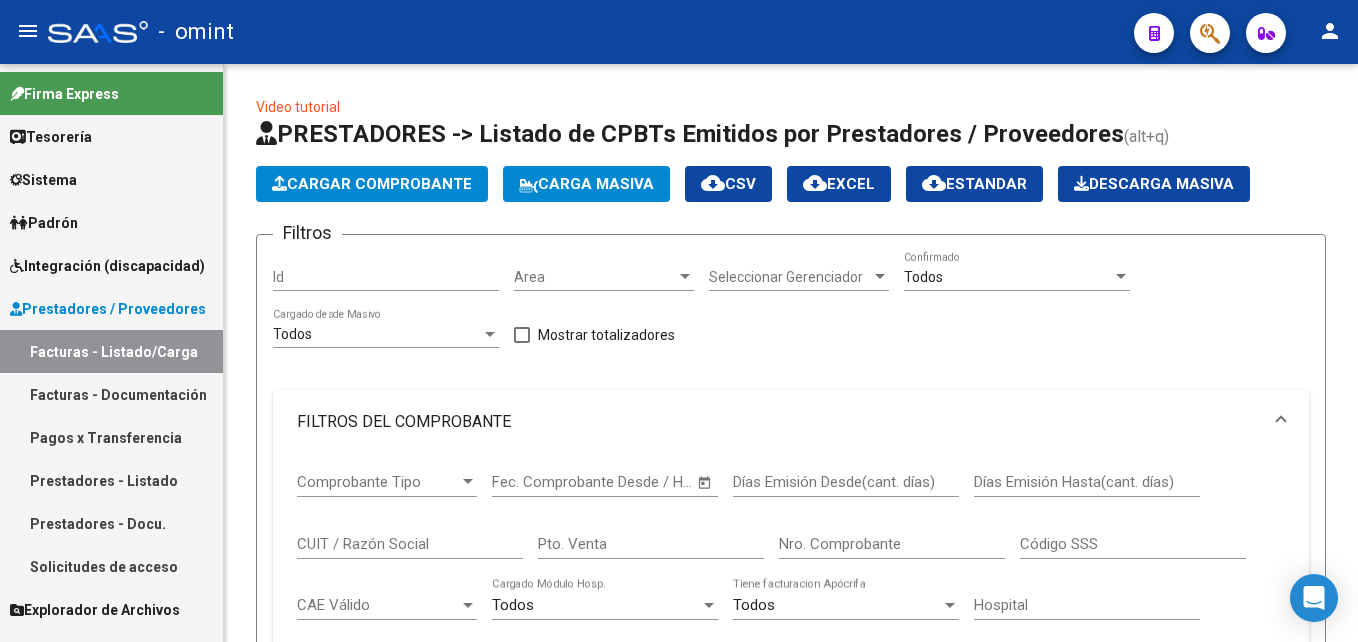 click on "CUIT / Razón Social" at bounding box center (410, 544) 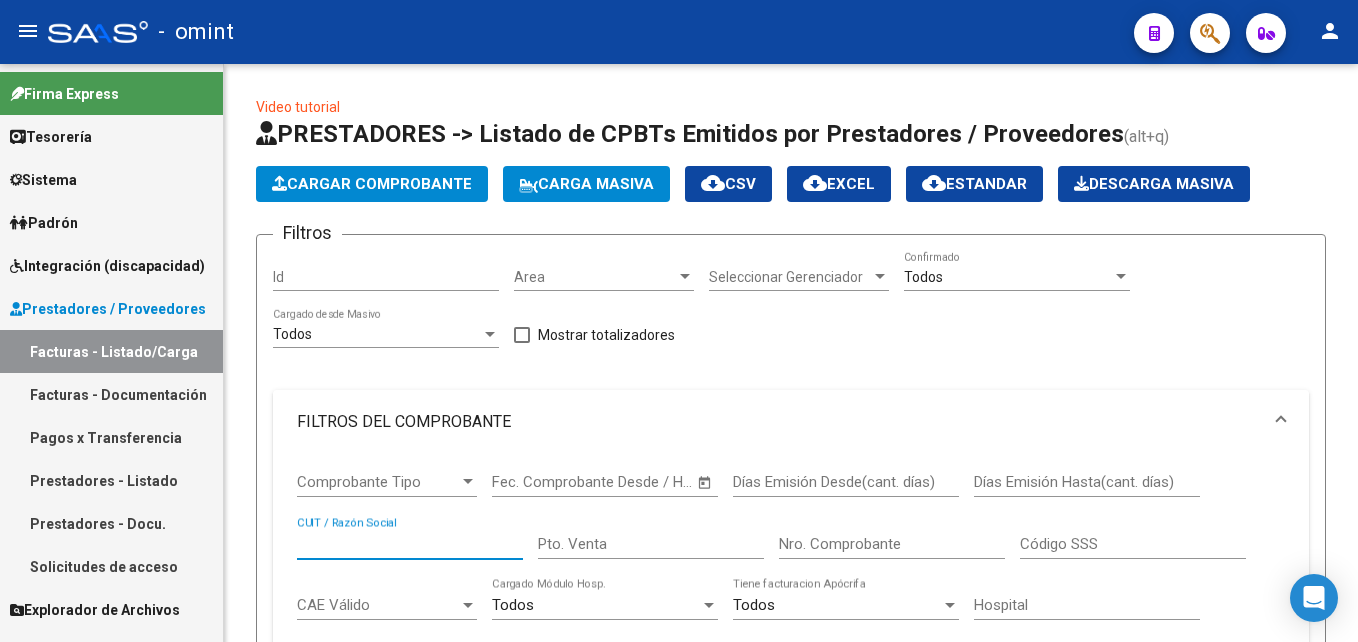 paste on "20550704464" 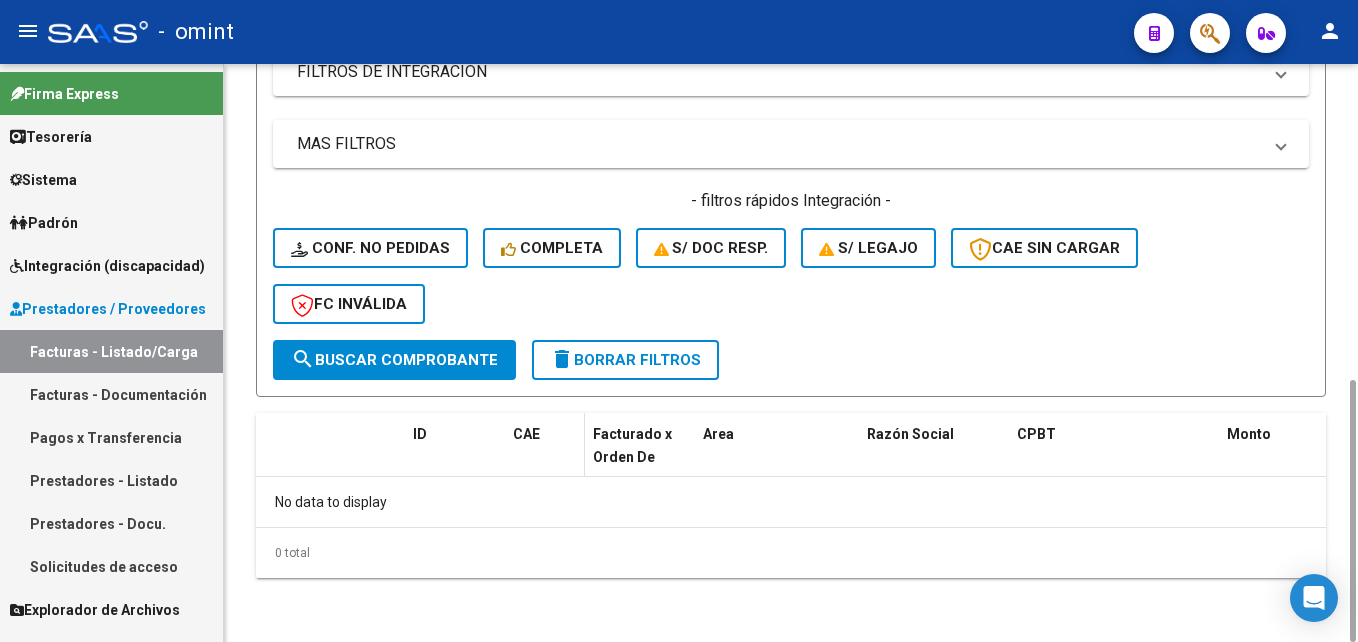 scroll, scrollTop: 293, scrollLeft: 0, axis: vertical 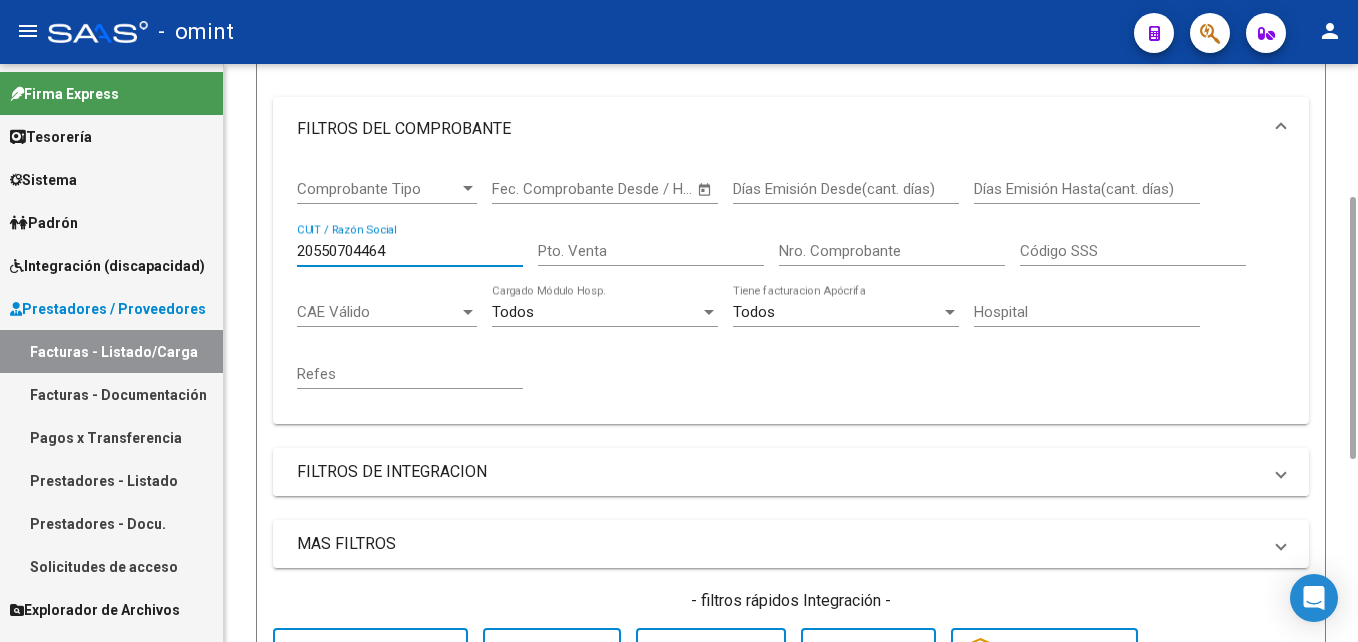 type on "20550704464" 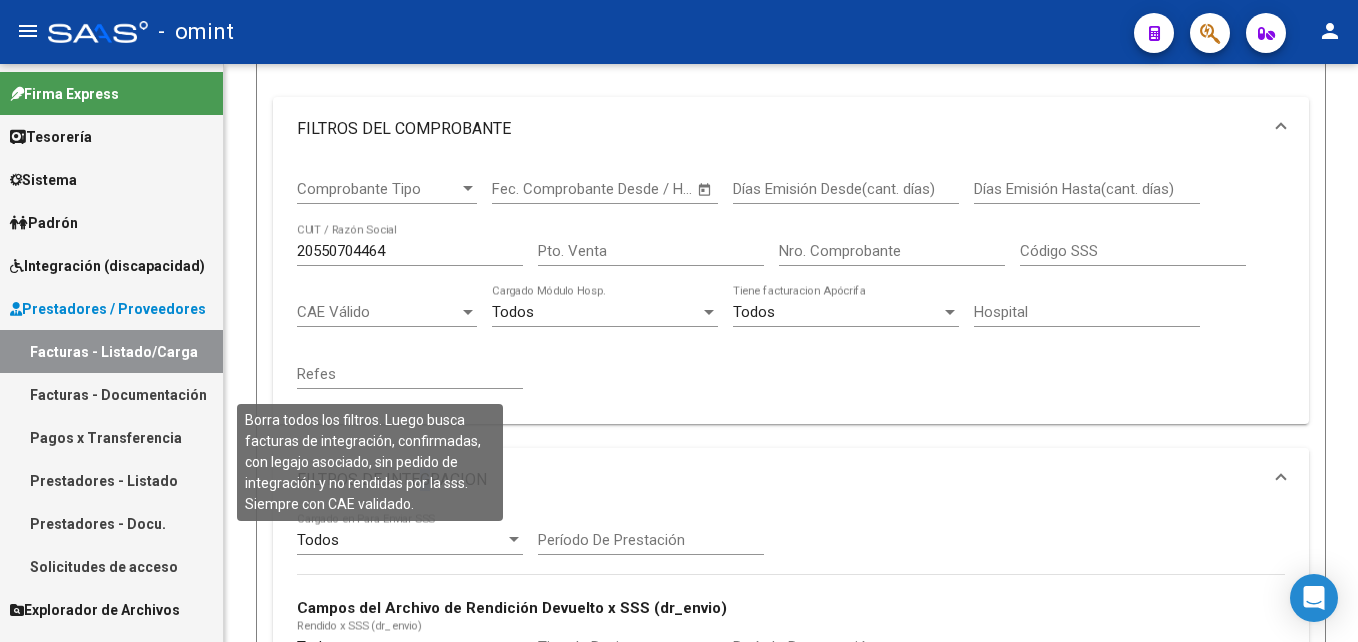 scroll, scrollTop: 693, scrollLeft: 0, axis: vertical 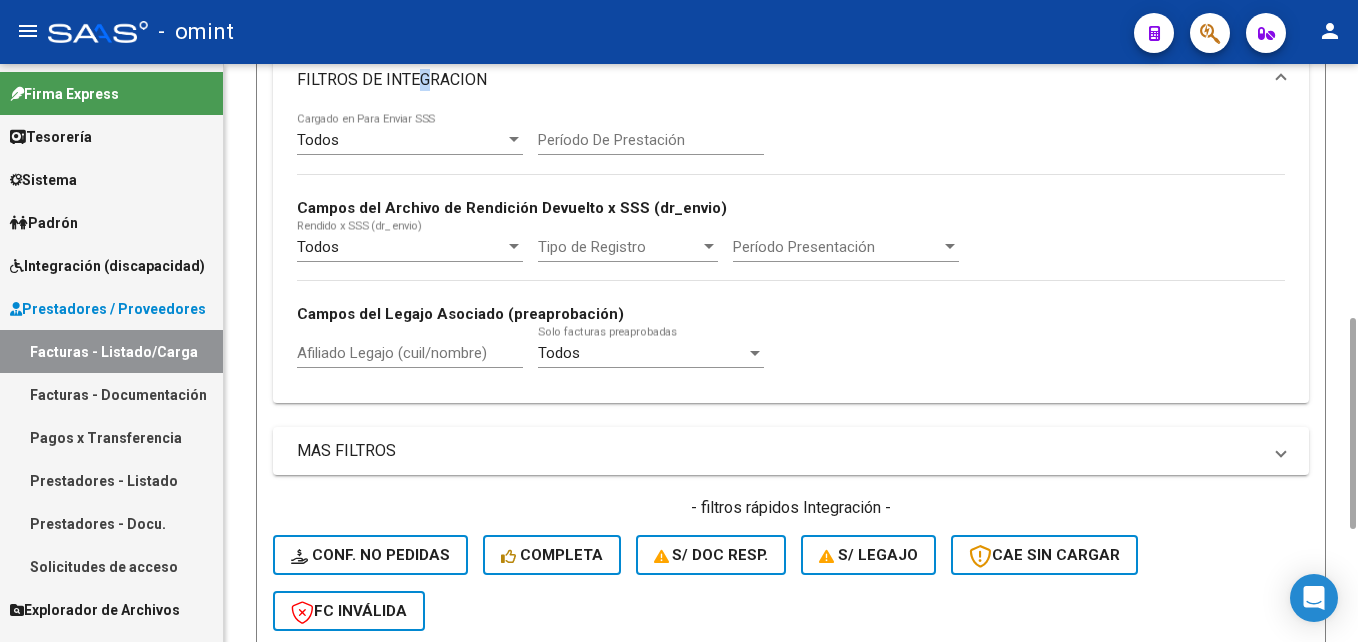 click on "Afiliado Legajo (cuil/nombre)" at bounding box center [410, 353] 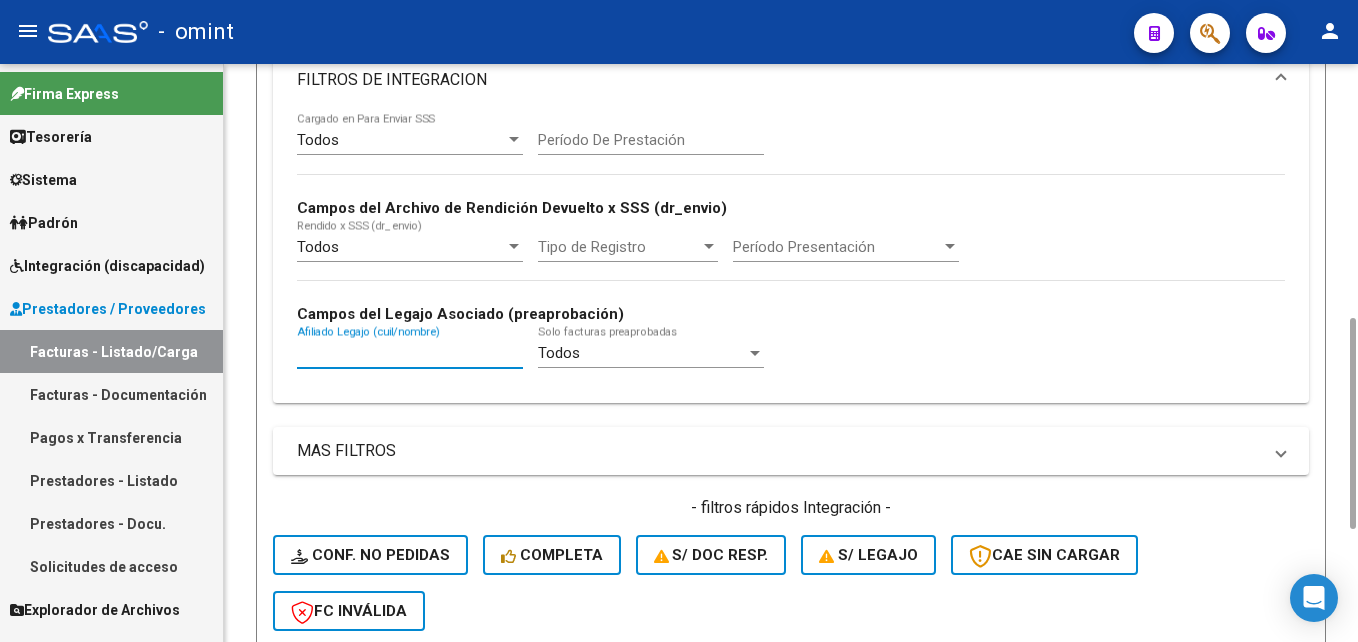 paste on "20550704464" 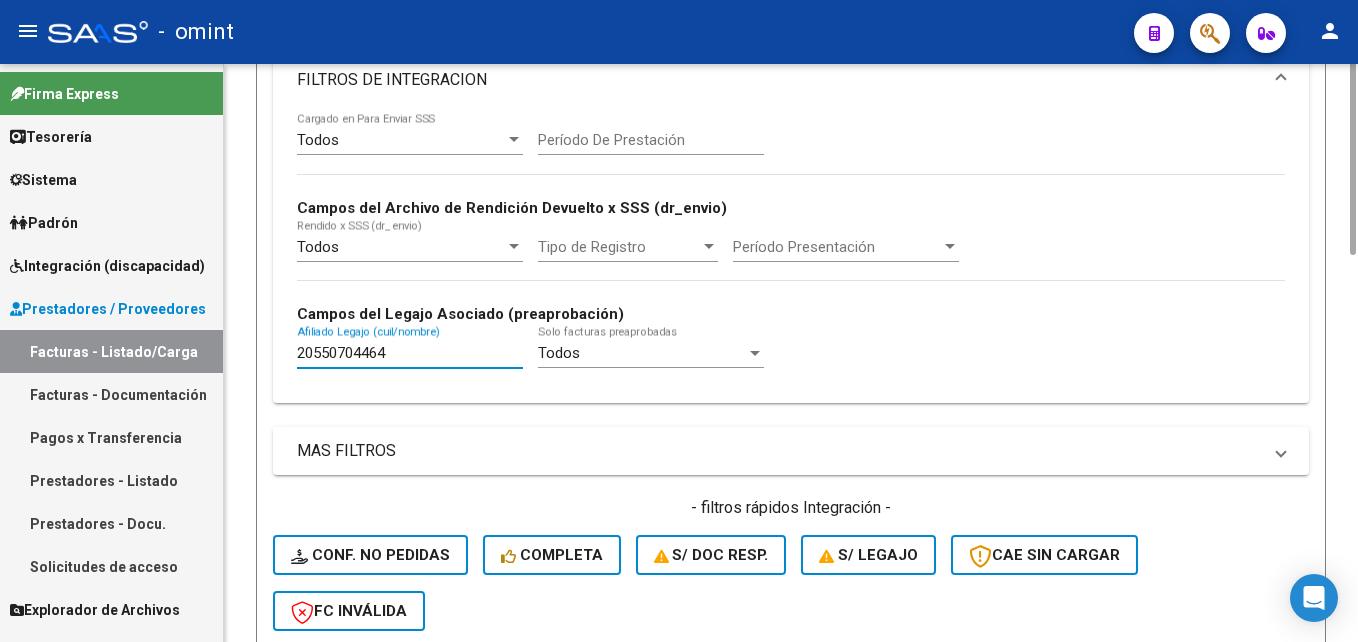 scroll, scrollTop: 0, scrollLeft: 0, axis: both 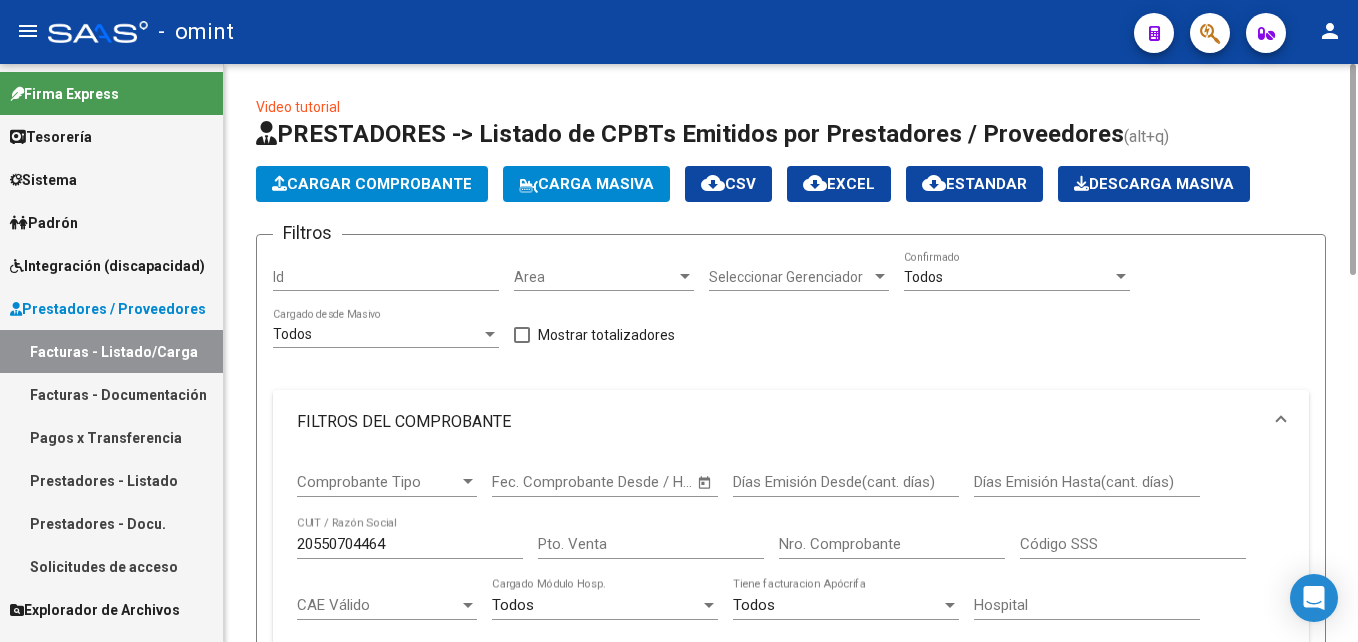 type on "20550704464" 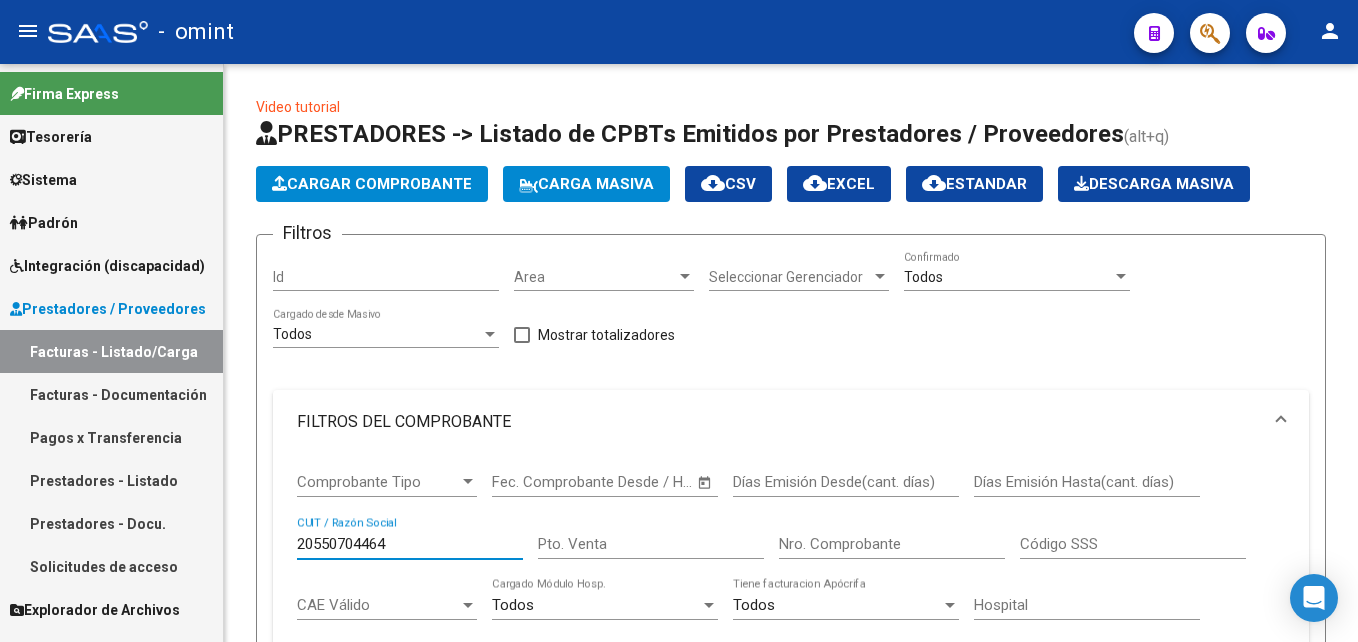 drag, startPoint x: 397, startPoint y: 538, endPoint x: 202, endPoint y: 520, distance: 195.82901 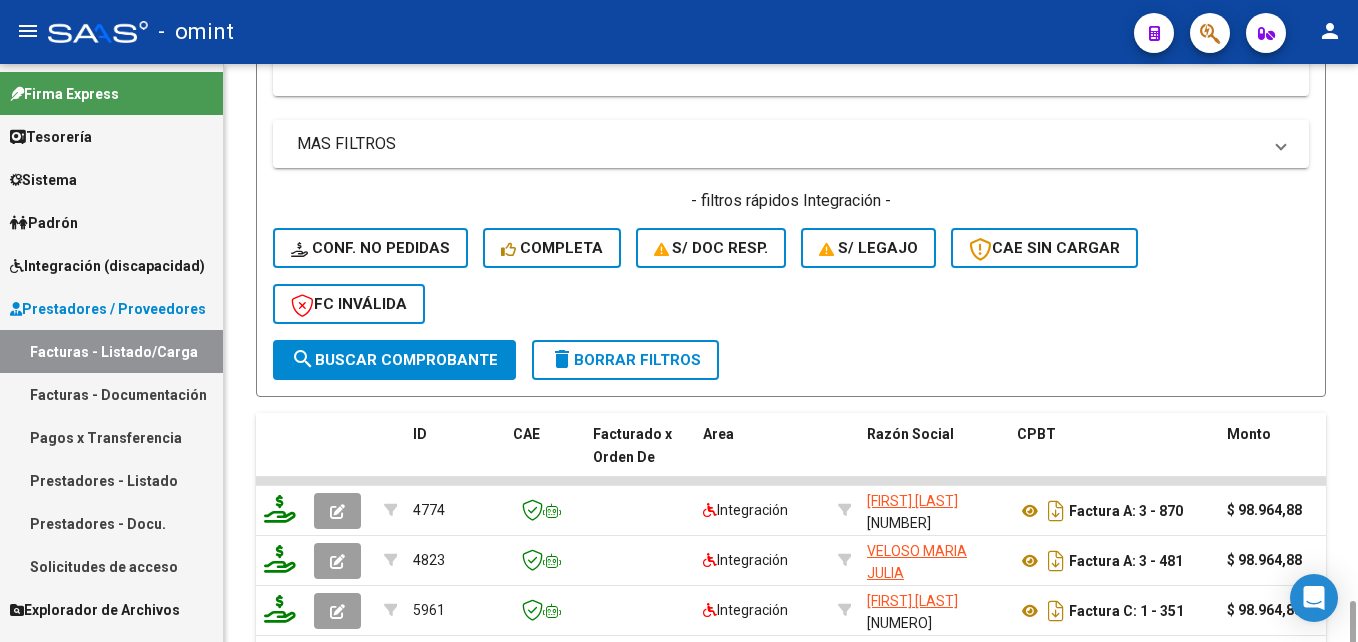 scroll, scrollTop: 1400, scrollLeft: 0, axis: vertical 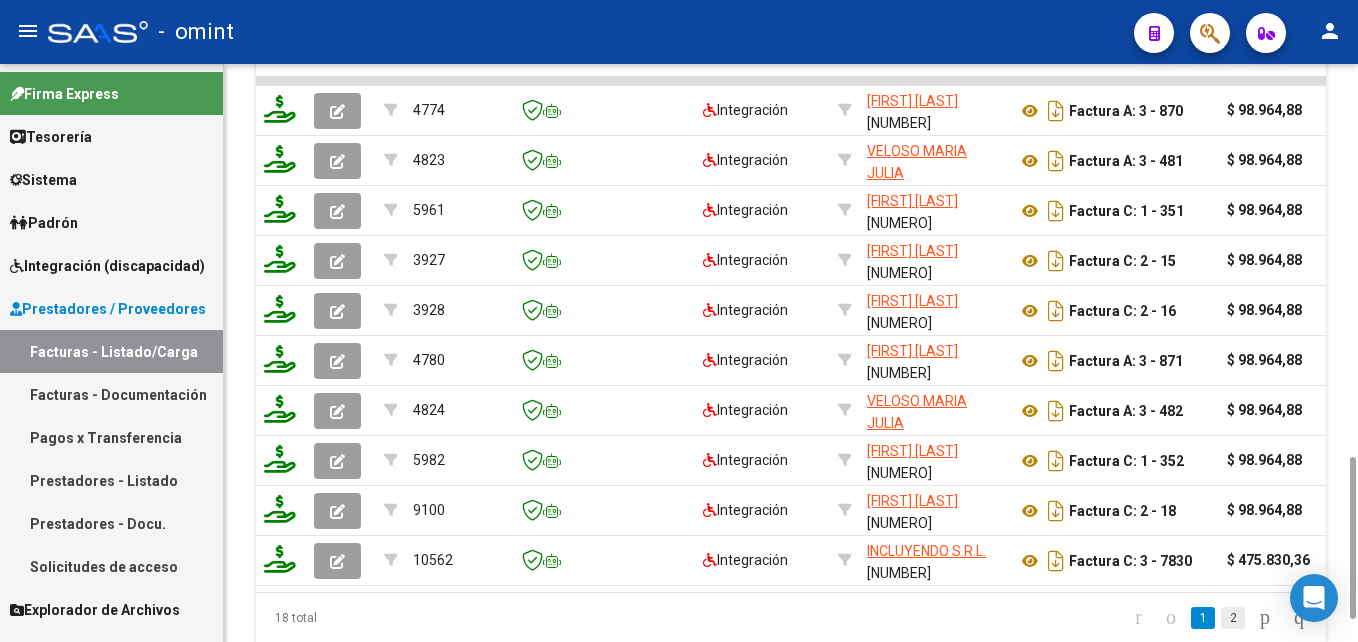 type 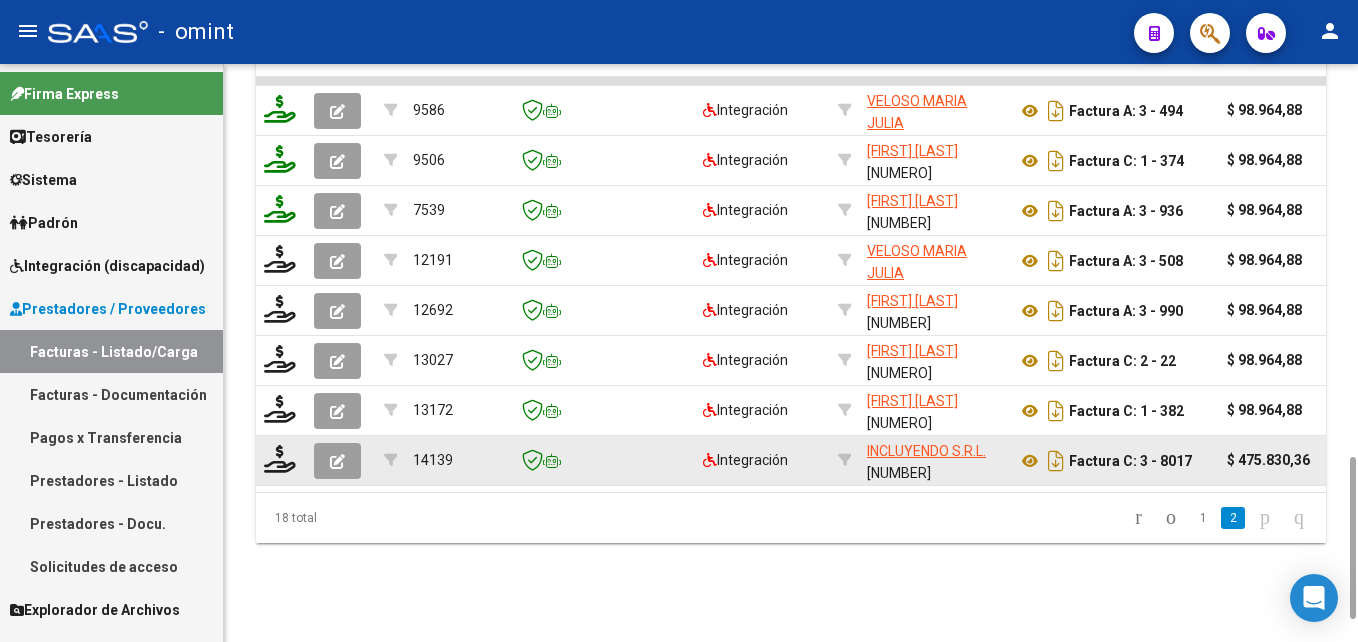 click 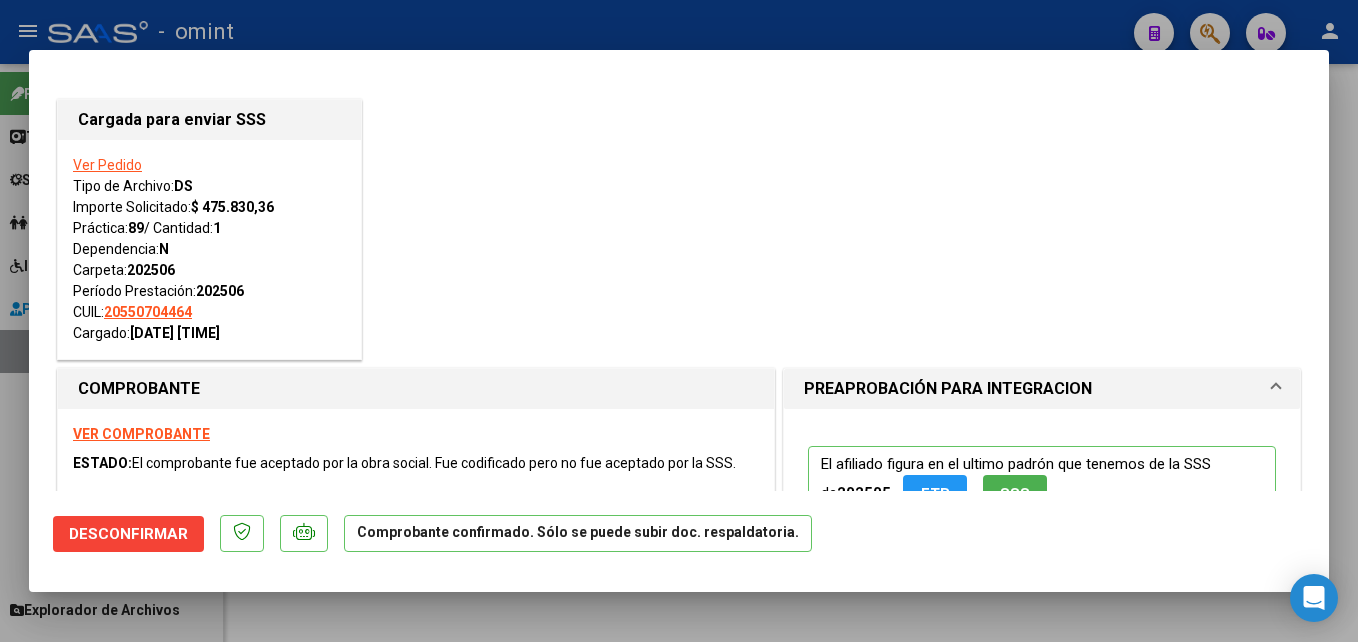 click at bounding box center (679, 321) 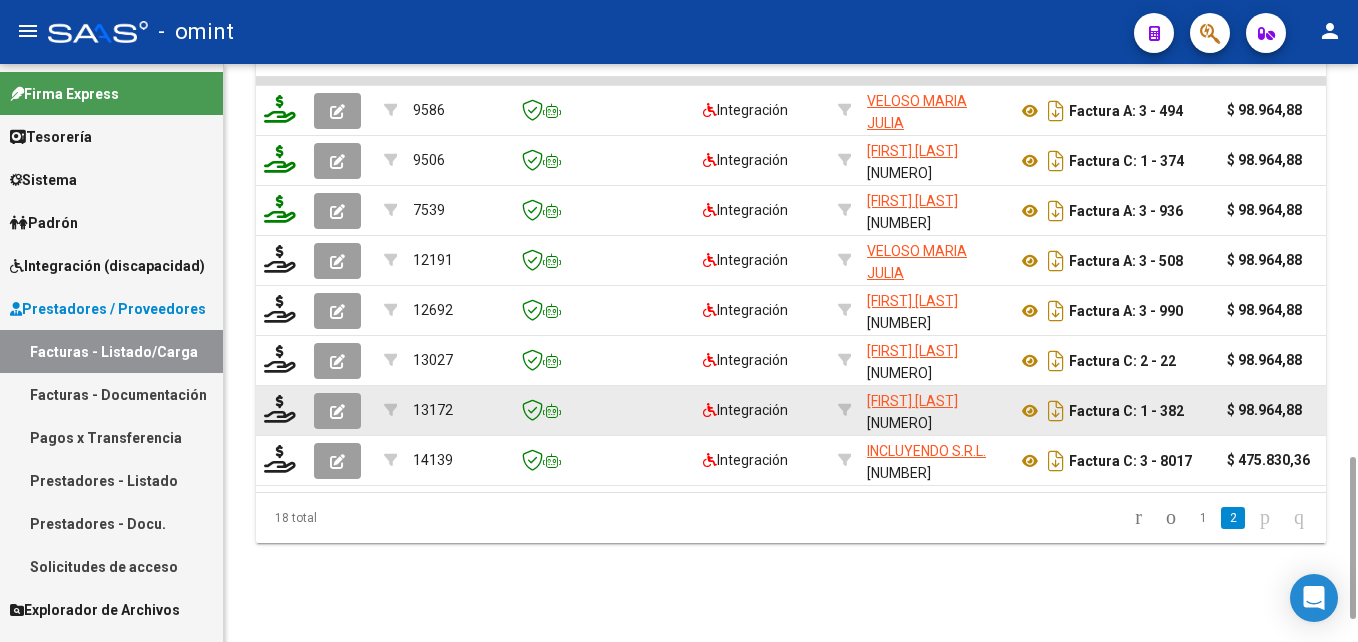 click 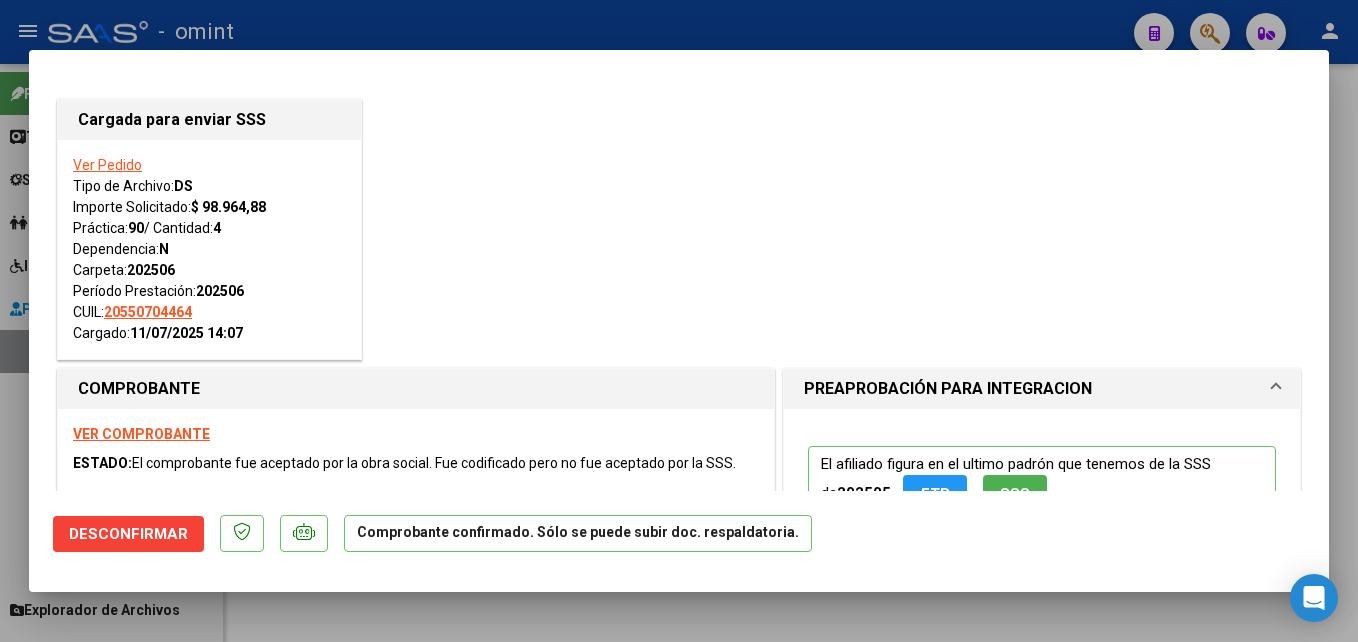 click at bounding box center [679, 321] 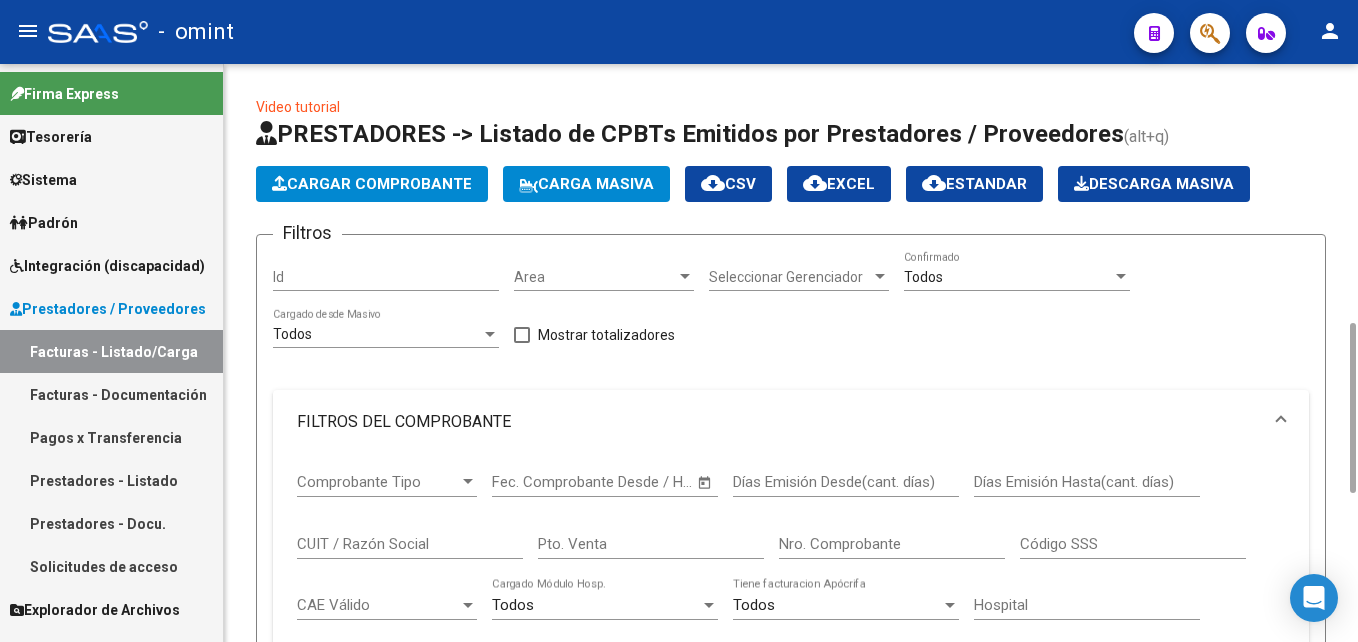 scroll, scrollTop: 200, scrollLeft: 0, axis: vertical 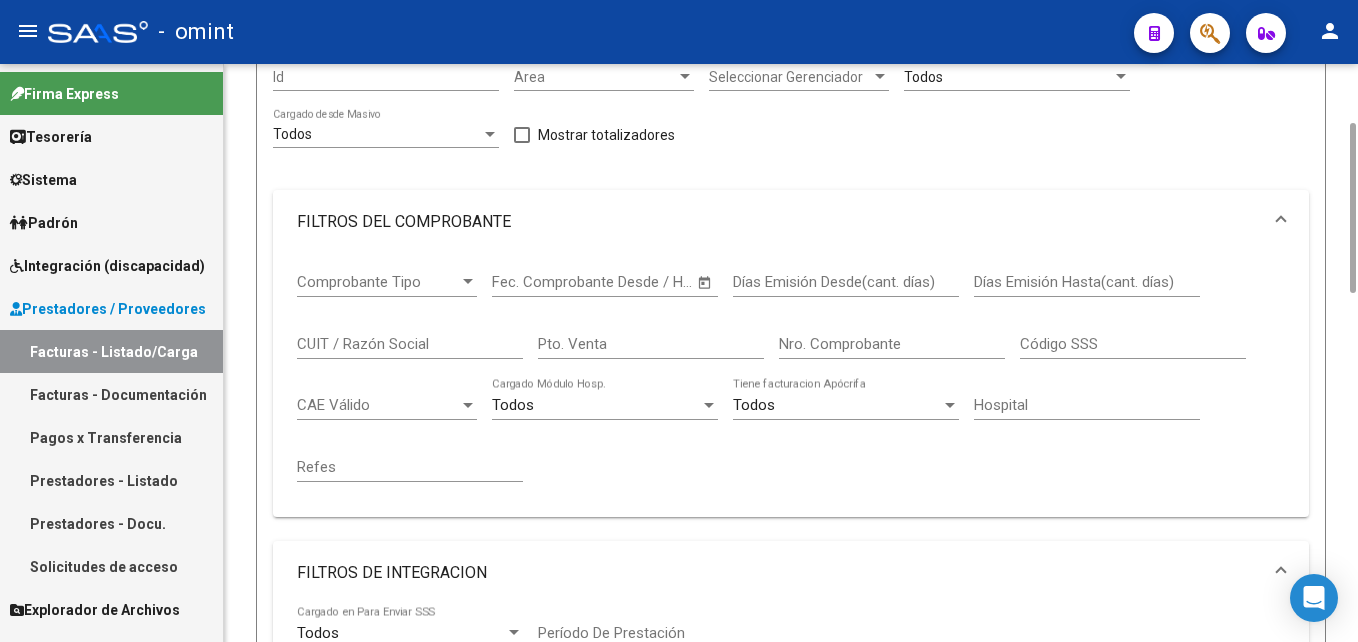 click on "CUIT / Razón Social" 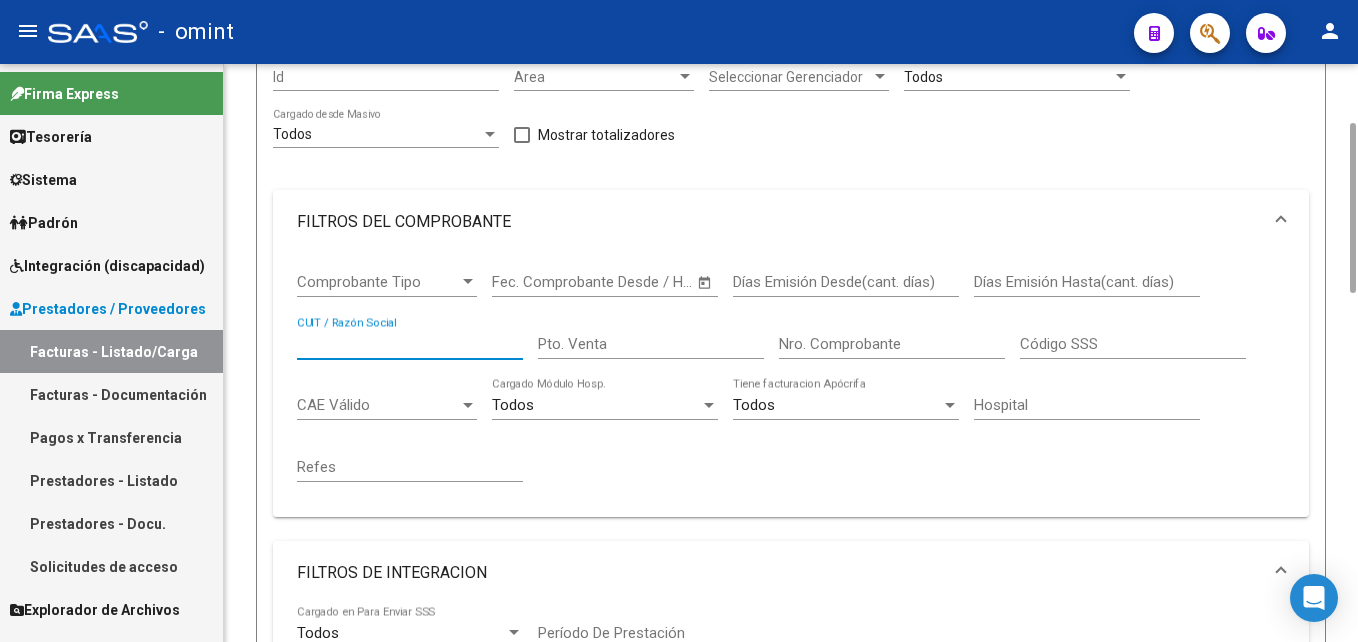 paste on "33714509239" 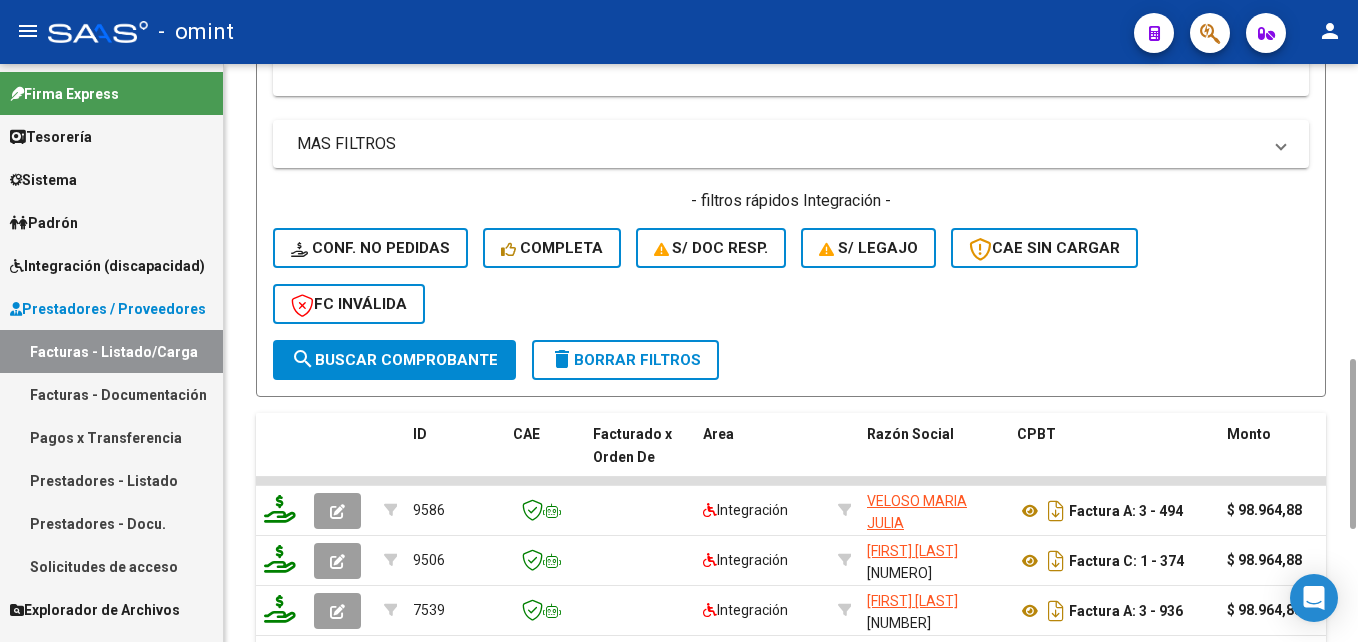 scroll, scrollTop: 800, scrollLeft: 0, axis: vertical 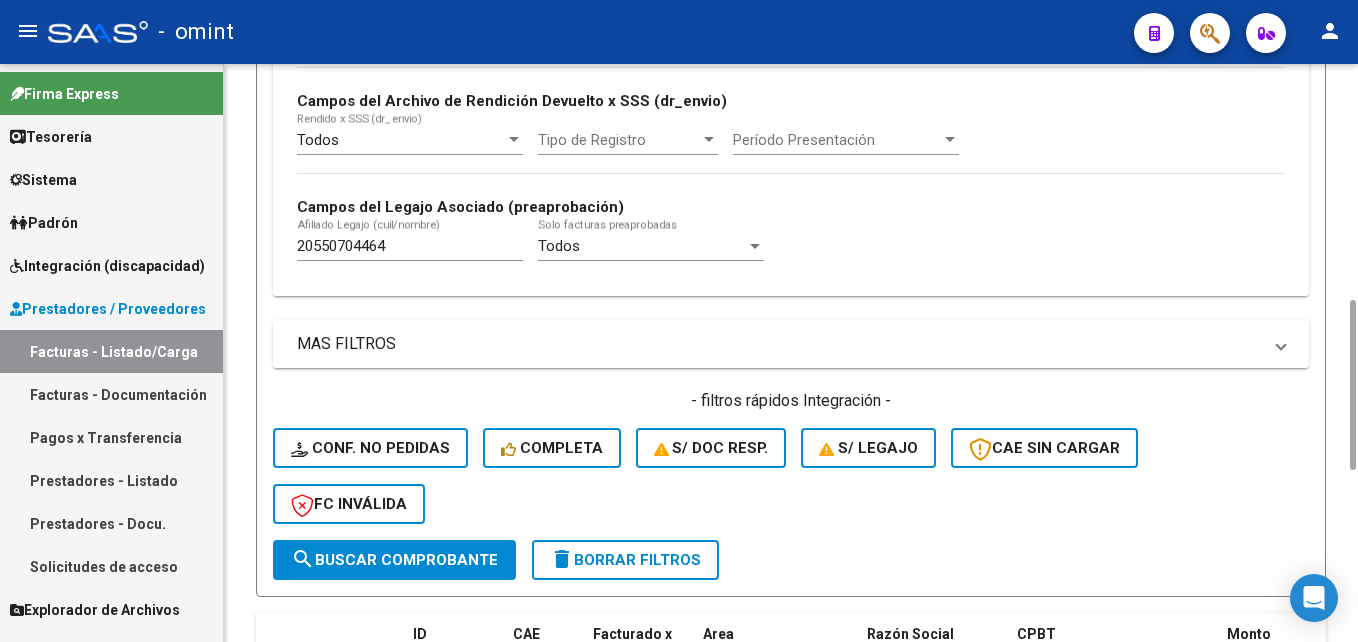 type on "33714509239" 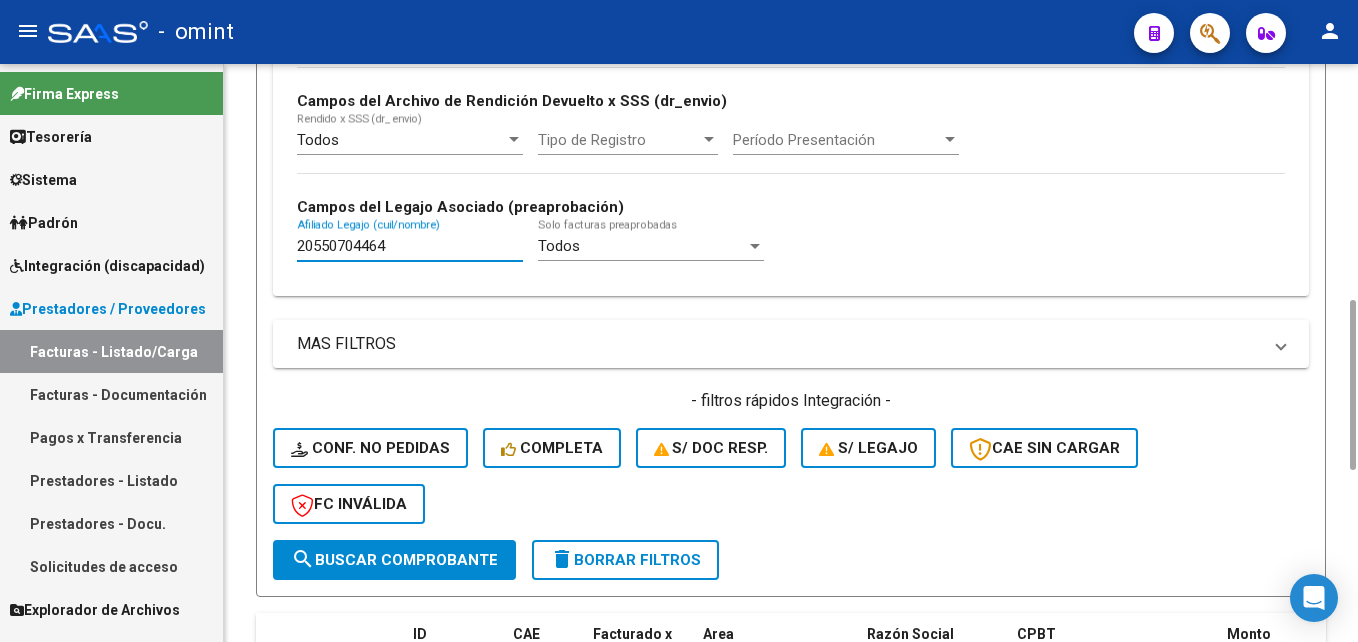 drag, startPoint x: 397, startPoint y: 254, endPoint x: 250, endPoint y: 255, distance: 147.0034 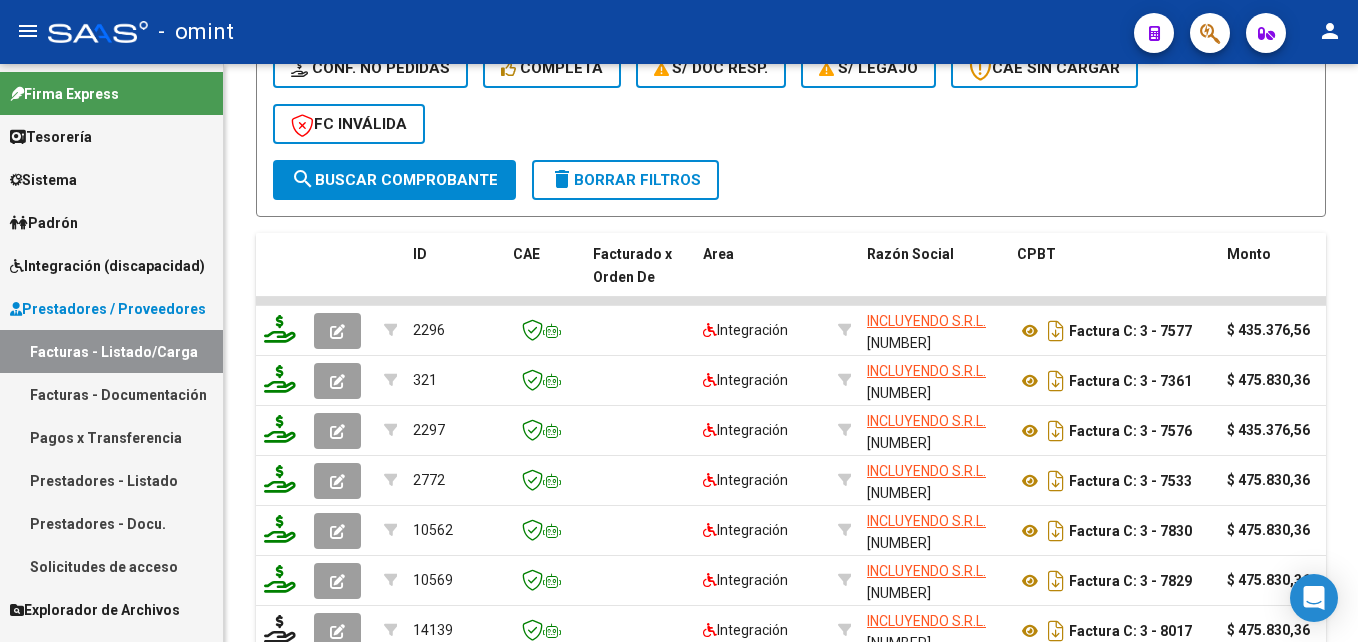 scroll, scrollTop: 1380, scrollLeft: 0, axis: vertical 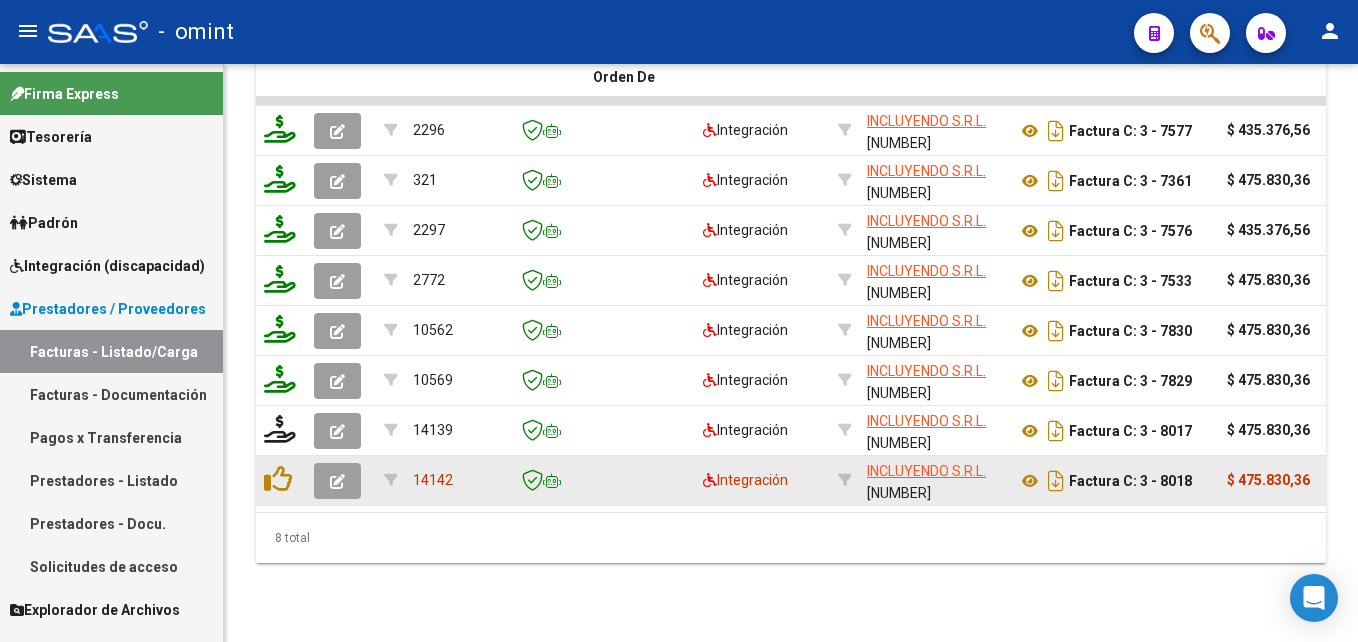 type 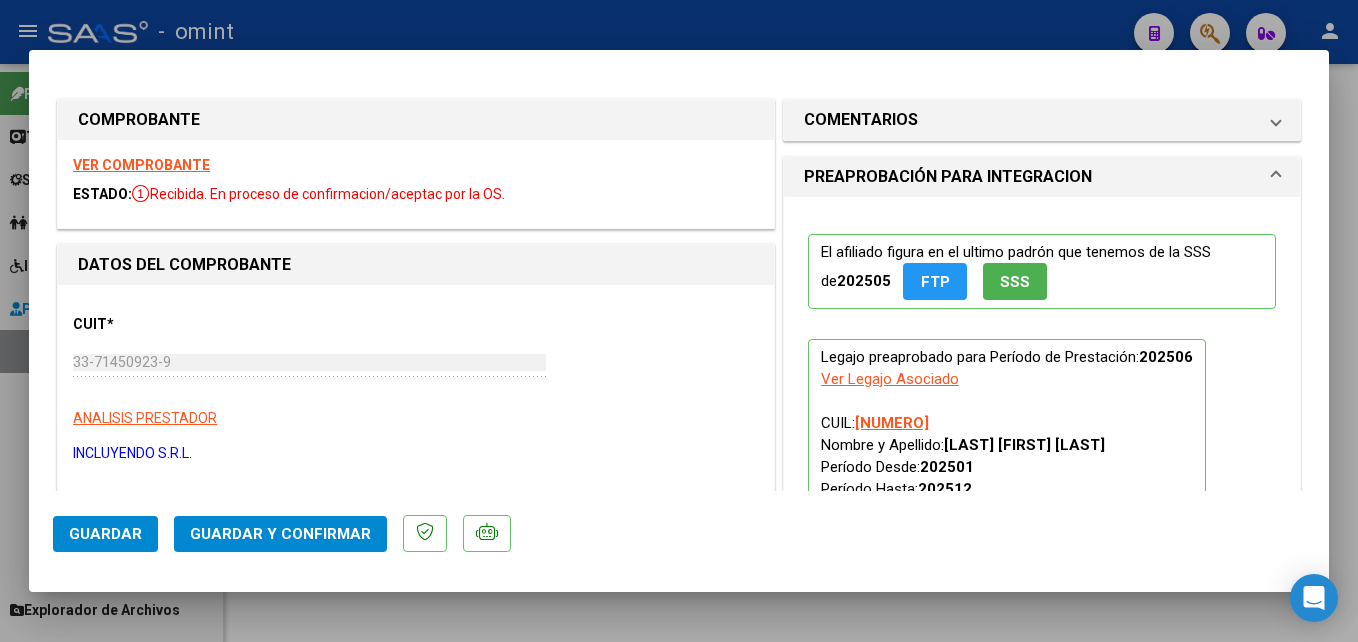 scroll, scrollTop: 100, scrollLeft: 0, axis: vertical 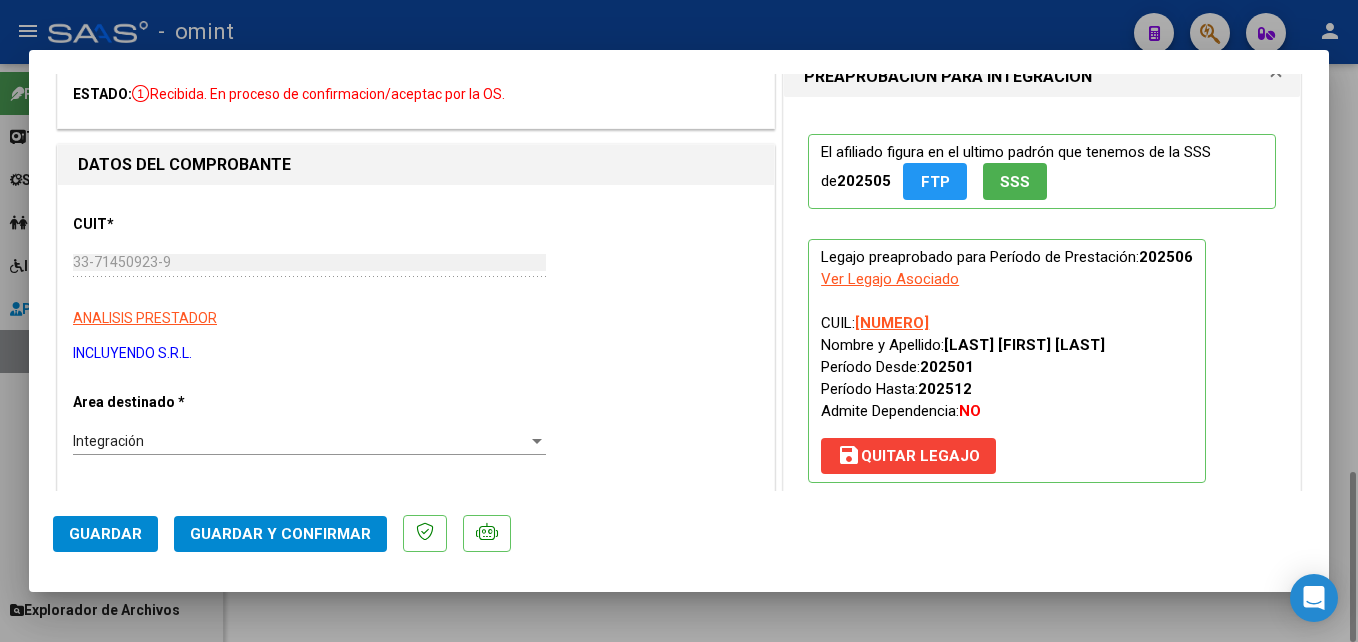 click at bounding box center (679, 321) 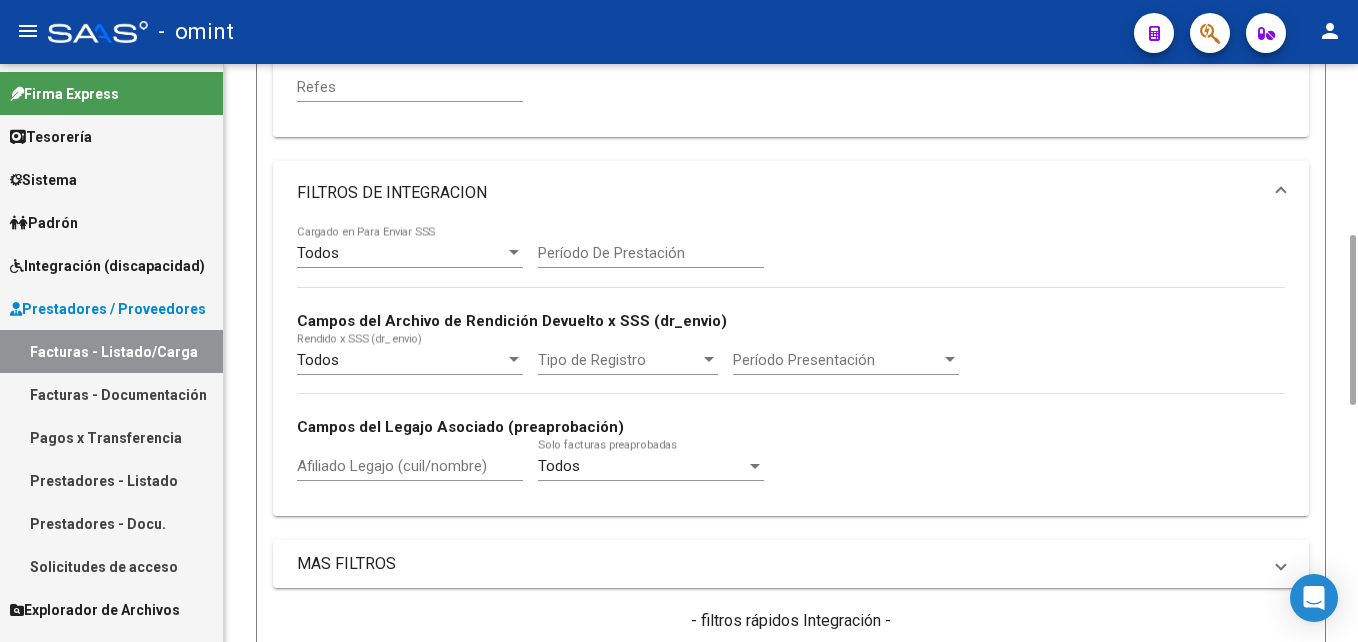 scroll, scrollTop: 180, scrollLeft: 0, axis: vertical 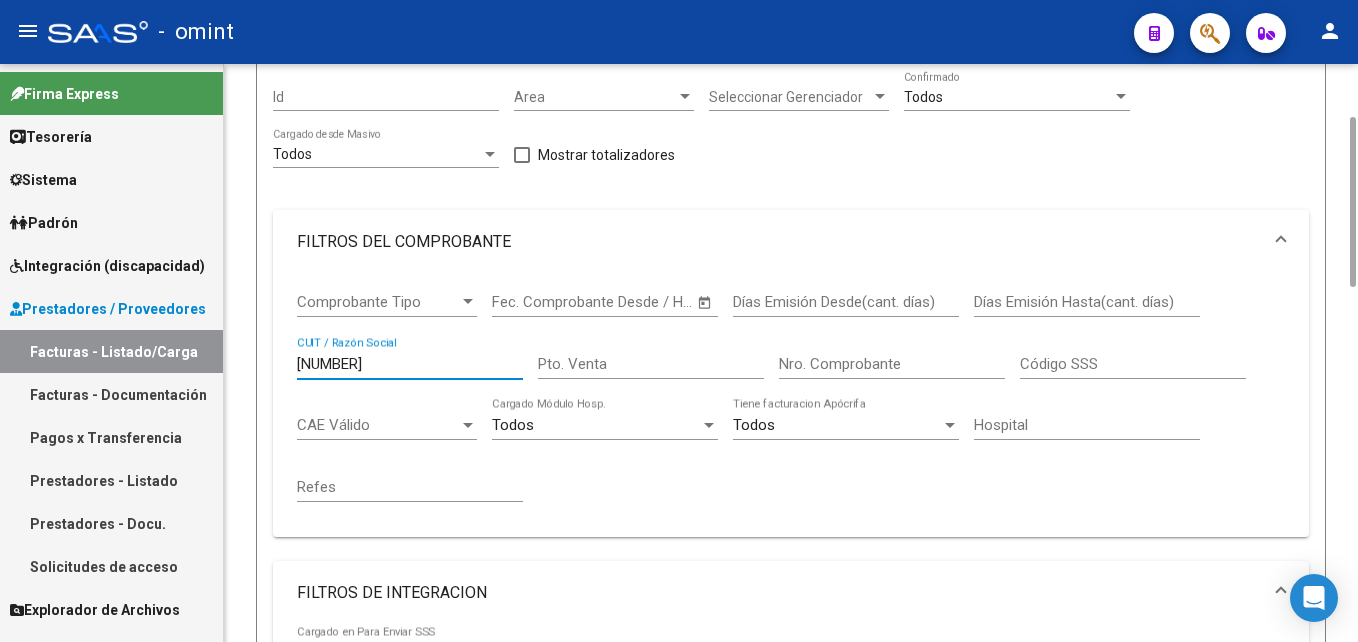 drag, startPoint x: 362, startPoint y: 363, endPoint x: 195, endPoint y: 348, distance: 167.6723 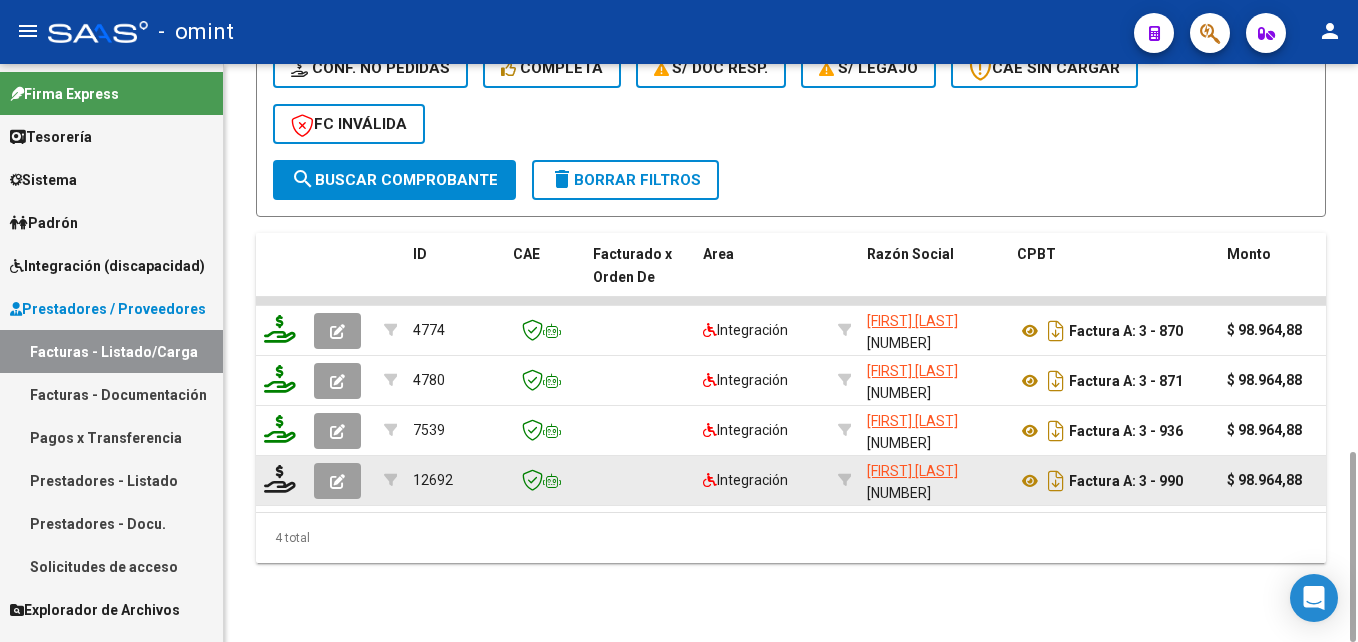 type on "27389149743" 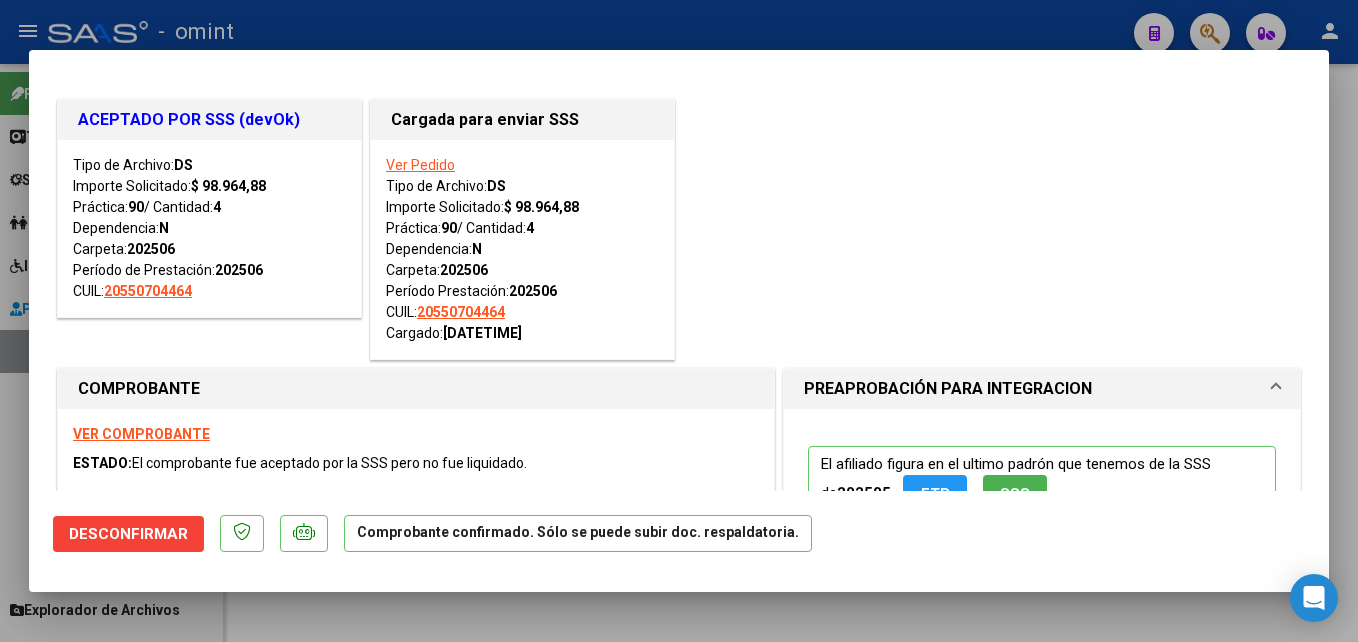 click at bounding box center [679, 321] 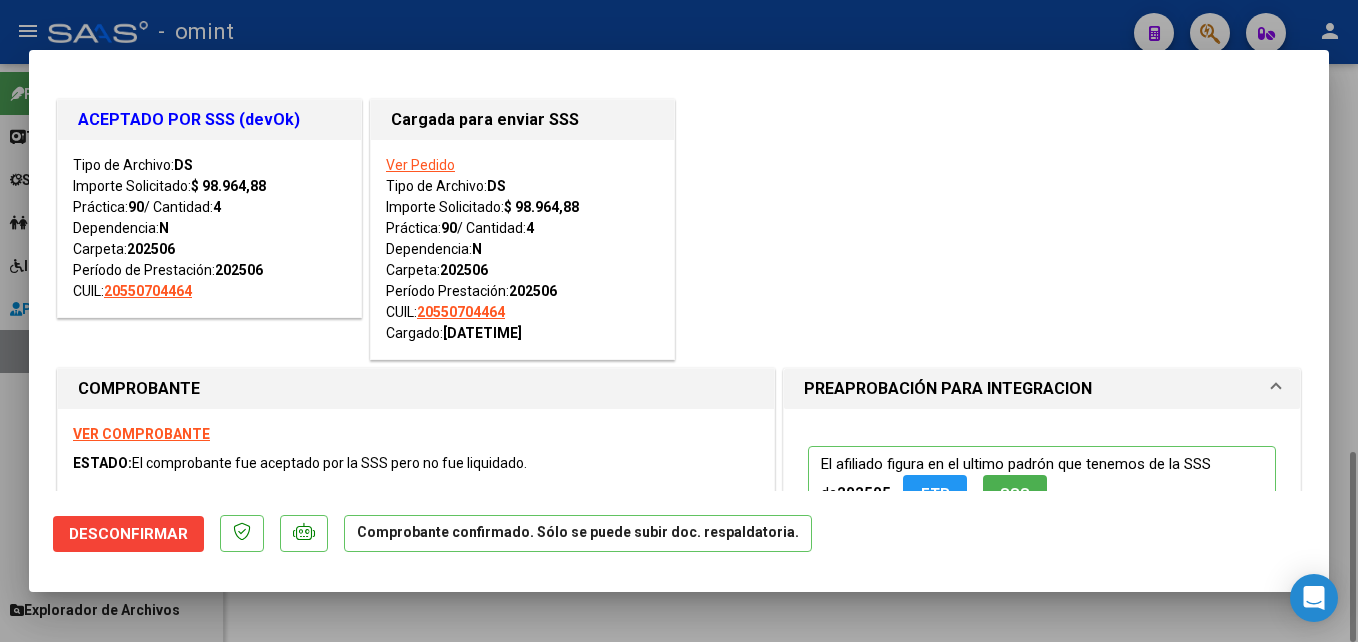 type 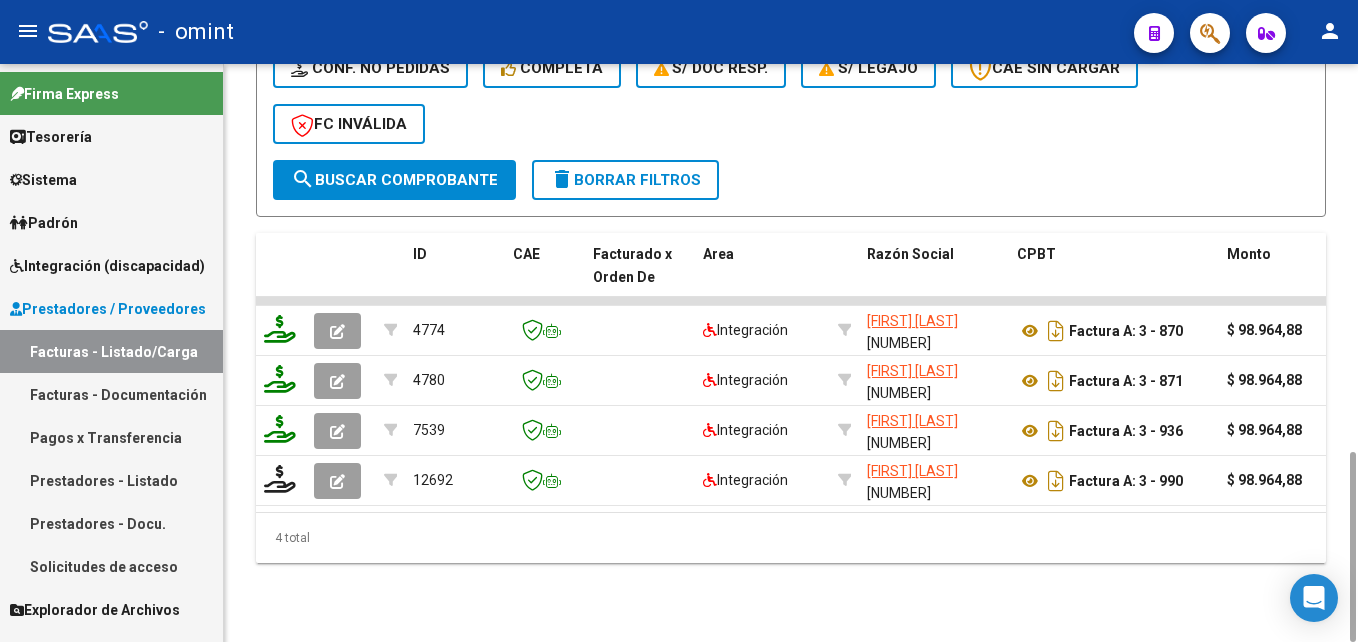scroll, scrollTop: 380, scrollLeft: 0, axis: vertical 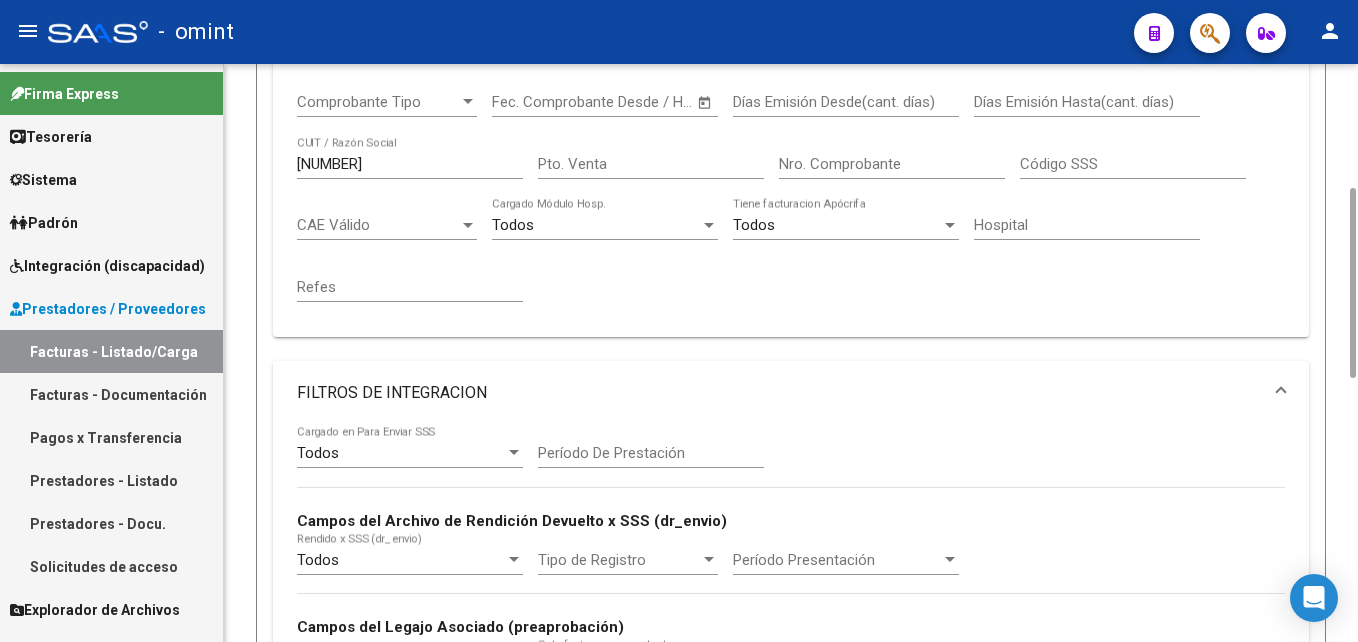 drag, startPoint x: 407, startPoint y: 163, endPoint x: 196, endPoint y: 166, distance: 211.02133 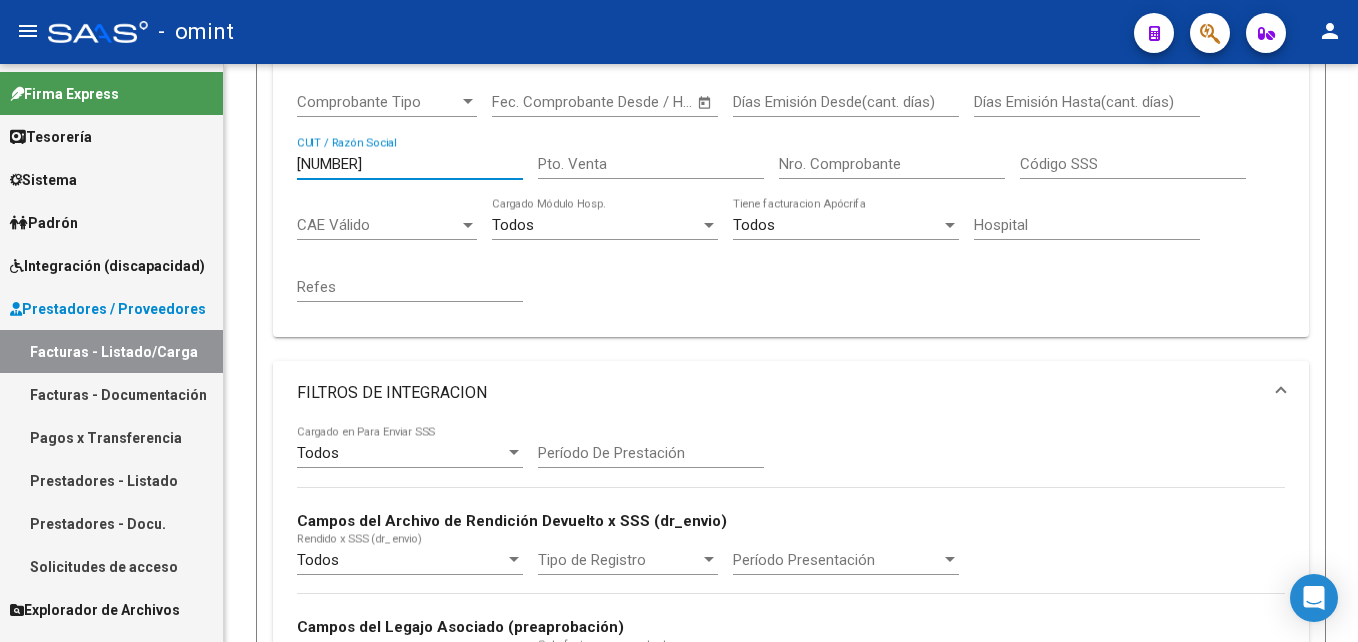 paste on "22510689" 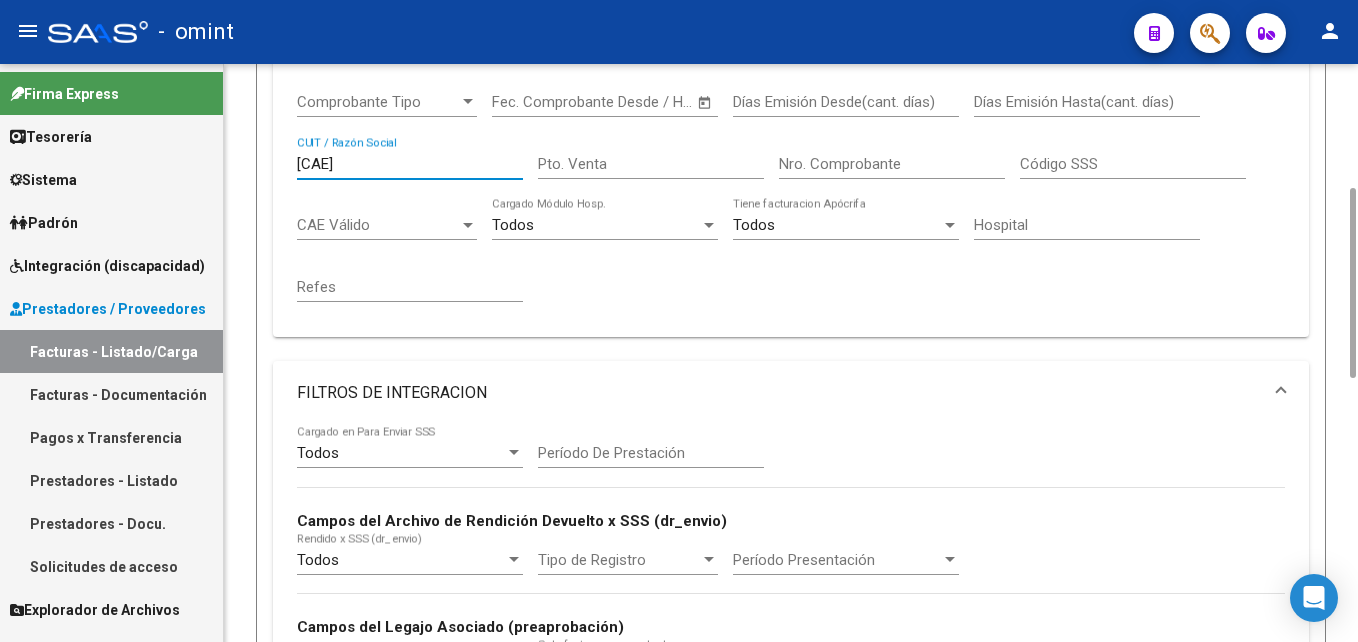 scroll, scrollTop: 1180, scrollLeft: 0, axis: vertical 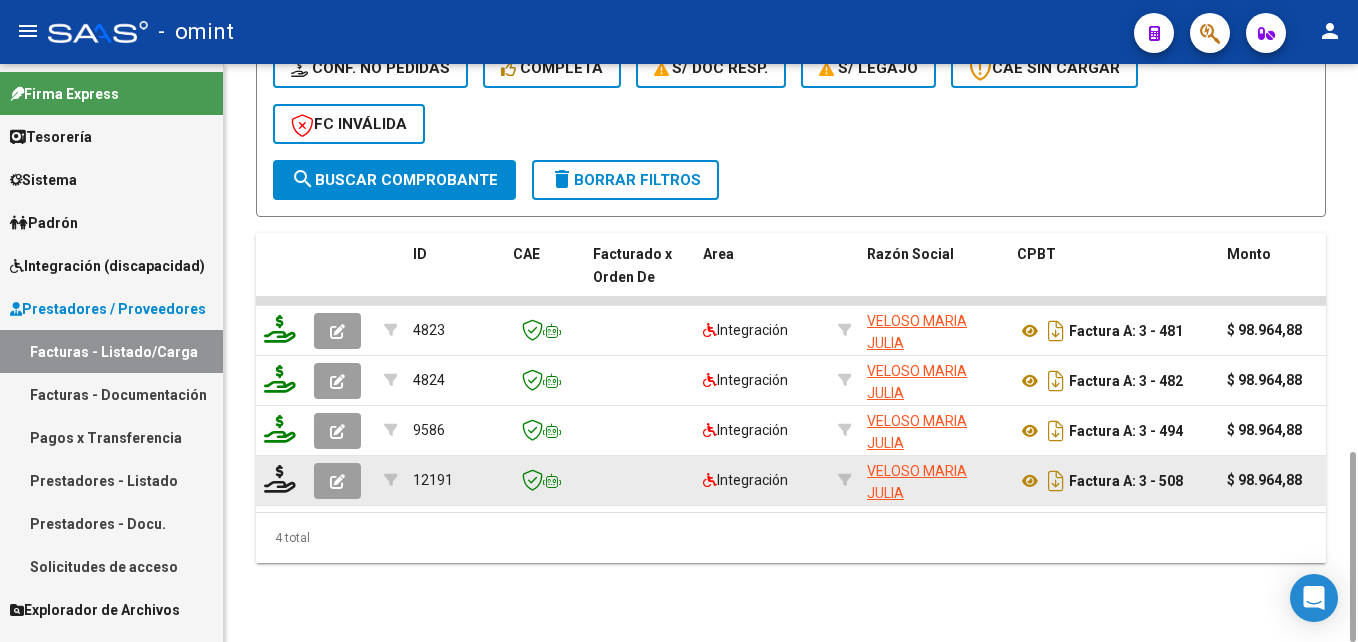 type on "27322510689" 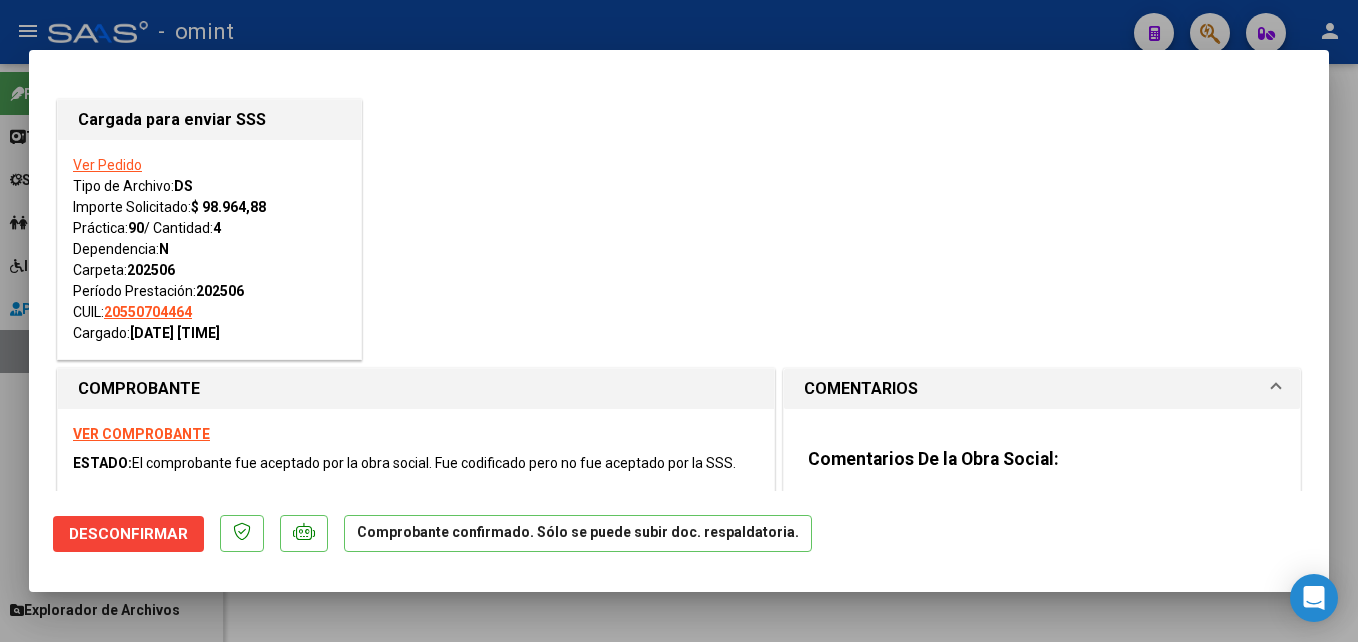 drag, startPoint x: 600, startPoint y: 611, endPoint x: 570, endPoint y: 578, distance: 44.598206 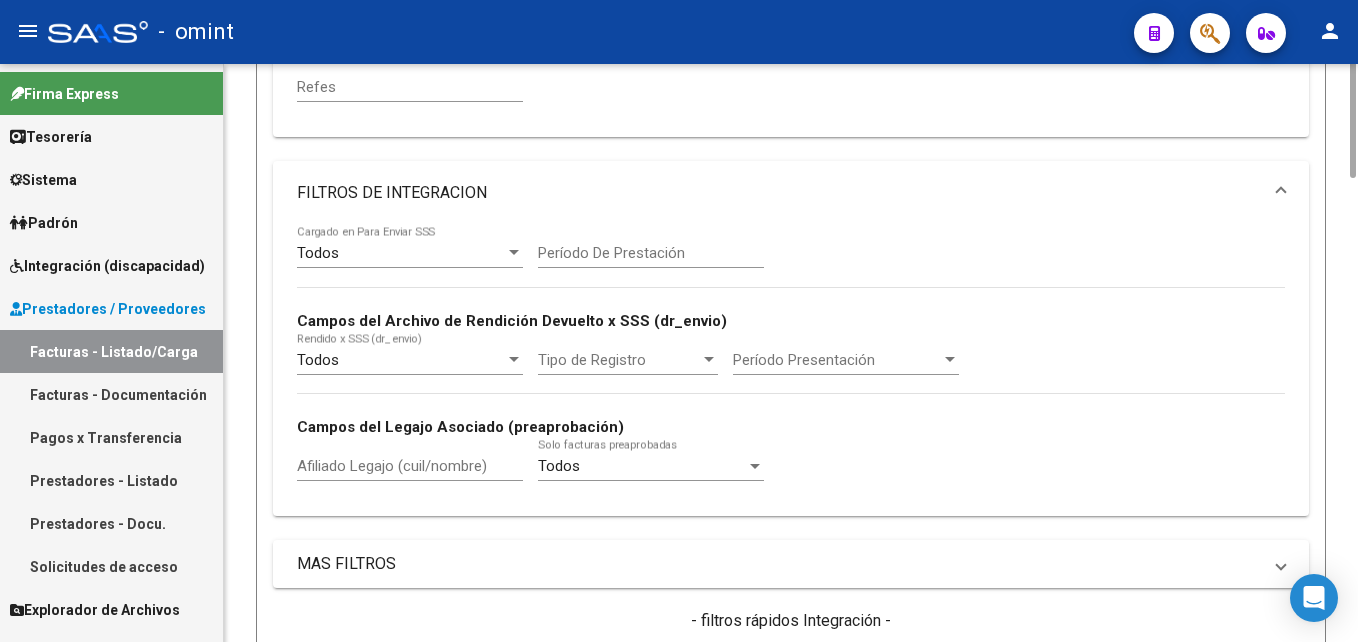 scroll, scrollTop: 180, scrollLeft: 0, axis: vertical 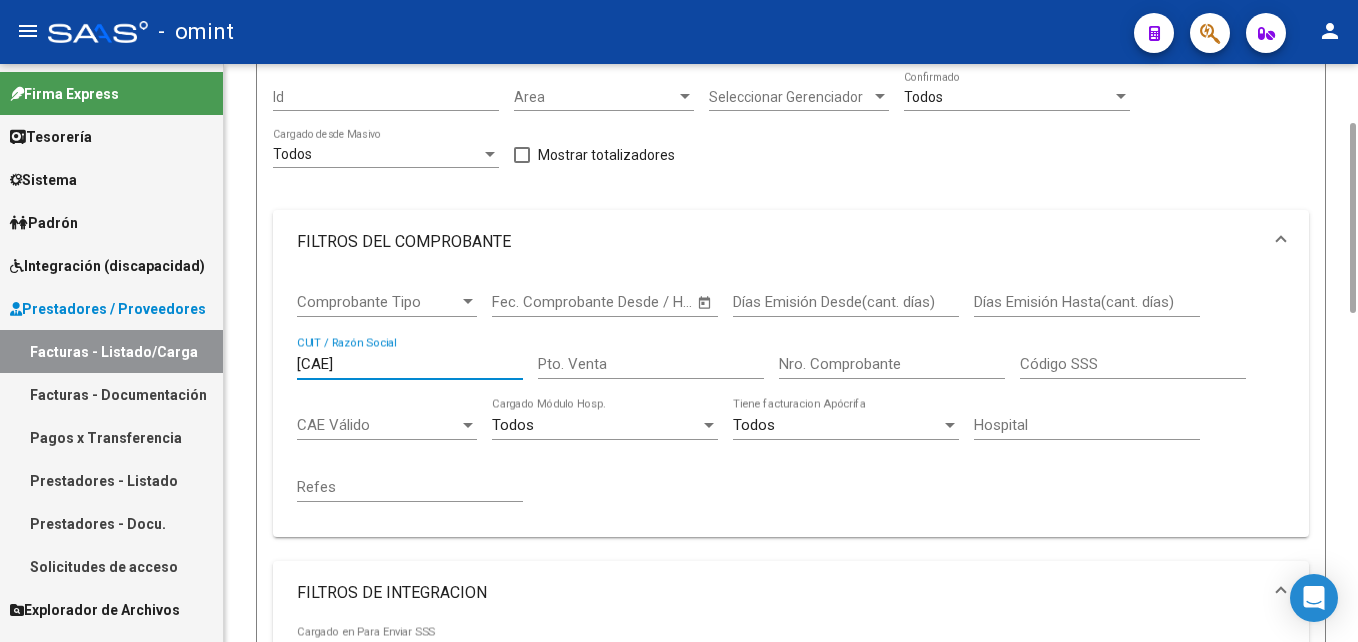 drag, startPoint x: 392, startPoint y: 361, endPoint x: 95, endPoint y: 333, distance: 298.31696 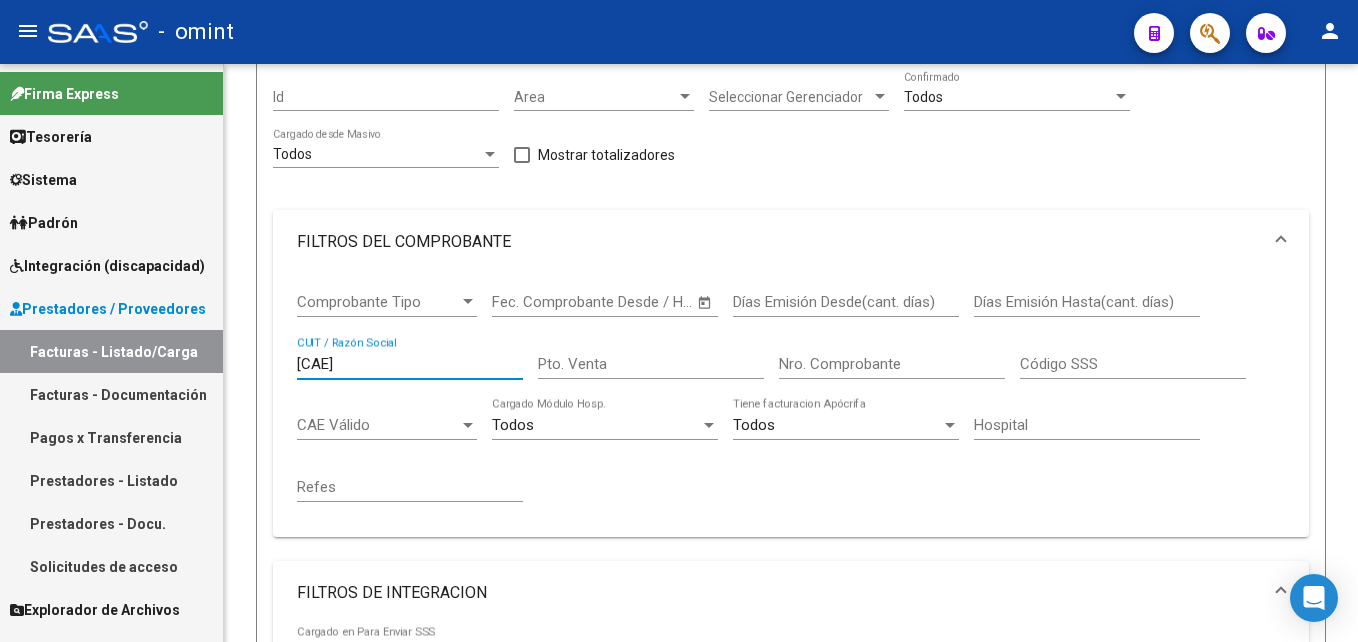 paste on "401925800" 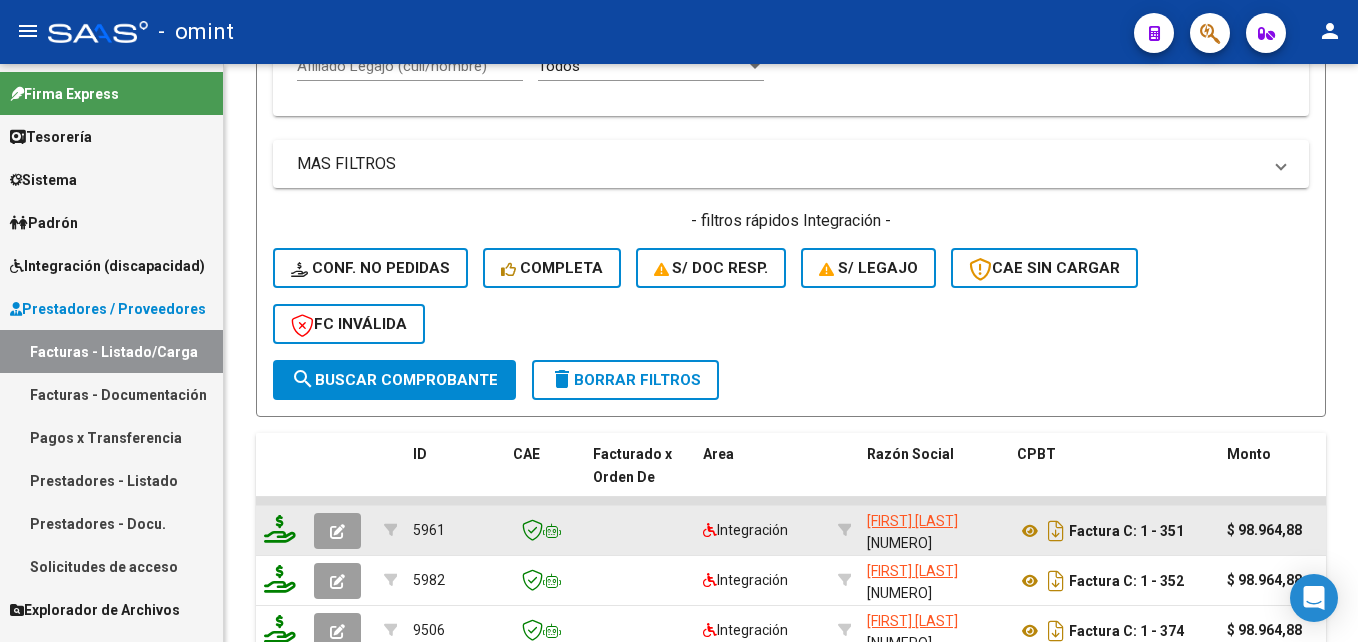 scroll, scrollTop: 1180, scrollLeft: 0, axis: vertical 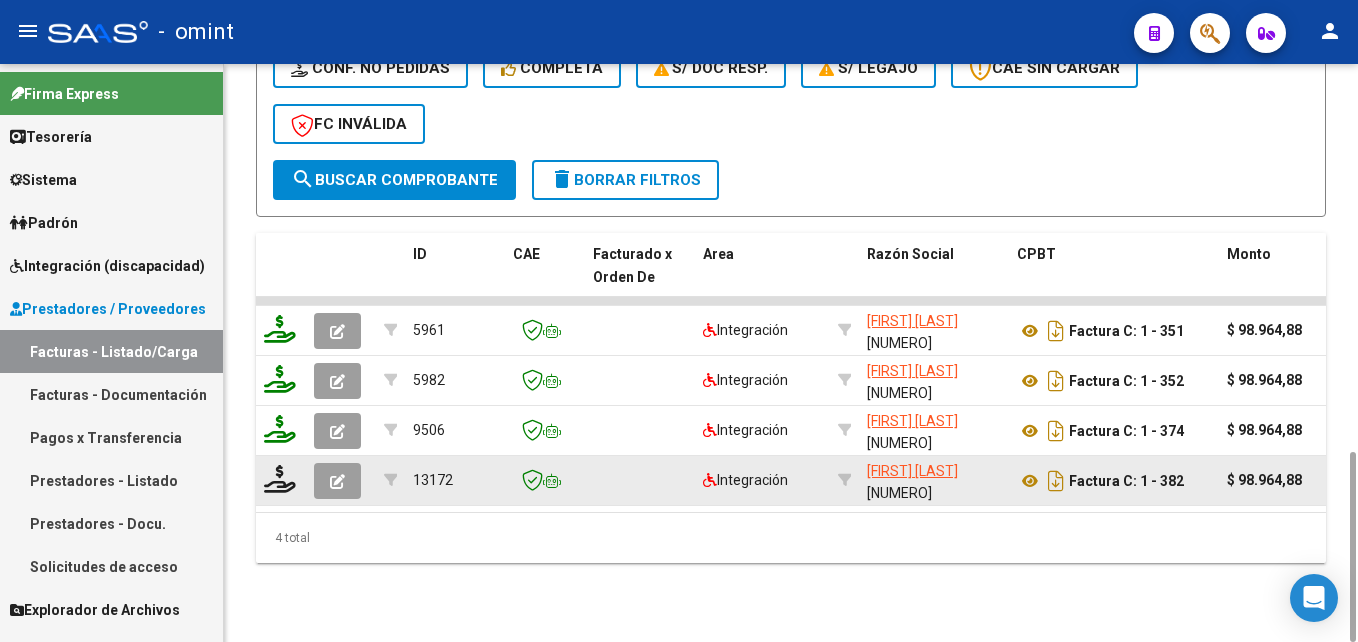 type on "27401925800" 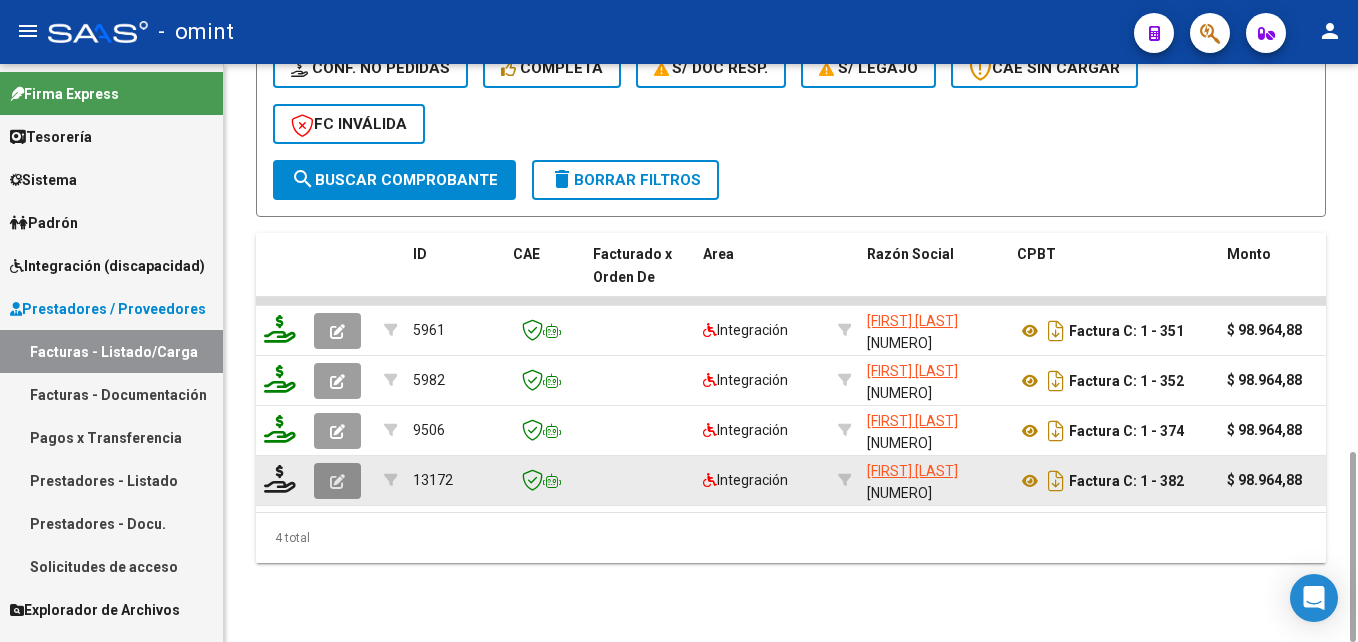 click 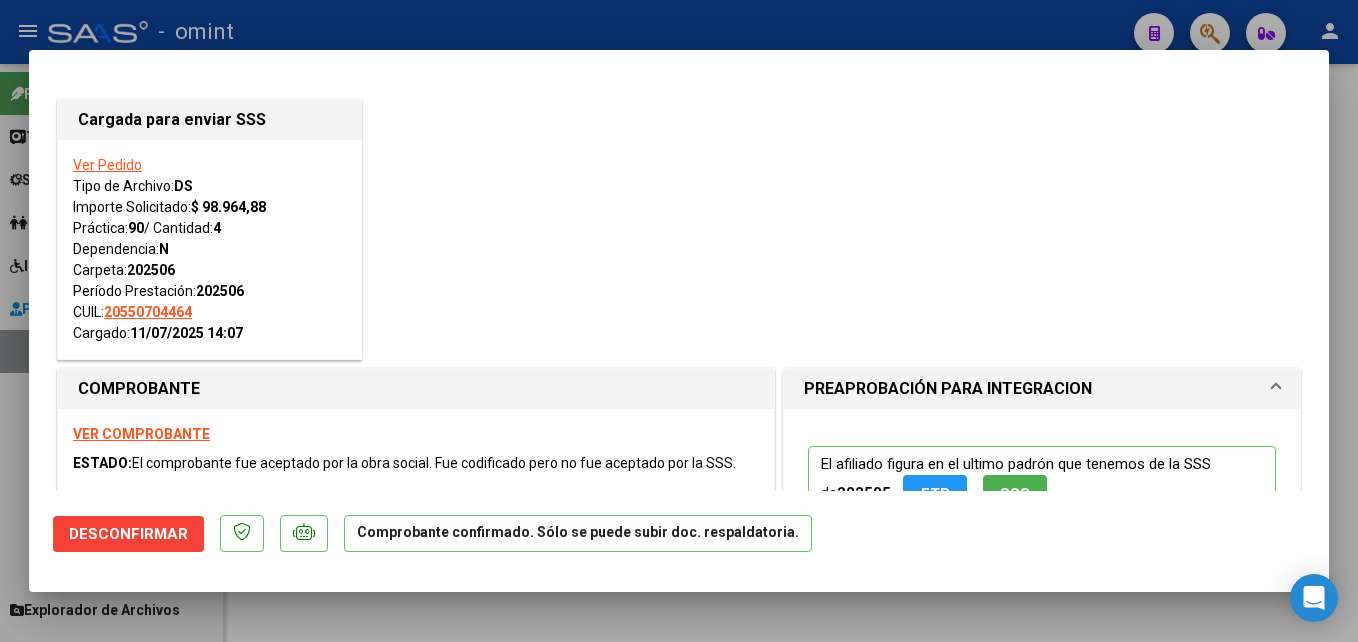 click on "Cargada para enviar SSS Ver Pedido  Tipo de Archivo:  DS  Importe Solicitado:  $ 98.964,88  Práctica:  90  / Cantidad:  4  Dependencia:  N  Carpeta:  202506  Período Prestación:  202506  CUIL:  20550704464  Cargado:  11/07/2025 14:07 COMPROBANTE VER COMPROBANTE       ESTADO:   El comprobante fue aceptado por la obra social. Fue codificado pero no fue aceptado por la SSS.  DATOS DEL COMPROBANTE CUIT  *   27-40192580-0 Ingresar CUIT  ANALISIS PRESTADOR  TORRETTA SOPHIA MARIA  ARCA Padrón  Area destinado * Integración Seleccionar Area  Facturado por orden de  Seleccionar Gerenciador Seleccionar Gerenciador Período de Prestación (sólo integración):  202506  Comprobante Tipo * Factura C Seleccionar Tipo Punto de Venta  *   1 Ingresar el Nro.  Número  *   382 Ingresar el Nro.  Monto  *   $ 98.964,88 Ingresar el monto  Fecha del Cpbt.  *   2025-07-05 Ingresar la fecha  CAE / CAEA (no ingrese CAI)    75270339617841 Ingresar el CAE o CAEA (no ingrese CAI)  Fecha Recibido  *   2025-07-05 Ingresar la fecha" at bounding box center (679, 321) 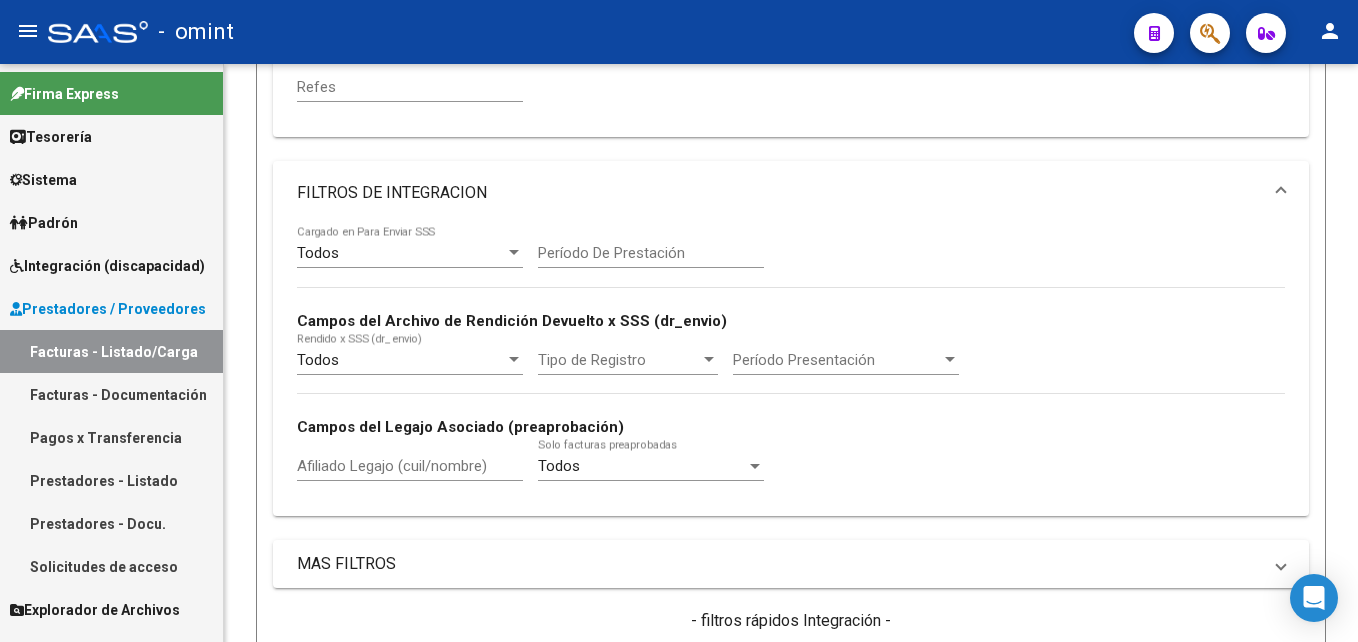 scroll, scrollTop: 380, scrollLeft: 0, axis: vertical 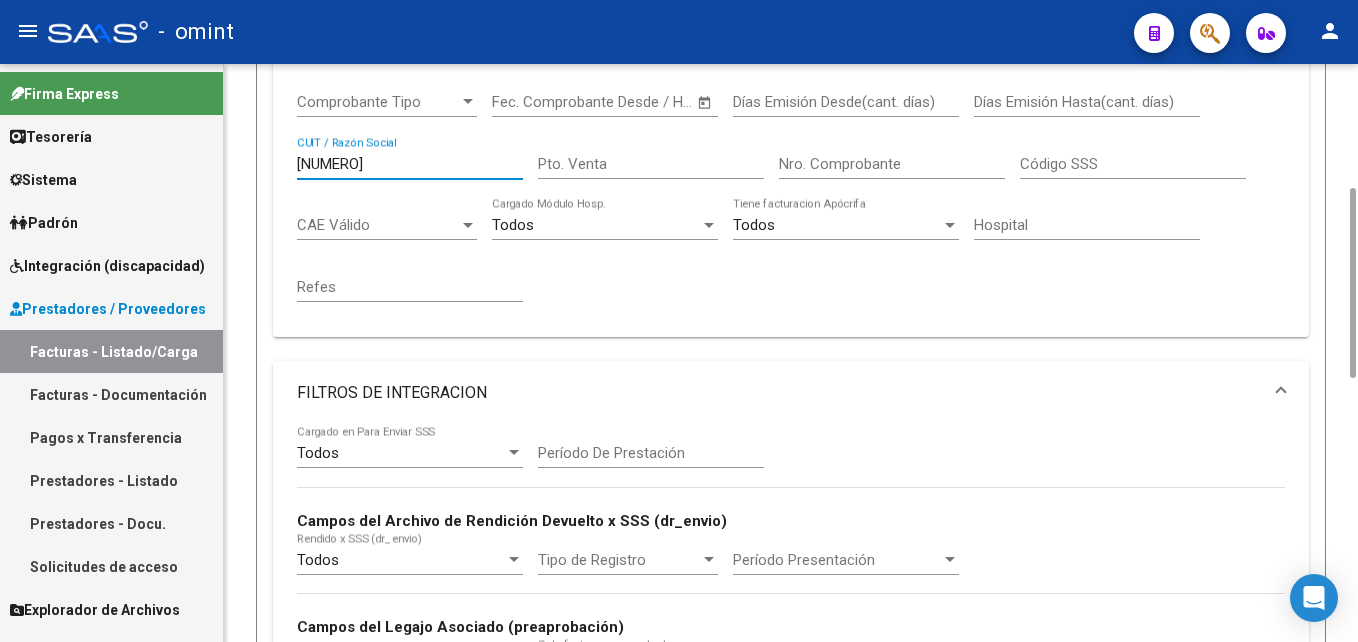 drag, startPoint x: 398, startPoint y: 162, endPoint x: 145, endPoint y: 140, distance: 253.95473 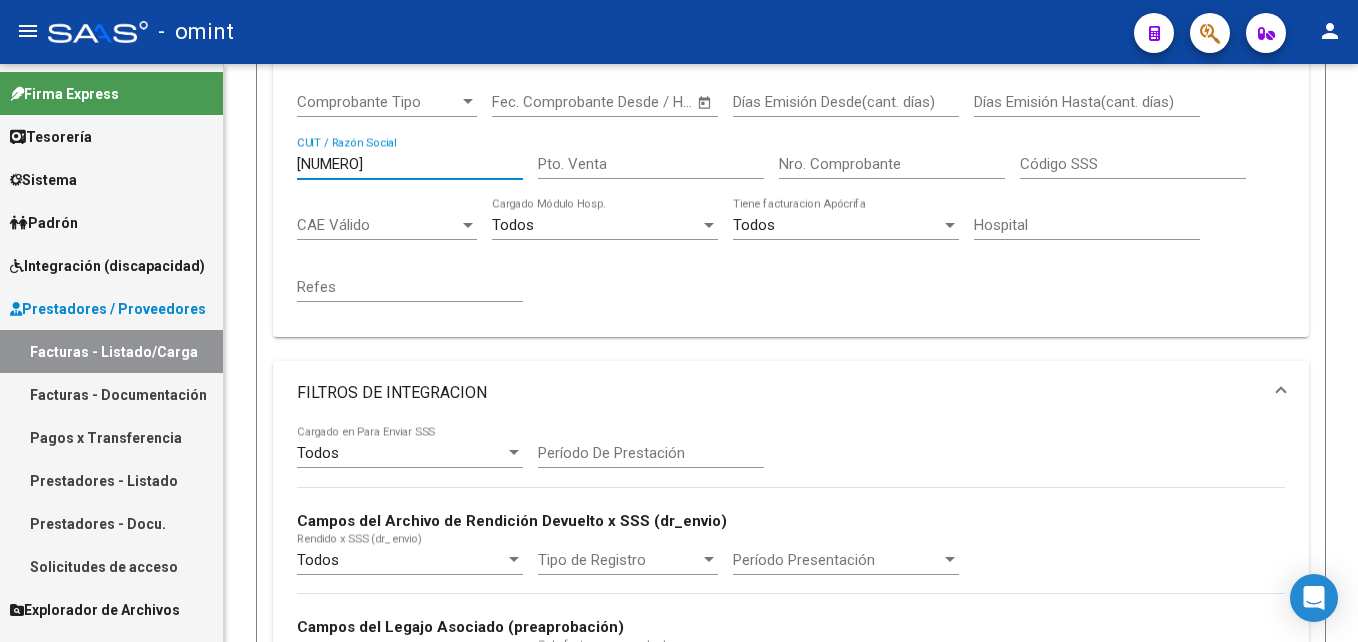 paste on "370598989" 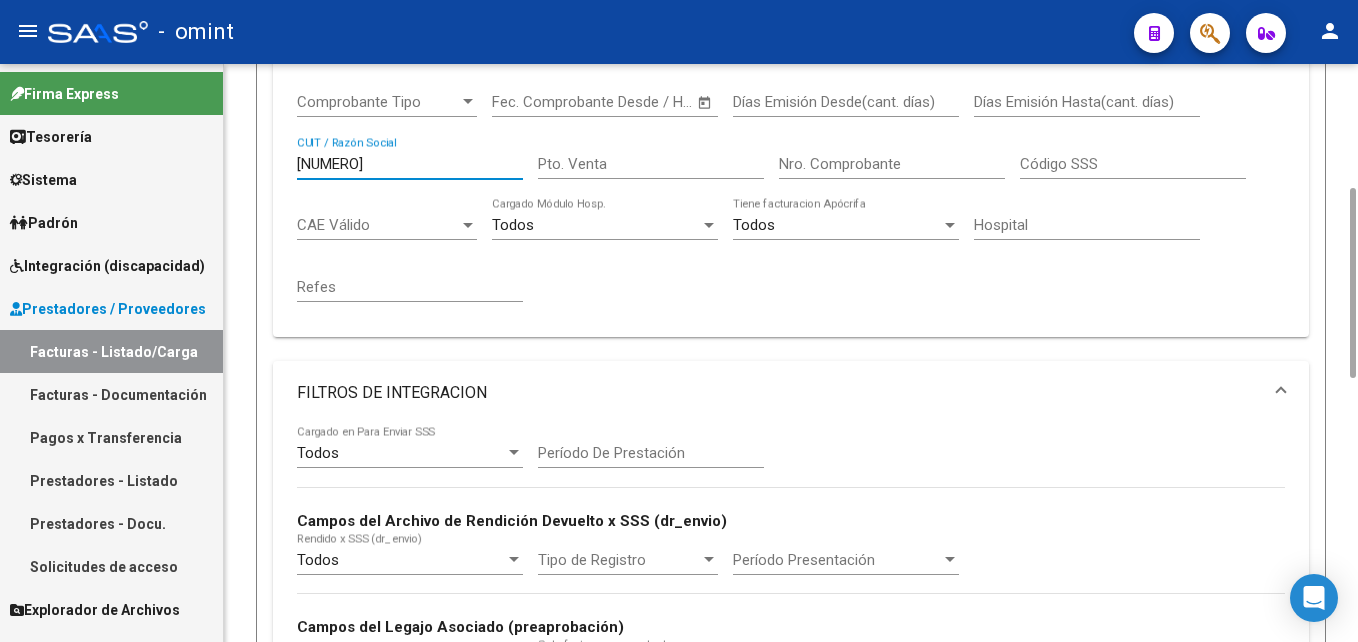 scroll, scrollTop: 1180, scrollLeft: 0, axis: vertical 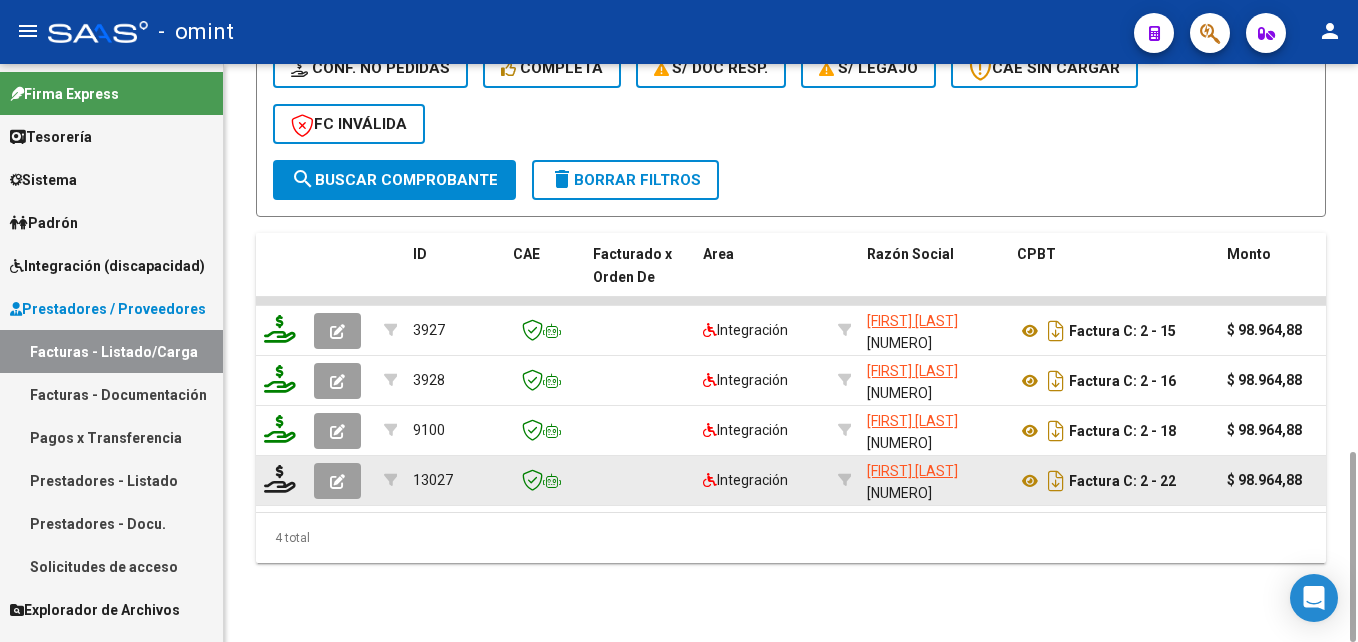 type on "27370598989" 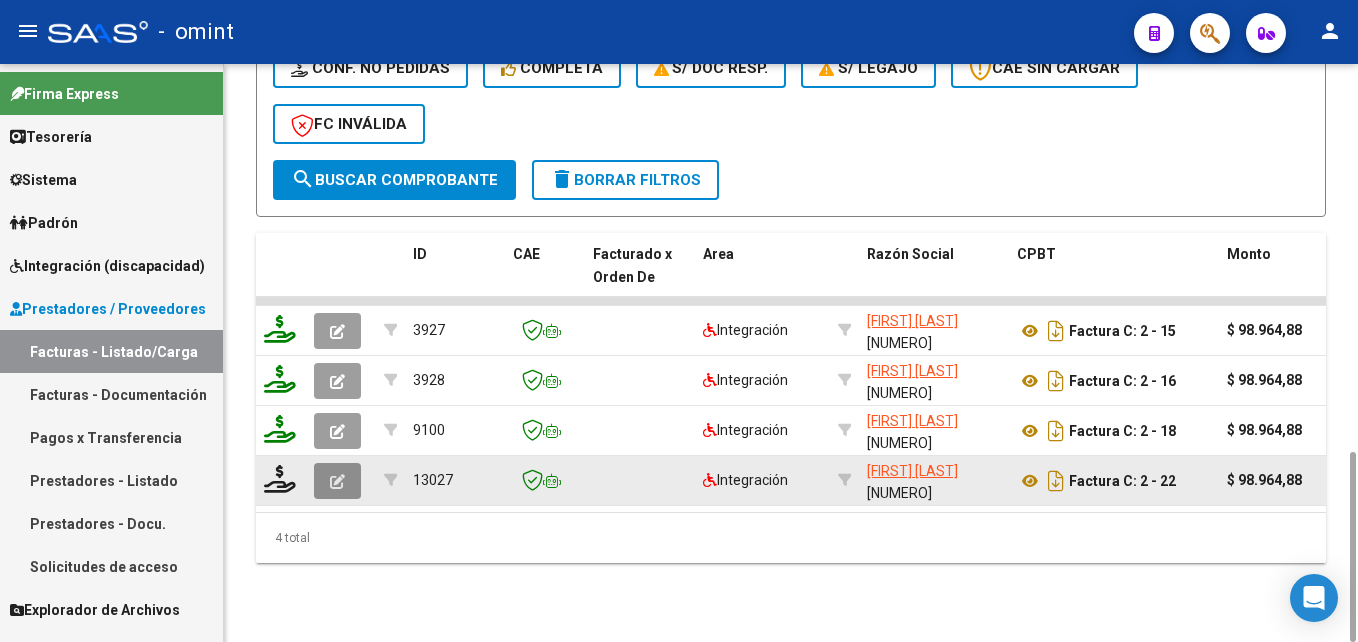 click 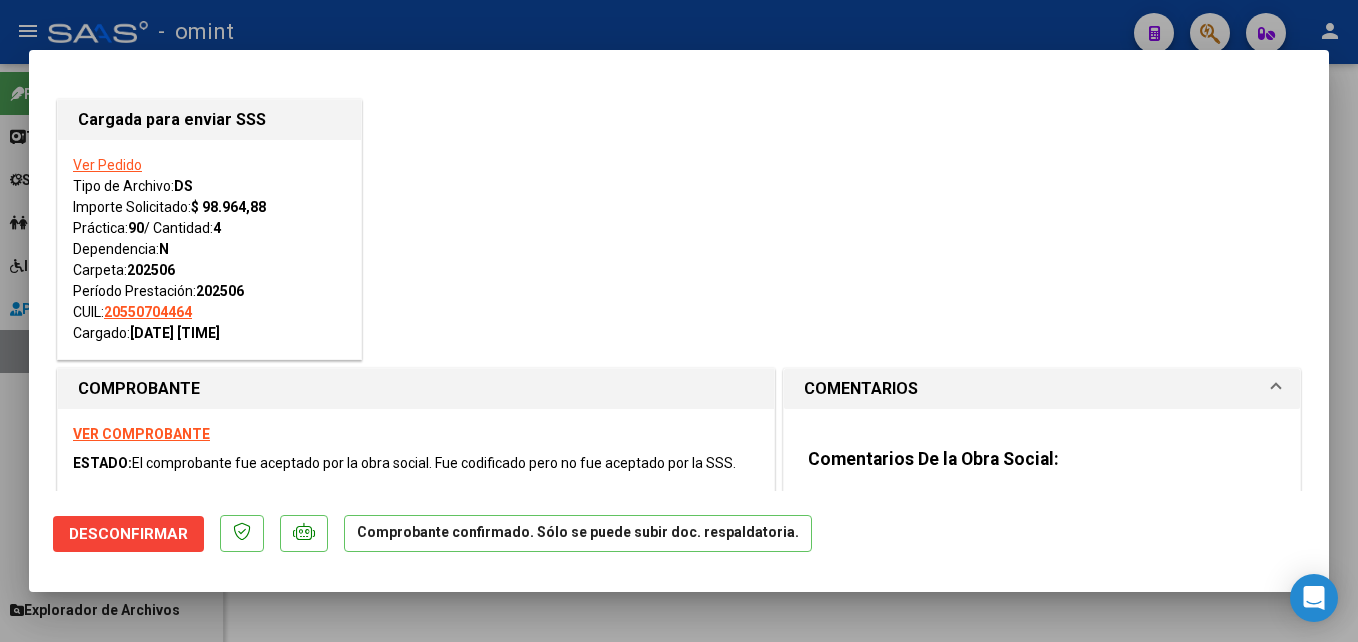 click at bounding box center [679, 321] 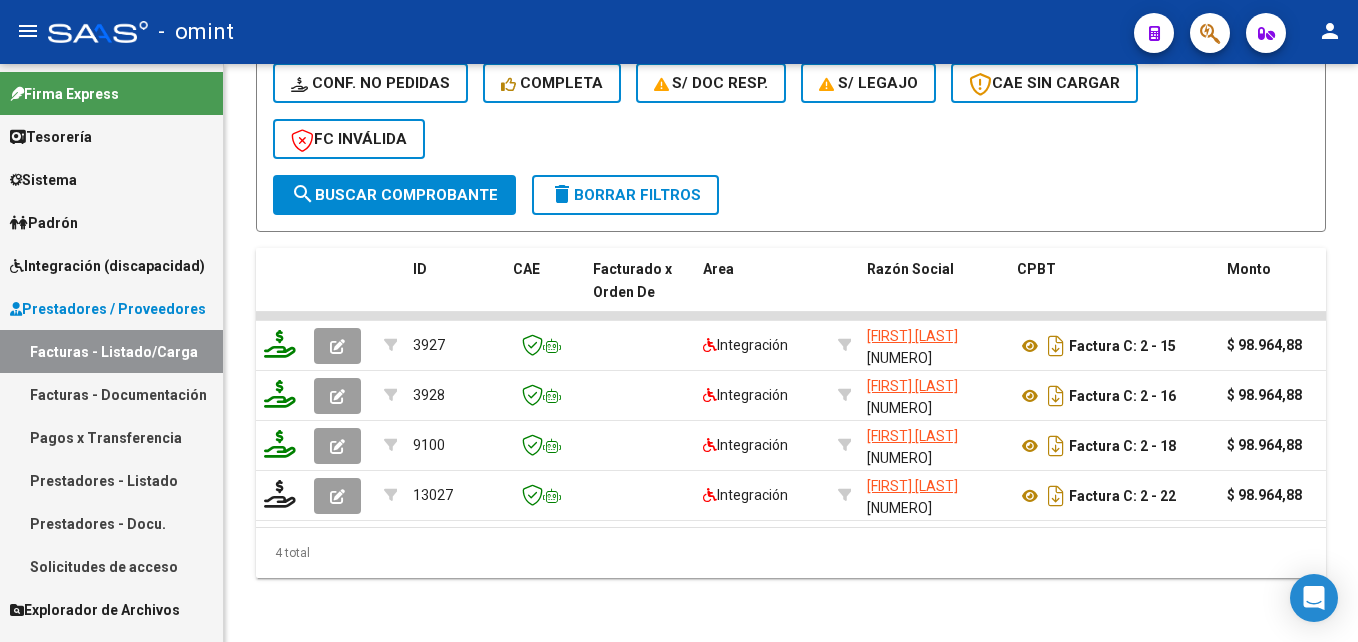 scroll, scrollTop: 580, scrollLeft: 0, axis: vertical 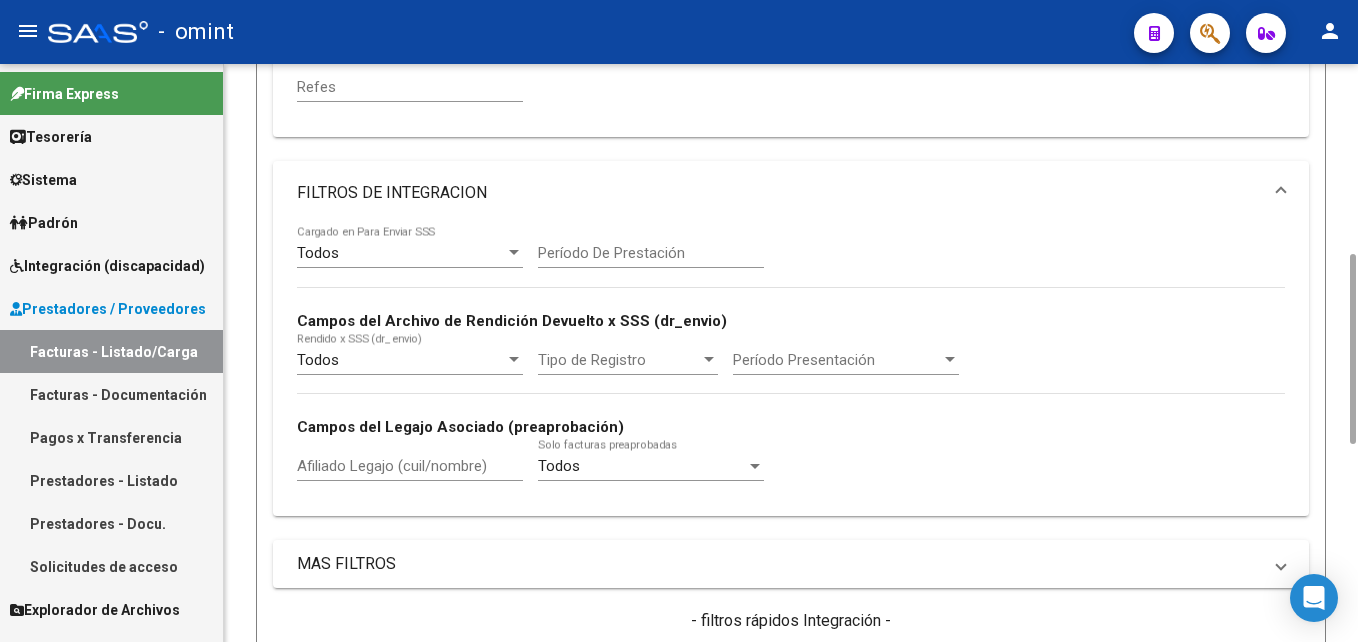 click on "Afiliado Legajo (cuil/nombre)" at bounding box center (410, 466) 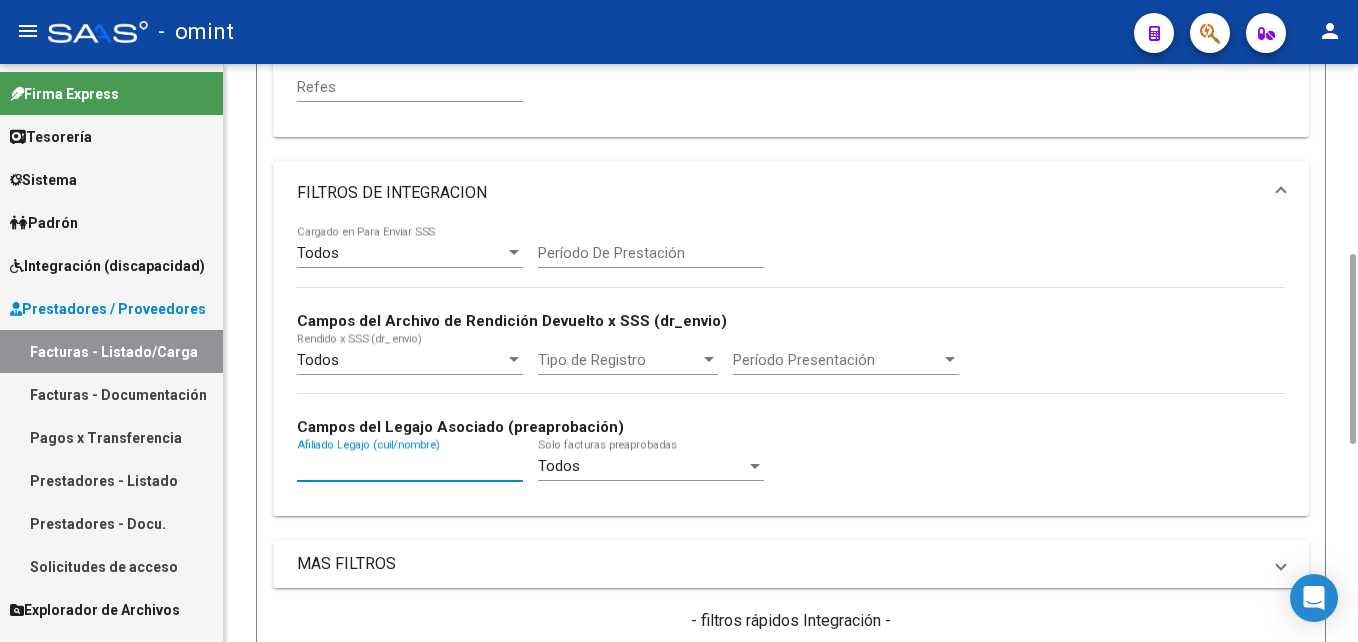 paste on "20544552180" 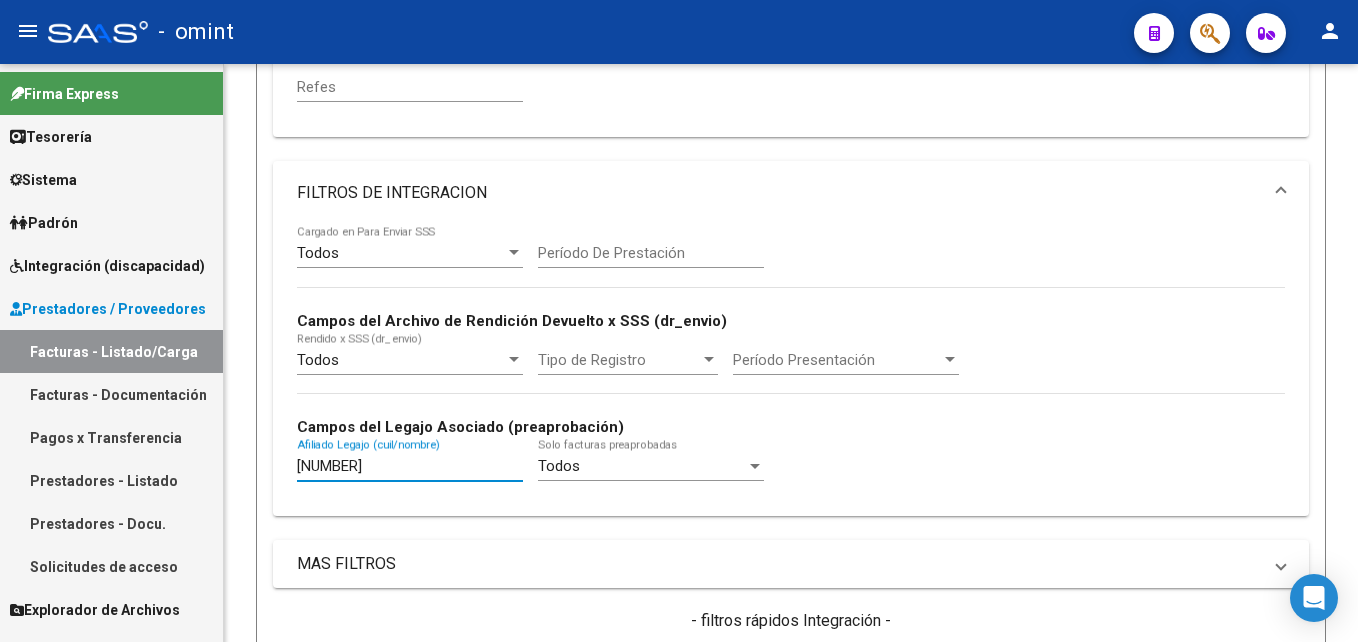 scroll, scrollTop: 180, scrollLeft: 0, axis: vertical 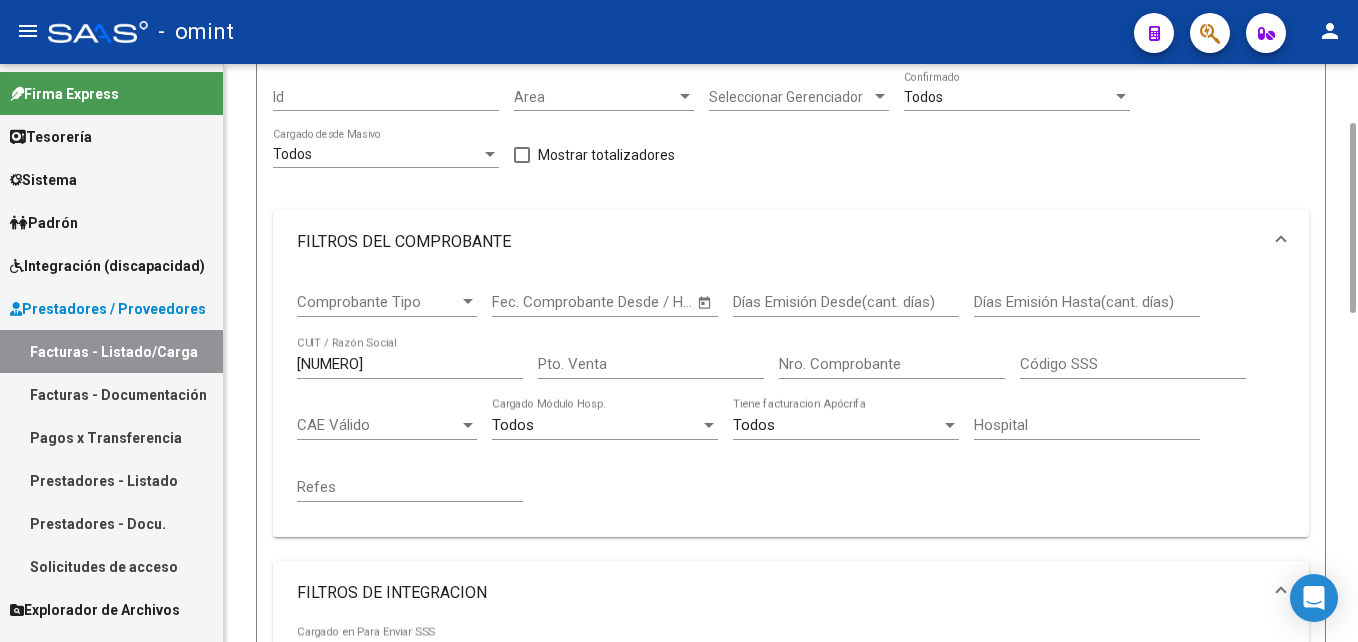 type on "20544552180" 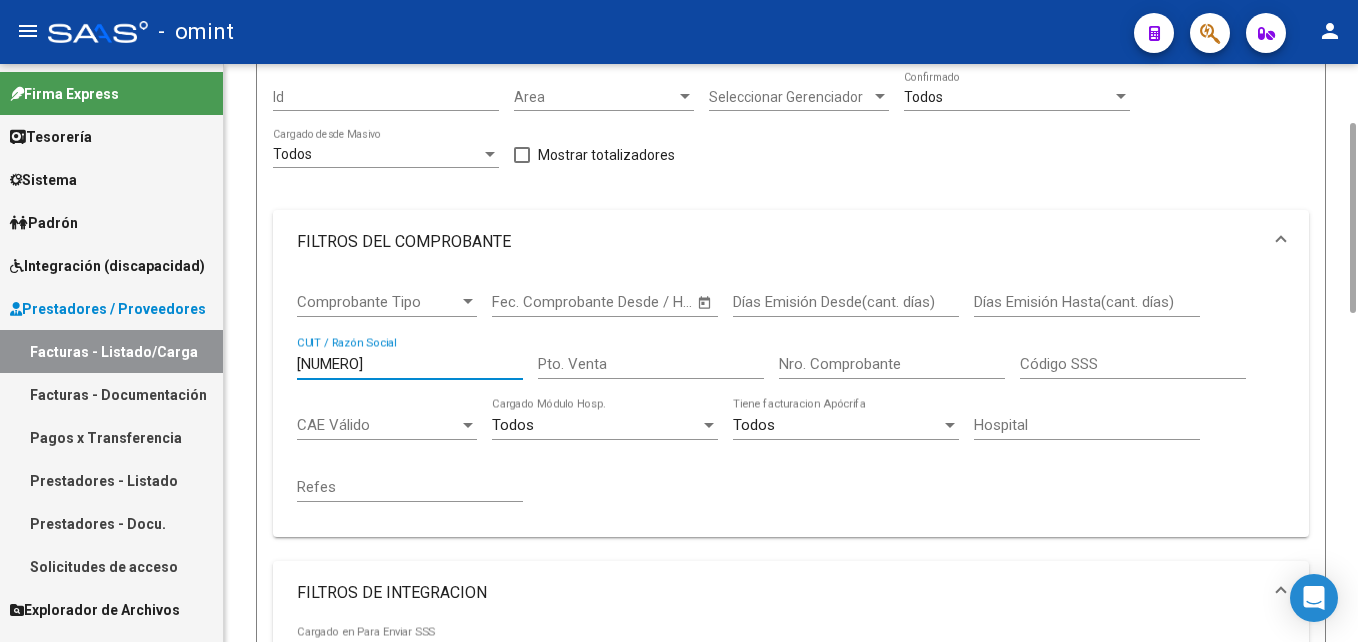 drag, startPoint x: 408, startPoint y: 363, endPoint x: 188, endPoint y: 350, distance: 220.38376 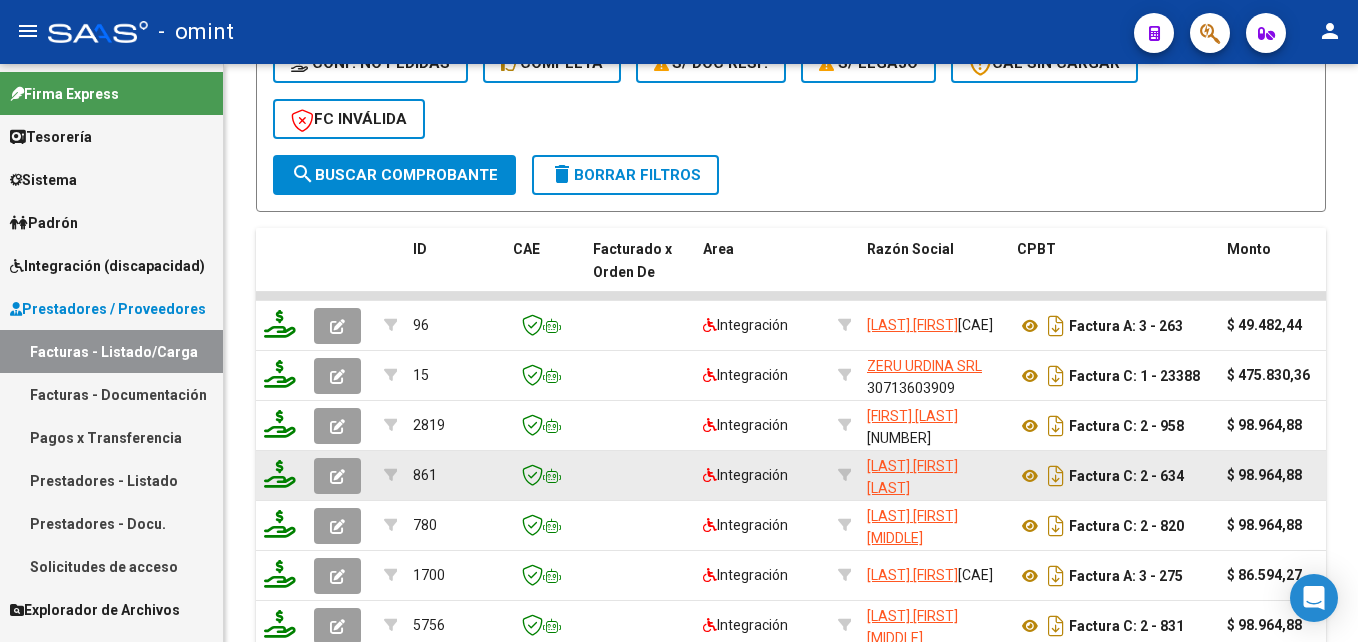 scroll, scrollTop: 1480, scrollLeft: 0, axis: vertical 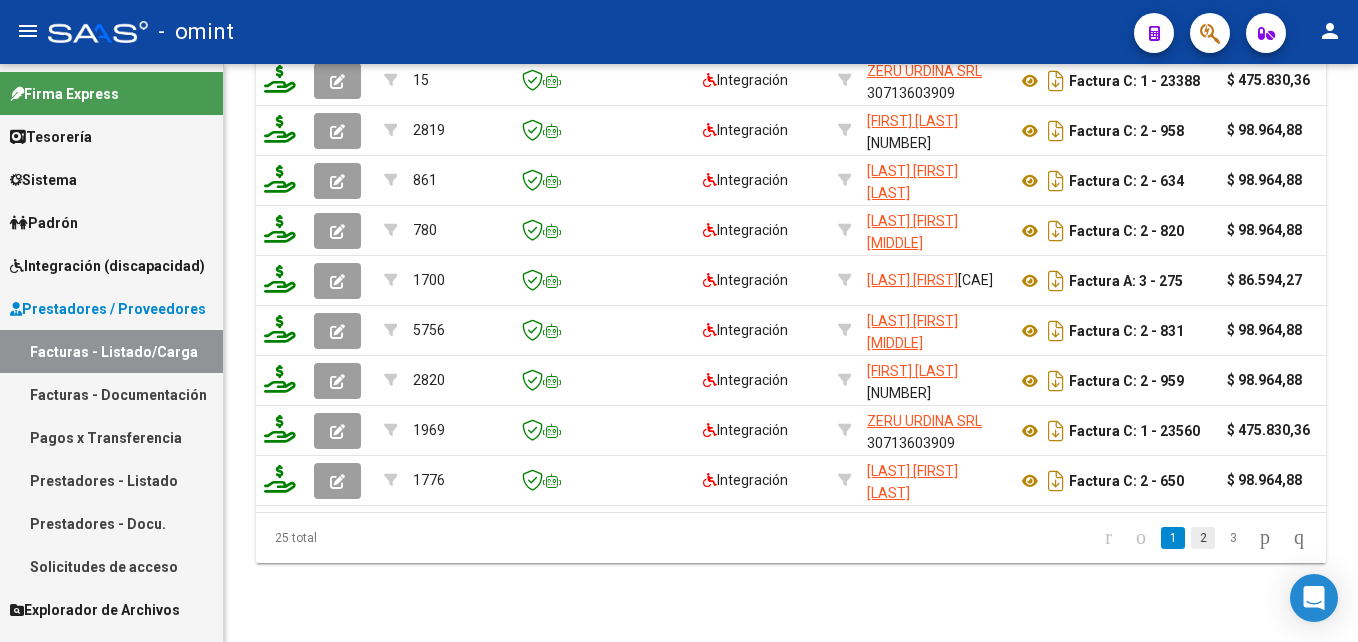 type 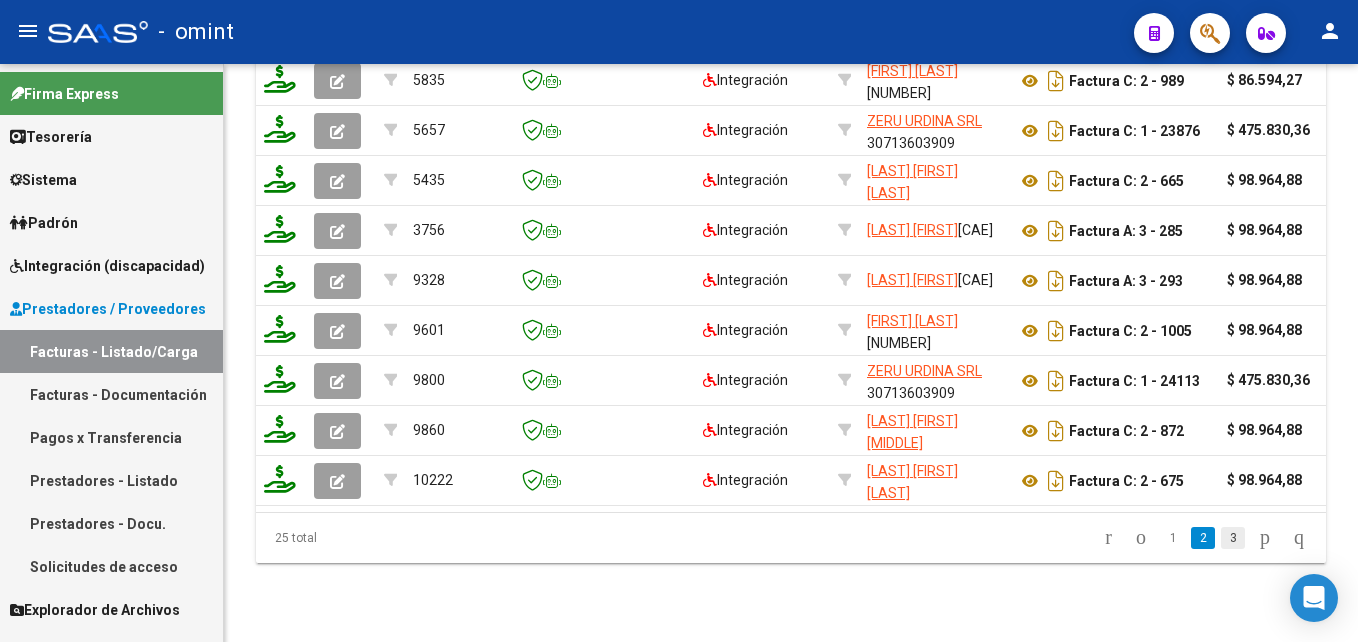 click on "3" 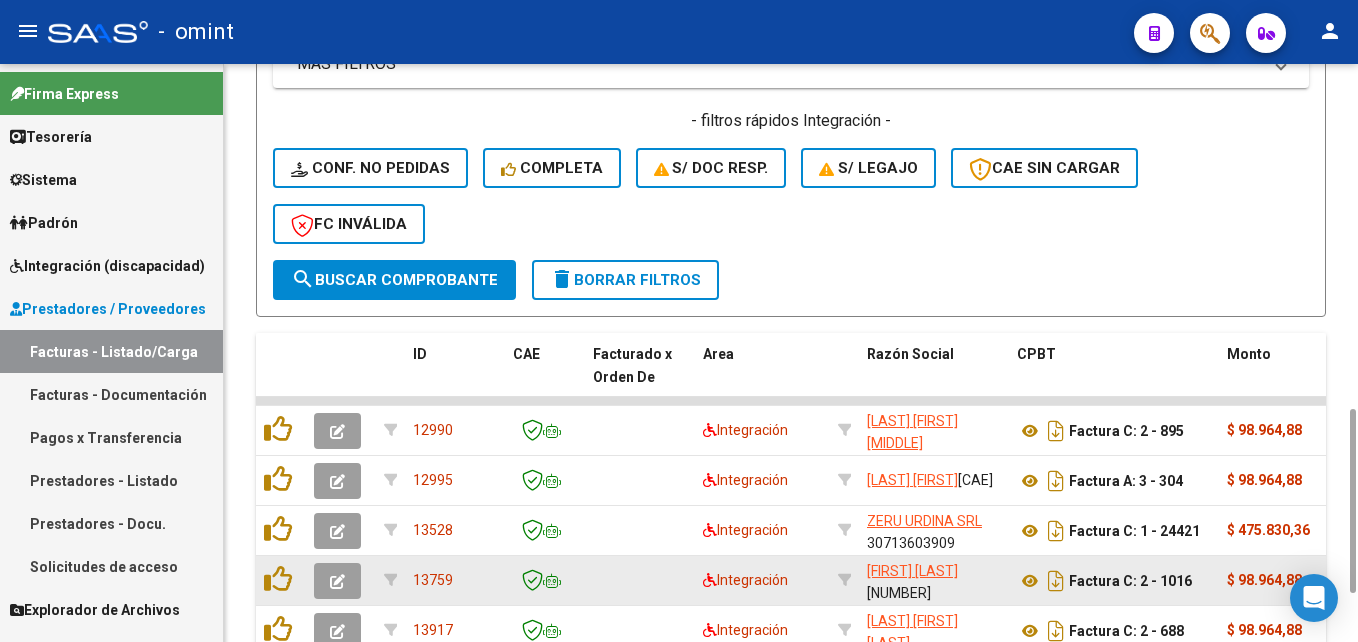 scroll, scrollTop: 1230, scrollLeft: 0, axis: vertical 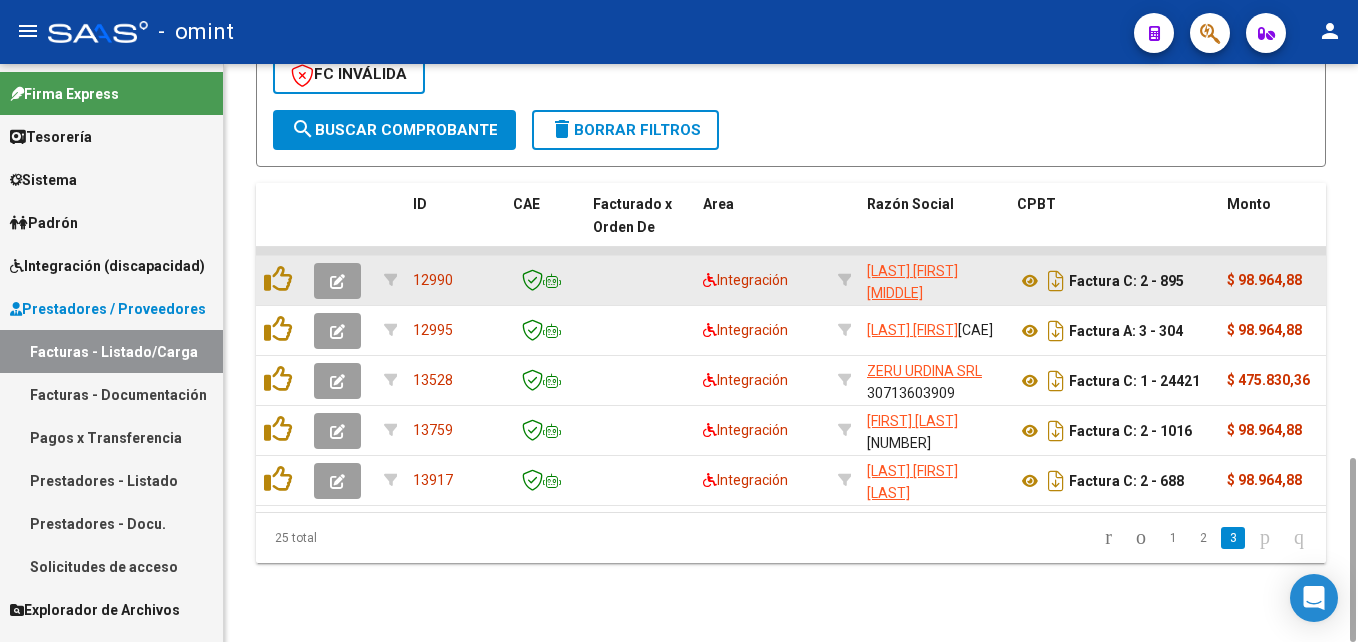 click 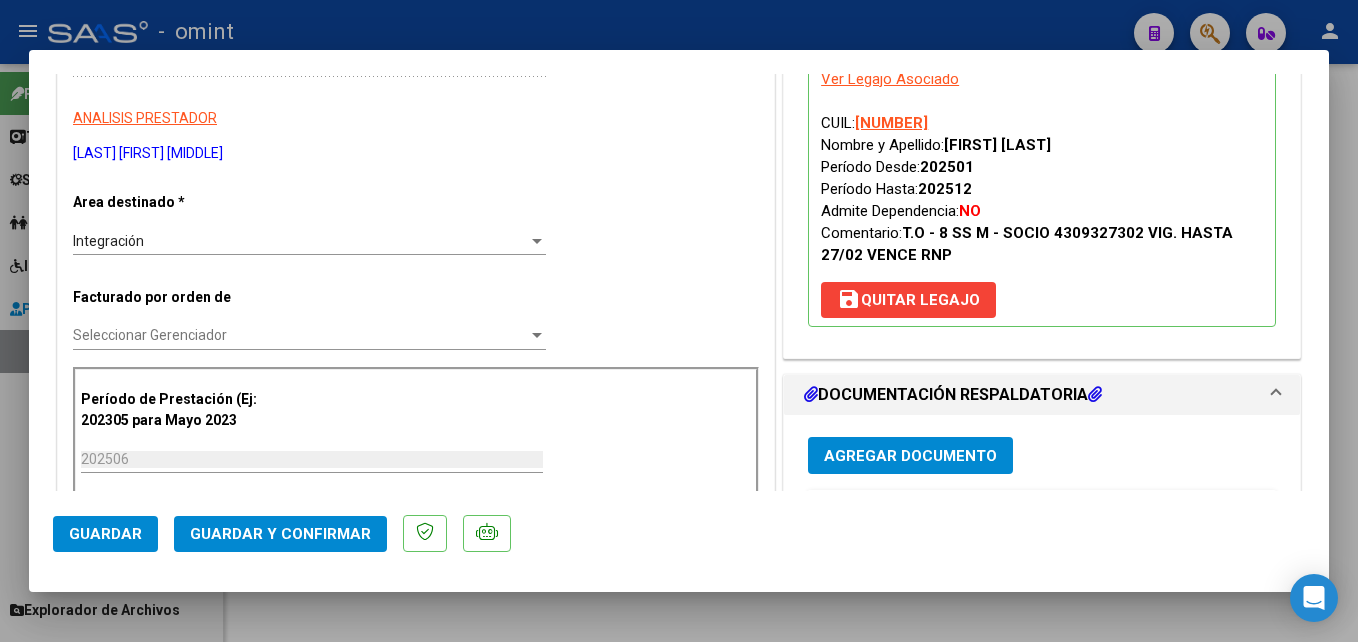 scroll, scrollTop: 500, scrollLeft: 0, axis: vertical 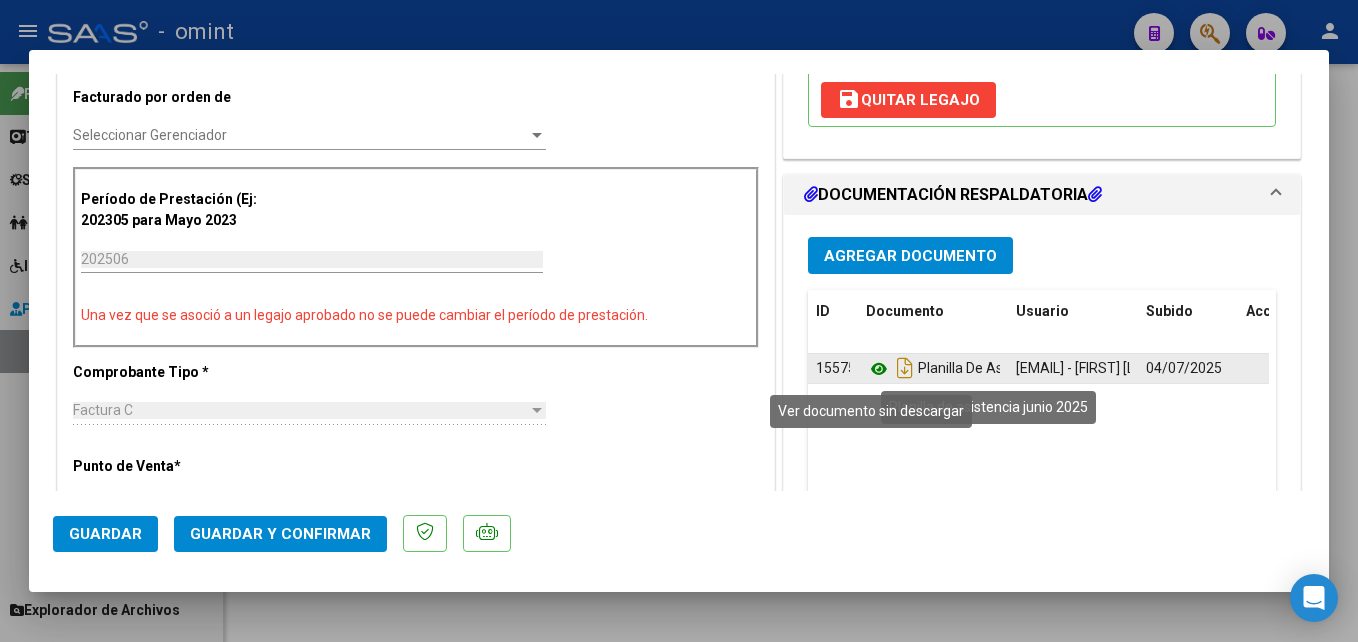 click 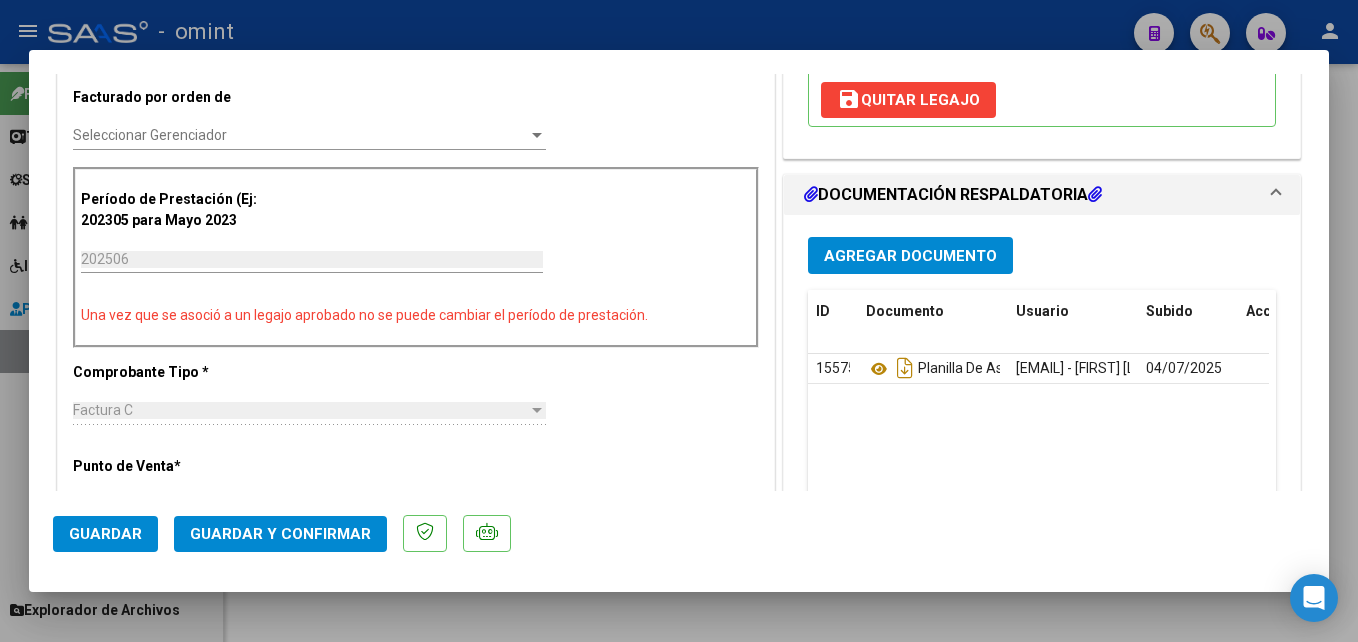 scroll, scrollTop: 0, scrollLeft: 0, axis: both 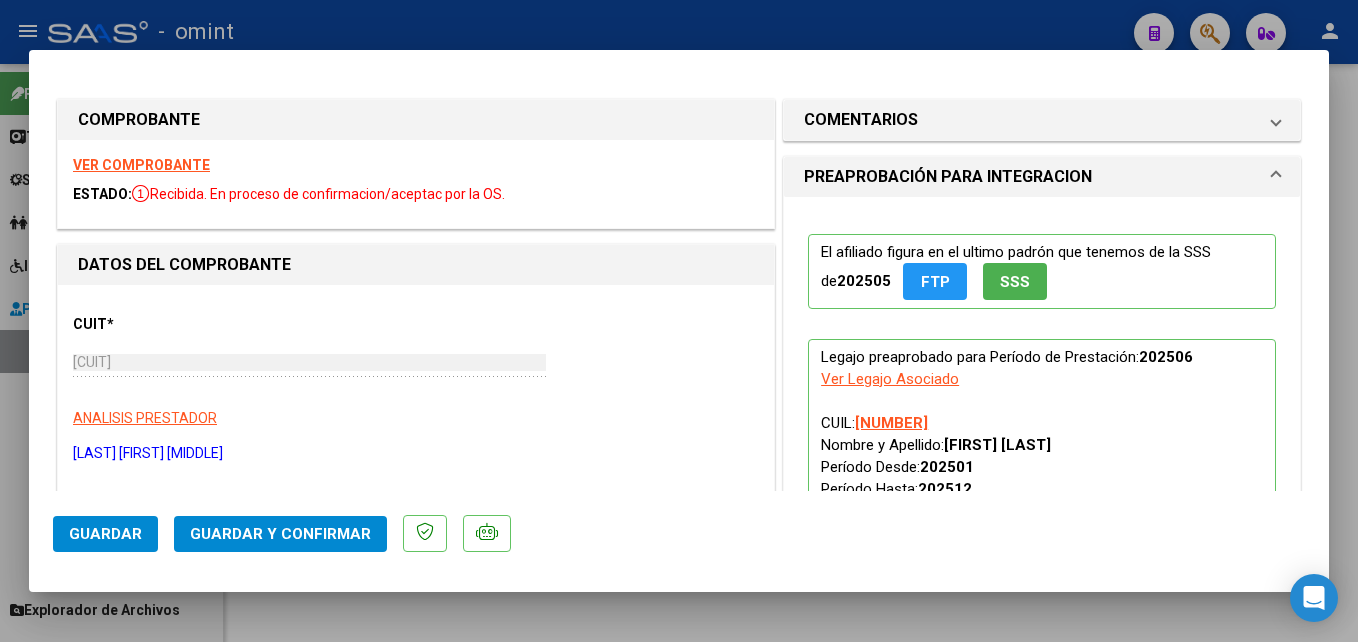 click on "VER COMPROBANTE" at bounding box center [141, 165] 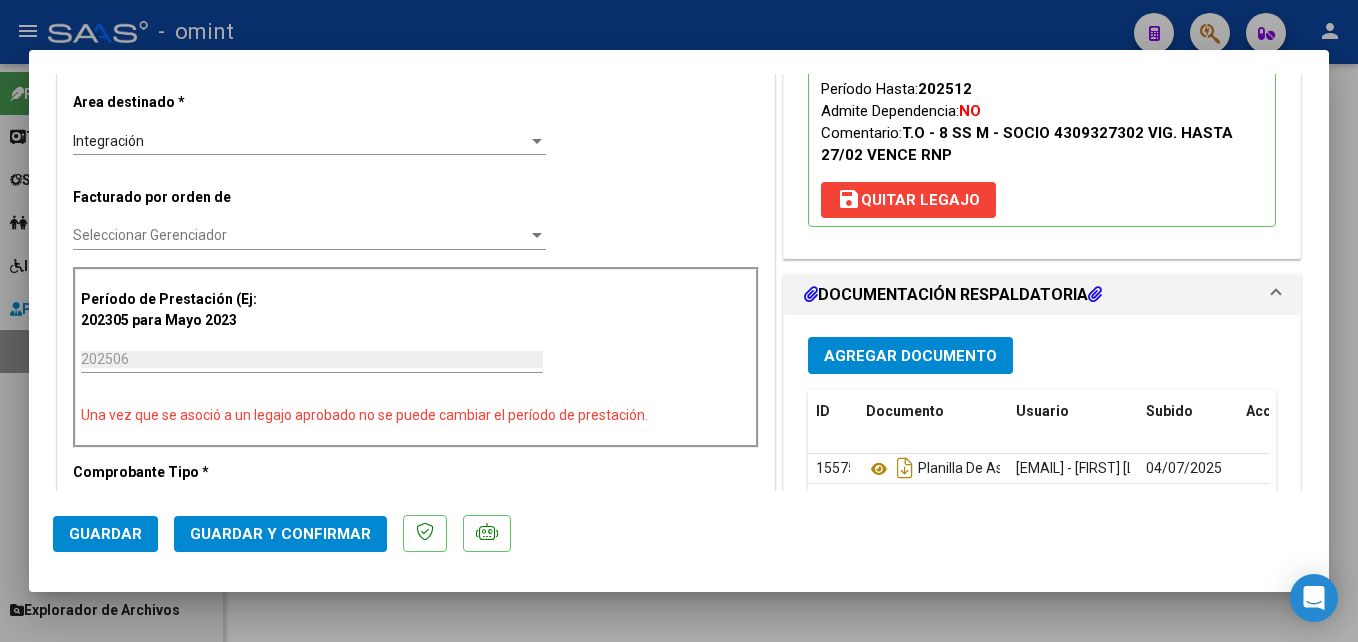 scroll, scrollTop: 500, scrollLeft: 0, axis: vertical 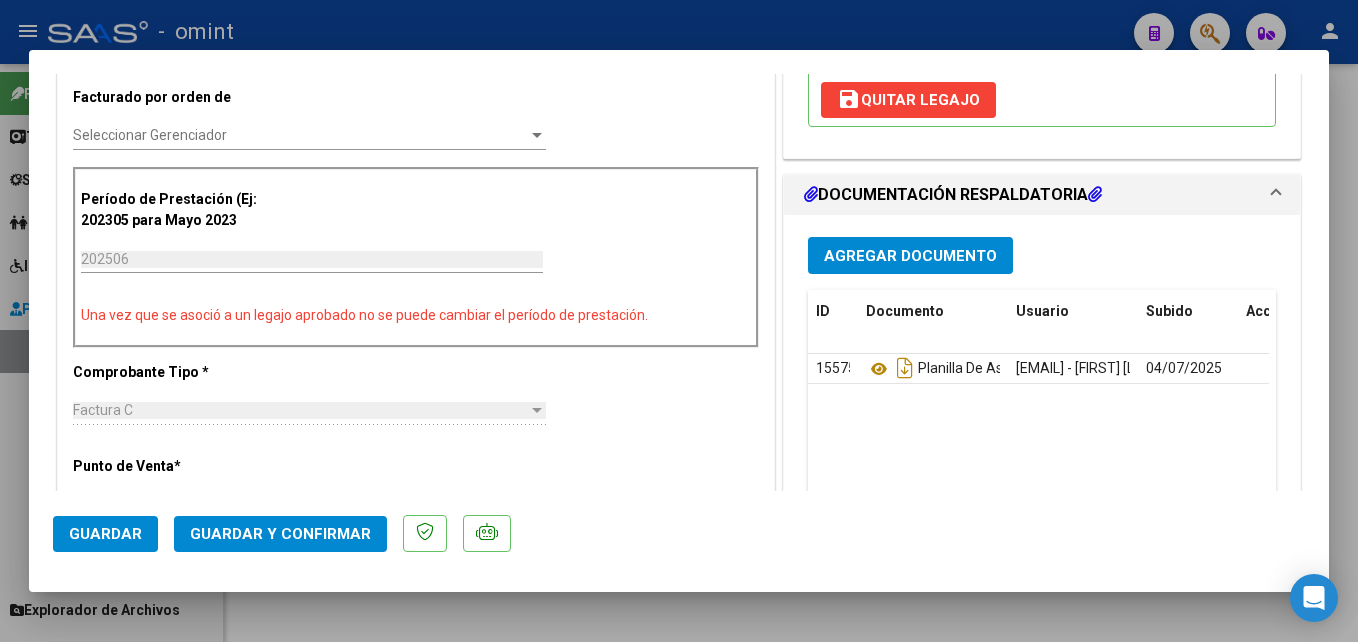 click on "Guardar y Confirmar" 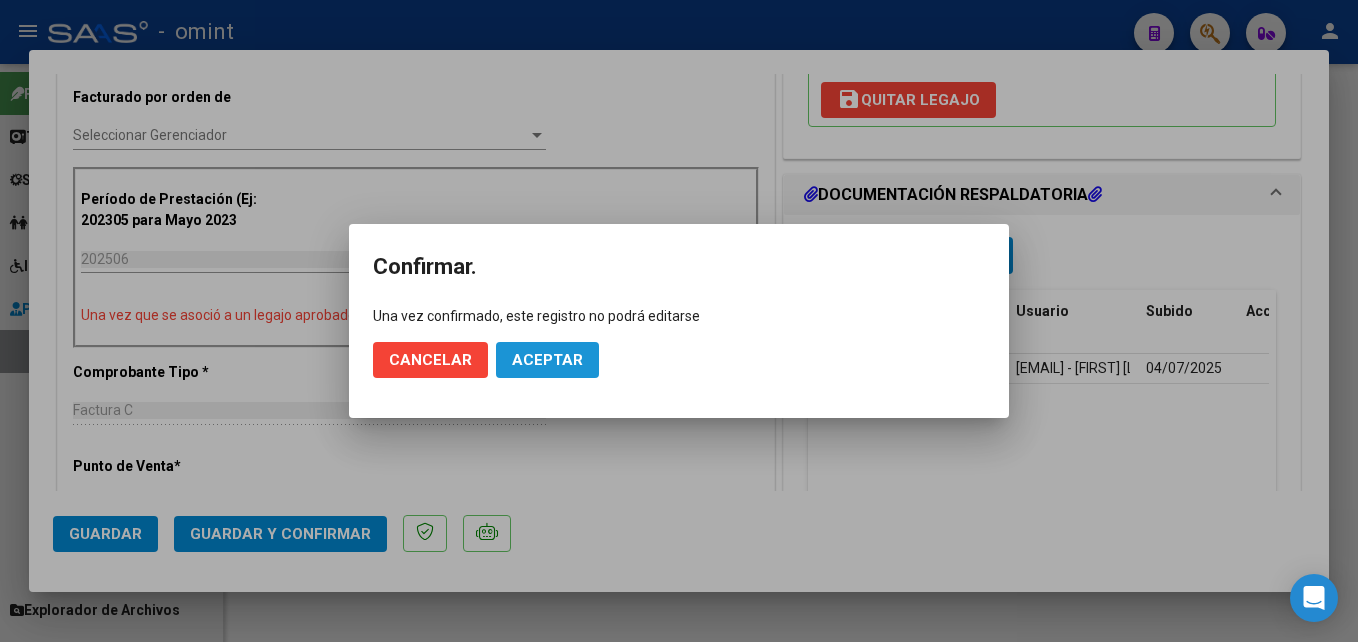click on "Aceptar" 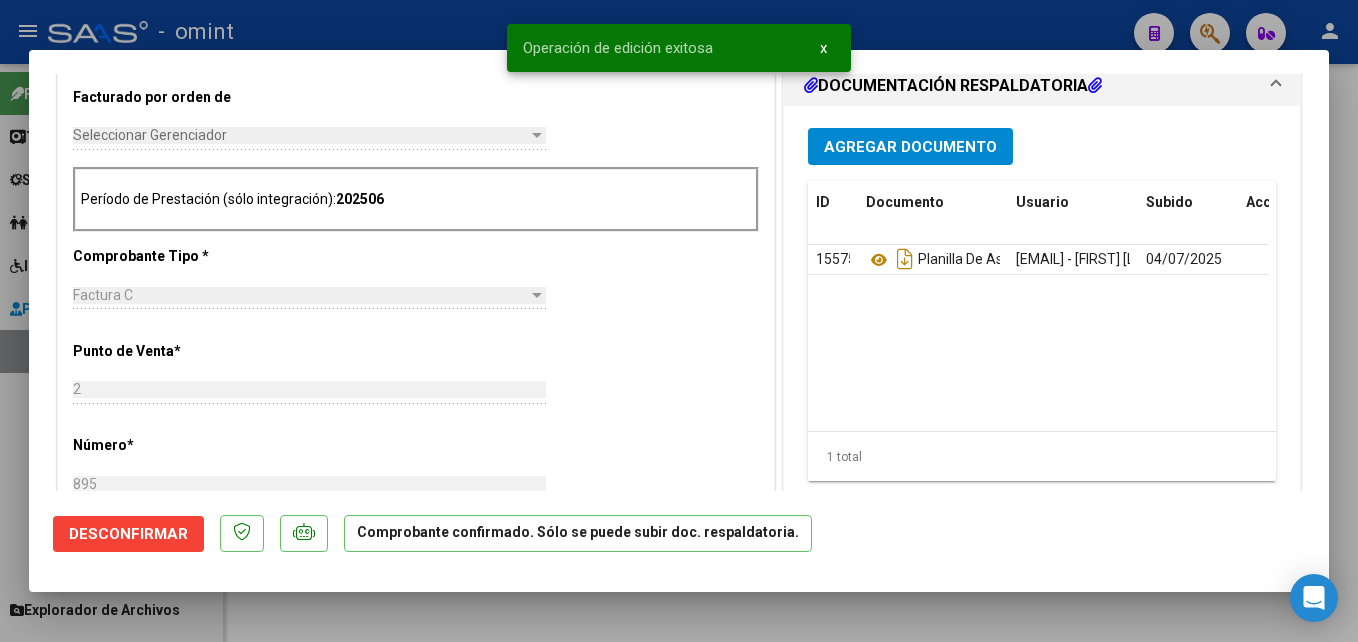 click at bounding box center [679, 321] 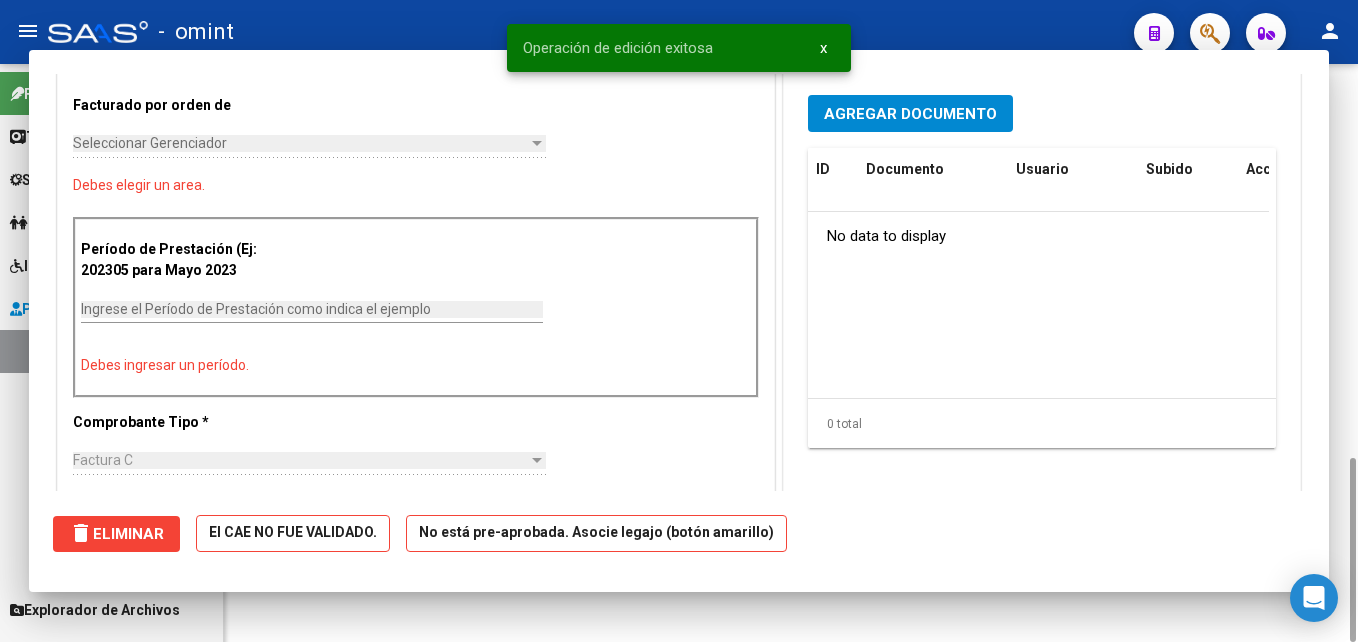 scroll, scrollTop: 0, scrollLeft: 0, axis: both 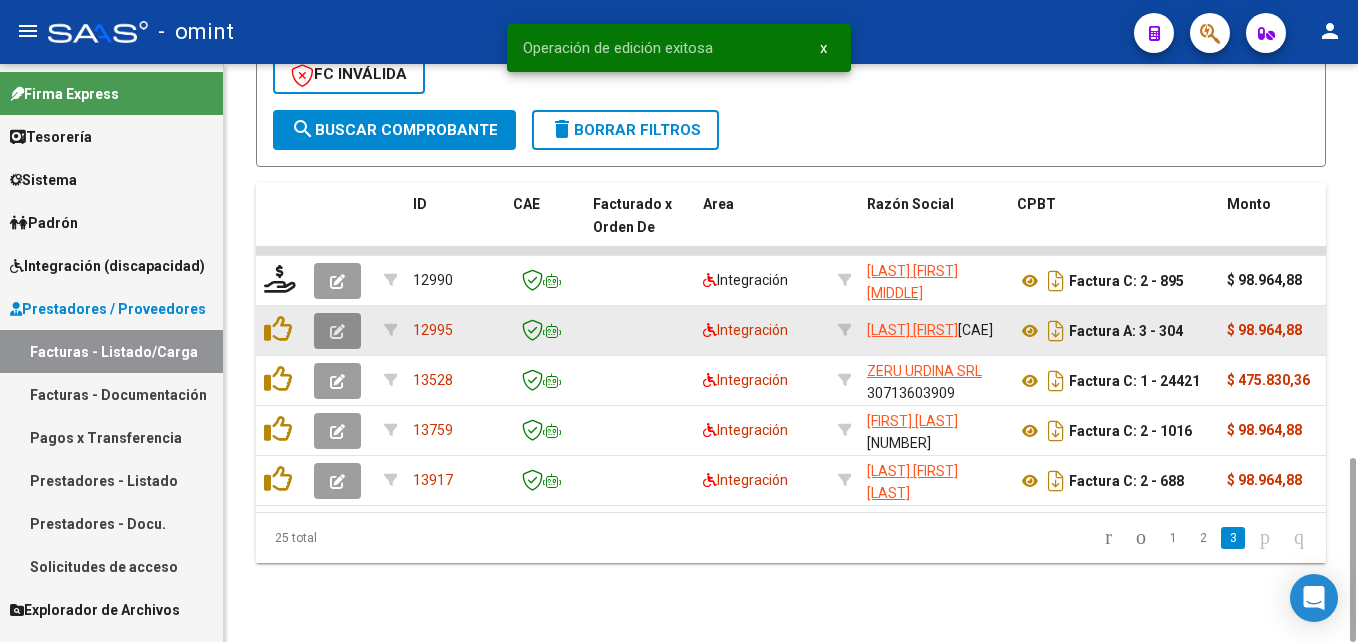 click 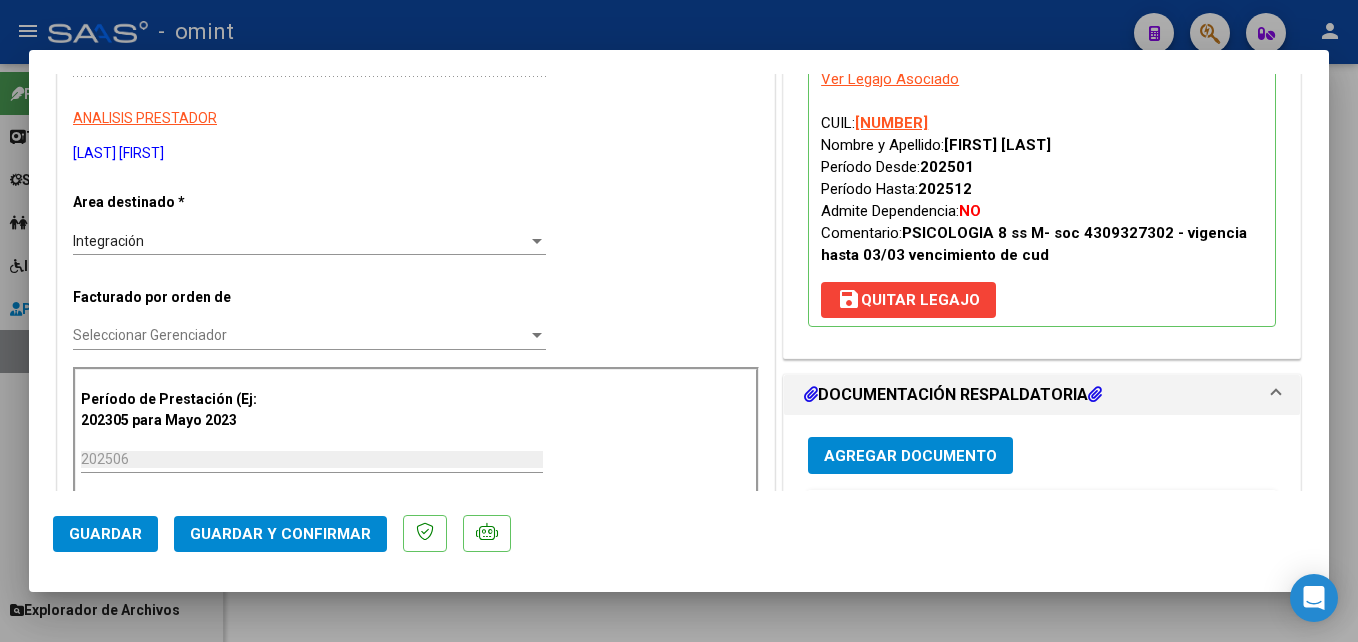 scroll, scrollTop: 700, scrollLeft: 0, axis: vertical 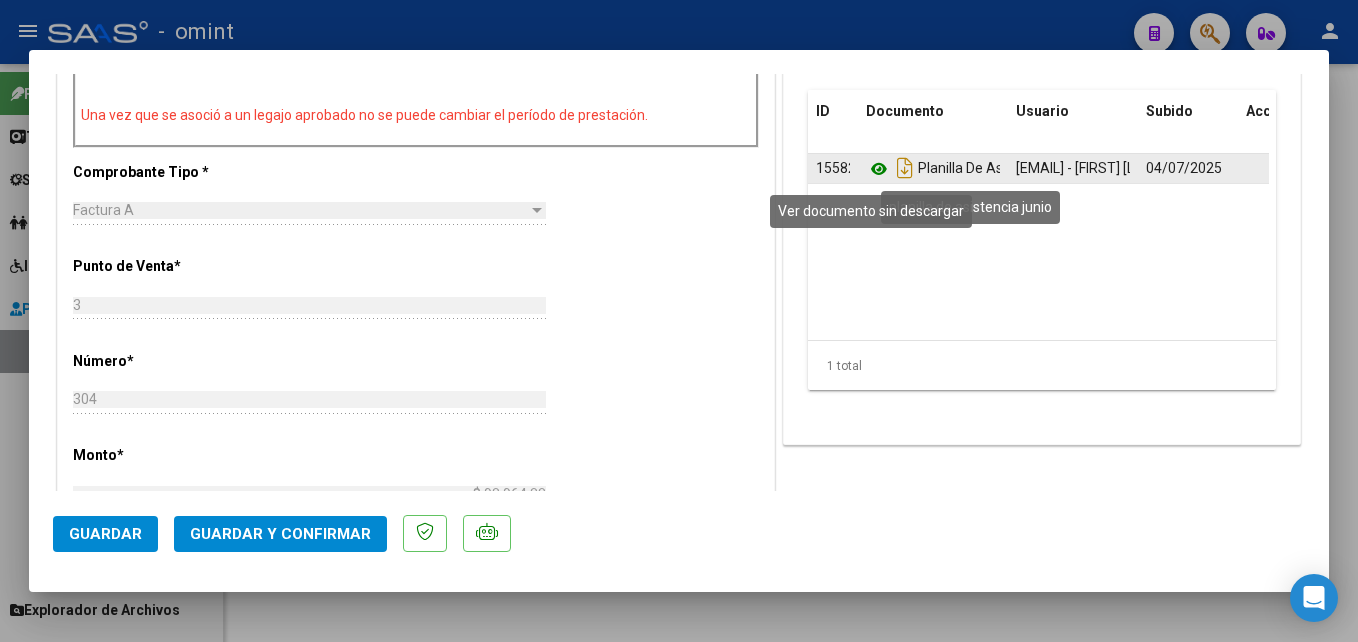 click 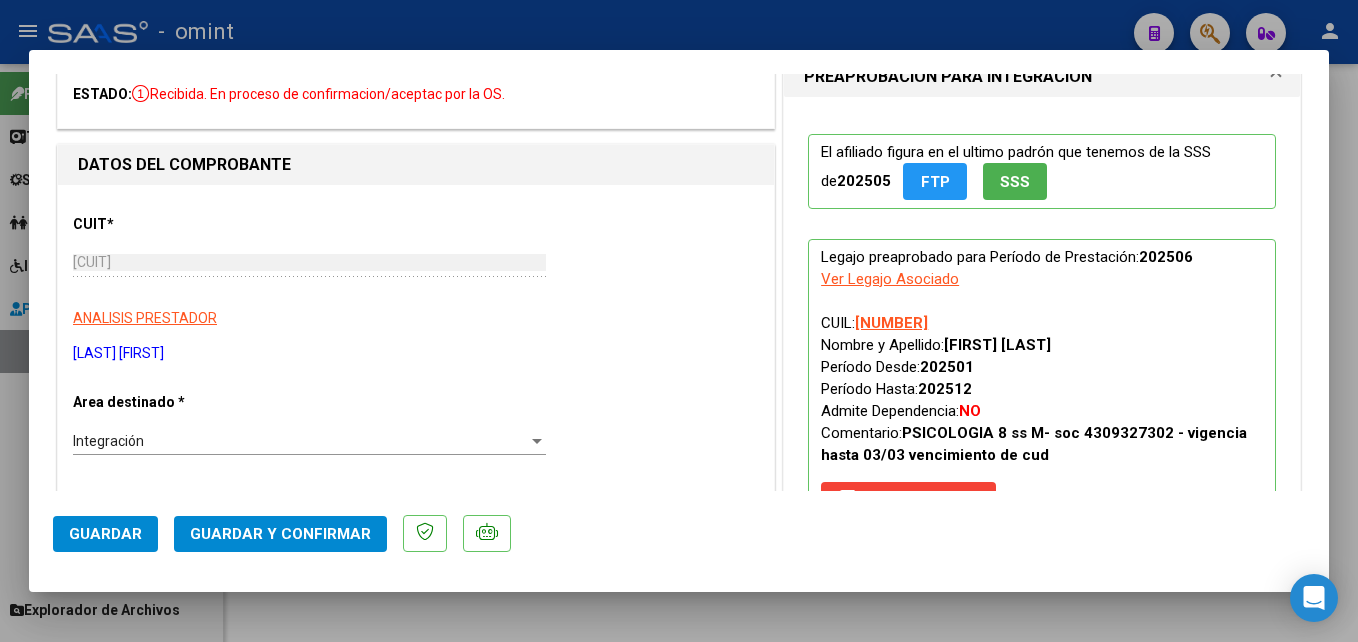 scroll, scrollTop: 0, scrollLeft: 0, axis: both 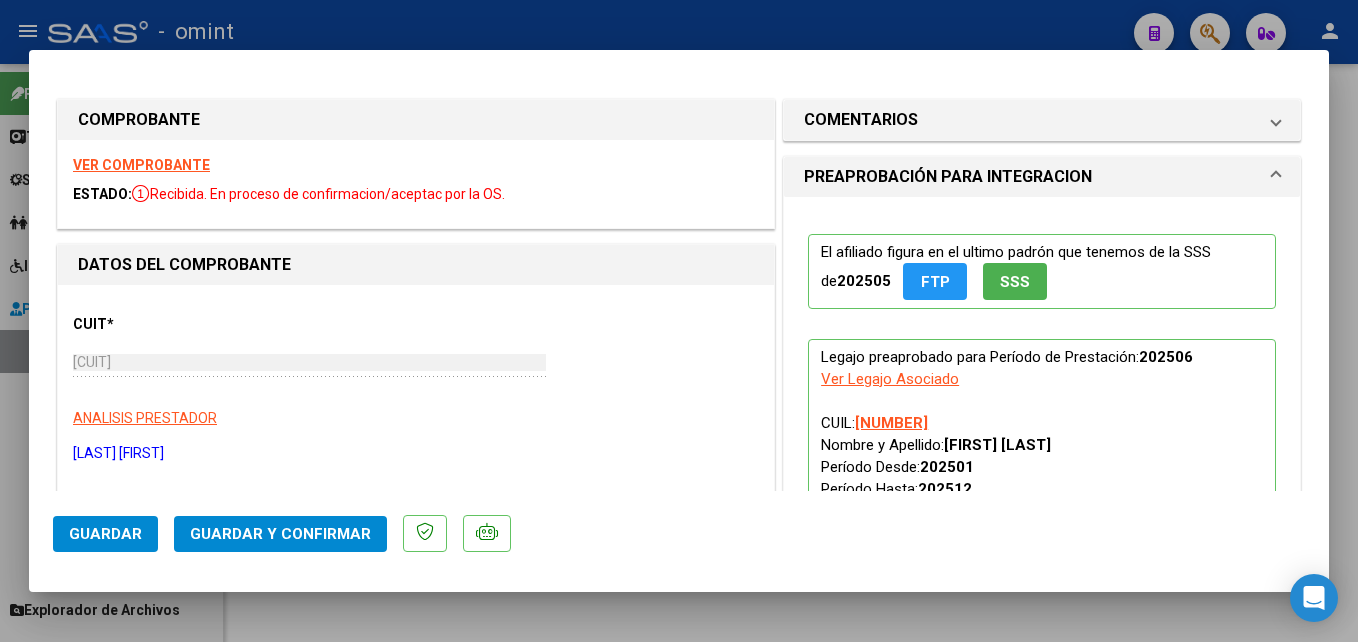 click on "VER COMPROBANTE" at bounding box center (141, 165) 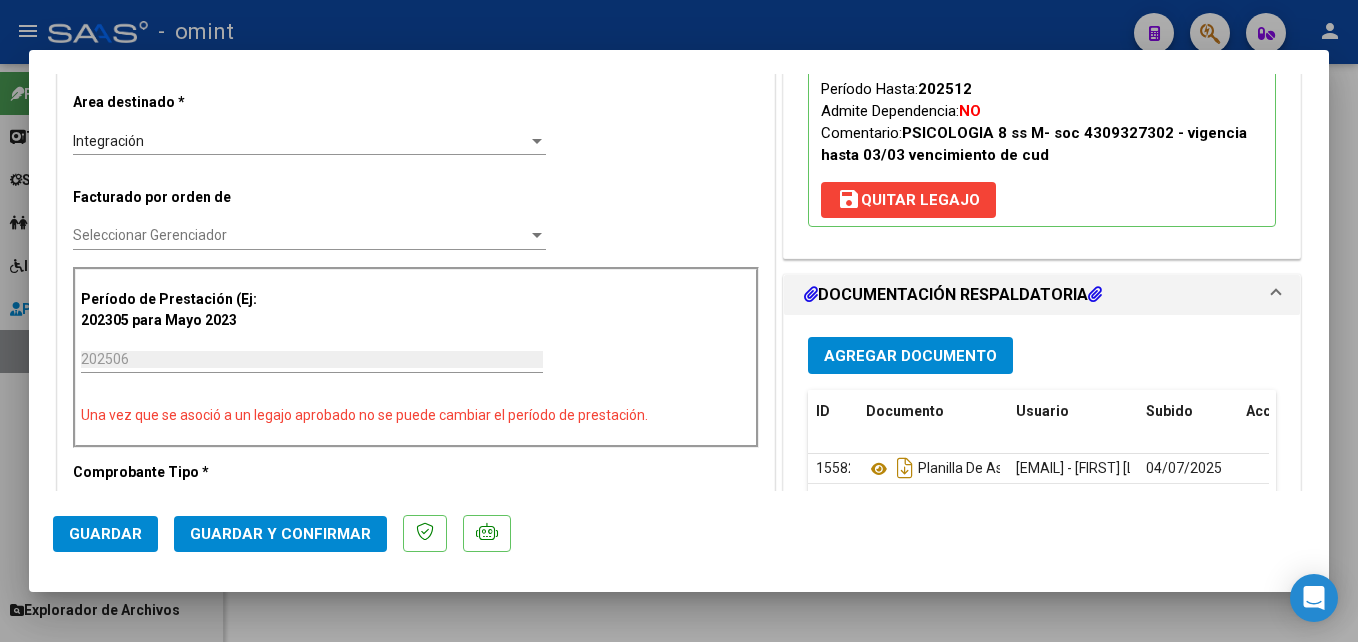 click on "Guardar y Confirmar" 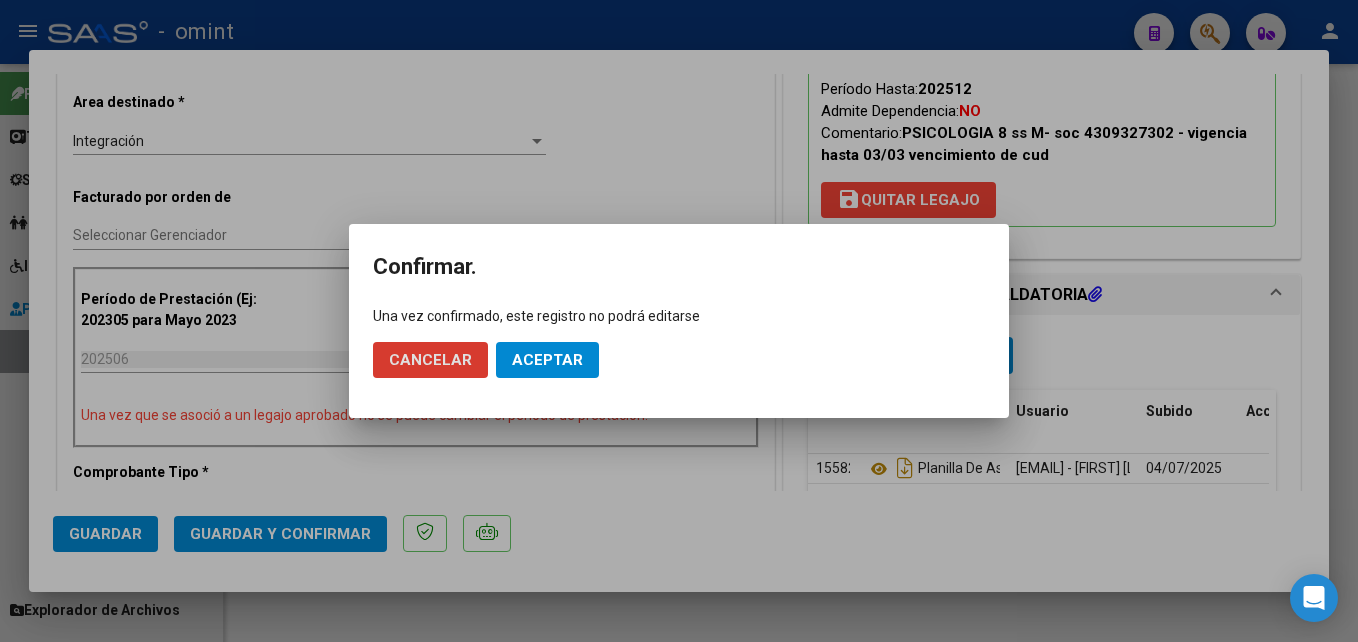 click on "Aceptar" 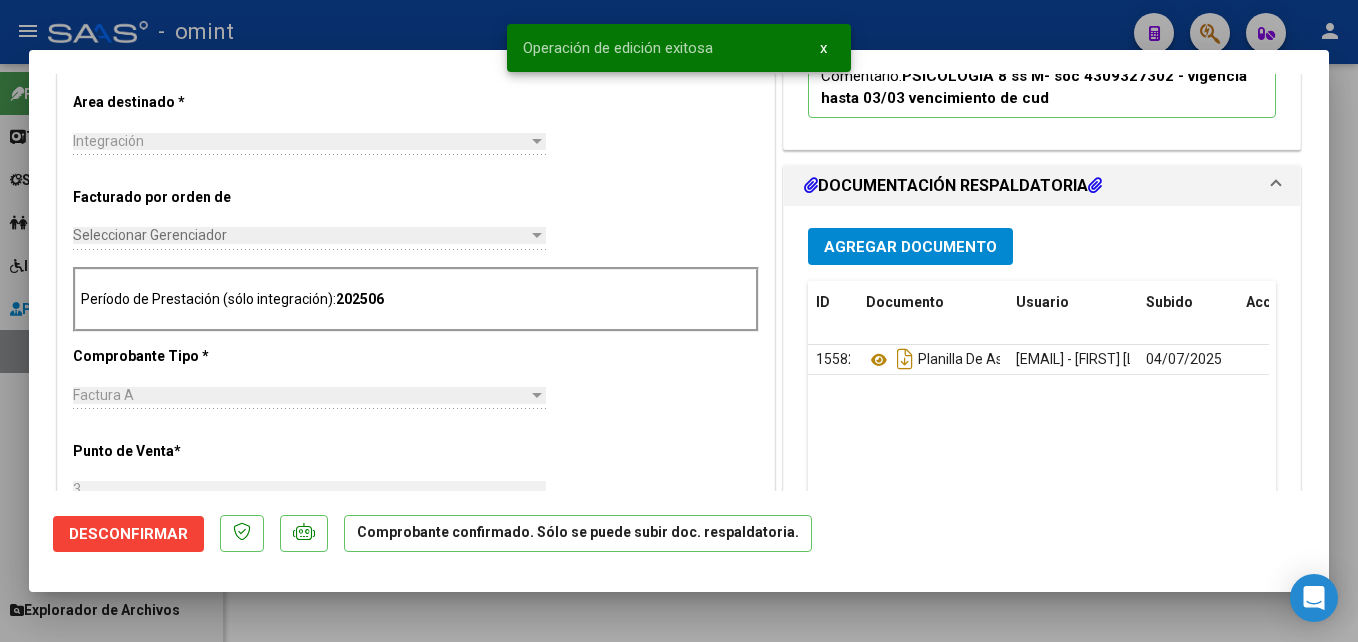 click on "Operación de edición exitosa x" at bounding box center (679, 48) 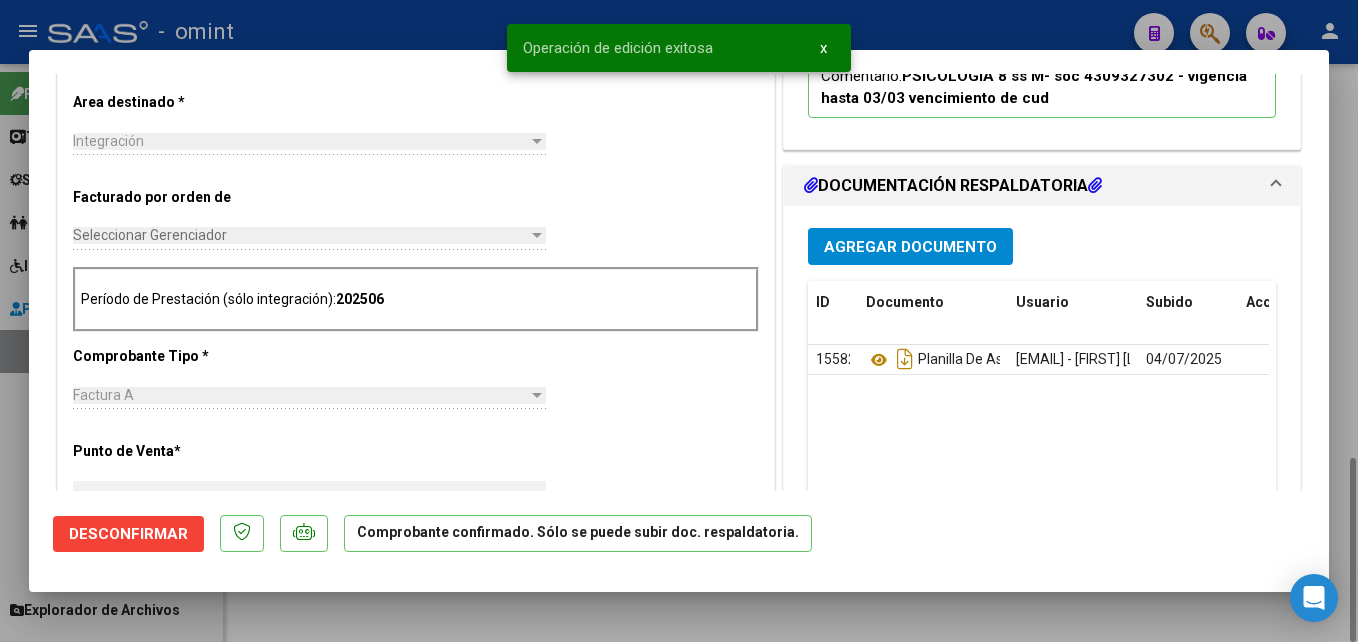 scroll, scrollTop: 0, scrollLeft: 0, axis: both 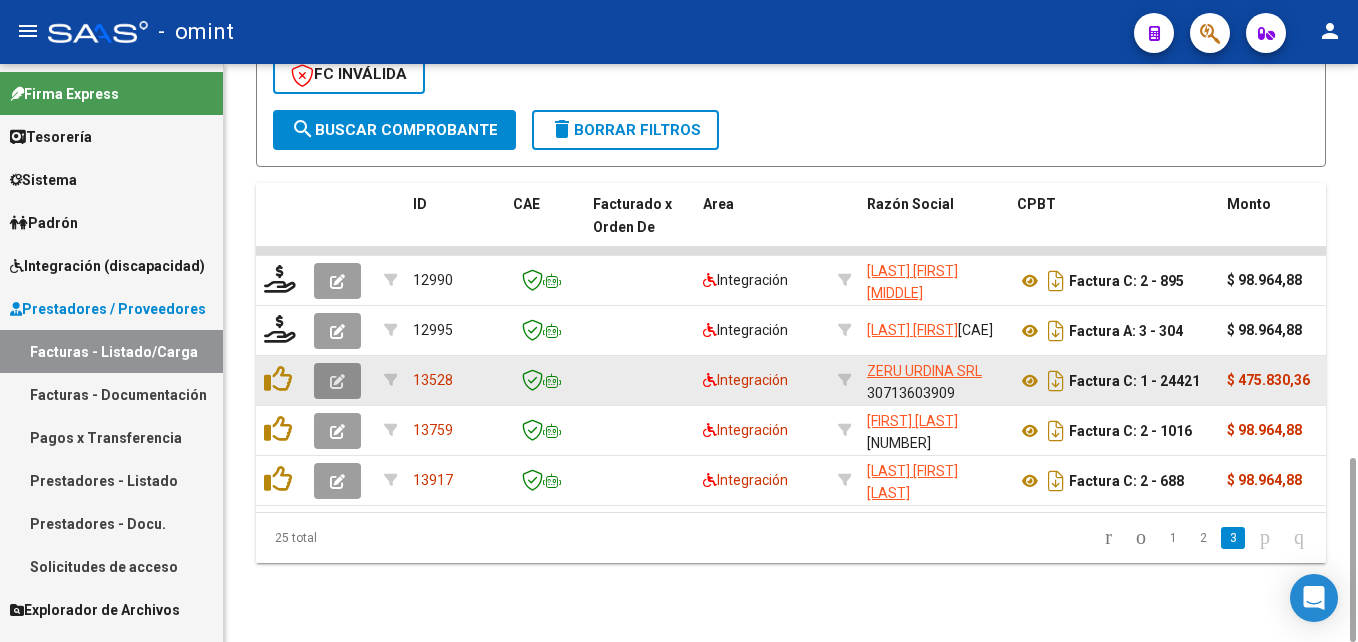 click 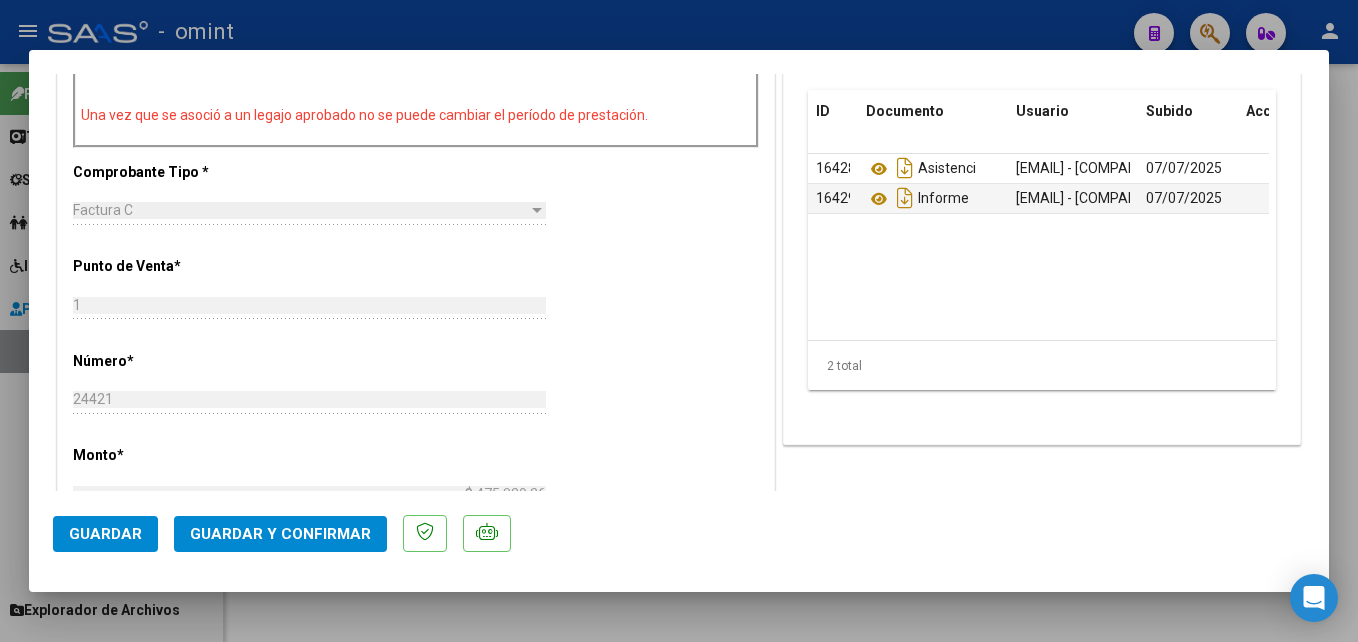 scroll, scrollTop: 100, scrollLeft: 0, axis: vertical 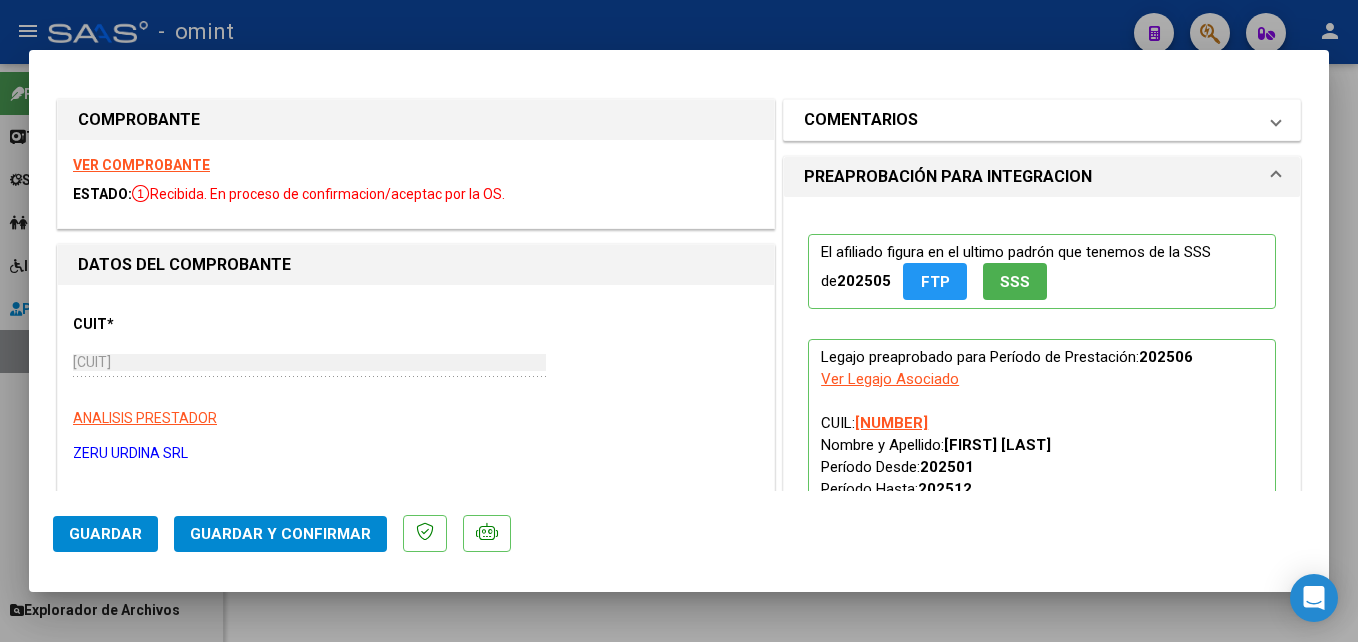 click on "COMENTARIOS" at bounding box center (861, 120) 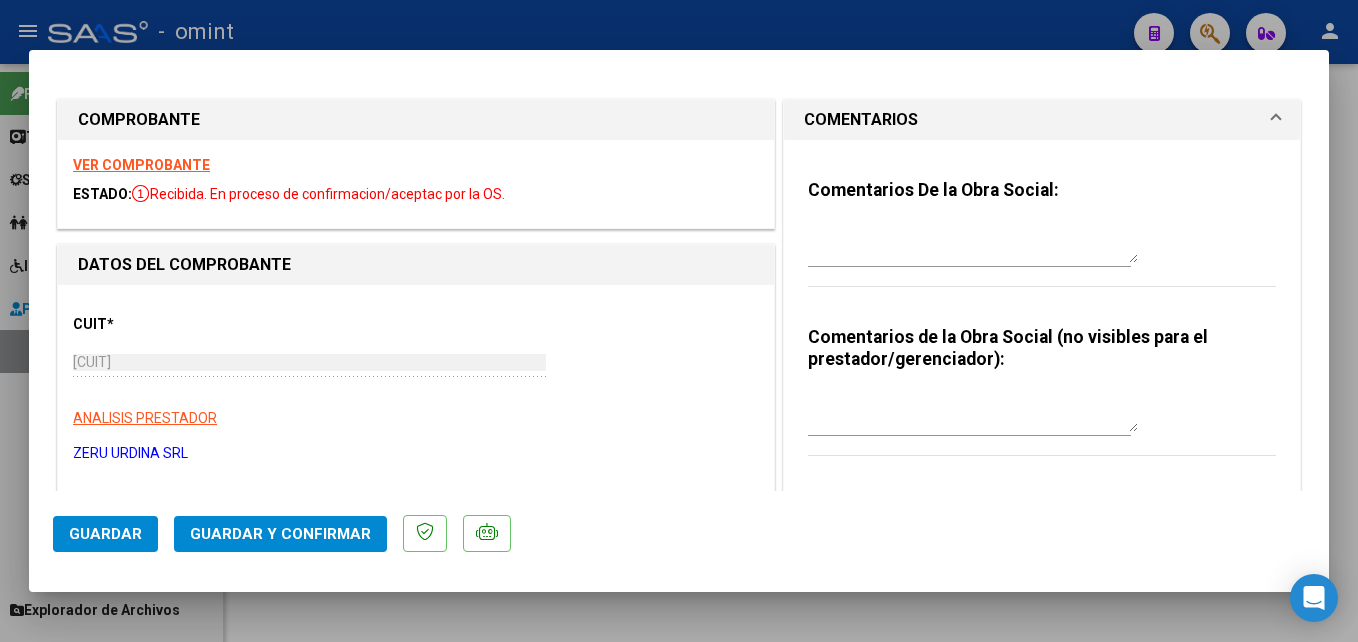 click at bounding box center [973, 243] 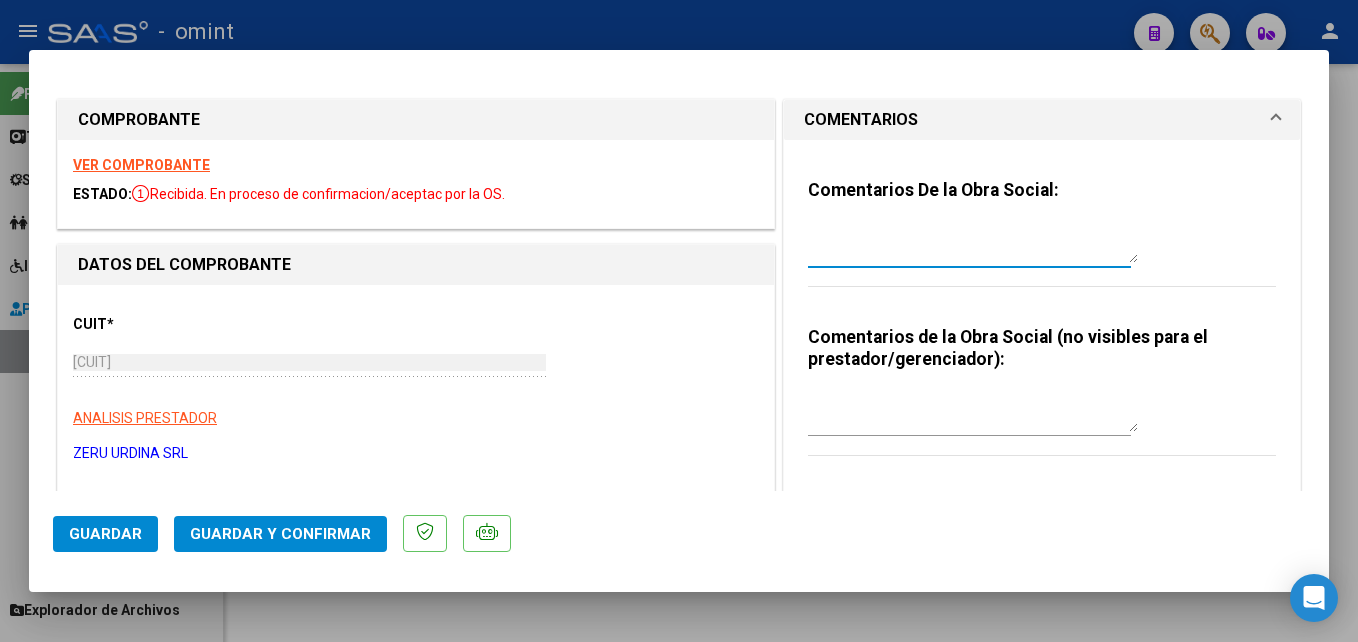 paste on "El informe semestral debe ser presentado por la familia del socio, no se gestiona desde integración." 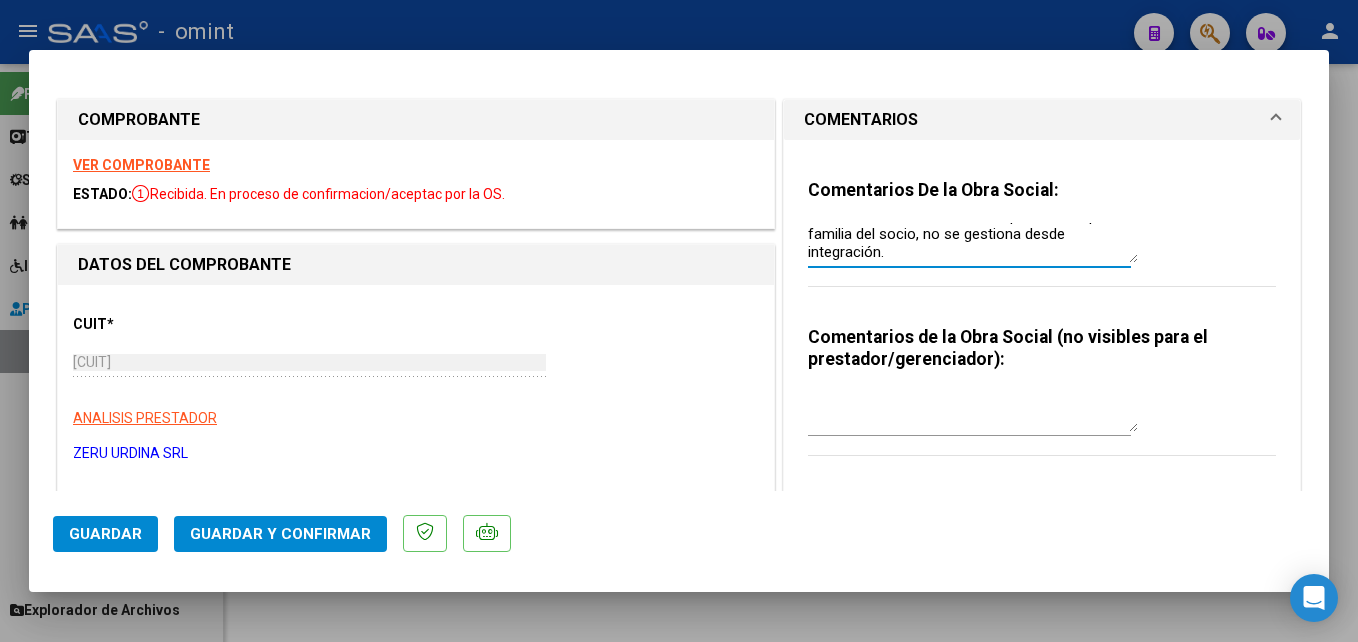 scroll, scrollTop: 18, scrollLeft: 0, axis: vertical 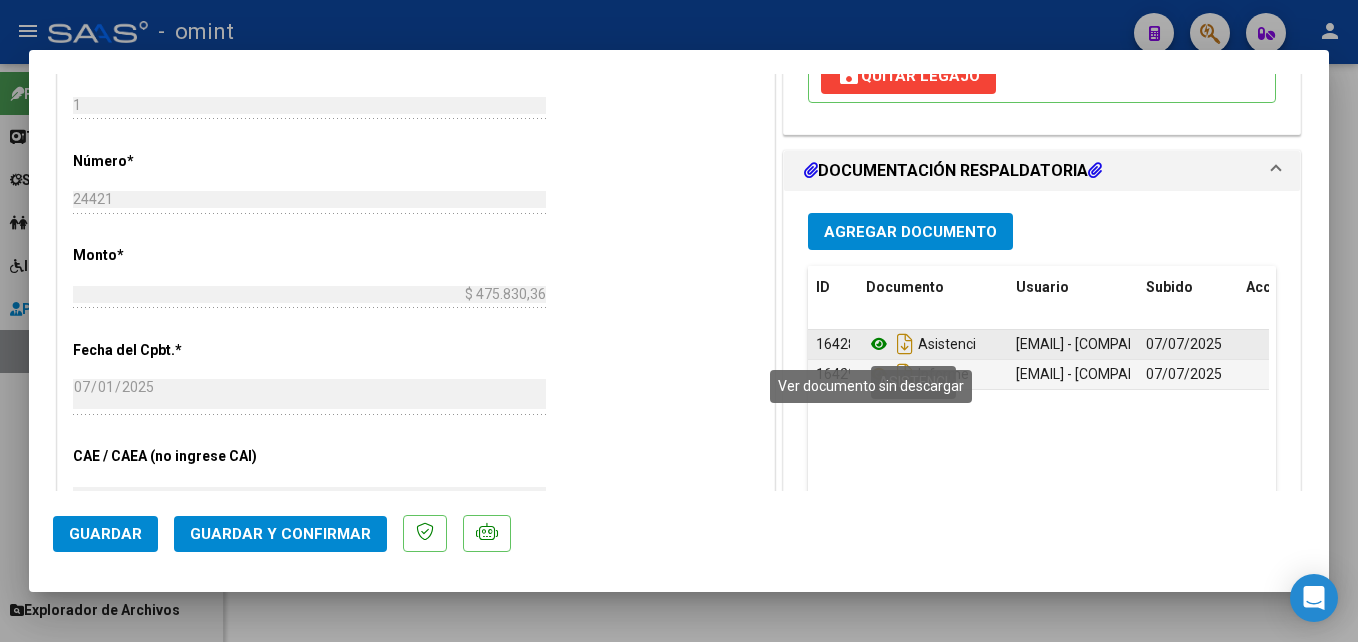 type on "El informe semestral debe ser presentado por la familia del socio, no se gestiona desde integración." 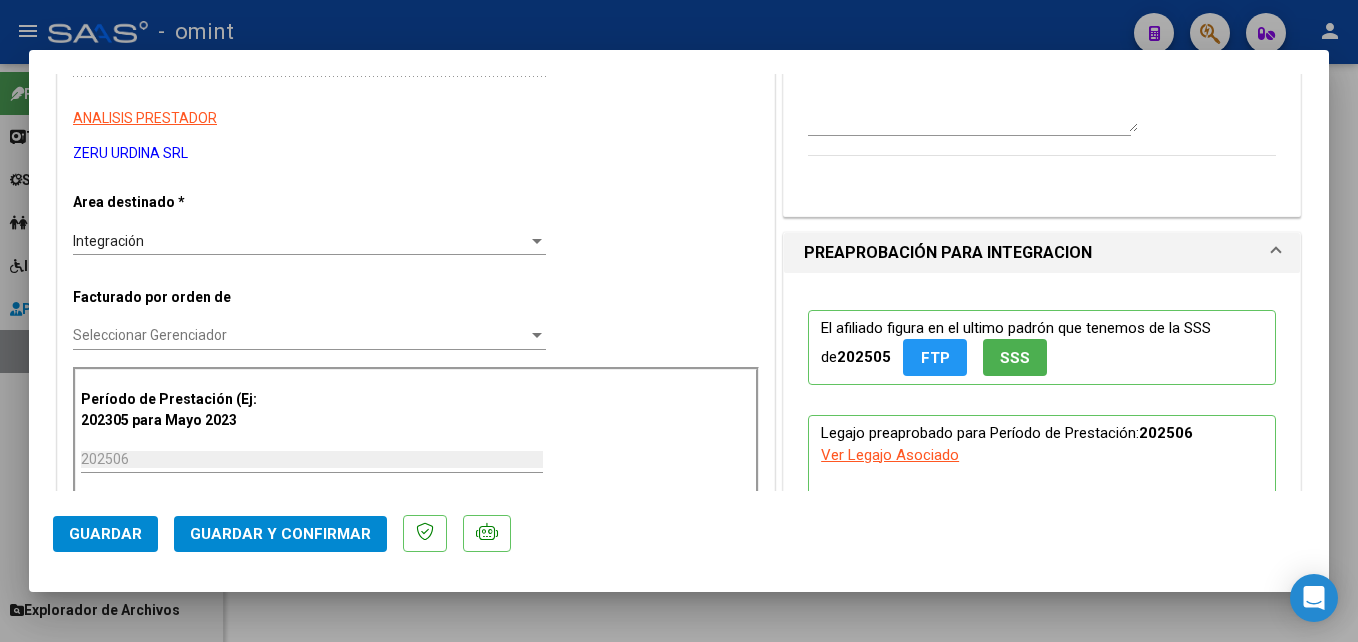 scroll, scrollTop: 0, scrollLeft: 0, axis: both 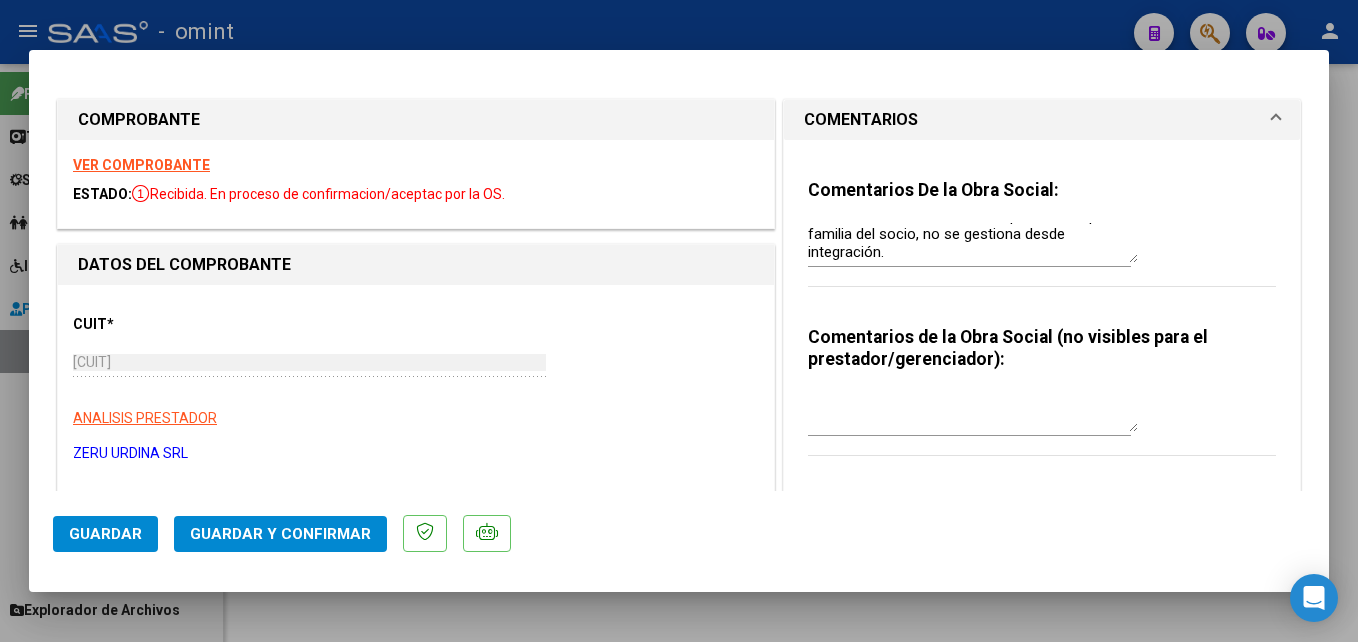 click on "VER COMPROBANTE       ESTADO:   Recibida. En proceso de confirmacion/aceptac por la OS." at bounding box center [416, 184] 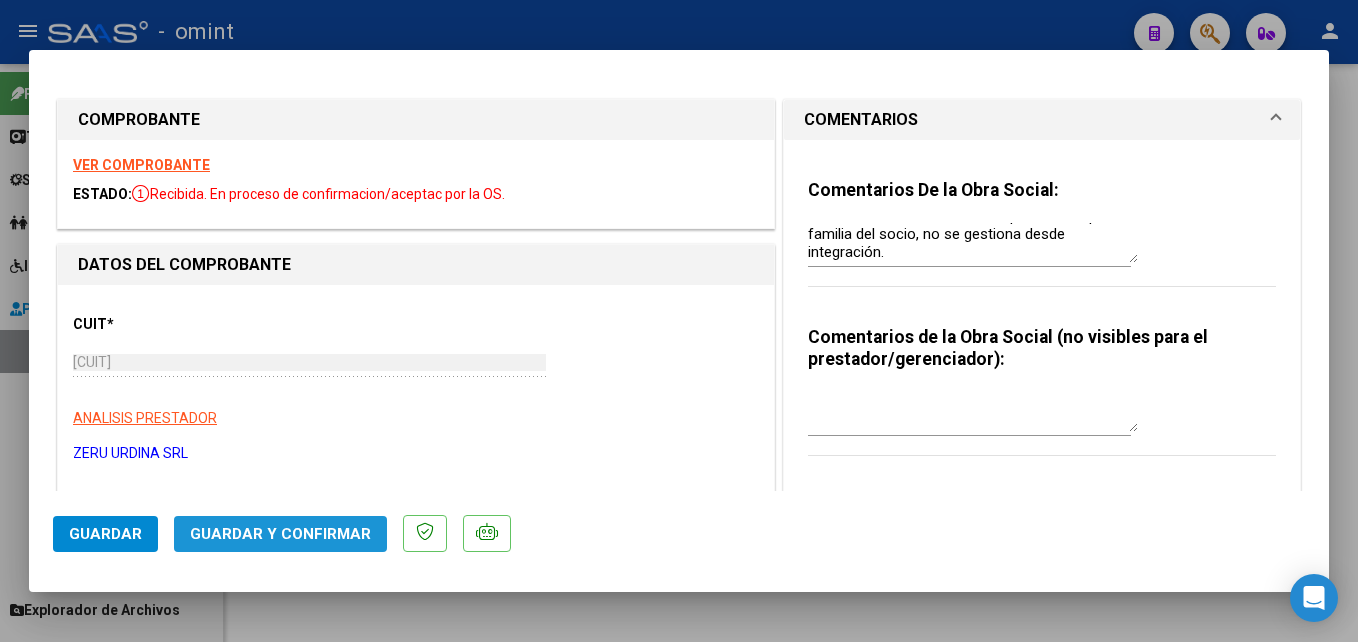 click on "Guardar y Confirmar" 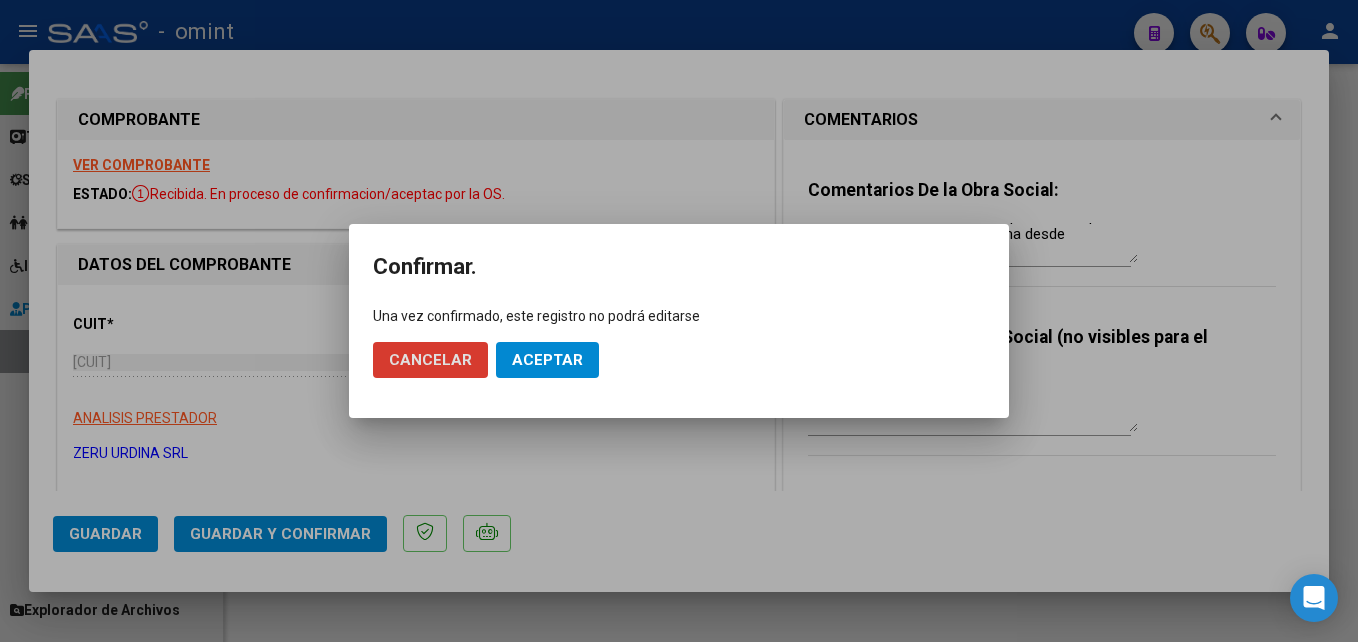 click on "Aceptar" 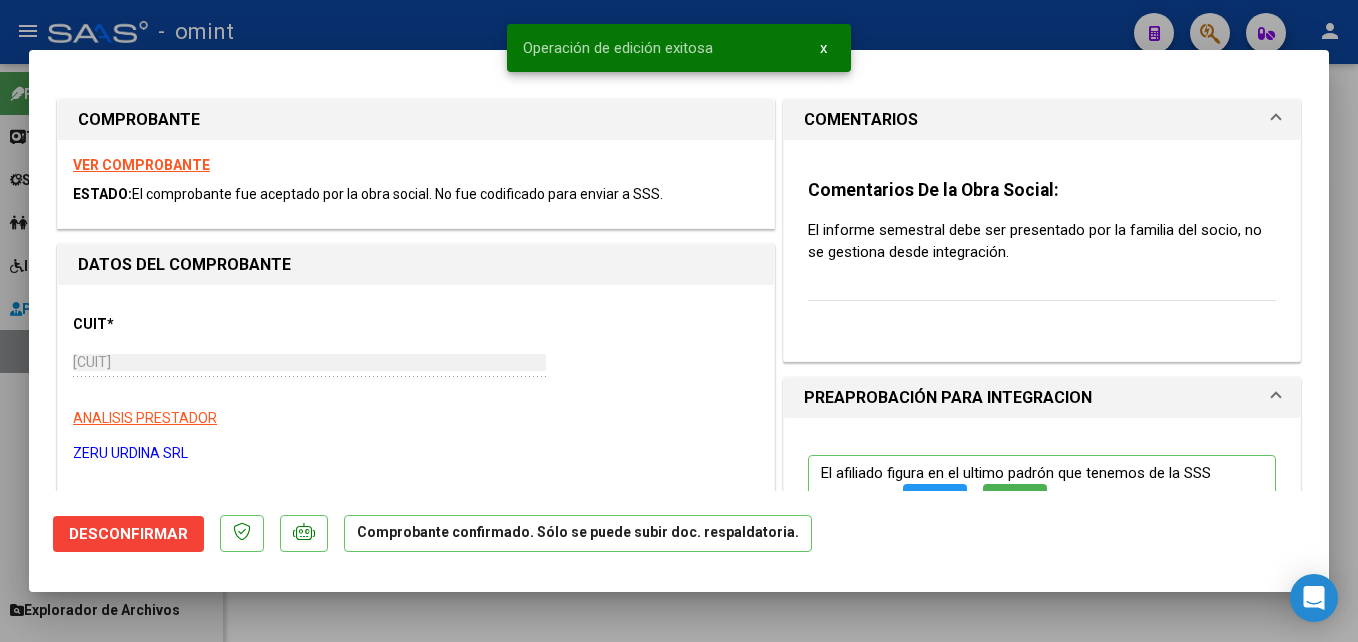 click at bounding box center (679, 321) 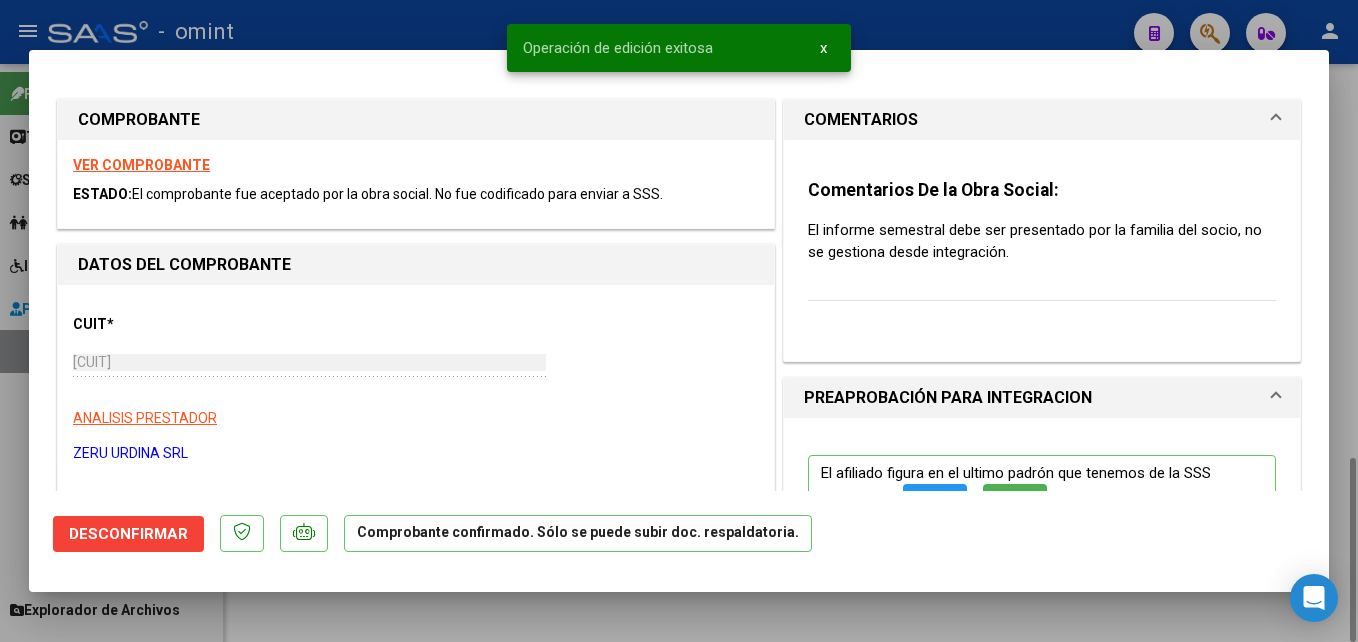 type 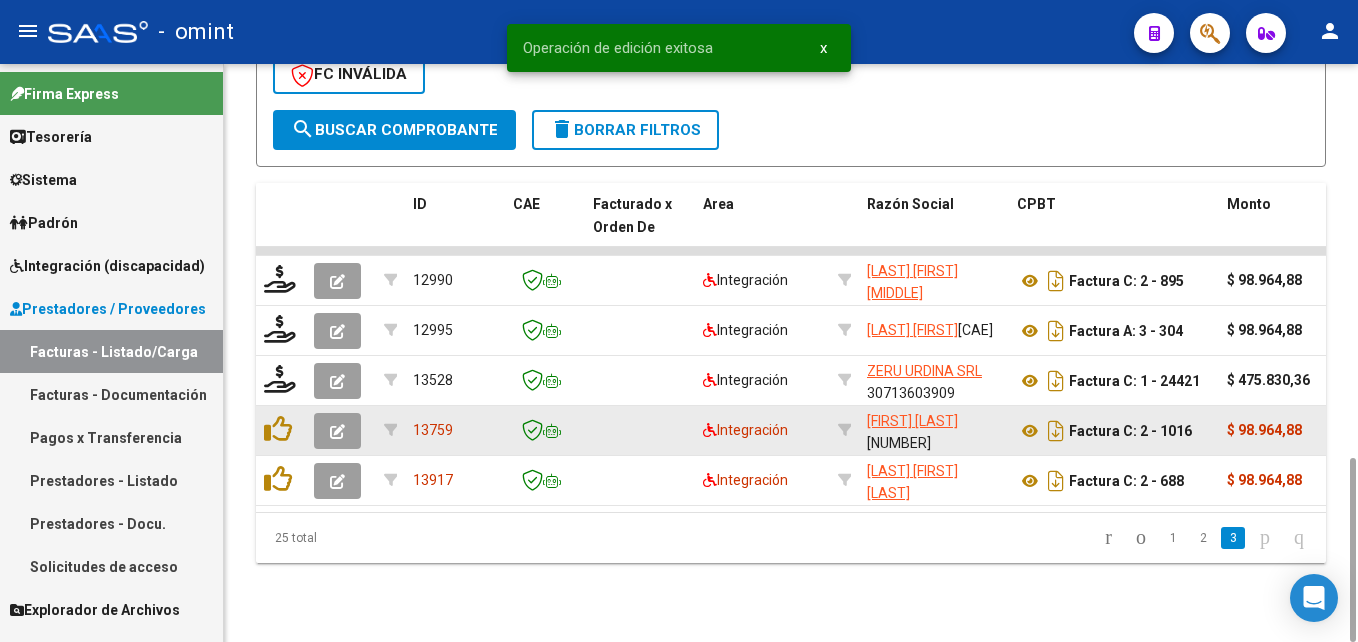 click 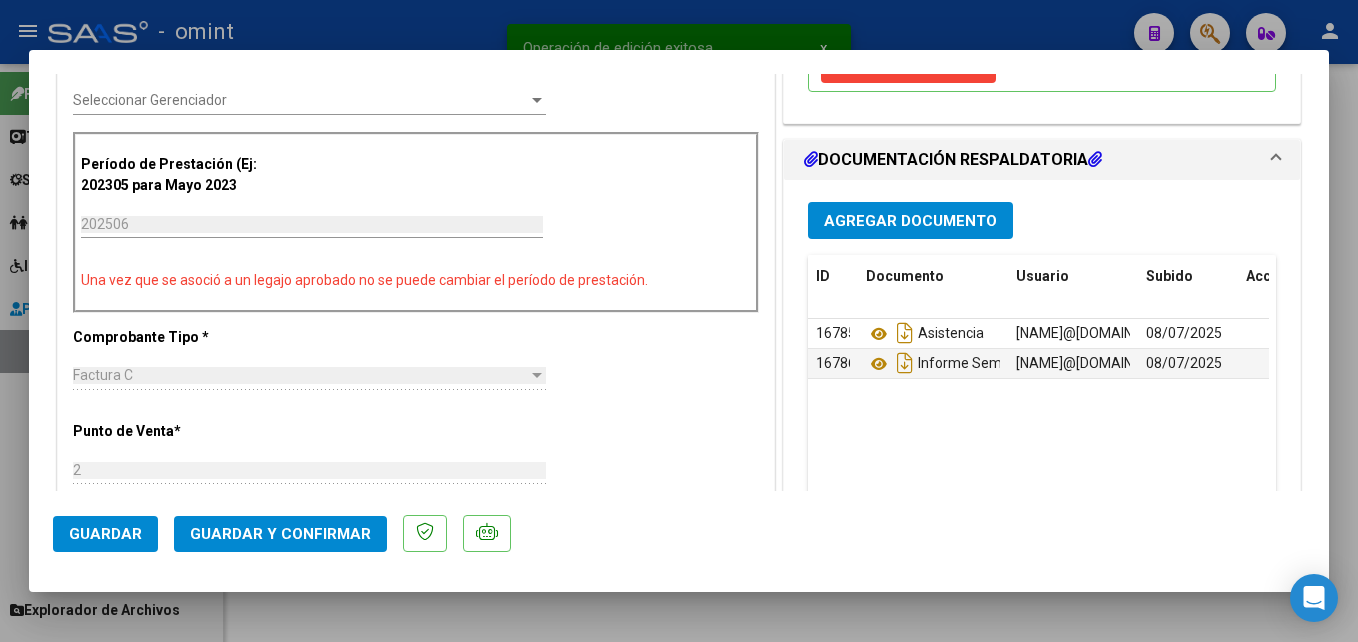 scroll, scrollTop: 0, scrollLeft: 0, axis: both 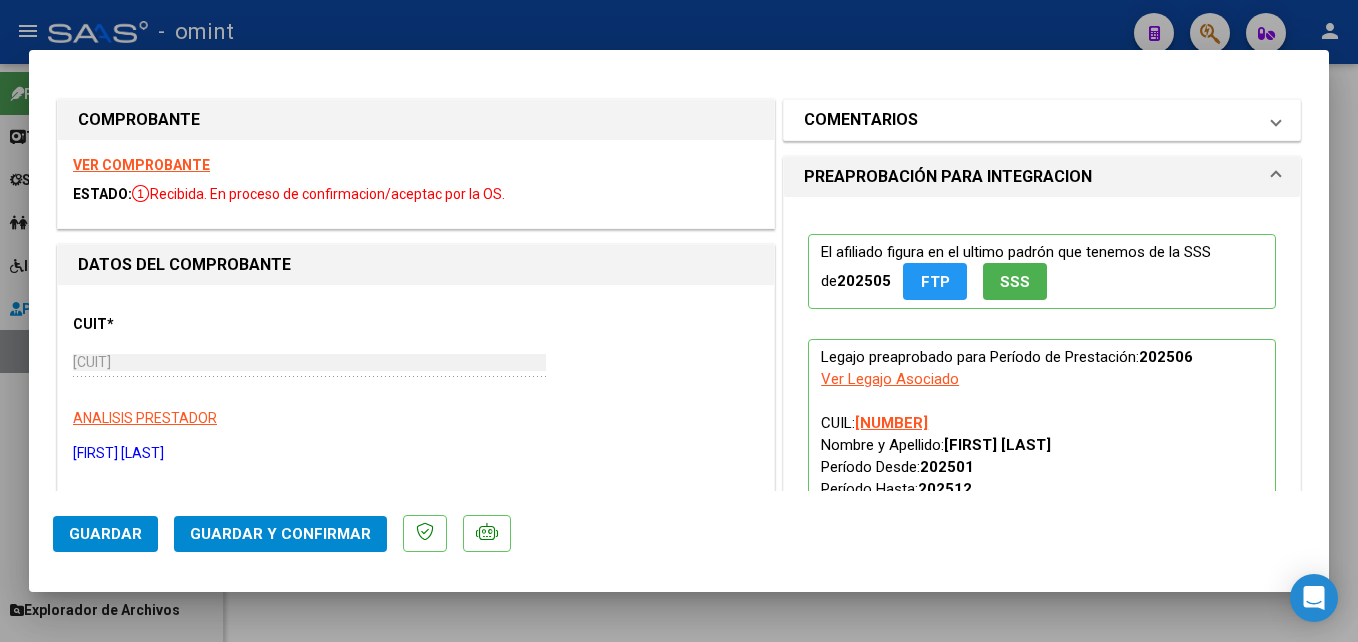 click on "COMENTARIOS" at bounding box center (1030, 120) 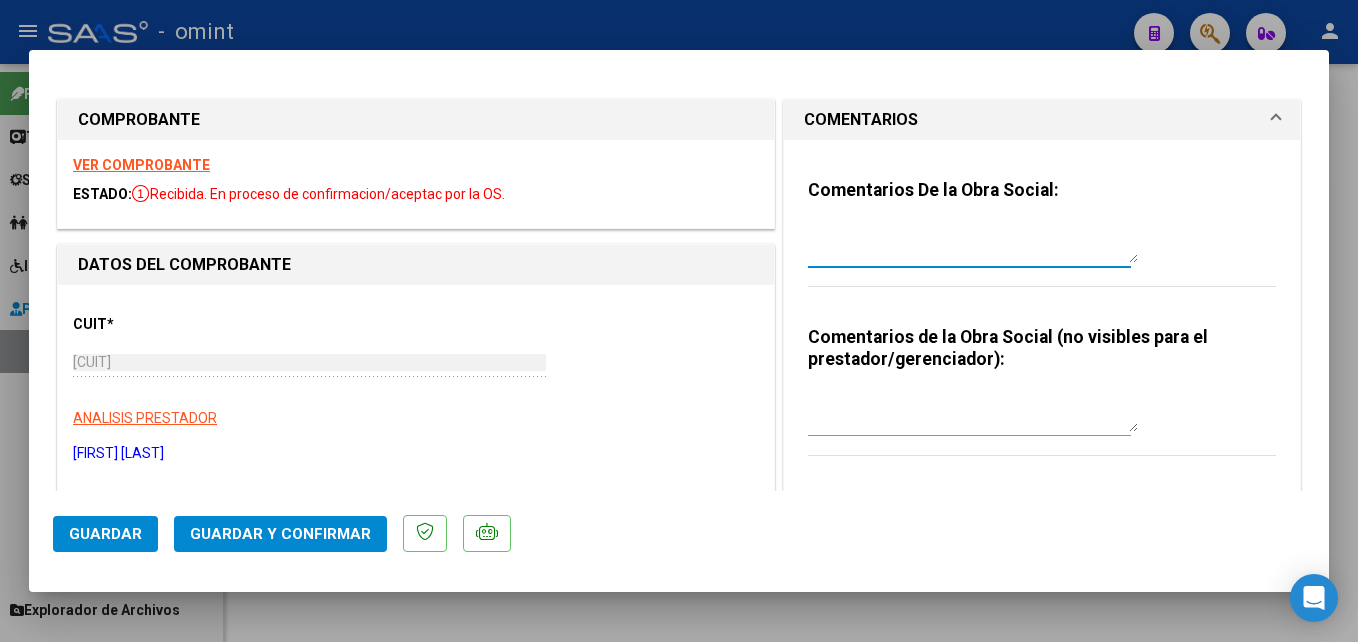 drag, startPoint x: 861, startPoint y: 253, endPoint x: 886, endPoint y: 253, distance: 25 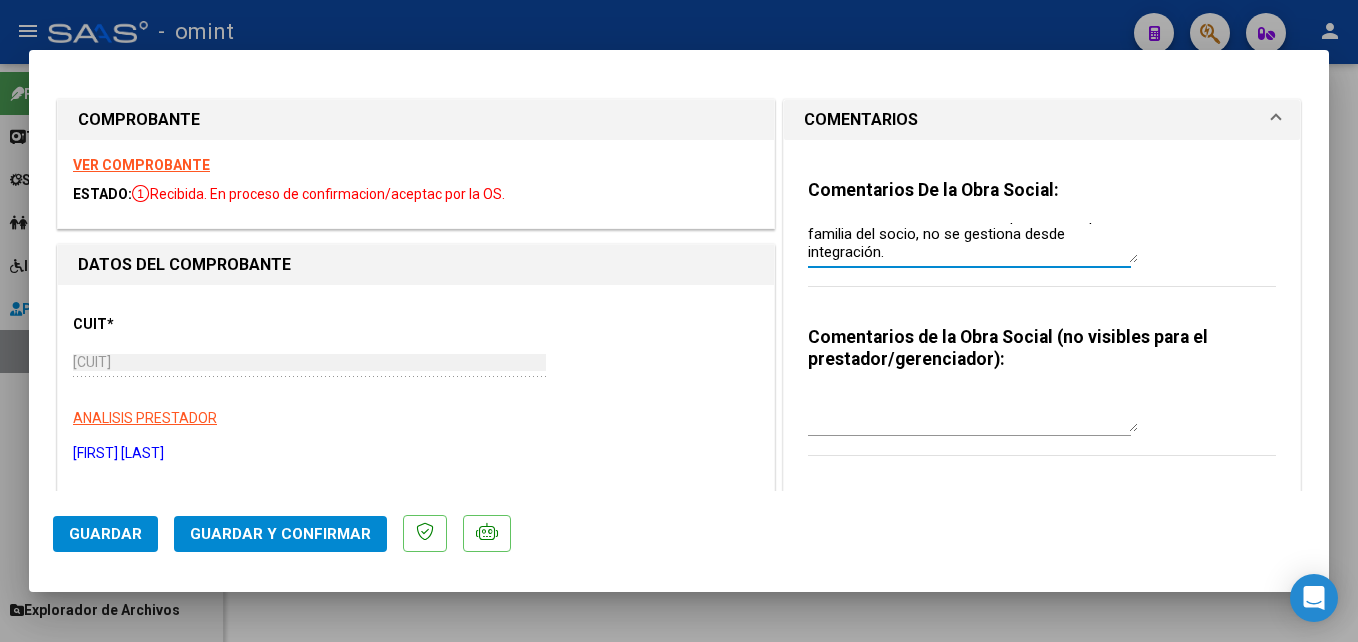 scroll, scrollTop: 18, scrollLeft: 0, axis: vertical 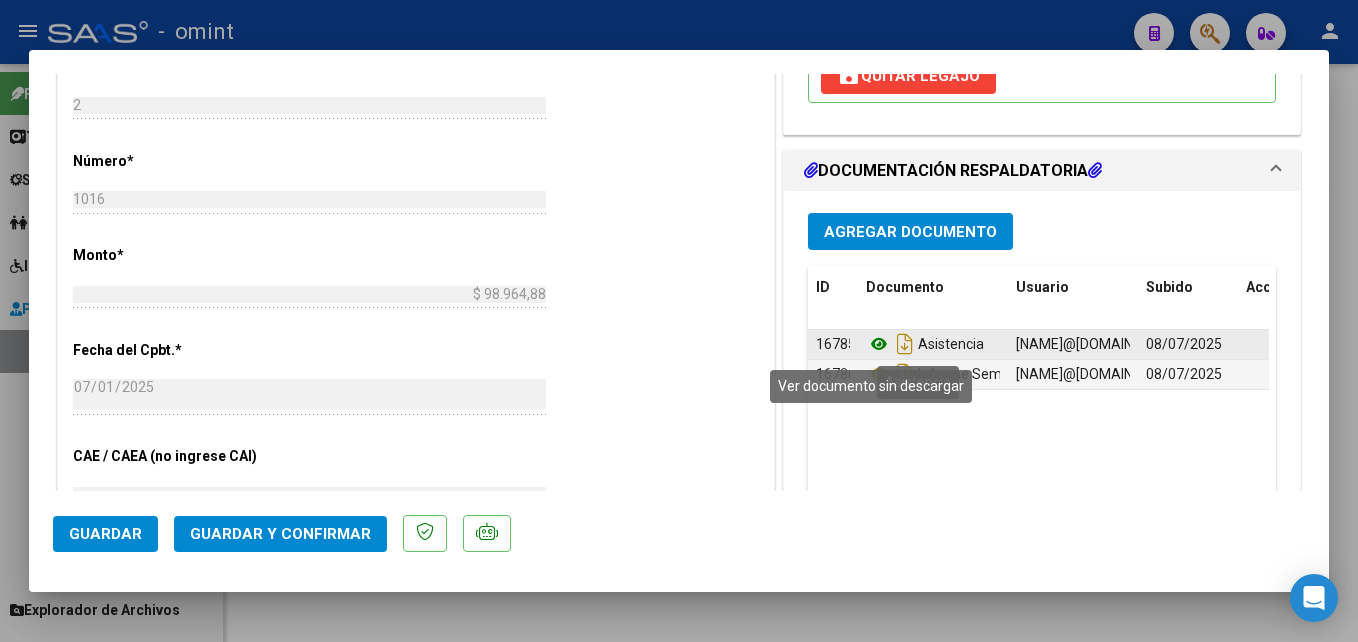 type on "El informe semestral debe ser presentado por la familia del socio, no se gestiona desde integración." 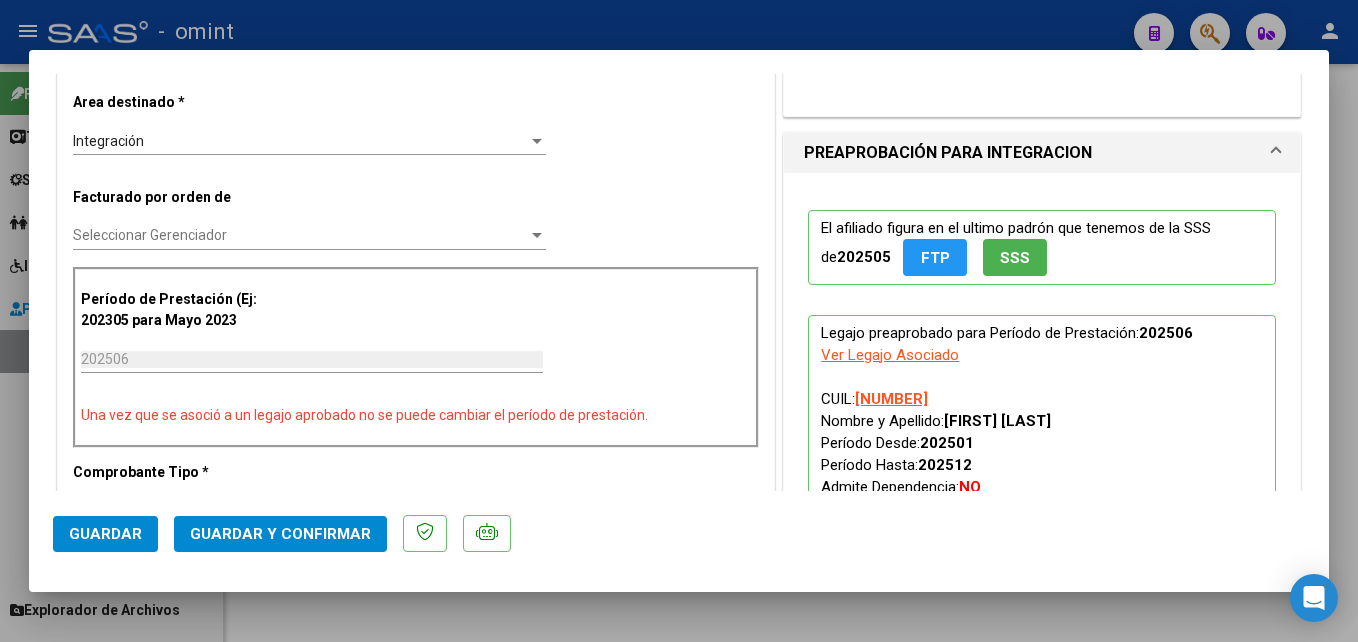 scroll, scrollTop: 0, scrollLeft: 0, axis: both 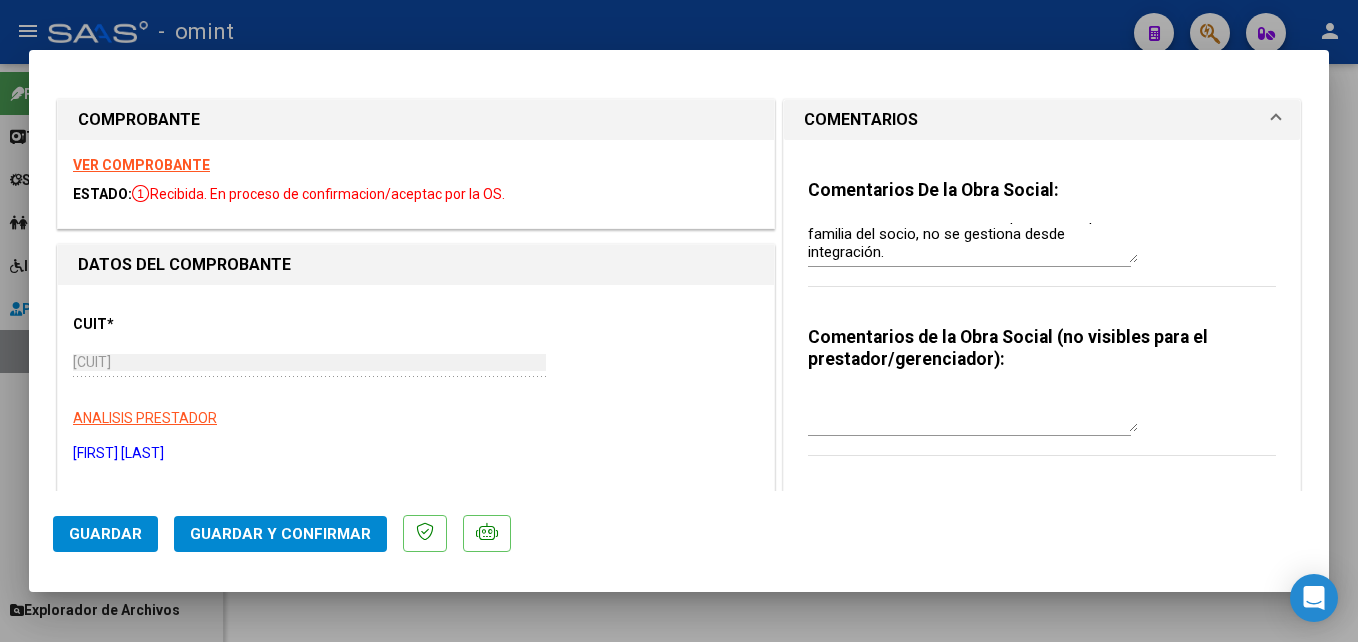 click on "VER COMPROBANTE" at bounding box center [141, 165] 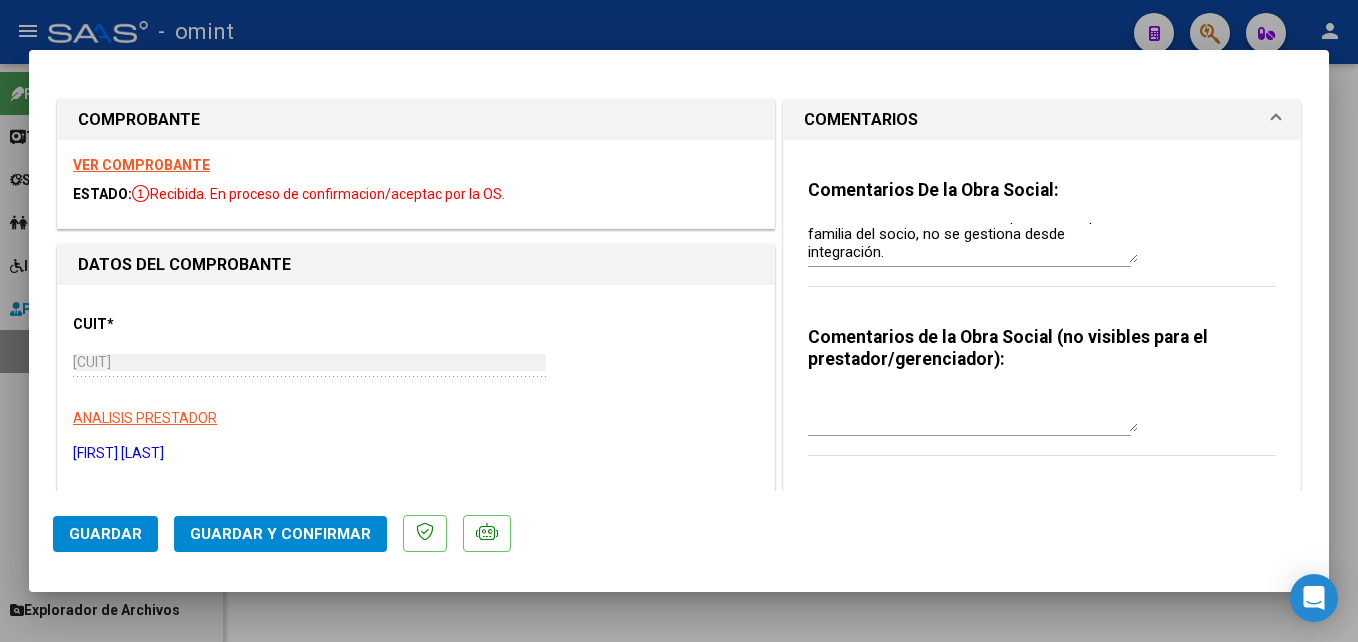 scroll, scrollTop: 400, scrollLeft: 0, axis: vertical 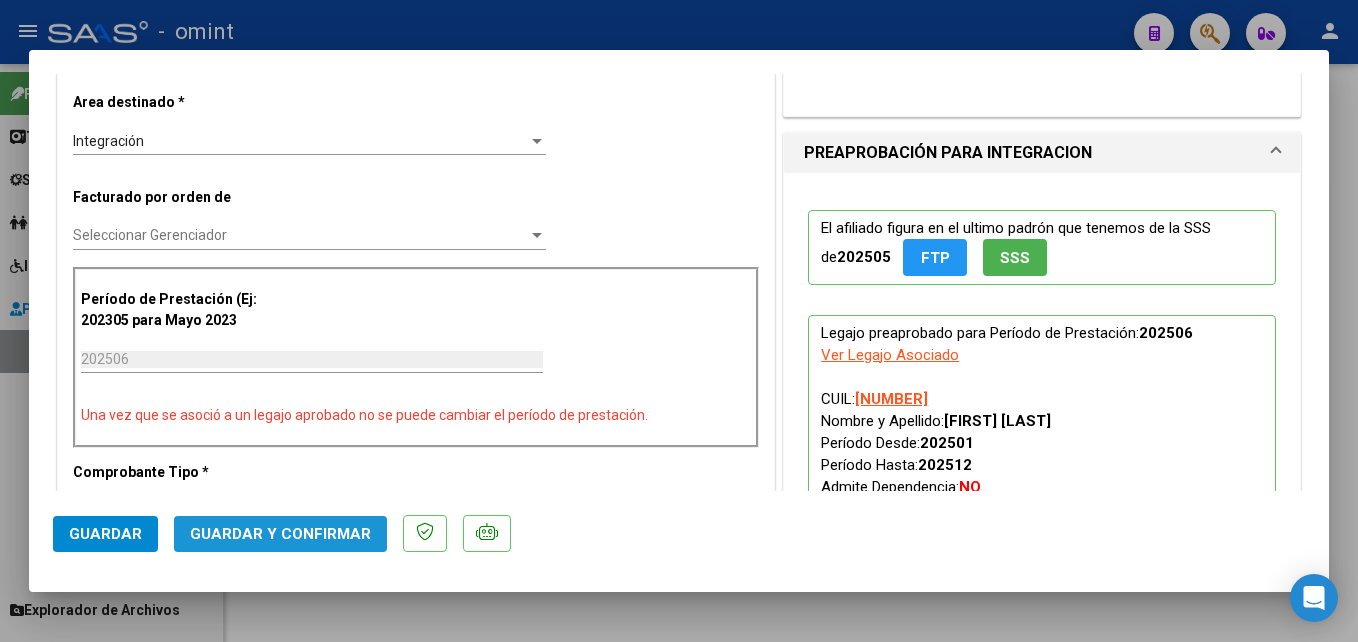 click on "Guardar y Confirmar" 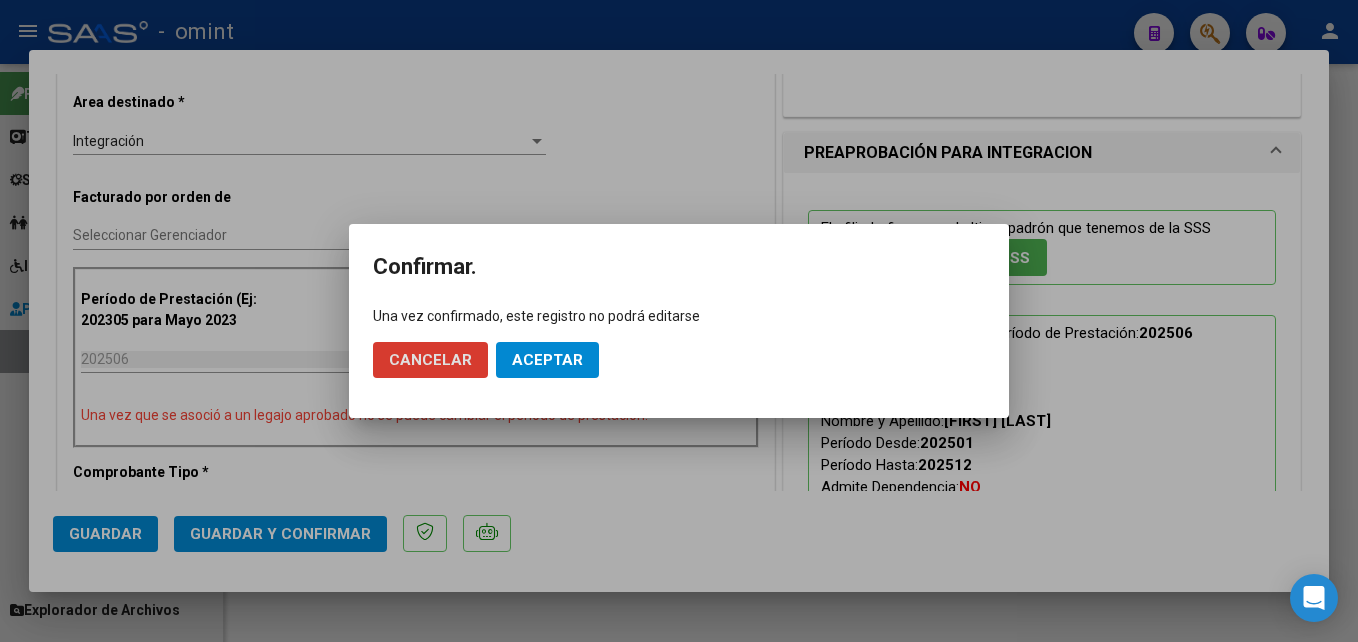 click on "Aceptar" 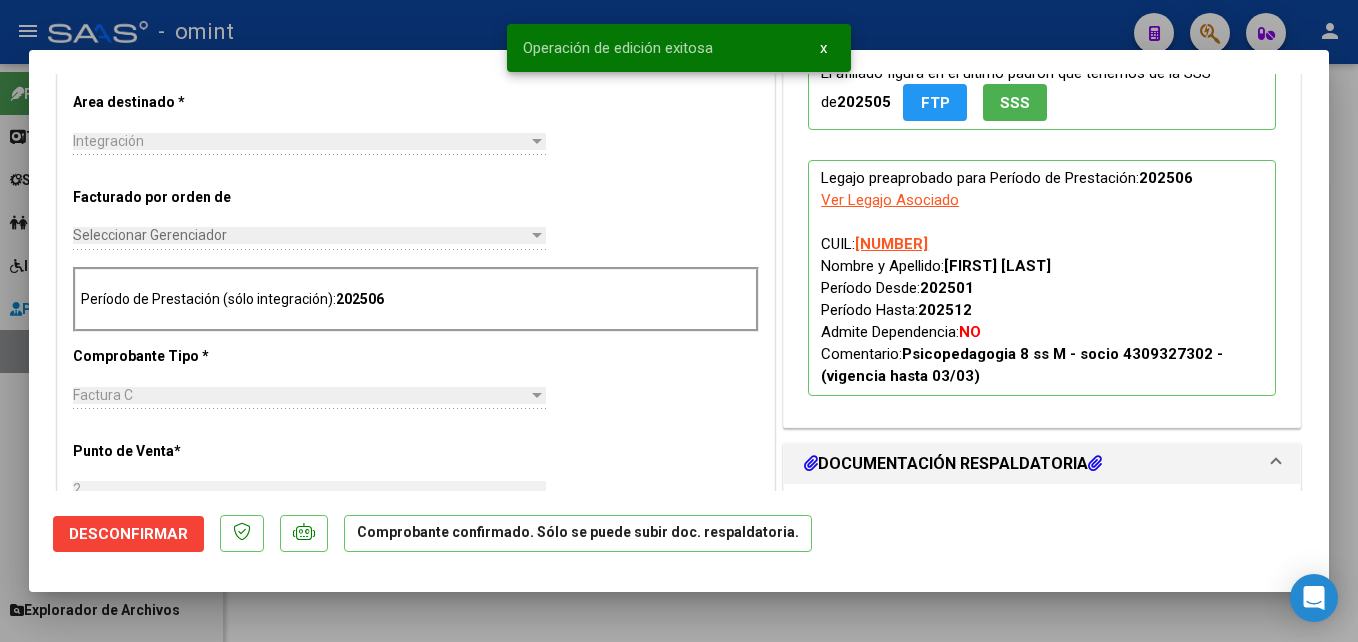 click at bounding box center (679, 321) 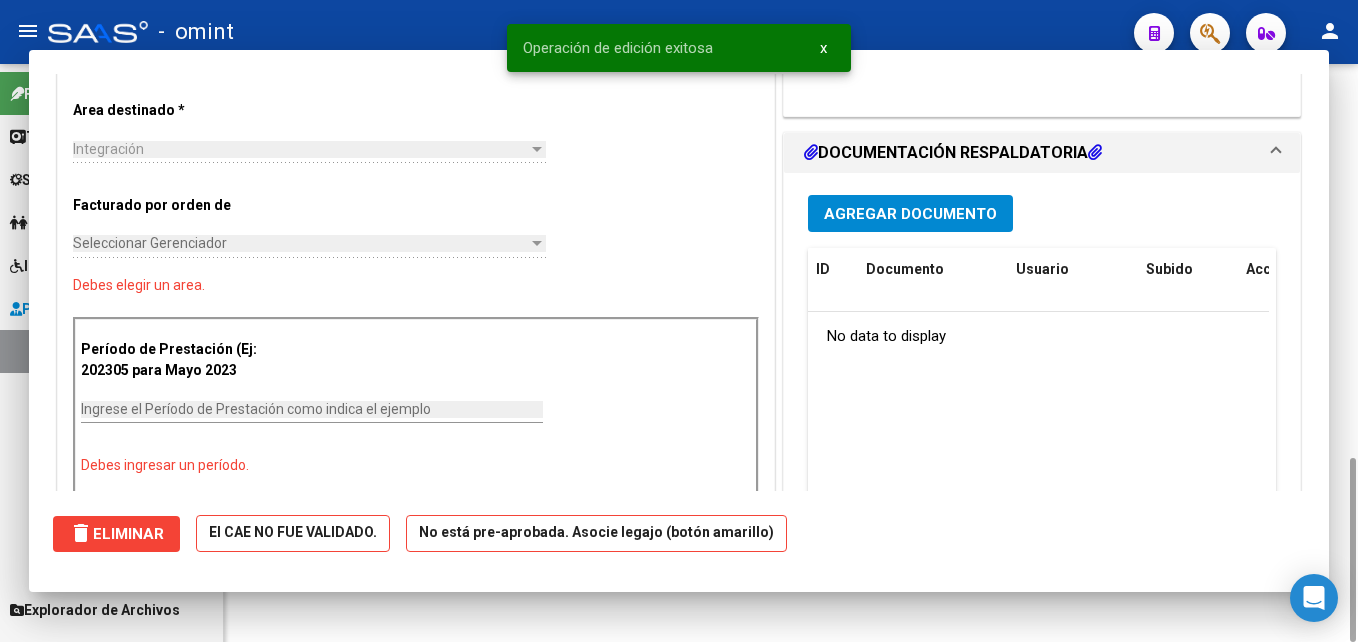 scroll, scrollTop: 0, scrollLeft: 0, axis: both 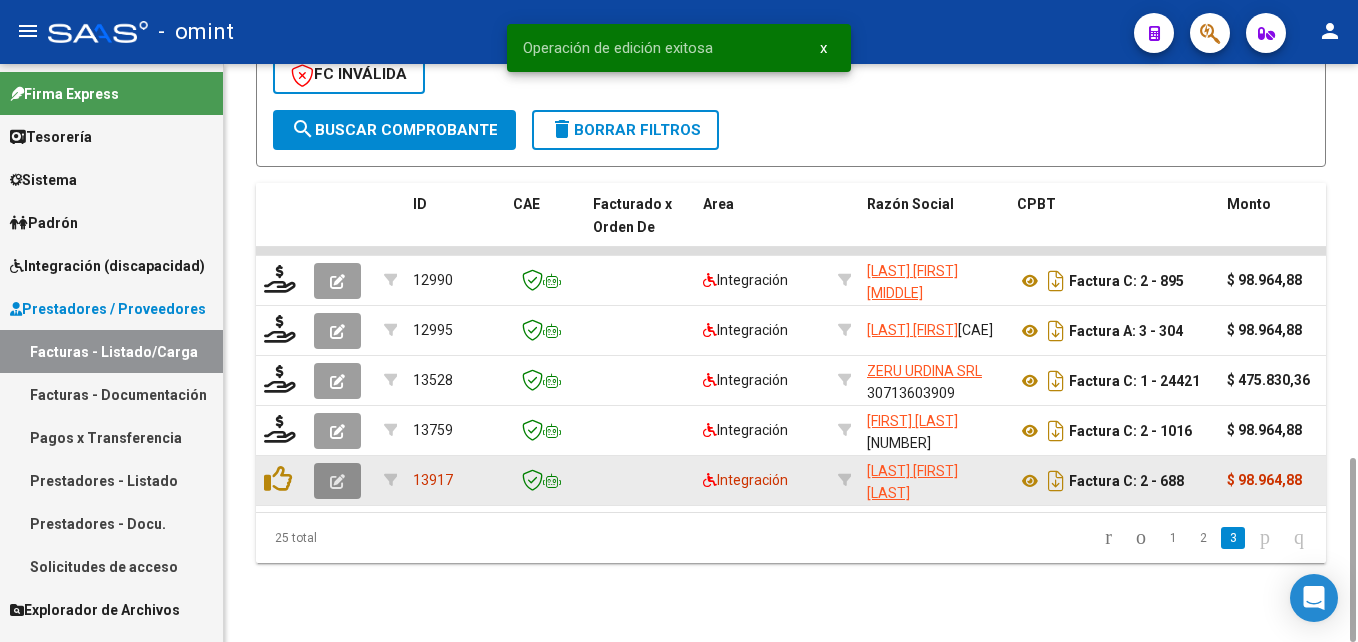 click 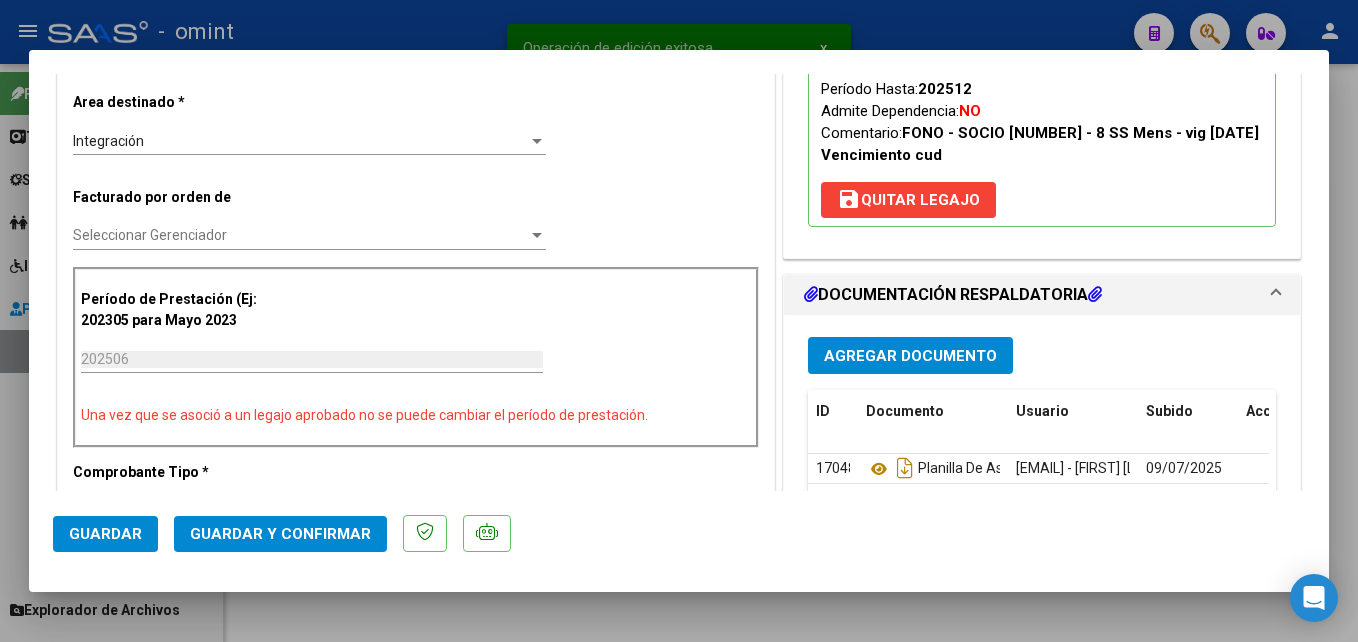 scroll, scrollTop: 600, scrollLeft: 0, axis: vertical 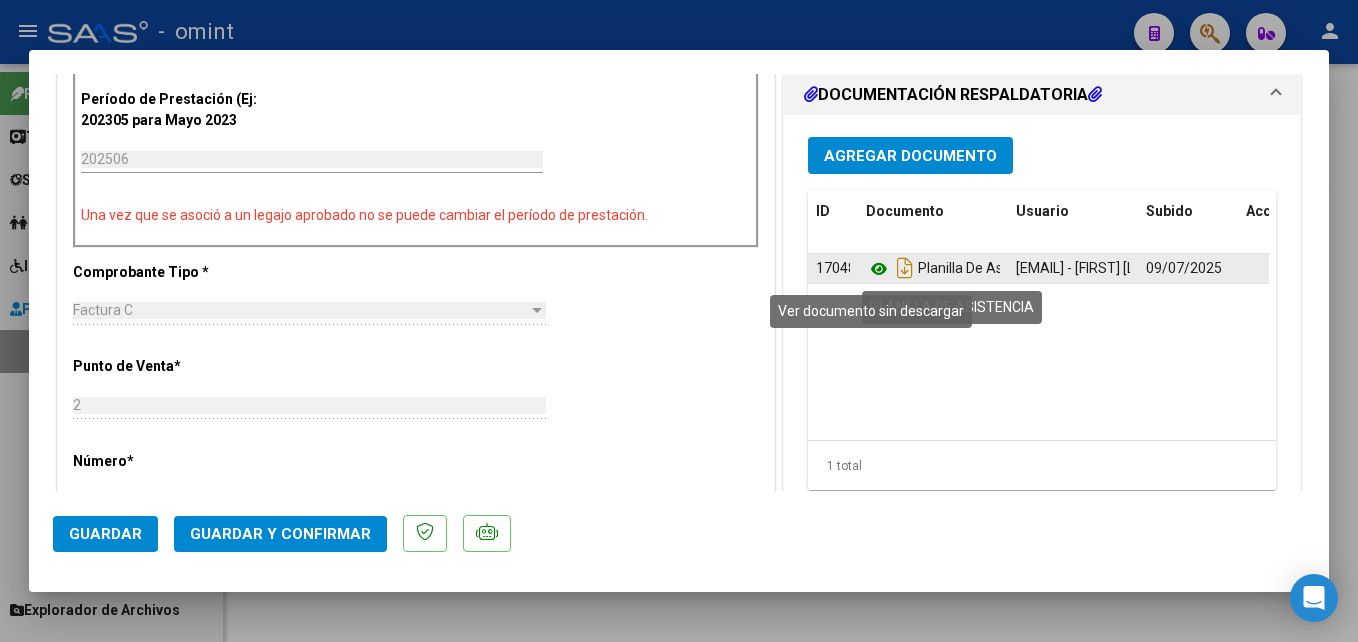 click 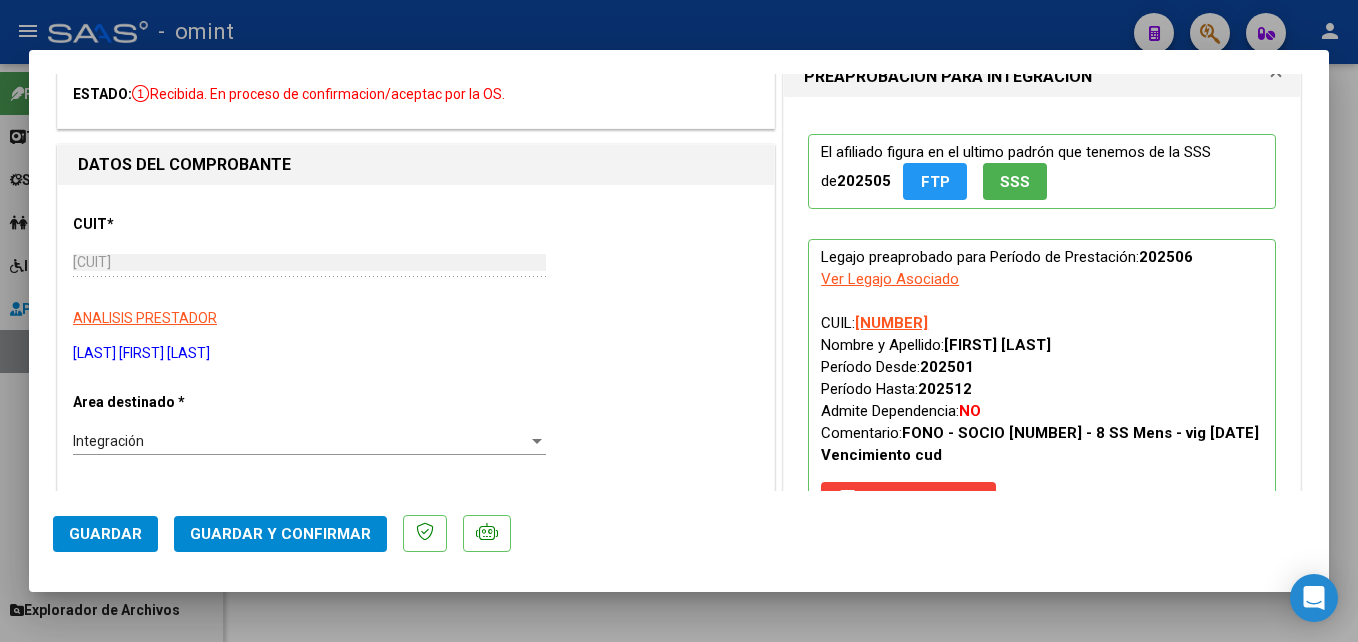 scroll, scrollTop: 0, scrollLeft: 0, axis: both 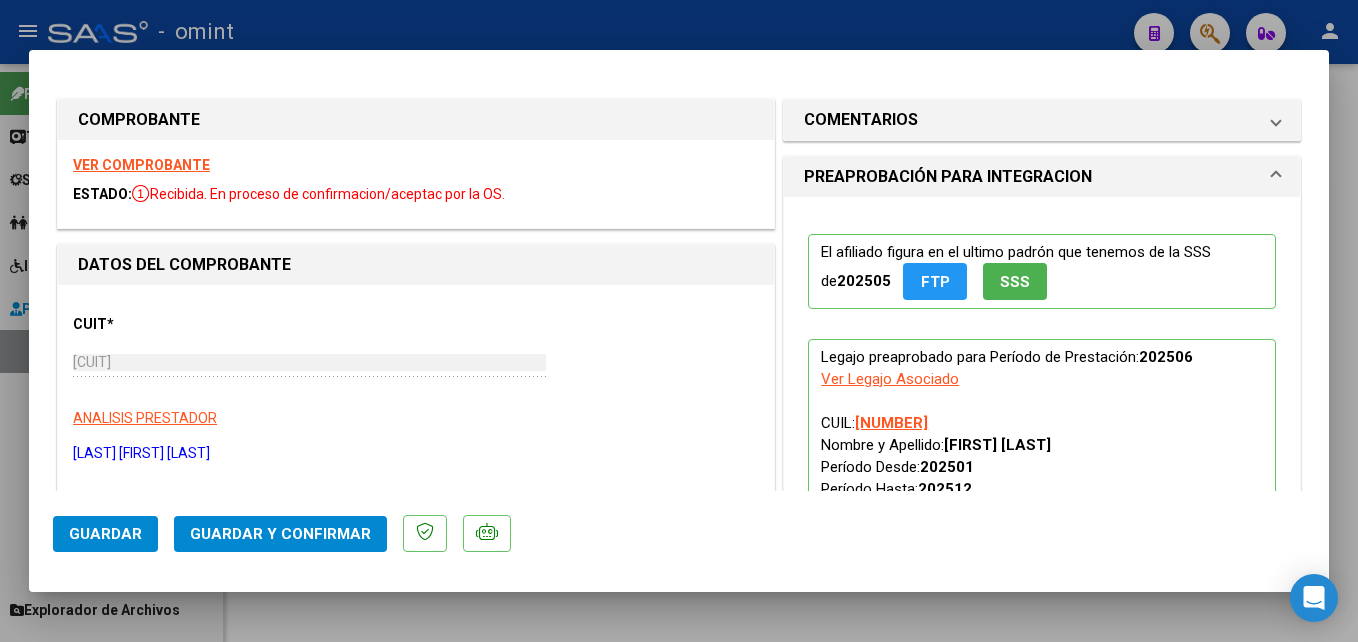 click on "VER COMPROBANTE       ESTADO:   Recibida. En proceso de confirmacion/aceptac por la OS." at bounding box center [416, 184] 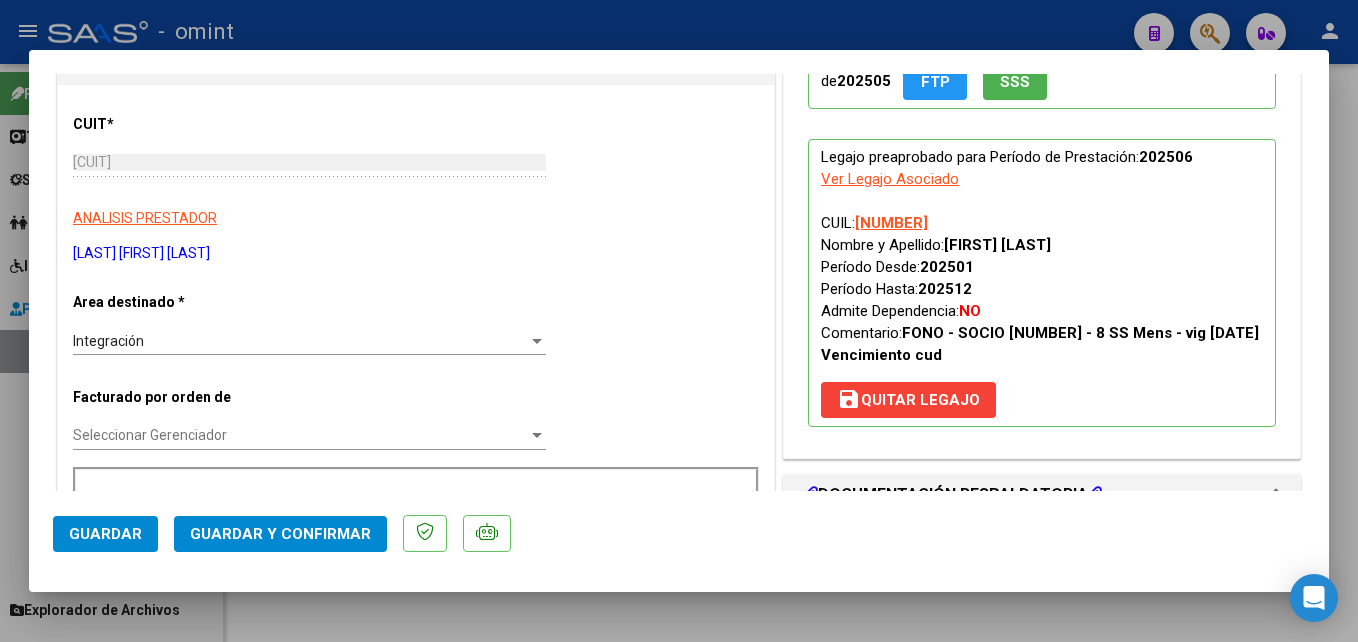 scroll, scrollTop: 300, scrollLeft: 0, axis: vertical 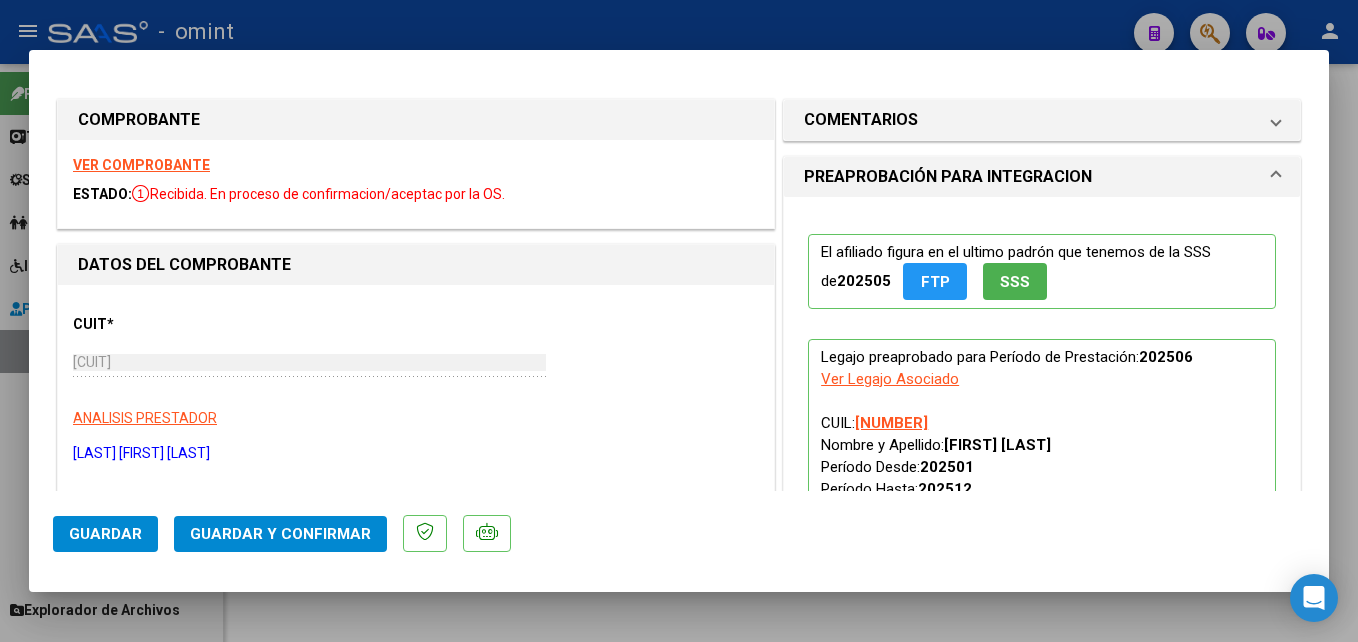click on "Guardar y Confirmar" 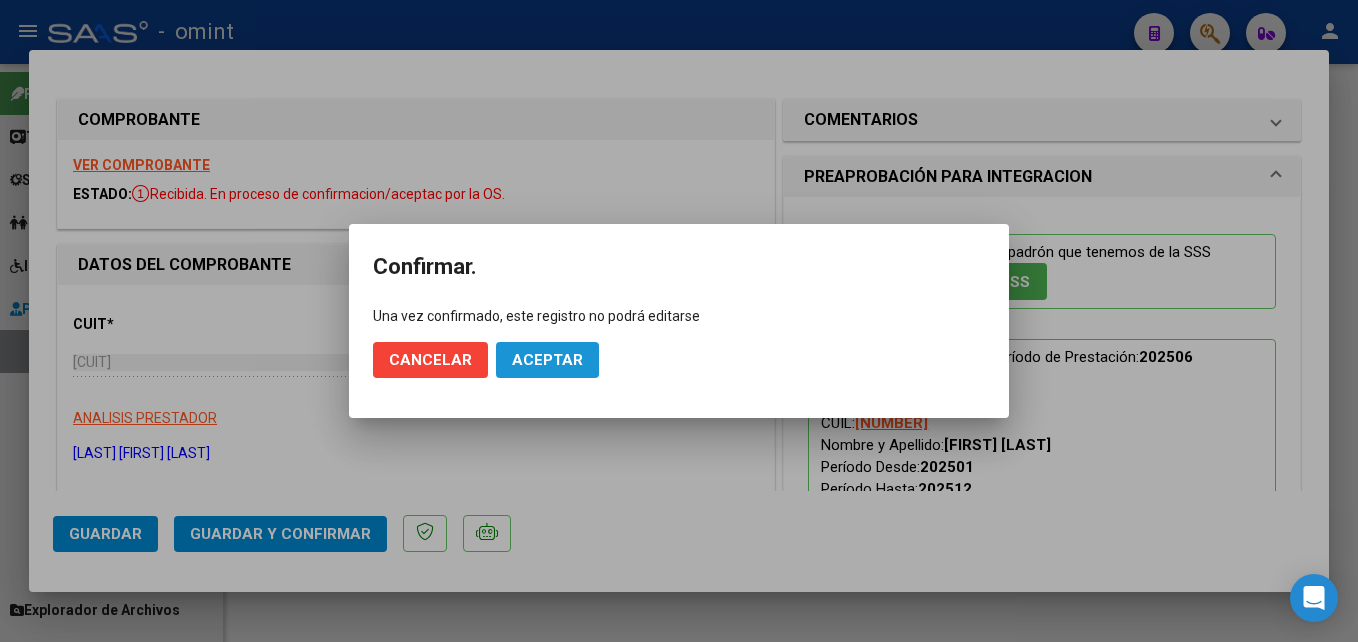 click on "Aceptar" 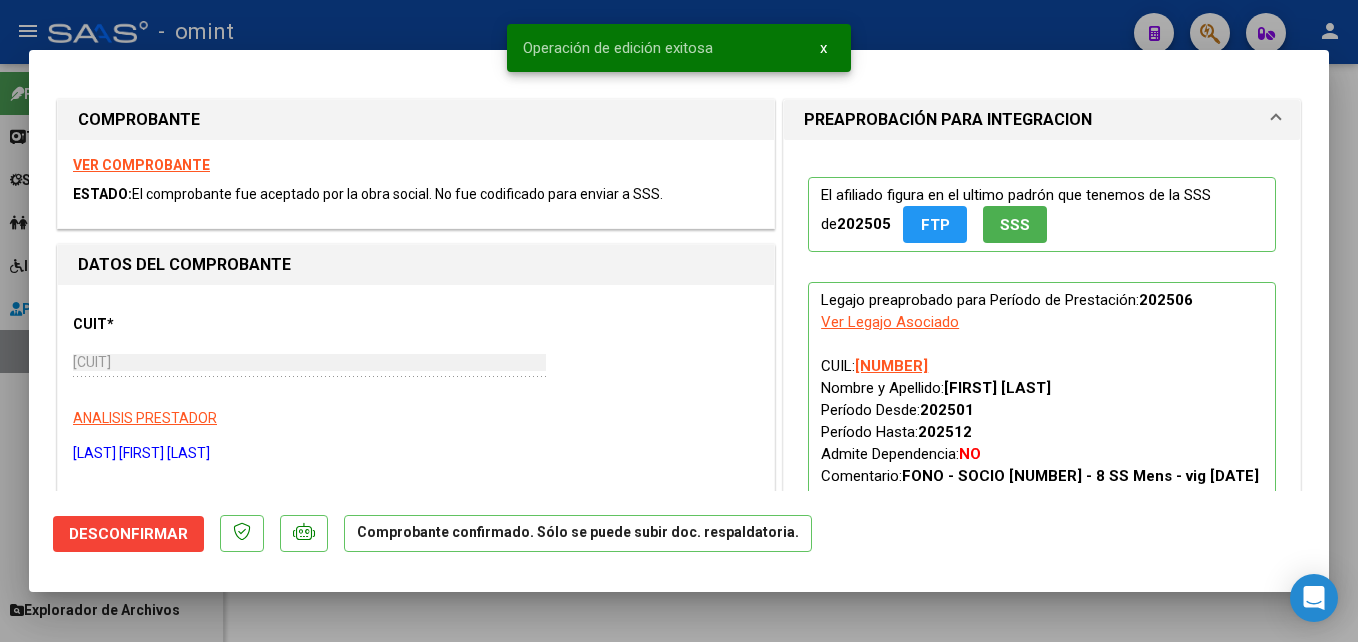 click at bounding box center (679, 321) 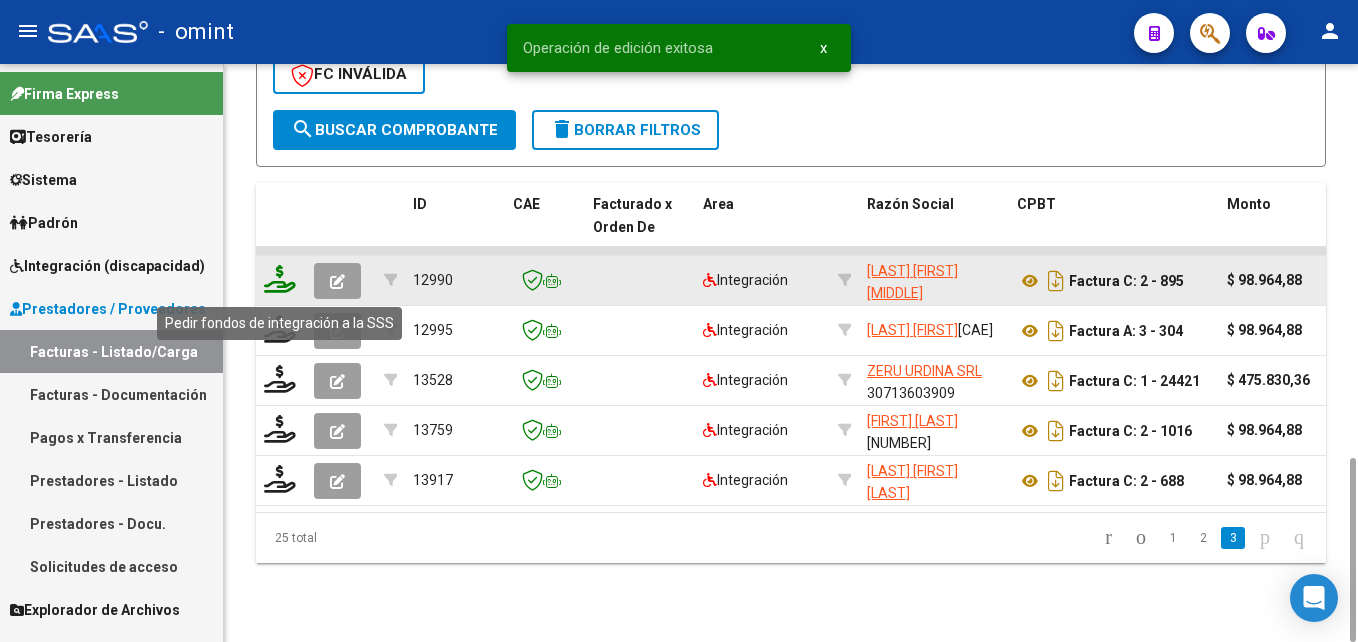 click 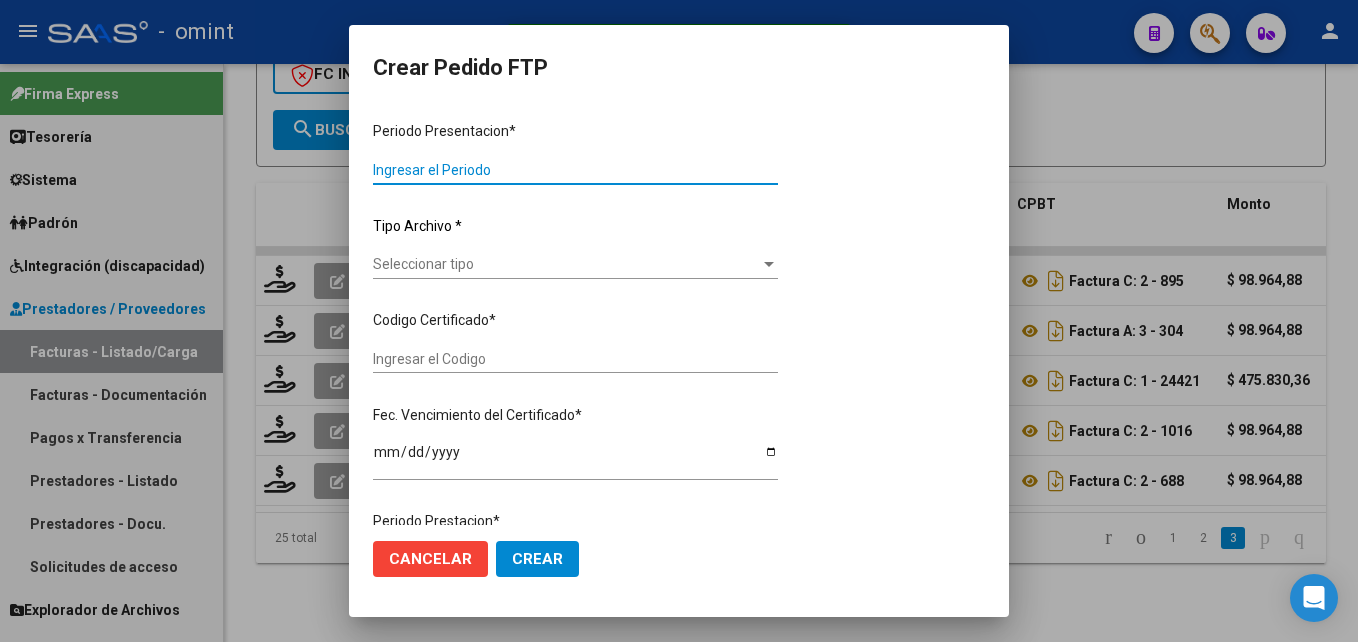type on "202506" 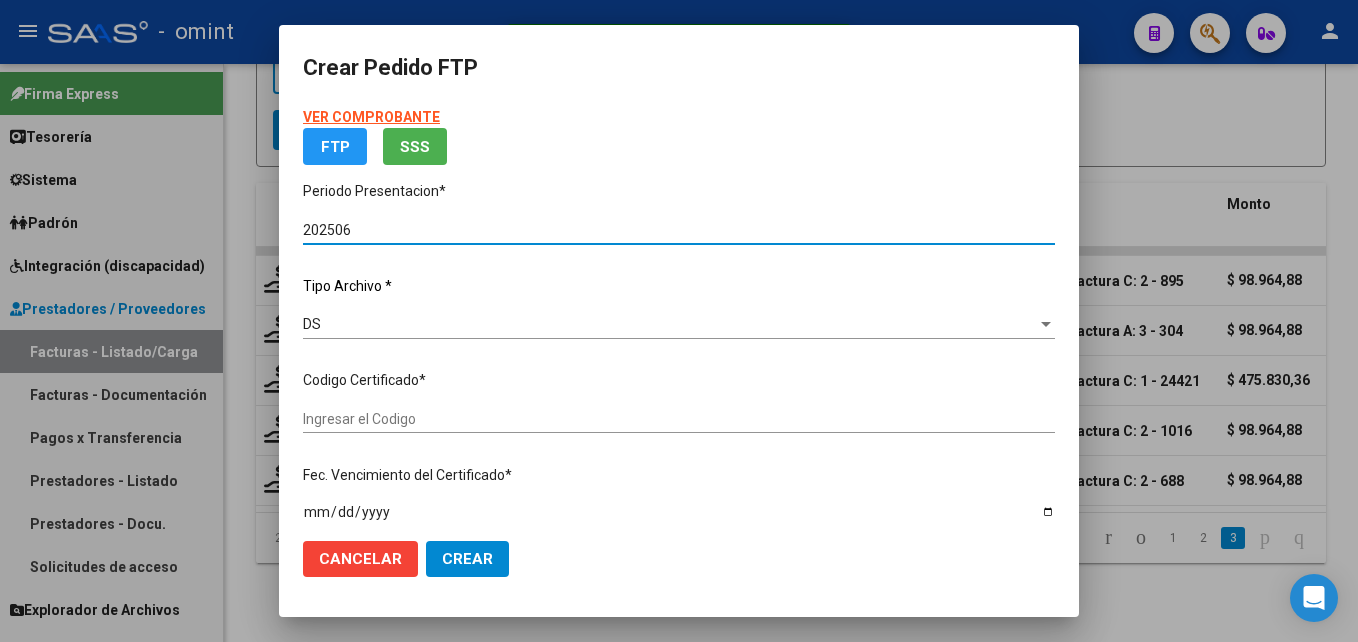 type on "3274300300" 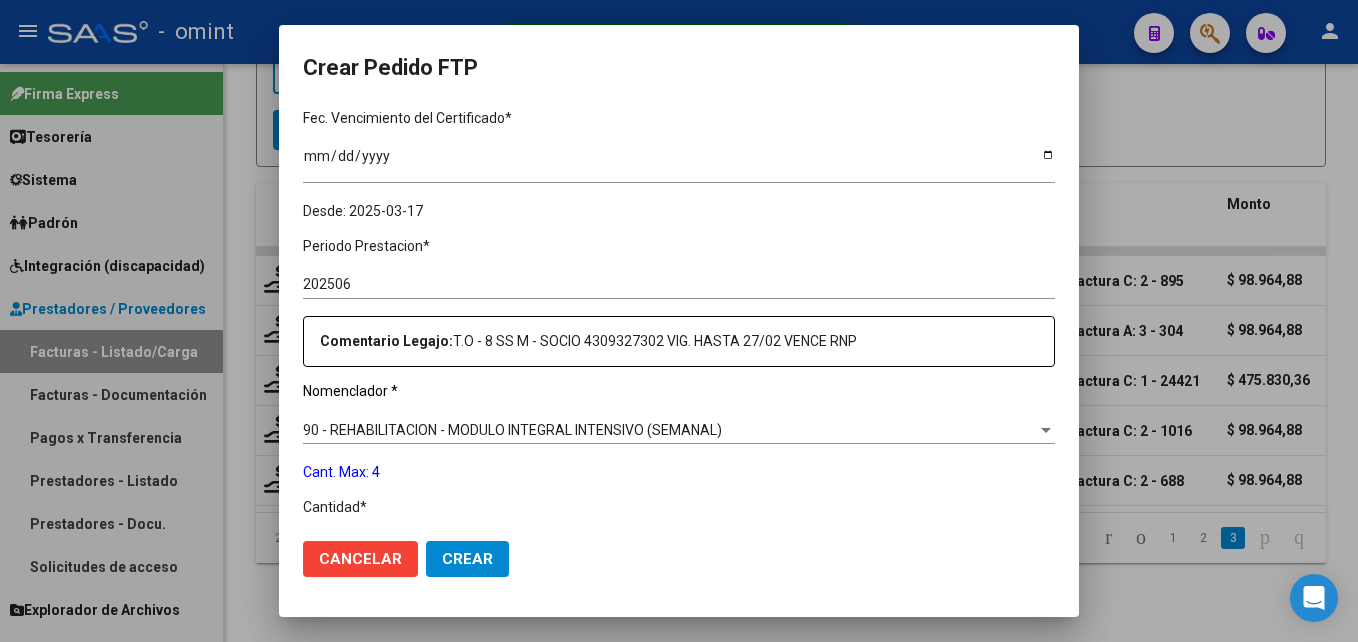scroll, scrollTop: 600, scrollLeft: 0, axis: vertical 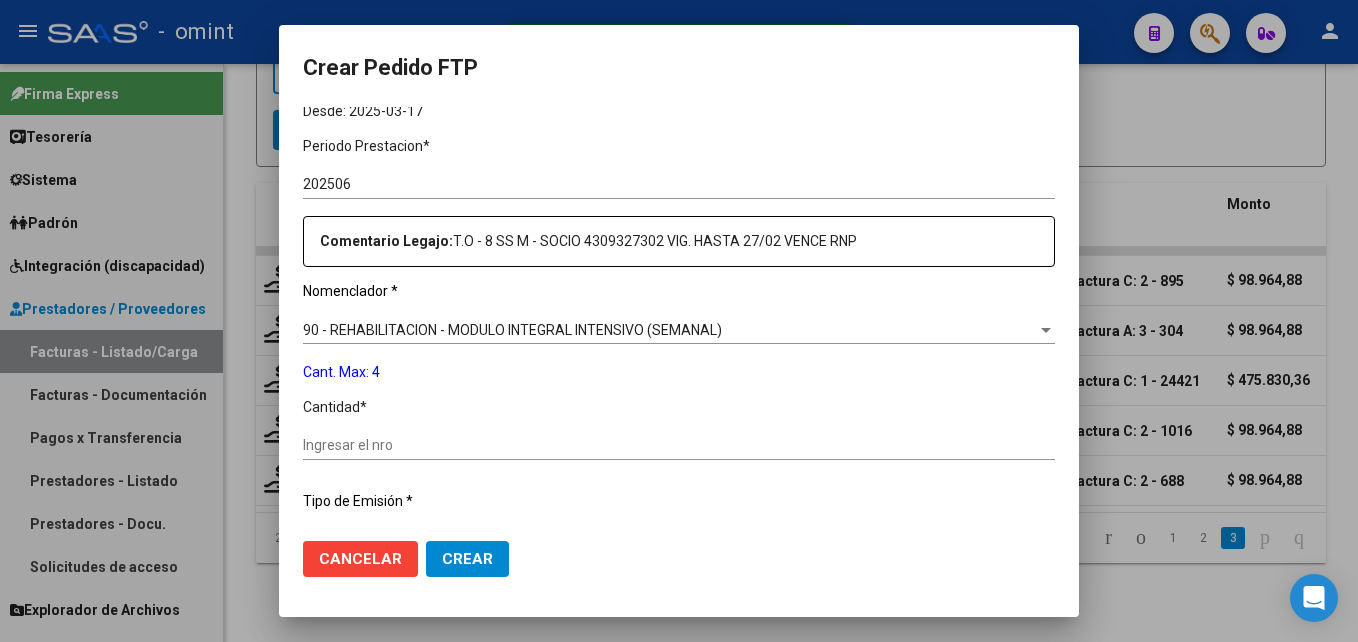 click on "Ingresar el nro" 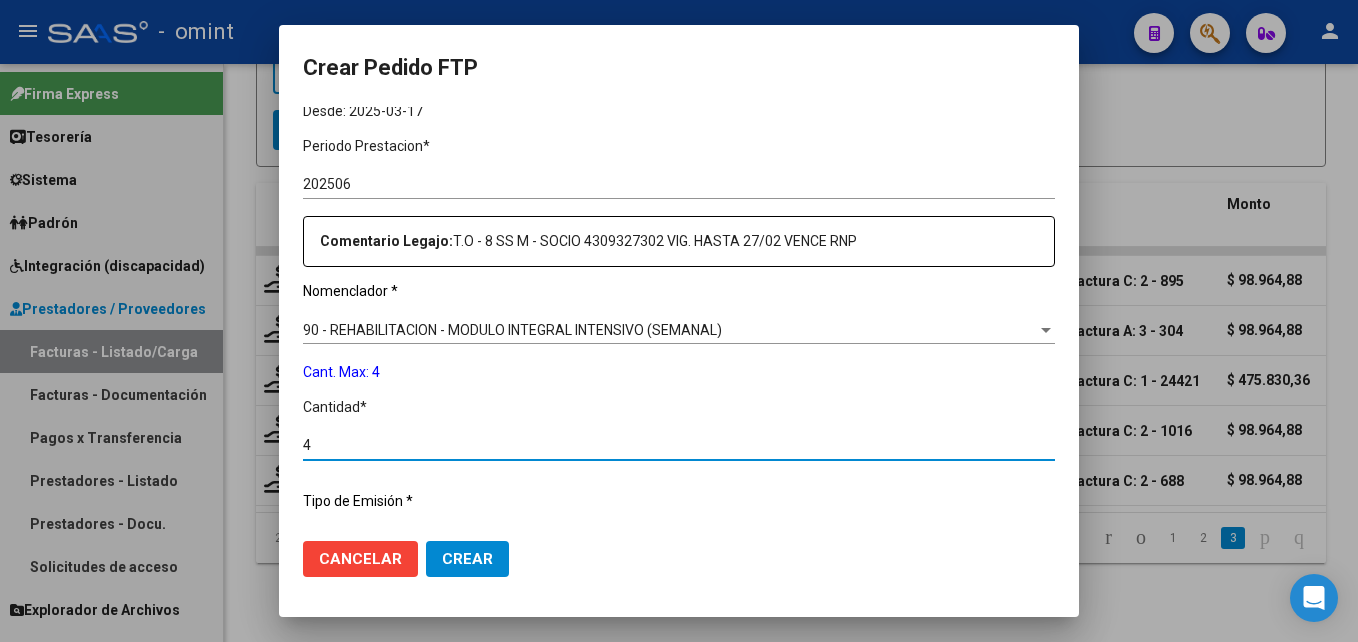 type on "4" 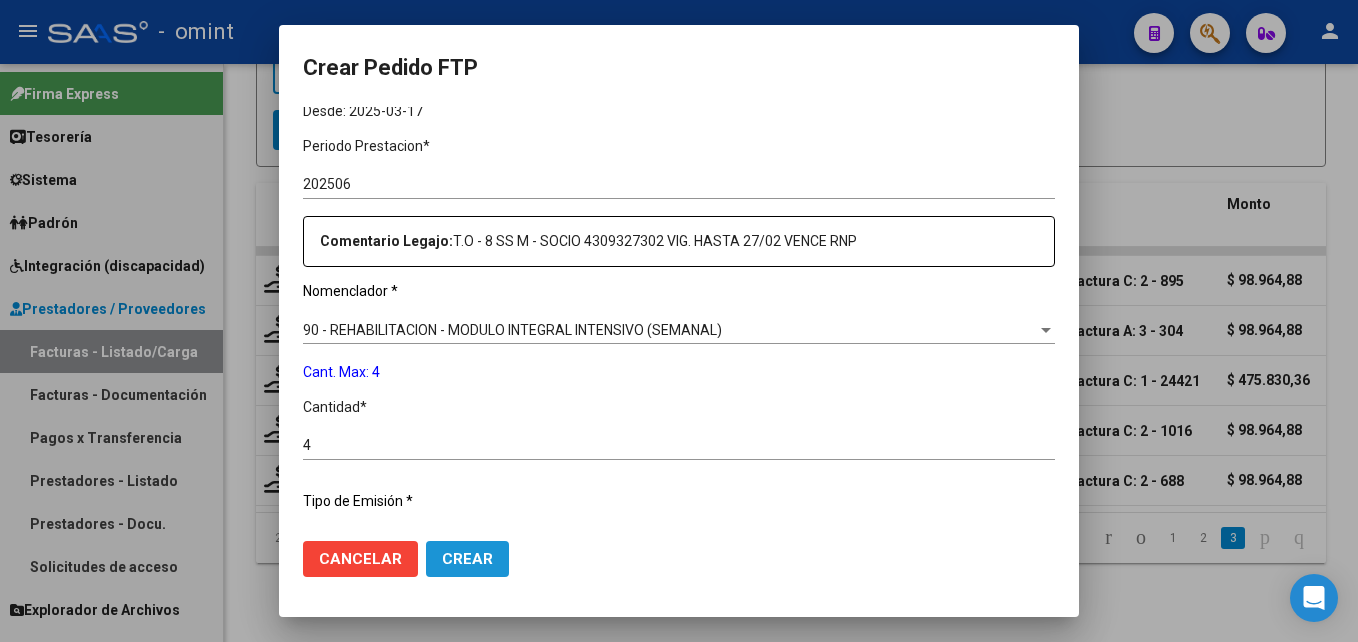 click on "Crear" 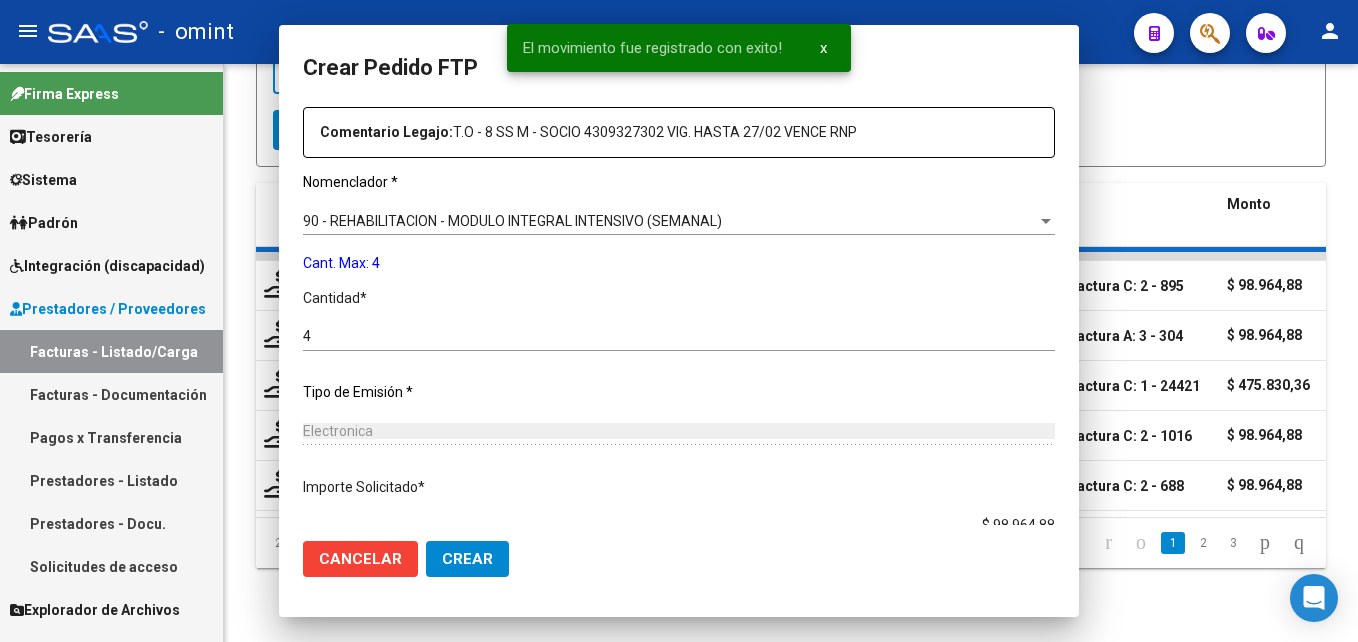 scroll, scrollTop: 0, scrollLeft: 0, axis: both 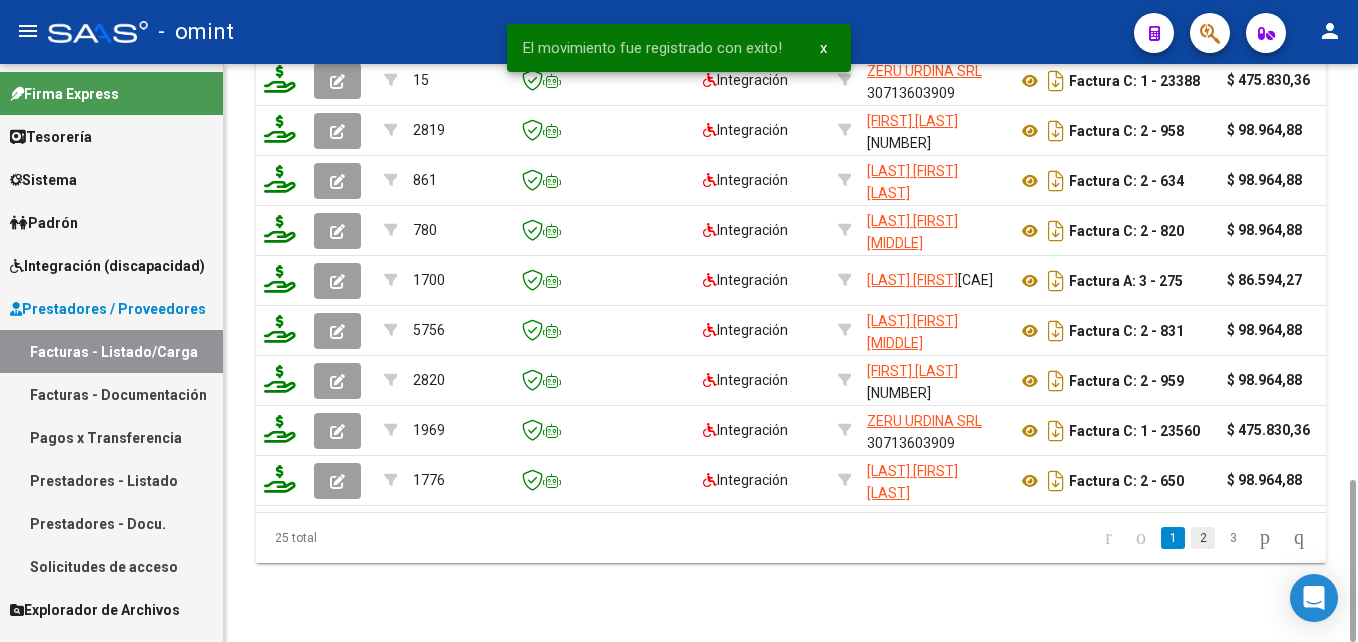 click on "2" 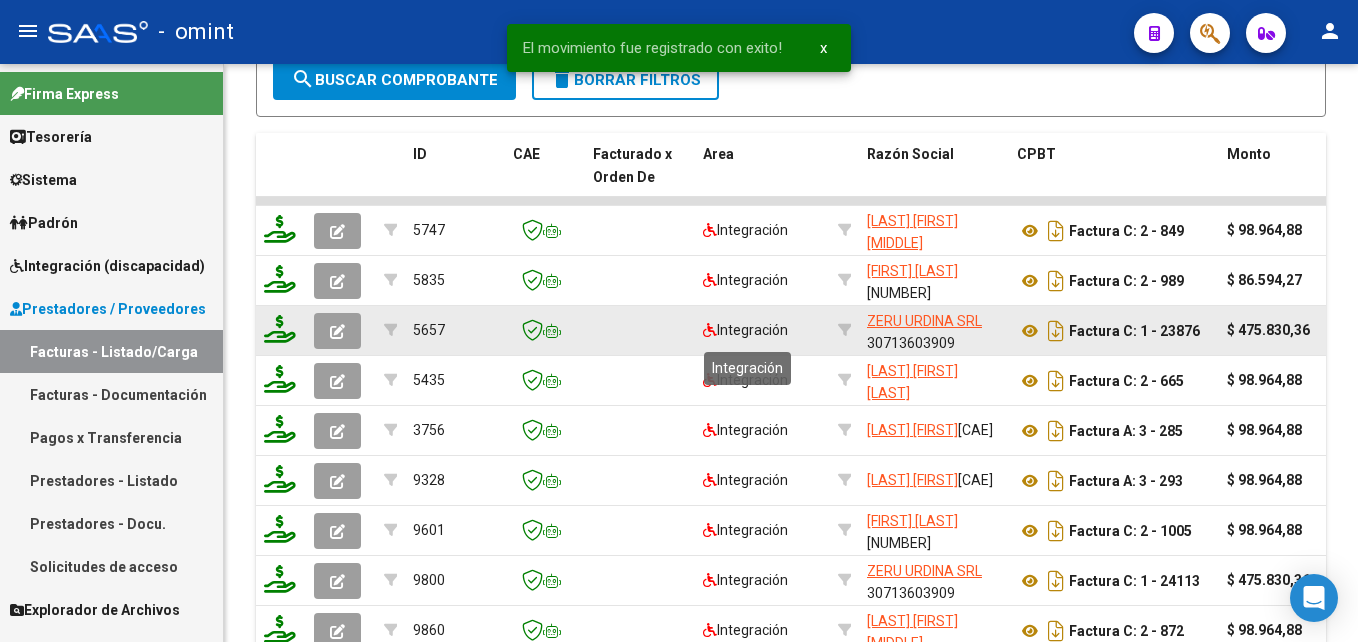 scroll, scrollTop: 1480, scrollLeft: 0, axis: vertical 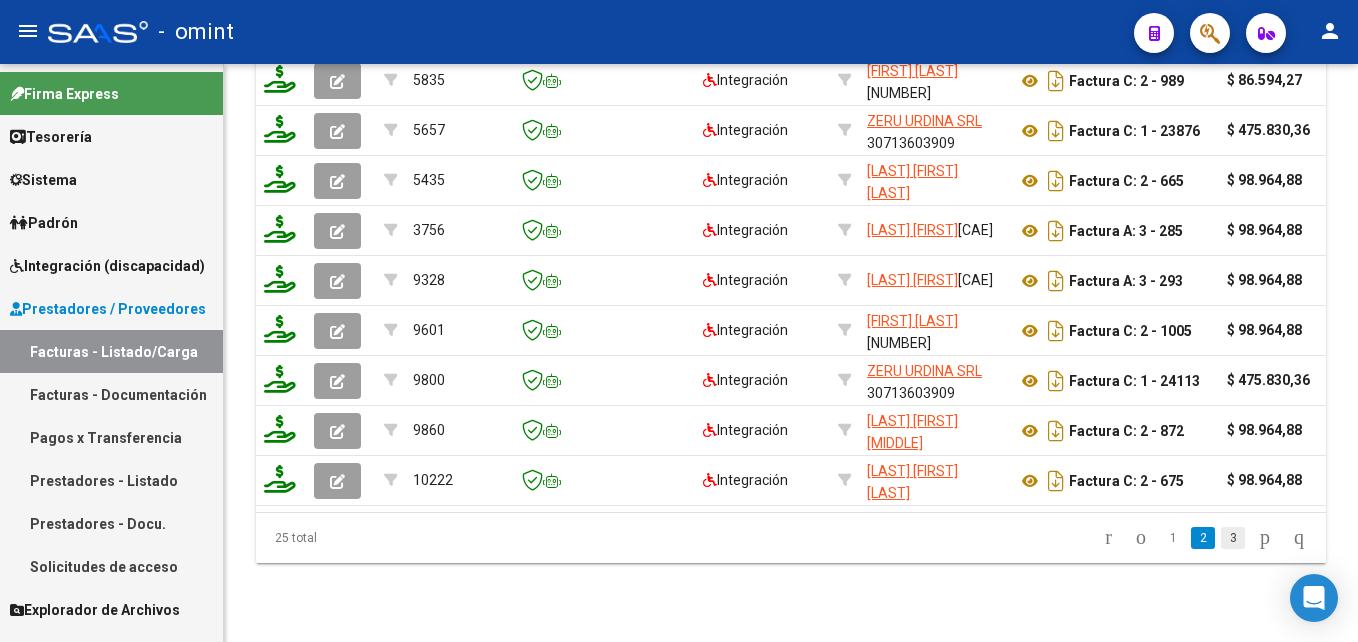 click on "3" 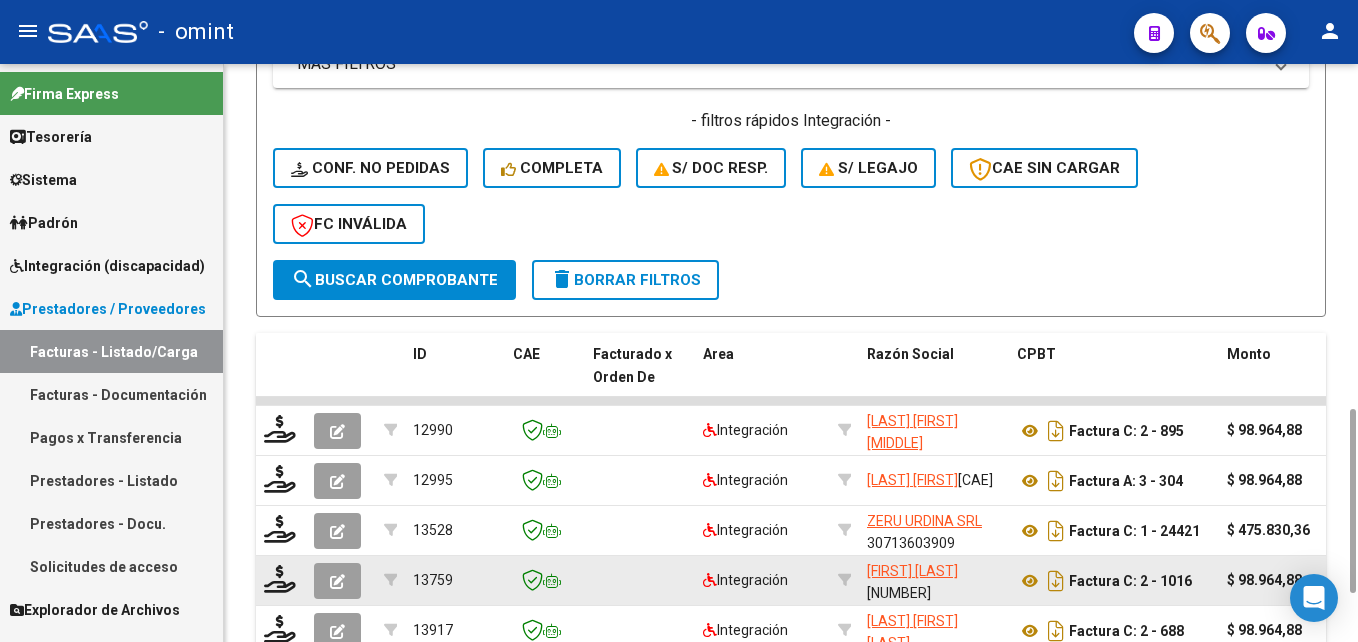 scroll, scrollTop: 1230, scrollLeft: 0, axis: vertical 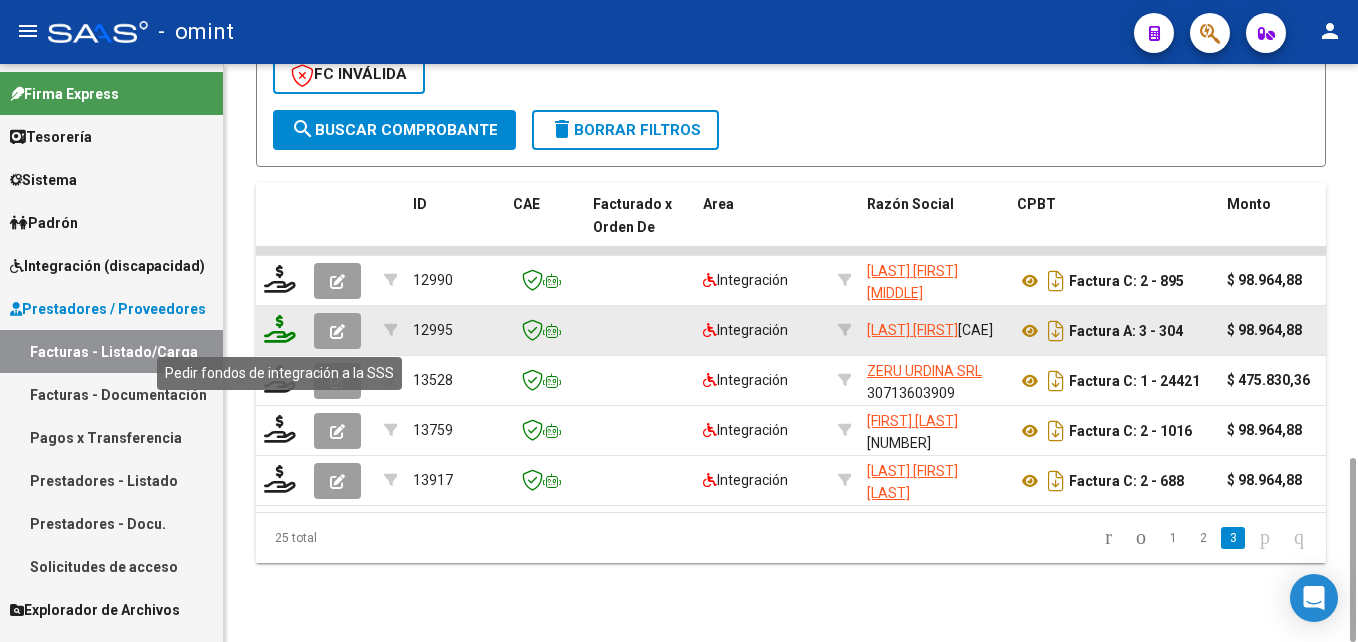 click 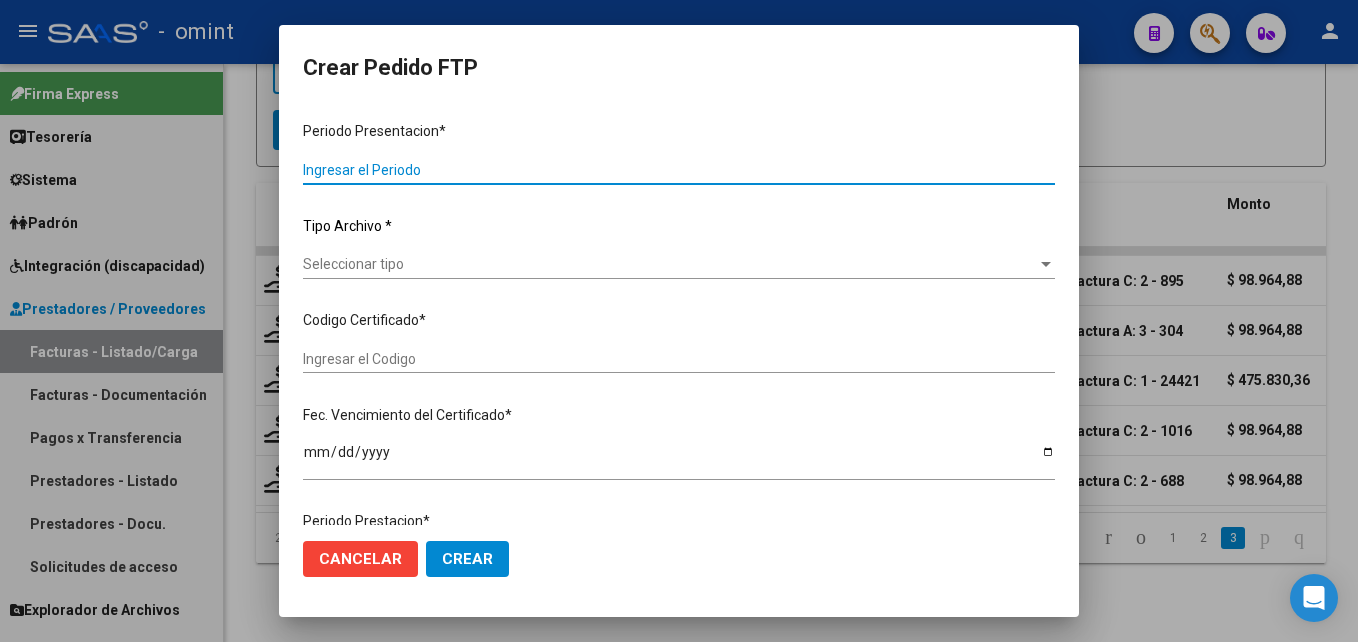 type on "202506" 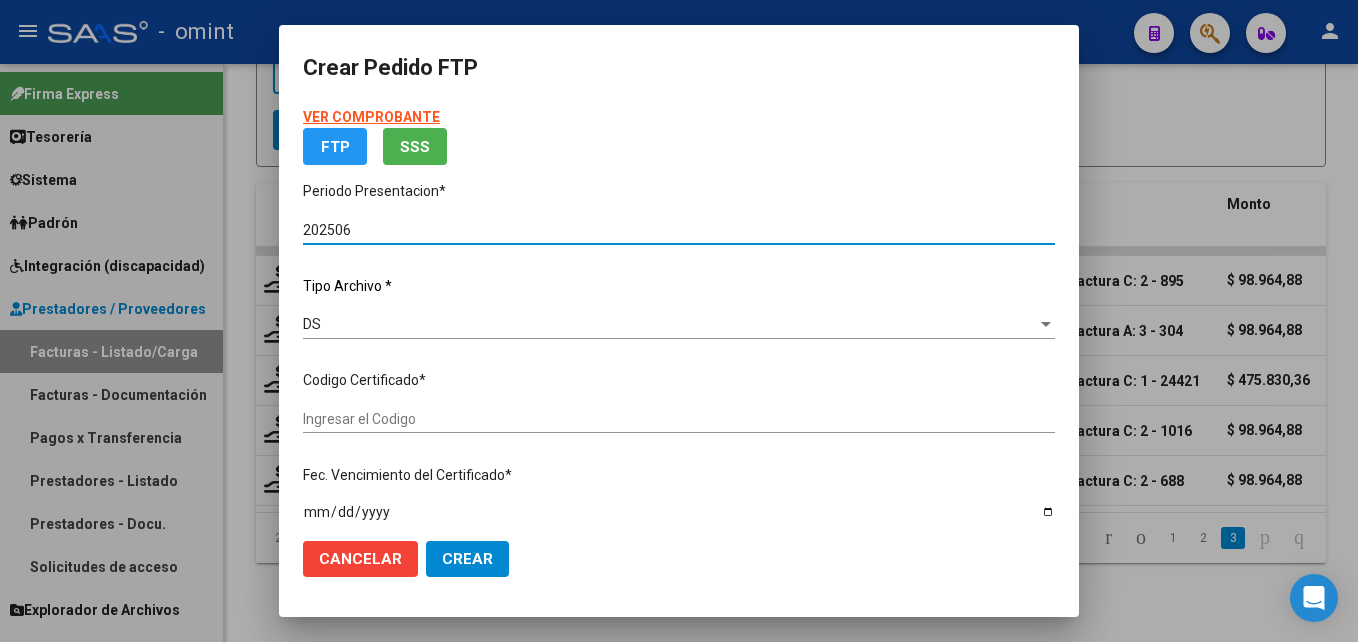 type on "3274300300" 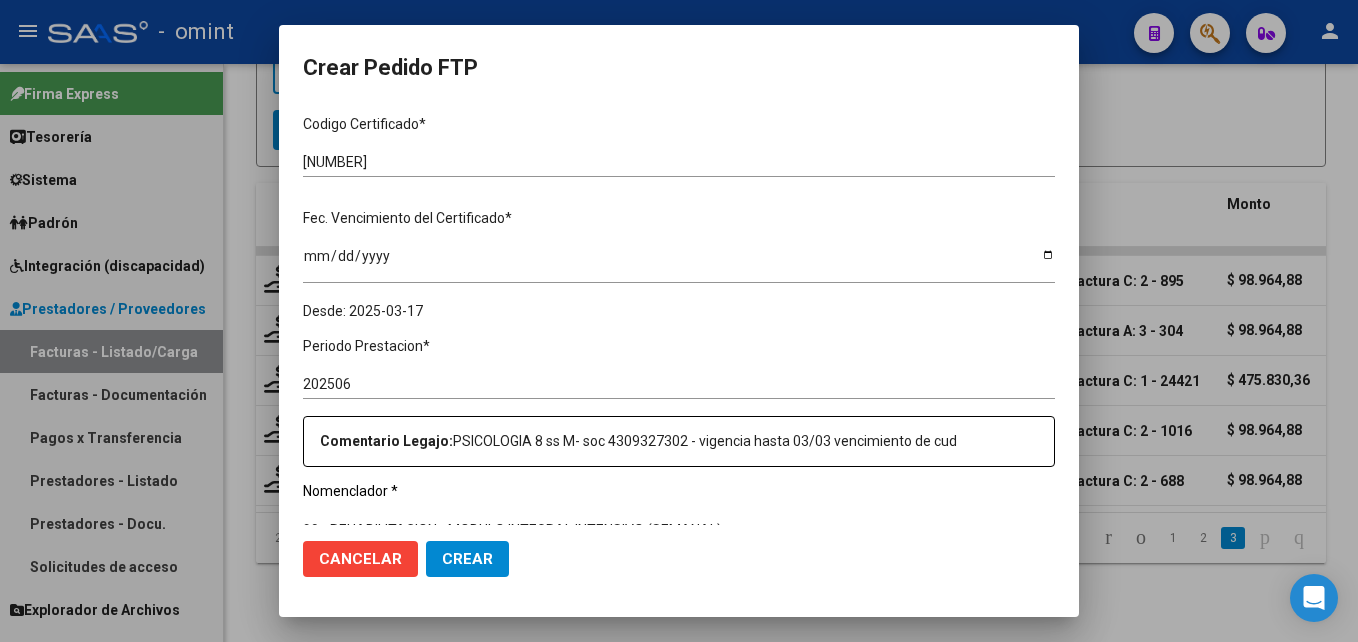 scroll, scrollTop: 600, scrollLeft: 0, axis: vertical 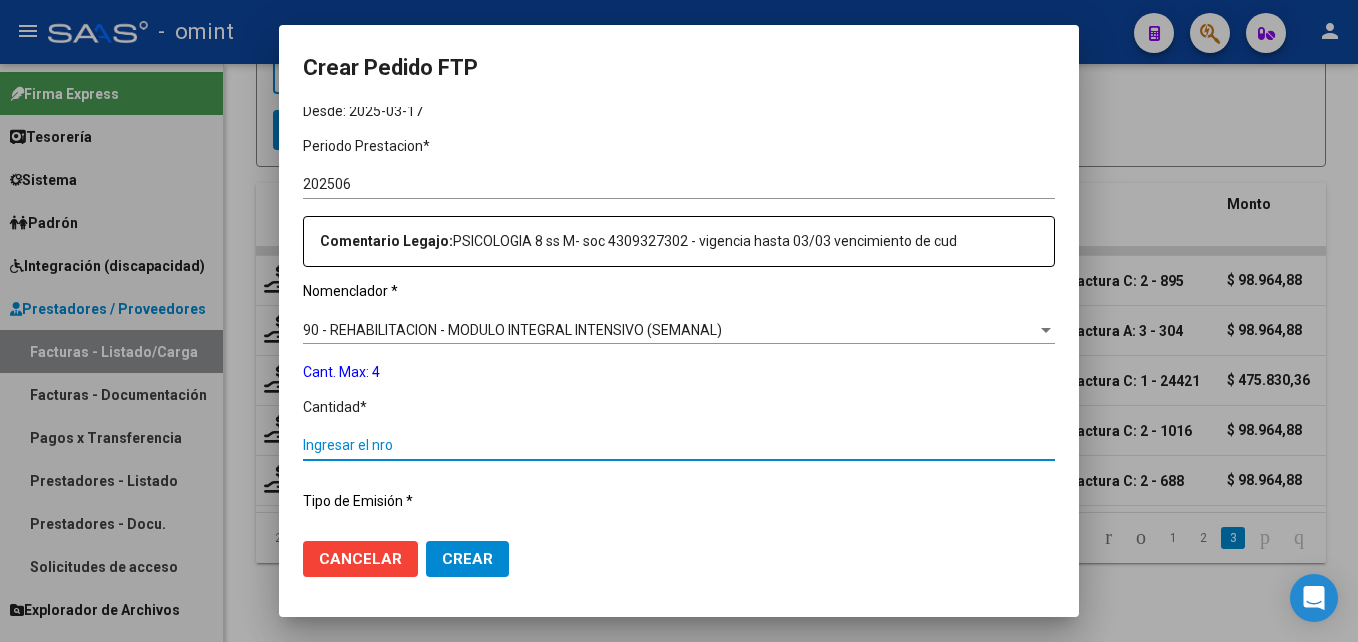 click on "Ingresar el nro" 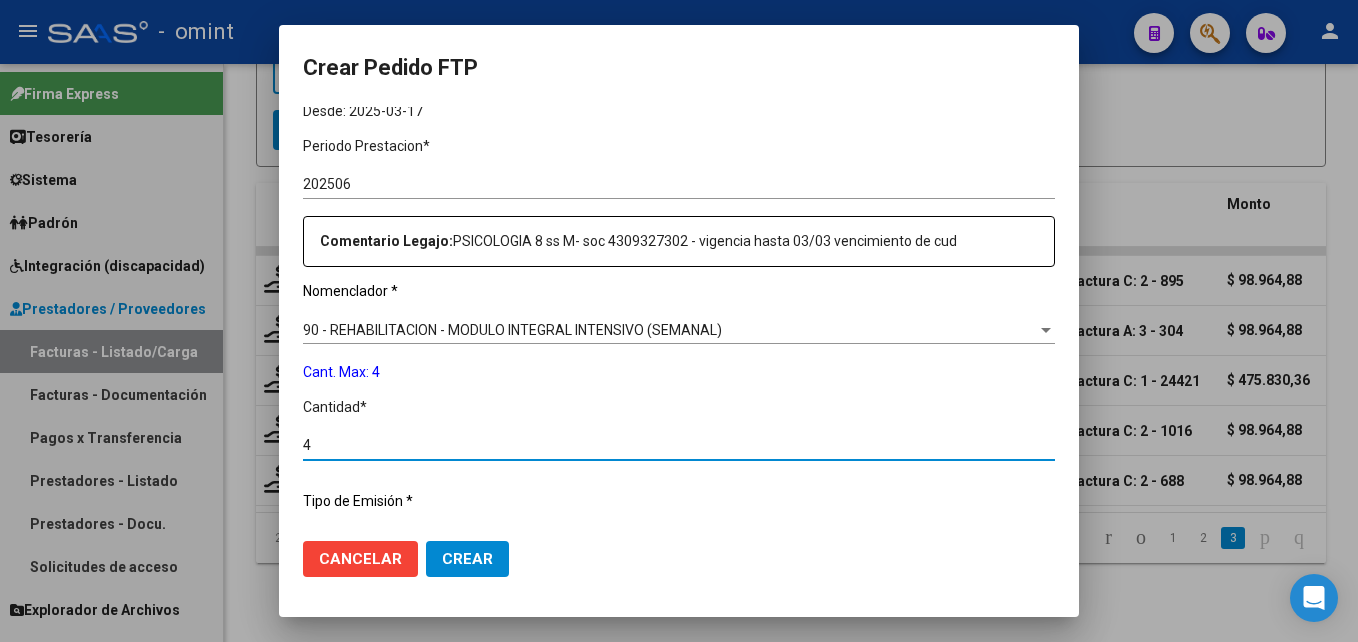 type on "4" 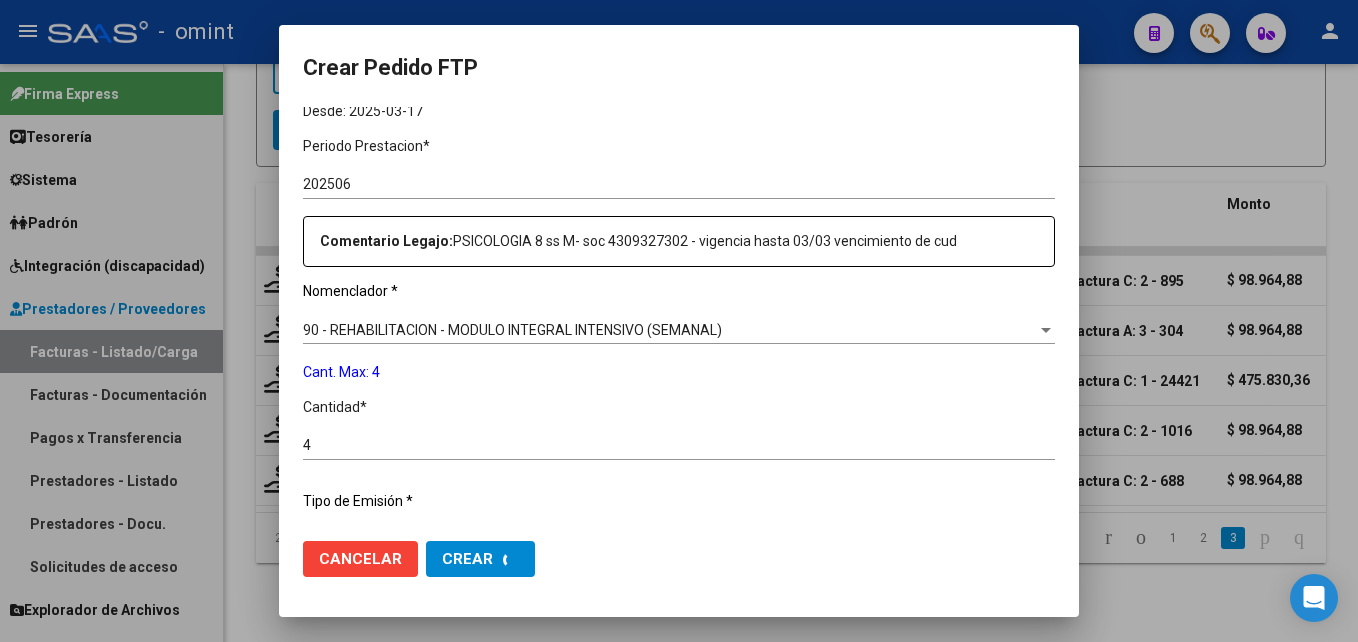 scroll, scrollTop: 0, scrollLeft: 0, axis: both 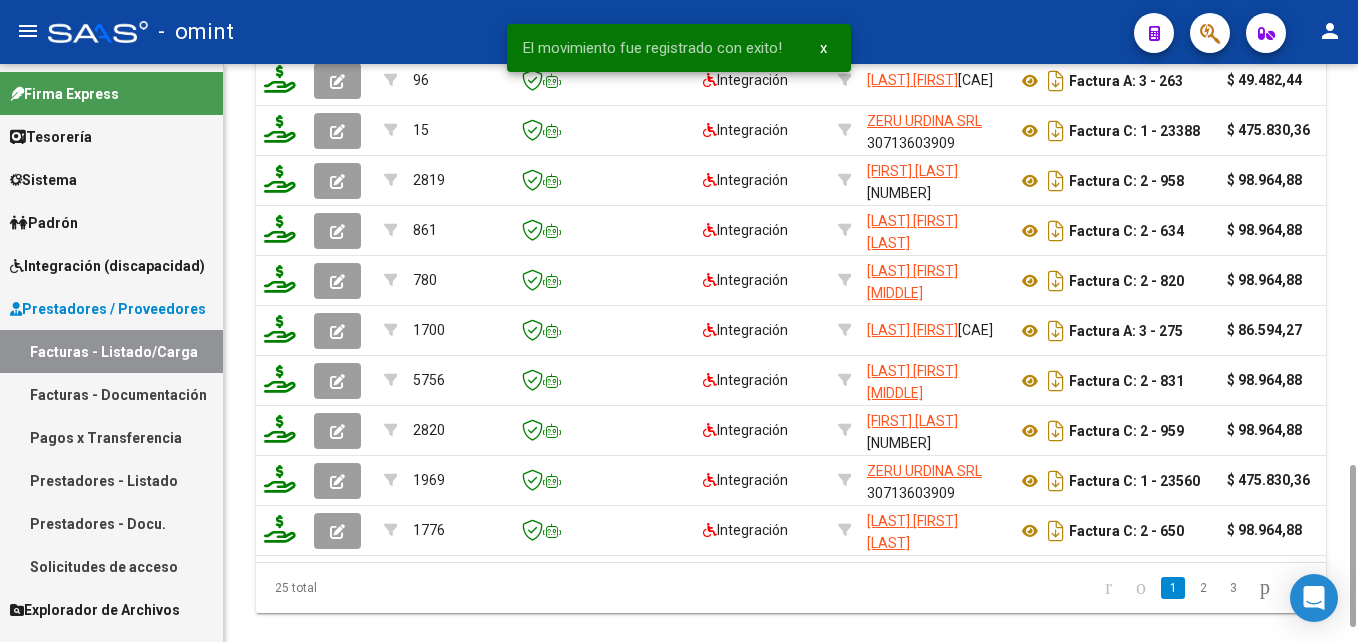 click on "2" 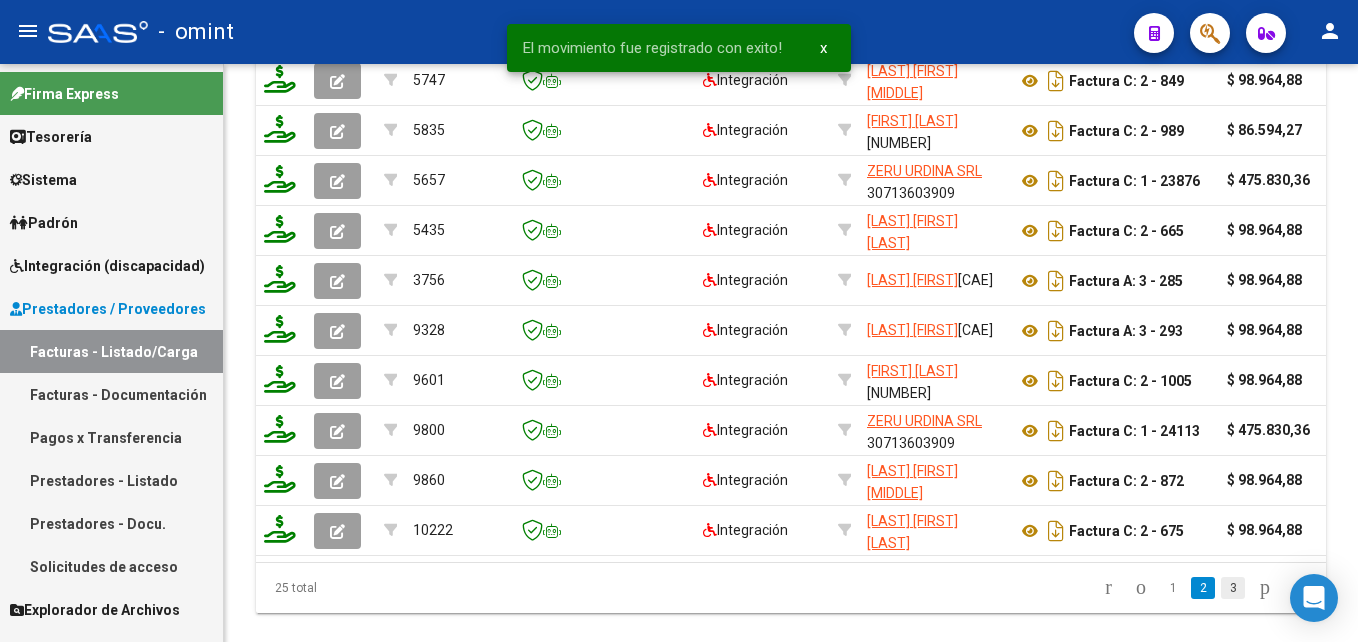 click on "3" 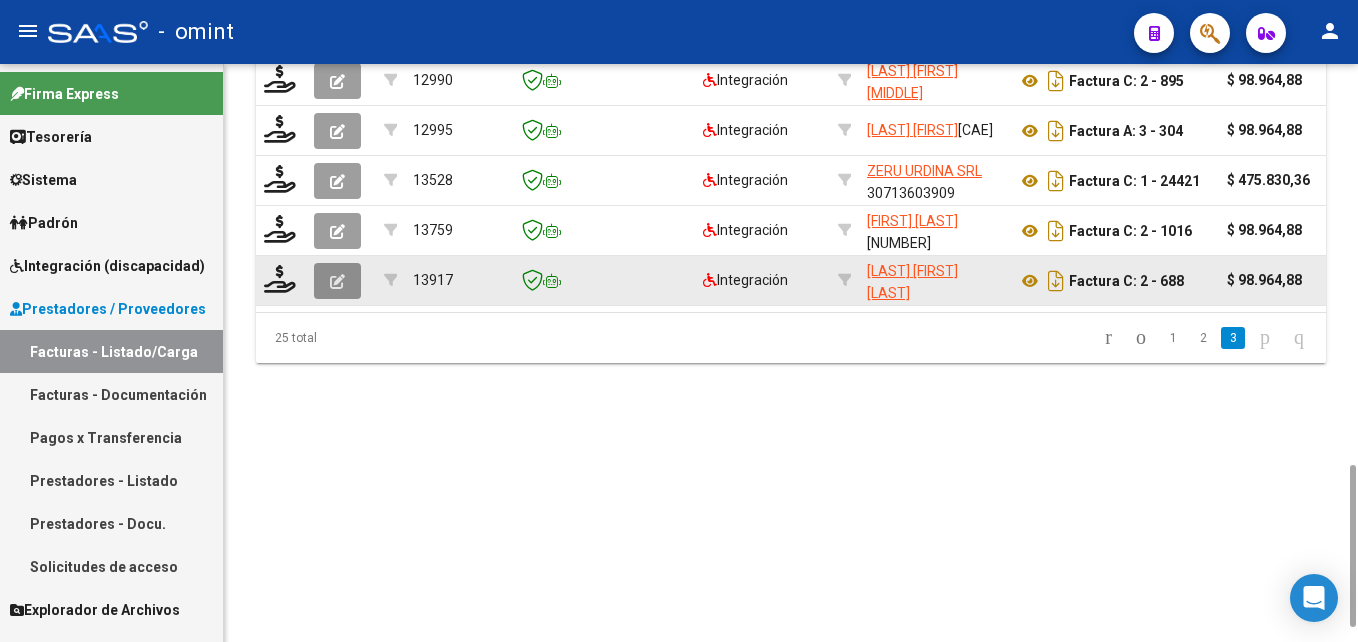 click 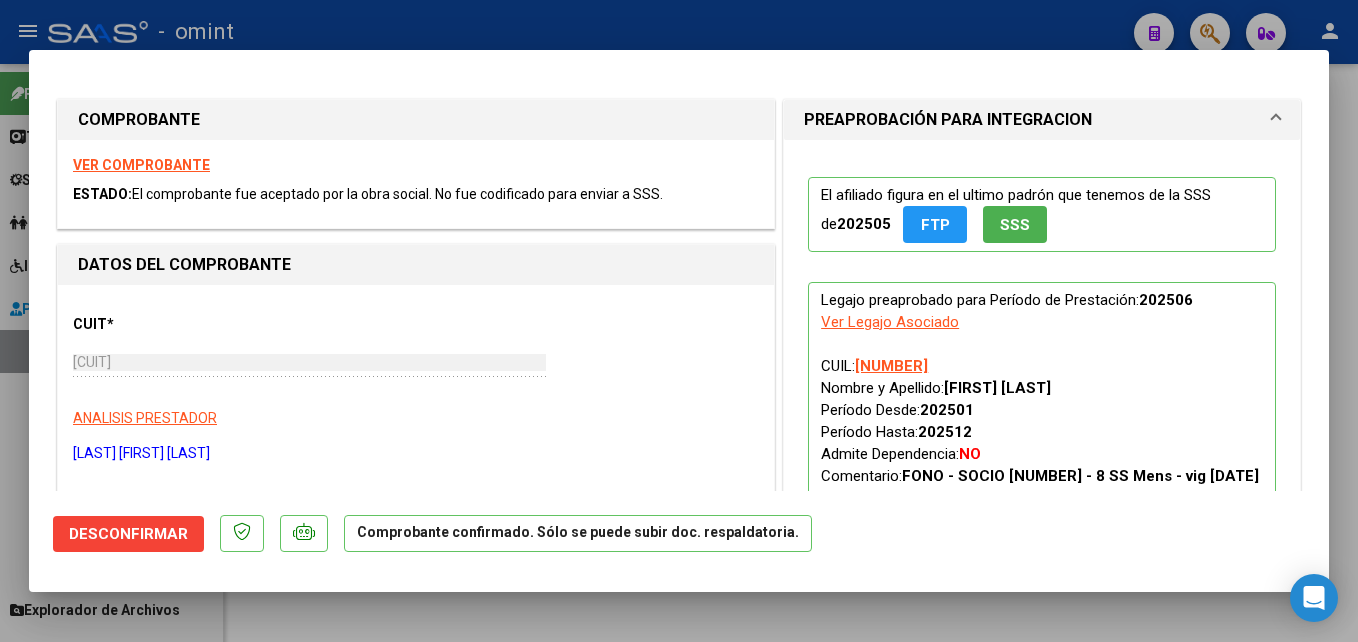 click at bounding box center [679, 321] 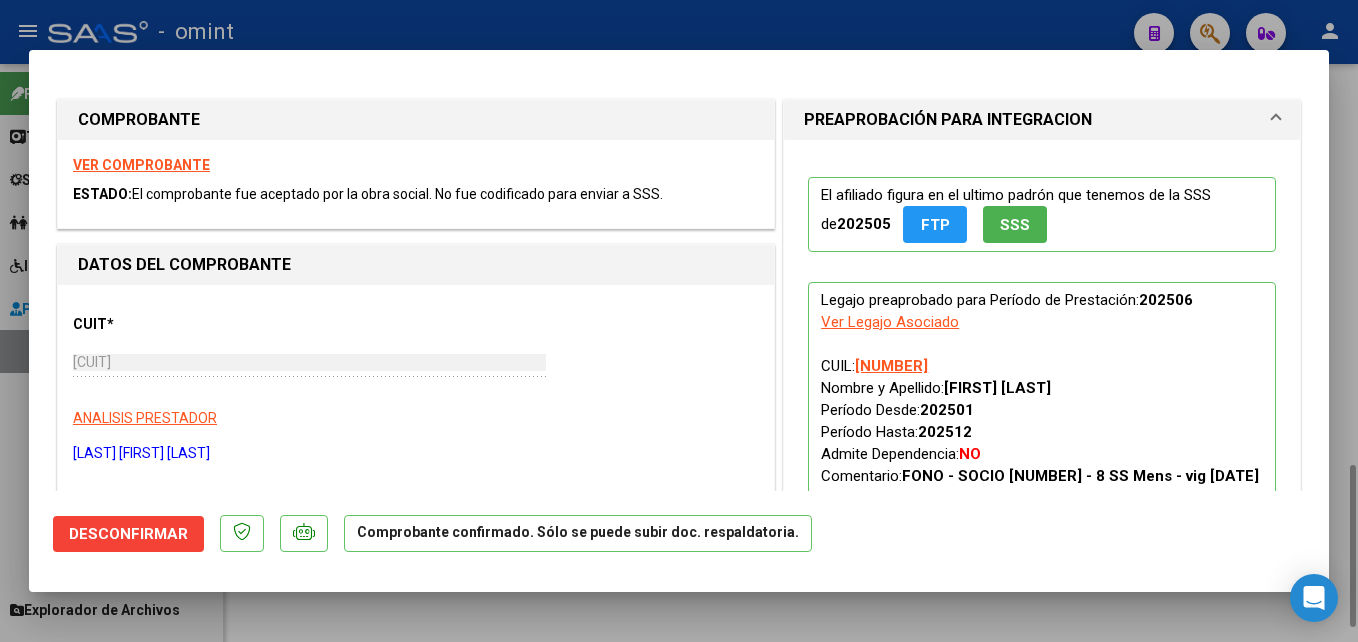 type 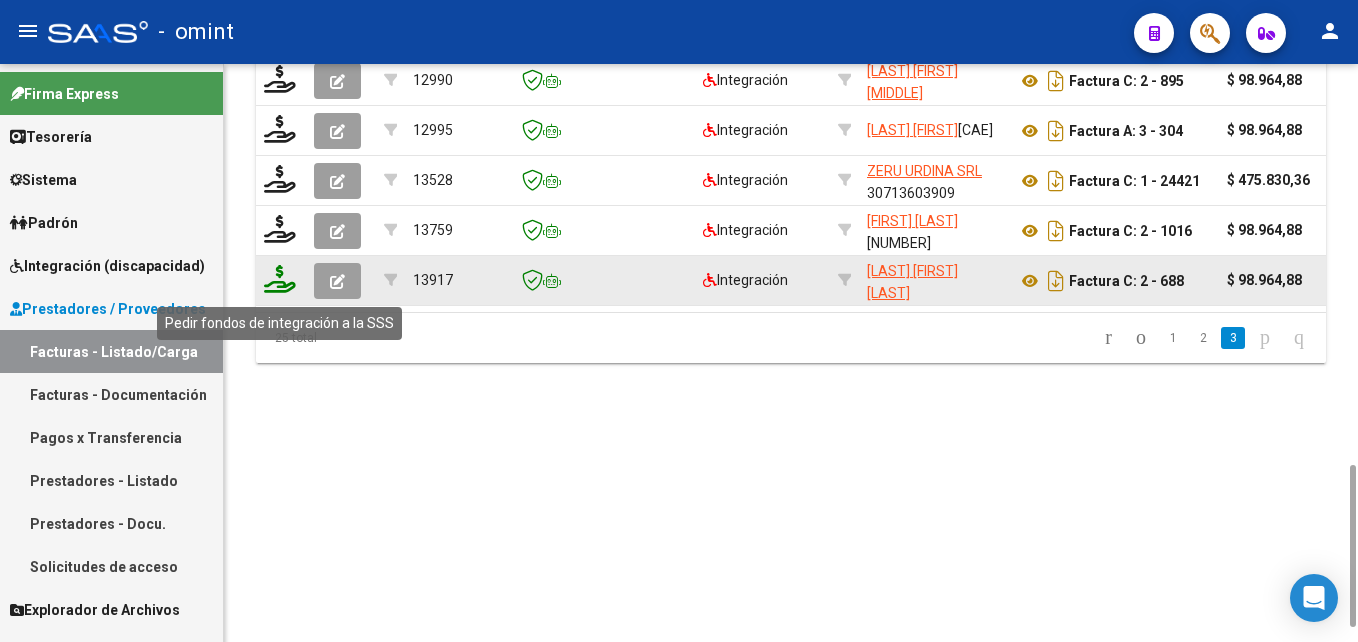 click 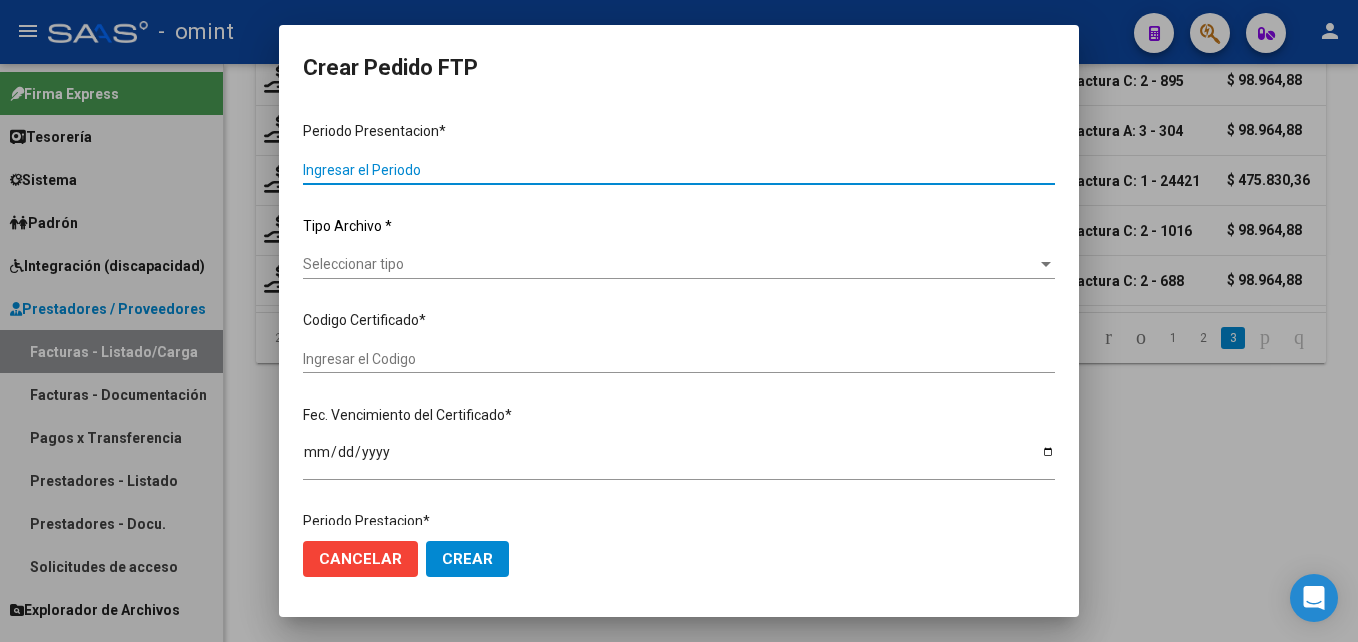 type on "202506" 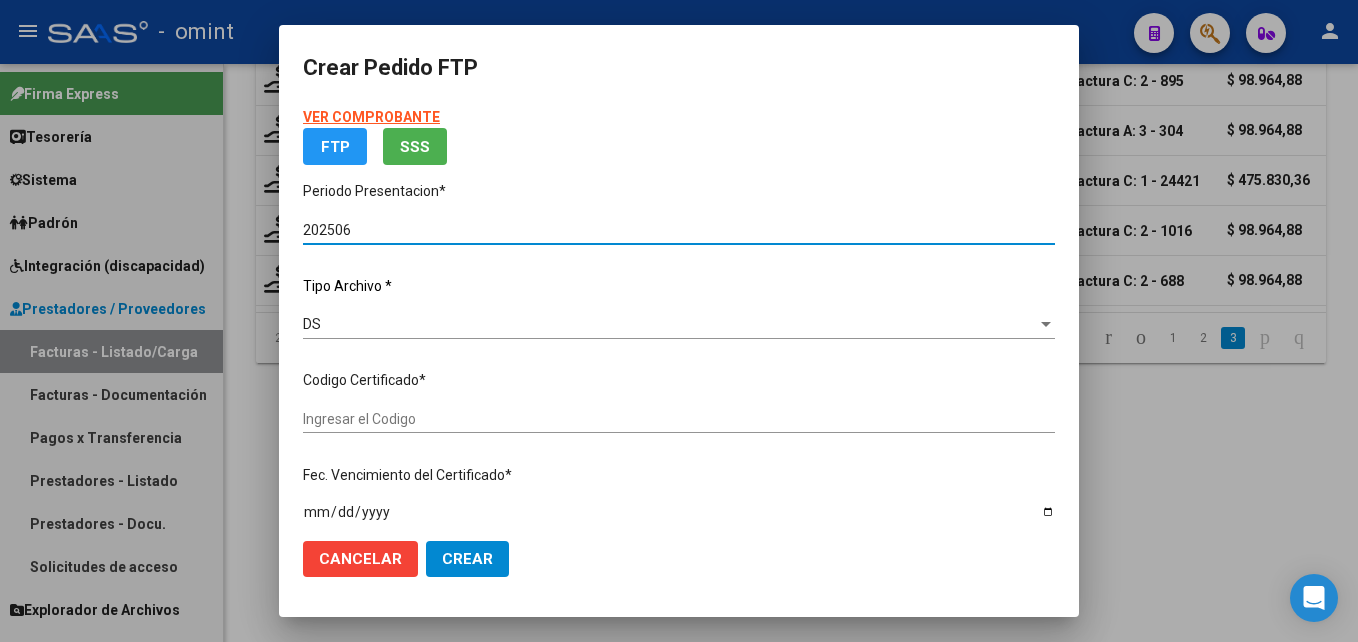 type on "3274300300" 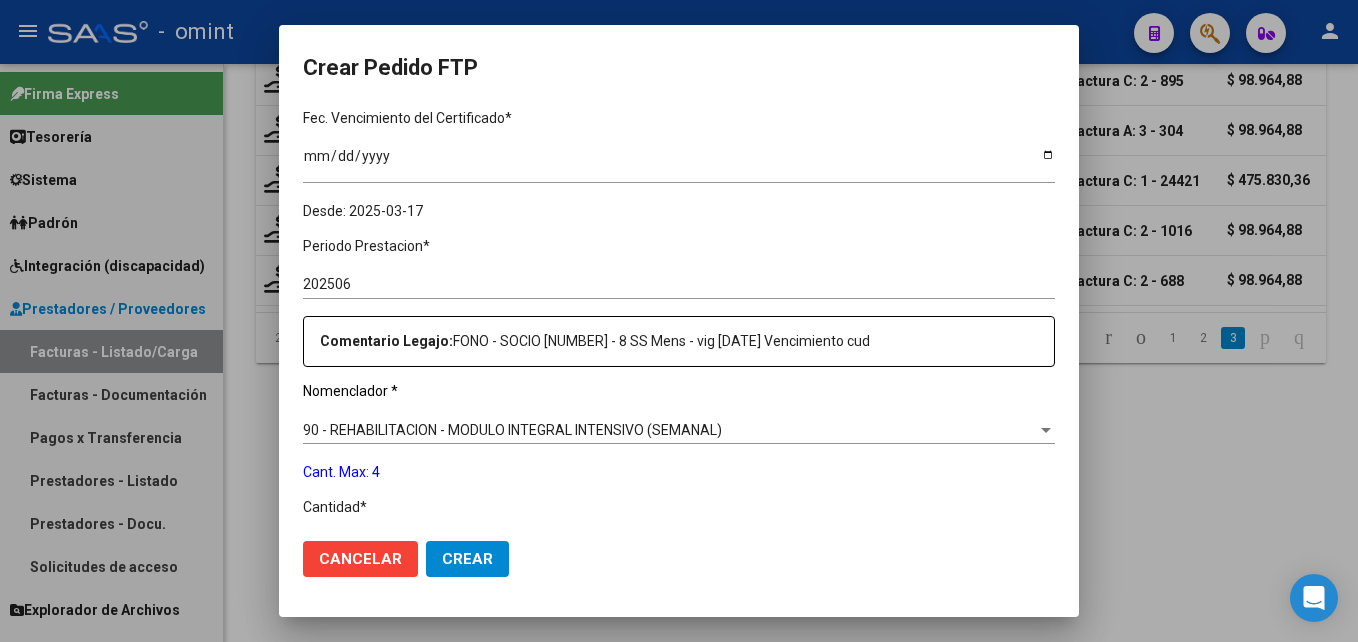scroll, scrollTop: 700, scrollLeft: 0, axis: vertical 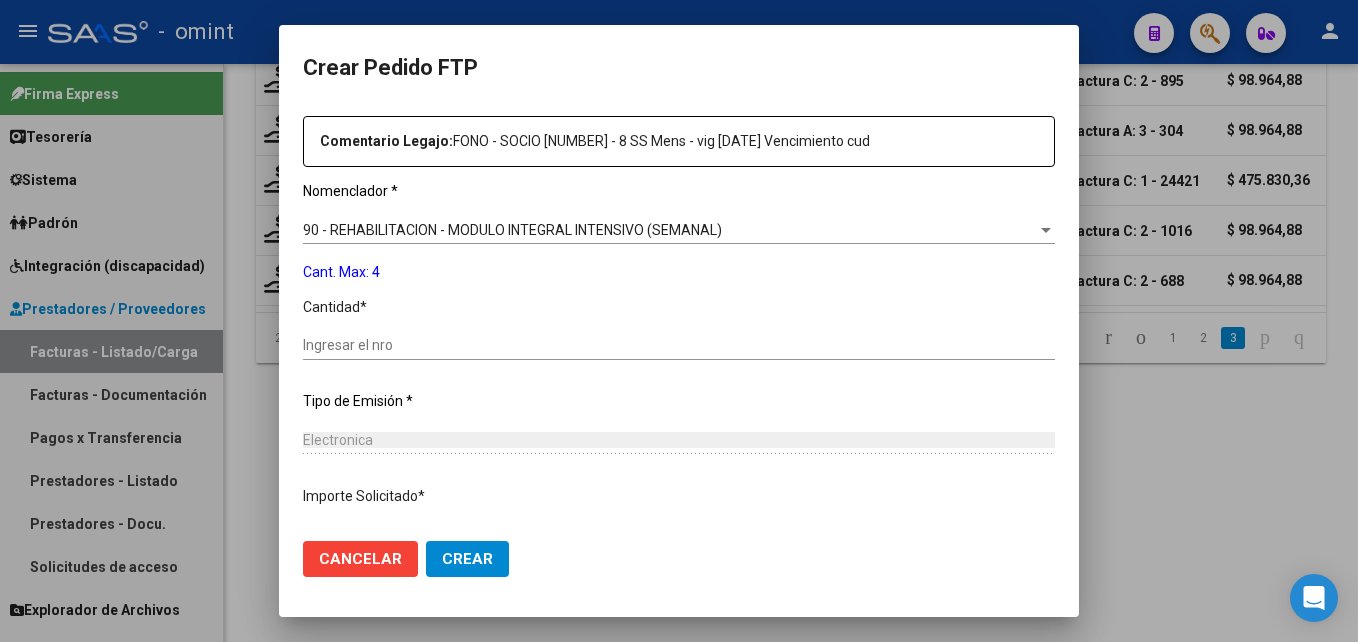 click on "Ingresar el nro" 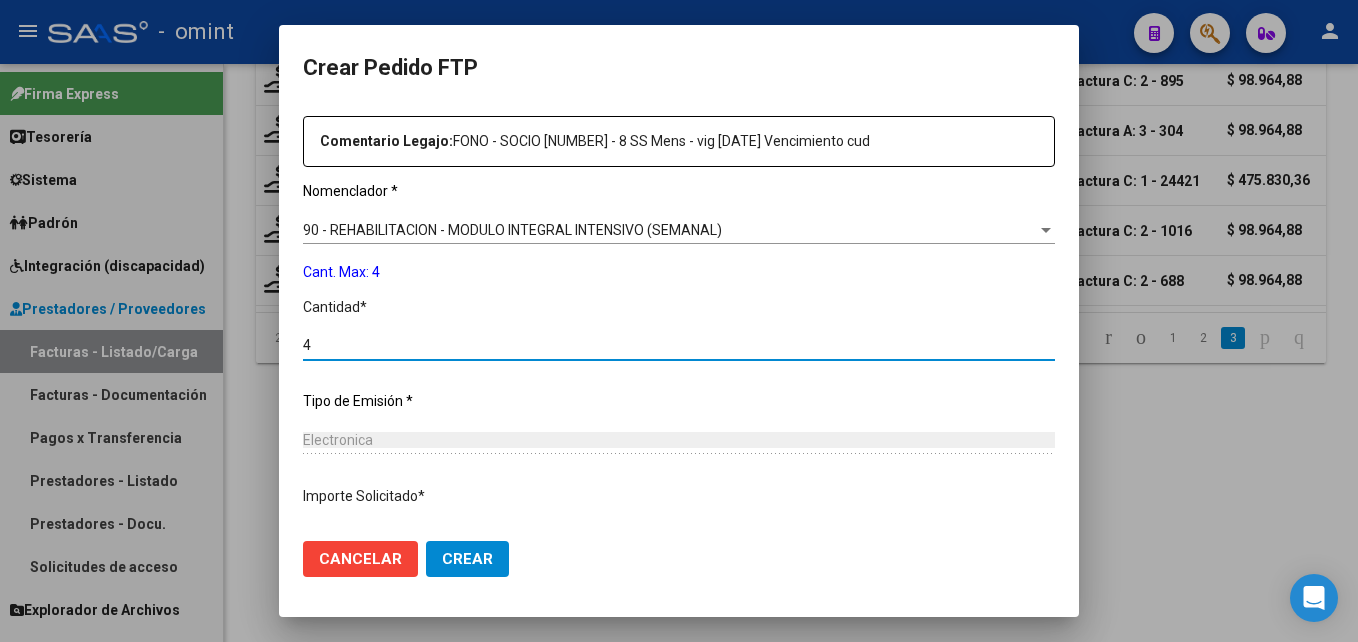 type on "4" 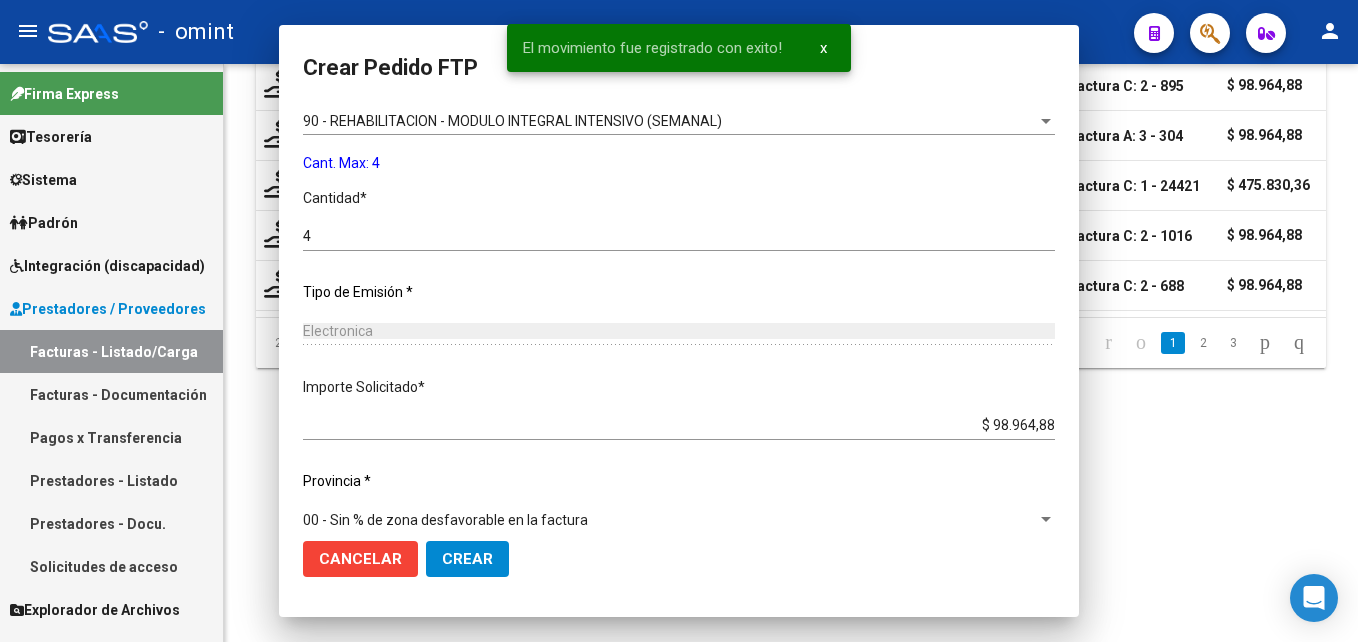 scroll, scrollTop: 591, scrollLeft: 0, axis: vertical 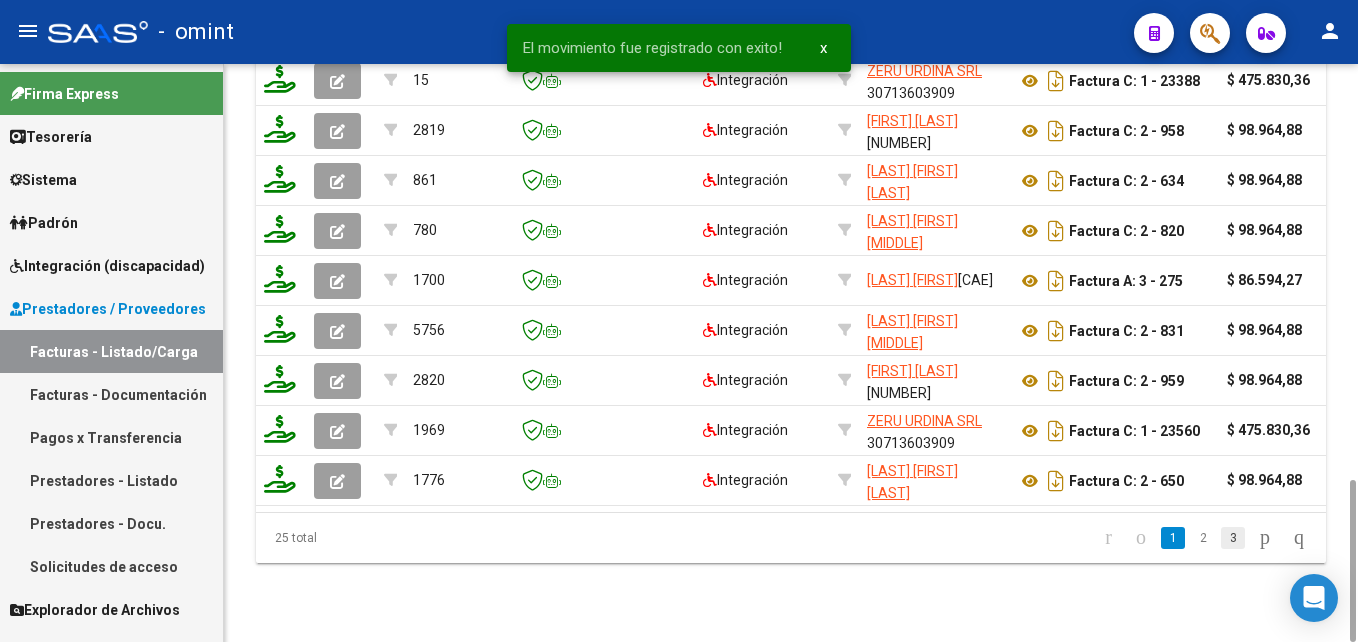 click on "3" 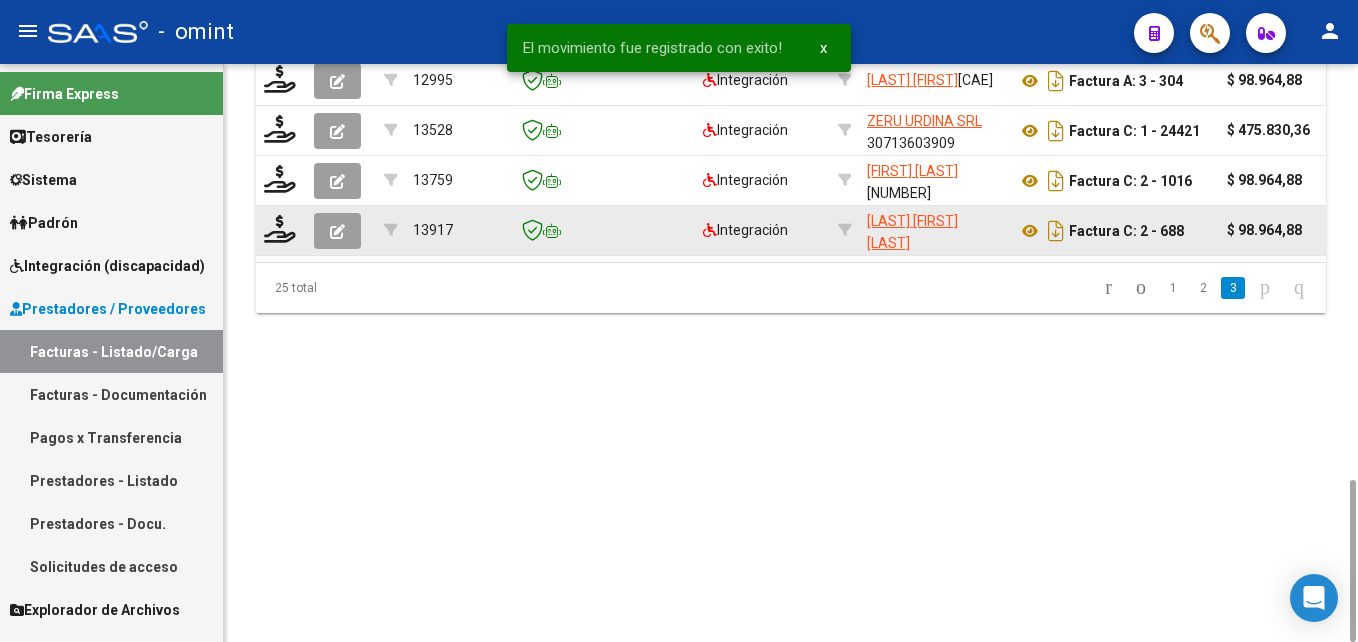click 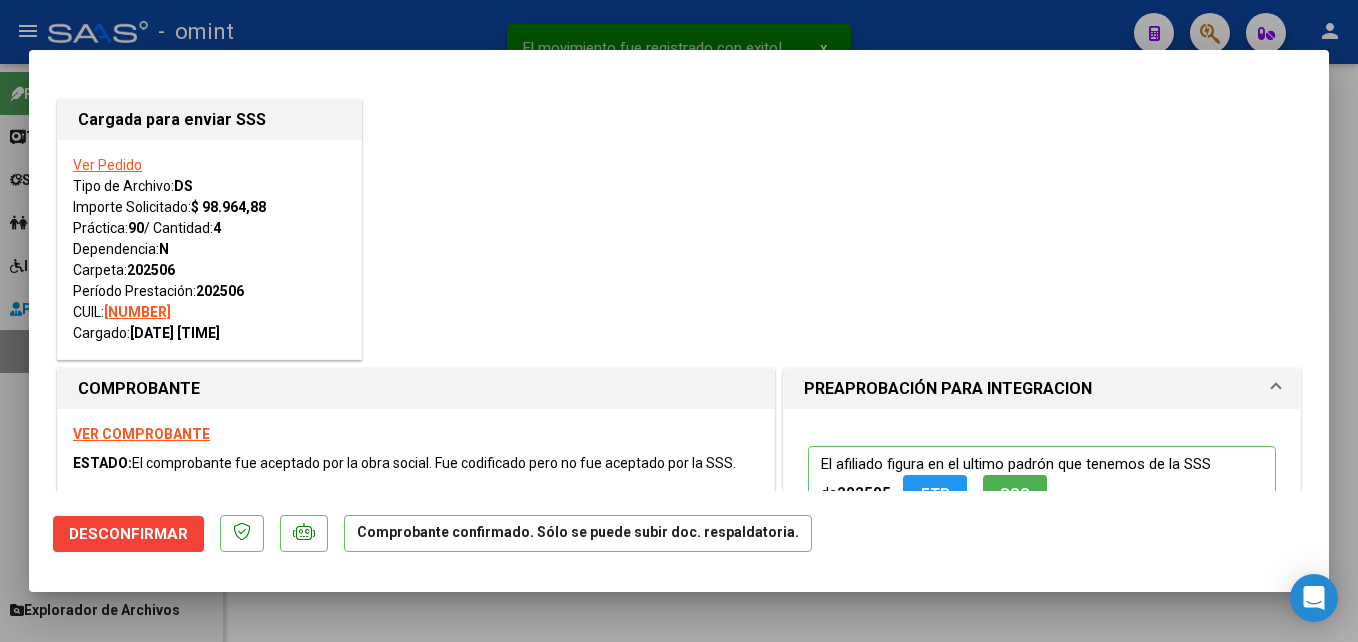 click on "Cargada para enviar SSS Ver Pedido  Tipo de Archivo:  DS  Importe Solicitado:  $ 98.964,88  Práctica:  90  / Cantidad:  4  Dependencia:  N  Carpeta:  202506  Período Prestación:  202506  CUIL:  20544552180  Cargado:  11/07/2025 16:37 COMPROBANTE VER COMPROBANTE       ESTADO:   El comprobante fue aceptado por la obra social. Fue codificado pero no fue aceptado por la SSS.  DATOS DEL COMPROBANTE CUIT  *   27-20635439-4 Ingresar CUIT  ANALISIS PRESTADOR  MARIANI LAURA BEATRIZ  ARCA Padrón  Area destinado * Integración Seleccionar Area  Facturado por orden de  Seleccionar Gerenciador Seleccionar Gerenciador Período de Prestación (sólo integración):  202506  Comprobante Tipo * Factura C Seleccionar Tipo Punto de Venta  *   2 Ingresar el Nro.  Número  *   688 Ingresar el Nro.  Monto  *   $ 98.964,88 Ingresar el monto  Fecha del Cpbt.  *   2025-06-30 Ingresar la fecha  CAE / CAEA (no ingrese CAI)    75274517611209 Ingresar el CAE o CAEA (no ingrese CAI)  Fecha Recibido  *   2025-07-09 Ingresar la fecha" at bounding box center [679, 321] 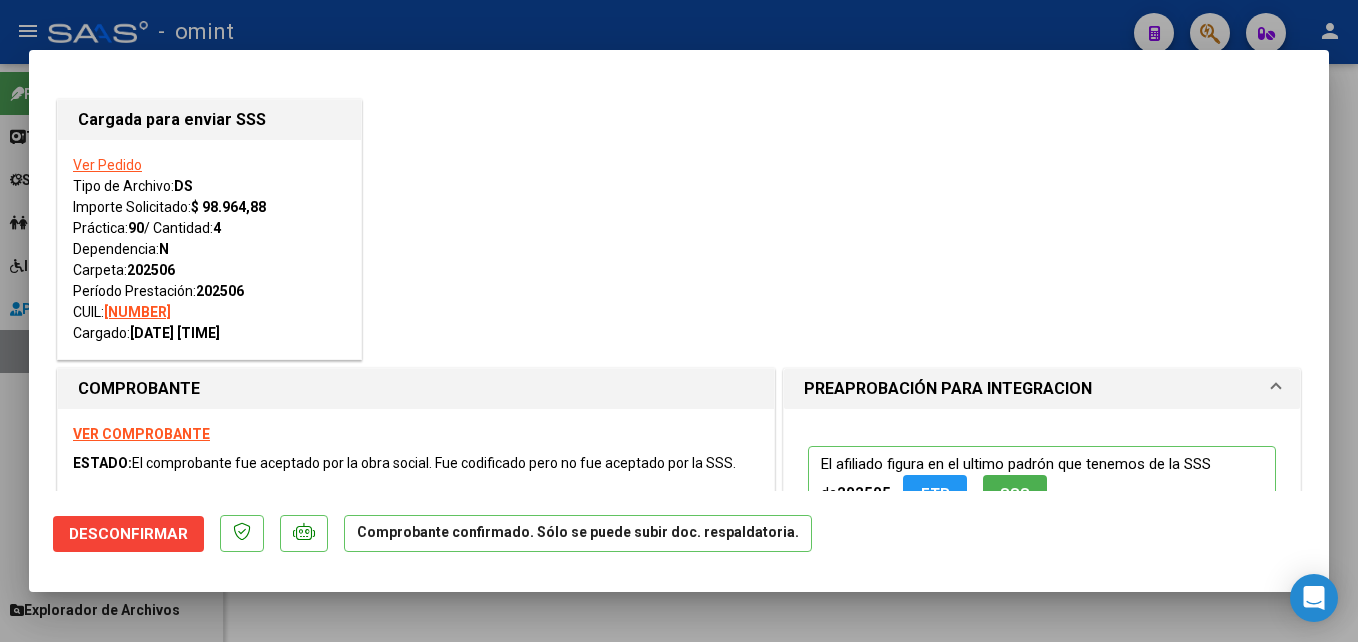 click at bounding box center (679, 321) 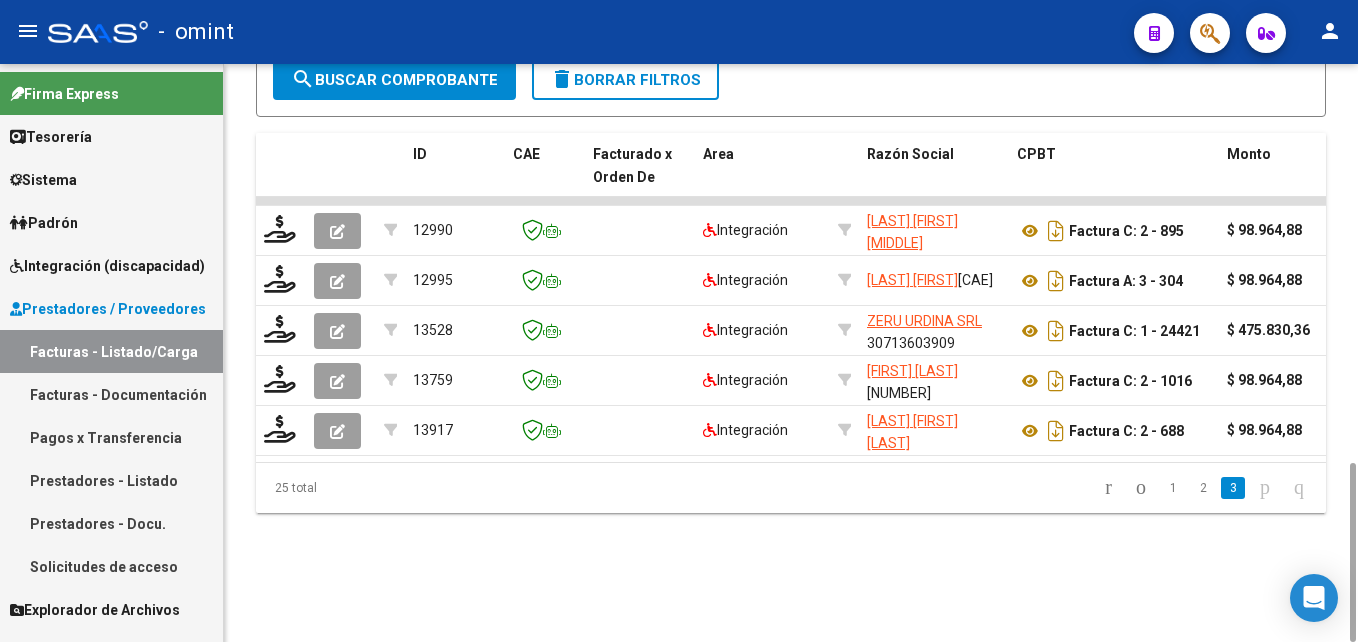 scroll, scrollTop: 1280, scrollLeft: 0, axis: vertical 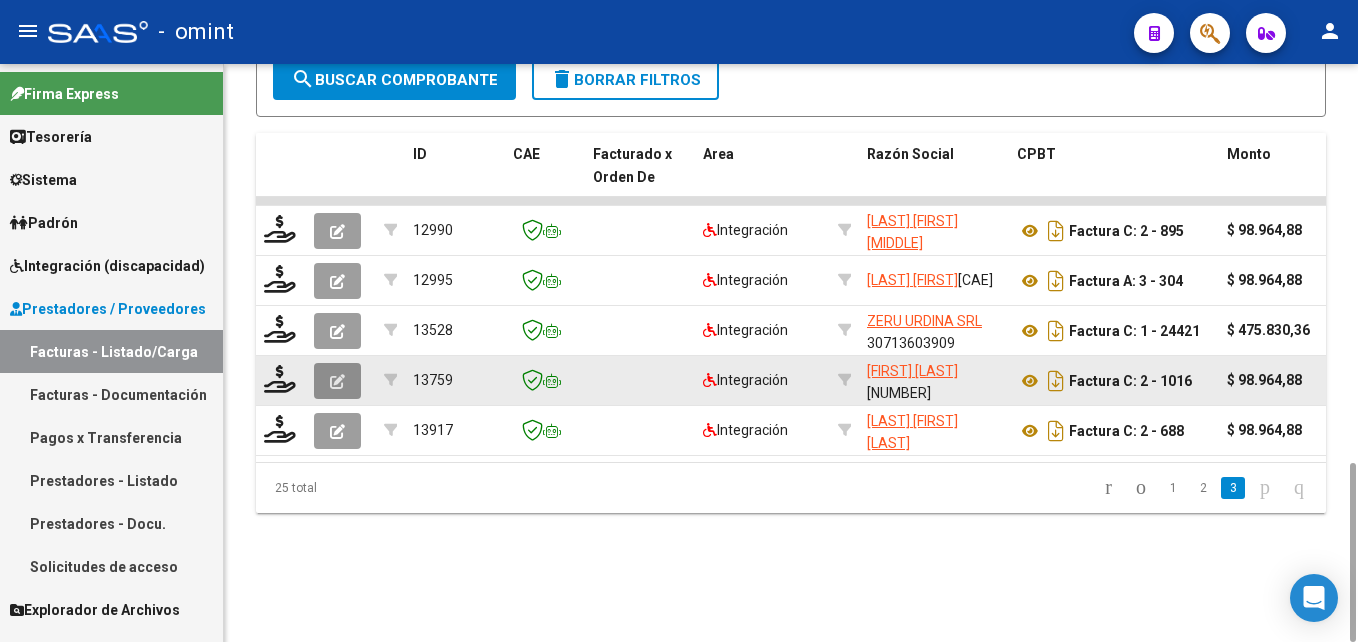 click 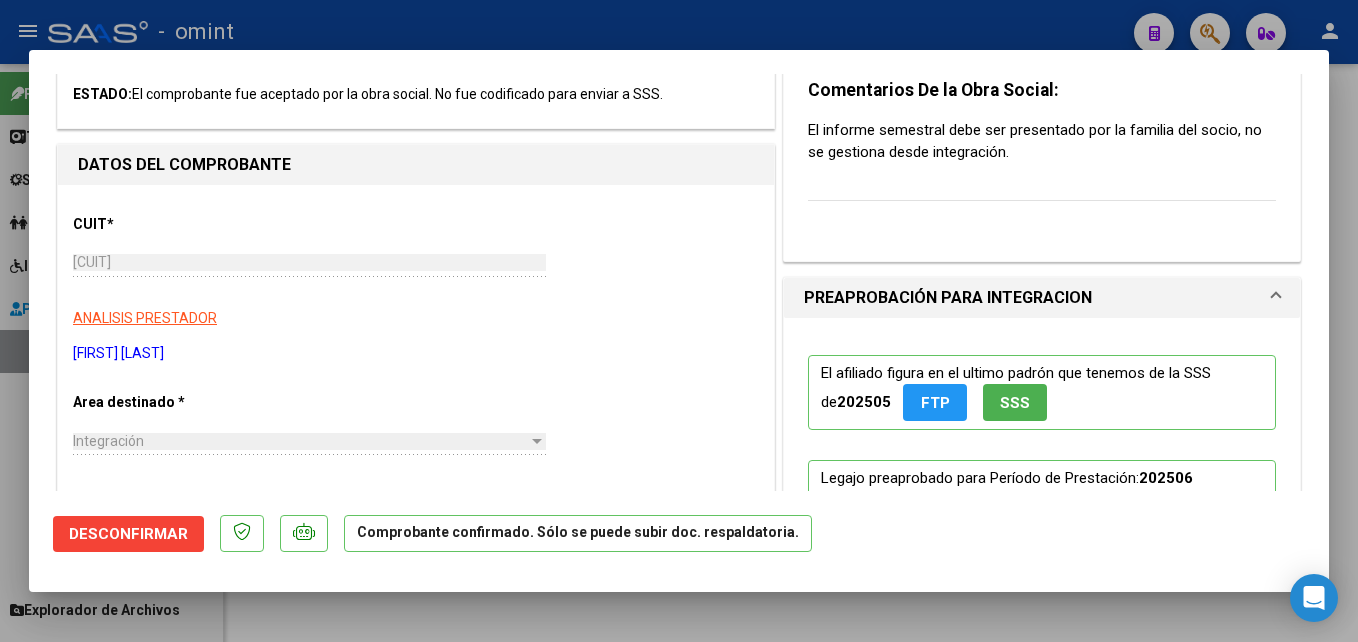 scroll, scrollTop: 0, scrollLeft: 0, axis: both 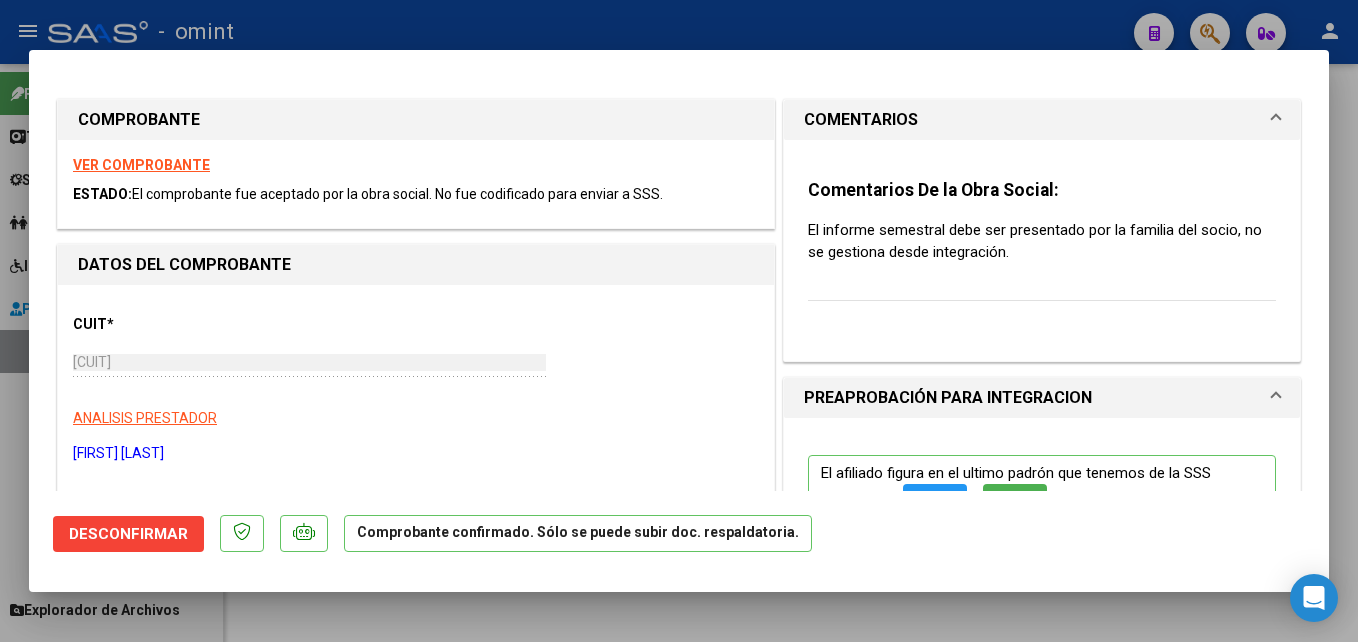 click at bounding box center [679, 321] 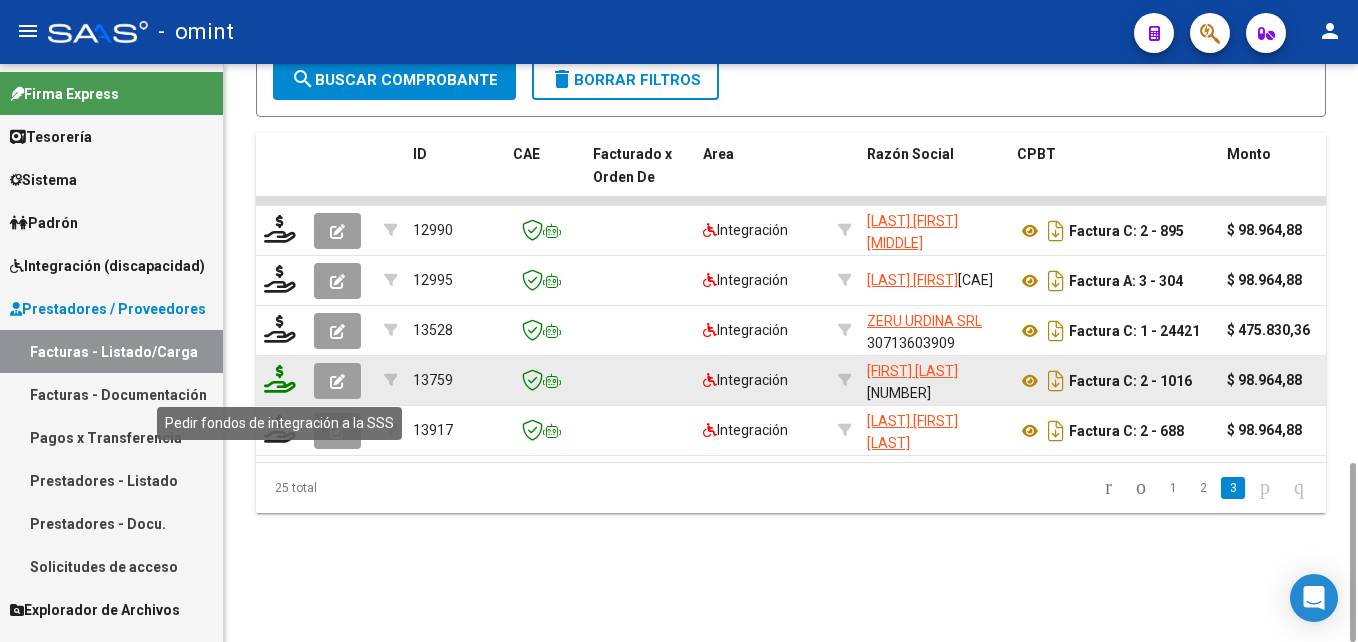 click 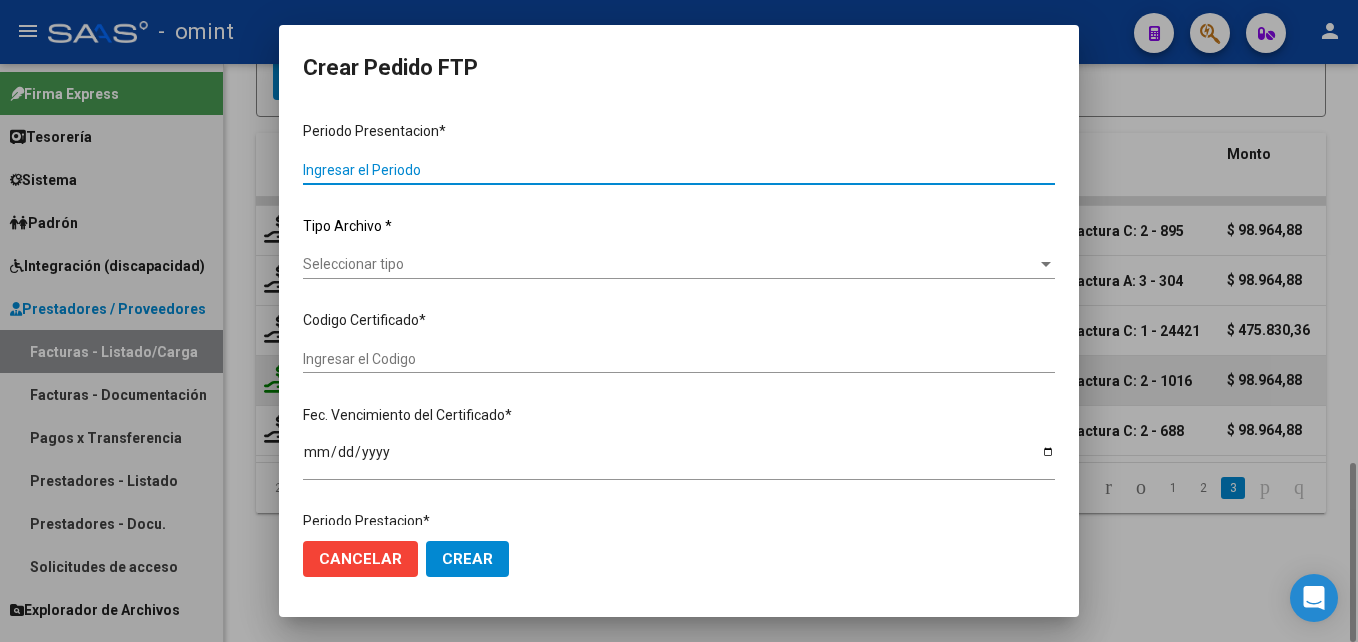 type on "202506" 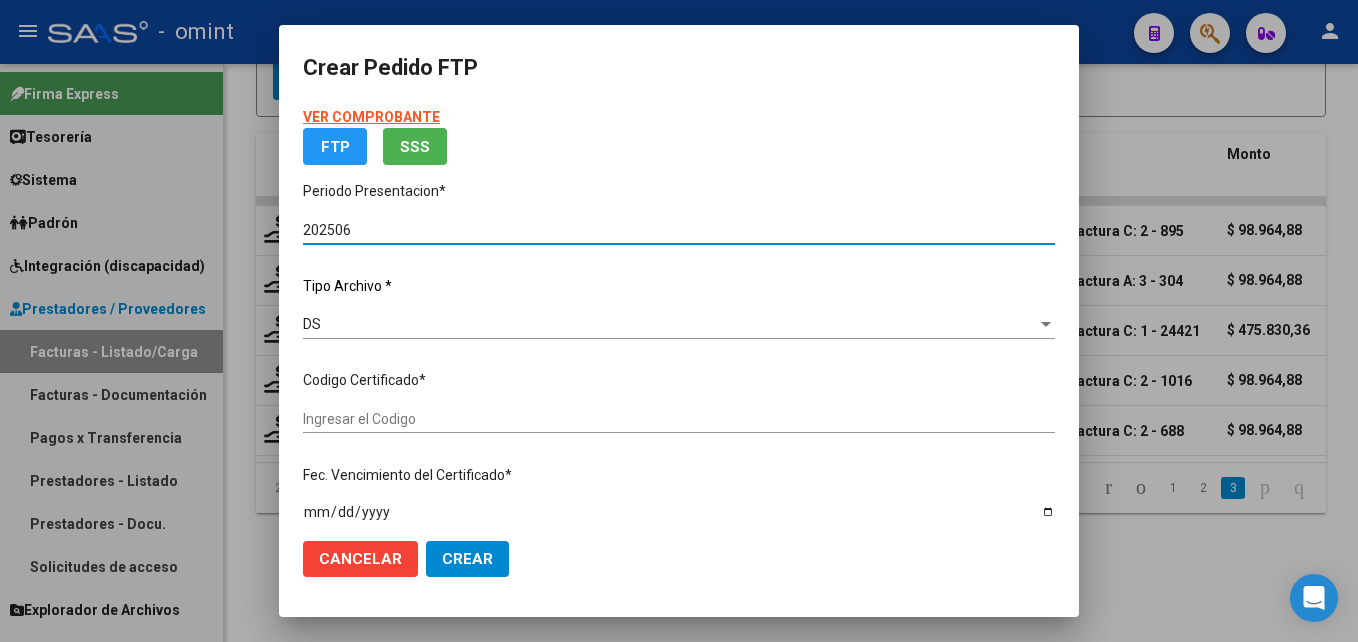 type on "3274300300" 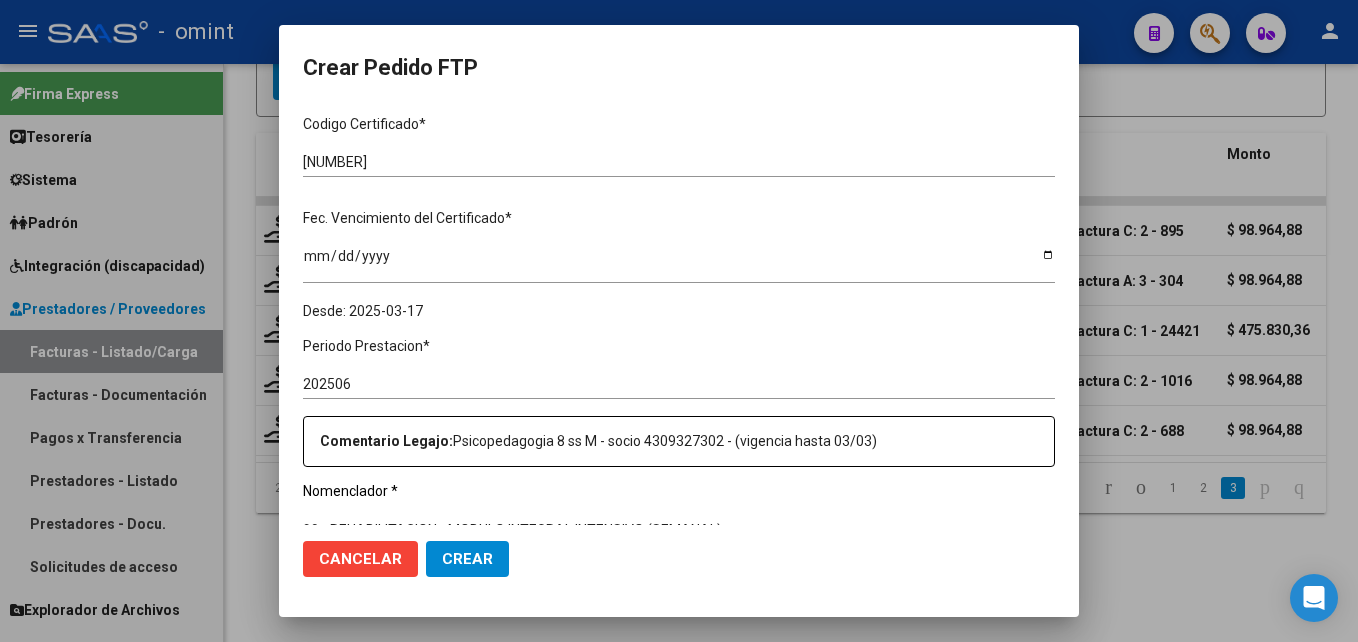 scroll, scrollTop: 600, scrollLeft: 0, axis: vertical 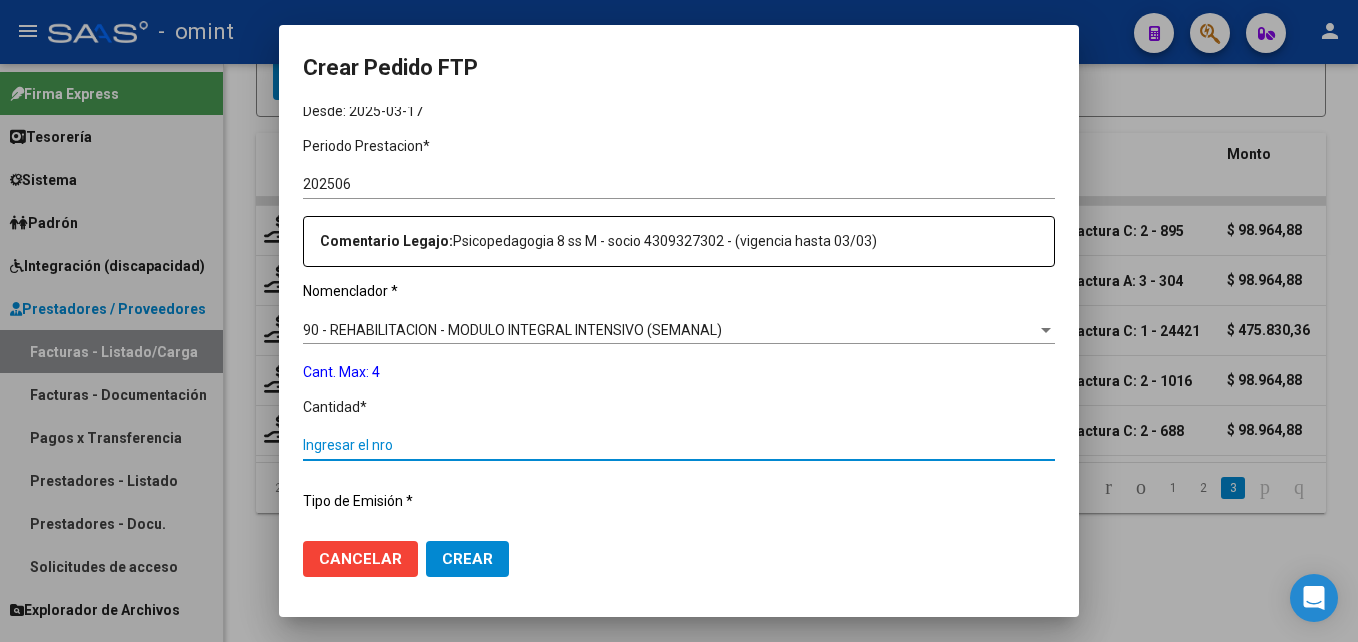 click on "Ingresar el nro" at bounding box center [679, 445] 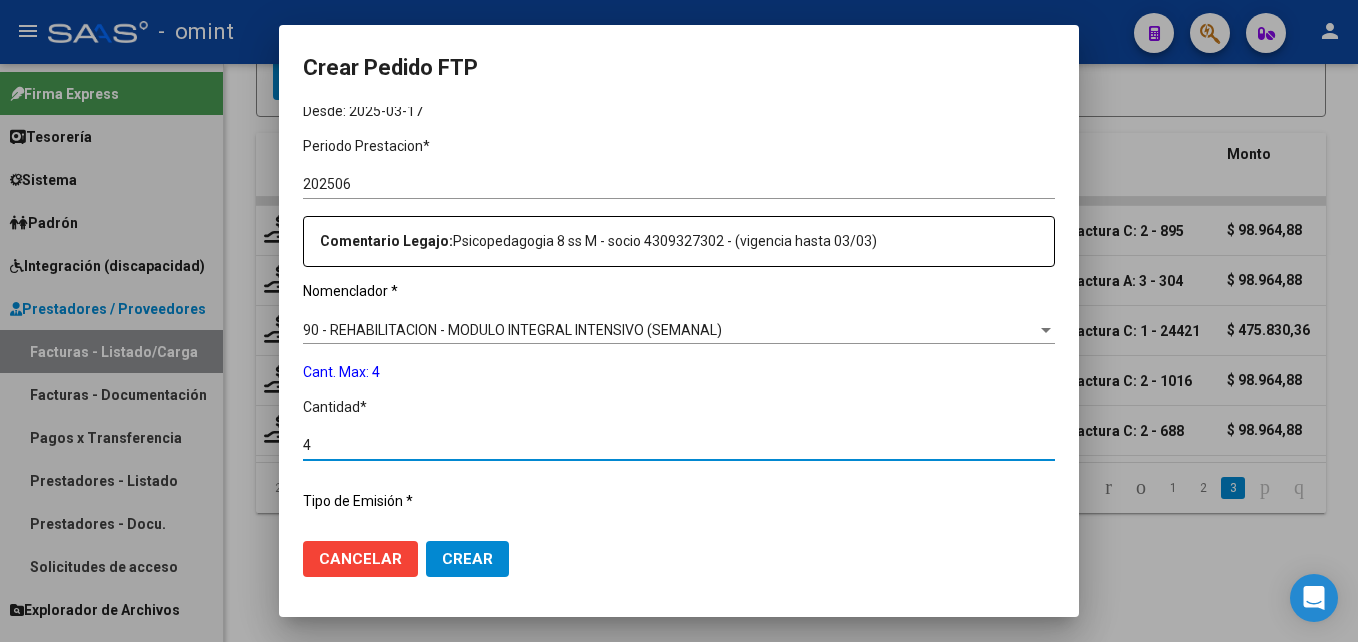 type on "4" 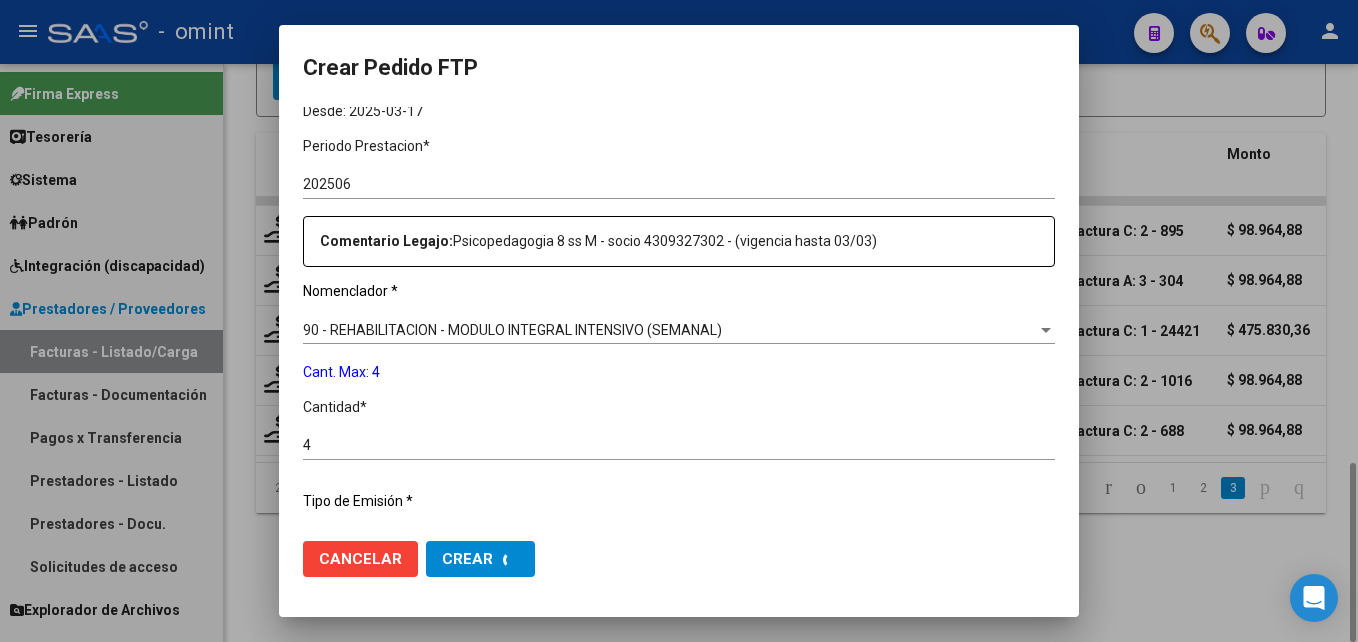 scroll, scrollTop: 0, scrollLeft: 0, axis: both 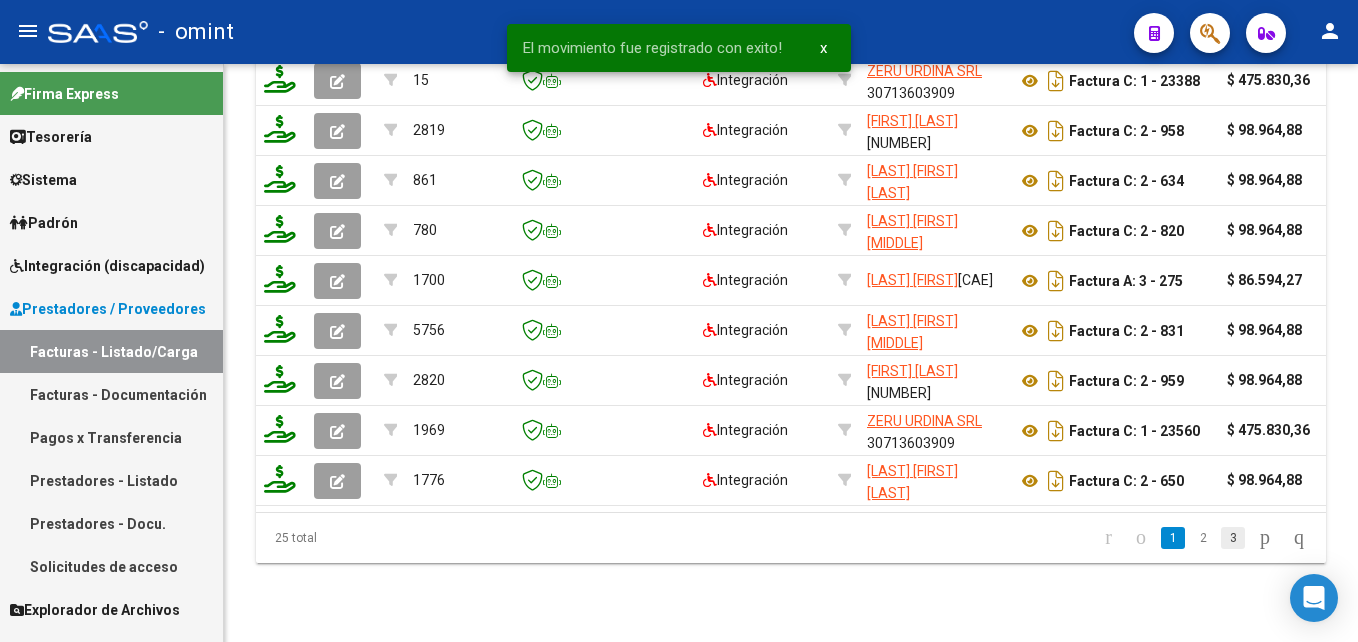 click on "3" 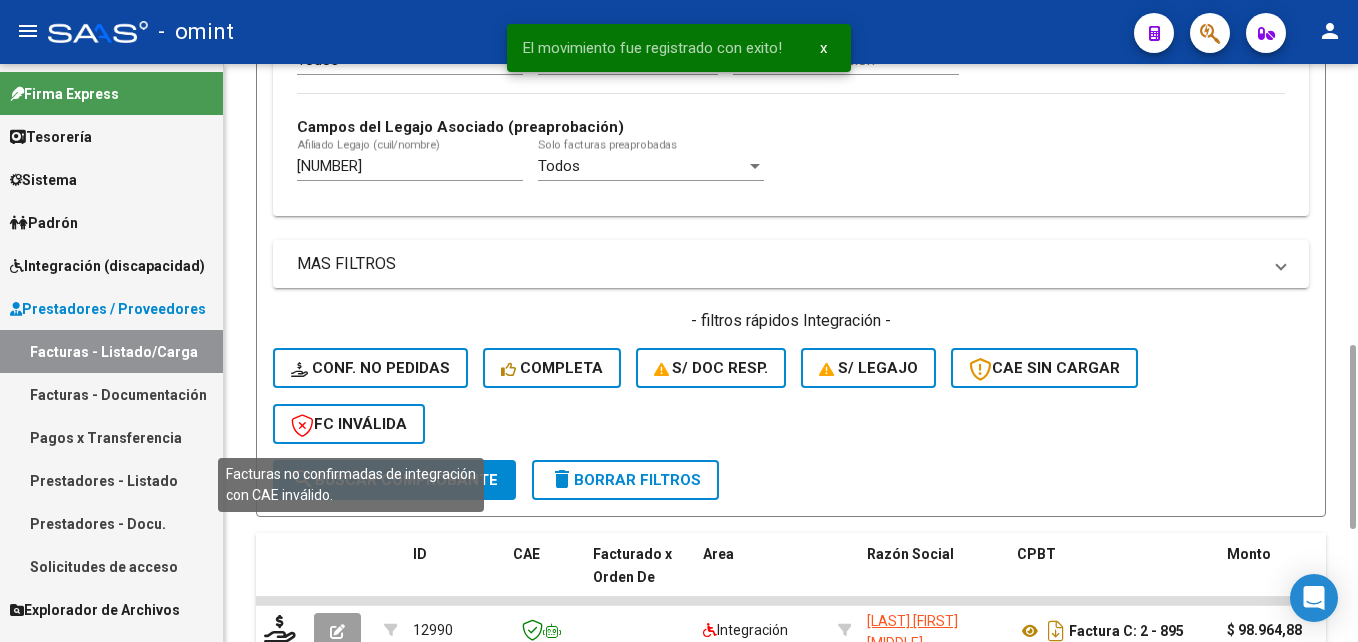 scroll, scrollTop: 1230, scrollLeft: 0, axis: vertical 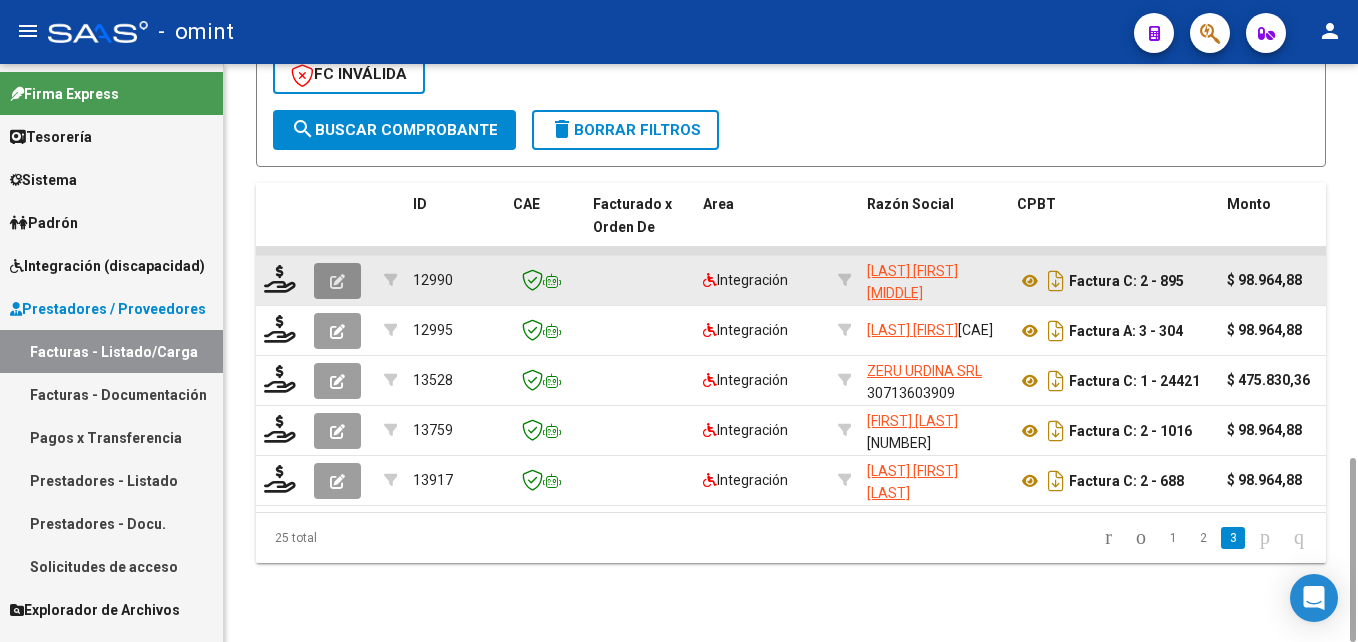 click 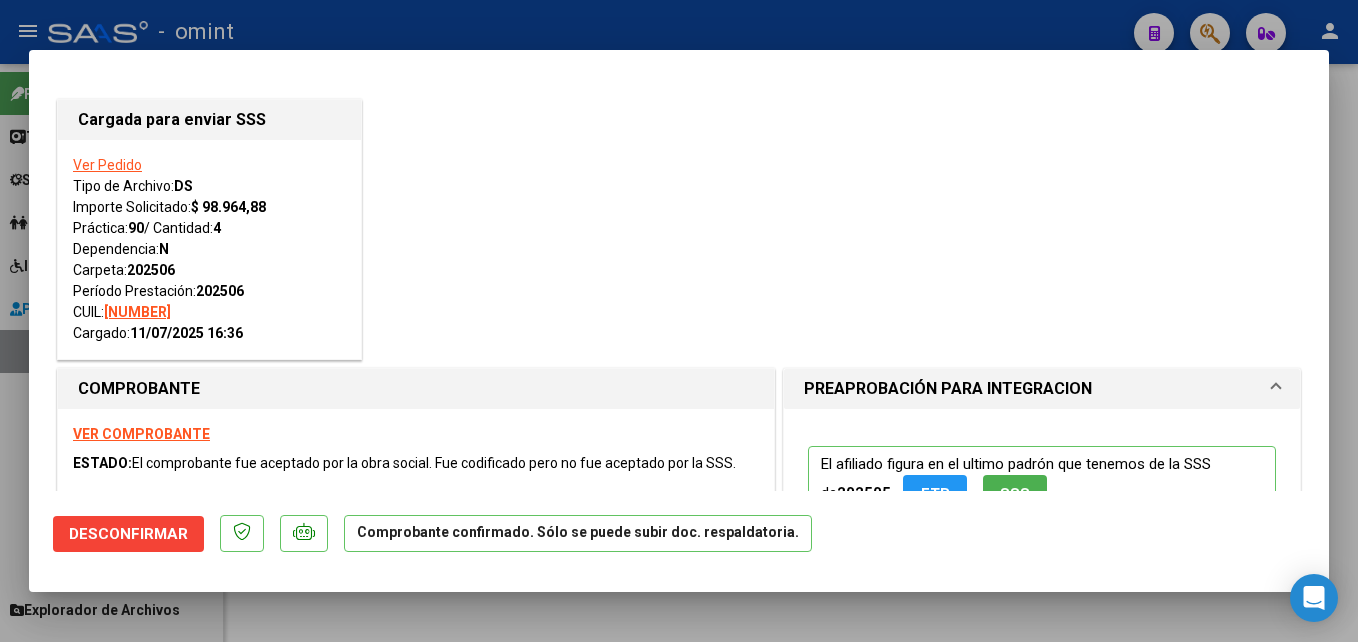 drag, startPoint x: 374, startPoint y: 621, endPoint x: 367, endPoint y: 588, distance: 33.734257 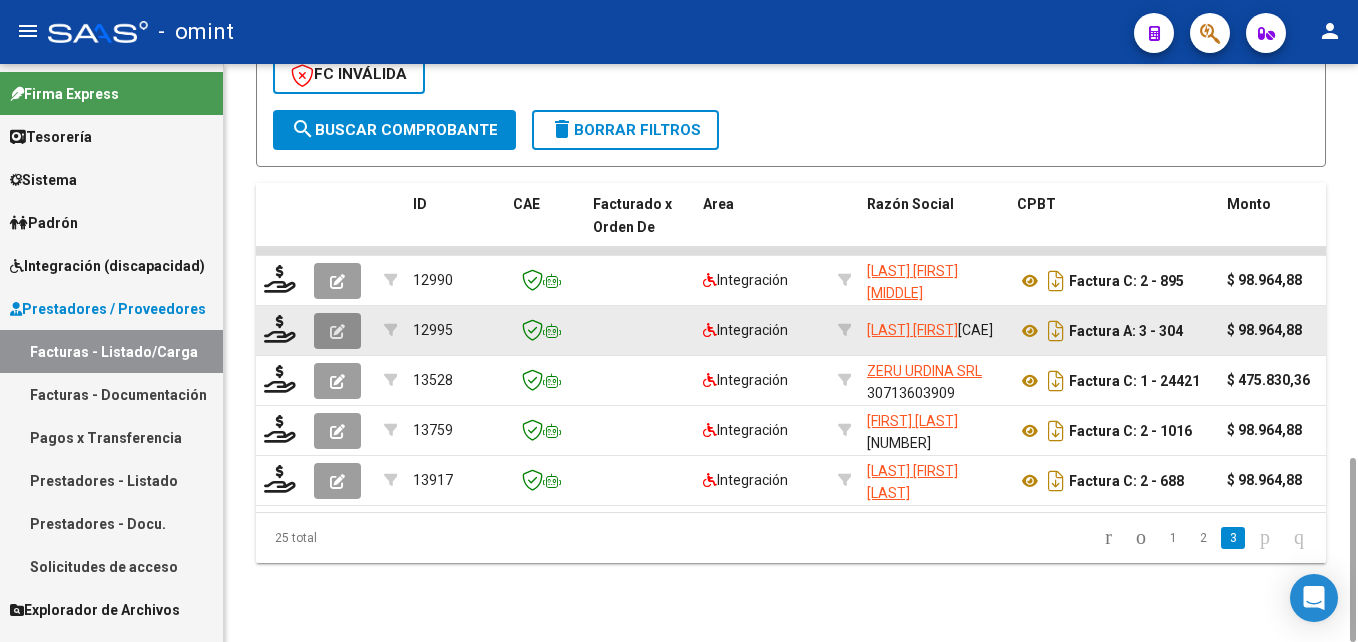 click 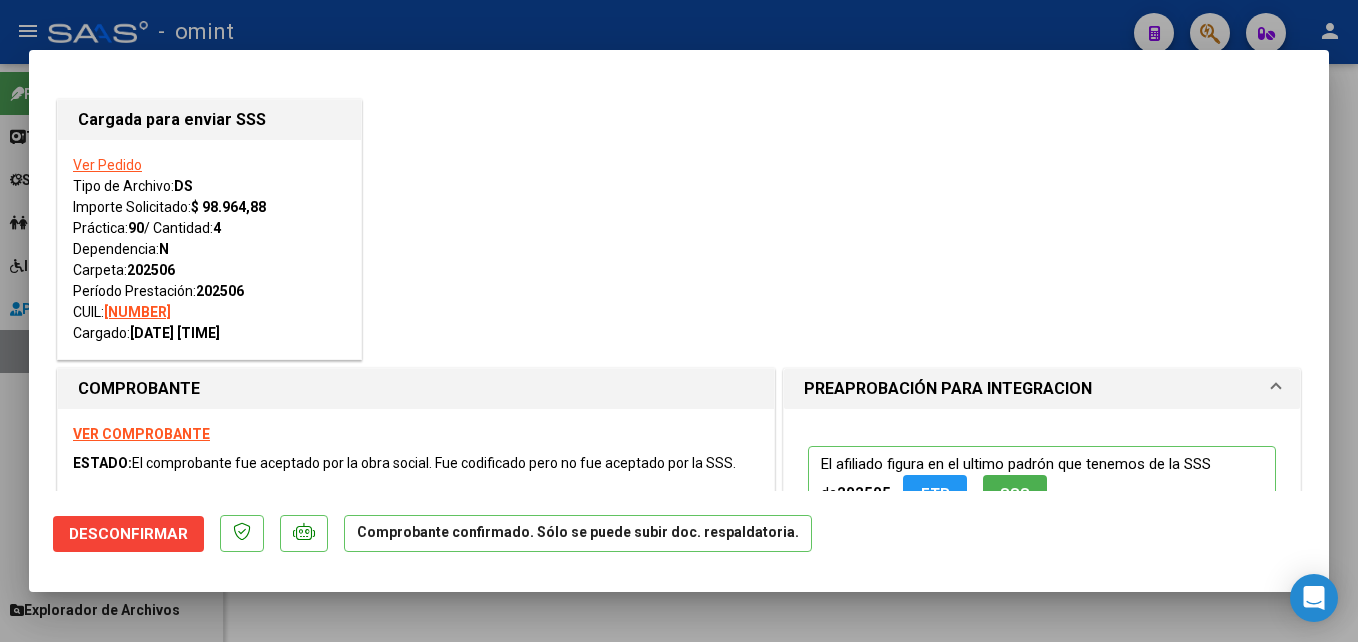 click at bounding box center [679, 321] 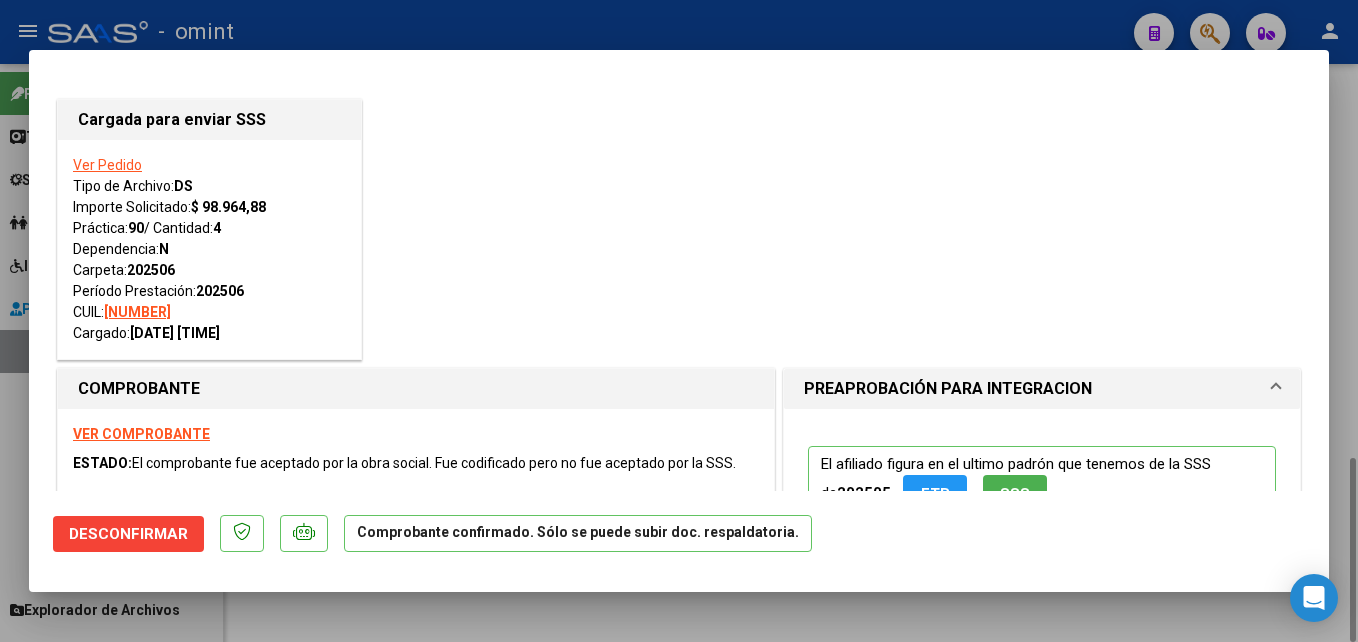 type 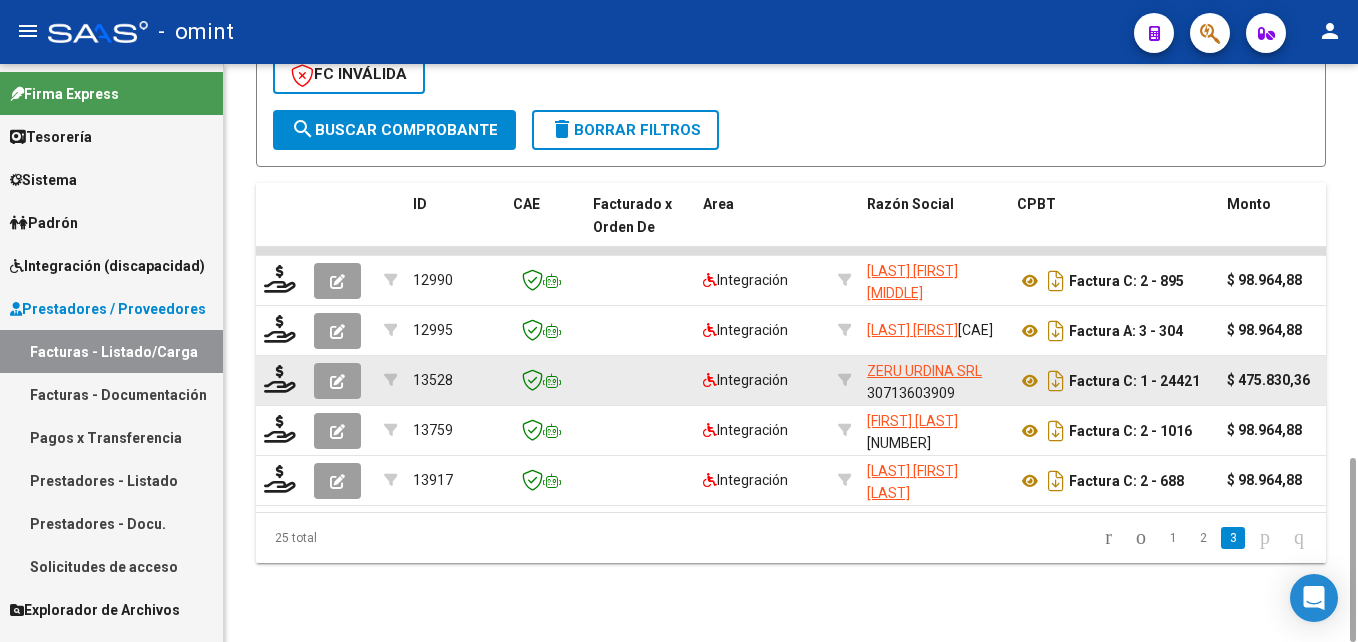 click 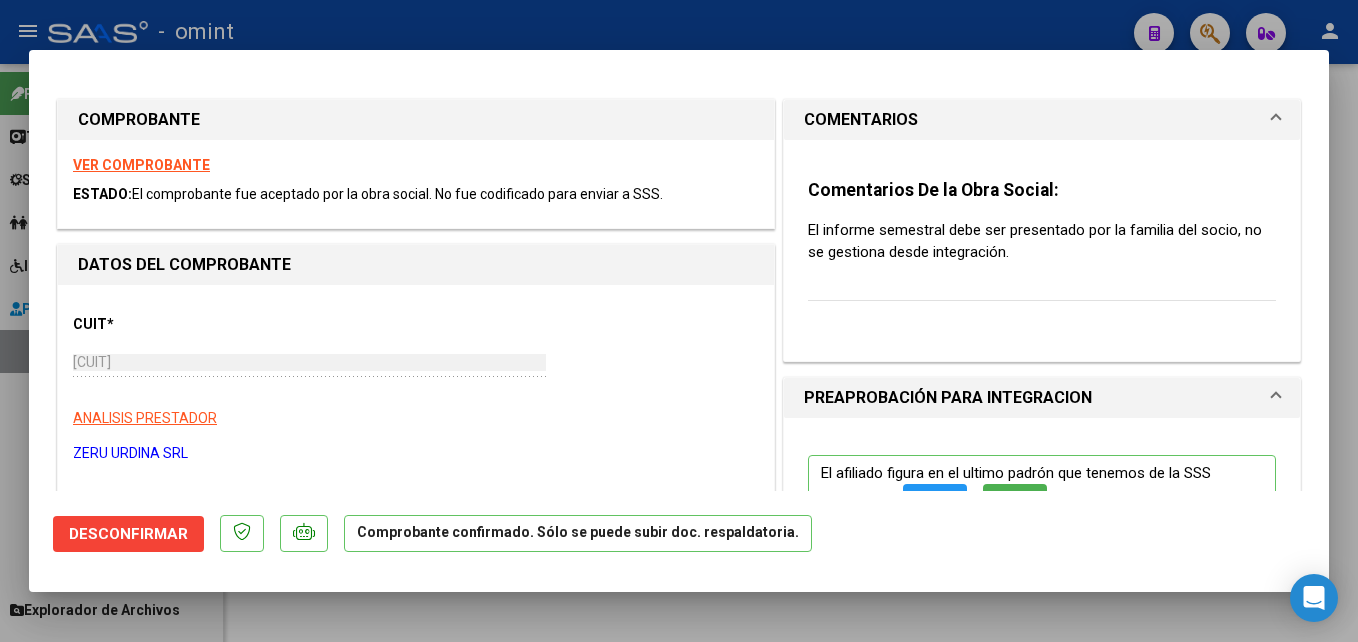 click at bounding box center (679, 321) 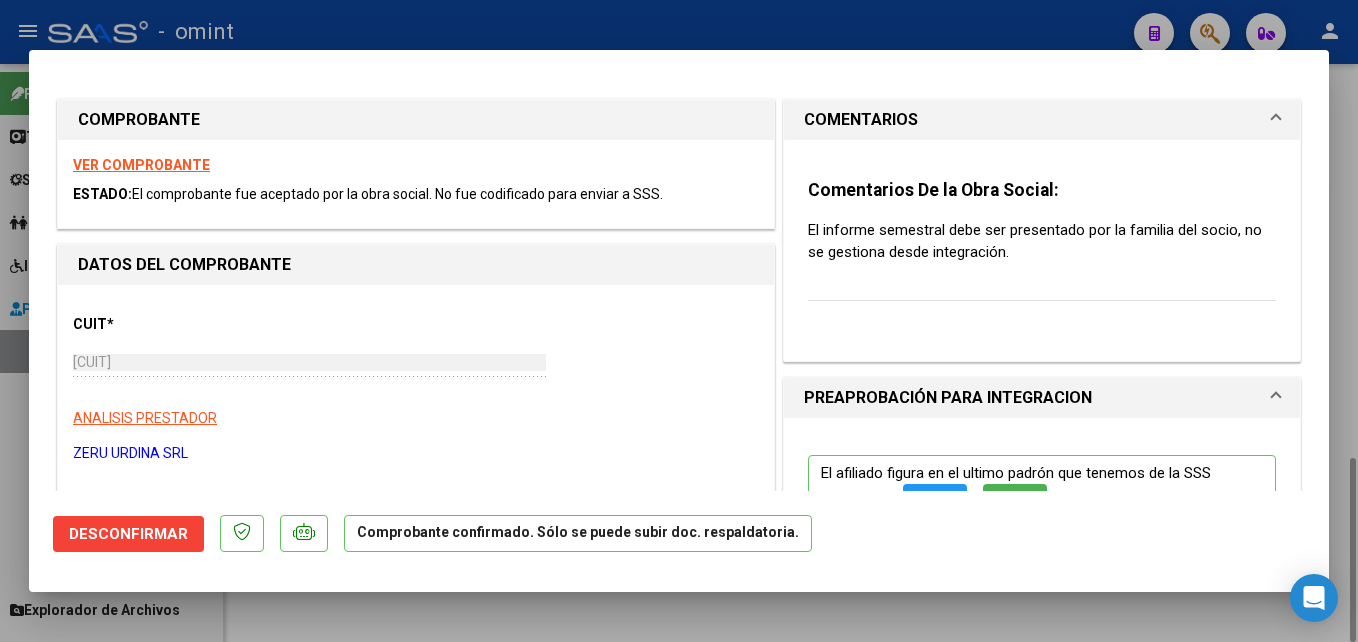 type 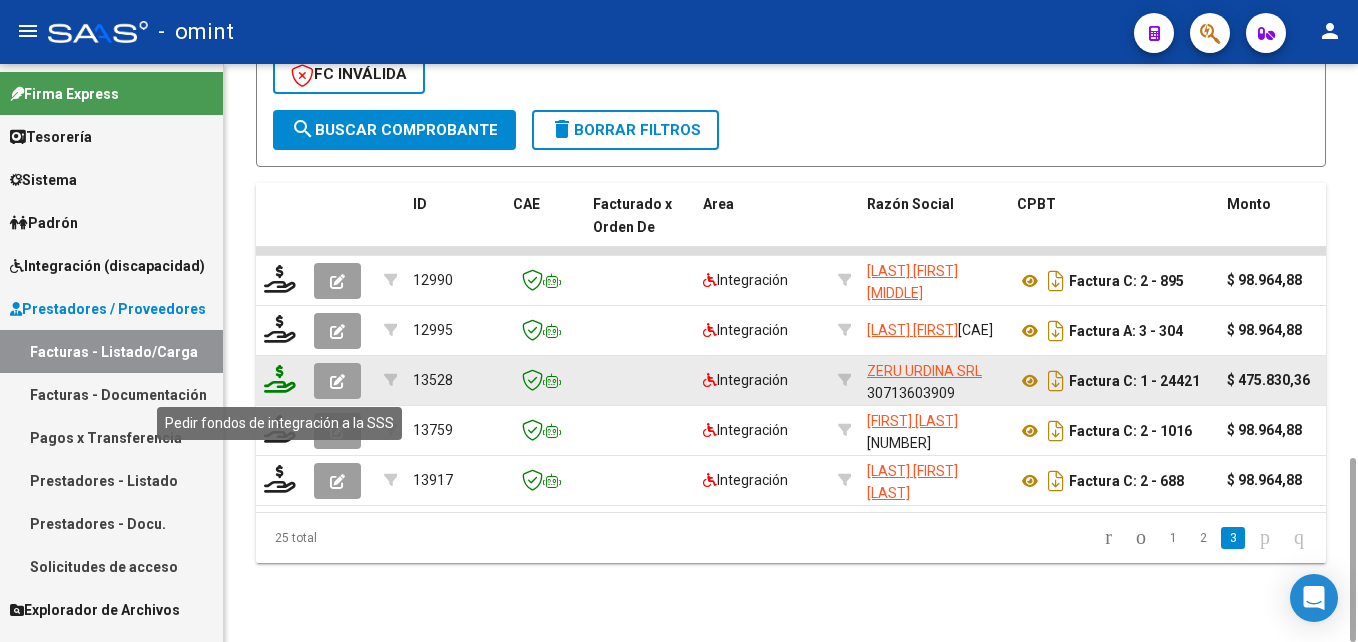 click 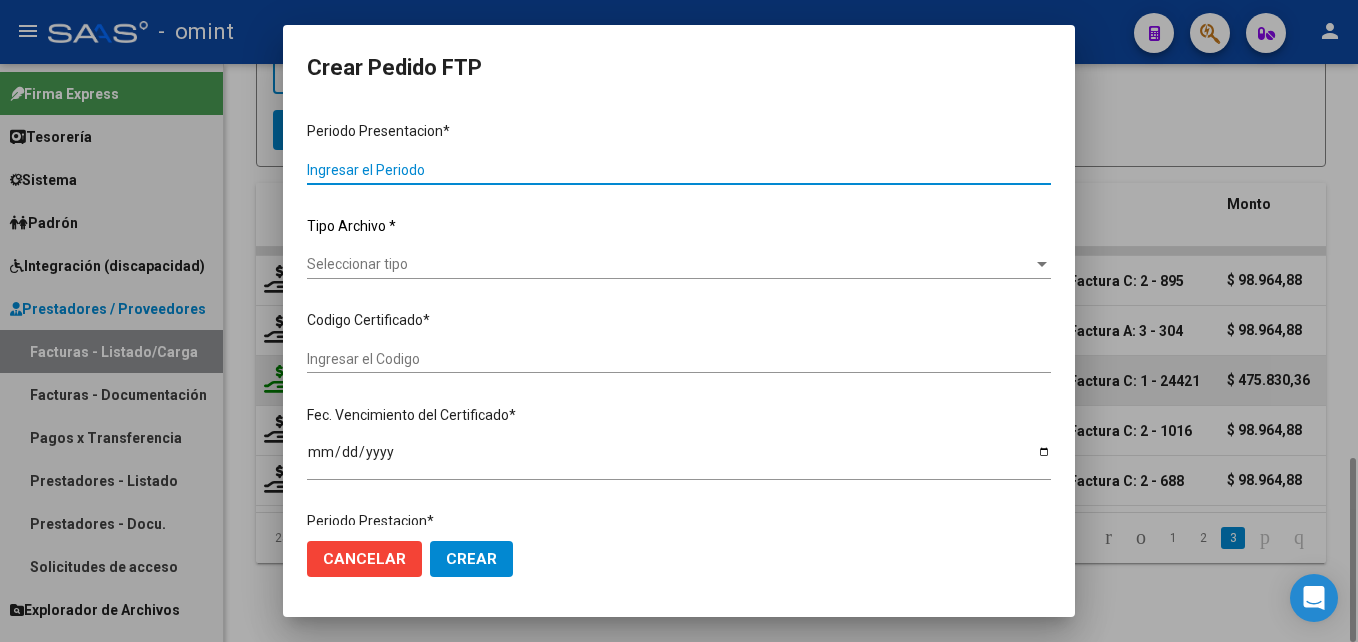 type on "202506" 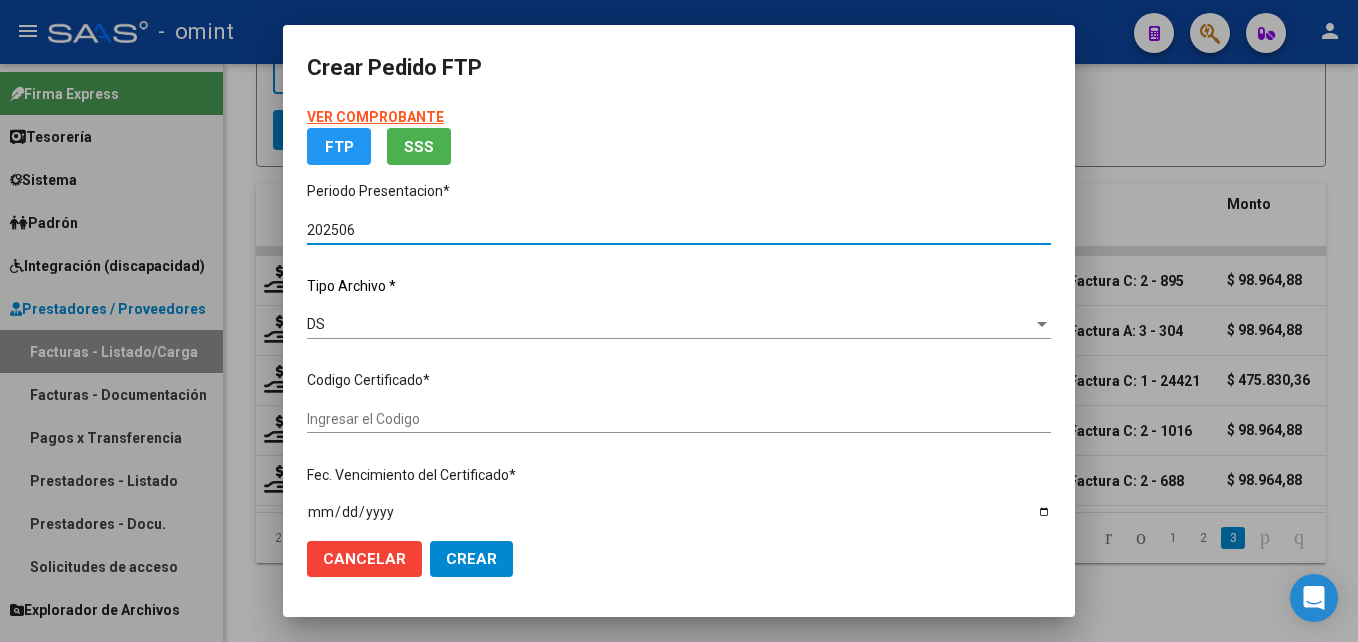 type on "3274300300" 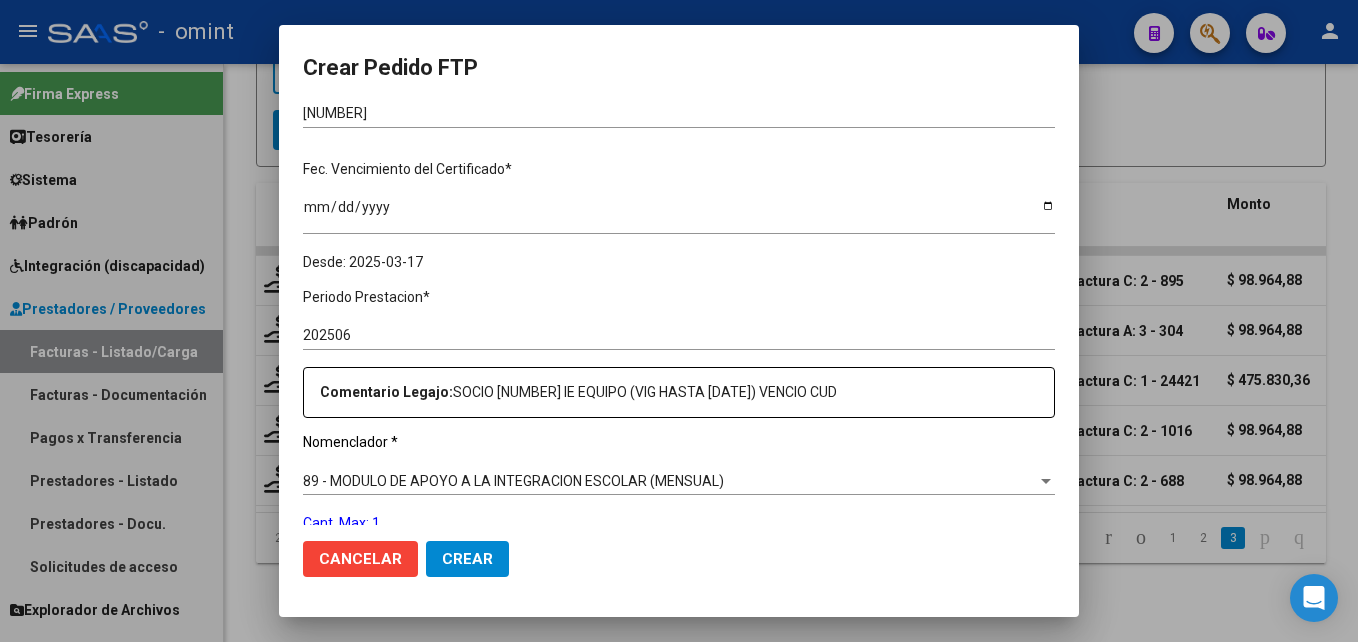 scroll, scrollTop: 649, scrollLeft: 0, axis: vertical 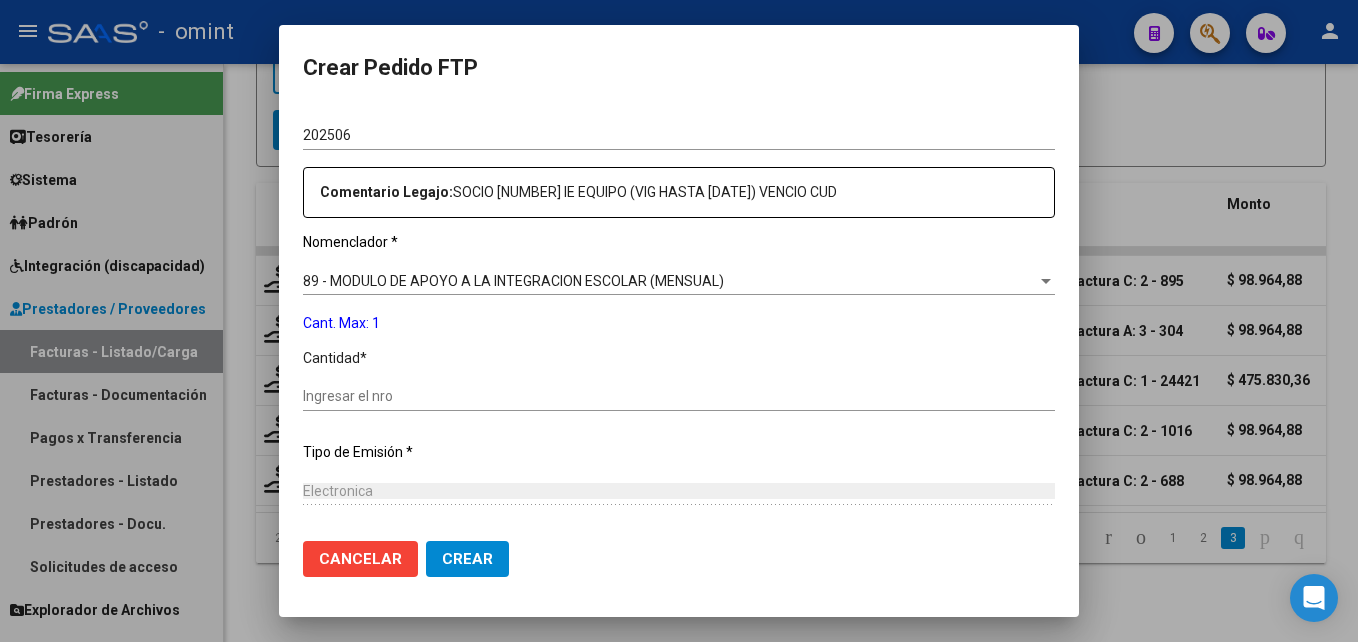 click on "Ingresar el nro" at bounding box center [679, 396] 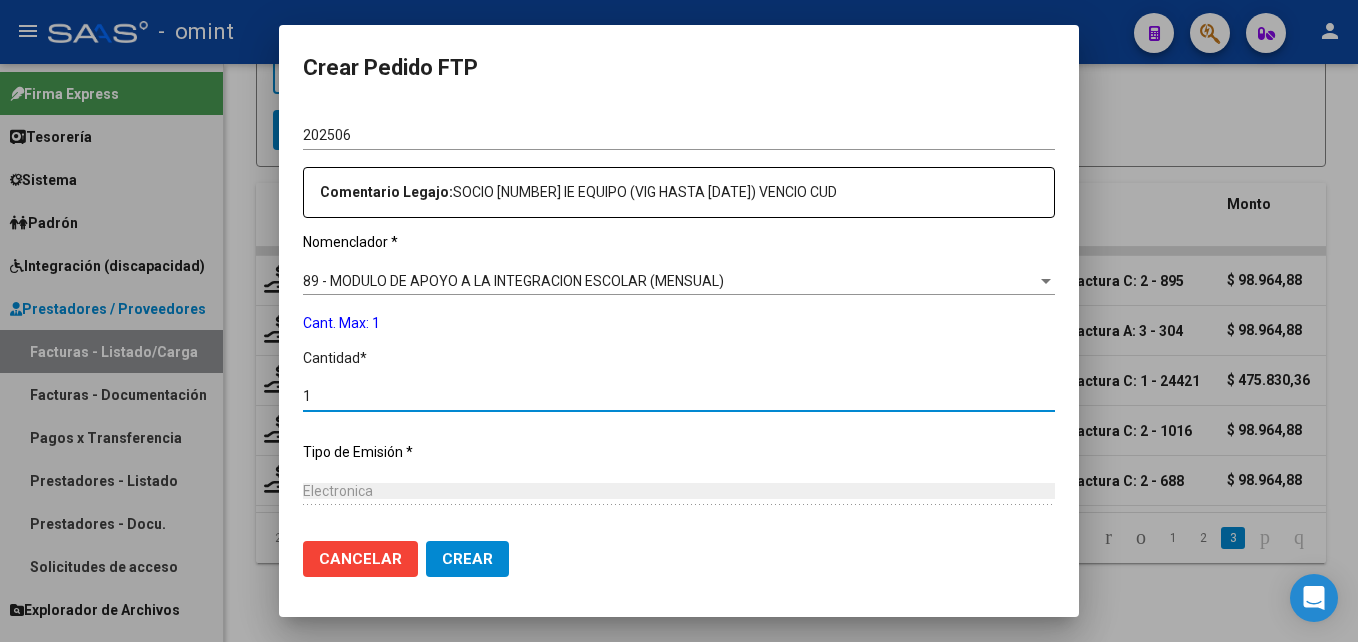 type on "1" 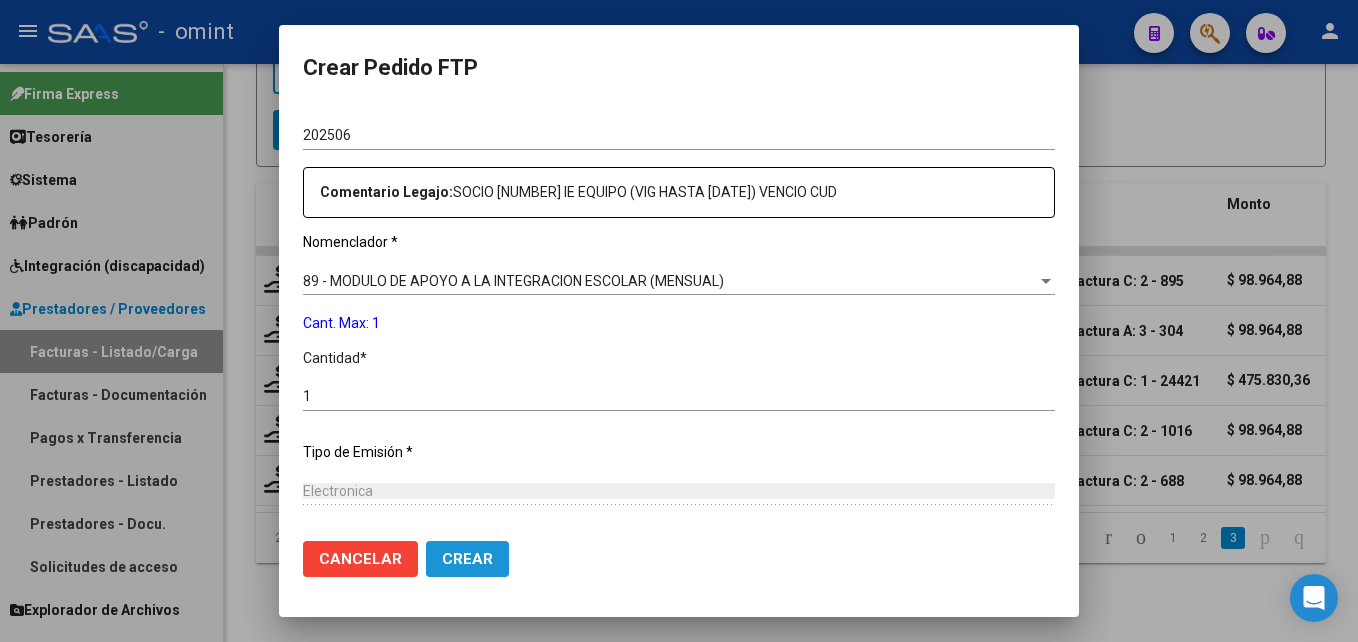 click on "Crear" 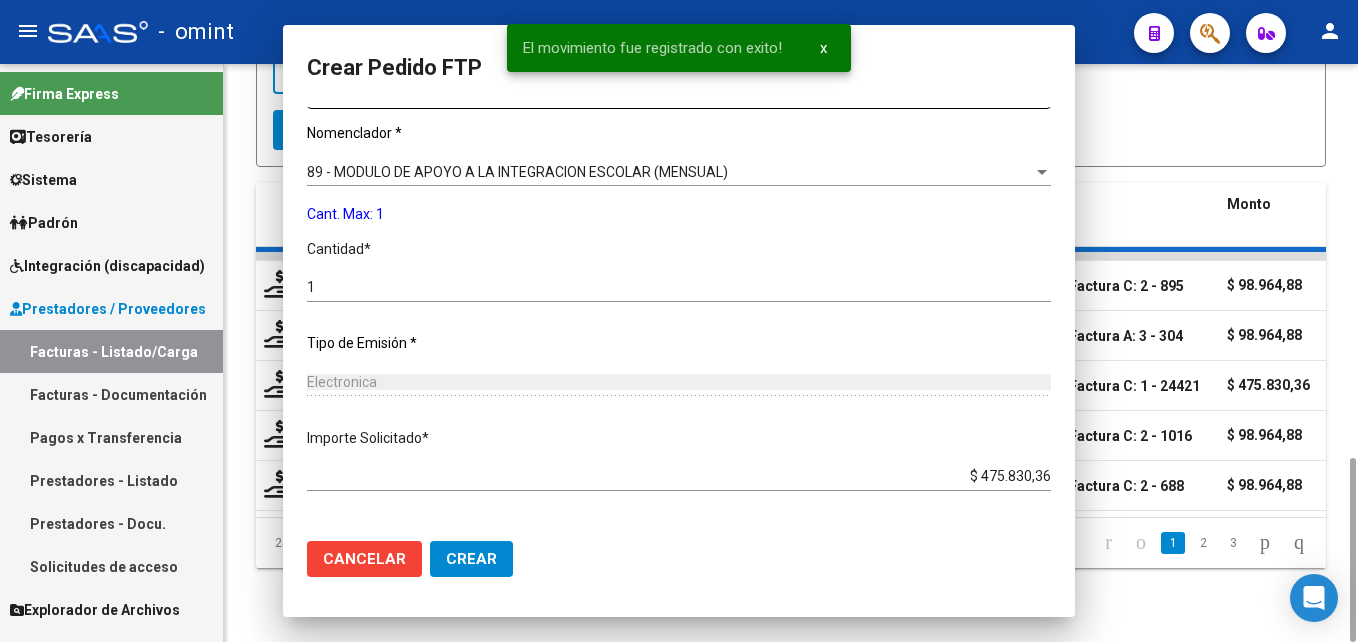 scroll, scrollTop: 0, scrollLeft: 0, axis: both 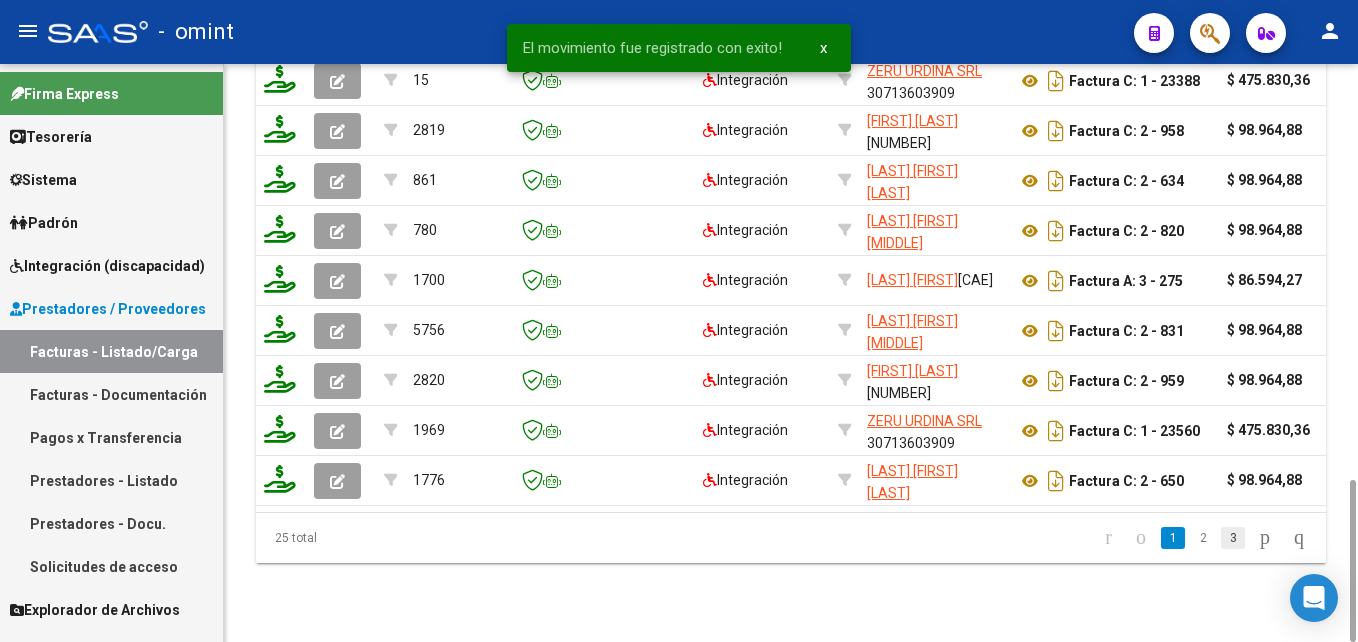 click on "3" 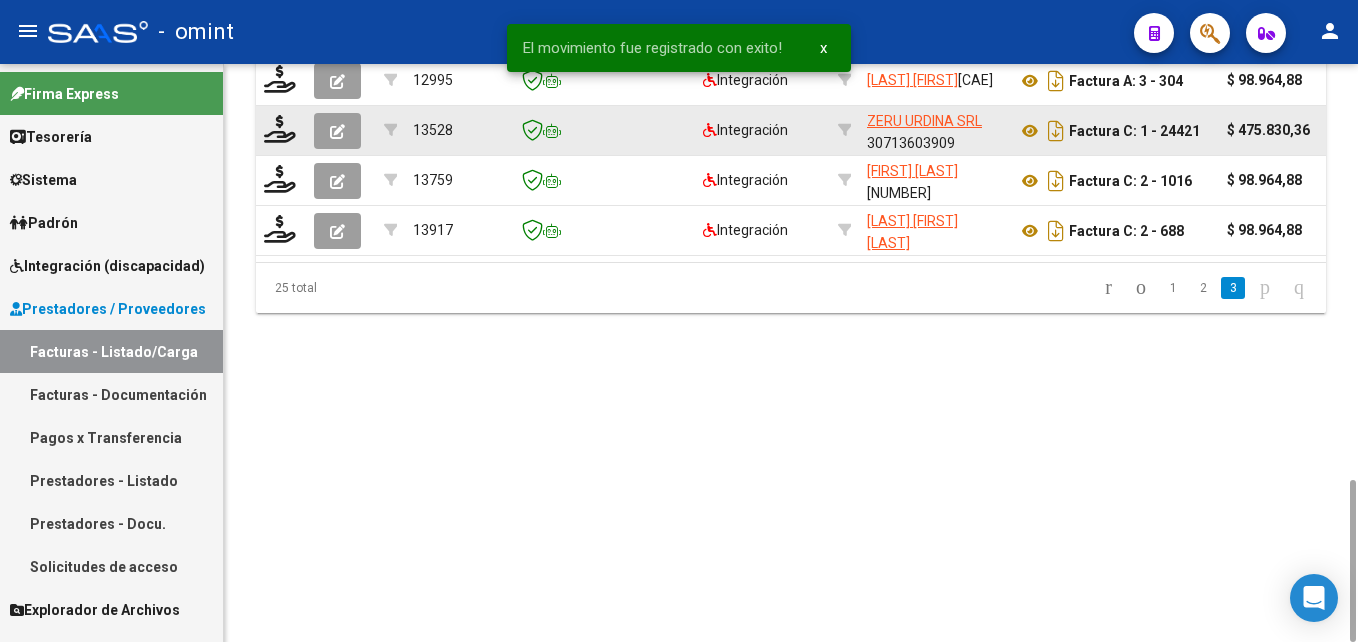 scroll, scrollTop: 1280, scrollLeft: 0, axis: vertical 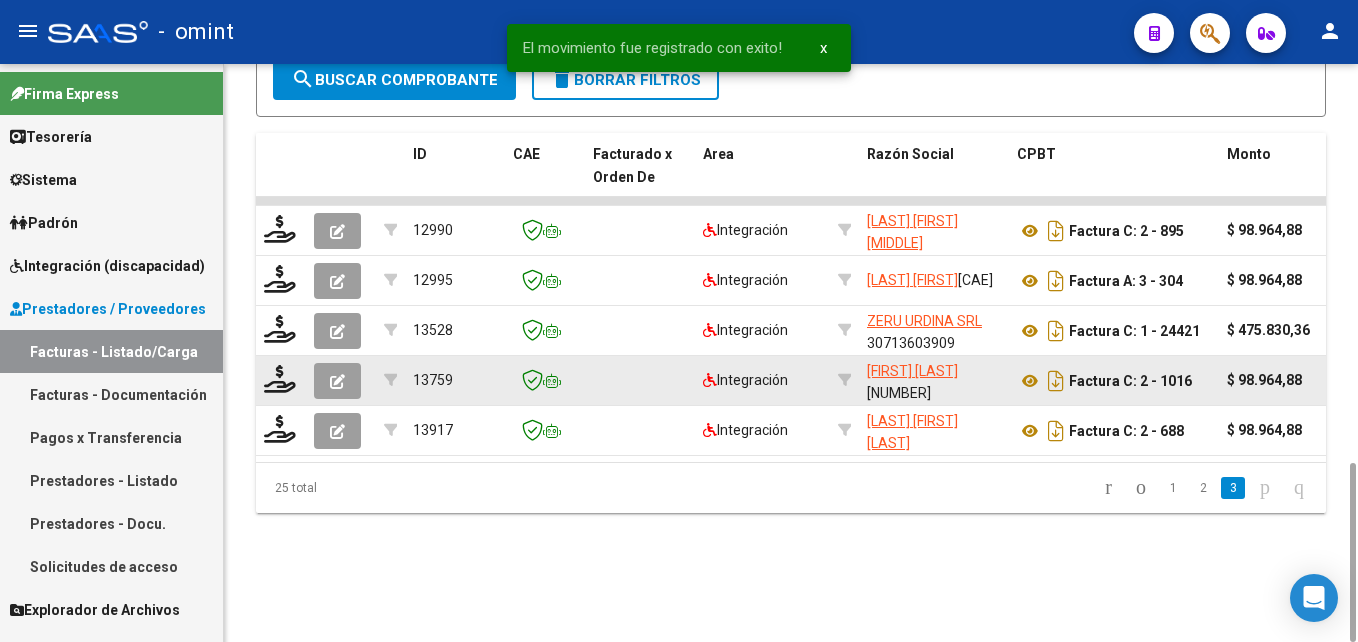 click 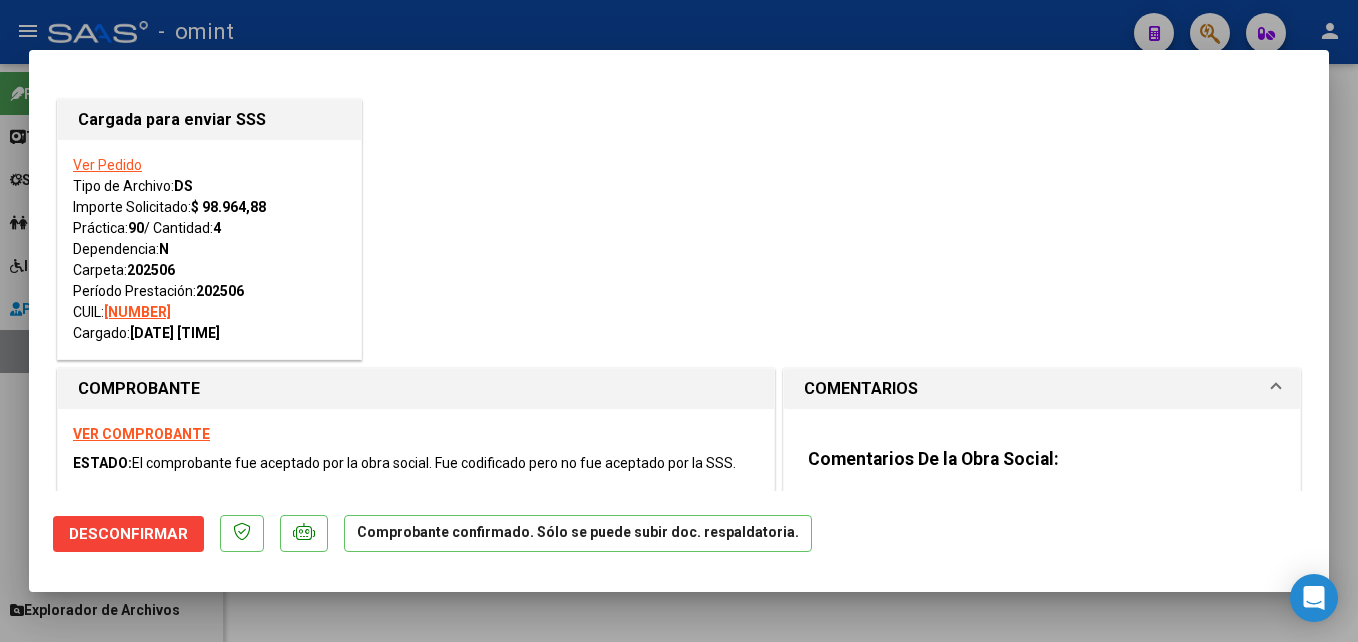 click at bounding box center (679, 321) 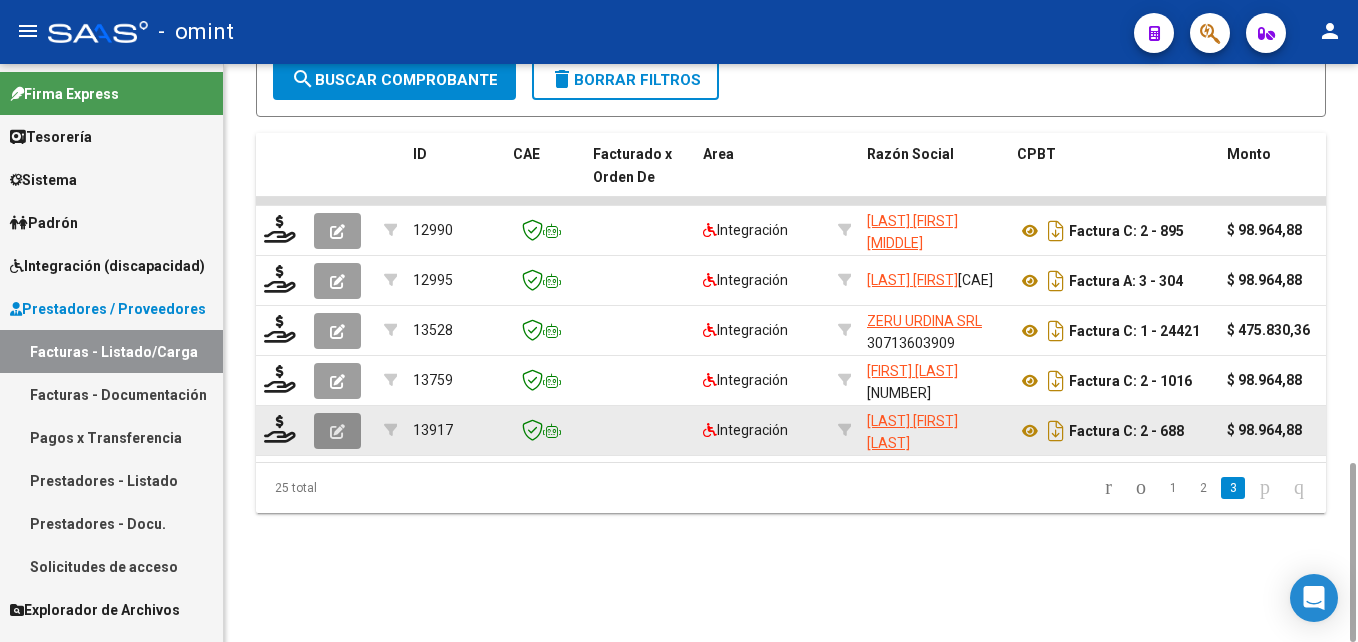 click 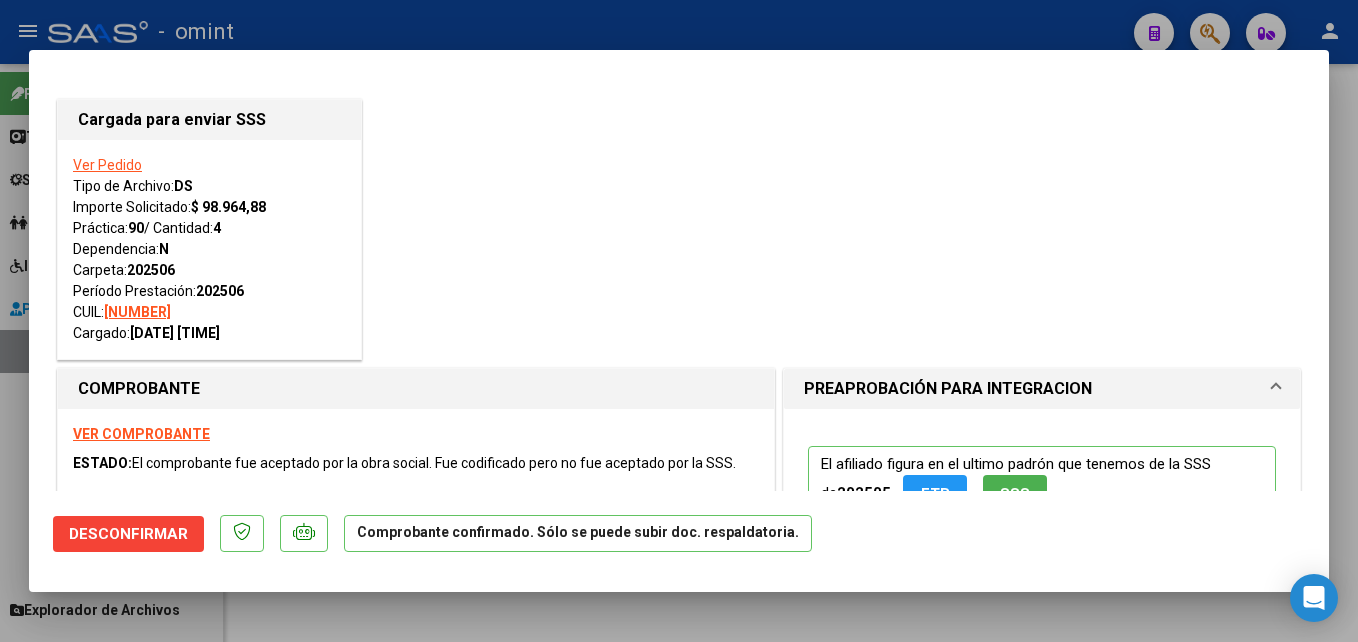 click at bounding box center [679, 321] 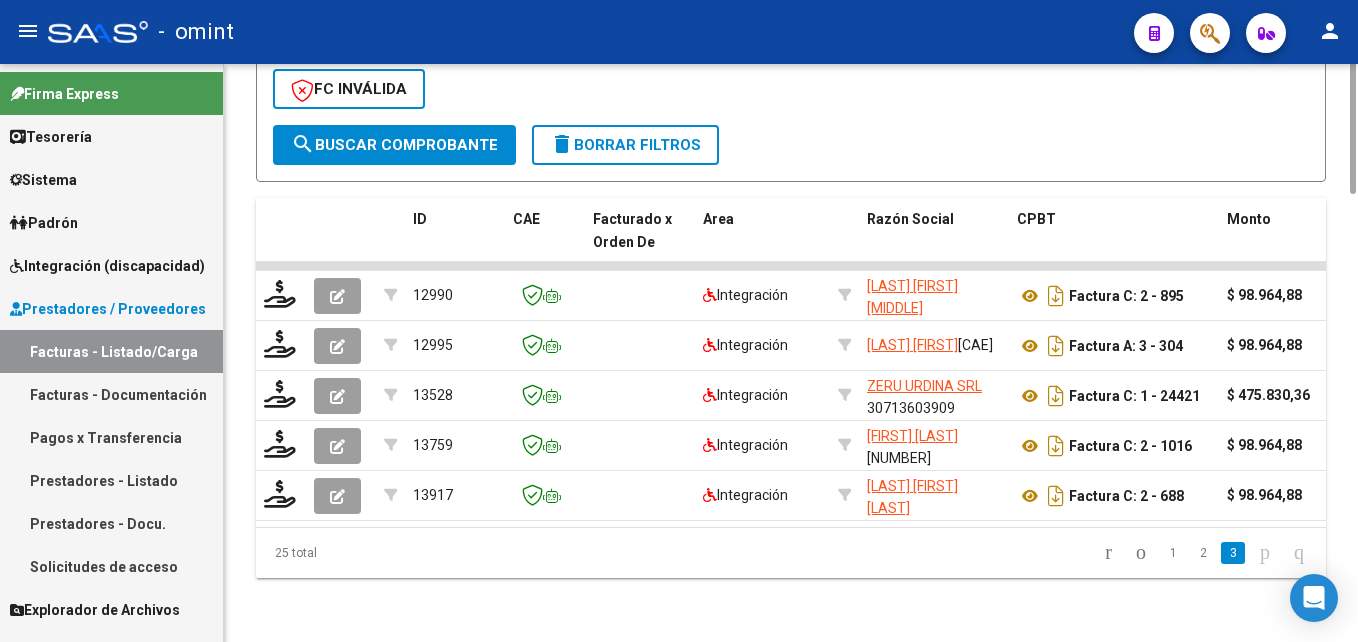 scroll, scrollTop: 480, scrollLeft: 0, axis: vertical 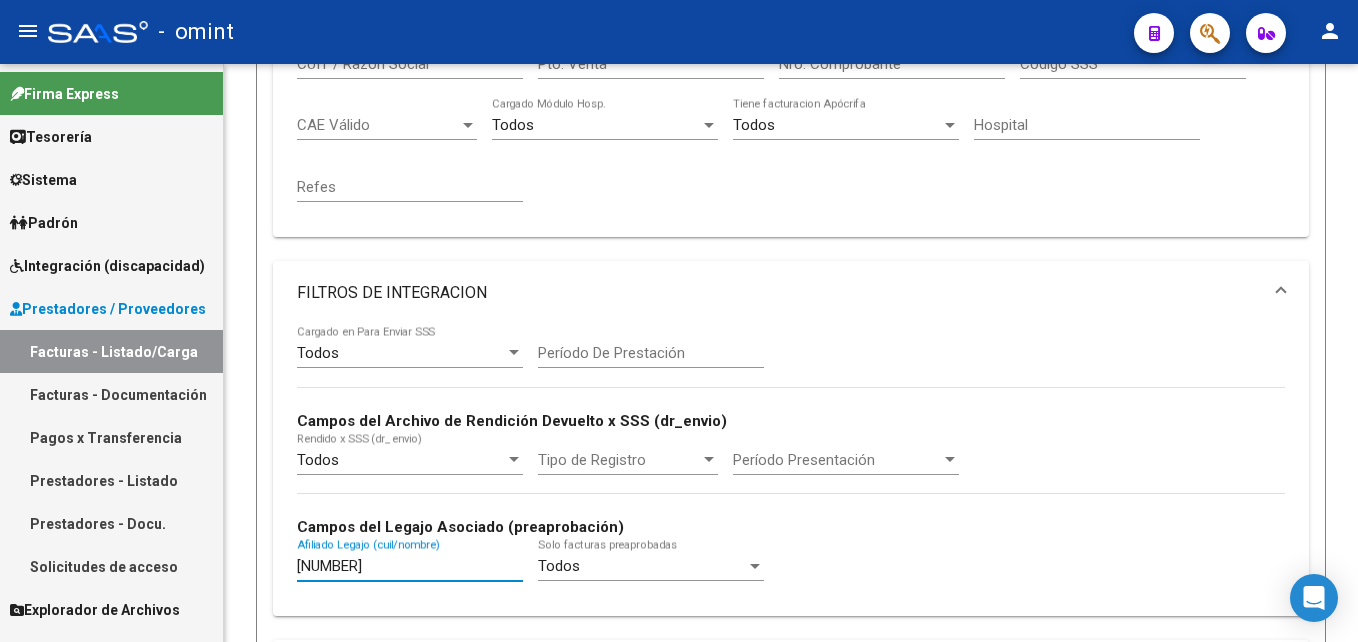 drag, startPoint x: 396, startPoint y: 565, endPoint x: 212, endPoint y: 550, distance: 184.6104 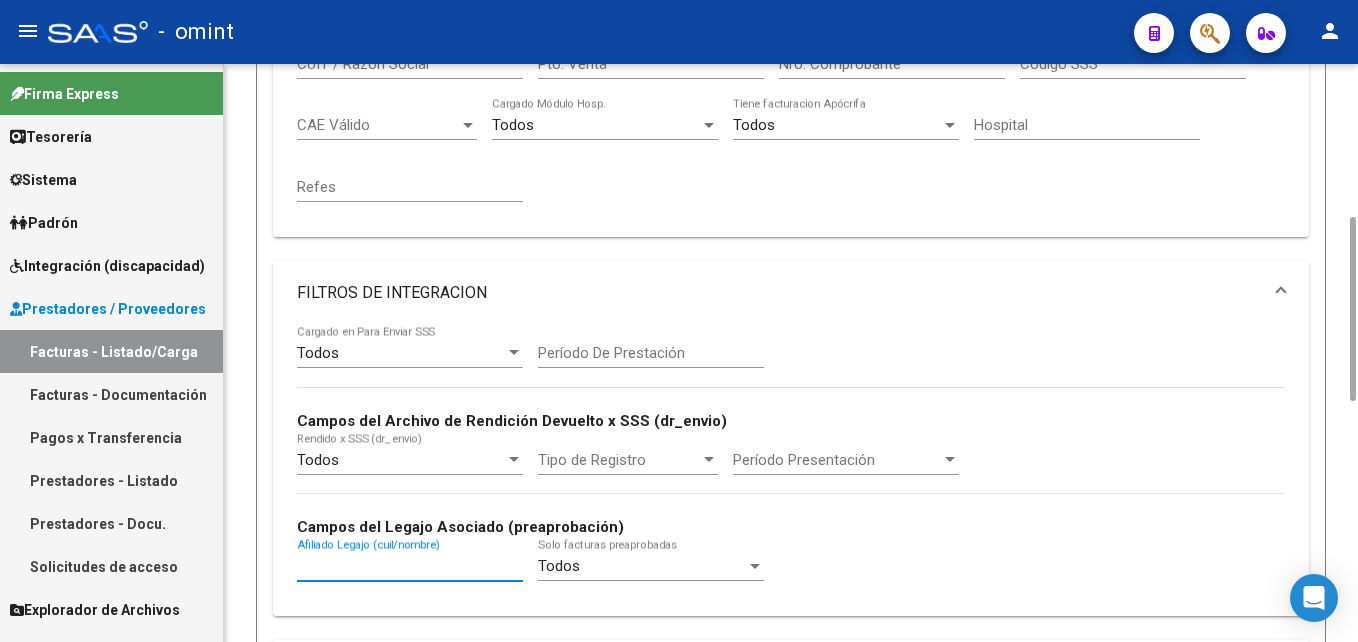 scroll, scrollTop: 80, scrollLeft: 0, axis: vertical 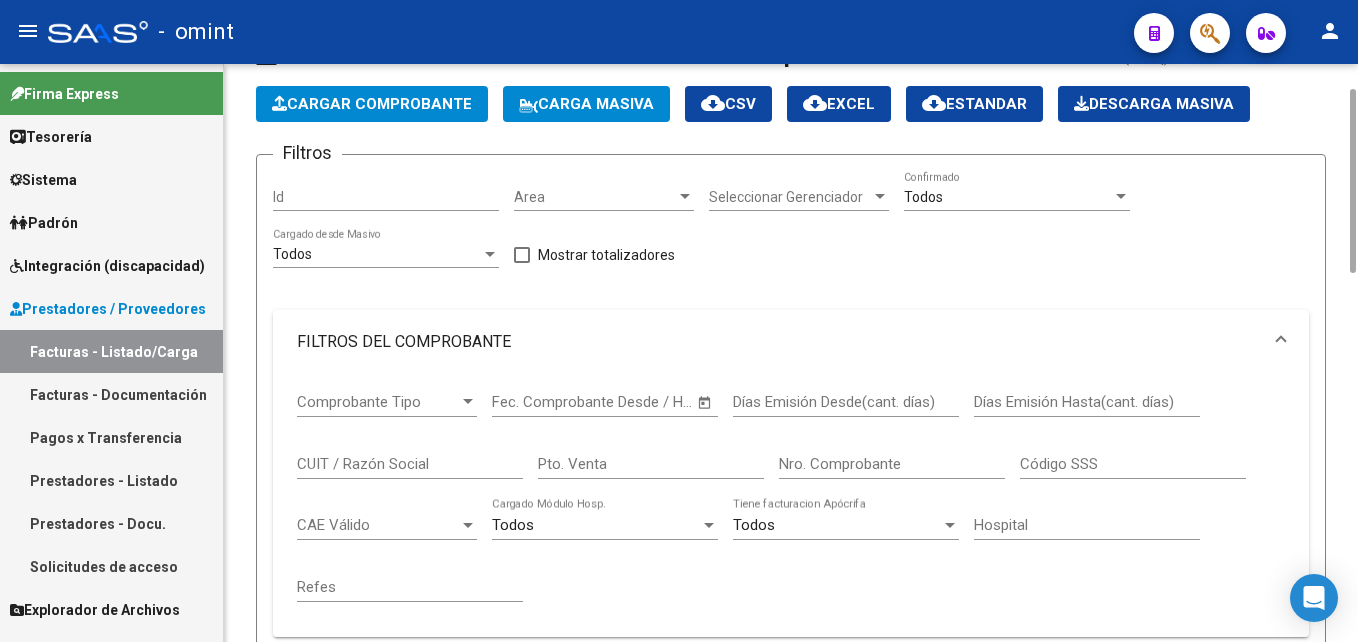 type 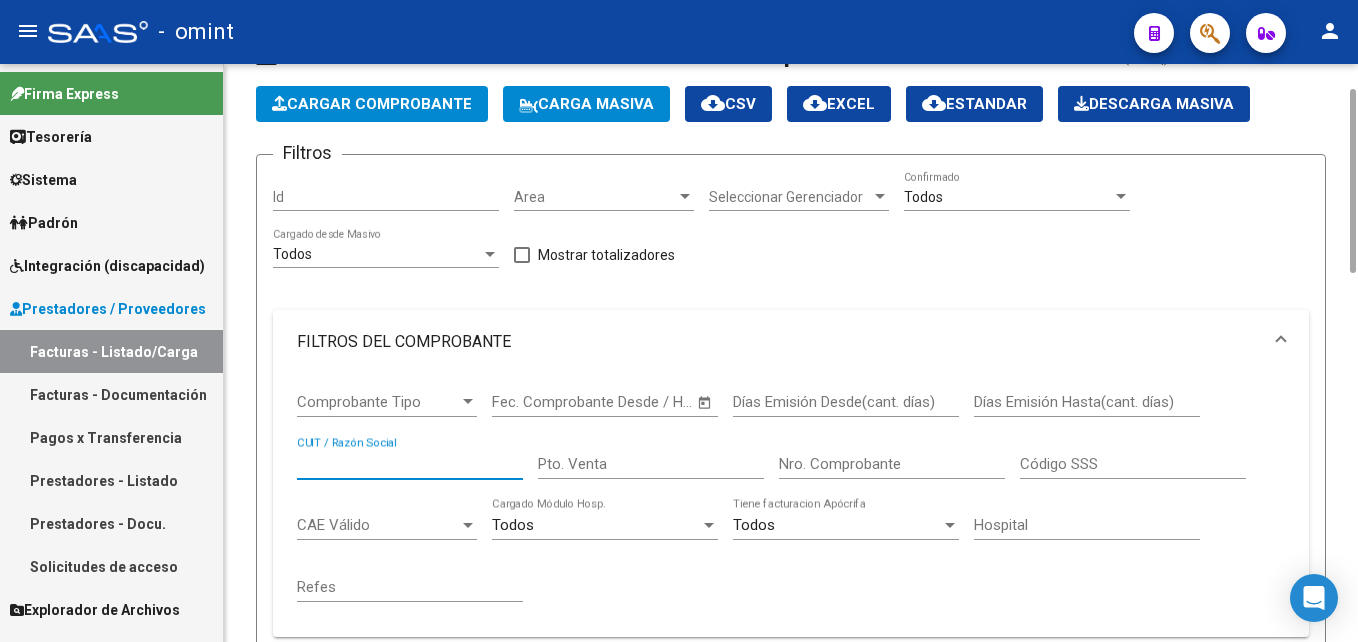 paste on "30713603909" 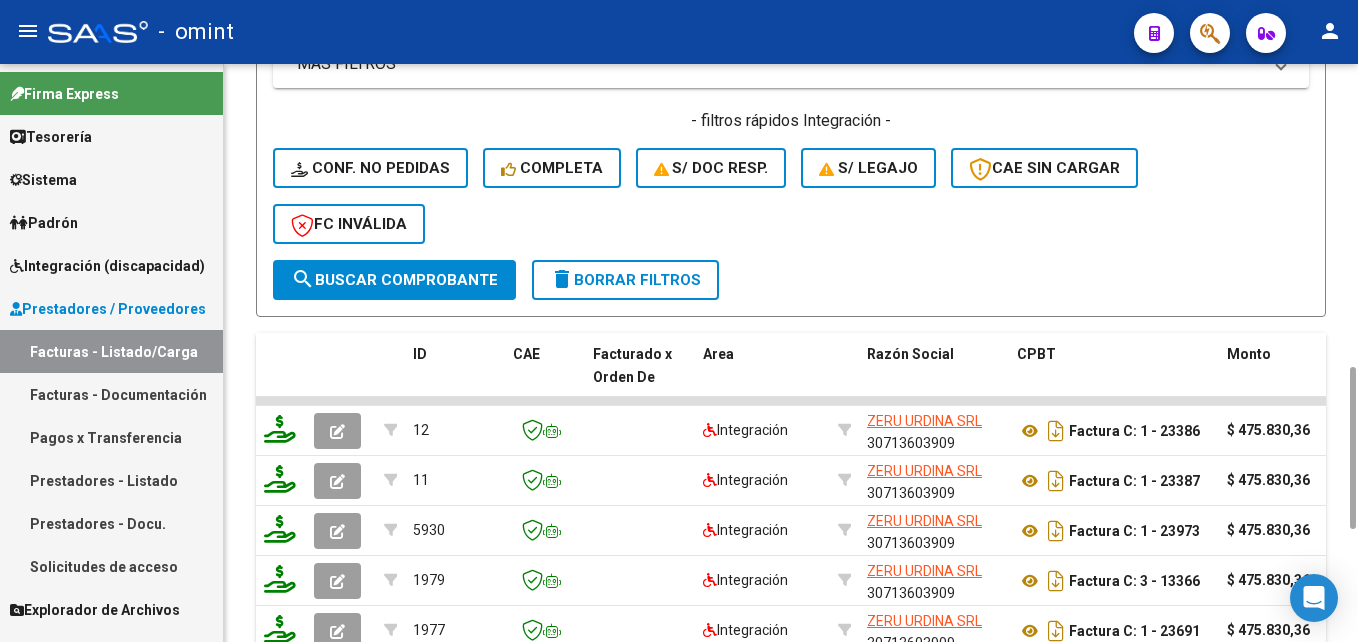 scroll, scrollTop: 1480, scrollLeft: 0, axis: vertical 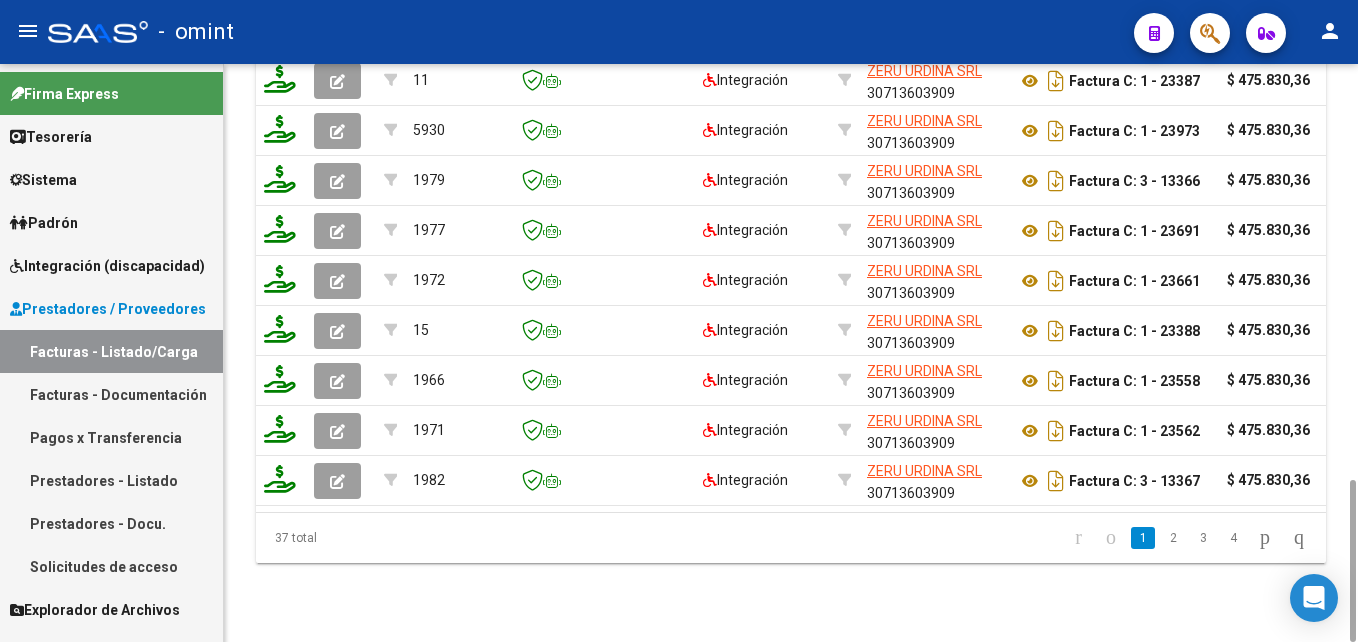 click on "2" 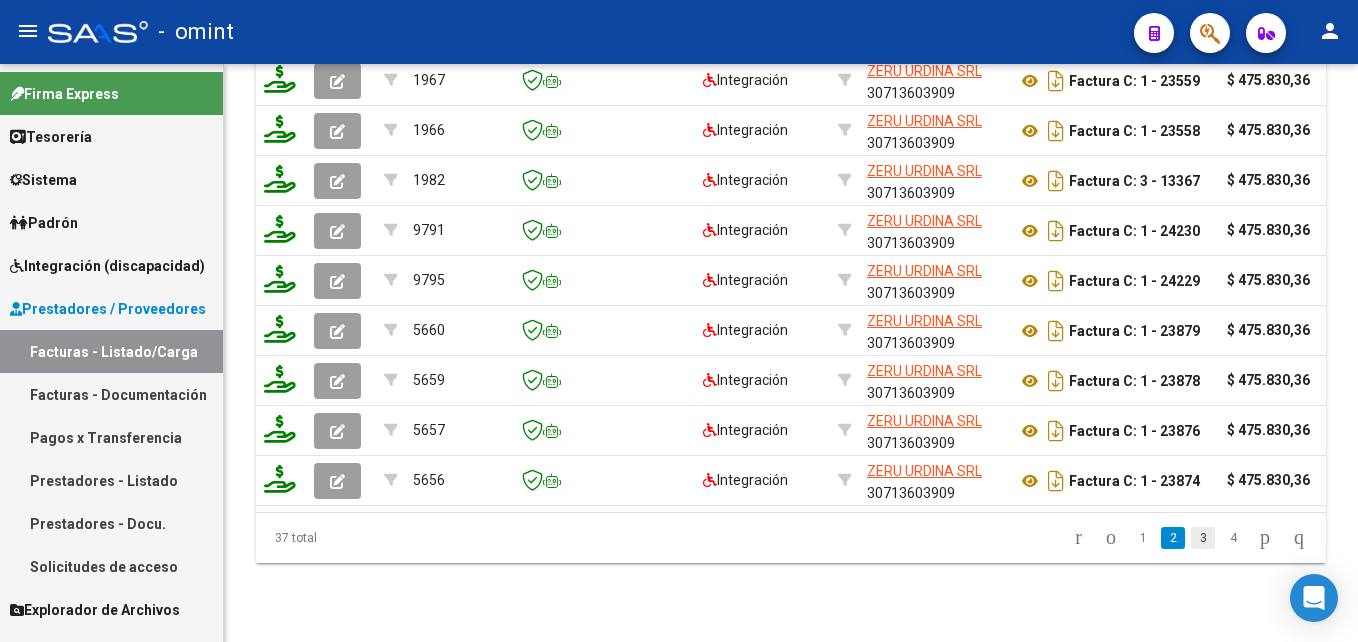 click on "3" 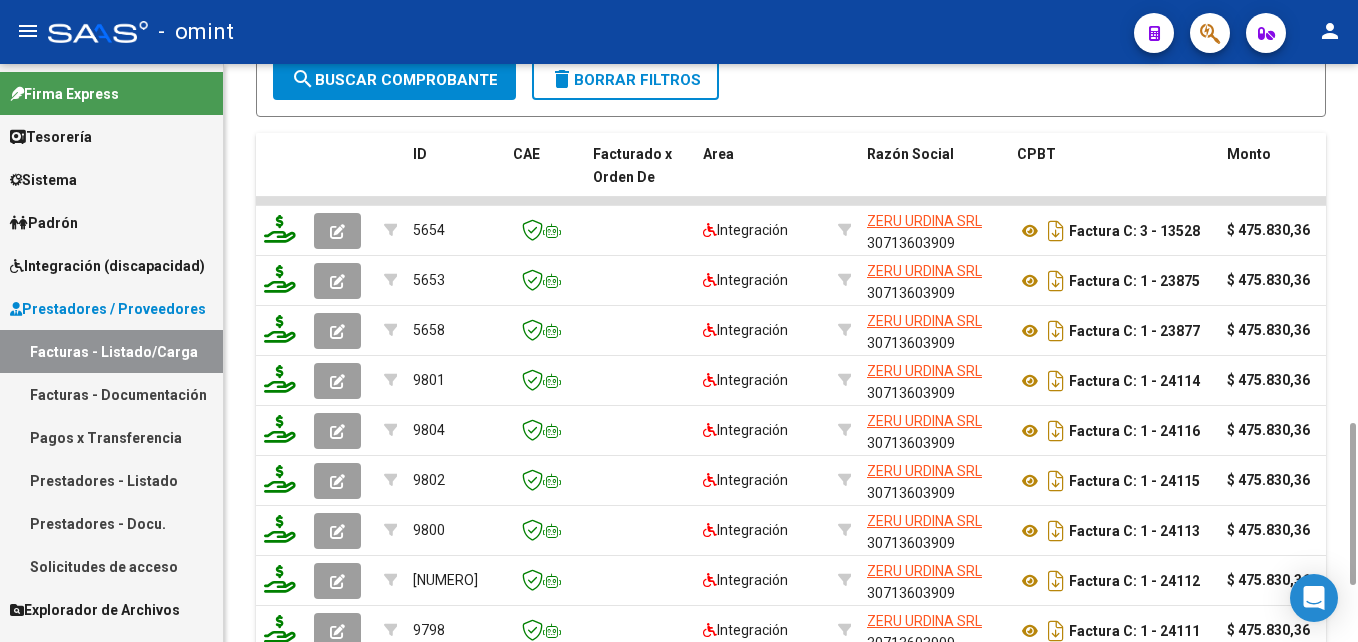 scroll, scrollTop: 1480, scrollLeft: 0, axis: vertical 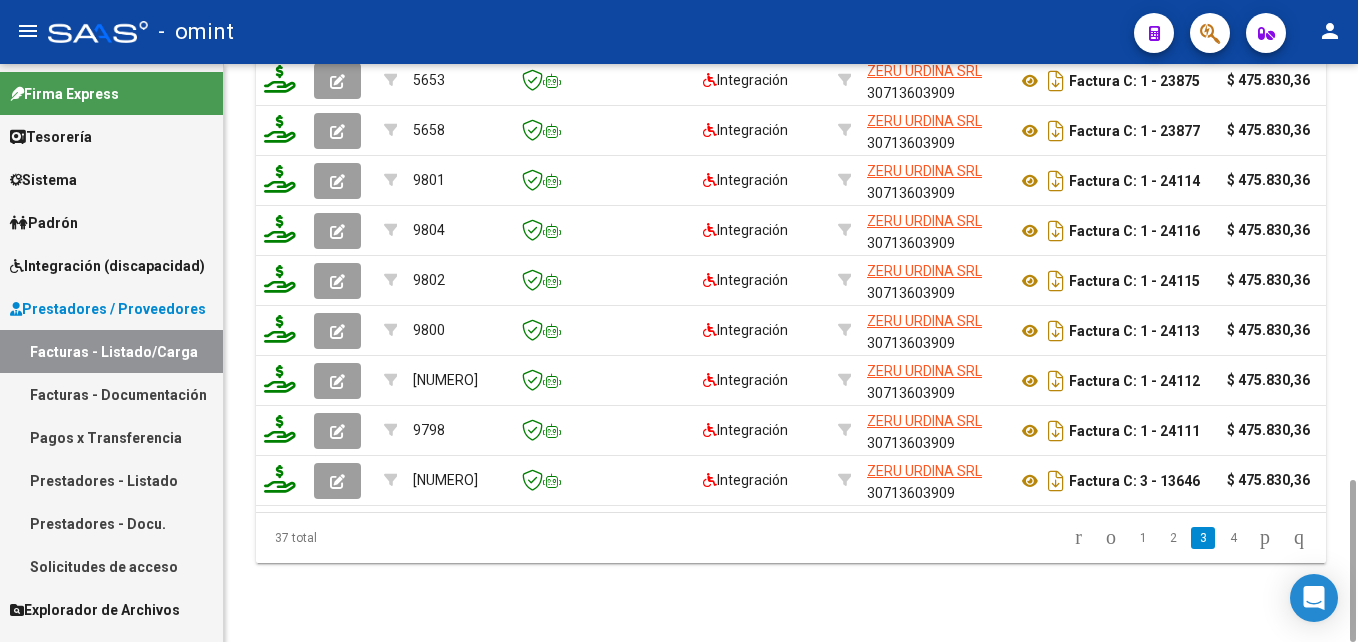 click on "4" 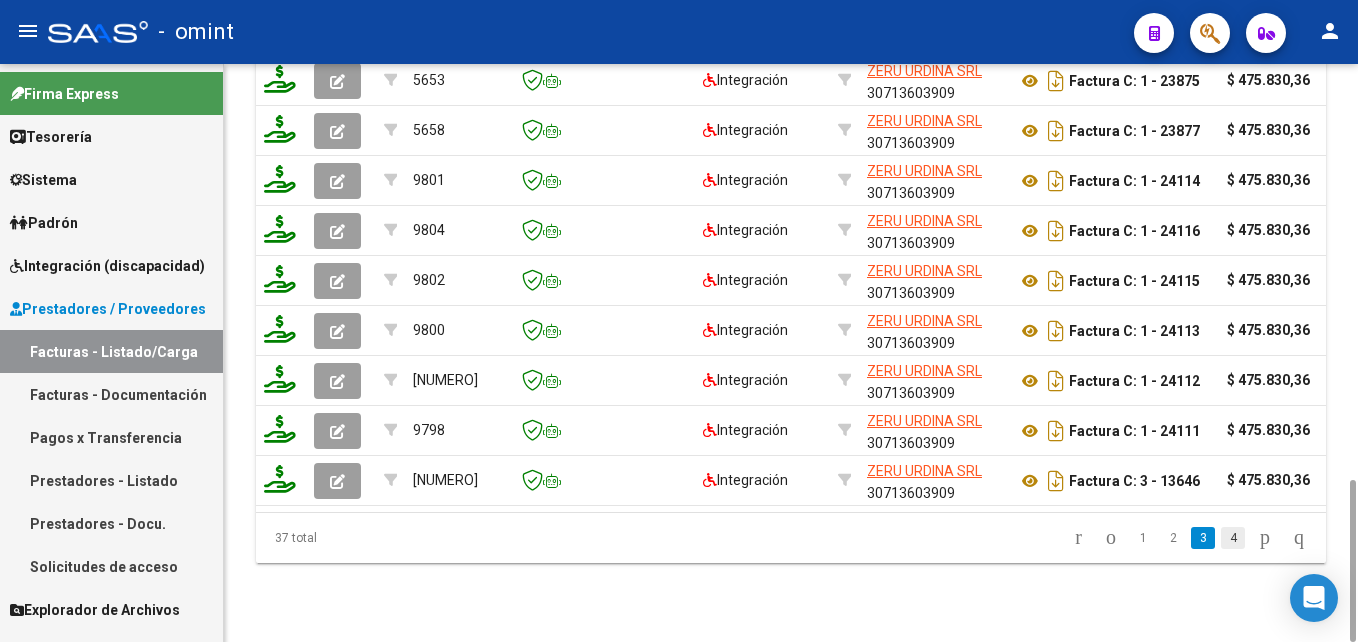 click on "4" 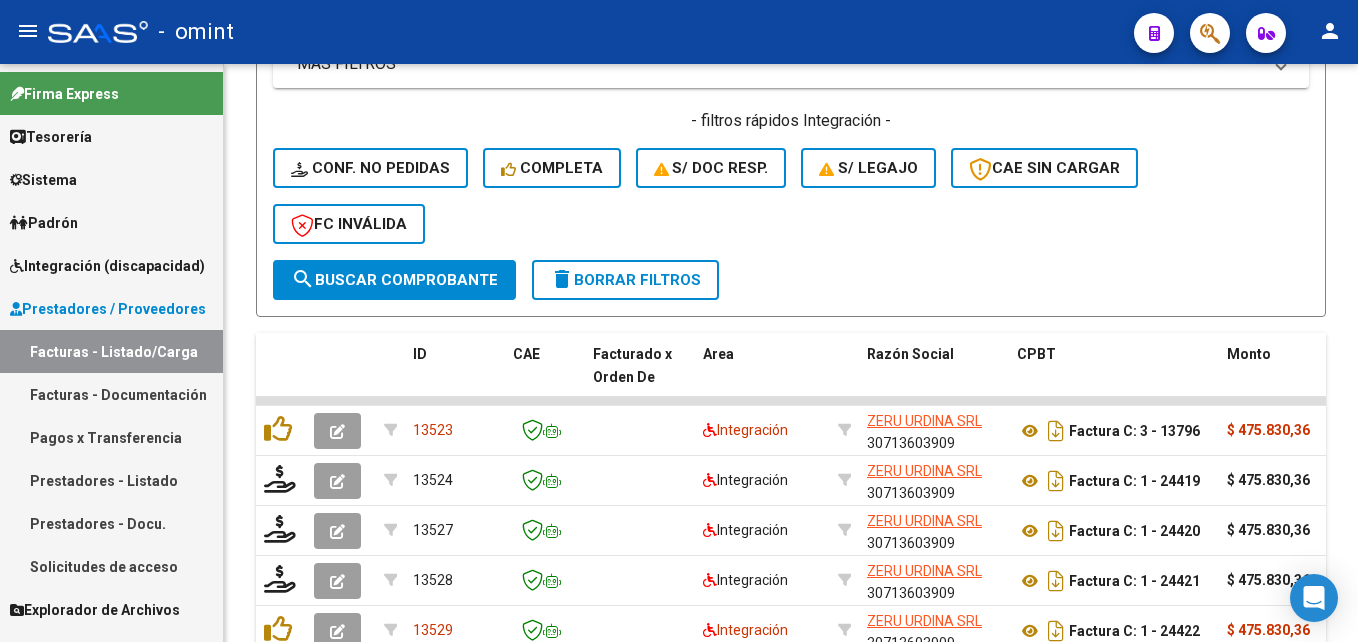 scroll, scrollTop: 1330, scrollLeft: 0, axis: vertical 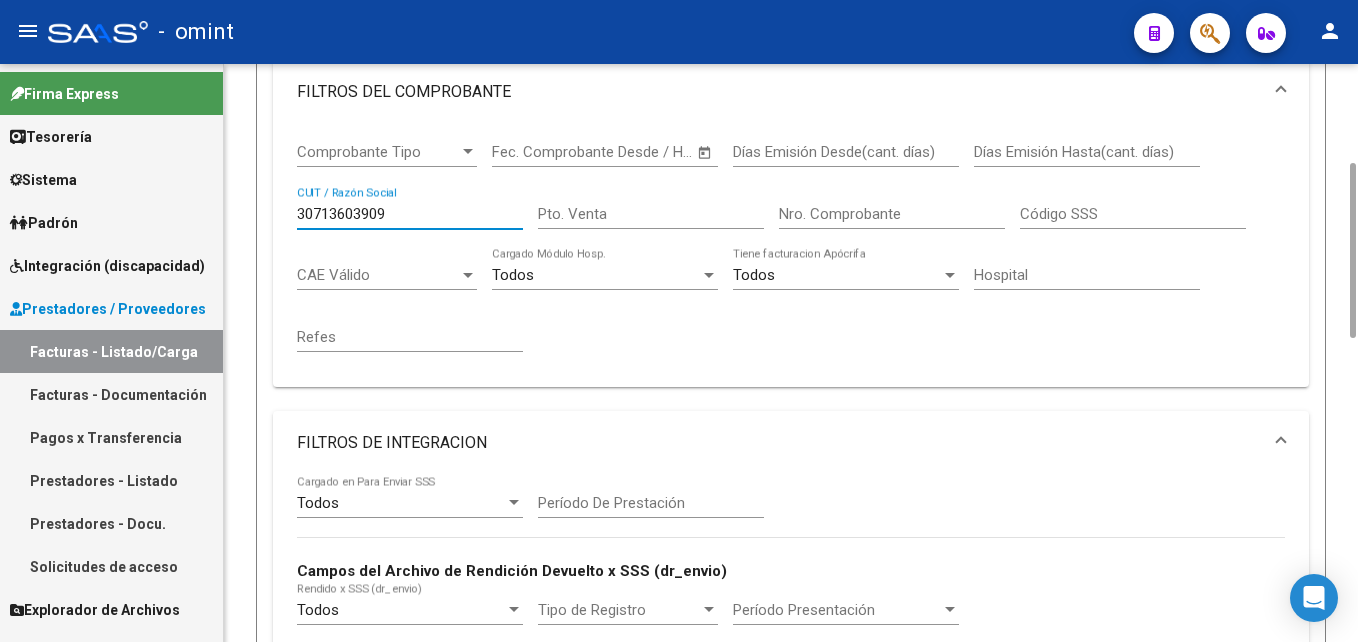 drag, startPoint x: 403, startPoint y: 213, endPoint x: 203, endPoint y: 209, distance: 200.04 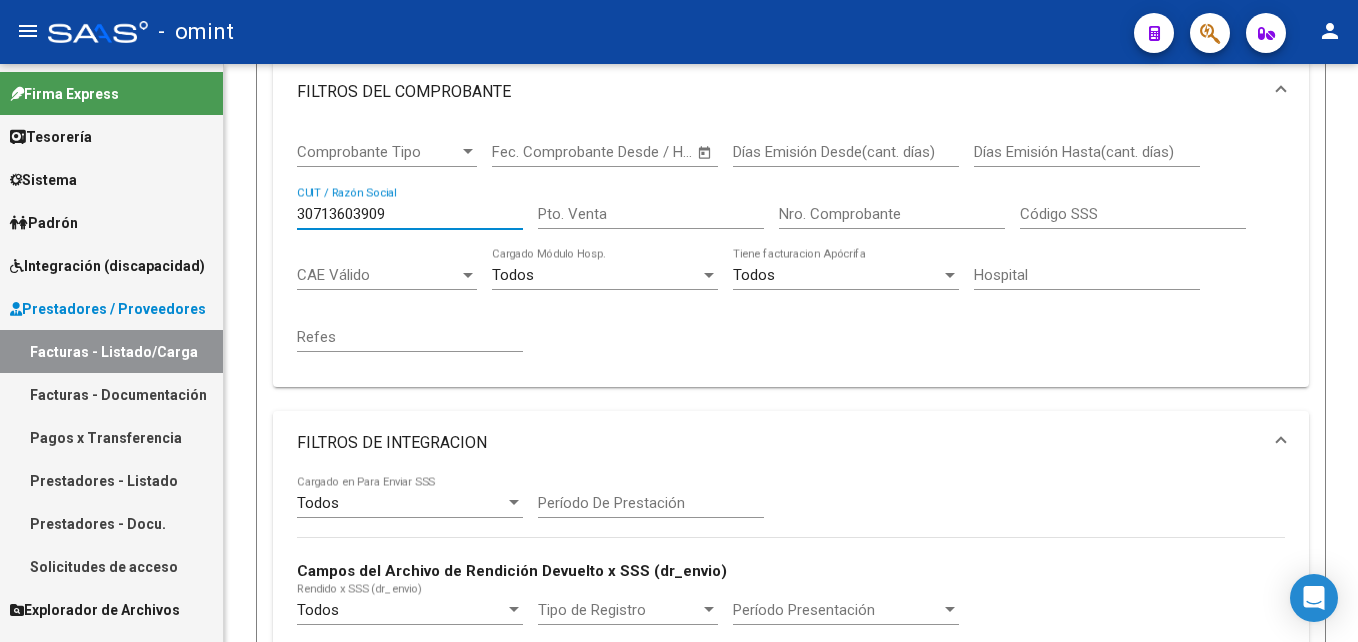 paste on "27394676115" 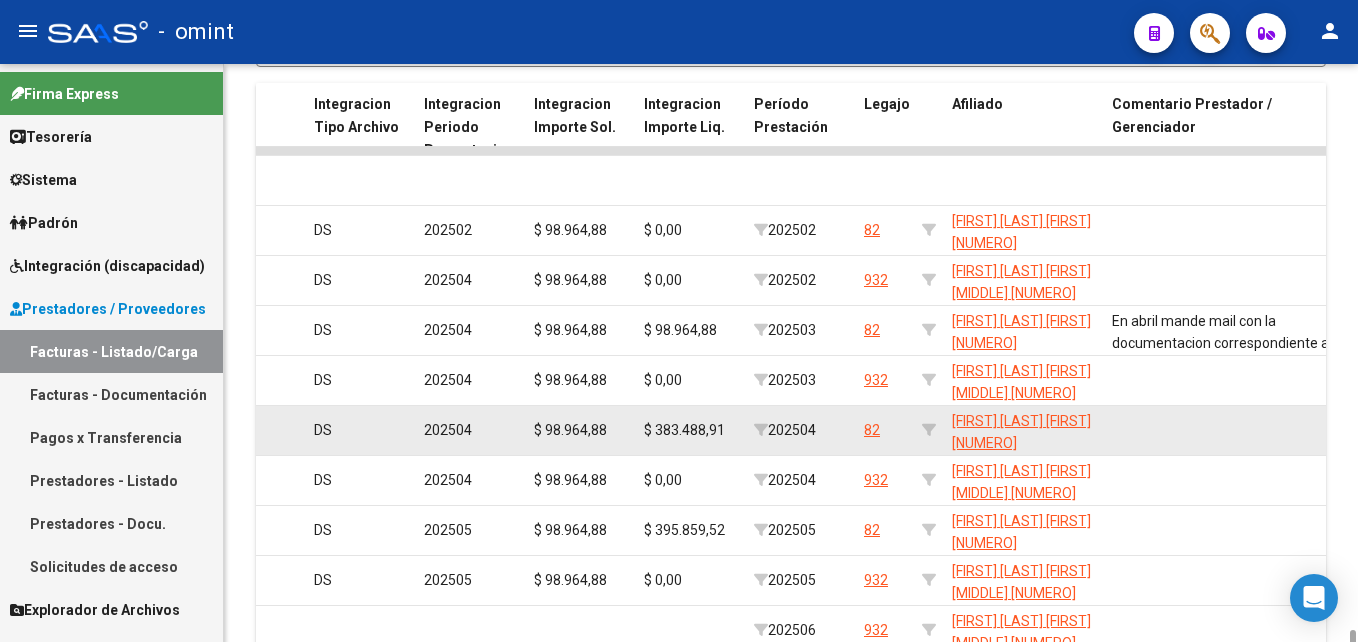 scroll, scrollTop: 1480, scrollLeft: 0, axis: vertical 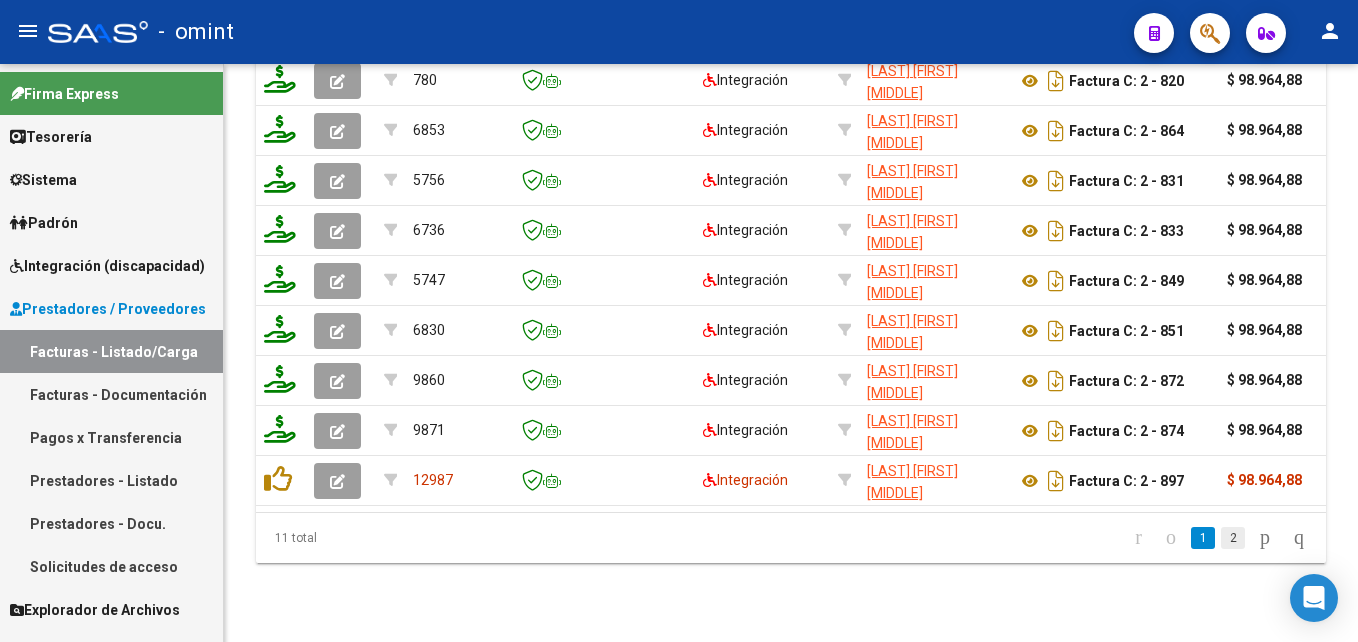 click on "2" 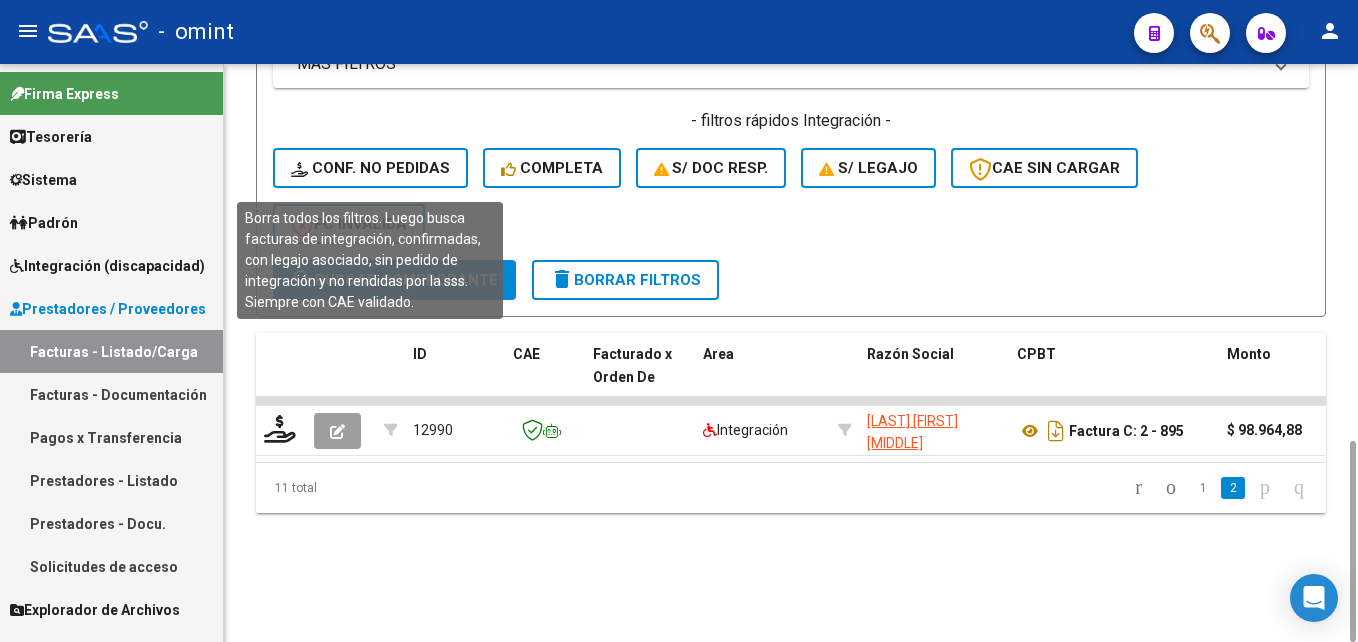 scroll, scrollTop: 280, scrollLeft: 0, axis: vertical 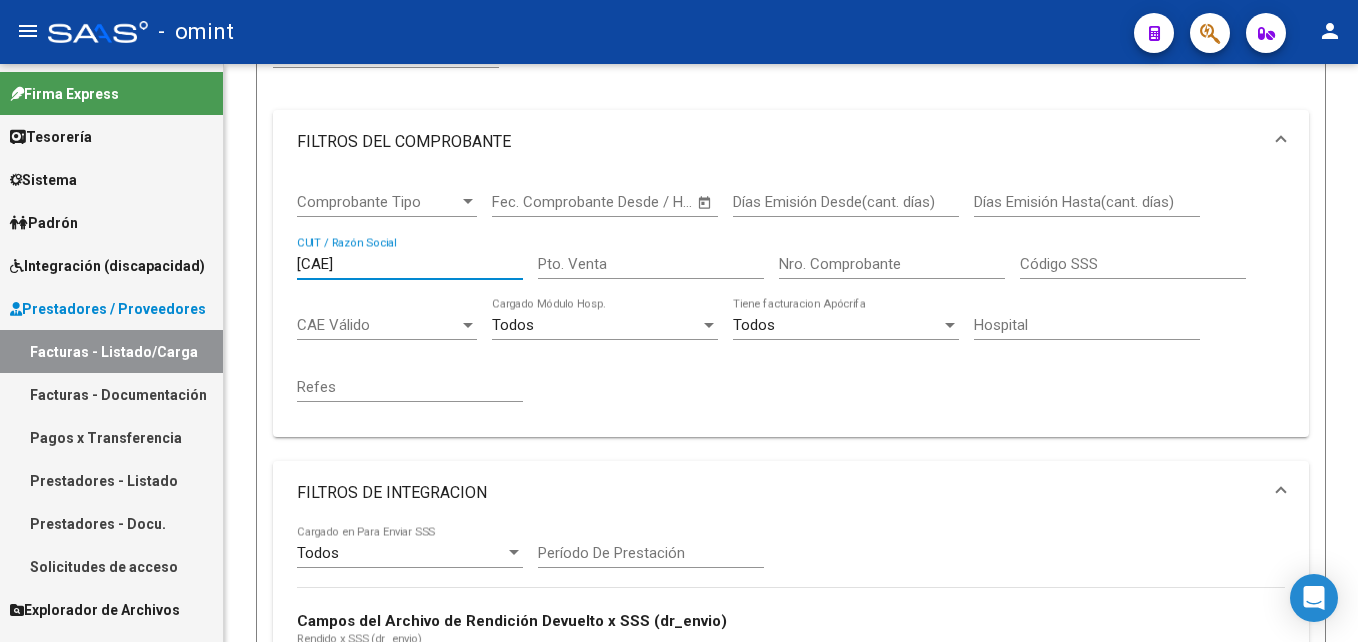 drag, startPoint x: 384, startPoint y: 261, endPoint x: 164, endPoint y: 271, distance: 220.22716 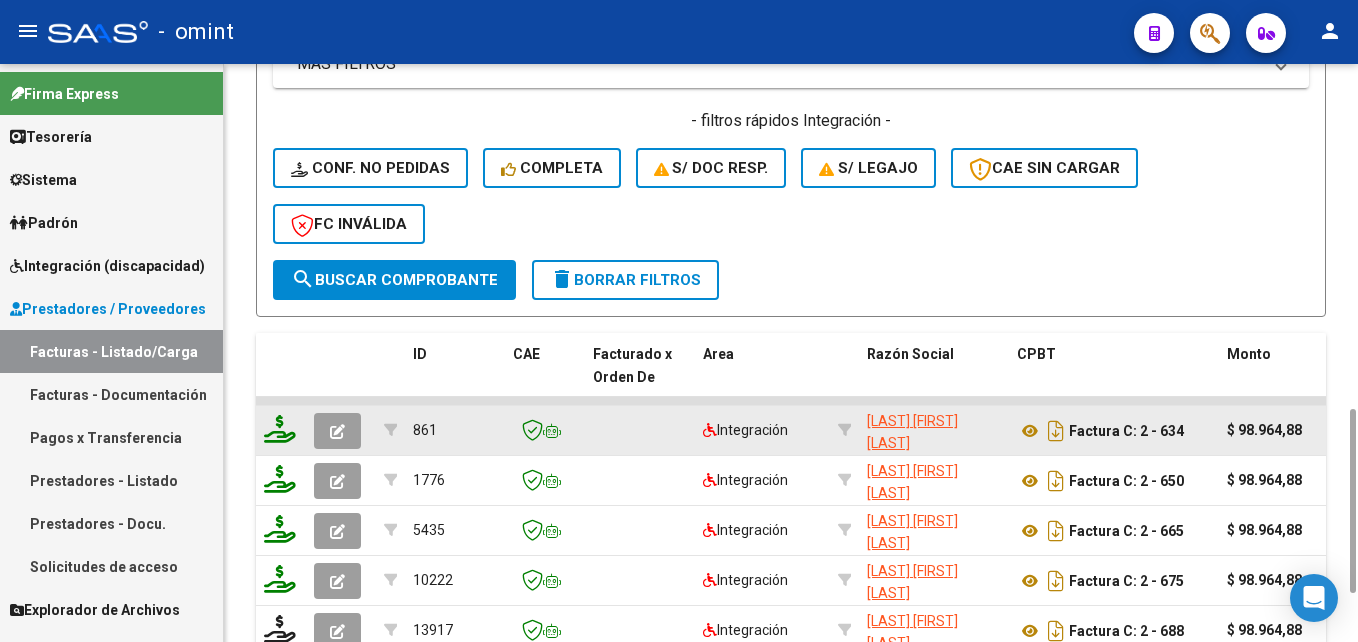 scroll, scrollTop: 1230, scrollLeft: 0, axis: vertical 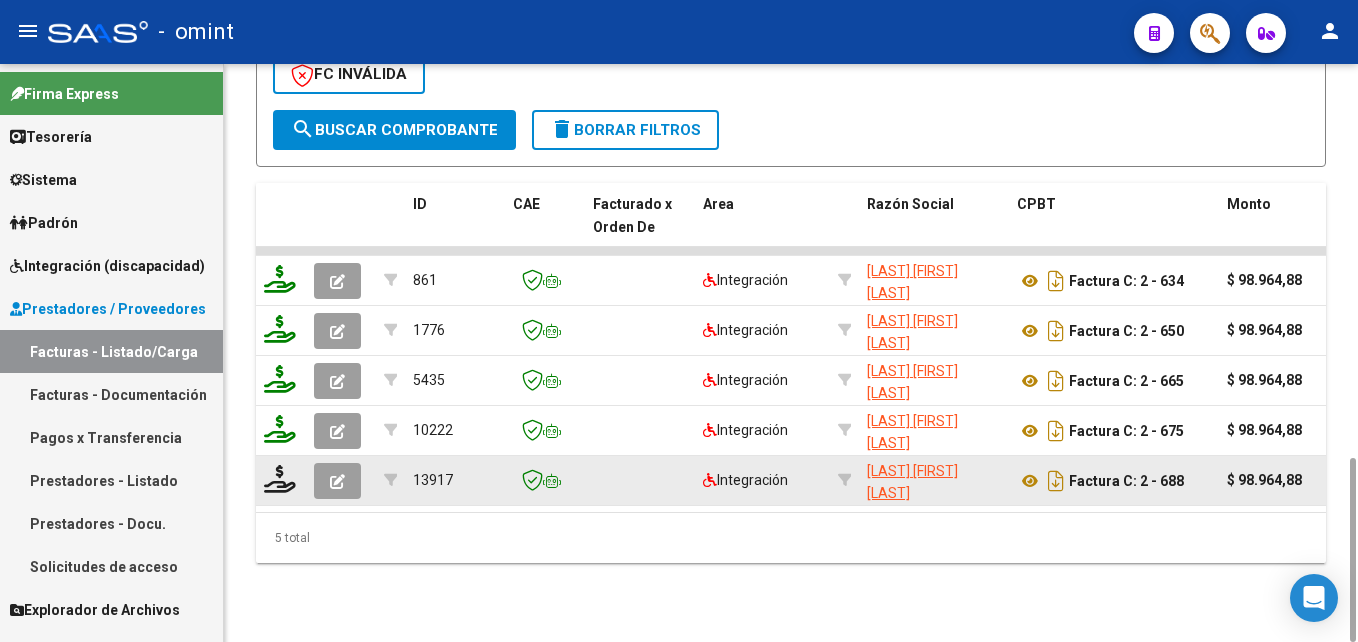 type on "27206354394" 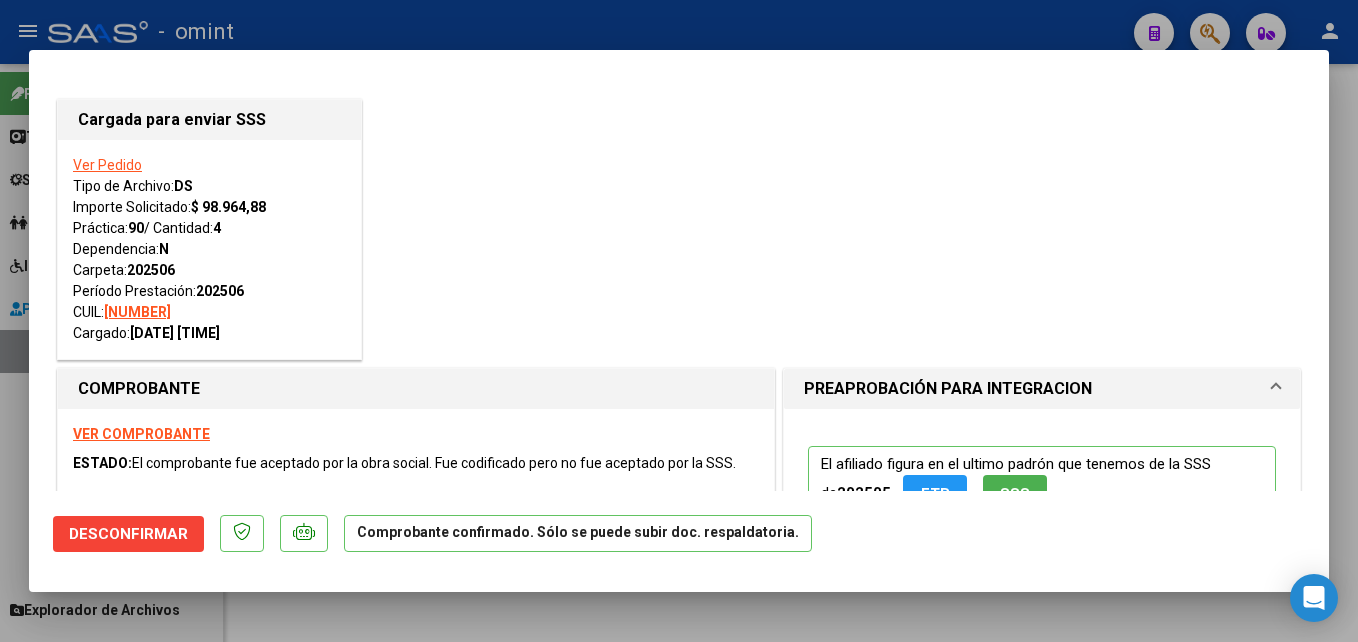 drag, startPoint x: 387, startPoint y: 624, endPoint x: 357, endPoint y: 575, distance: 57.45433 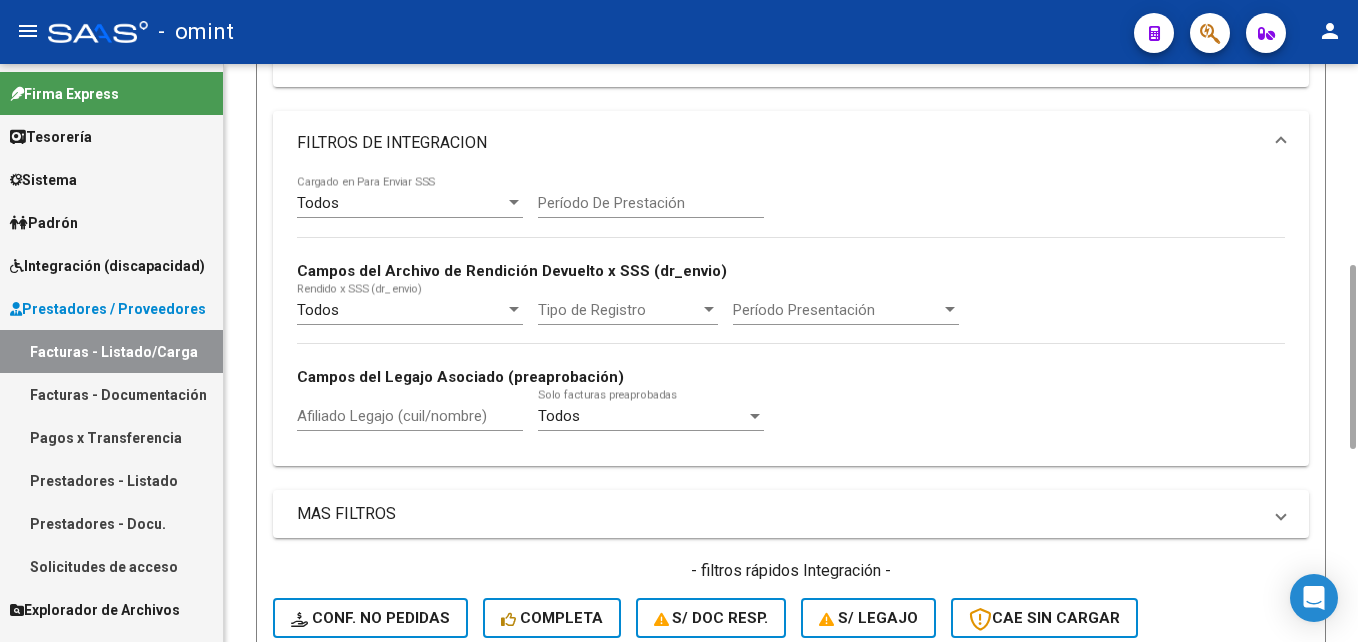 scroll, scrollTop: 230, scrollLeft: 0, axis: vertical 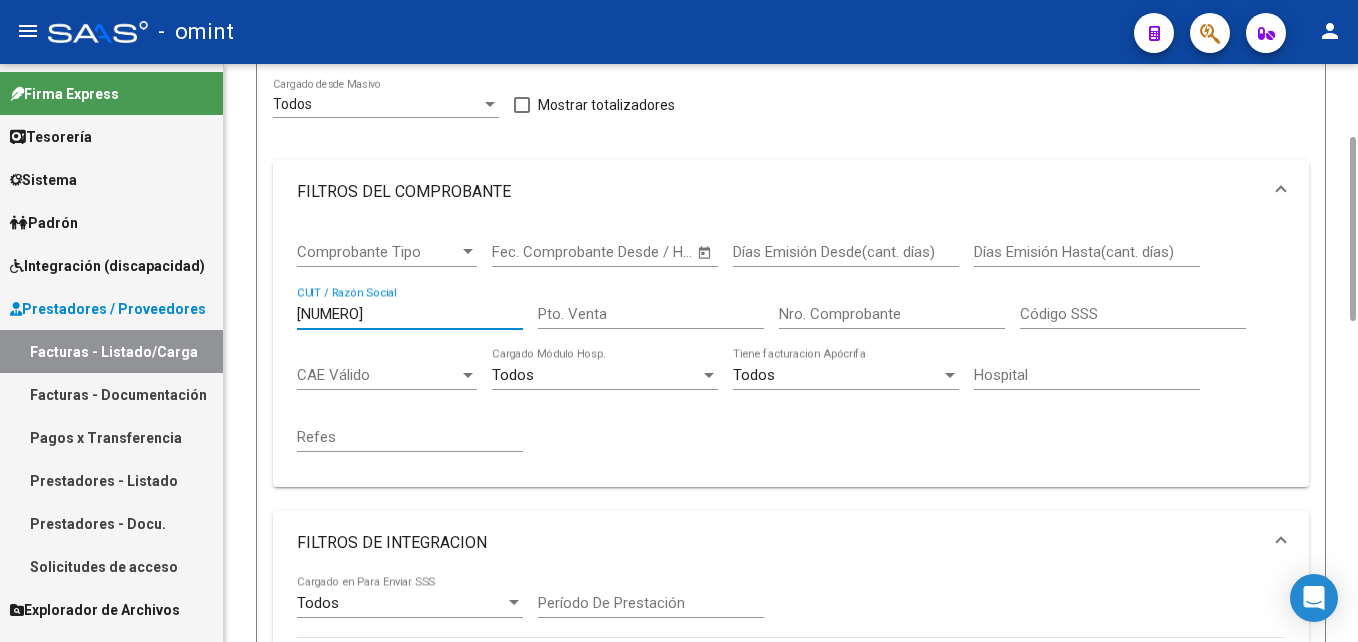 drag, startPoint x: 401, startPoint y: 304, endPoint x: 221, endPoint y: 308, distance: 180.04443 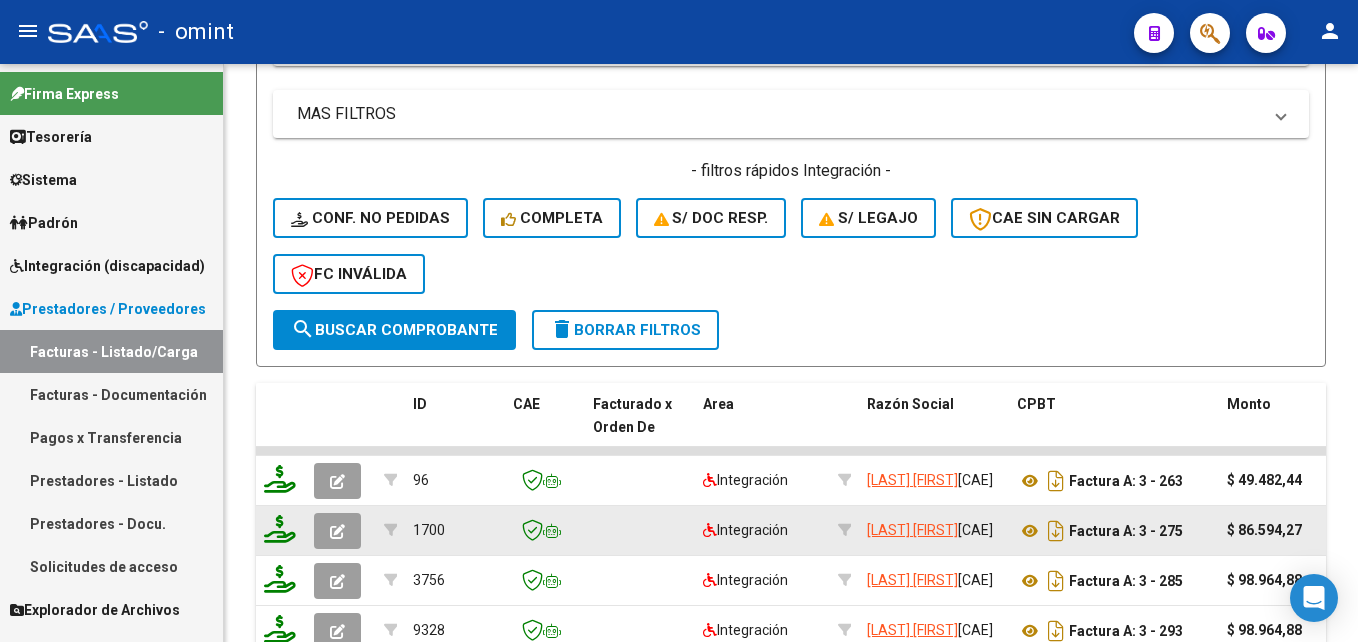 scroll, scrollTop: 1230, scrollLeft: 0, axis: vertical 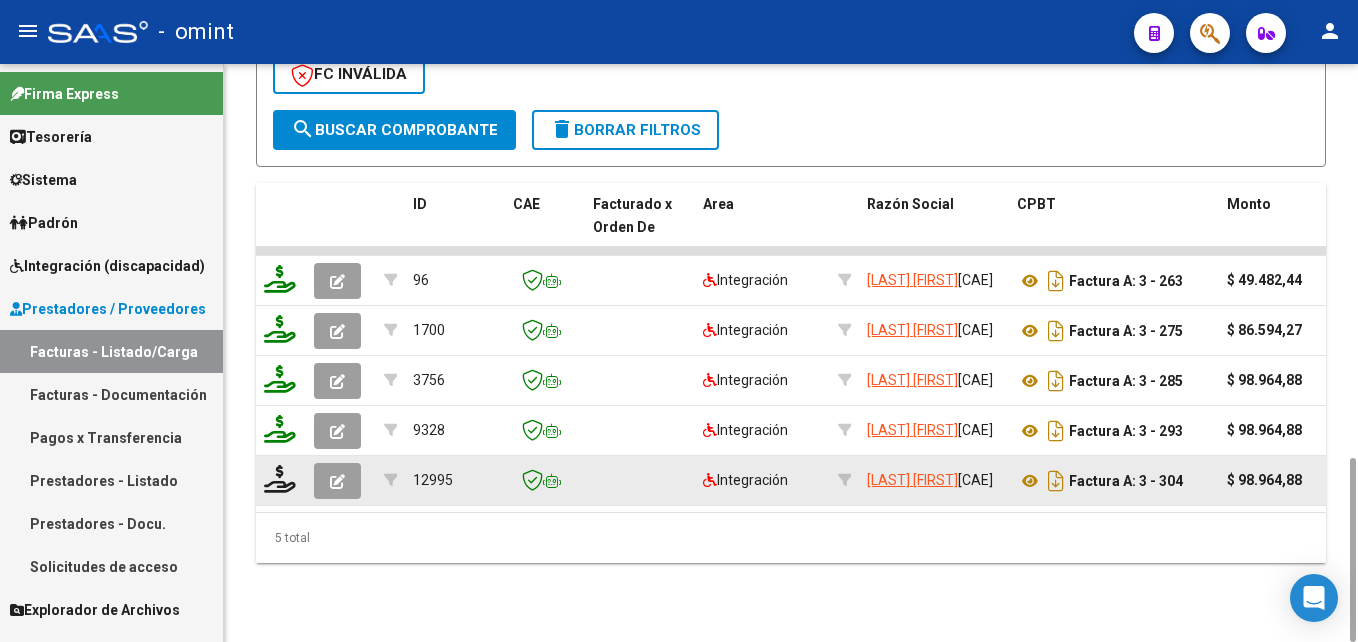 type on "27296681097" 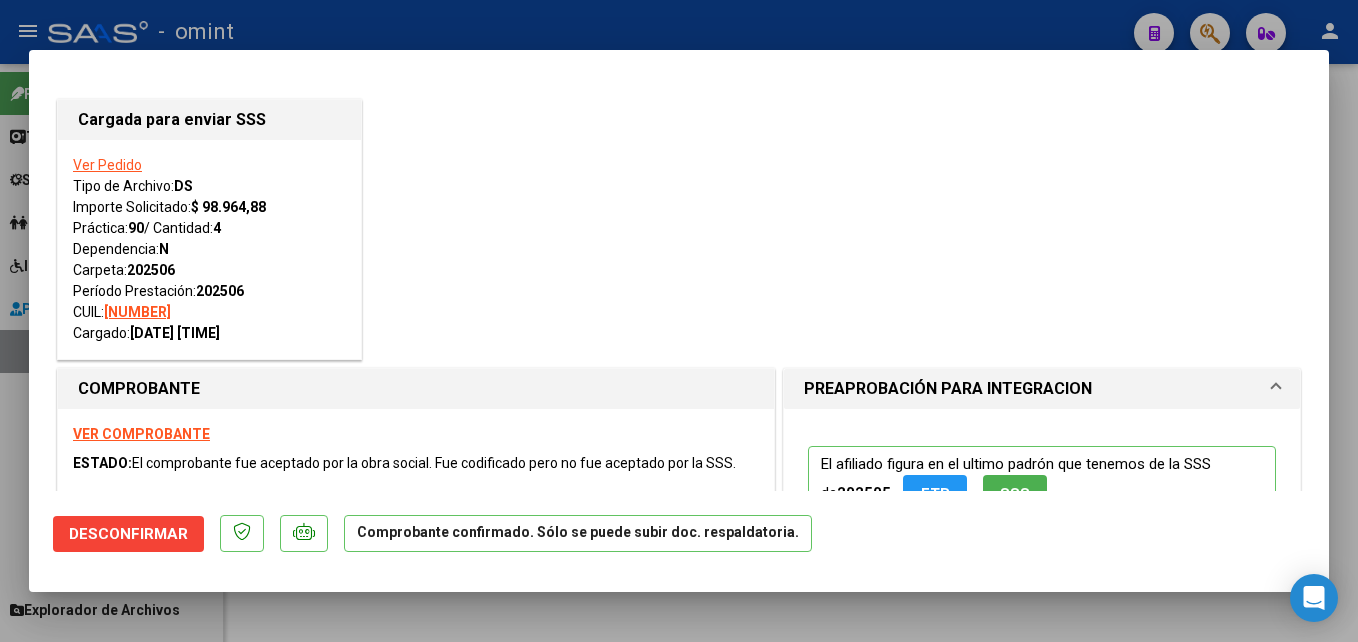 click at bounding box center (679, 321) 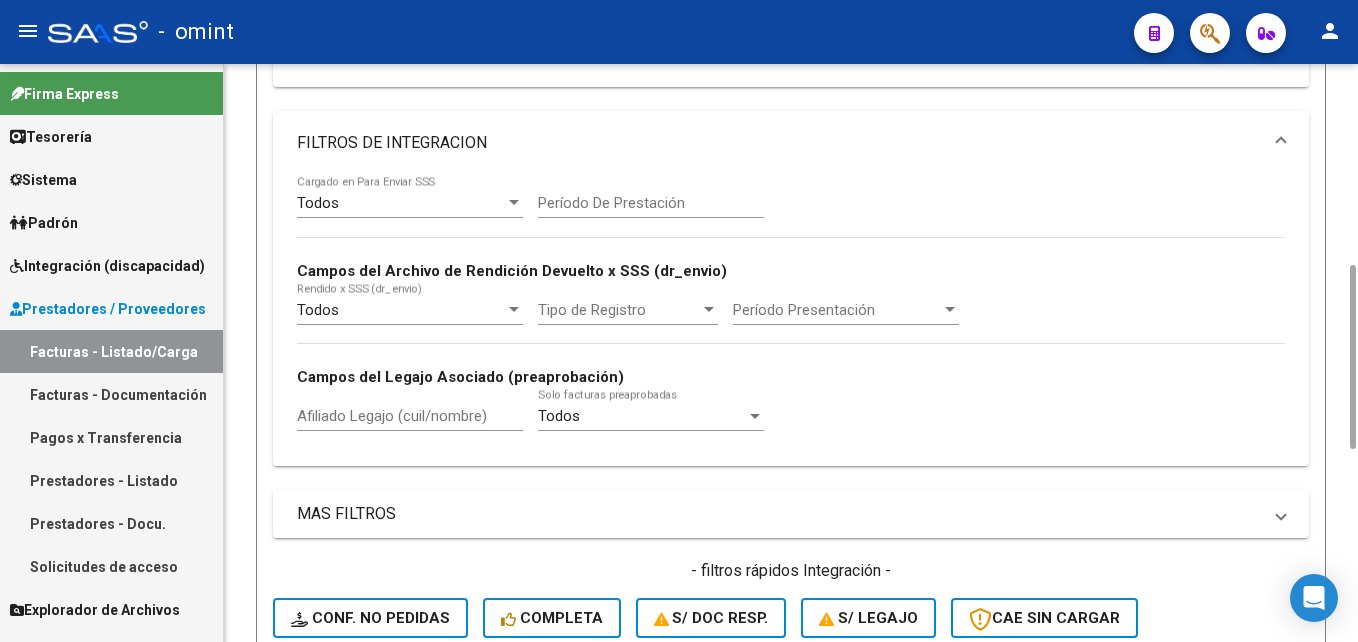 scroll, scrollTop: 230, scrollLeft: 0, axis: vertical 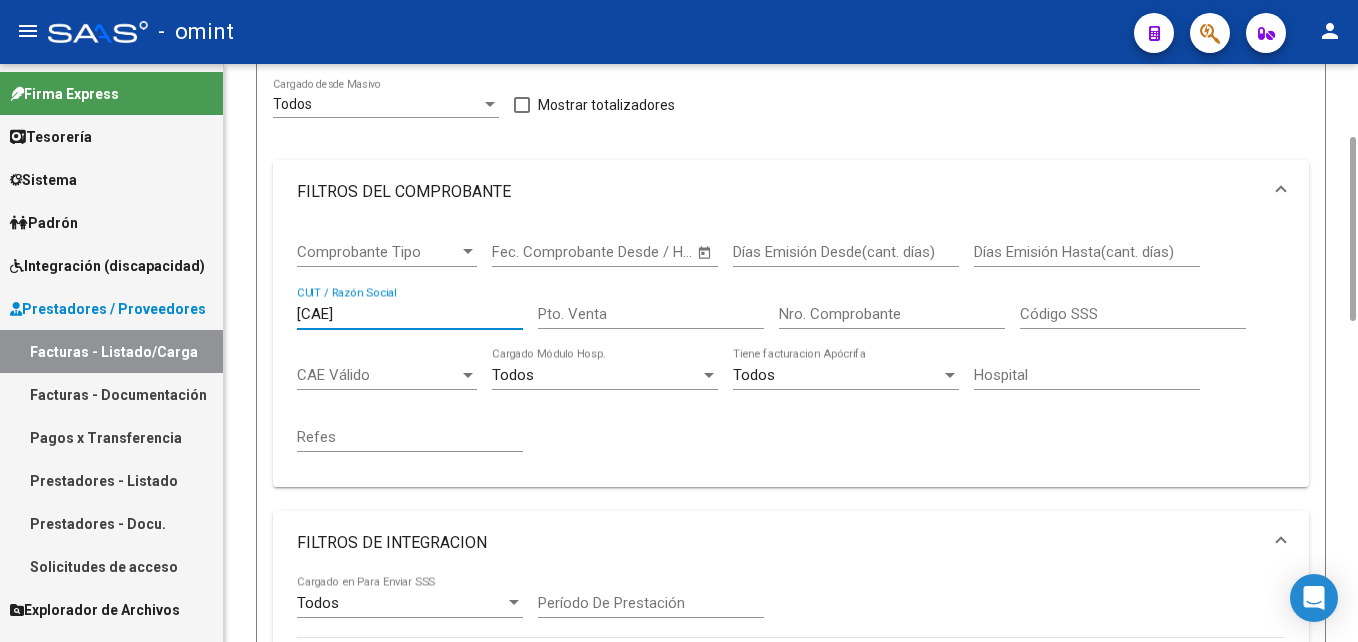 drag, startPoint x: 411, startPoint y: 309, endPoint x: 52, endPoint y: 309, distance: 359 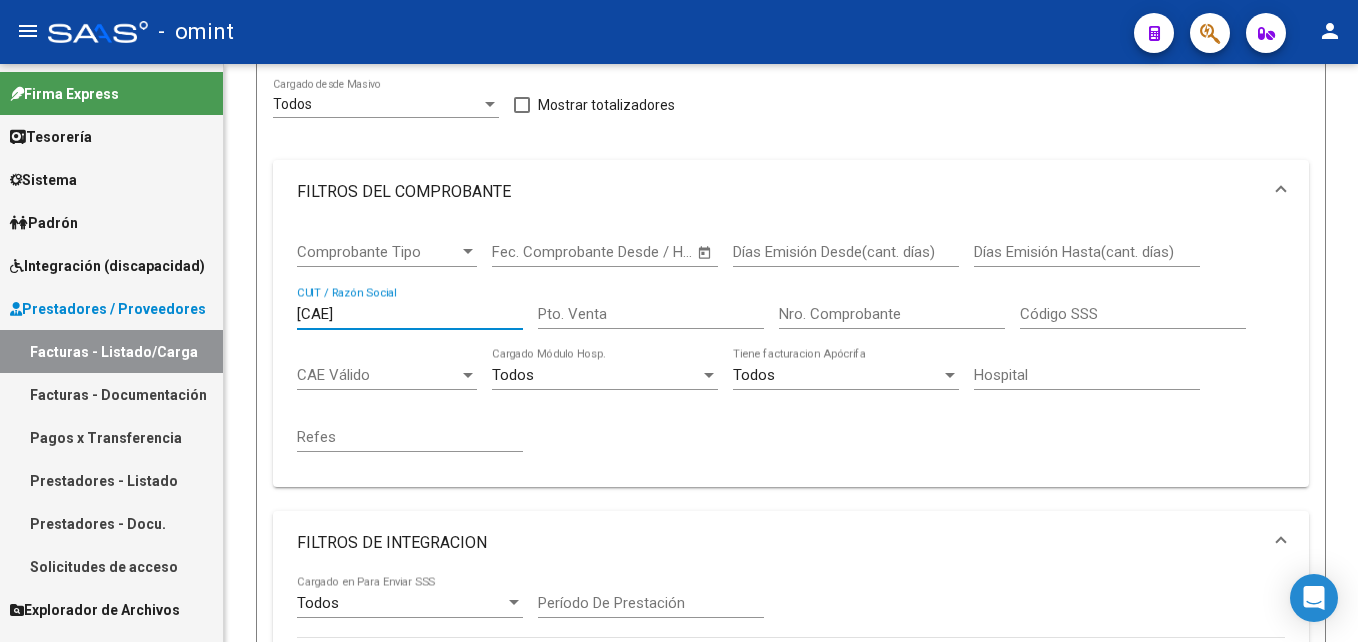 paste on "359430189" 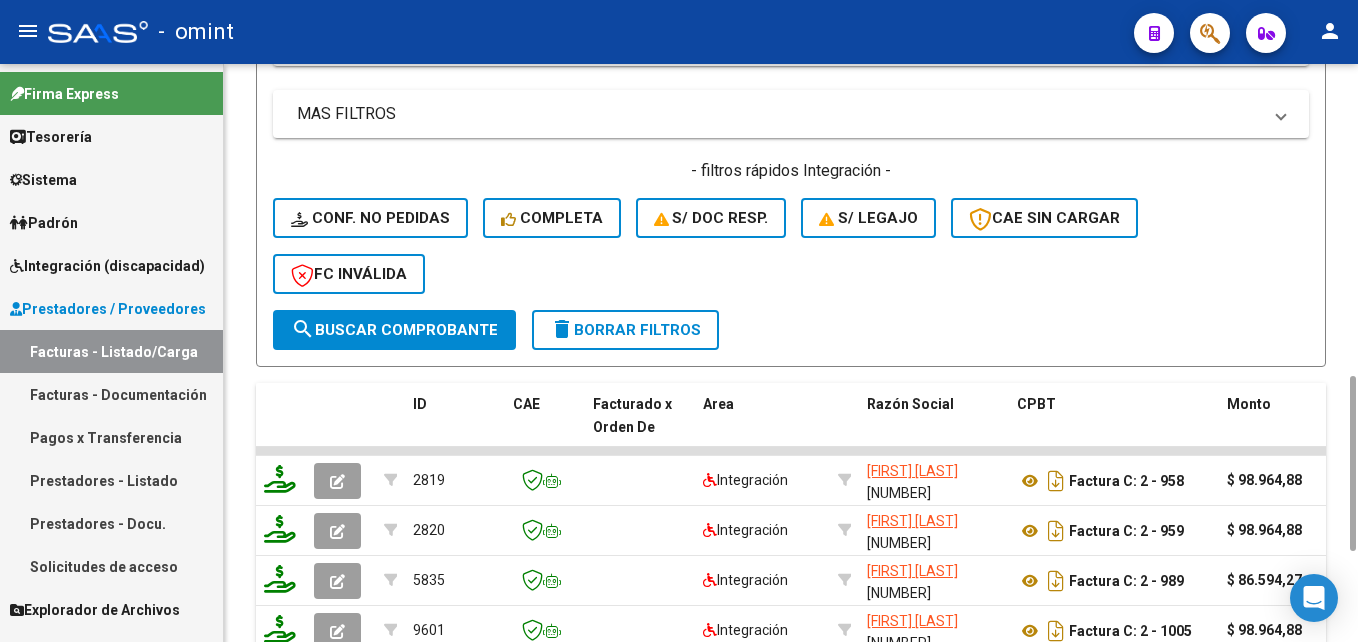 scroll, scrollTop: 1330, scrollLeft: 0, axis: vertical 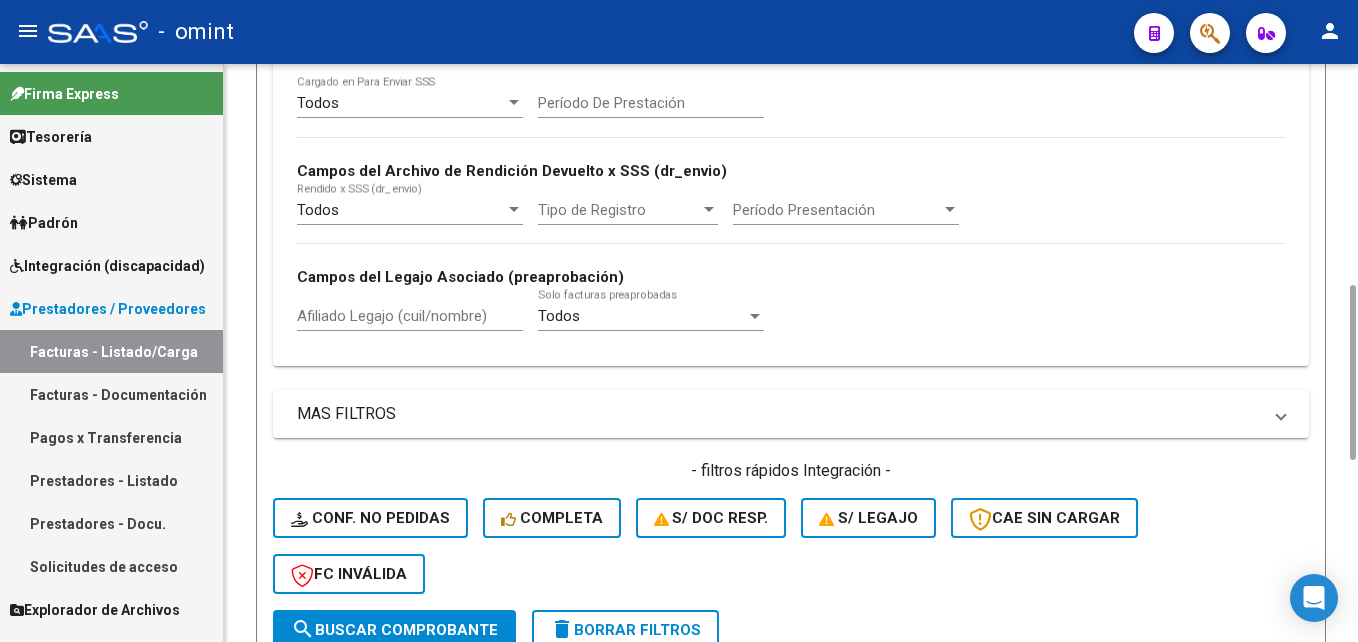 click on "Afiliado Legajo (cuil/nombre)" at bounding box center [410, 316] 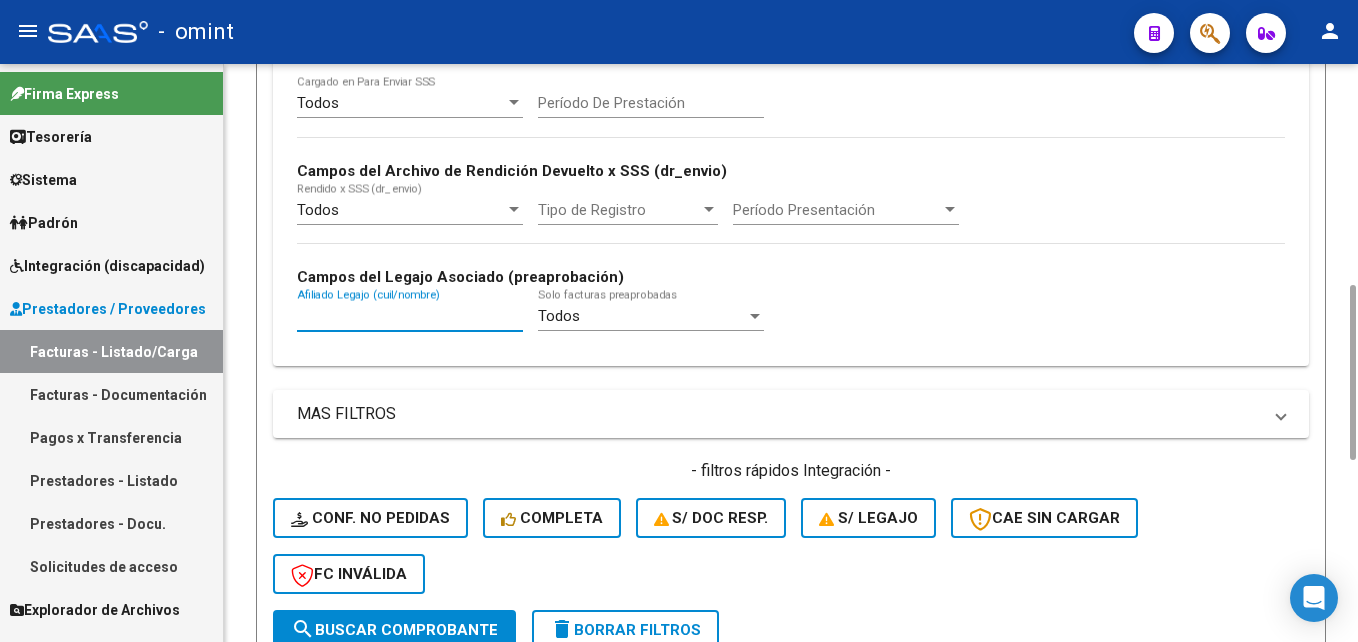 paste on "27570233667" 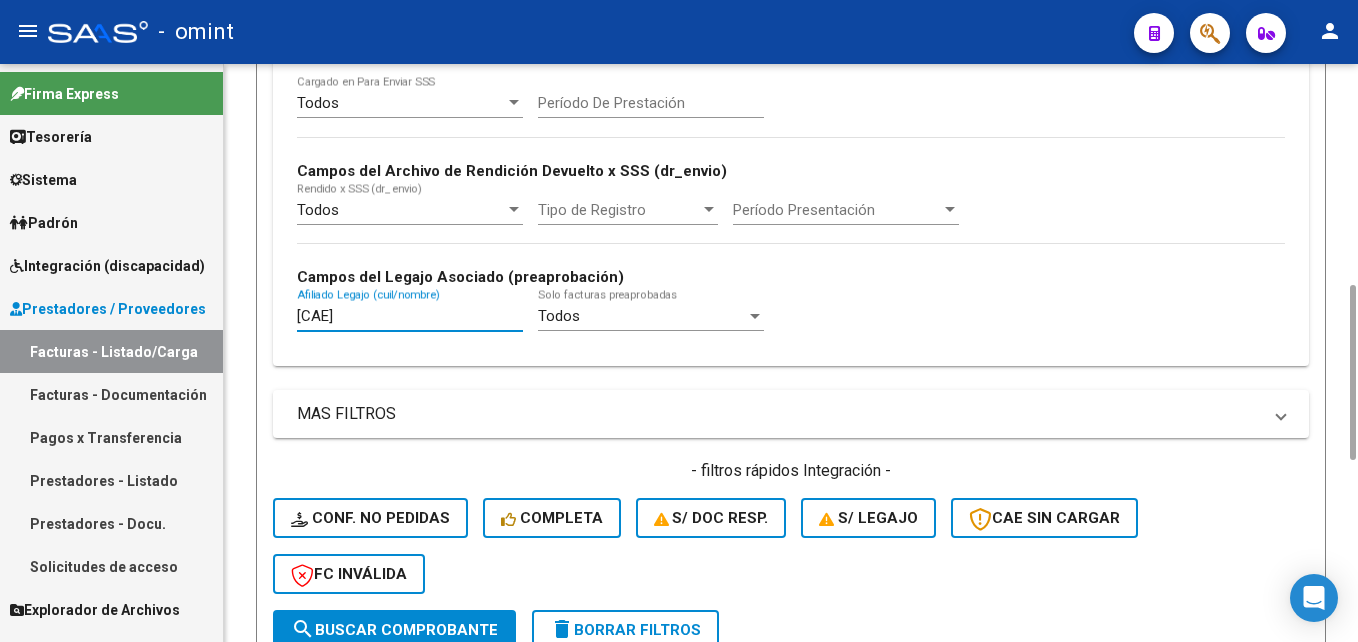 scroll, scrollTop: 130, scrollLeft: 0, axis: vertical 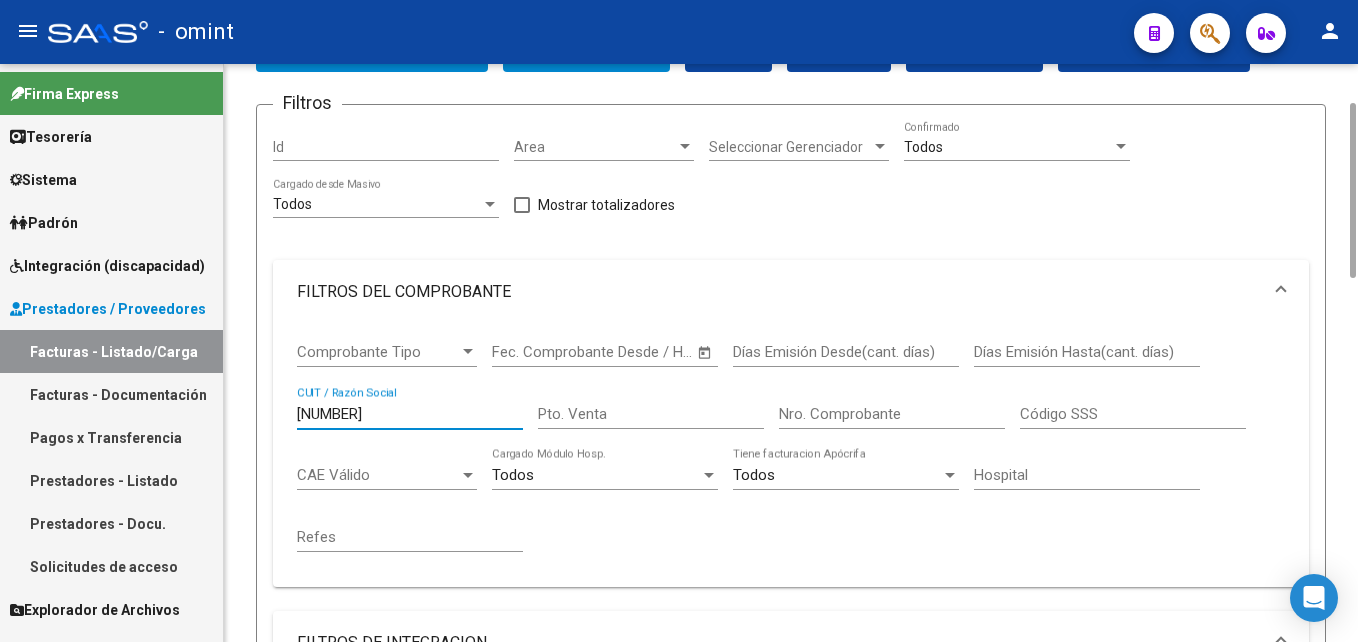 drag, startPoint x: 321, startPoint y: 405, endPoint x: 210, endPoint y: 403, distance: 111.01801 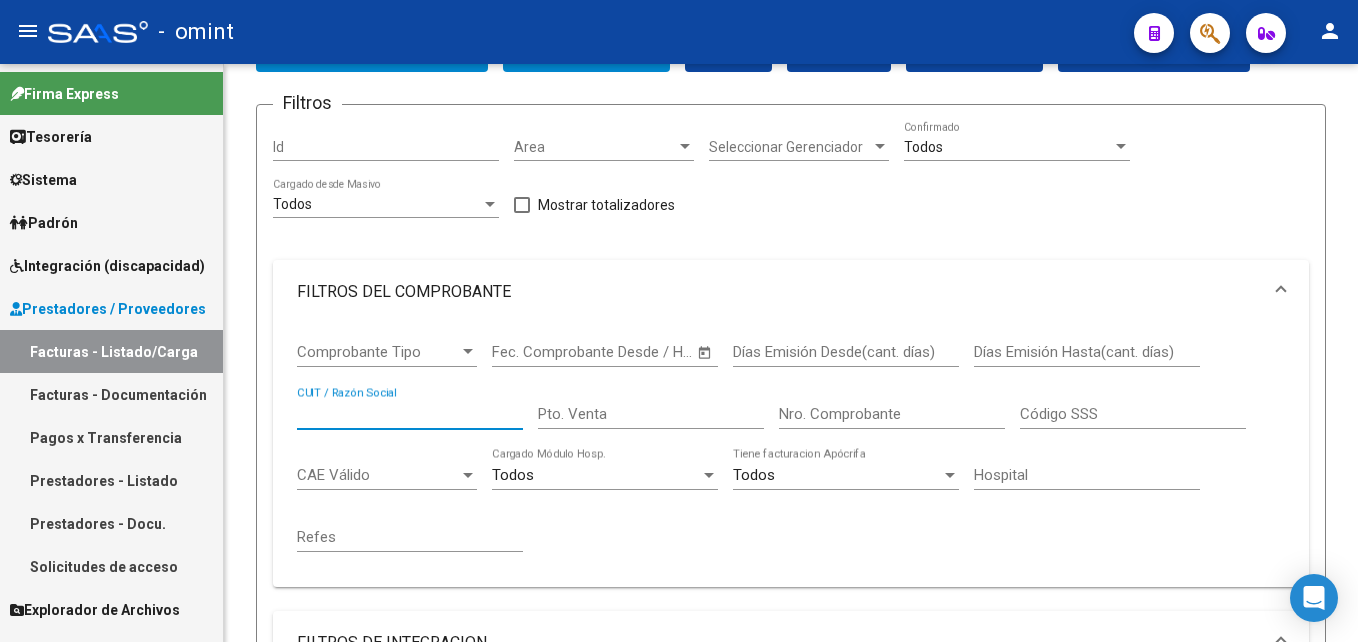 paste on "27570233667" 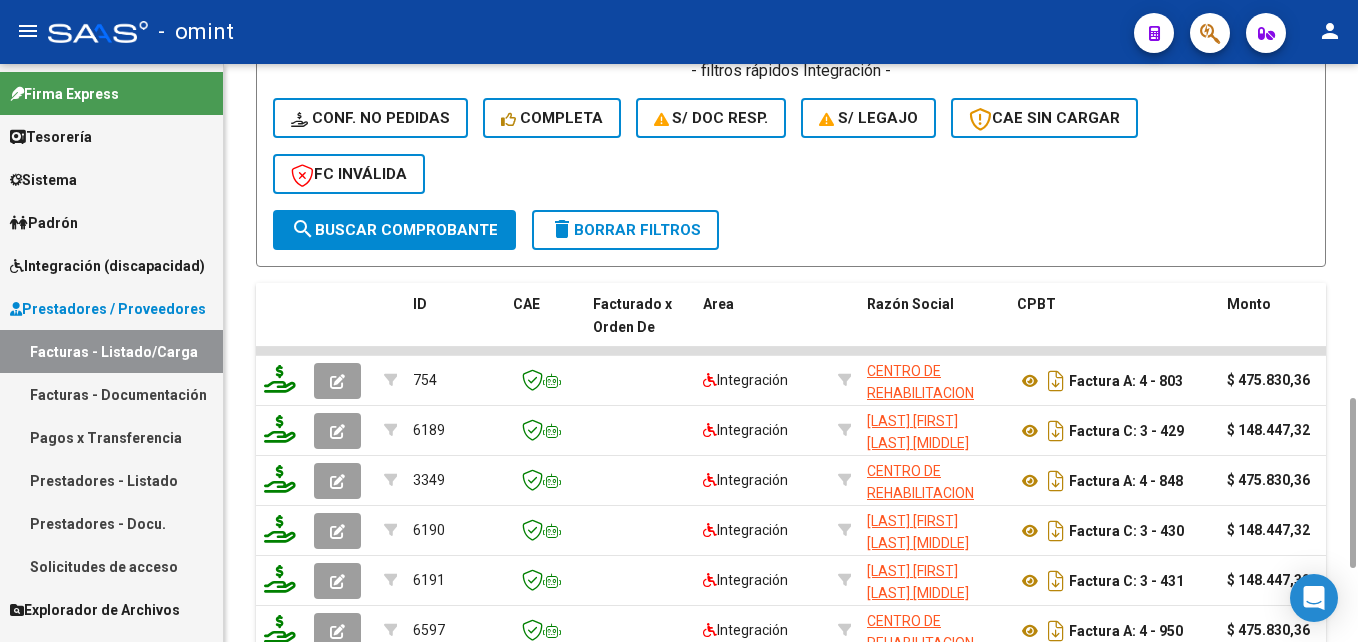 scroll, scrollTop: 1330, scrollLeft: 0, axis: vertical 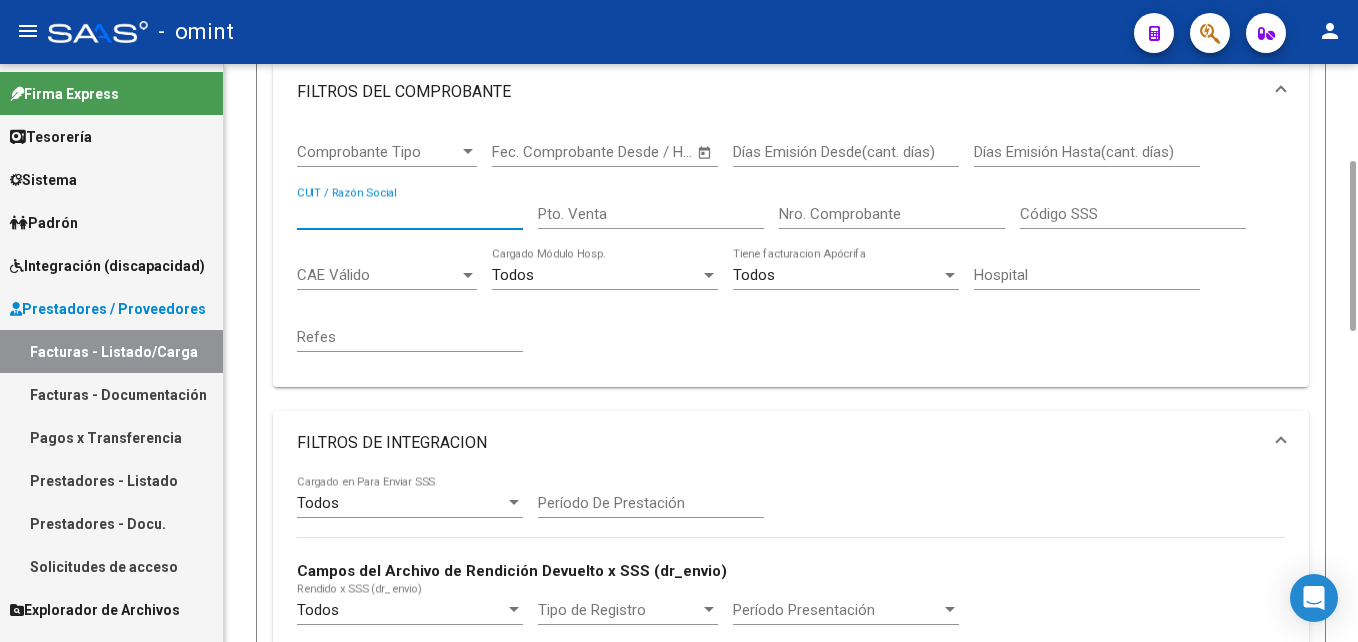 paste on "30713516607" 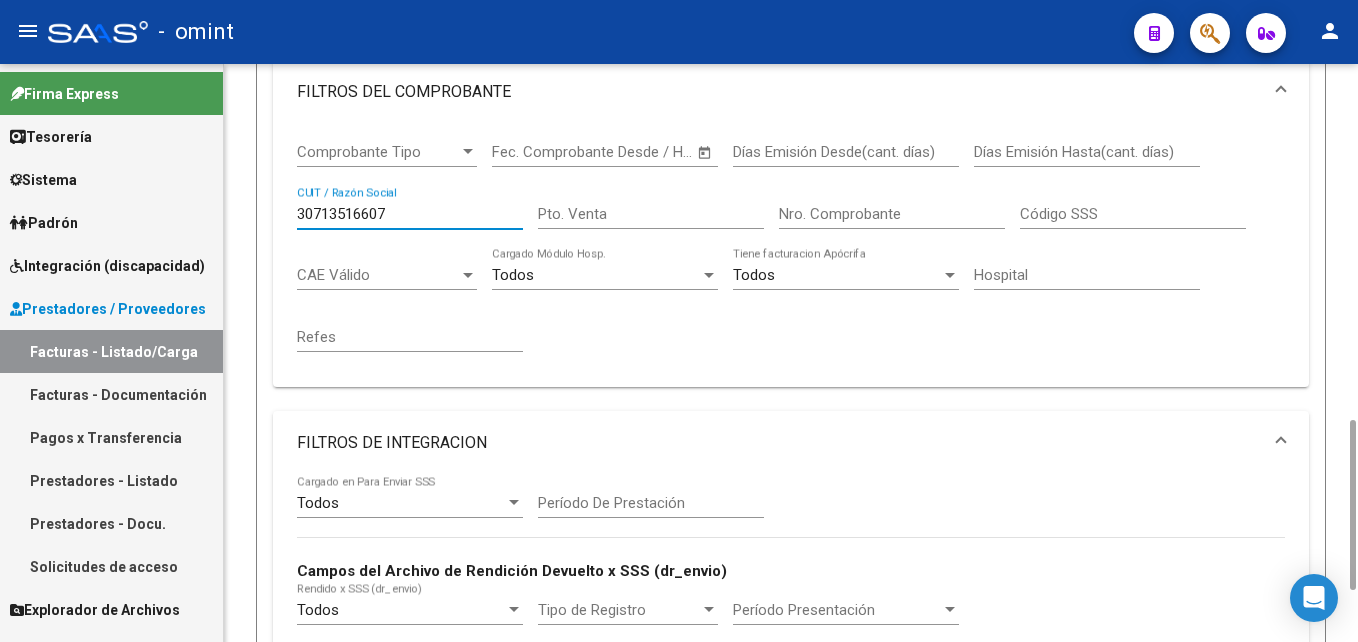 scroll, scrollTop: 730, scrollLeft: 0, axis: vertical 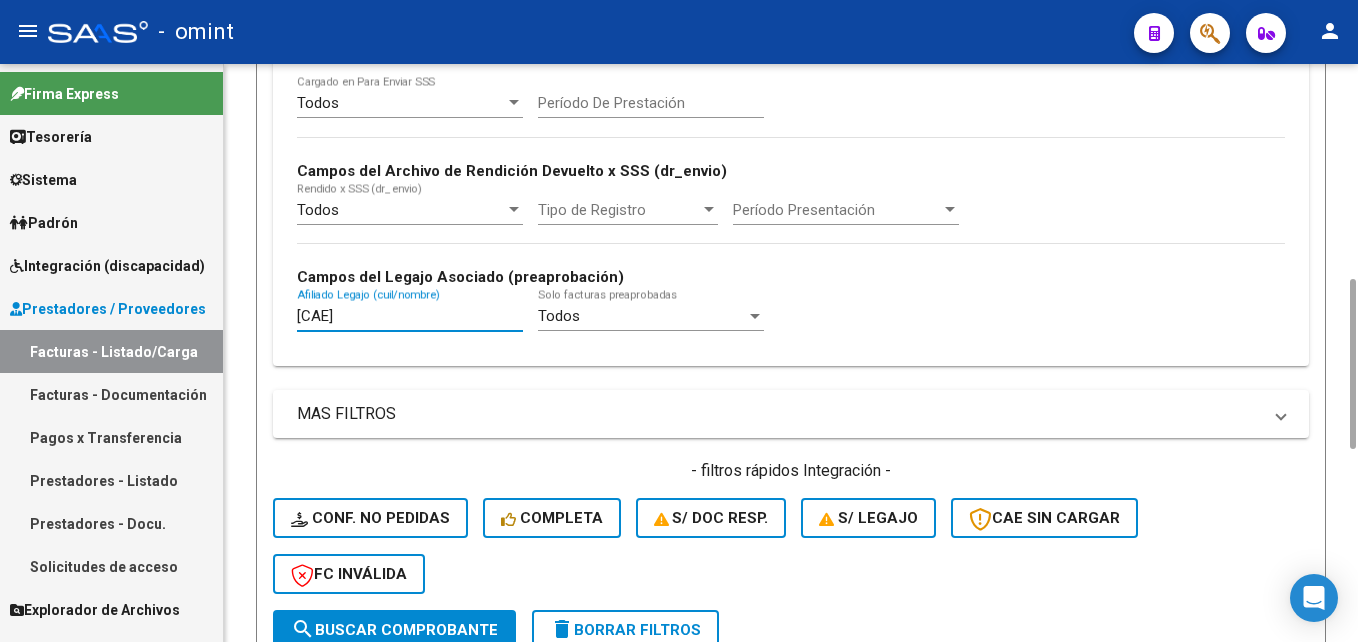 drag, startPoint x: 393, startPoint y: 314, endPoint x: 203, endPoint y: 294, distance: 191.04973 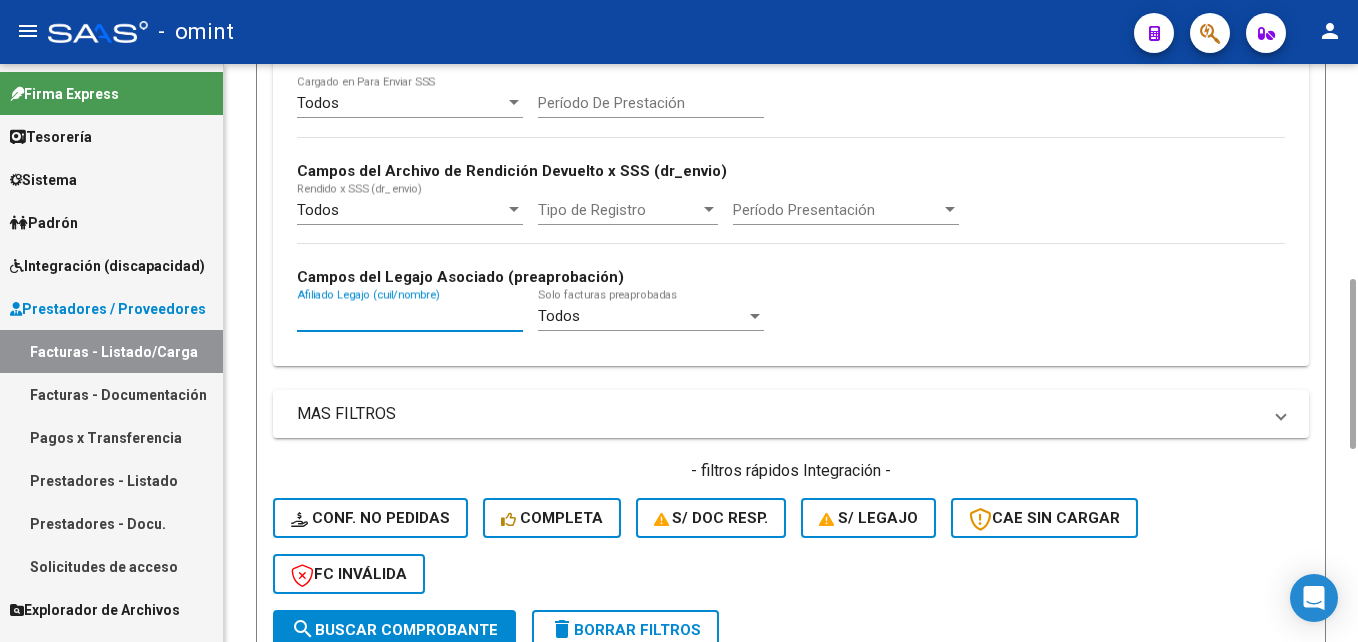 click on "Afiliado Legajo (cuil/nombre)" at bounding box center [410, 316] 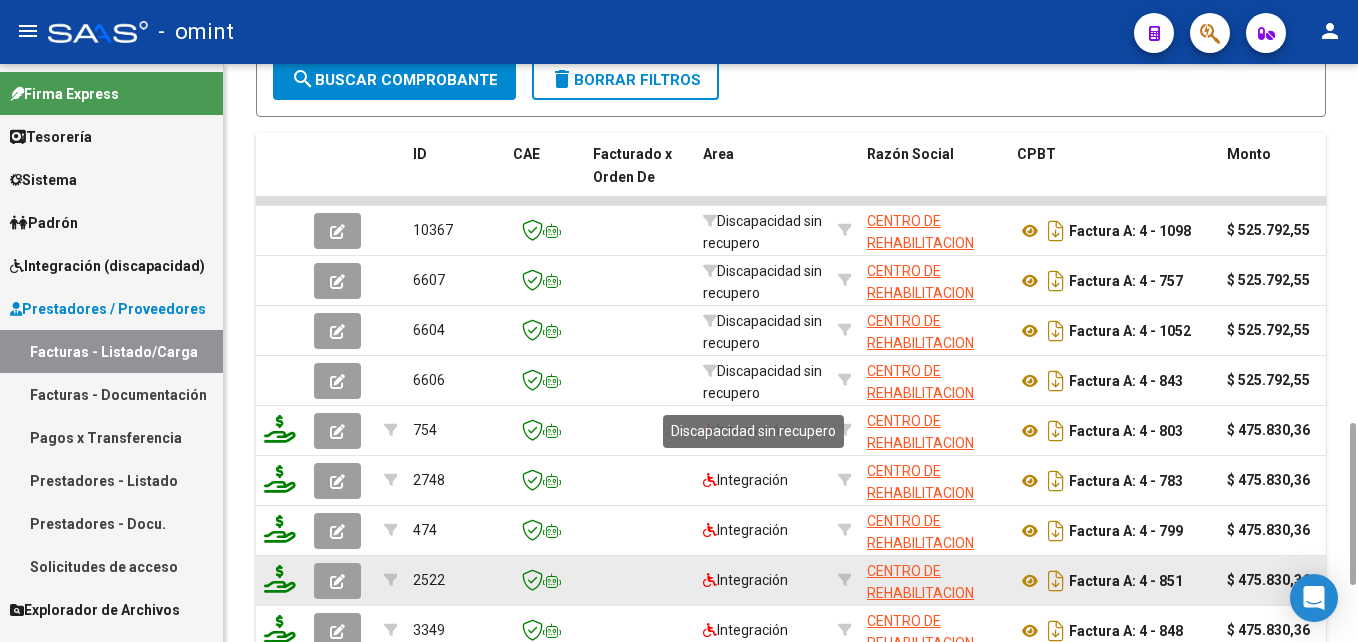 scroll, scrollTop: 1480, scrollLeft: 0, axis: vertical 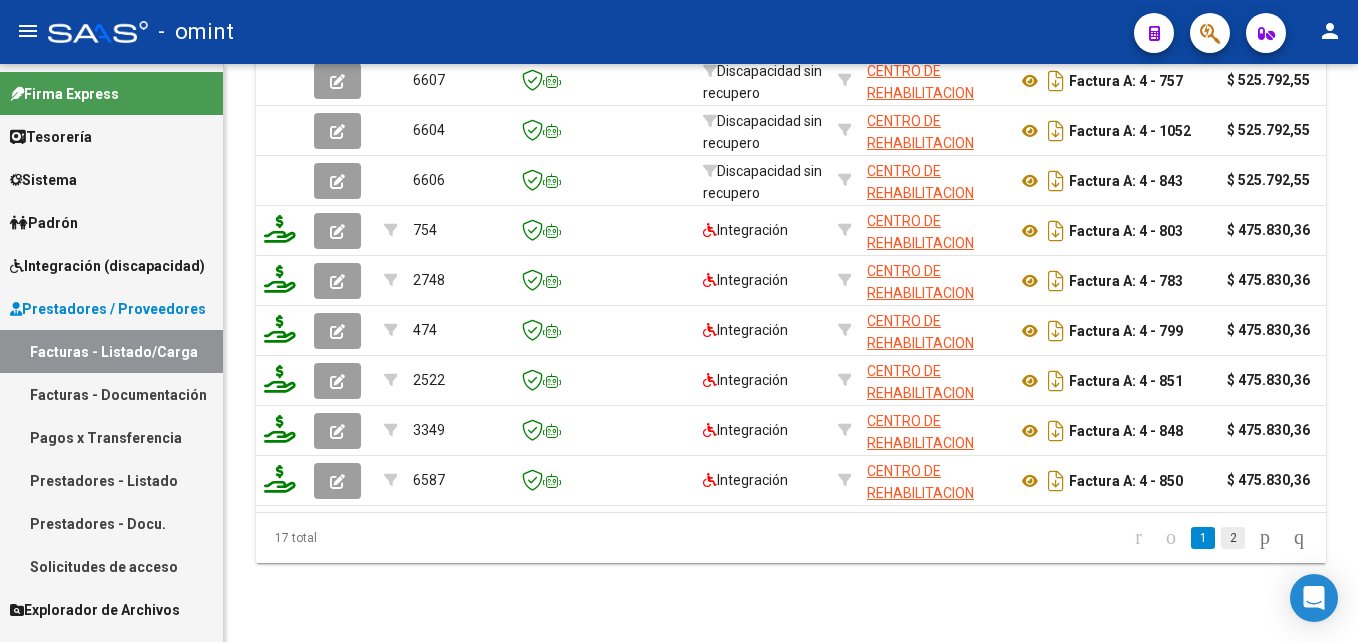 click on "2" 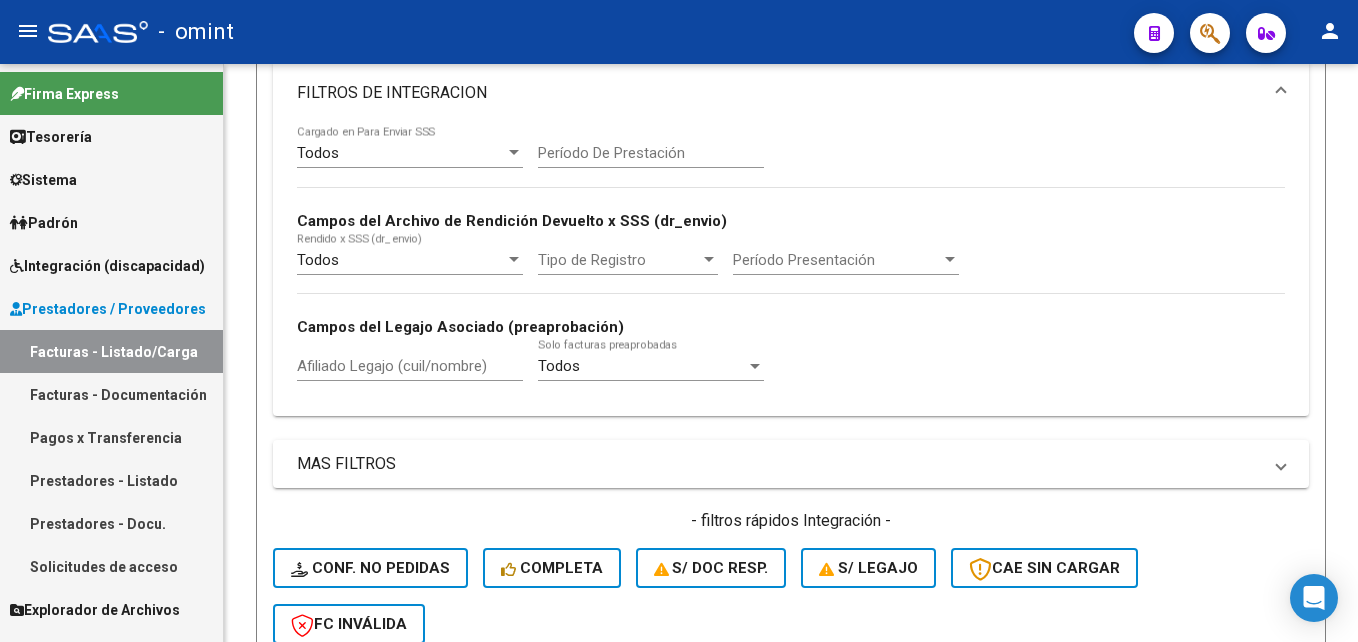 scroll, scrollTop: 280, scrollLeft: 0, axis: vertical 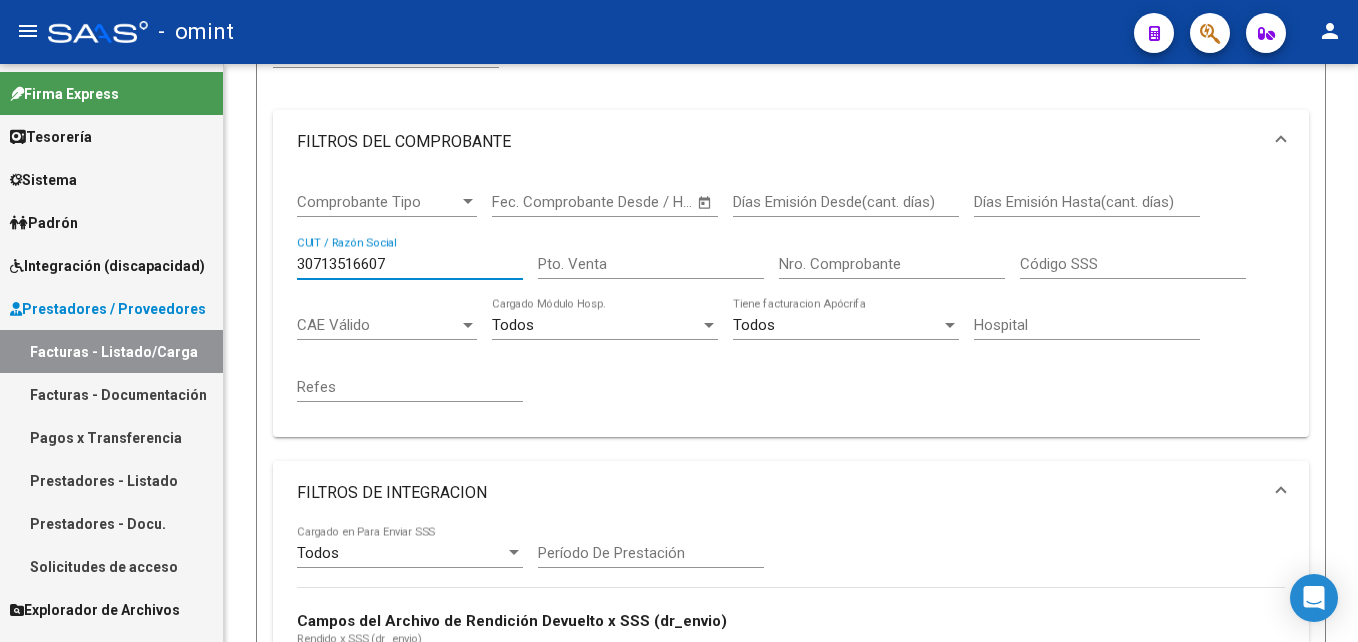 drag, startPoint x: 421, startPoint y: 262, endPoint x: 195, endPoint y: 258, distance: 226.0354 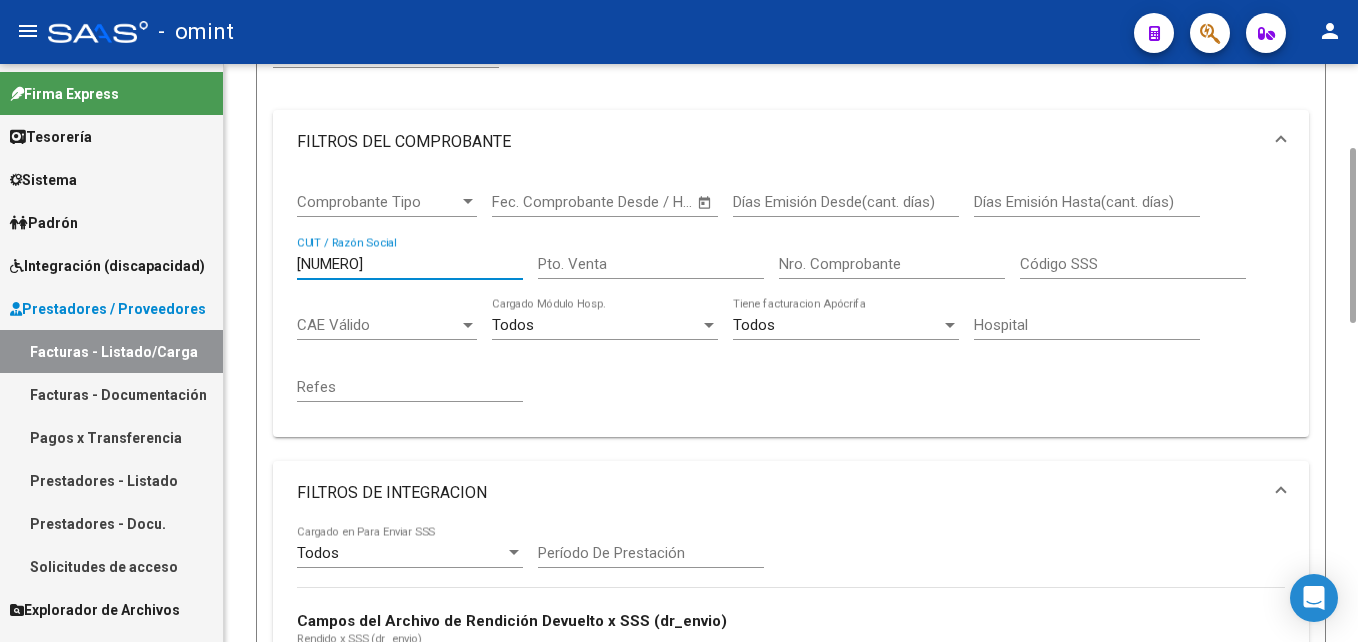 scroll, scrollTop: 1000, scrollLeft: 0, axis: vertical 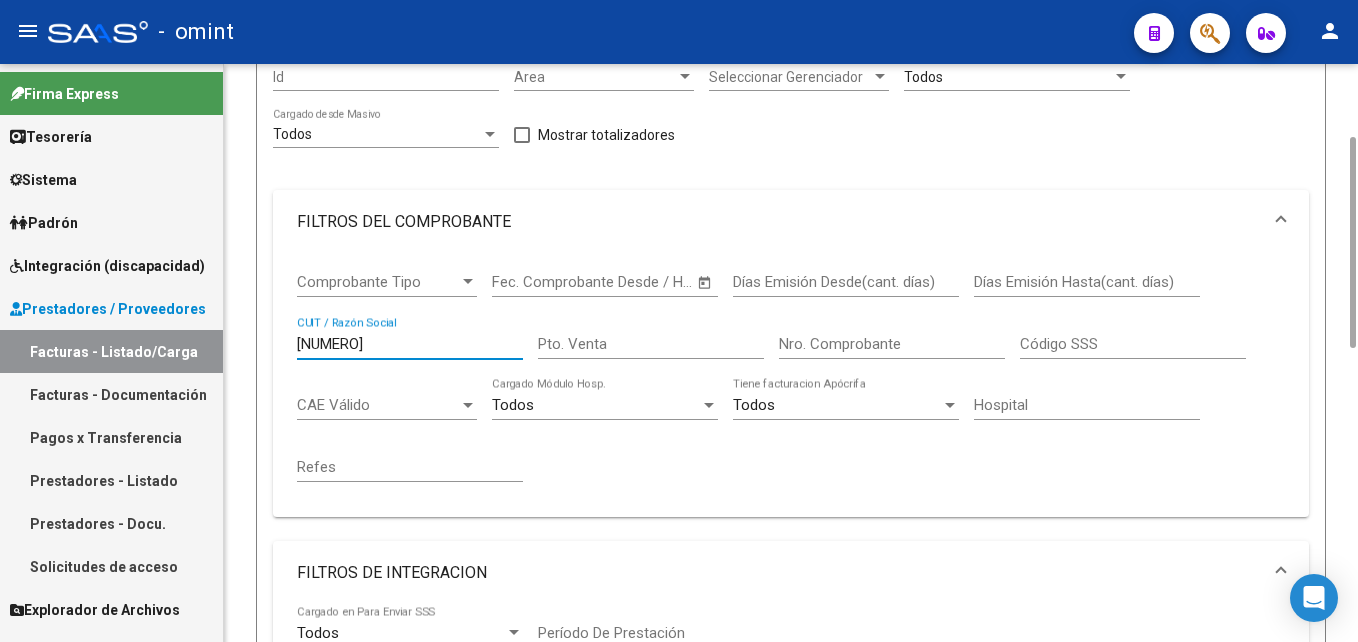 drag, startPoint x: 402, startPoint y: 343, endPoint x: 131, endPoint y: 335, distance: 271.11804 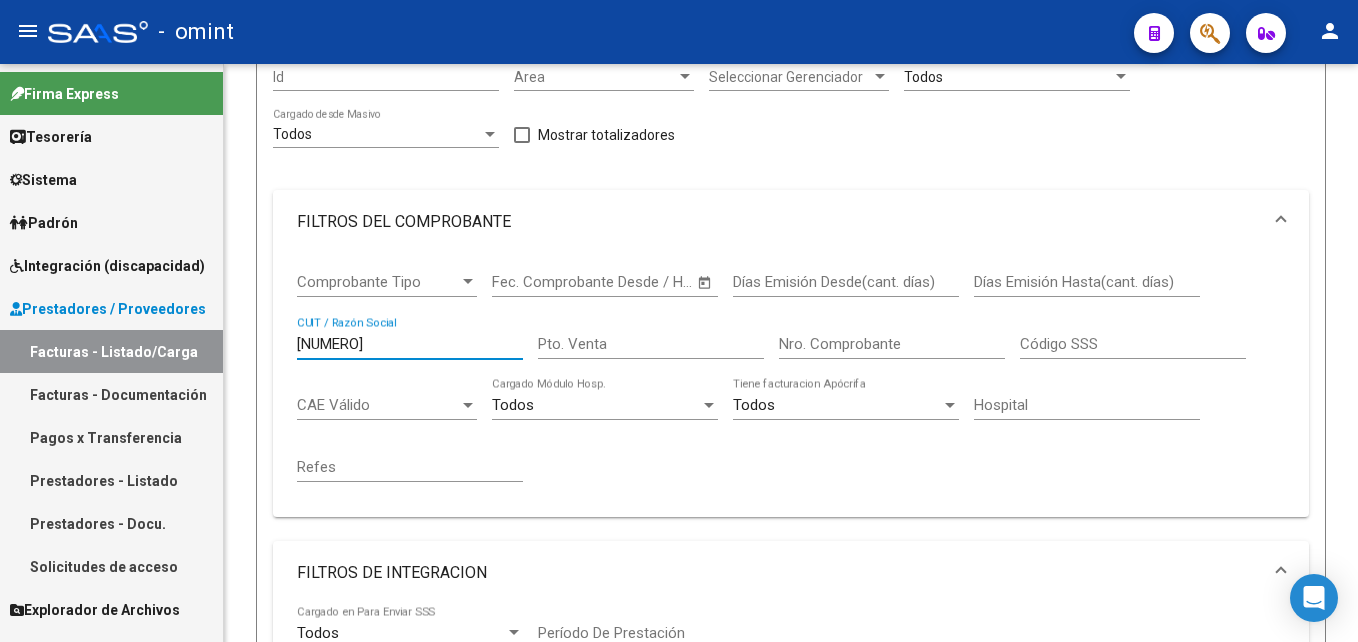 paste on "37015431" 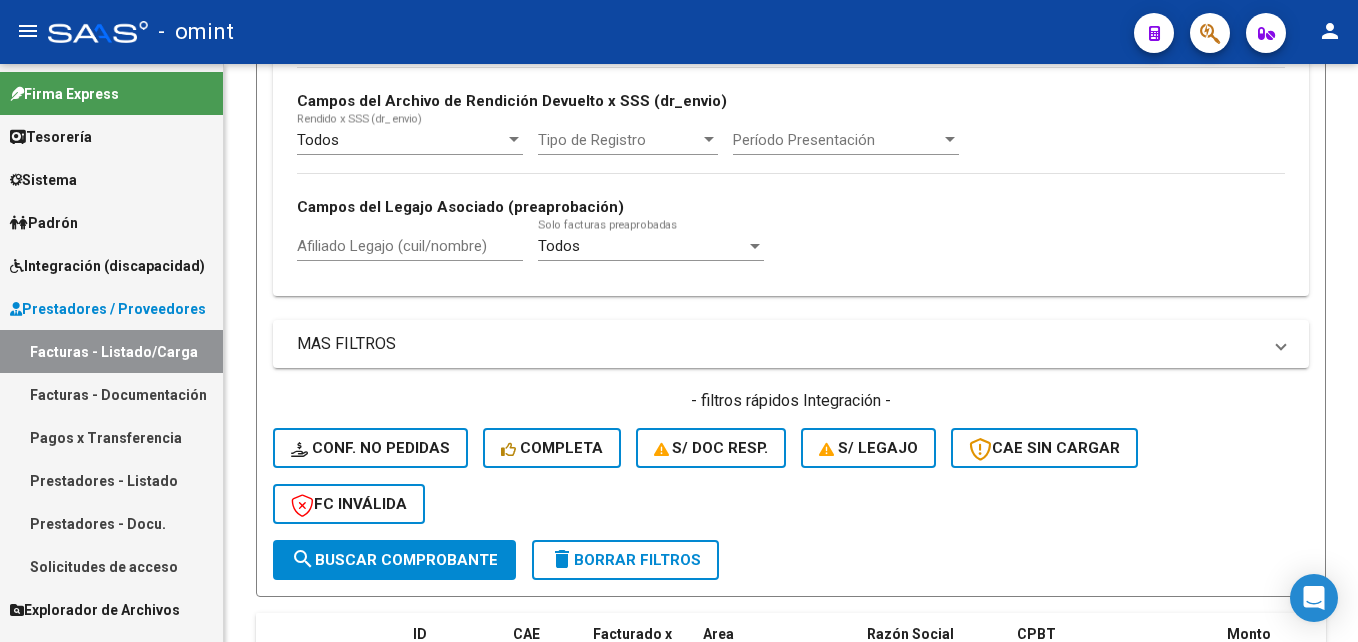 scroll, scrollTop: 1000, scrollLeft: 0, axis: vertical 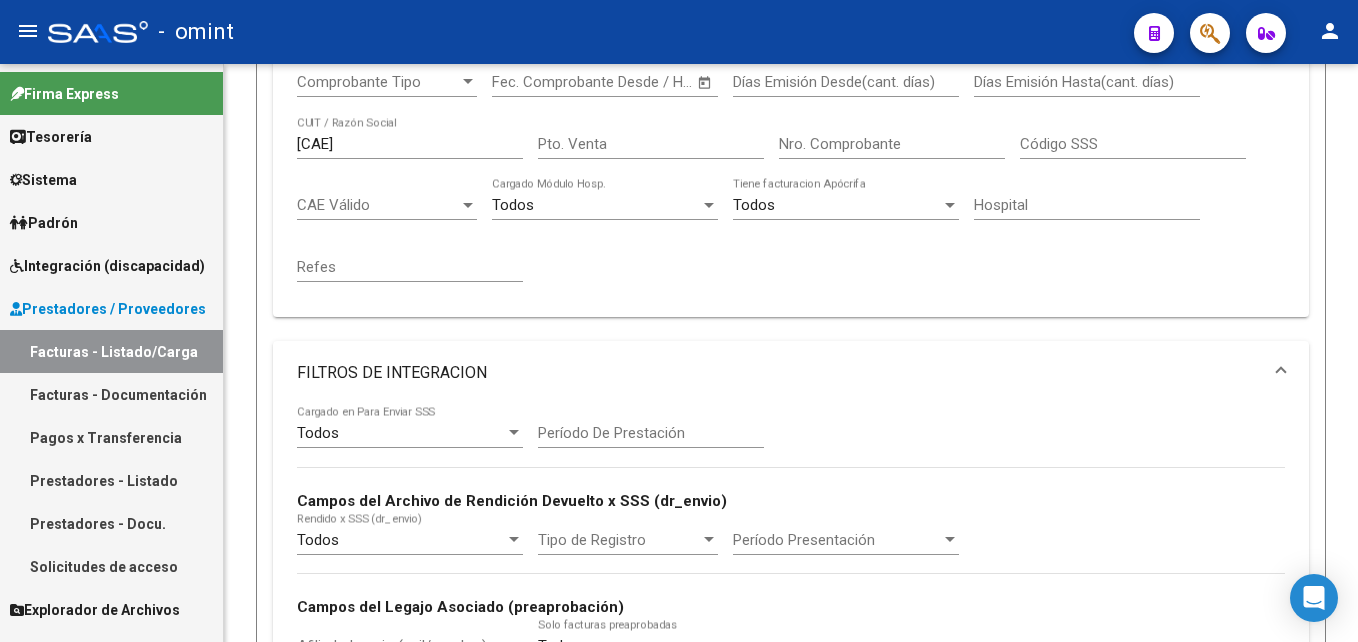 drag, startPoint x: 395, startPoint y: 131, endPoint x: 195, endPoint y: 135, distance: 200.04 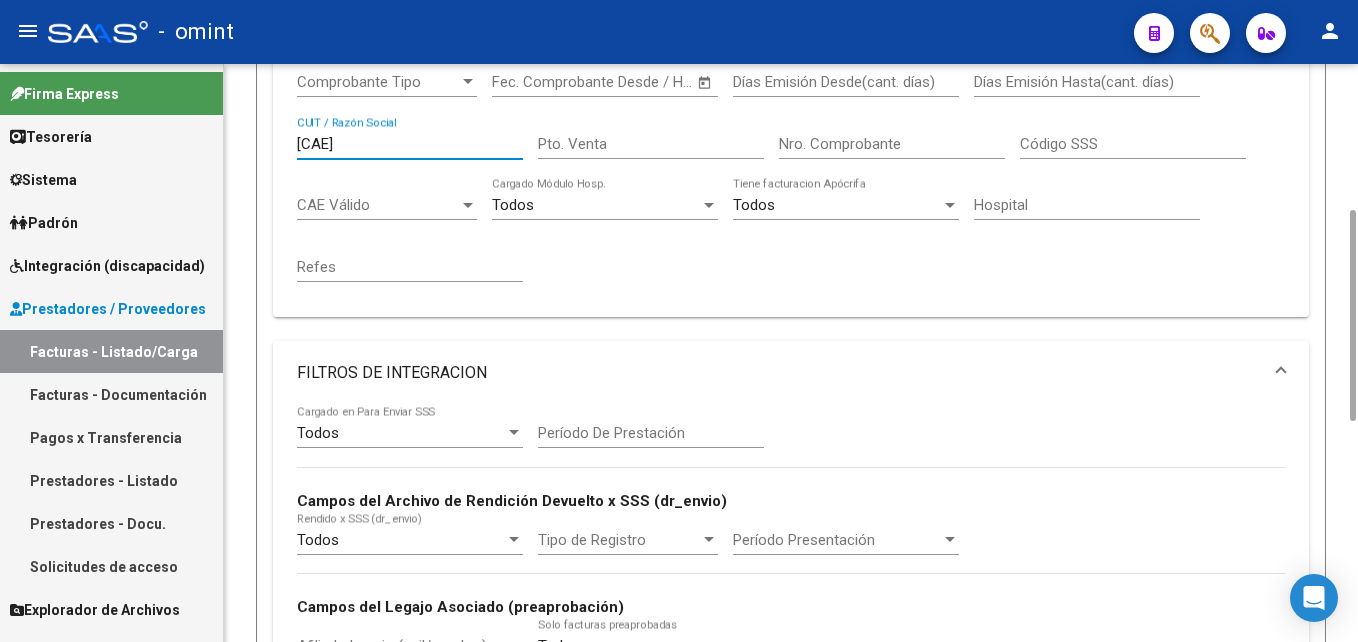 click on "27237015431" at bounding box center (410, 144) 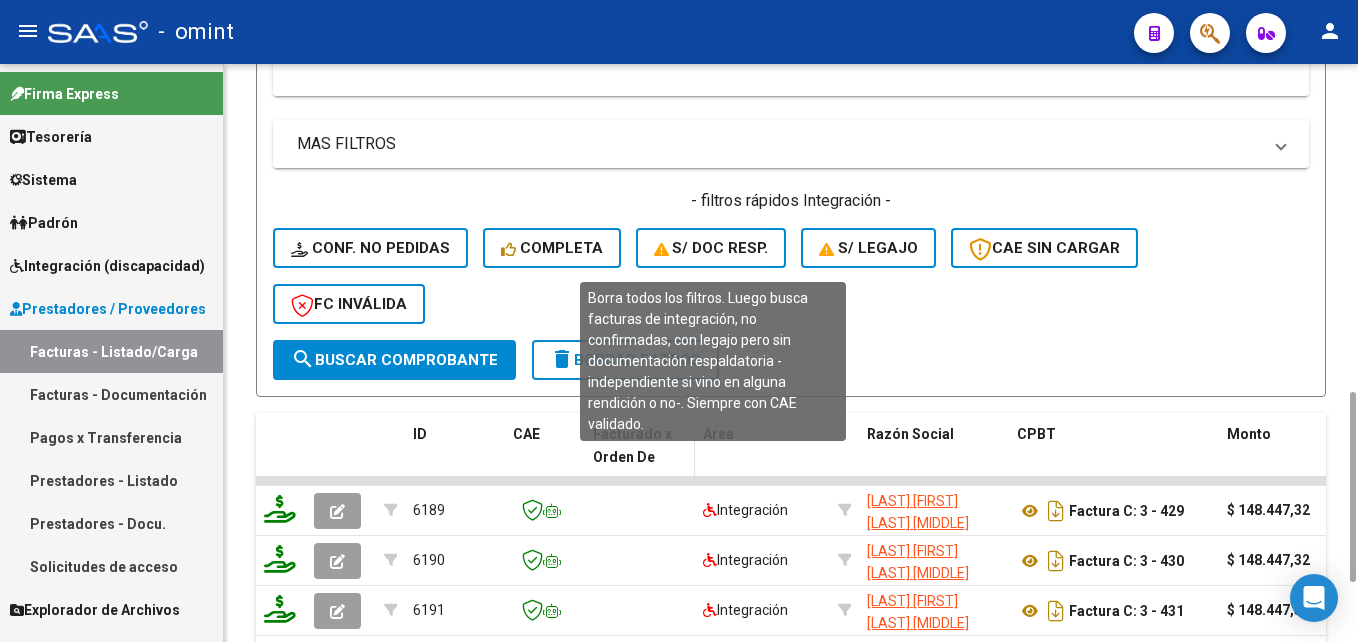 scroll, scrollTop: 1180, scrollLeft: 0, axis: vertical 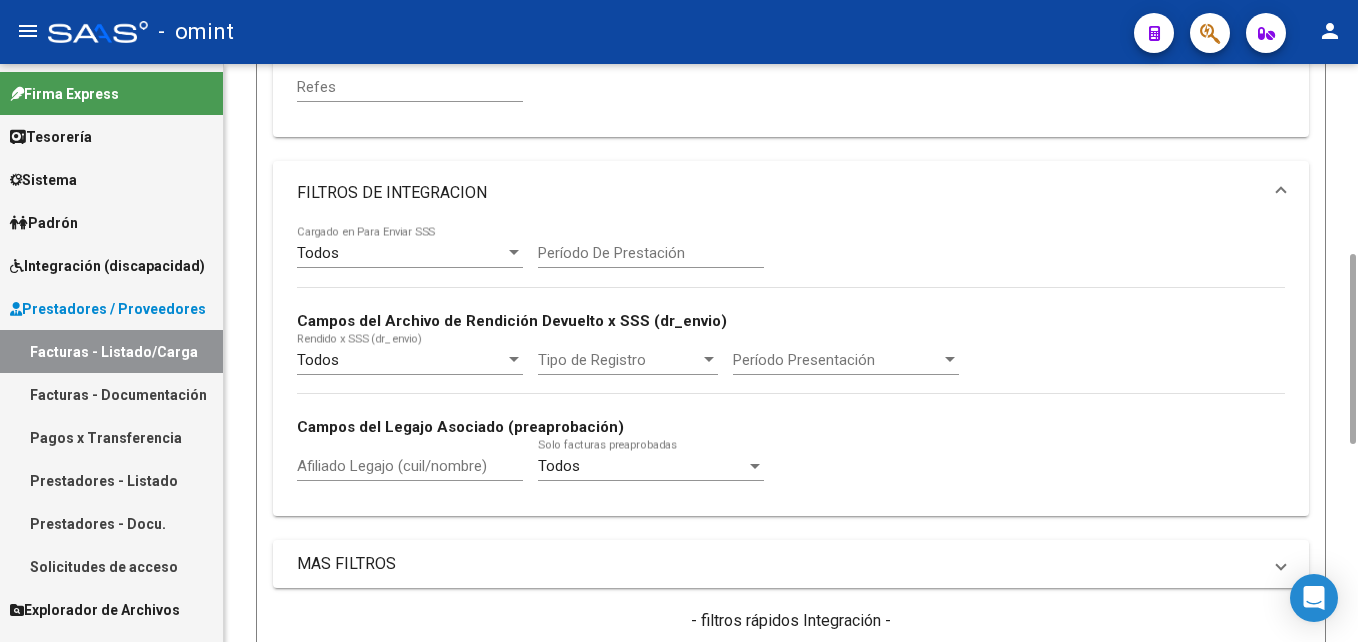 click on "Afiliado Legajo (cuil/nombre)" at bounding box center (410, 466) 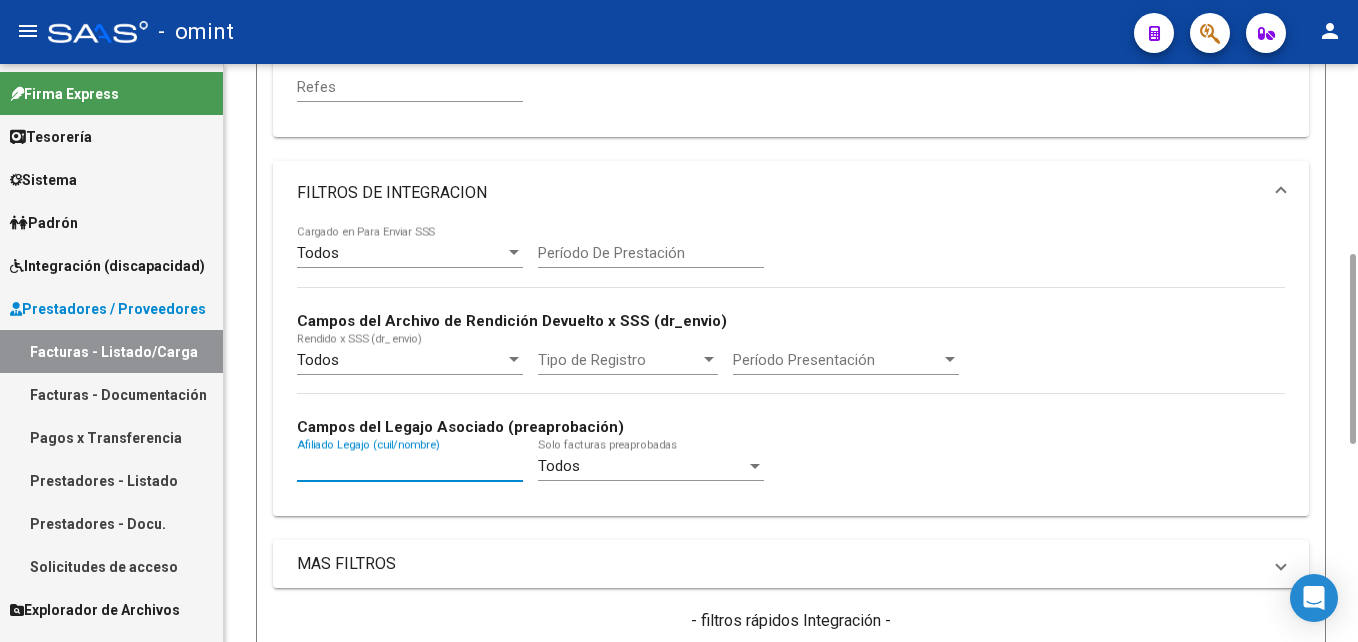 paste on "27577564340" 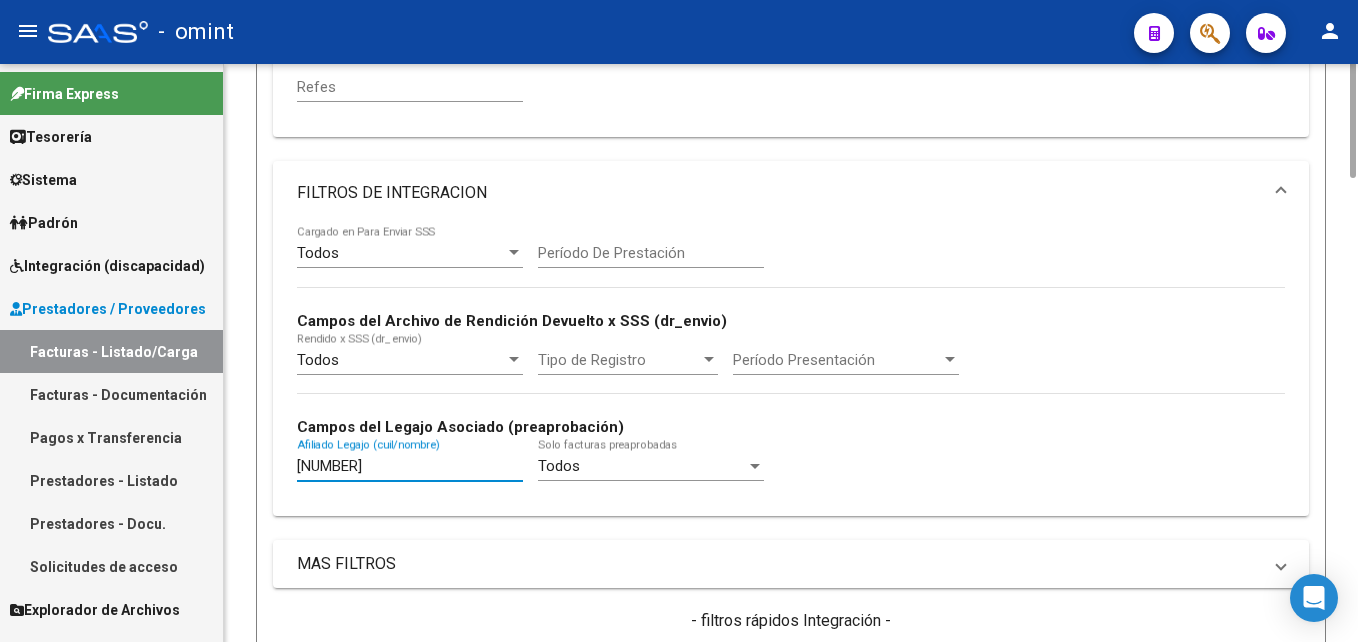 scroll, scrollTop: 180, scrollLeft: 0, axis: vertical 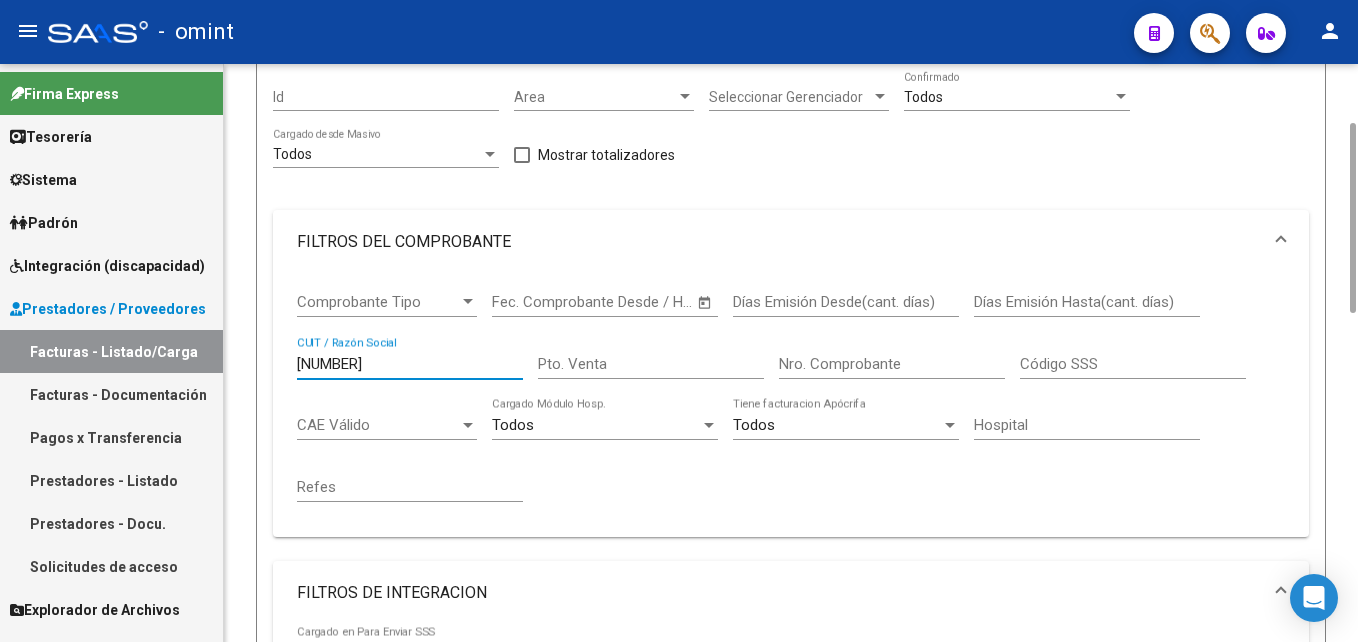 drag, startPoint x: 401, startPoint y: 362, endPoint x: 166, endPoint y: 351, distance: 235.25731 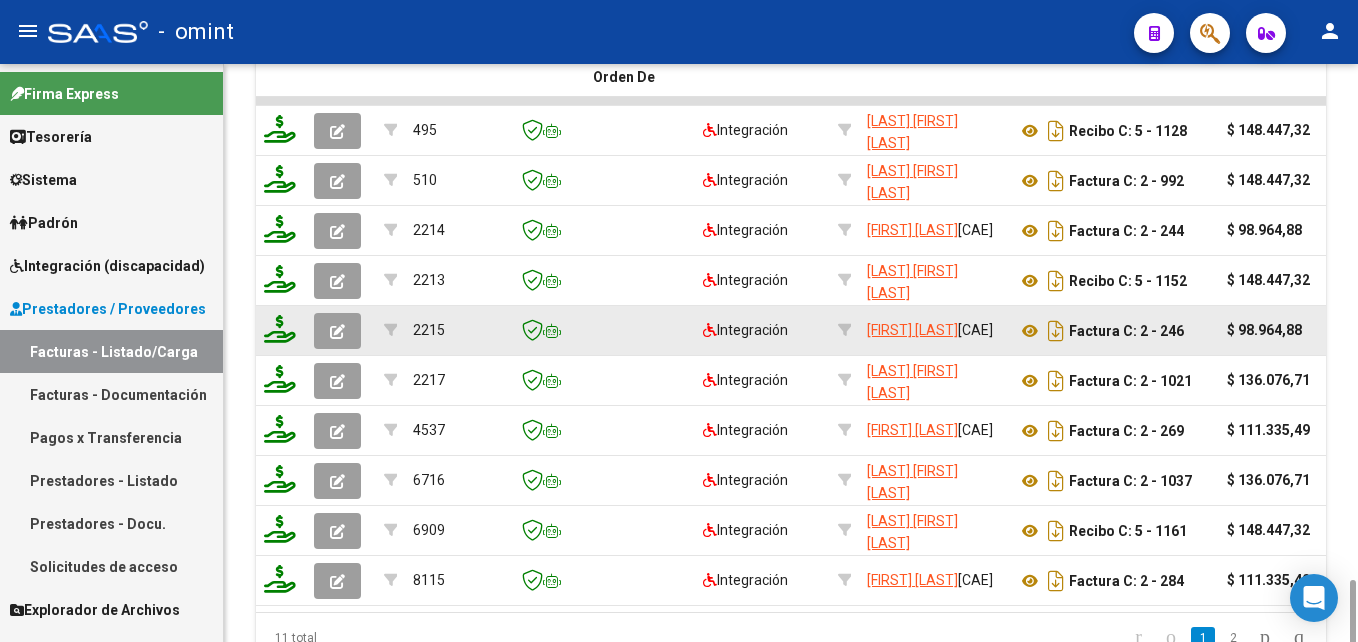 scroll, scrollTop: 1480, scrollLeft: 0, axis: vertical 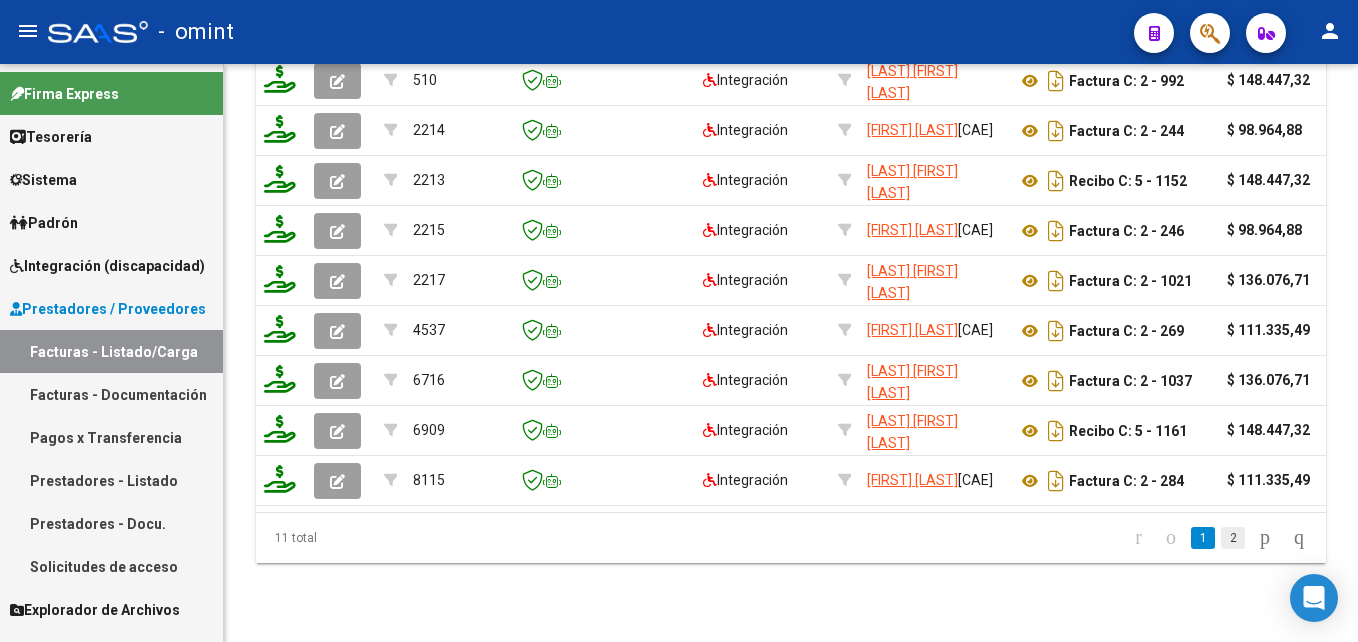 click on "2" 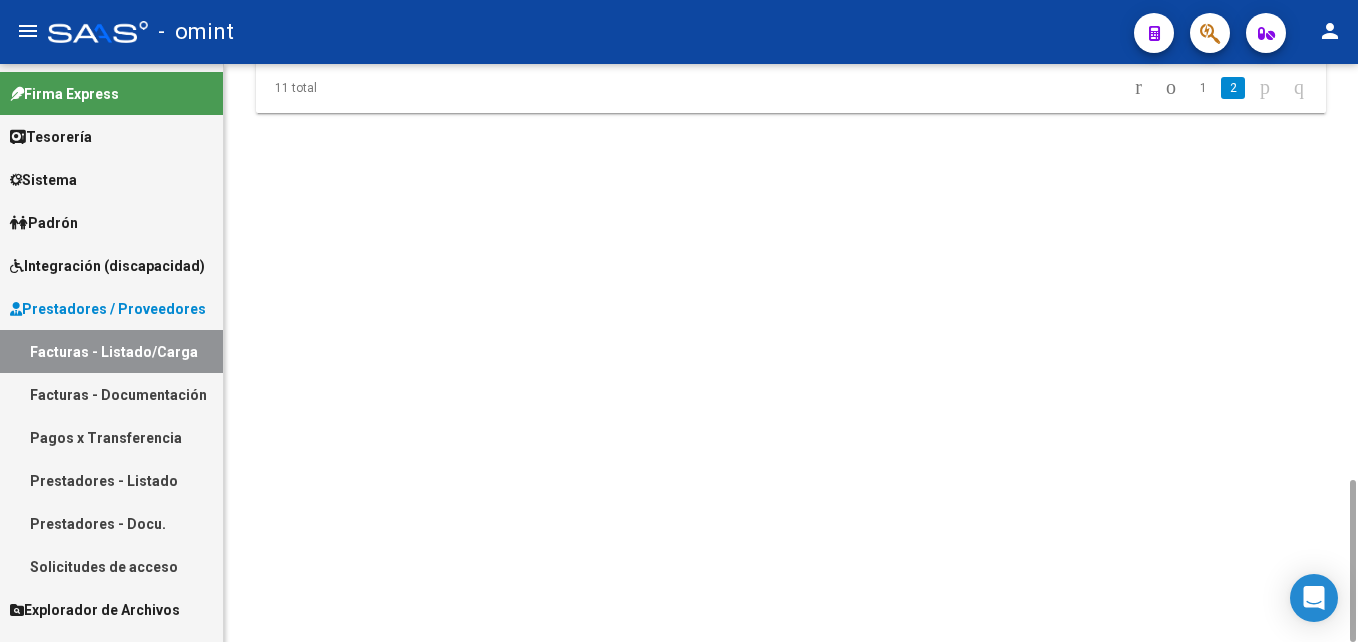 scroll, scrollTop: 1080, scrollLeft: 0, axis: vertical 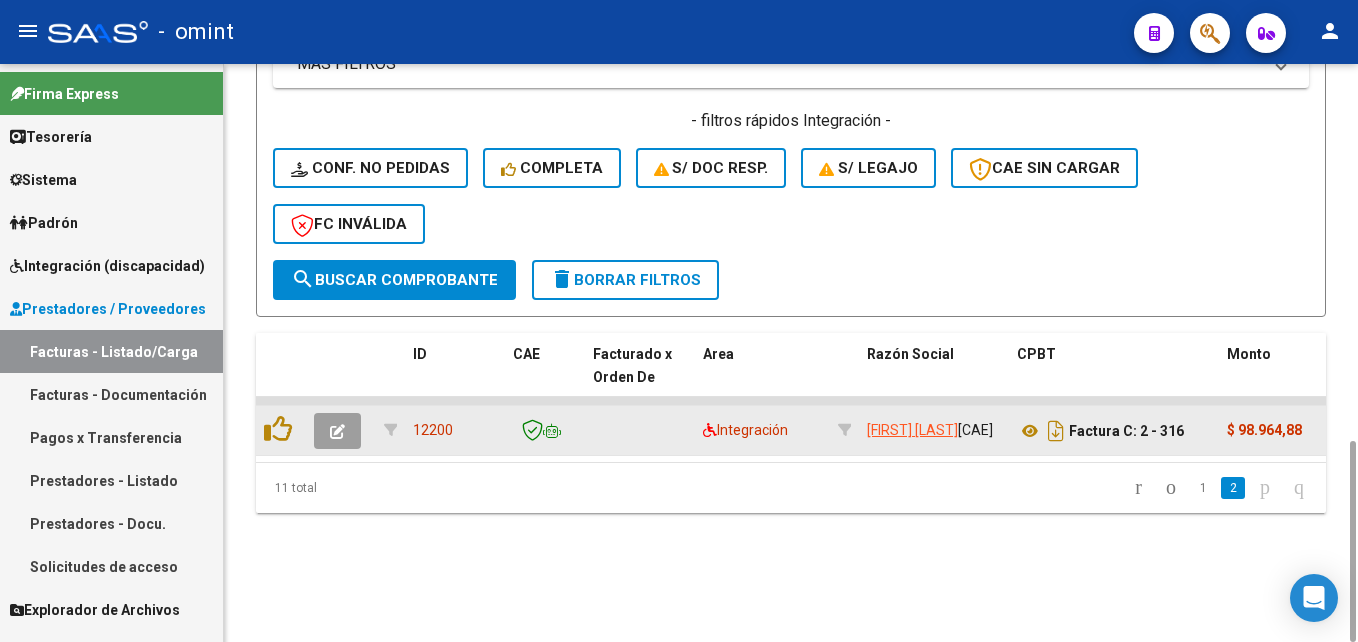 click 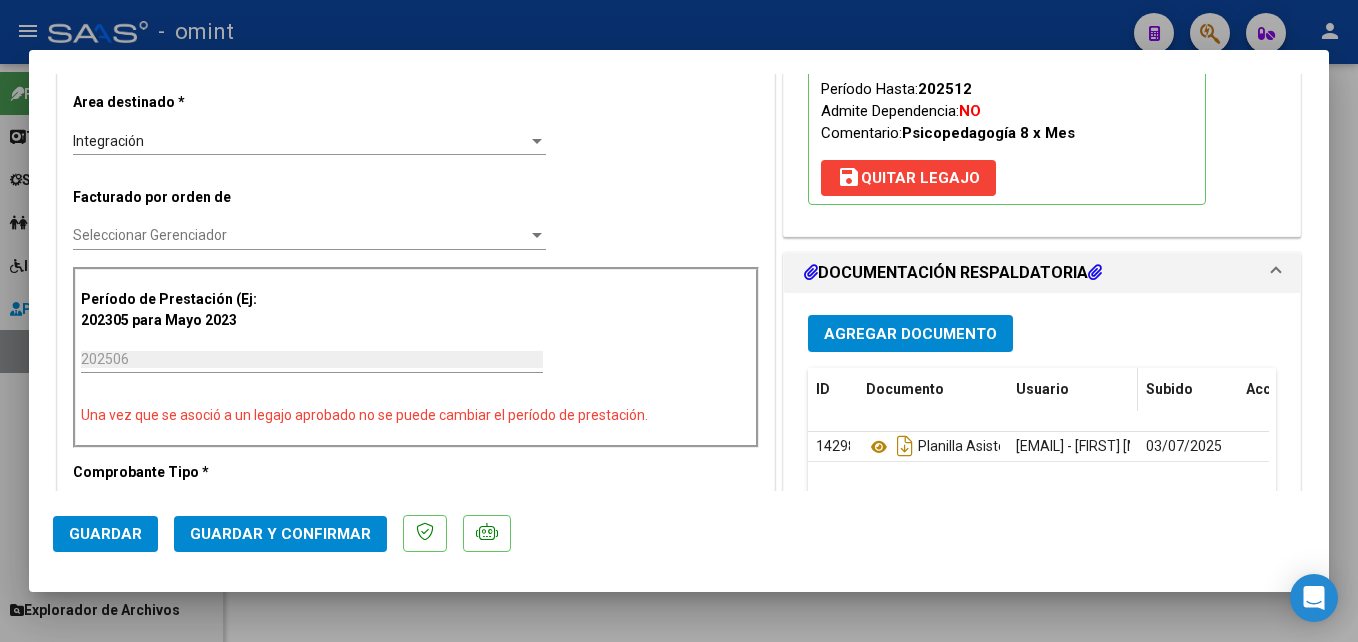 scroll, scrollTop: 500, scrollLeft: 0, axis: vertical 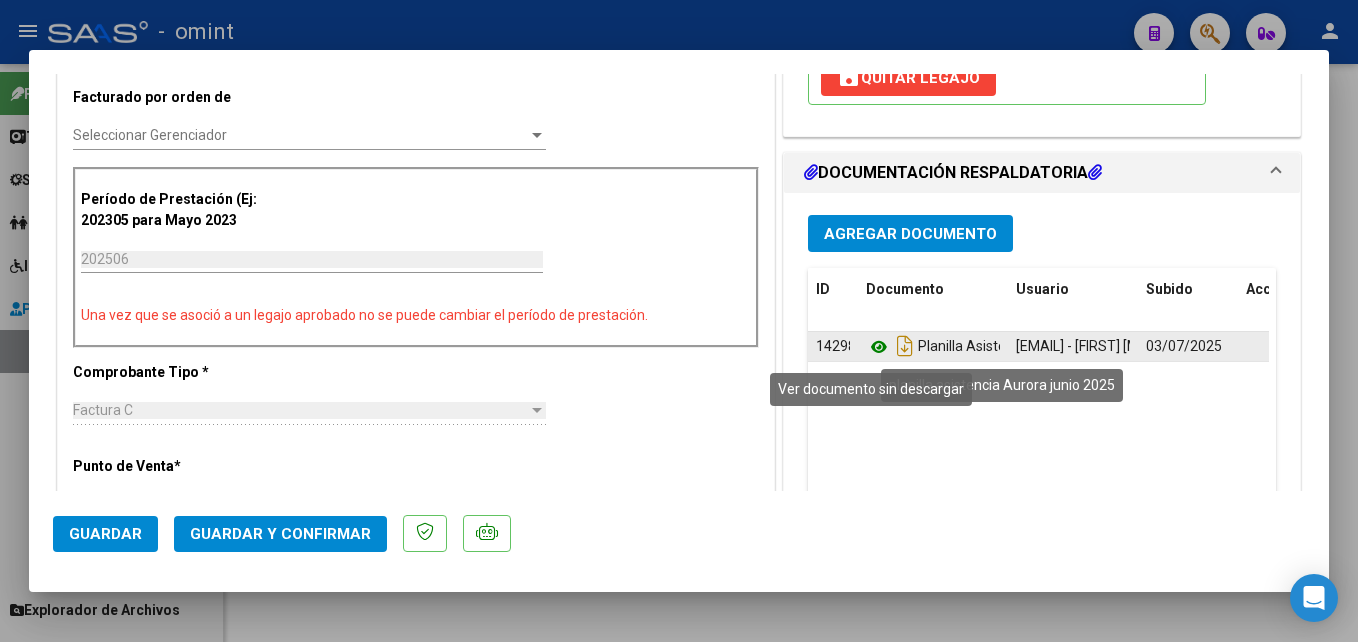 click 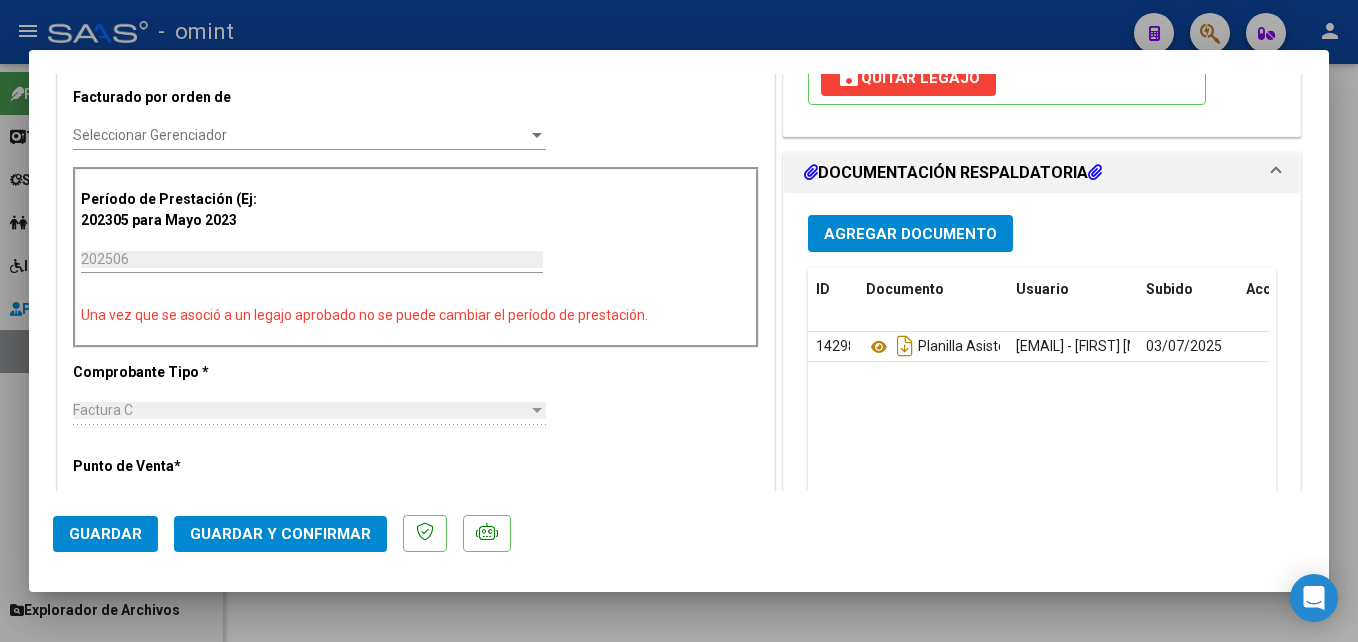scroll, scrollTop: 0, scrollLeft: 0, axis: both 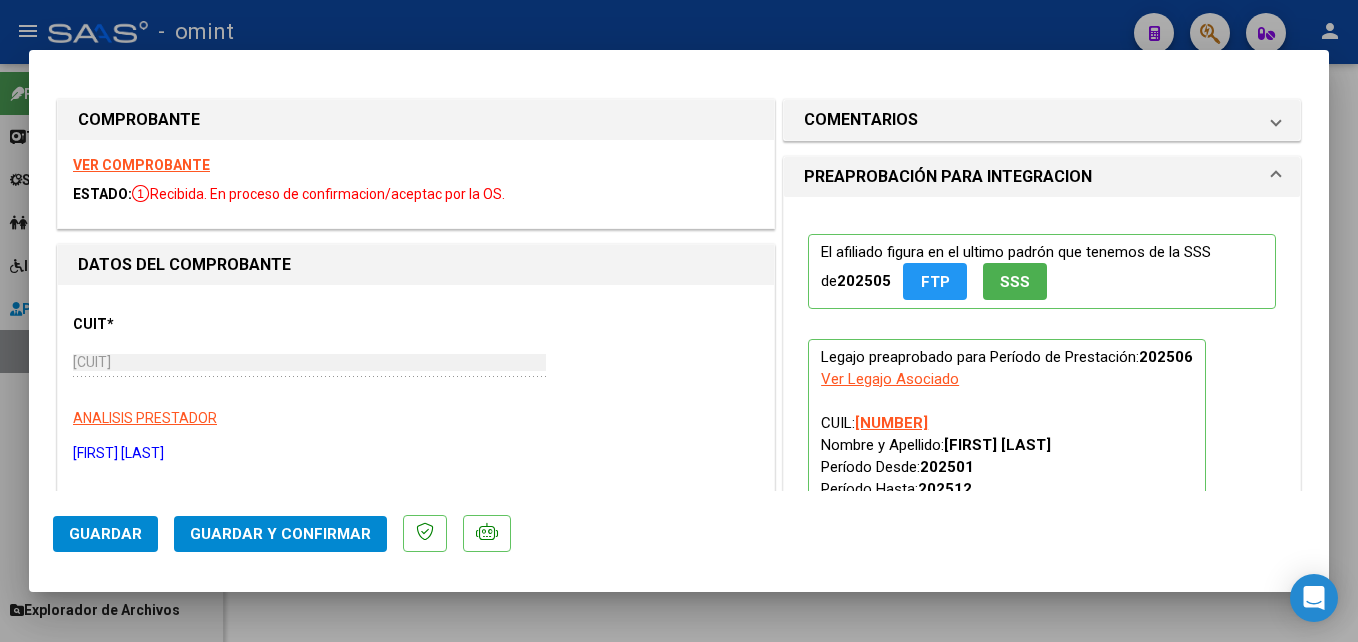 click on "VER COMPROBANTE" at bounding box center [141, 165] 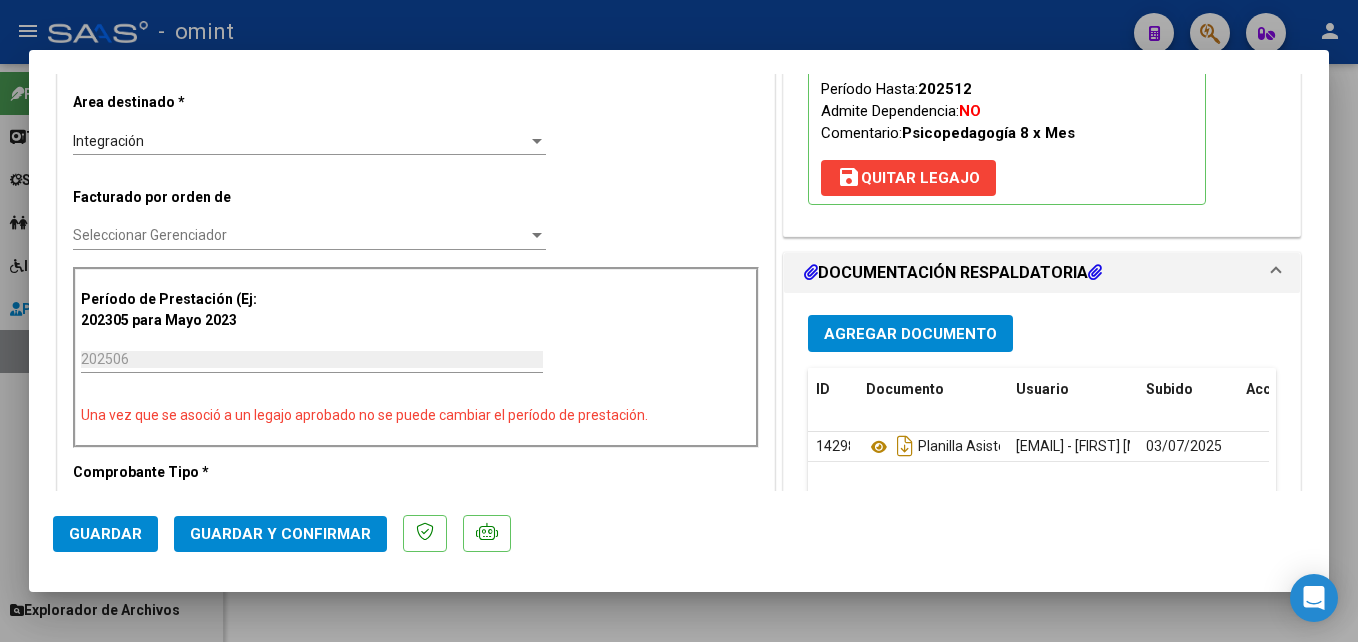scroll, scrollTop: 0, scrollLeft: 0, axis: both 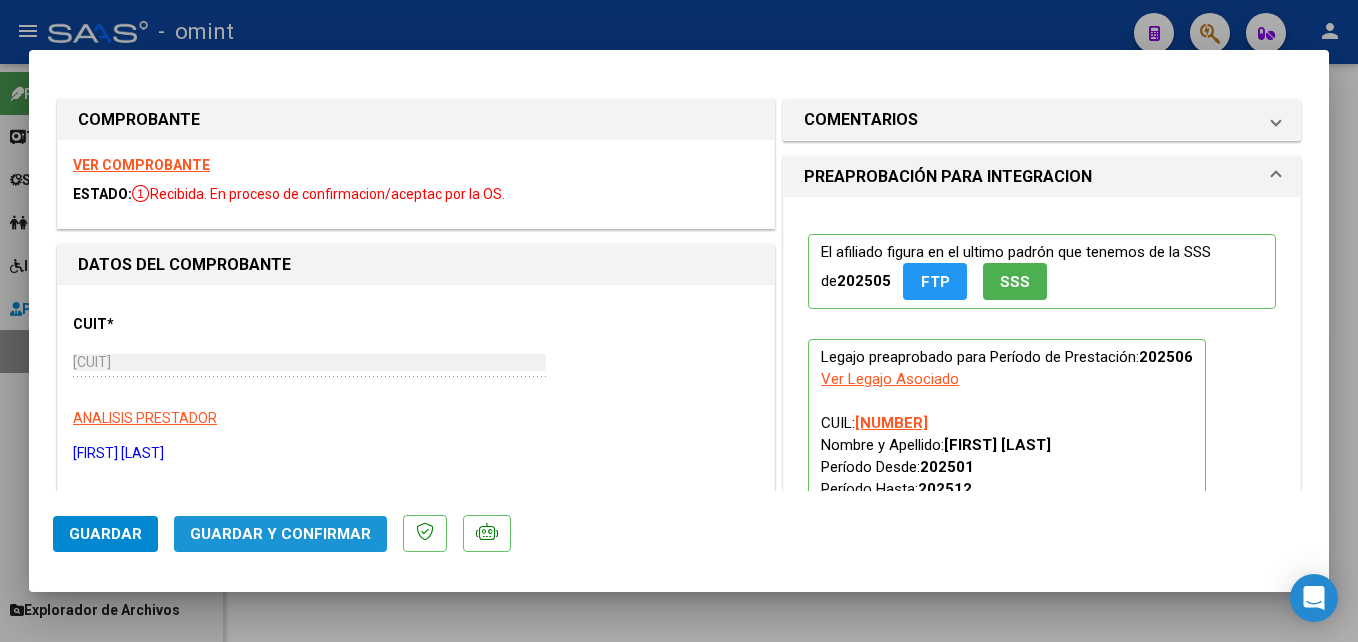click on "Guardar y Confirmar" 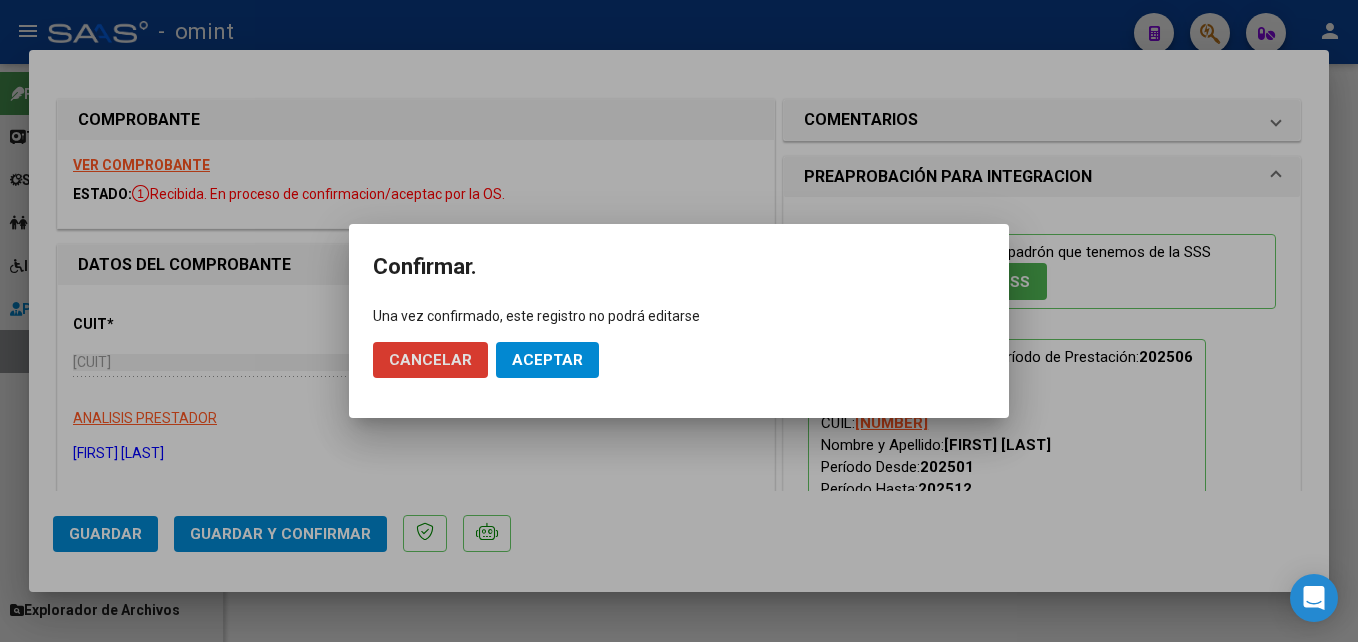 click on "Cancelar Aceptar" 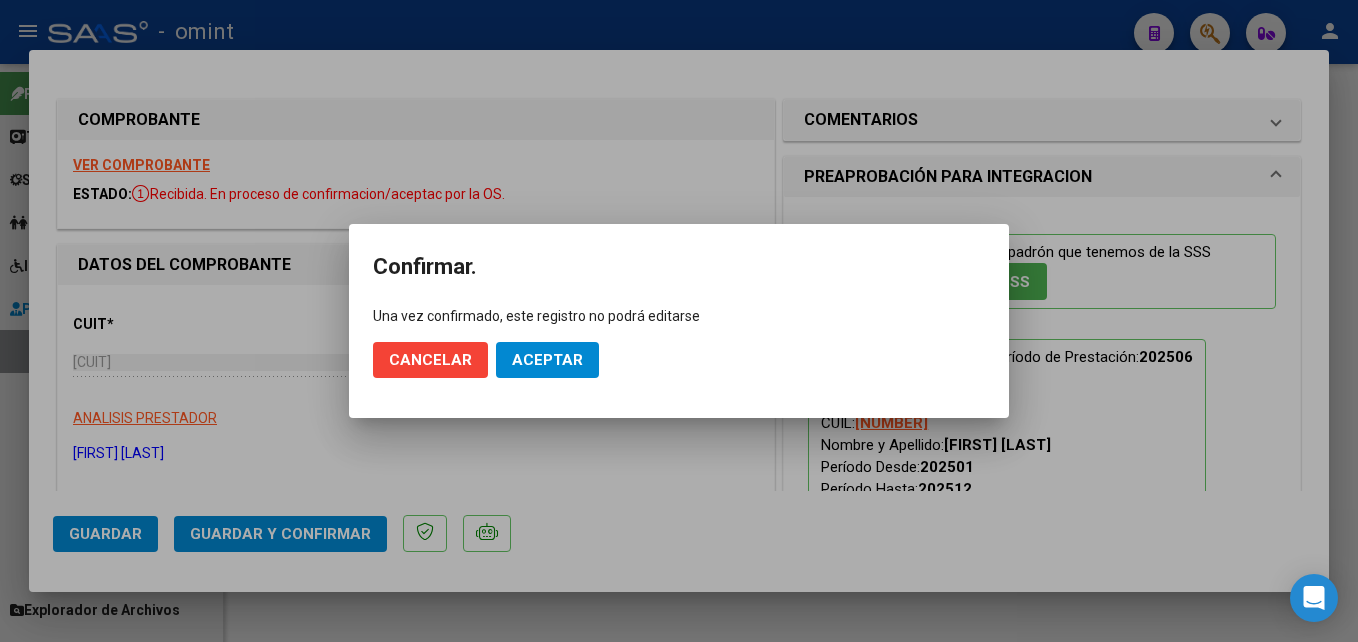 click on "Aceptar" 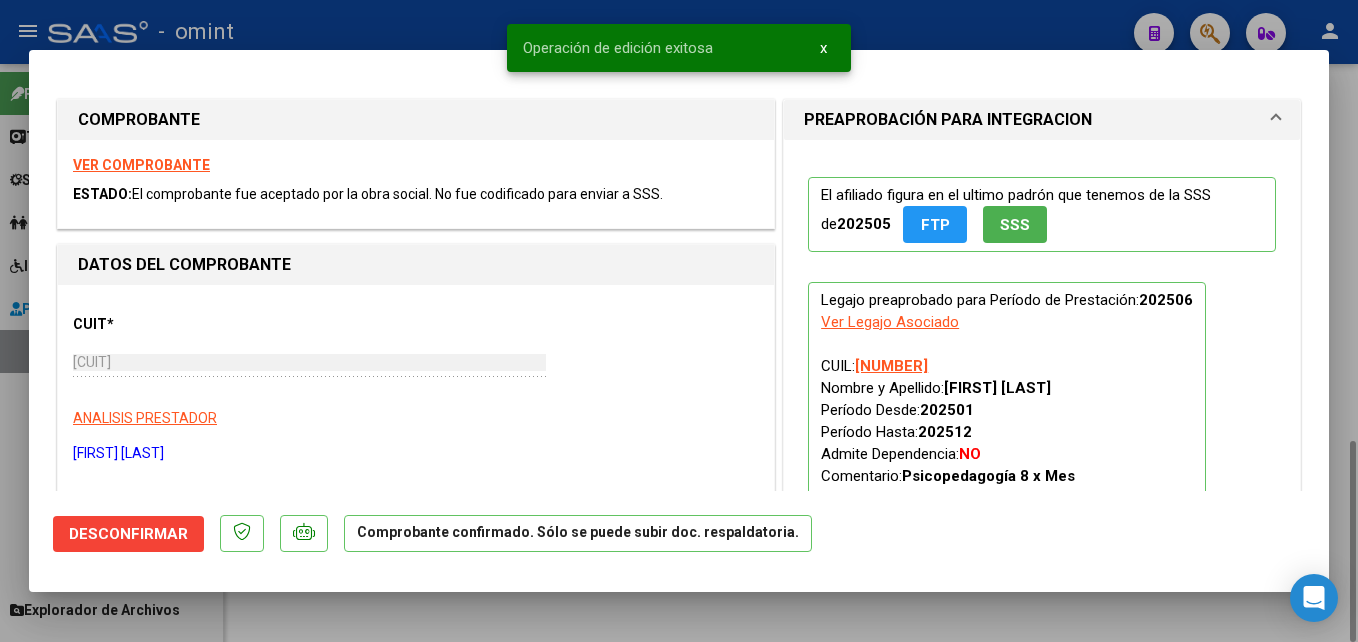click at bounding box center [679, 321] 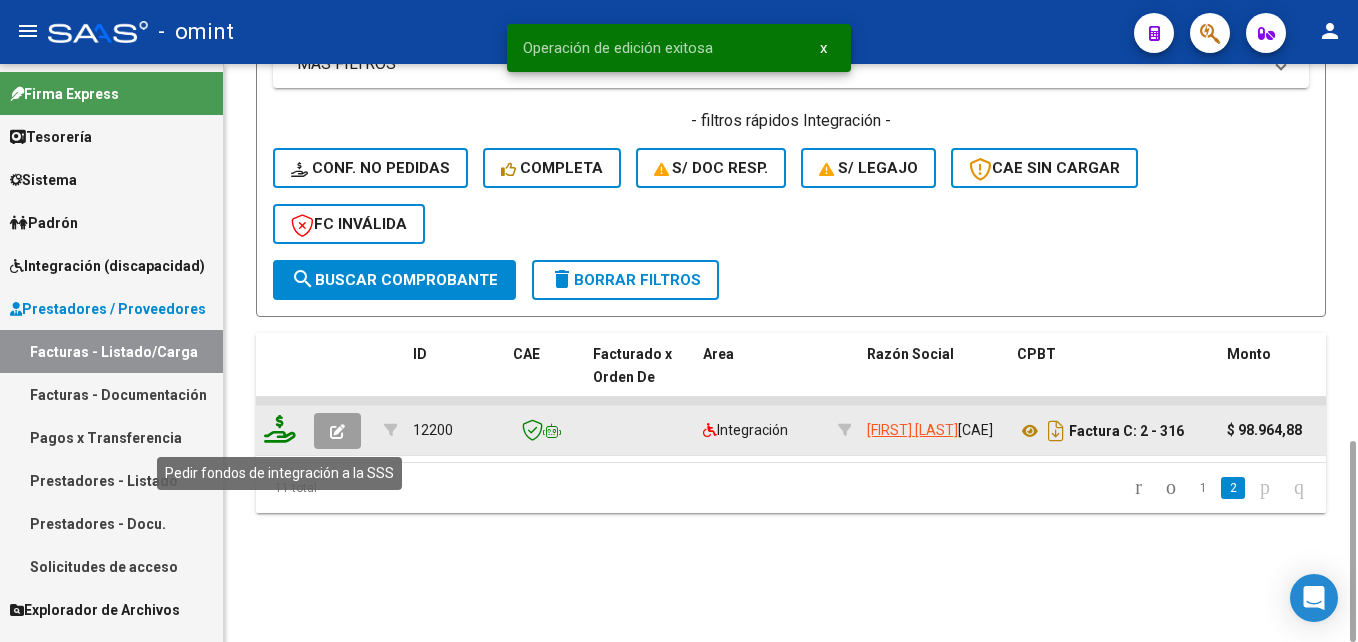 click 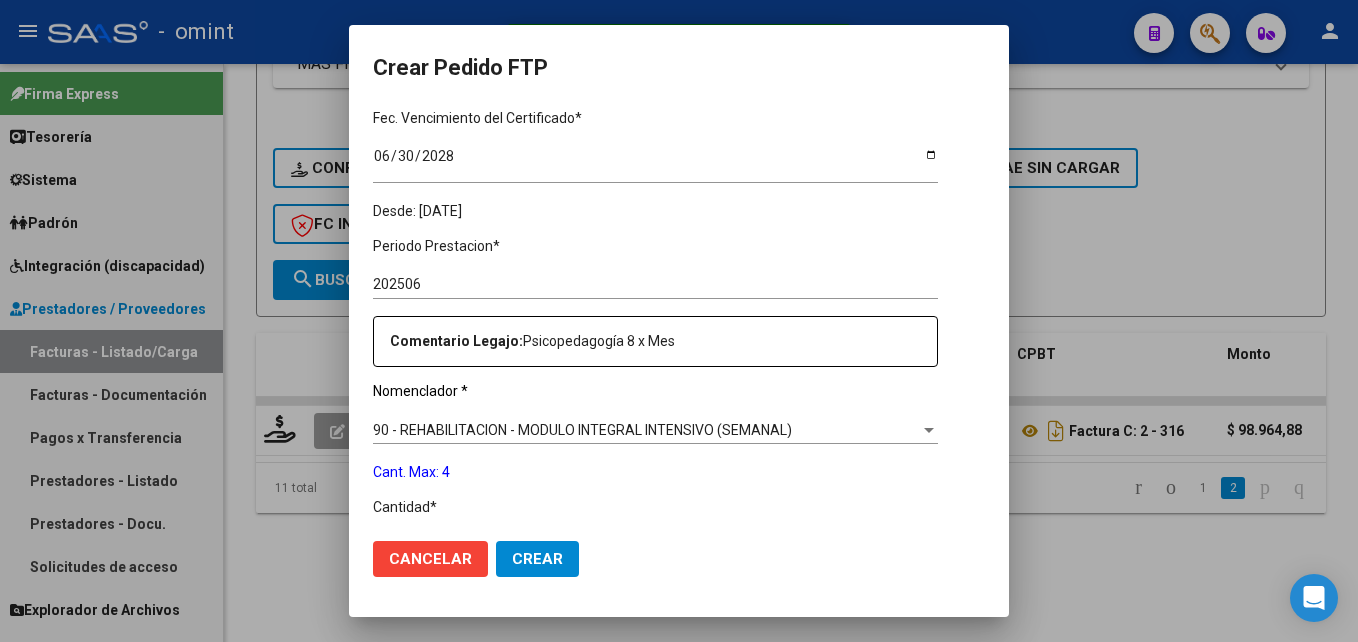 scroll, scrollTop: 600, scrollLeft: 0, axis: vertical 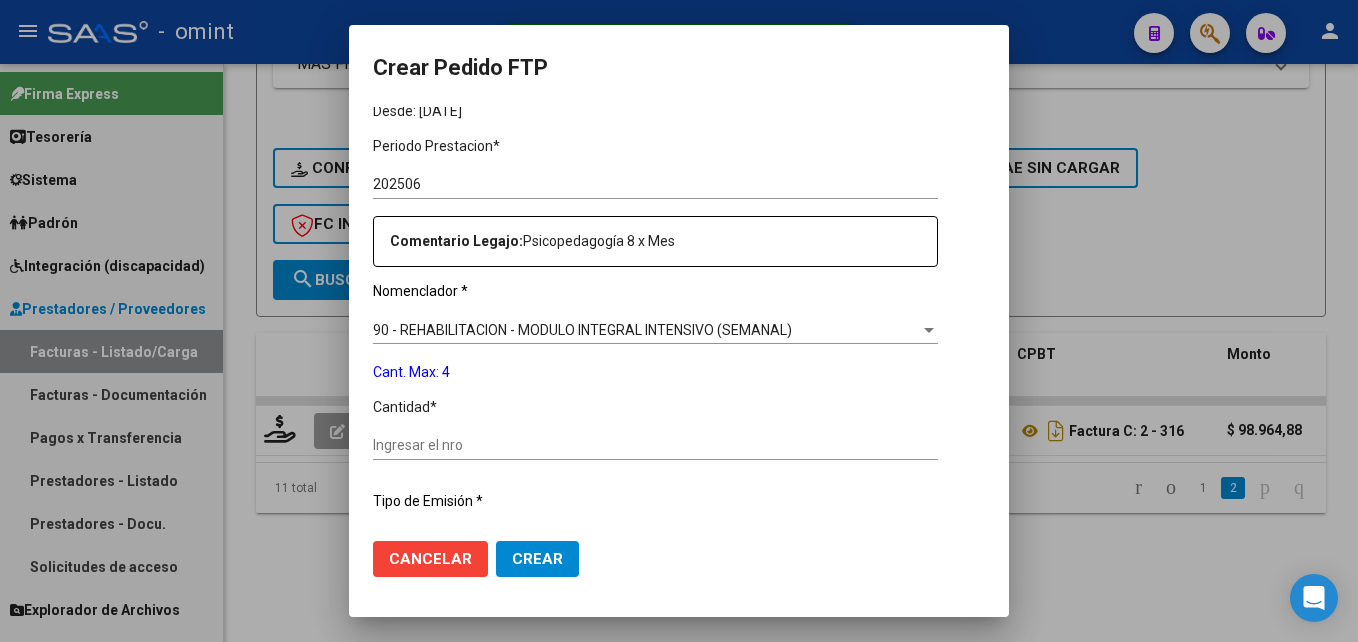 click on "Ingresar el nro" 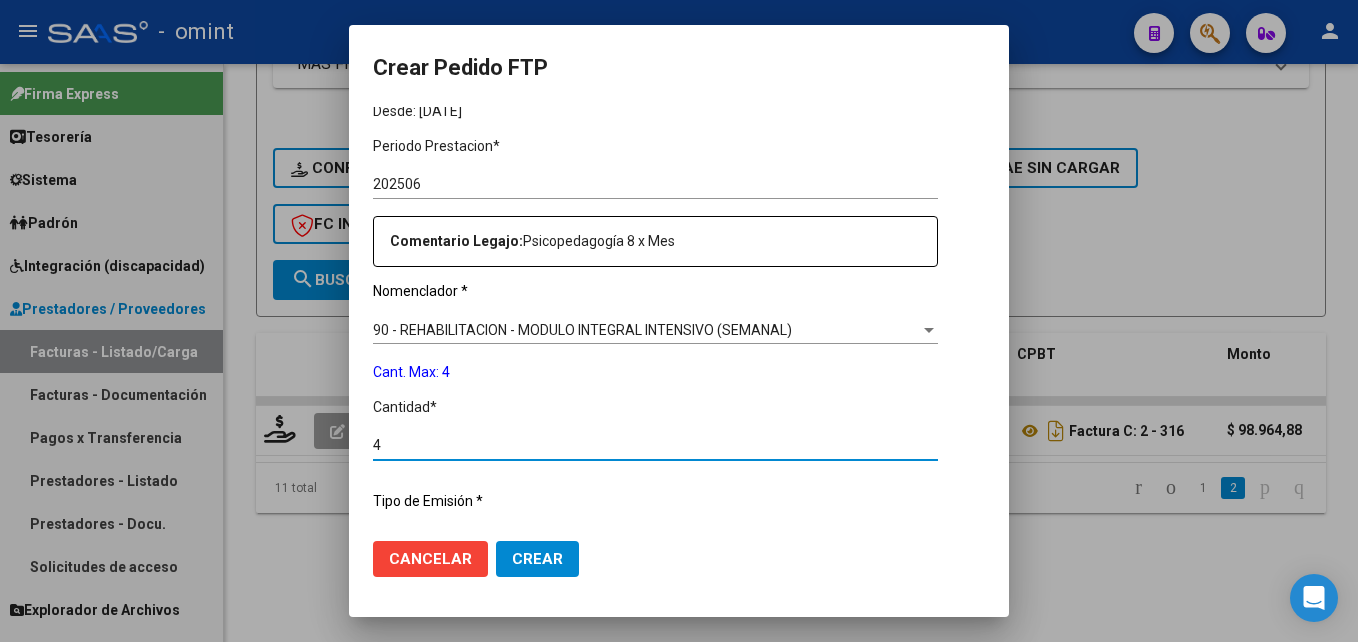 click on "Crear" 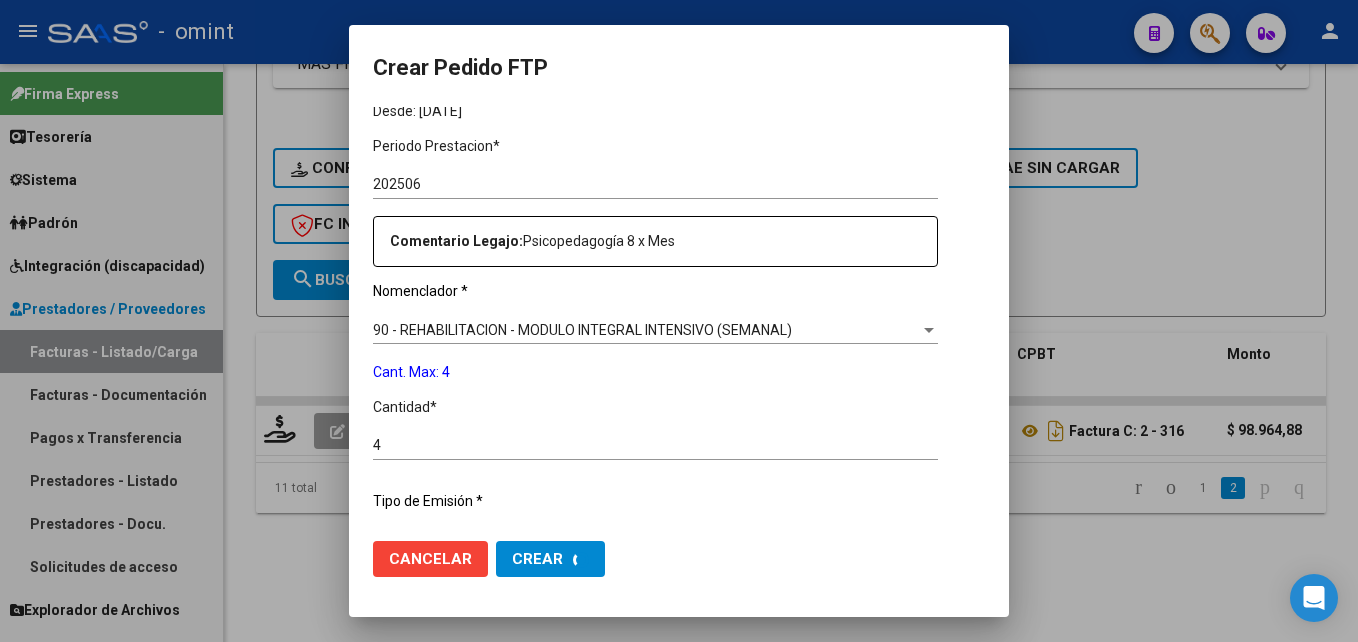 scroll, scrollTop: 0, scrollLeft: 0, axis: both 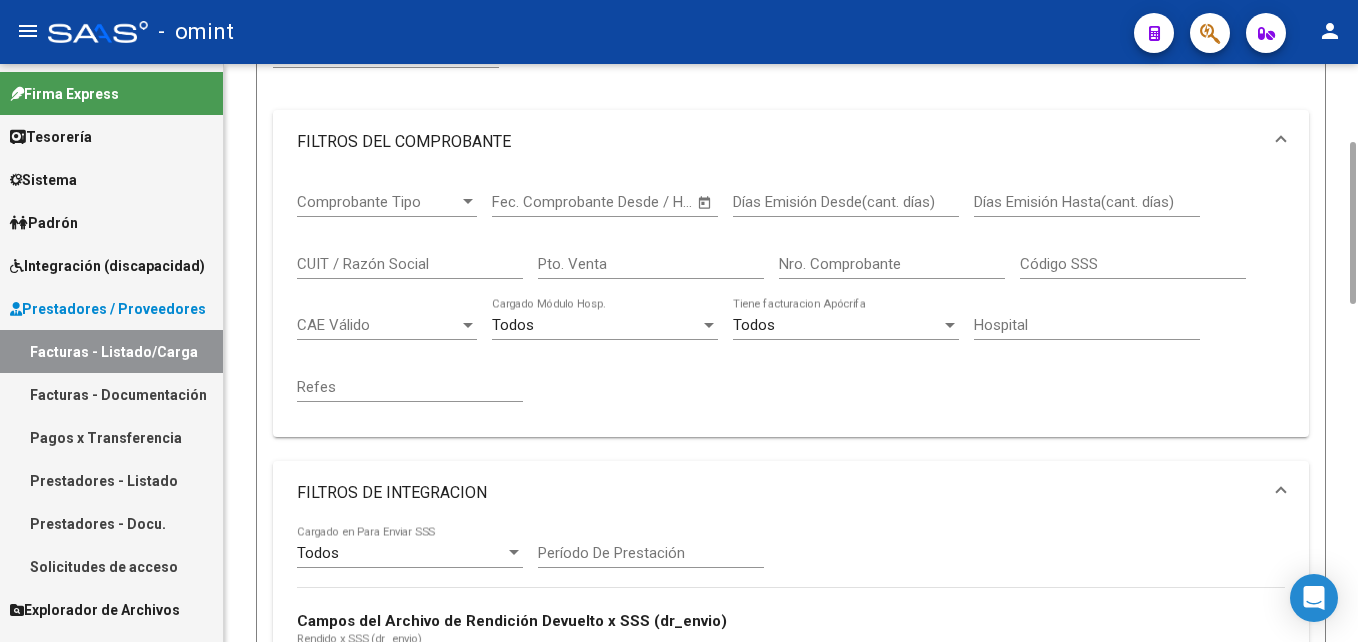 click on "CUIT / Razón Social" 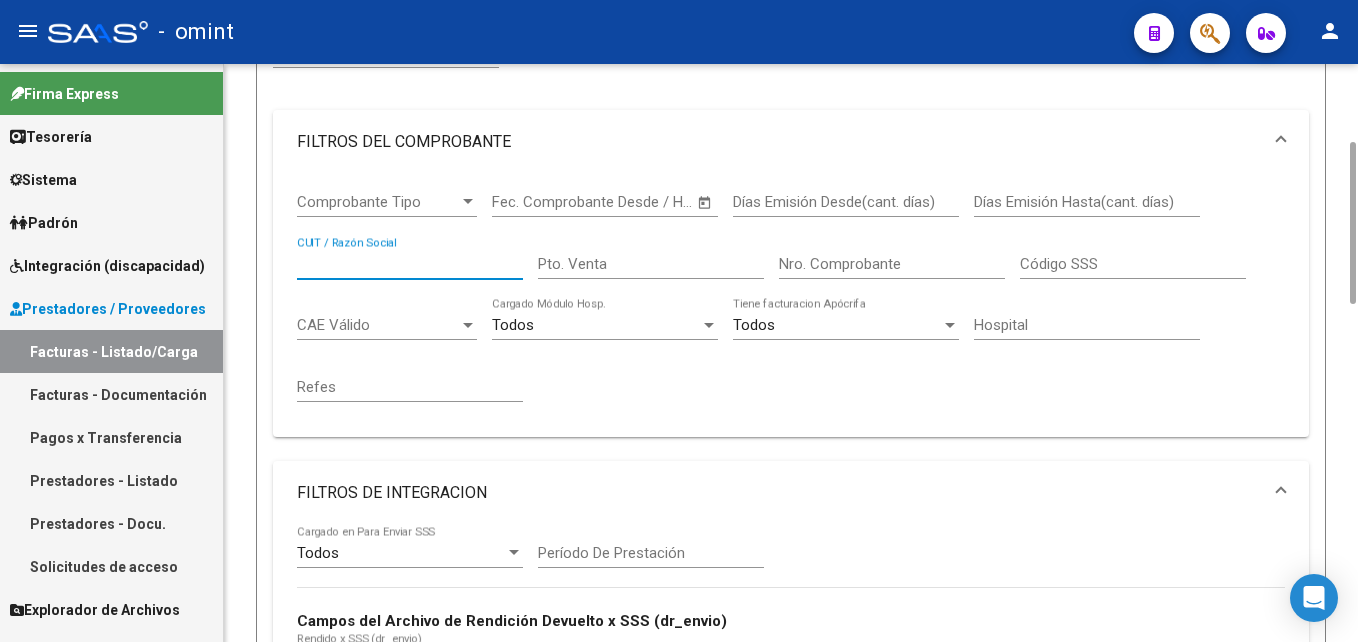 paste on "23375492504" 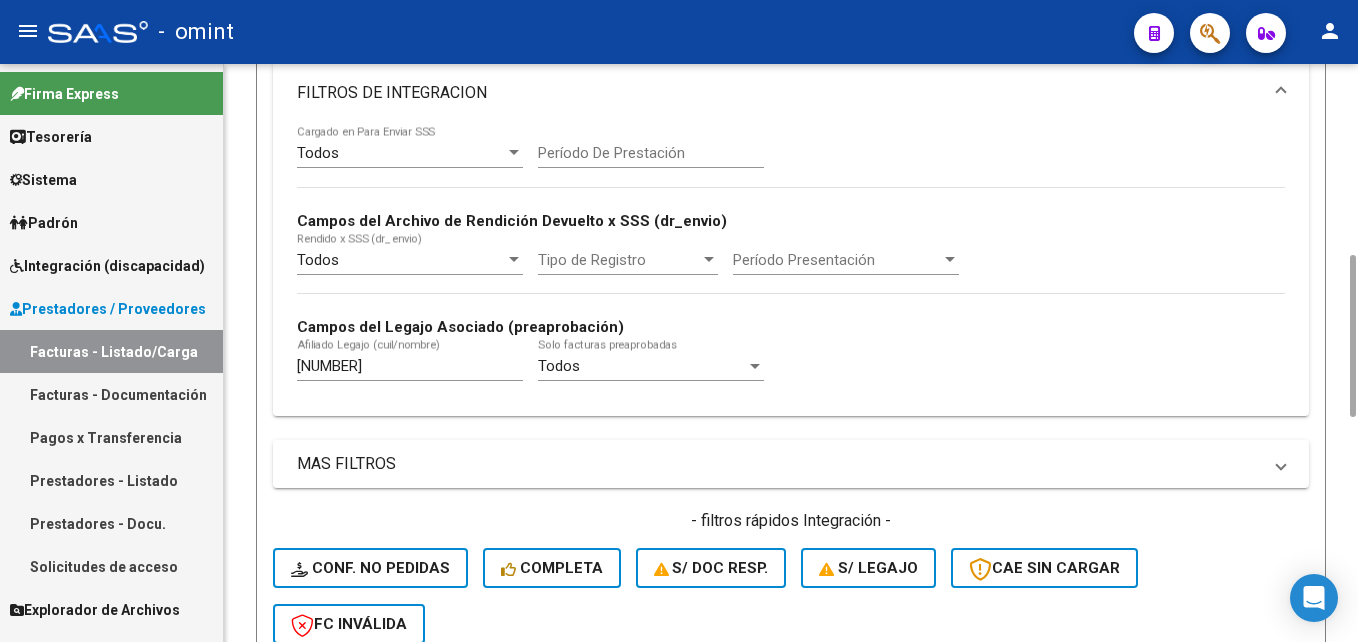 scroll, scrollTop: 880, scrollLeft: 0, axis: vertical 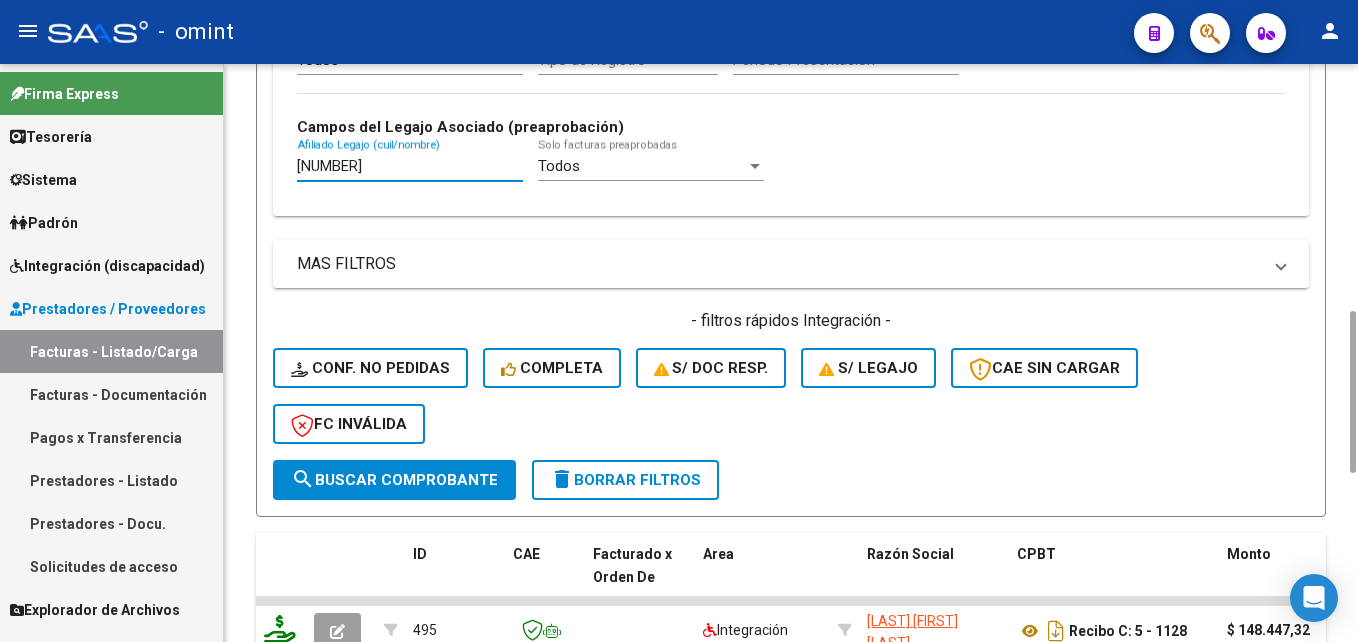 drag, startPoint x: 399, startPoint y: 163, endPoint x: 137, endPoint y: 159, distance: 262.03052 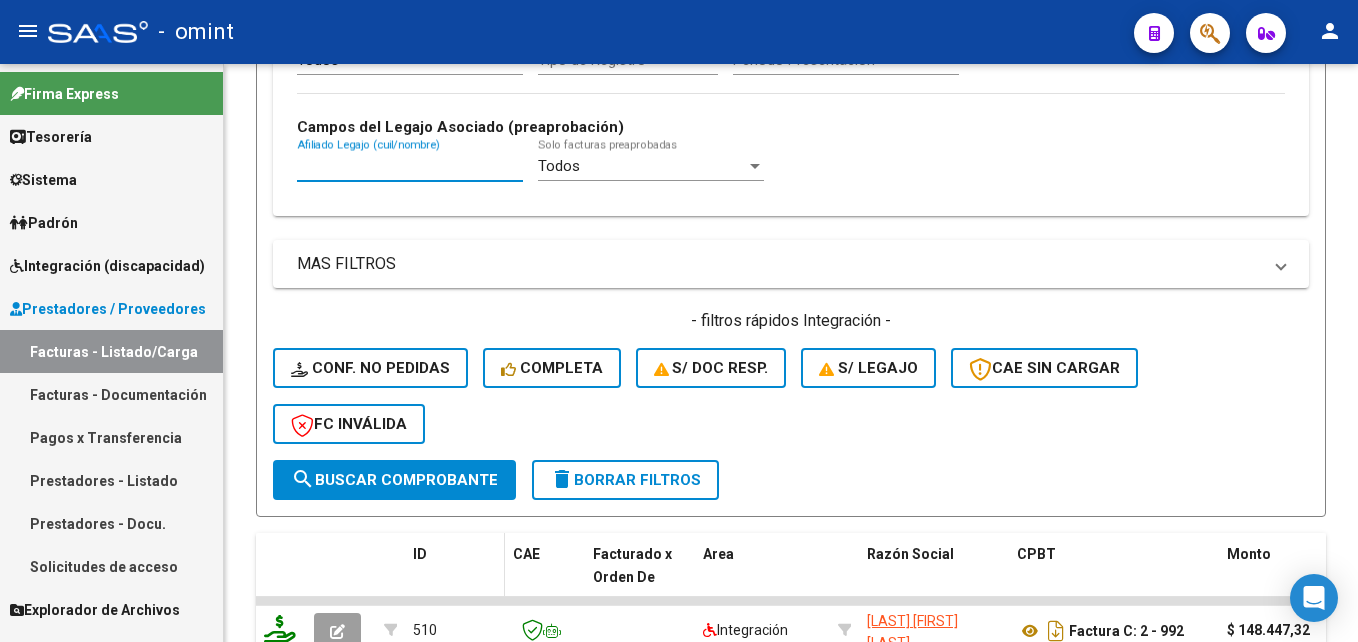 scroll, scrollTop: 1130, scrollLeft: 0, axis: vertical 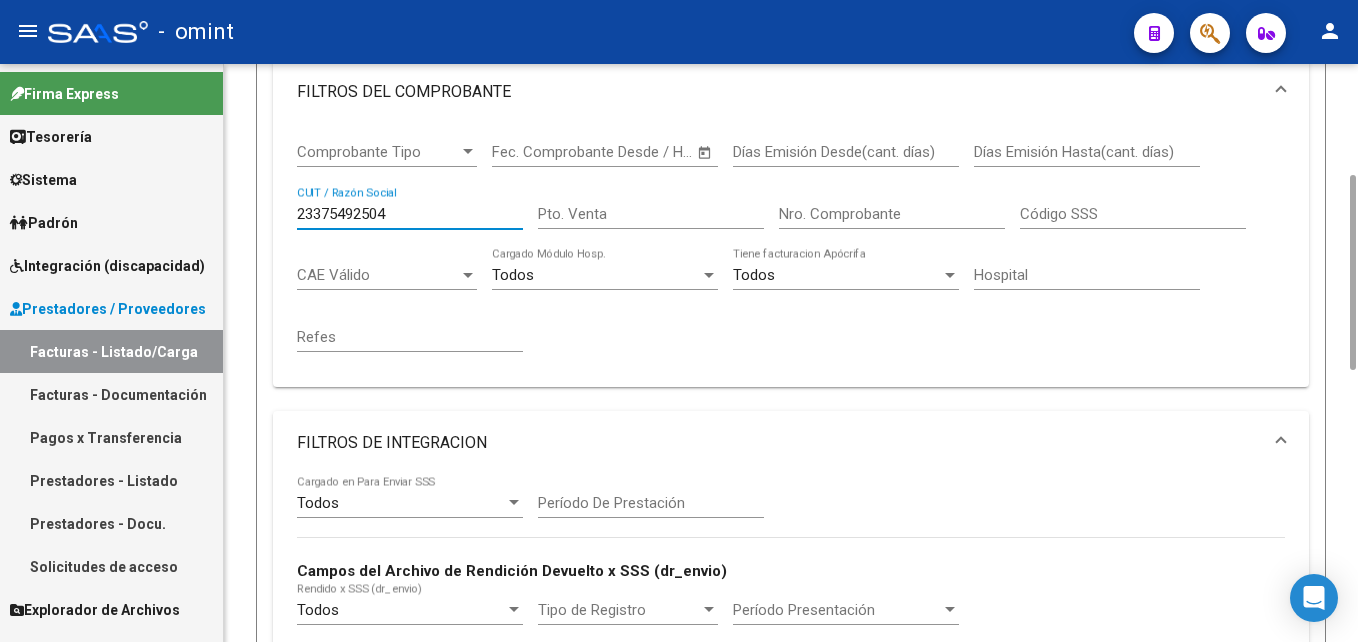 click on "23375492504" at bounding box center [410, 214] 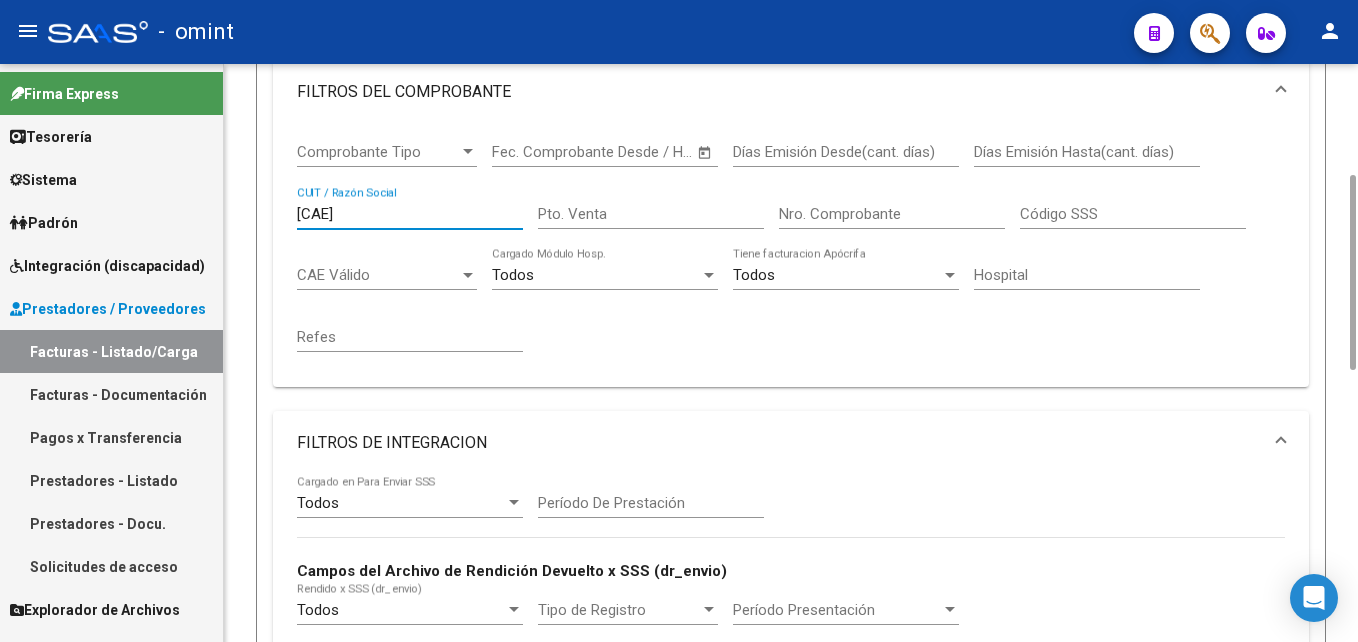 scroll, scrollTop: 1230, scrollLeft: 0, axis: vertical 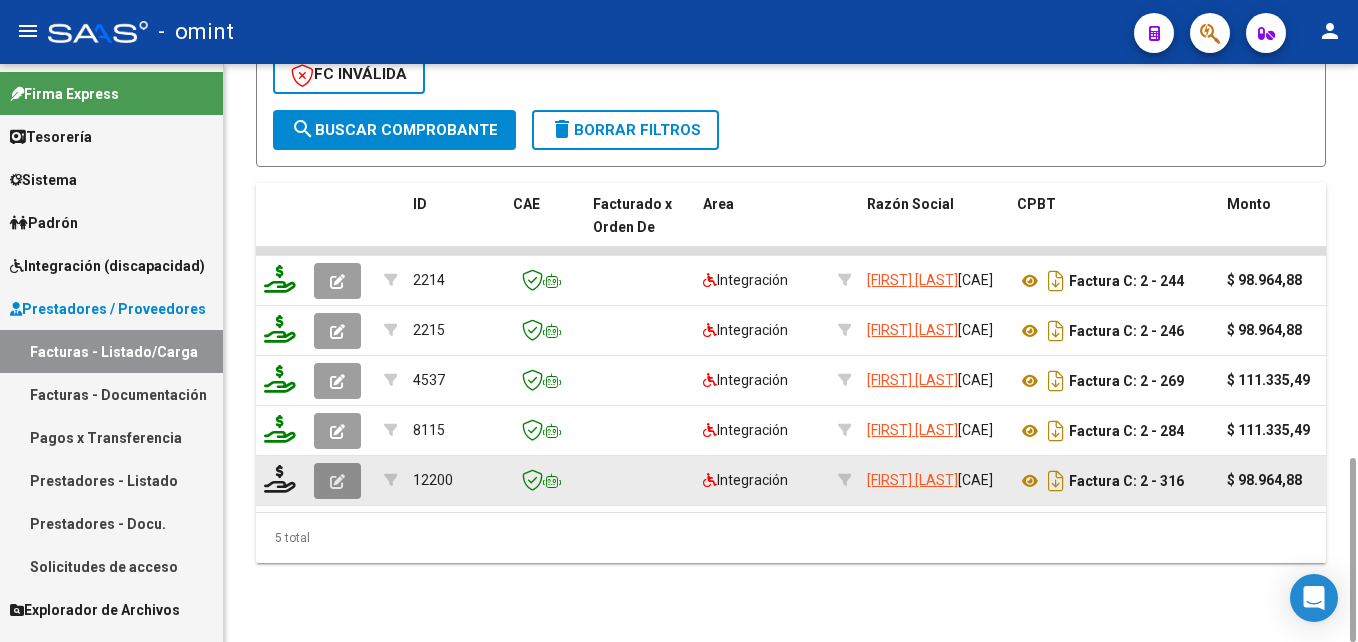 click 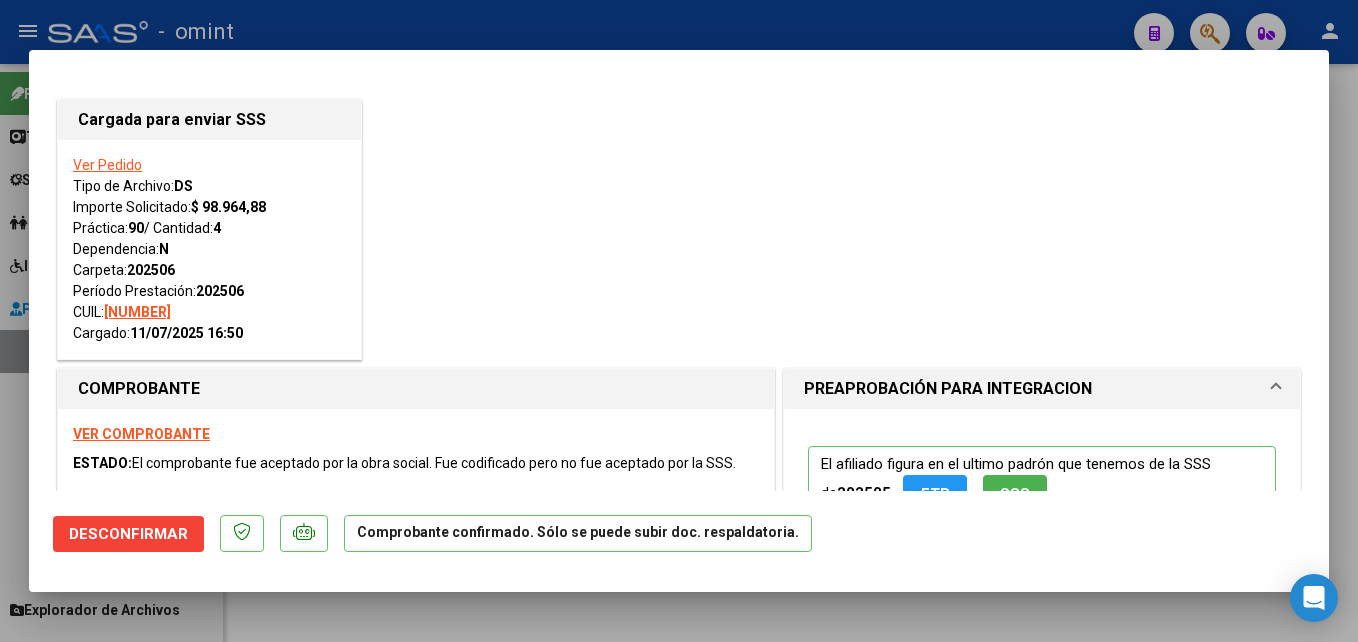 click at bounding box center (679, 321) 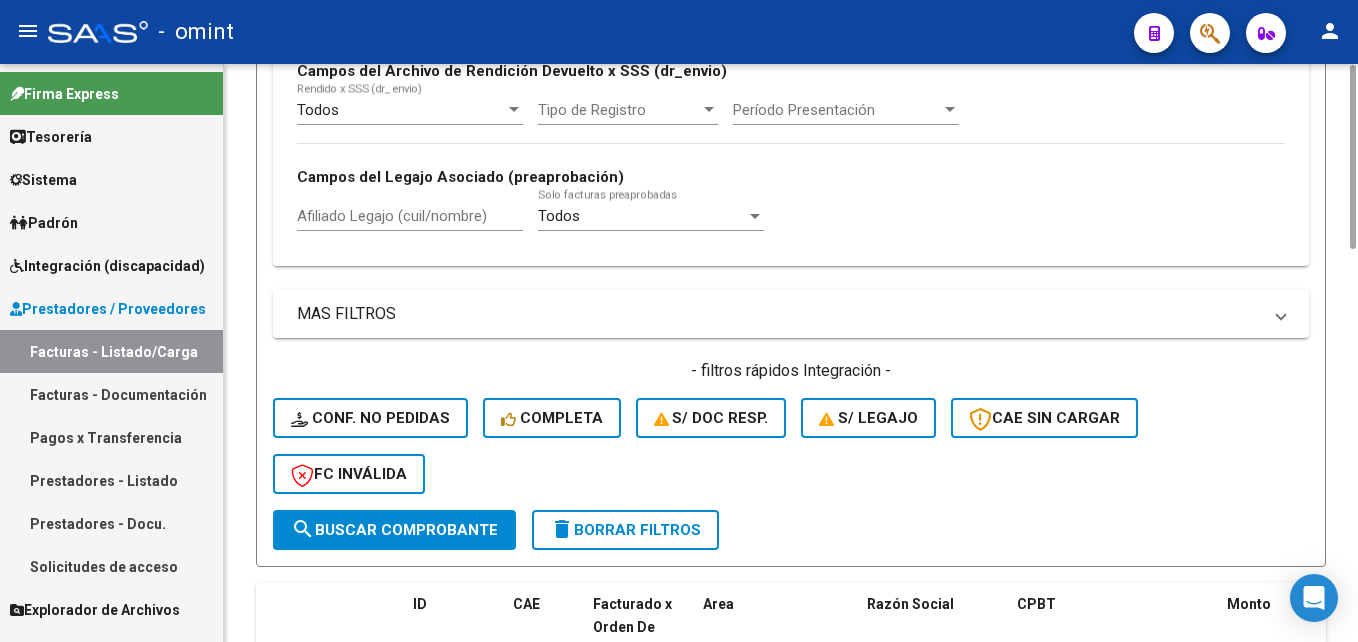 scroll, scrollTop: 430, scrollLeft: 0, axis: vertical 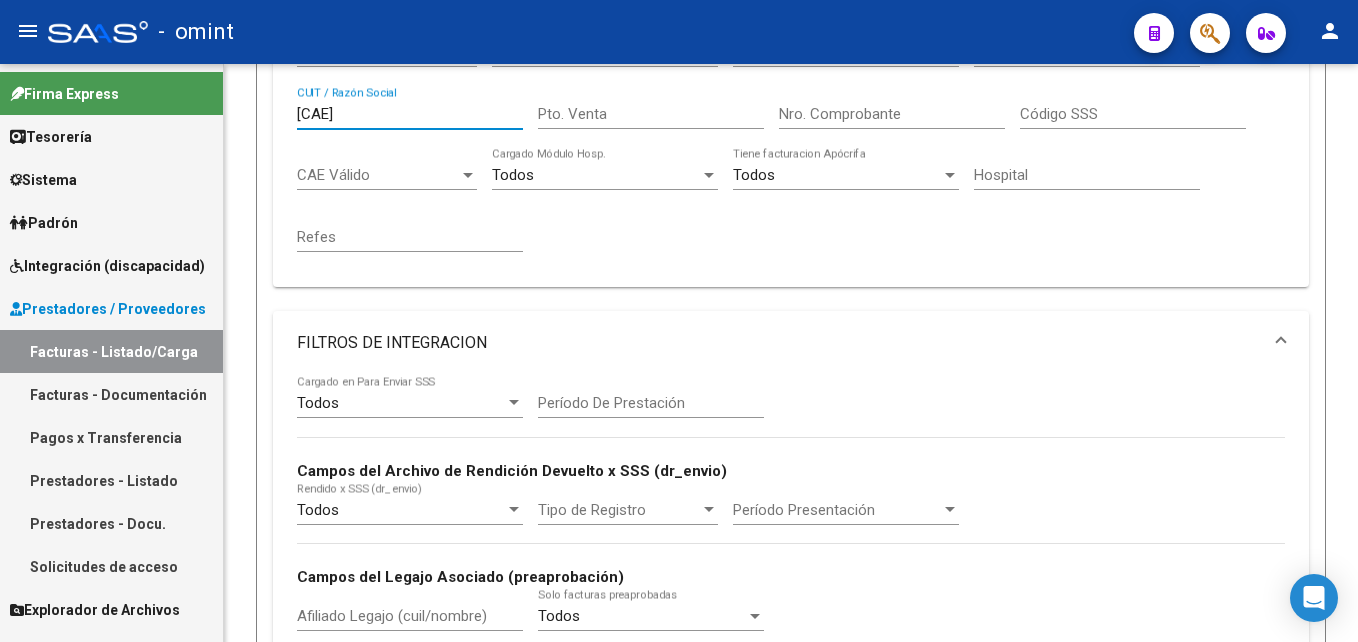 drag, startPoint x: 406, startPoint y: 114, endPoint x: 137, endPoint y: 119, distance: 269.04648 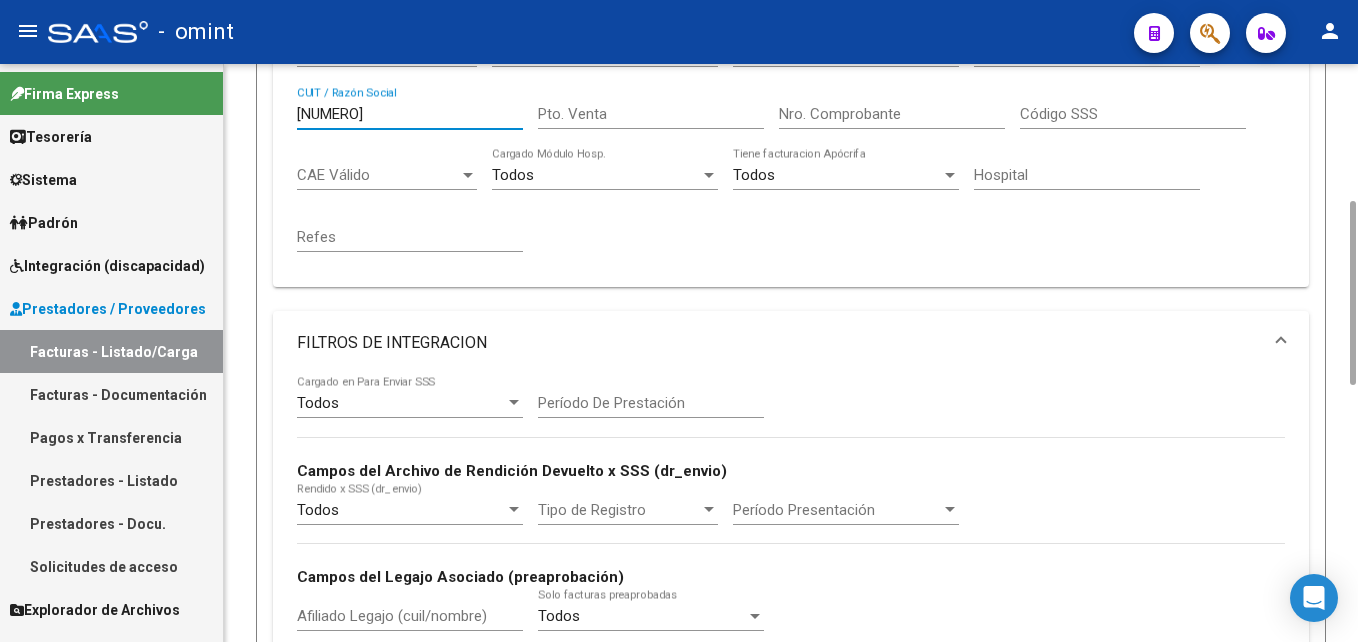 scroll, scrollTop: 1130, scrollLeft: 0, axis: vertical 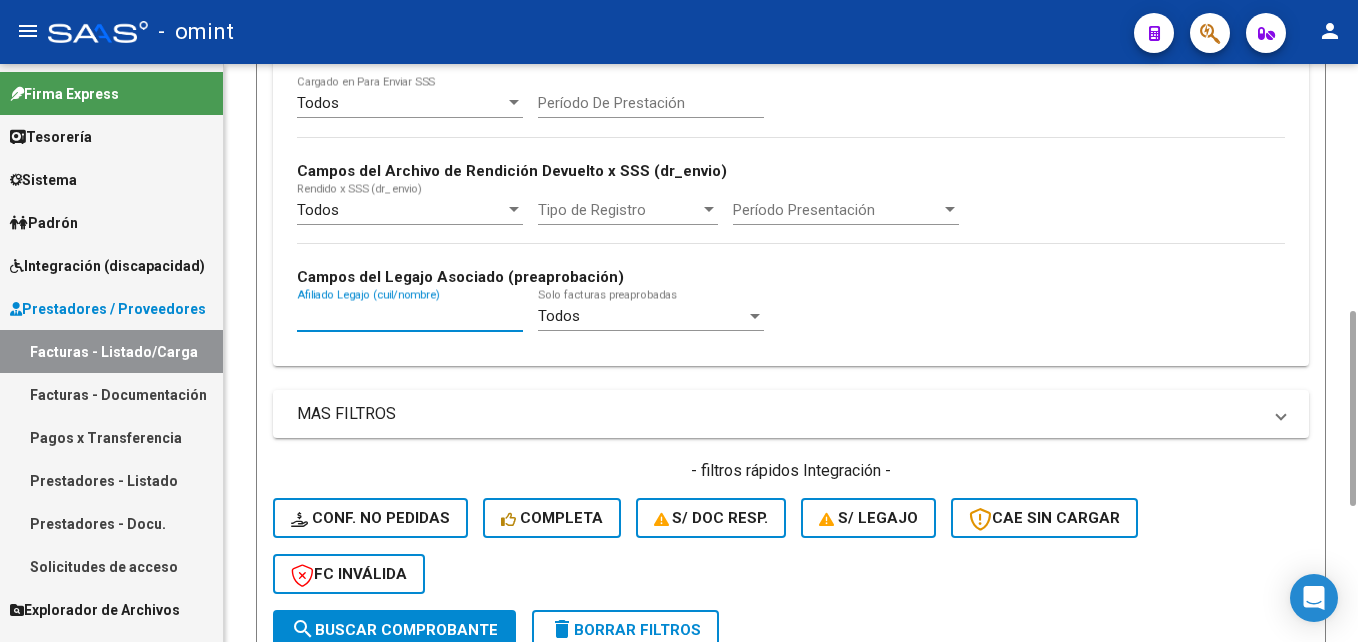 click on "Afiliado Legajo (cuil/nombre)" at bounding box center [410, 316] 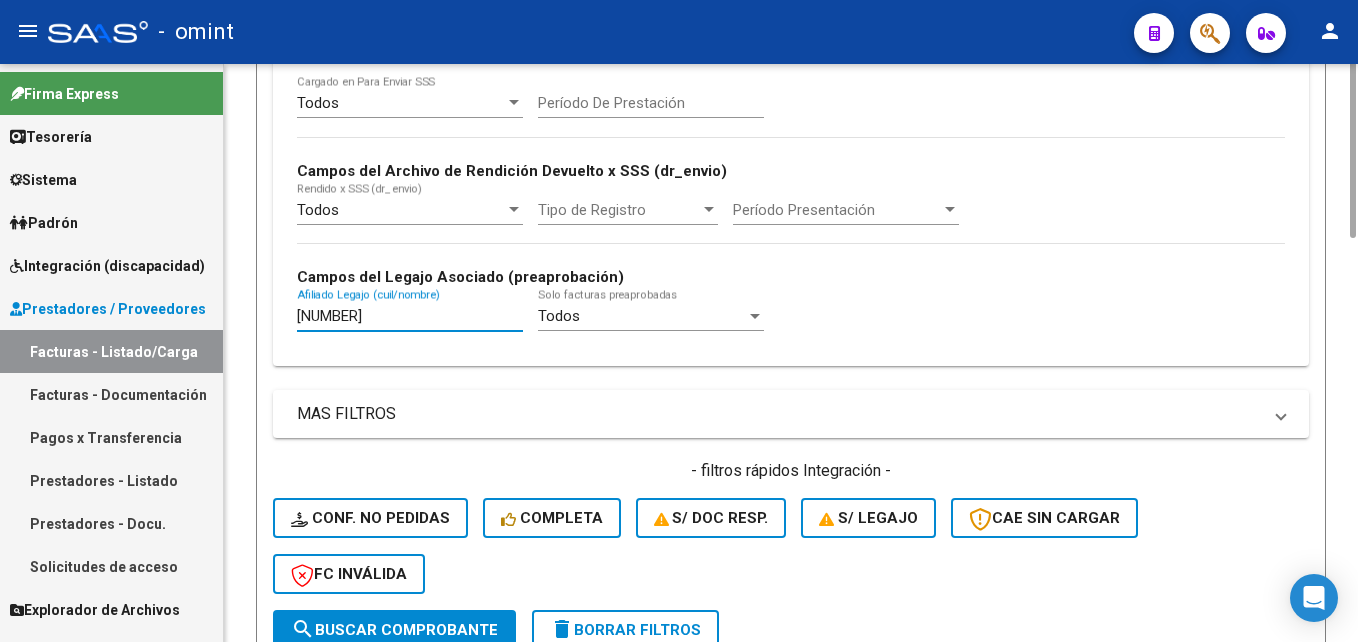 scroll, scrollTop: 130, scrollLeft: 0, axis: vertical 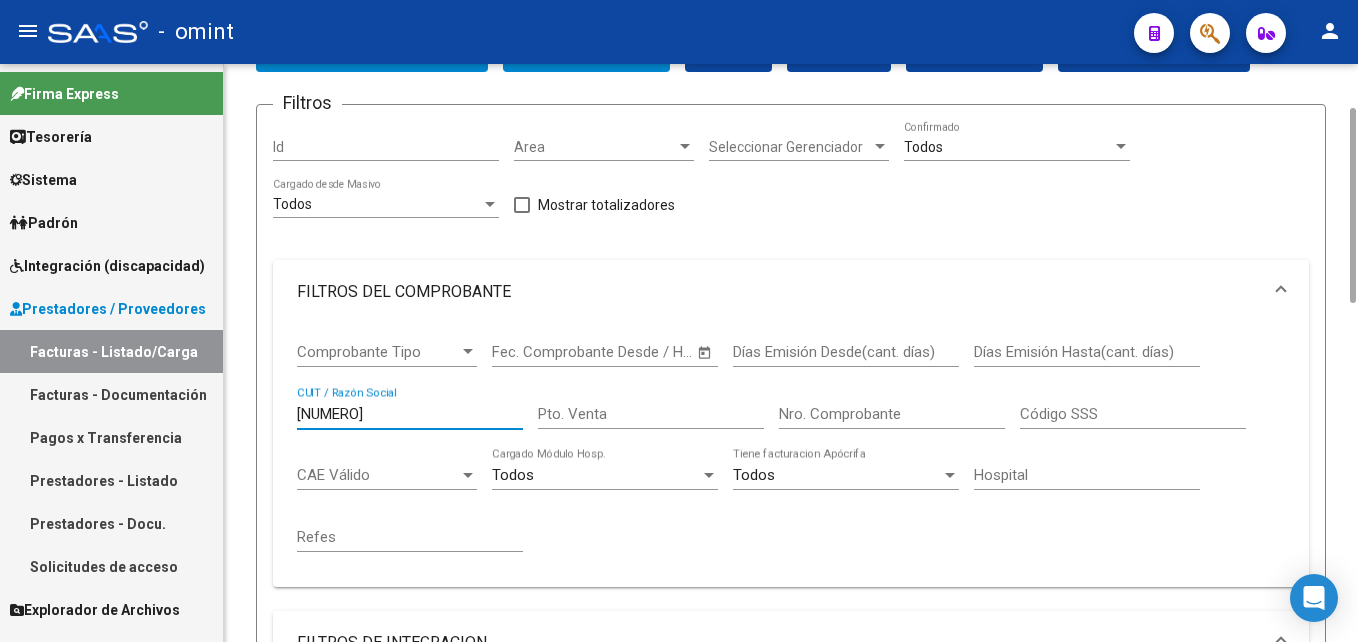 drag, startPoint x: 406, startPoint y: 416, endPoint x: 247, endPoint y: 414, distance: 159.01257 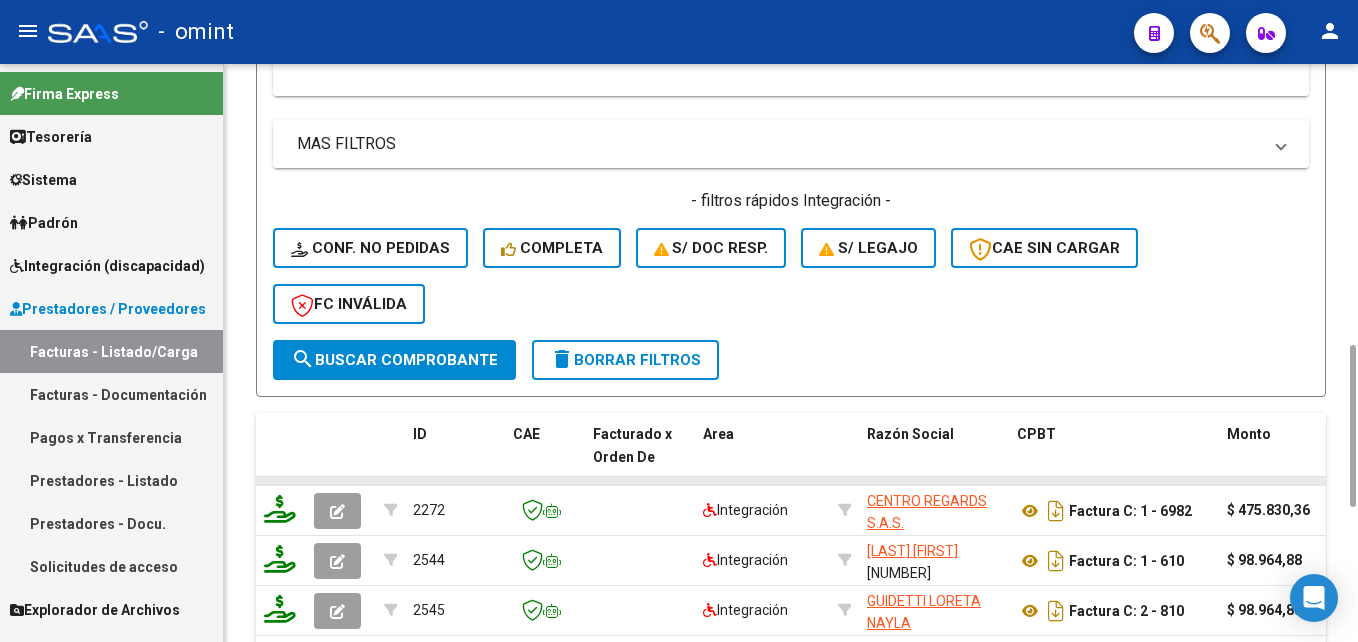 scroll, scrollTop: 1480, scrollLeft: 0, axis: vertical 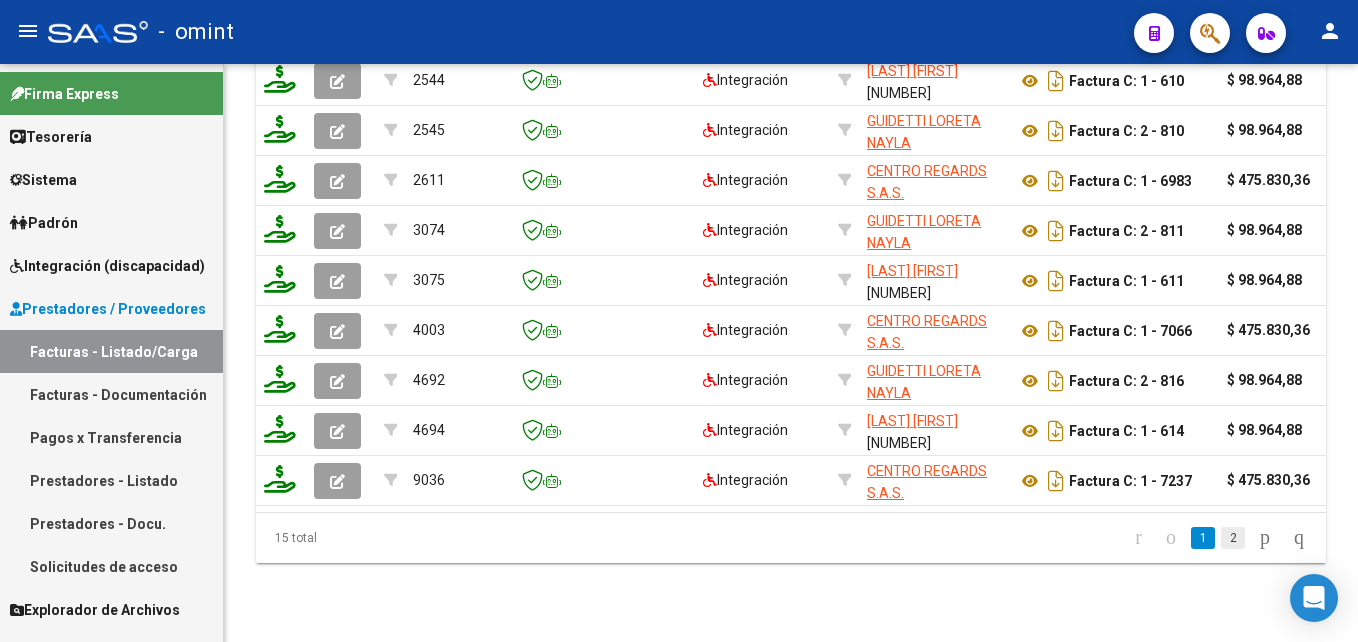 click on "2" 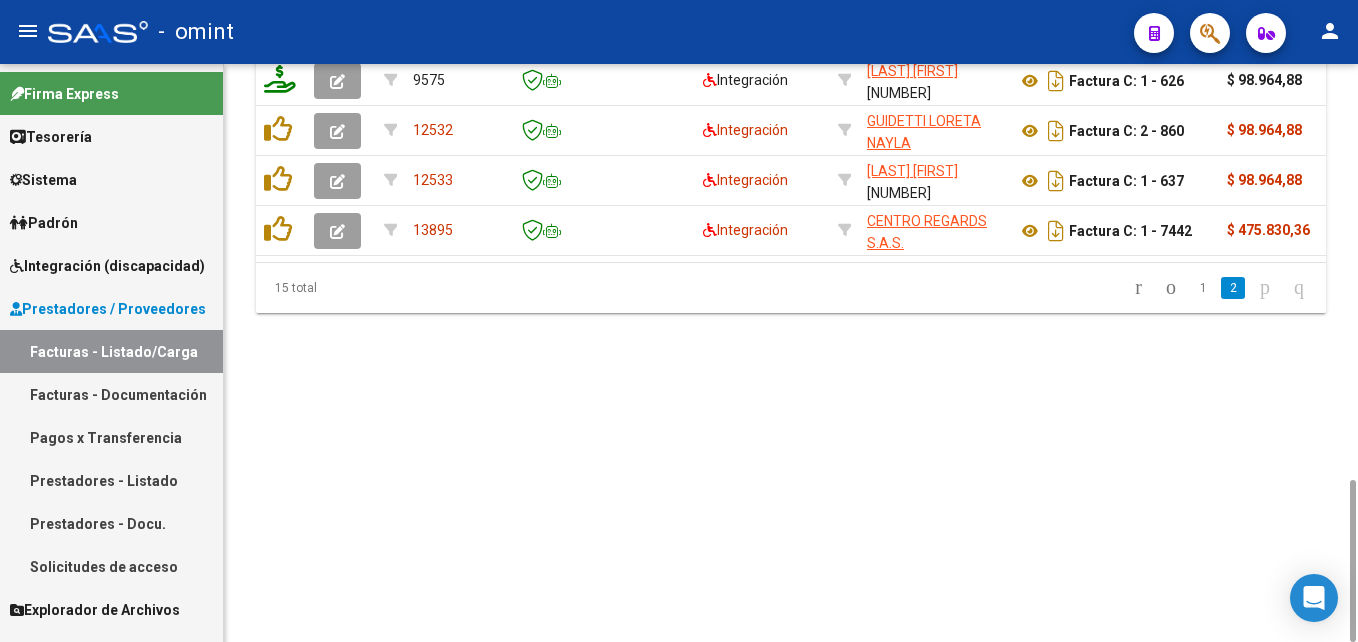 scroll, scrollTop: 1280, scrollLeft: 0, axis: vertical 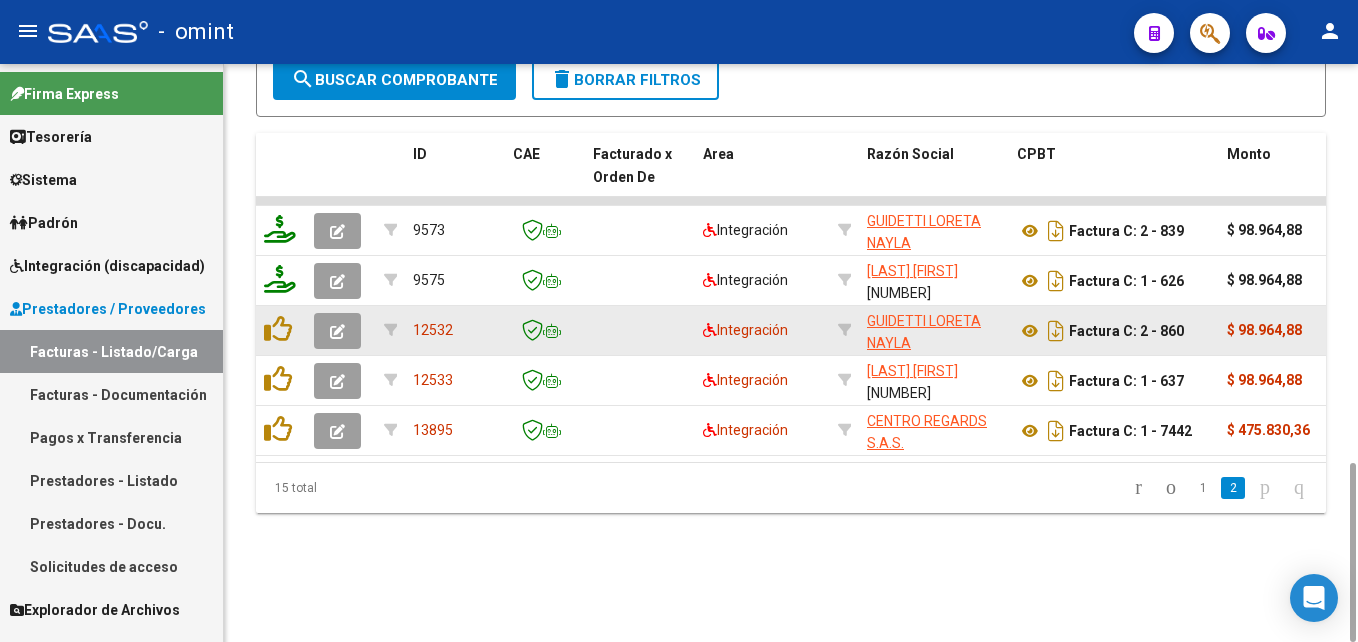click 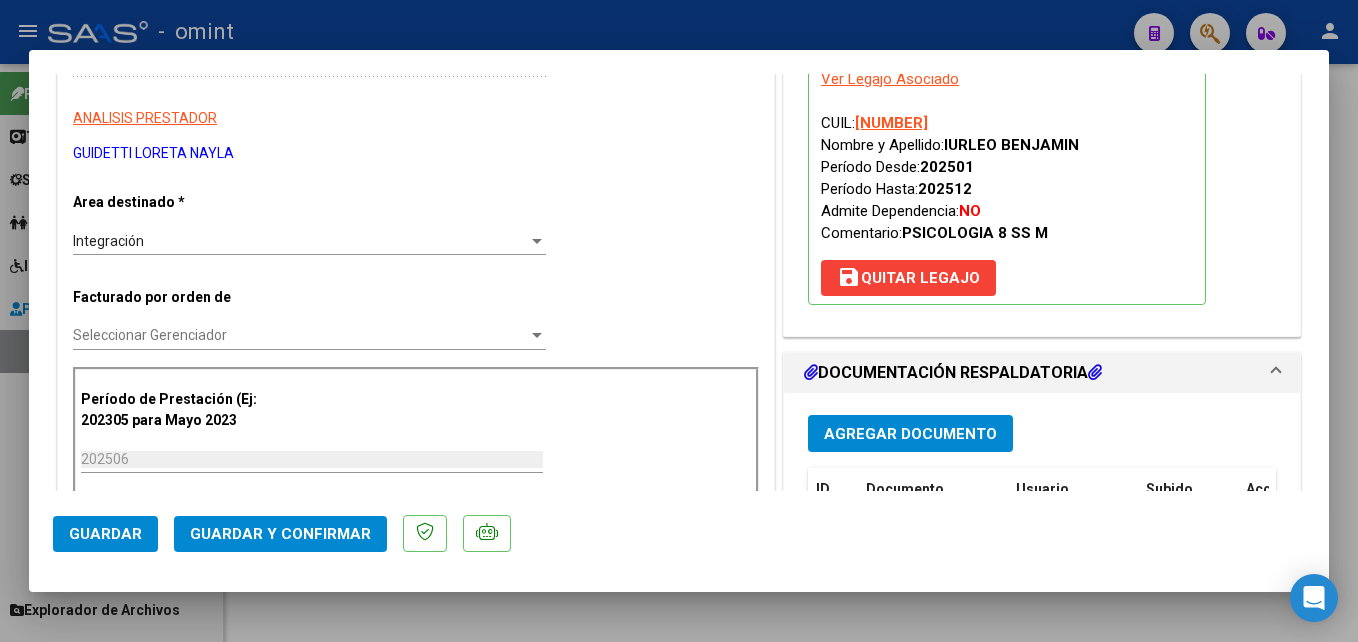 scroll, scrollTop: 500, scrollLeft: 0, axis: vertical 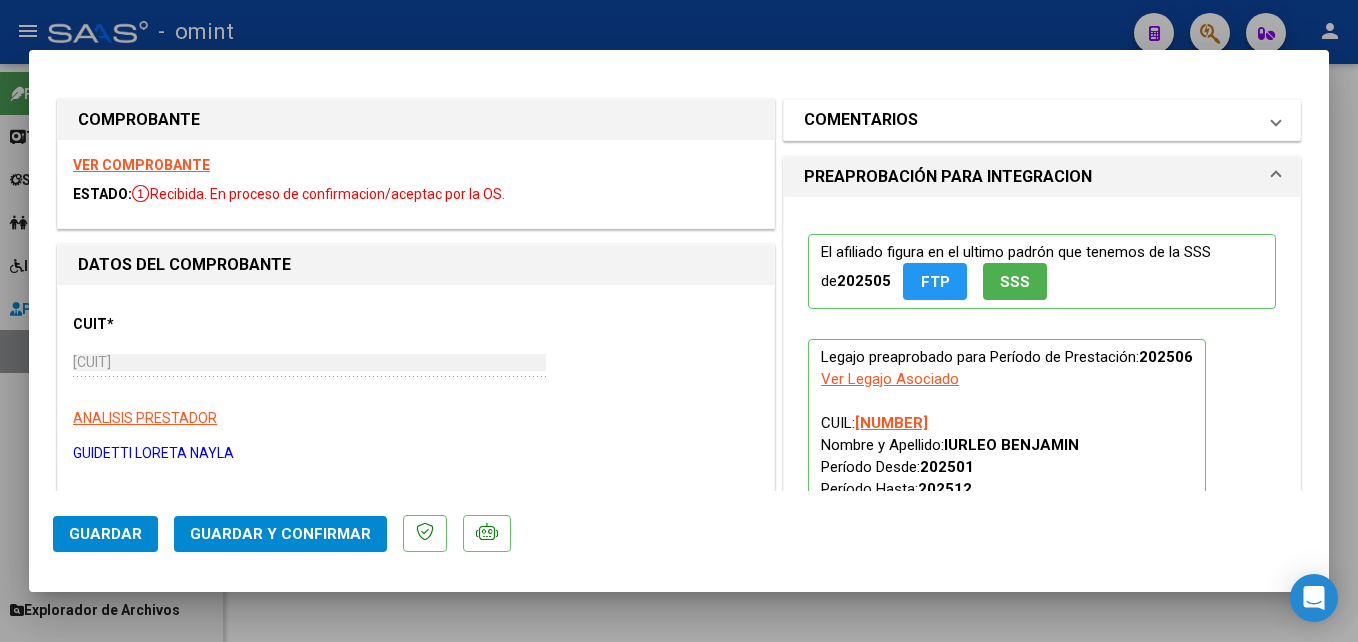 click on "COMENTARIOS" at bounding box center (861, 120) 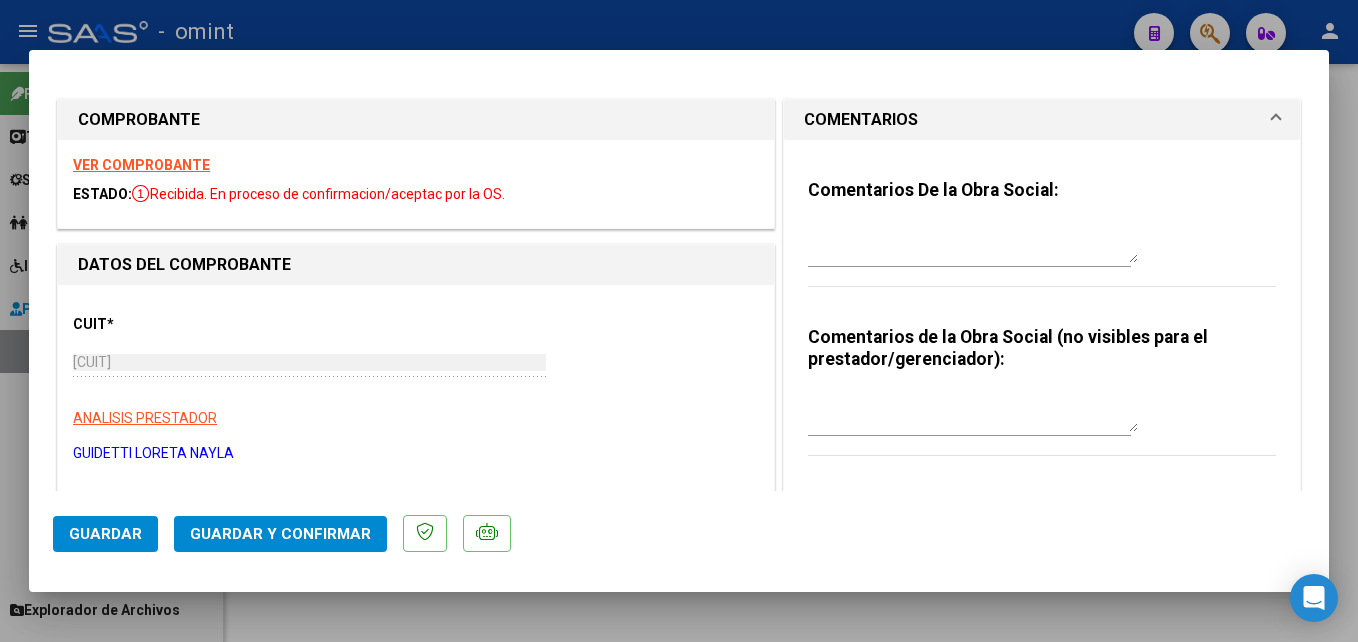 click at bounding box center (973, 243) 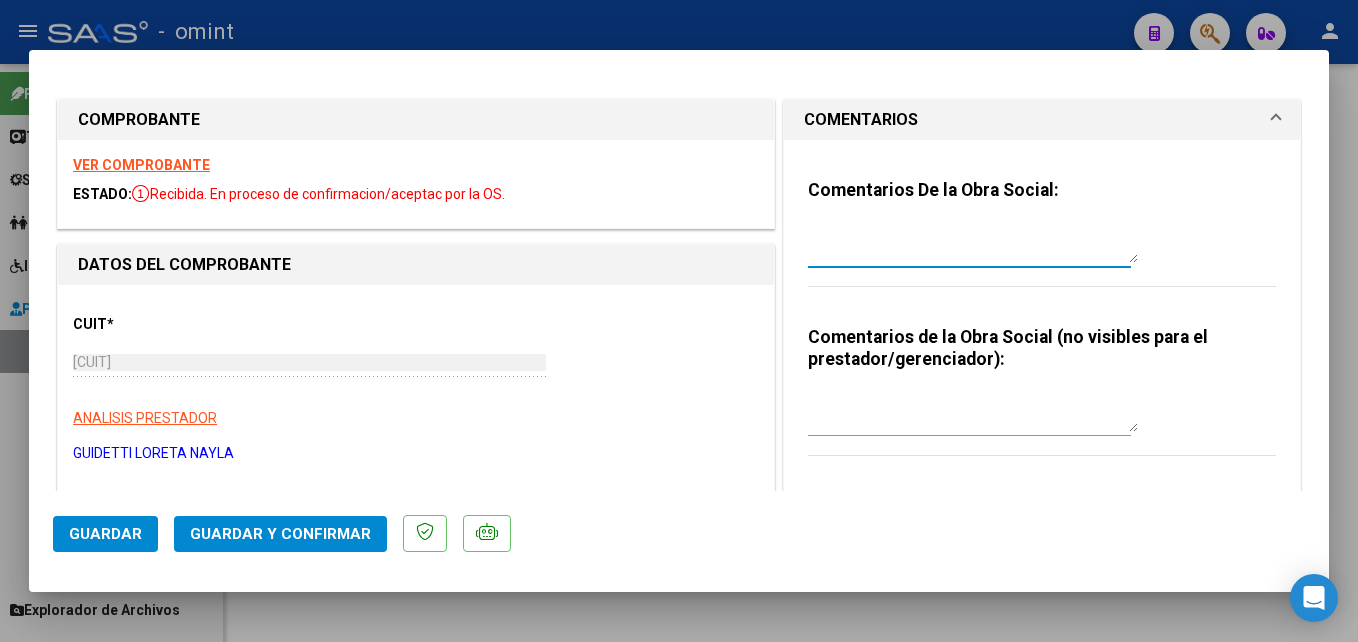 paste on "El informe semestral debe ser presentado por la familia del socio, no se gestiona desde integración." 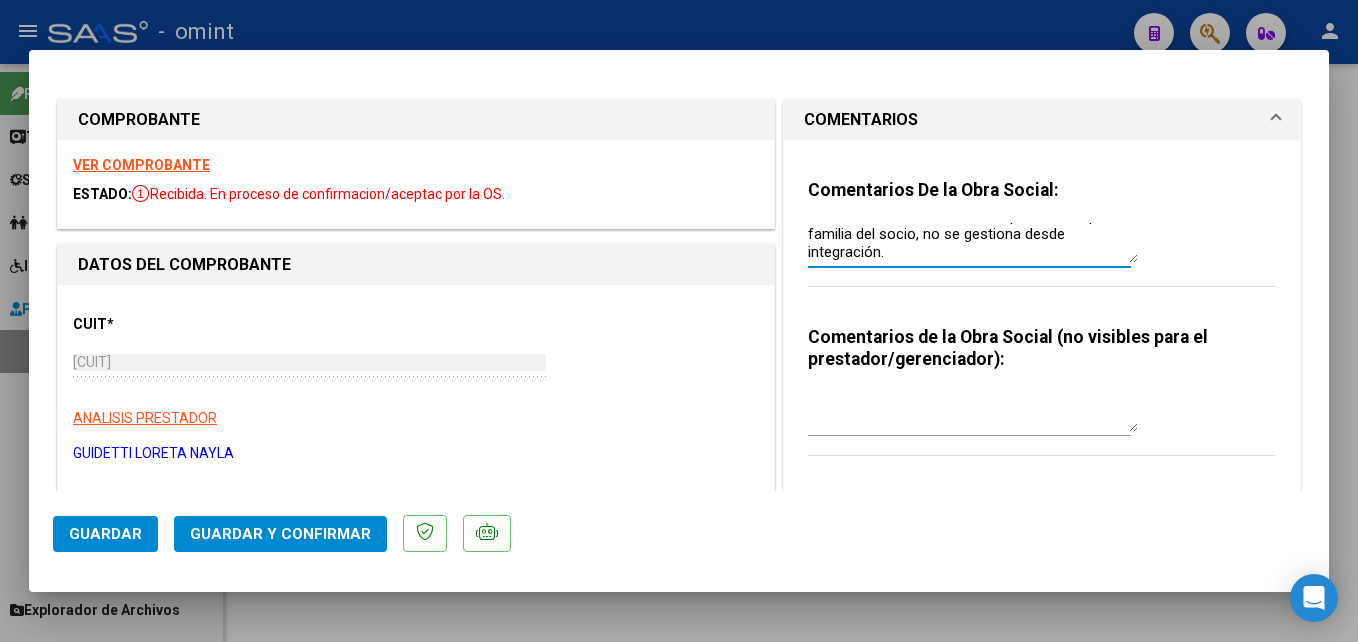 scroll, scrollTop: 18, scrollLeft: 0, axis: vertical 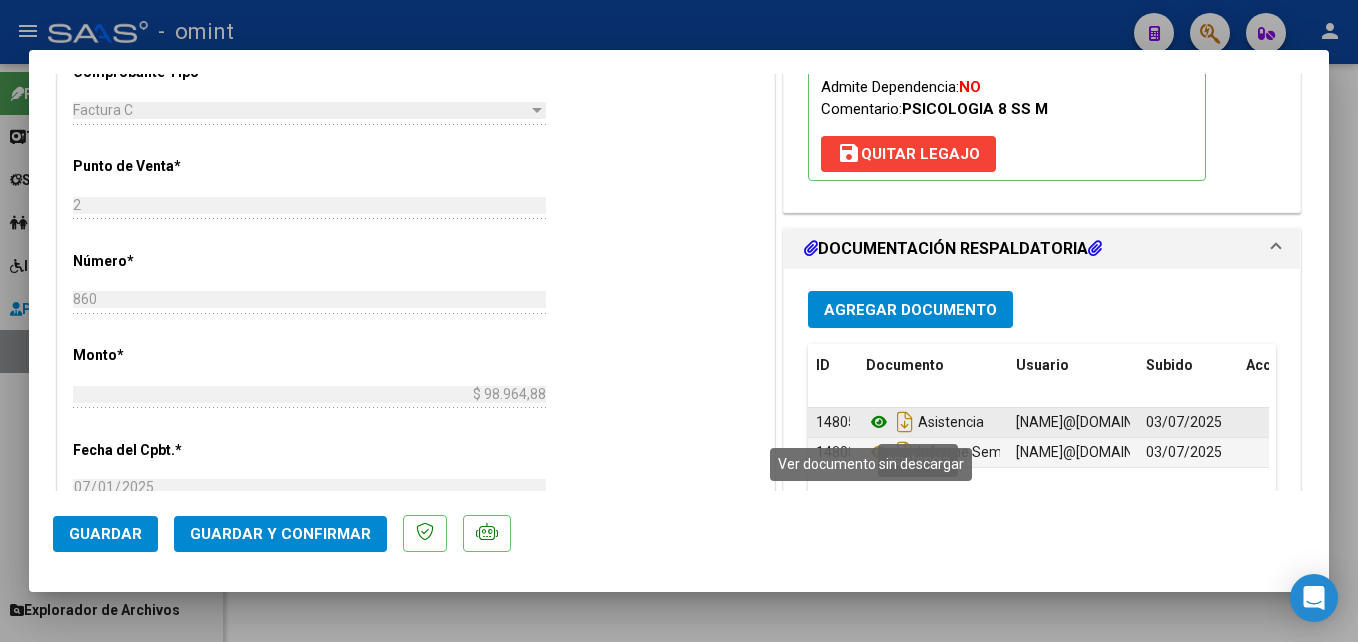 click 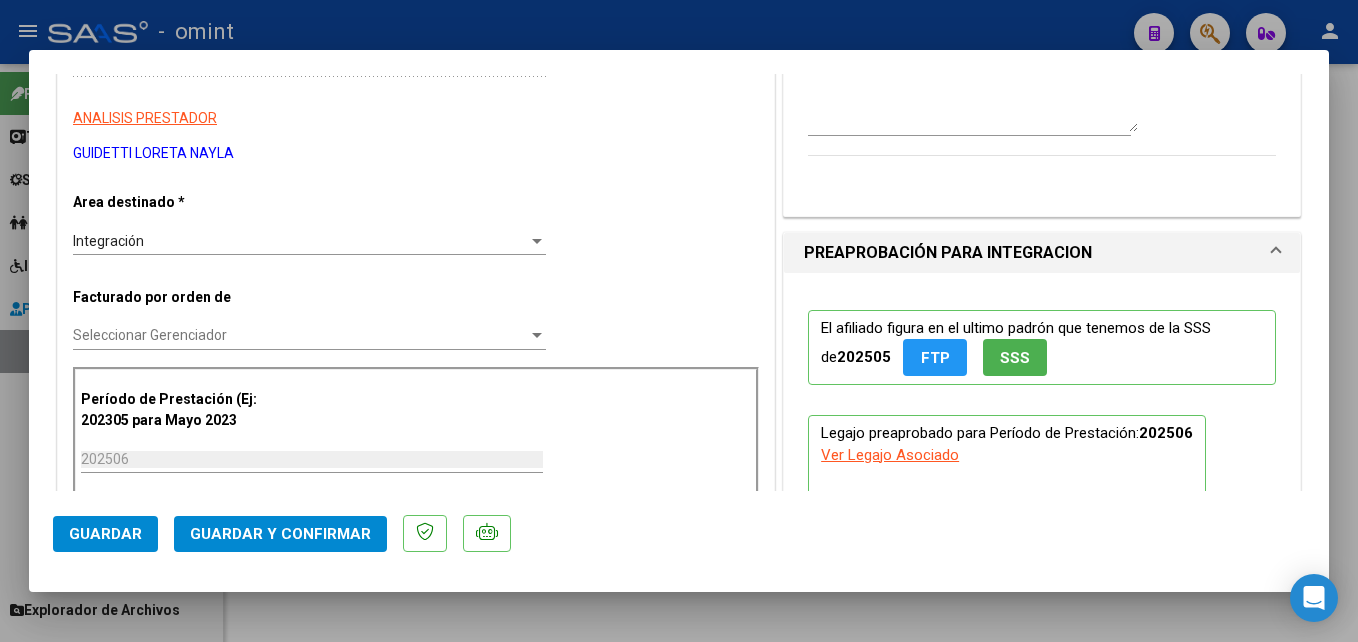 scroll, scrollTop: 0, scrollLeft: 0, axis: both 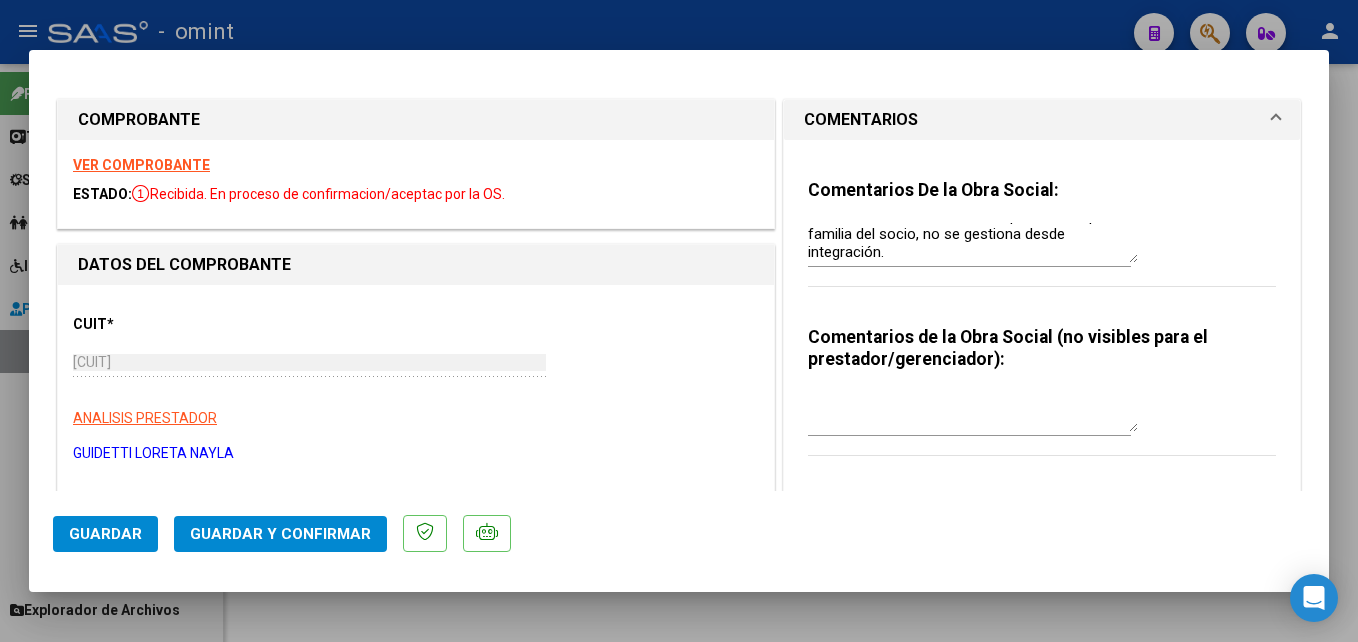 click on "VER COMPROBANTE" at bounding box center [141, 165] 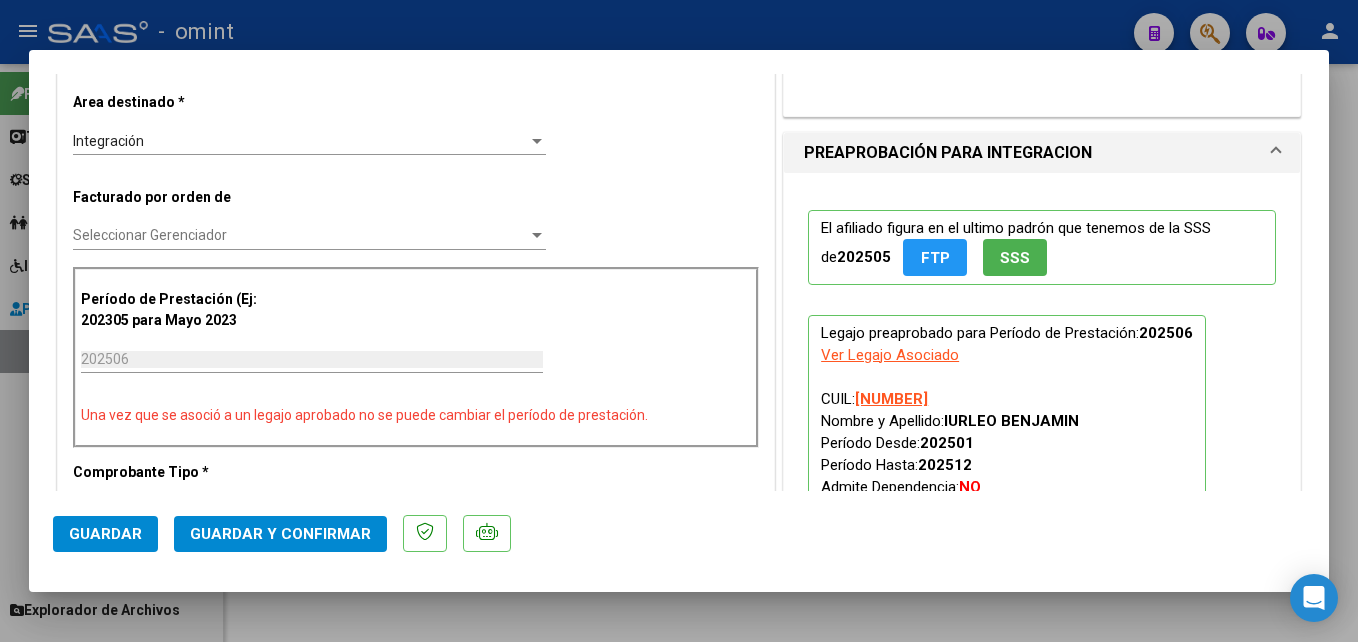 scroll, scrollTop: 500, scrollLeft: 0, axis: vertical 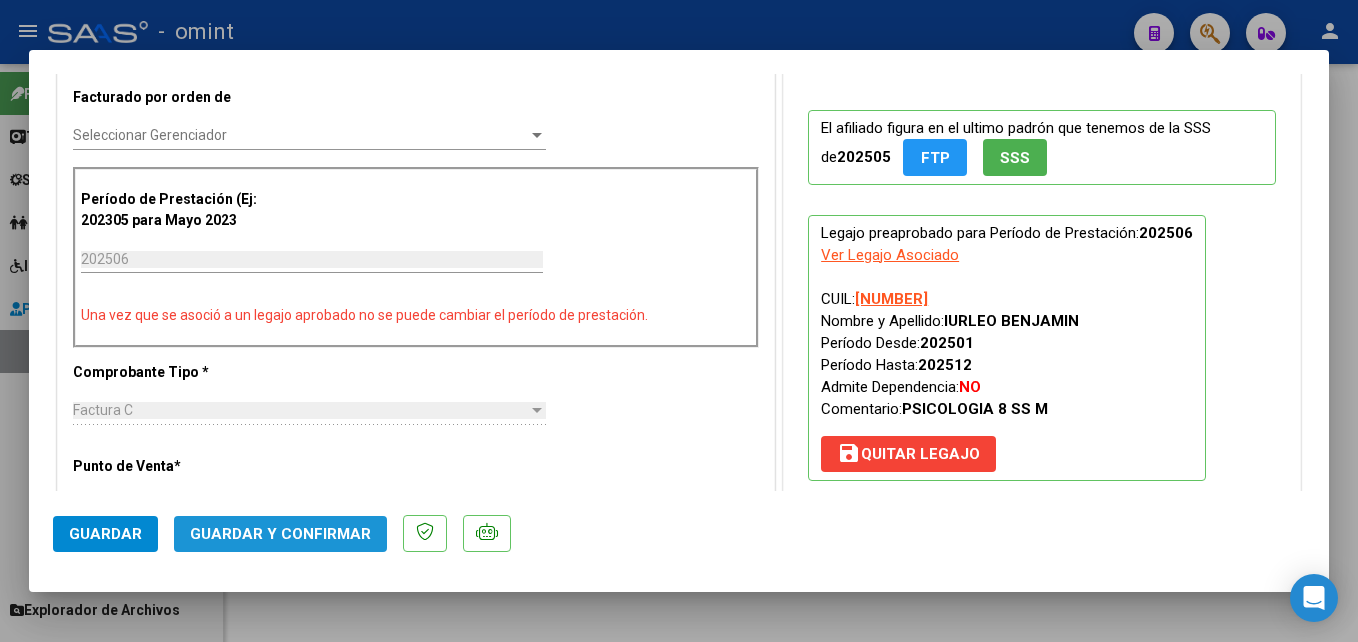 click on "Guardar y Confirmar" 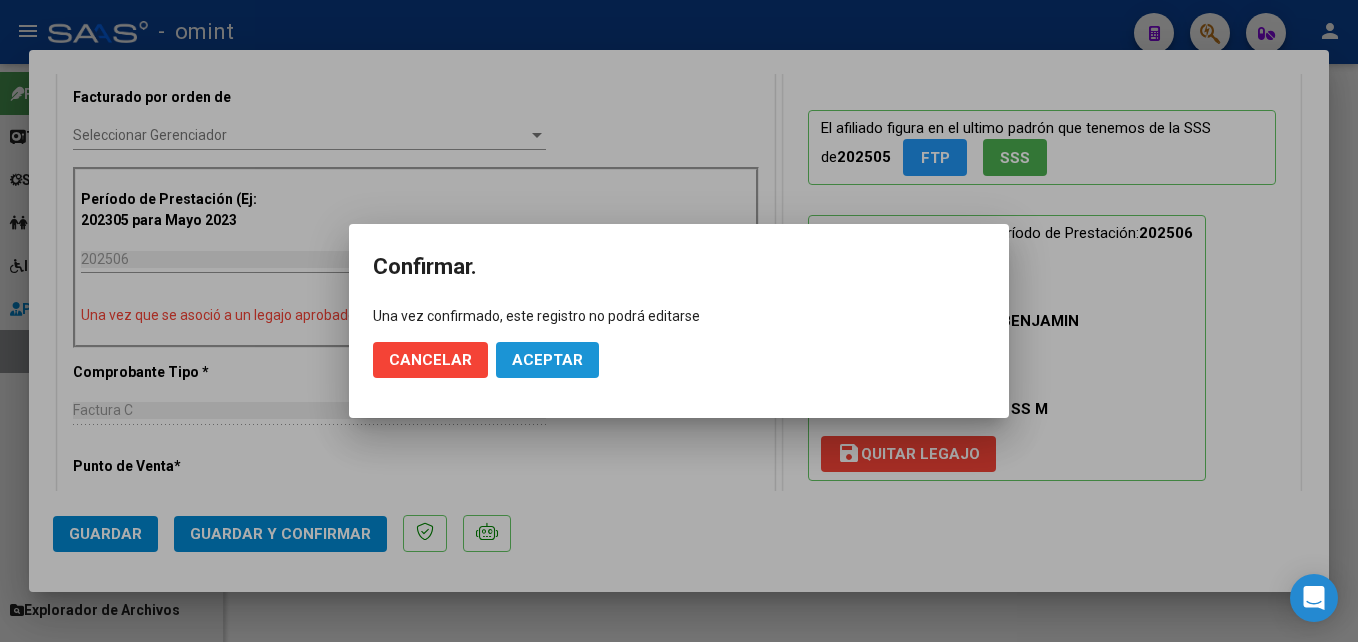 click on "Aceptar" 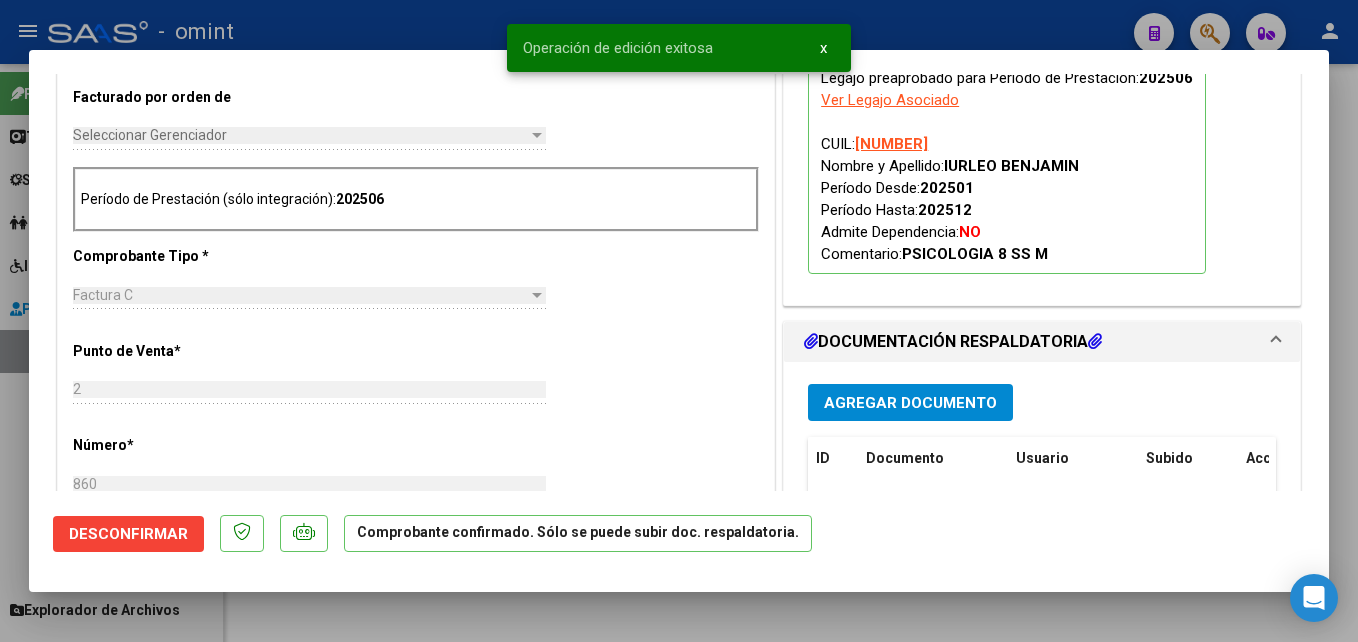 click at bounding box center (679, 321) 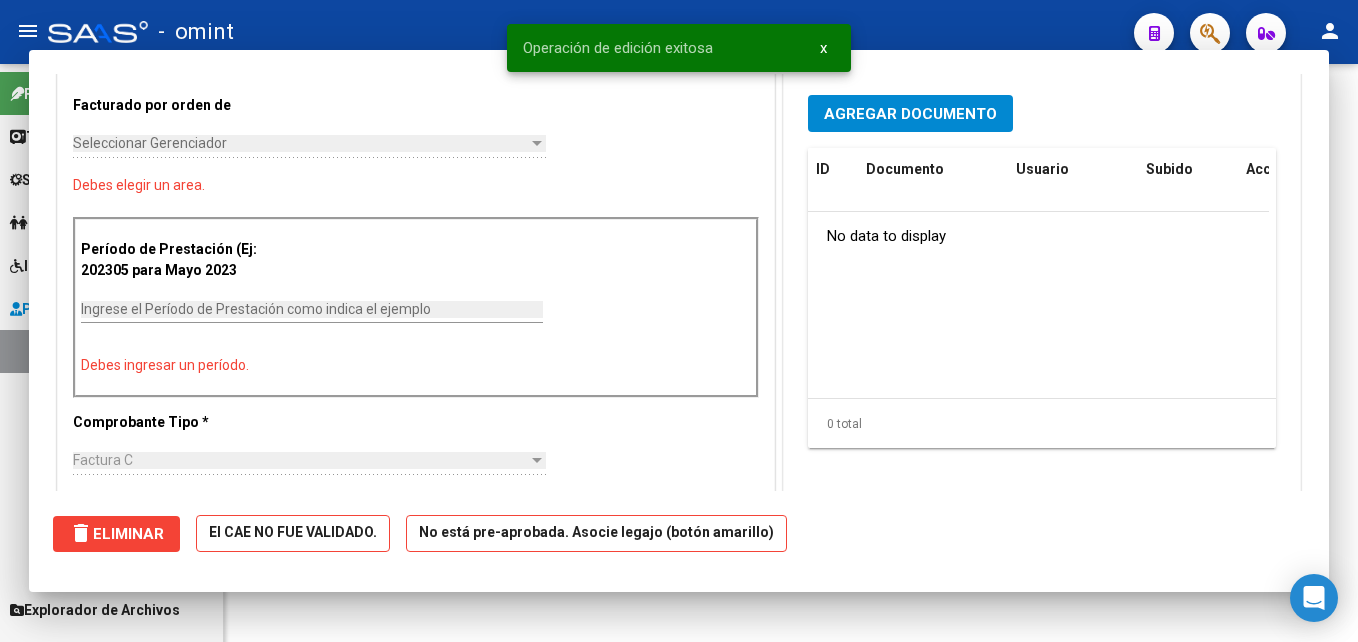 scroll, scrollTop: 532, scrollLeft: 0, axis: vertical 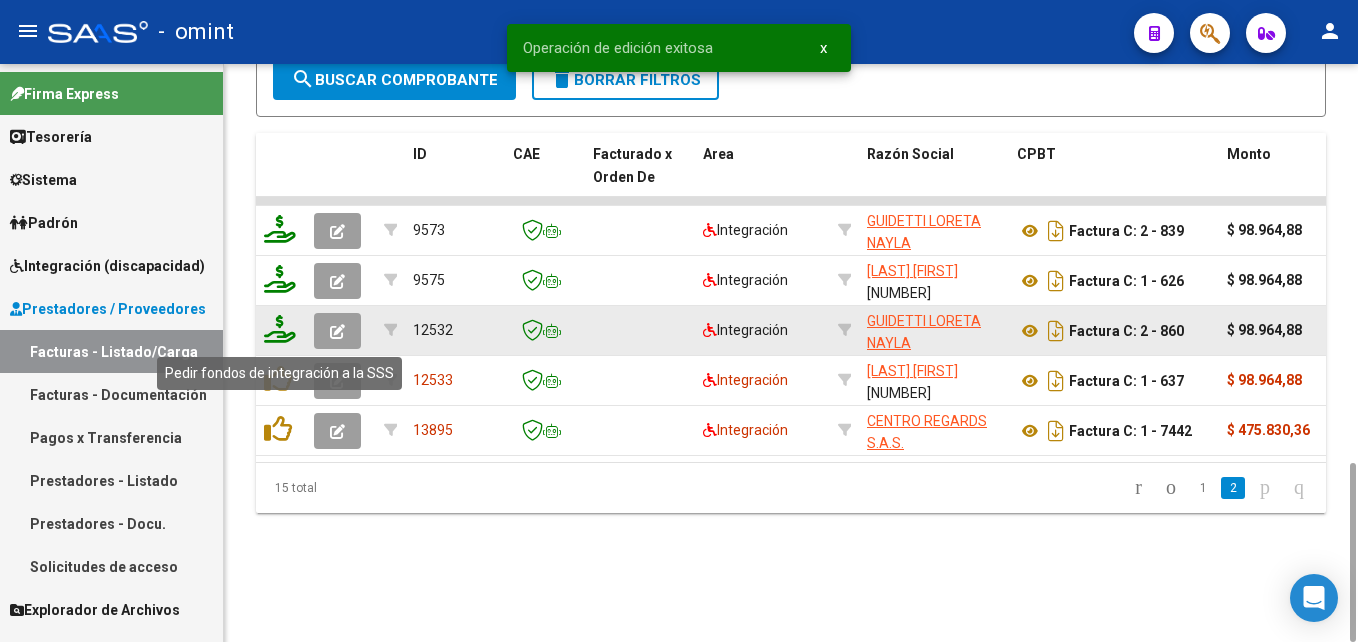 click 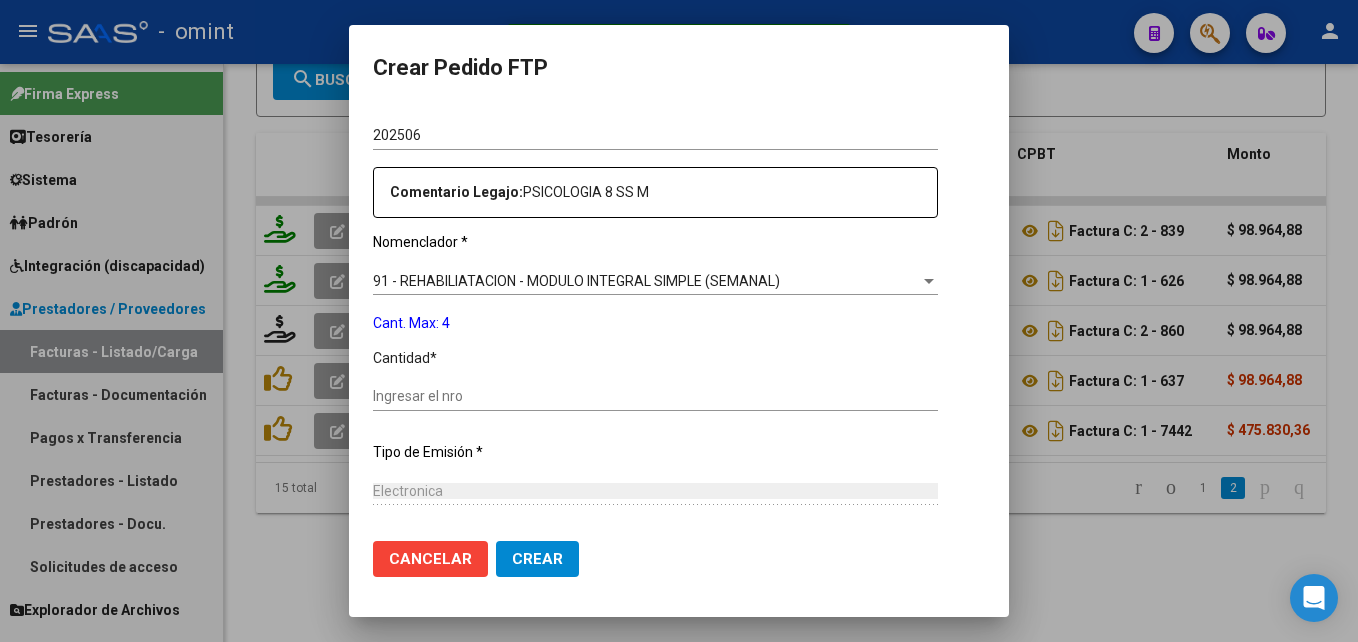 scroll, scrollTop: 749, scrollLeft: 0, axis: vertical 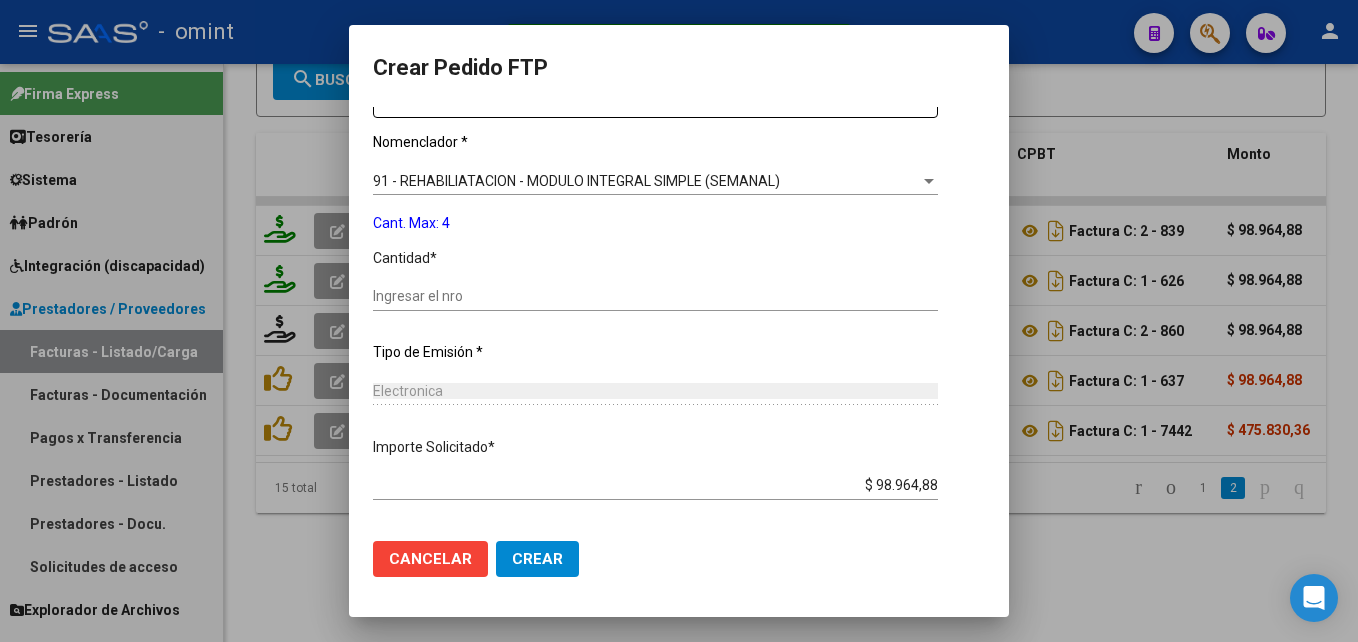 click on "Ingresar el nro" 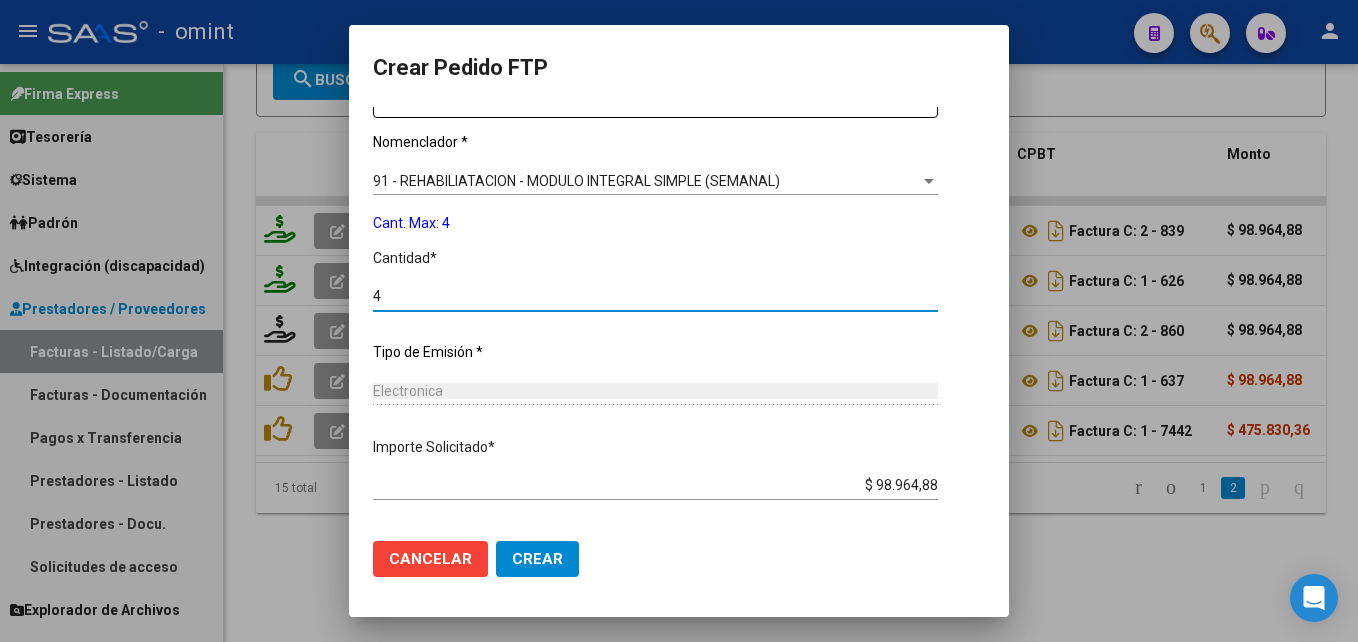 click on "Crear" 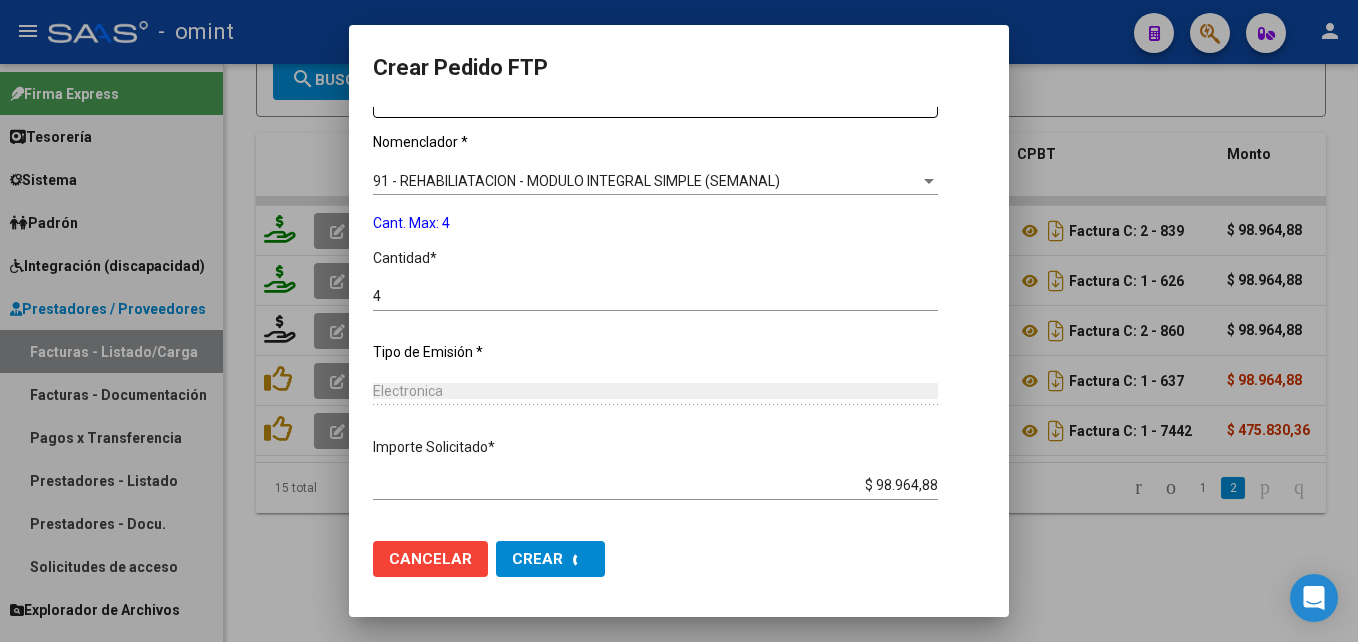 scroll, scrollTop: 0, scrollLeft: 0, axis: both 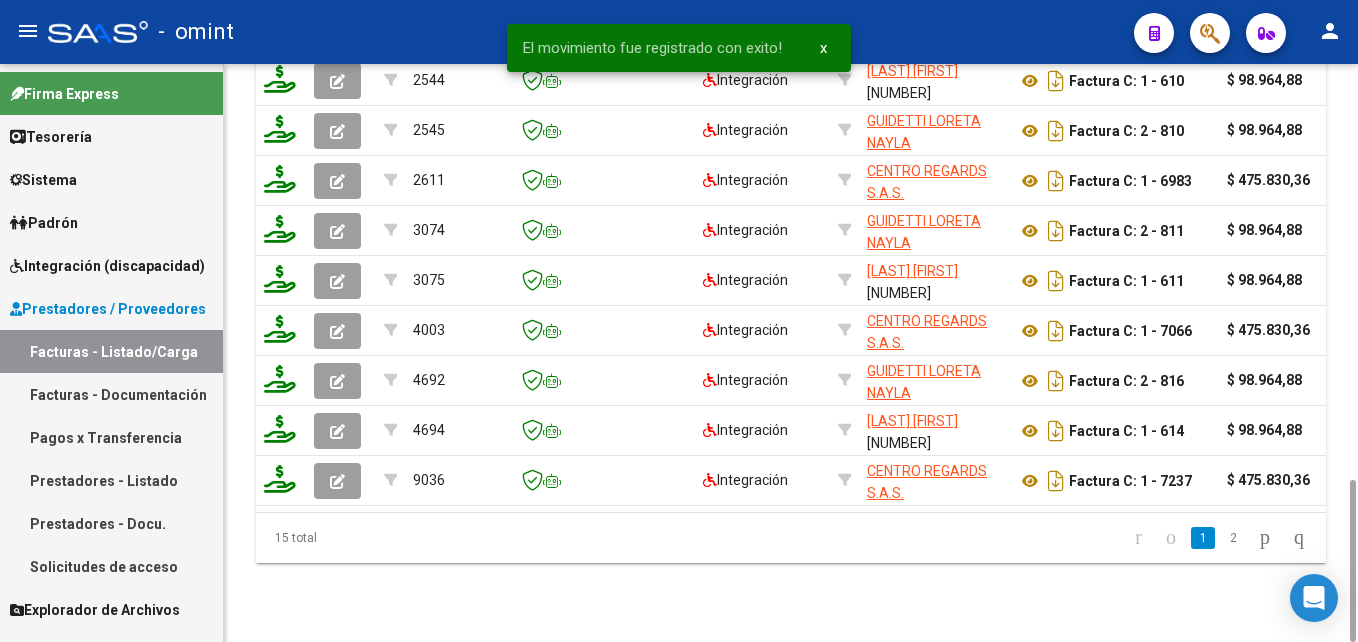 click on "2" 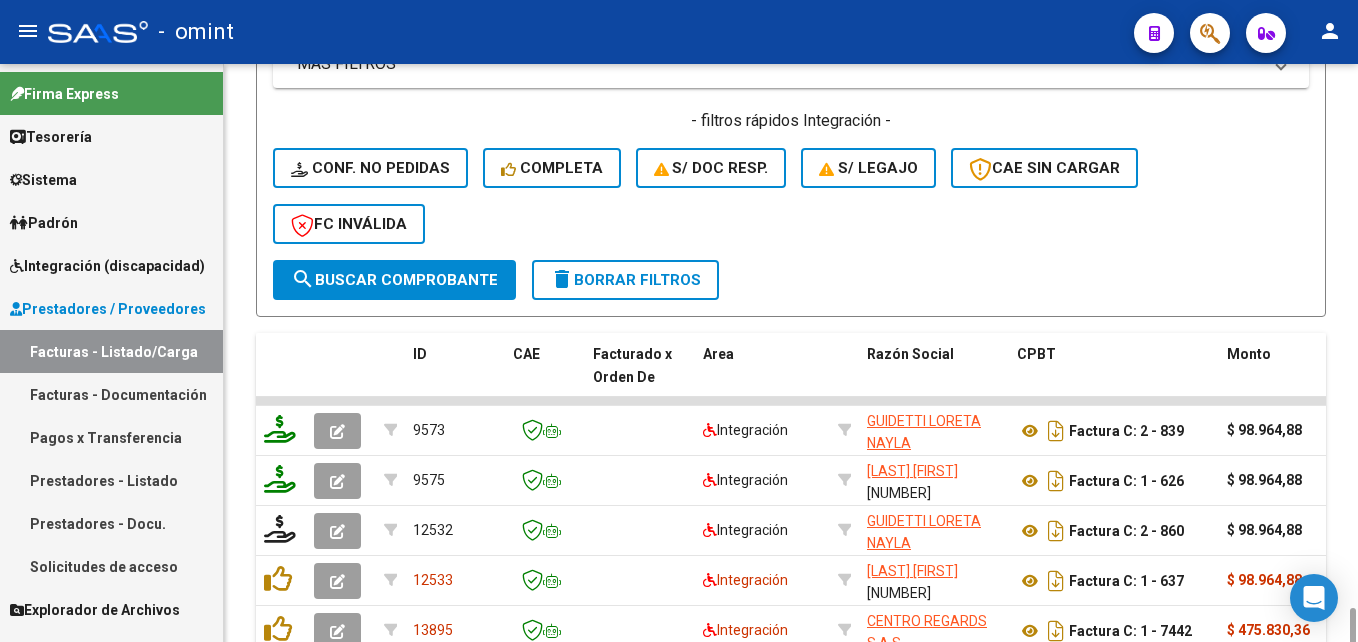 scroll, scrollTop: 1230, scrollLeft: 0, axis: vertical 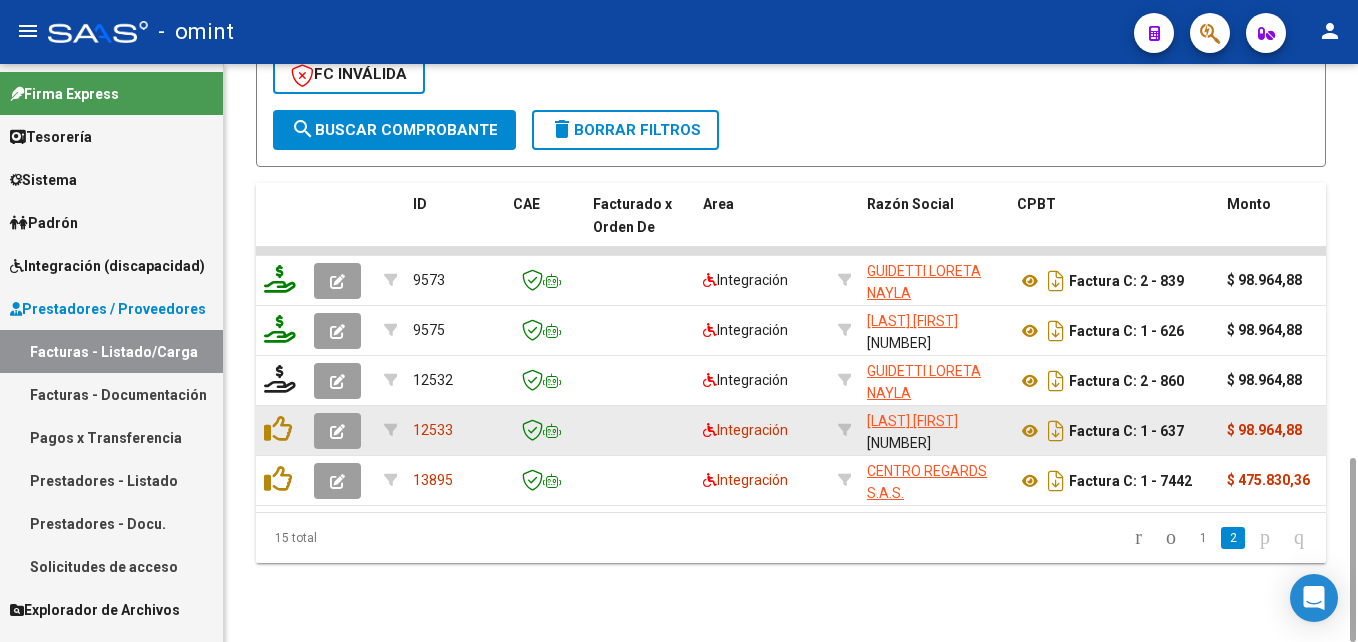 click 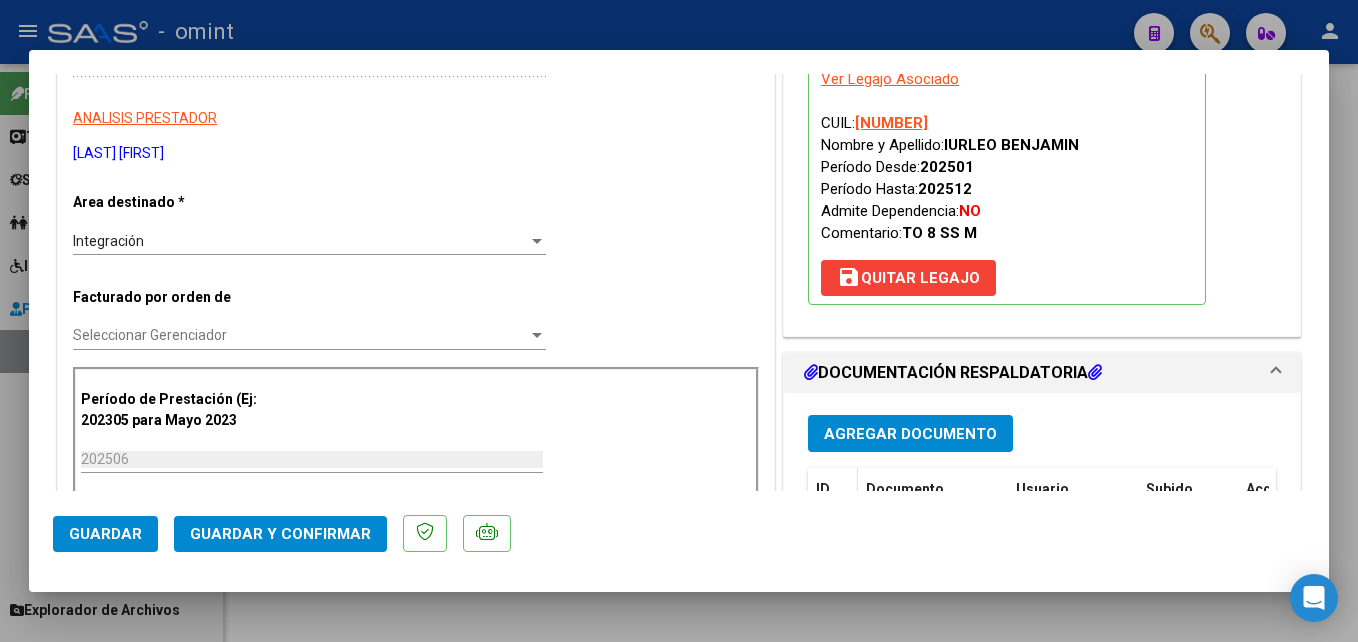 scroll, scrollTop: 500, scrollLeft: 0, axis: vertical 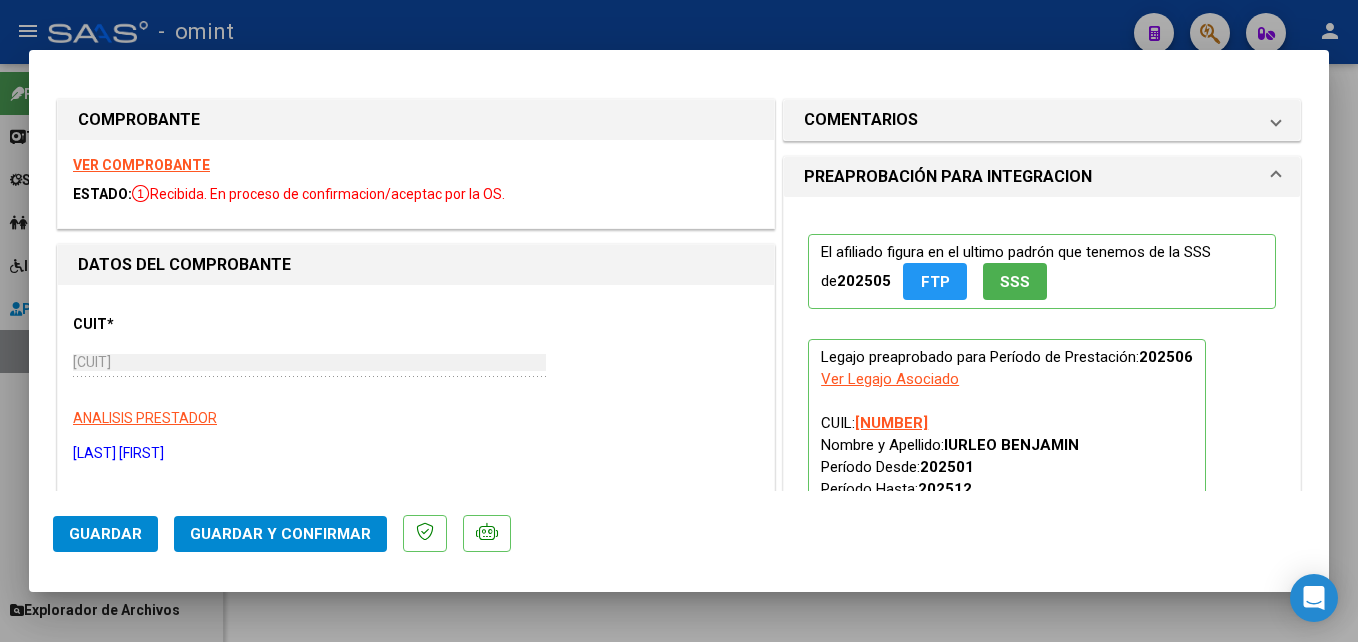 click on "COMENTARIOS" at bounding box center (861, 120) 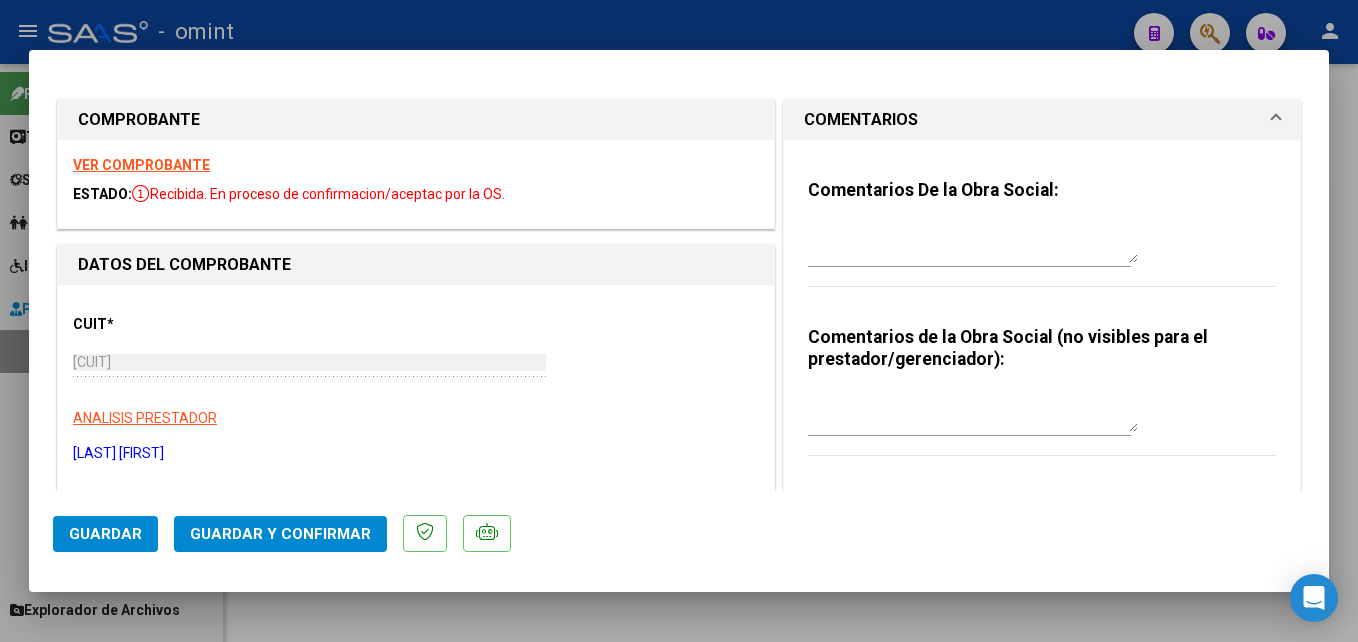click at bounding box center (973, 243) 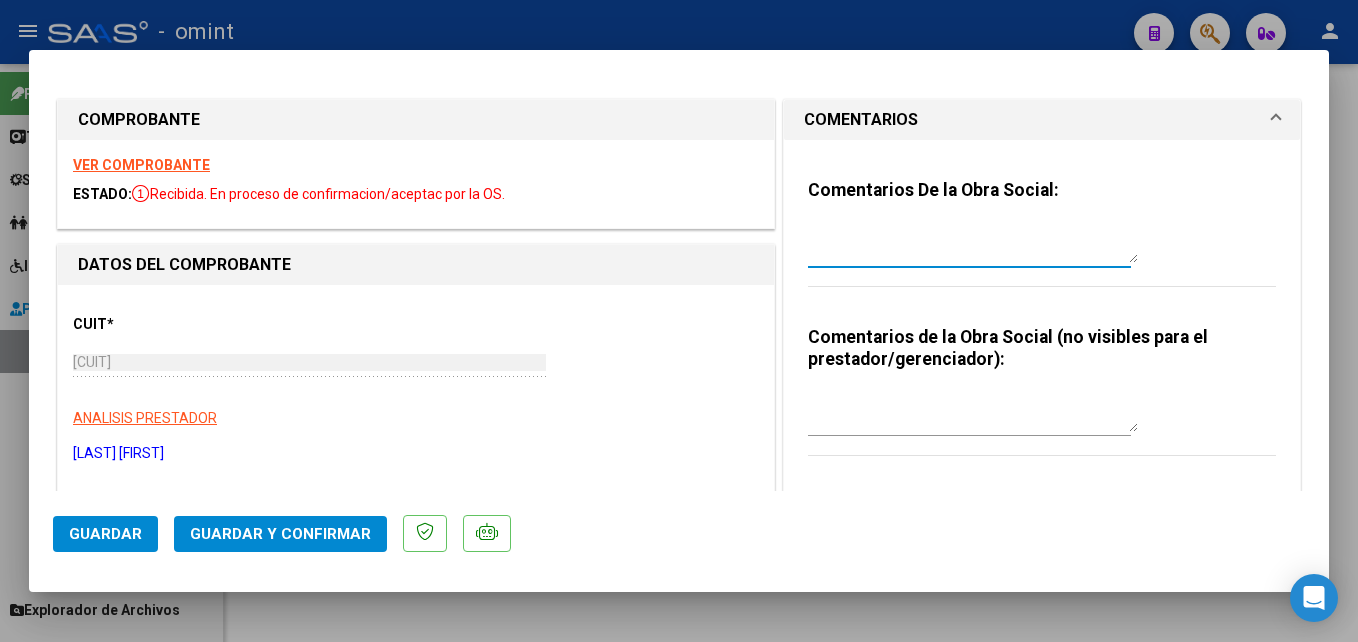 paste on "El informe semestral debe ser presentado por la familia del socio, no se gestiona desde integración." 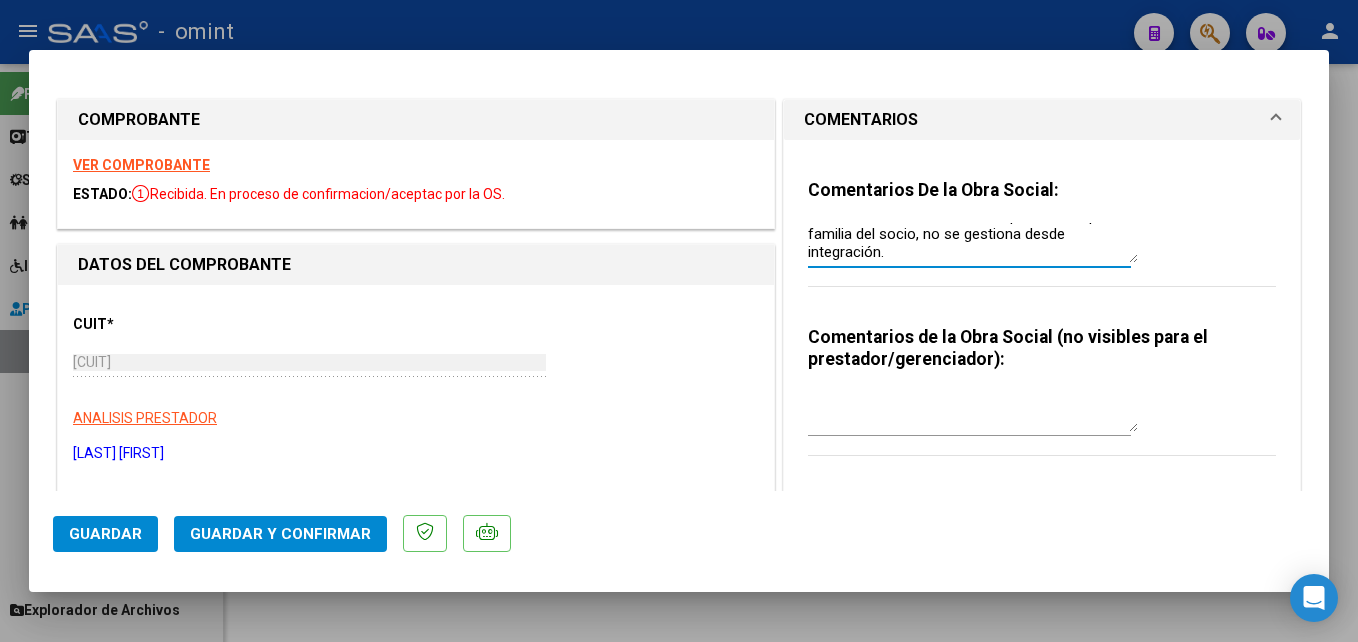 scroll, scrollTop: 18, scrollLeft: 0, axis: vertical 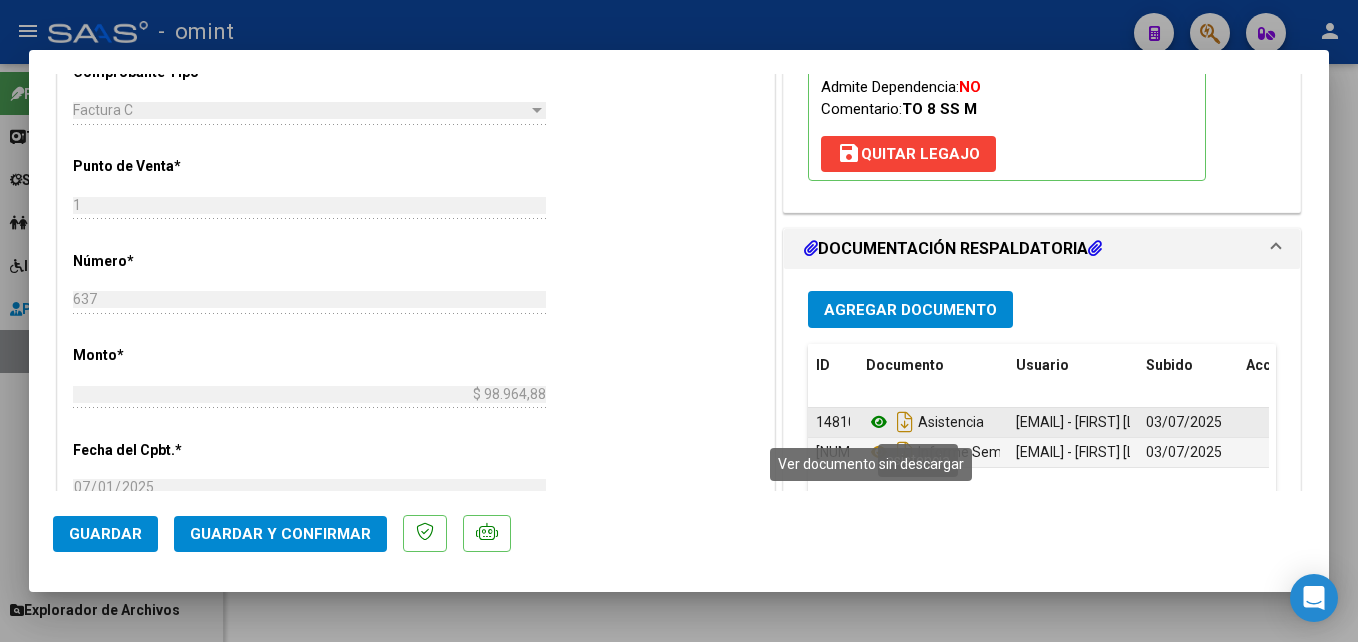 click 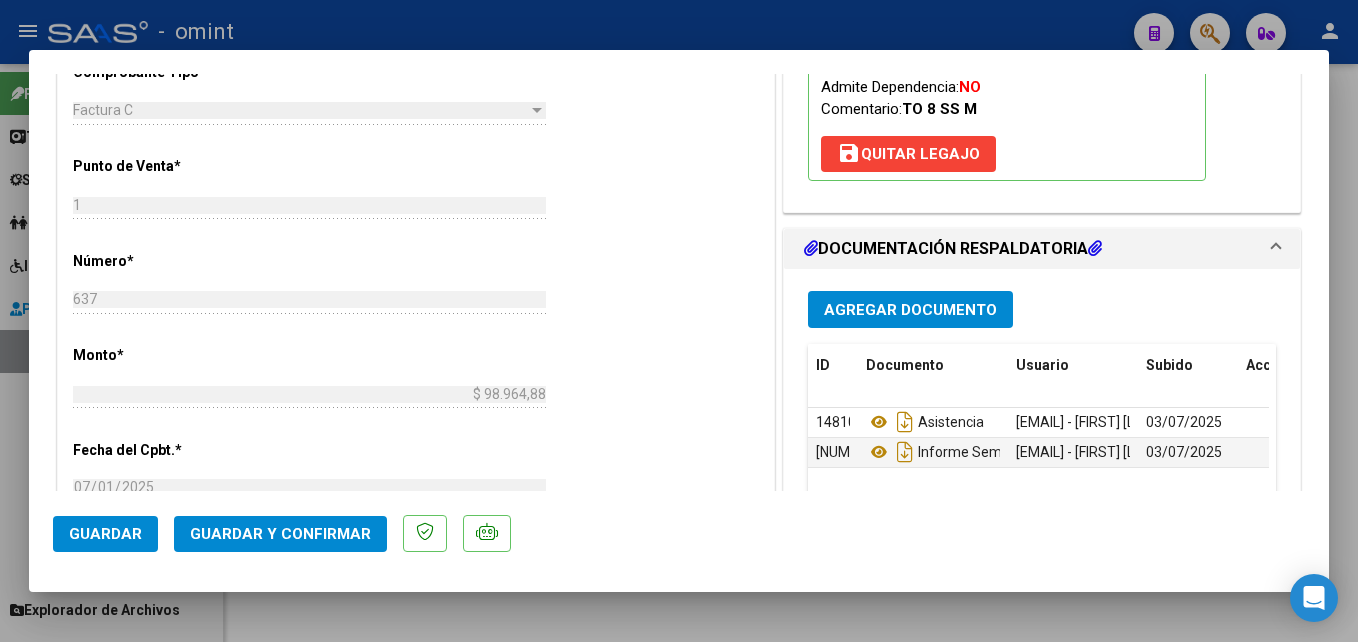 click on "Guardar y Confirmar" 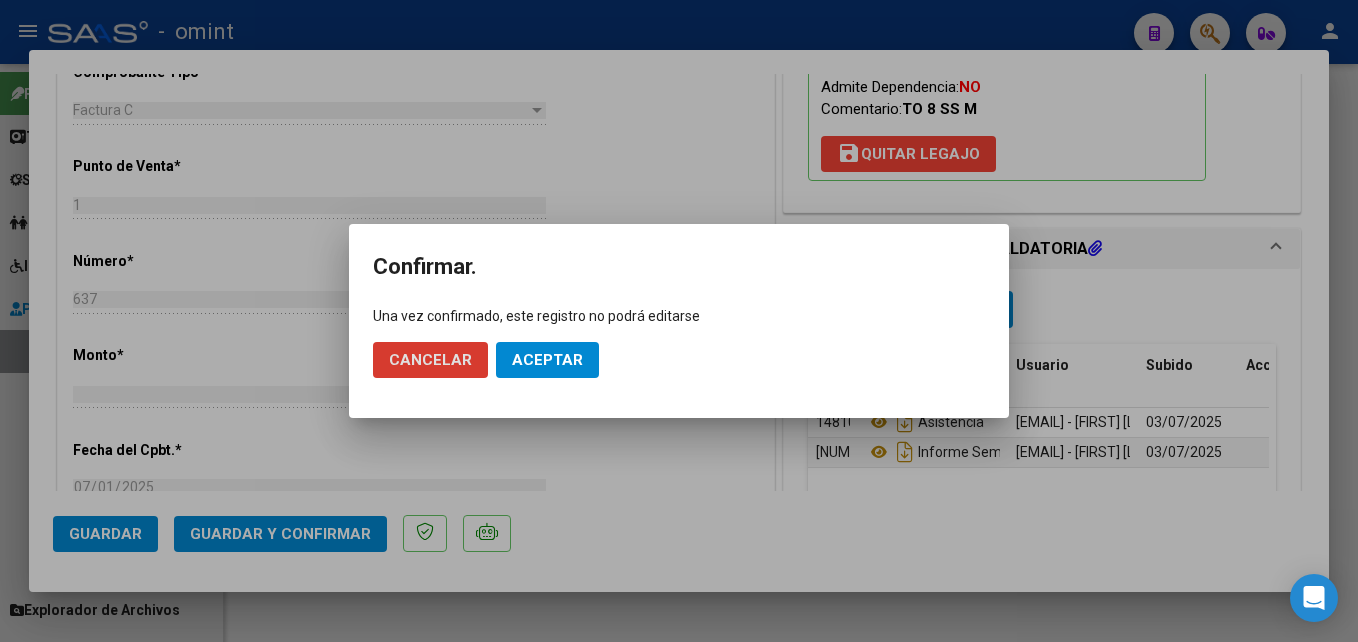 click on "Aceptar" 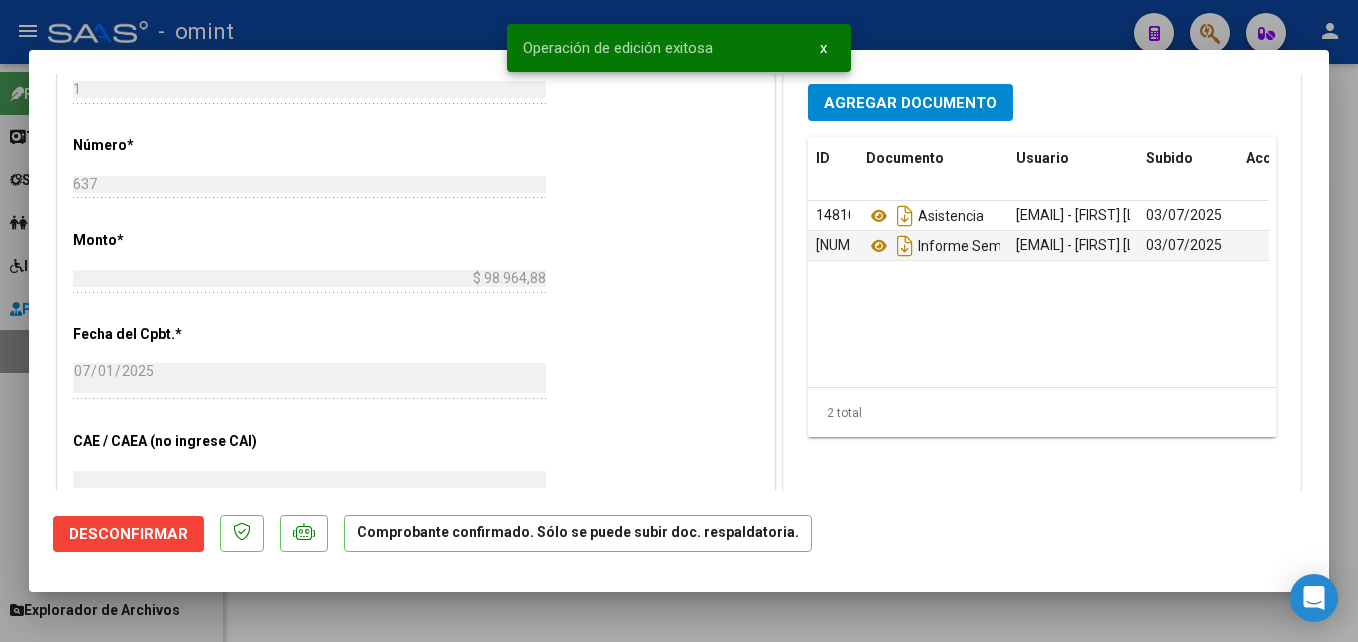 click at bounding box center [679, 321] 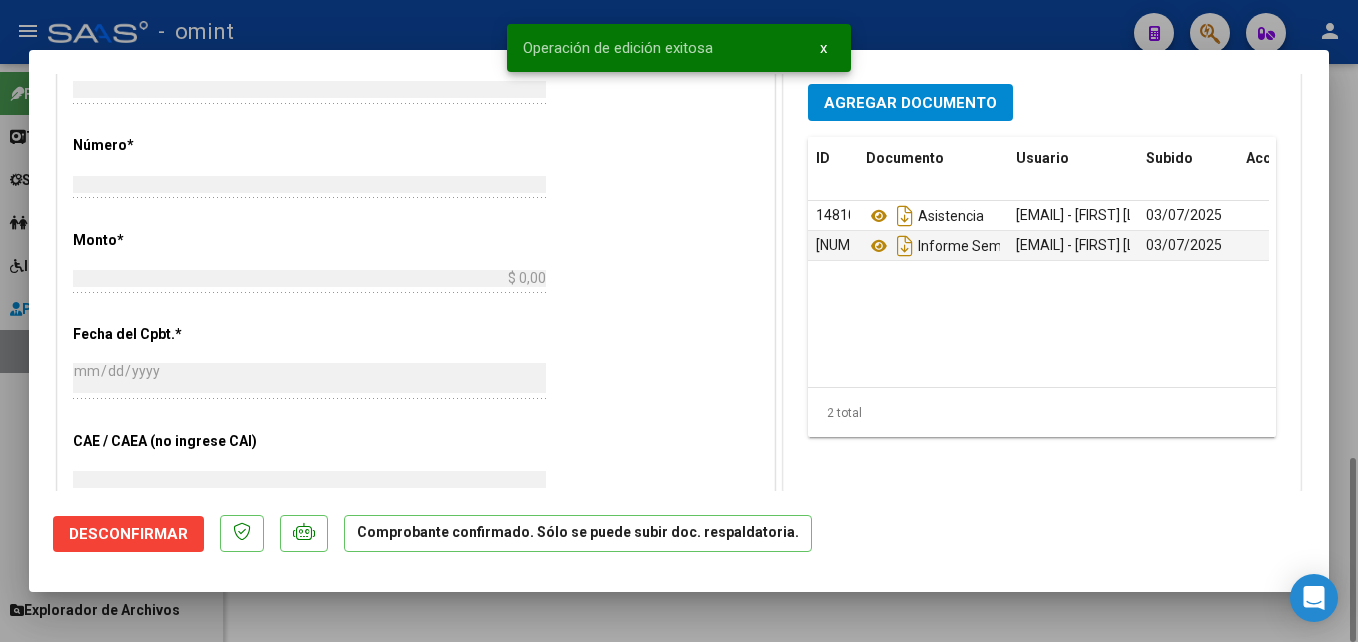 scroll, scrollTop: 0, scrollLeft: 0, axis: both 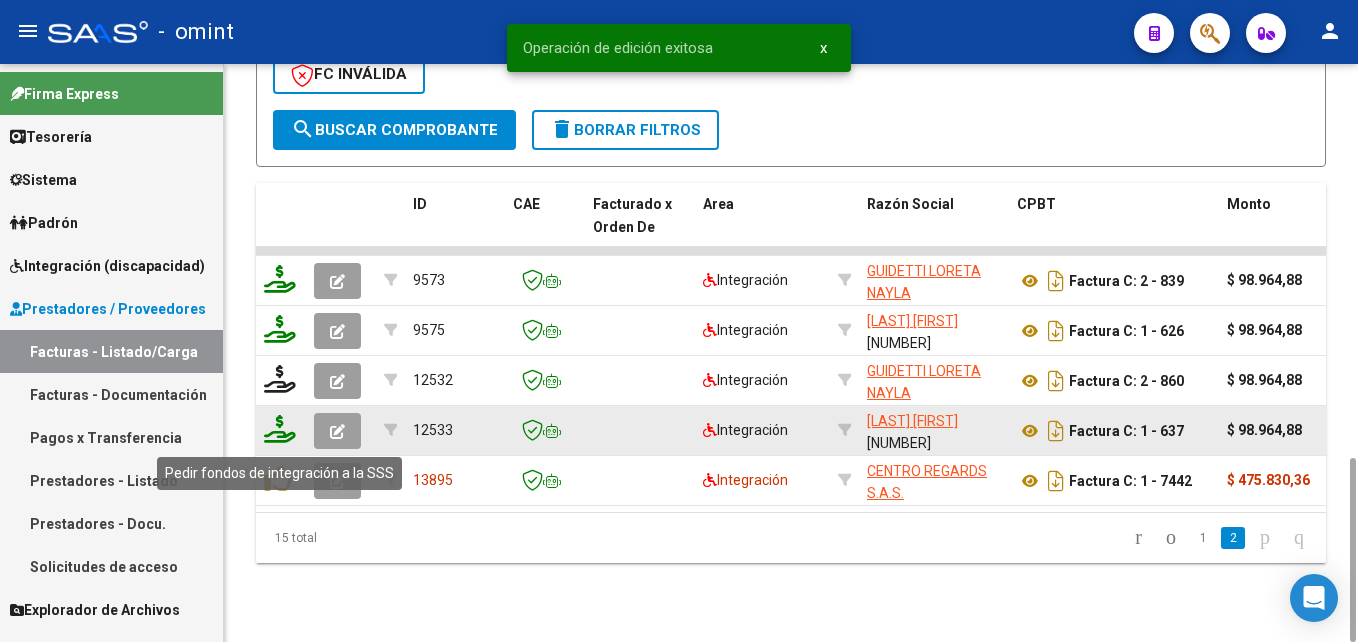 click 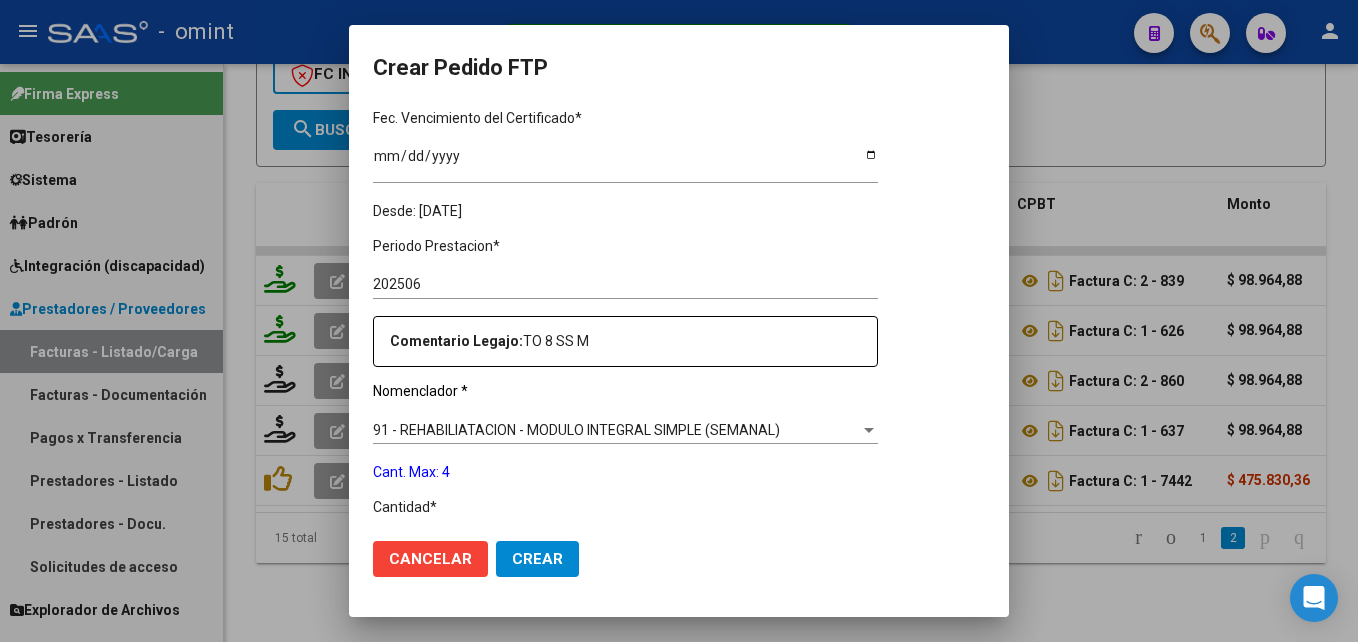scroll, scrollTop: 600, scrollLeft: 0, axis: vertical 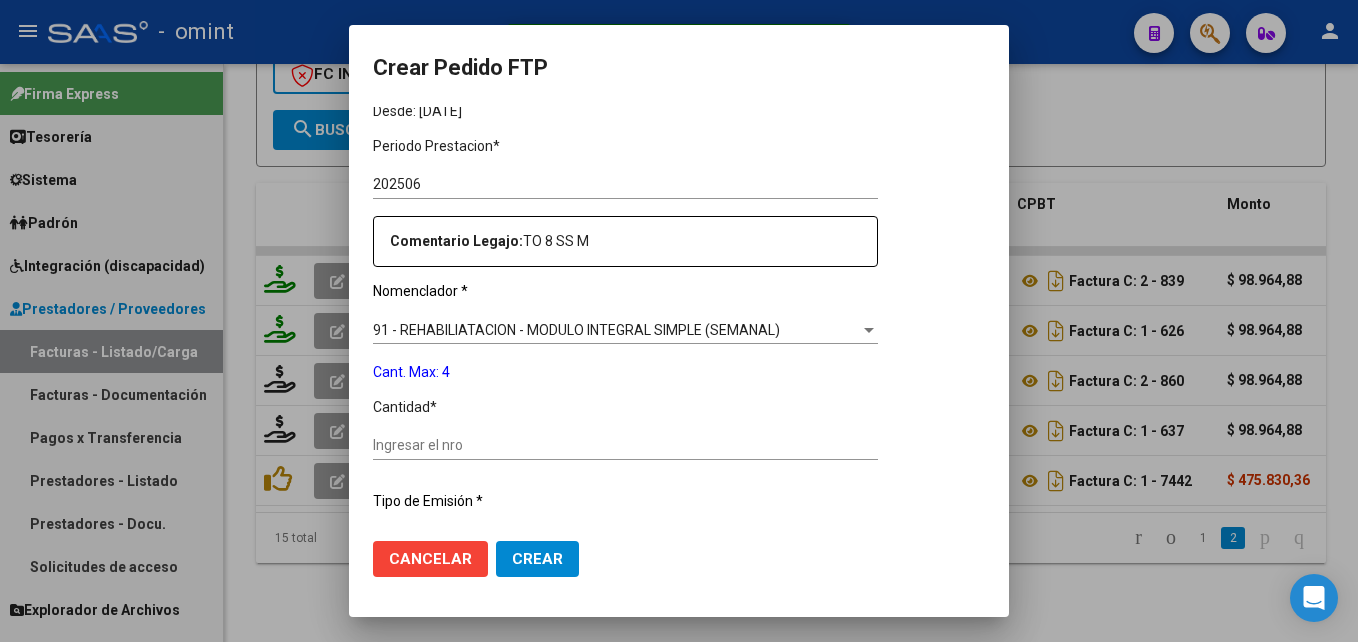 click on "Ingresar el nro" at bounding box center [625, 445] 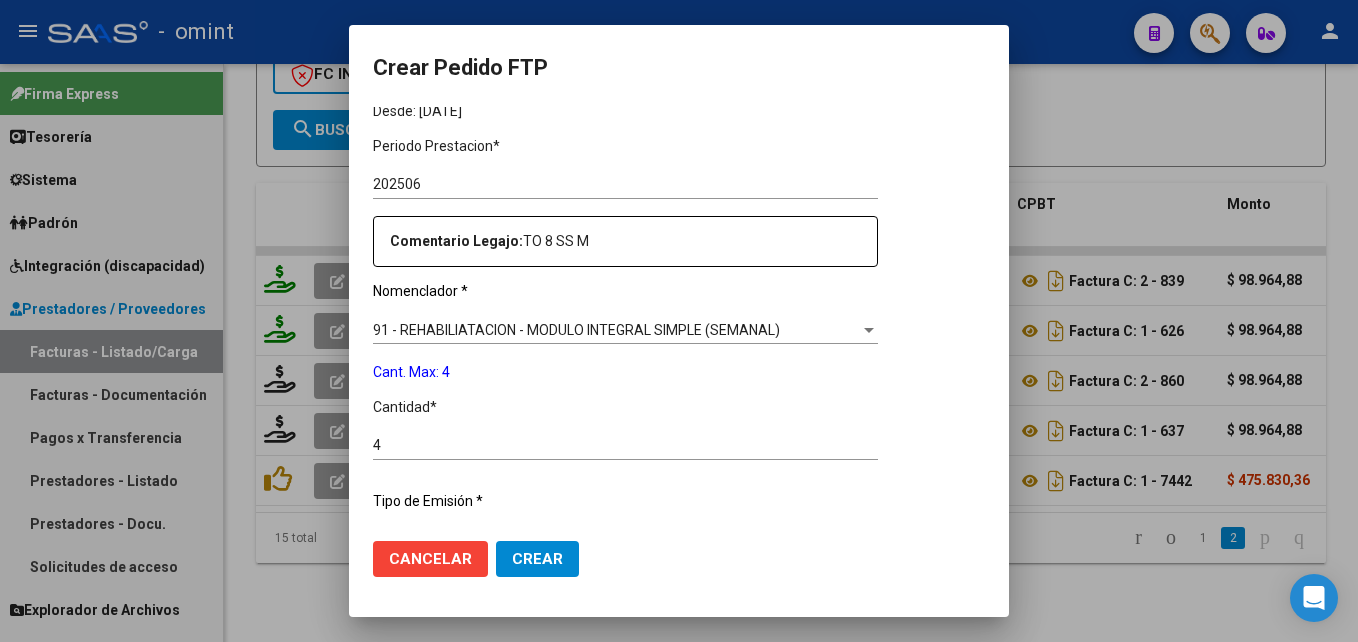 scroll, scrollTop: 836, scrollLeft: 0, axis: vertical 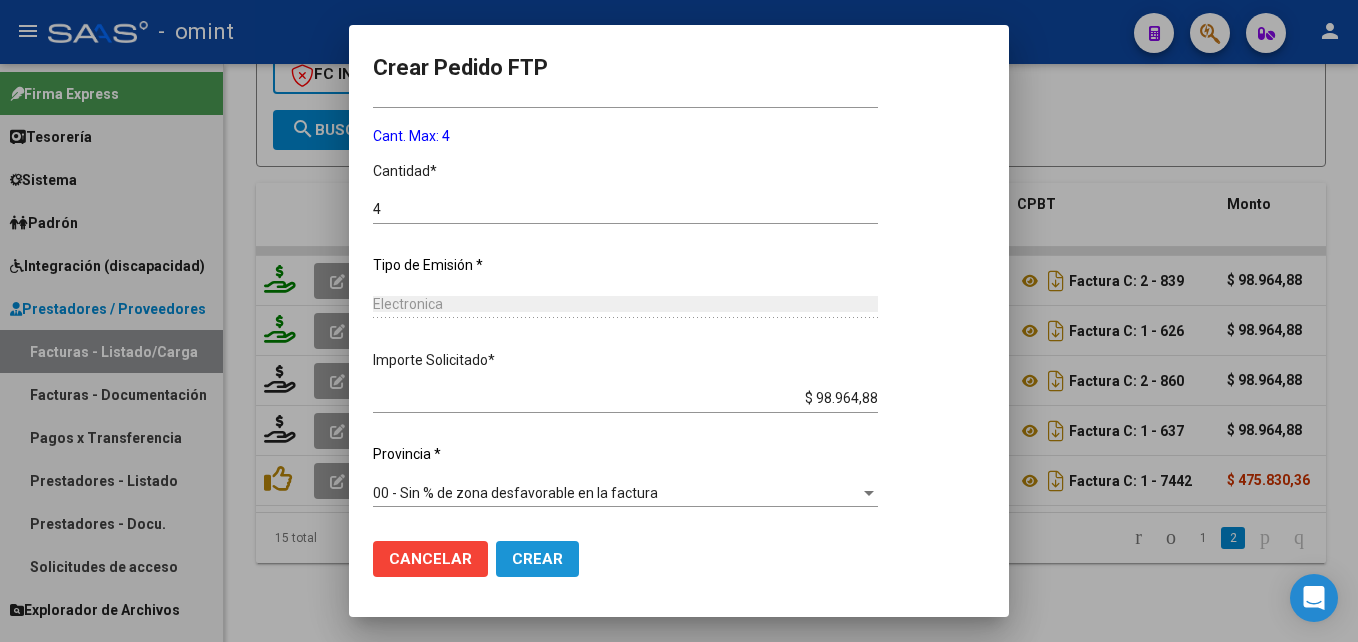 click on "Crear" 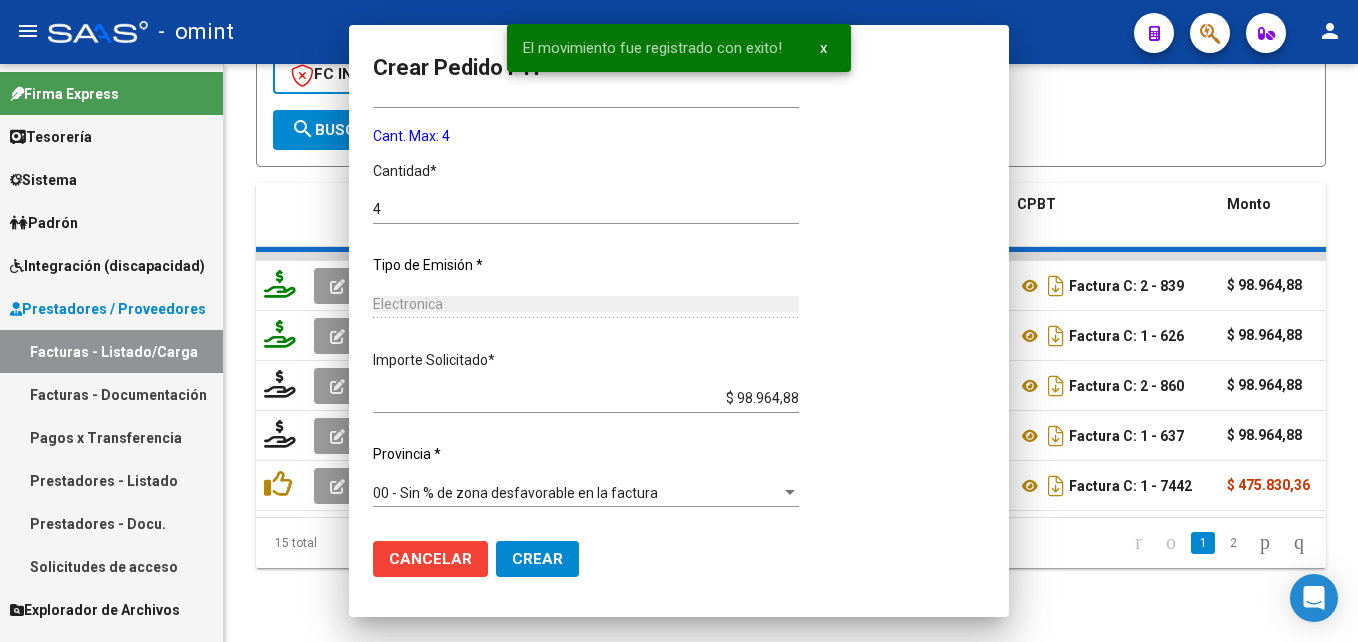 scroll, scrollTop: 0, scrollLeft: 0, axis: both 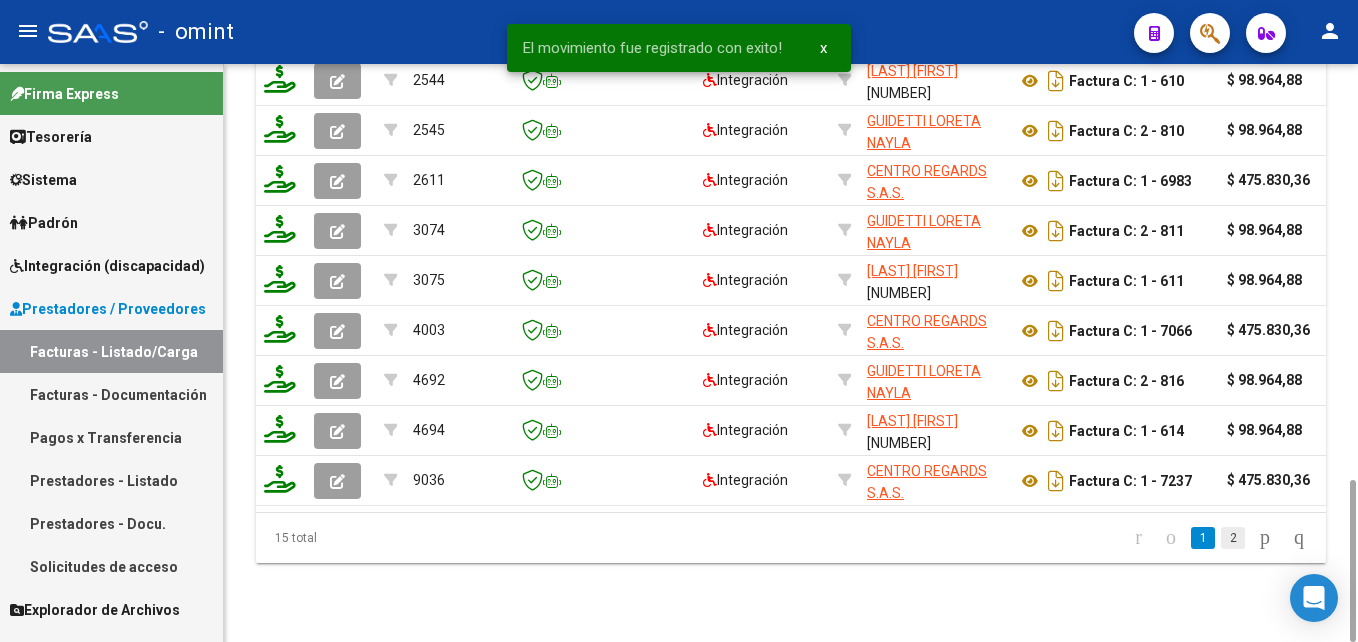 click on "2" 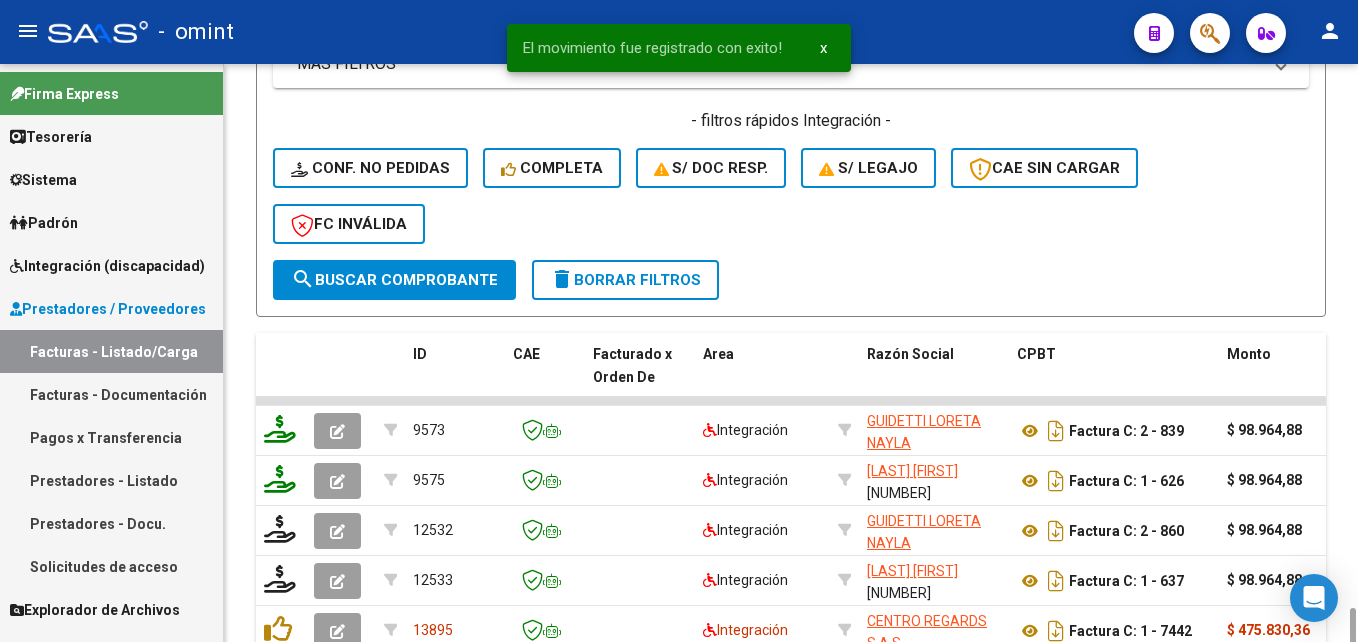 scroll, scrollTop: 1230, scrollLeft: 0, axis: vertical 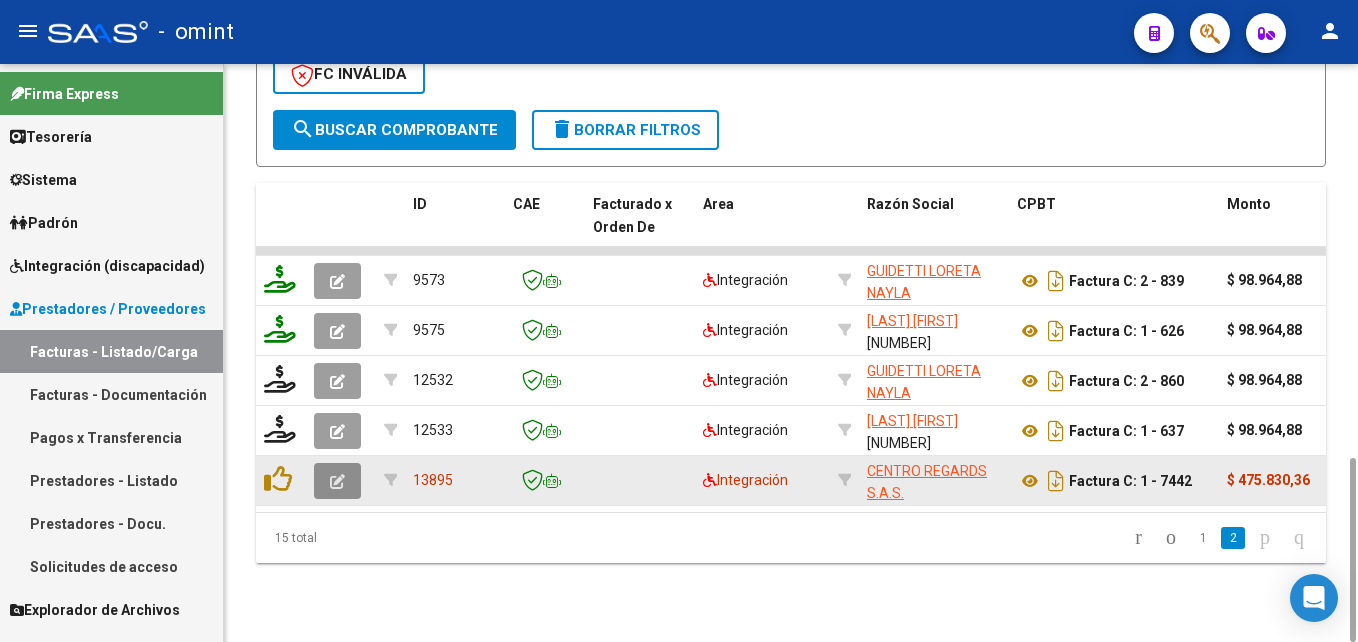 click 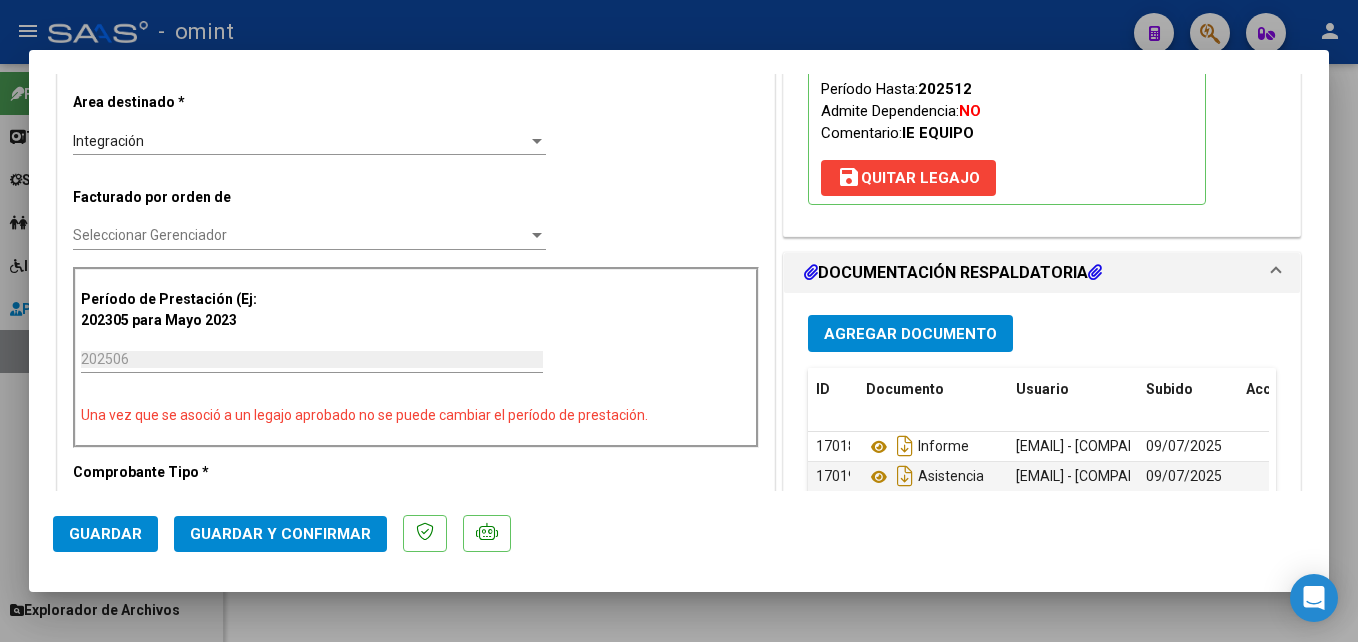 scroll, scrollTop: 0, scrollLeft: 0, axis: both 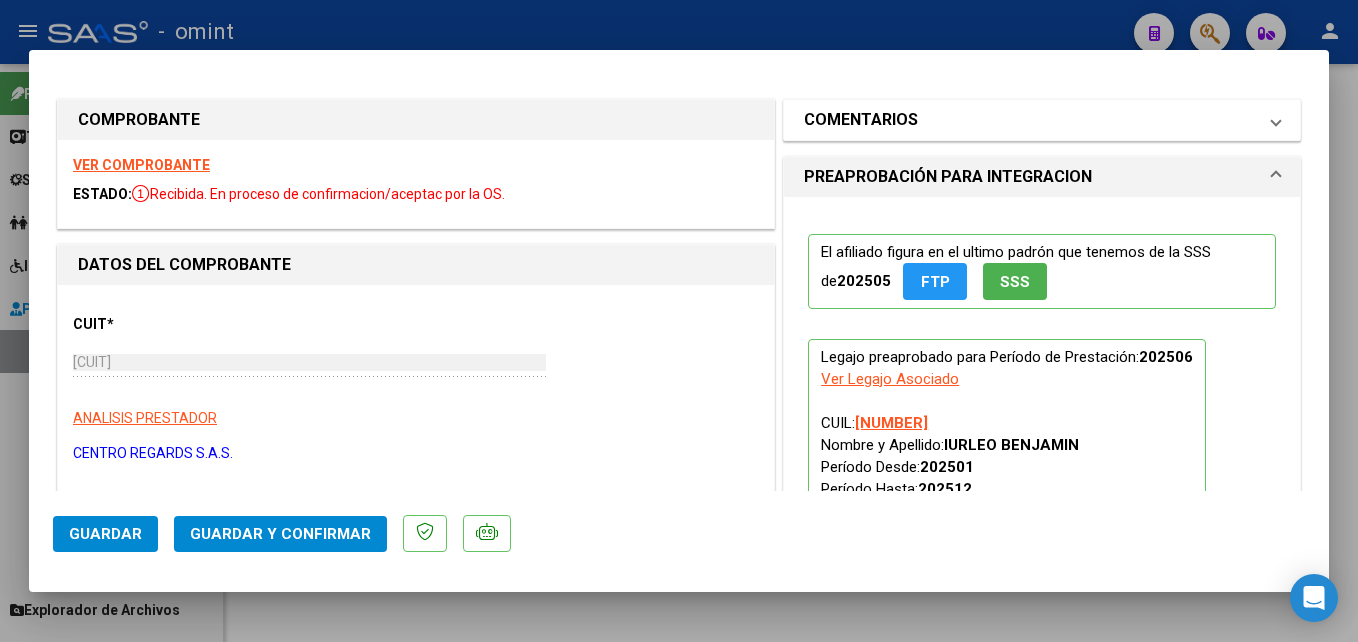 click on "COMENTARIOS" at bounding box center [861, 120] 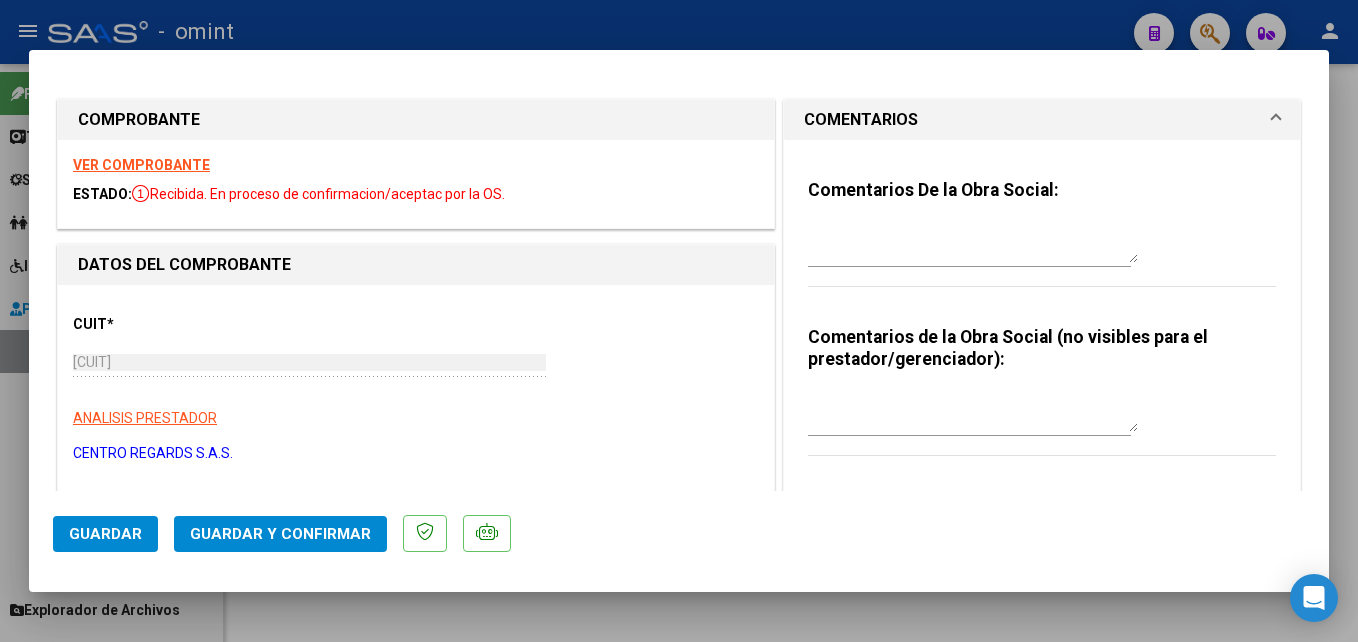 drag, startPoint x: 886, startPoint y: 118, endPoint x: 854, endPoint y: 245, distance: 130.96947 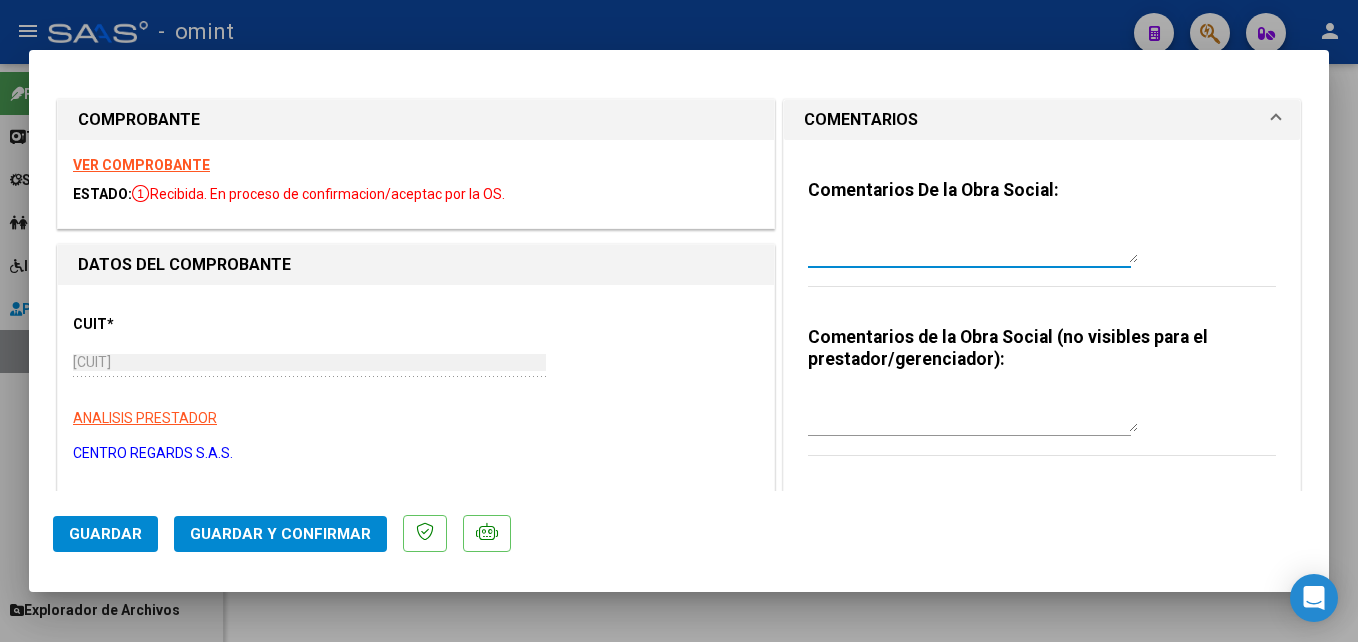 paste on "El informe semestral debe ser presentado por la familia del socio, no se gestiona desde integración." 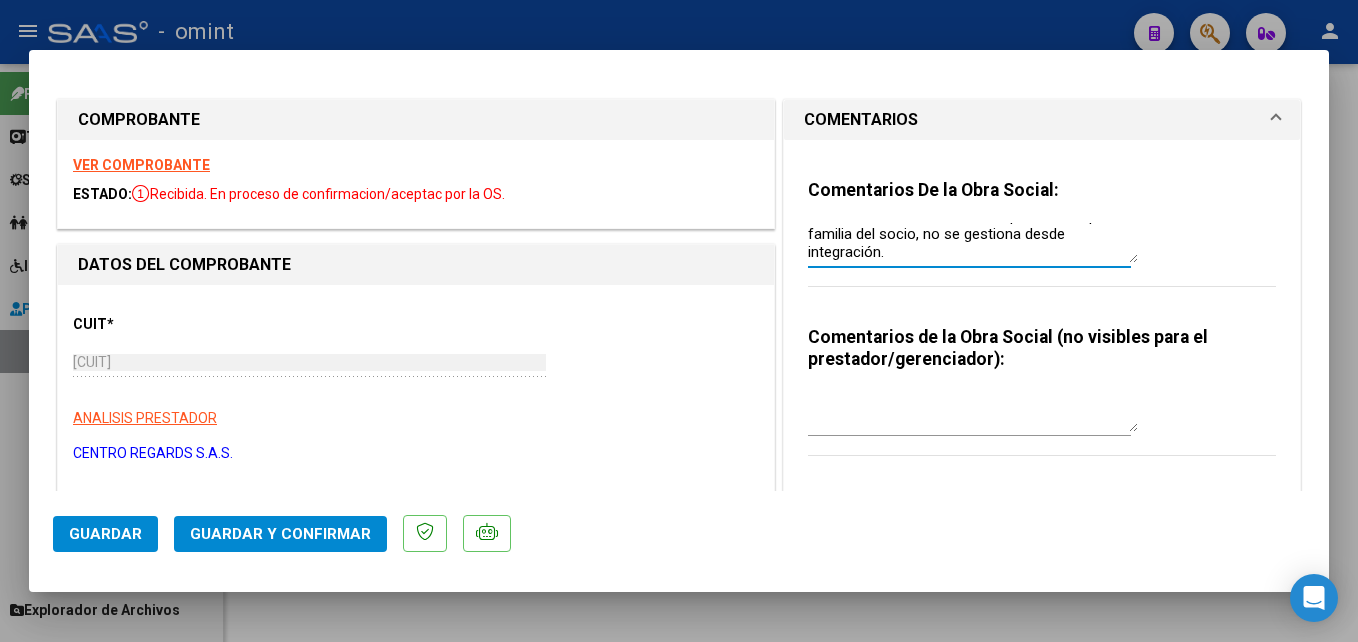 scroll, scrollTop: 18, scrollLeft: 0, axis: vertical 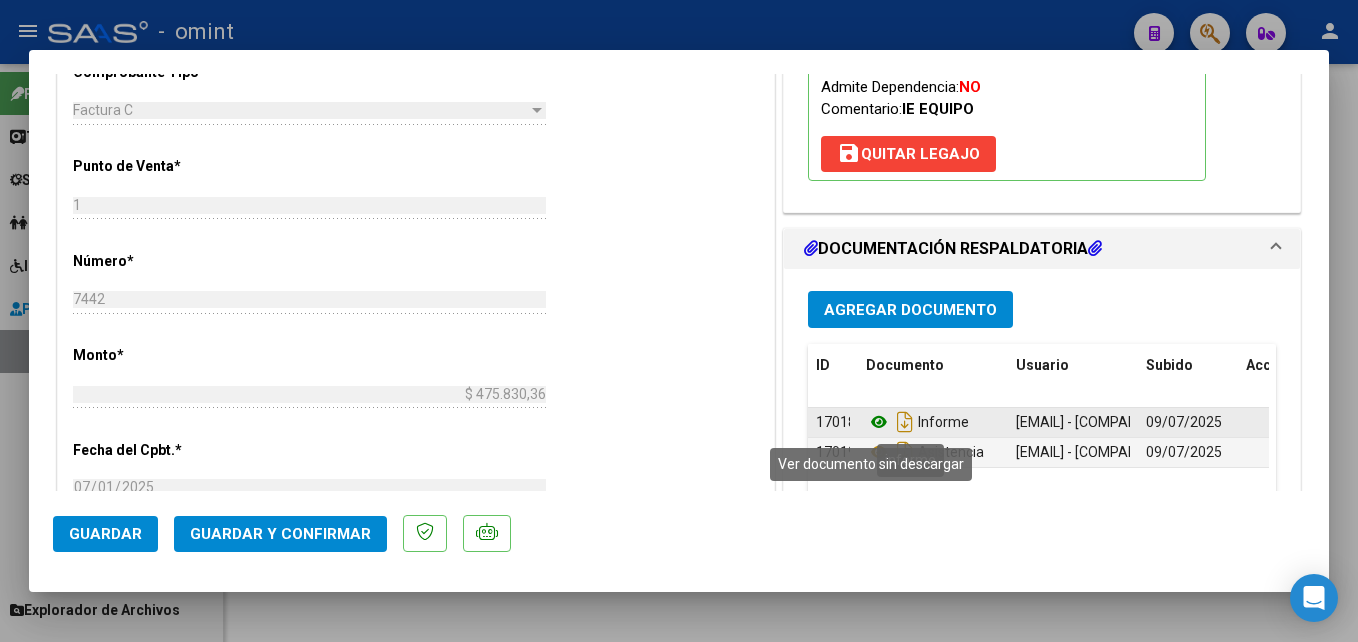click 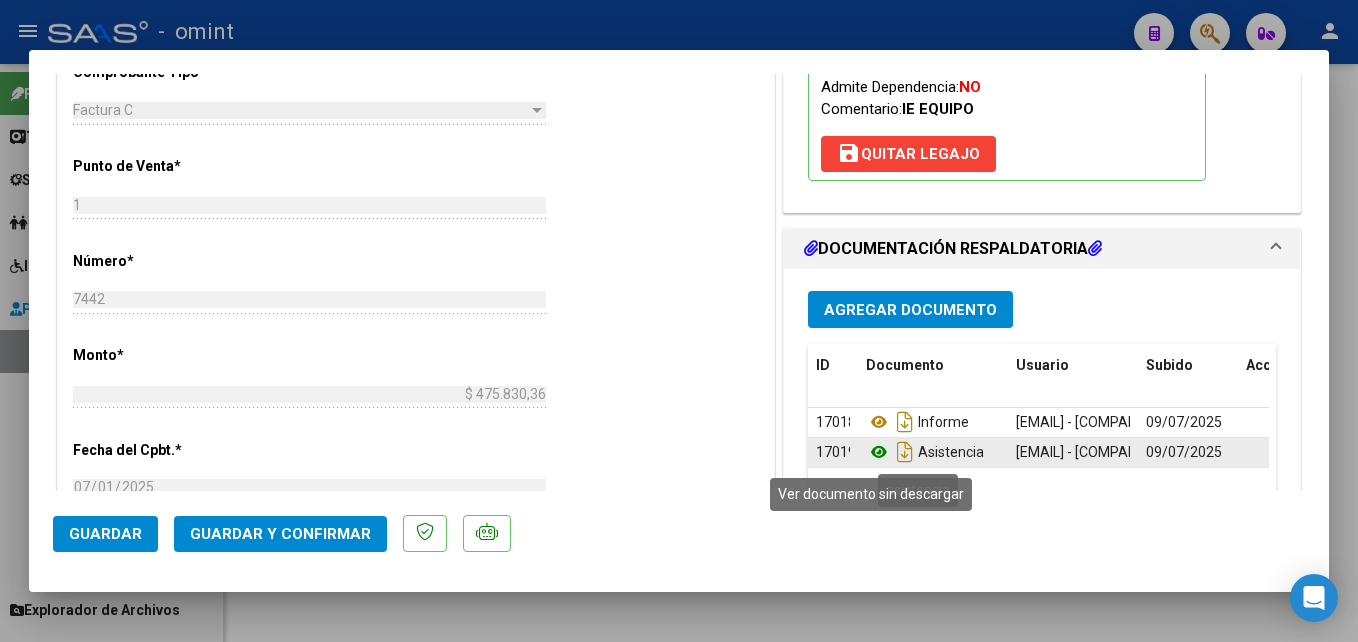click 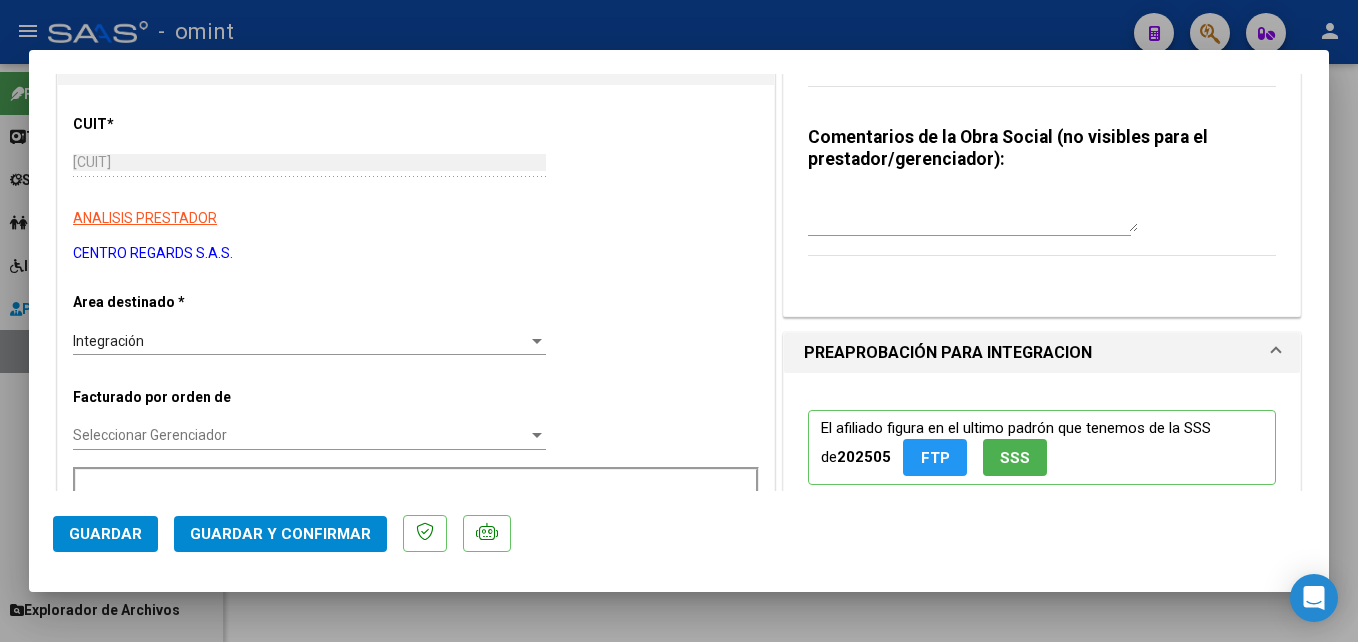 scroll, scrollTop: 0, scrollLeft: 0, axis: both 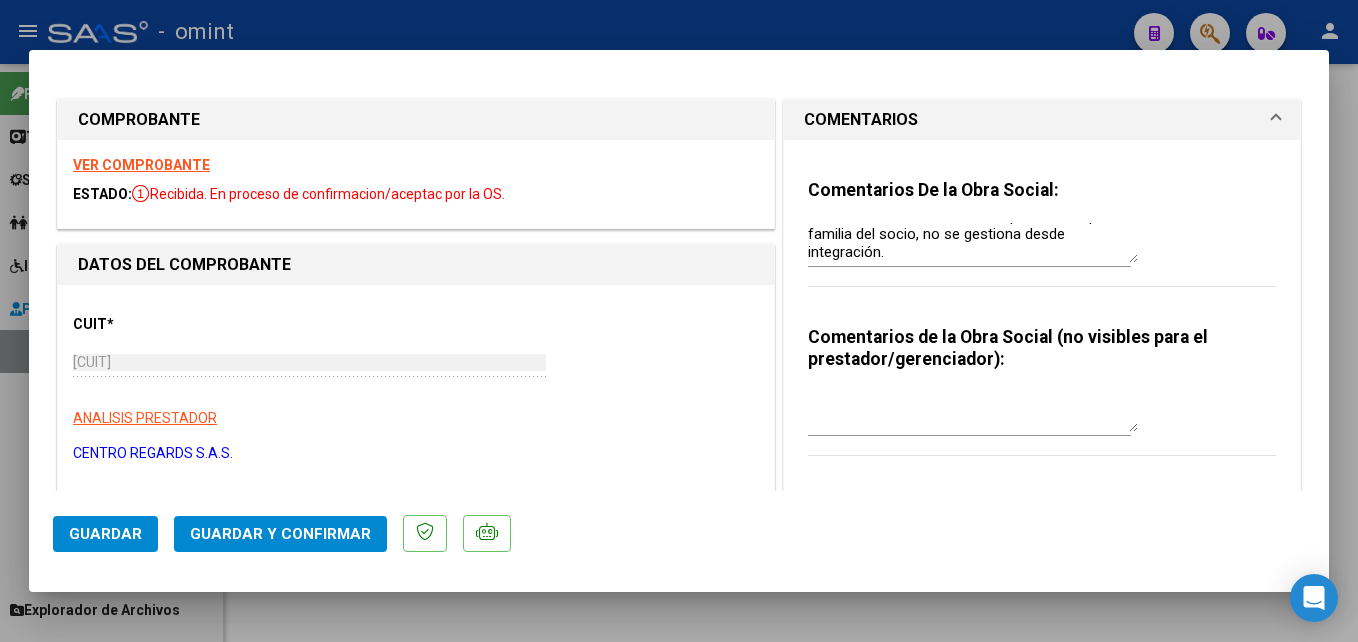 click on "VER COMPROBANTE" at bounding box center (141, 165) 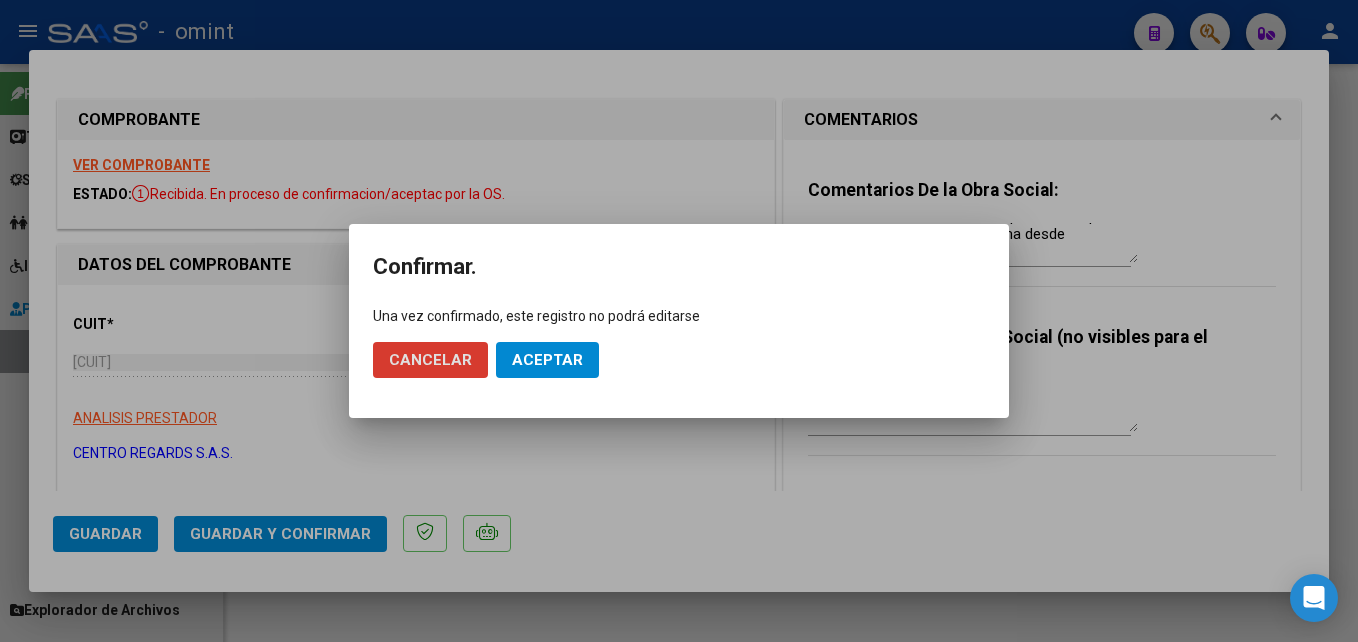 click on "Aceptar" 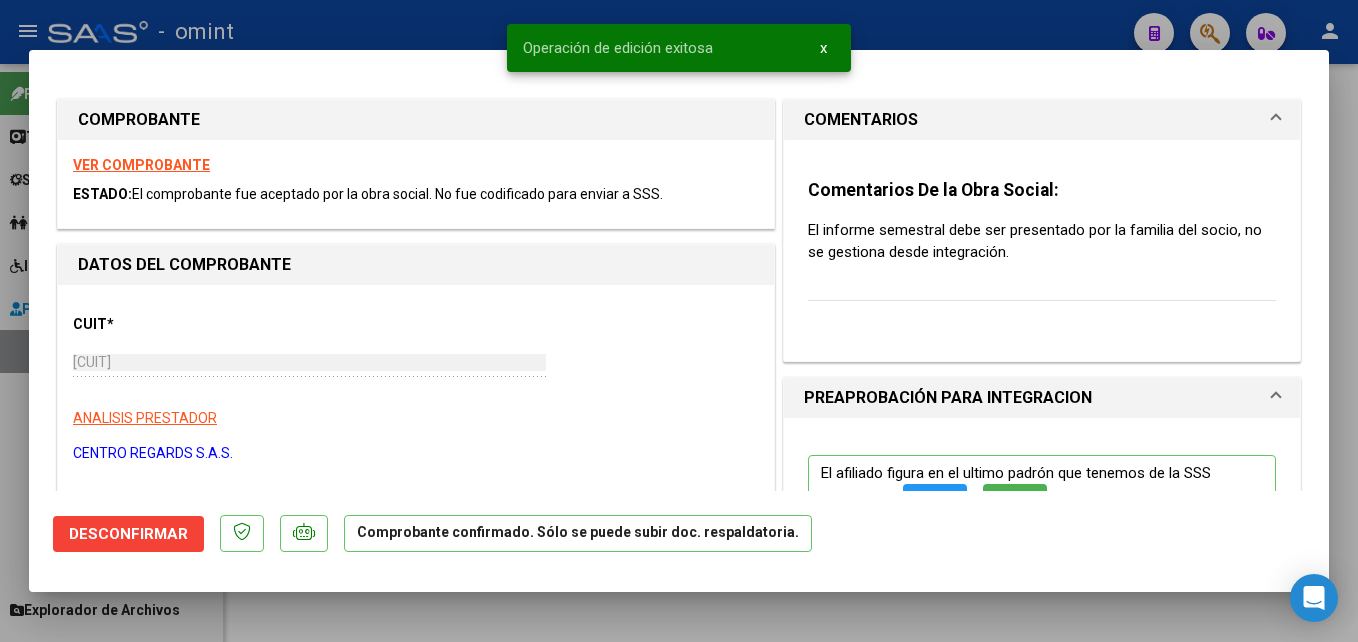 click at bounding box center (679, 321) 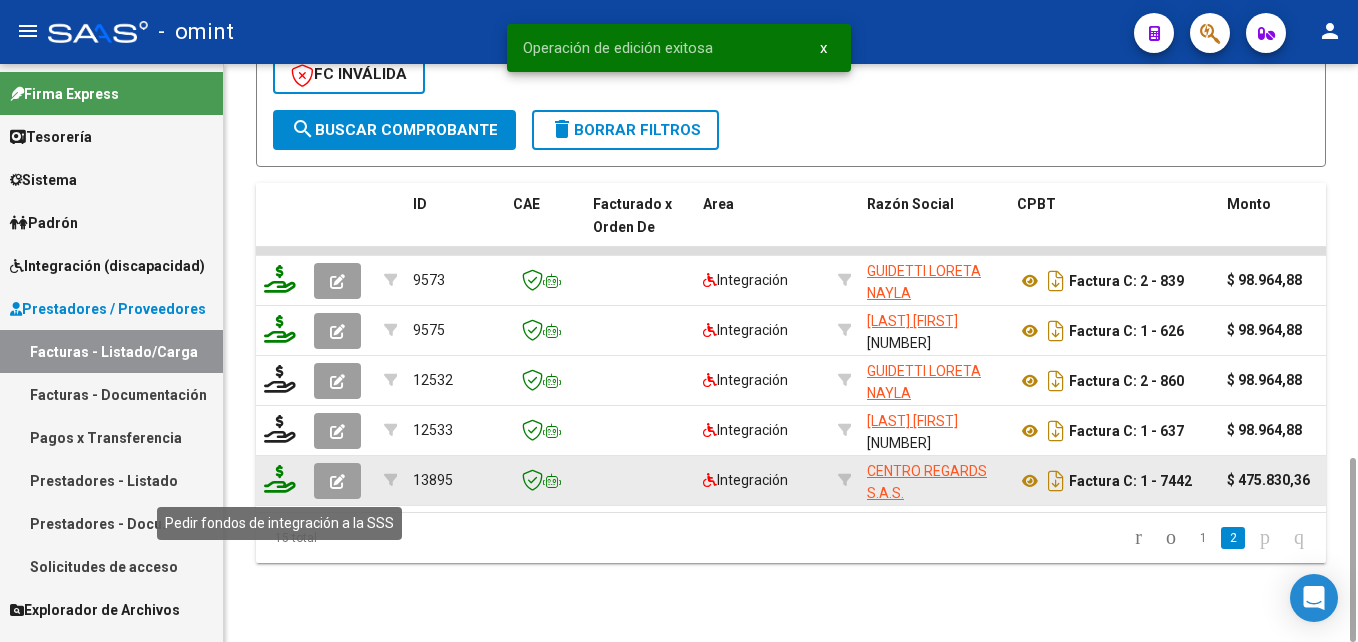 click 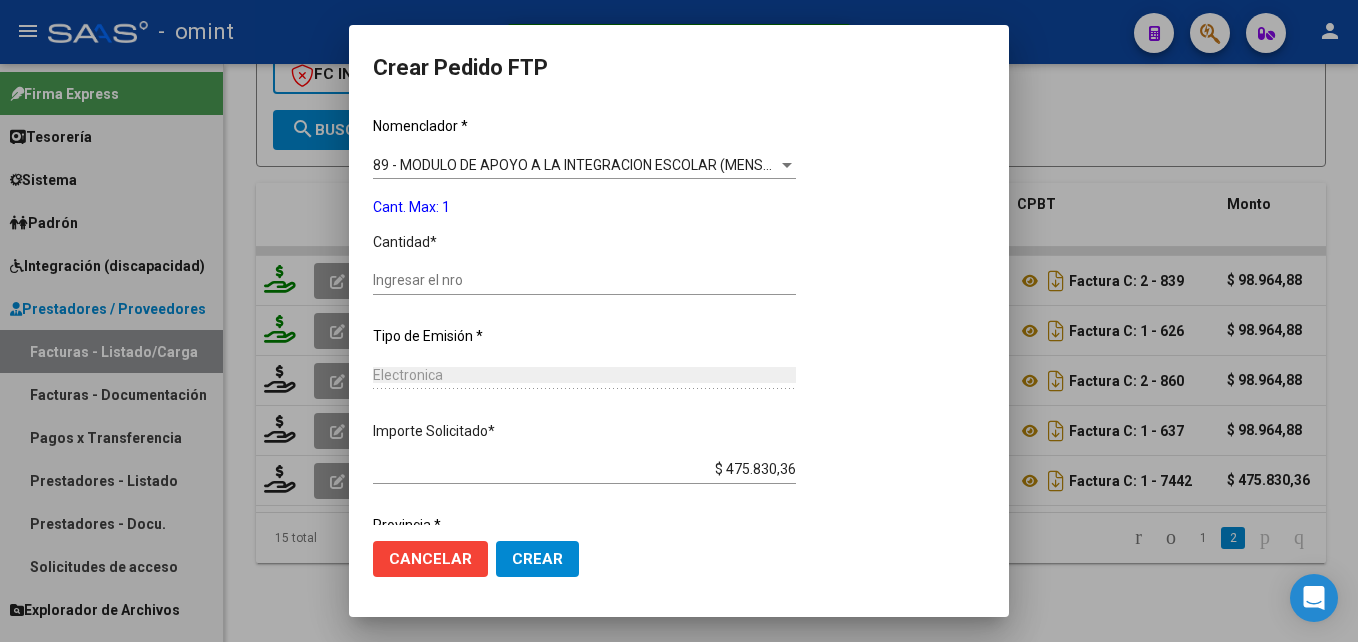 scroll, scrollTop: 765, scrollLeft: 0, axis: vertical 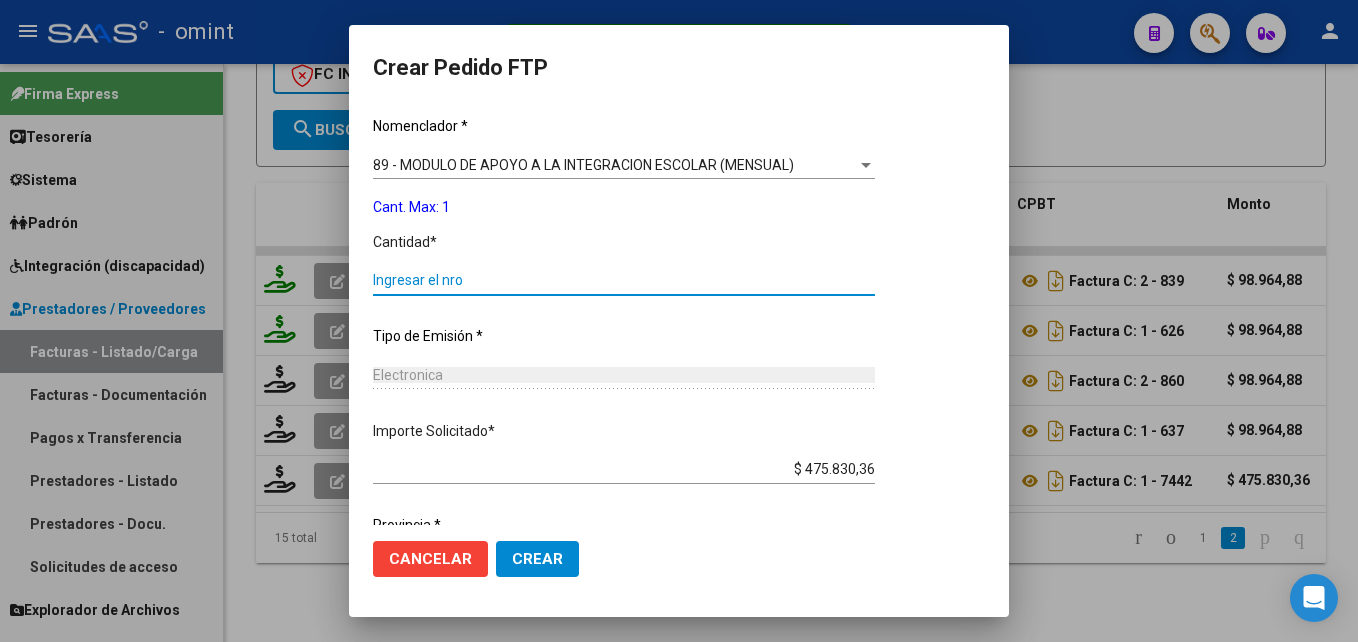 click on "Ingresar el nro" at bounding box center (624, 280) 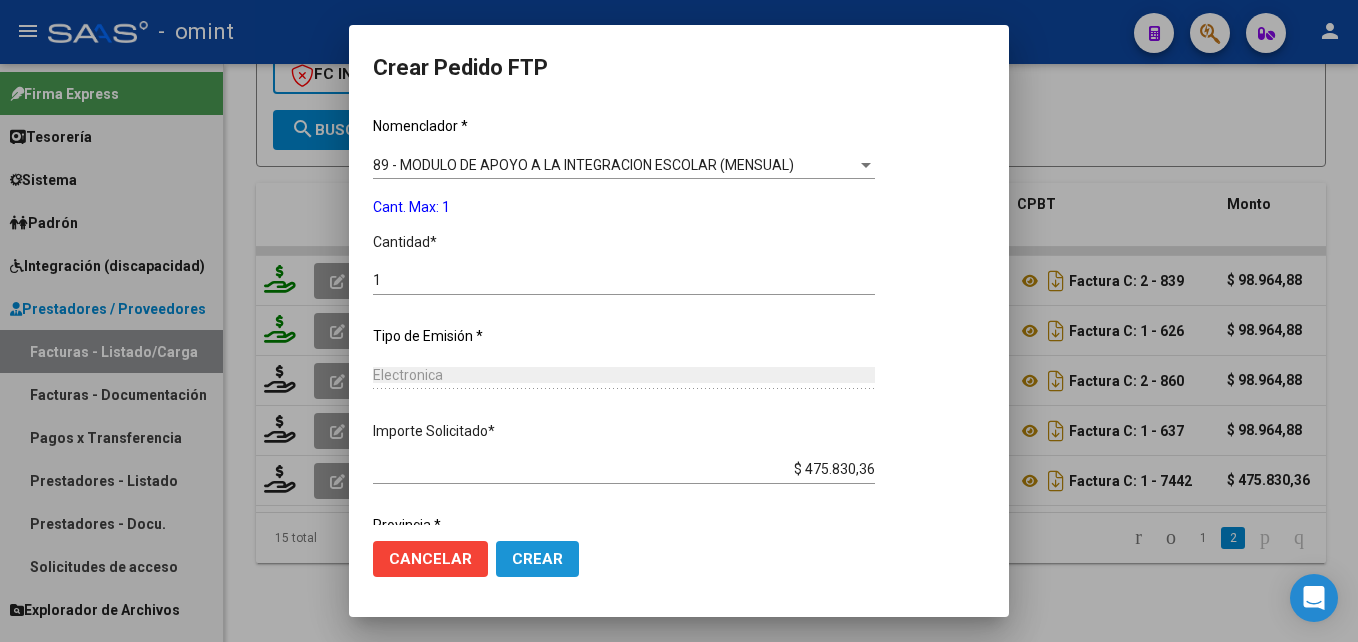 click on "Crear" 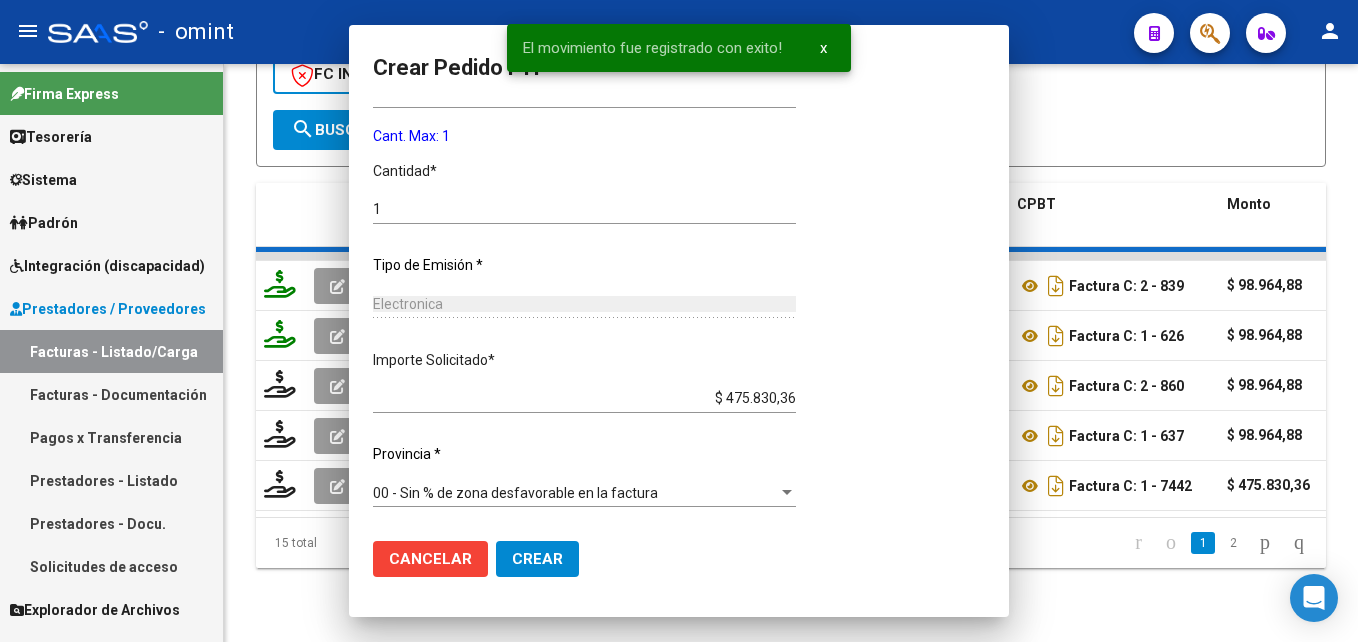 scroll, scrollTop: 0, scrollLeft: 0, axis: both 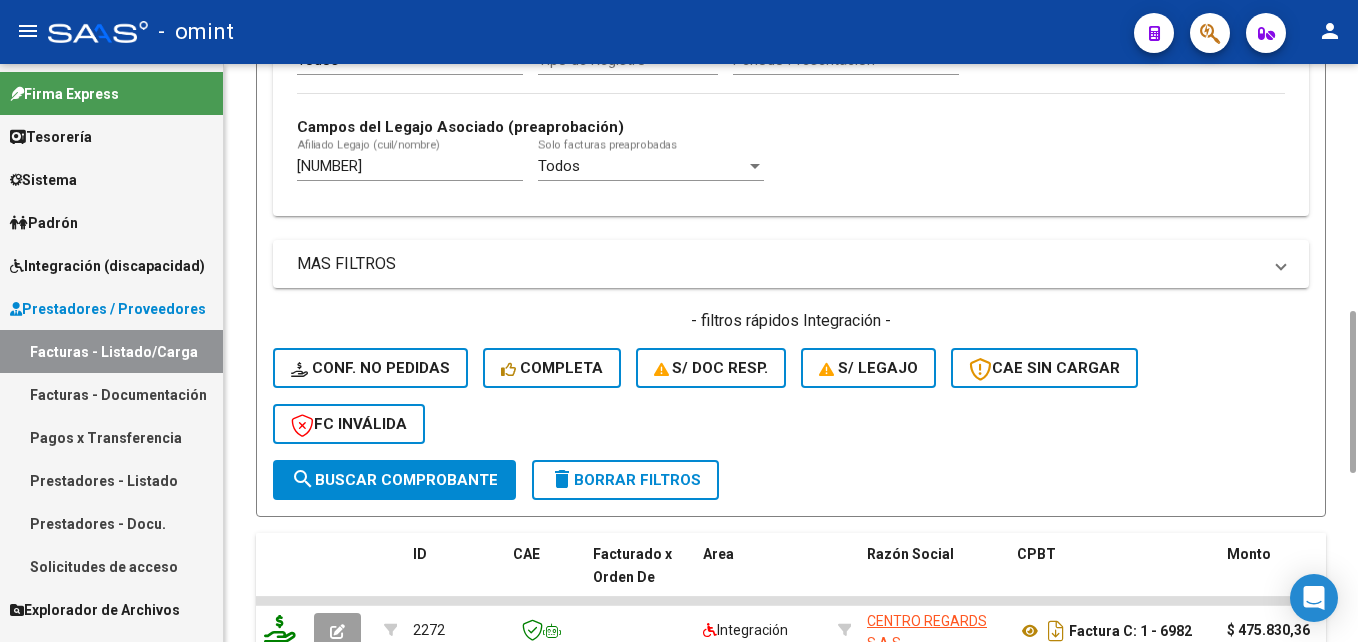 click on "20542984938 Afiliado Legajo (cuil/nombre)" 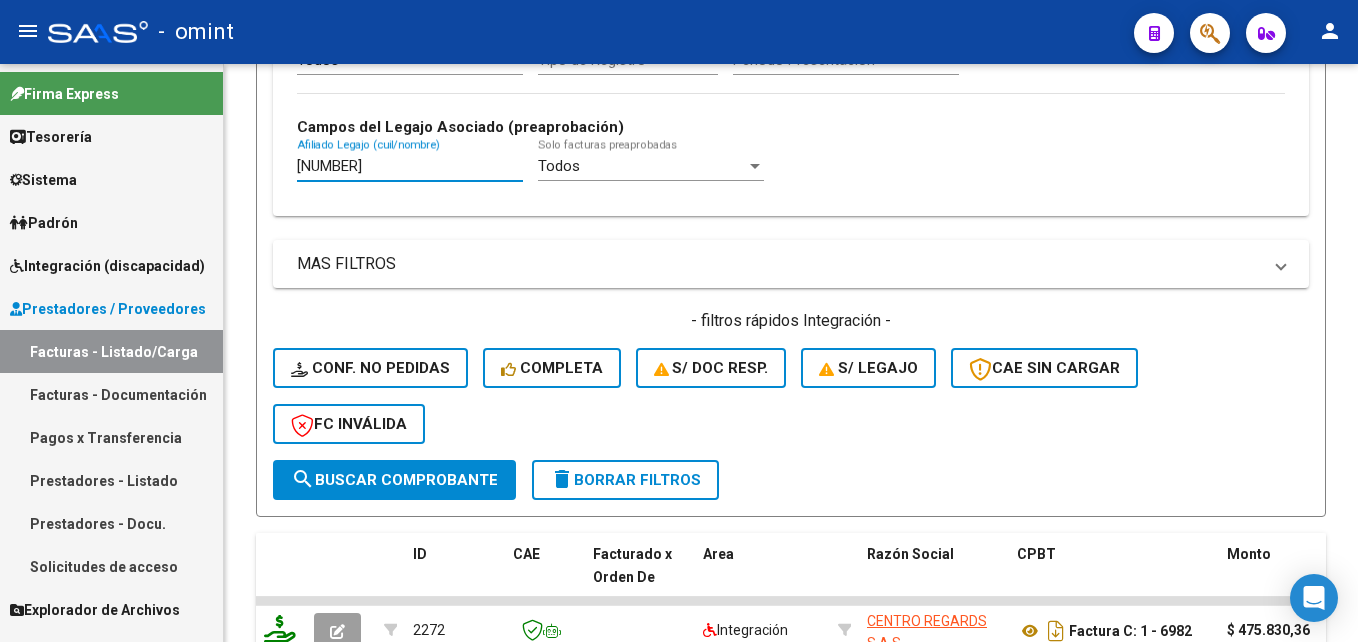 drag, startPoint x: 386, startPoint y: 167, endPoint x: 78, endPoint y: 173, distance: 308.05844 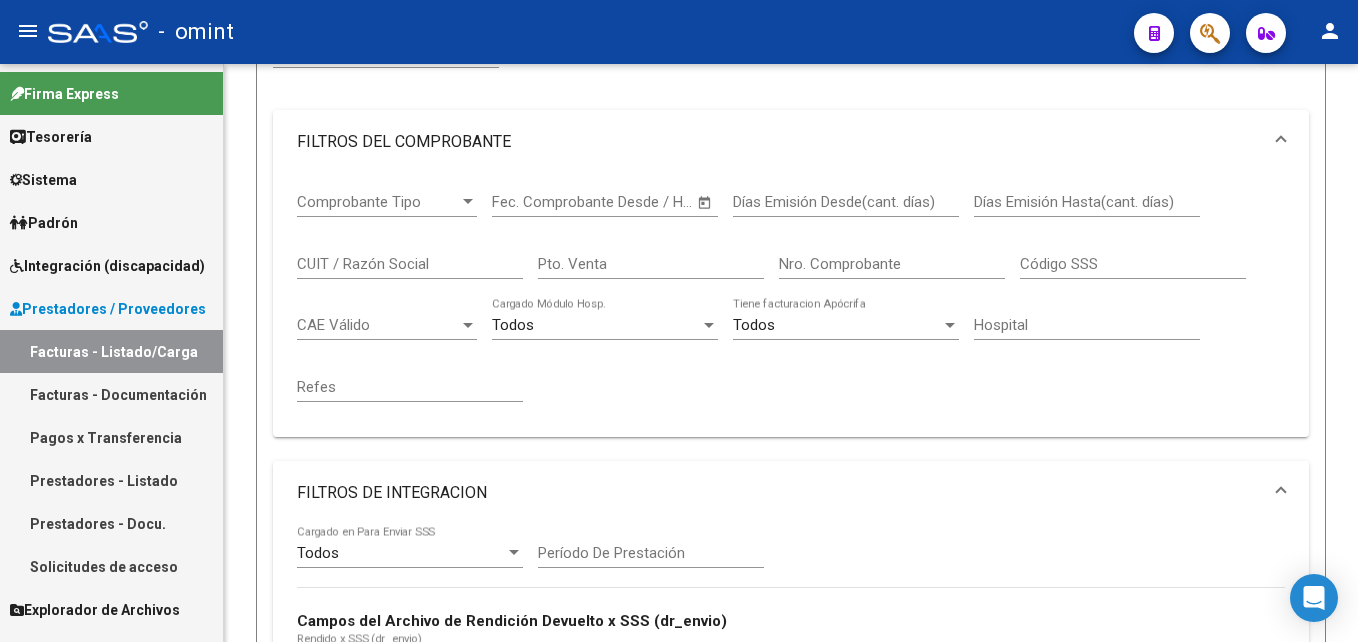 scroll, scrollTop: 0, scrollLeft: 0, axis: both 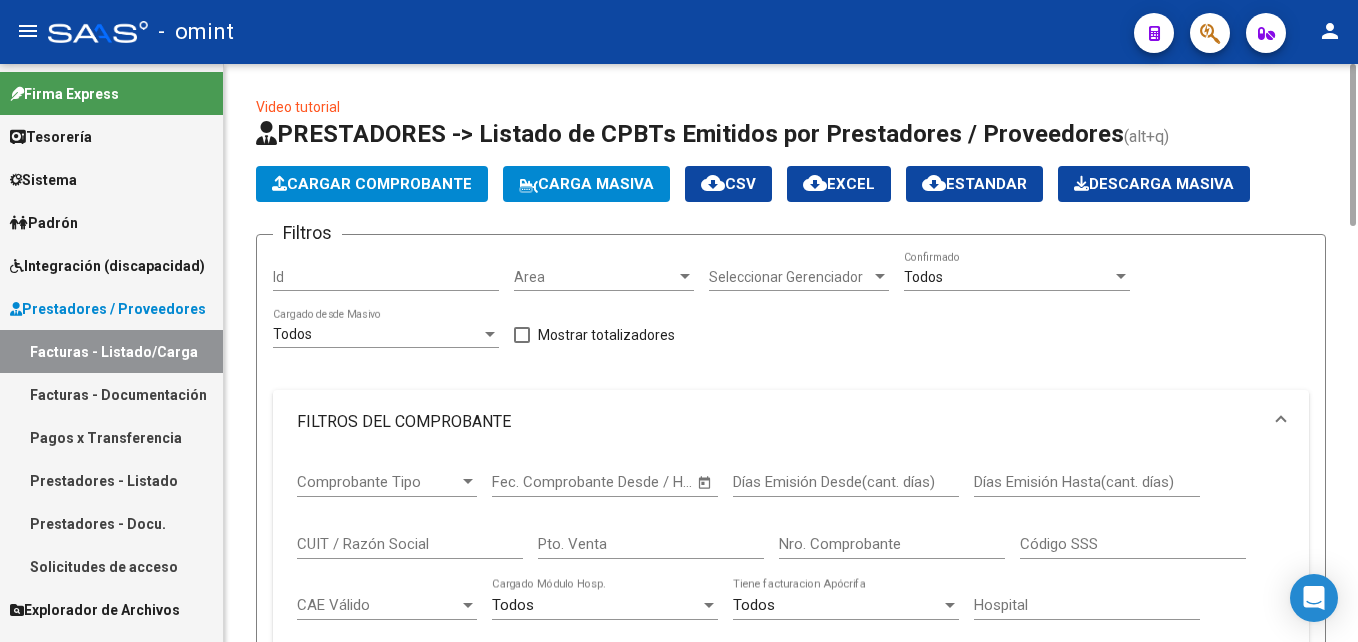 click on "Comprobante Tipo Comprobante Tipo" at bounding box center [387, 475] 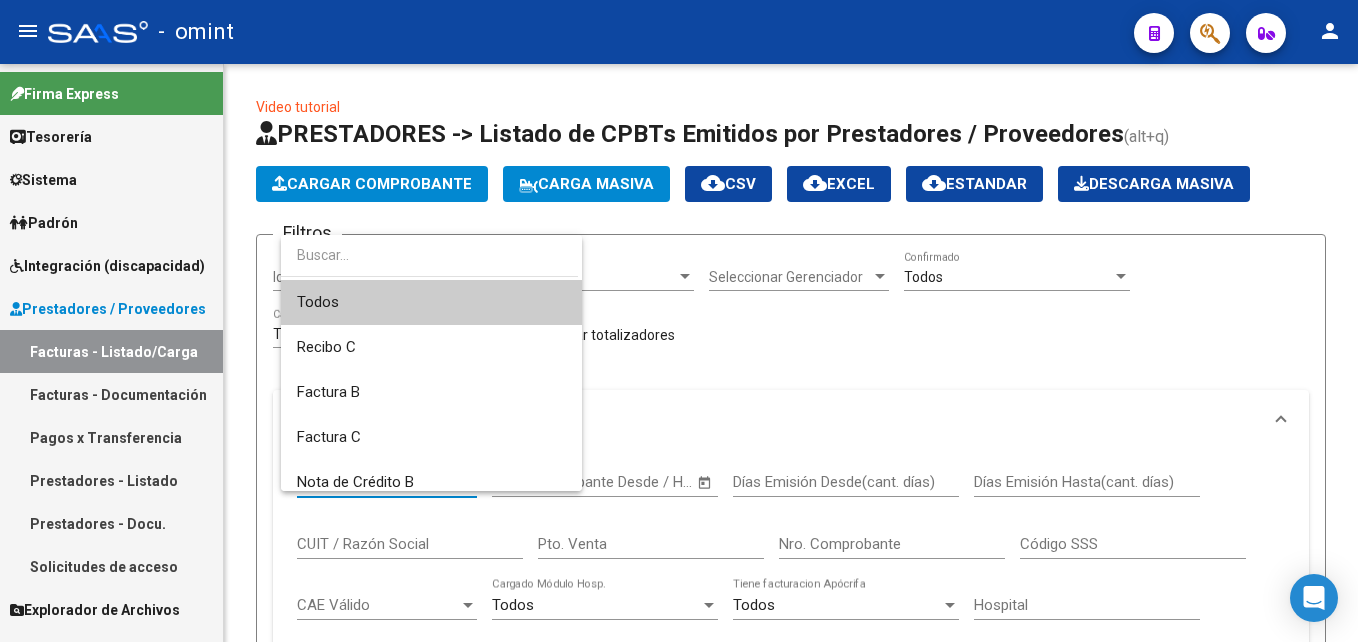 click at bounding box center (679, 321) 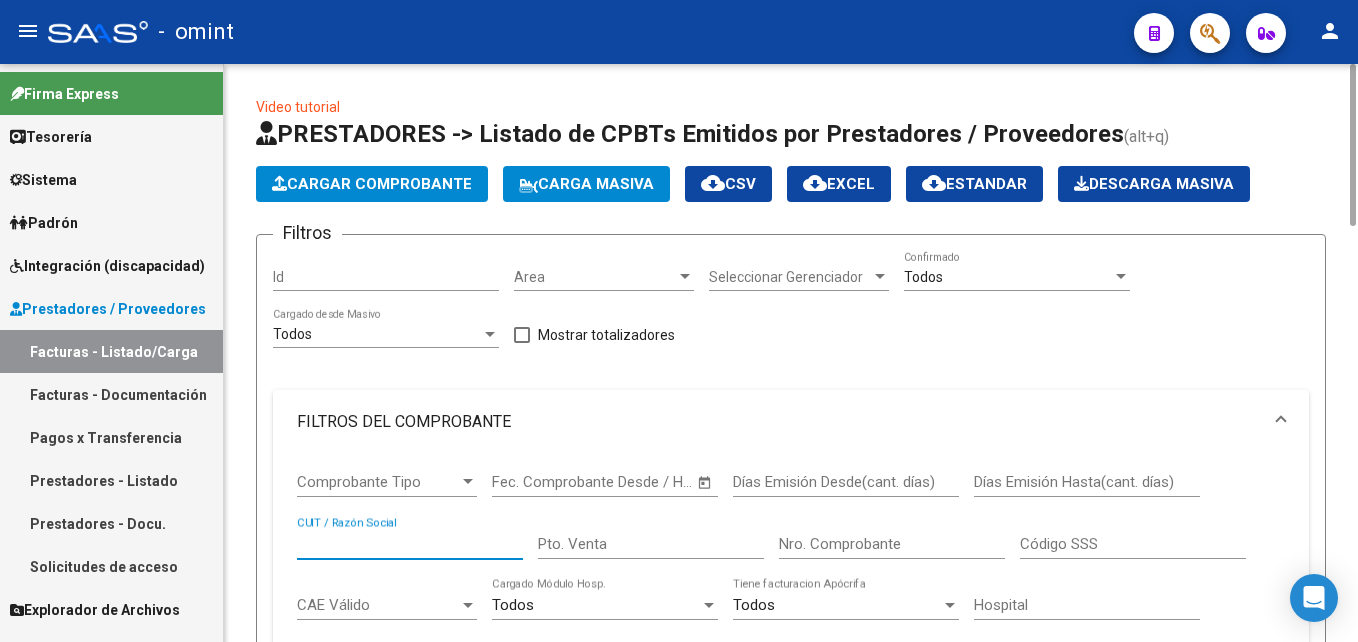 click on "CUIT / Razón Social" at bounding box center (410, 544) 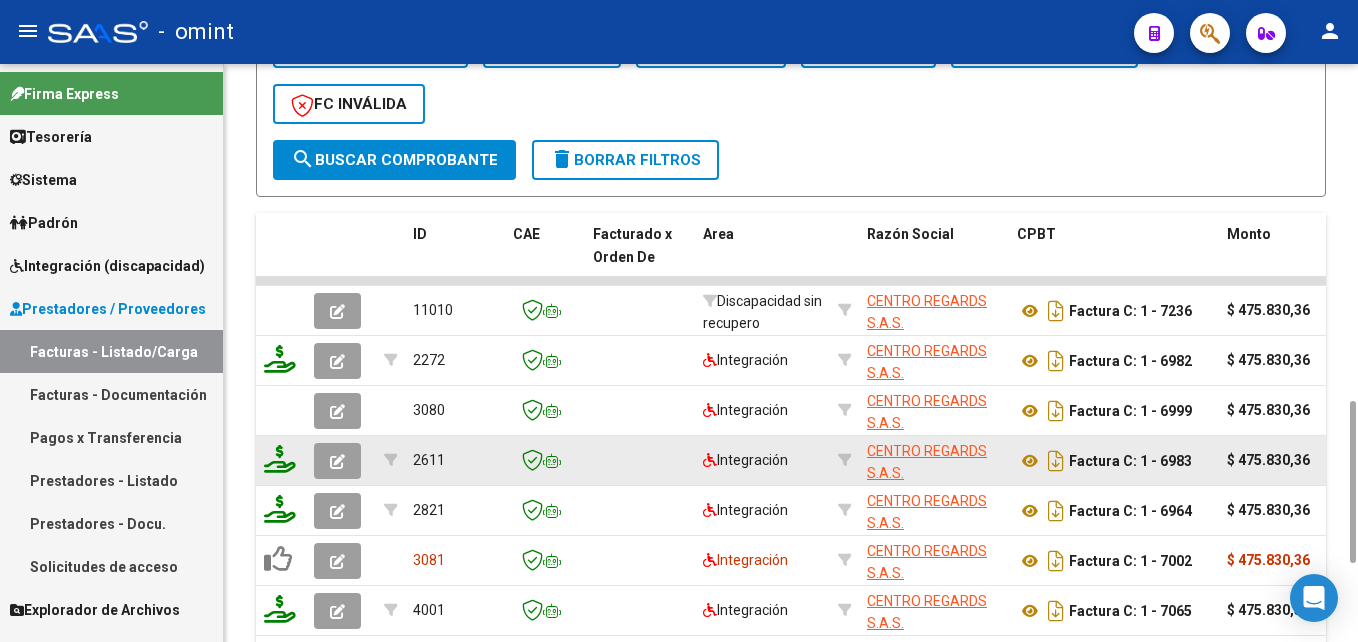 scroll, scrollTop: 1400, scrollLeft: 0, axis: vertical 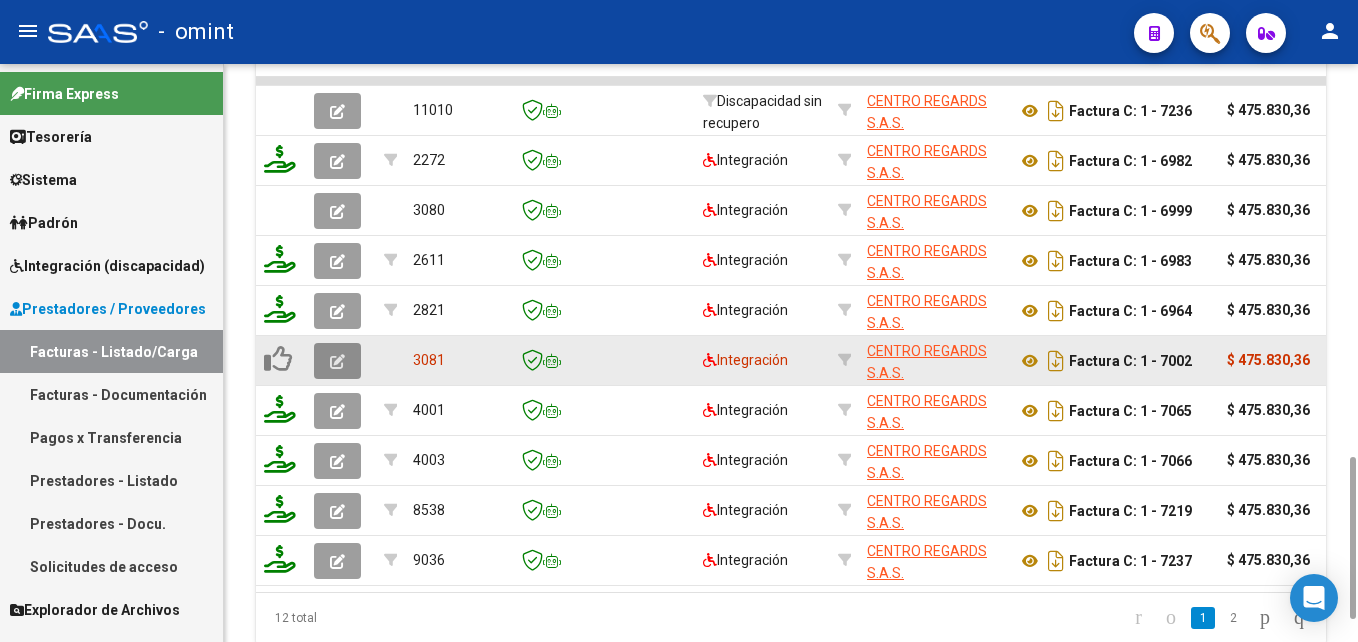 click 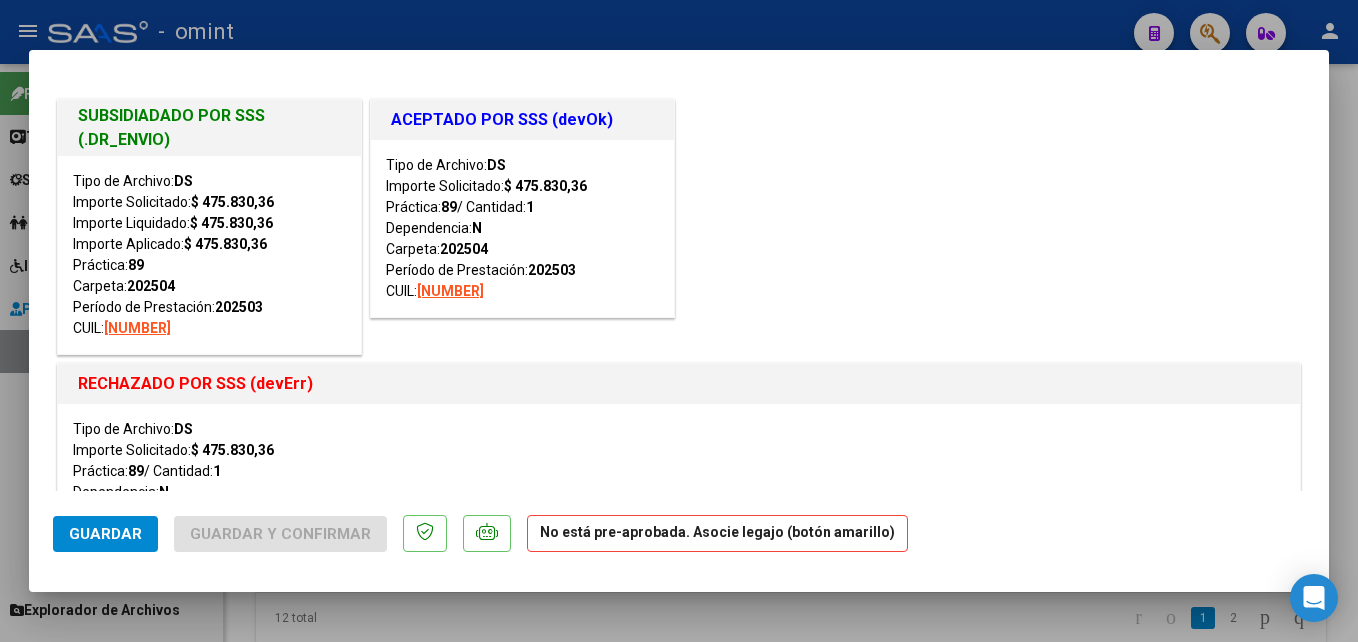 scroll, scrollTop: 300, scrollLeft: 0, axis: vertical 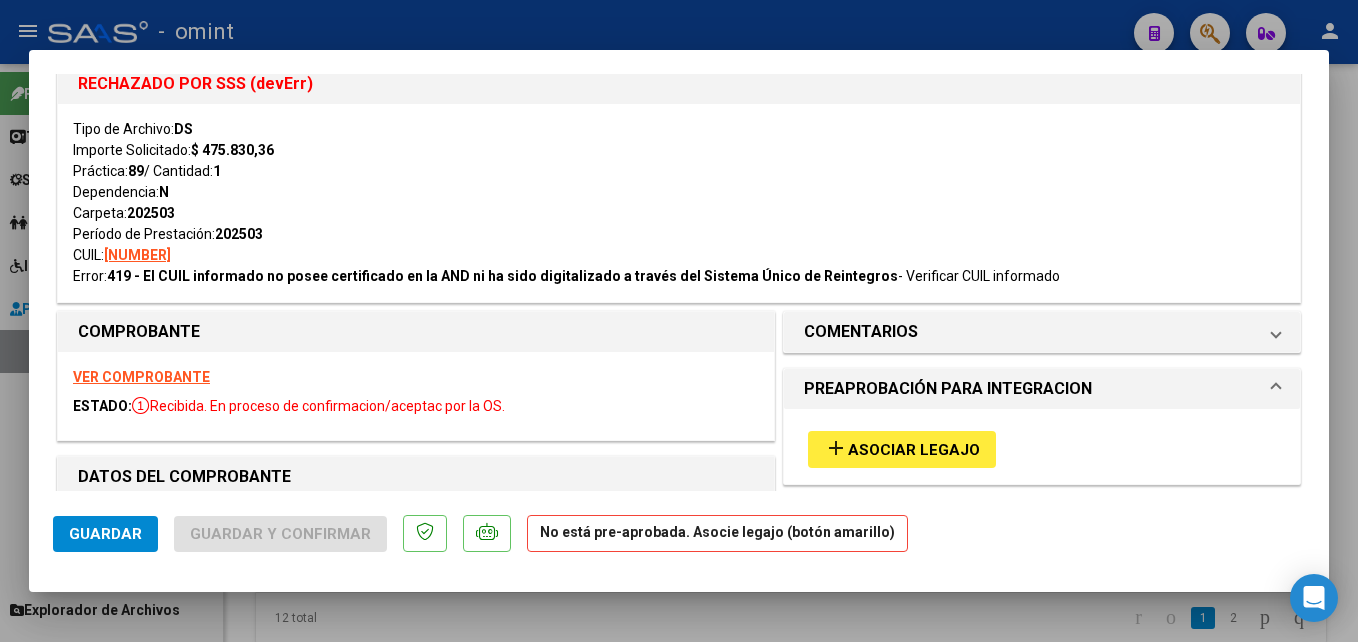 click at bounding box center (679, 321) 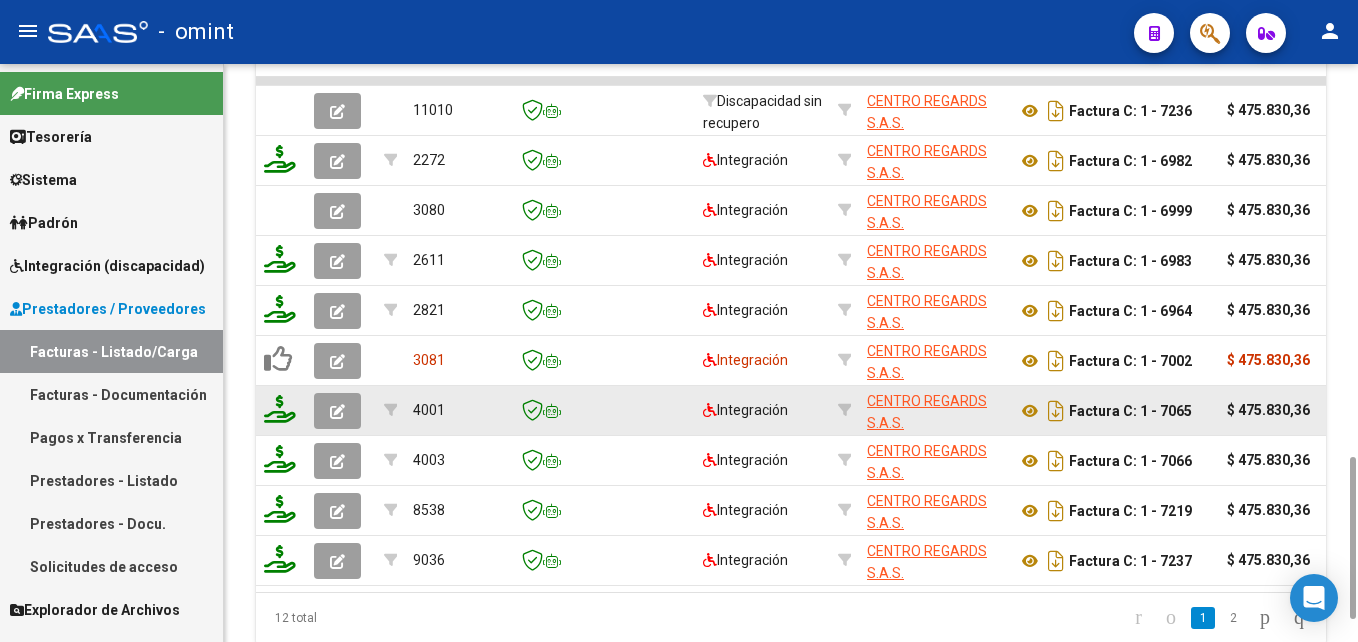 scroll, scrollTop: 1480, scrollLeft: 0, axis: vertical 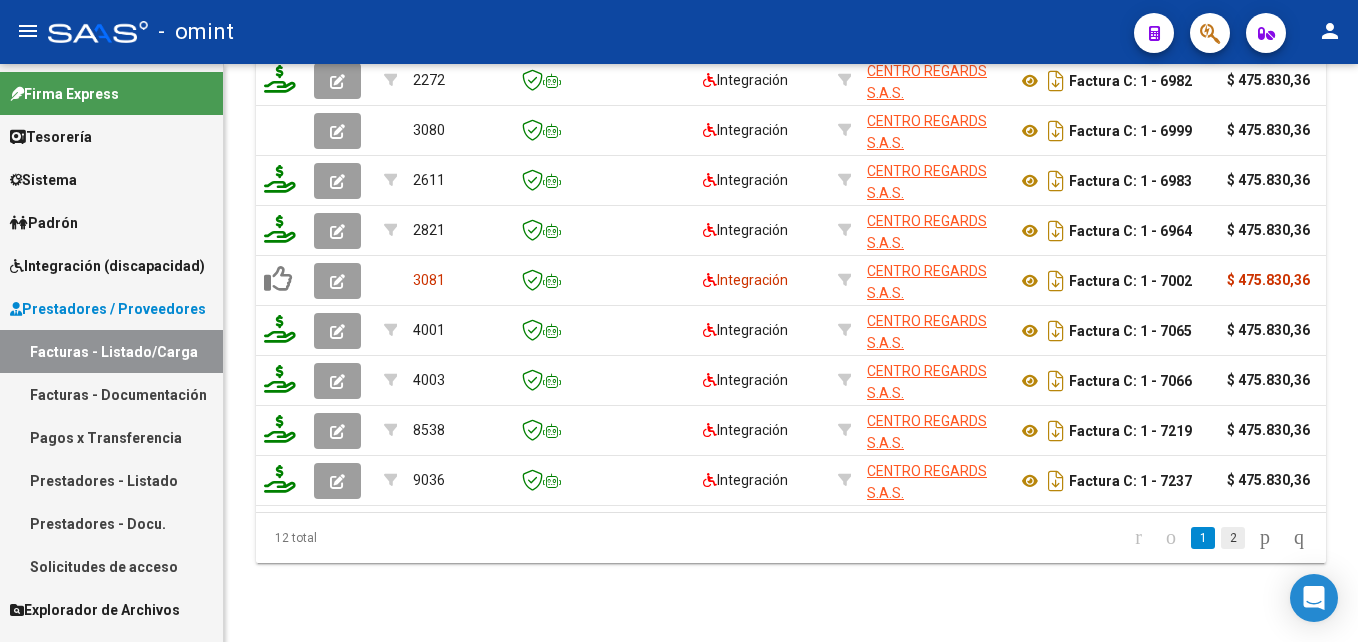 click on "2" 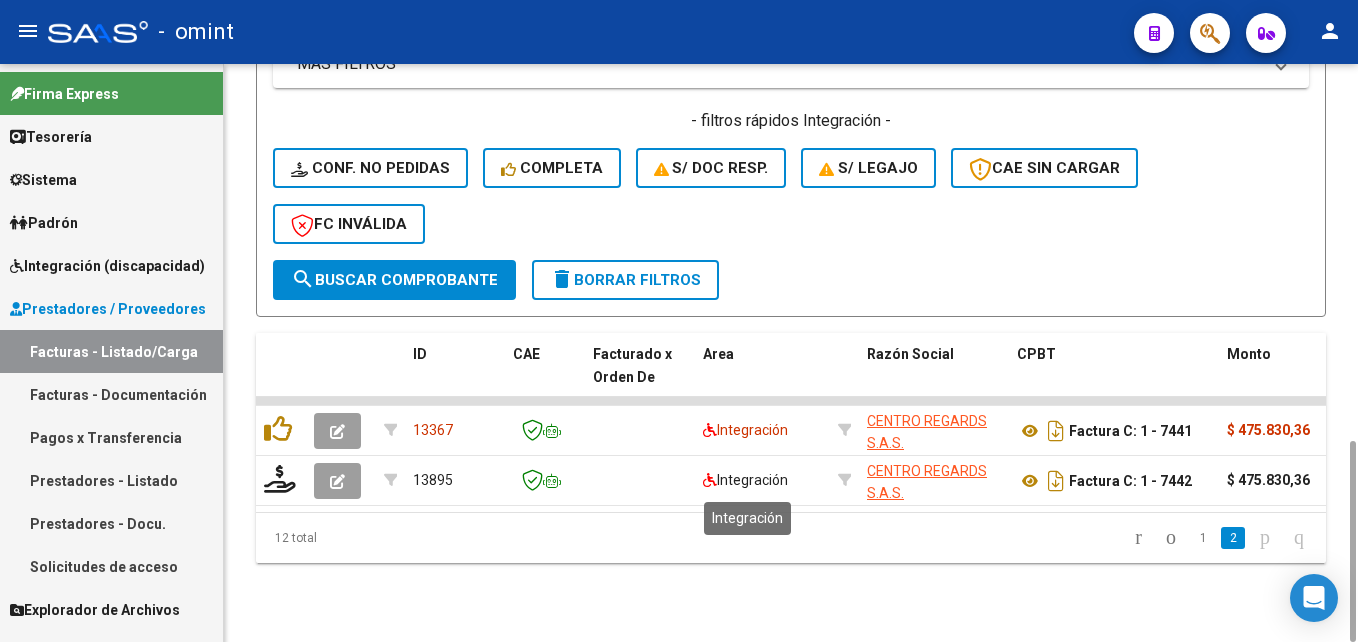 scroll, scrollTop: 1080, scrollLeft: 0, axis: vertical 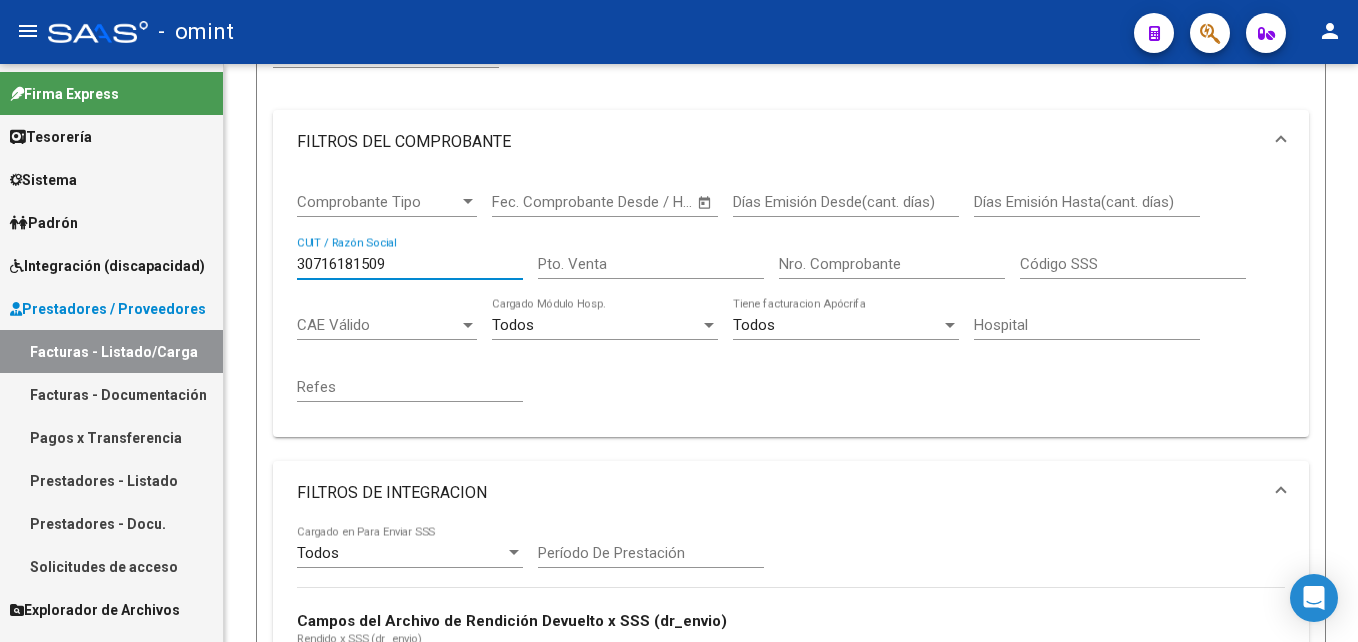 drag, startPoint x: 395, startPoint y: 268, endPoint x: 198, endPoint y: 267, distance: 197.00253 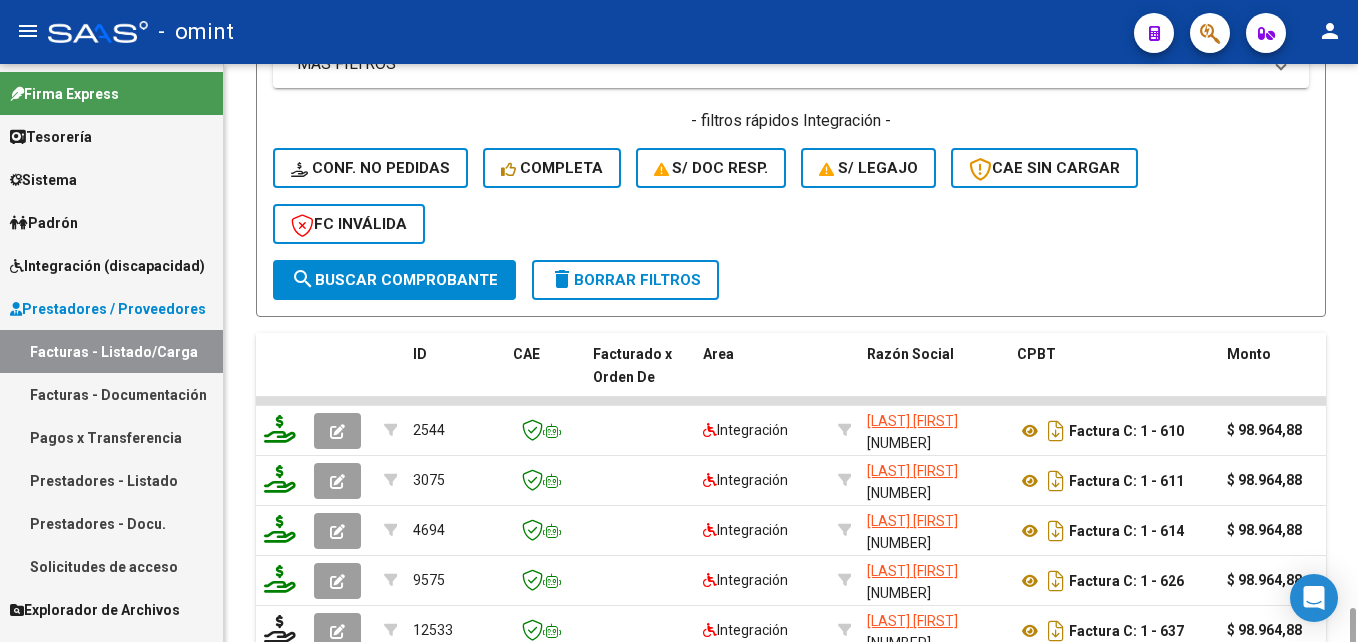scroll, scrollTop: 1230, scrollLeft: 0, axis: vertical 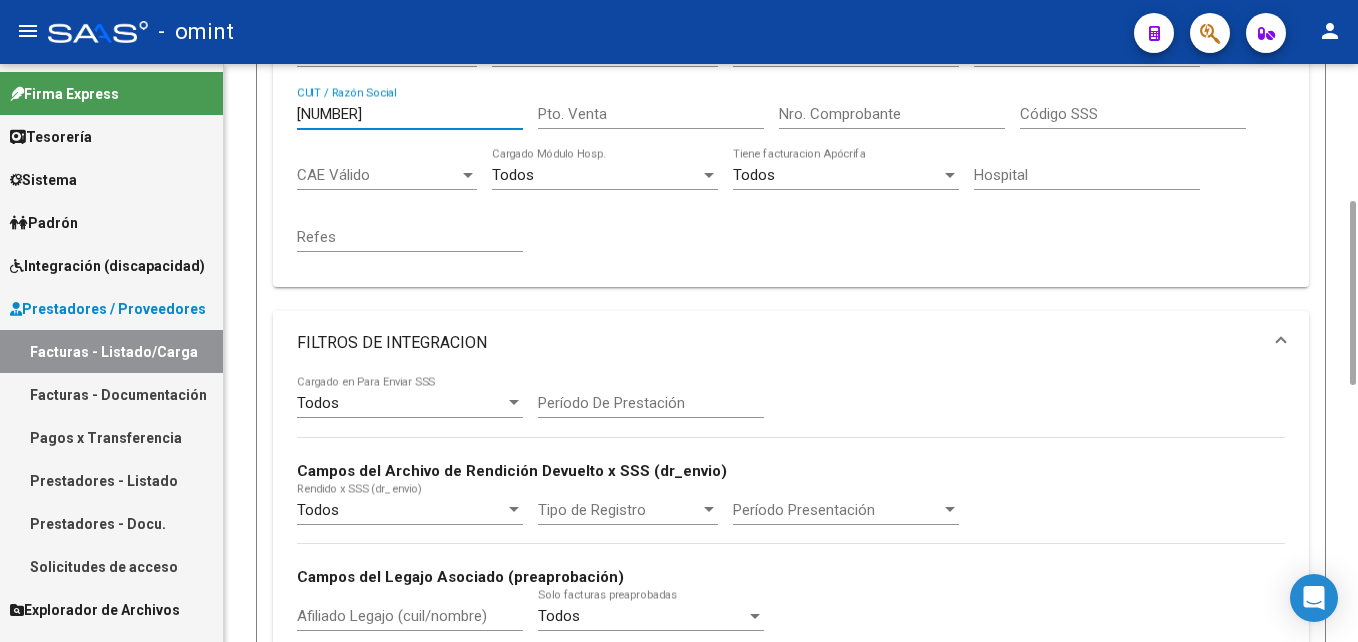 drag, startPoint x: 402, startPoint y: 121, endPoint x: 242, endPoint y: 117, distance: 160.04999 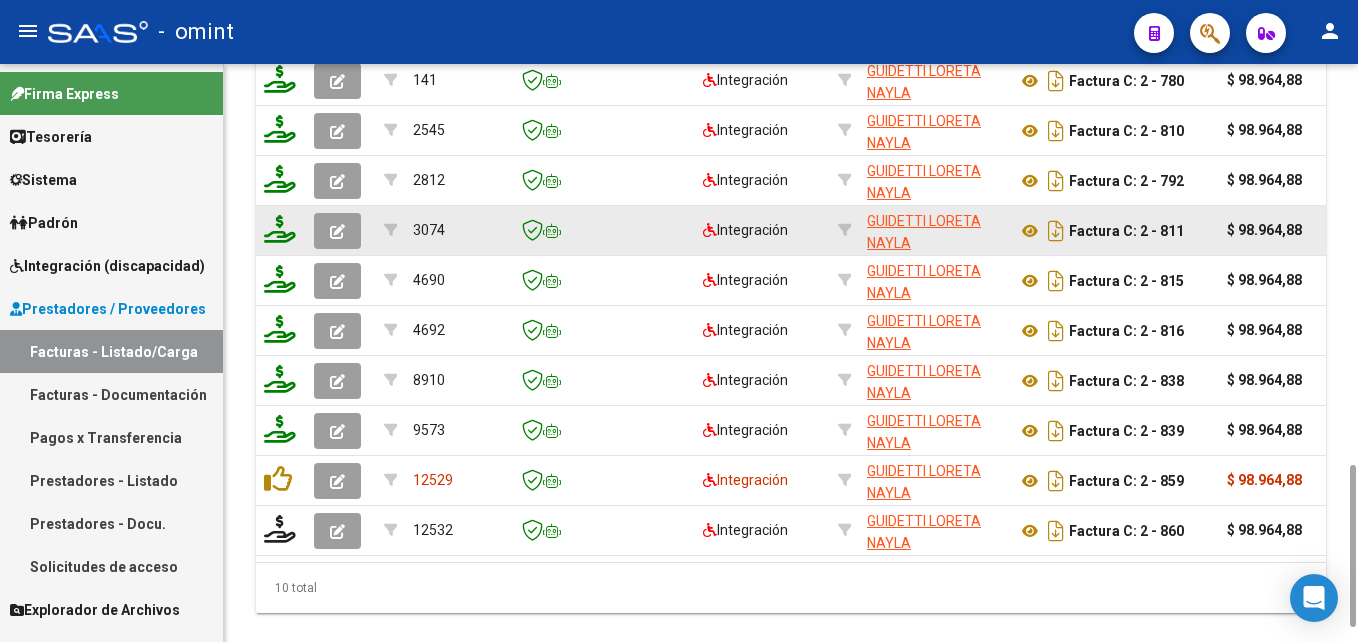 scroll, scrollTop: 1480, scrollLeft: 0, axis: vertical 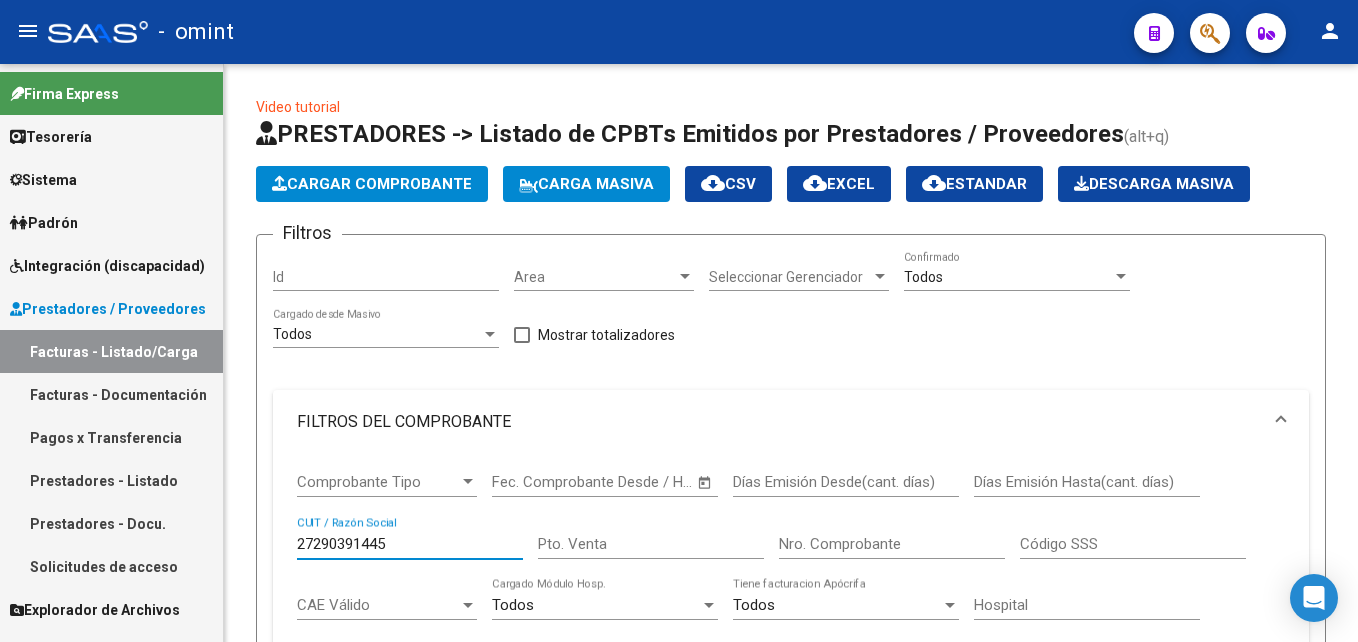 drag, startPoint x: 397, startPoint y: 541, endPoint x: 210, endPoint y: 527, distance: 187.52333 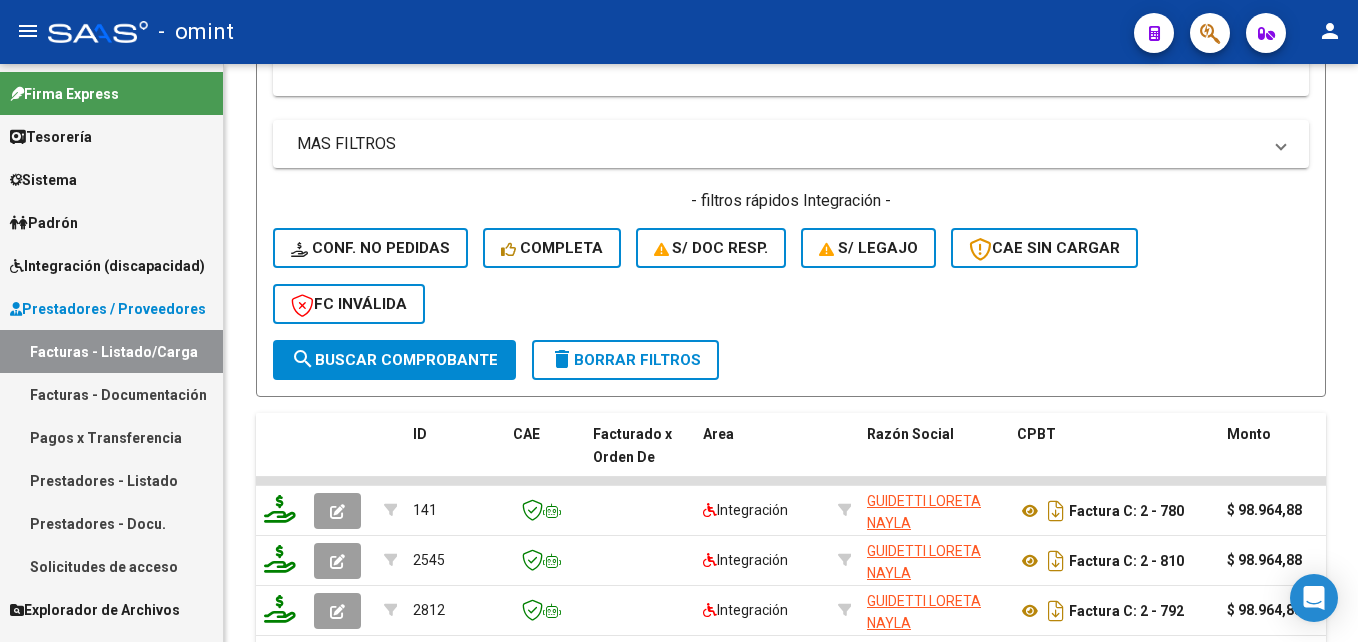 scroll, scrollTop: 600, scrollLeft: 0, axis: vertical 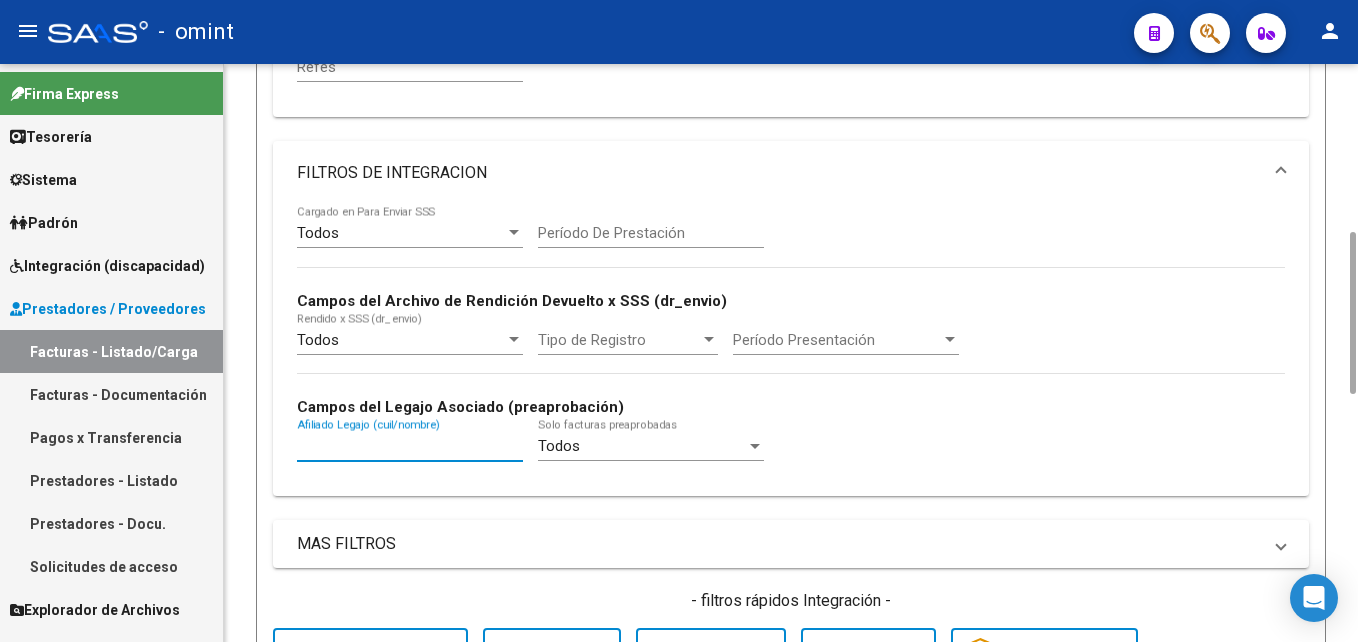 click on "Afiliado Legajo (cuil/nombre)" at bounding box center [410, 446] 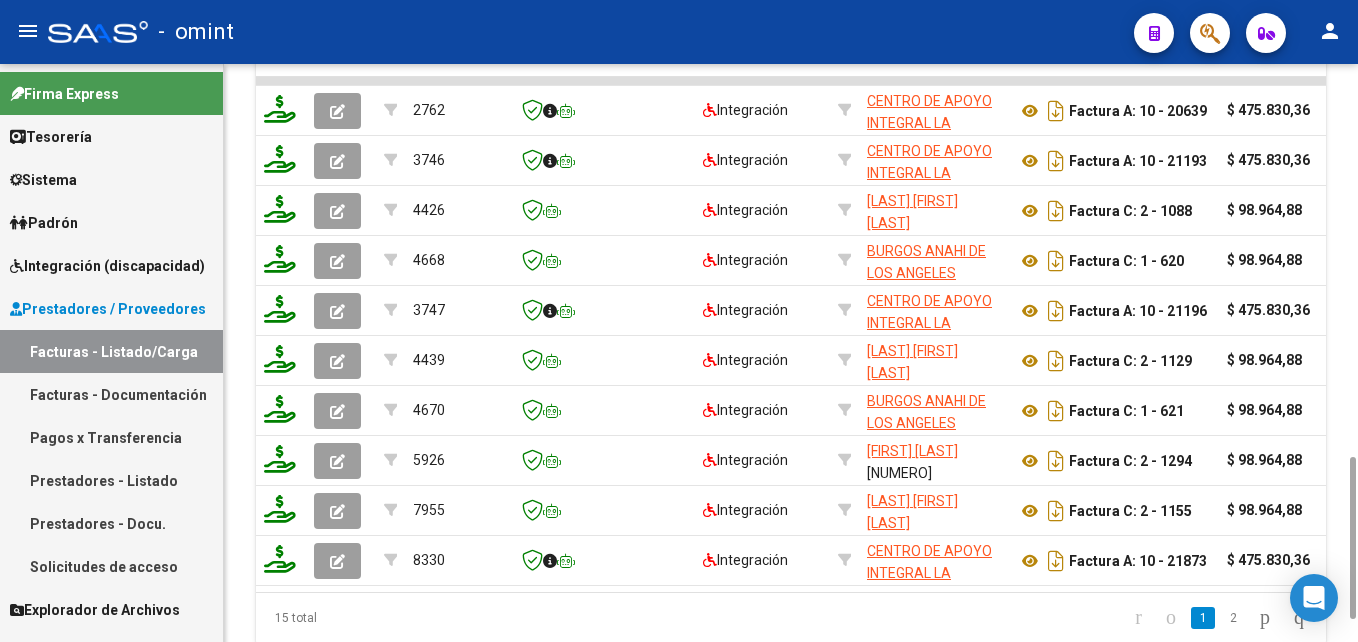 scroll, scrollTop: 1480, scrollLeft: 0, axis: vertical 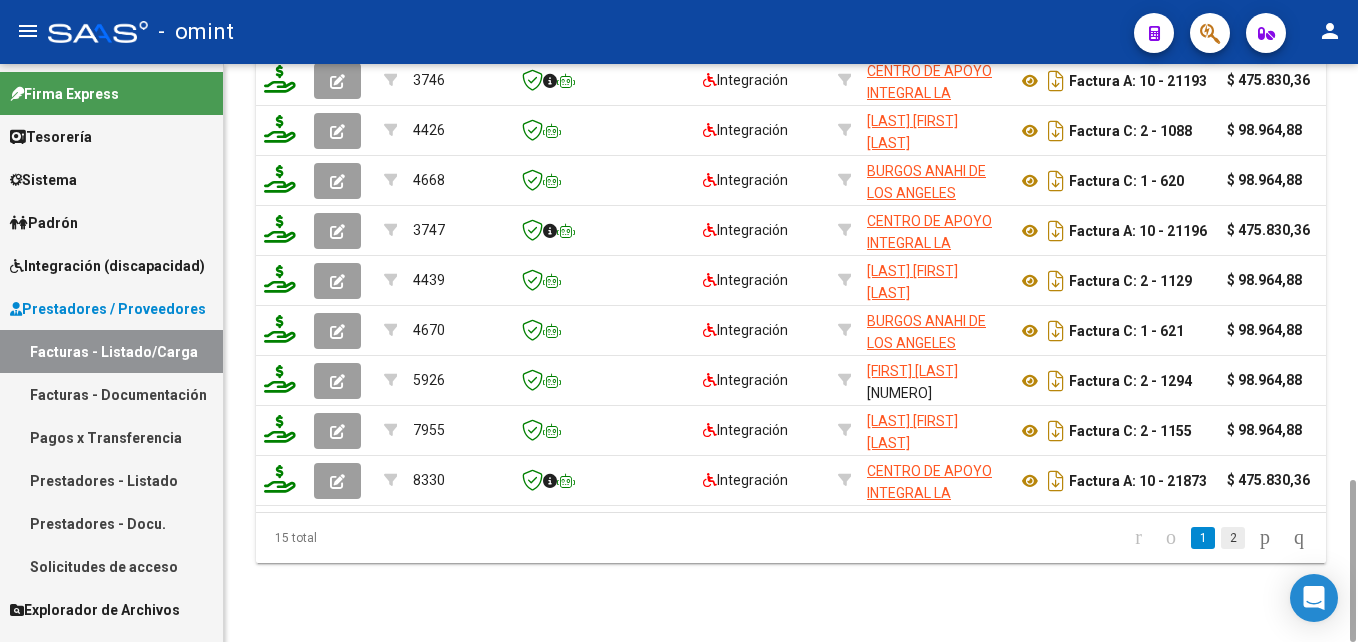 click on "2" 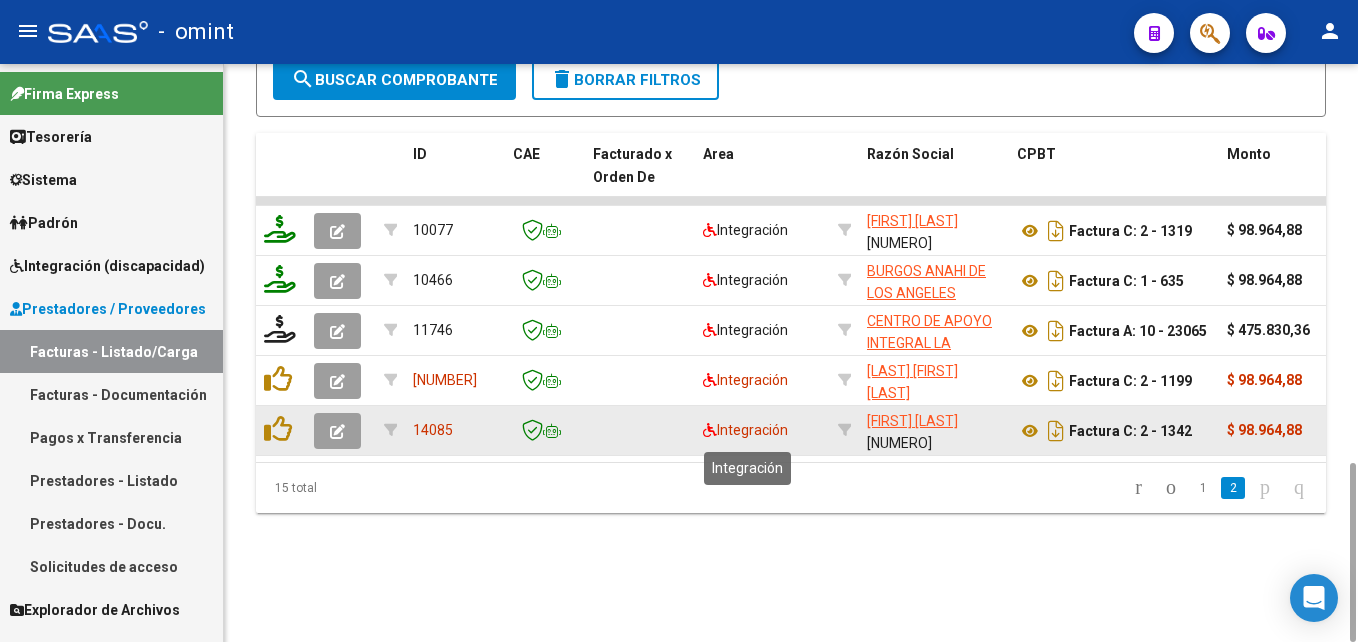 scroll, scrollTop: 1280, scrollLeft: 0, axis: vertical 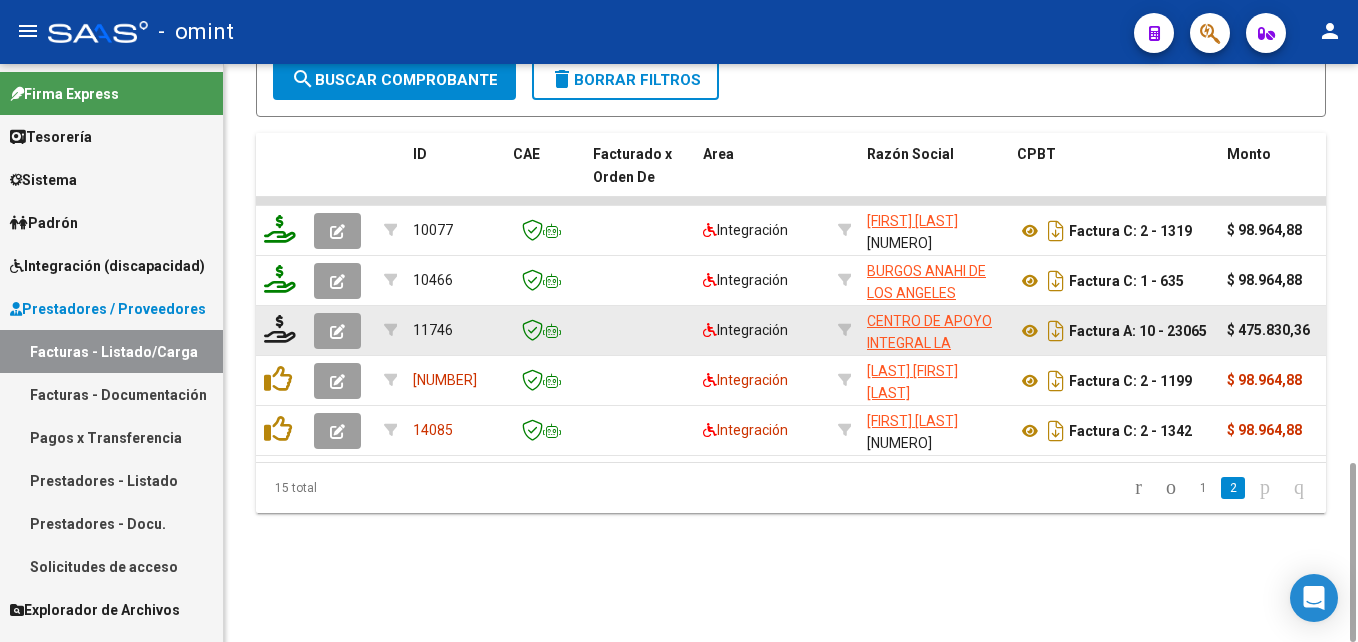 click 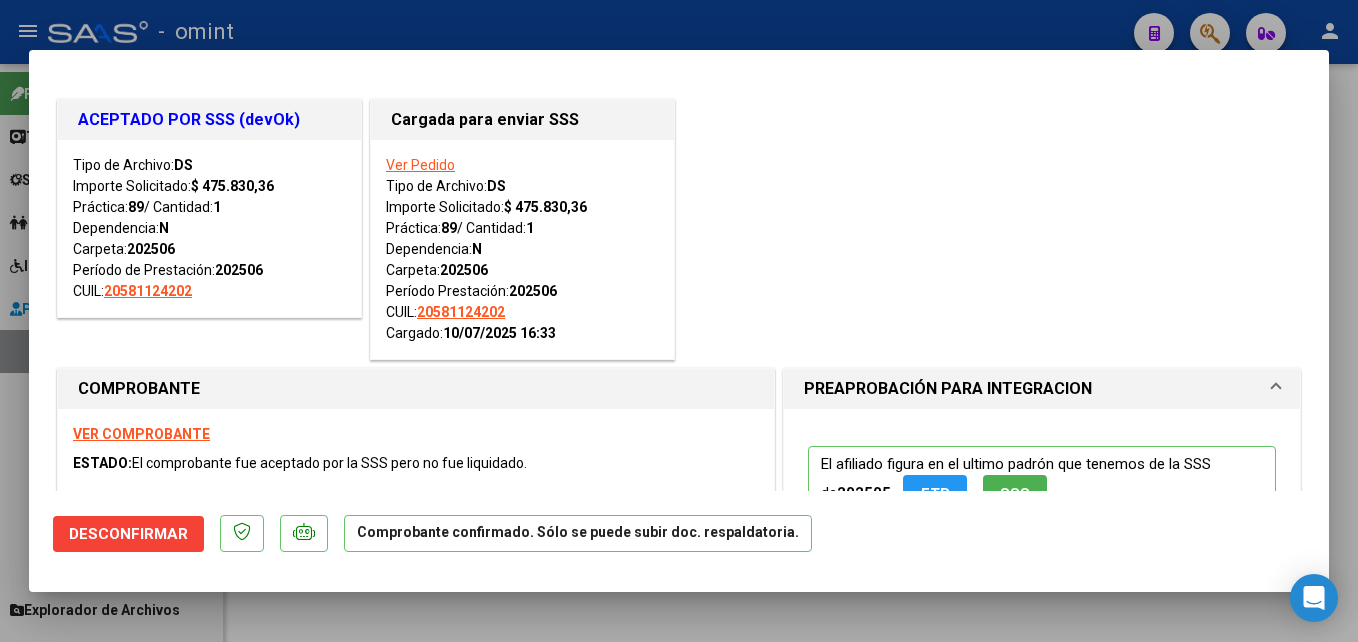click at bounding box center (679, 321) 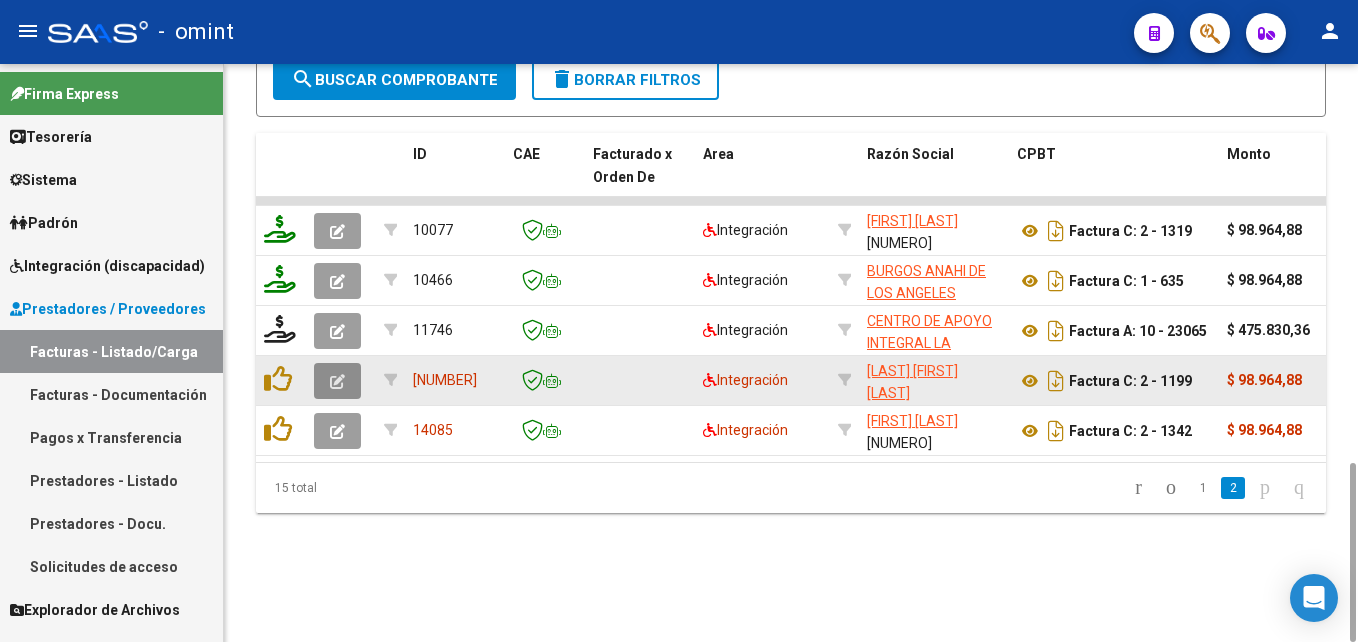 click 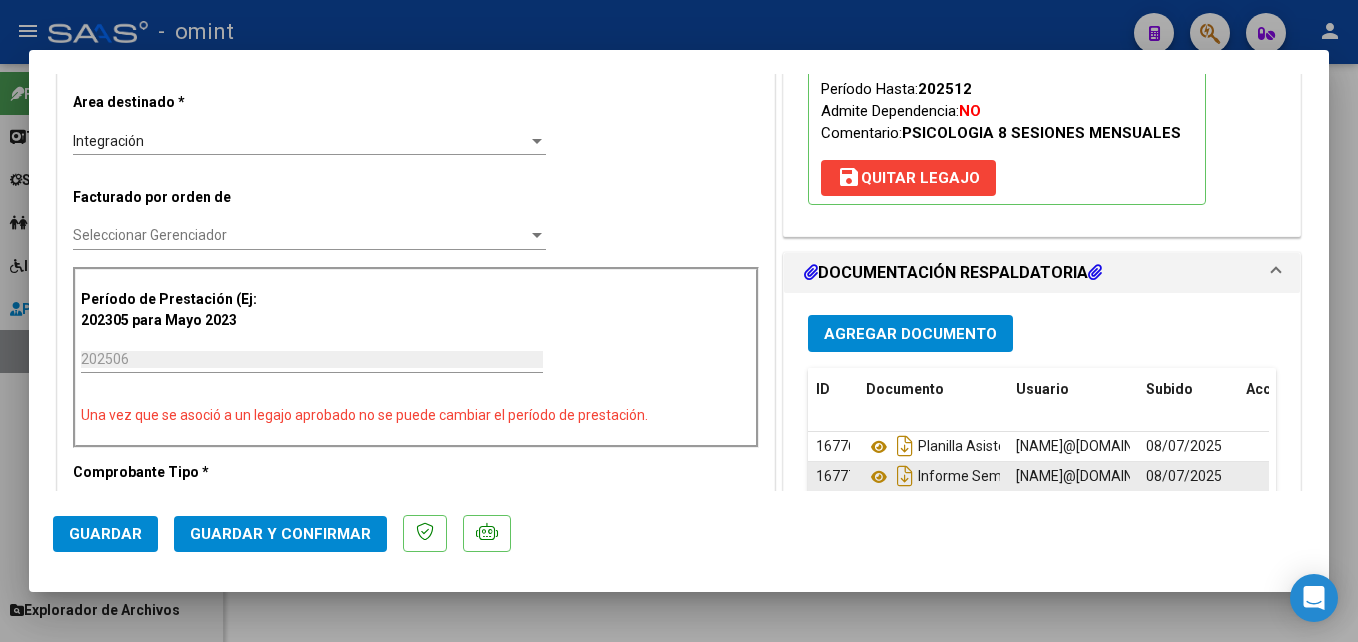 scroll, scrollTop: 500, scrollLeft: 0, axis: vertical 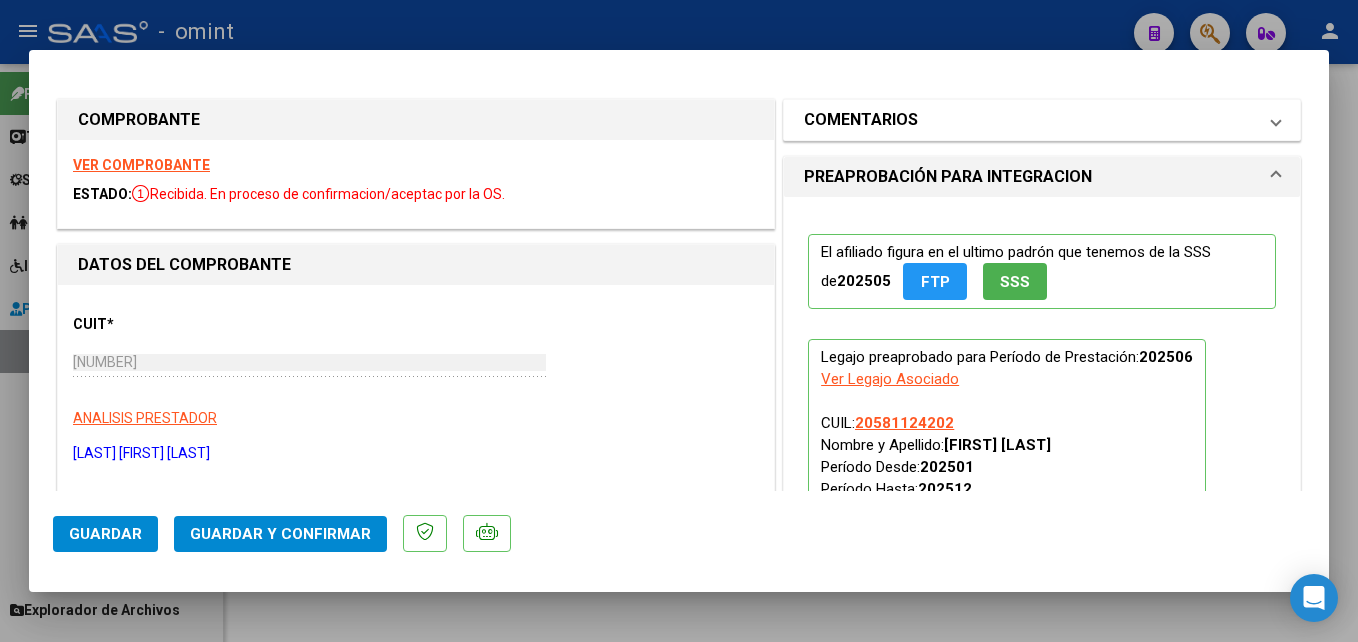 drag, startPoint x: 896, startPoint y: 113, endPoint x: 891, endPoint y: 135, distance: 22.561028 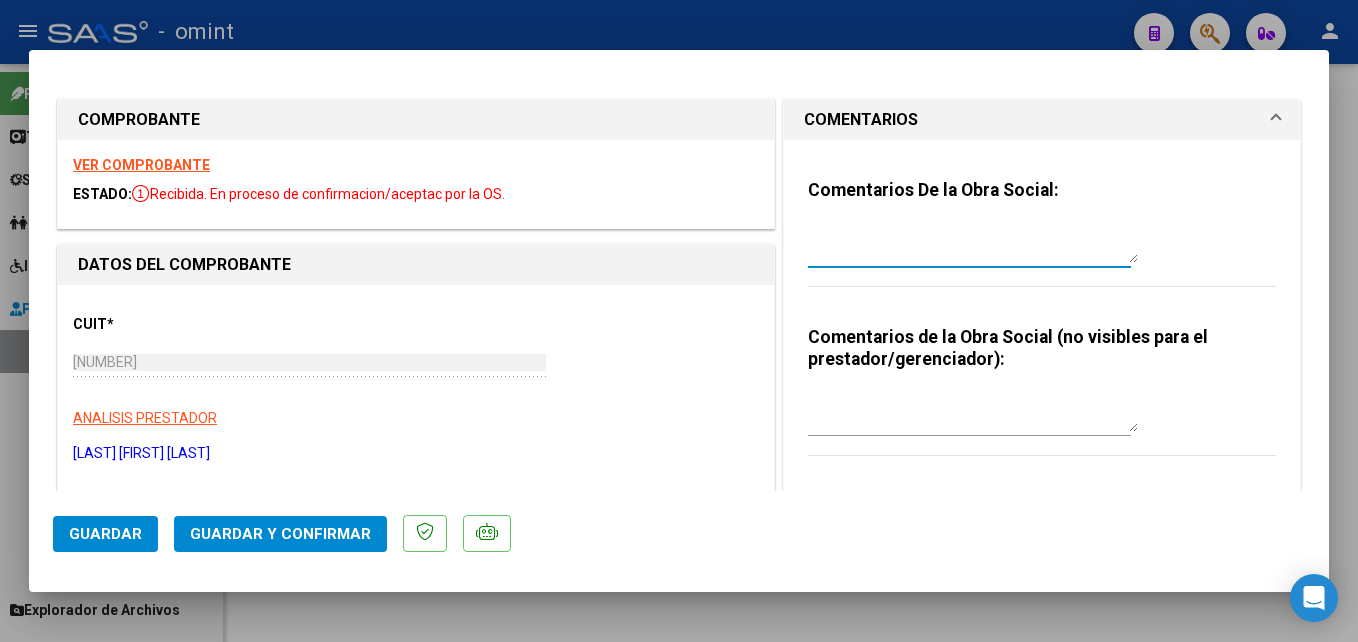 click at bounding box center [973, 243] 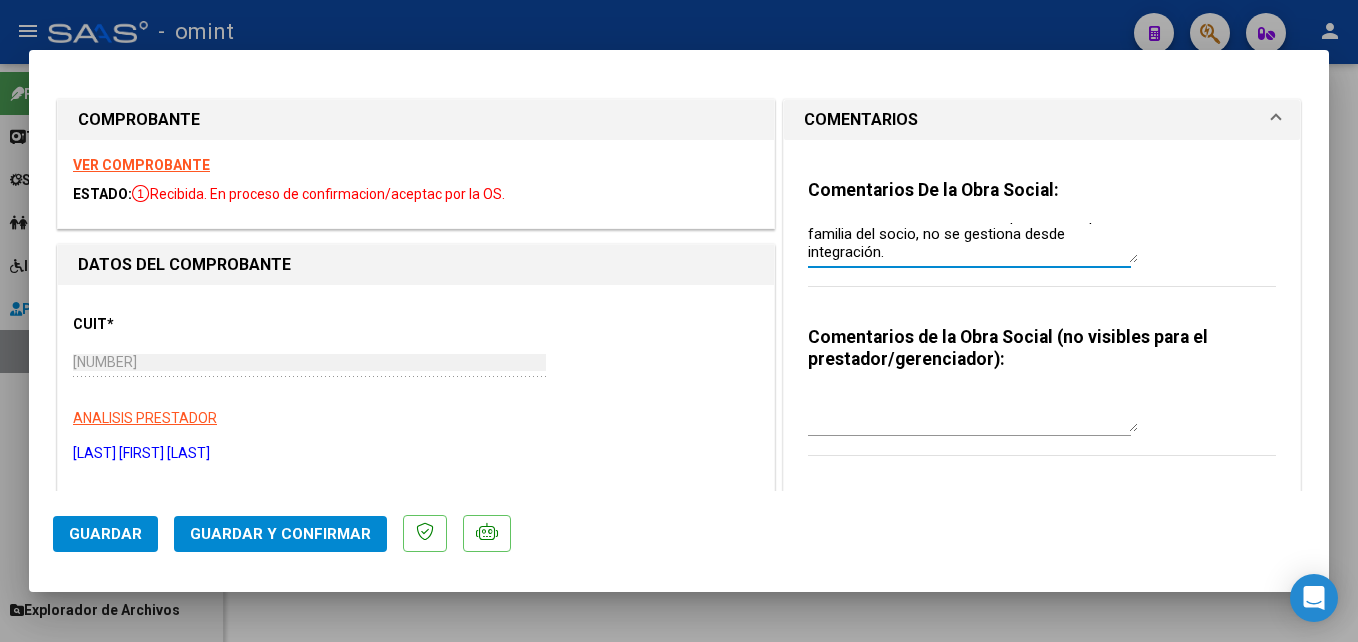 scroll, scrollTop: 18, scrollLeft: 0, axis: vertical 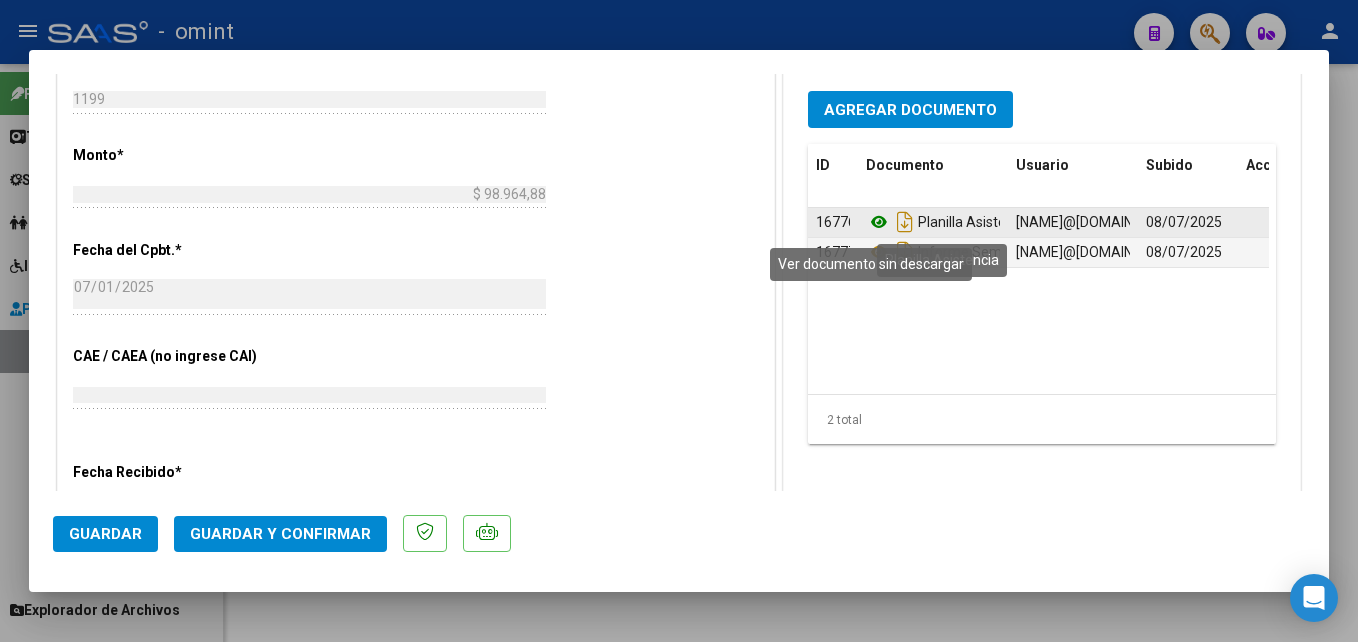 click 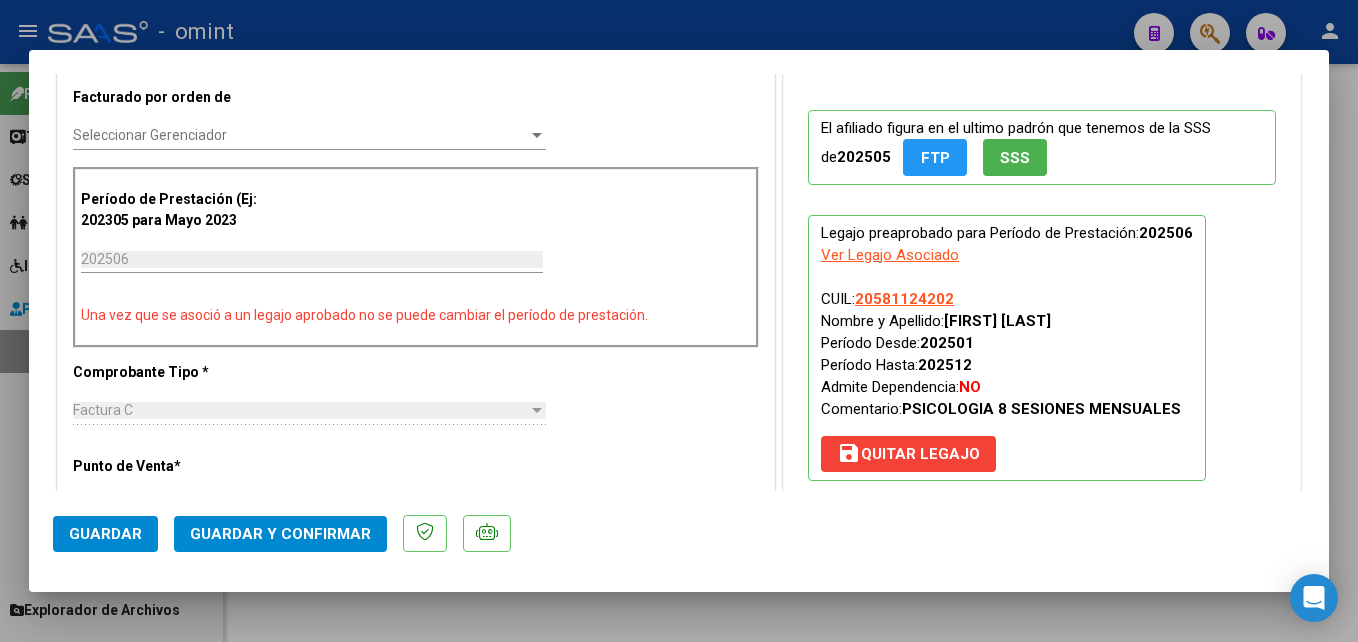 scroll, scrollTop: 0, scrollLeft: 0, axis: both 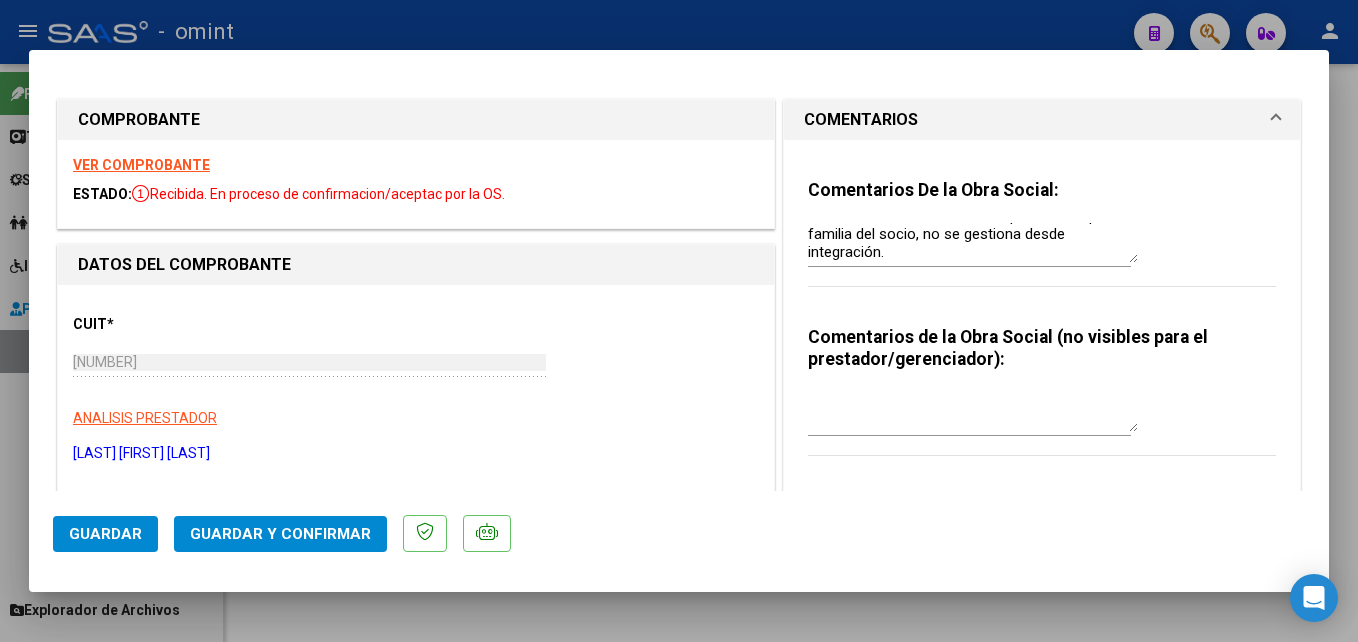 click on "VER COMPROBANTE" at bounding box center (141, 165) 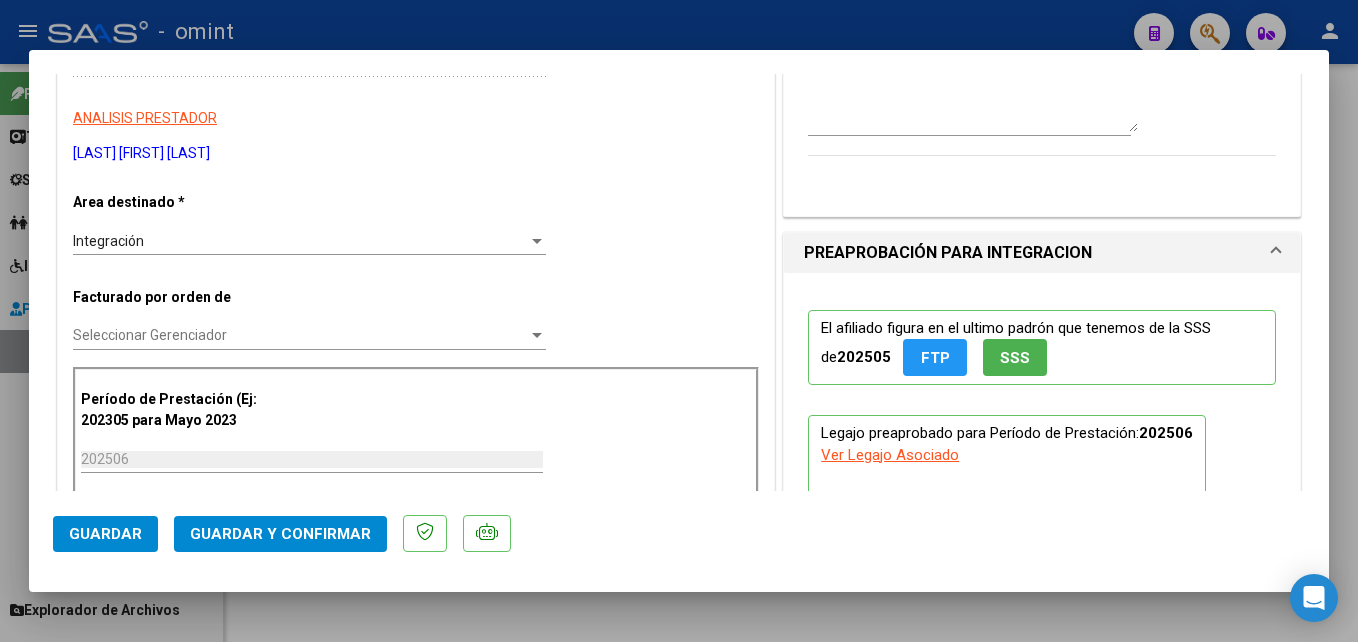 scroll, scrollTop: 400, scrollLeft: 0, axis: vertical 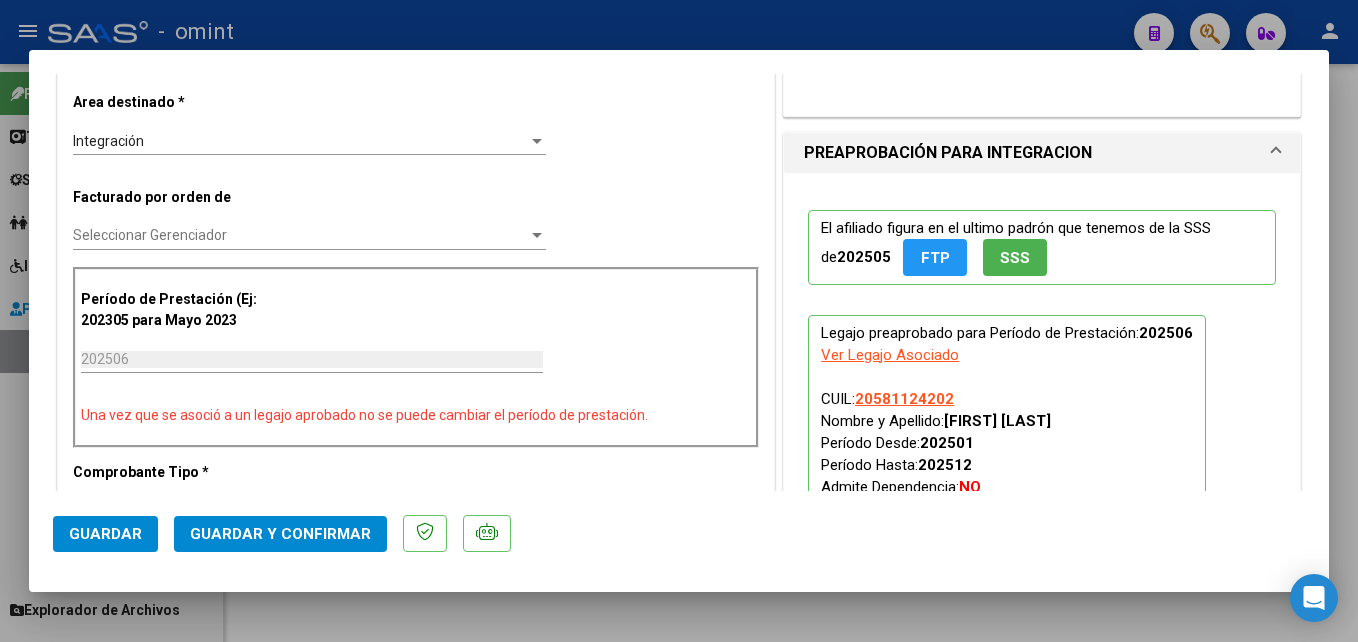 click on "Guardar y Confirmar" 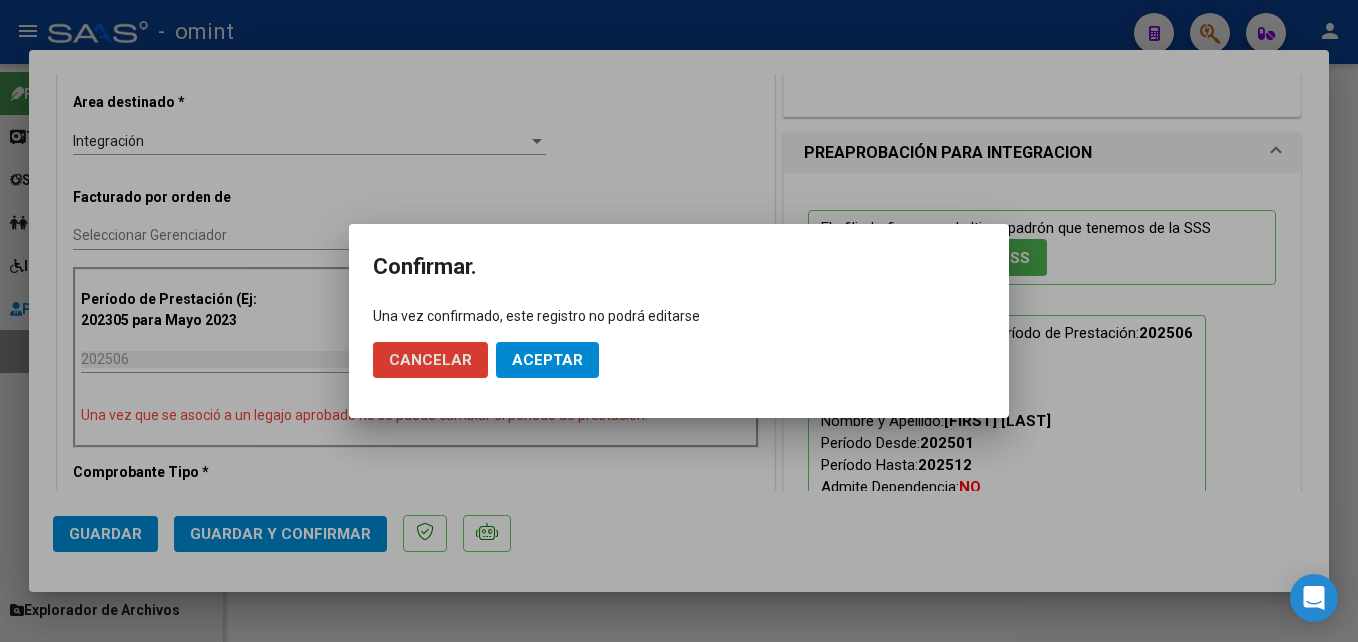 click on "Aceptar" 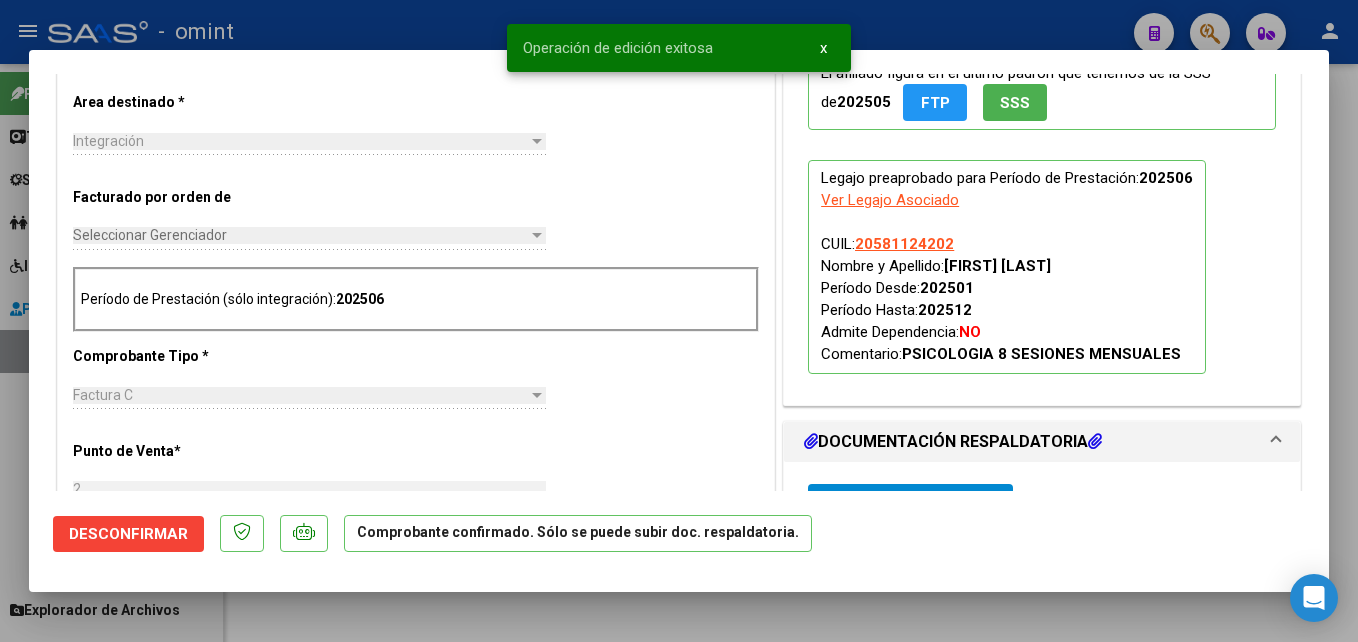 click at bounding box center [679, 321] 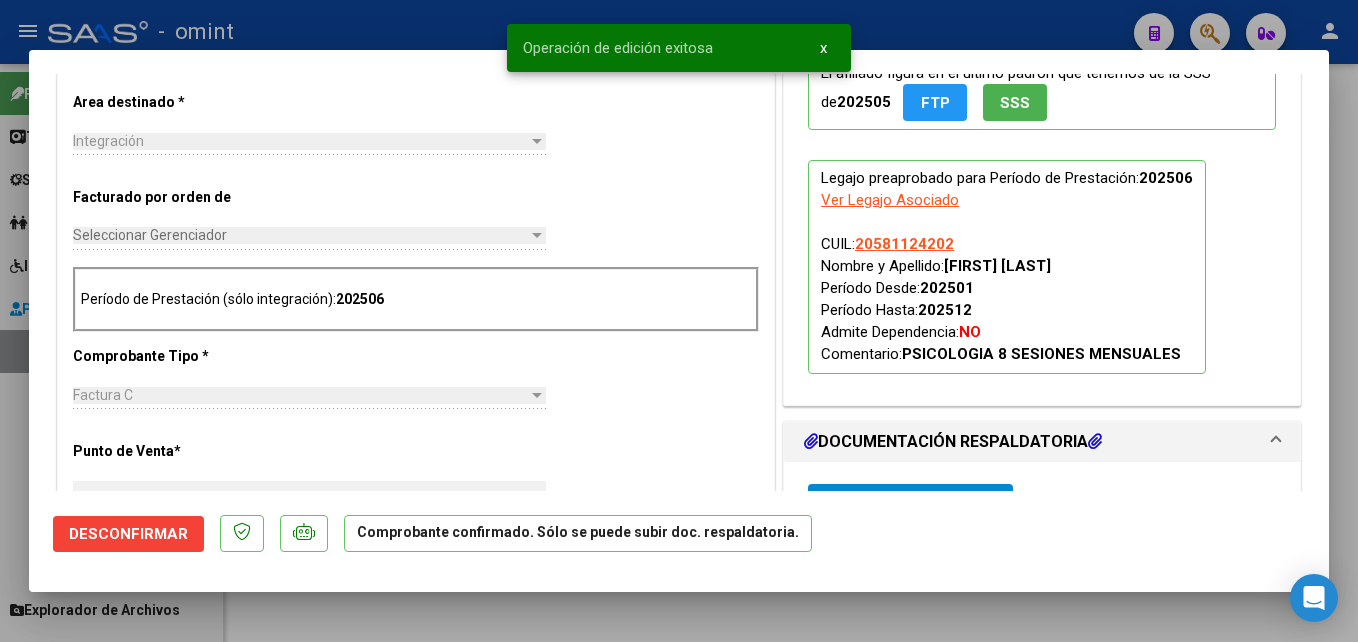 scroll, scrollTop: 432, scrollLeft: 0, axis: vertical 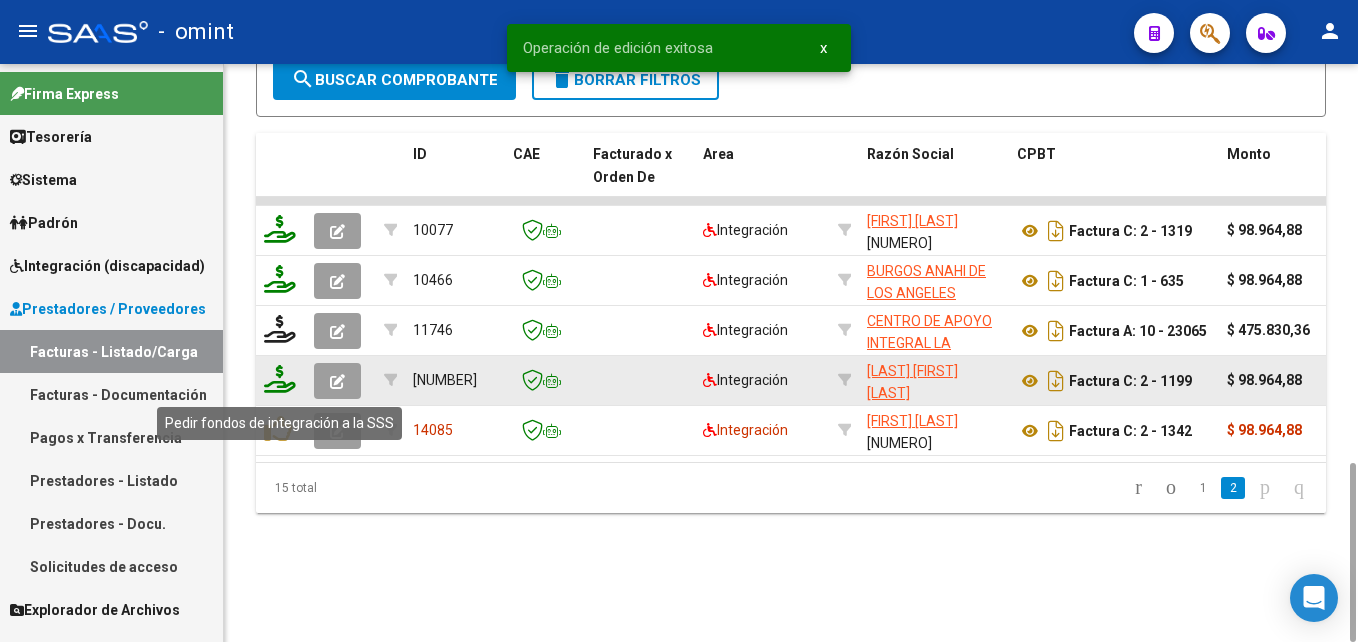 click 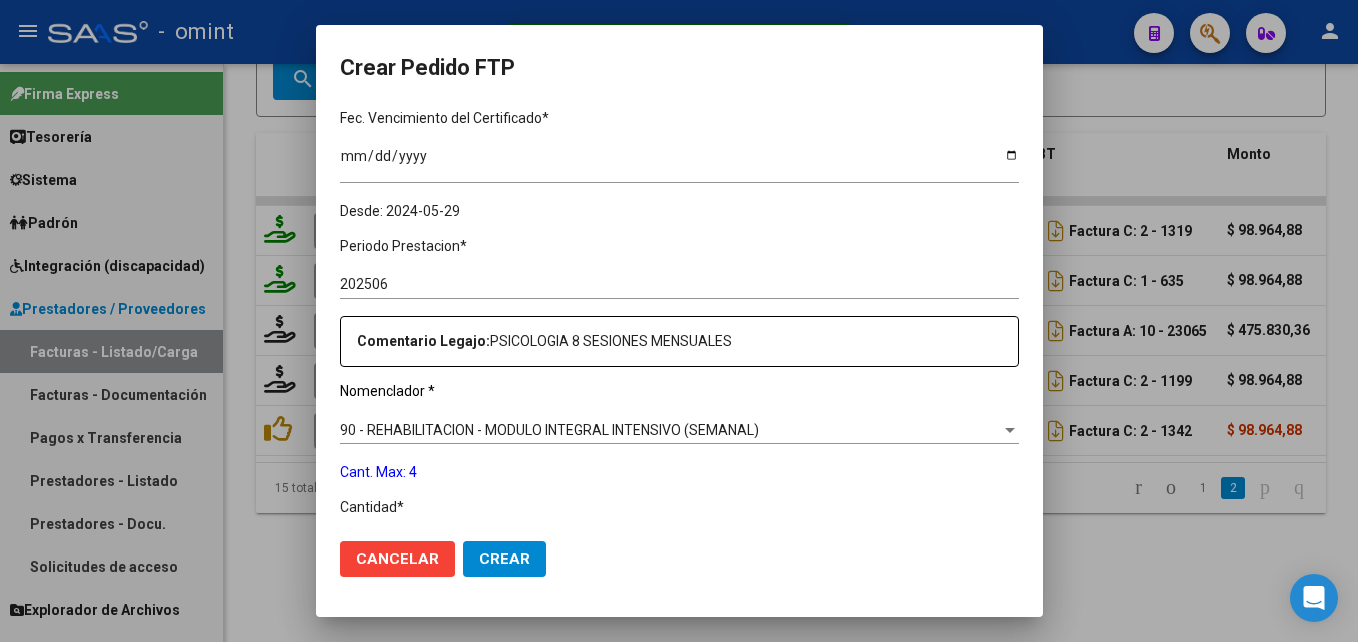scroll, scrollTop: 700, scrollLeft: 0, axis: vertical 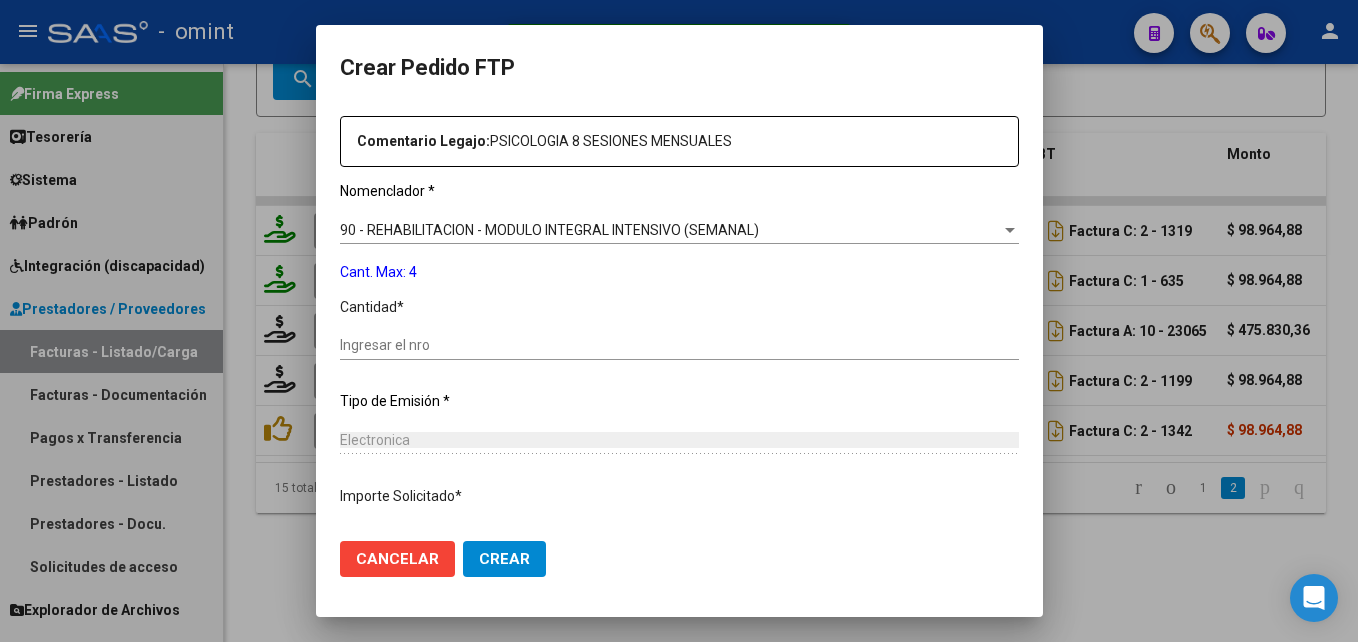 click on "Ingresar el nro" 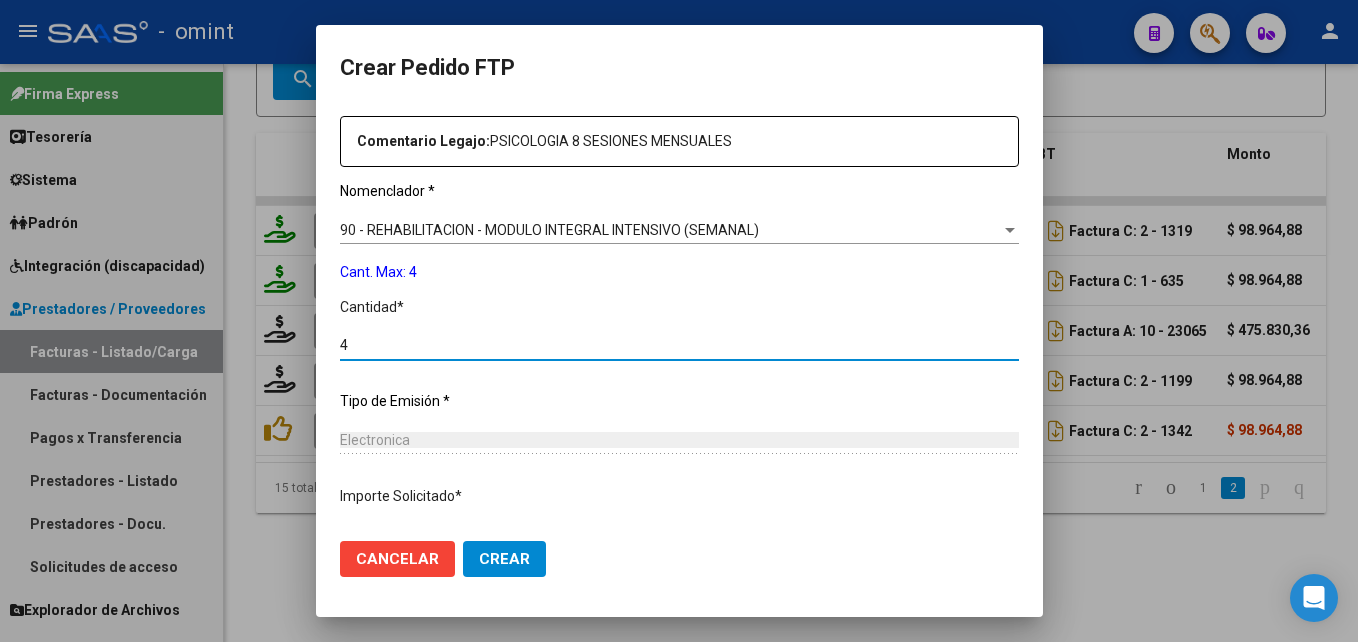 click on "Crear" 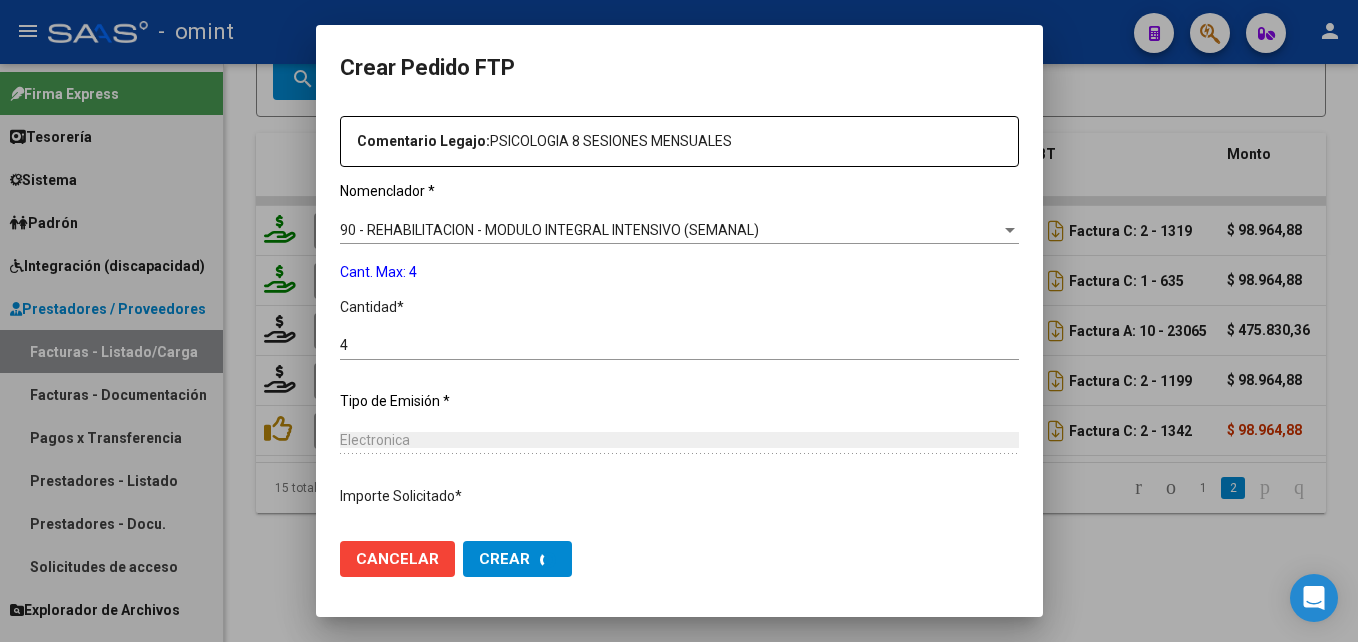 scroll, scrollTop: 0, scrollLeft: 0, axis: both 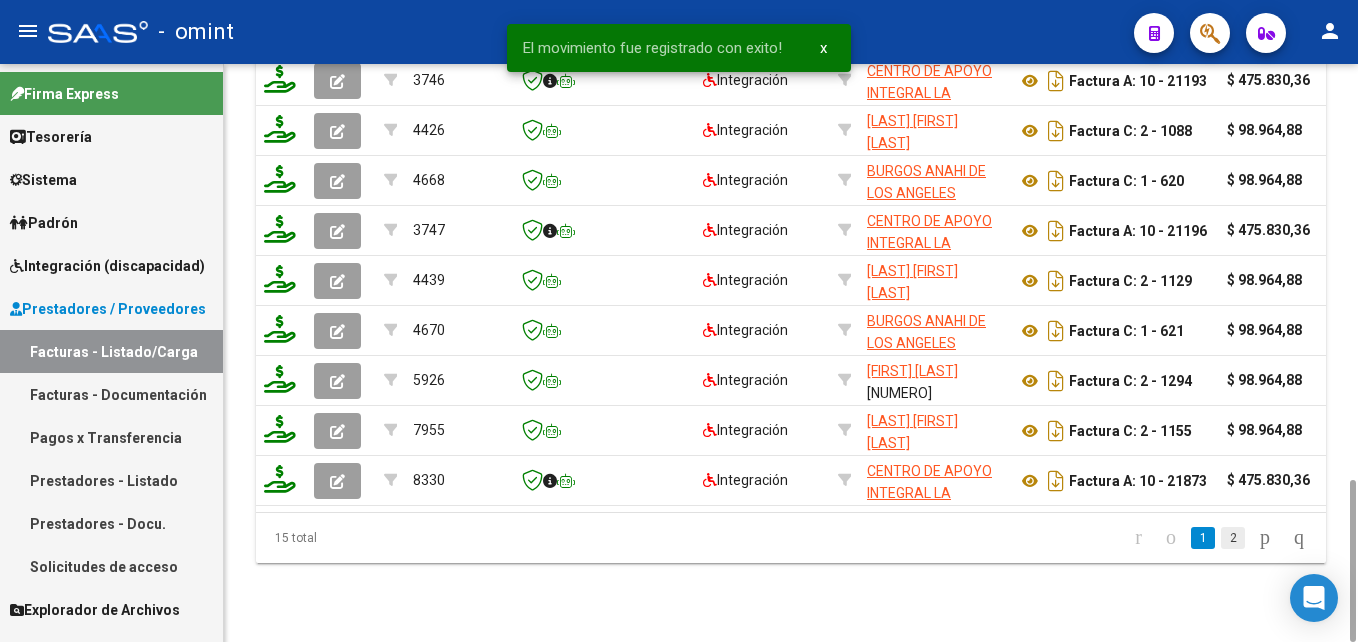 click on "2" 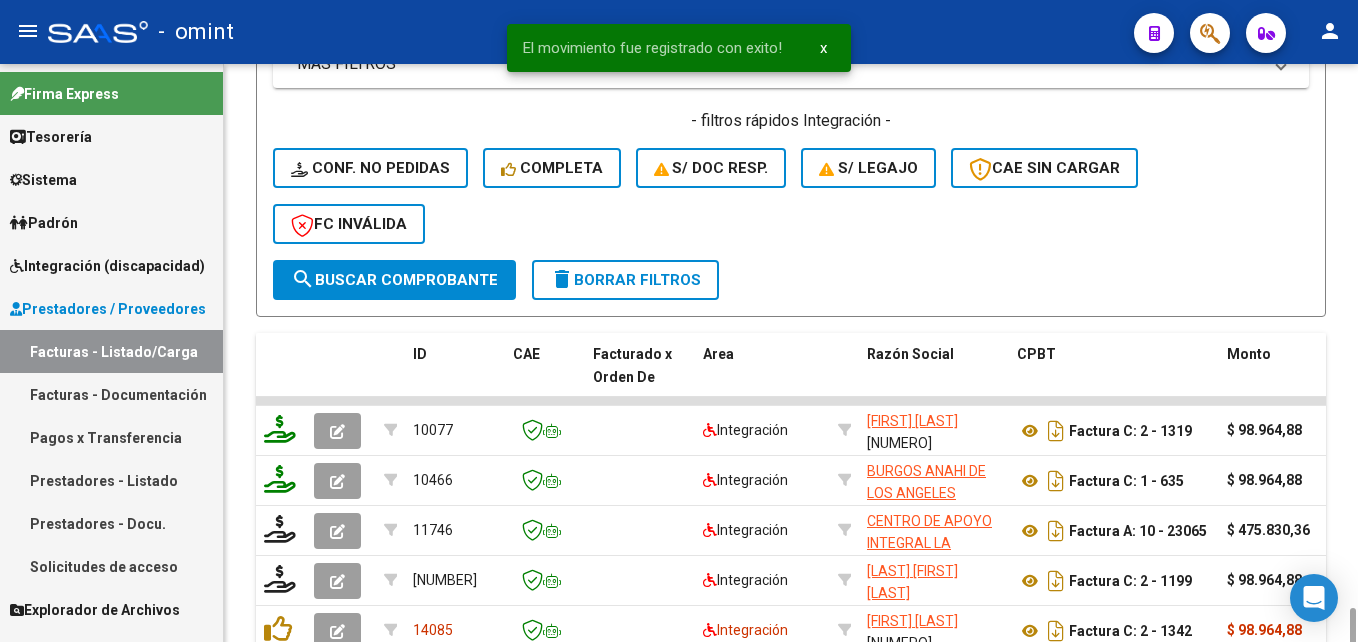 scroll, scrollTop: 1230, scrollLeft: 0, axis: vertical 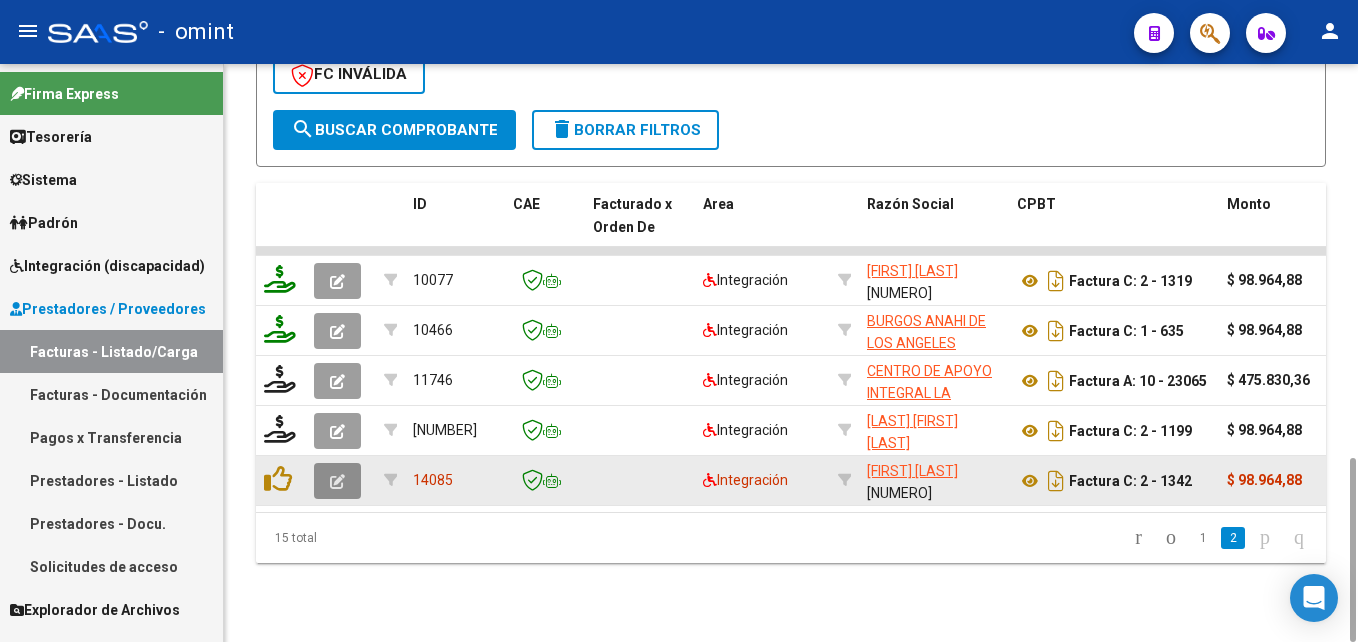 click 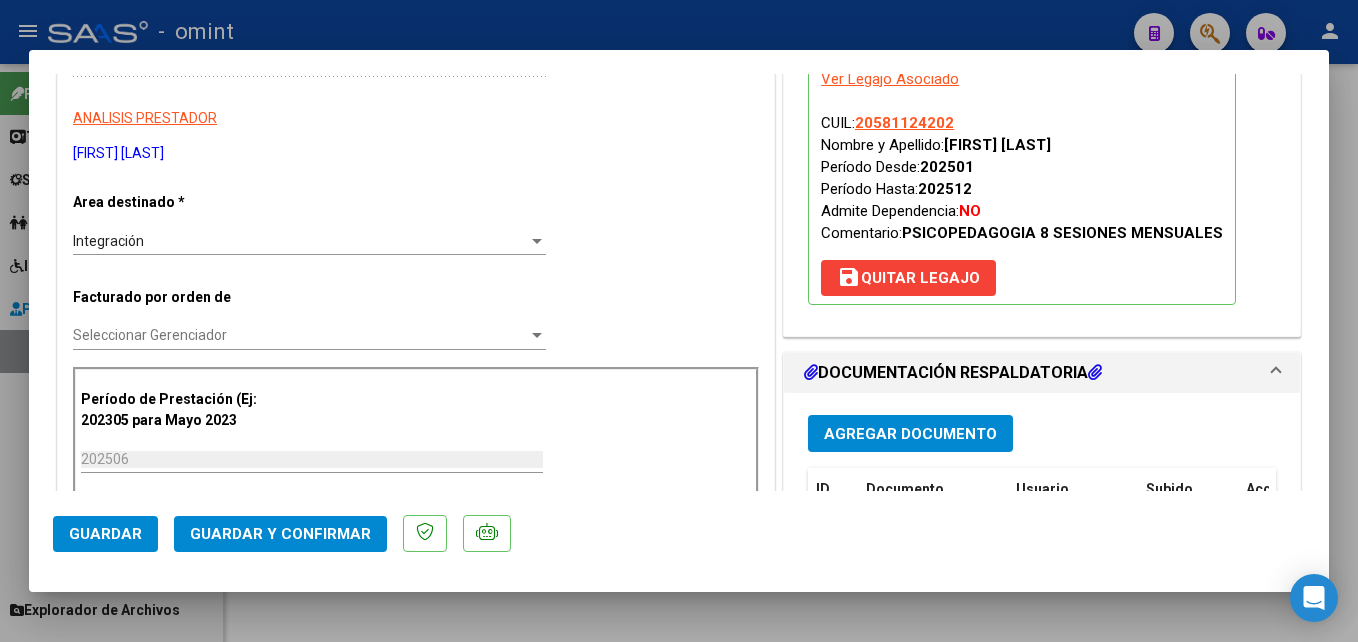 scroll, scrollTop: 500, scrollLeft: 0, axis: vertical 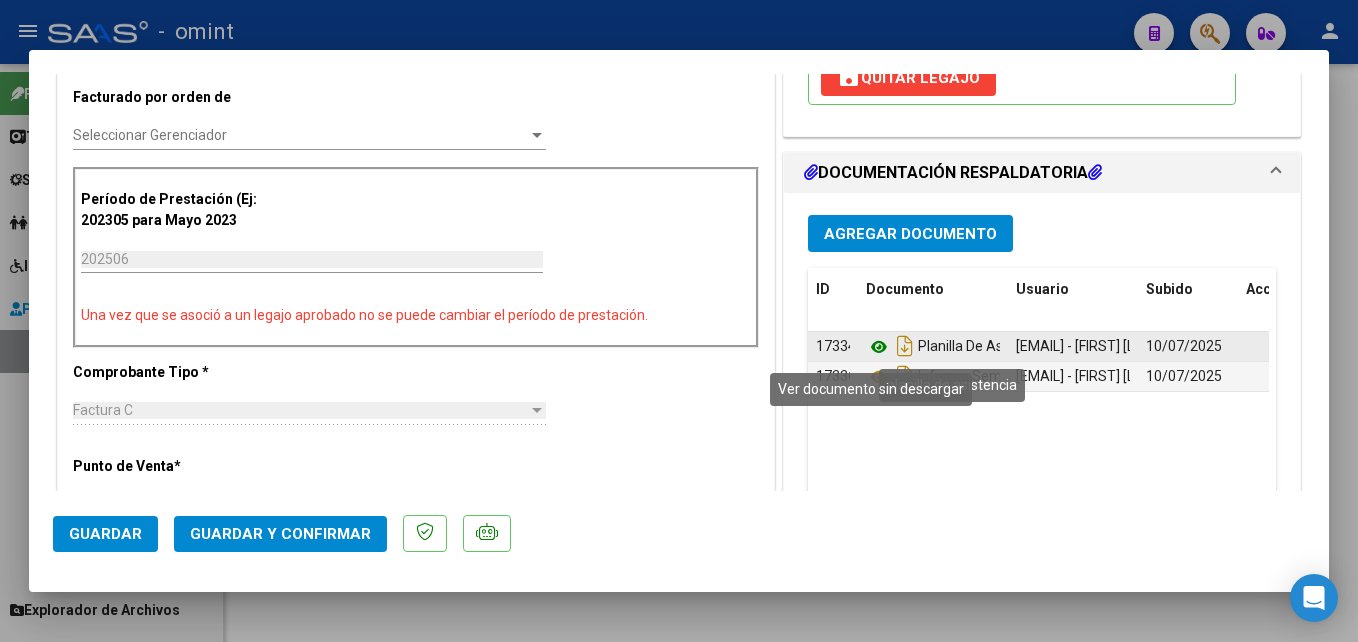 click 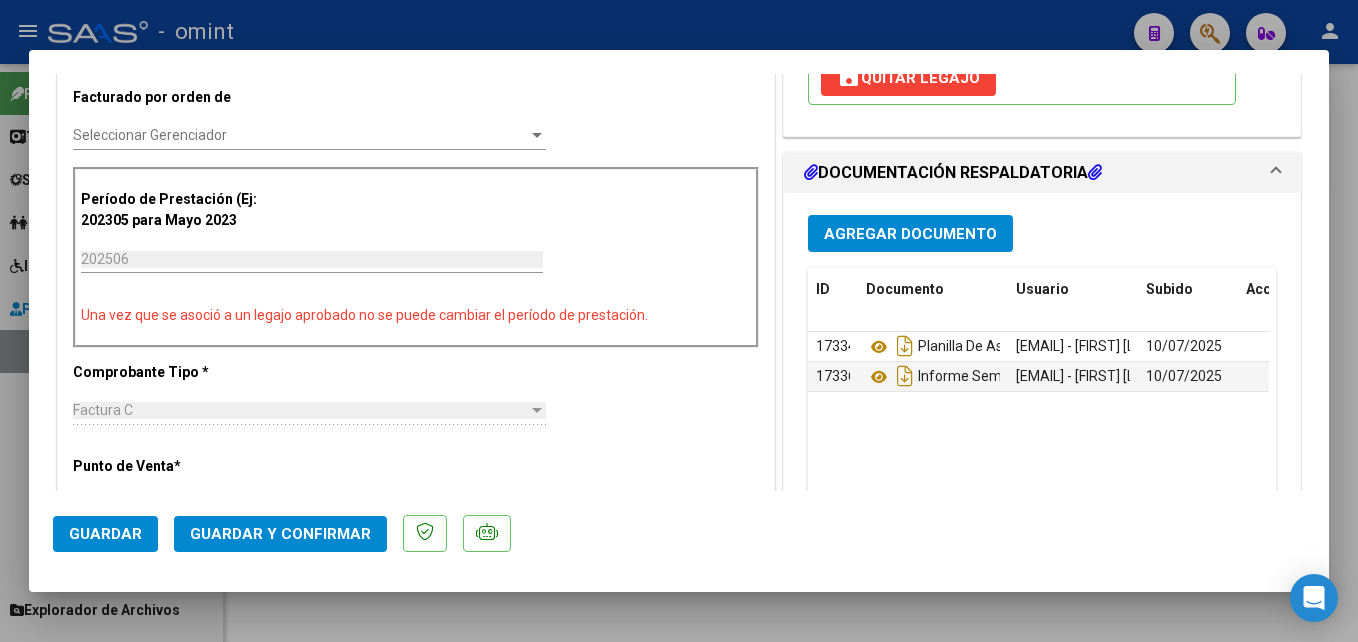scroll, scrollTop: 0, scrollLeft: 0, axis: both 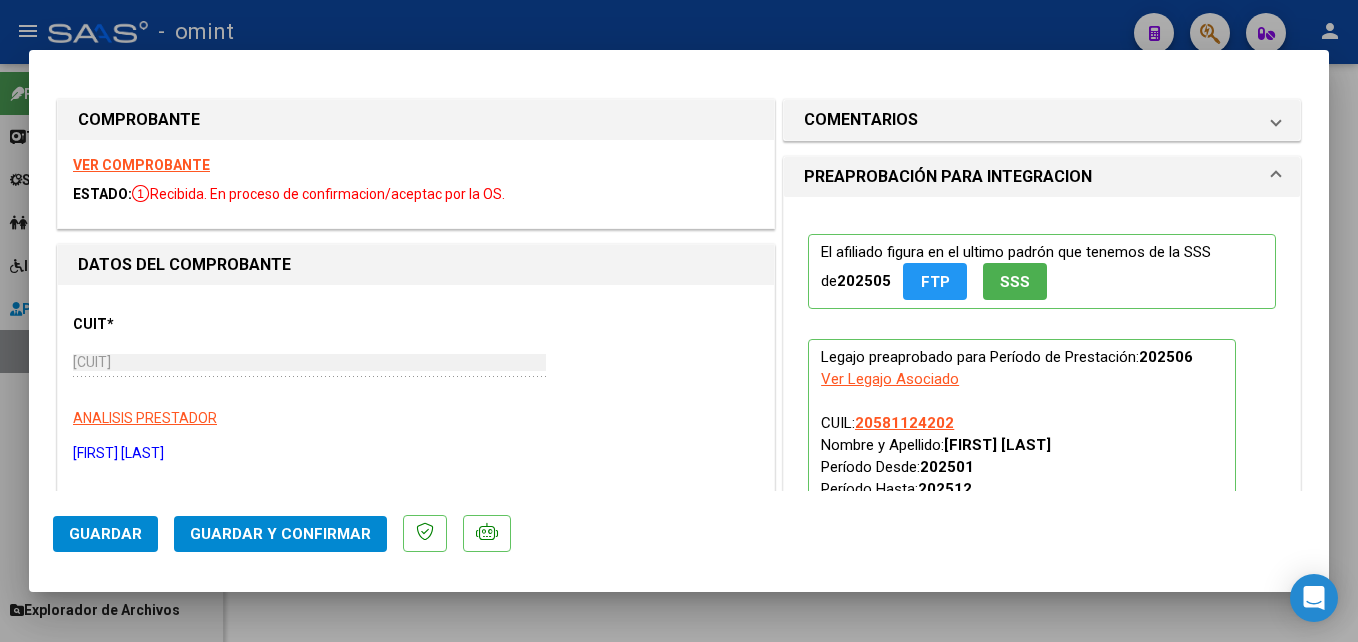 click on "VER COMPROBANTE" at bounding box center [141, 165] 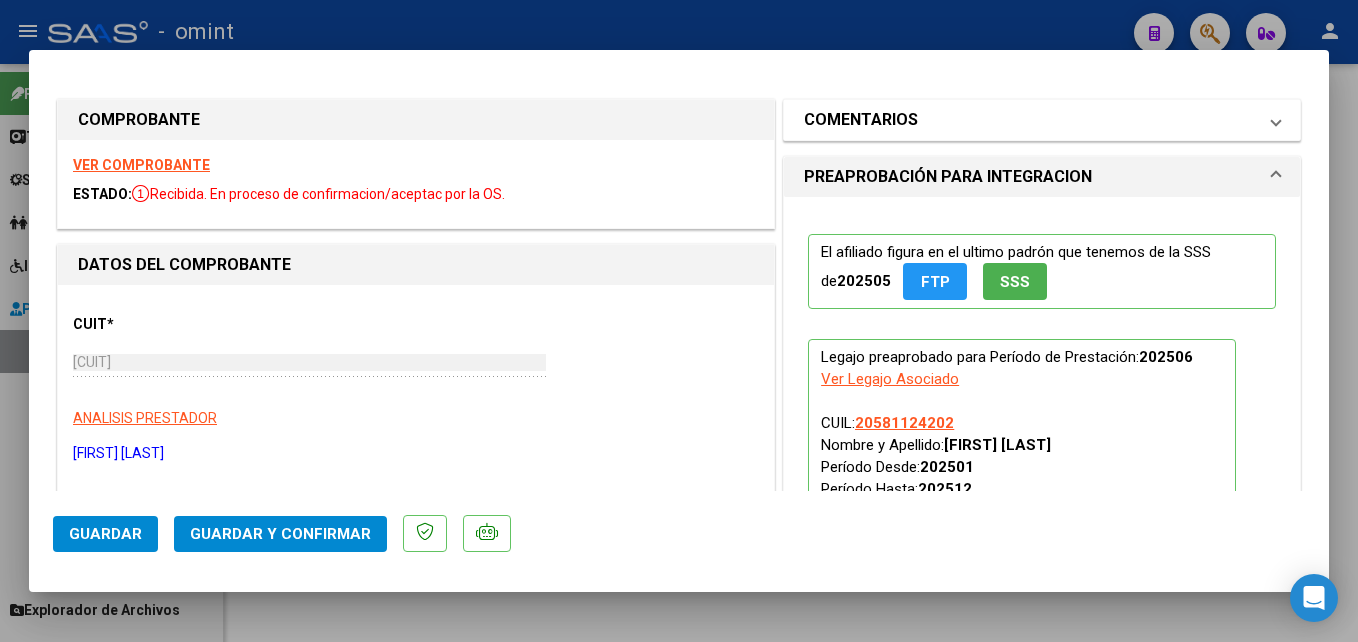 click on "COMENTARIOS" at bounding box center [1030, 120] 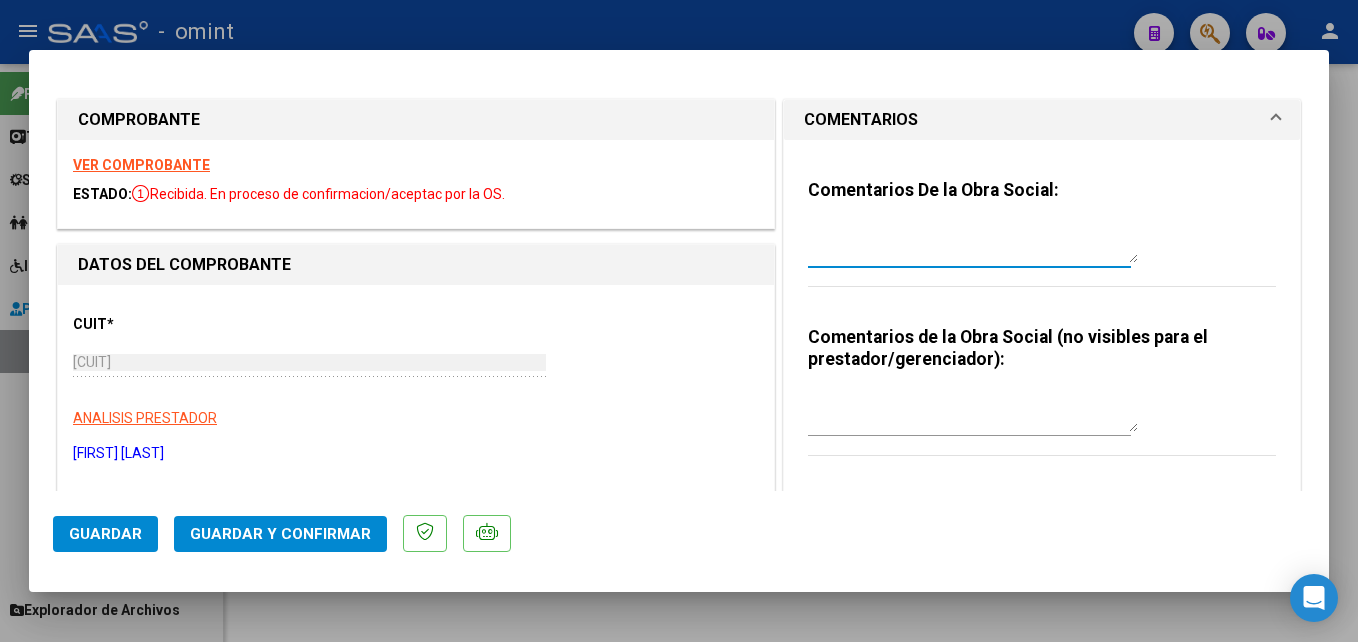 drag, startPoint x: 860, startPoint y: 236, endPoint x: 925, endPoint y: 246, distance: 65.76473 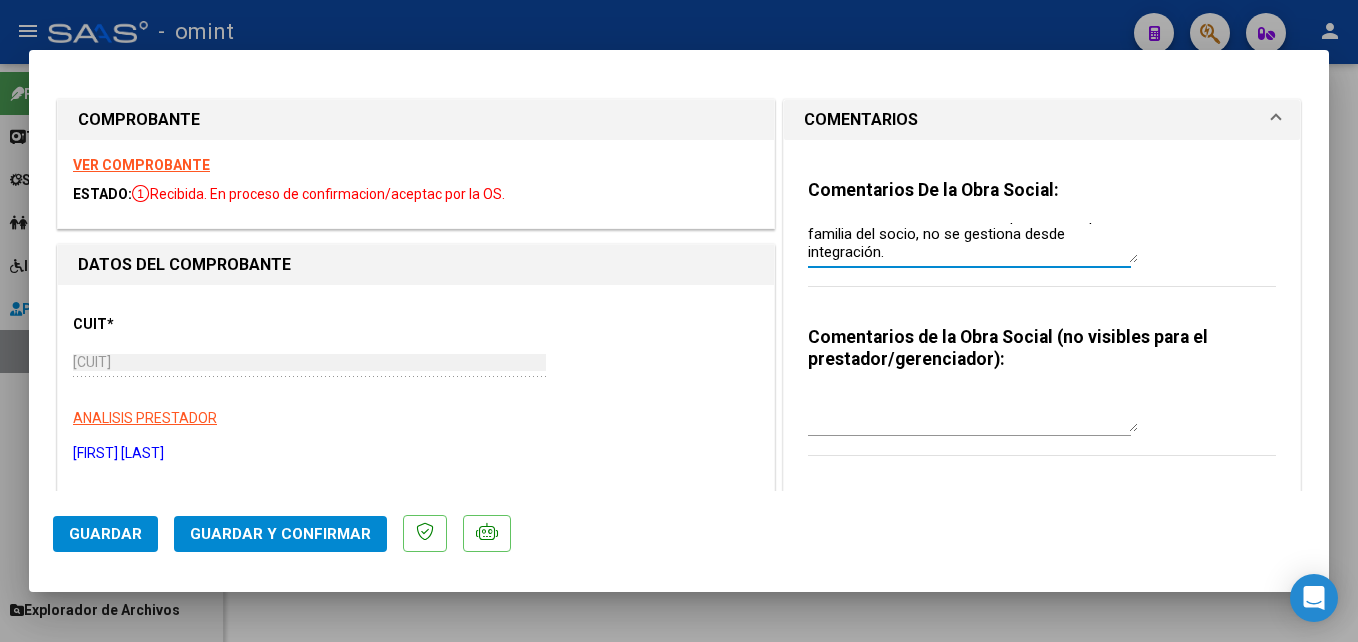 scroll, scrollTop: 18, scrollLeft: 0, axis: vertical 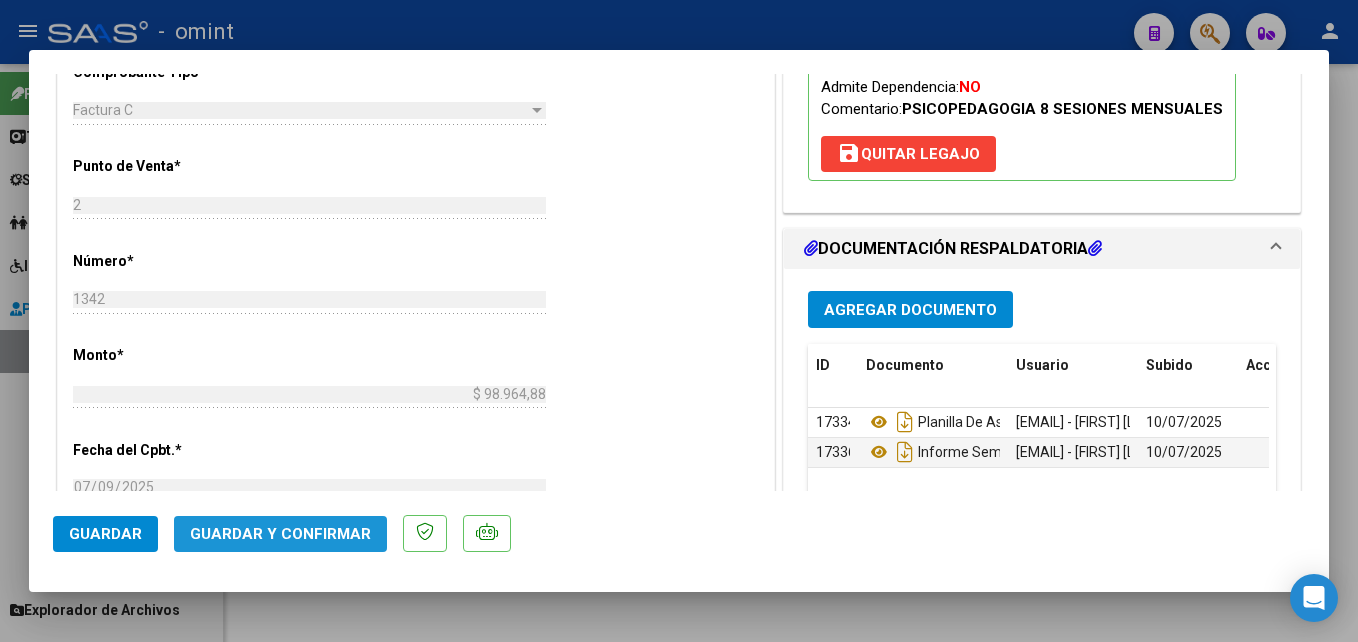 click on "Guardar y Confirmar" 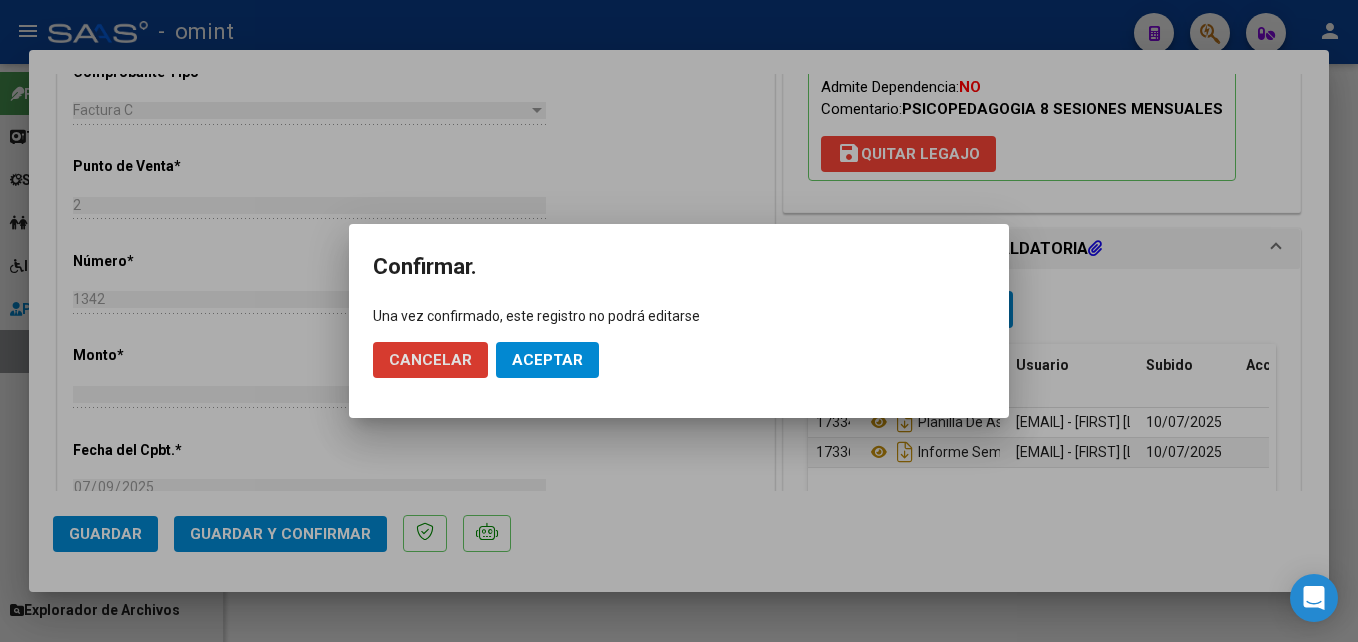 click on "Aceptar" 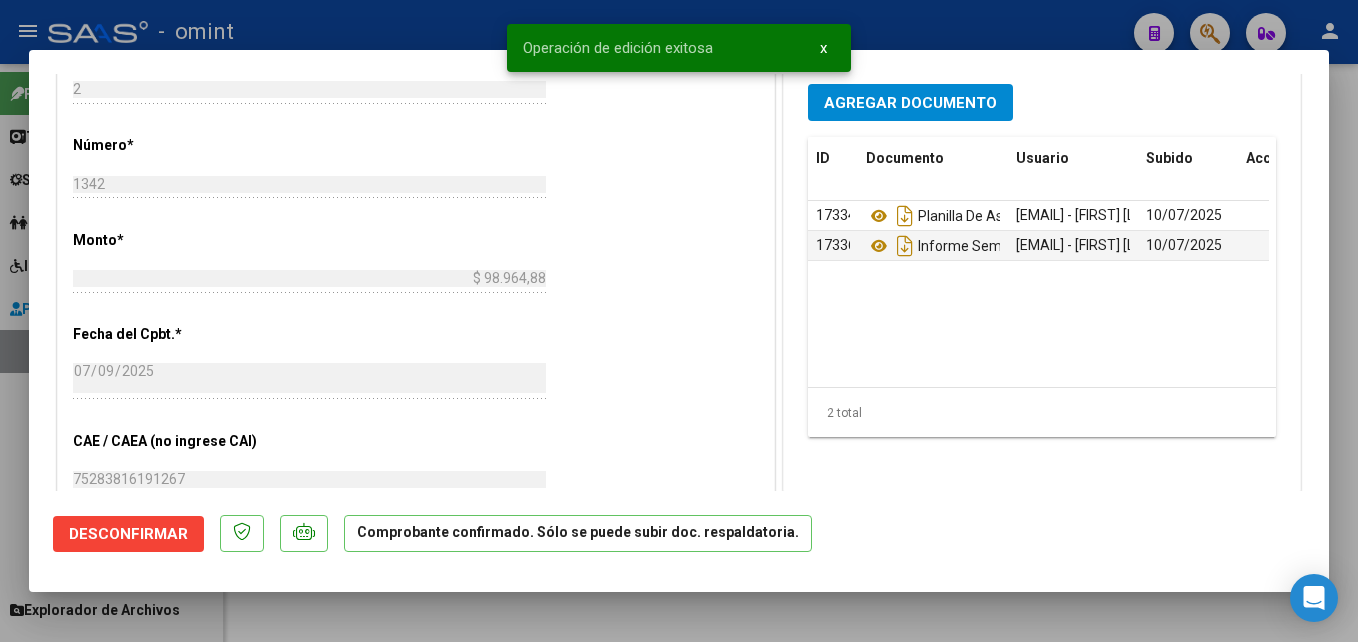 click at bounding box center (679, 321) 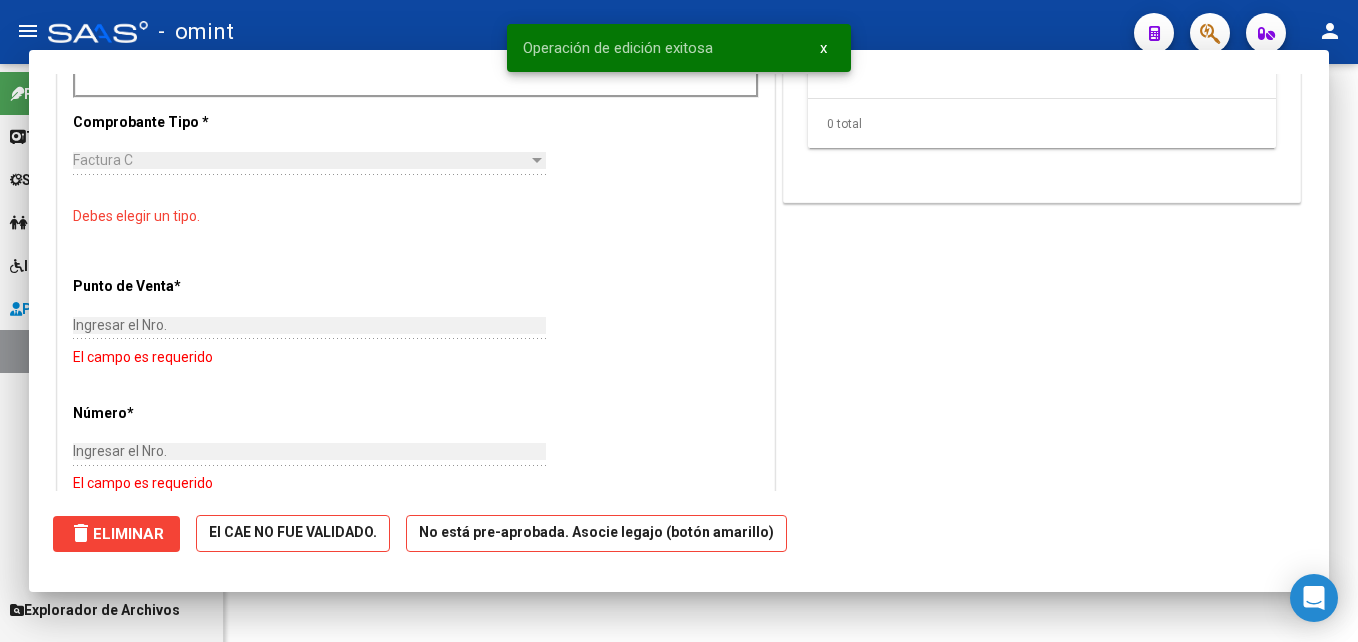 scroll, scrollTop: 0, scrollLeft: 0, axis: both 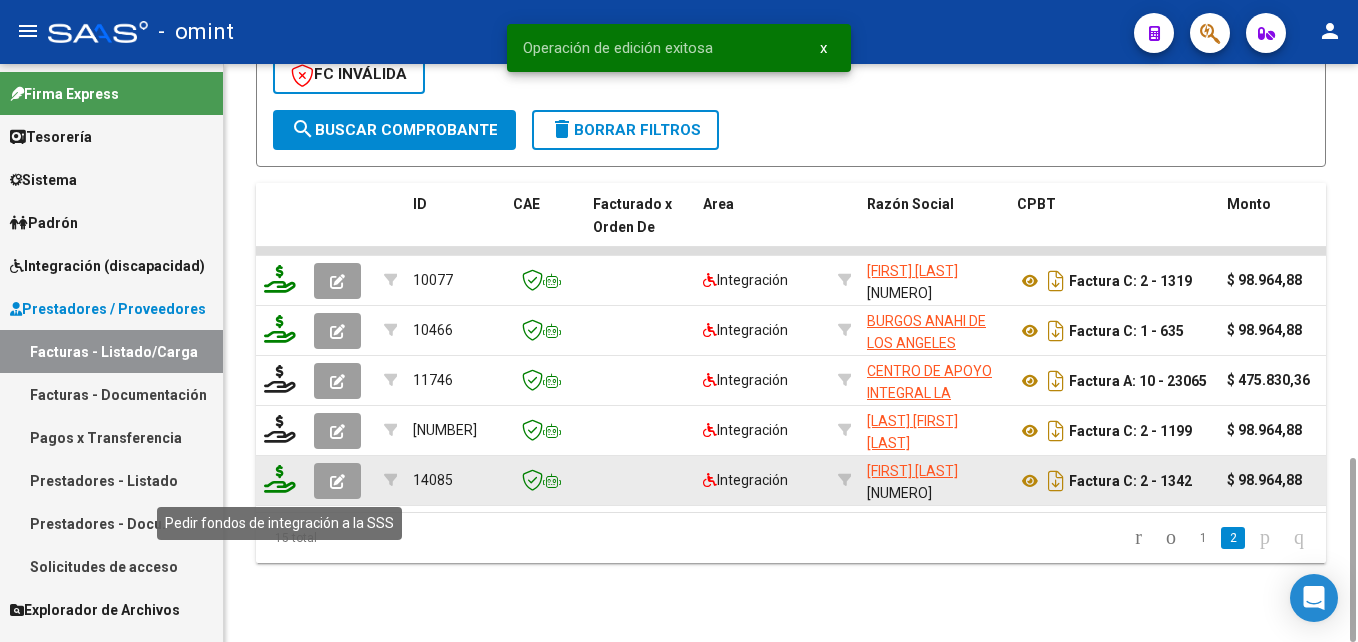 click 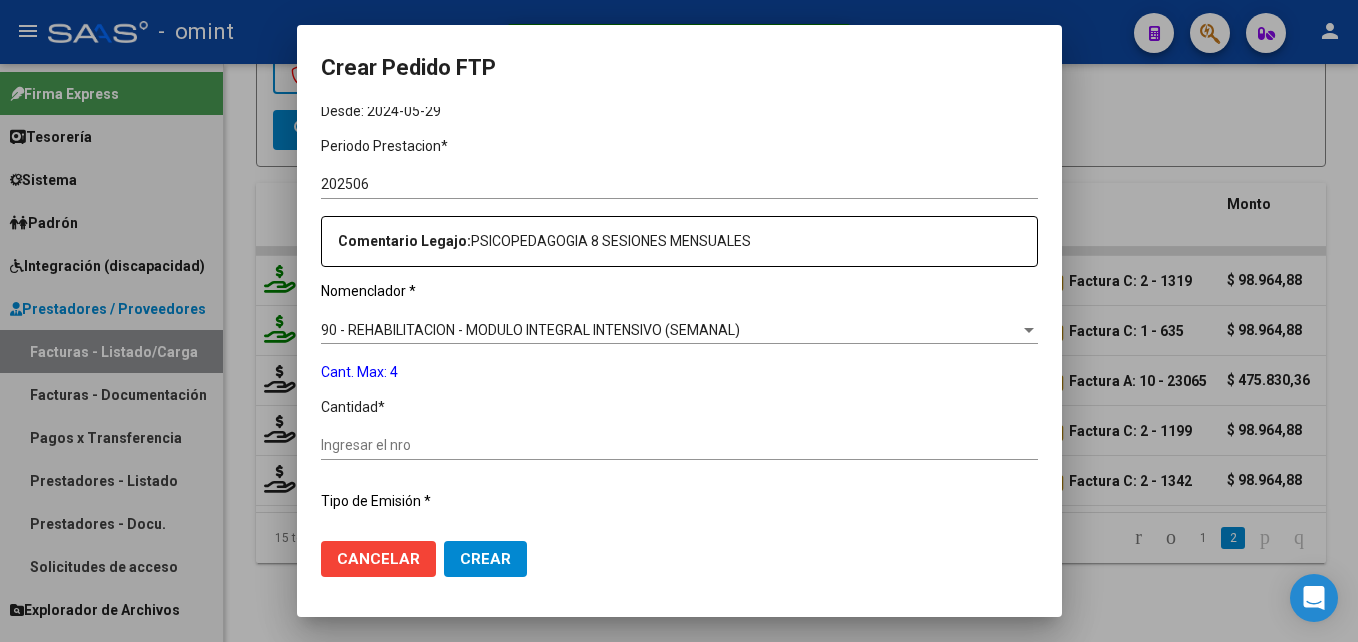 scroll, scrollTop: 700, scrollLeft: 0, axis: vertical 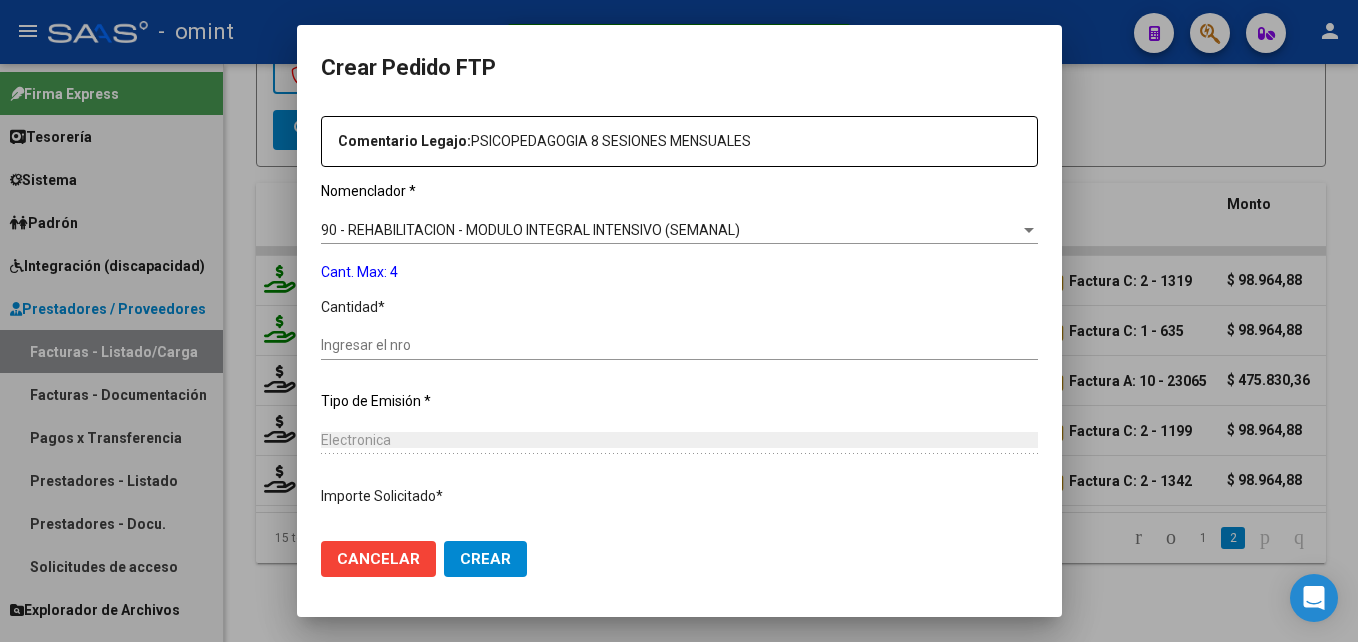 click on "Ingresar el nro" 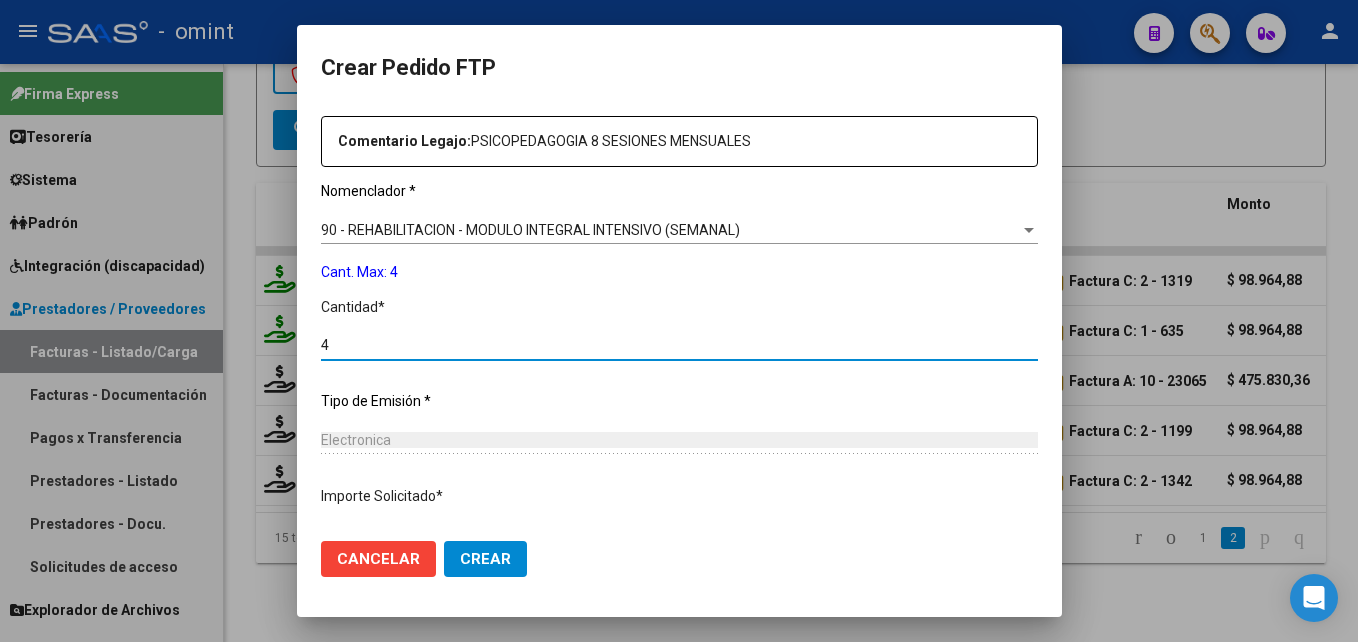click on "Crear" 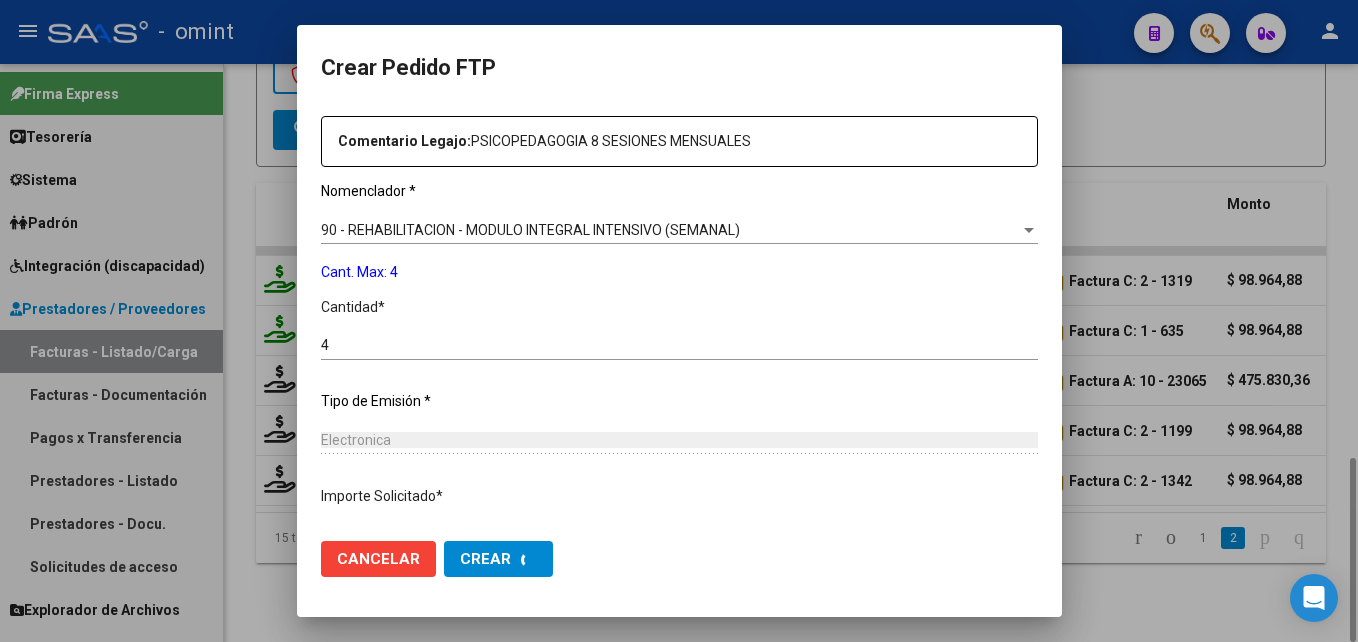 scroll, scrollTop: 0, scrollLeft: 0, axis: both 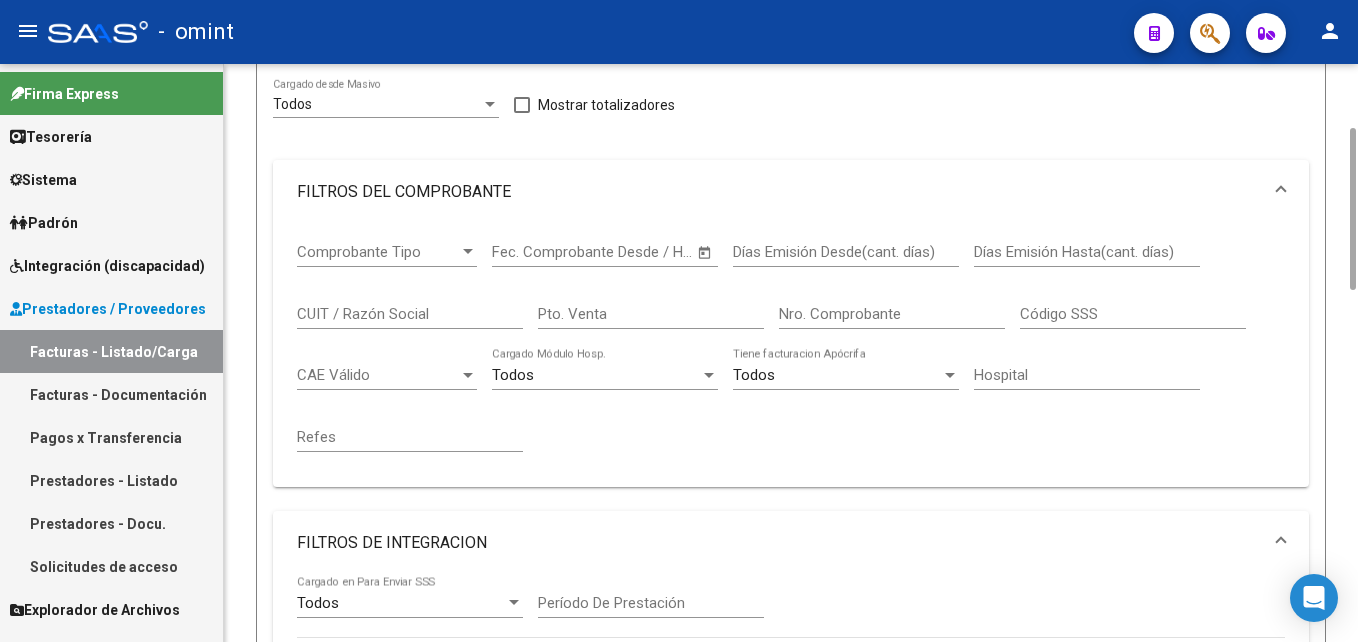 drag, startPoint x: 374, startPoint y: 304, endPoint x: 412, endPoint y: 303, distance: 38.013157 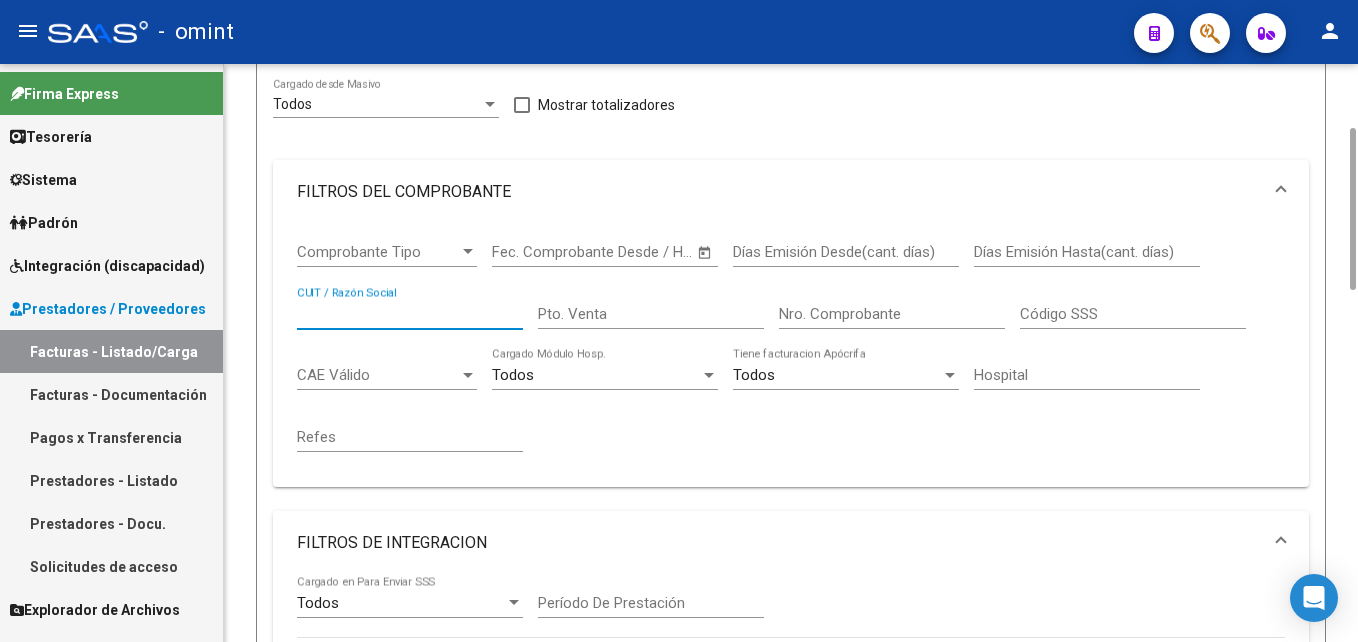 paste on "30716231107" 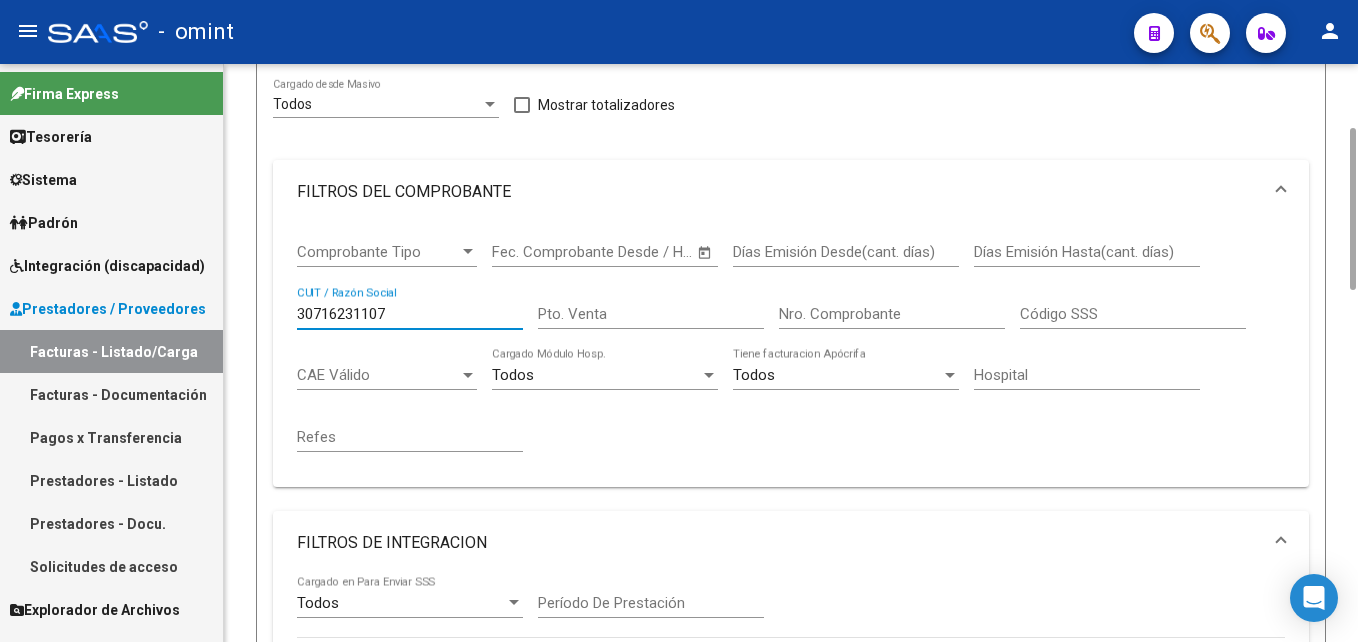 scroll, scrollTop: 1230, scrollLeft: 0, axis: vertical 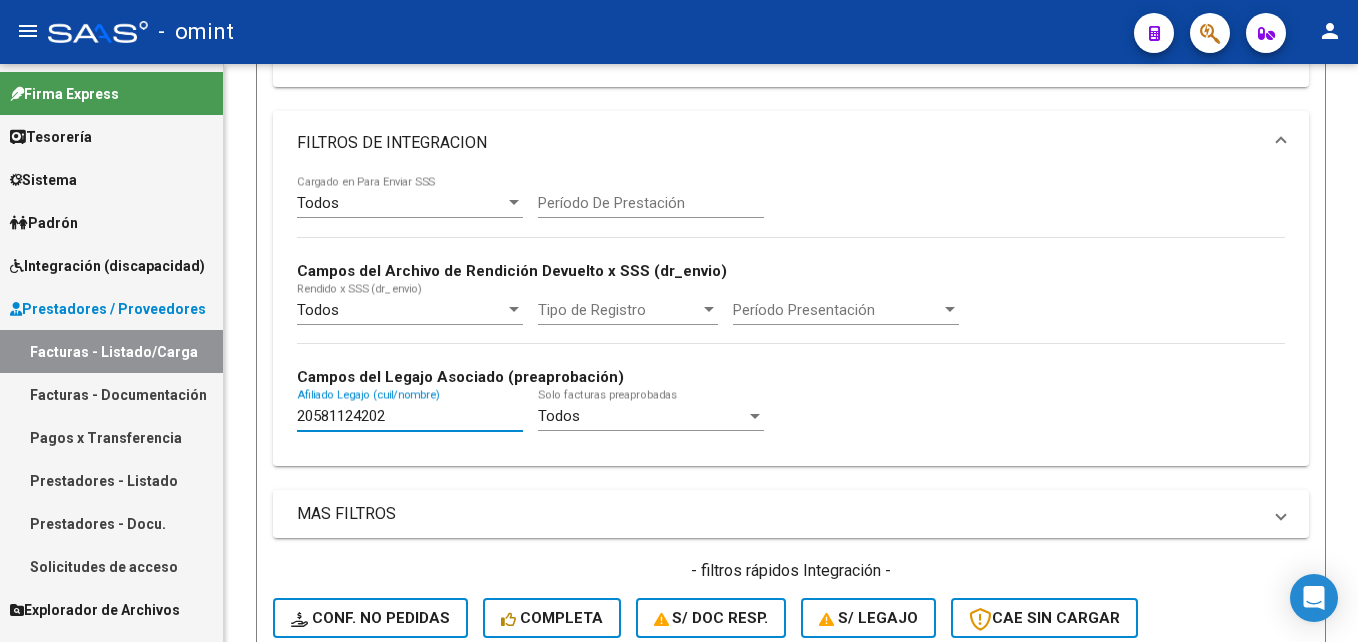 drag, startPoint x: 415, startPoint y: 411, endPoint x: 164, endPoint y: 391, distance: 251.79555 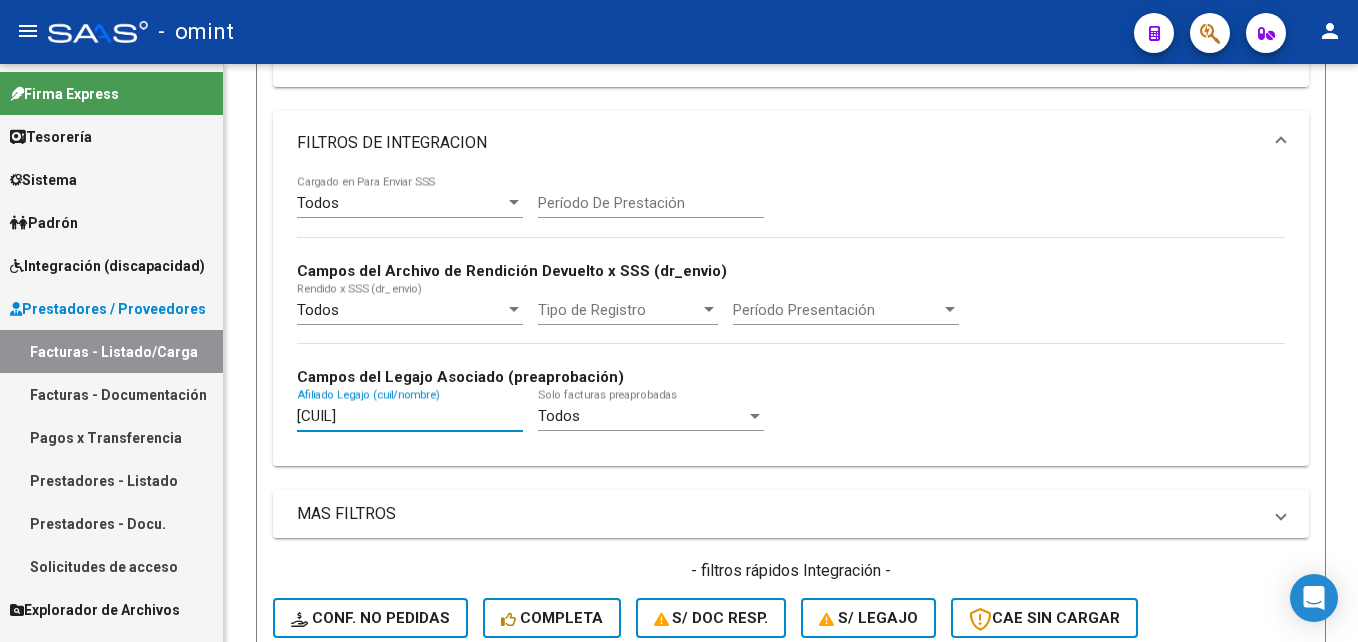 scroll, scrollTop: 1000, scrollLeft: 0, axis: vertical 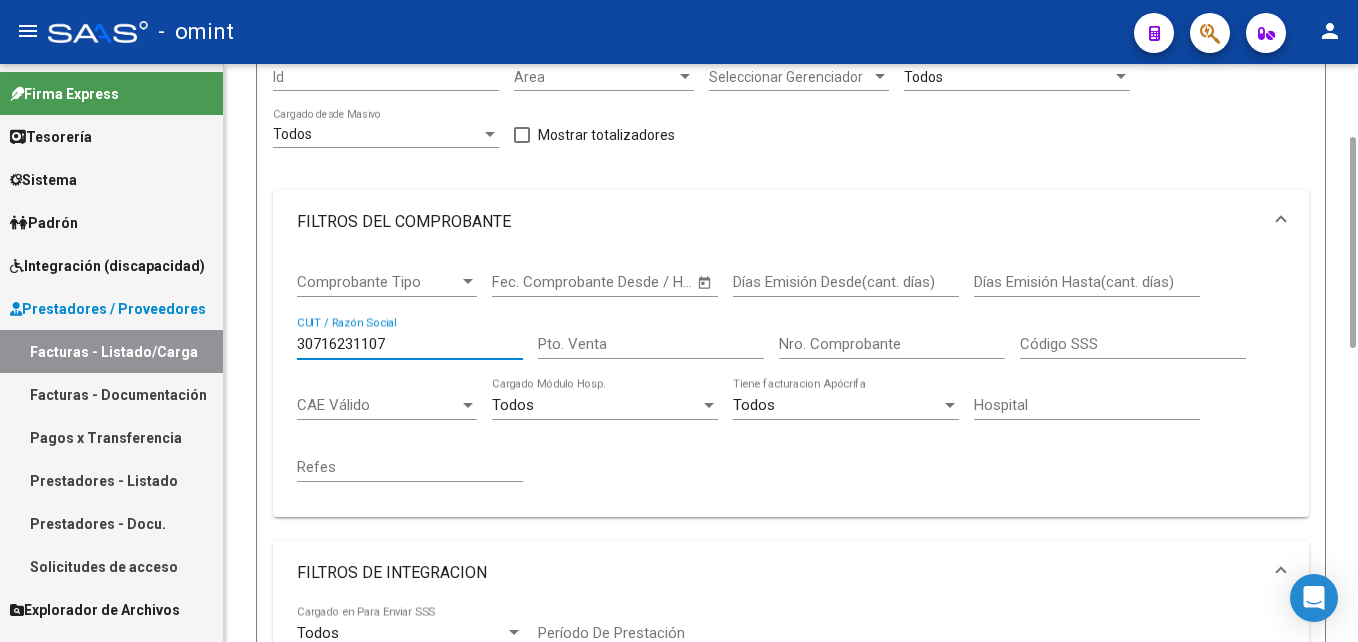 drag, startPoint x: 400, startPoint y: 343, endPoint x: 248, endPoint y: 335, distance: 152.21039 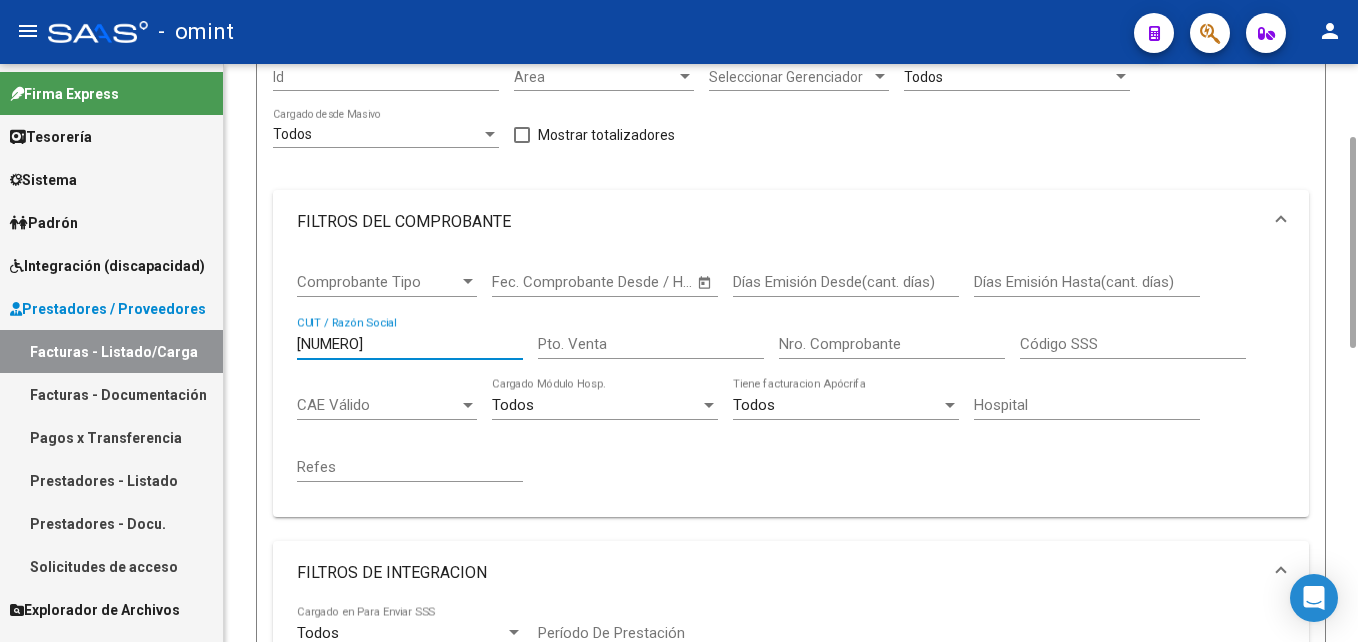 scroll, scrollTop: 1000, scrollLeft: 0, axis: vertical 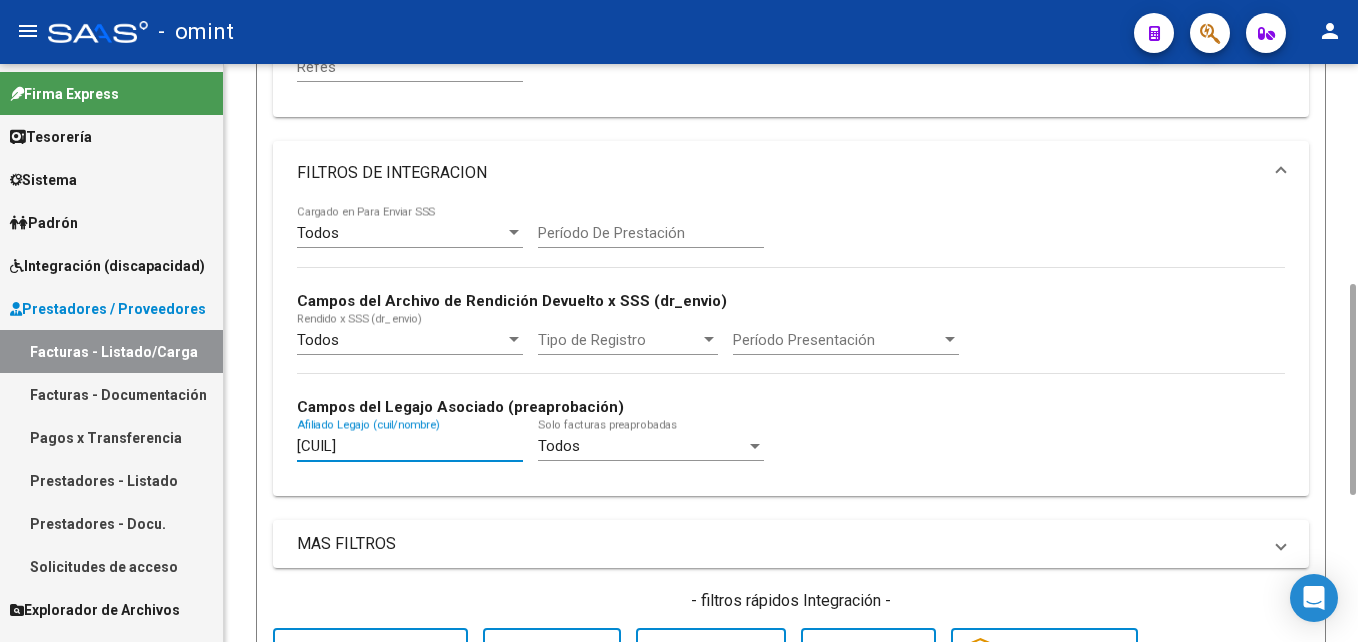 drag, startPoint x: 398, startPoint y: 452, endPoint x: 252, endPoint y: 422, distance: 149.05032 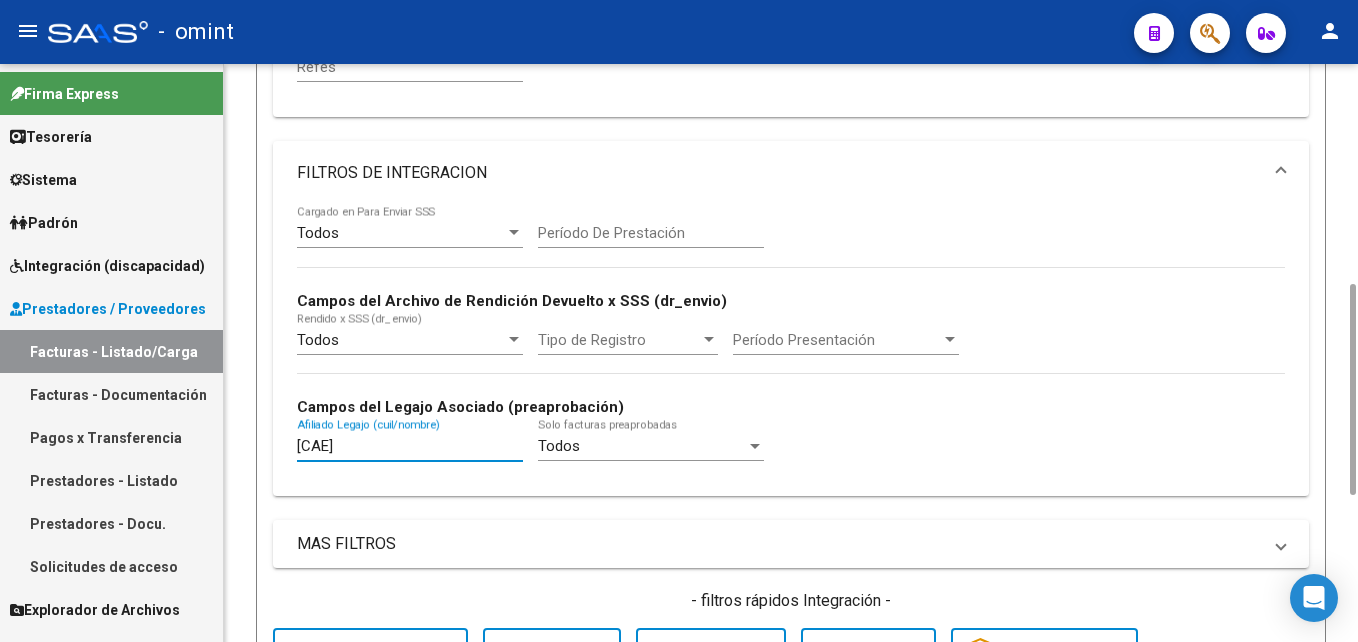 scroll, scrollTop: 1000, scrollLeft: 0, axis: vertical 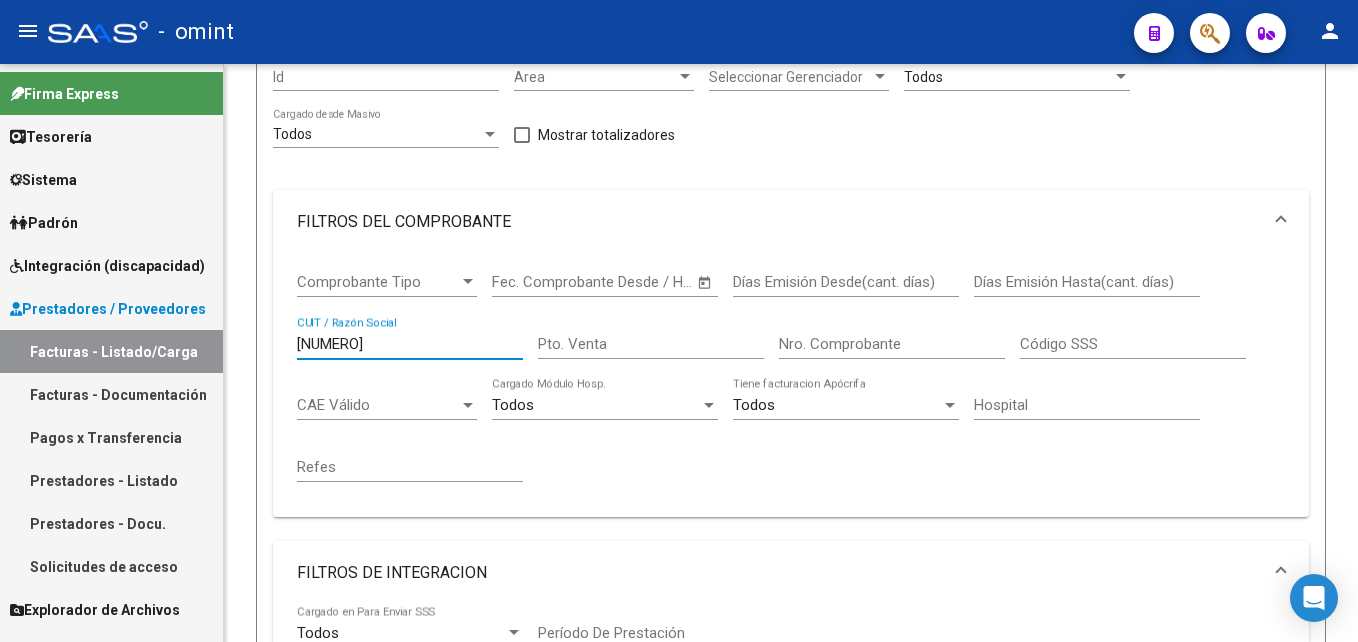 drag, startPoint x: 399, startPoint y: 338, endPoint x: 221, endPoint y: 328, distance: 178.28067 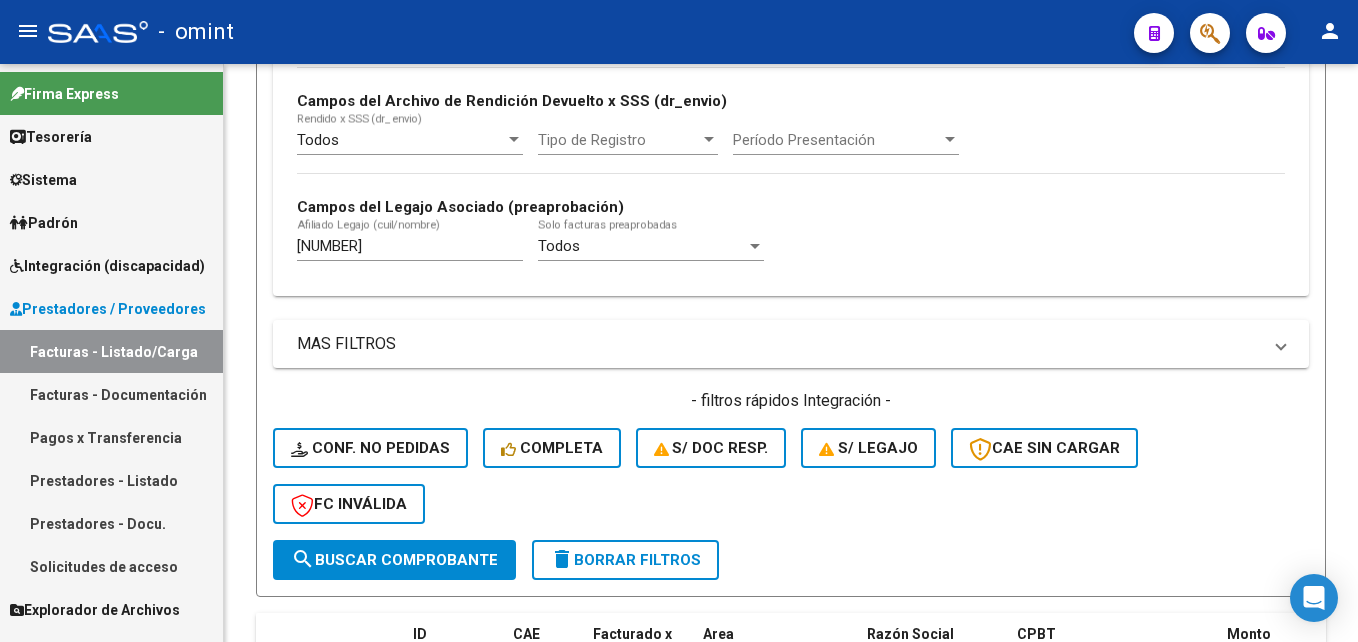scroll, scrollTop: 1230, scrollLeft: 0, axis: vertical 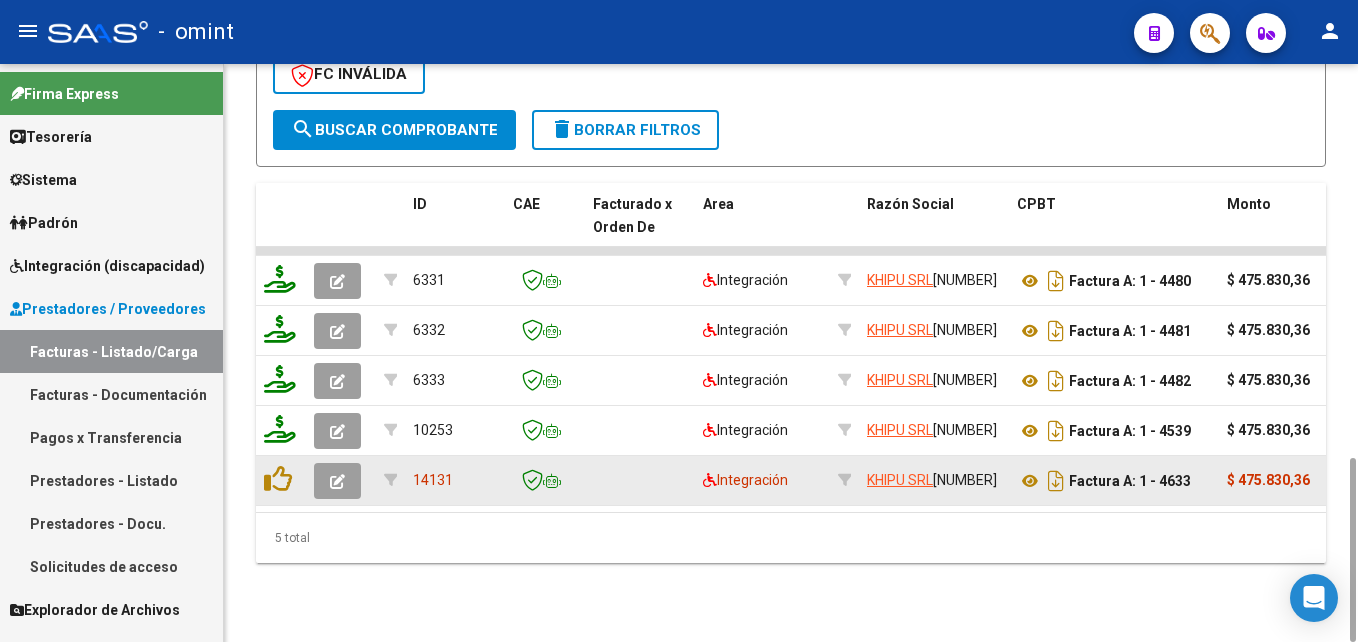 click 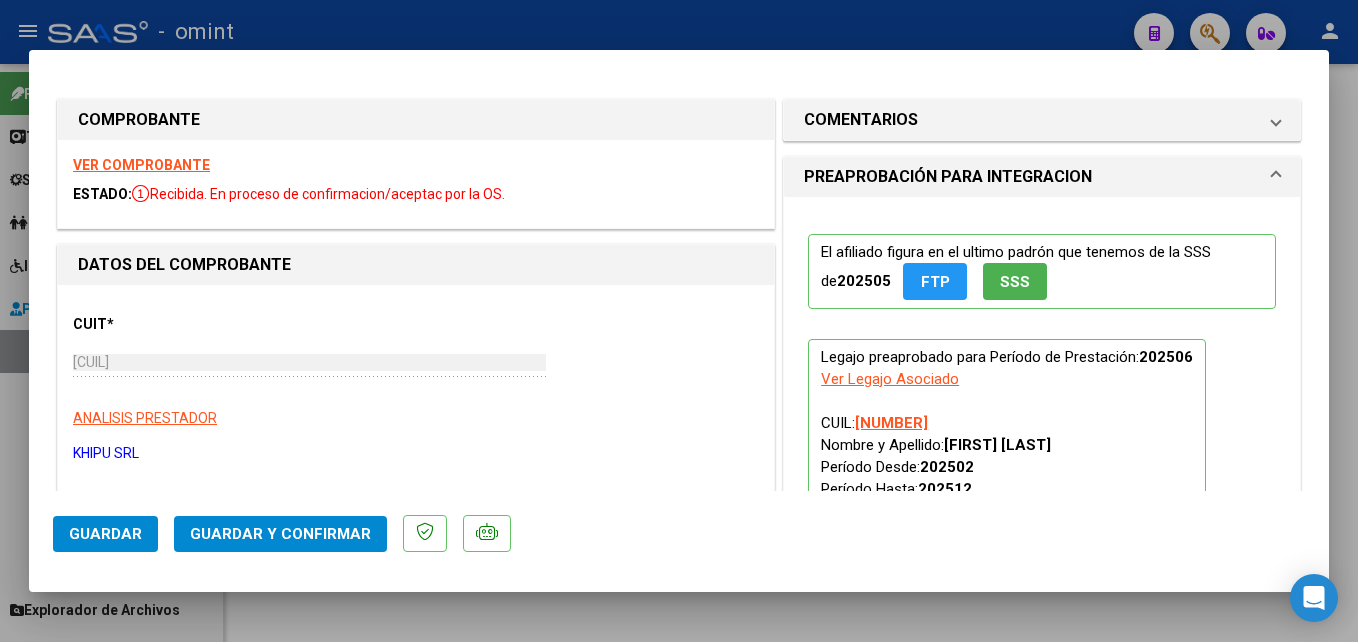 scroll, scrollTop: 300, scrollLeft: 0, axis: vertical 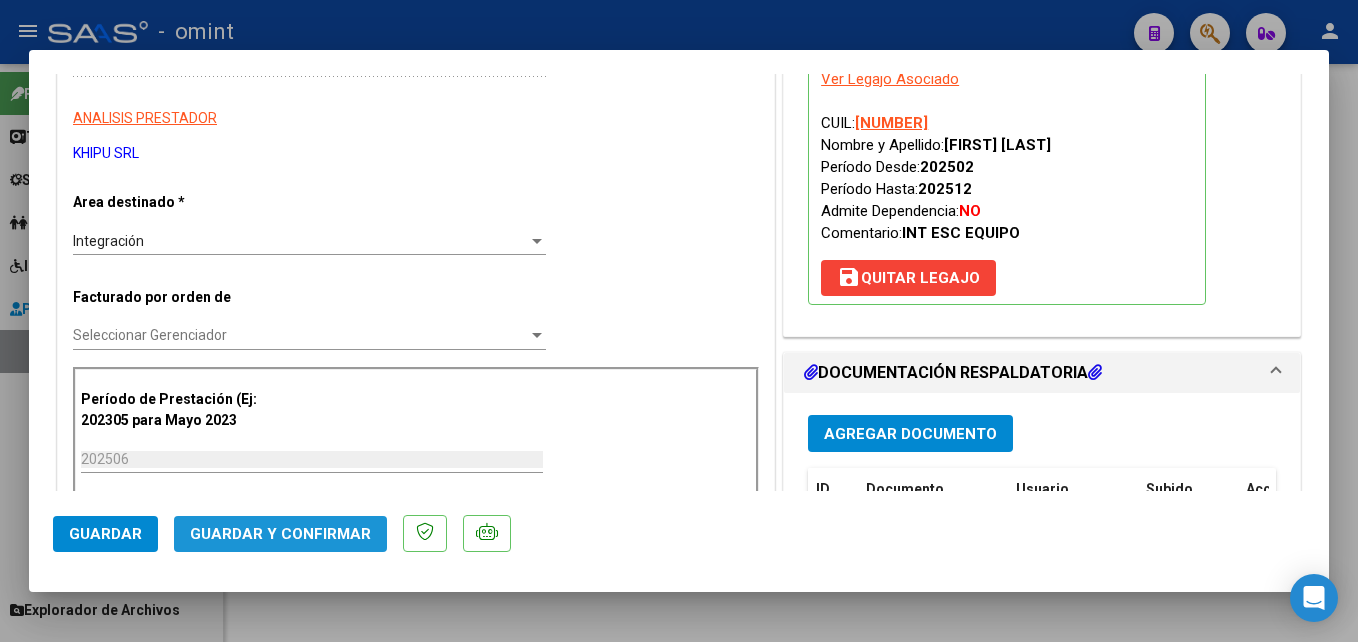 click on "Guardar y Confirmar" 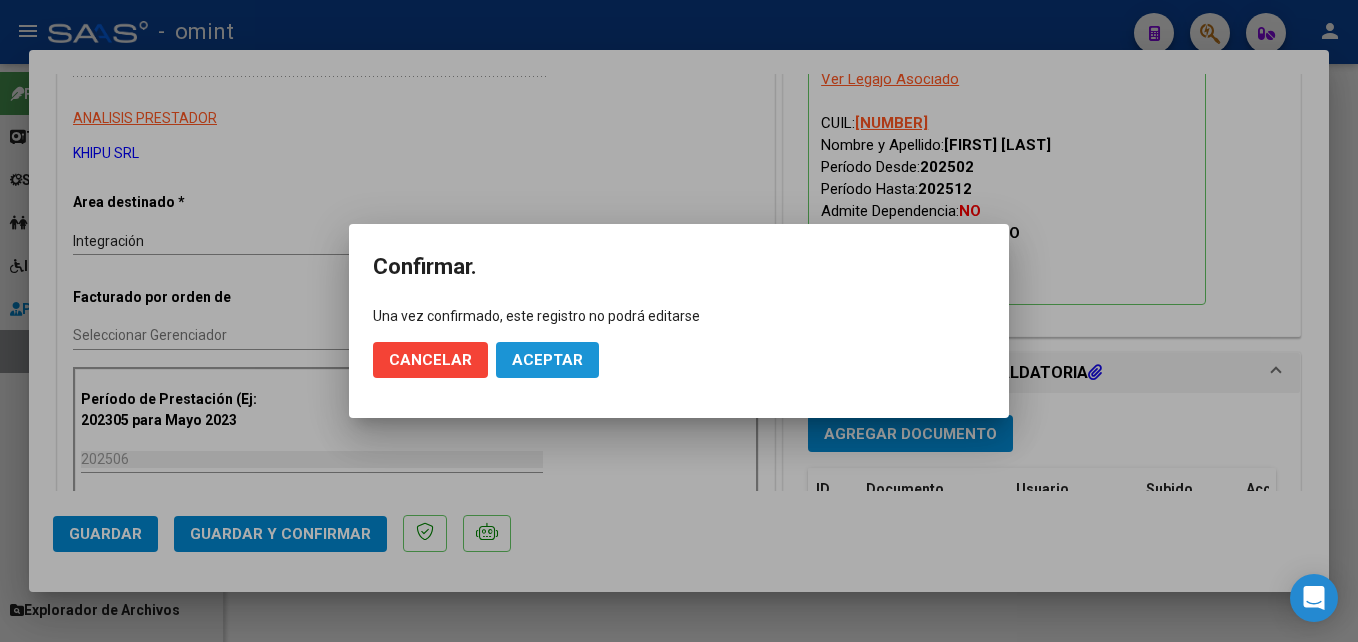 click on "Aceptar" 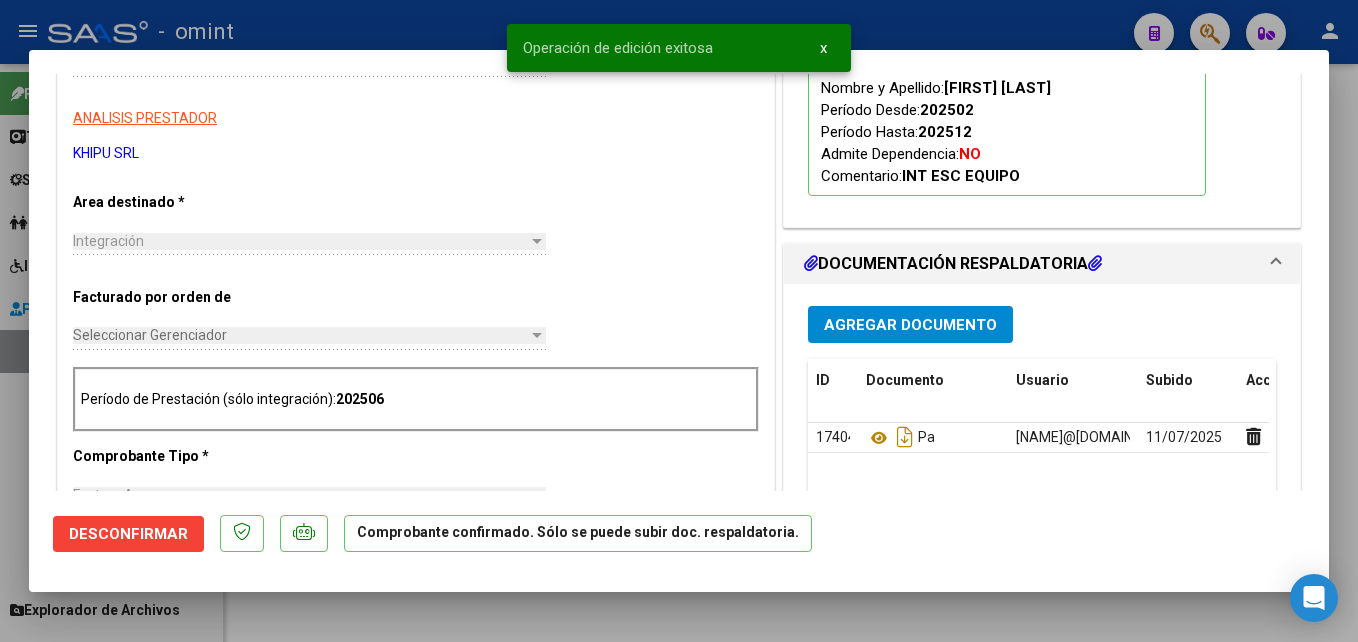 click at bounding box center (679, 321) 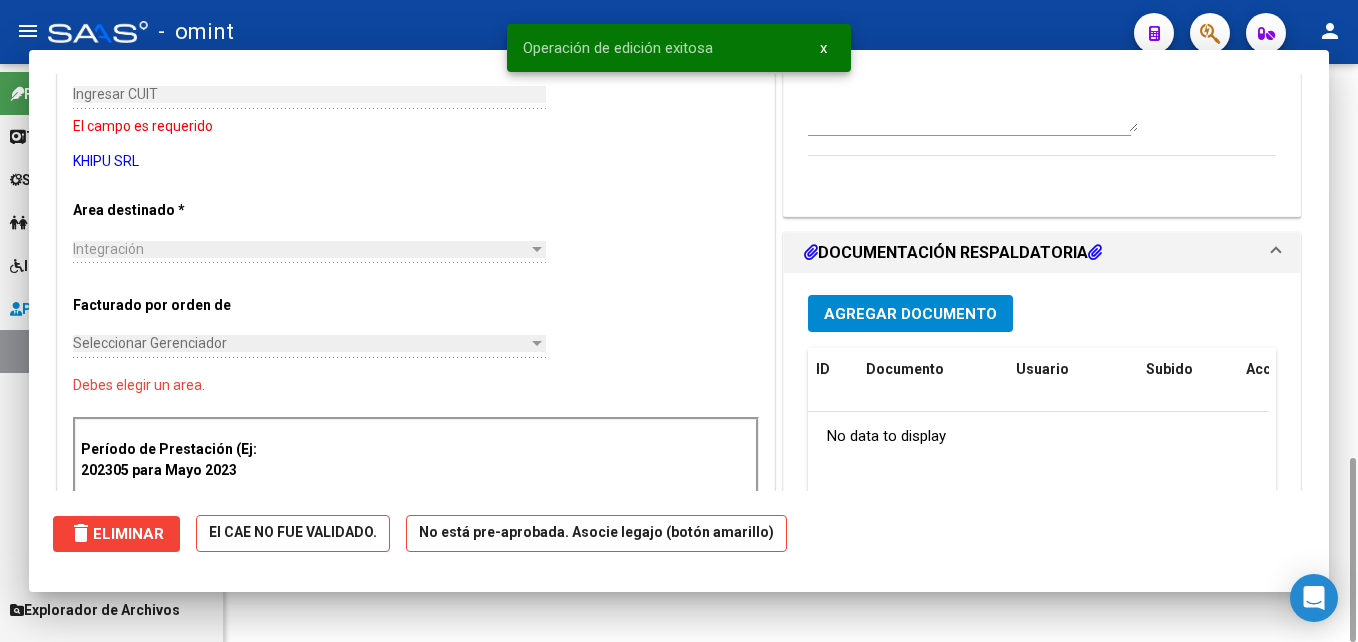 scroll, scrollTop: 332, scrollLeft: 0, axis: vertical 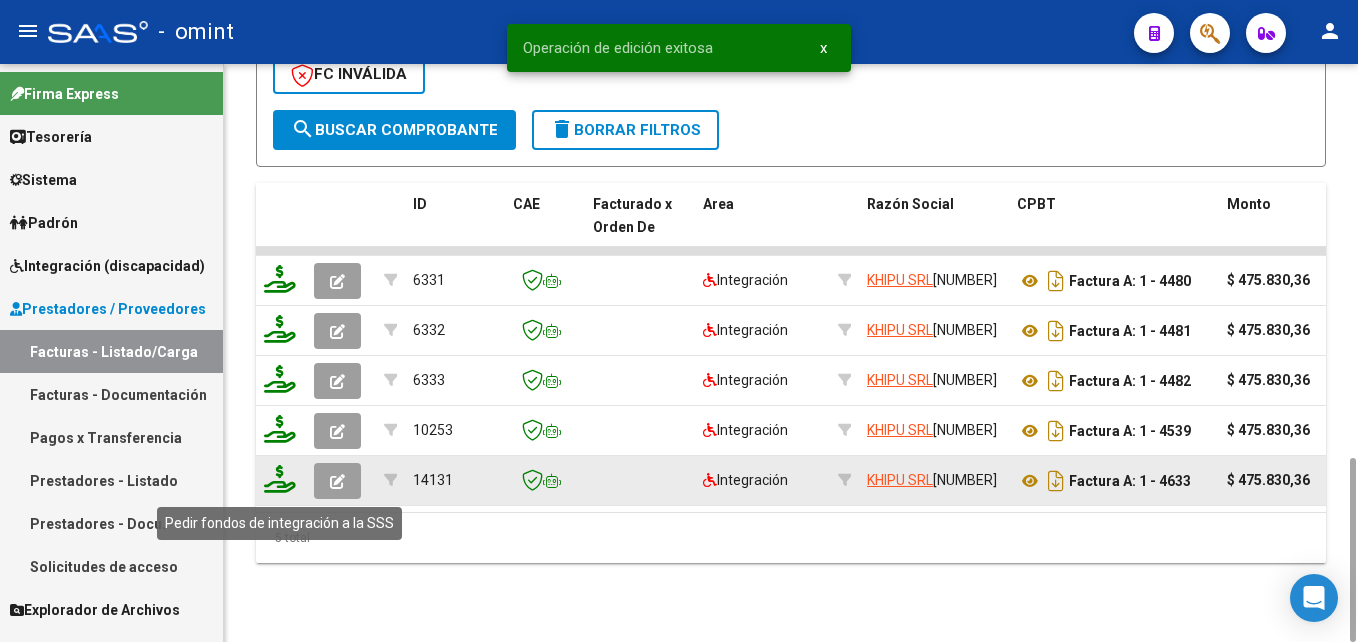 click 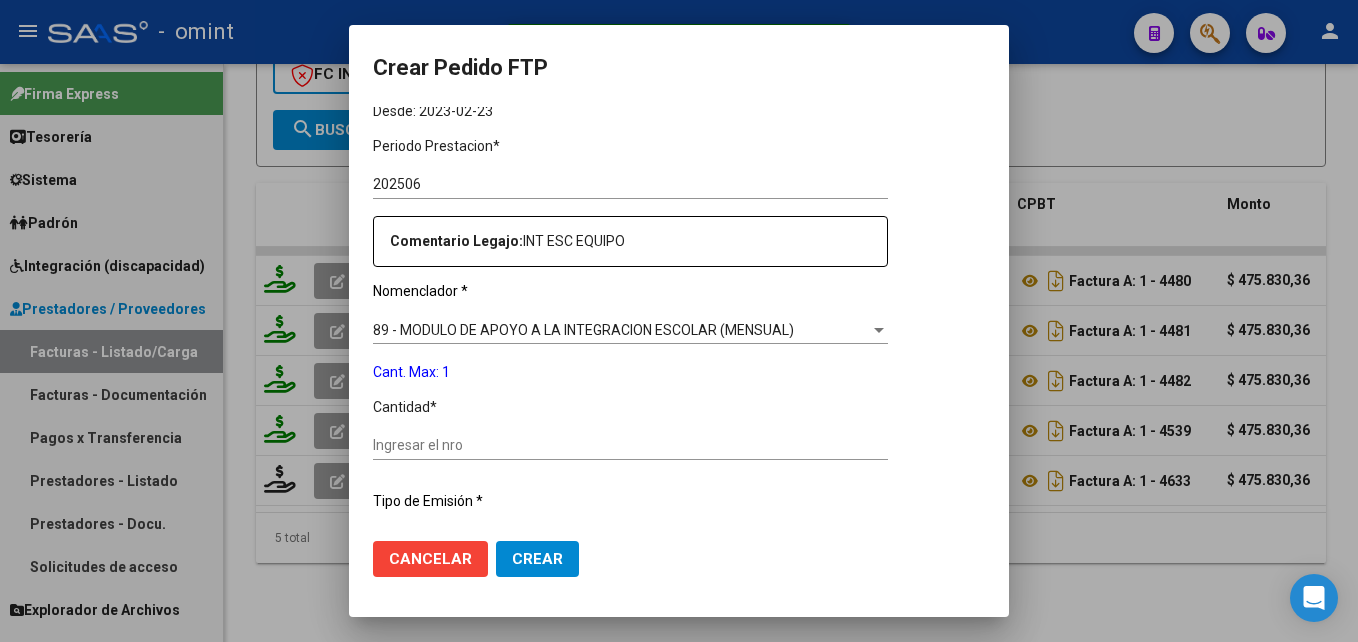 scroll, scrollTop: 700, scrollLeft: 0, axis: vertical 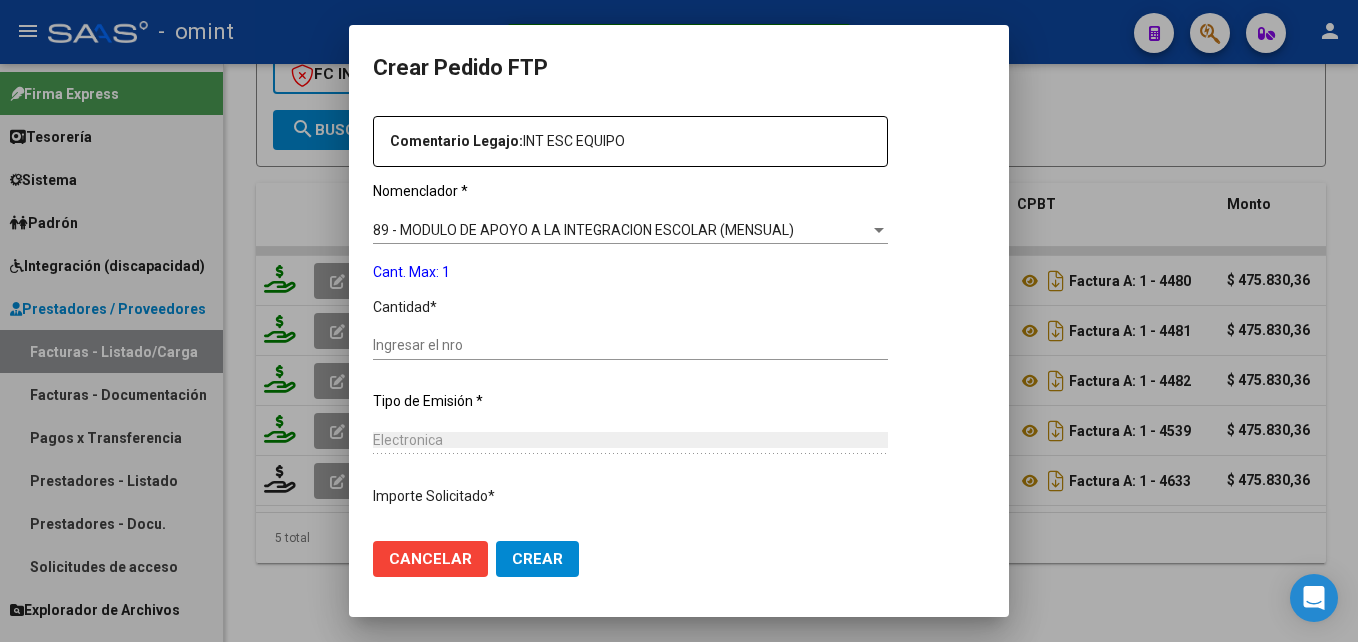 click on "Ingresar el nro" at bounding box center [630, 345] 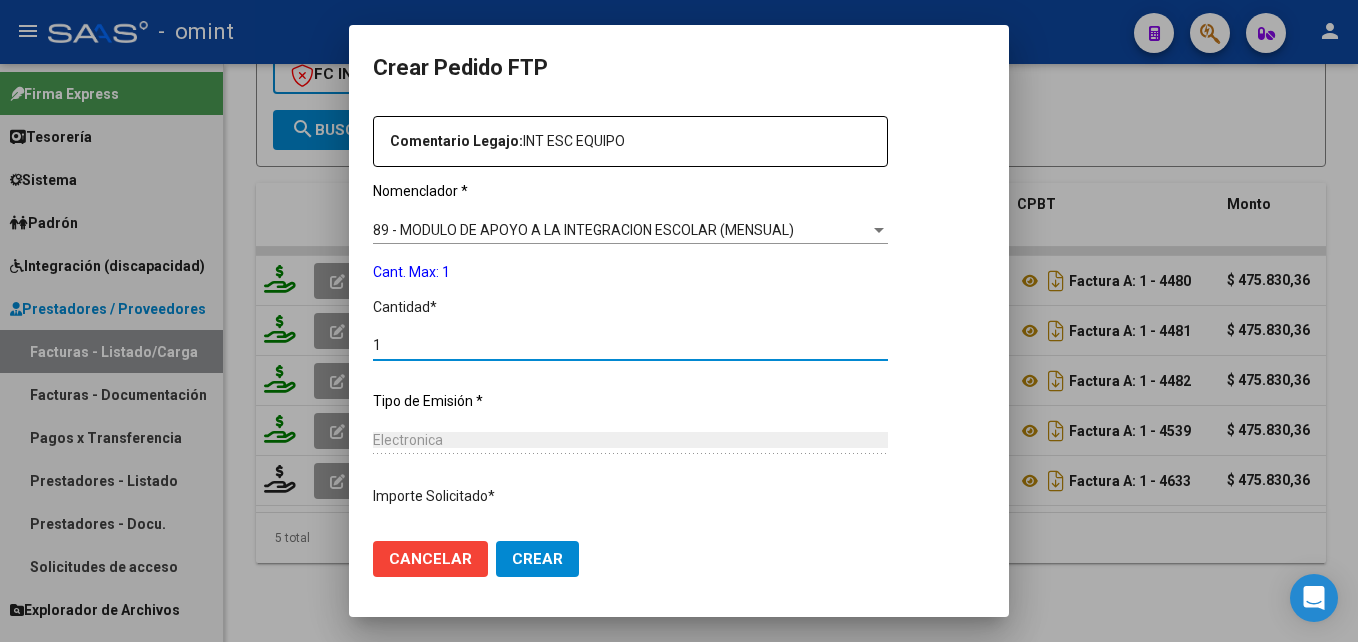 click on "Crear" 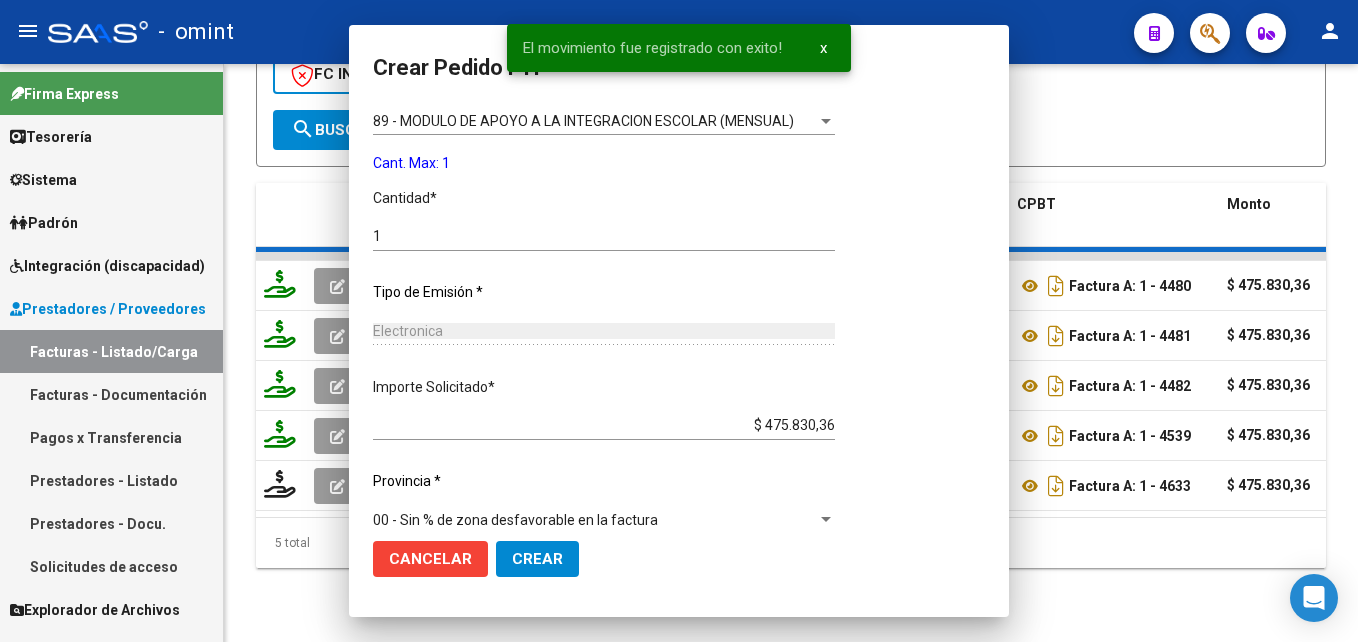 scroll, scrollTop: 591, scrollLeft: 0, axis: vertical 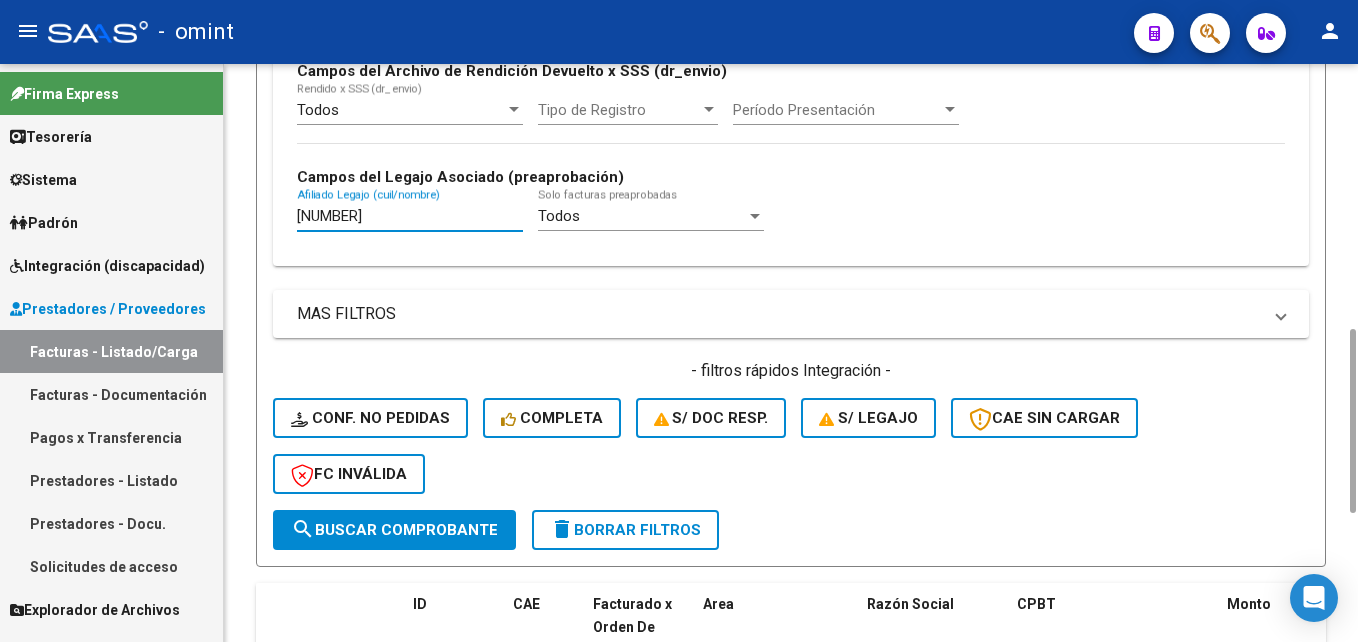 drag, startPoint x: 389, startPoint y: 212, endPoint x: 244, endPoint y: 212, distance: 145 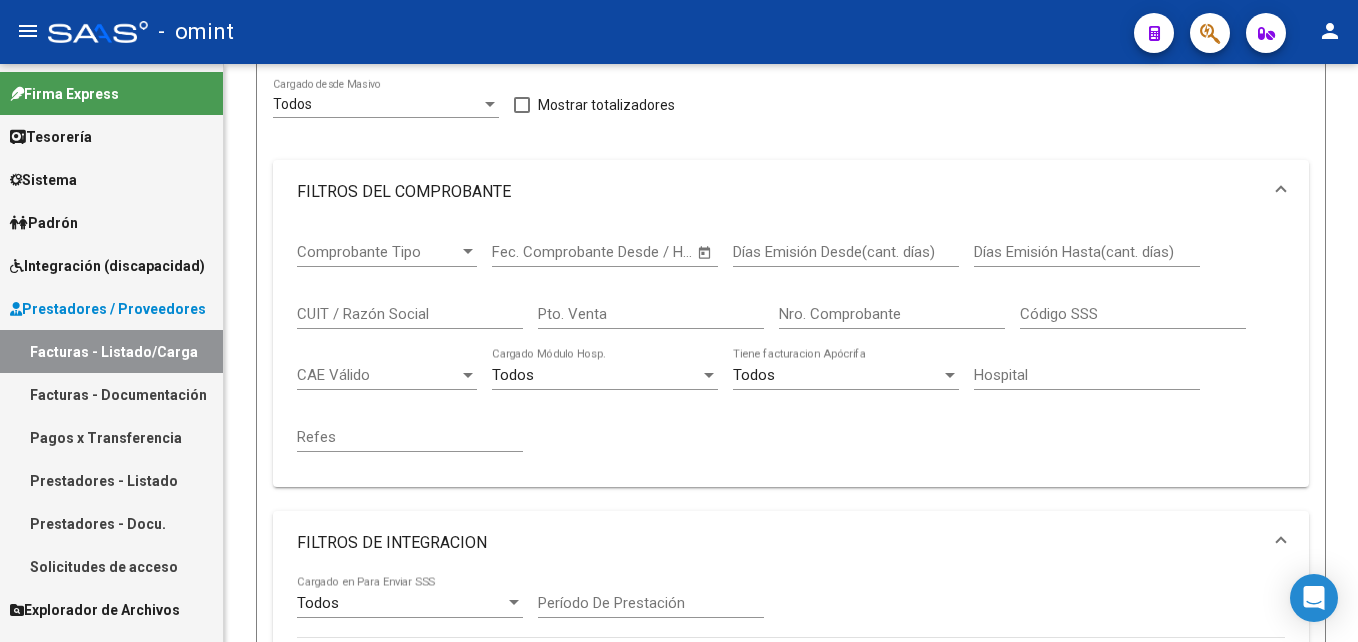 scroll, scrollTop: 30, scrollLeft: 0, axis: vertical 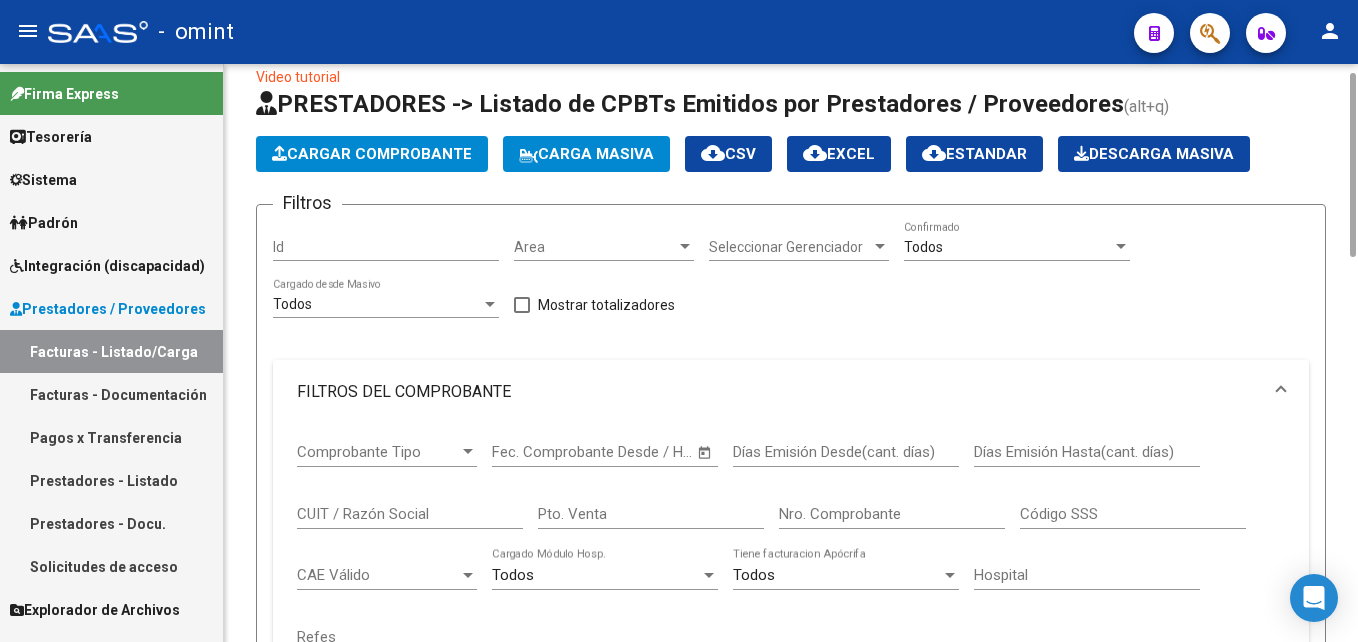 click on "CUIT / Razón Social" at bounding box center [410, 514] 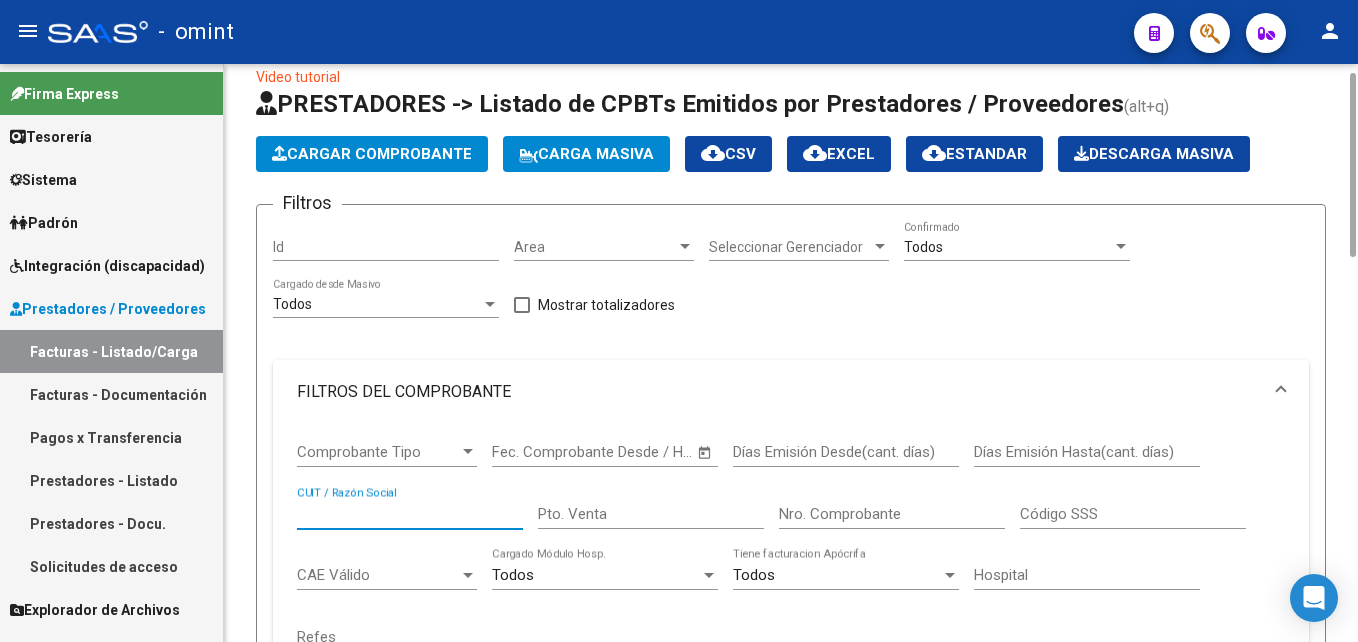 paste on "33714827389" 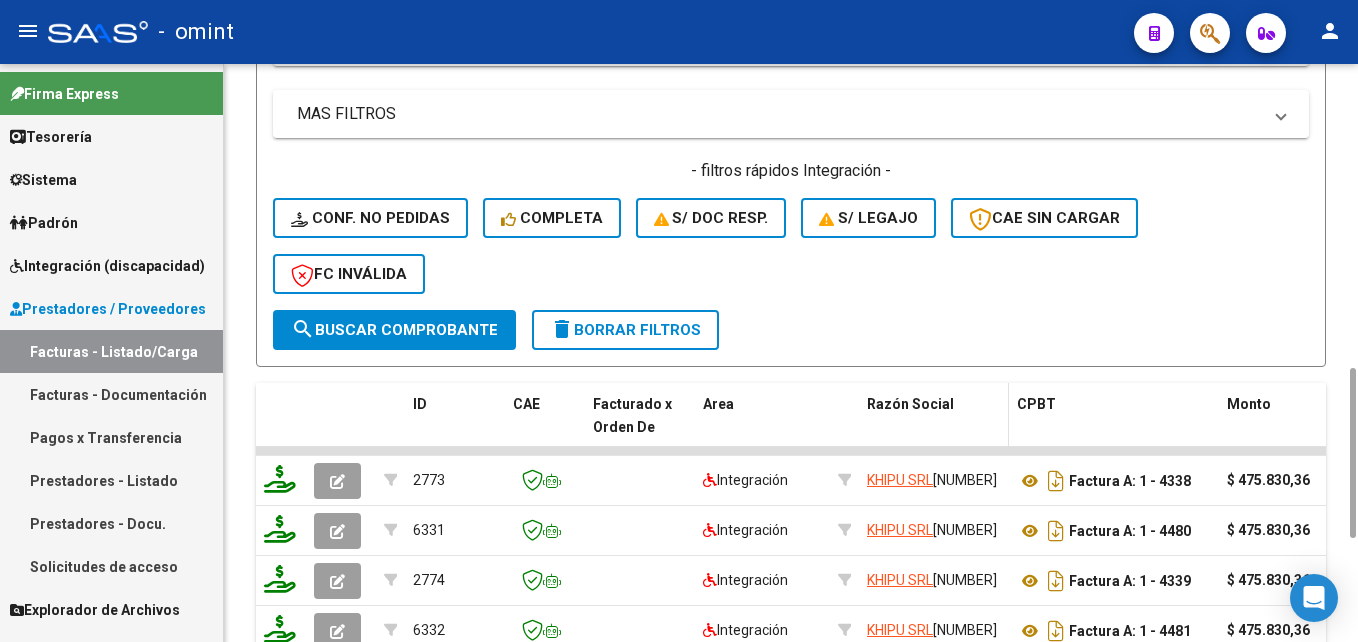 scroll, scrollTop: 1380, scrollLeft: 0, axis: vertical 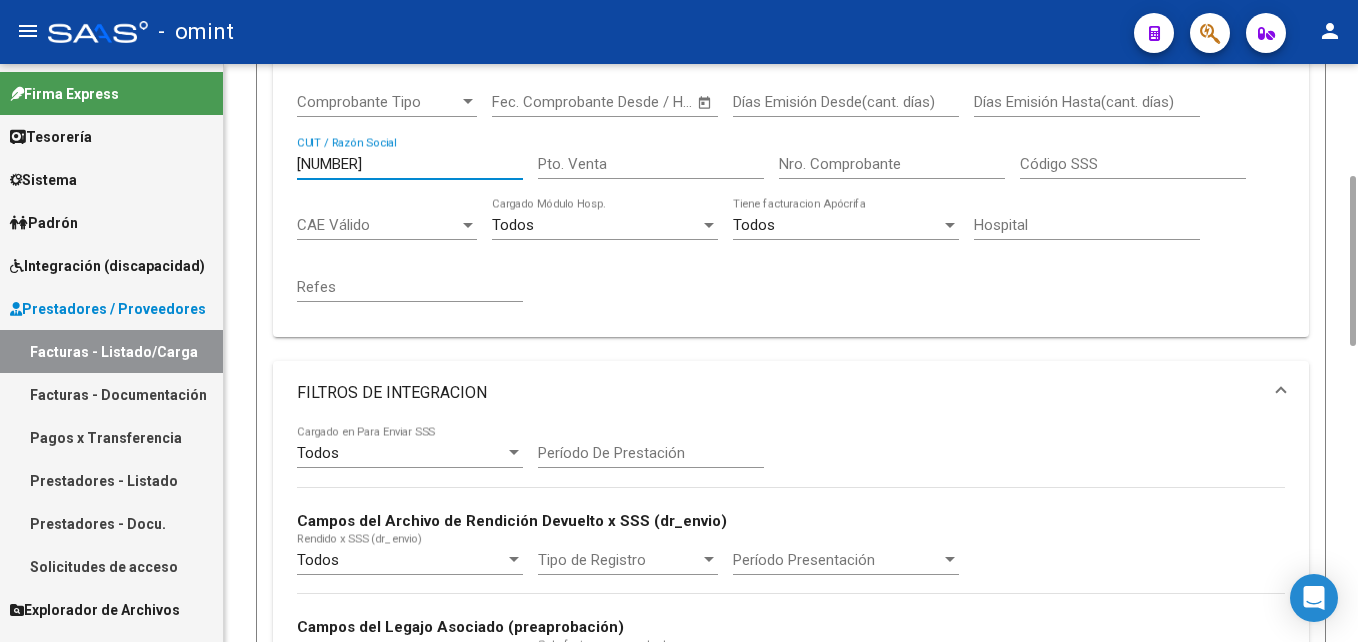 drag, startPoint x: 385, startPoint y: 156, endPoint x: 220, endPoint y: 153, distance: 165.02727 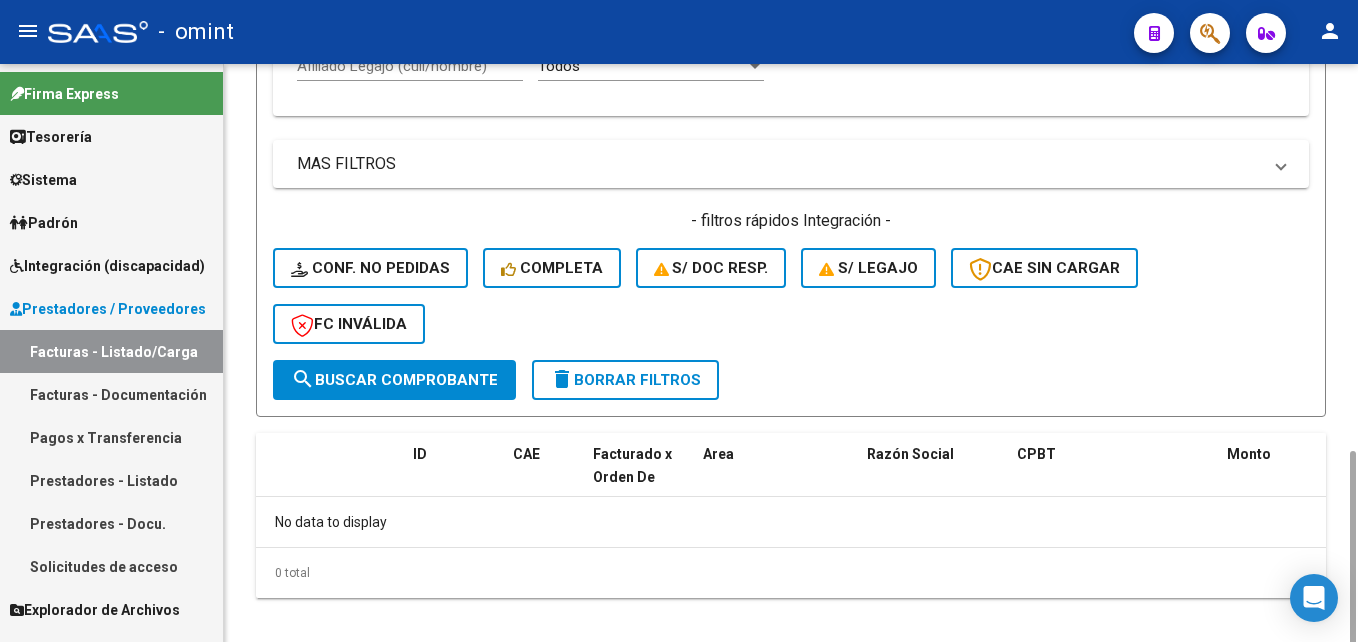 scroll, scrollTop: 1000, scrollLeft: 0, axis: vertical 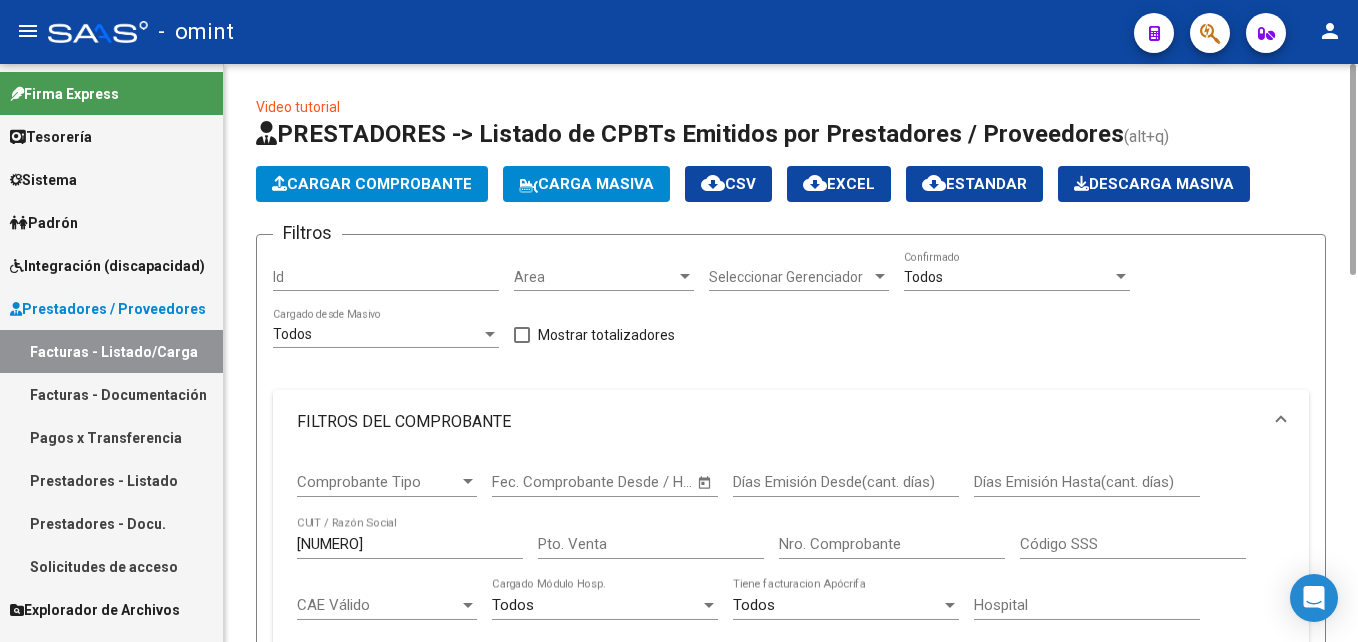 drag, startPoint x: 412, startPoint y: 533, endPoint x: 266, endPoint y: 527, distance: 146.12323 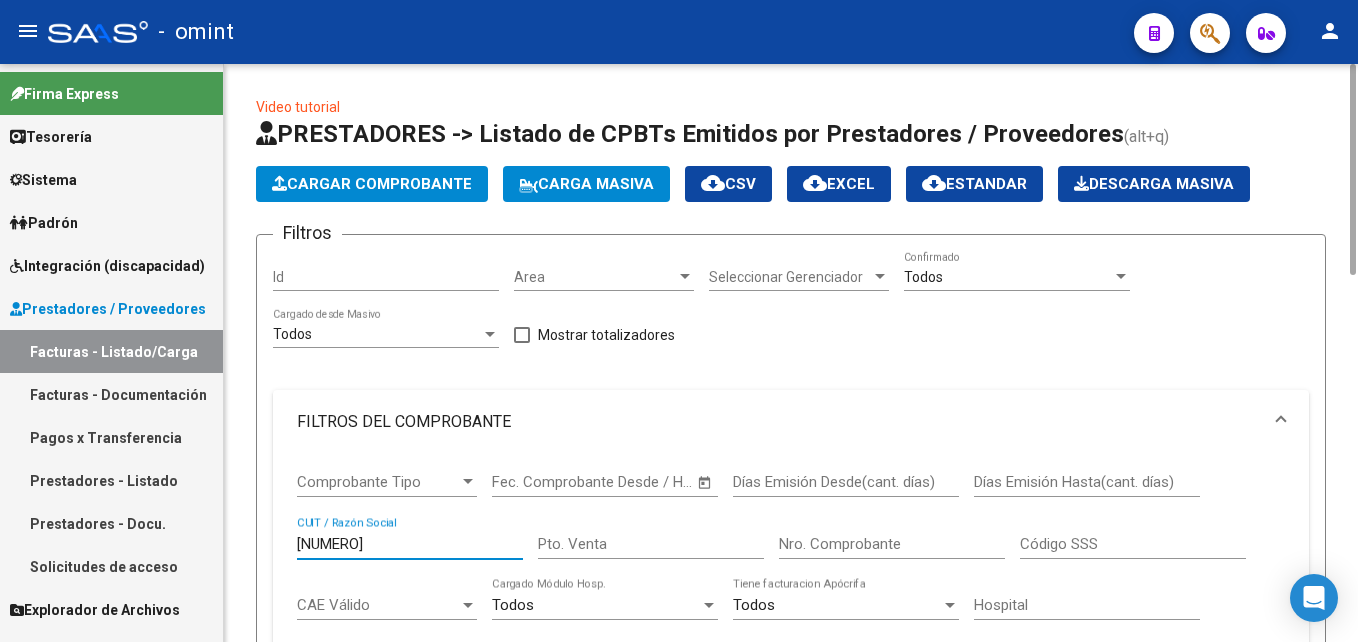 drag, startPoint x: 405, startPoint y: 545, endPoint x: 229, endPoint y: 528, distance: 176.81912 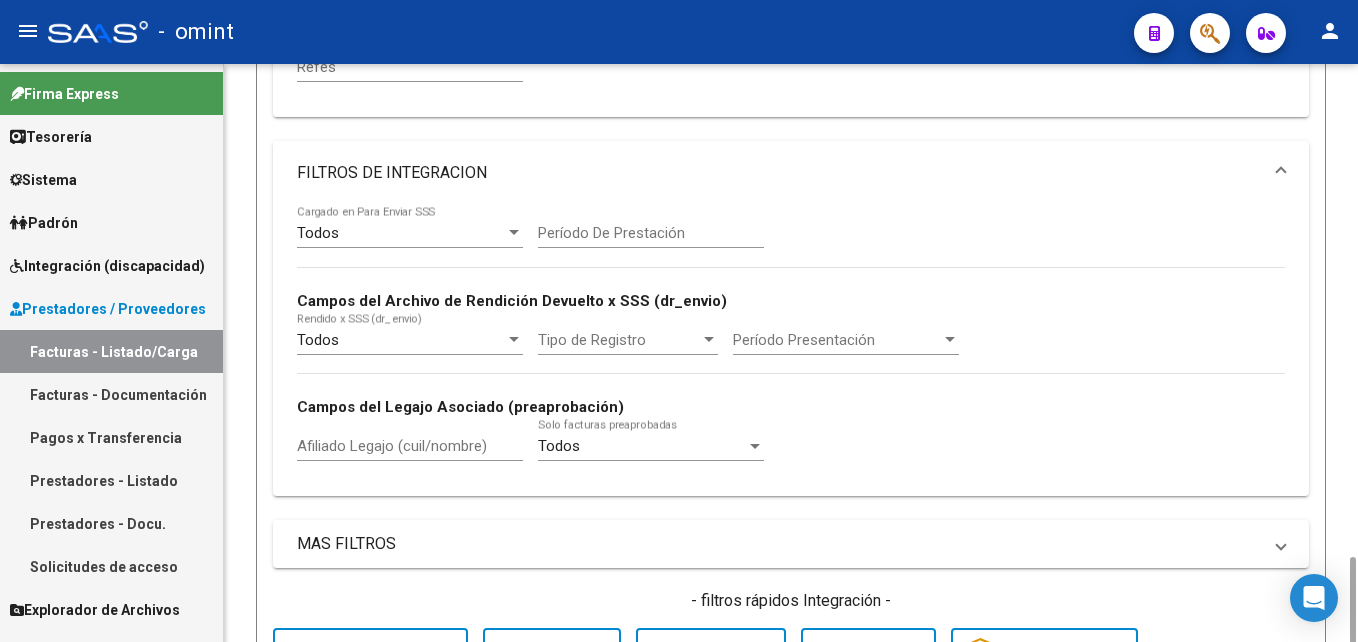 scroll, scrollTop: 1000, scrollLeft: 0, axis: vertical 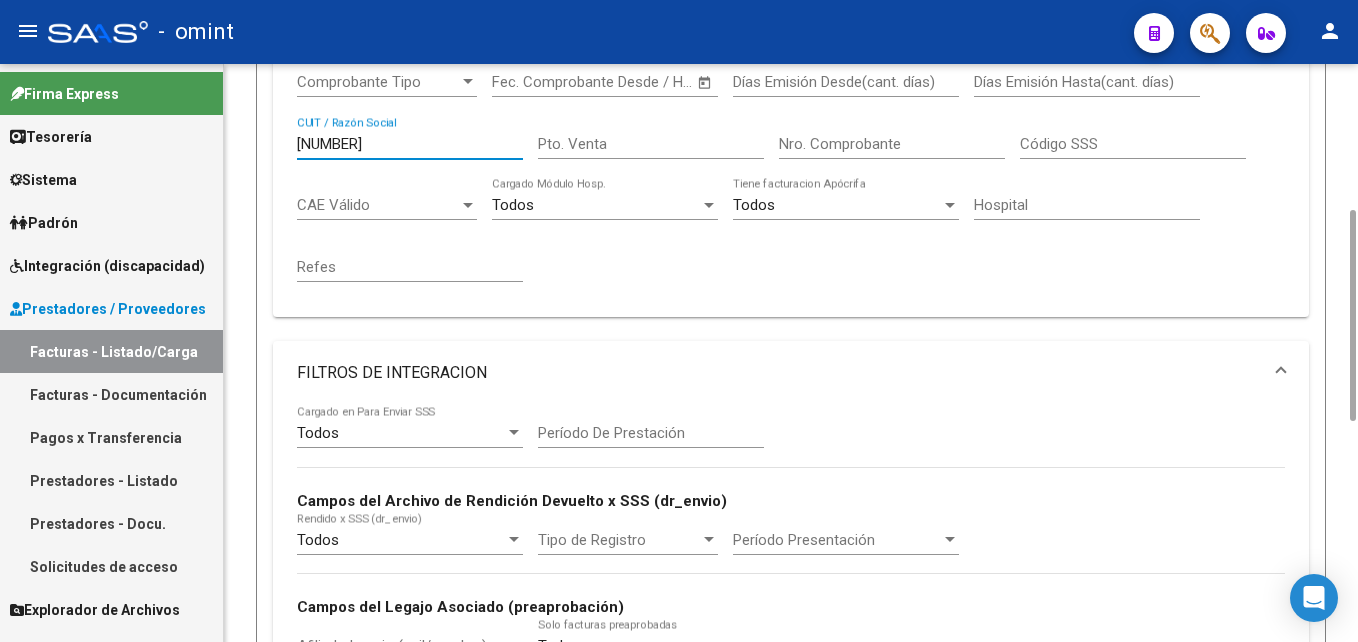 drag, startPoint x: 330, startPoint y: 140, endPoint x: 242, endPoint y: 138, distance: 88.02273 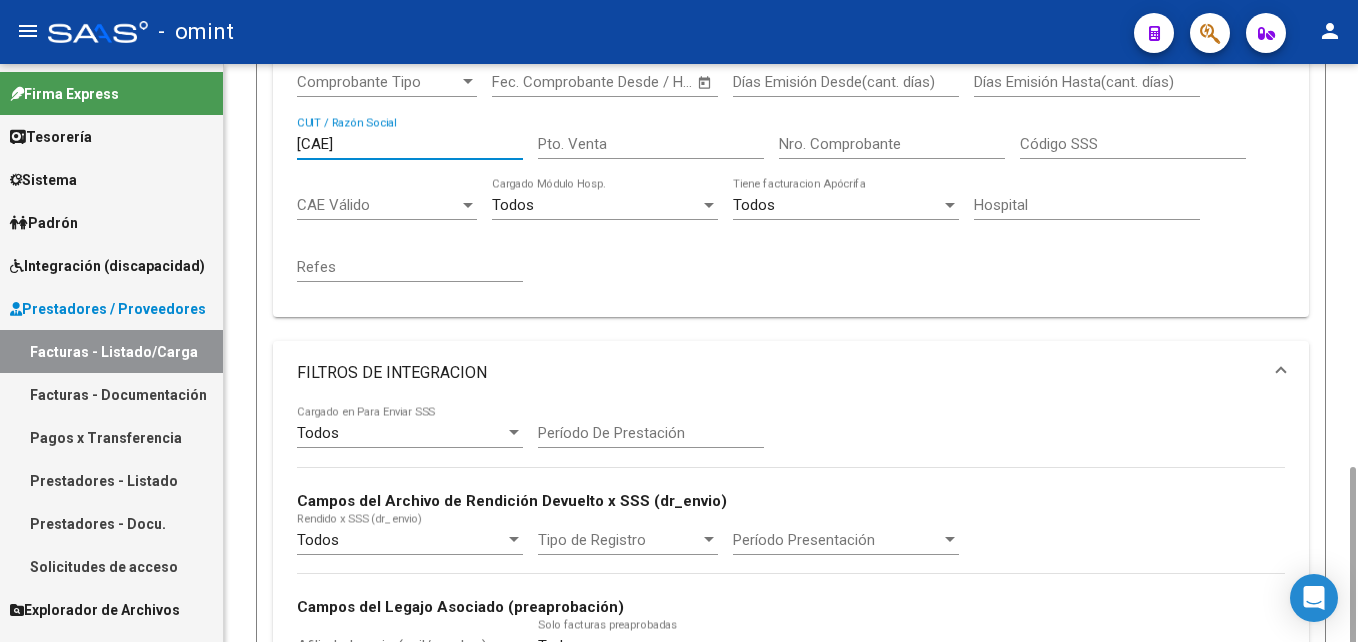 scroll, scrollTop: 1130, scrollLeft: 0, axis: vertical 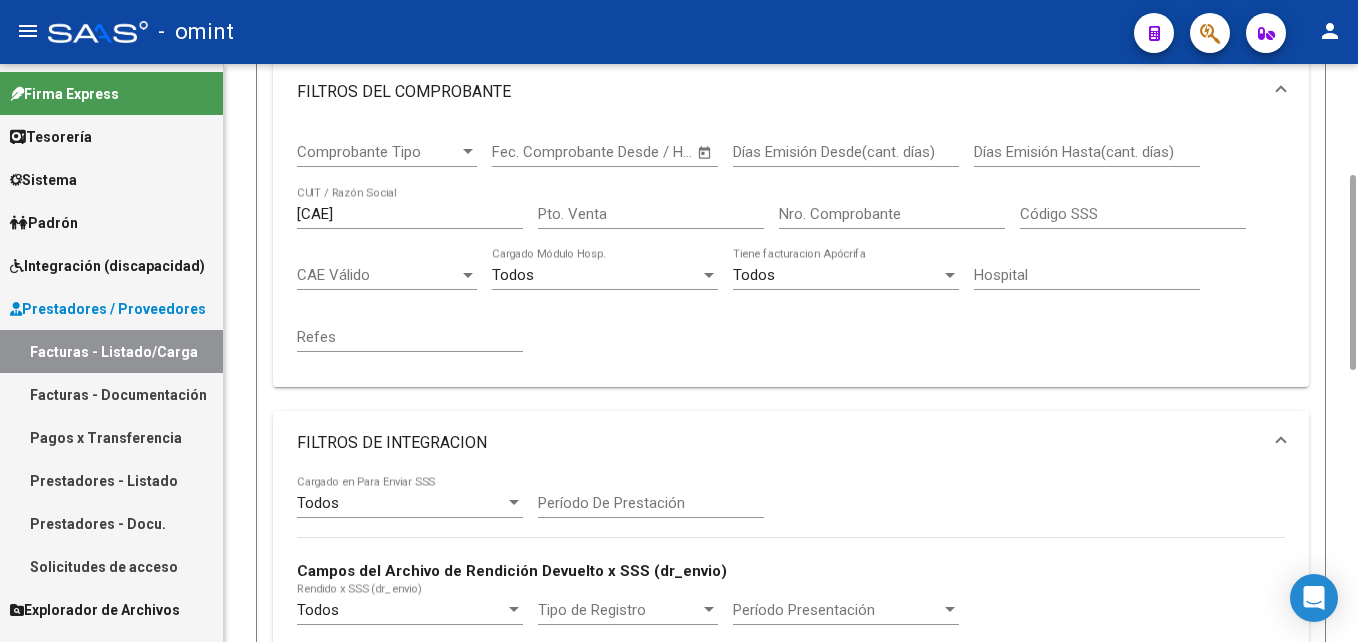 drag, startPoint x: 413, startPoint y: 222, endPoint x: 248, endPoint y: 209, distance: 165.51132 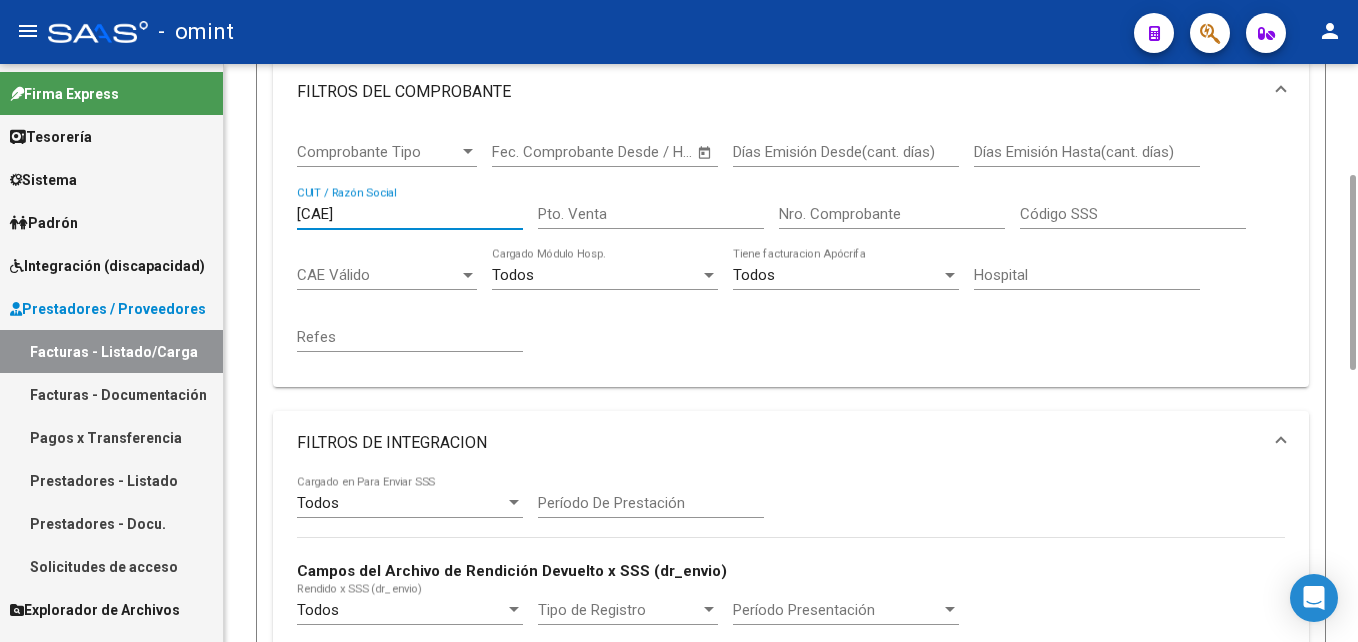 click on "27396704779" at bounding box center [410, 214] 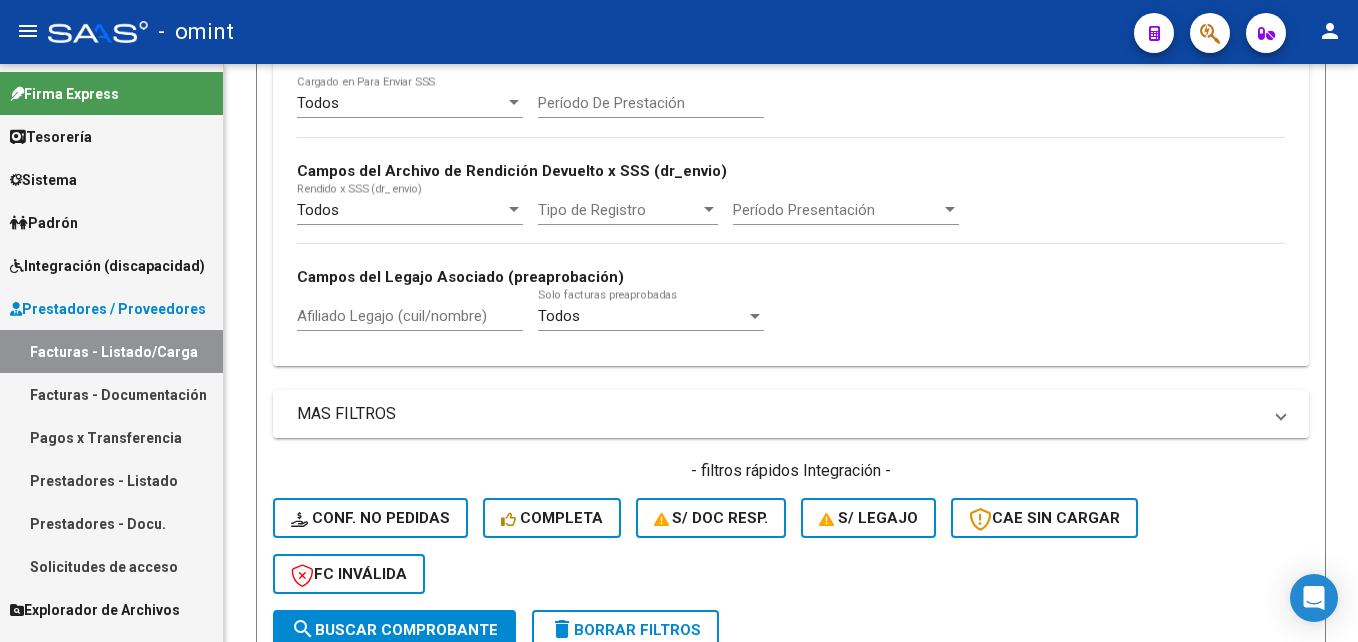 scroll, scrollTop: 1130, scrollLeft: 0, axis: vertical 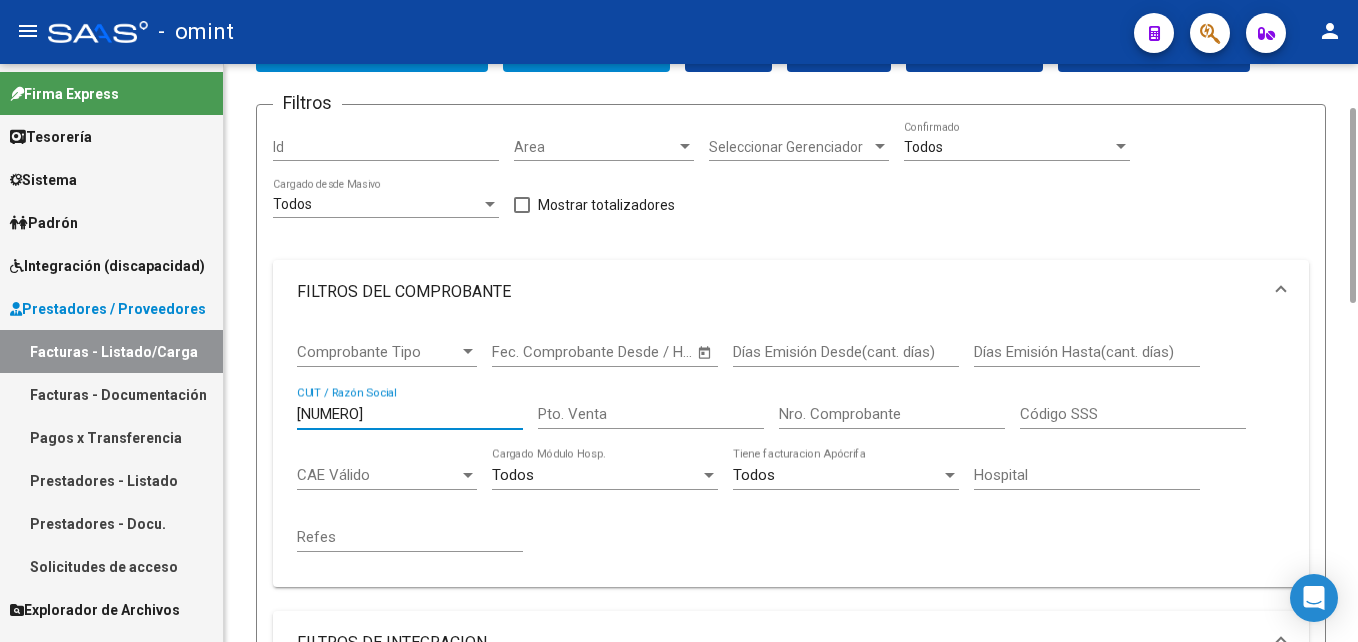 drag, startPoint x: 394, startPoint y: 420, endPoint x: 264, endPoint y: 408, distance: 130.55267 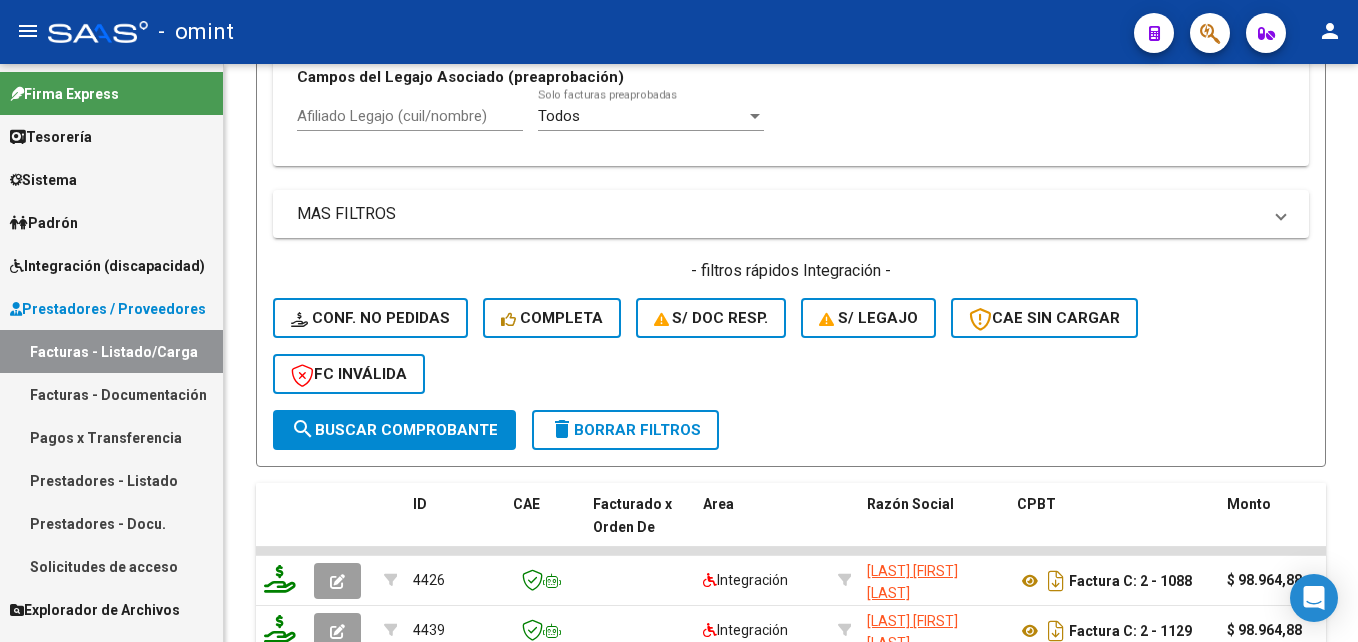 scroll, scrollTop: 1130, scrollLeft: 0, axis: vertical 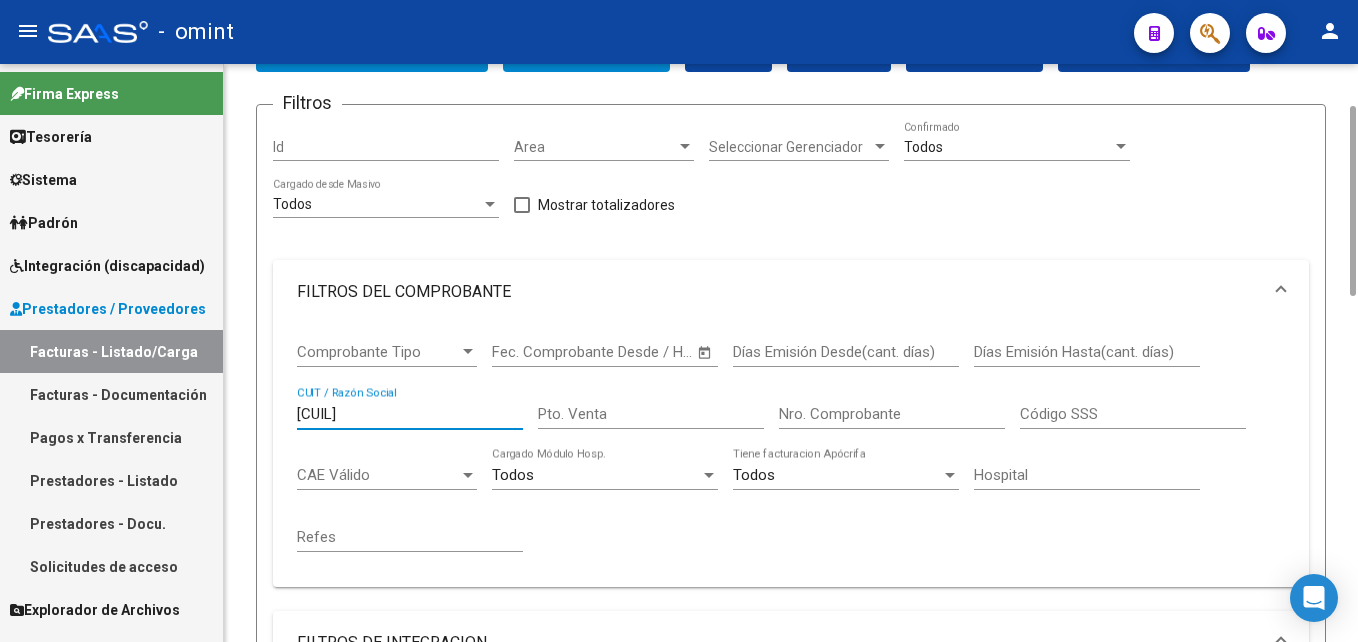 drag, startPoint x: 423, startPoint y: 413, endPoint x: 255, endPoint y: 411, distance: 168.0119 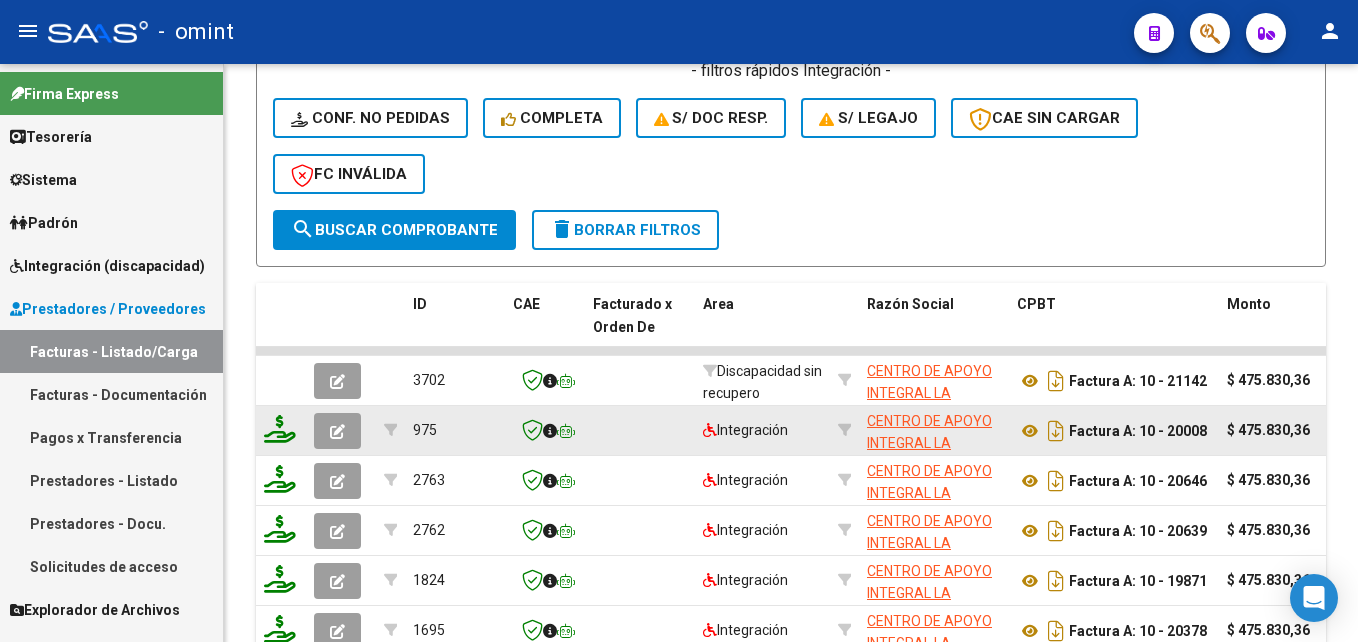 scroll, scrollTop: 1480, scrollLeft: 0, axis: vertical 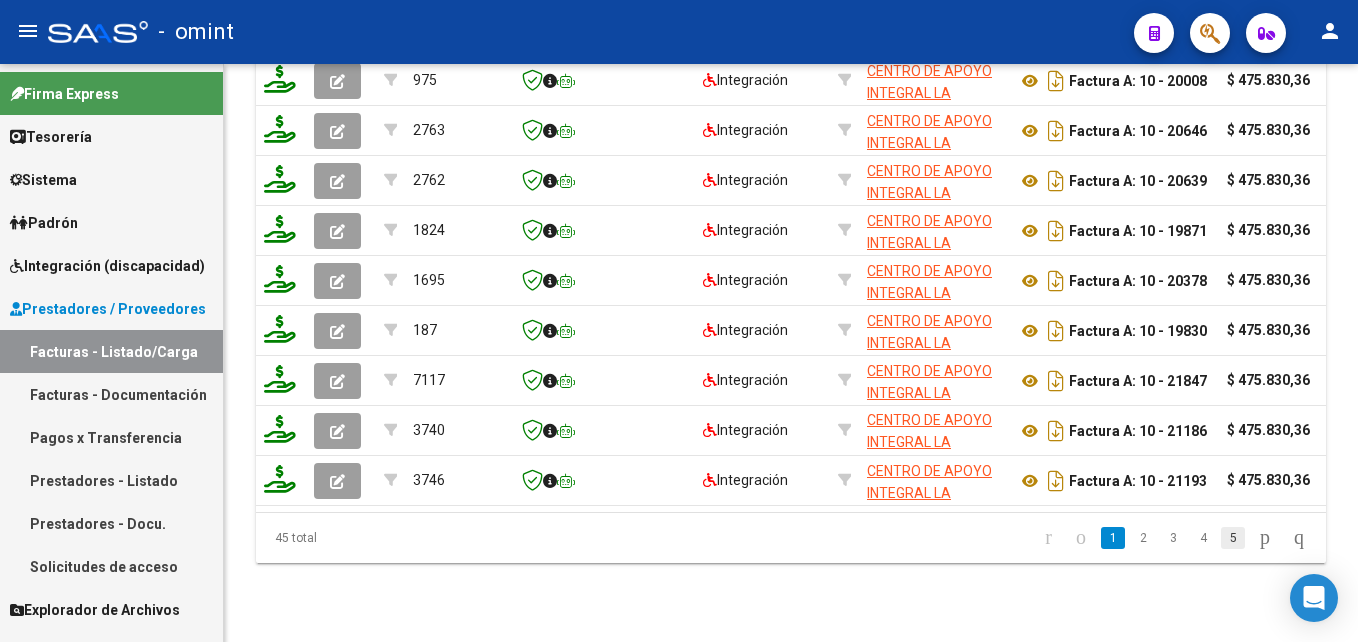 click on "5" 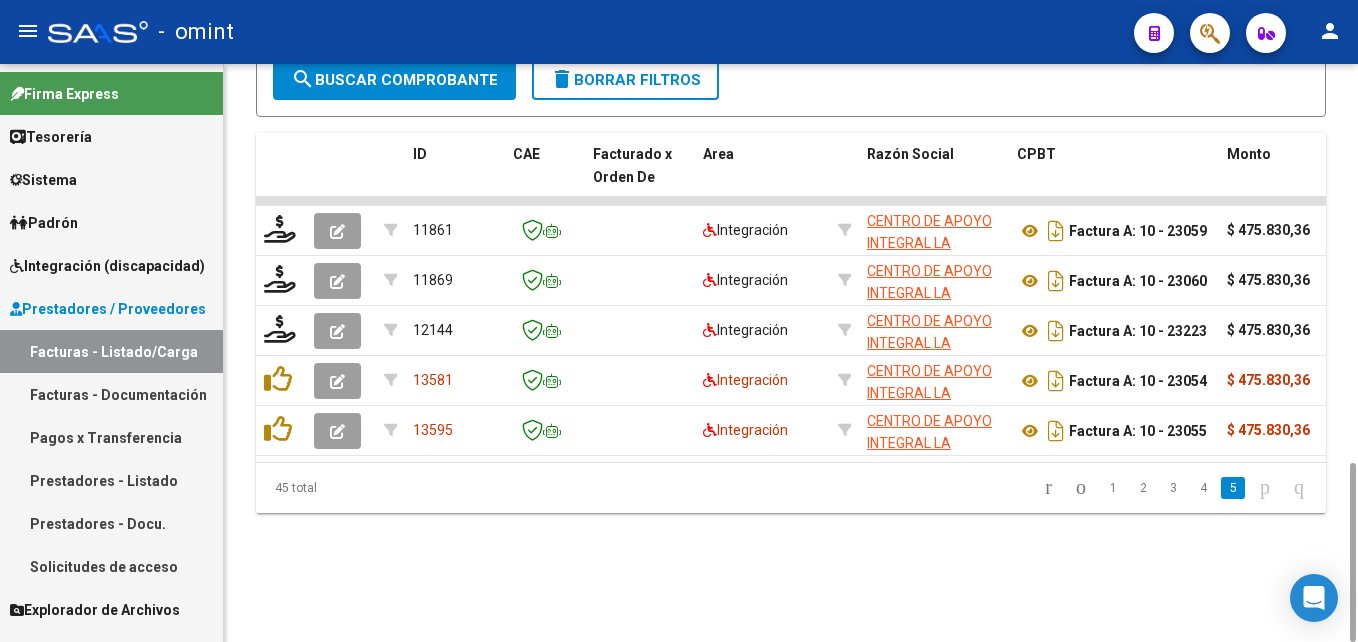 scroll, scrollTop: 1280, scrollLeft: 0, axis: vertical 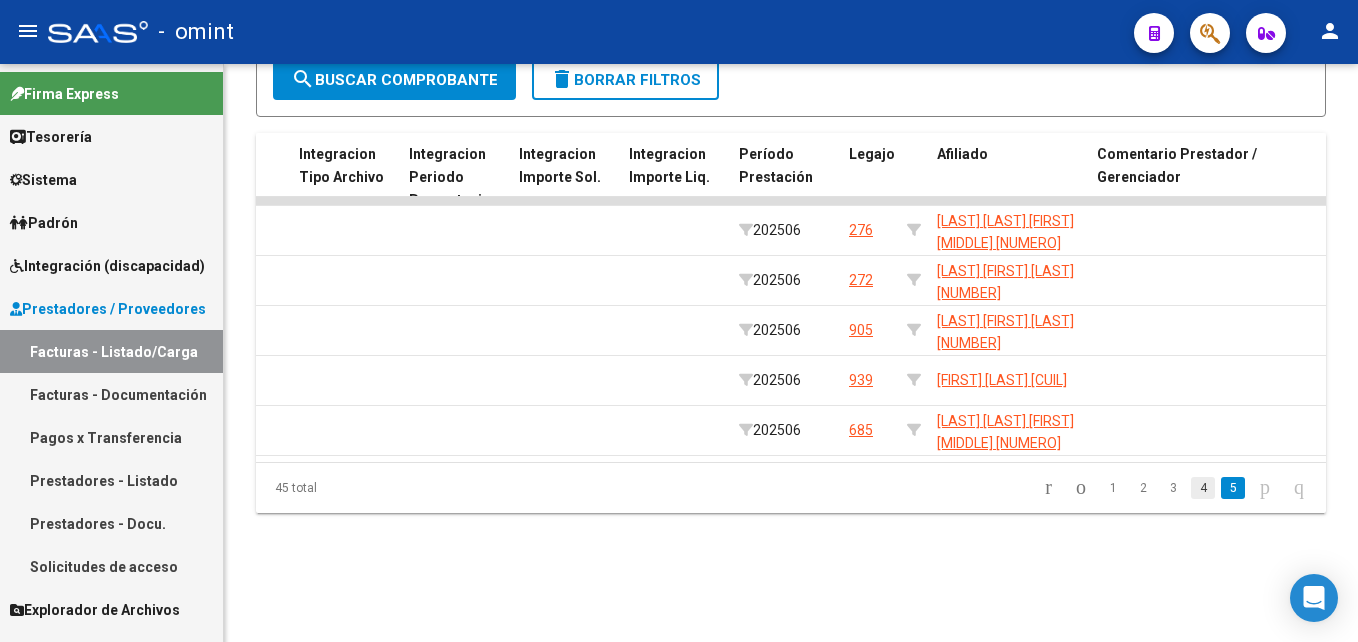 click on "4" 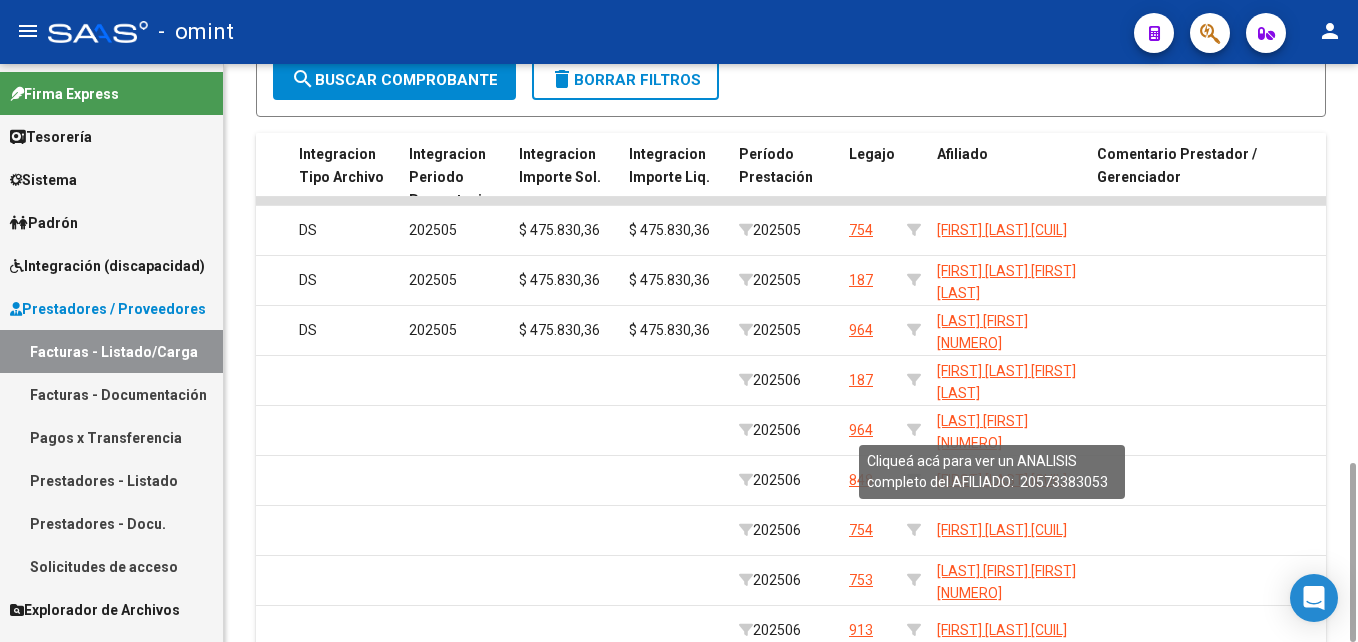 scroll, scrollTop: 1480, scrollLeft: 0, axis: vertical 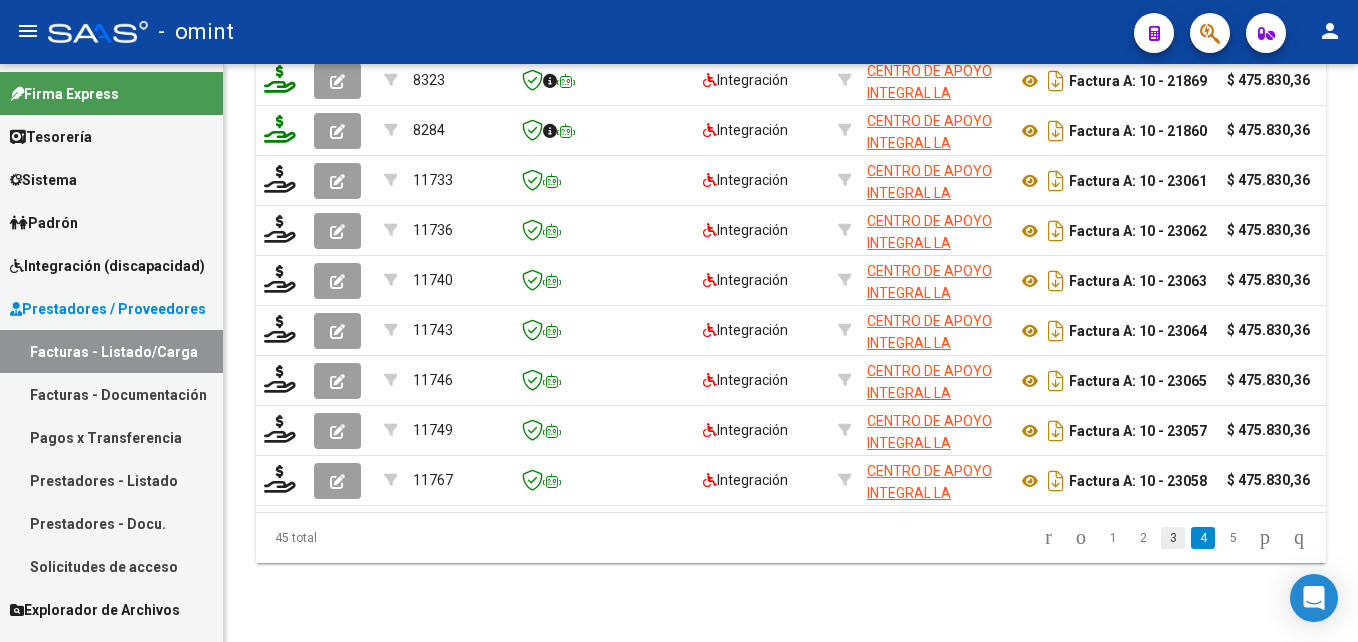 click on "3" 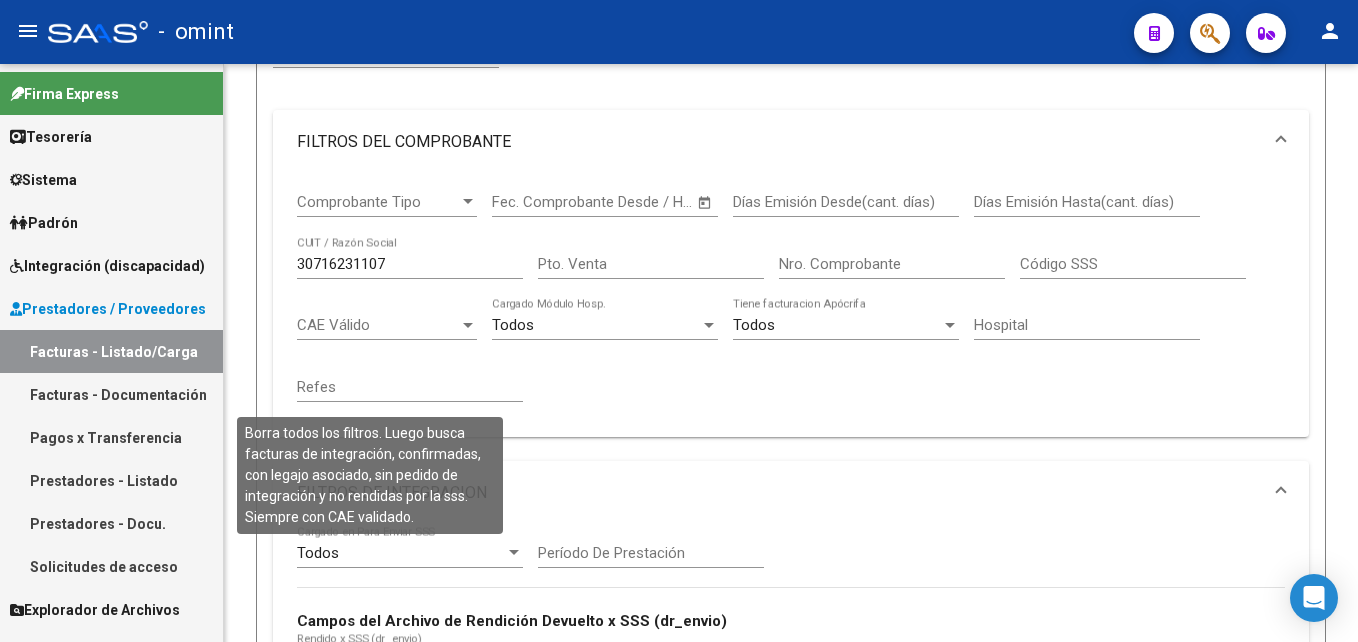 scroll, scrollTop: 680, scrollLeft: 0, axis: vertical 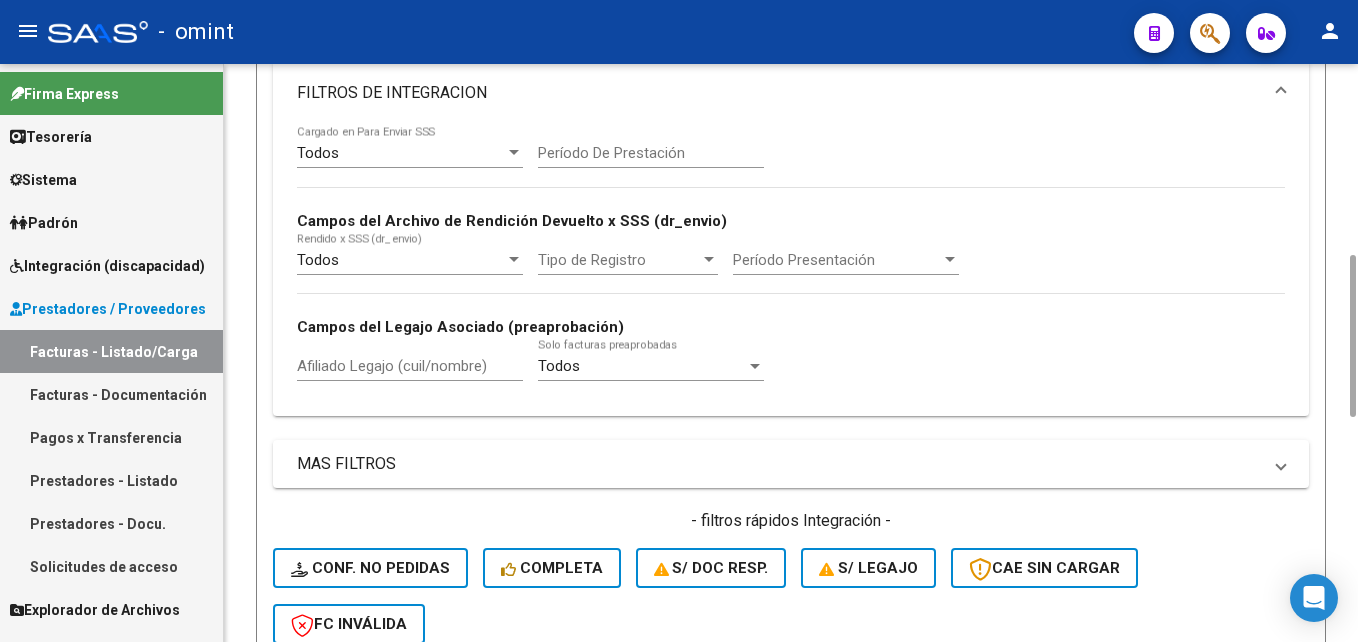 click on "Afiliado Legajo (cuil/nombre)" at bounding box center [410, 366] 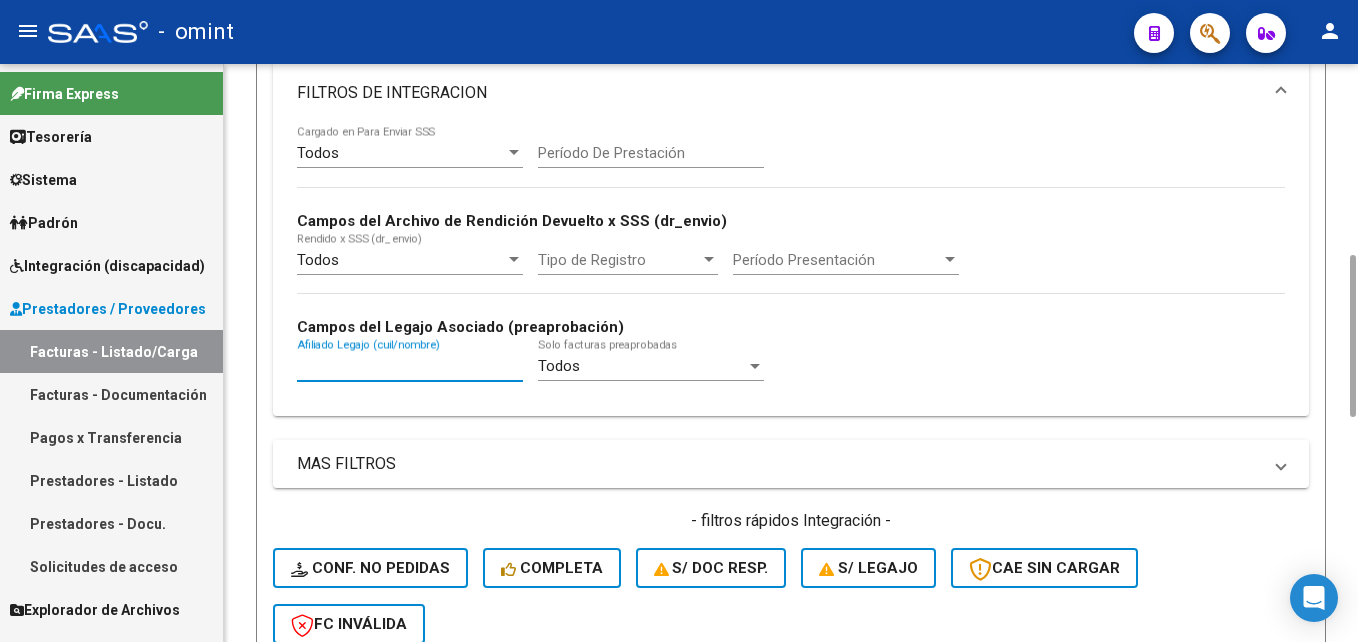 paste on "20476926514" 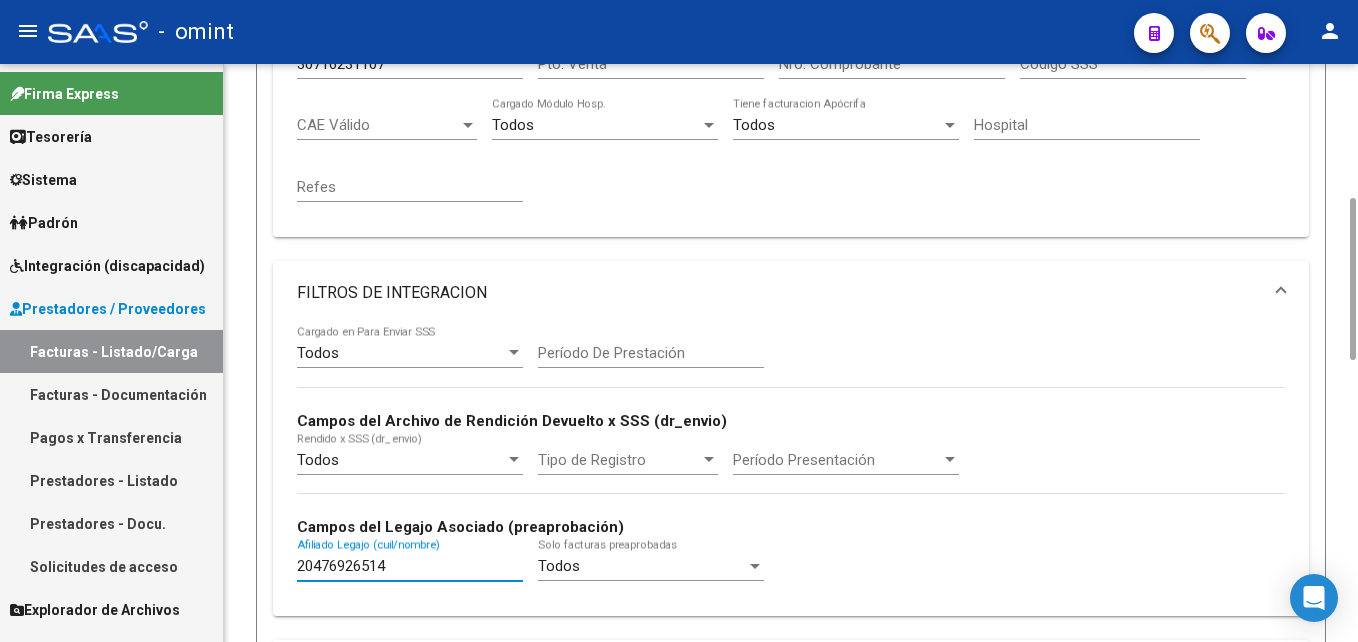 scroll, scrollTop: 80, scrollLeft: 0, axis: vertical 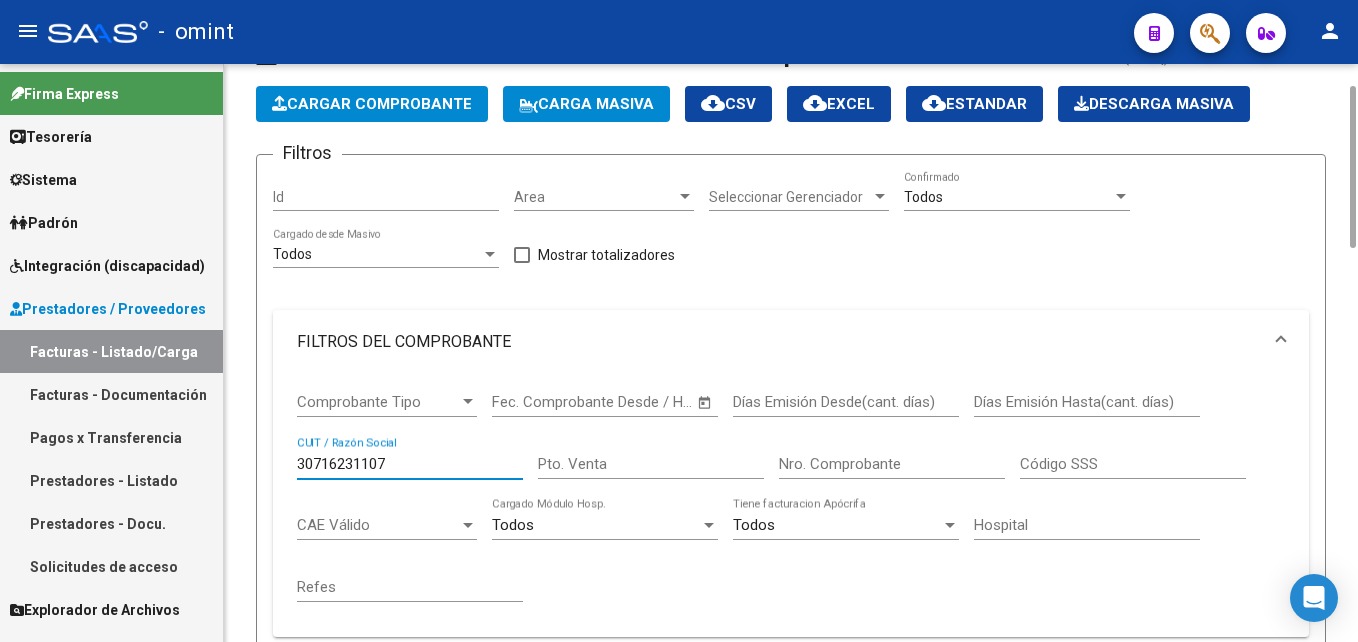 drag, startPoint x: 385, startPoint y: 456, endPoint x: 201, endPoint y: 452, distance: 184.04347 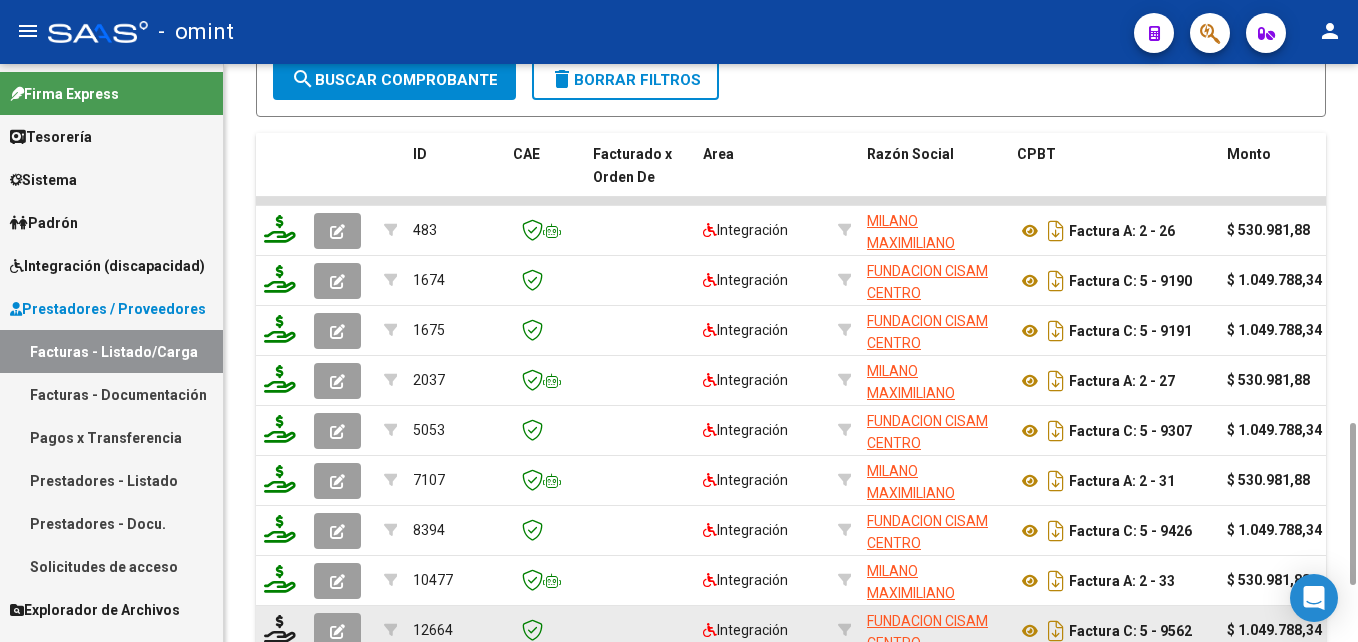 scroll, scrollTop: 1480, scrollLeft: 0, axis: vertical 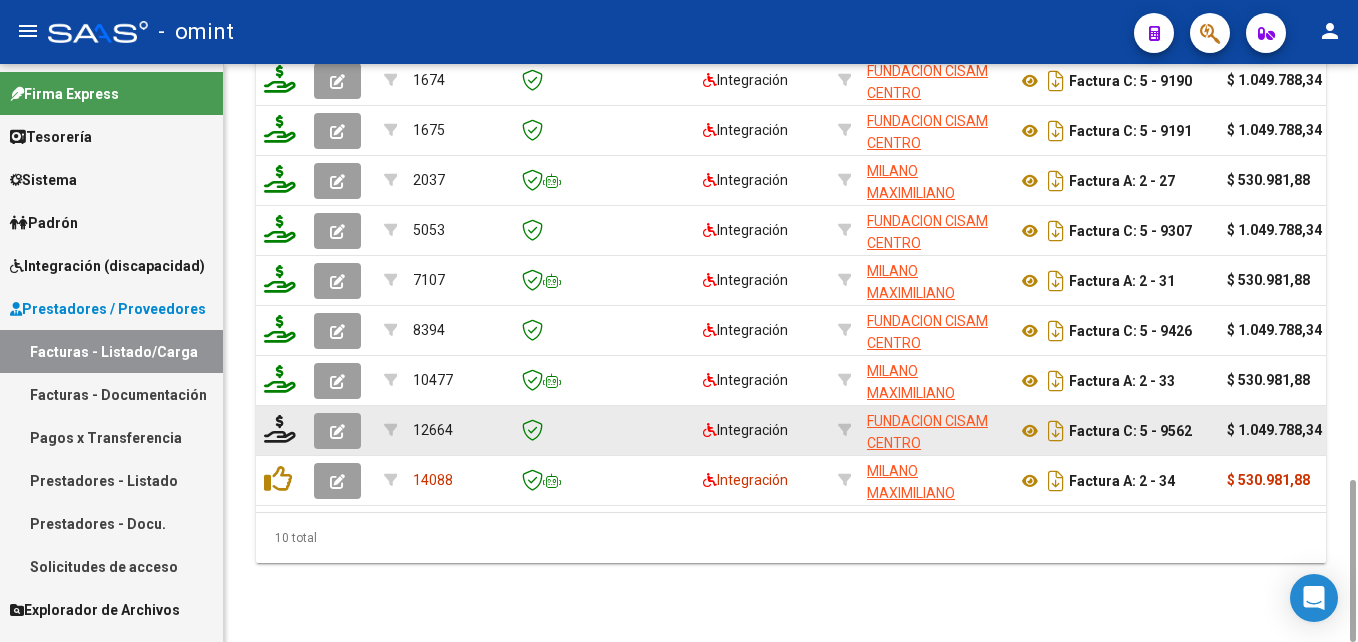 click 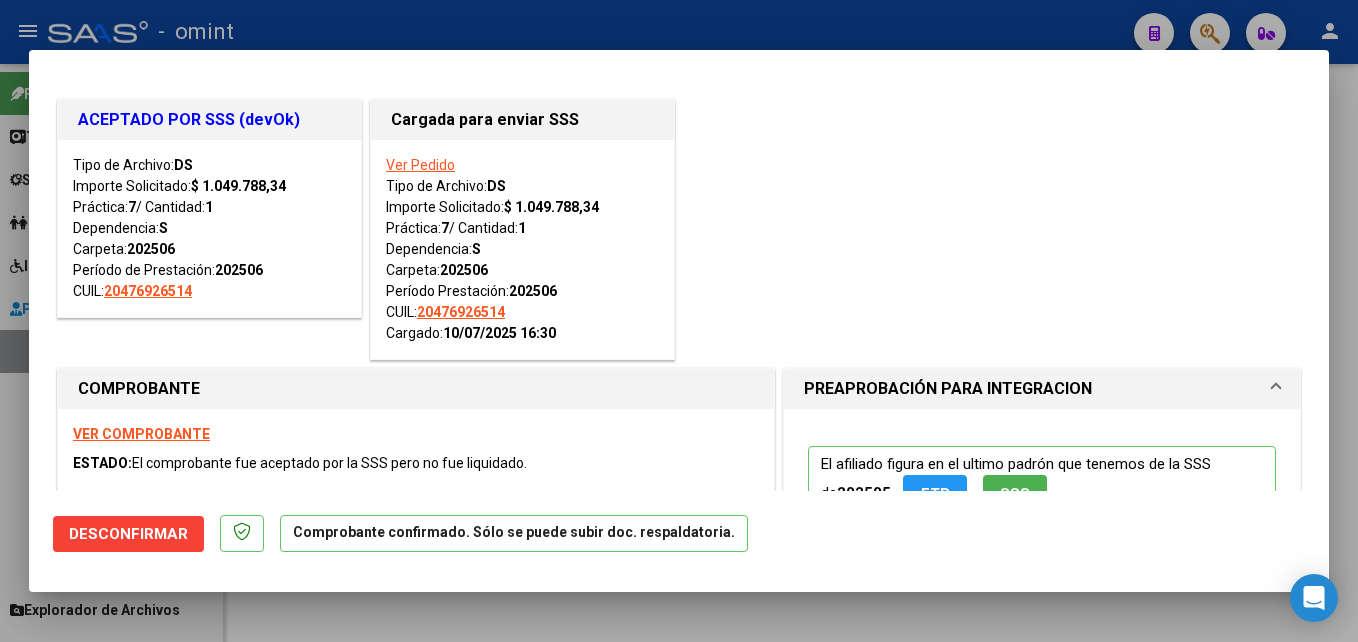 click at bounding box center [679, 321] 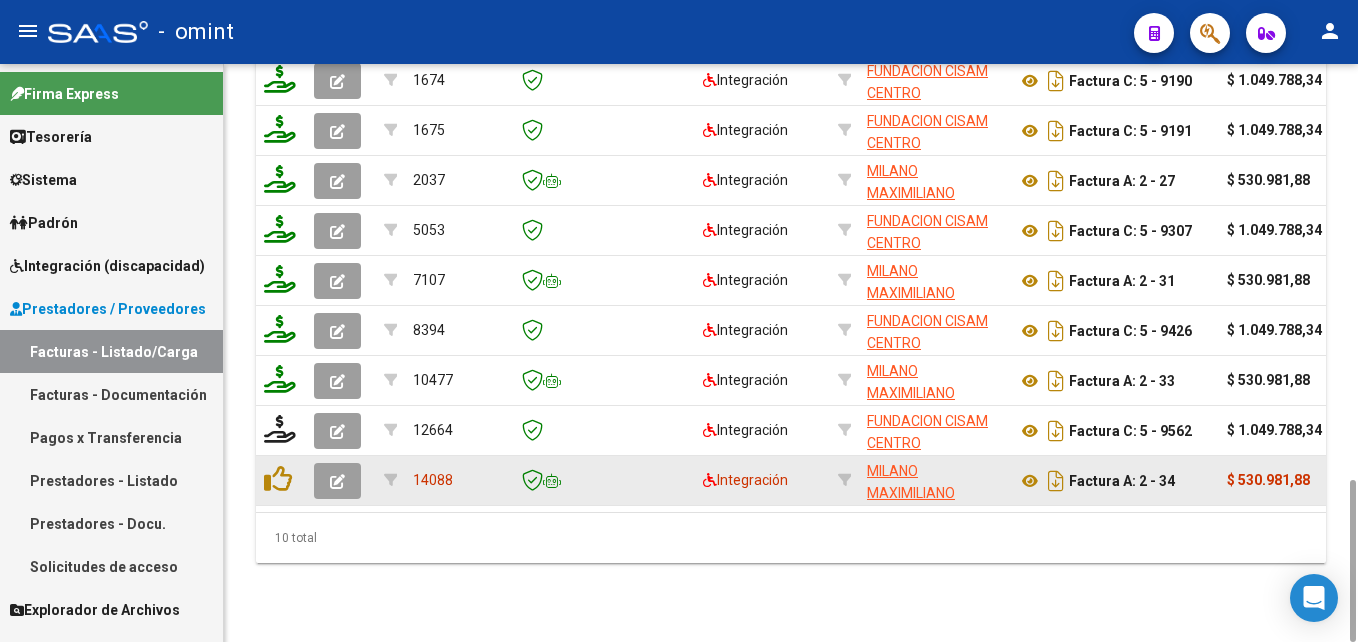 click 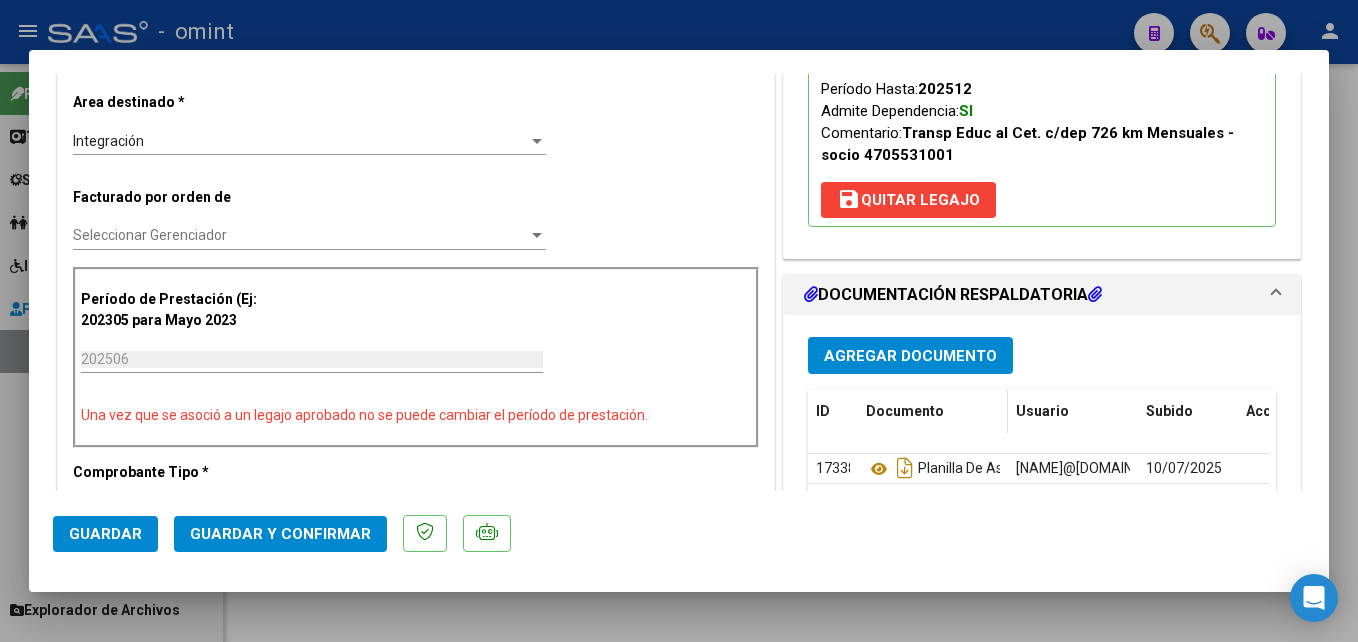 scroll, scrollTop: 500, scrollLeft: 0, axis: vertical 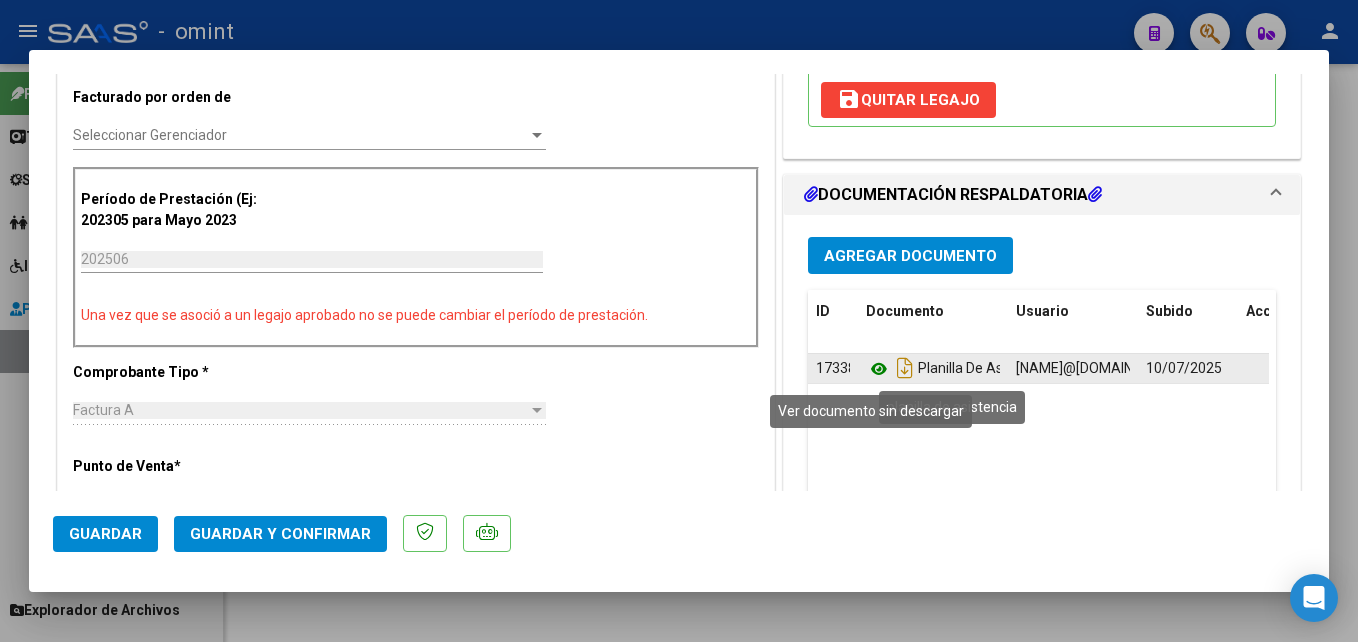 click 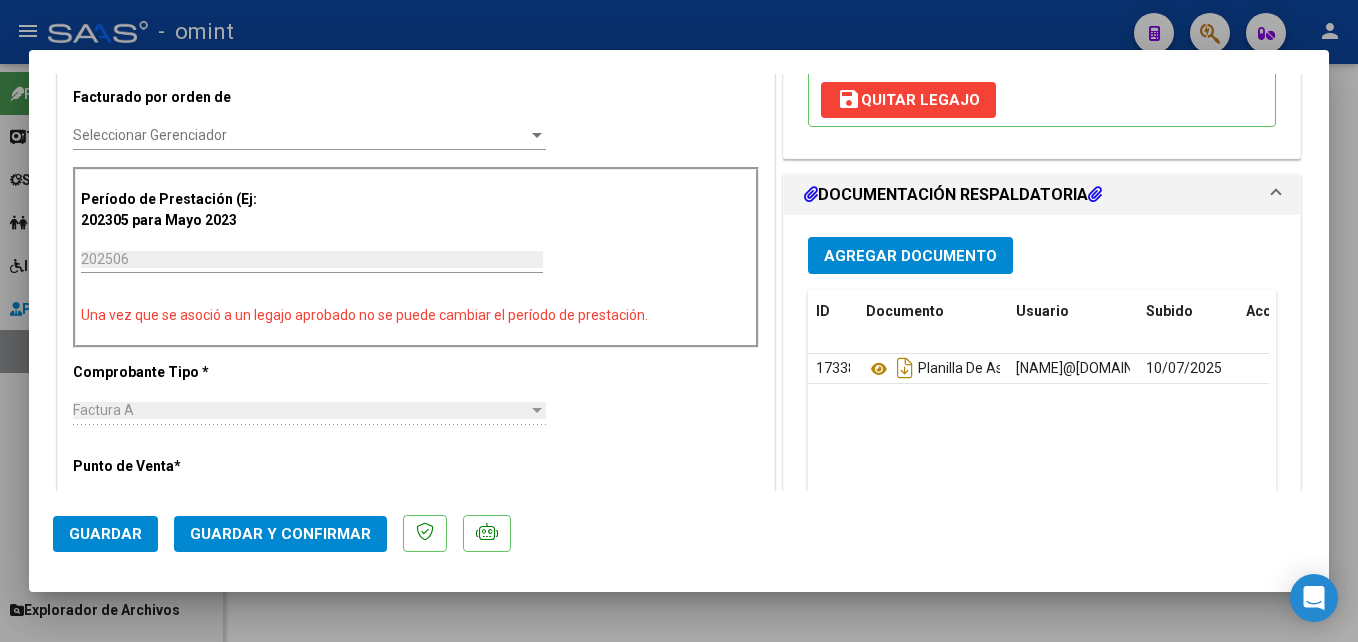 scroll, scrollTop: 0, scrollLeft: 0, axis: both 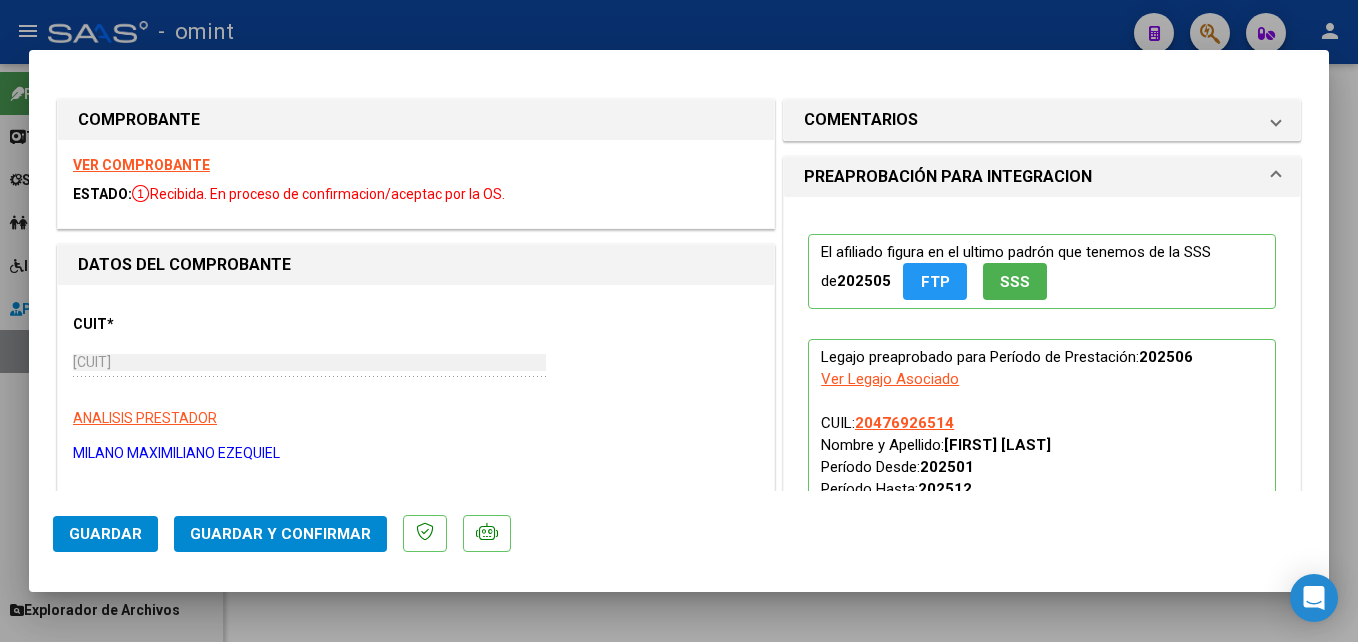 click on "VER COMPROBANTE" at bounding box center [141, 165] 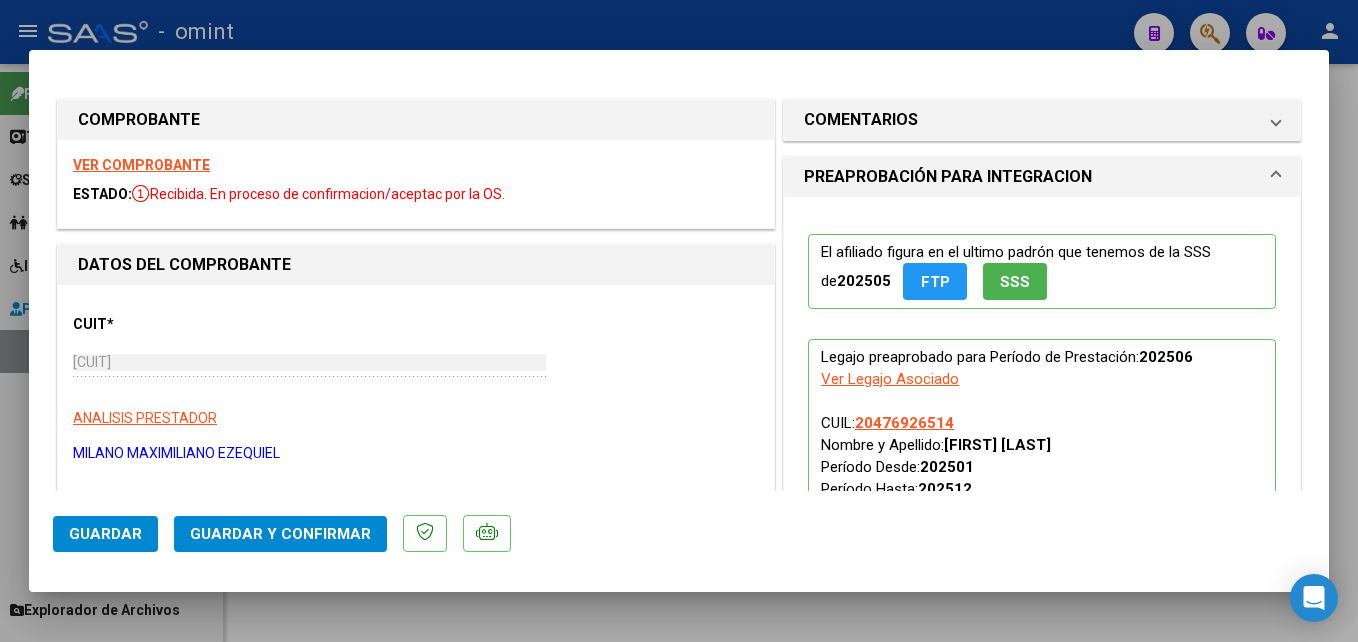 scroll, scrollTop: 200, scrollLeft: 0, axis: vertical 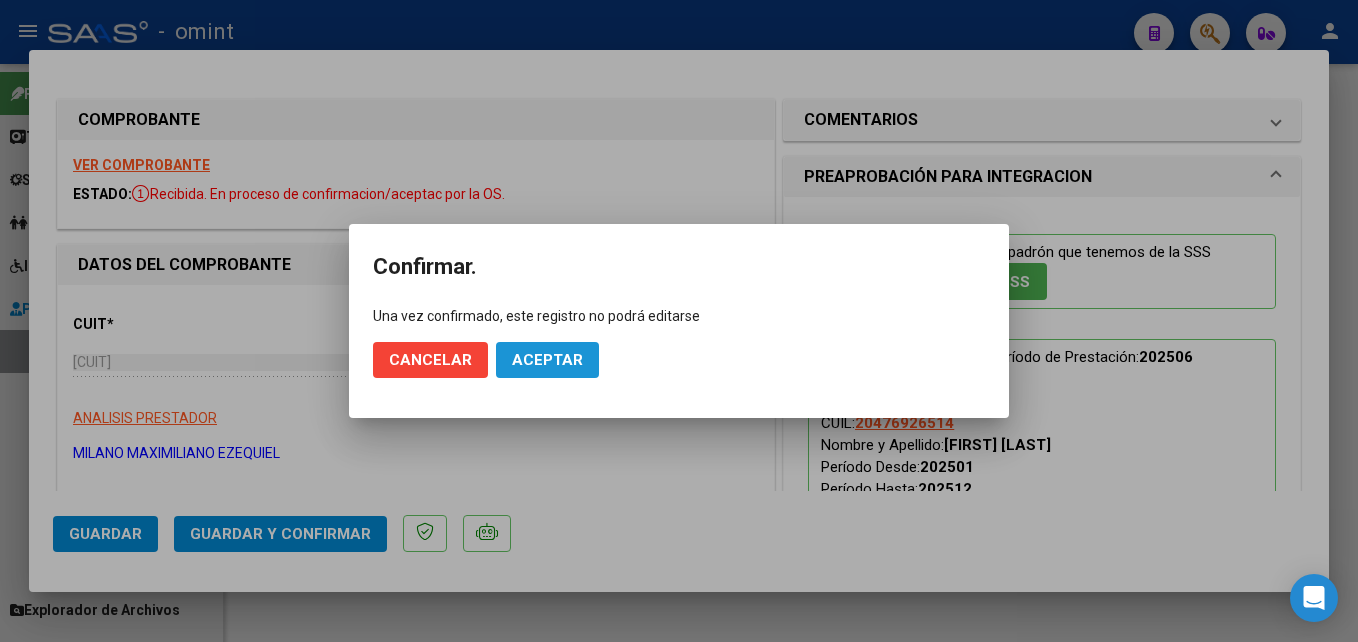 drag, startPoint x: 543, startPoint y: 353, endPoint x: 537, endPoint y: 362, distance: 10.816654 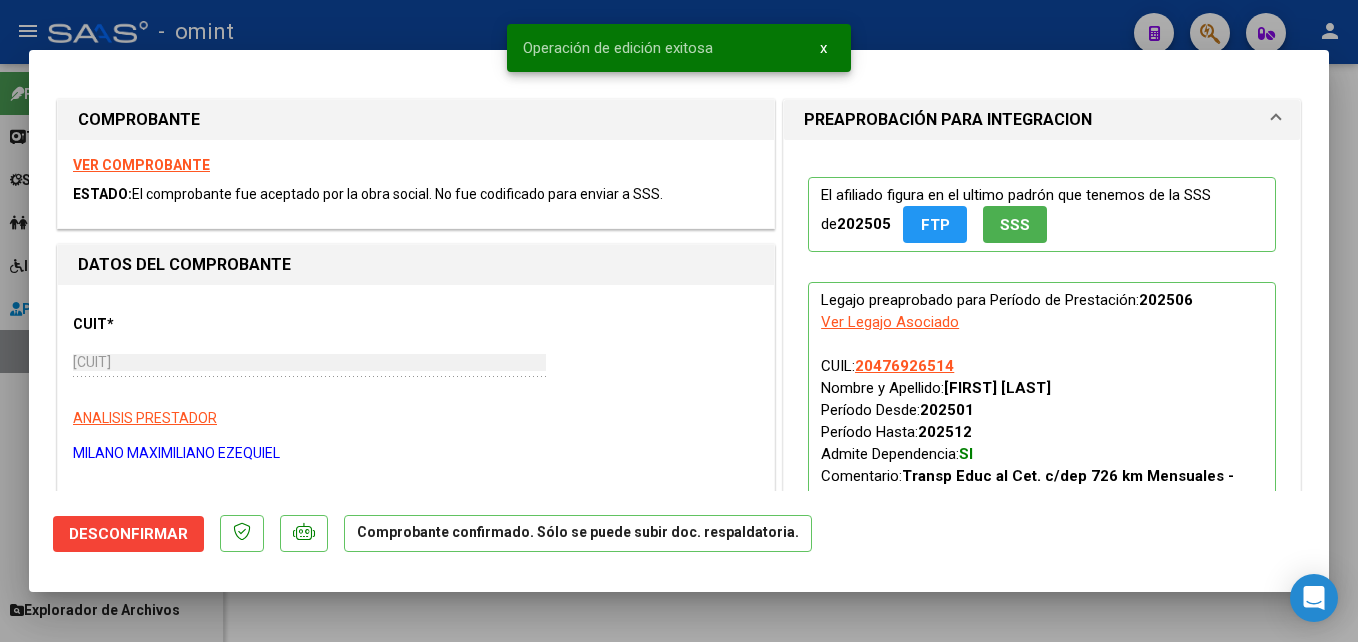 drag, startPoint x: 554, startPoint y: 586, endPoint x: 545, endPoint y: 594, distance: 12.0415945 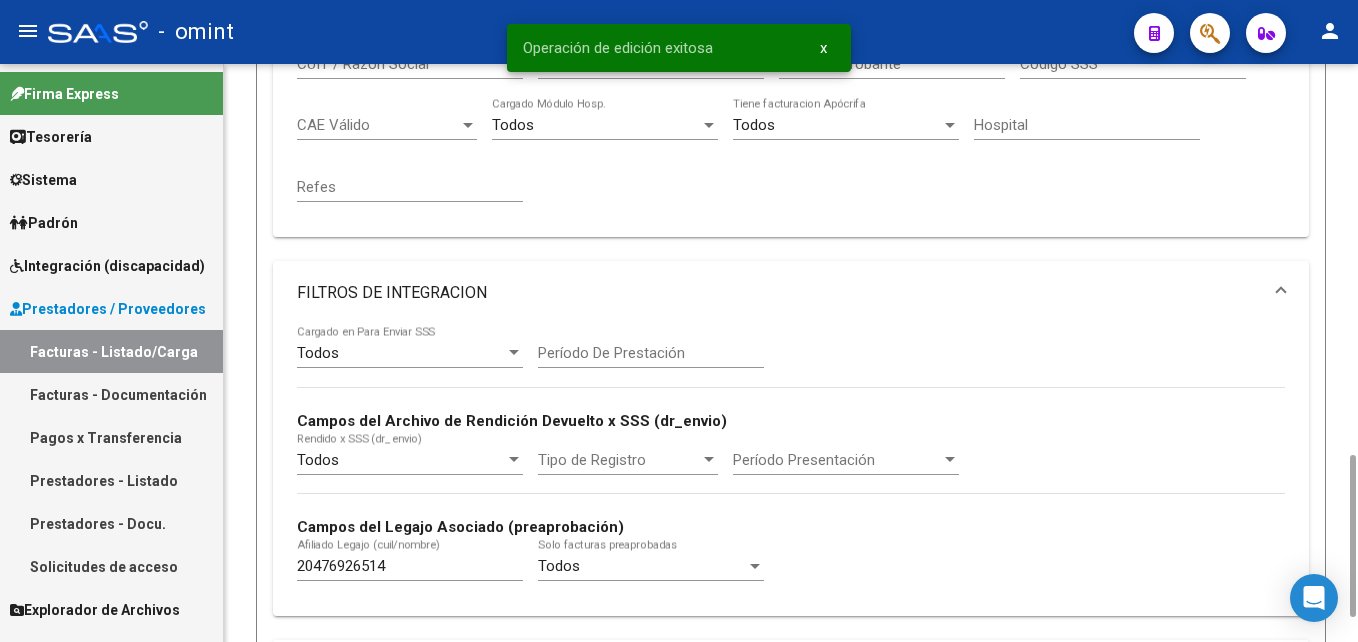 scroll, scrollTop: 1480, scrollLeft: 0, axis: vertical 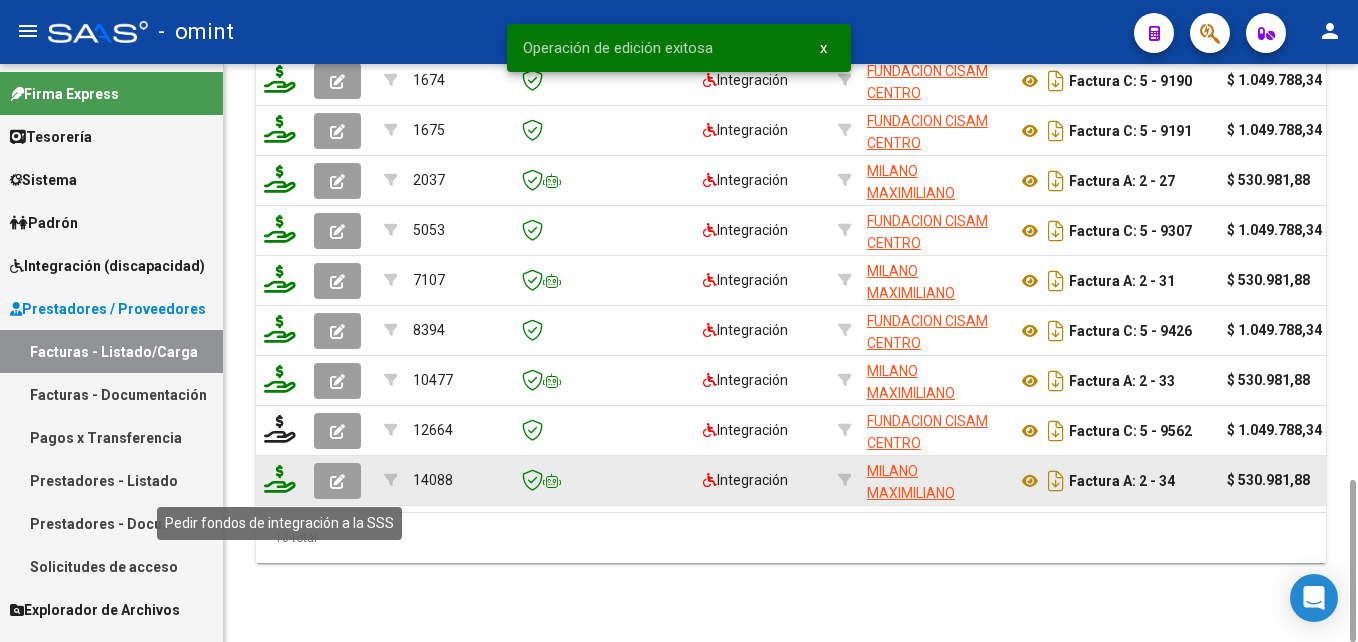 click 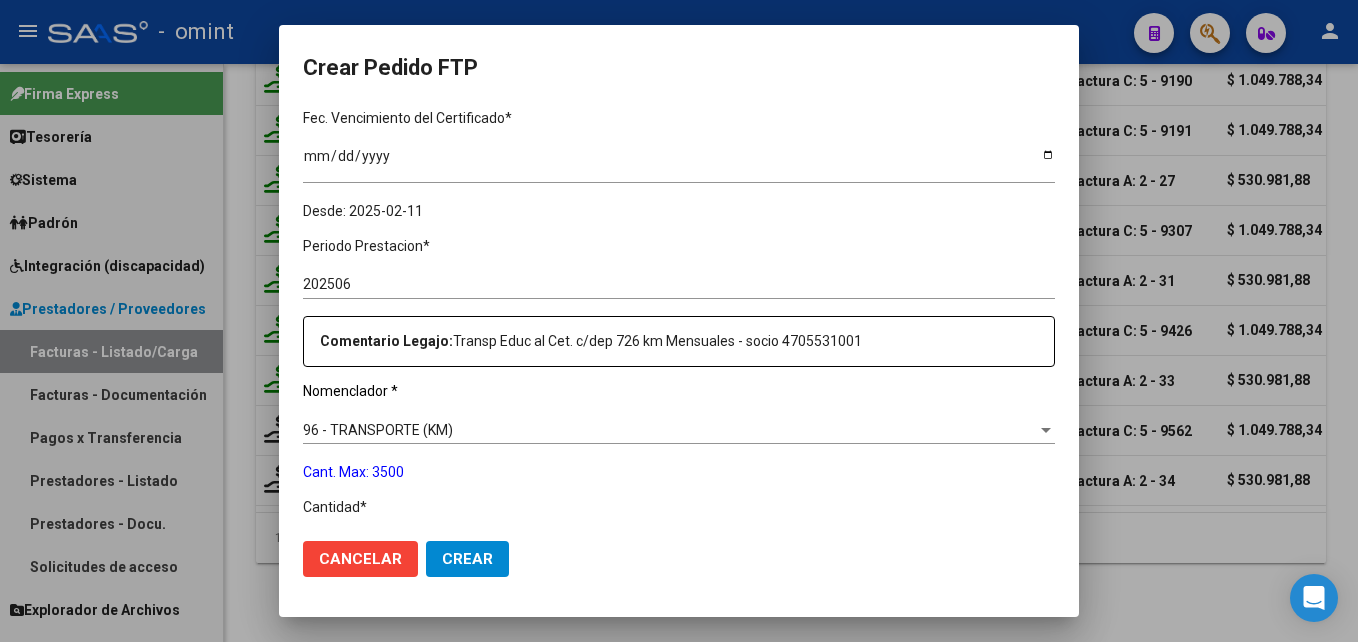 scroll, scrollTop: 600, scrollLeft: 0, axis: vertical 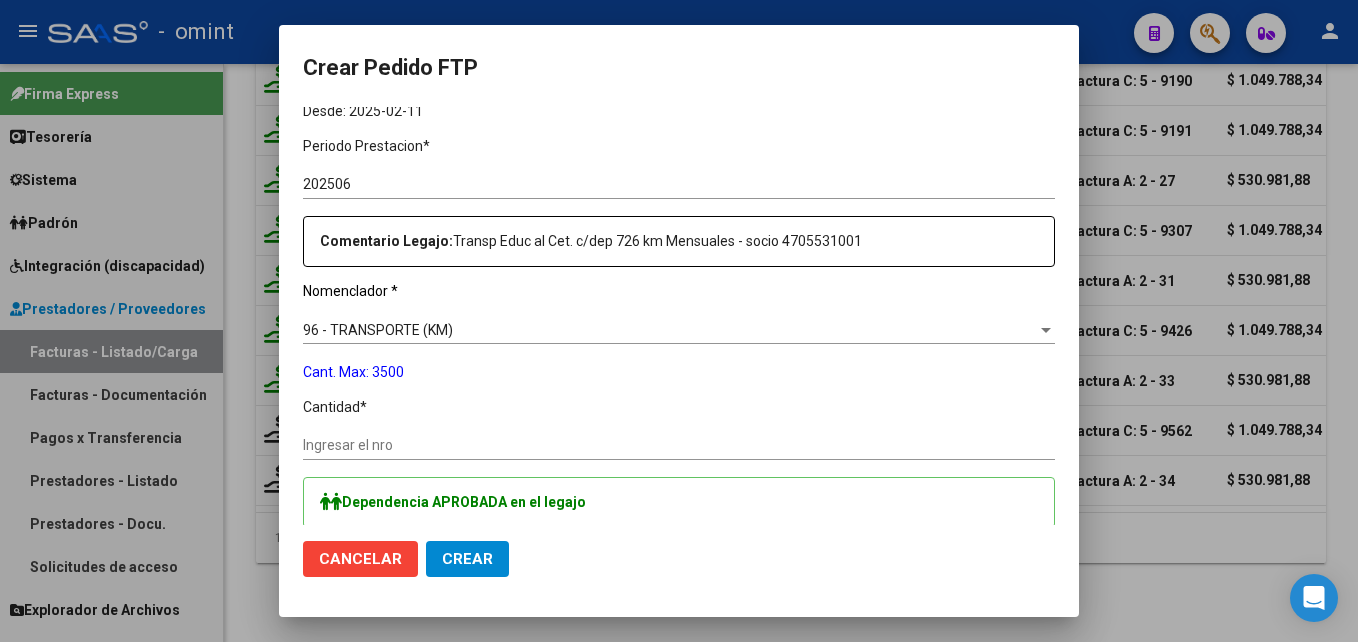 click on "Ingresar el nro" 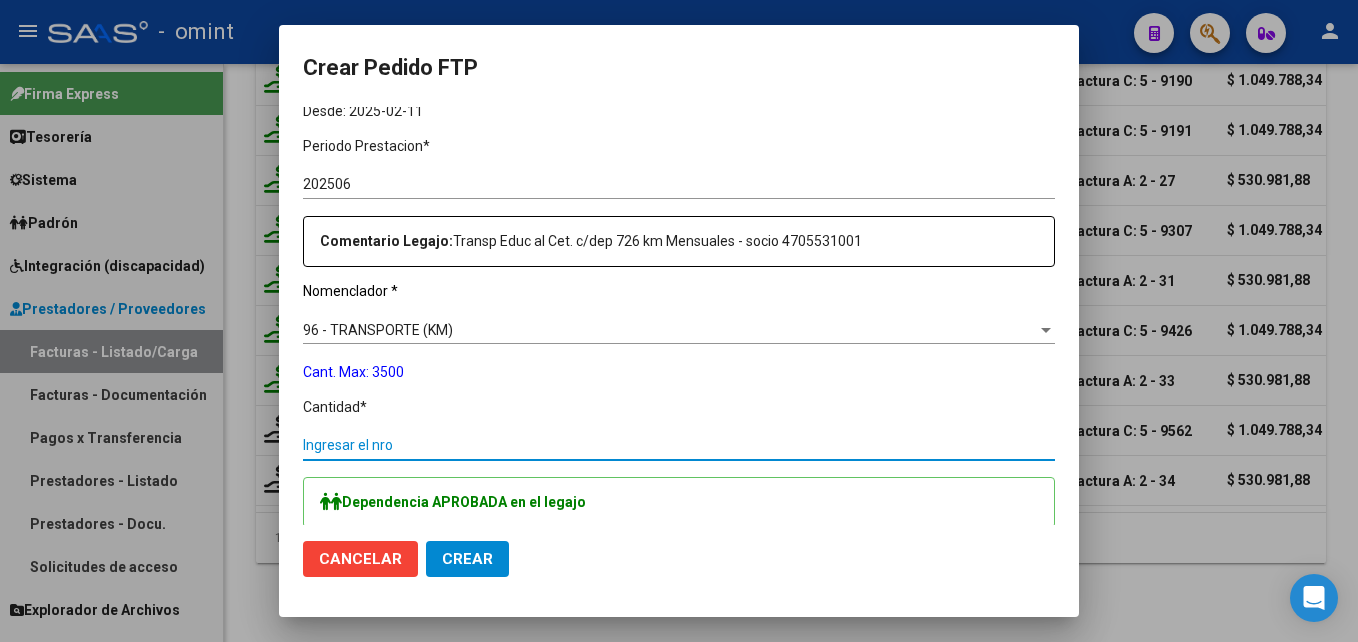 click on "Ingresar el nro" at bounding box center (679, 445) 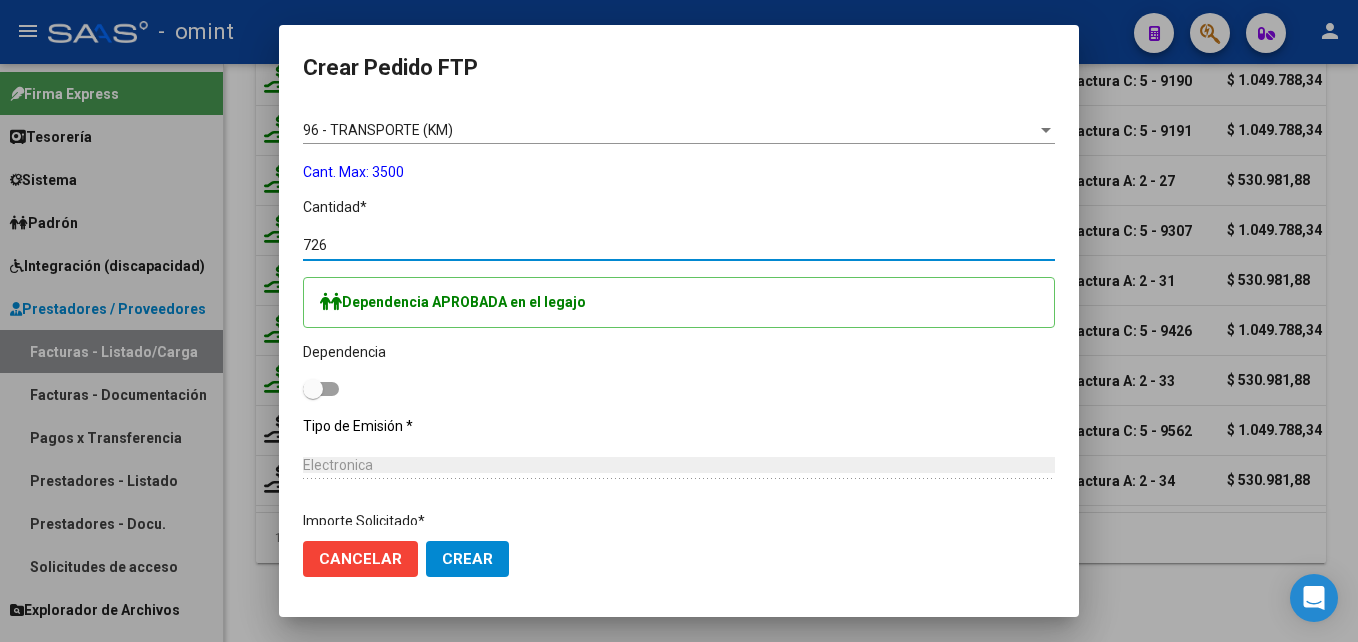 scroll, scrollTop: 1000, scrollLeft: 0, axis: vertical 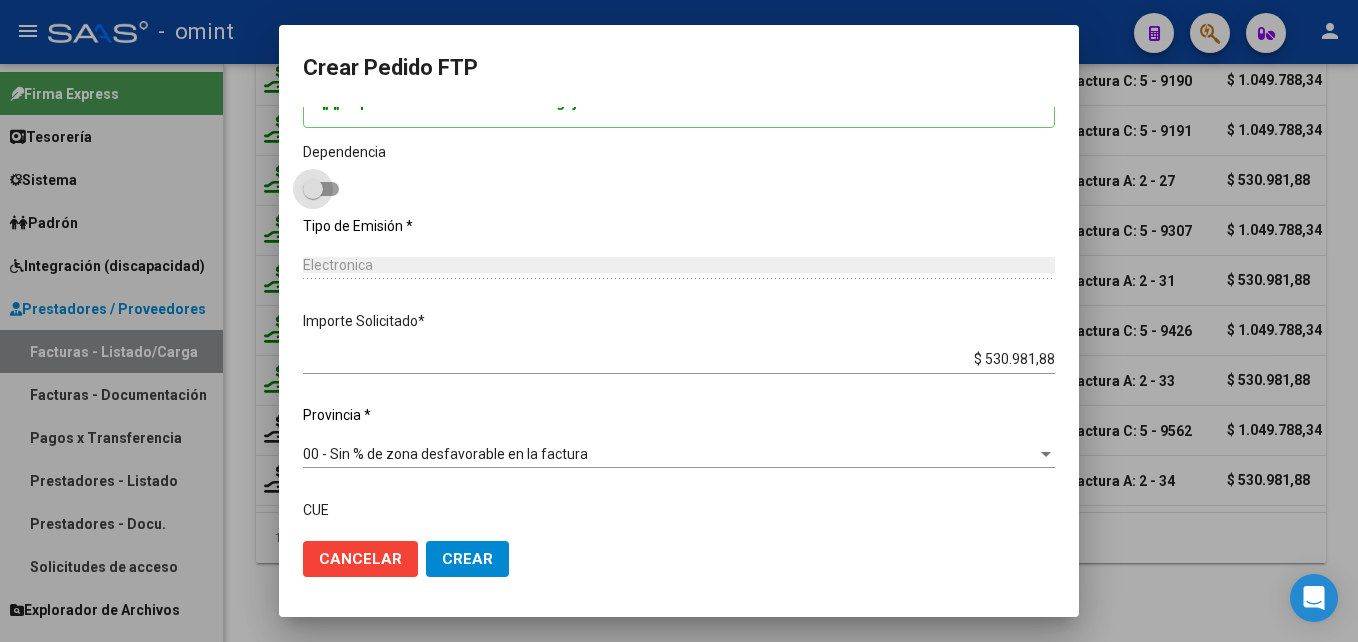 click at bounding box center [321, 189] 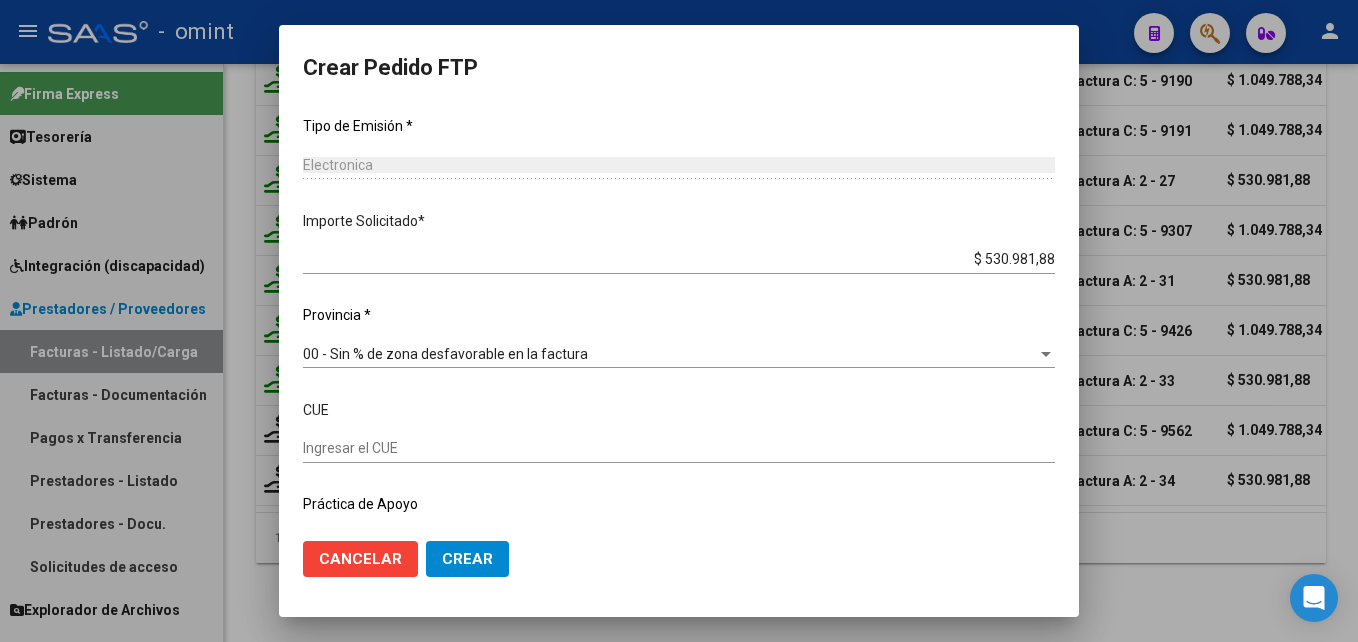 scroll, scrollTop: 1149, scrollLeft: 0, axis: vertical 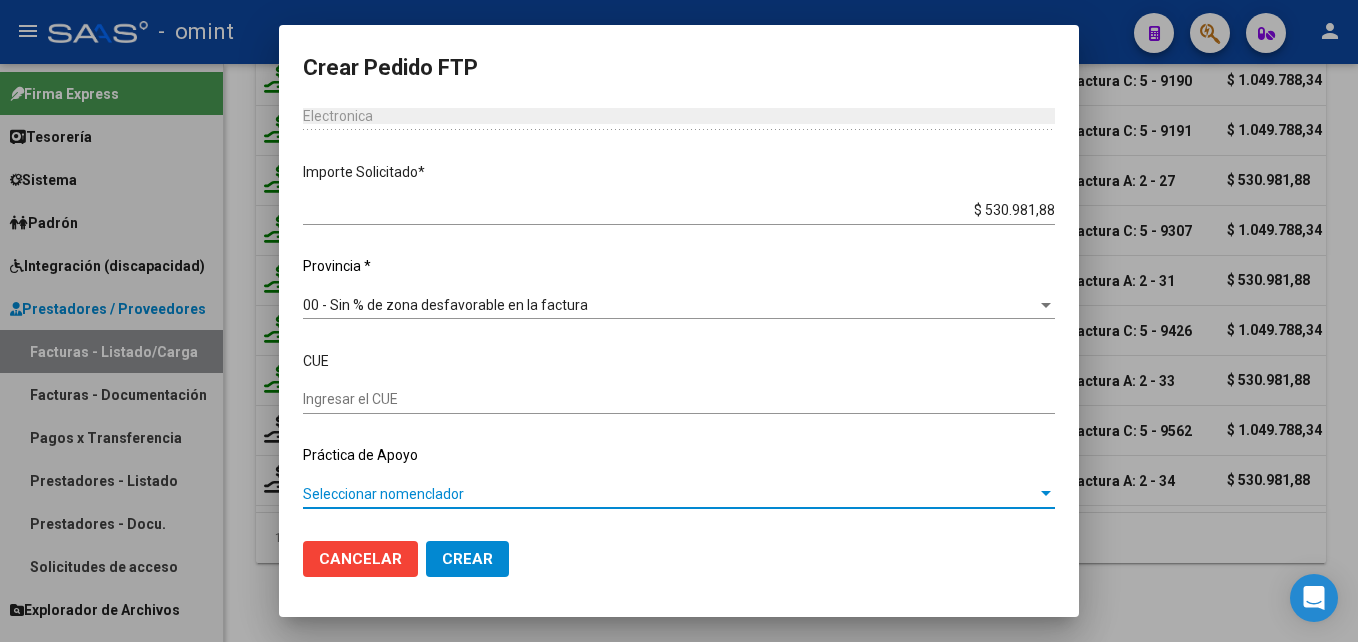 click on "Seleccionar nomenclador" at bounding box center (670, 494) 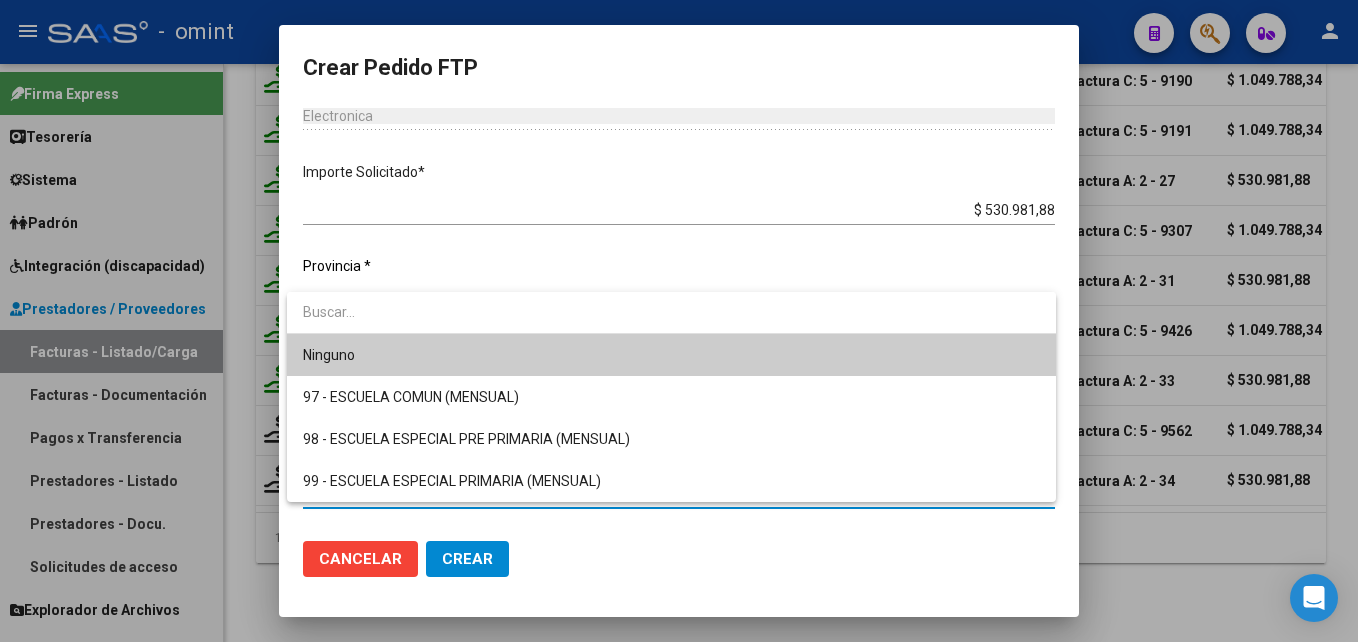click at bounding box center (679, 321) 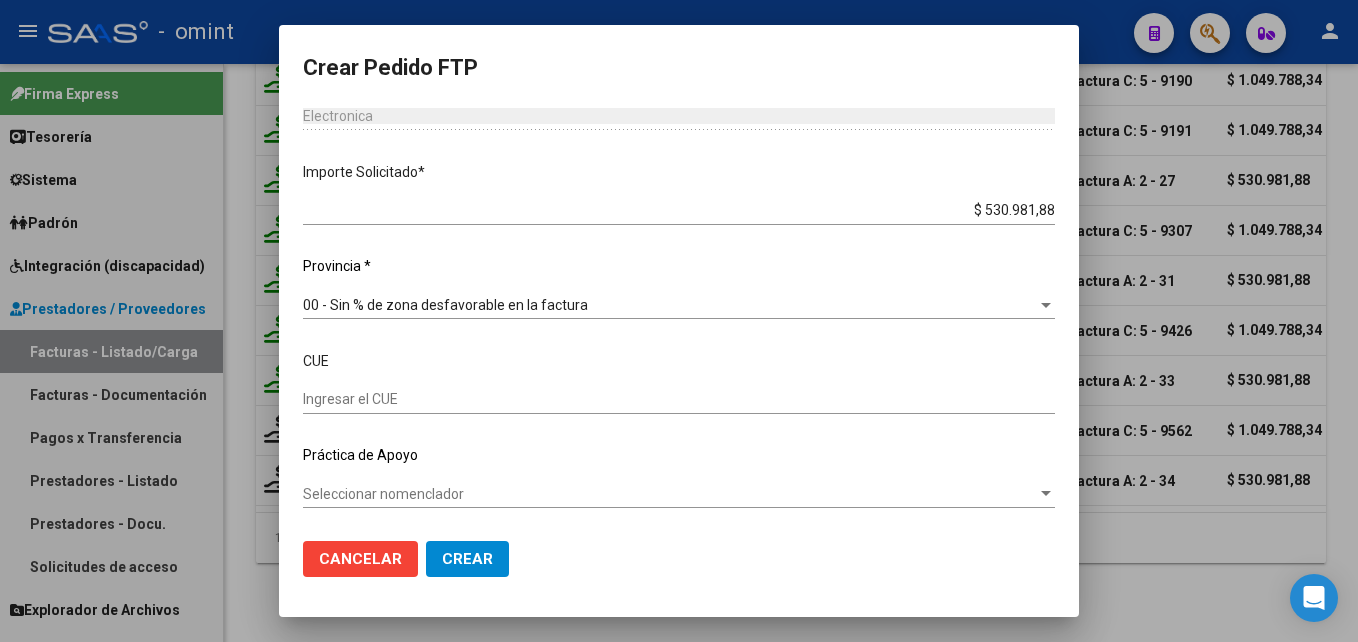 click on "Crear" 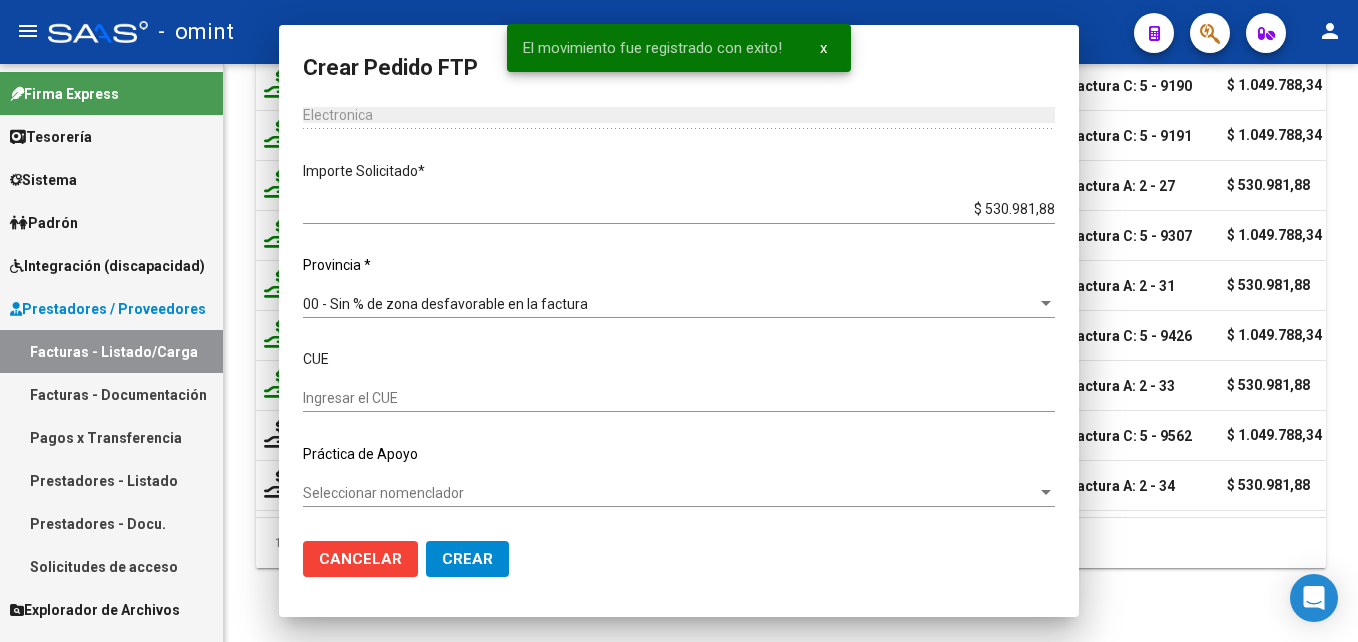 scroll, scrollTop: 0, scrollLeft: 0, axis: both 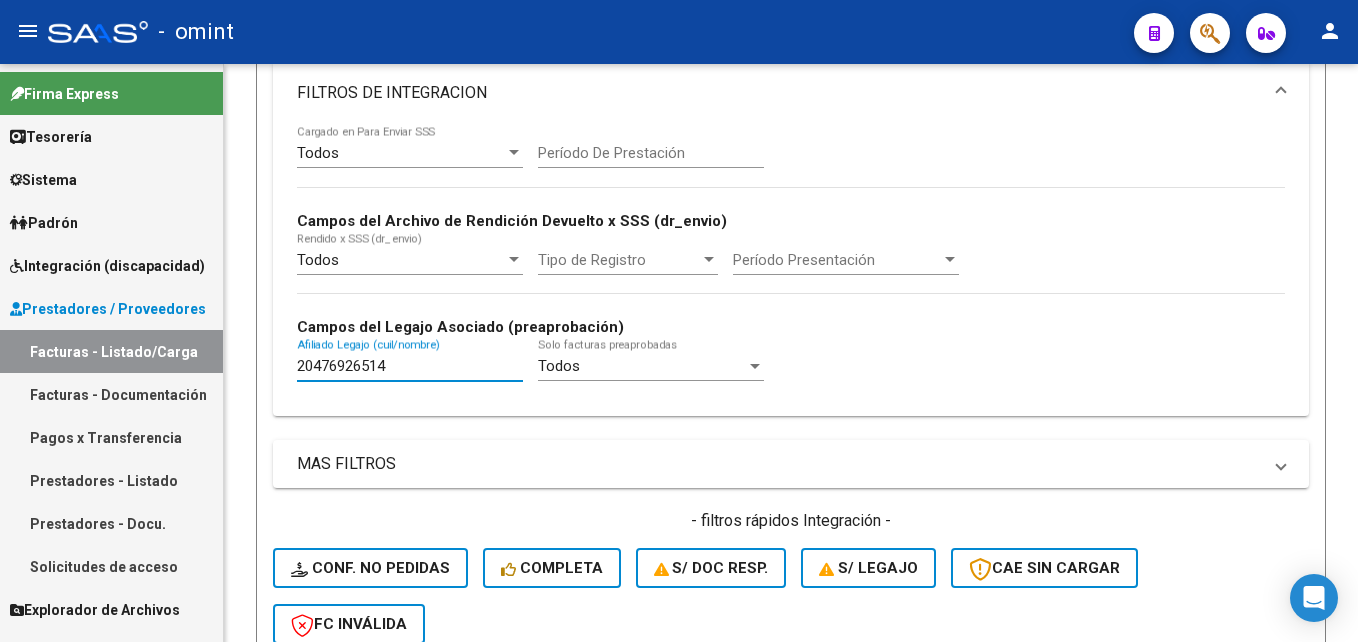 drag, startPoint x: 397, startPoint y: 366, endPoint x: 167, endPoint y: 334, distance: 232.21542 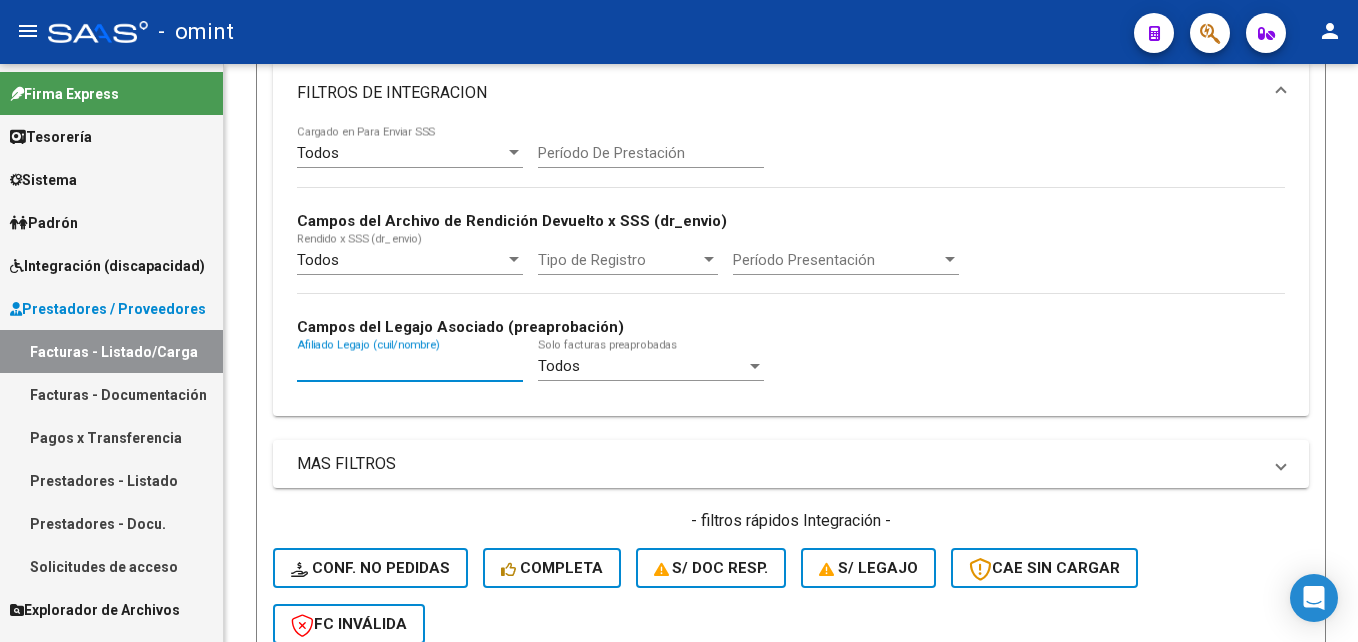 scroll, scrollTop: 280, scrollLeft: 0, axis: vertical 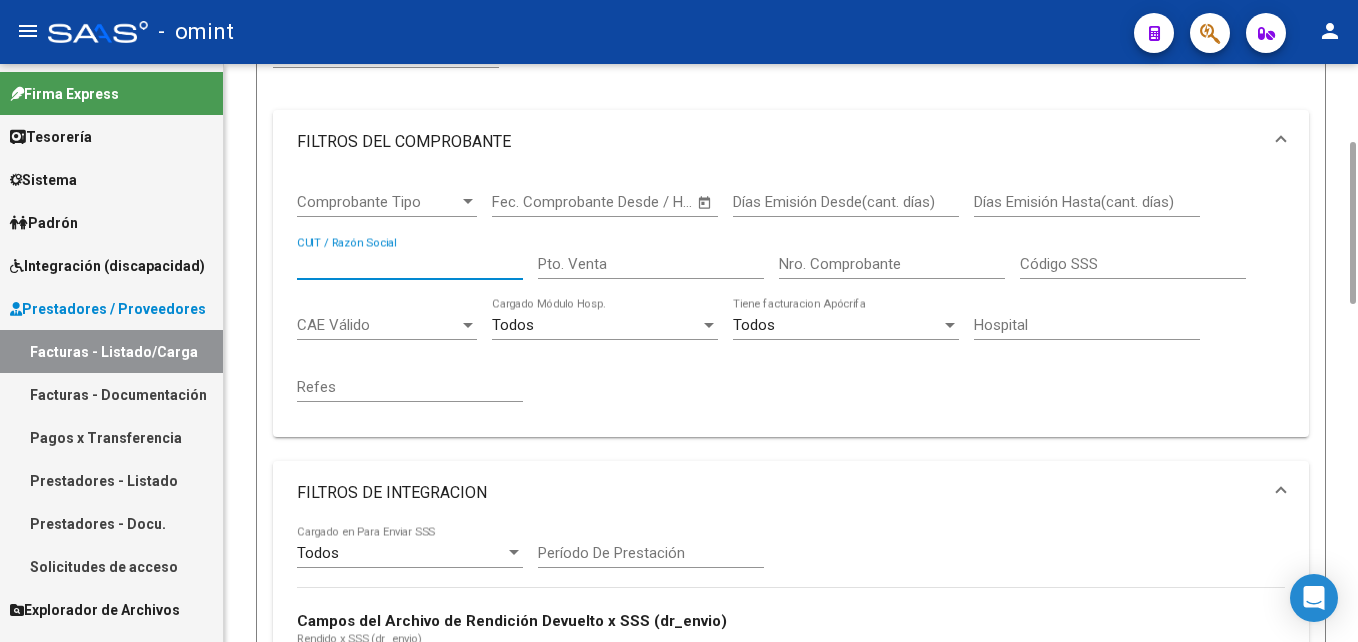 click on "CUIT / Razón Social" at bounding box center [410, 264] 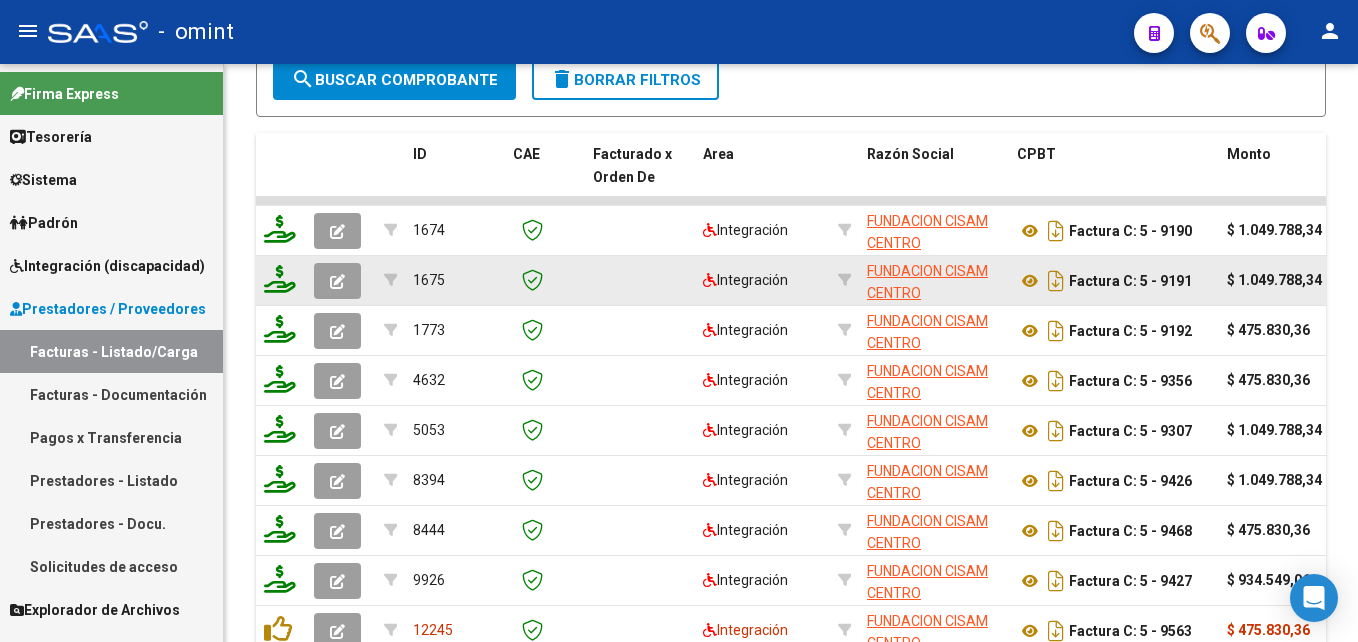 scroll, scrollTop: 1480, scrollLeft: 0, axis: vertical 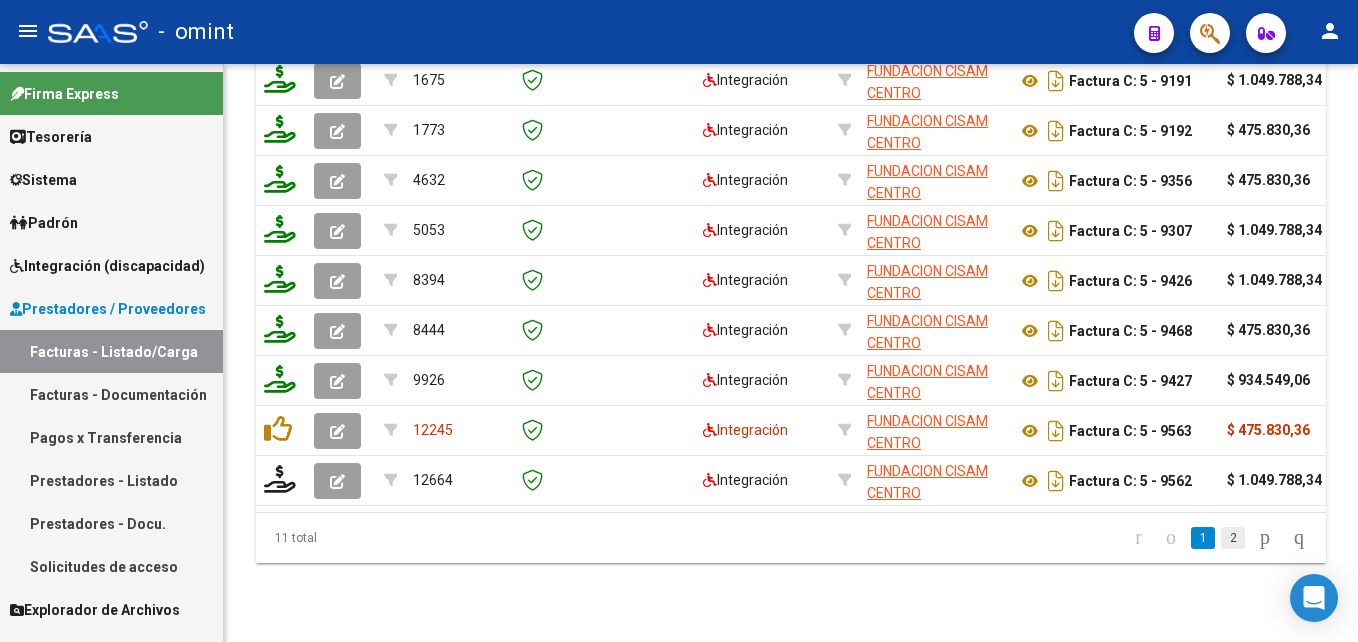 click on "2" 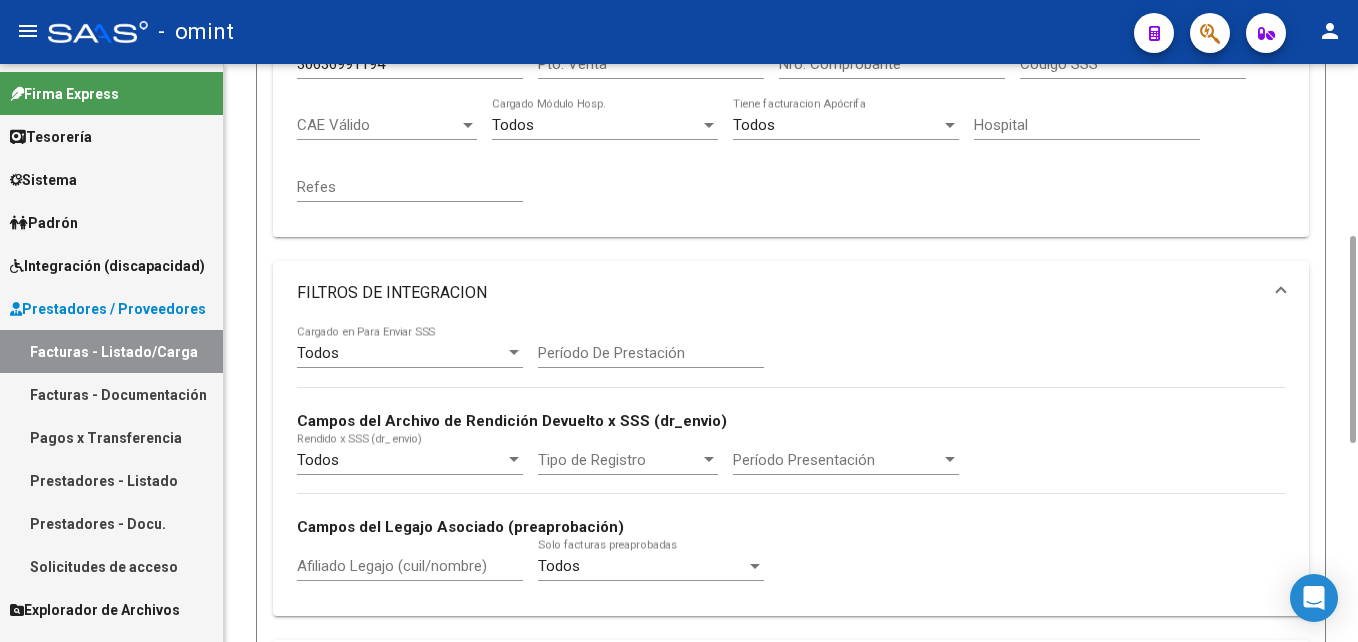 scroll, scrollTop: 280, scrollLeft: 0, axis: vertical 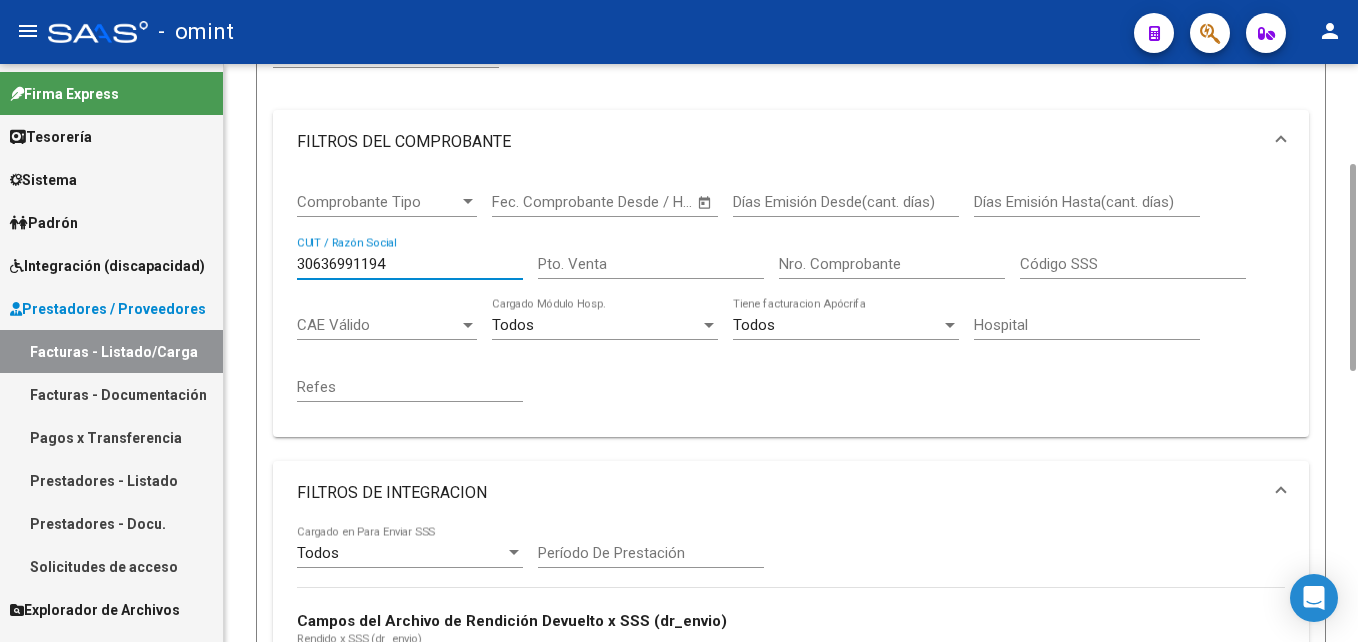 drag, startPoint x: 415, startPoint y: 260, endPoint x: 157, endPoint y: 253, distance: 258.09494 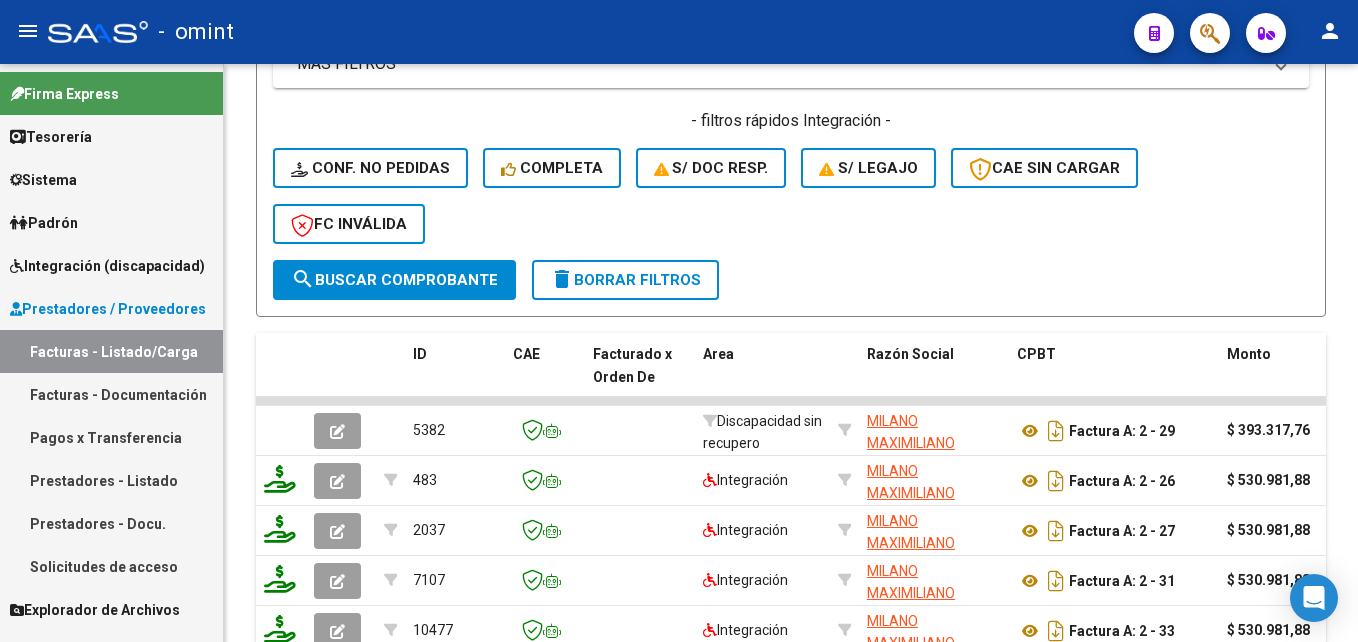 scroll, scrollTop: 1280, scrollLeft: 0, axis: vertical 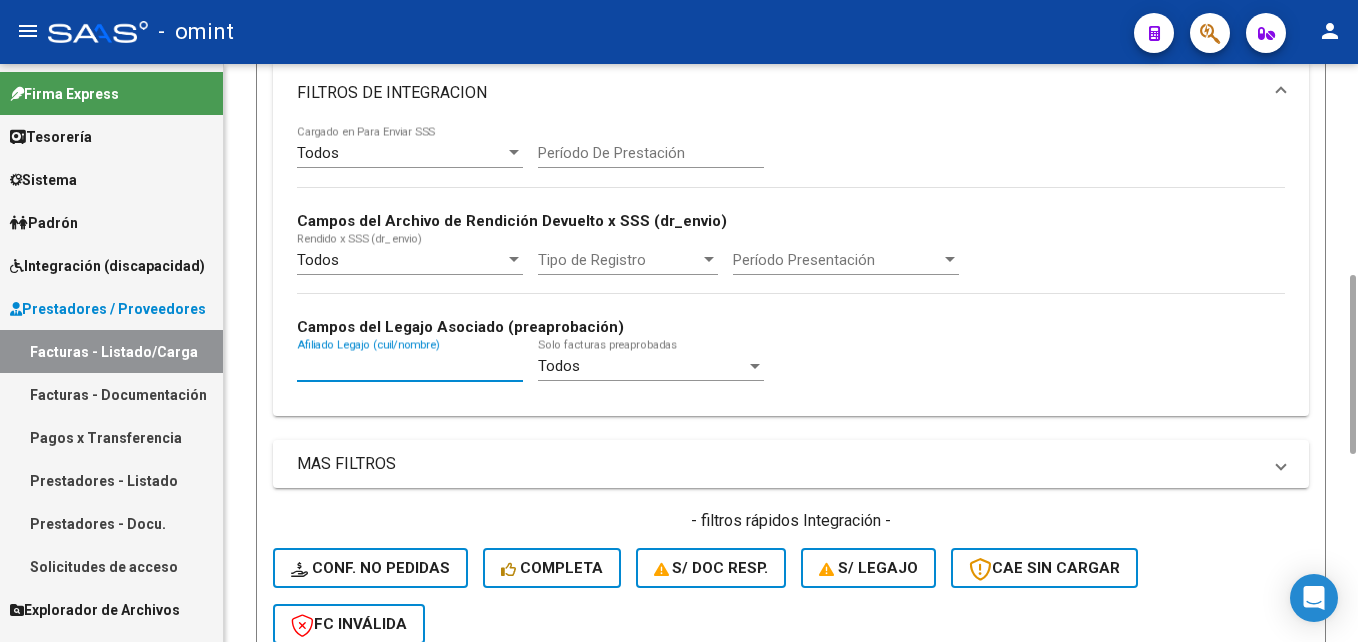 click on "Afiliado Legajo (cuil/nombre)" at bounding box center (410, 366) 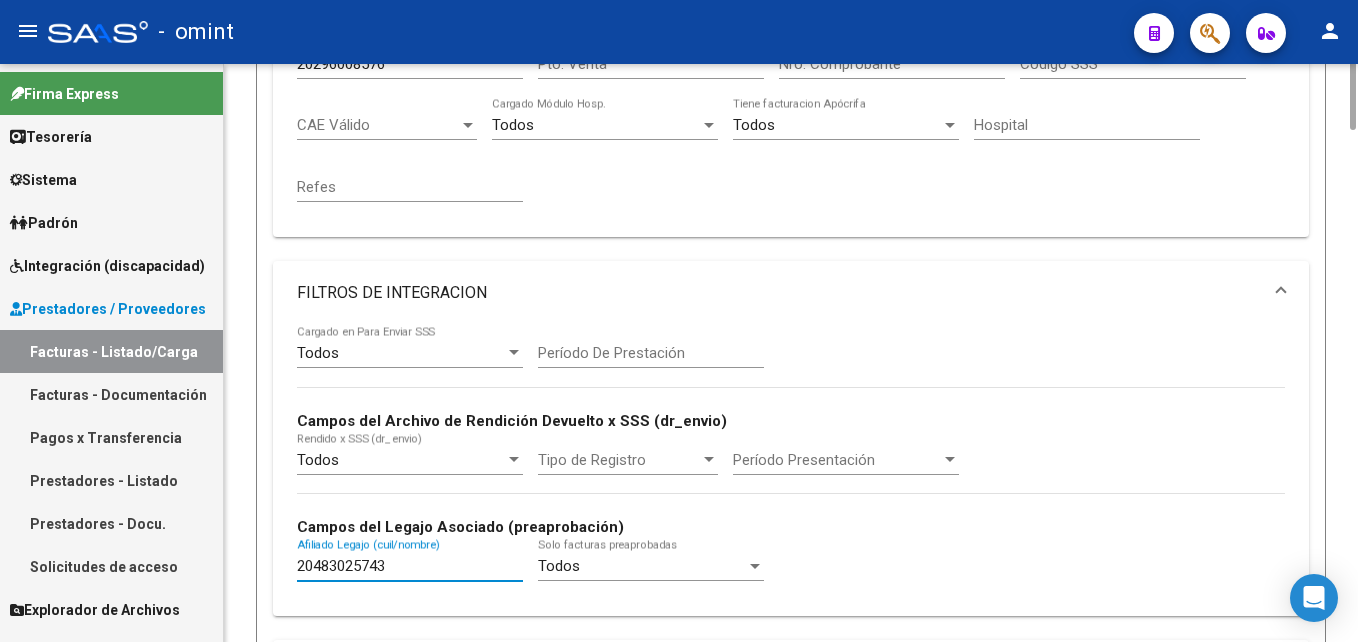 scroll, scrollTop: 280, scrollLeft: 0, axis: vertical 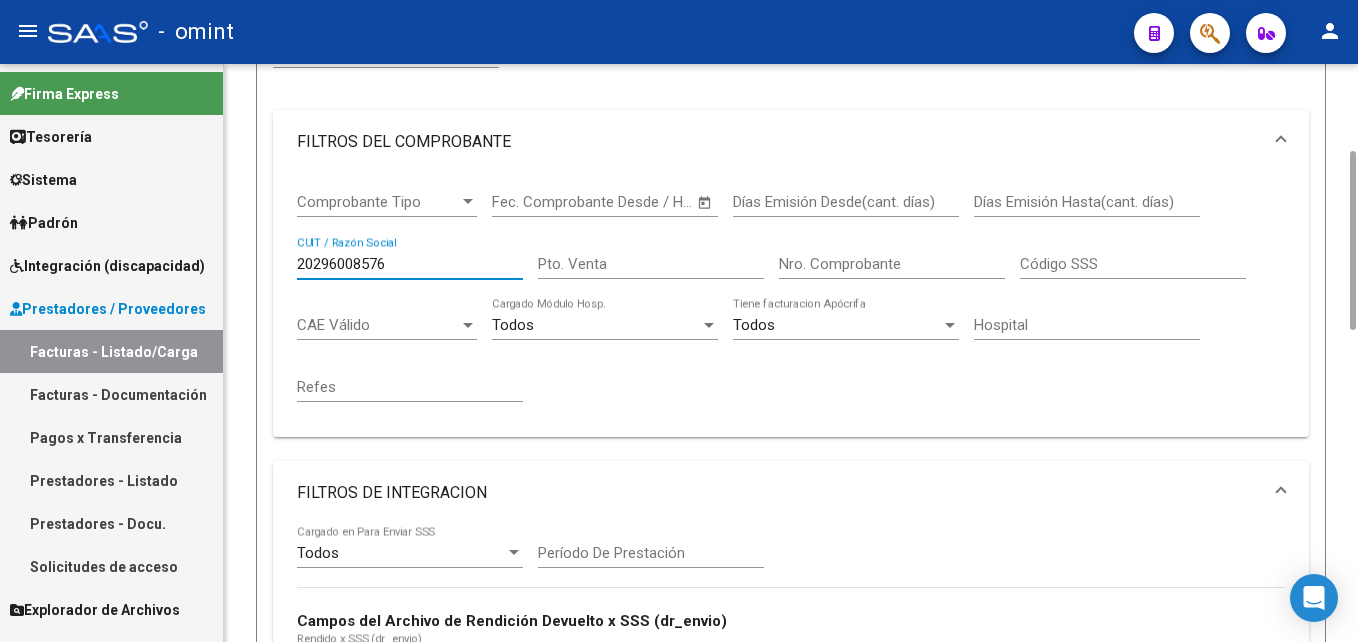 drag, startPoint x: 390, startPoint y: 265, endPoint x: 219, endPoint y: 259, distance: 171.10522 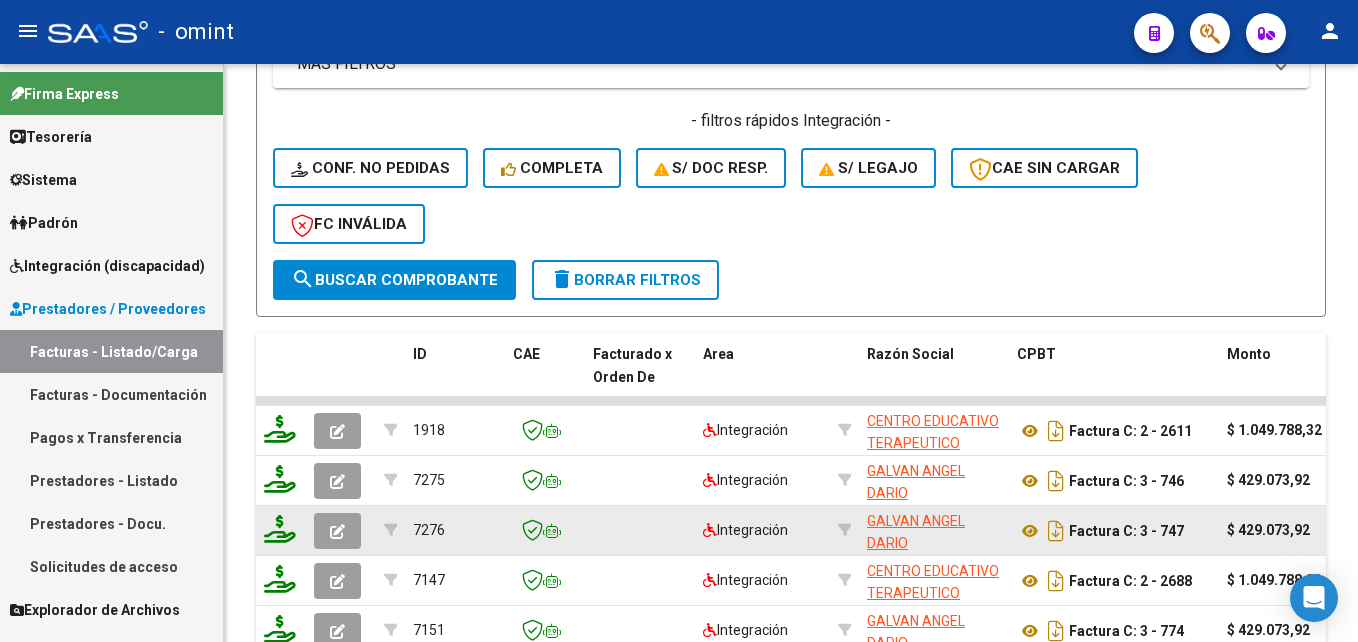 scroll, scrollTop: 1280, scrollLeft: 0, axis: vertical 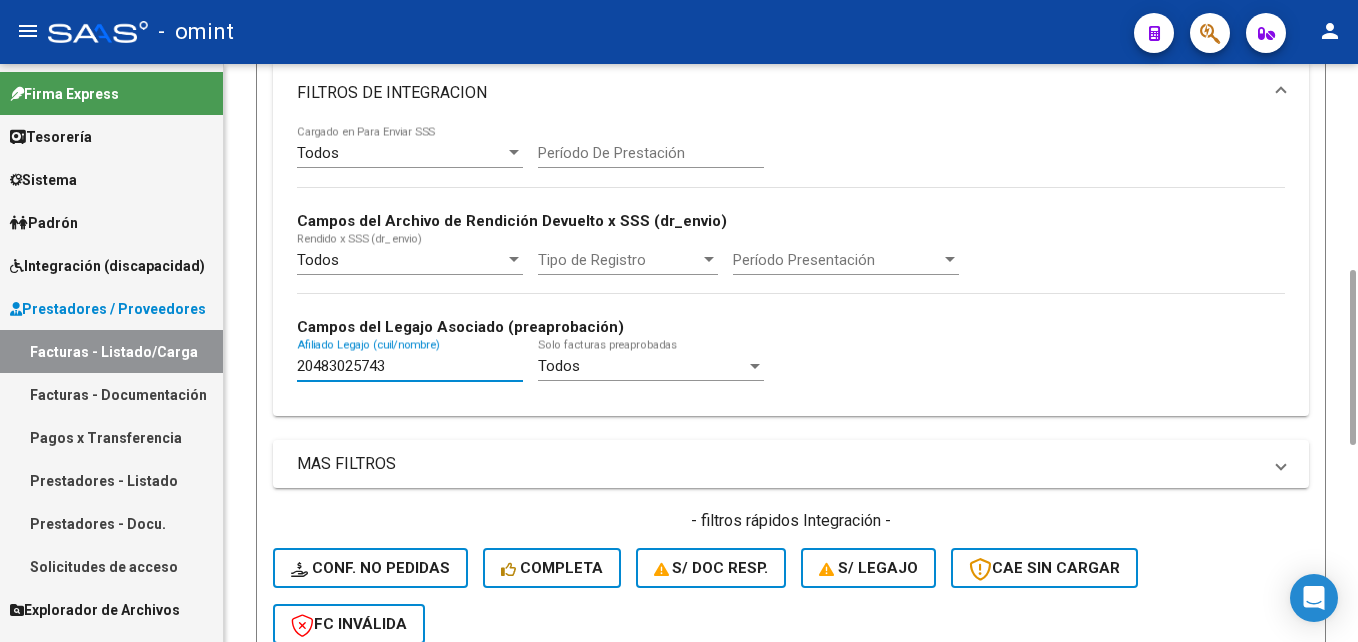 drag, startPoint x: 336, startPoint y: 361, endPoint x: 251, endPoint y: 361, distance: 85 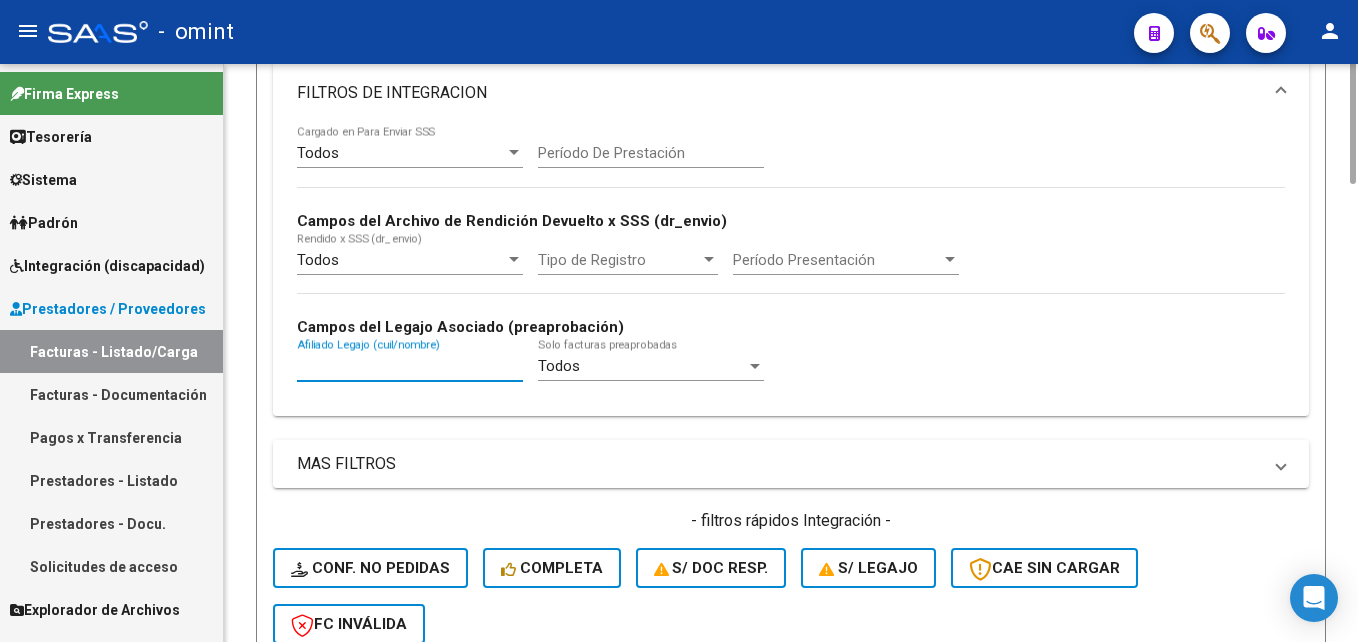 scroll, scrollTop: 80, scrollLeft: 0, axis: vertical 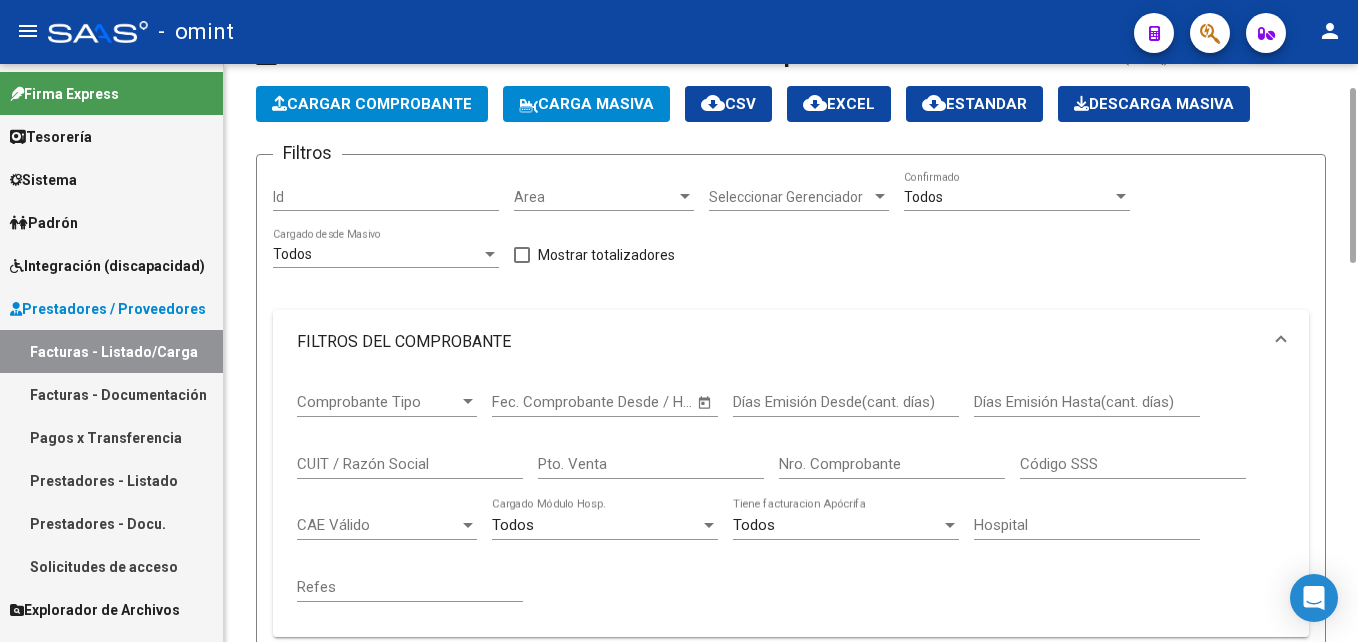 click on "CUIT / Razón Social" at bounding box center [410, 464] 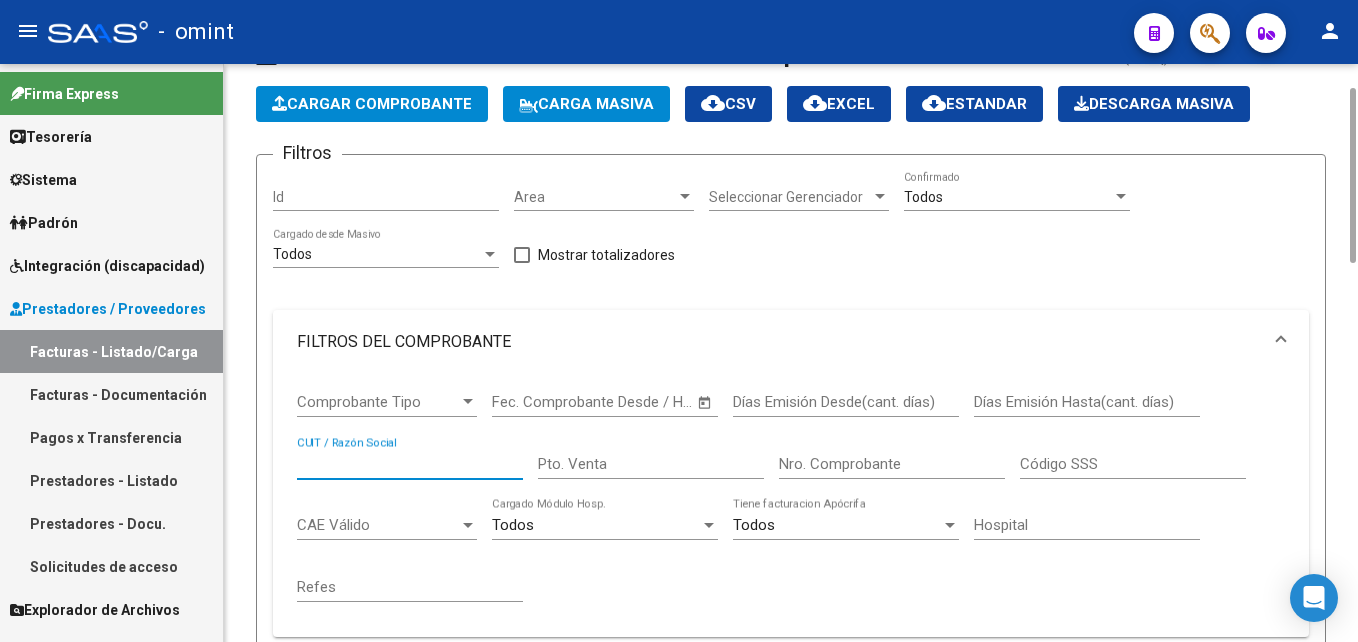 paste on "30712325301" 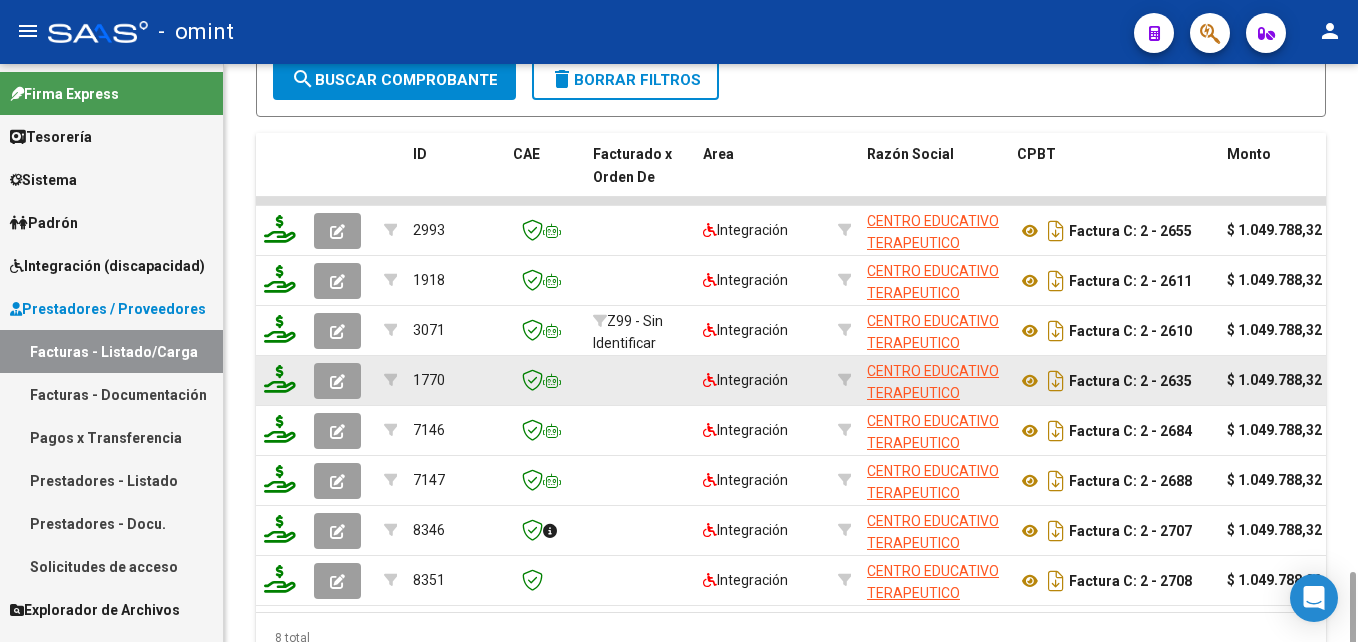 scroll, scrollTop: 1380, scrollLeft: 0, axis: vertical 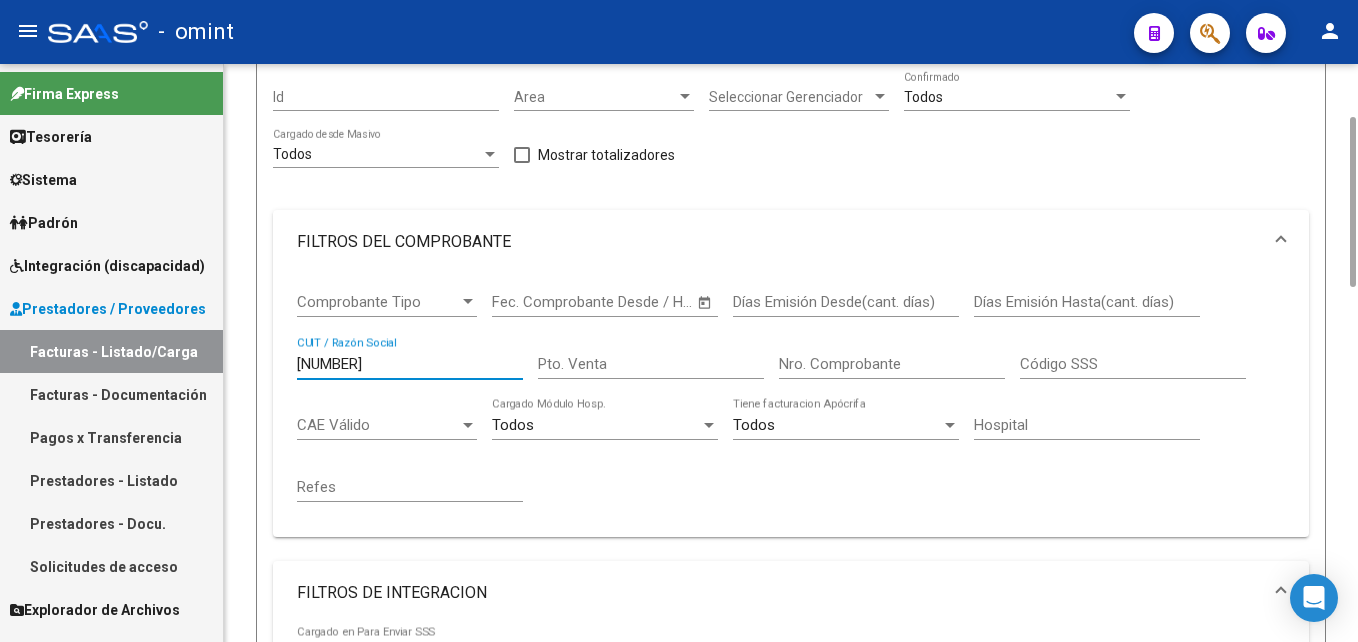 drag, startPoint x: 394, startPoint y: 363, endPoint x: 187, endPoint y: 358, distance: 207.06038 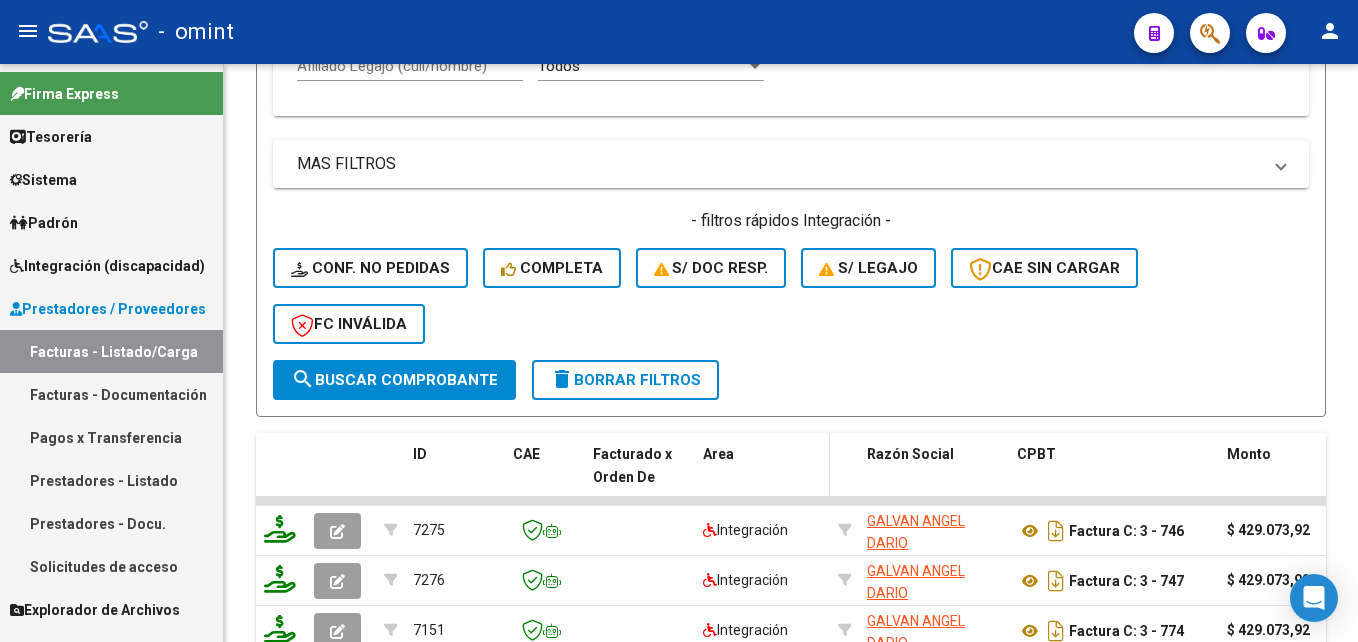 scroll, scrollTop: 1180, scrollLeft: 0, axis: vertical 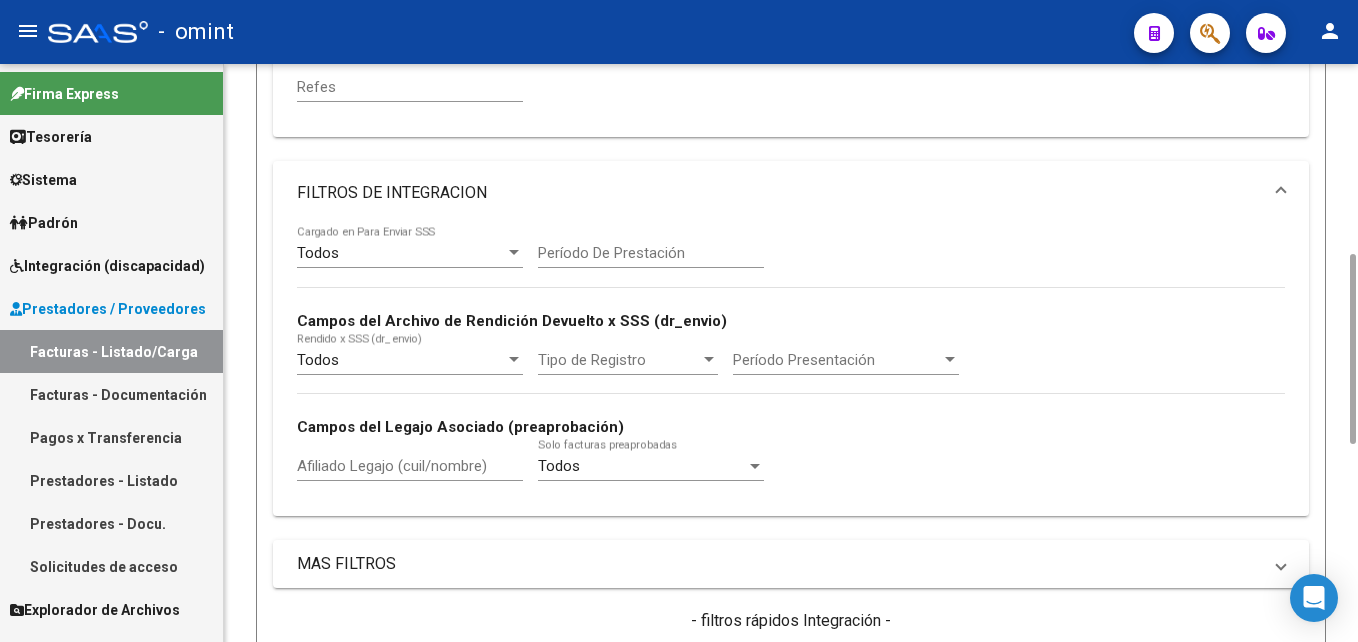 click on "Afiliado Legajo (cuil/nombre)" 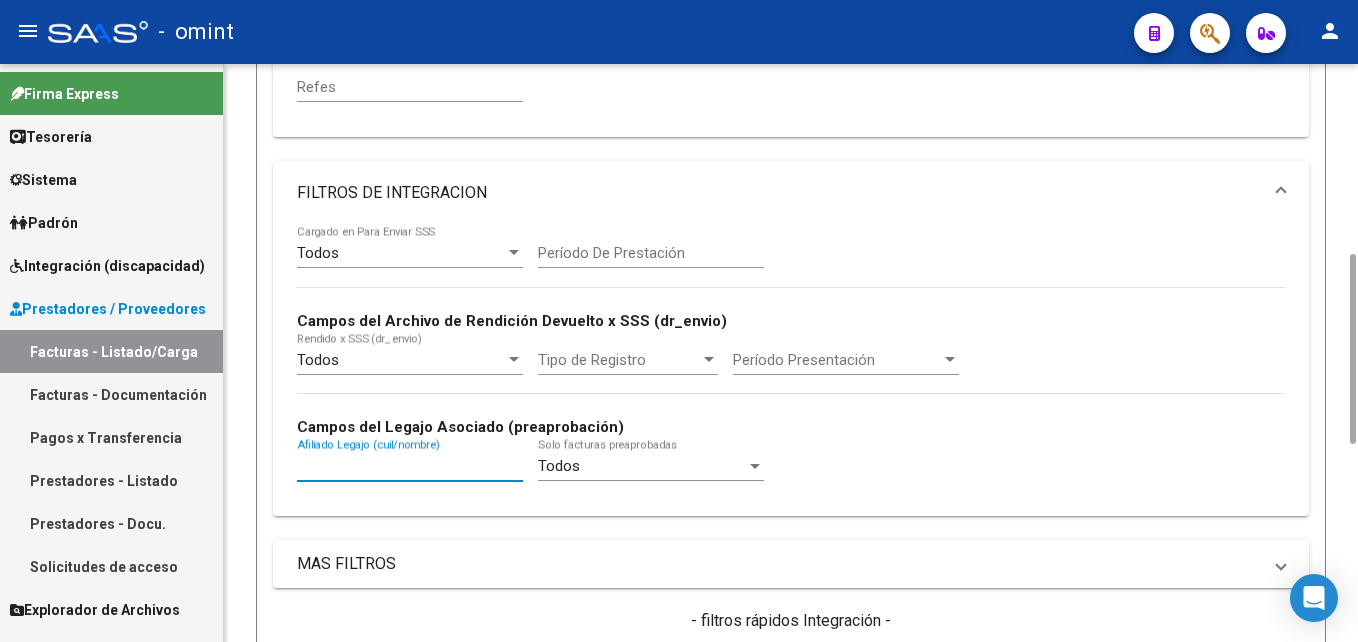 paste on "20539741005" 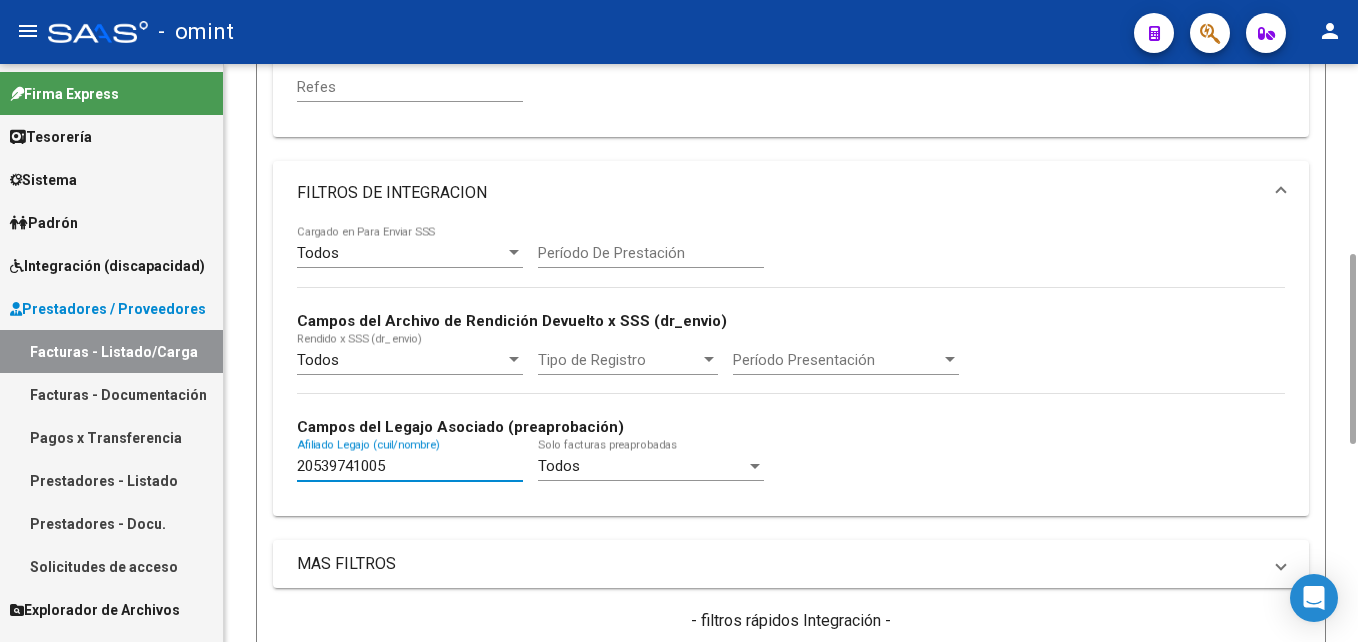 scroll, scrollTop: 180, scrollLeft: 0, axis: vertical 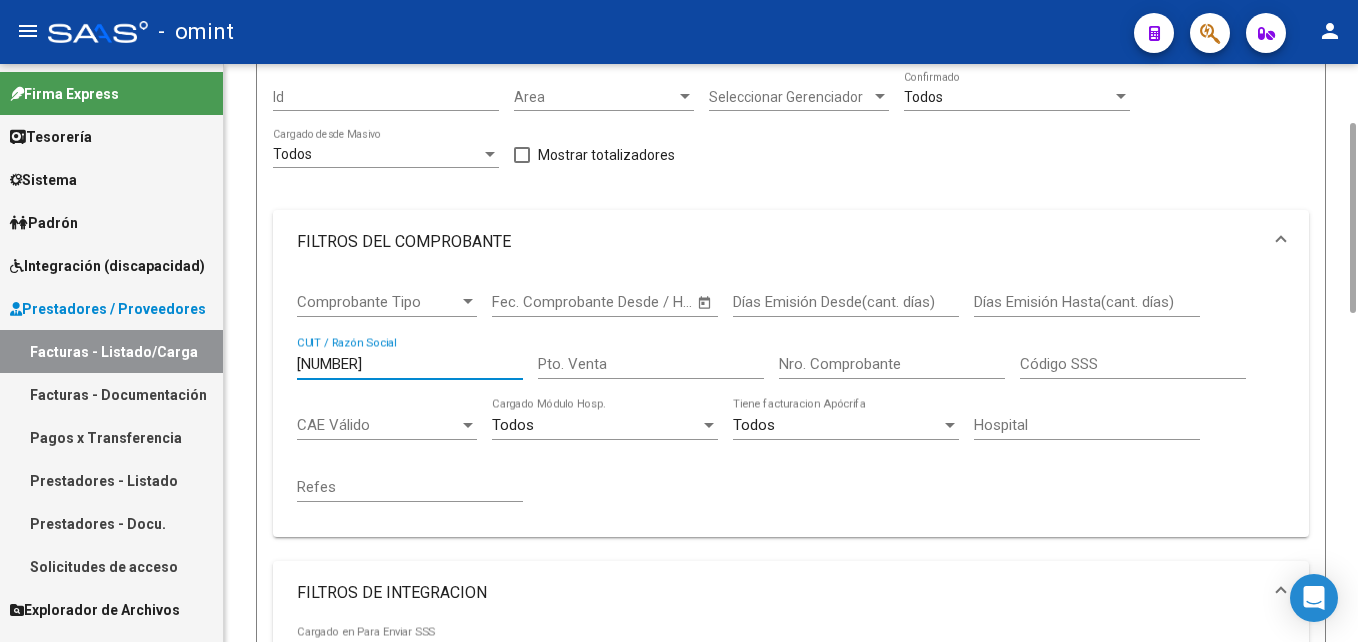 drag, startPoint x: 410, startPoint y: 358, endPoint x: 201, endPoint y: 343, distance: 209.53758 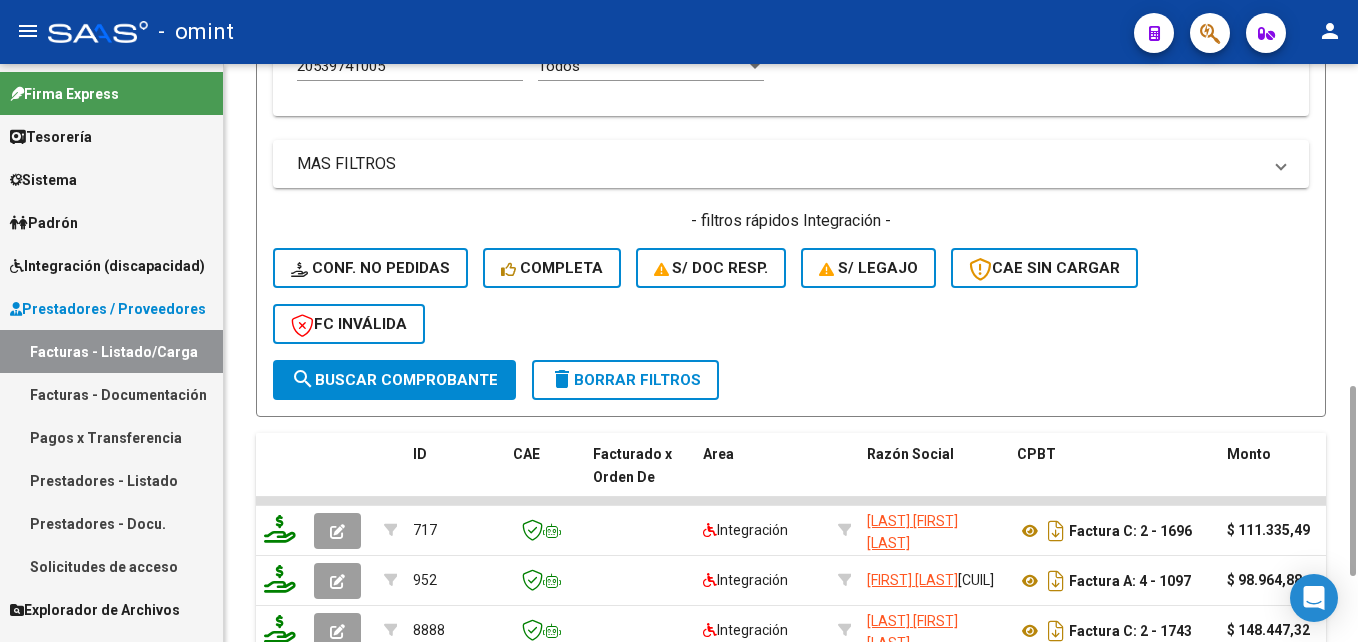 scroll, scrollTop: 1180, scrollLeft: 0, axis: vertical 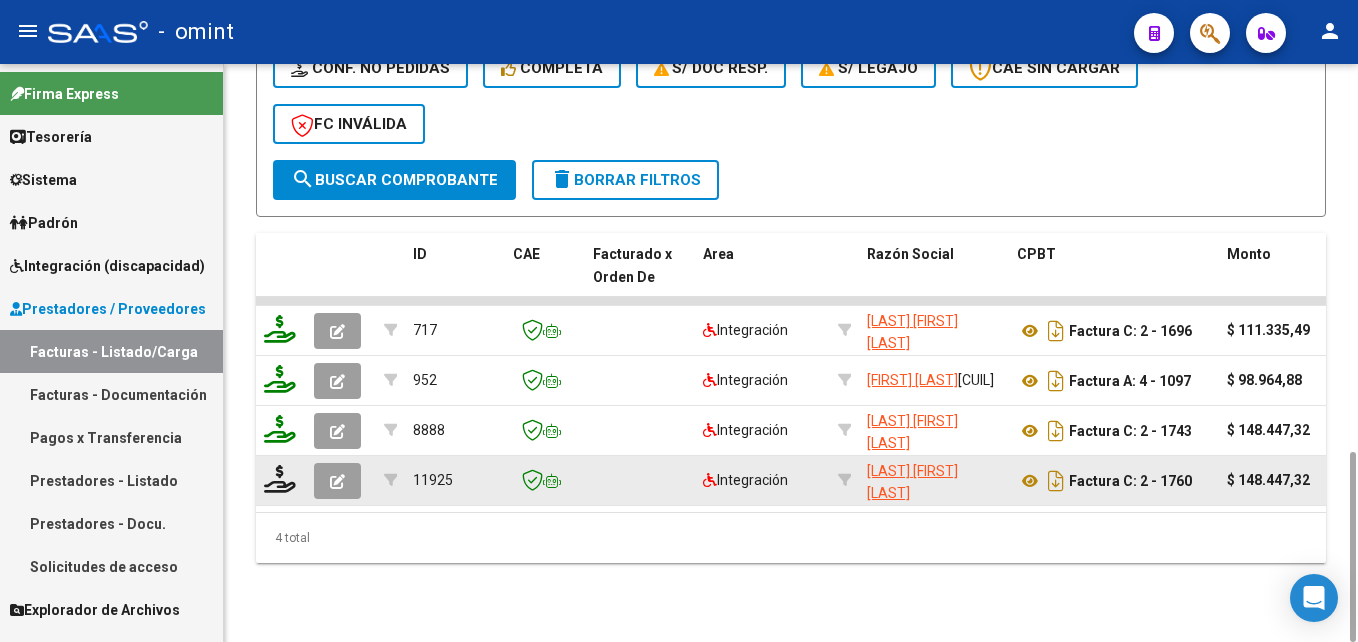 click 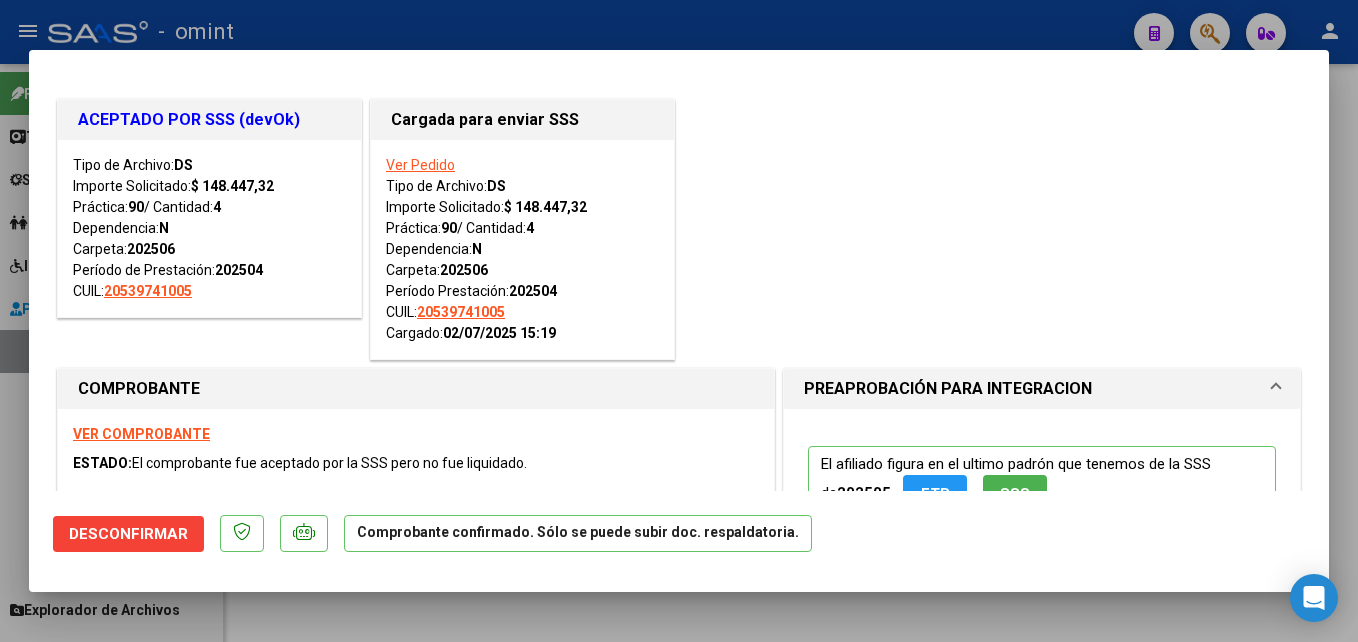 click on "ACEPTADO POR SSS (devOk)  Tipo de Archivo:  DS  Importe Solicitado:  $ 148.447,32  Práctica:  90  / Cantidad:  4  Dependencia:  N  Carpeta:  202506  Período de Prestación:  202504  CUIL:  20539741005 Cargada para enviar SSS Ver Pedido  Tipo de Archivo:  DS  Importe Solicitado:  $ 148.447,32  Práctica:  90  / Cantidad:  4  Dependencia:  N  Carpeta:  202506  Período Prestación:  202504  CUIL:  20539741005  Cargado:  02/07/2025 15:19 COMPROBANTE VER COMPROBANTE       ESTADO:   El comprobante fue aceptado por la SSS pero no fue liquidado.  DATOS DEL COMPROBANTE CUIT  *   27-26000200-2 Ingresar CUIT  ANALISIS PRESTADOR  CAMPOS MARIANA SOLEDAD  ARCA Padrón  Area destinado * Integración Seleccionar Area  Facturado por orden de  Seleccionar Gerenciador Seleccionar Gerenciador Período de Prestación (sólo integración):  202504  Comprobante Tipo * Factura C Seleccionar Tipo Punto de Venta  *   2 Ingresar el Nro.  Número  *   1760 Ingresar el Nro.  Monto  *   $ 148.447,32 Ingresar el monto  *     *" at bounding box center (679, 321) 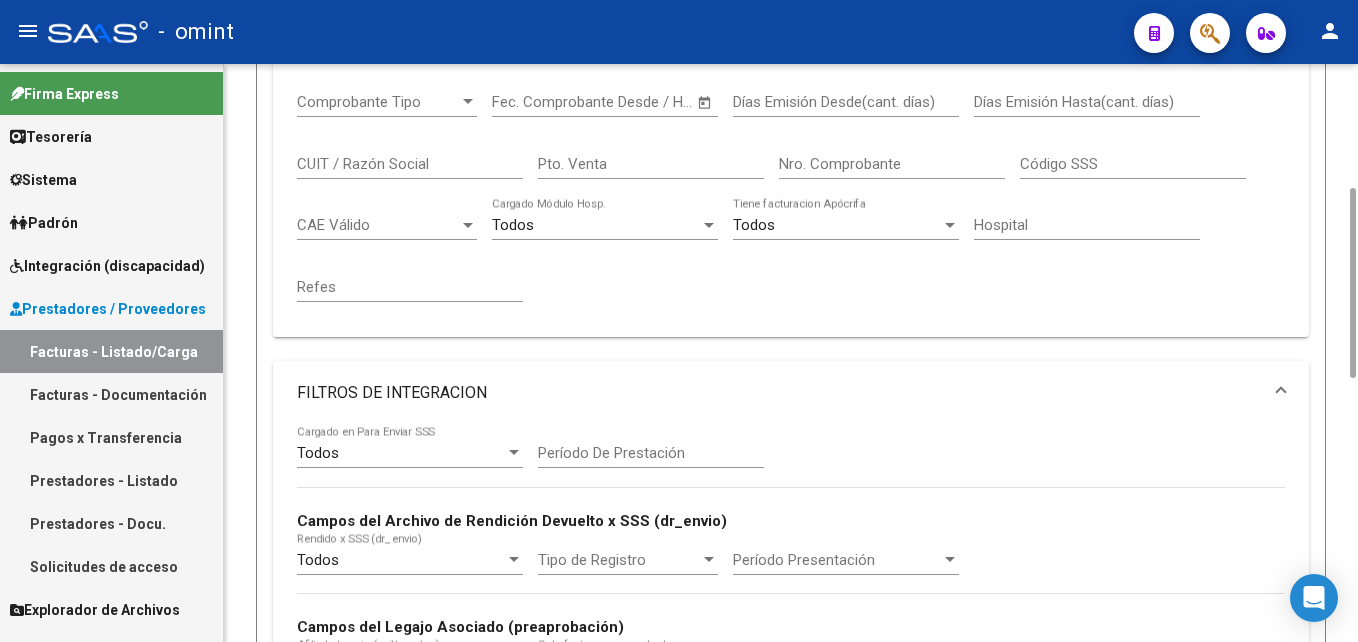 scroll, scrollTop: 780, scrollLeft: 0, axis: vertical 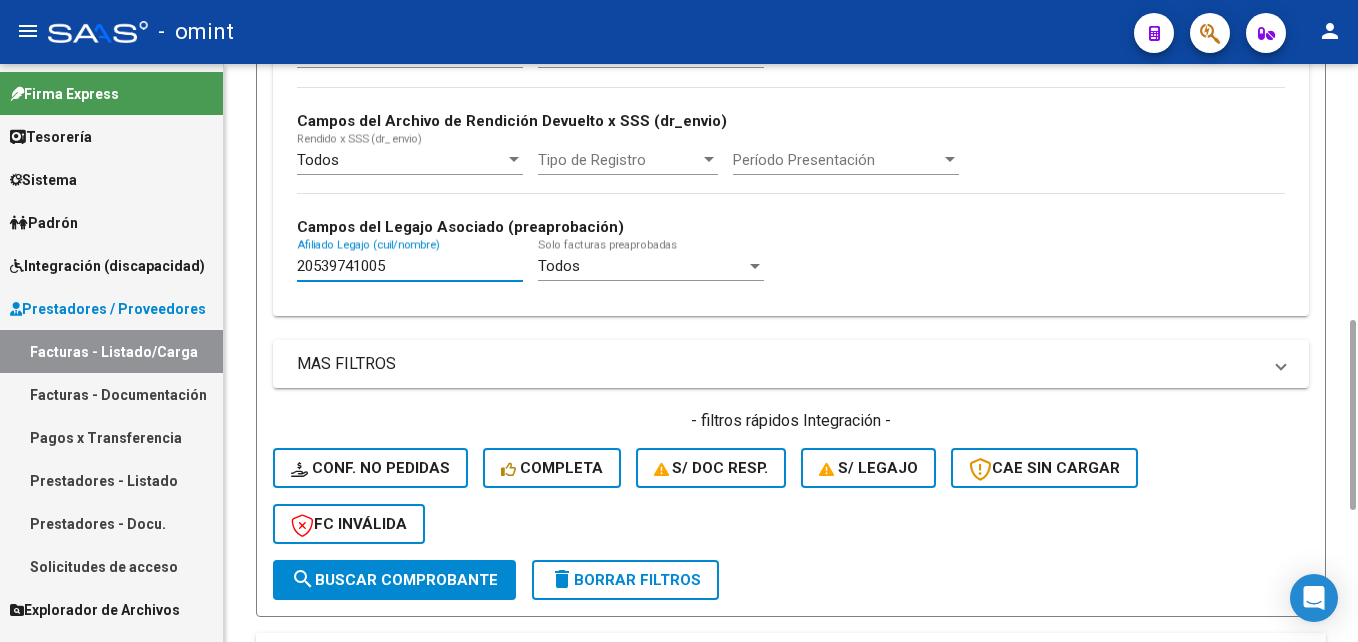 drag, startPoint x: 399, startPoint y: 259, endPoint x: 133, endPoint y: 259, distance: 266 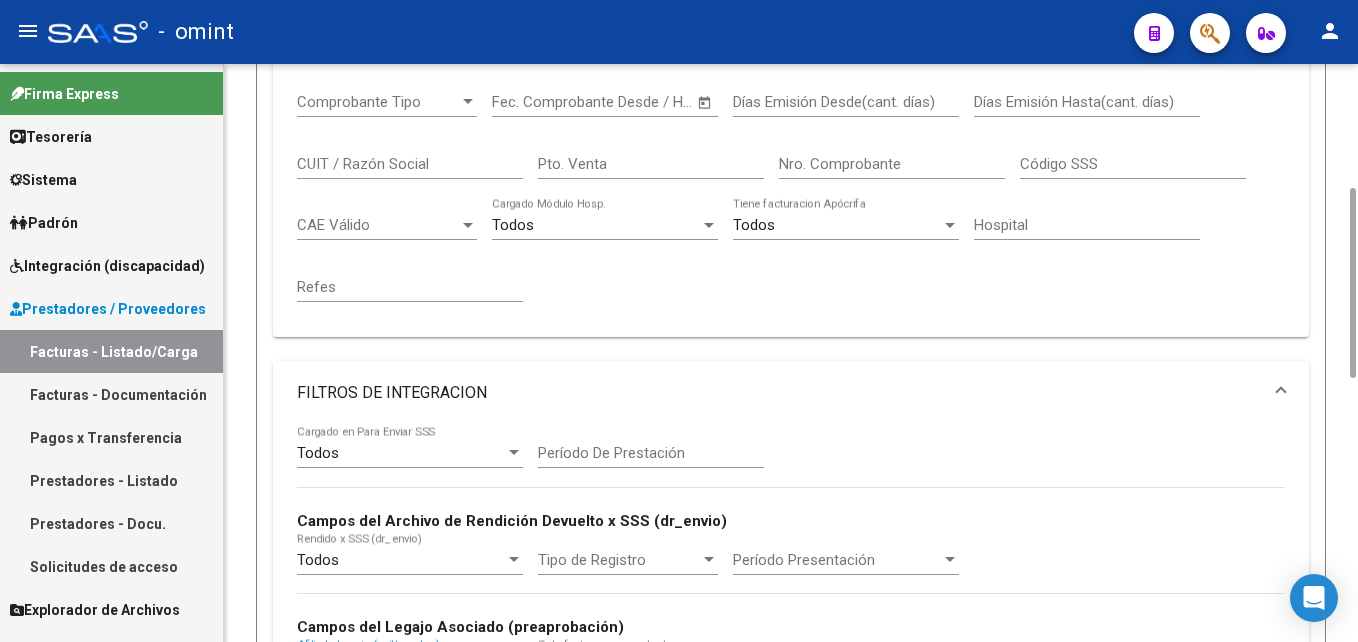 scroll, scrollTop: 0, scrollLeft: 0, axis: both 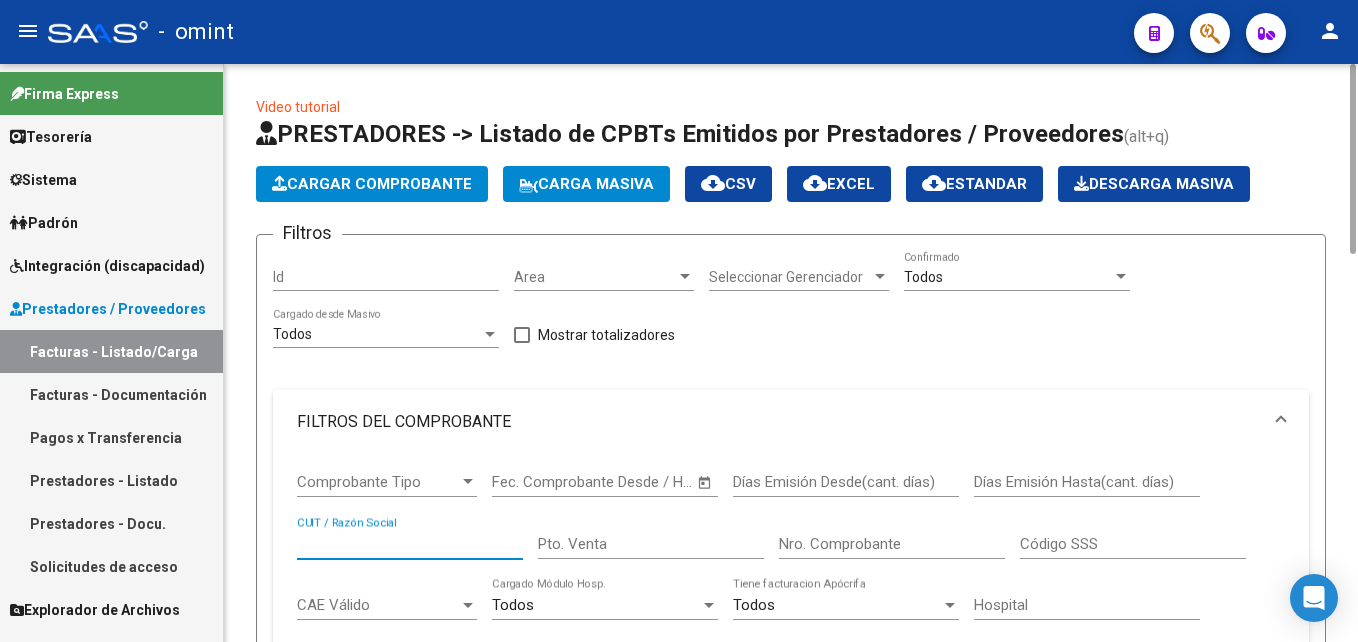 click on "CUIT / Razón Social" at bounding box center [410, 544] 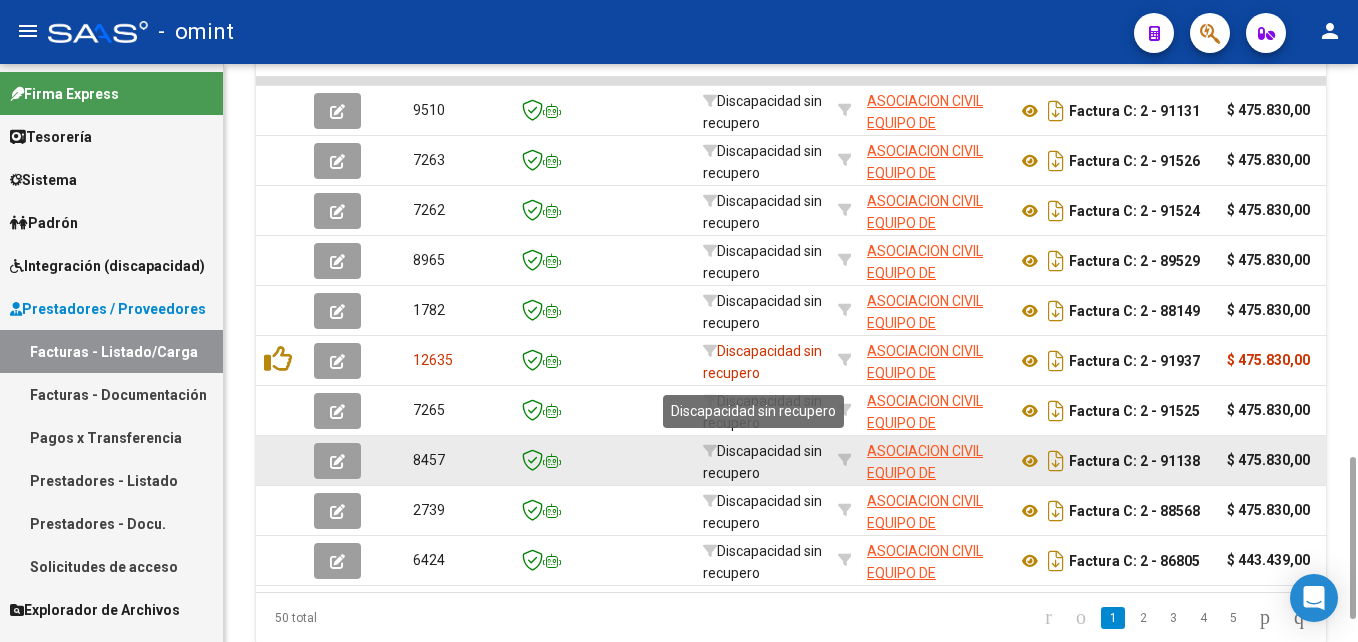 scroll, scrollTop: 1480, scrollLeft: 0, axis: vertical 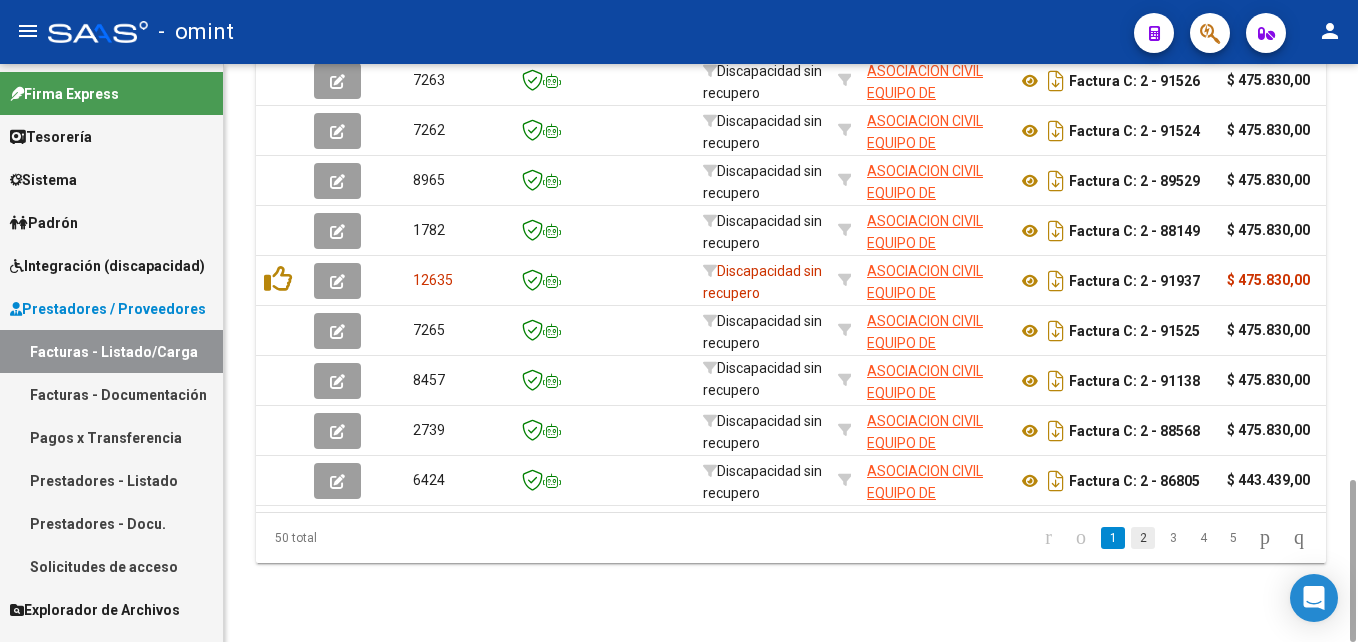 click on "2" 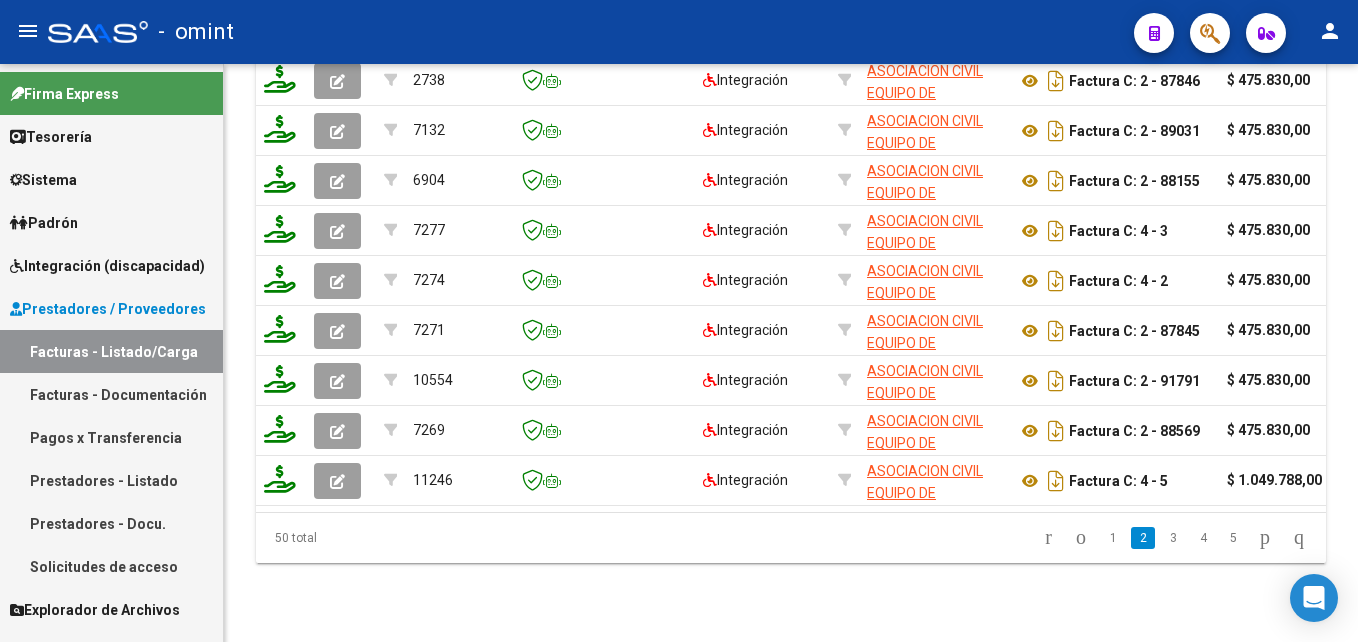 scroll, scrollTop: 0, scrollLeft: 0, axis: both 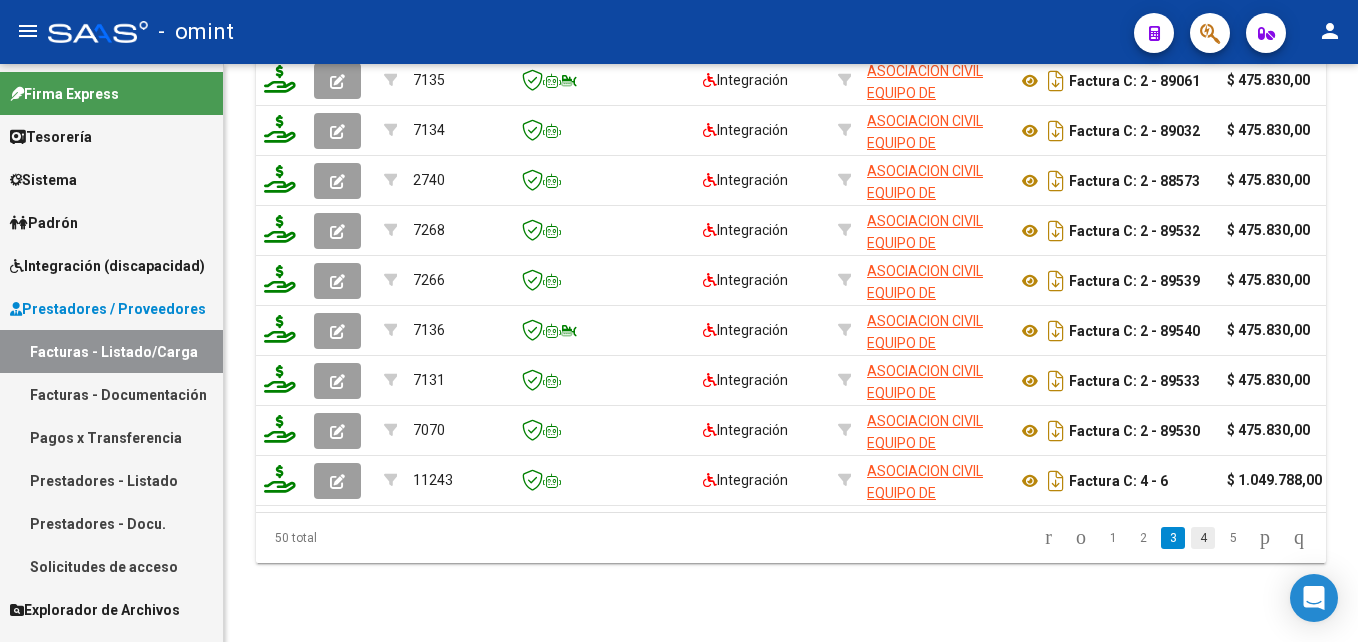click on "4" 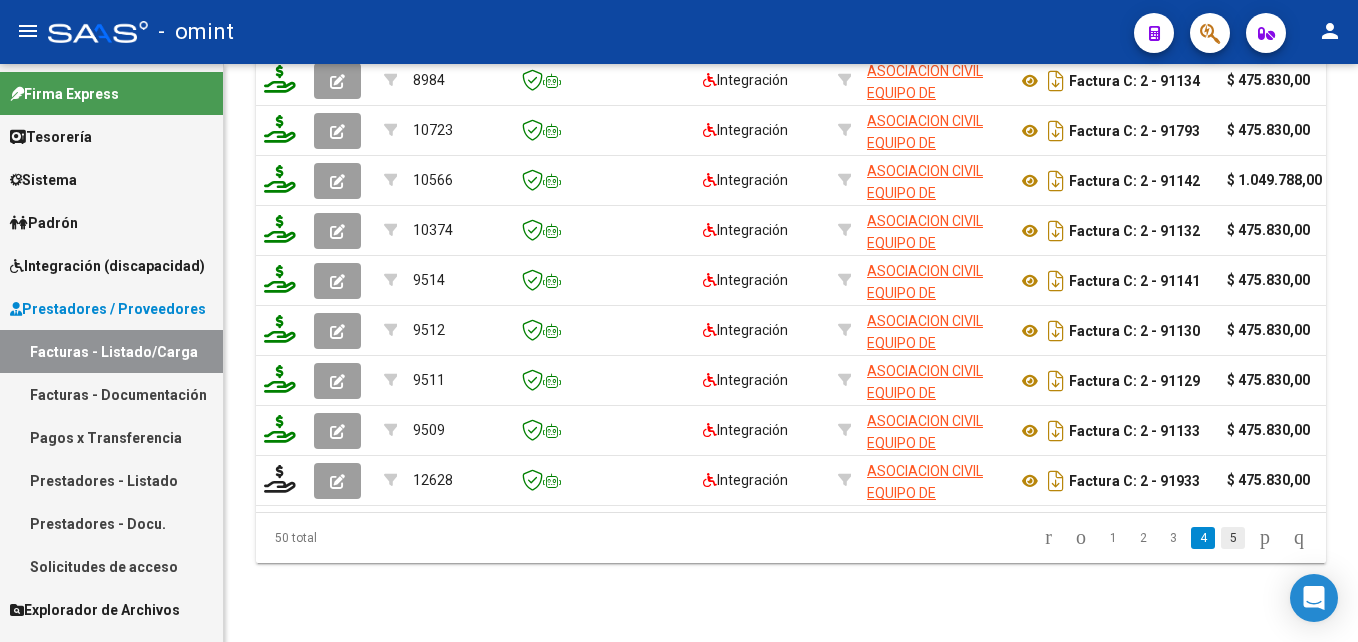 click on "5" 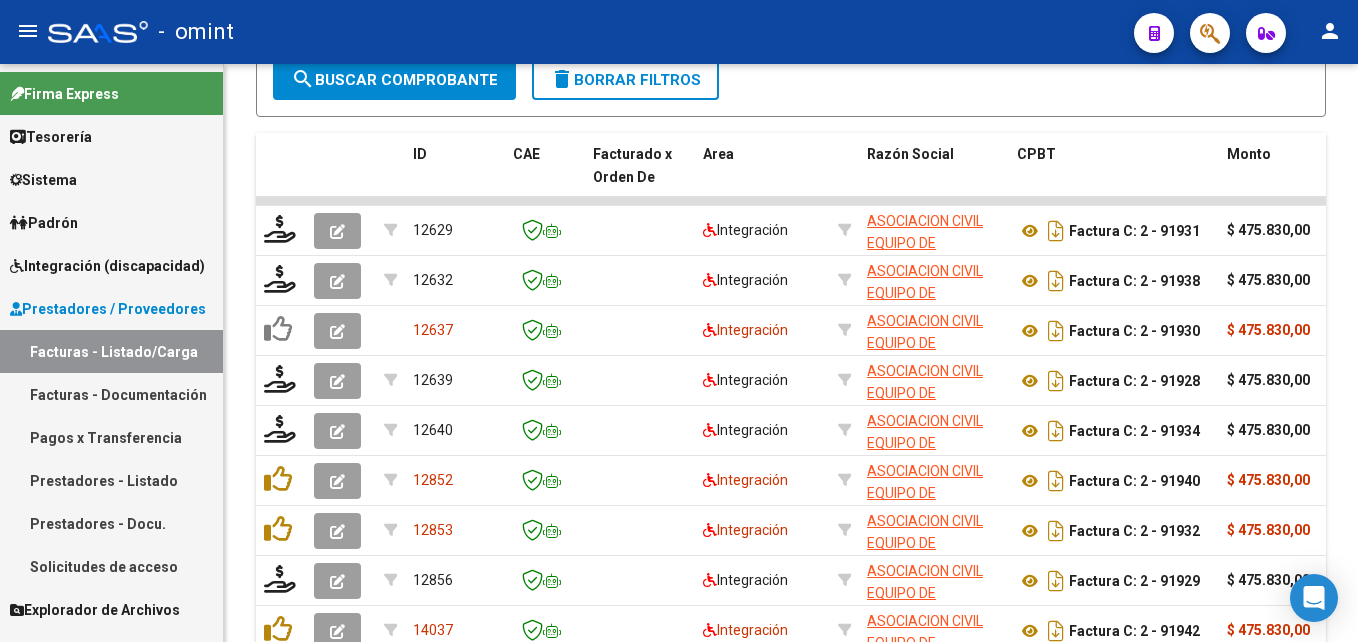 scroll, scrollTop: 1480, scrollLeft: 0, axis: vertical 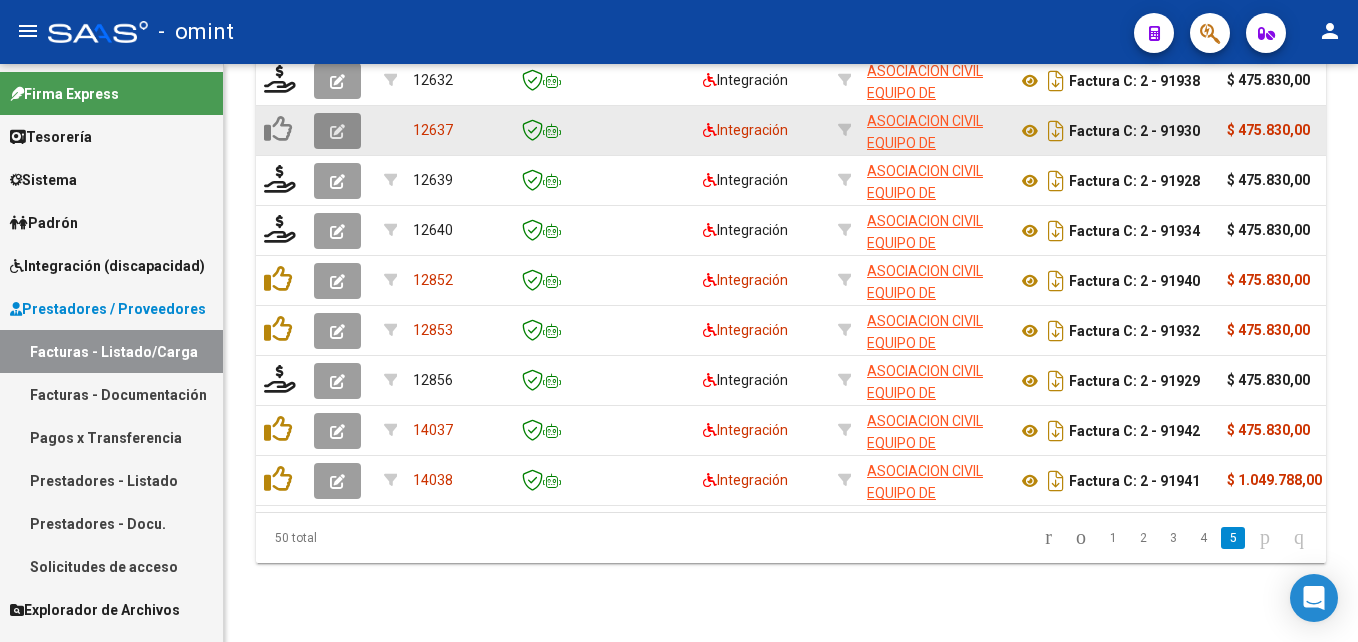 click 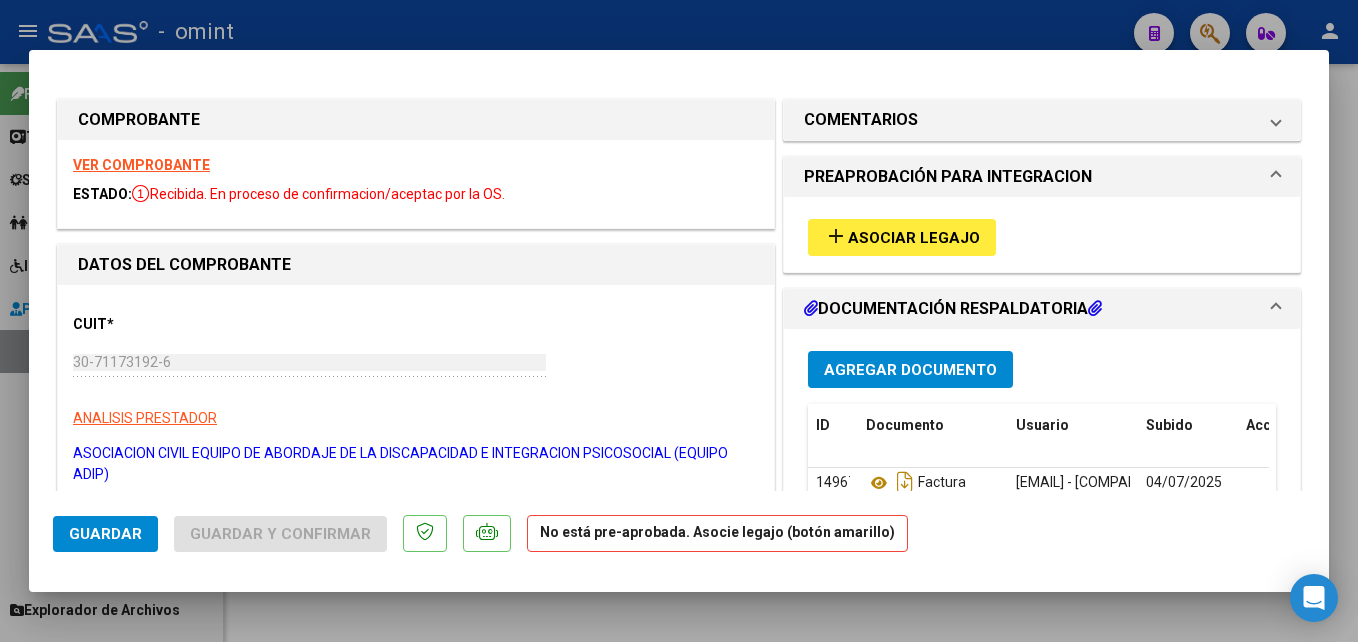 click on "VER COMPROBANTE" at bounding box center (141, 165) 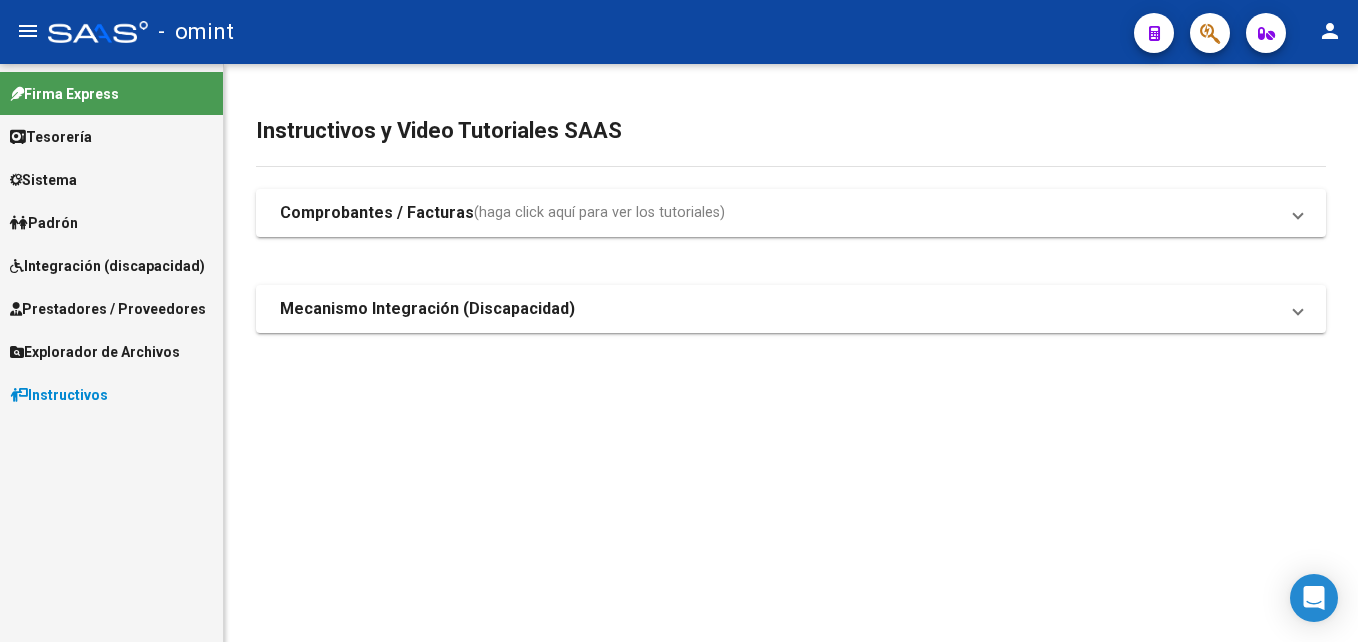 scroll, scrollTop: 0, scrollLeft: 0, axis: both 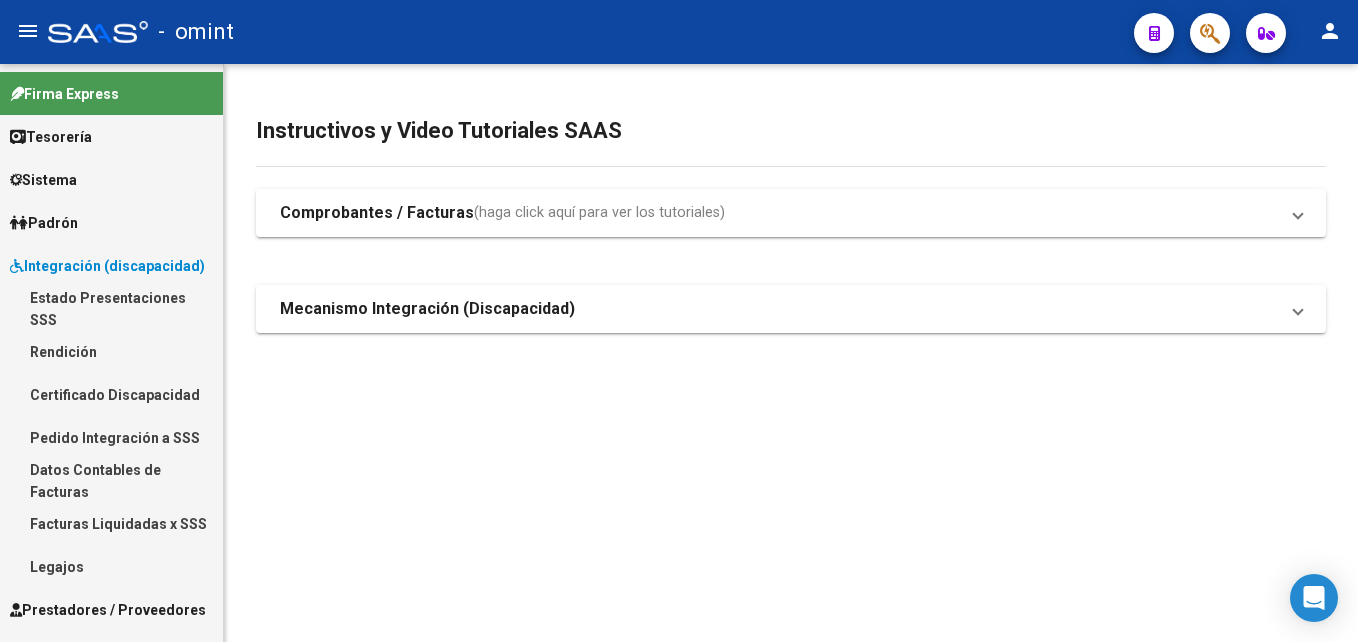 click on "Legajos" at bounding box center [111, 566] 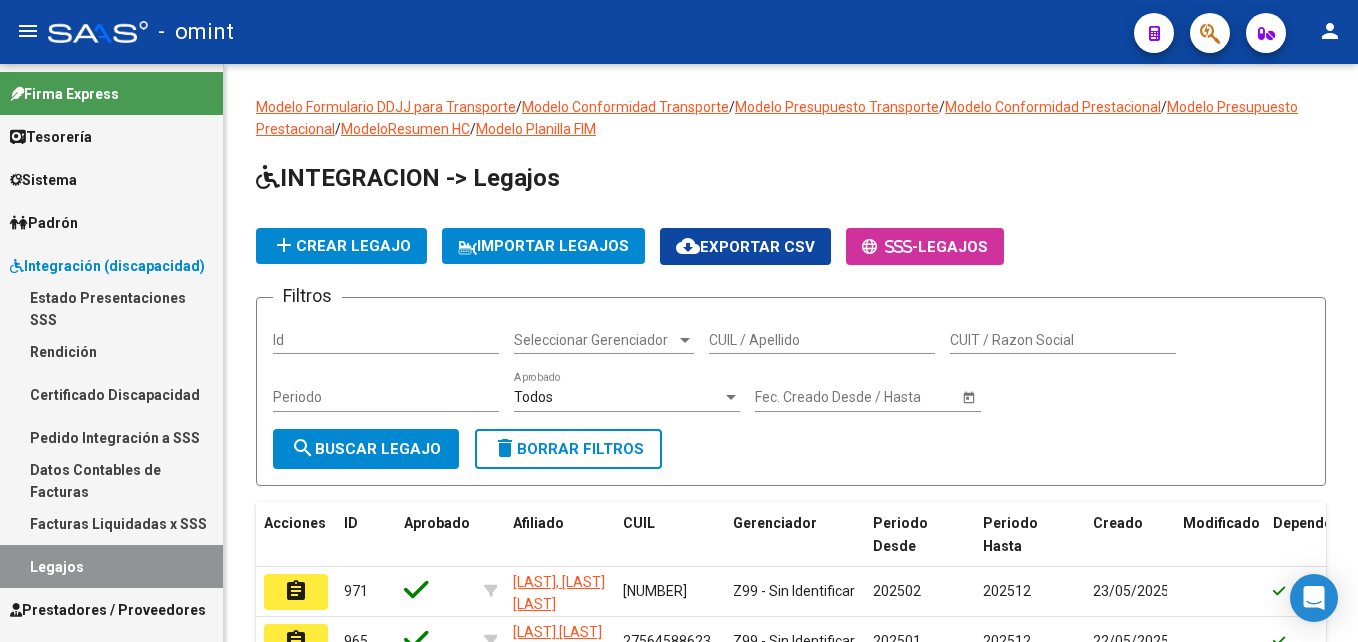 click on "CUIL / Apellido" 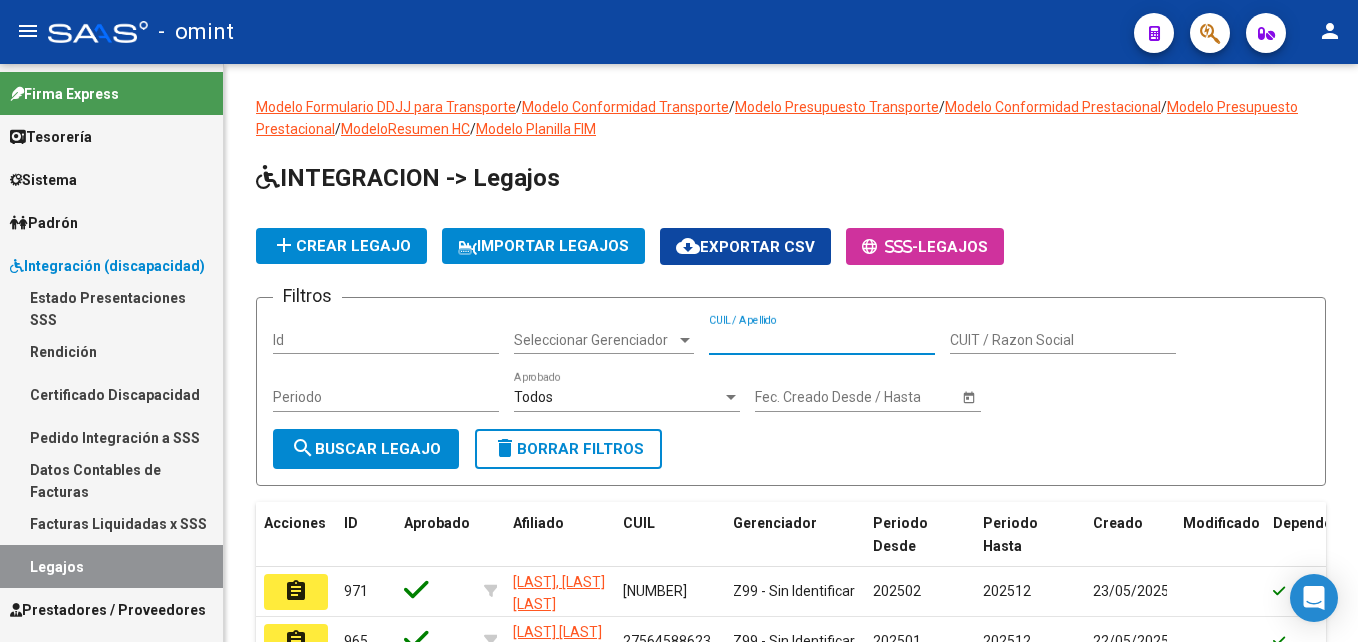 click on "CUIL / Apellido" at bounding box center [822, 340] 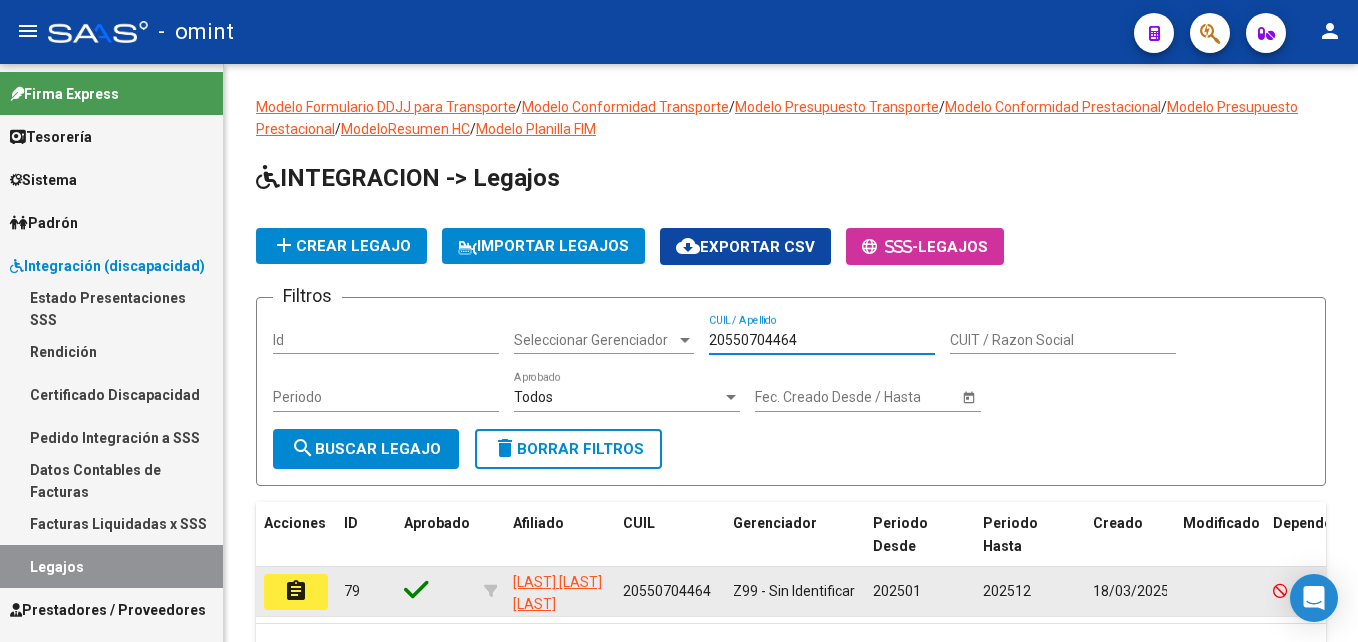 type on "20550704464" 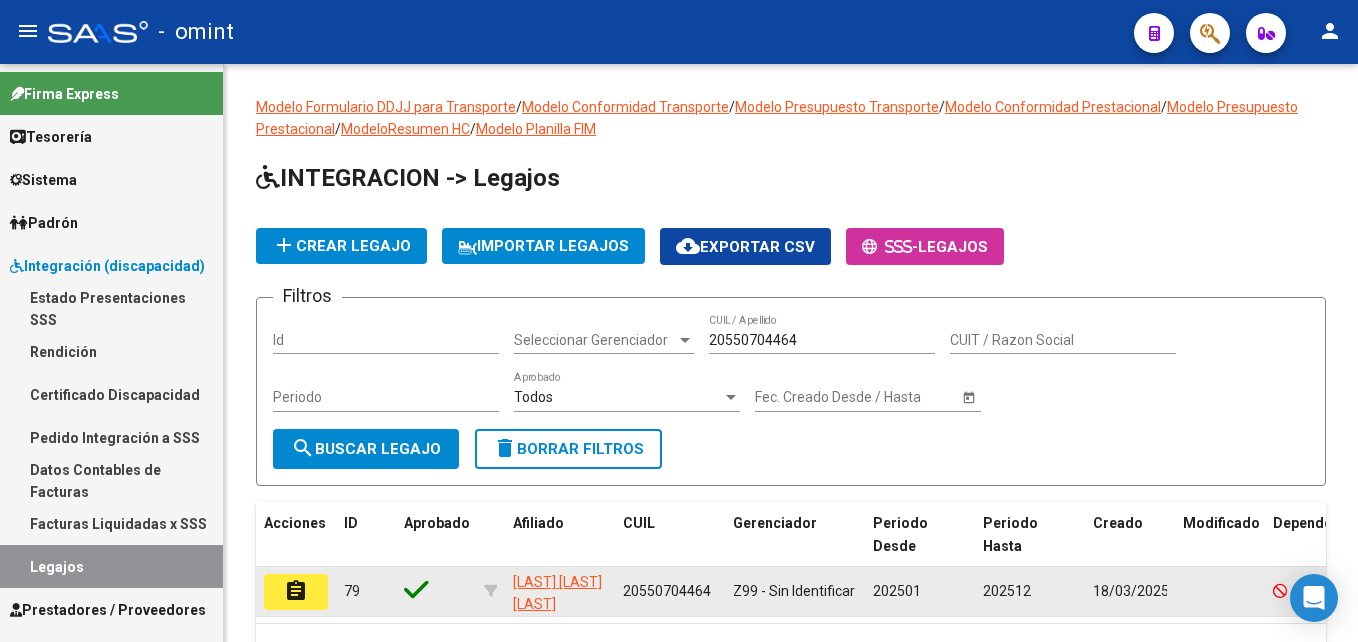 click on "assignment" 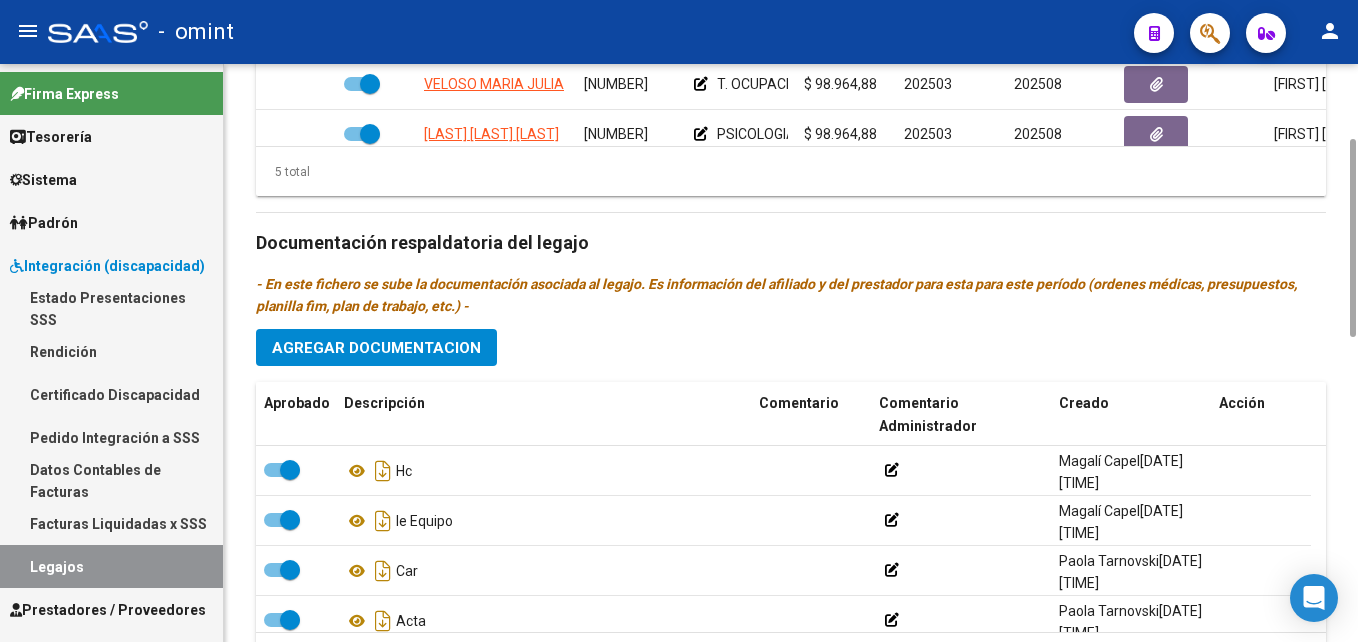 scroll, scrollTop: 800, scrollLeft: 0, axis: vertical 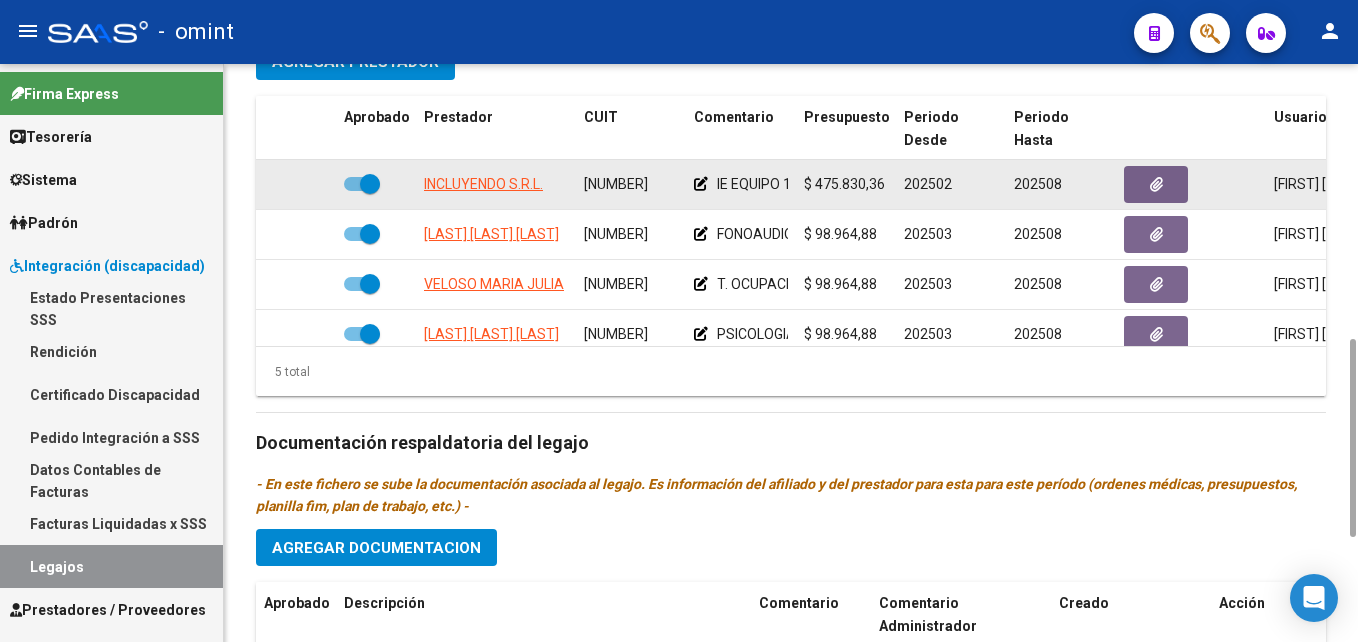 click on "[NUMBER]" 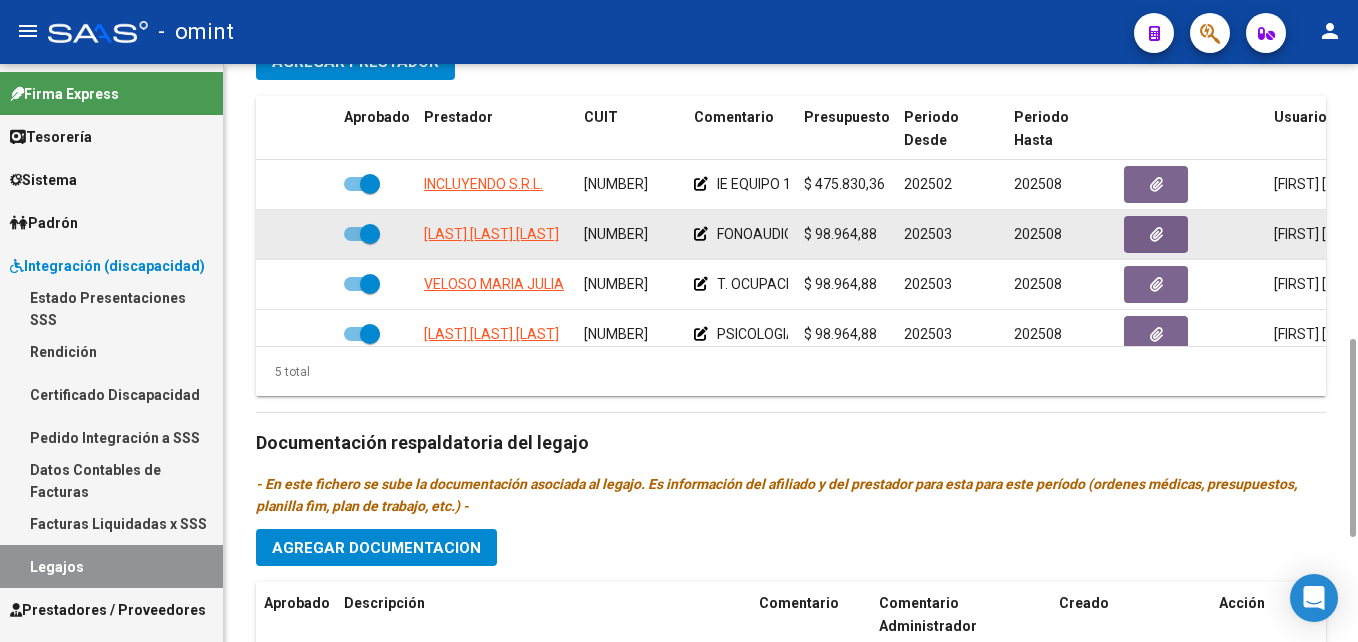 click on "[NUMBER]" 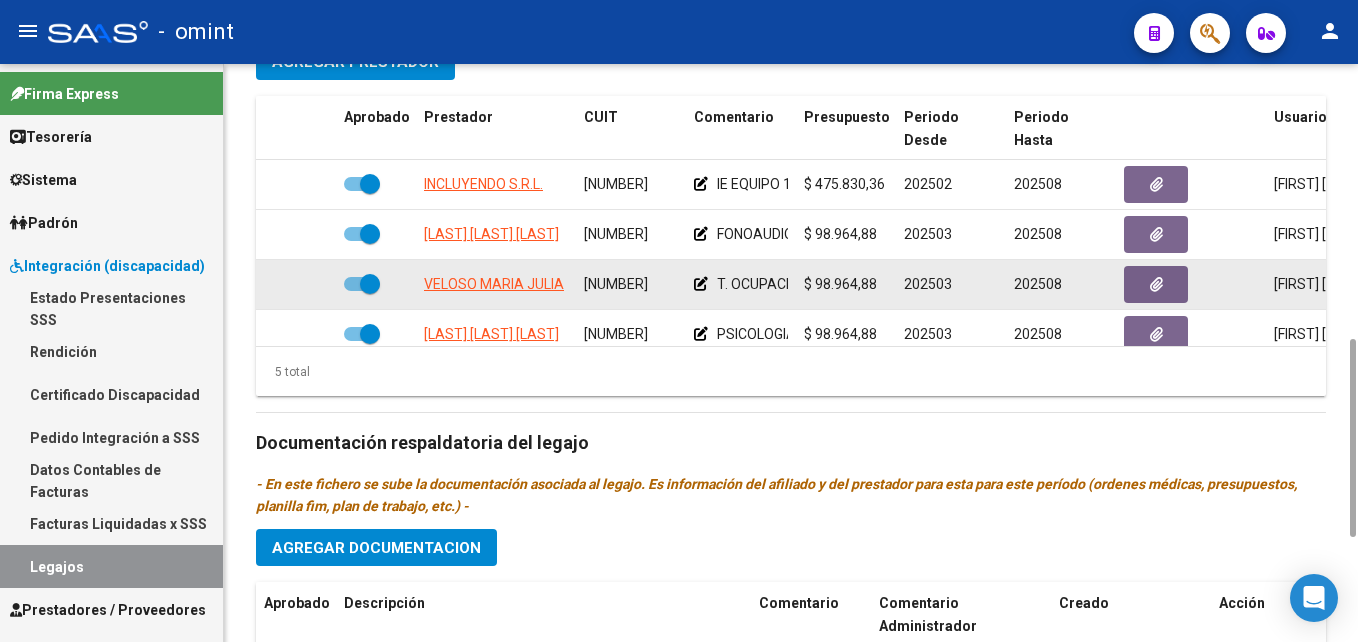 click on "[CAE]" 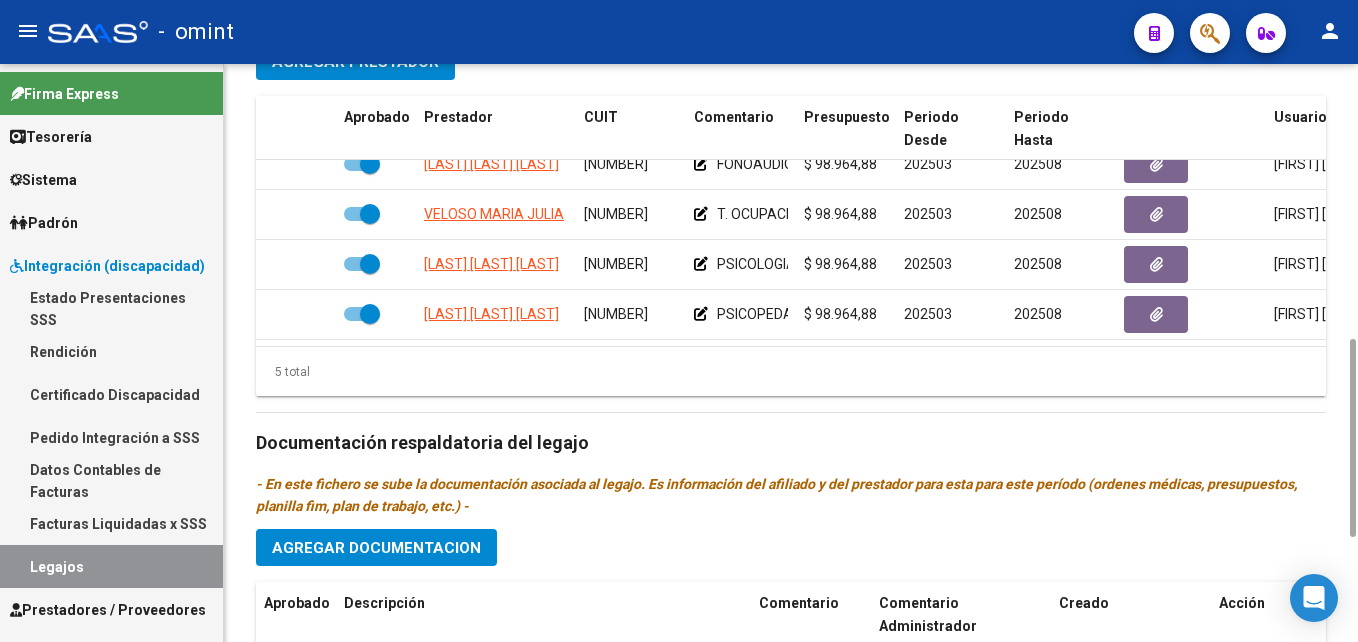 scroll, scrollTop: 85, scrollLeft: 0, axis: vertical 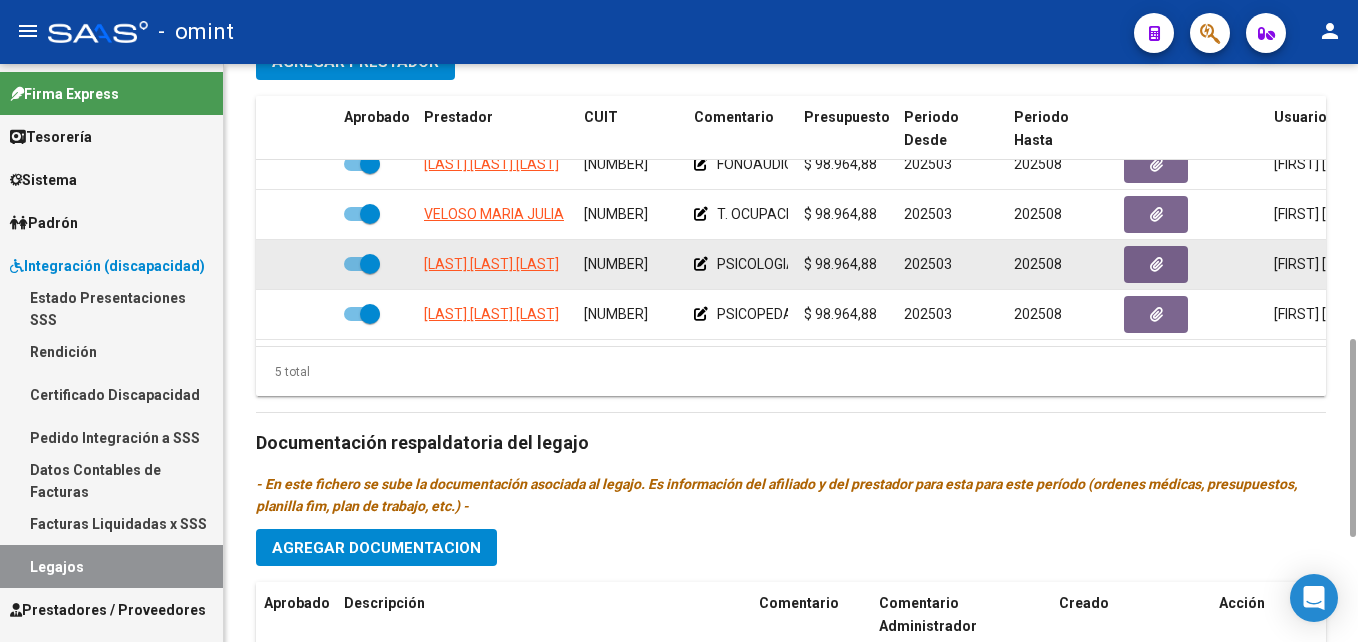 click on "[NUMERO]" 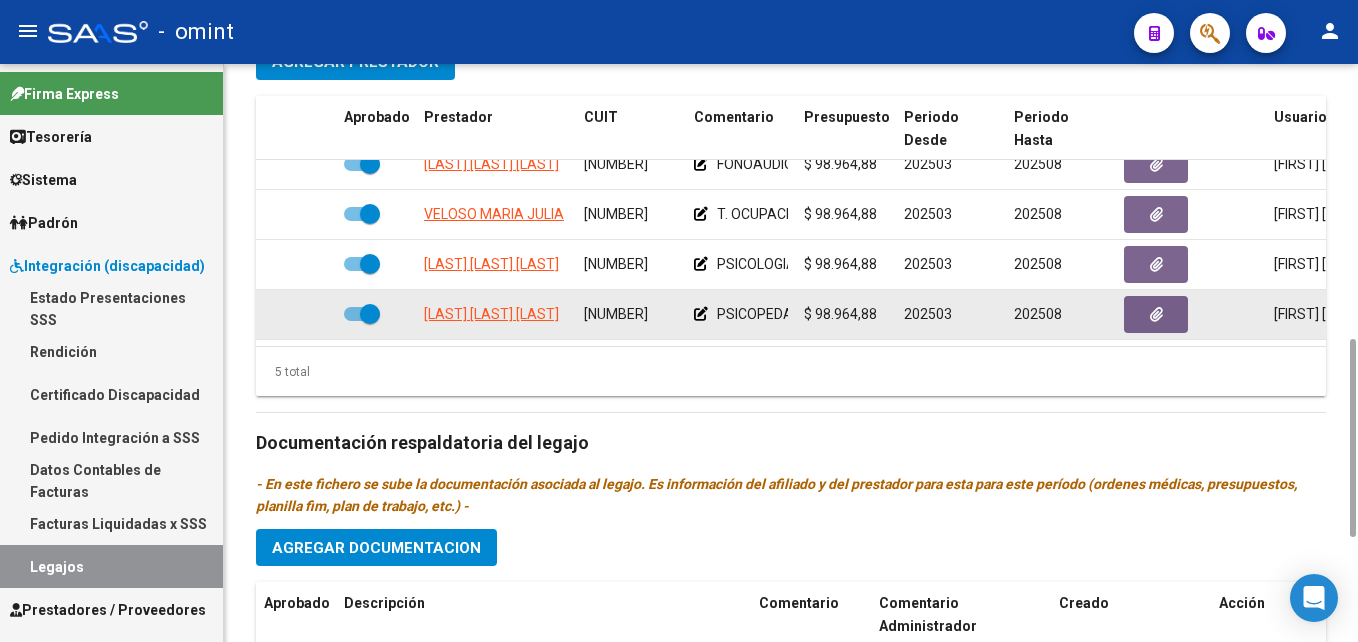 click on "[NUMERO]" 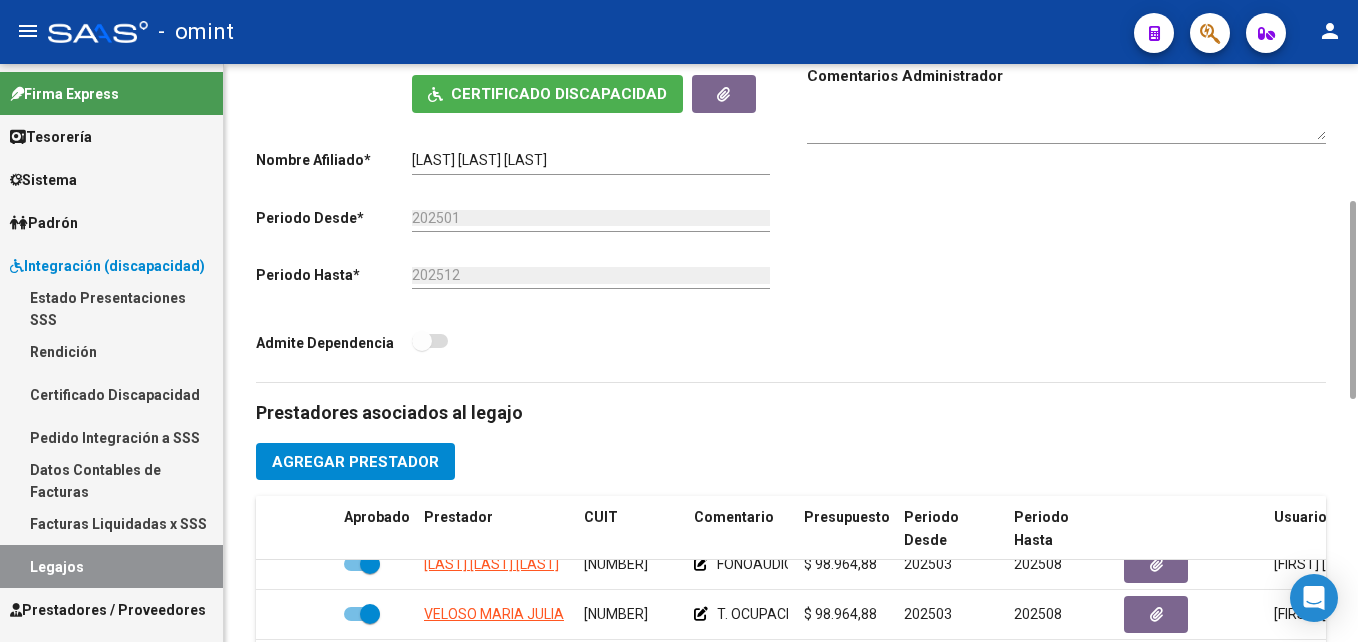 scroll, scrollTop: 1000, scrollLeft: 0, axis: vertical 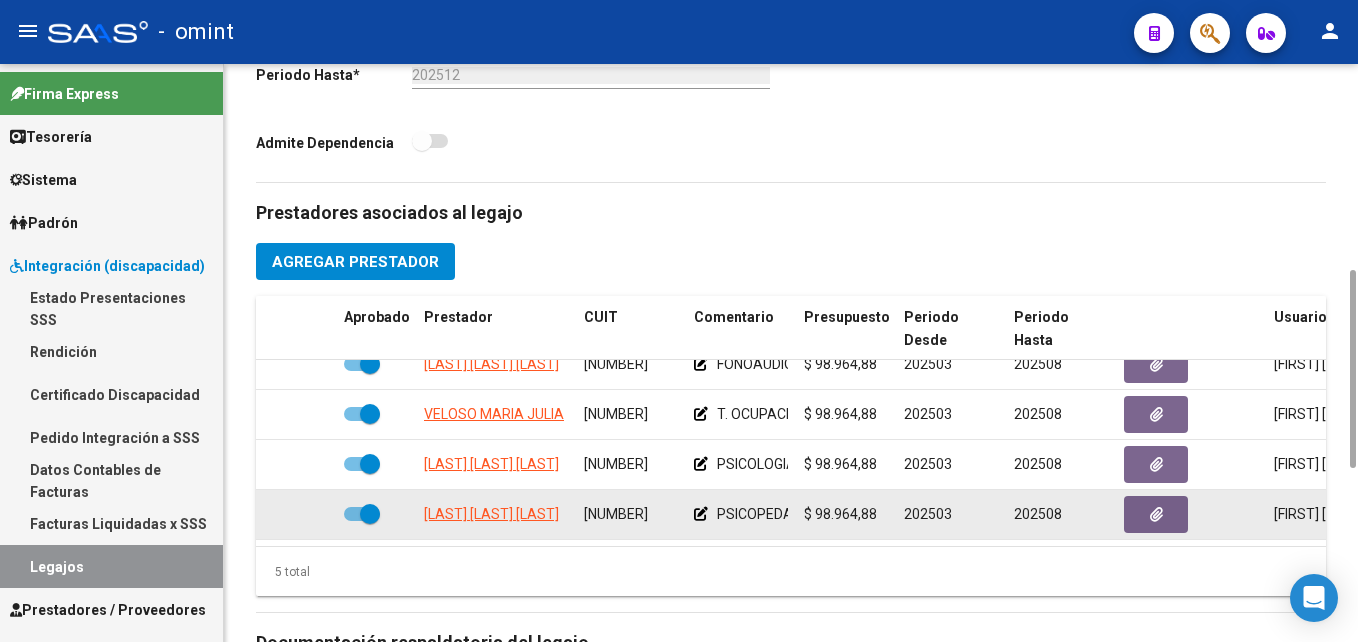 copy on "27370598989" 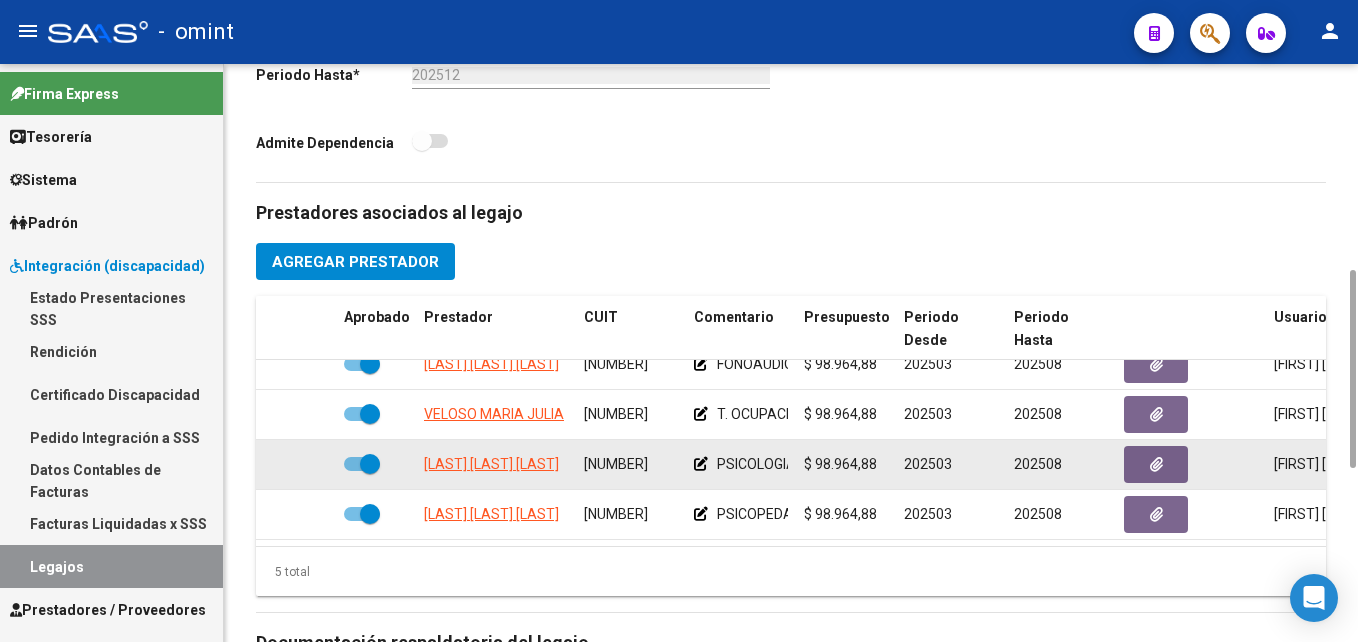 click on "27401925800" 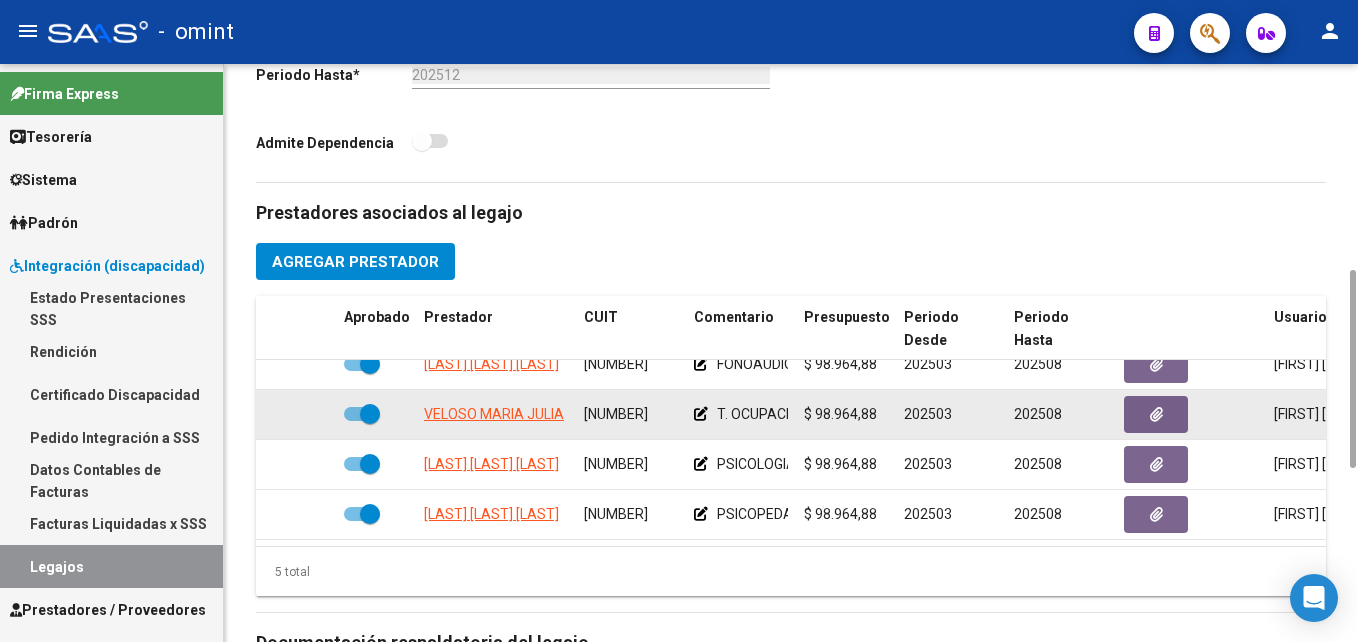 click on "27322510689" 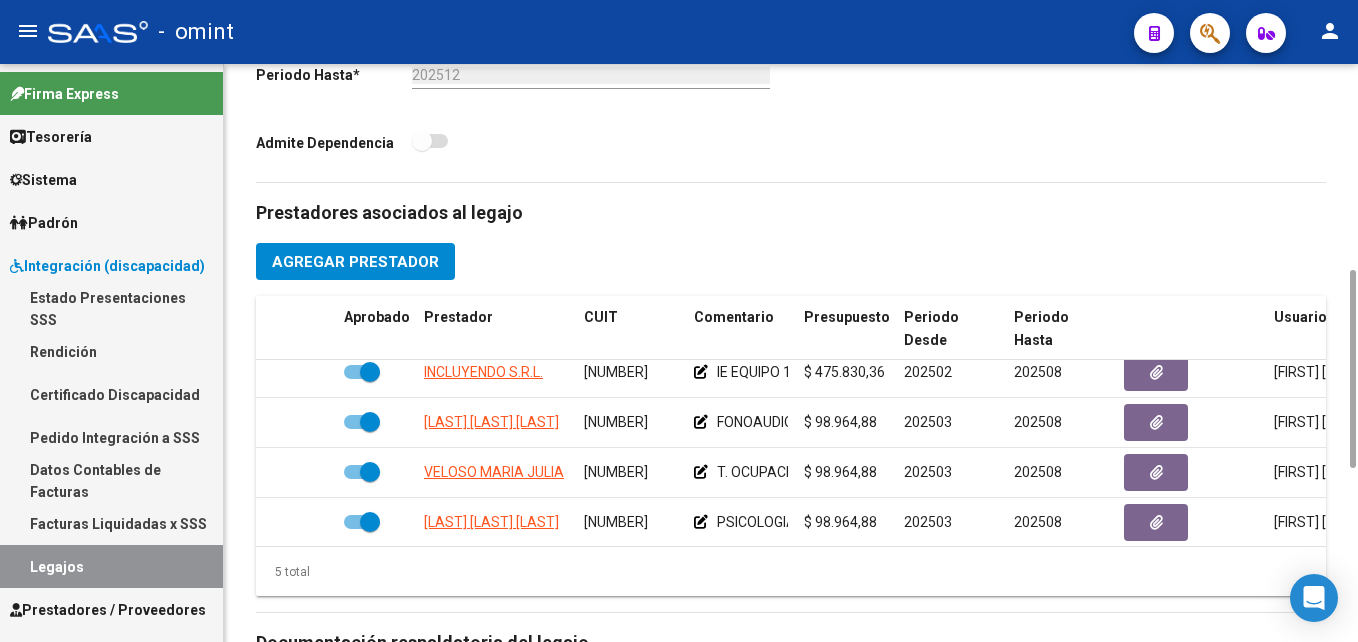 scroll, scrollTop: 0, scrollLeft: 0, axis: both 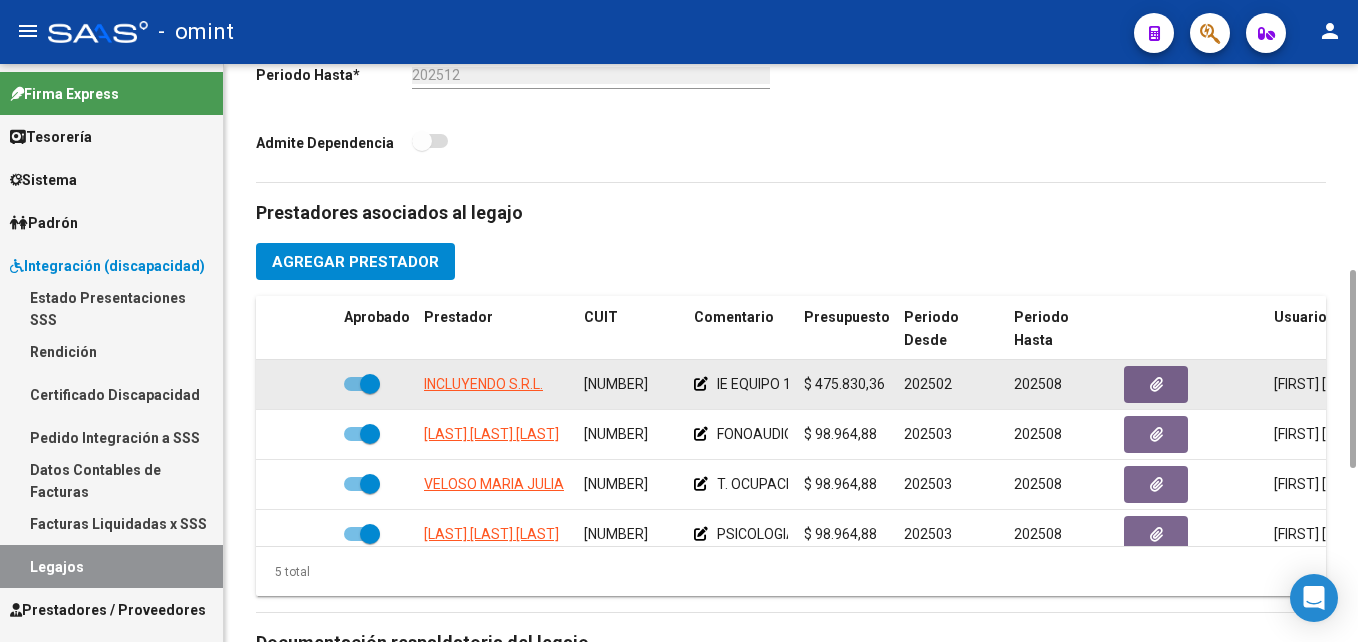 click on "33714509239" 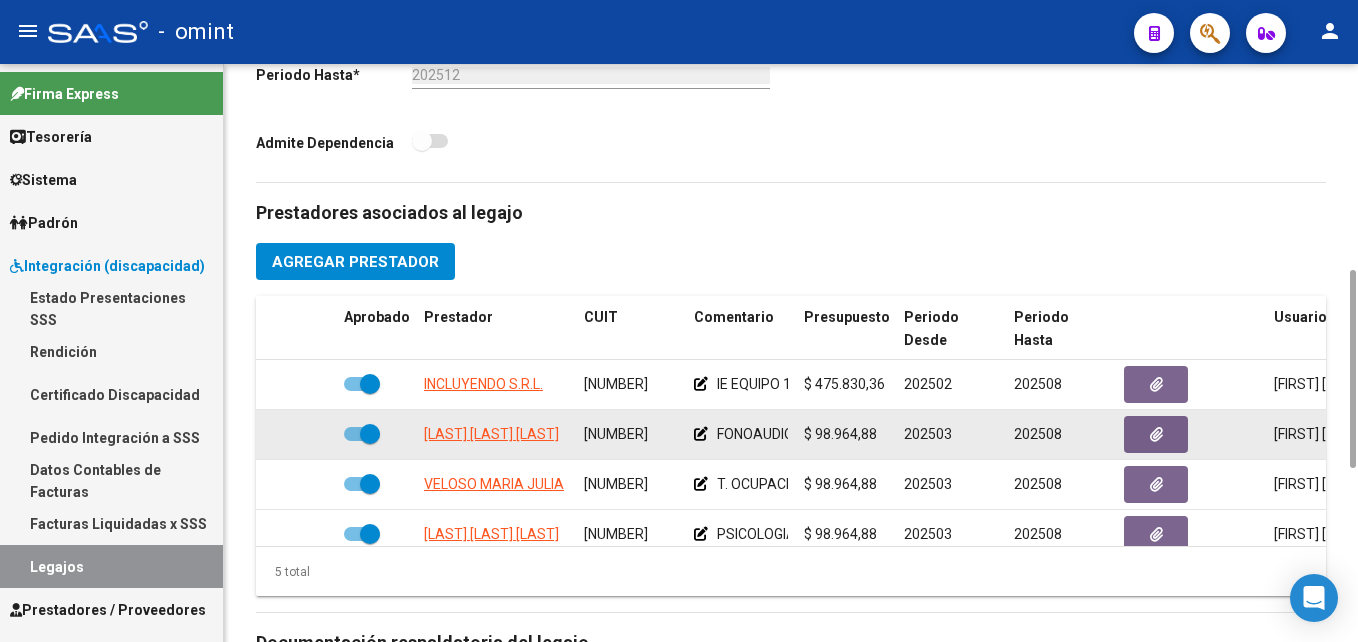 click on "27389149743" 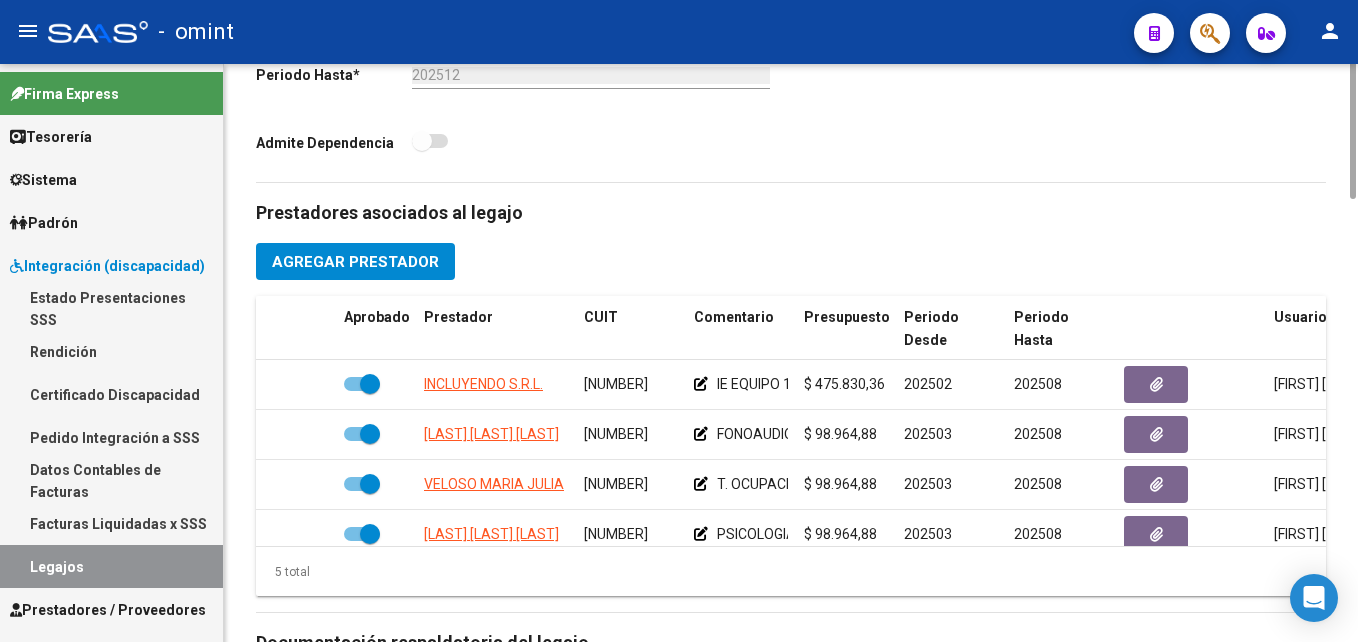scroll, scrollTop: 0, scrollLeft: 0, axis: both 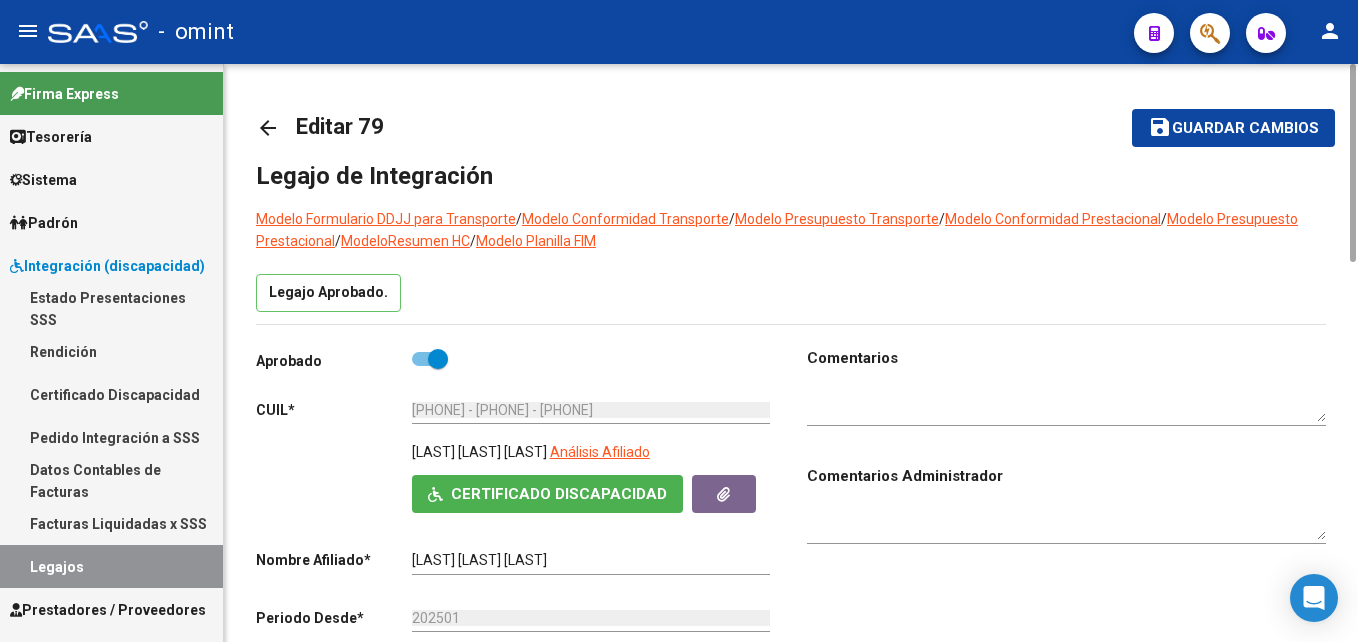 click on "arrow_back" 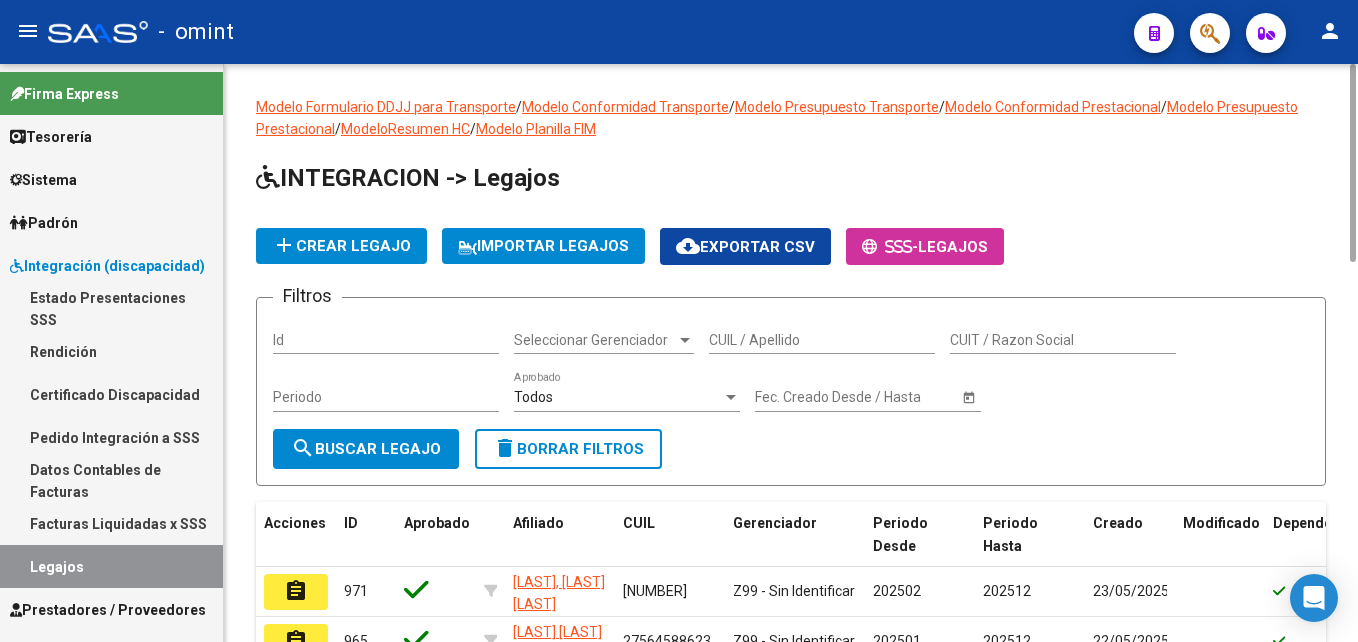 click on "CUIL / Apellido" at bounding box center (822, 340) 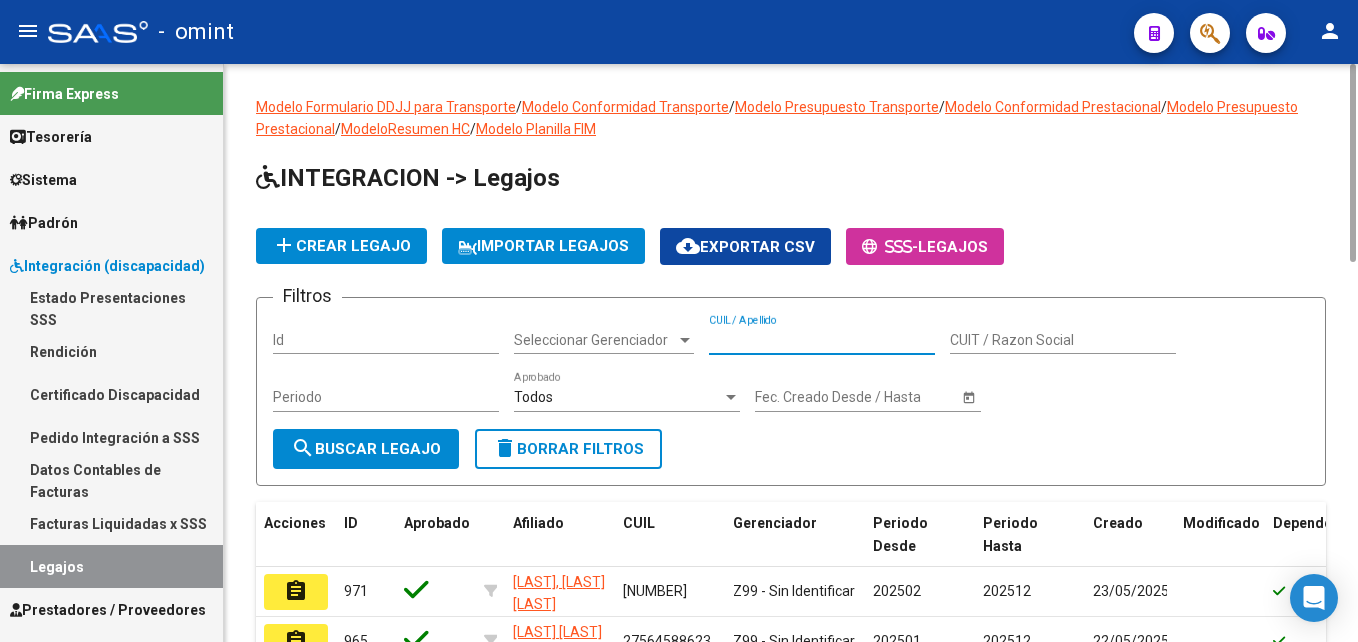 paste on "20544552180" 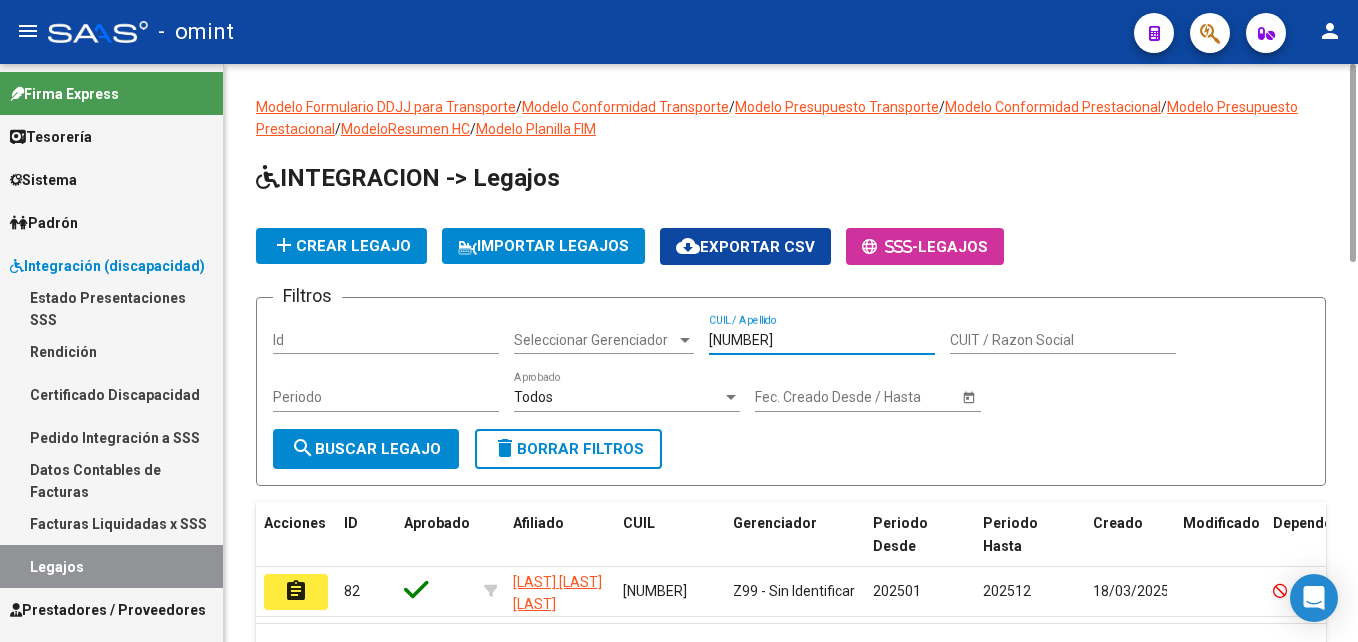 click on "assignment" 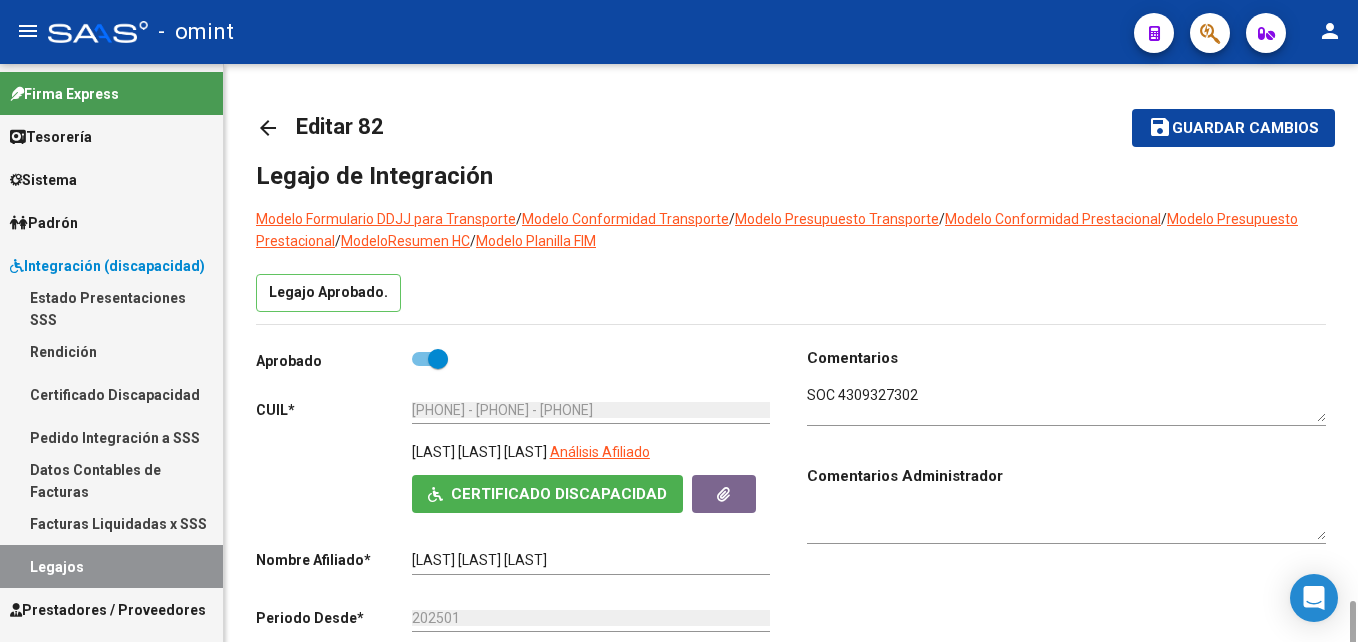 scroll, scrollTop: 800, scrollLeft: 0, axis: vertical 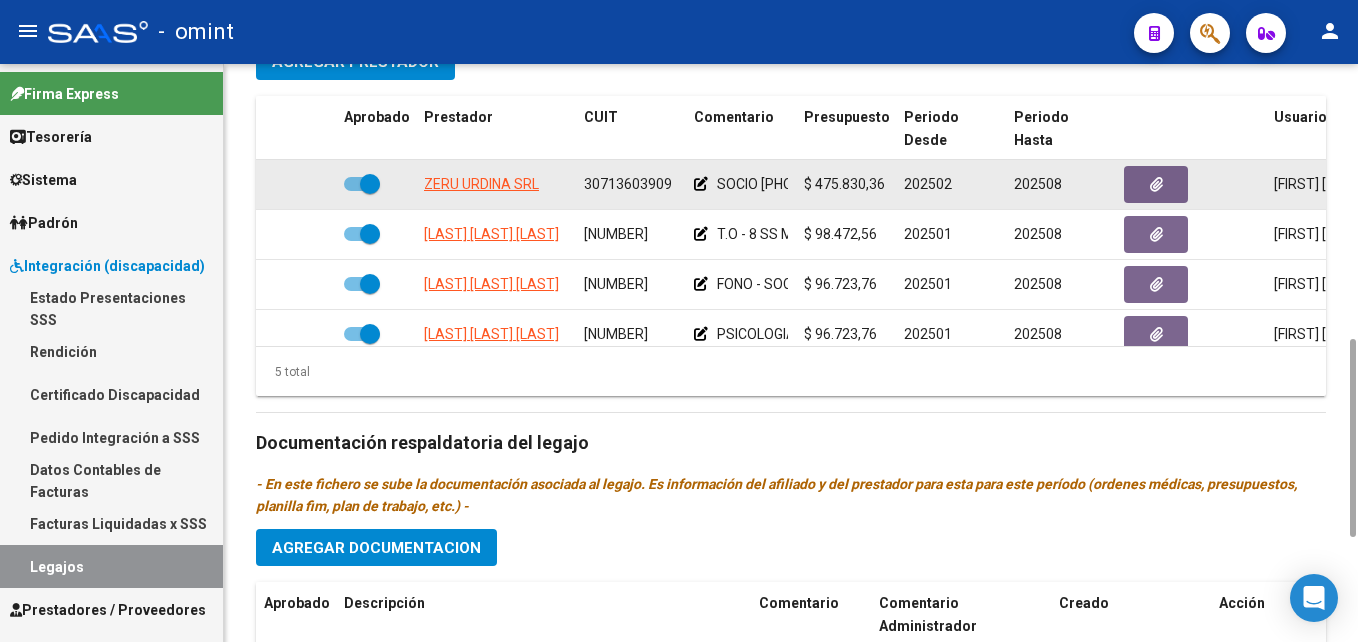click on "30713603909" 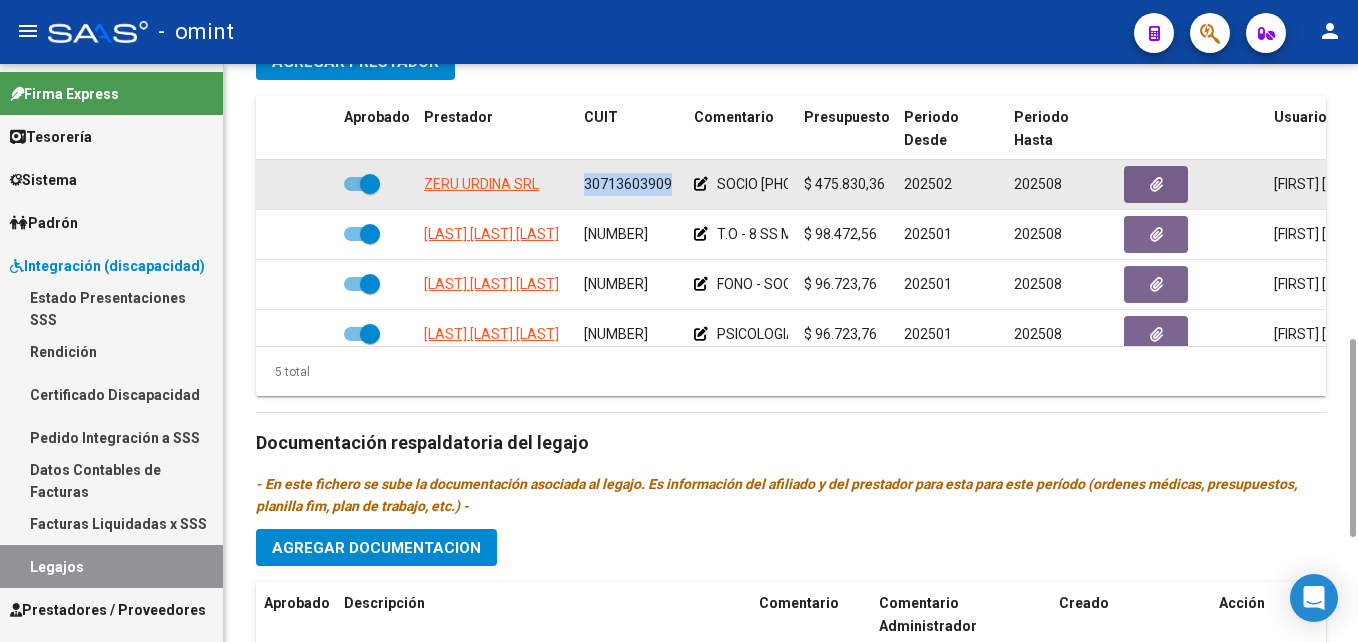 click on "30713603909" 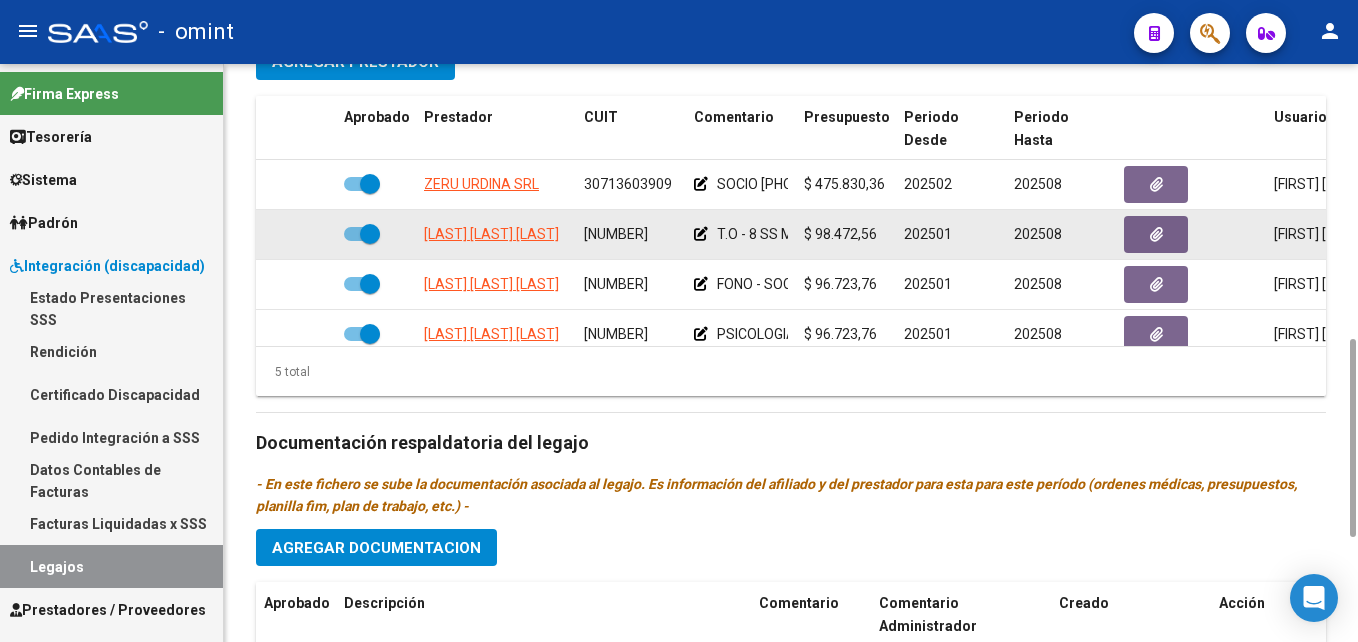 click on "27394676115" 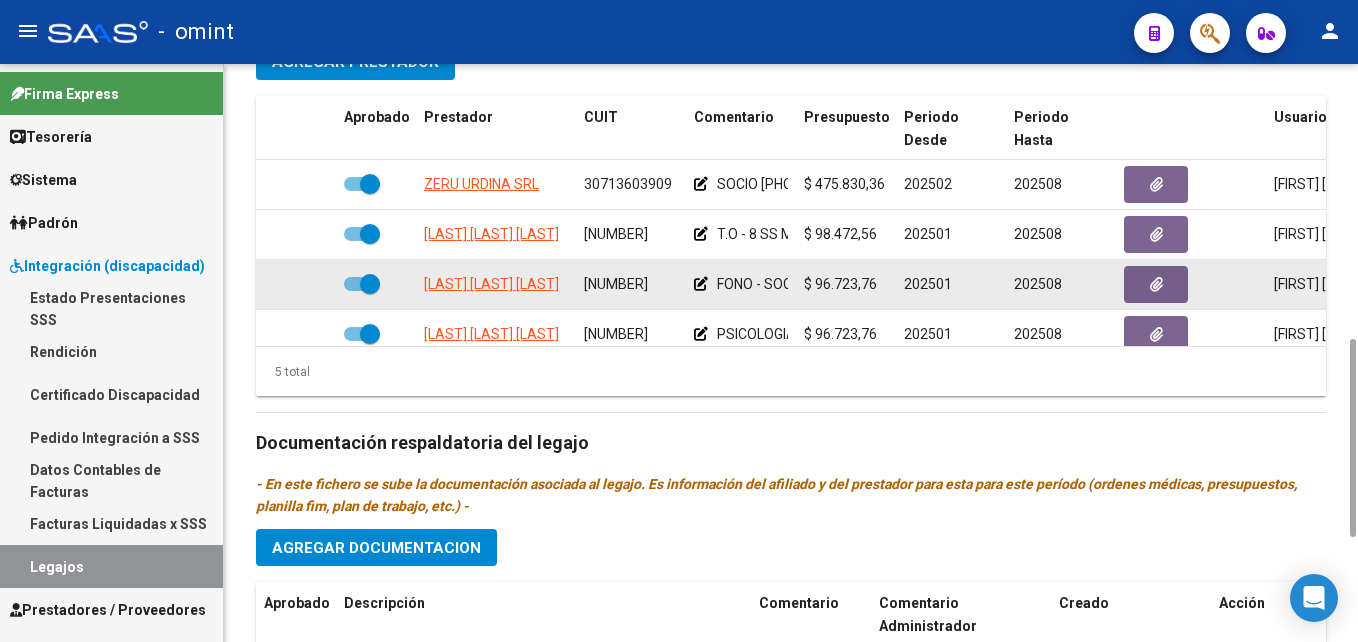 click on "27206354394" 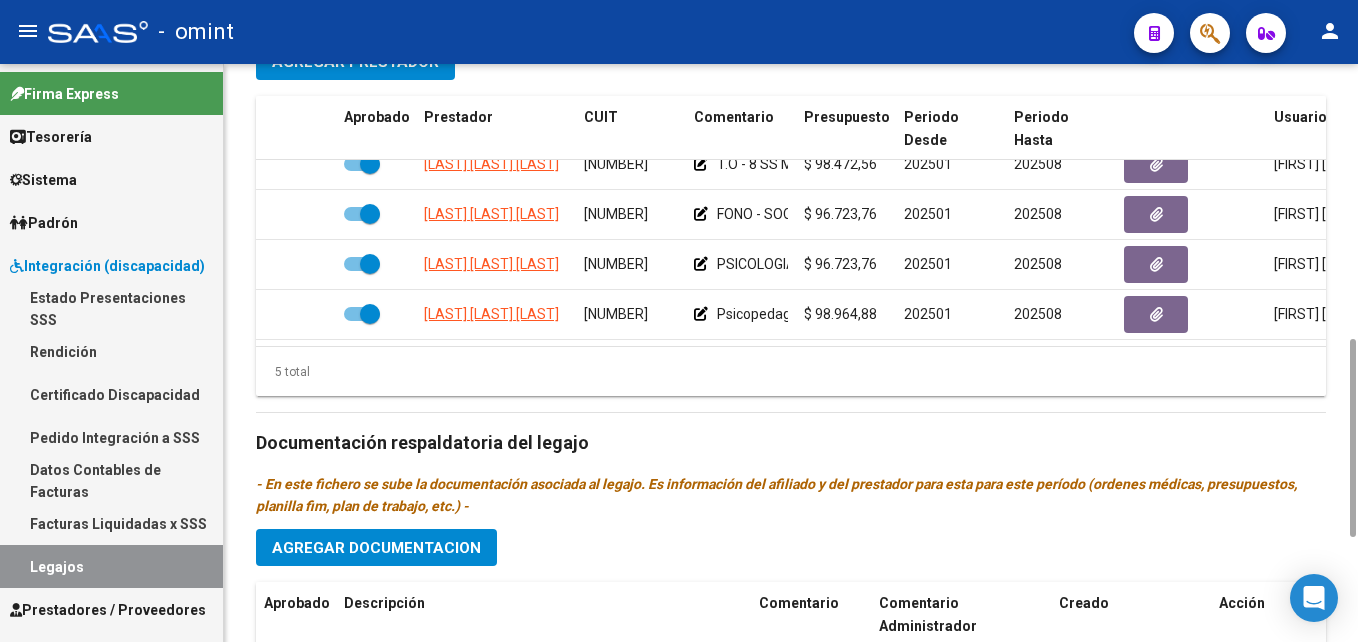 scroll, scrollTop: 85, scrollLeft: 0, axis: vertical 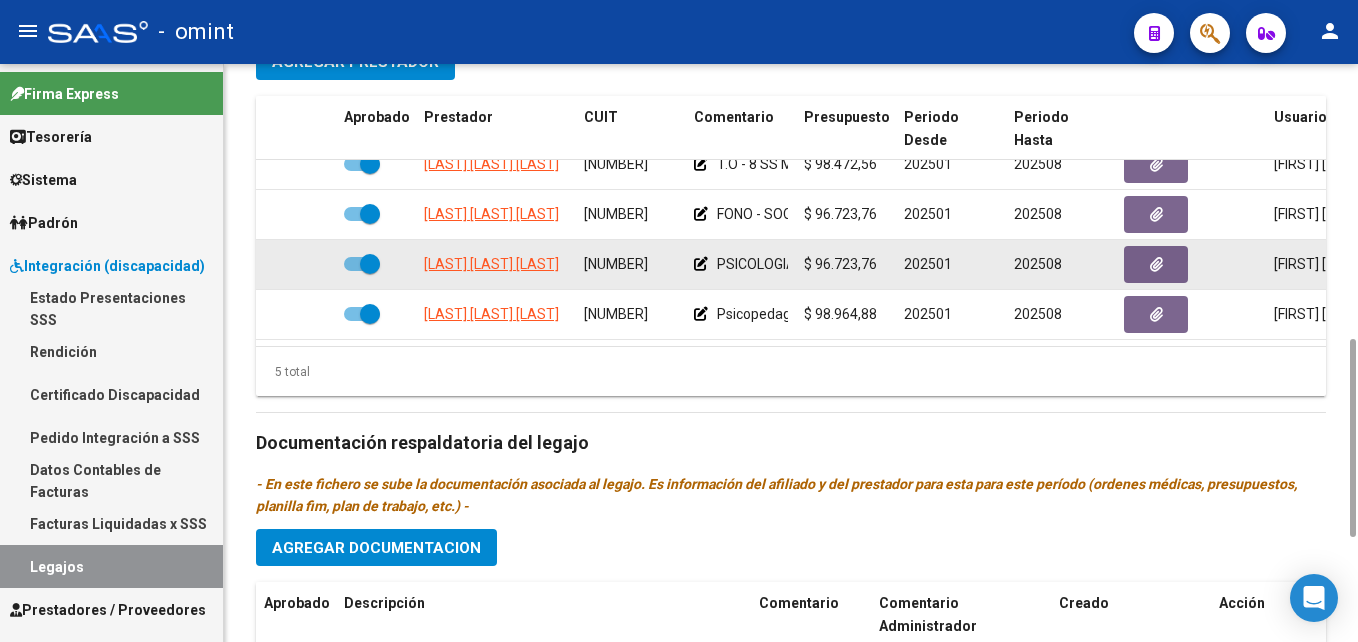 click on "27296681097" 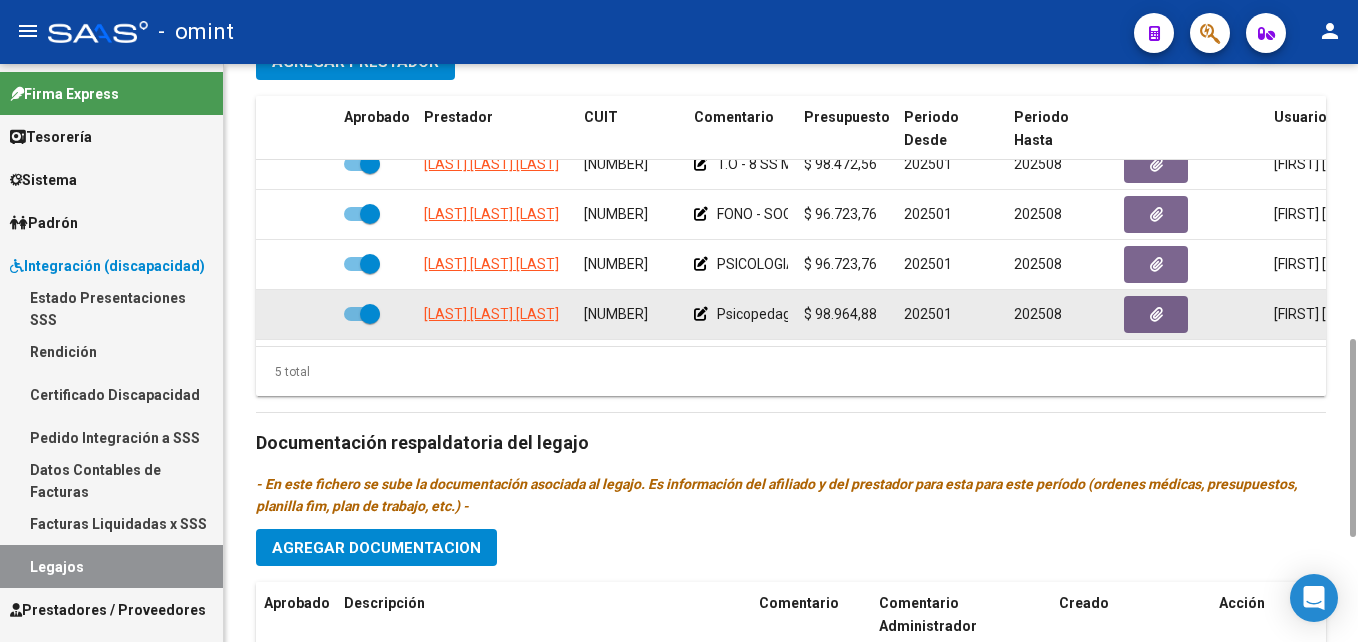 click on "27359430189" 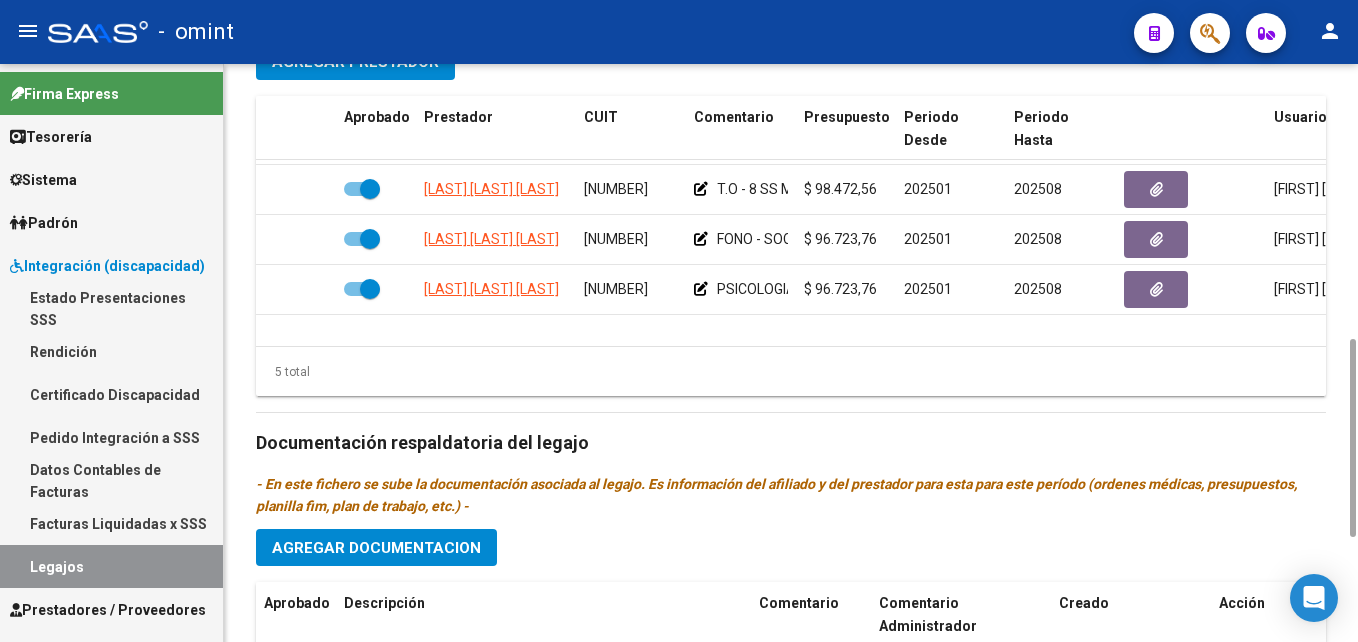 scroll, scrollTop: 0, scrollLeft: 0, axis: both 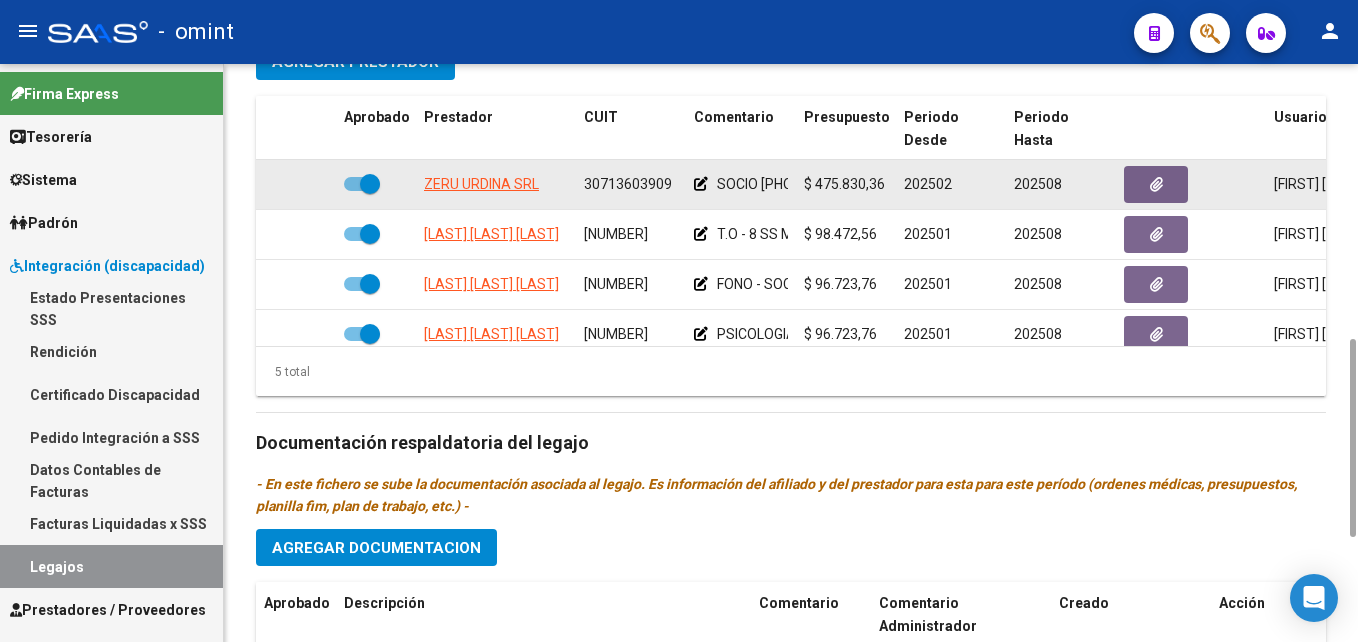 click on "30713603909" 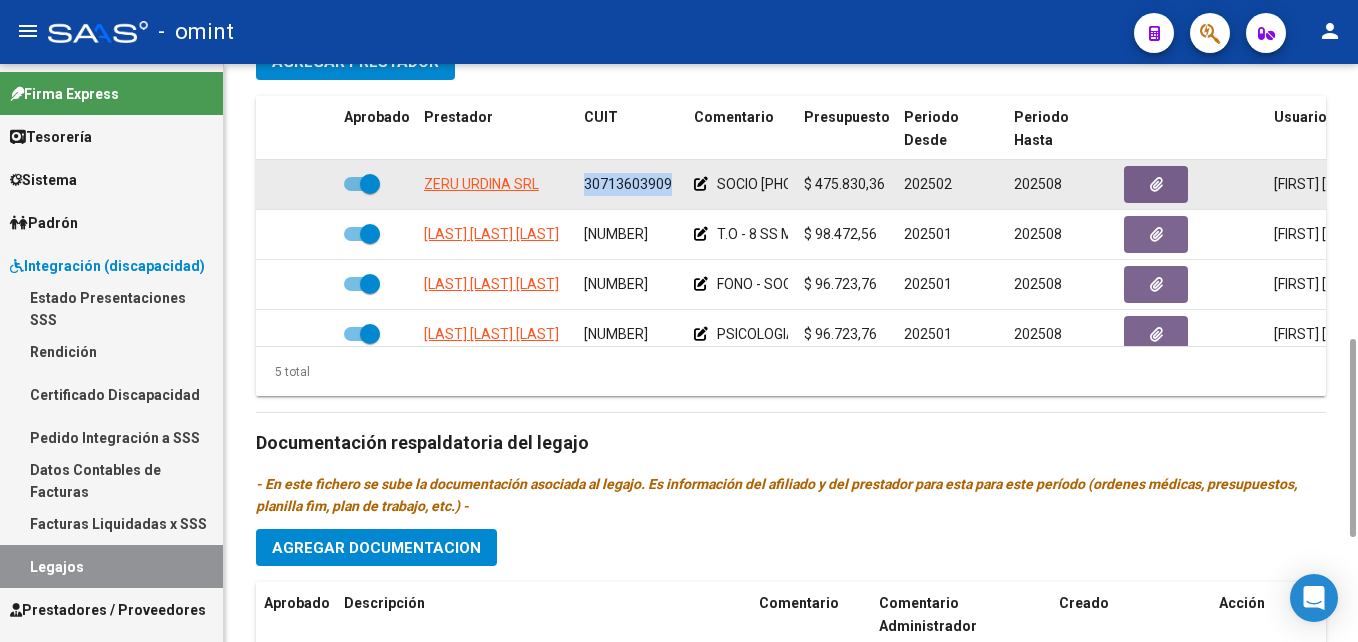 click on "30713603909" 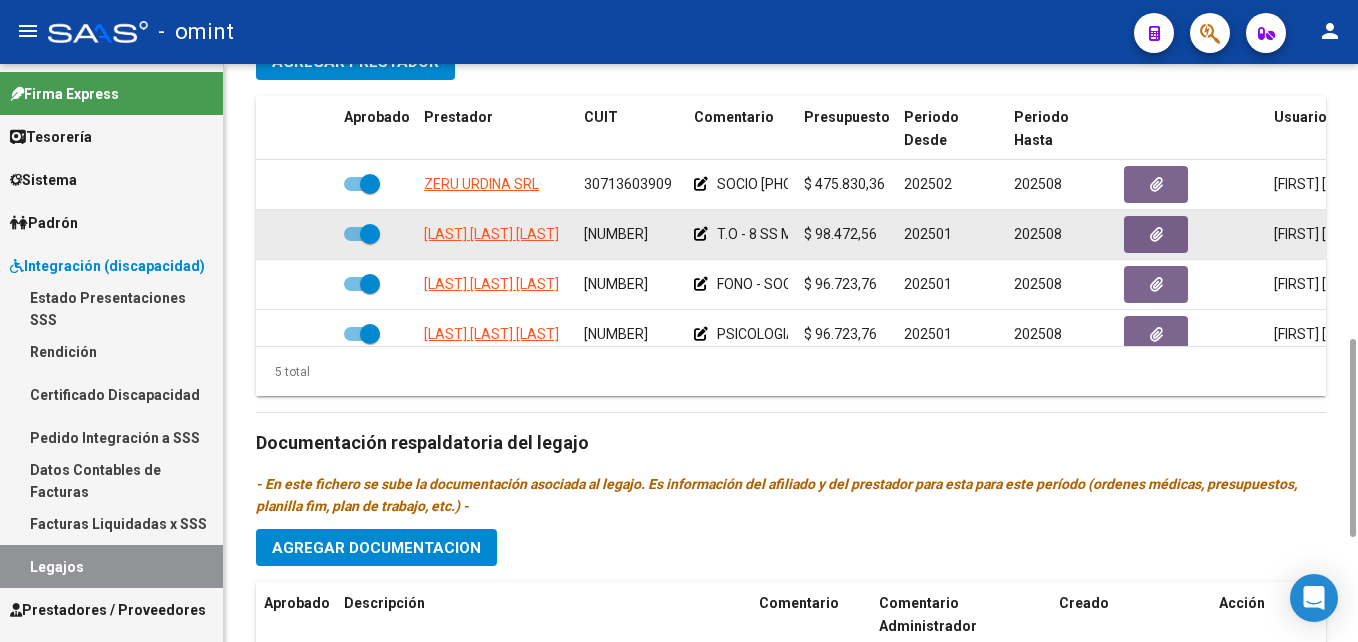 click on "27394676115" 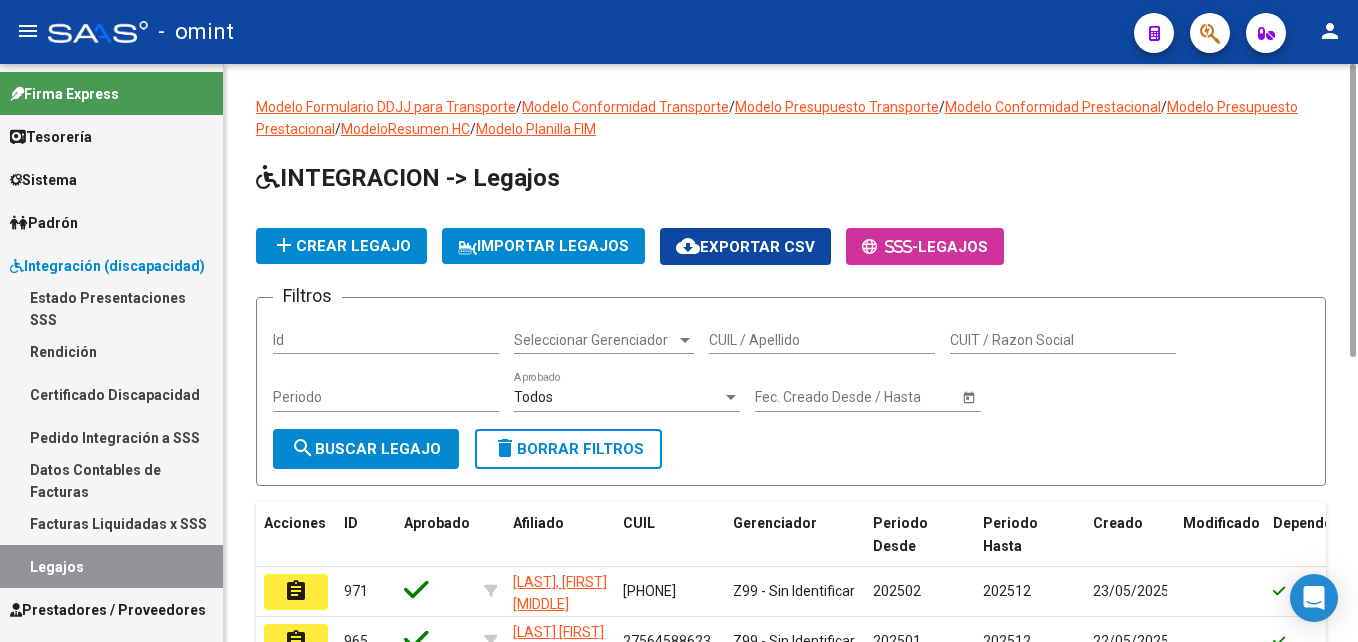 scroll, scrollTop: 0, scrollLeft: 0, axis: both 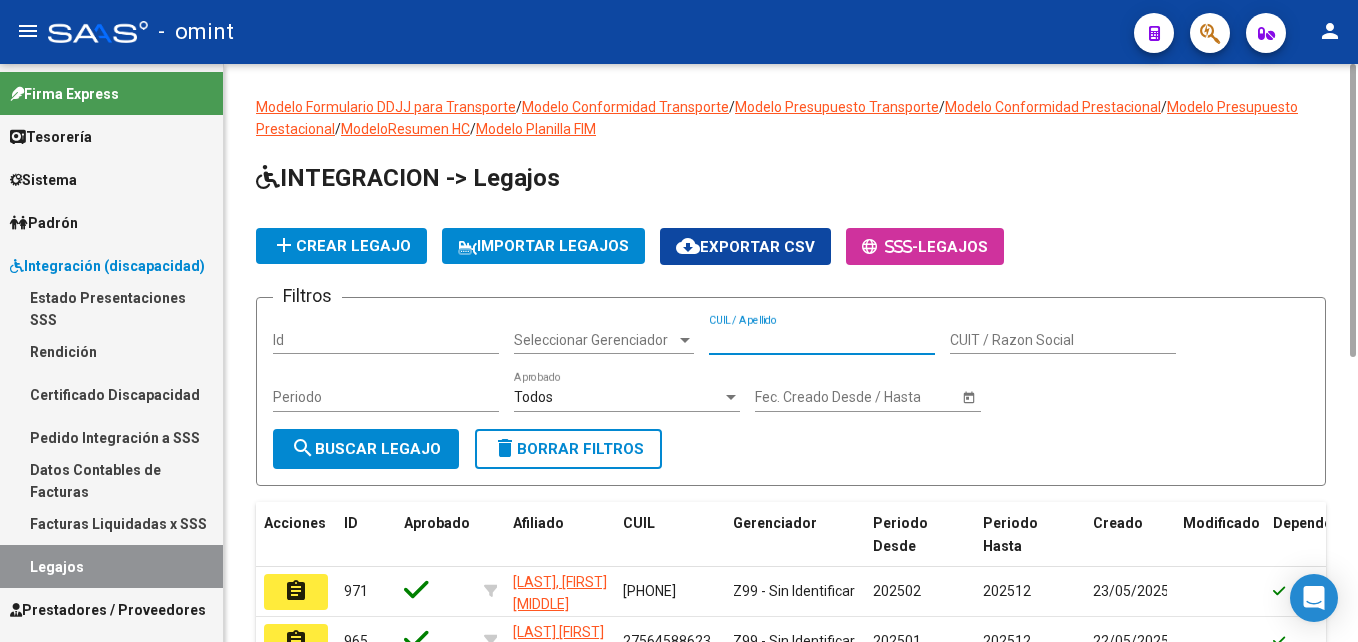 click on "CUIL / Apellido" at bounding box center (822, 340) 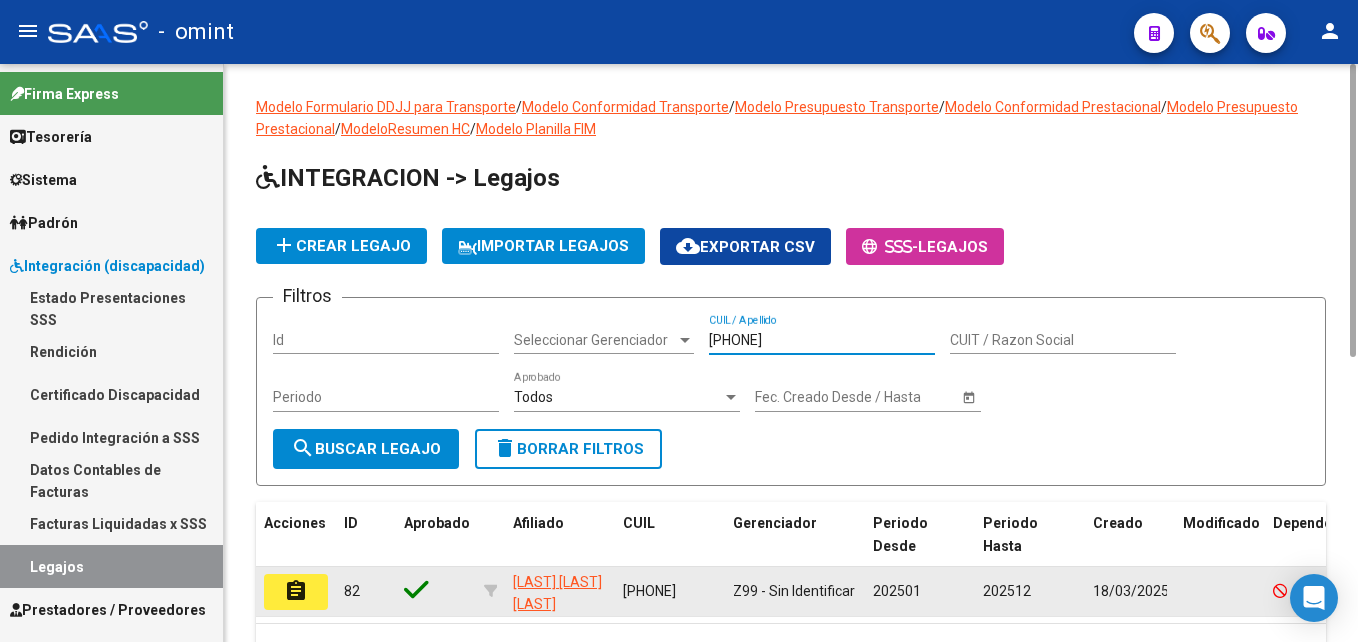type on "[NUMBER]" 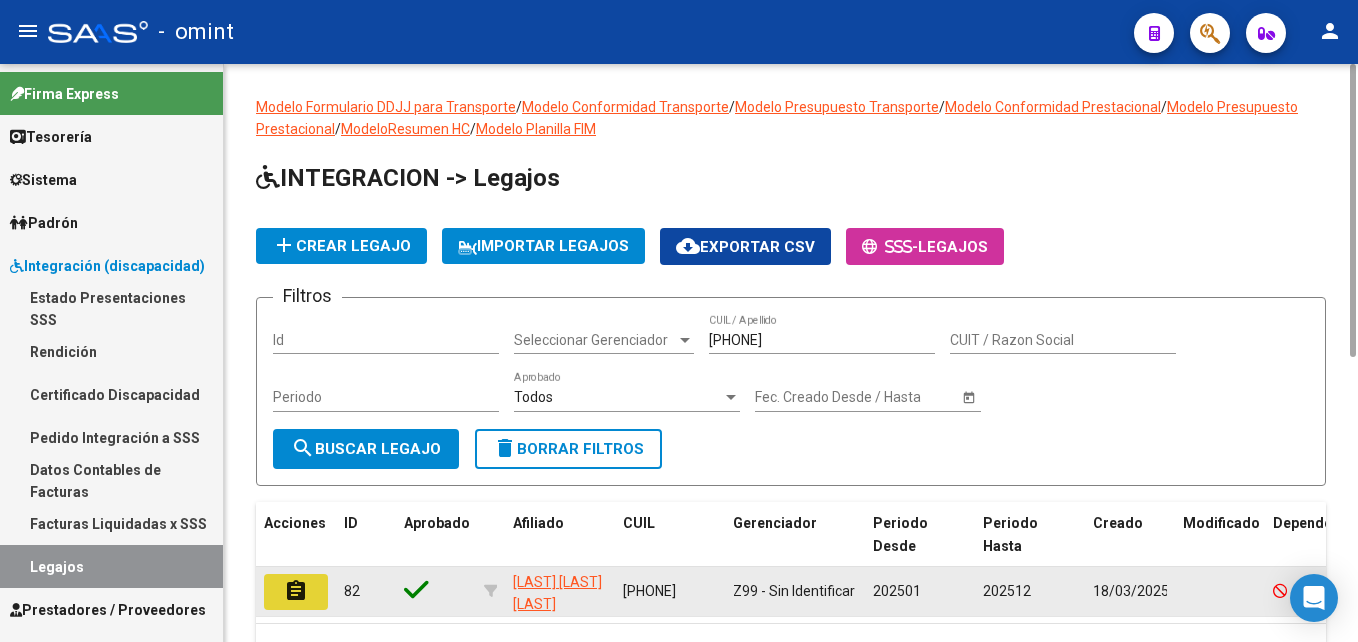click on "assignment" 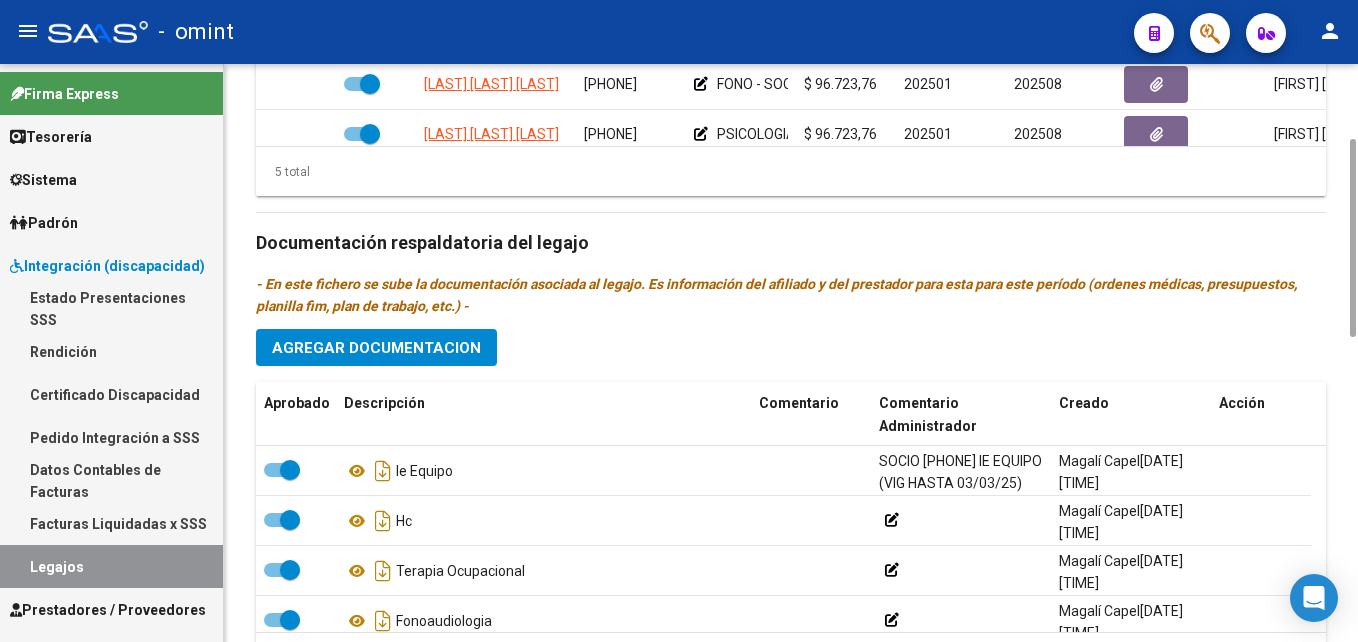 scroll, scrollTop: 800, scrollLeft: 0, axis: vertical 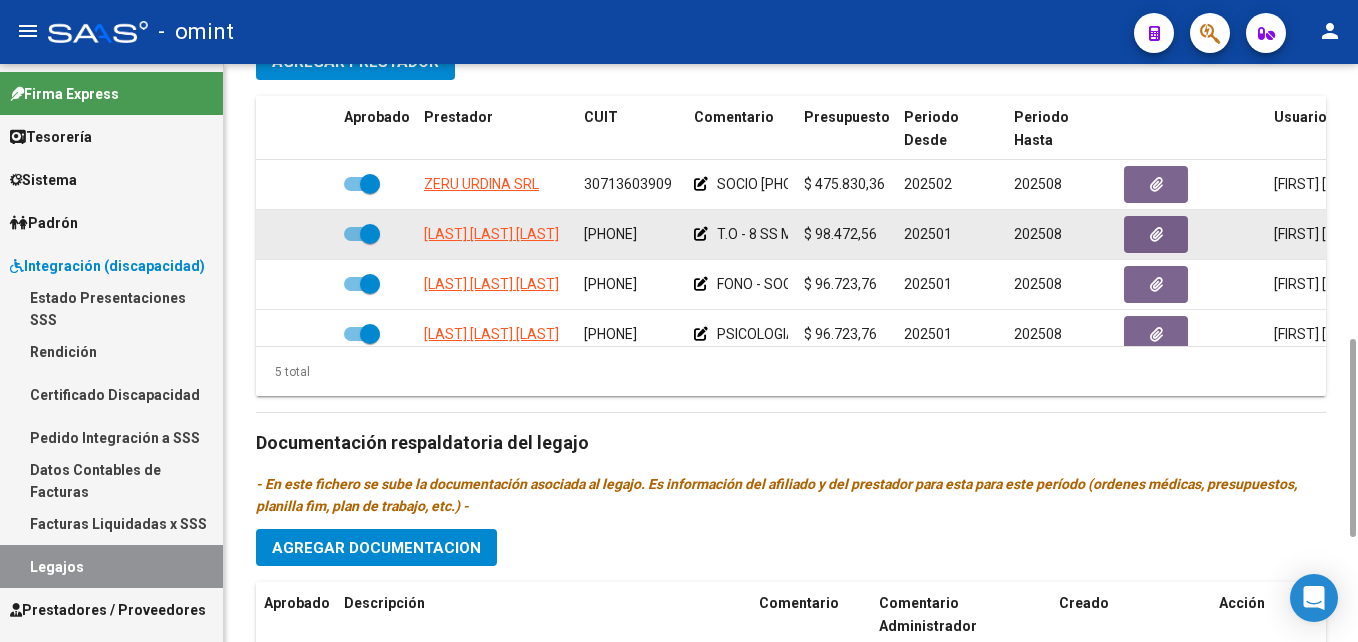 click on "[CAE]" 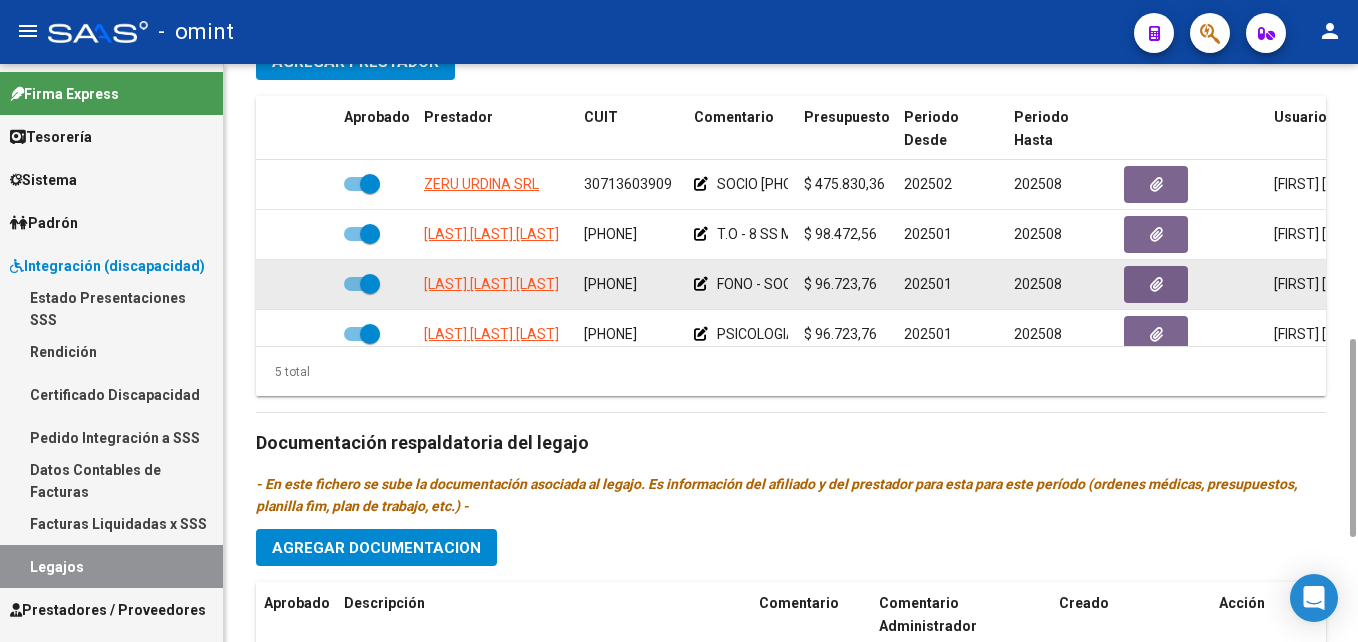 click on "27206354394" 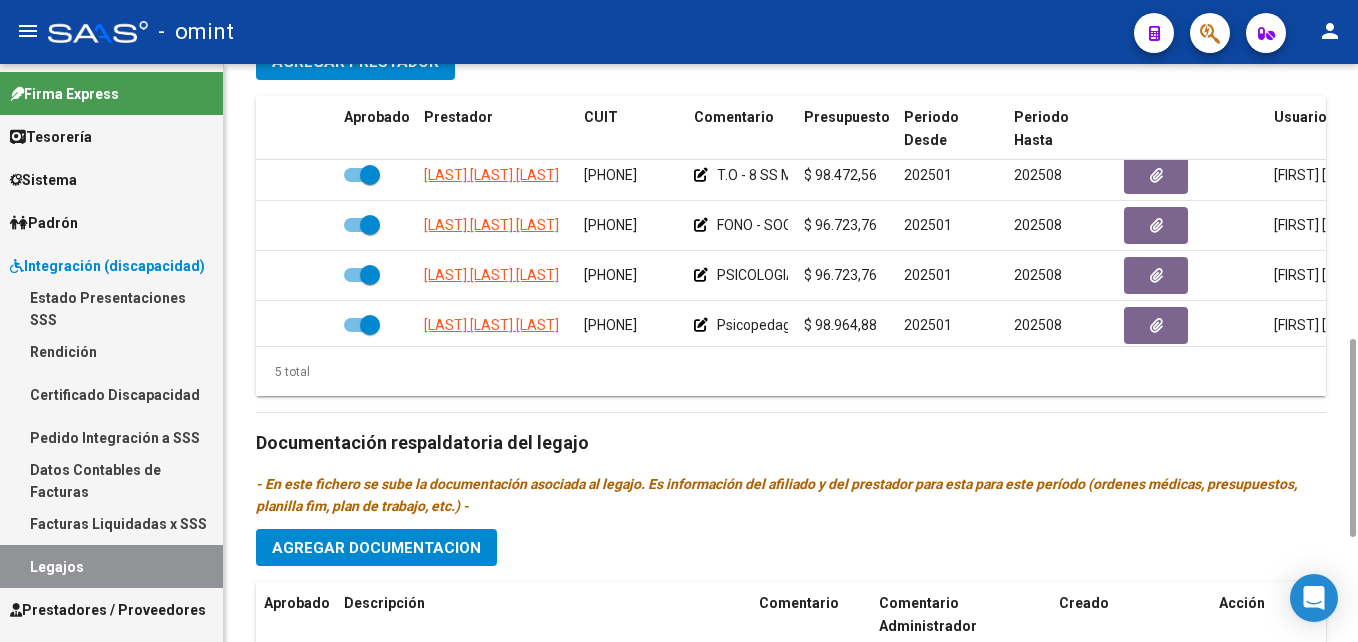 scroll, scrollTop: 85, scrollLeft: 0, axis: vertical 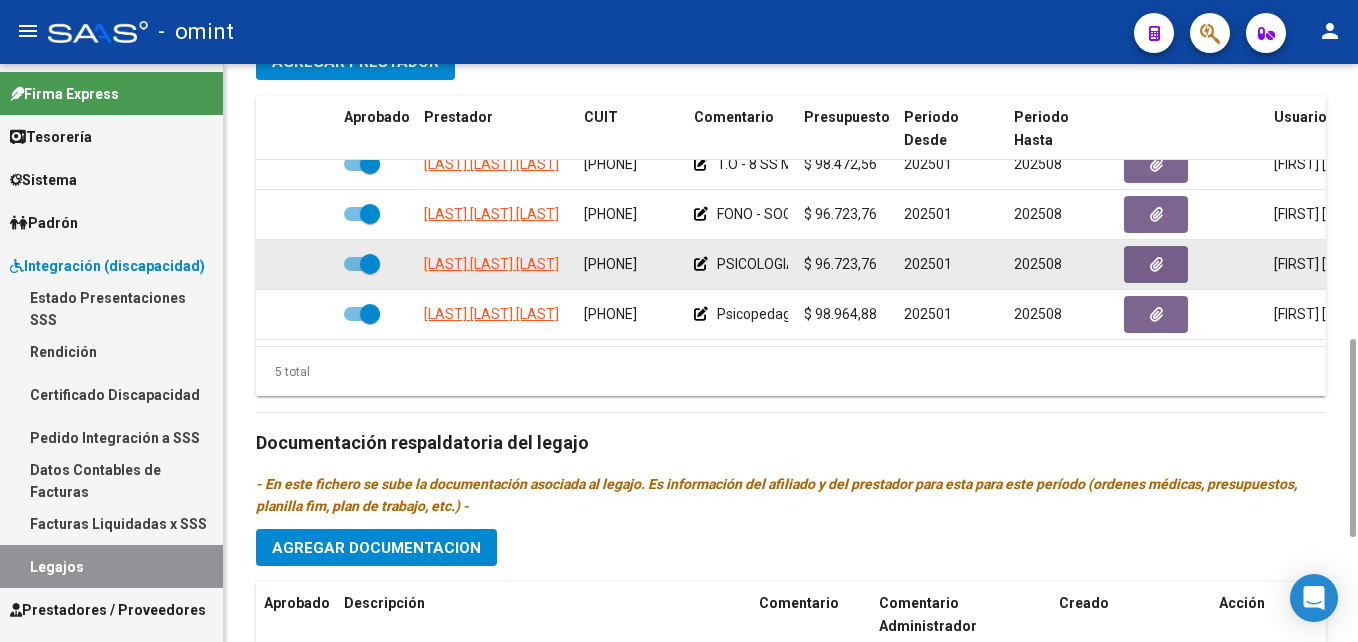 click on "27296681097" 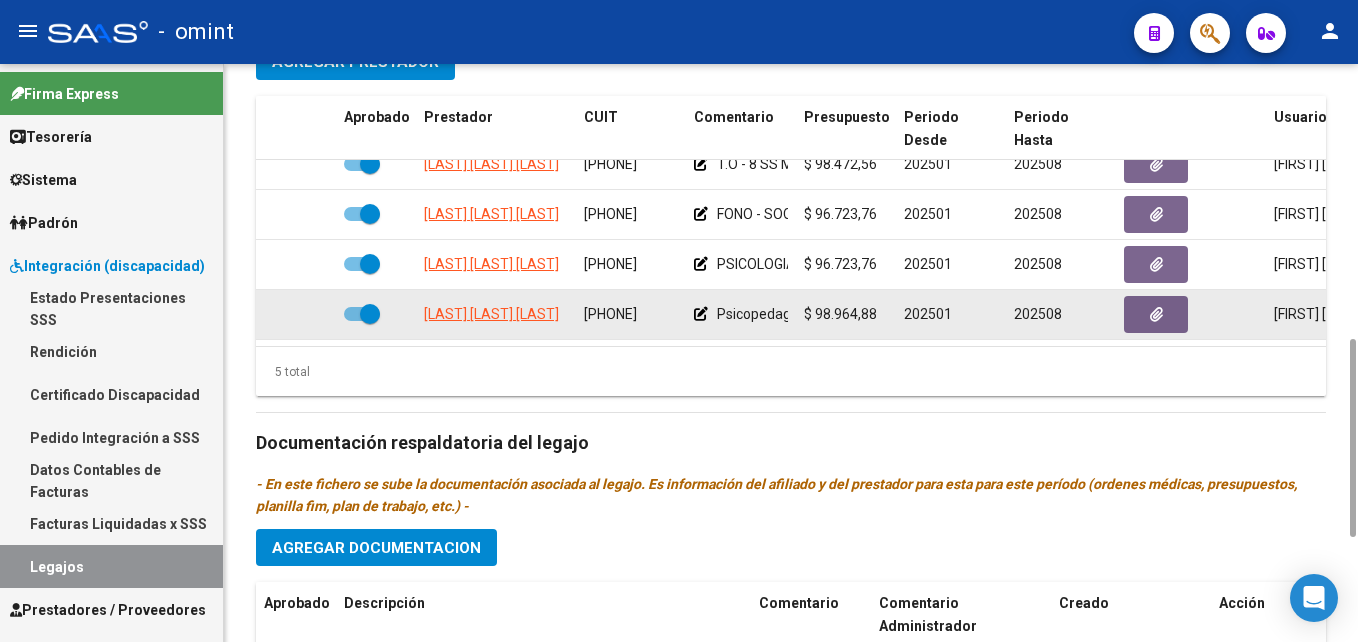 click on "27359430189" 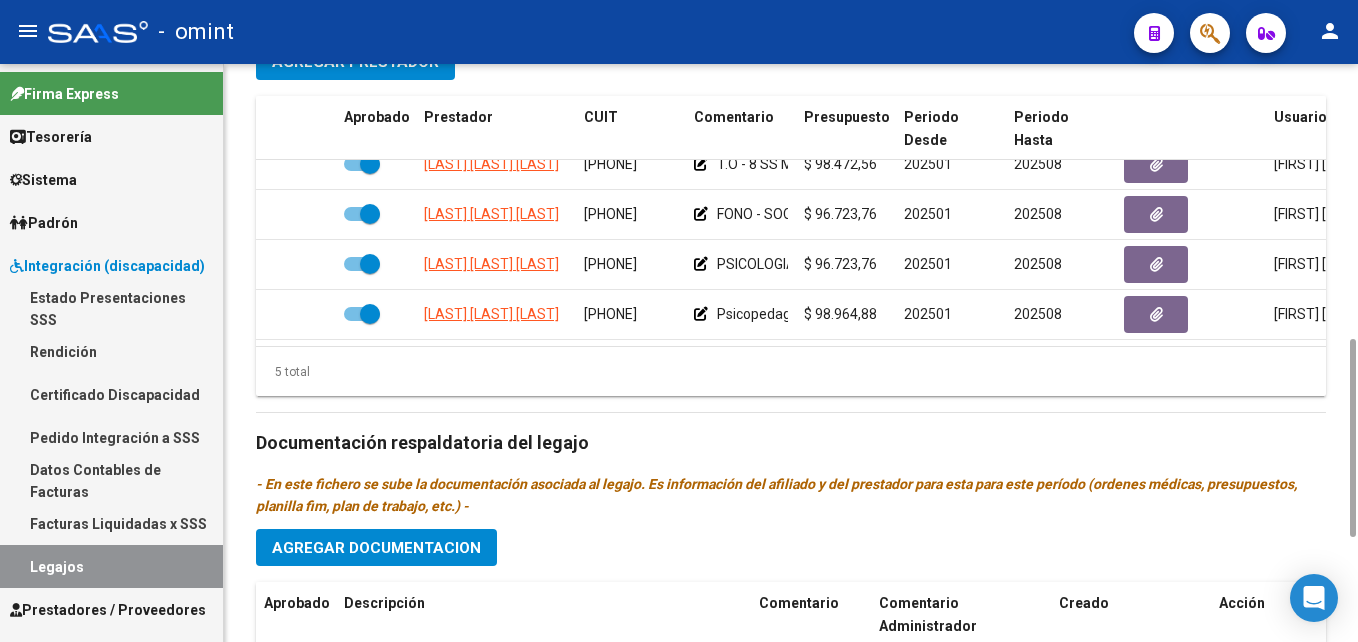 drag, startPoint x: 621, startPoint y: 290, endPoint x: 822, endPoint y: 450, distance: 256.9066 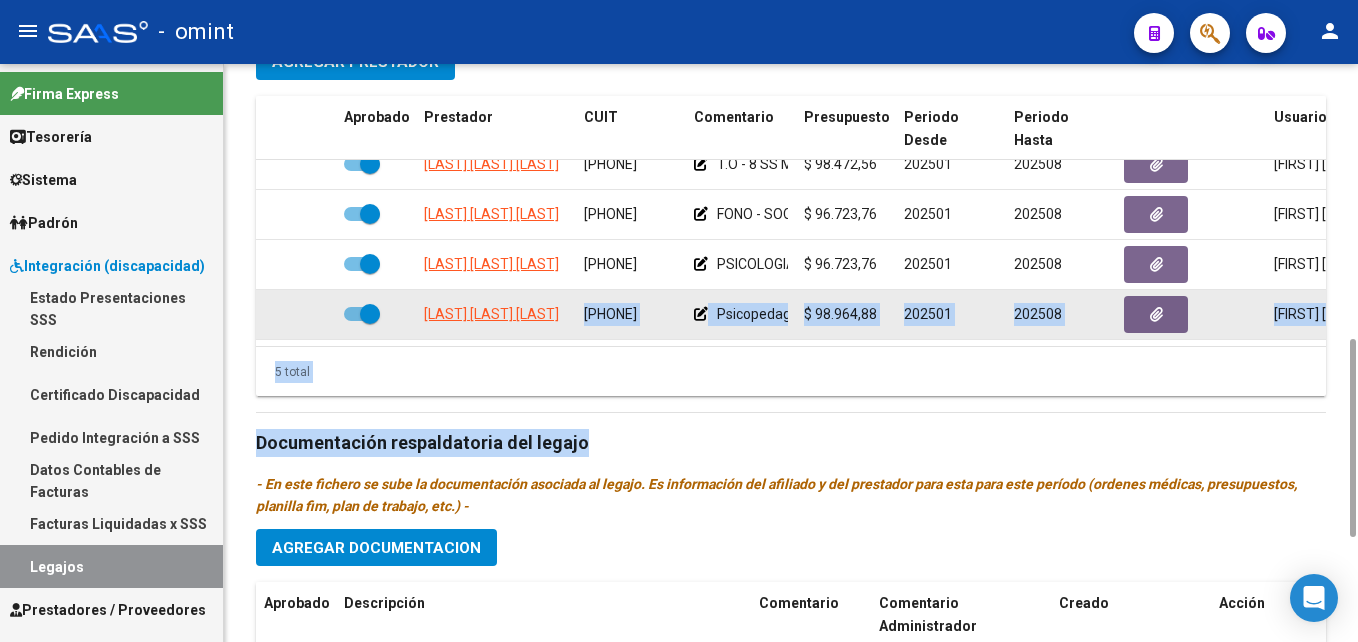 click on "27359430189" 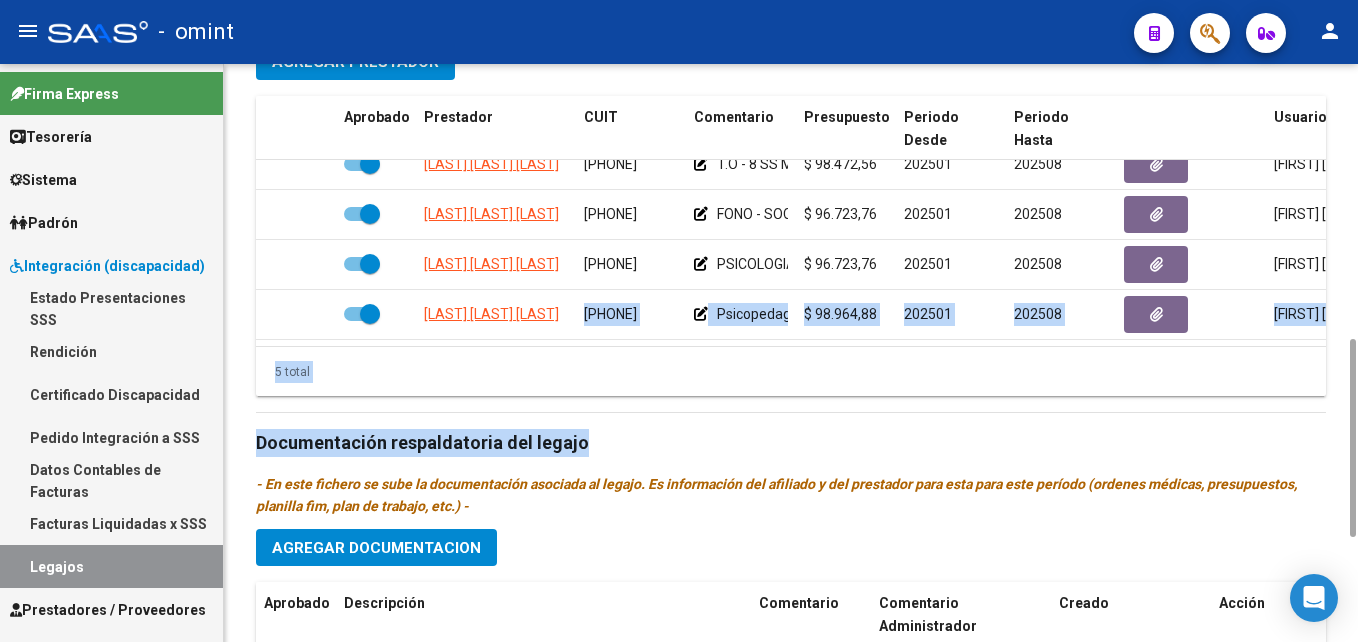 copy on "27359430189" 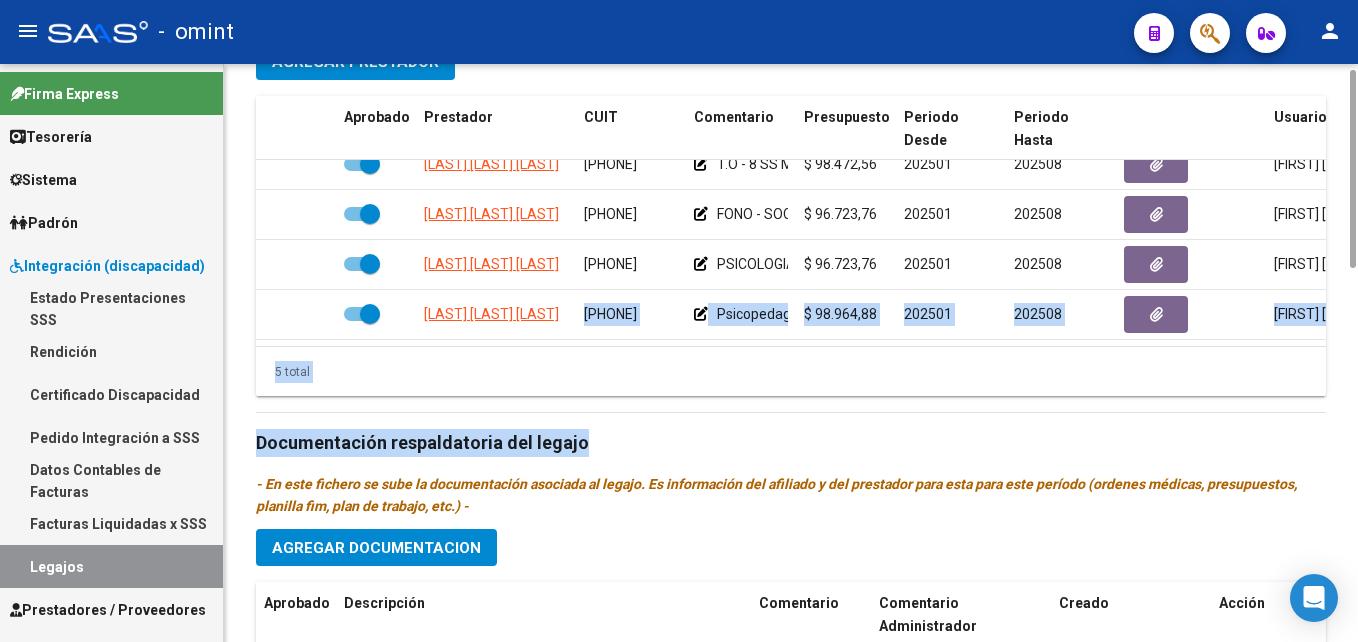 scroll, scrollTop: 0, scrollLeft: 0, axis: both 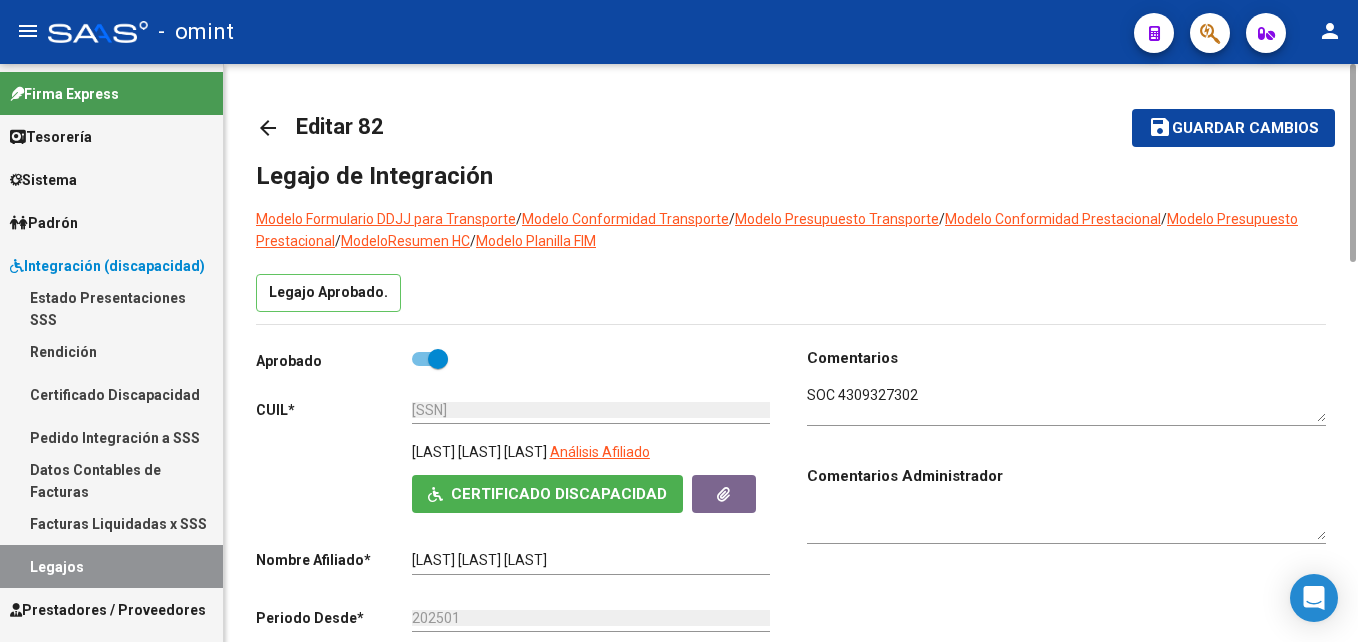 click on "arrow_back" 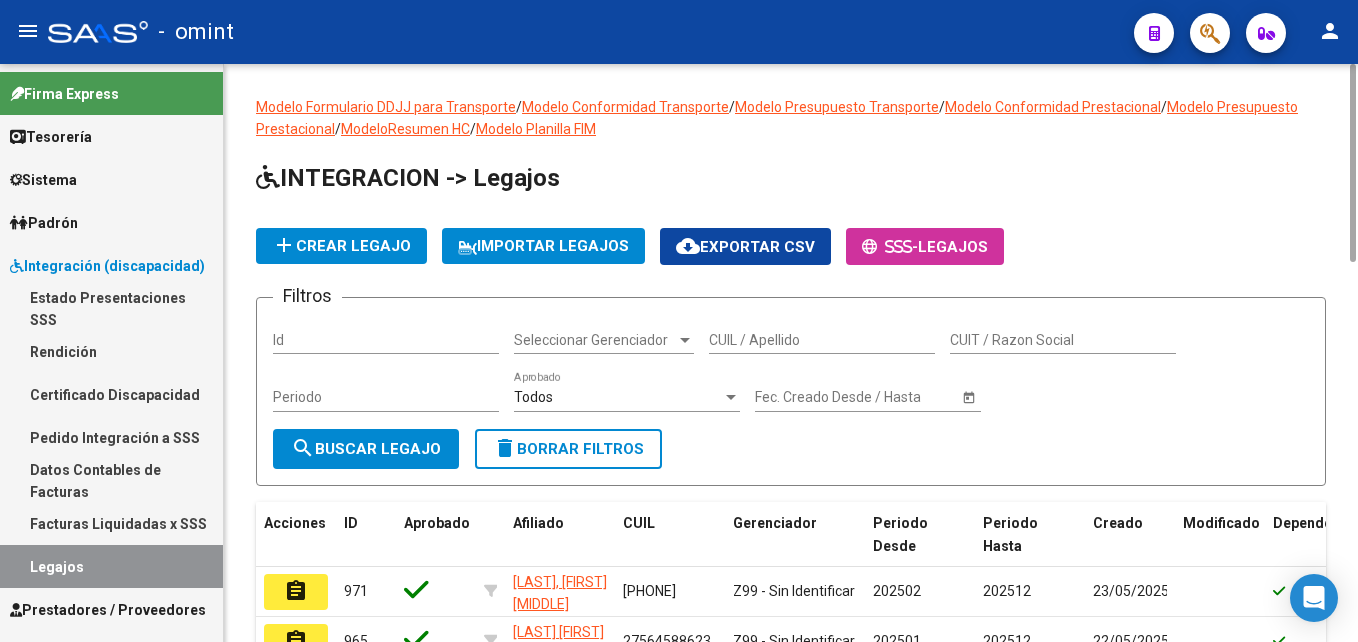 click on "CUIL / Apellido" 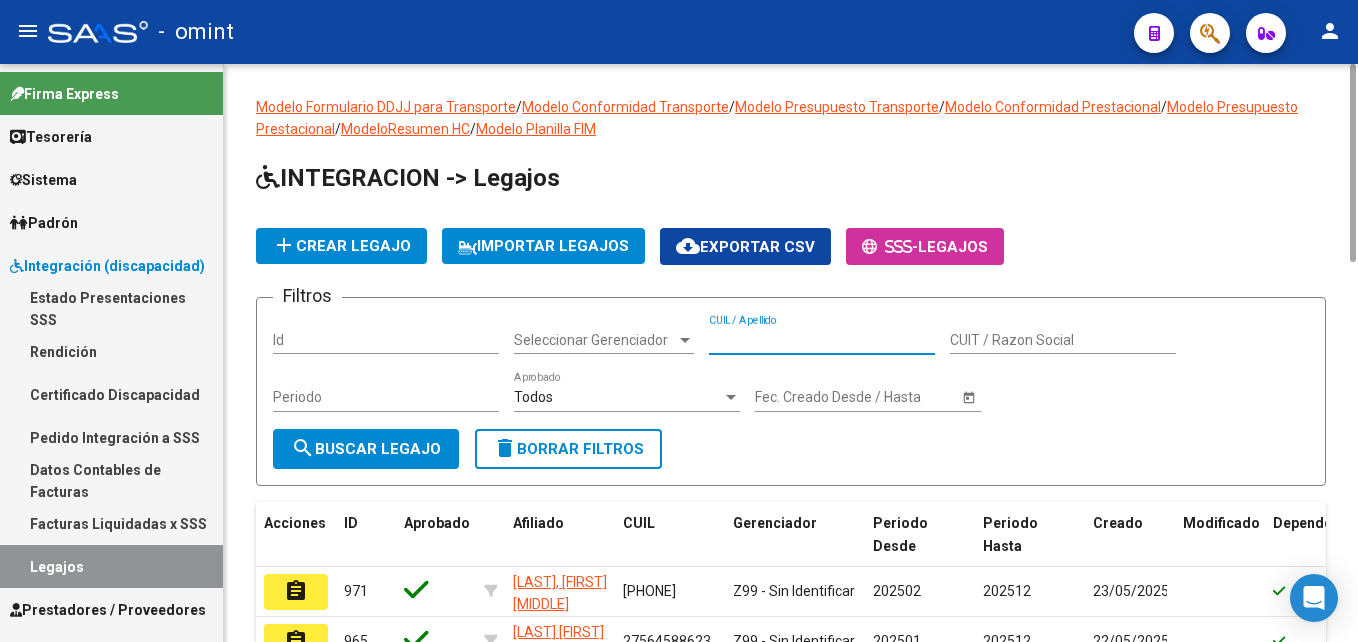 paste on "27570233667" 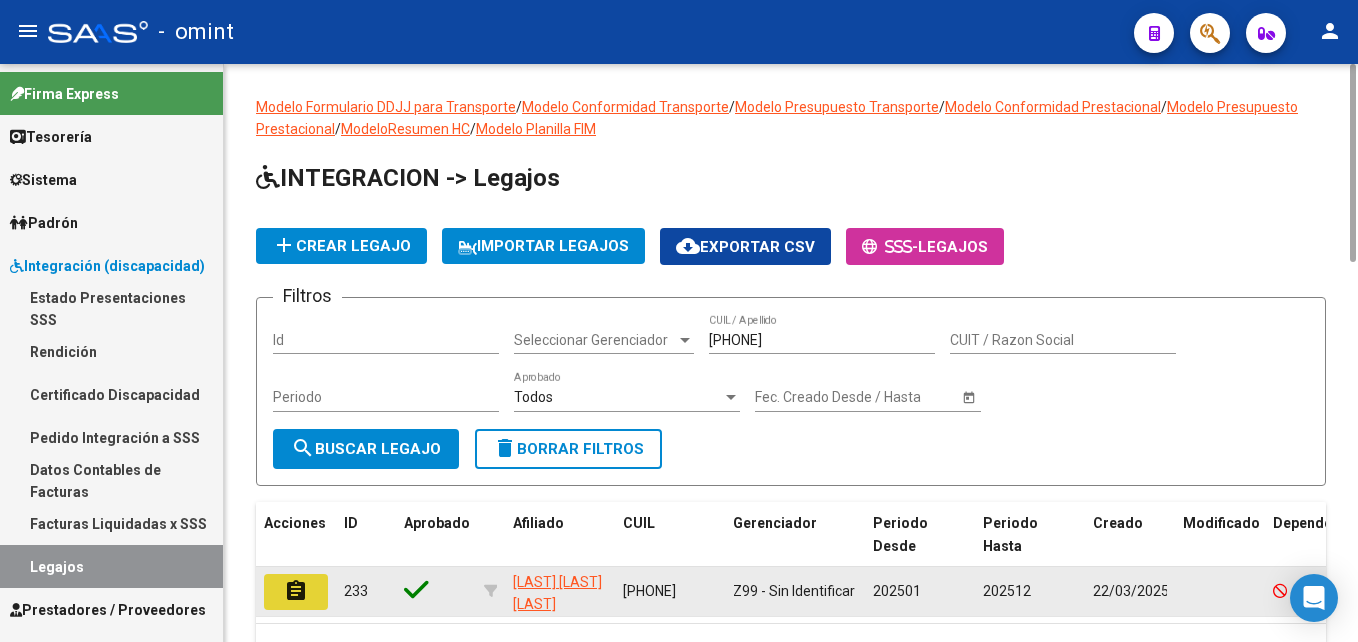 click on "assignment" 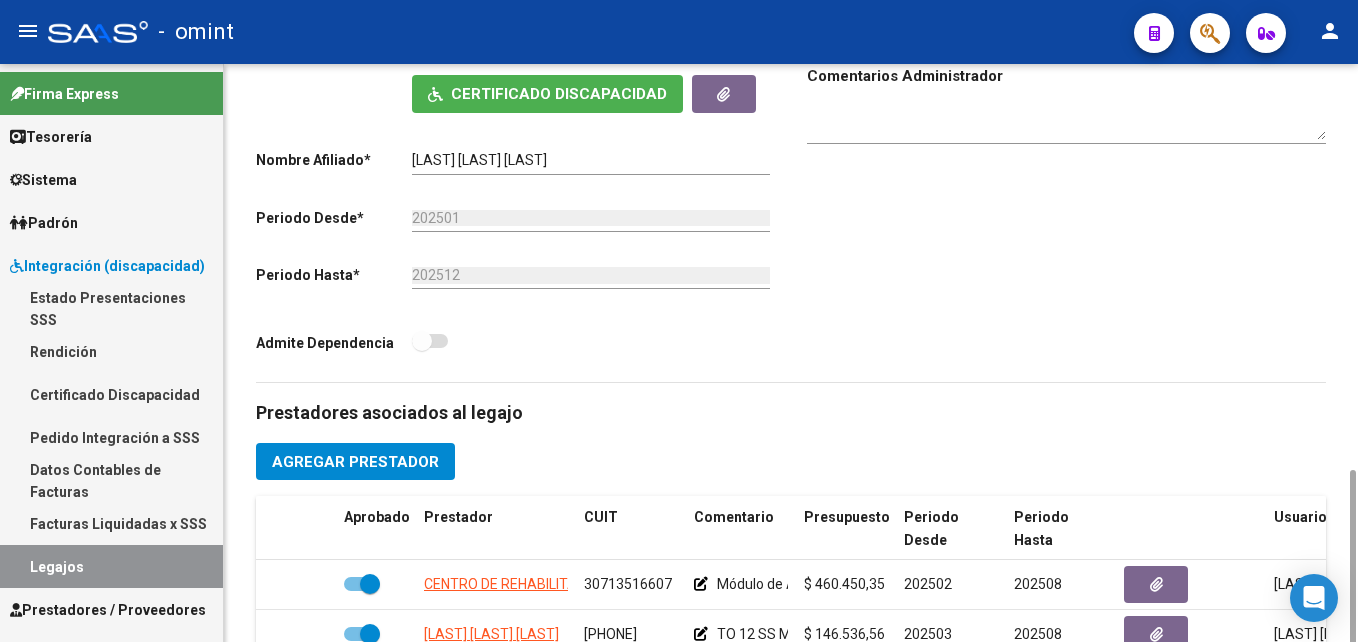 scroll, scrollTop: 600, scrollLeft: 0, axis: vertical 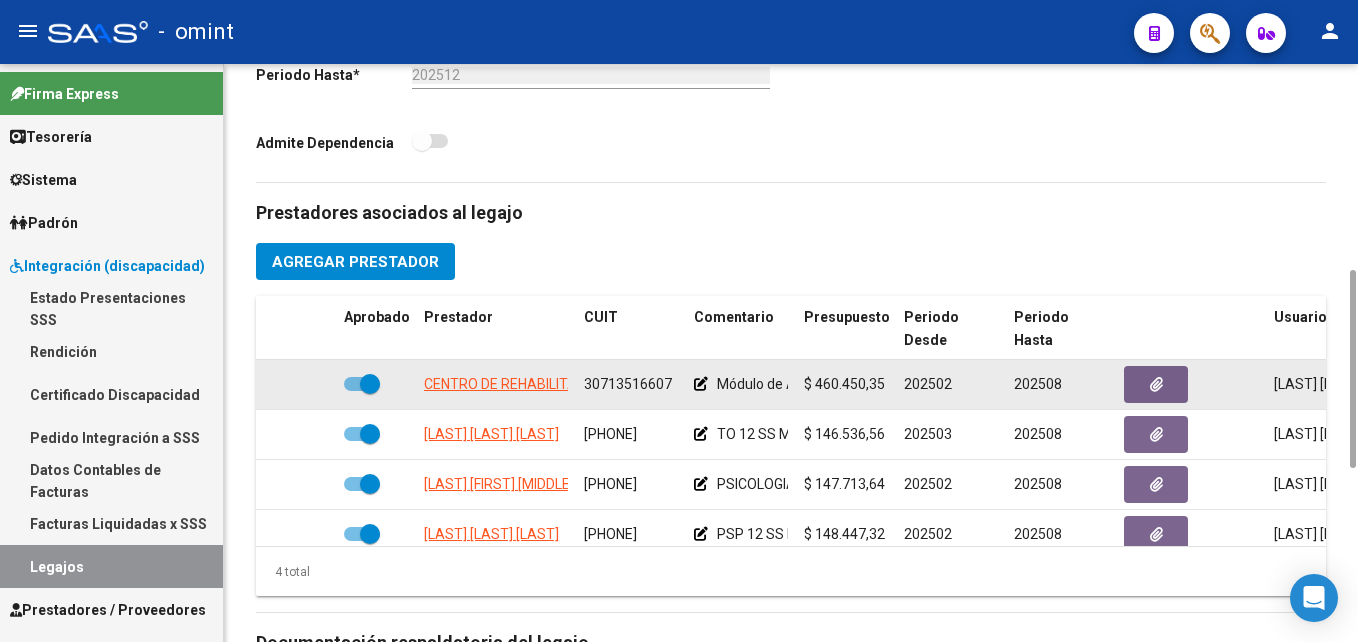 click on "30713516607" 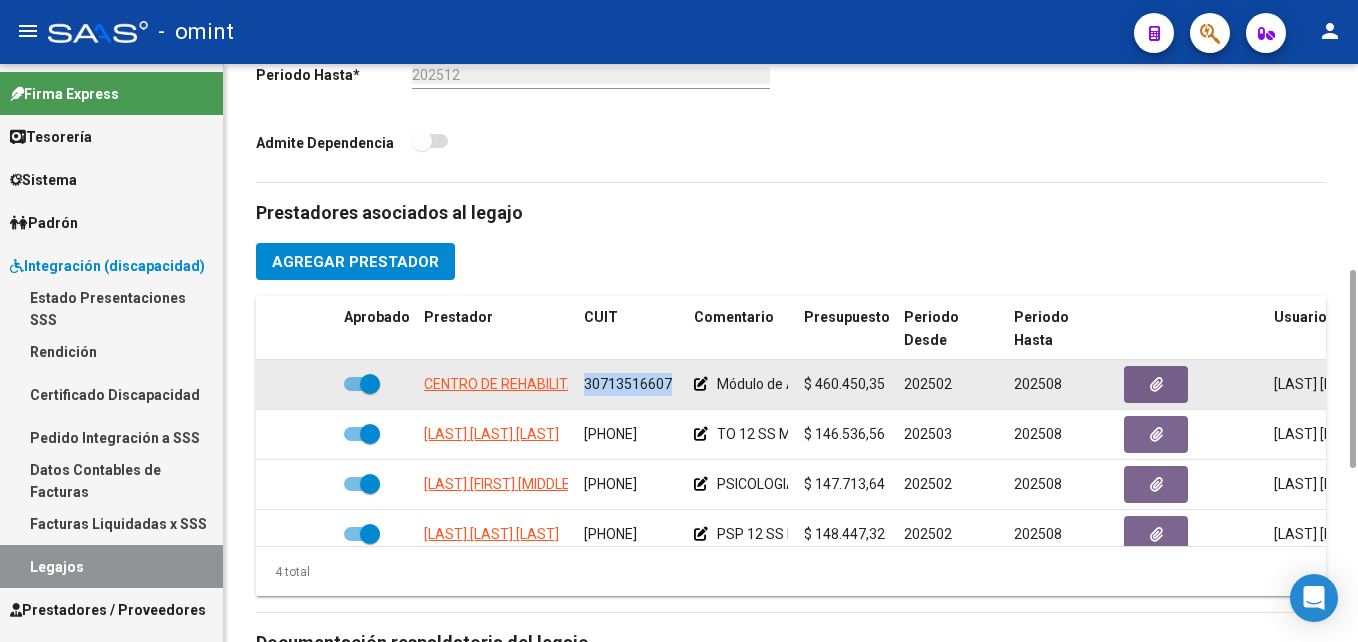 click on "30713516607" 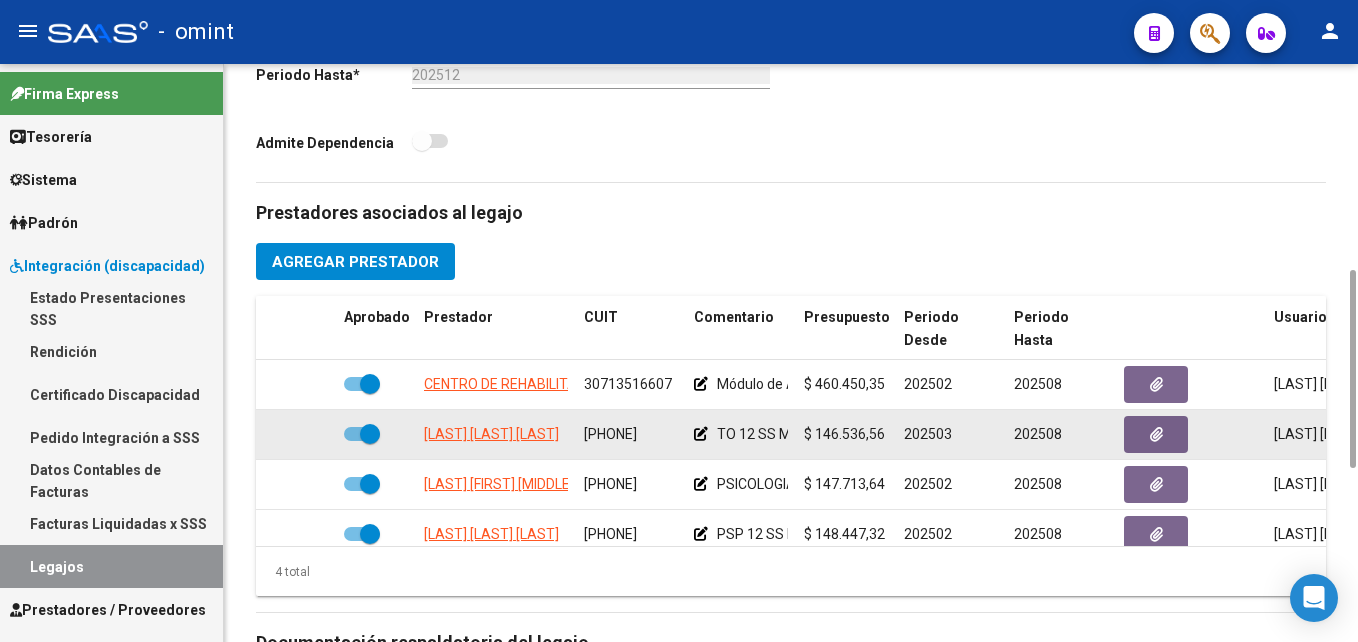 click on "27286403749" 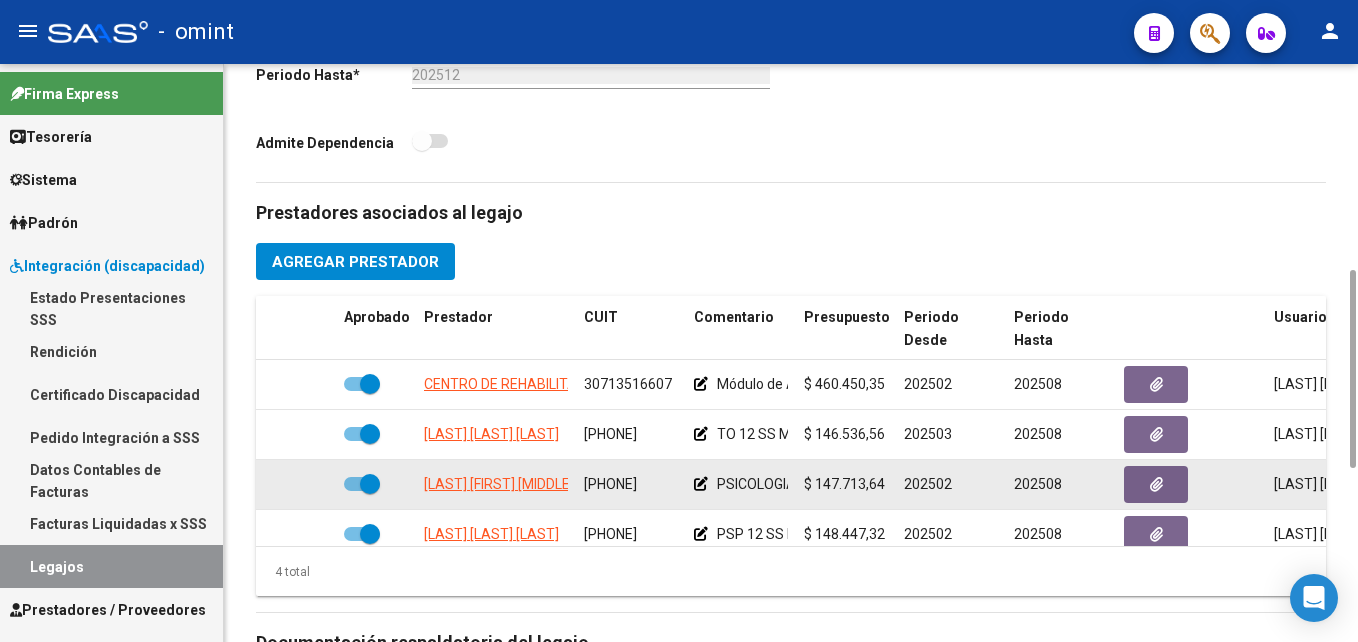 click on "27237015431" 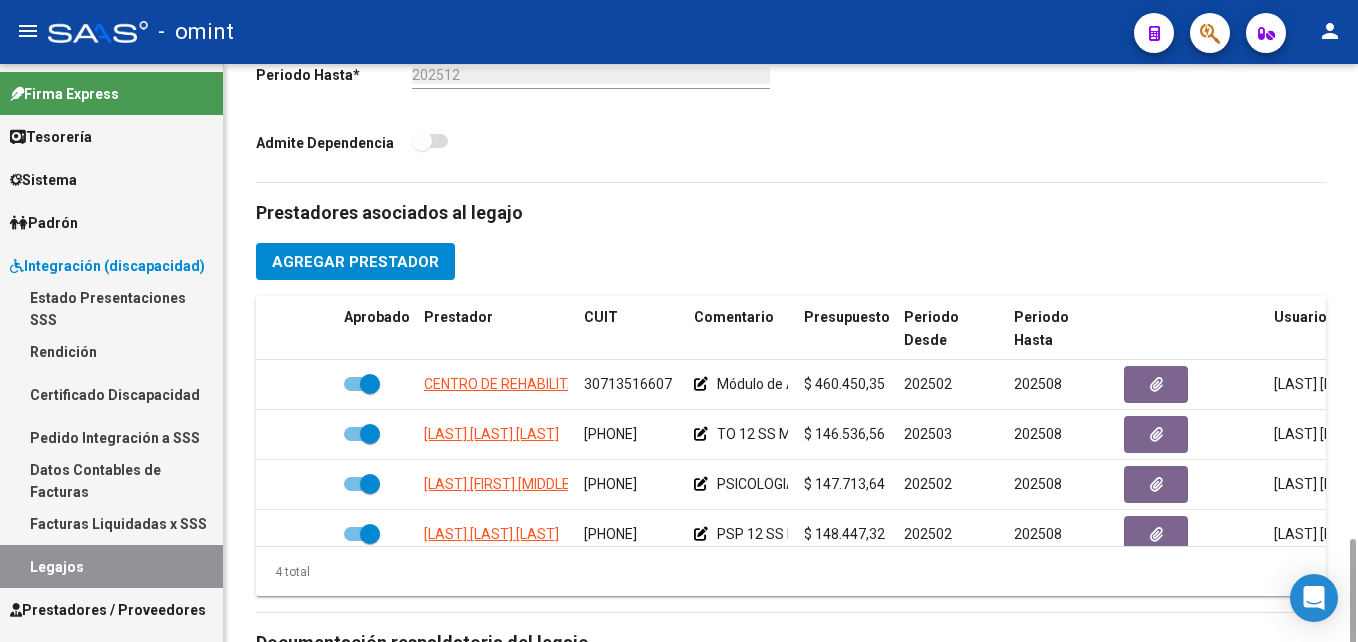 scroll, scrollTop: 800, scrollLeft: 0, axis: vertical 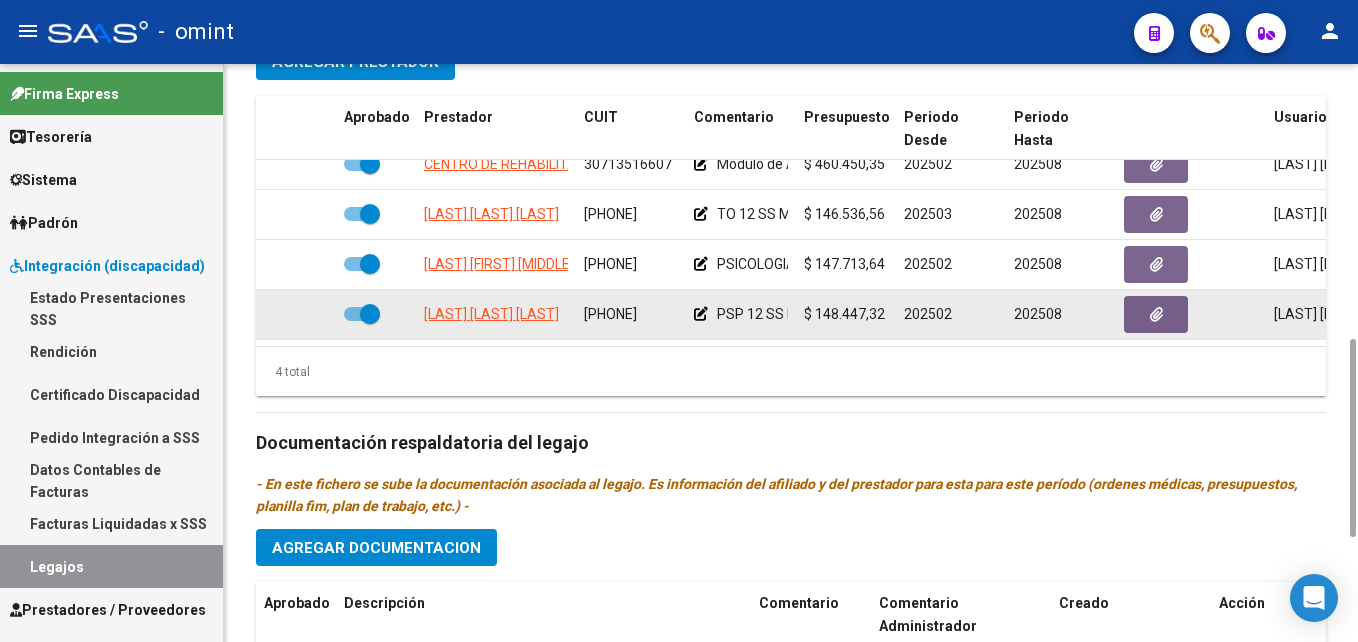 click on "27179037225" 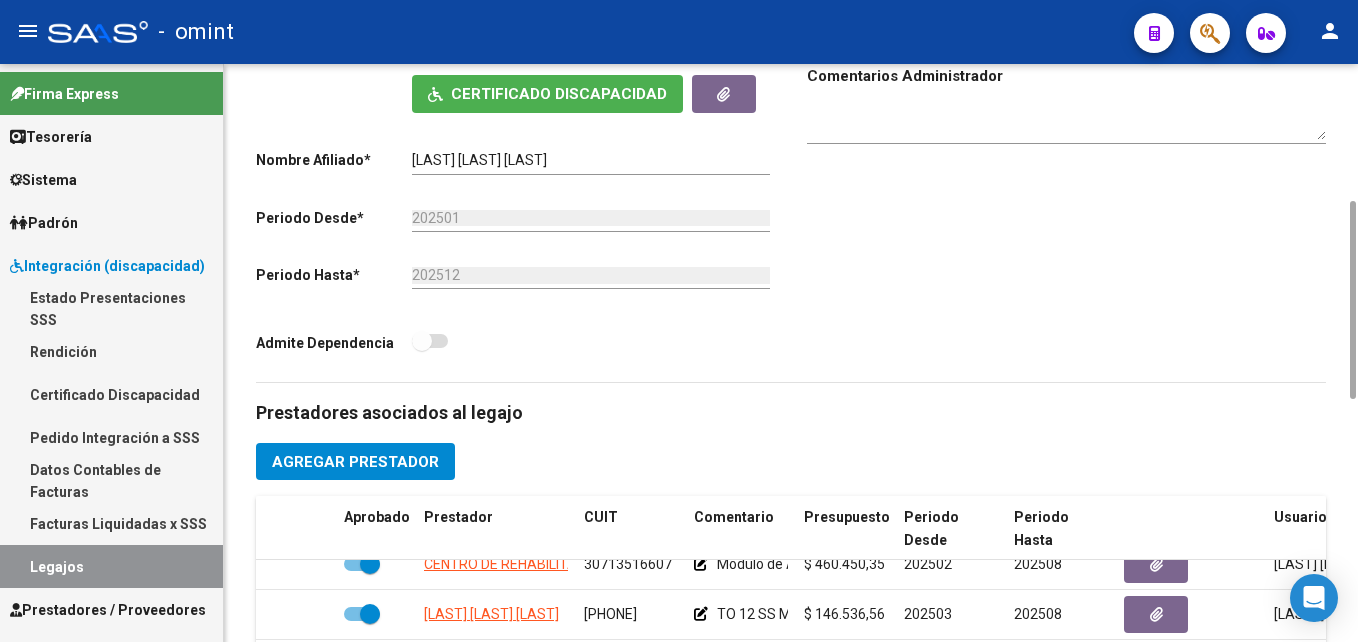 scroll, scrollTop: 800, scrollLeft: 0, axis: vertical 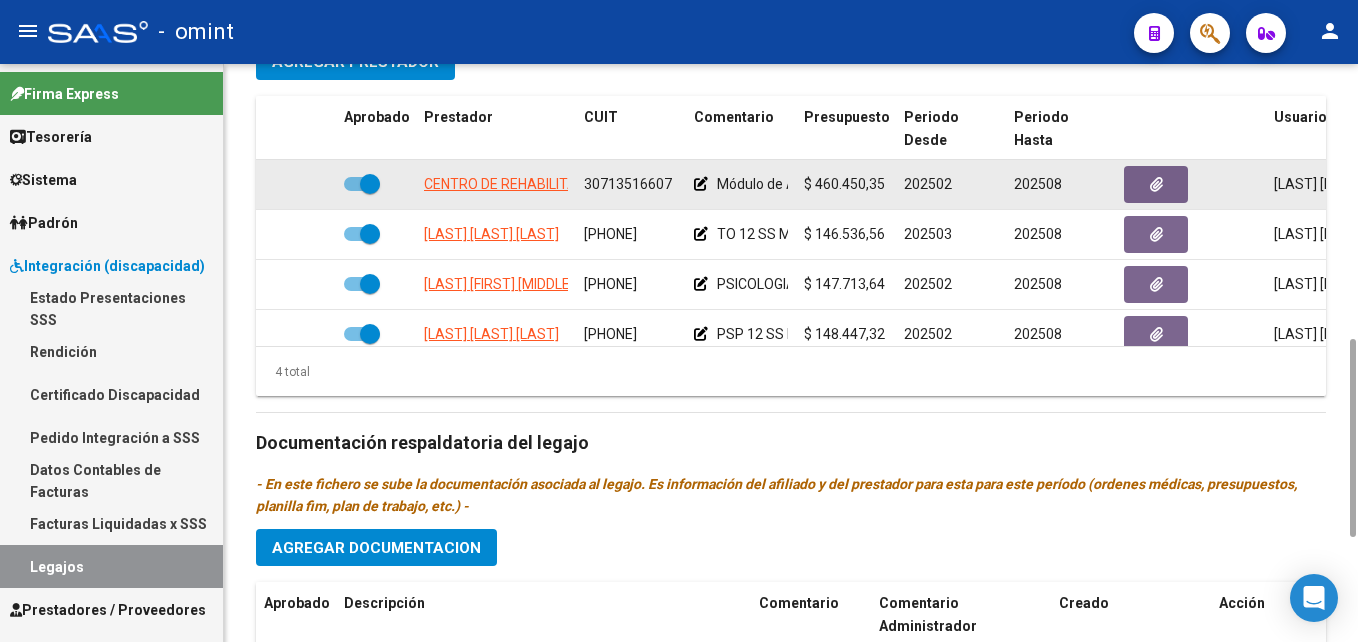 click on "30713516607" 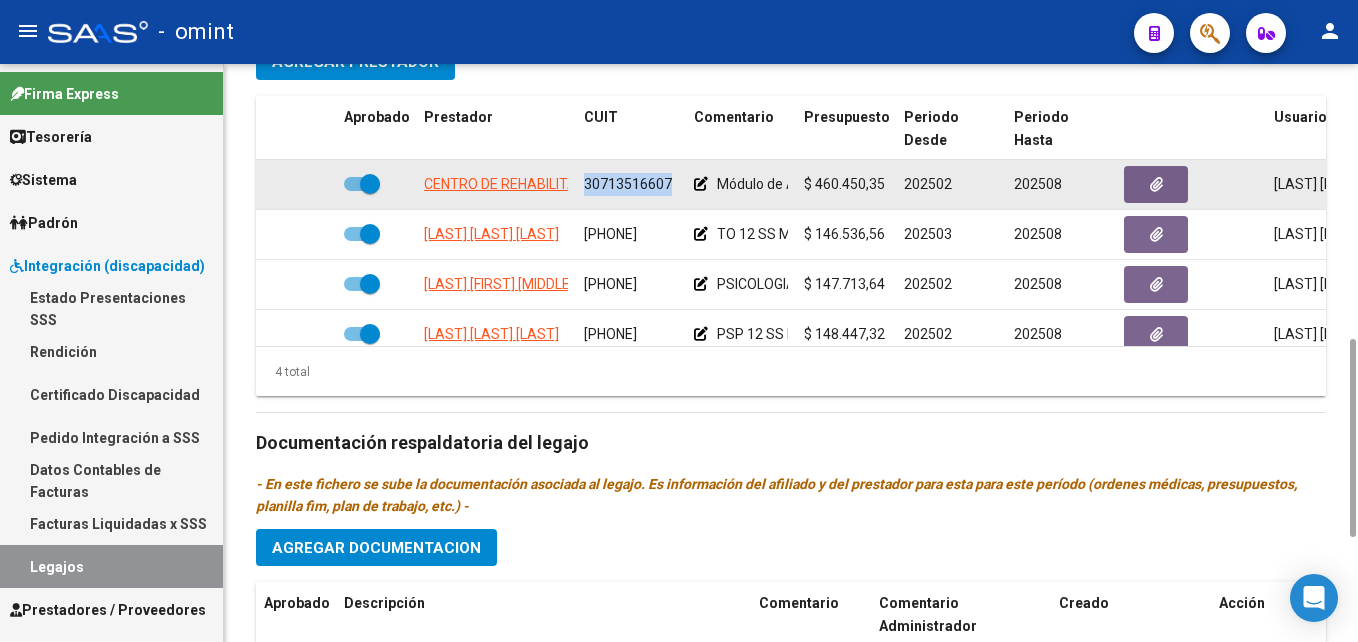 click on "30713516607" 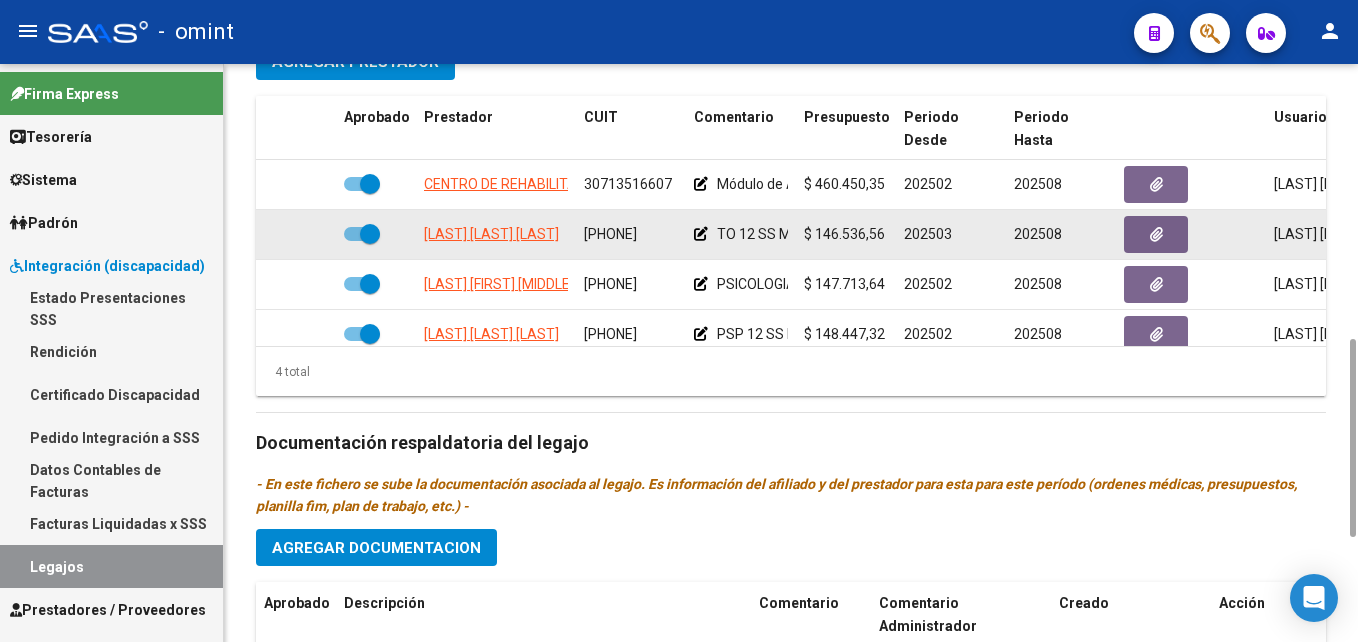 click on "27286403749" 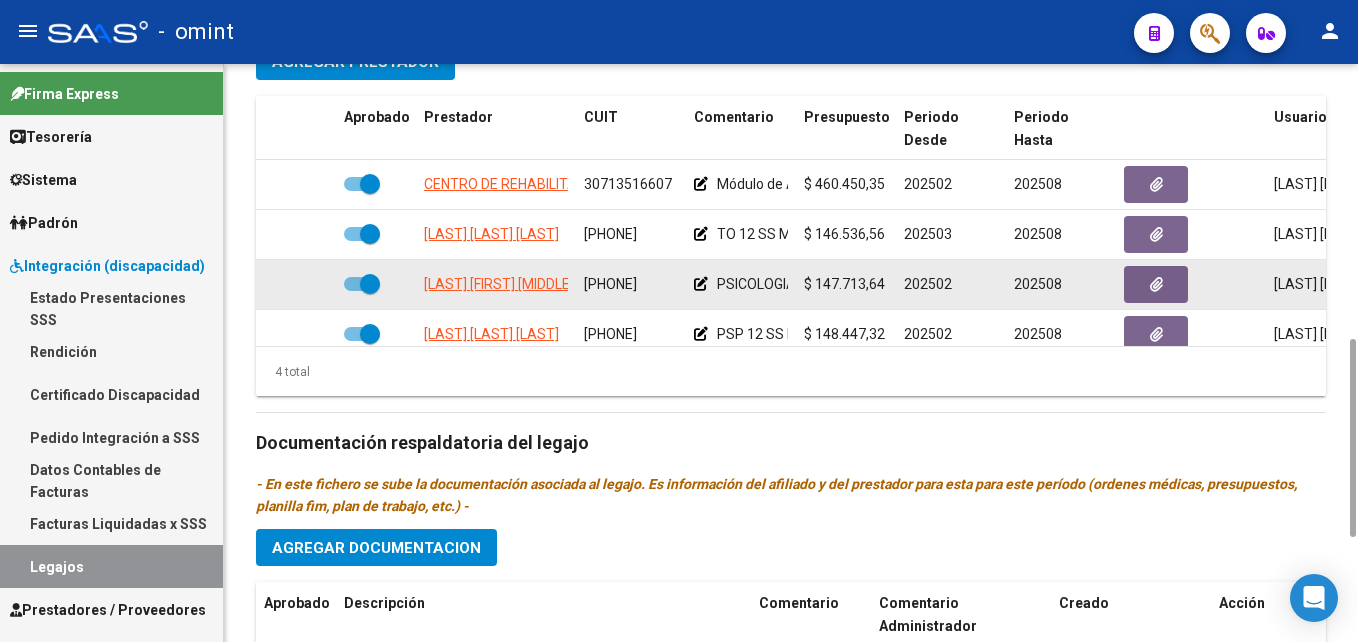 click on "27237015431" 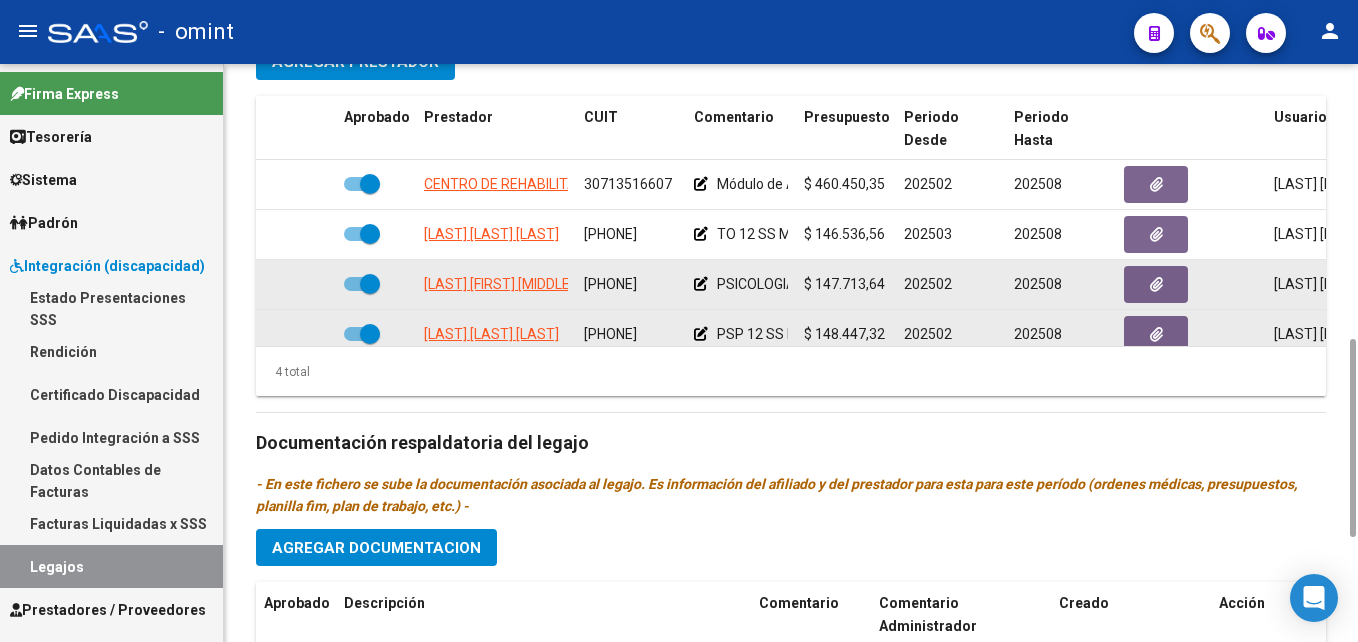 scroll, scrollTop: 29, scrollLeft: 0, axis: vertical 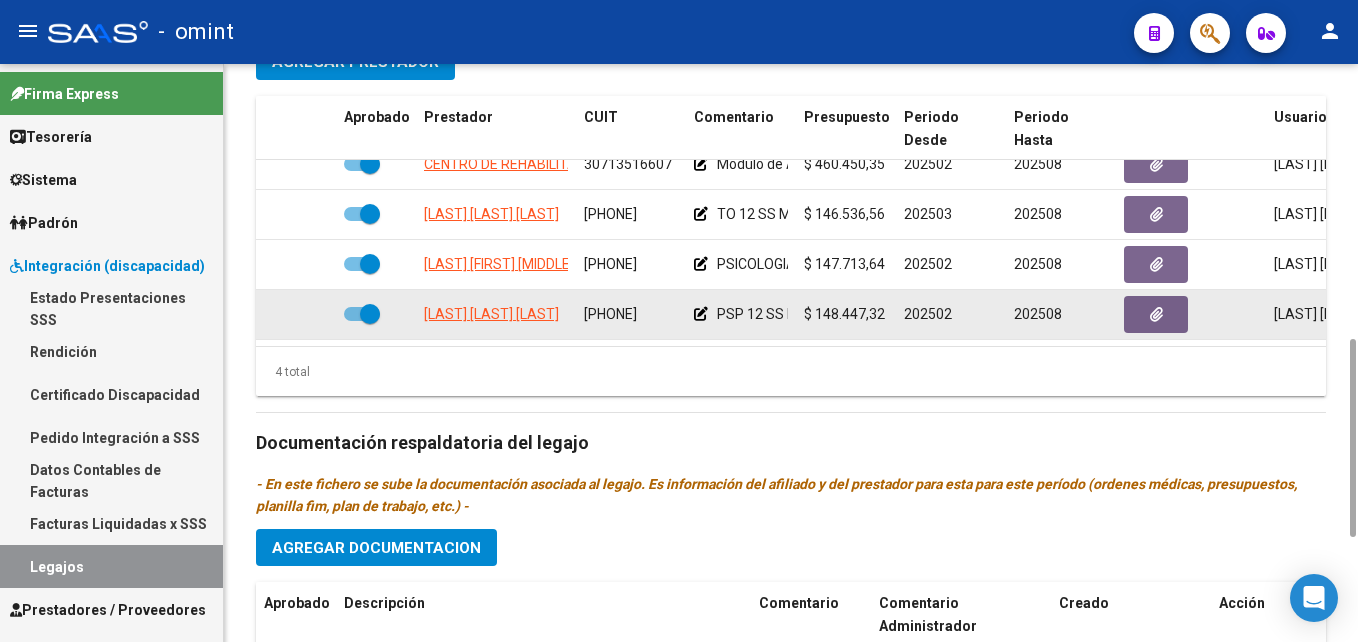 click on "27179037225" 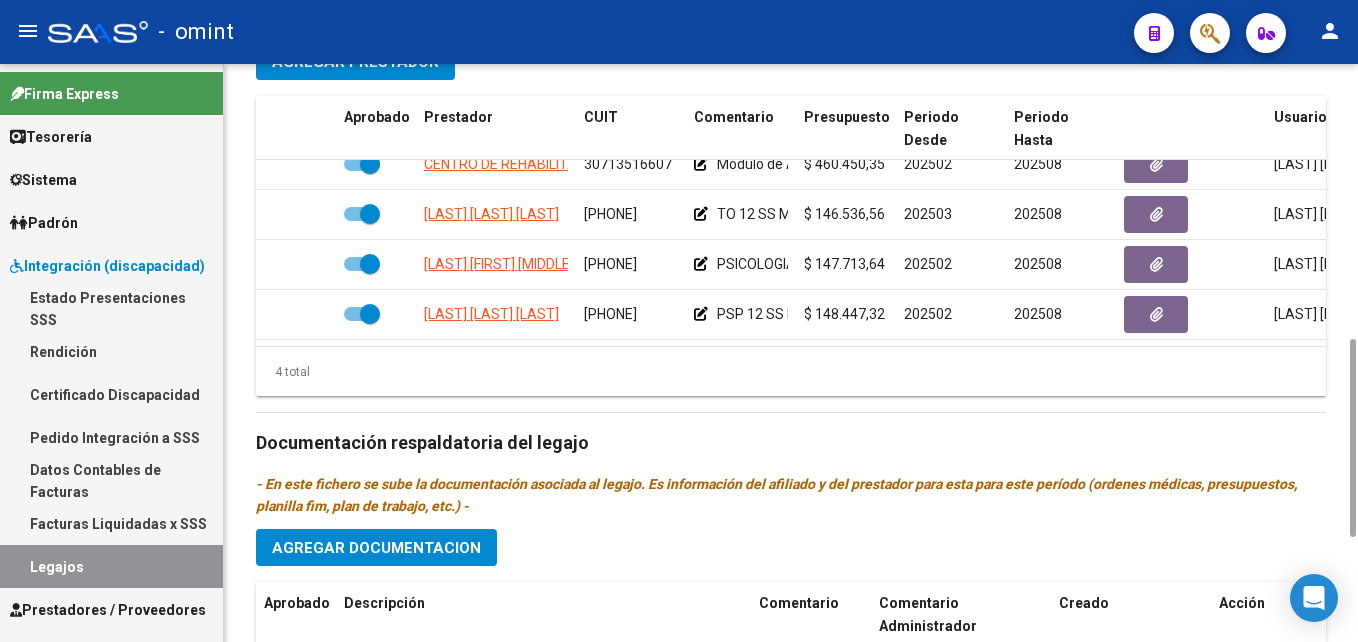 scroll, scrollTop: 35, scrollLeft: 0, axis: vertical 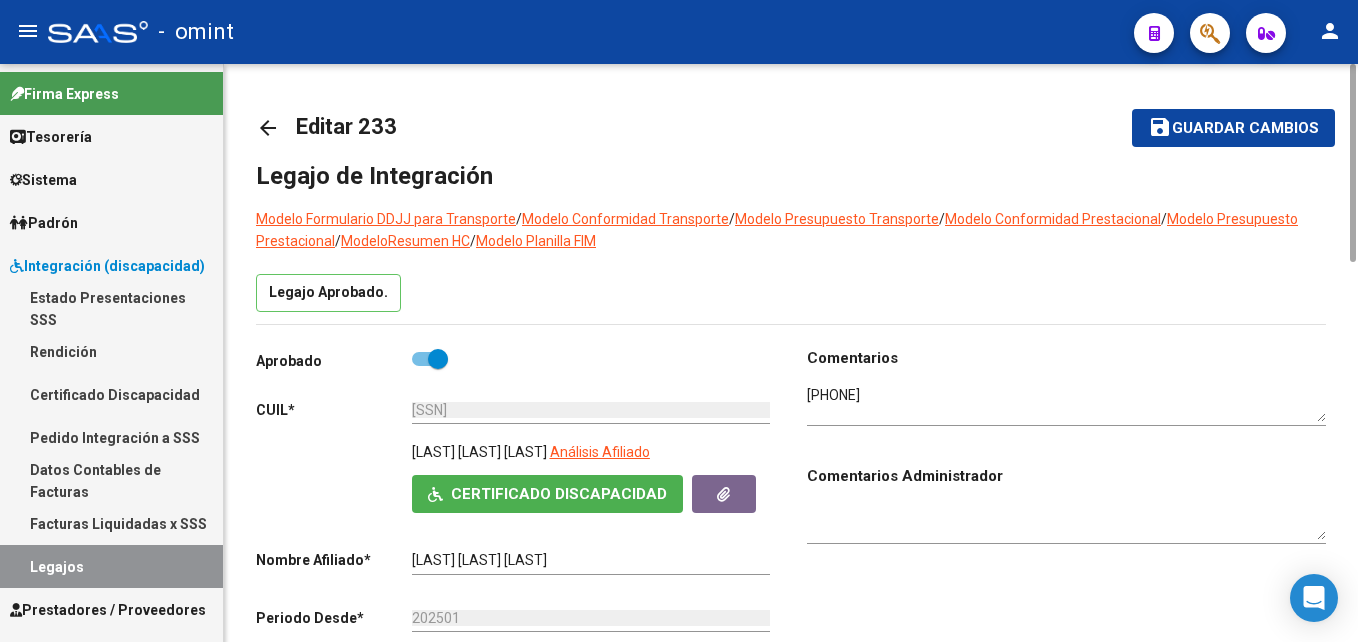 click on "arrow_back" 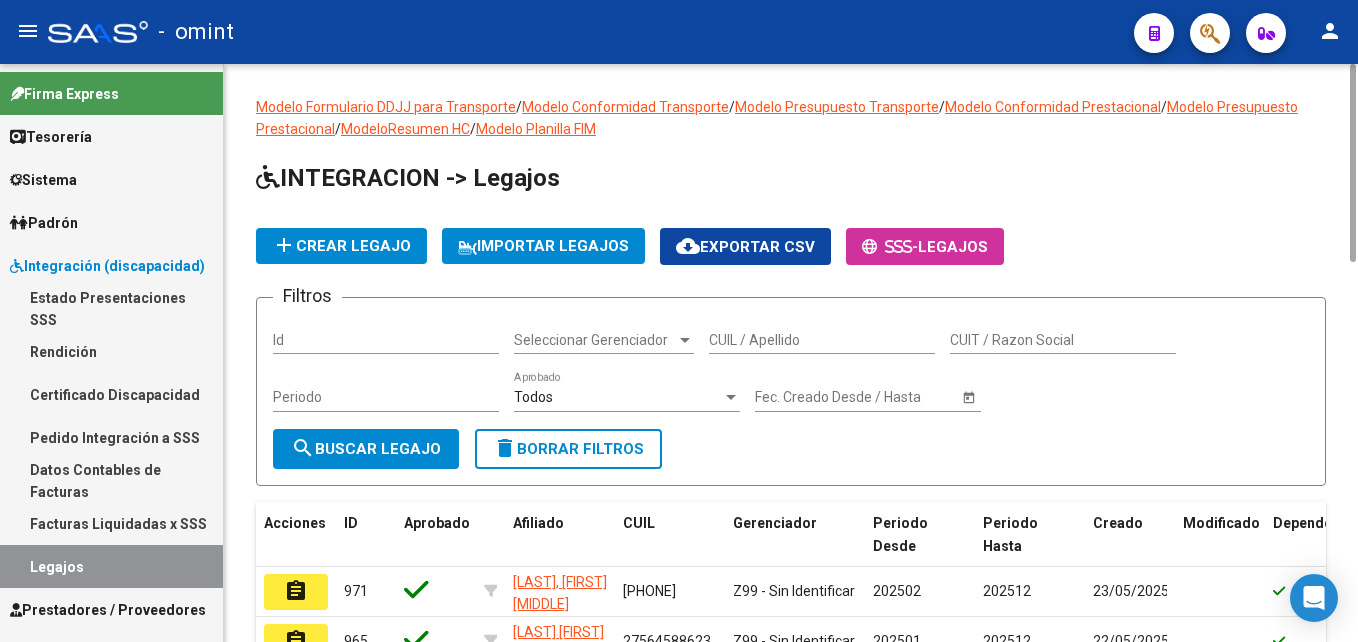 click on "CUIL / Apellido" 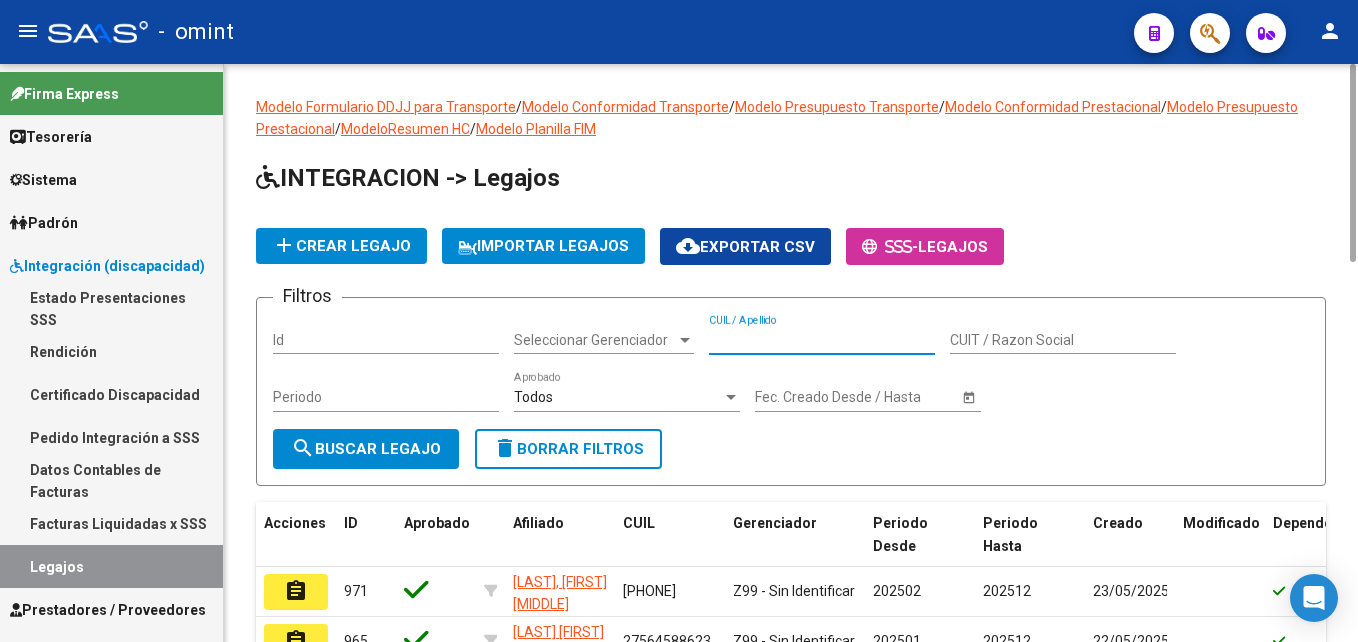 paste on "27577564340" 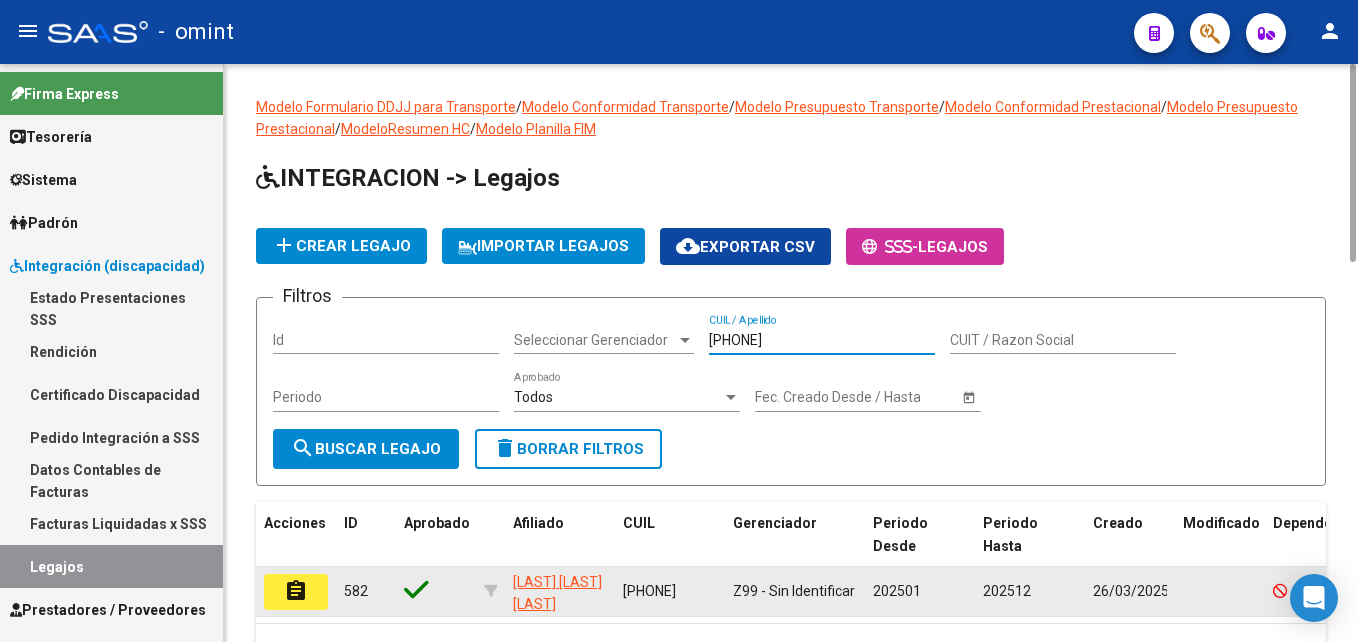 type on "27577564340" 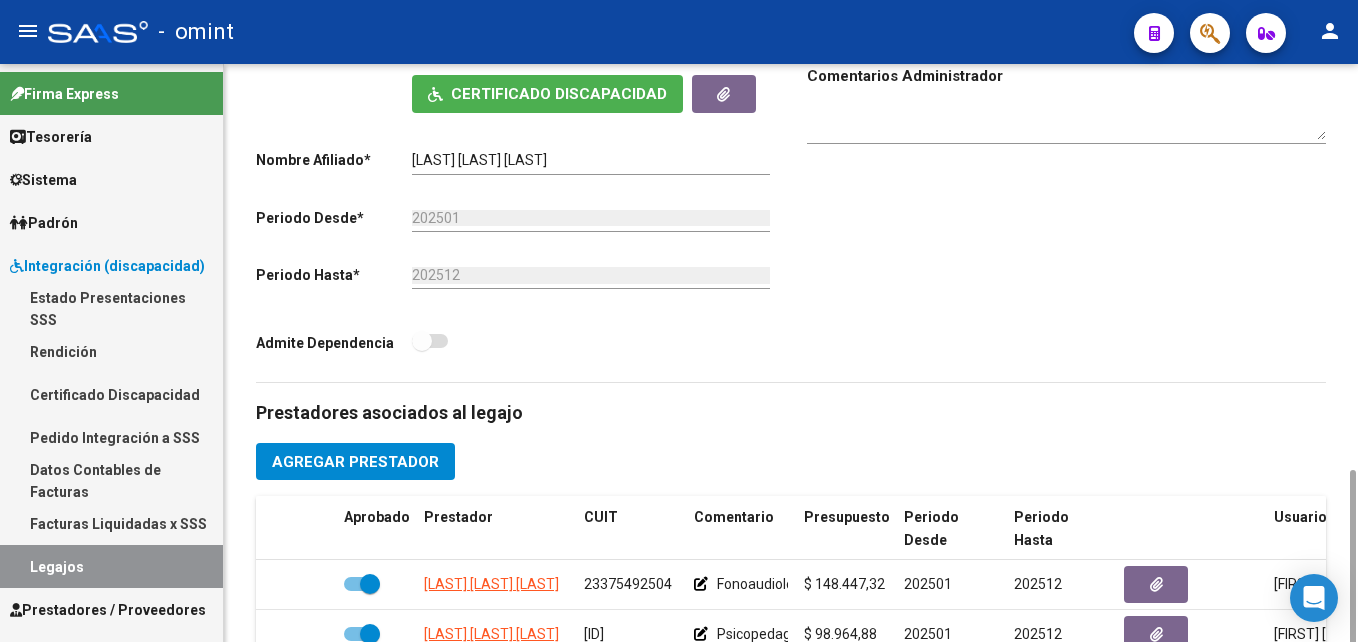 scroll, scrollTop: 800, scrollLeft: 0, axis: vertical 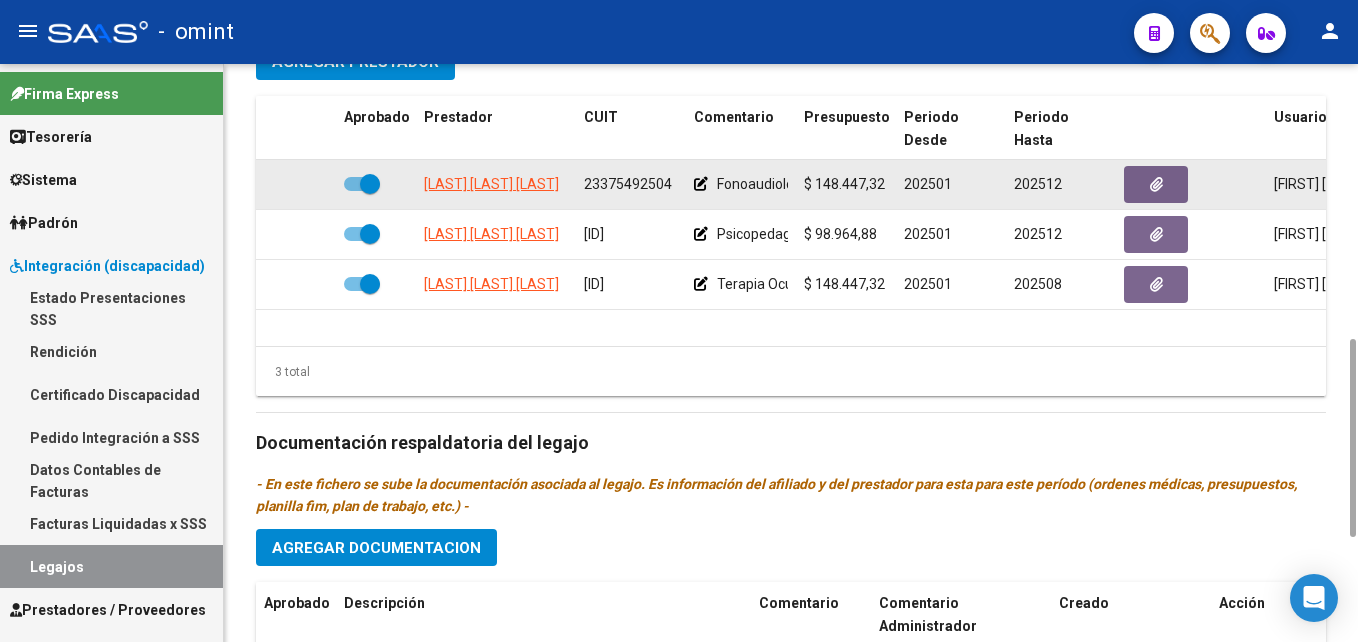 click on "23375492504" 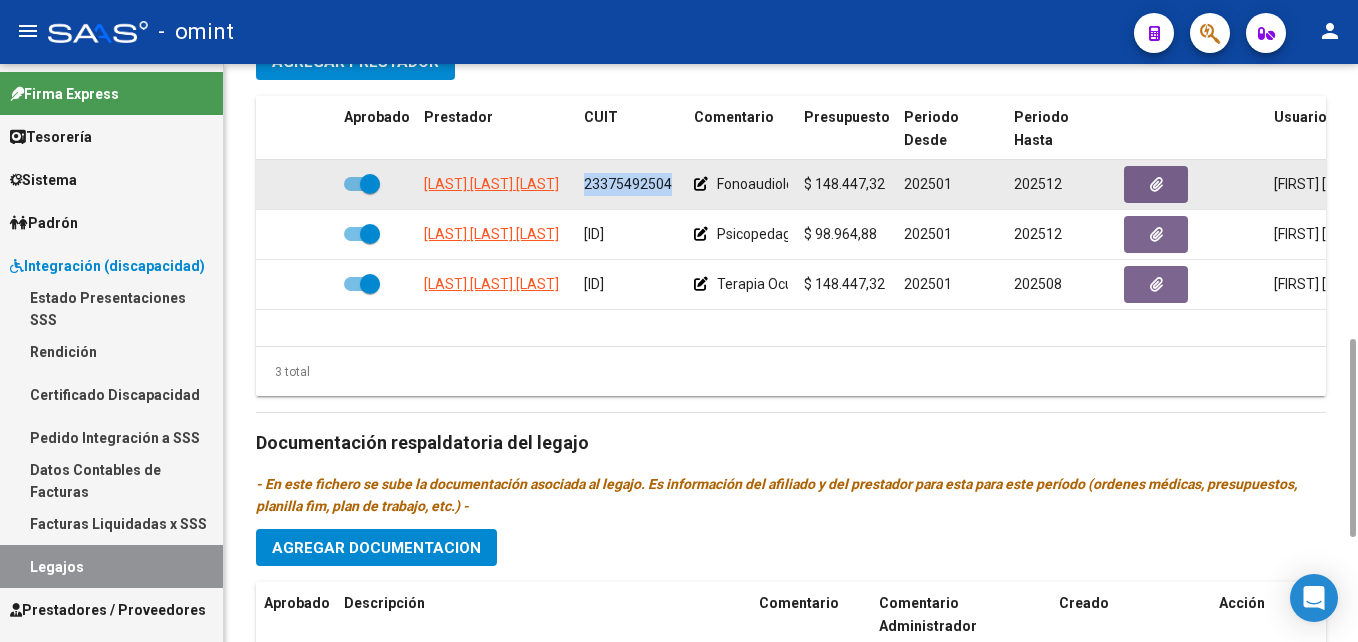 click on "23375492504" 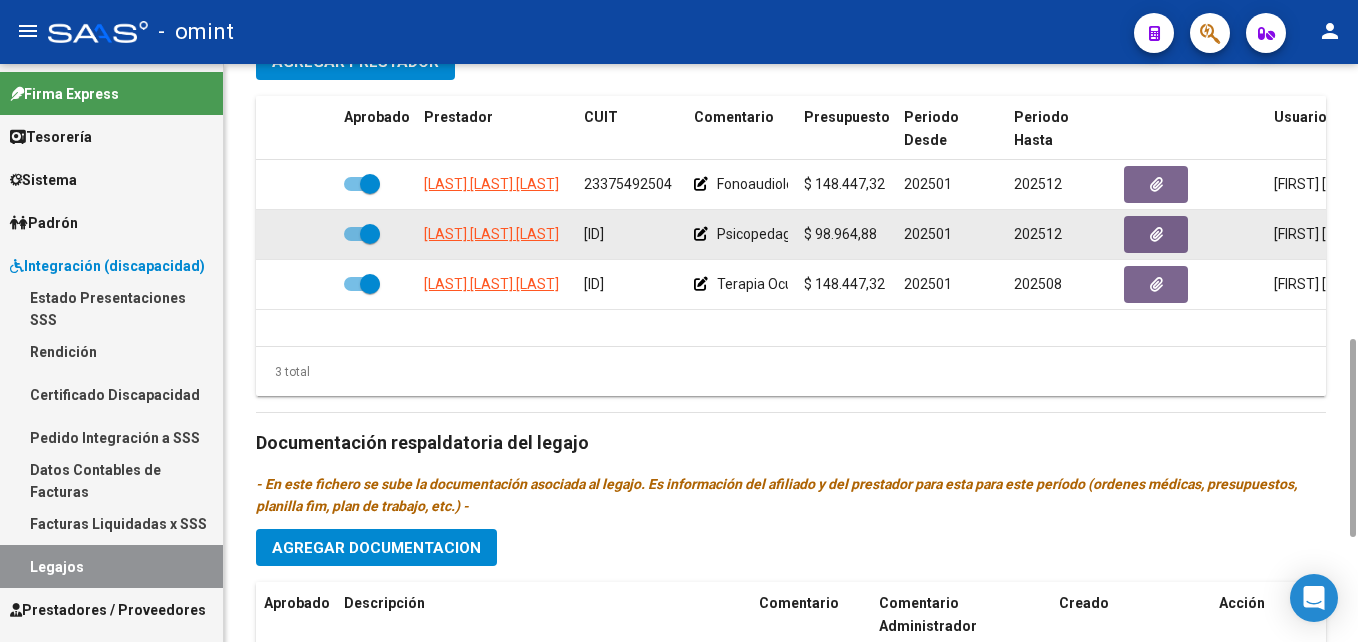 click on "27354102612" 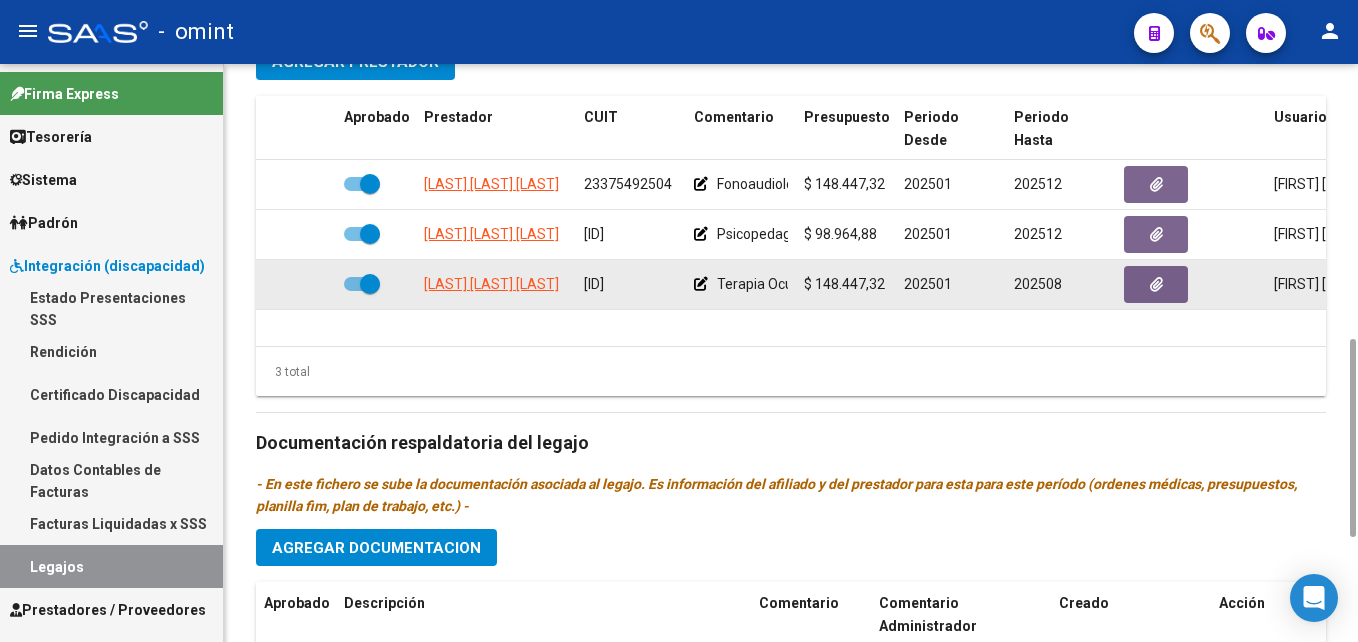 click on "23274183454" 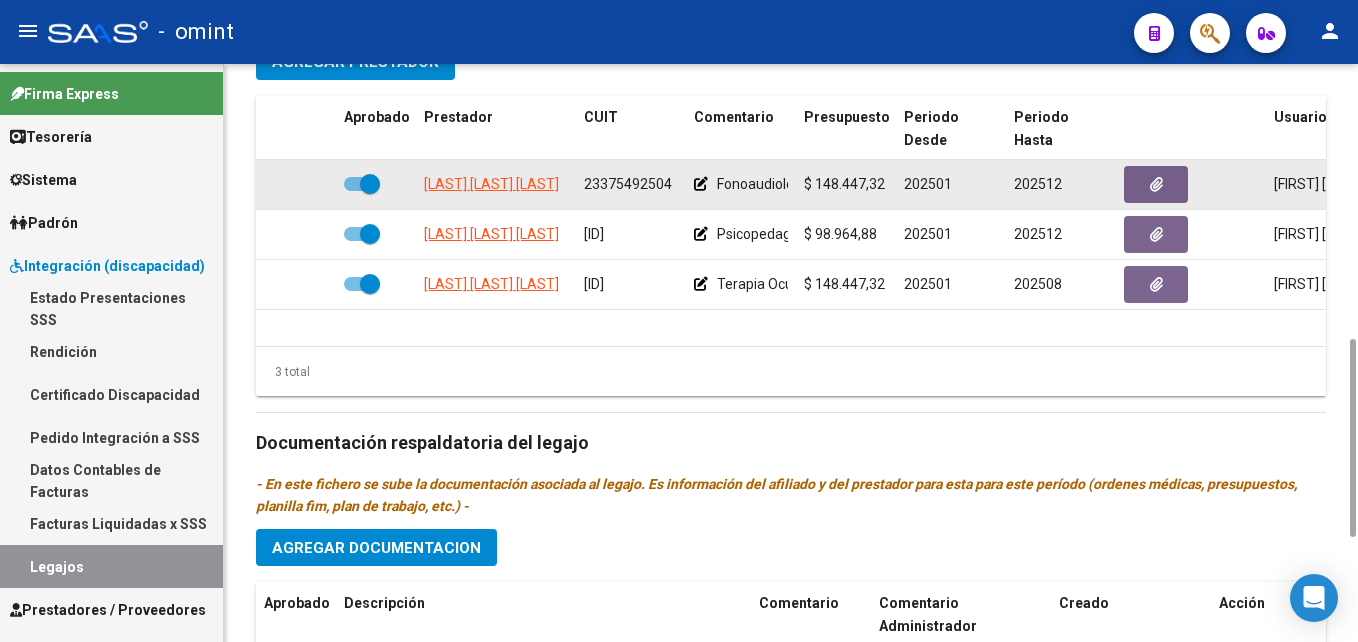 click on "23375492504" 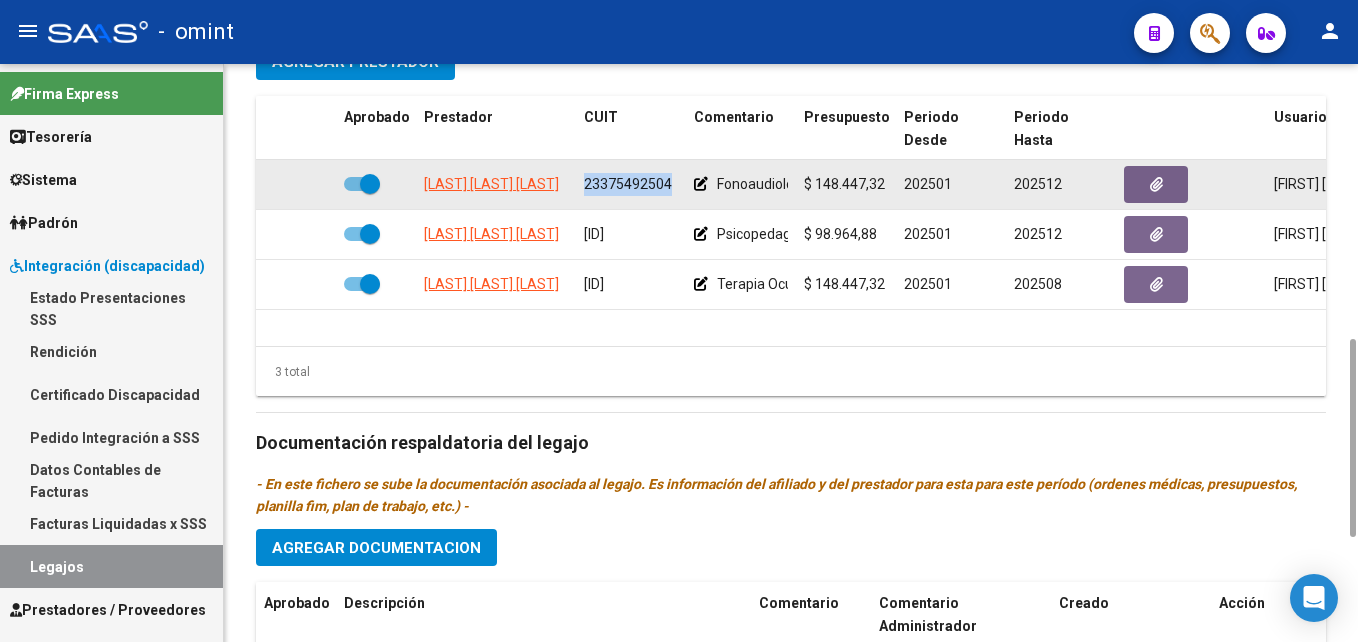 click on "23375492504" 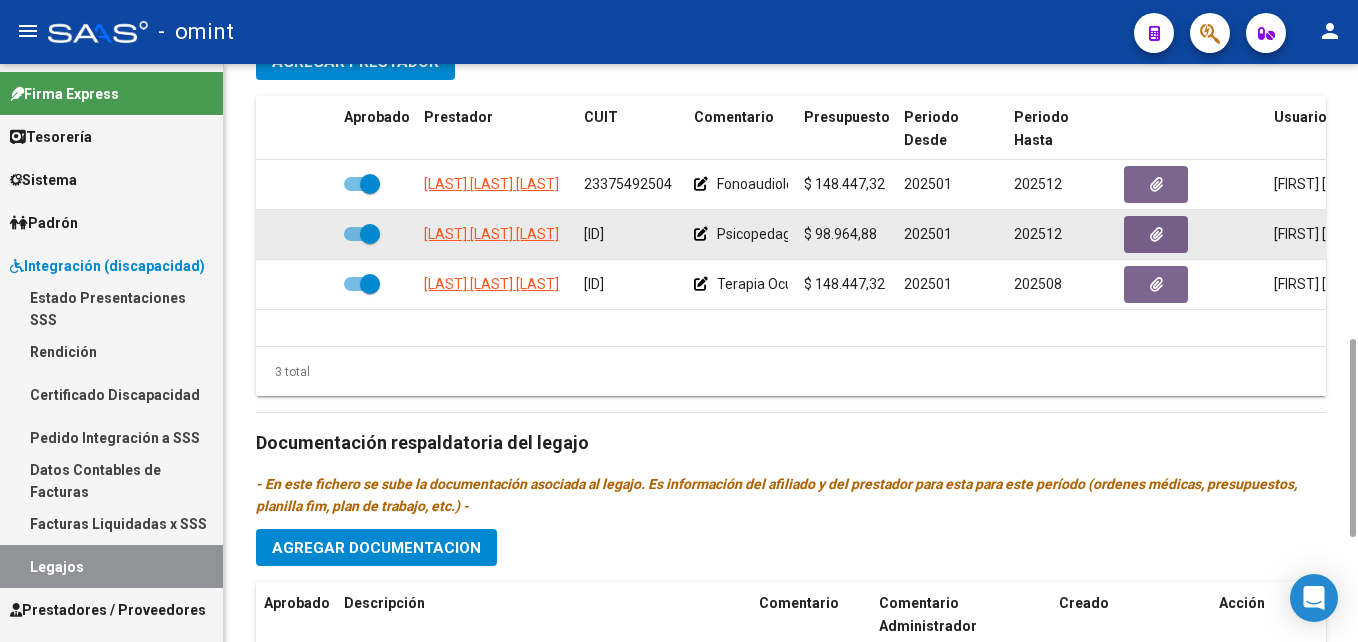 click on "27354102612" 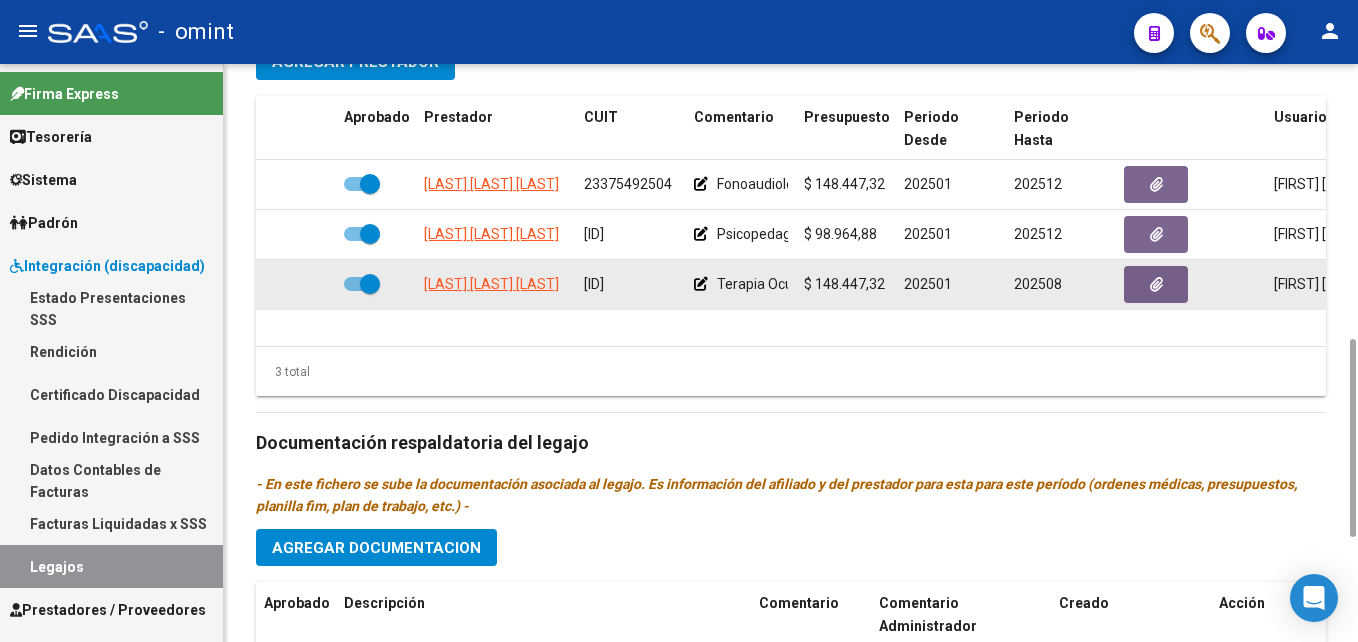 click on "23274183454" 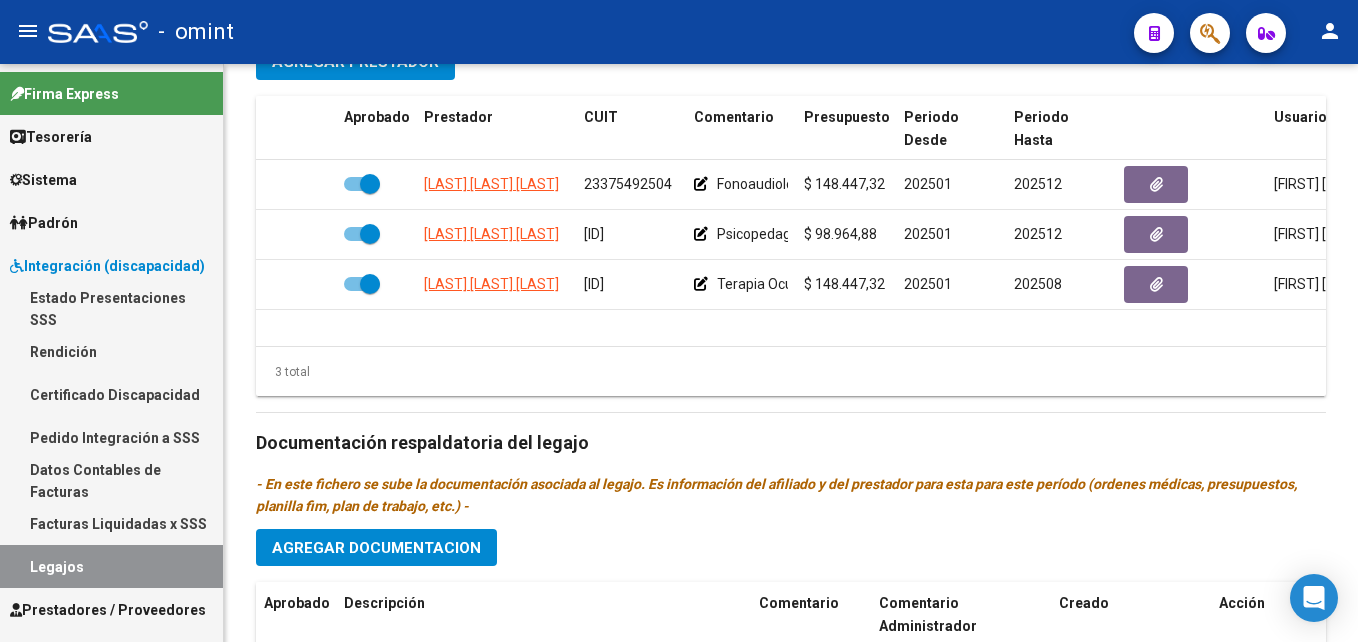 scroll, scrollTop: 0, scrollLeft: 0, axis: both 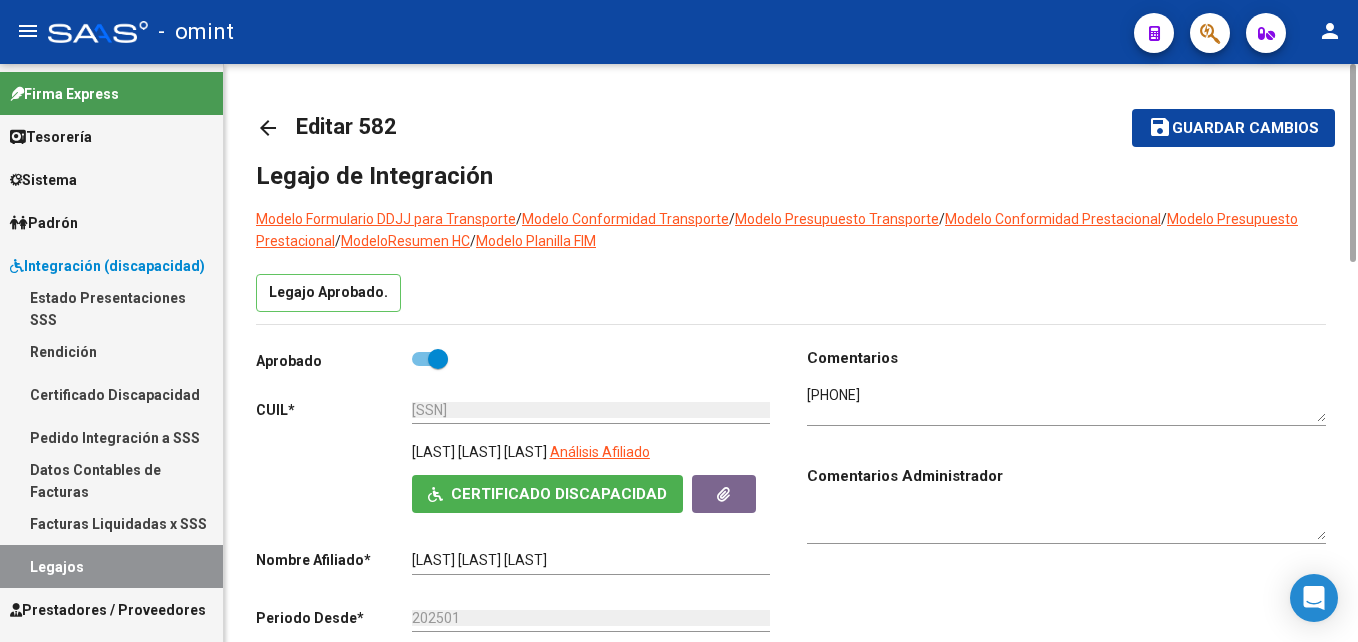 click on "arrow_back" 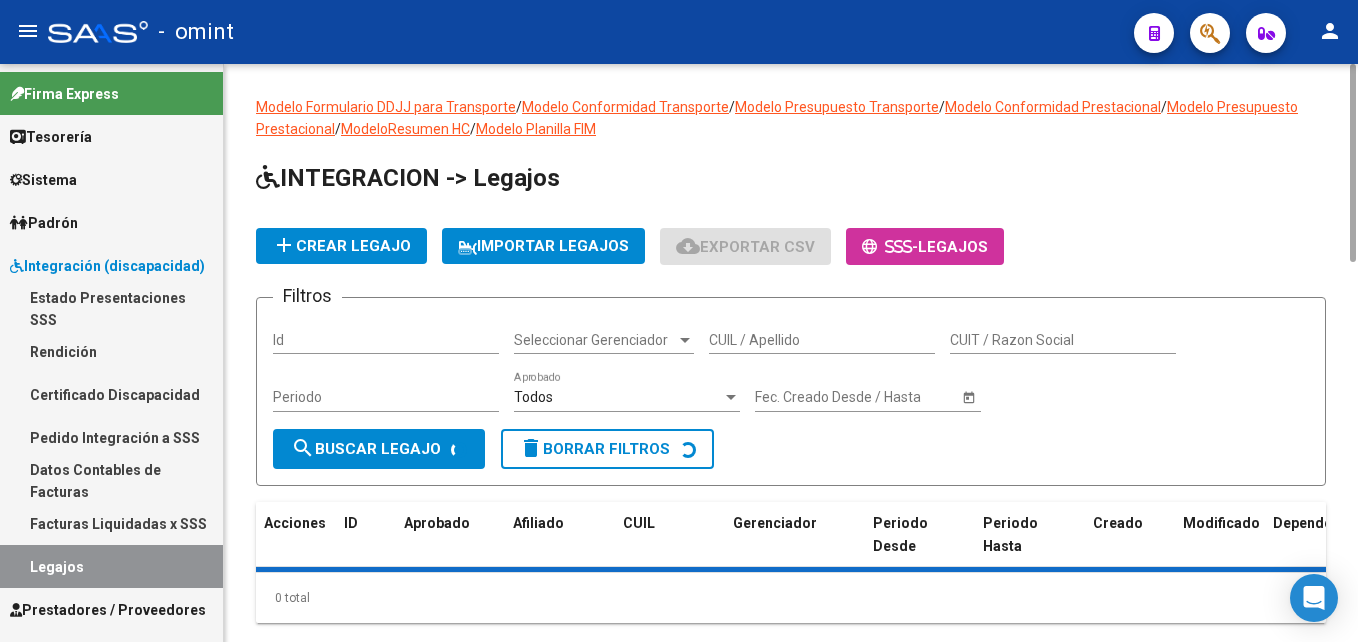 click on "CUIL / Apellido" at bounding box center [822, 340] 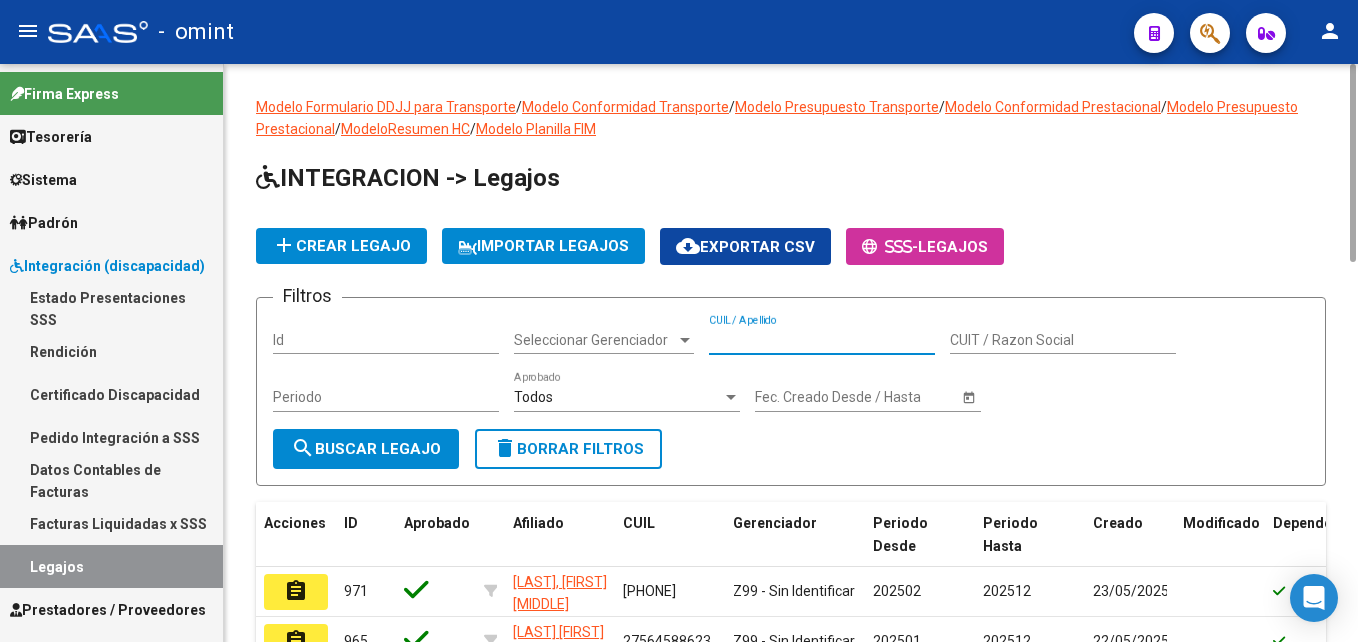 paste on "20542984938" 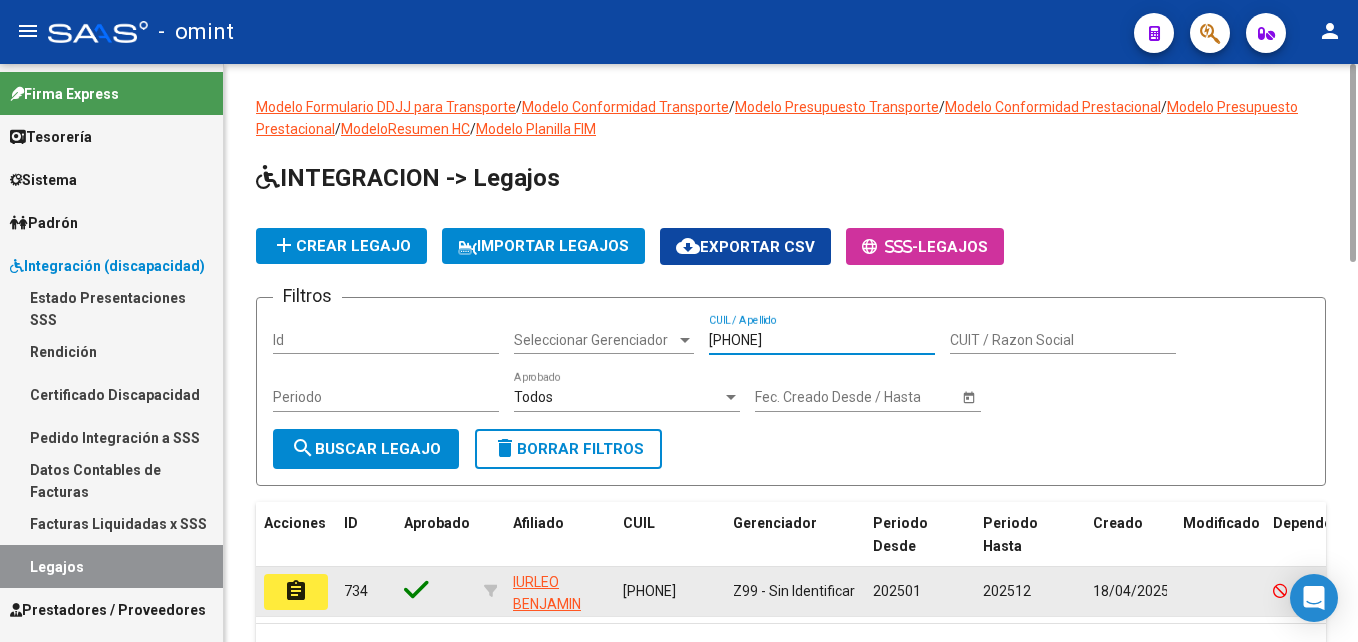 type on "20542984938" 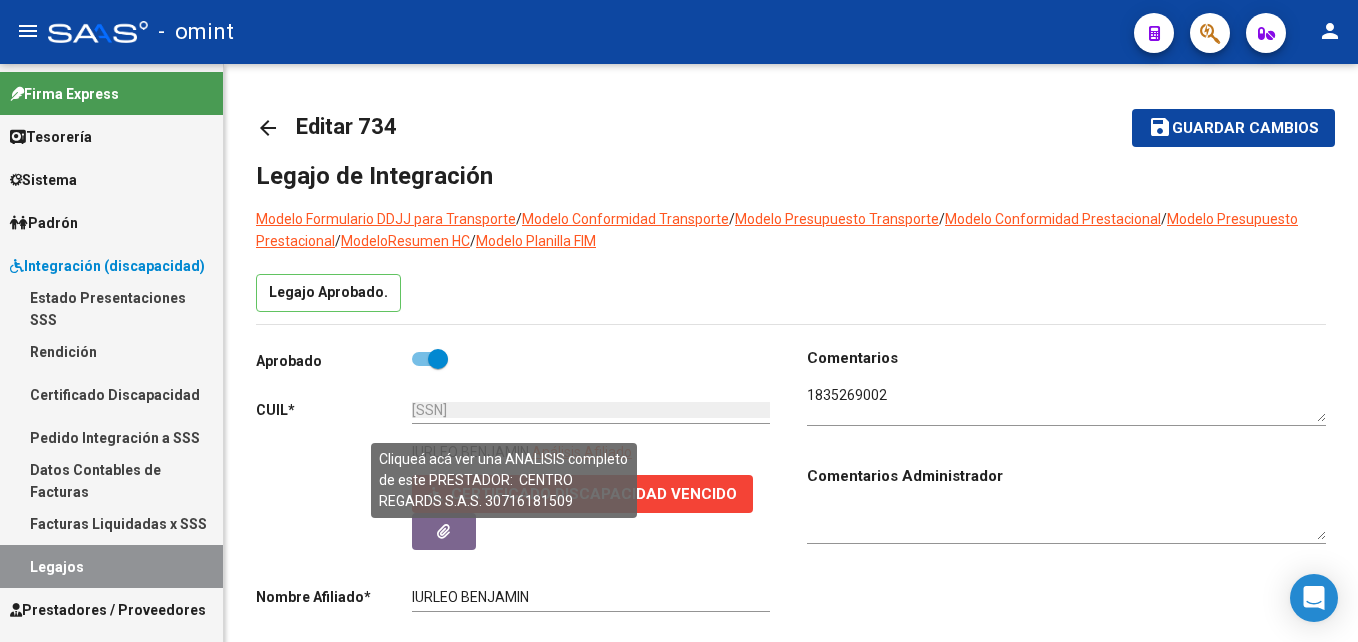 scroll, scrollTop: 800, scrollLeft: 0, axis: vertical 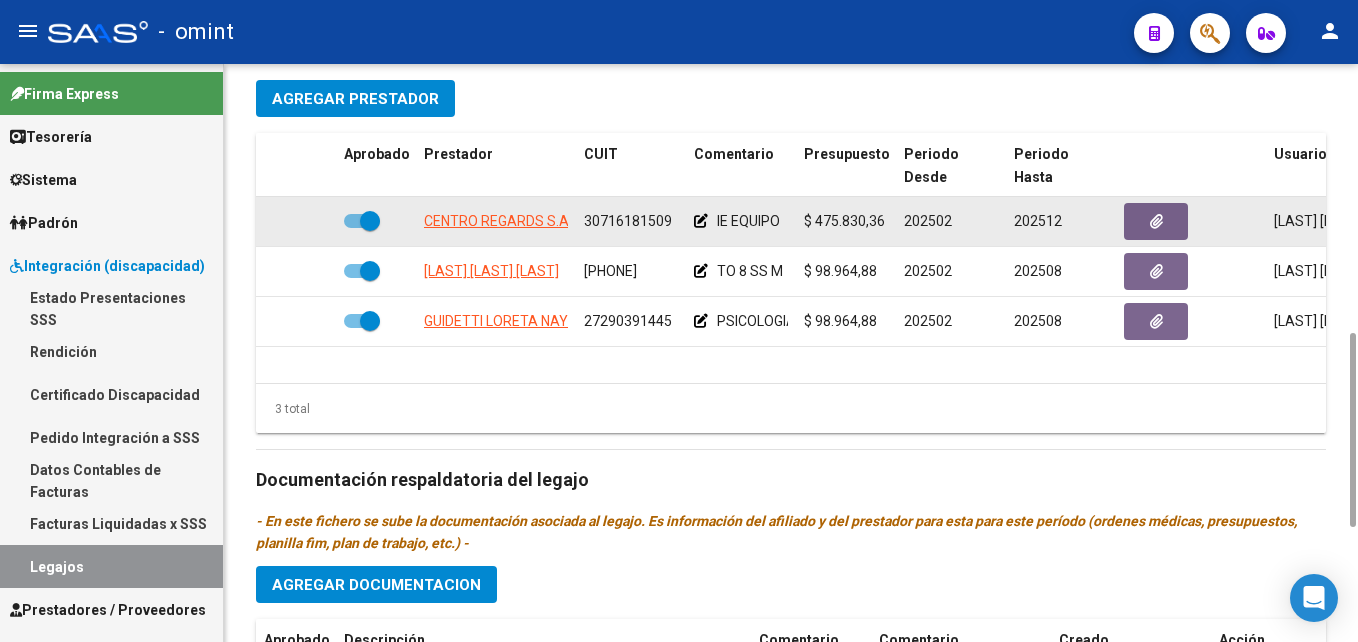 click on "30716181509" 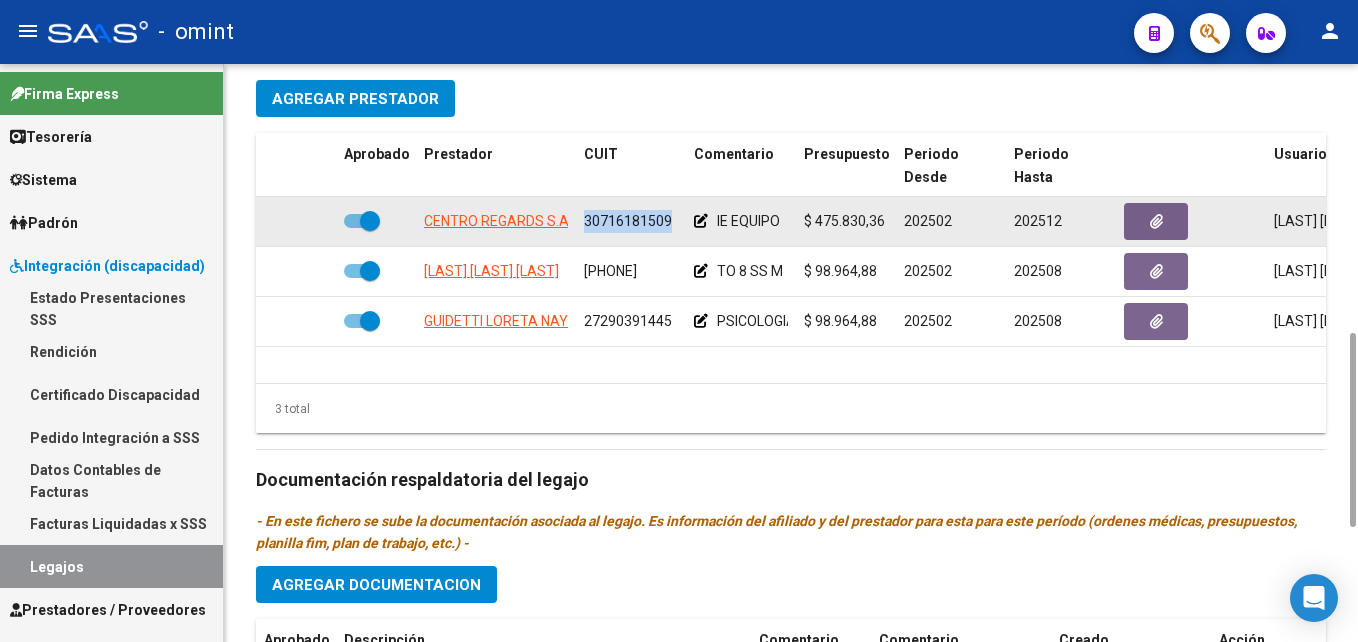 click on "30716181509" 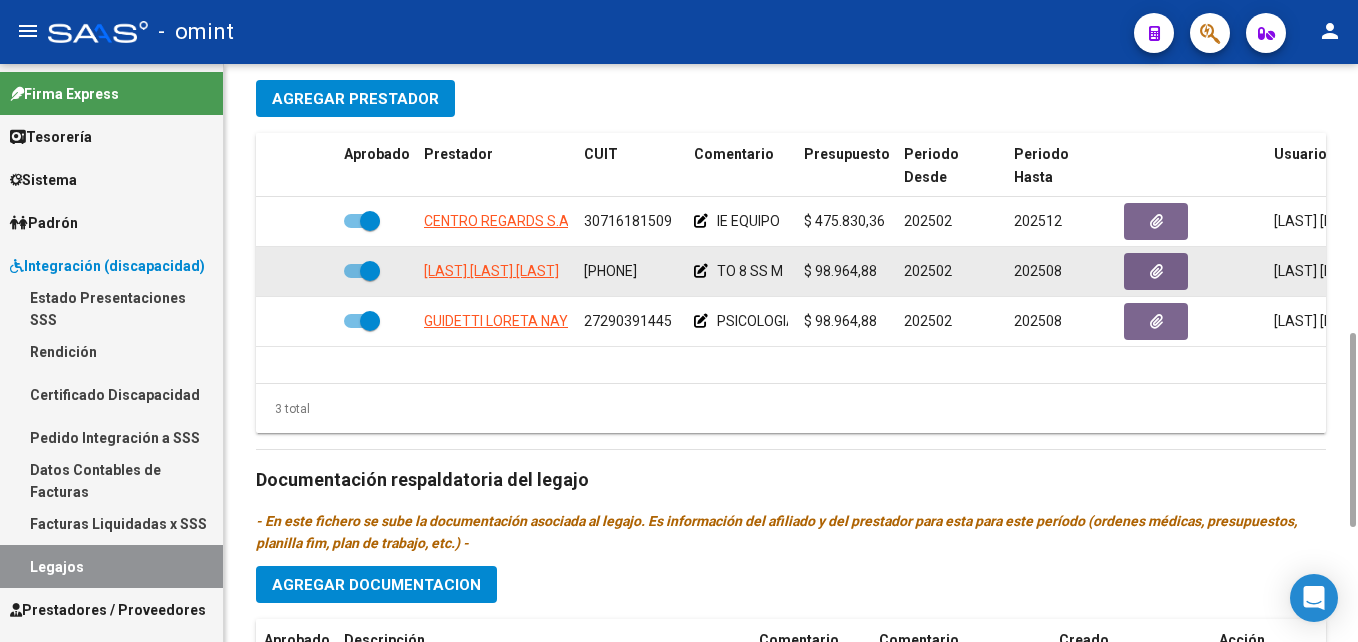 click on "27391472632" 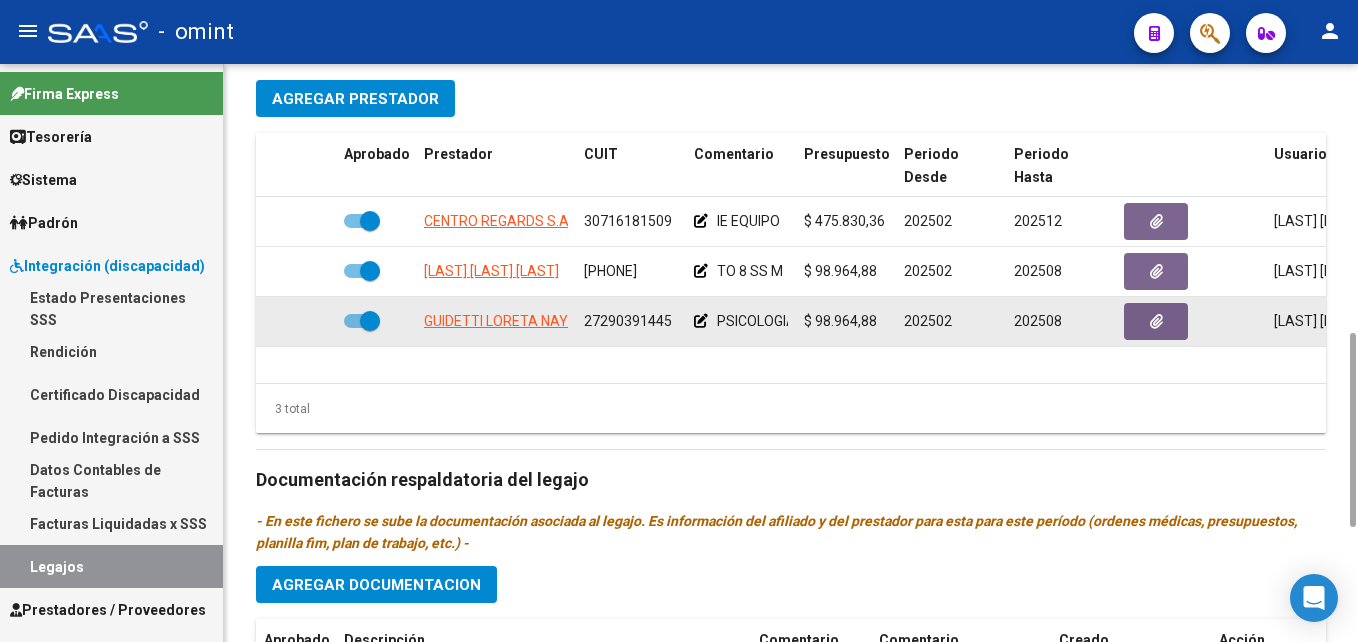 click on "27290391445" 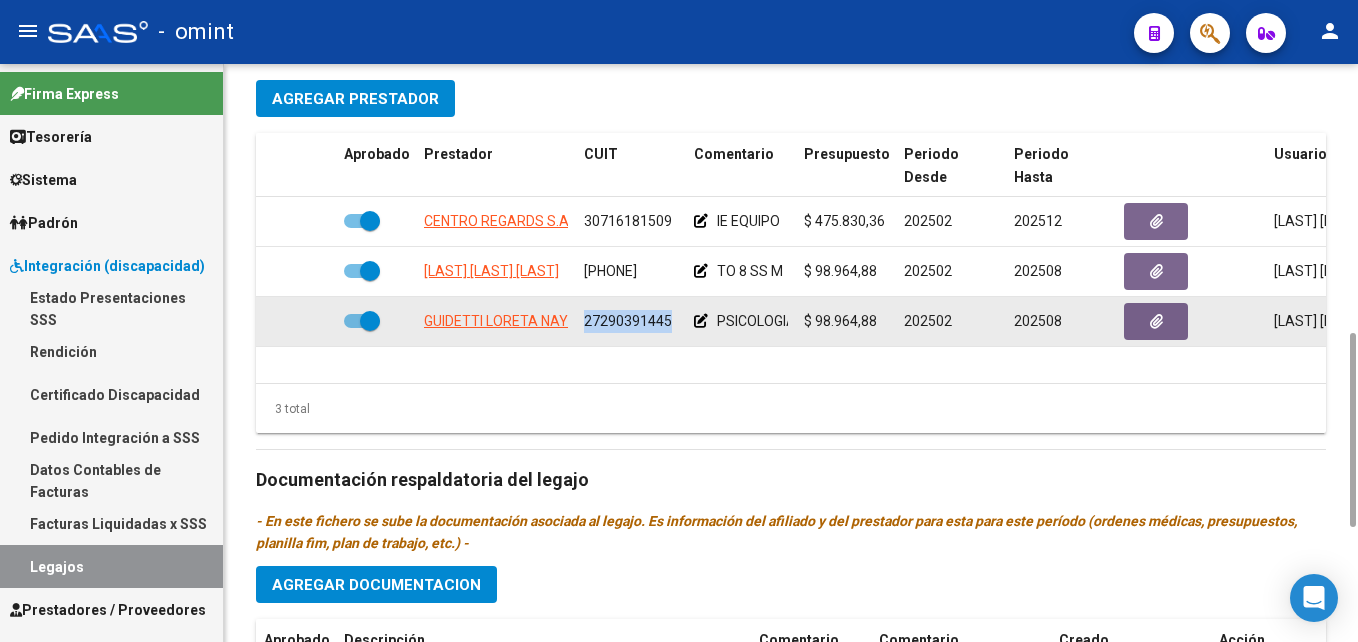click on "27290391445" 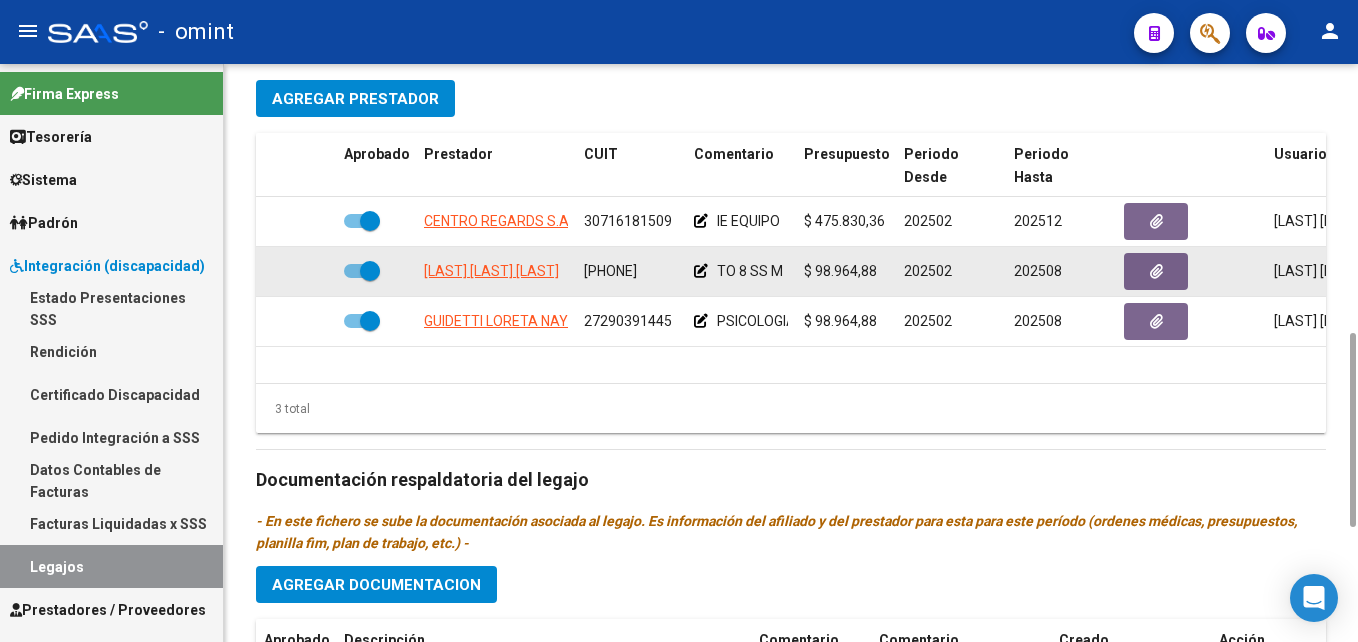 click on "27391472632" 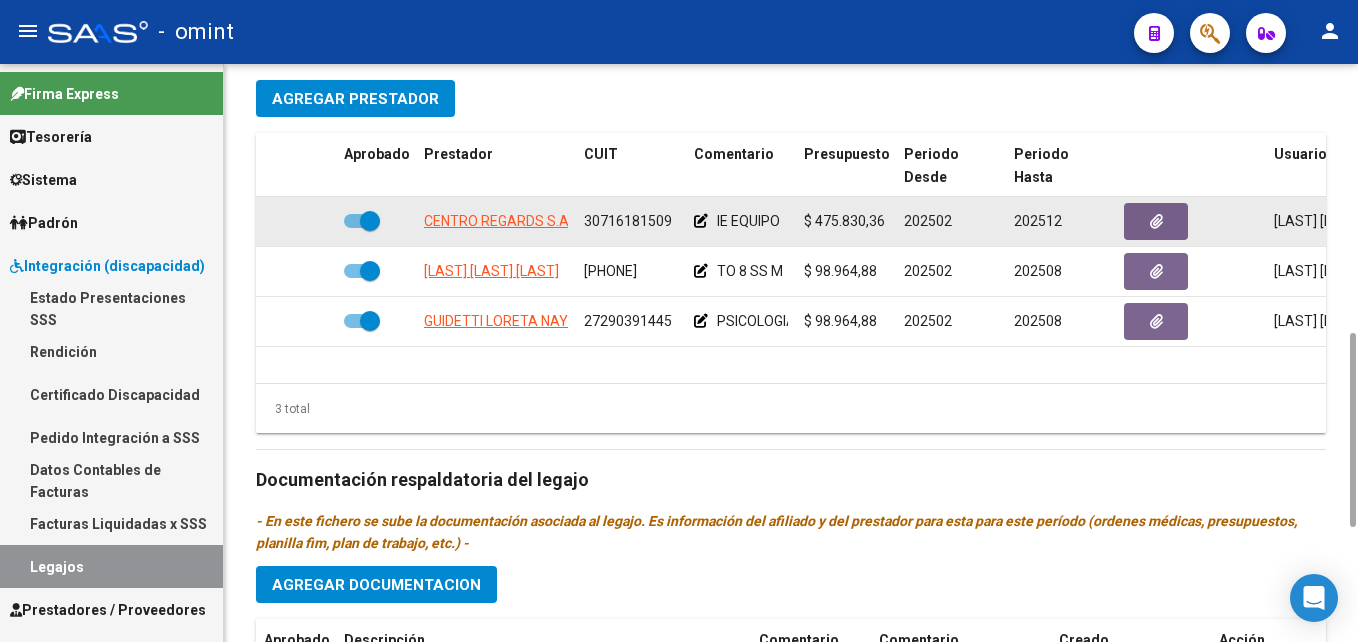 click on "30716181509" 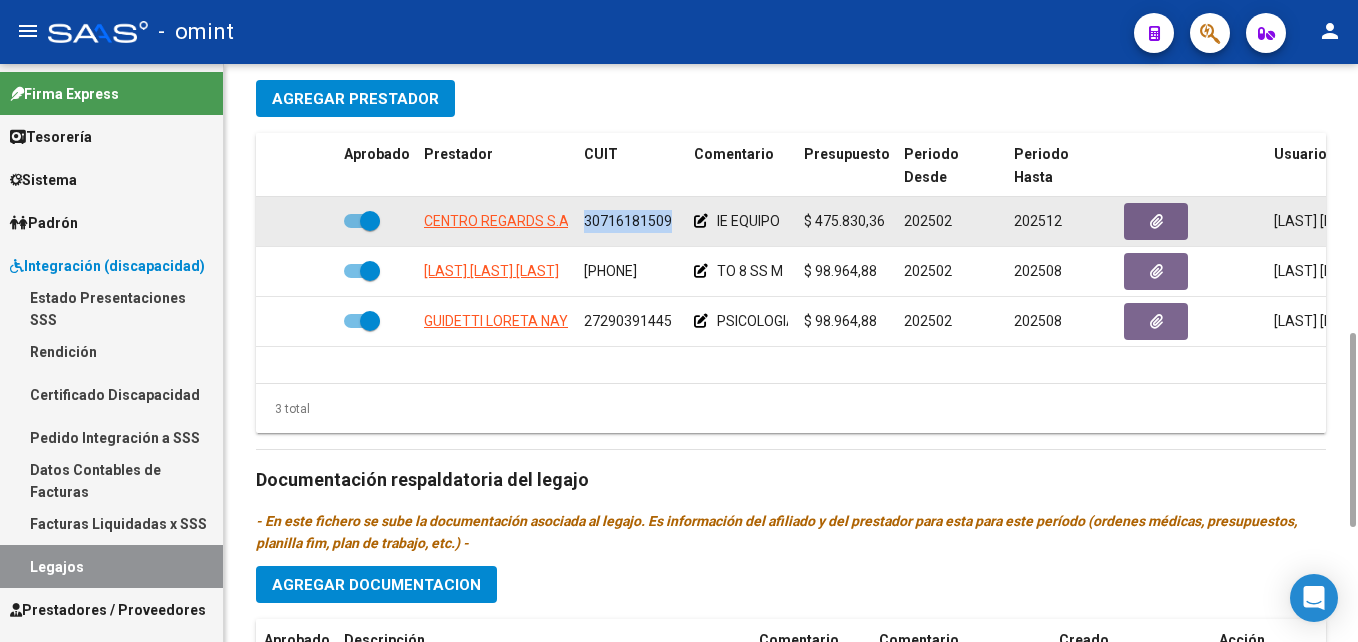 click on "30716181509" 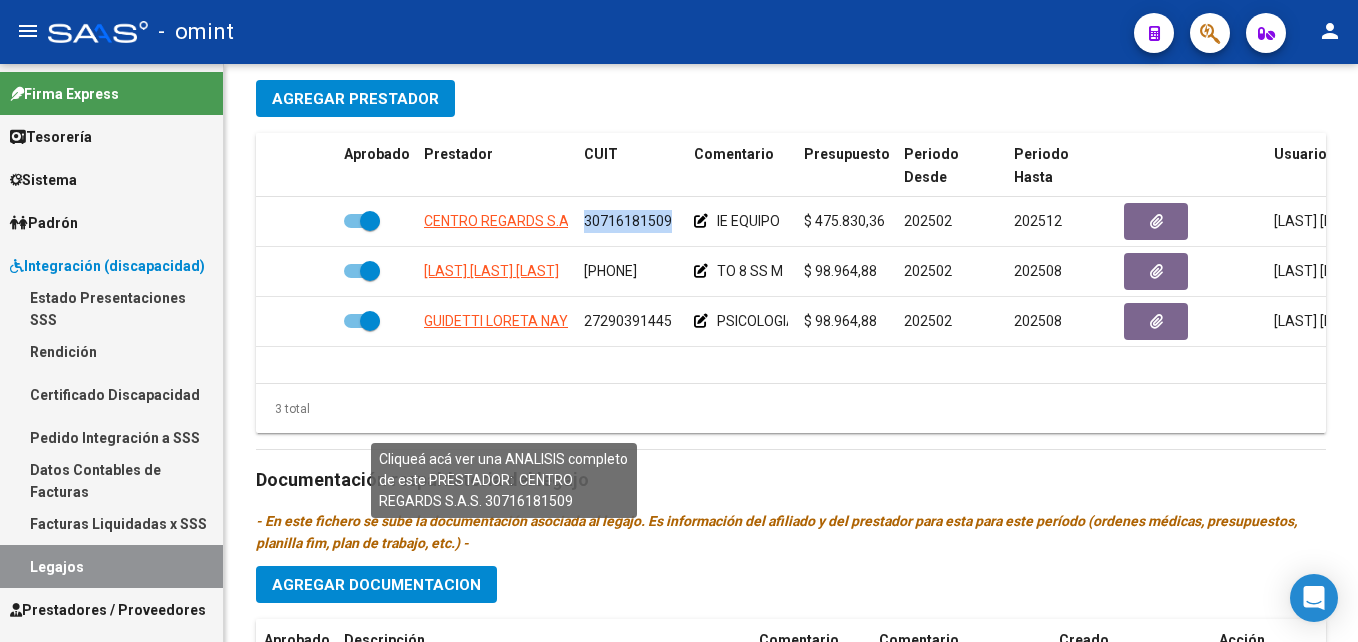 scroll, scrollTop: 0, scrollLeft: 0, axis: both 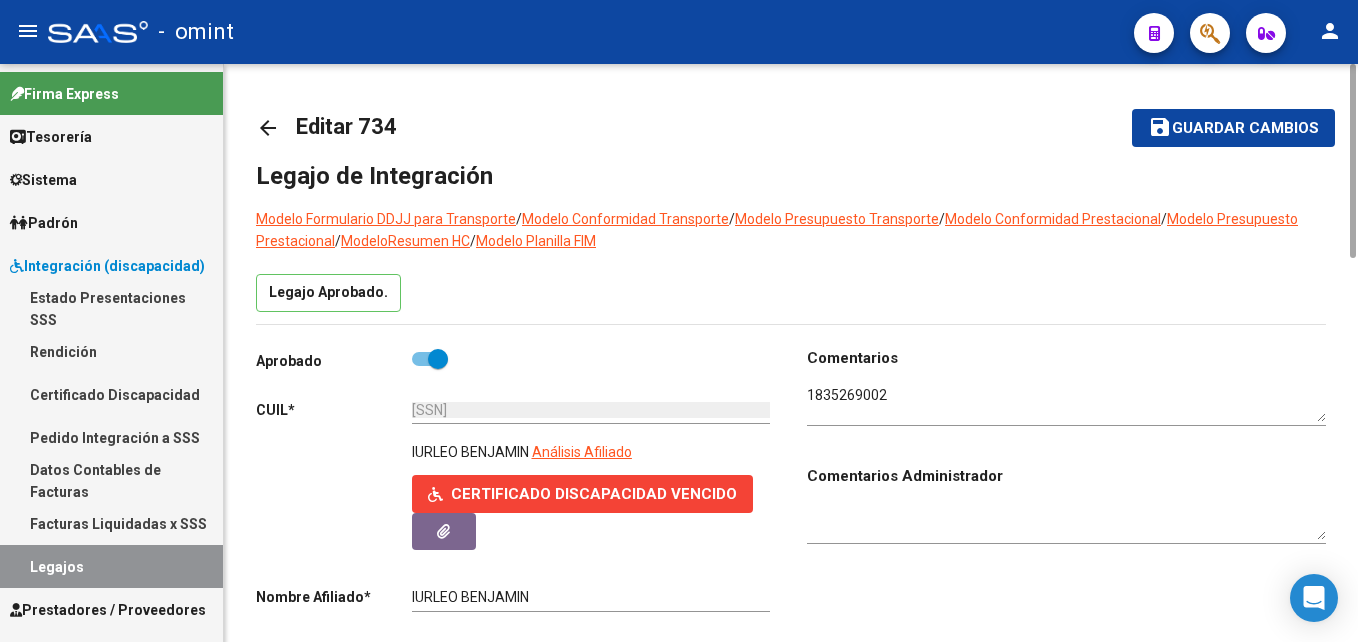 click on "arrow_back" 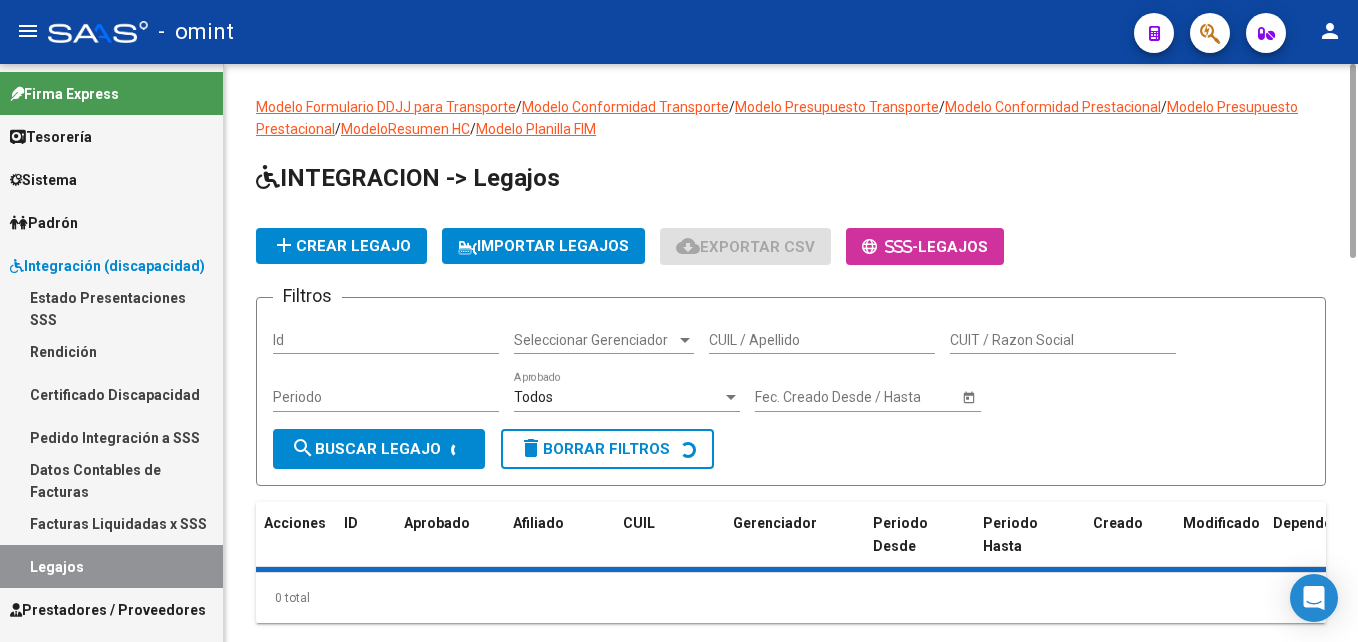 click on "CUIL / Apellido" 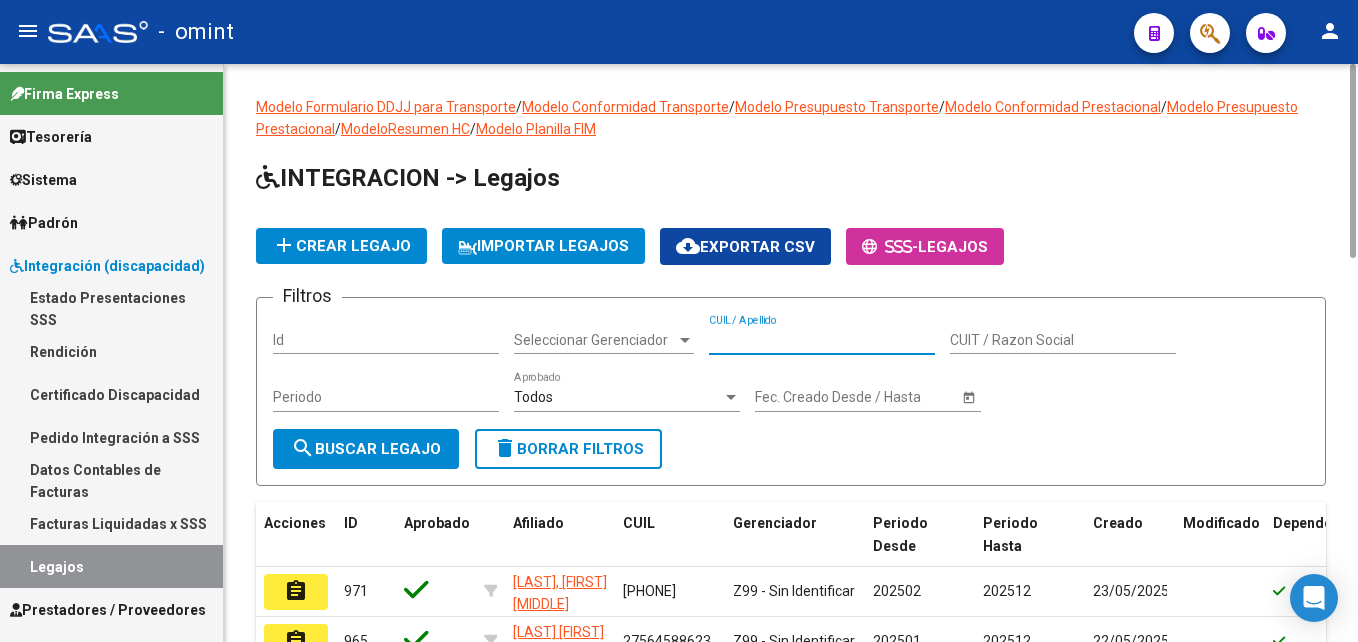 paste on "20581124202" 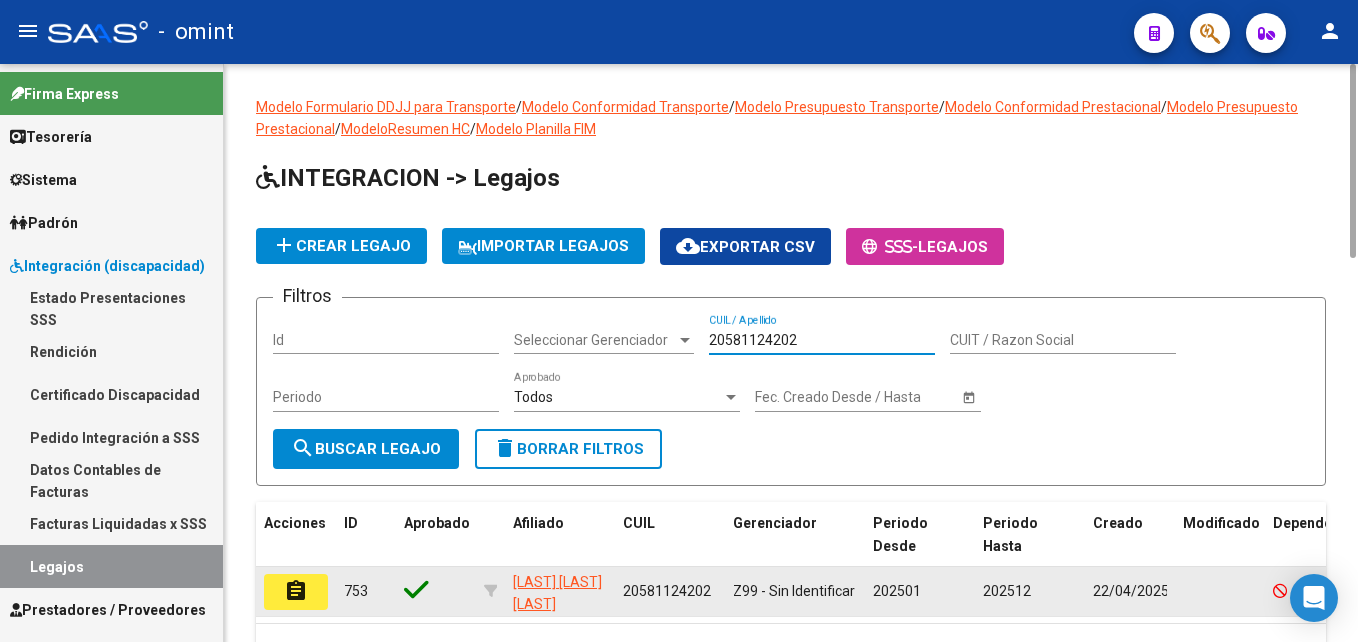 scroll, scrollTop: 111, scrollLeft: 0, axis: vertical 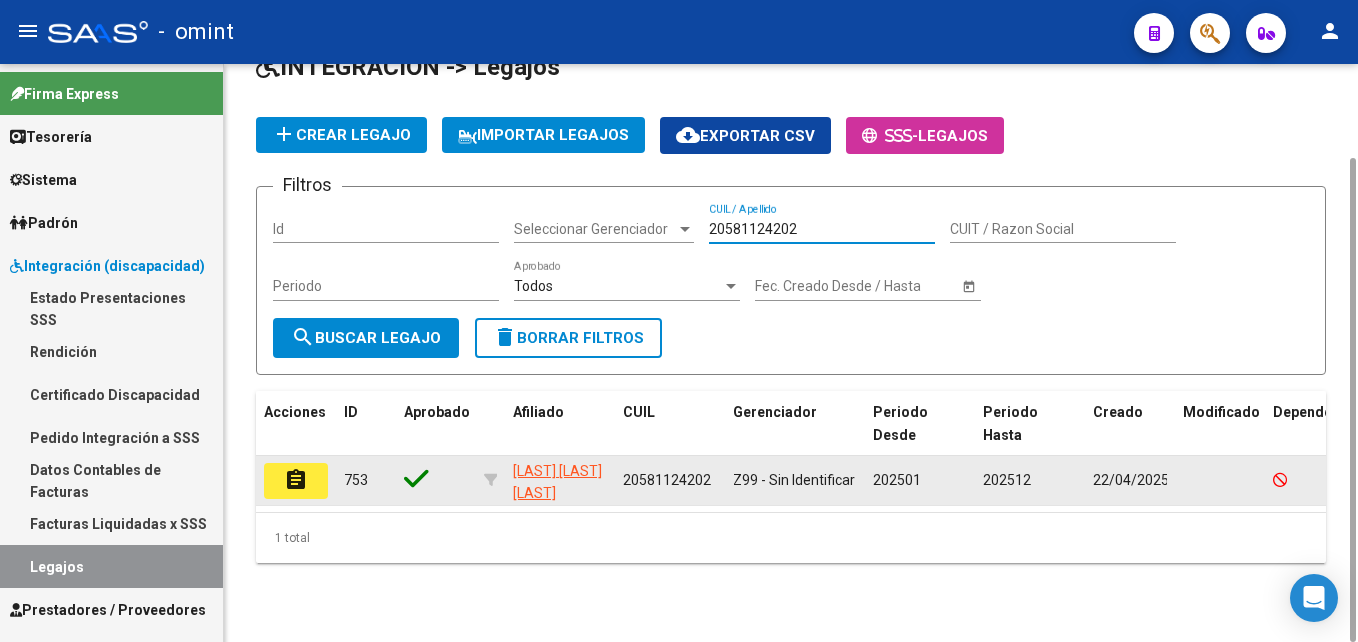 type on "20581124202" 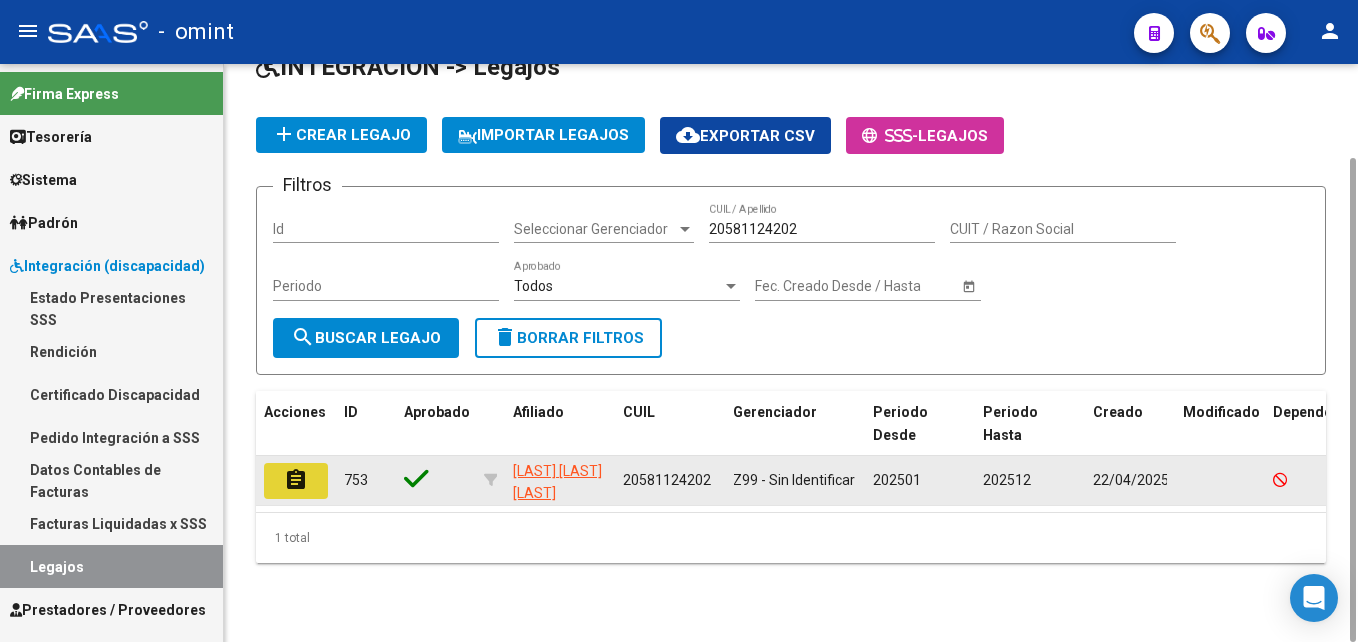 click on "assignment" 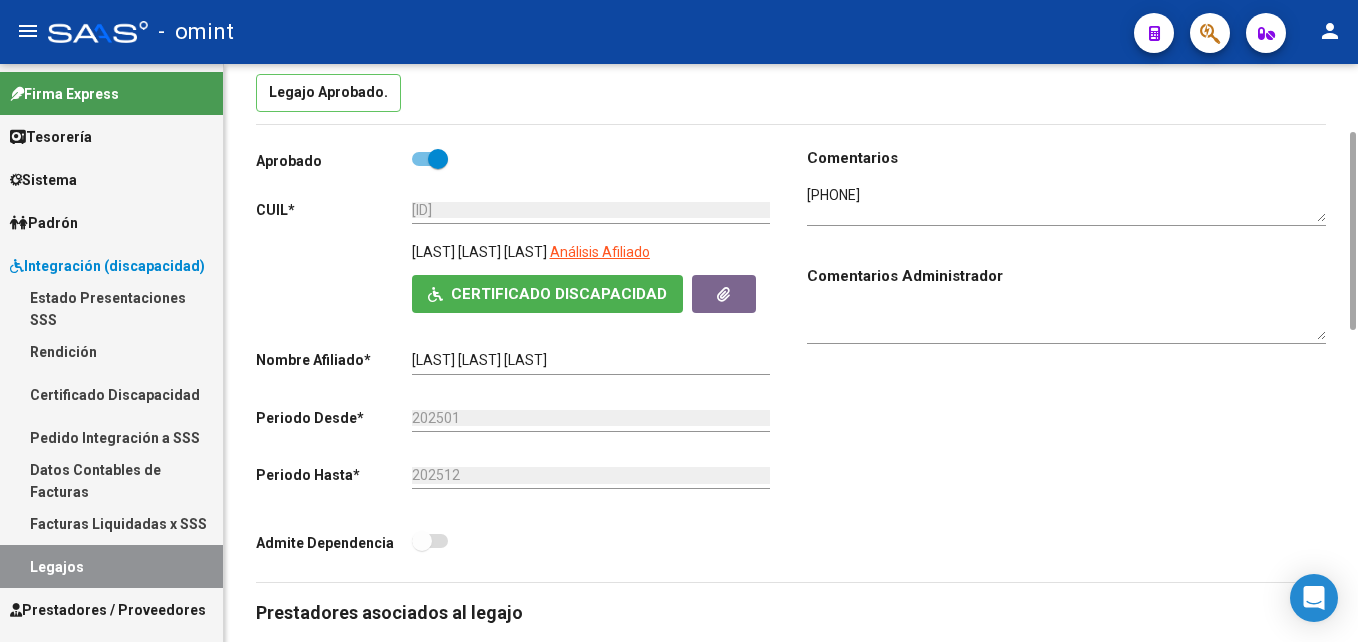 scroll, scrollTop: 600, scrollLeft: 0, axis: vertical 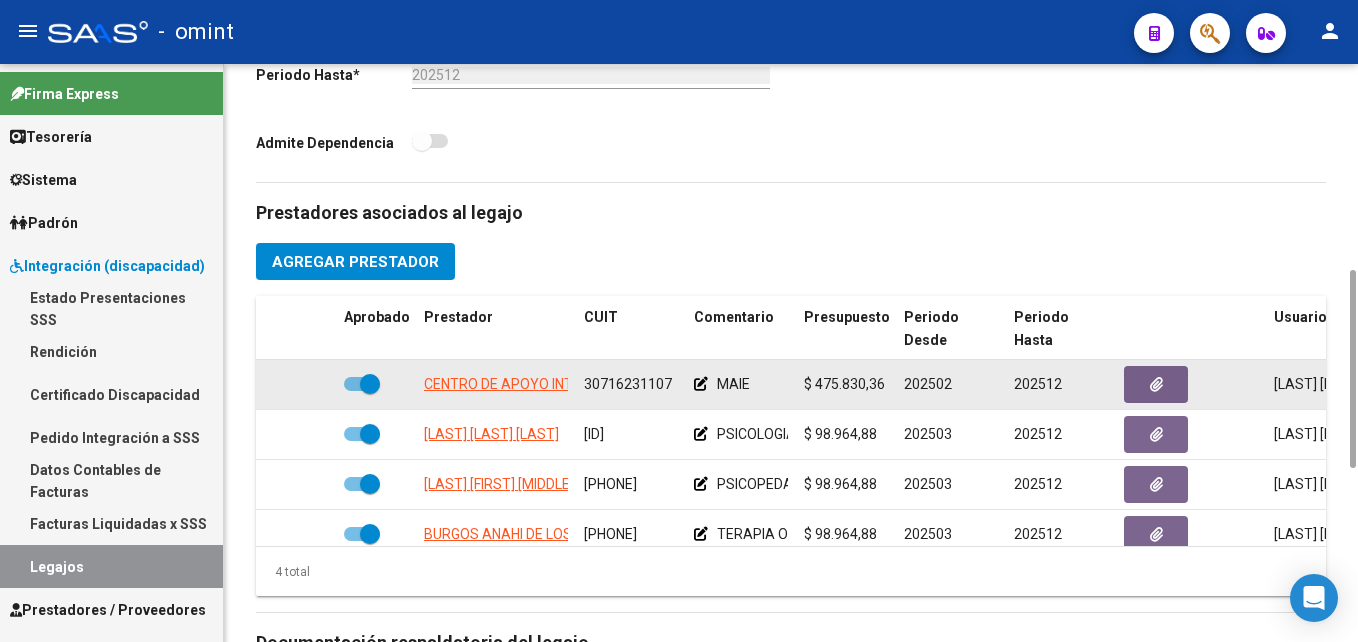 click on "30716231107" 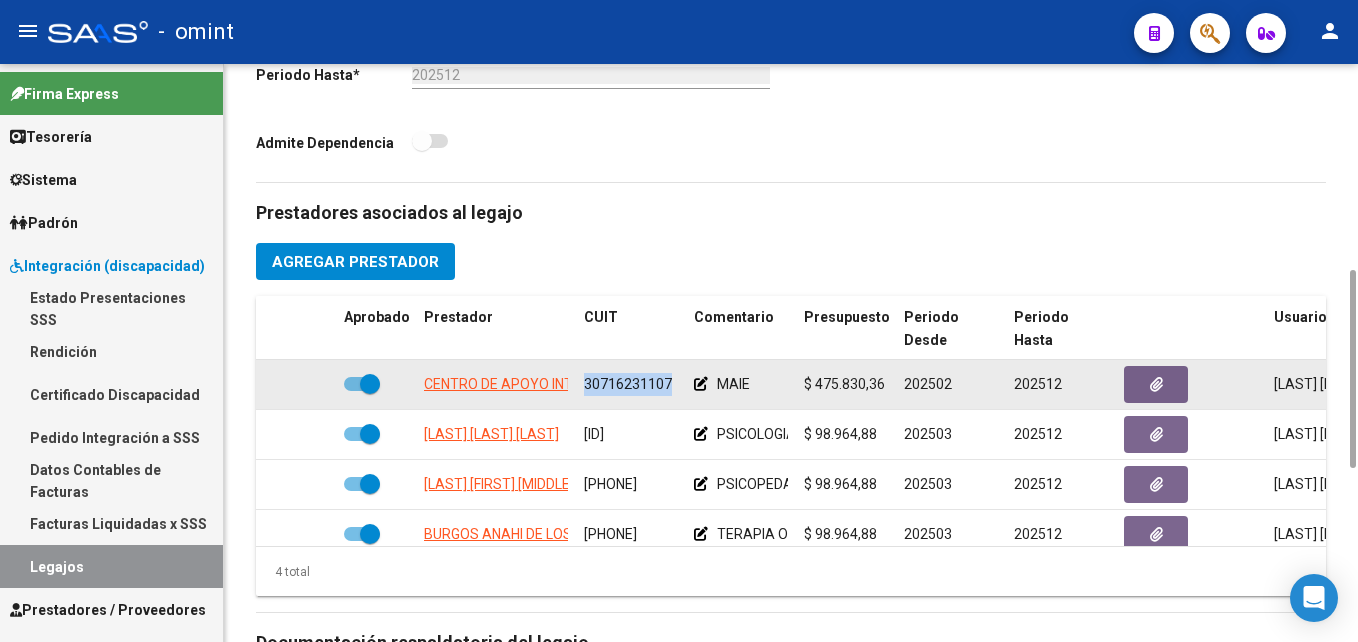 click on "30716231107" 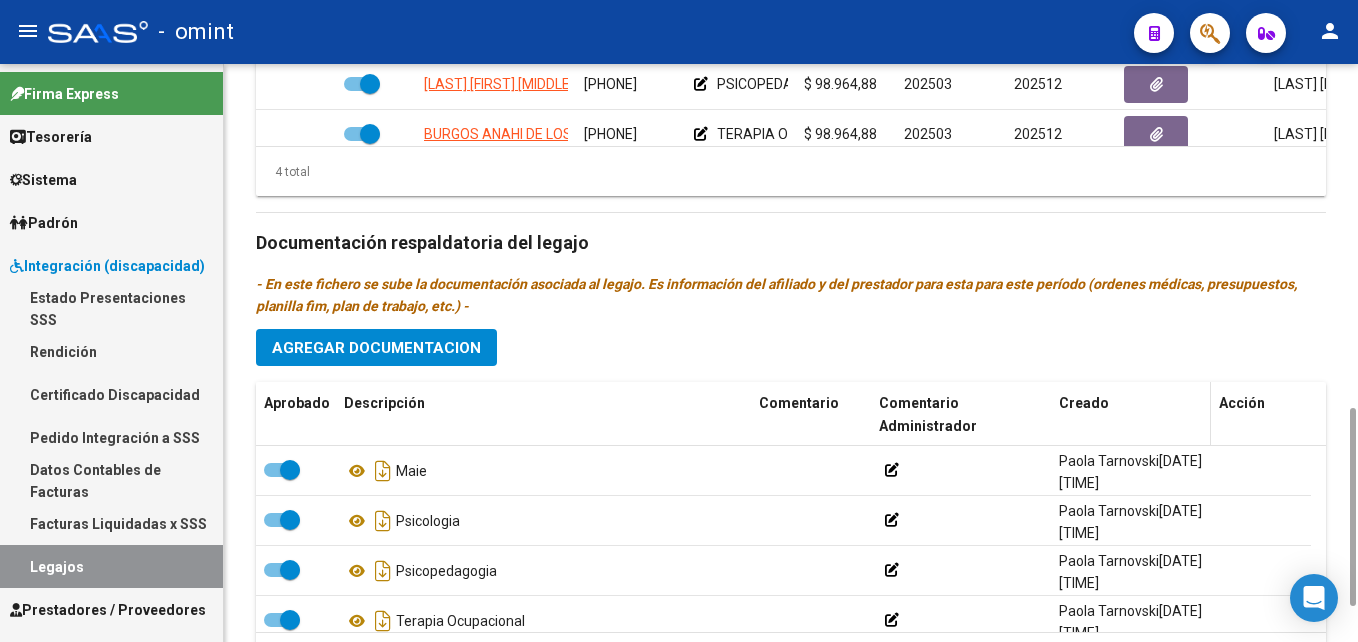 scroll, scrollTop: 1104, scrollLeft: 0, axis: vertical 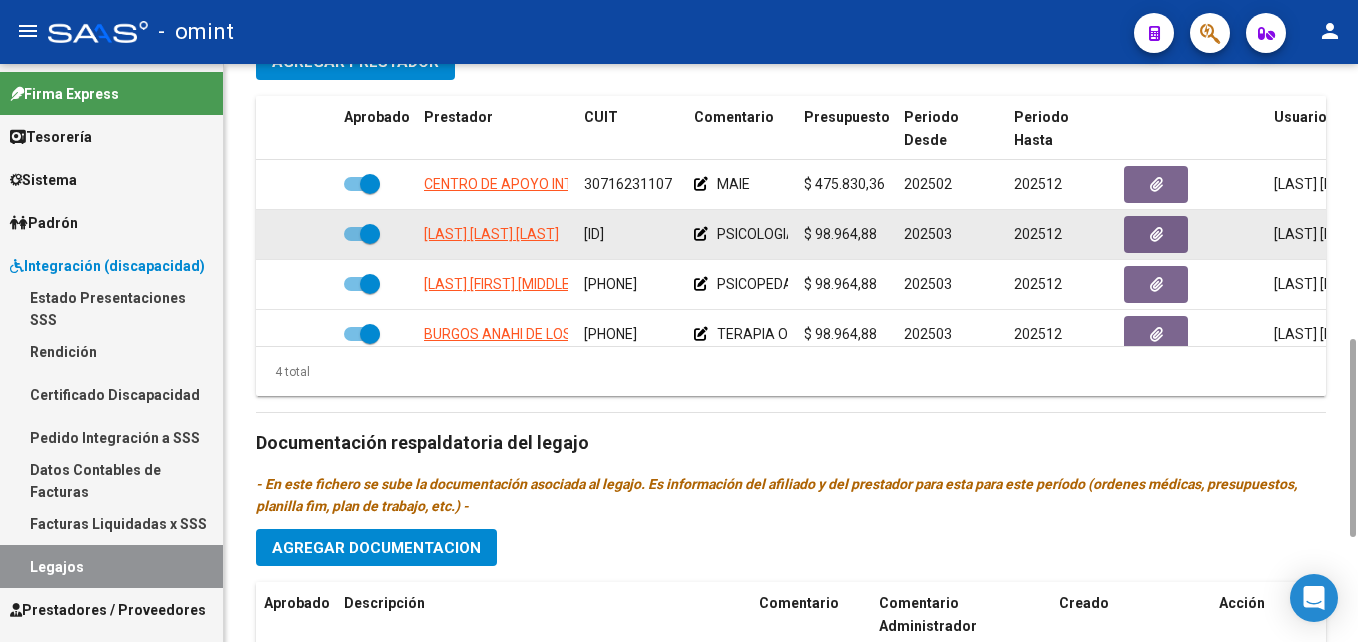 click on "23304404094" 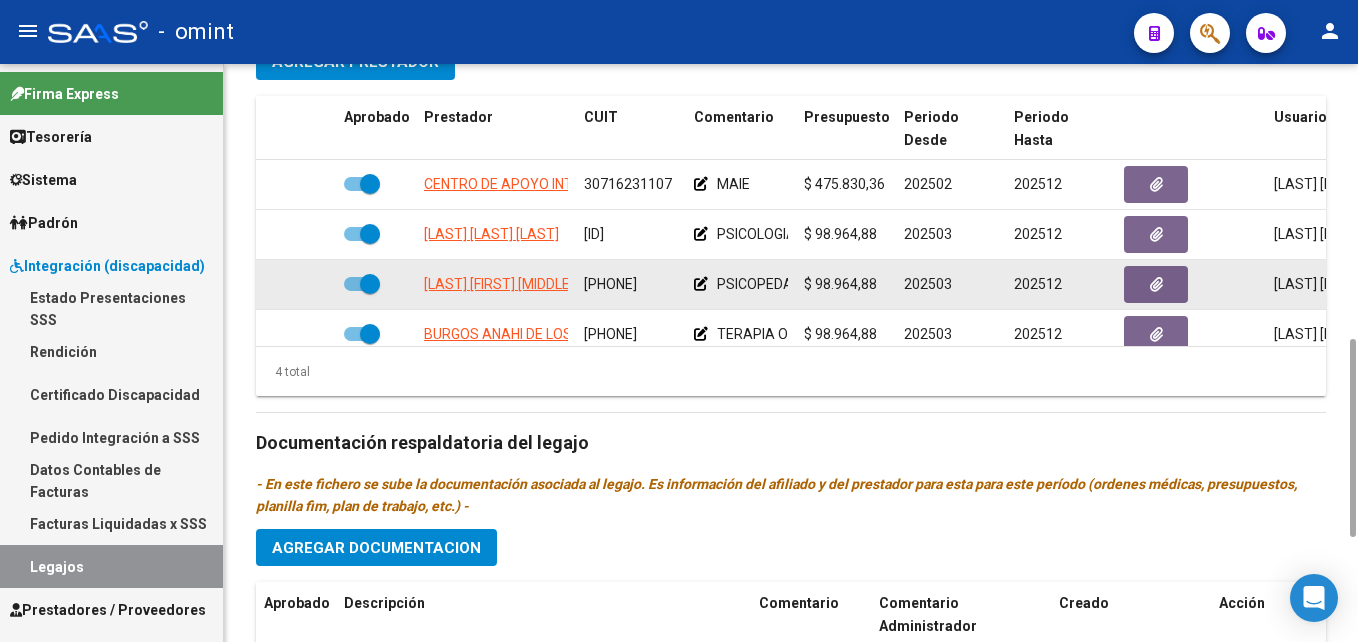 click on "27138049413" 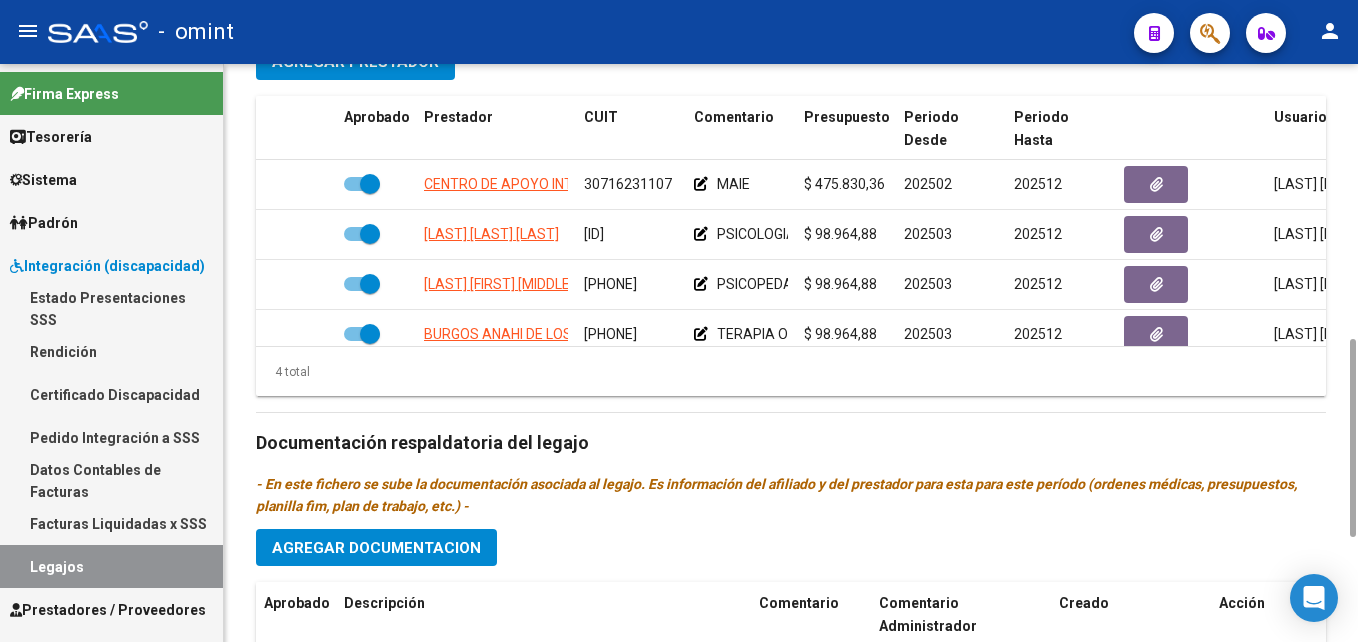 scroll, scrollTop: 35, scrollLeft: 0, axis: vertical 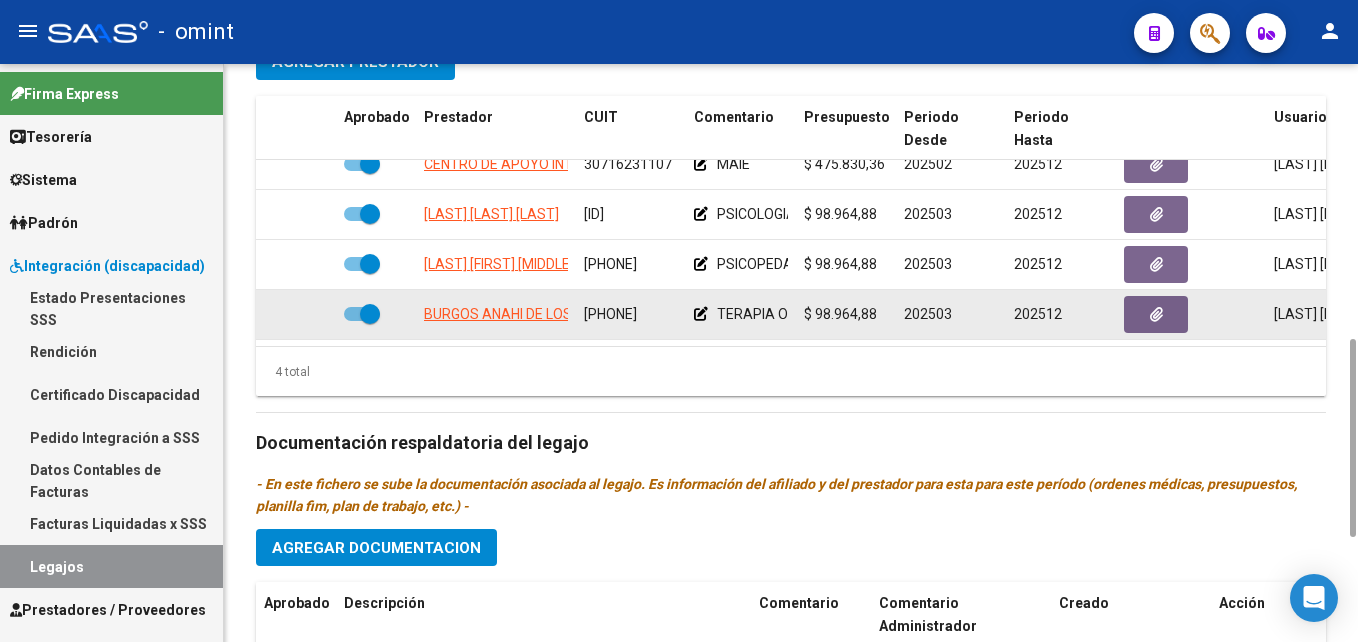 click on "27396704779" 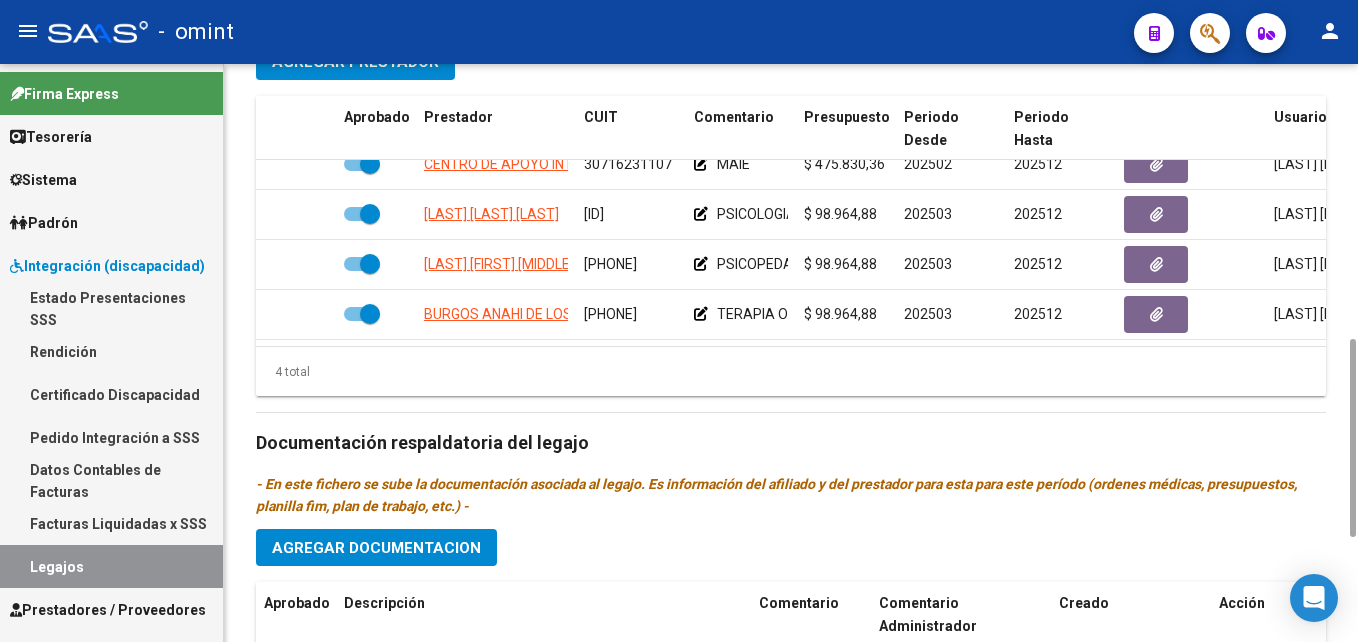 scroll, scrollTop: 1104, scrollLeft: 0, axis: vertical 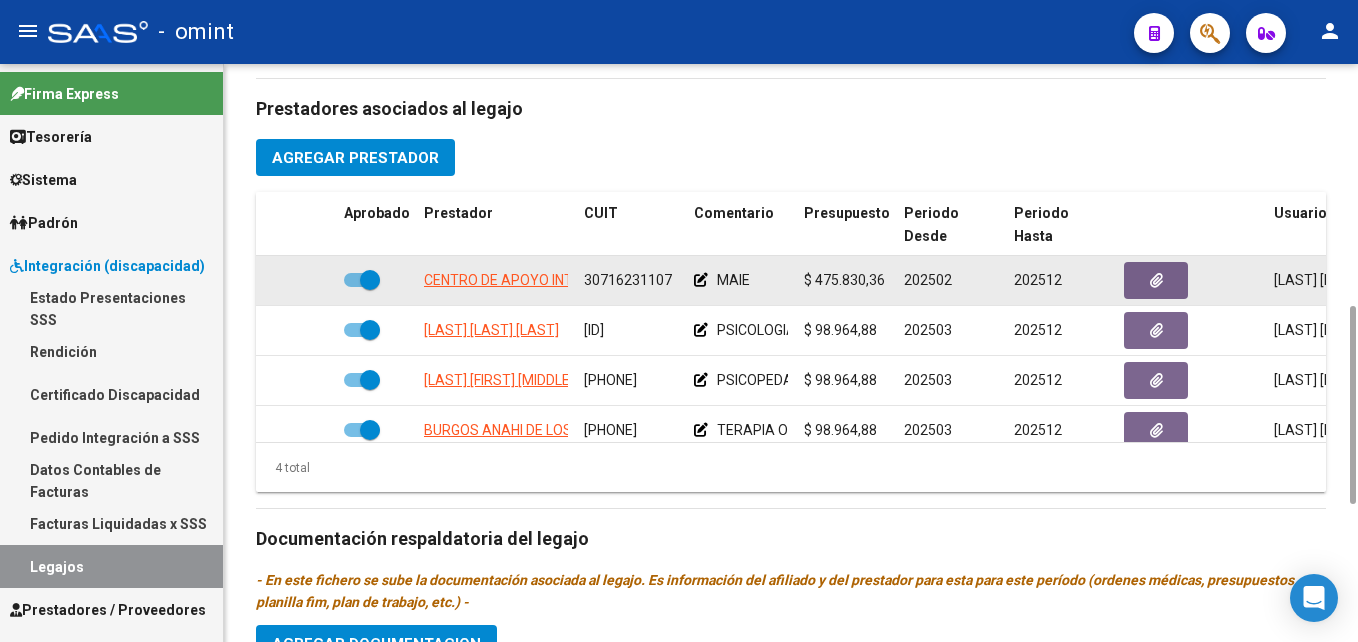 click on "30716231107" 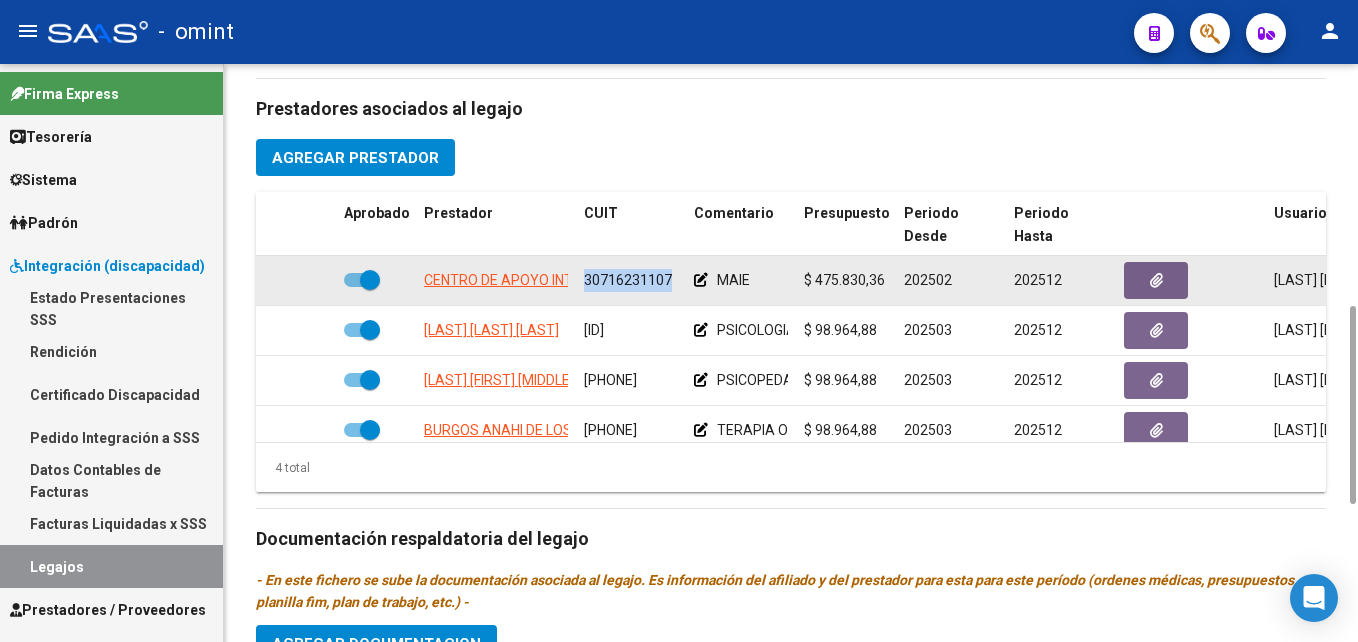 click on "30716231107" 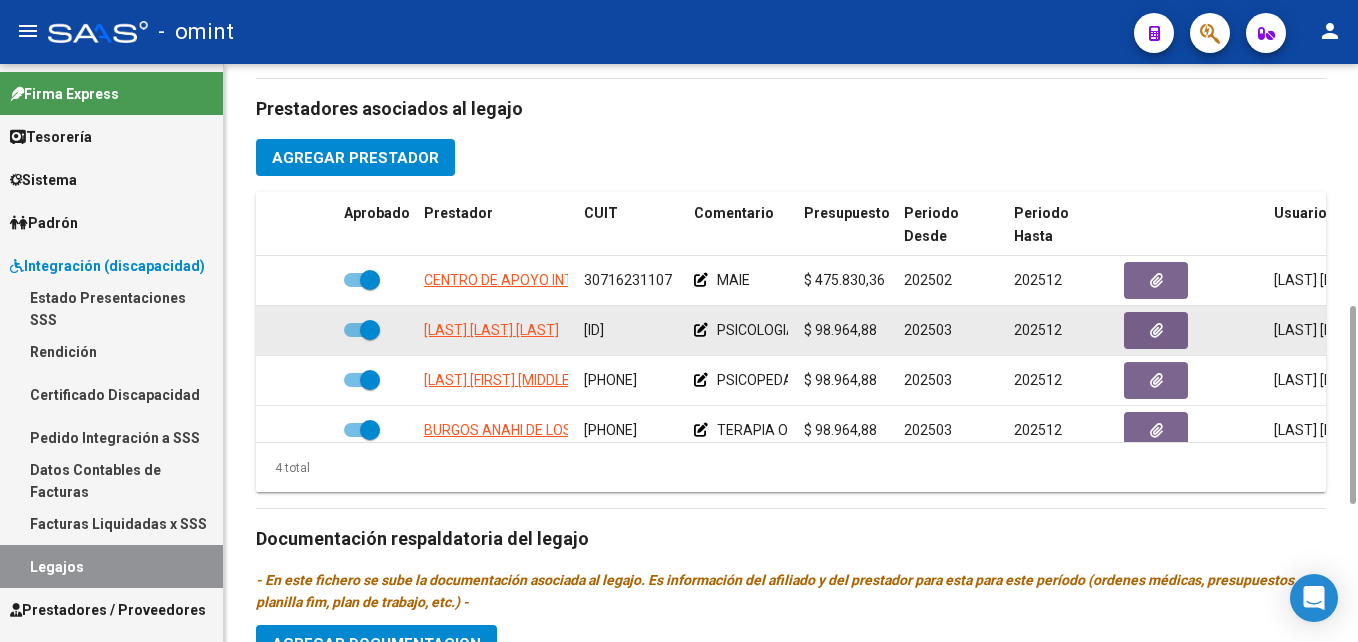 click on "23304404094" 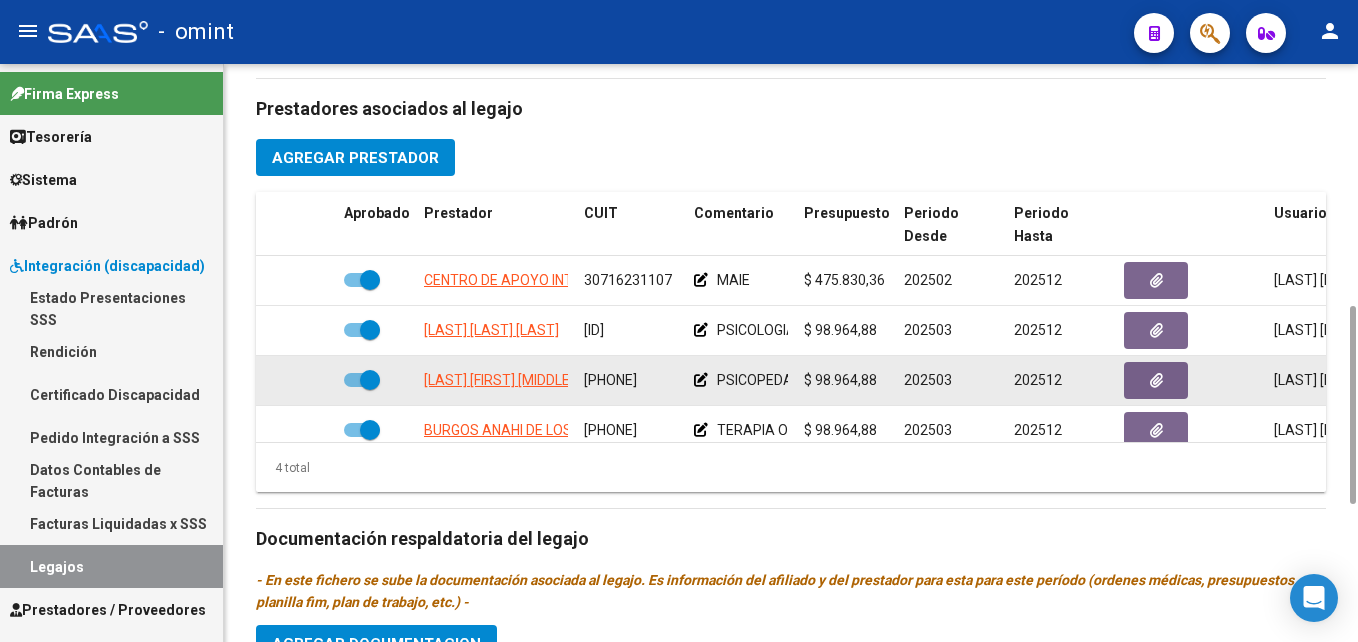 click on "27138049413" 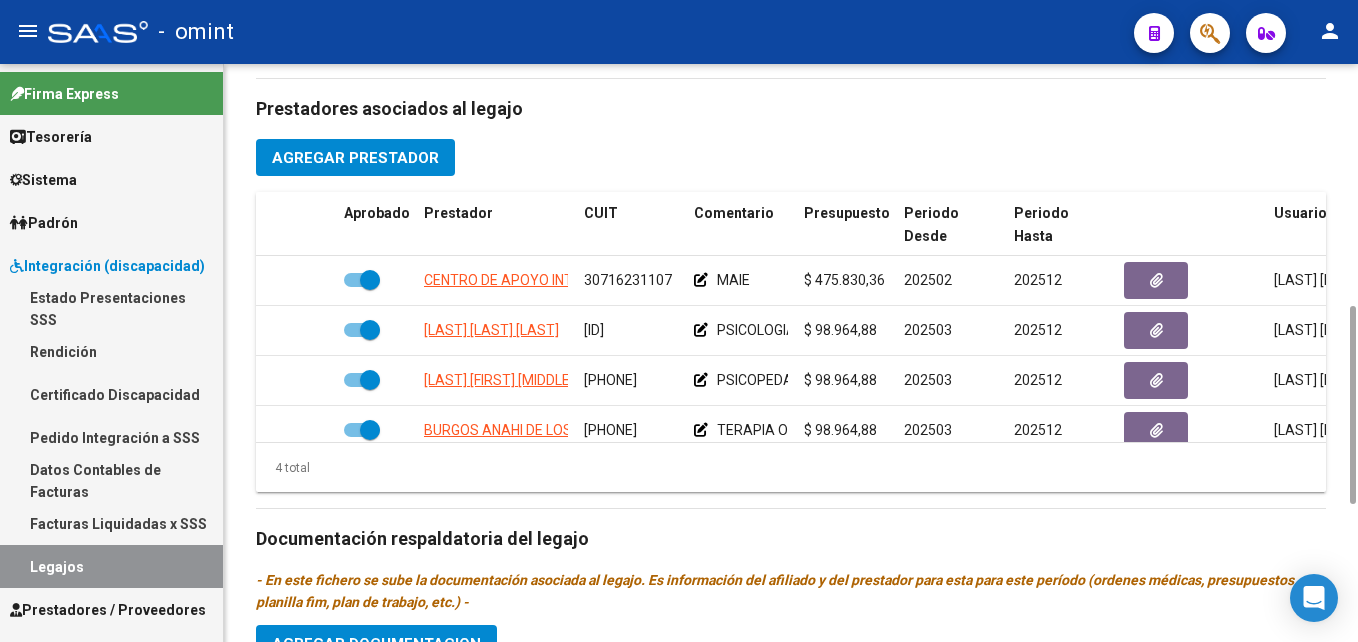 scroll, scrollTop: 35, scrollLeft: 0, axis: vertical 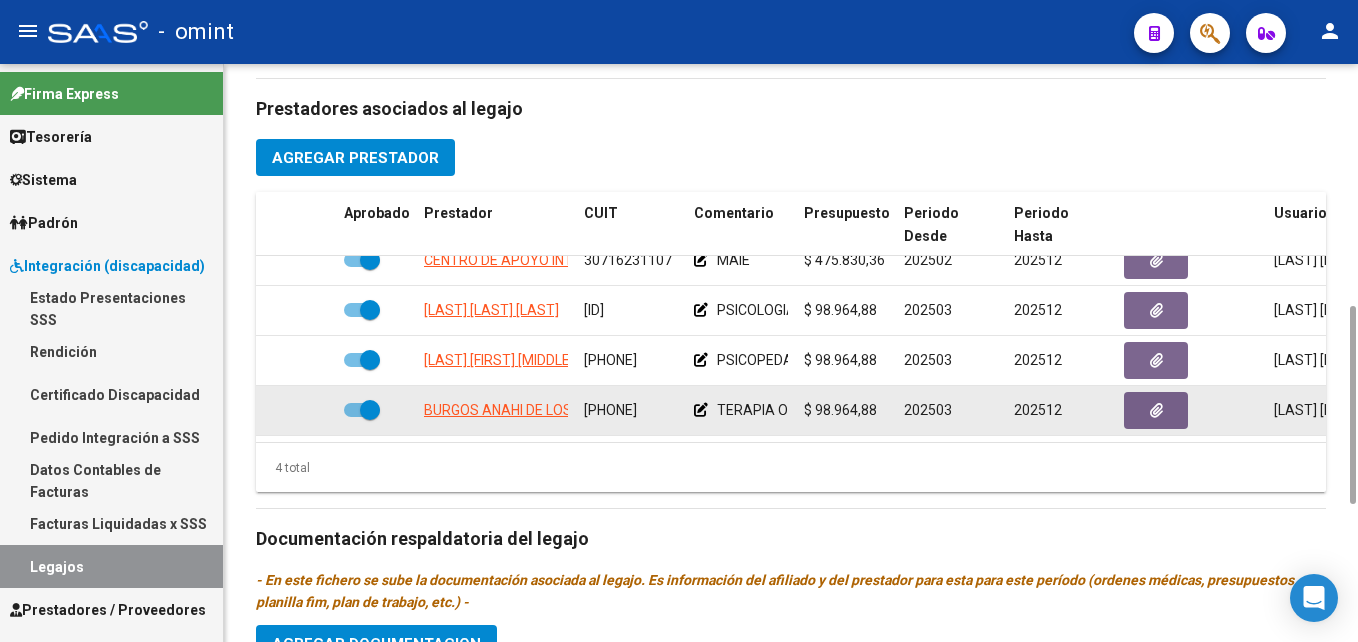 click on "27396704779" 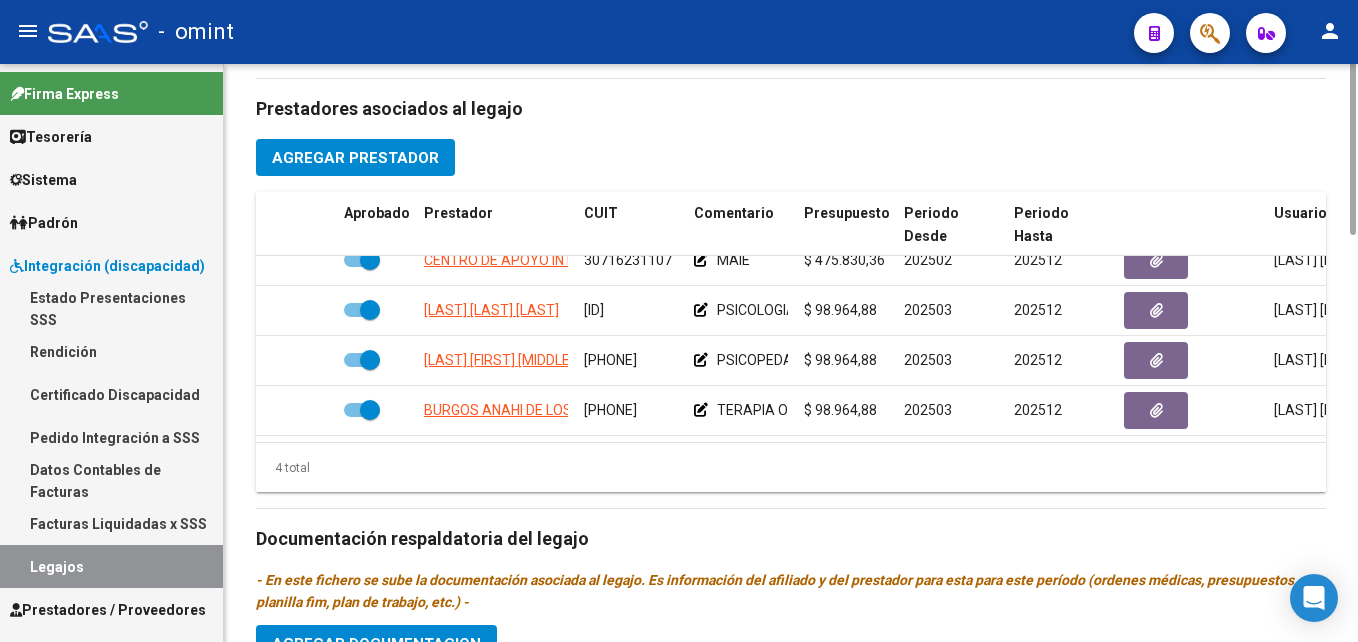 scroll, scrollTop: 0, scrollLeft: 0, axis: both 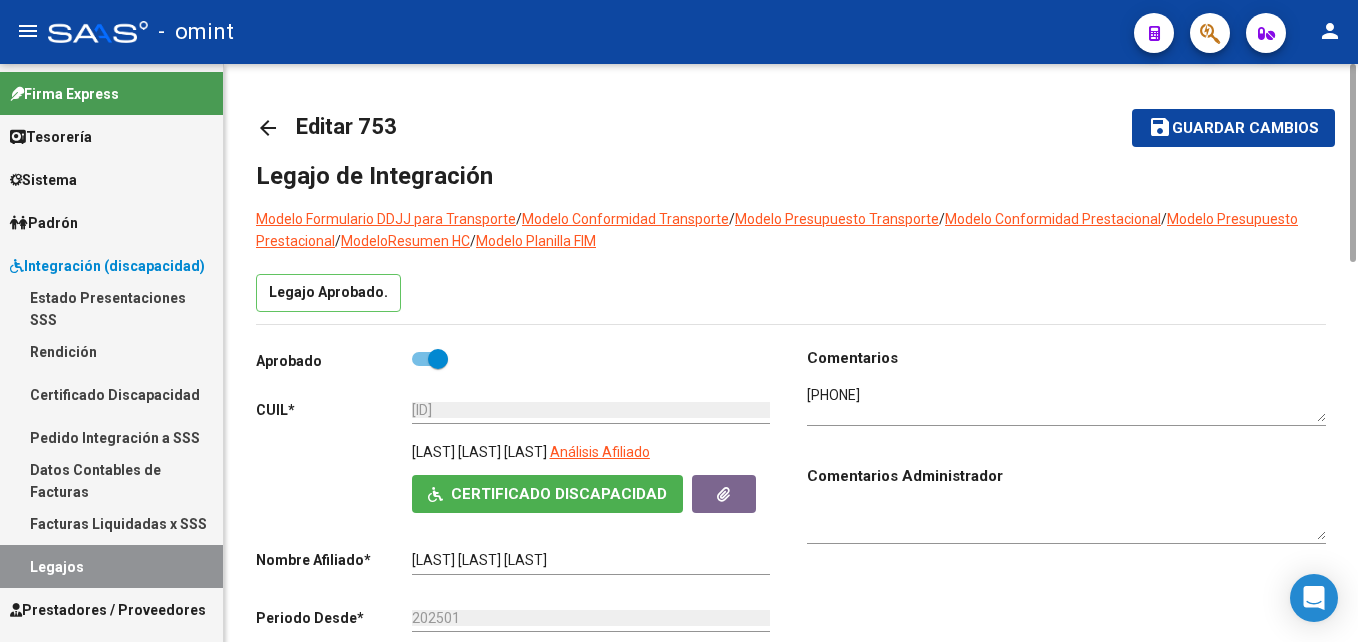 drag, startPoint x: 245, startPoint y: 124, endPoint x: 258, endPoint y: 124, distance: 13 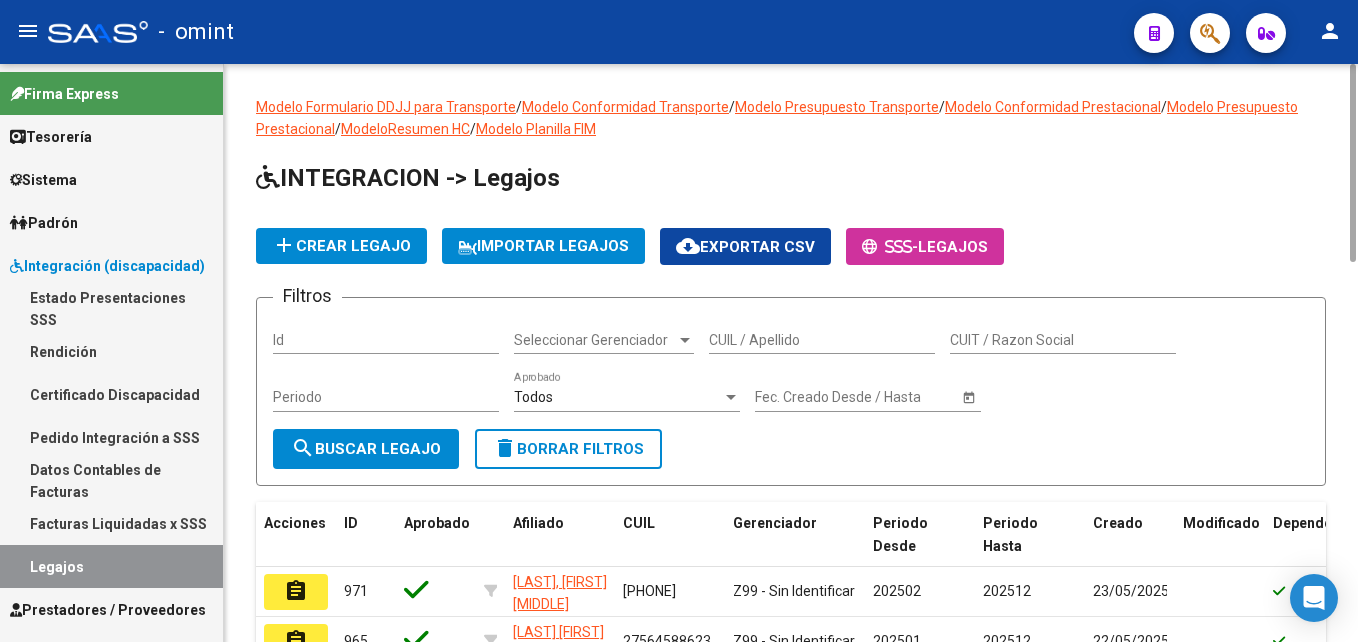 click on "CUIL / Apellido" 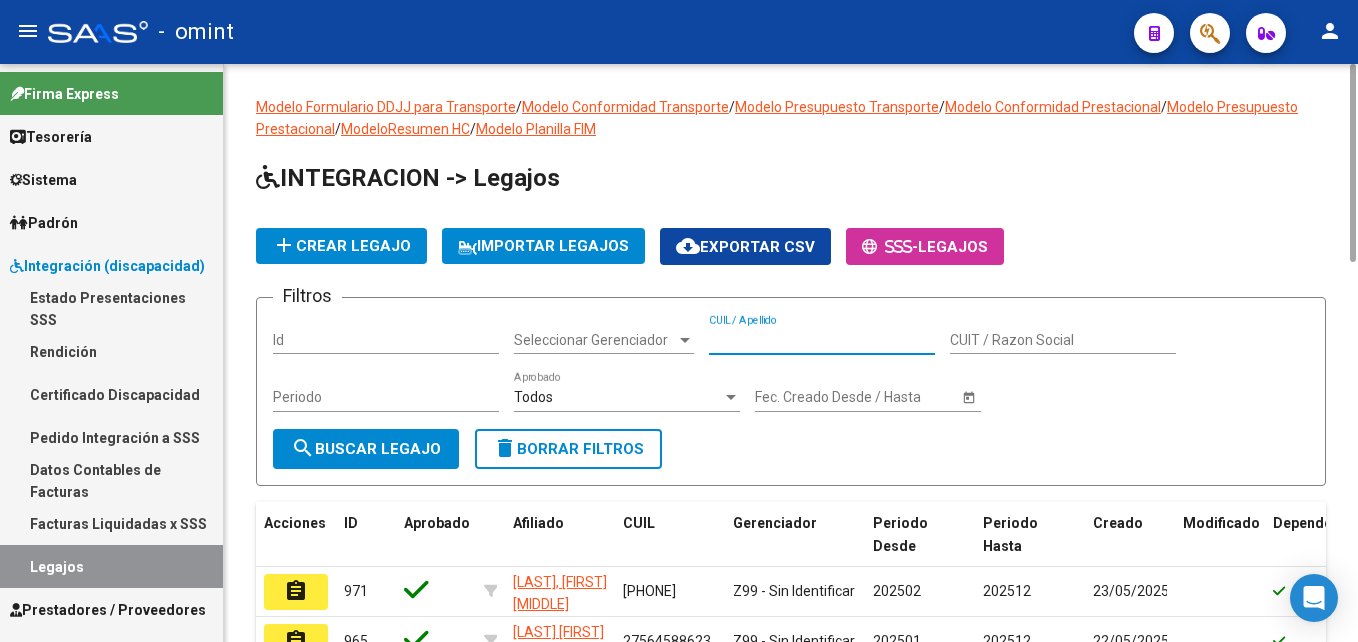 click on "CUIL / Apellido" 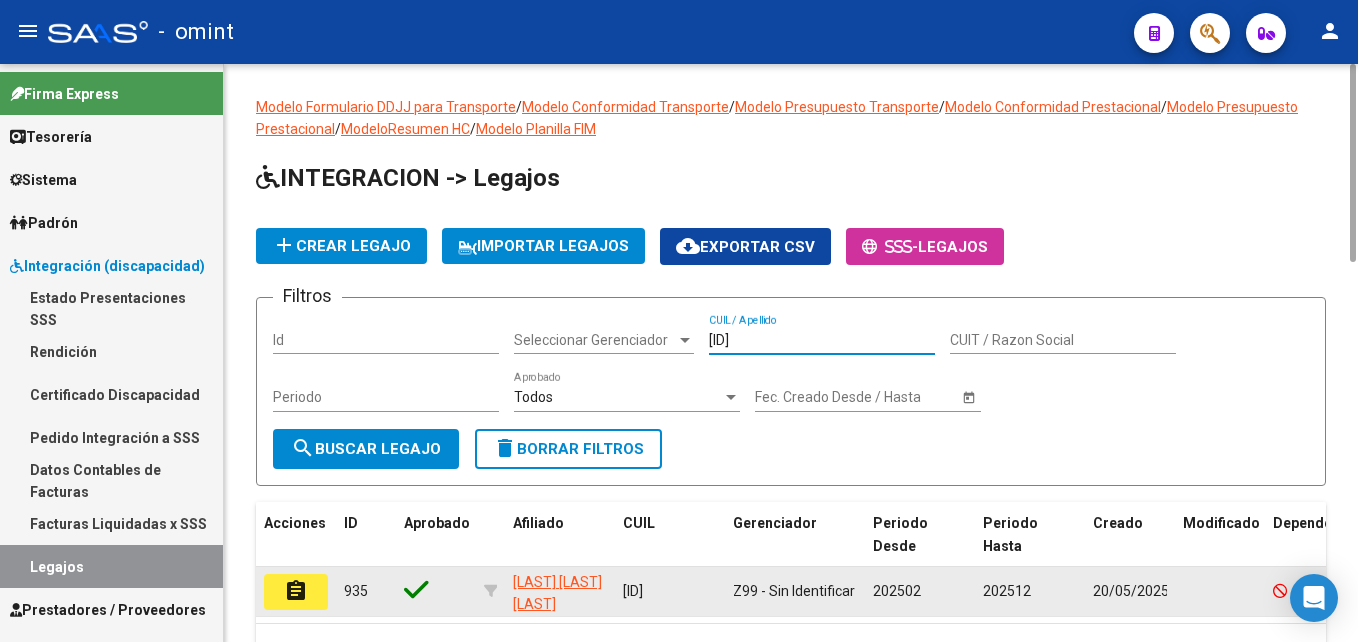 type on "23543521159" 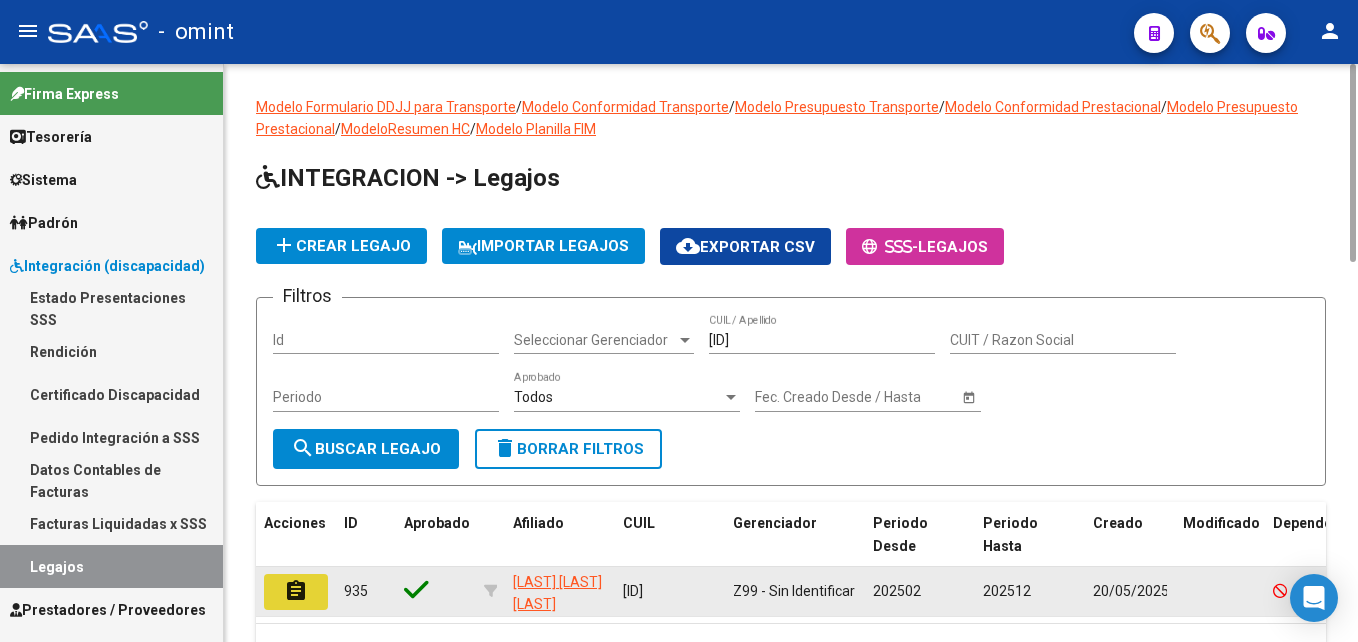 click on "assignment" 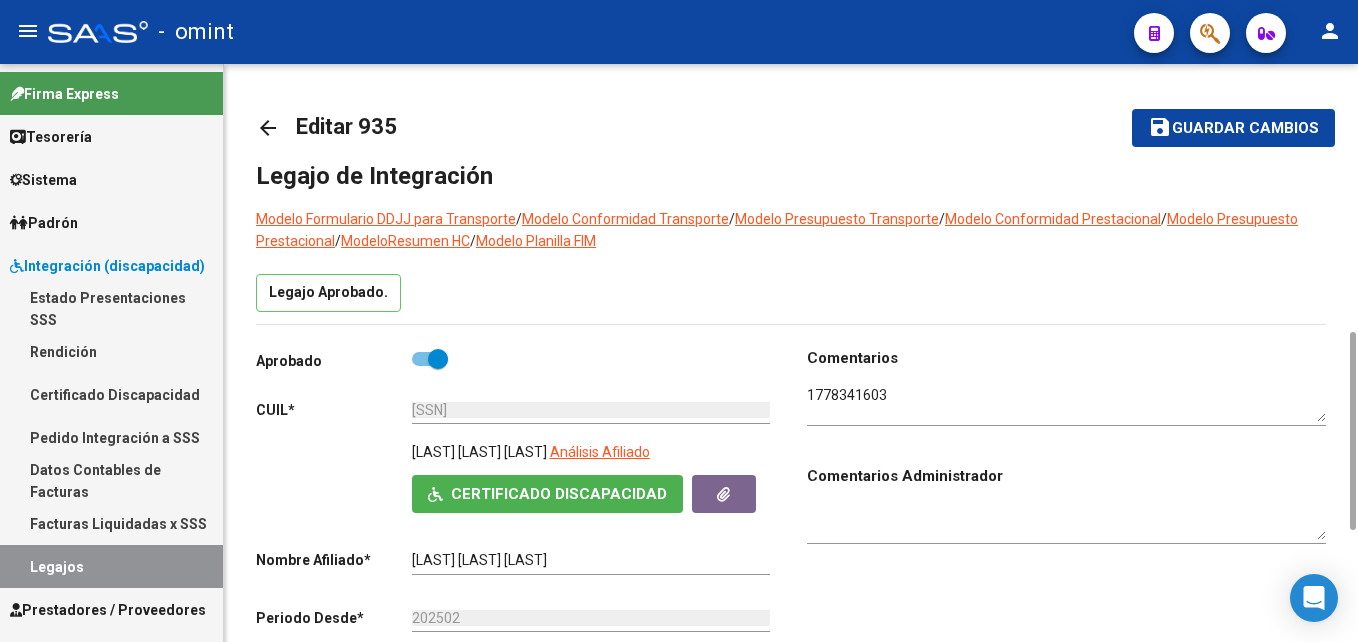 scroll, scrollTop: 600, scrollLeft: 0, axis: vertical 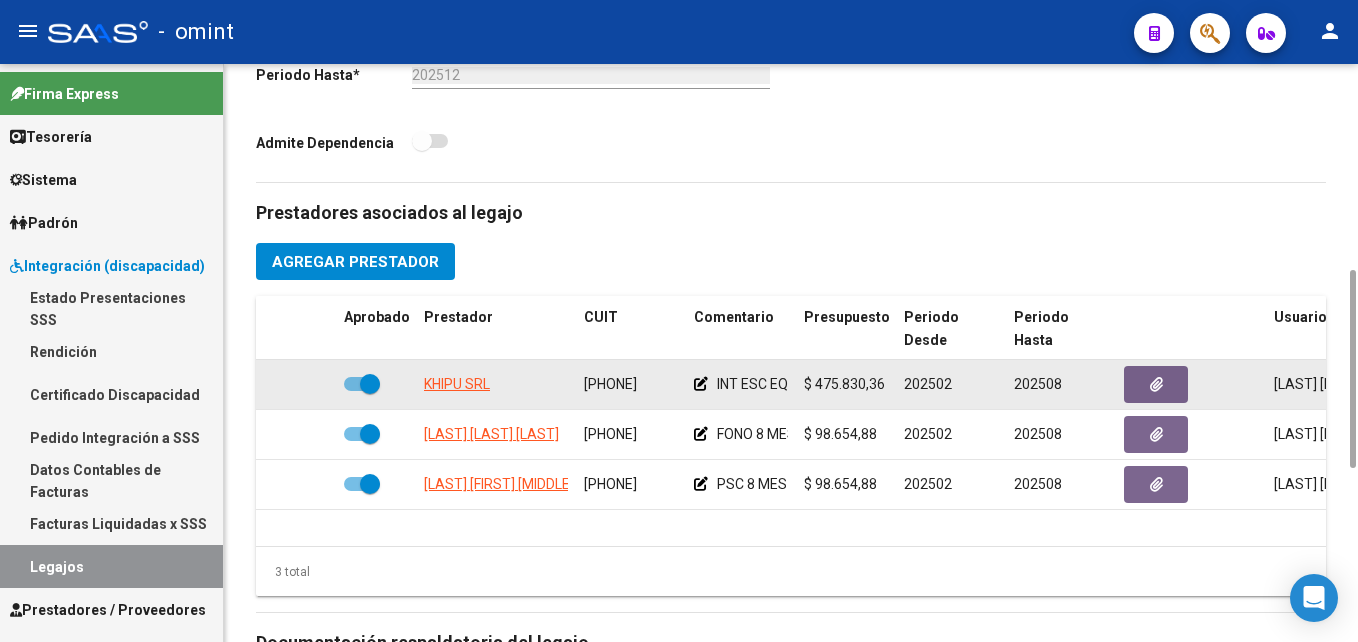 click on "33714827389" 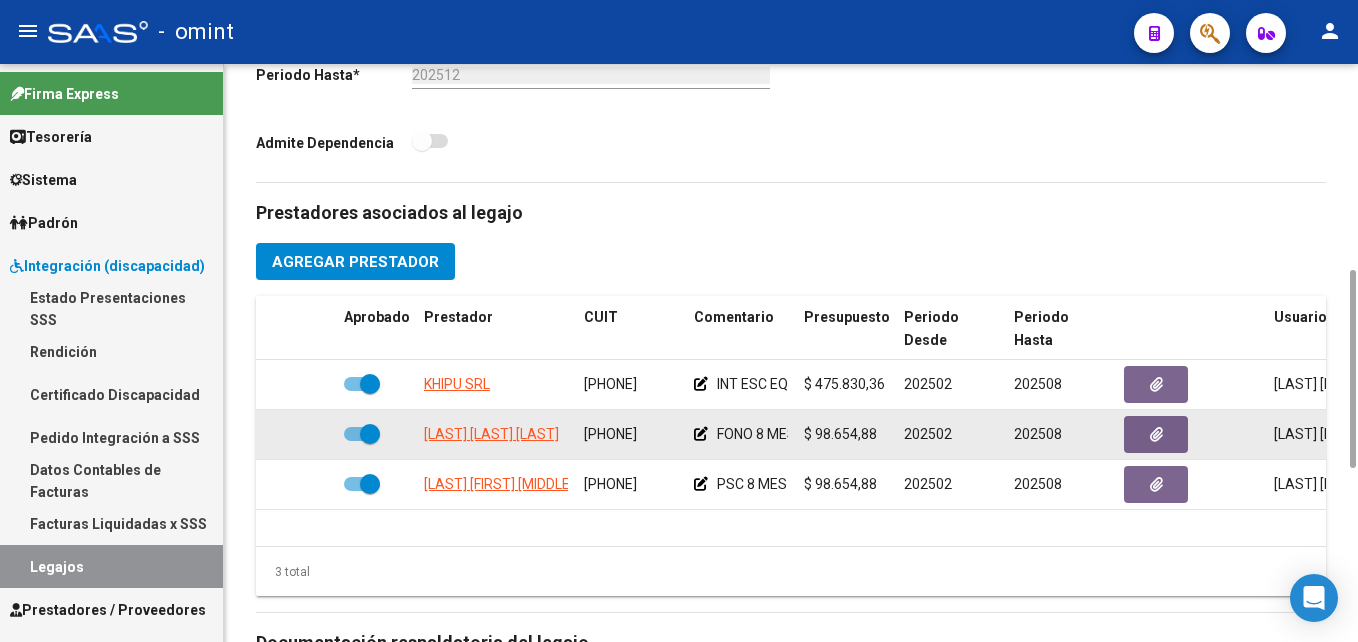 click on "27245385221" 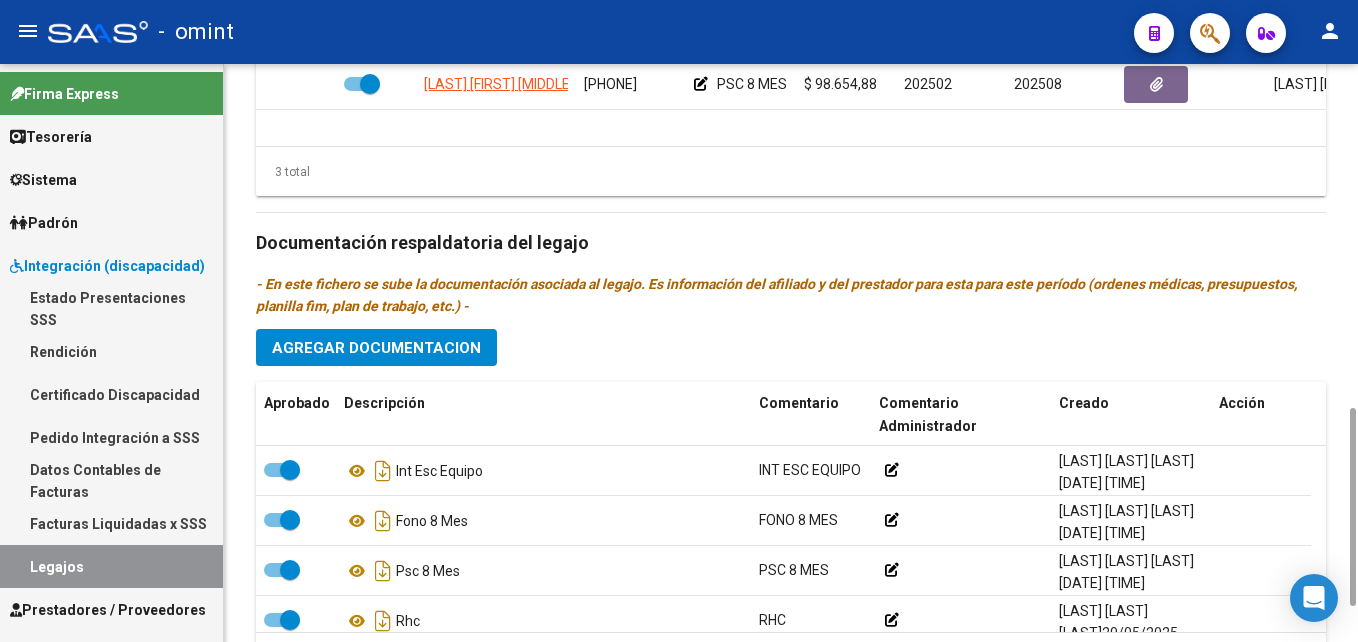 scroll, scrollTop: 800, scrollLeft: 0, axis: vertical 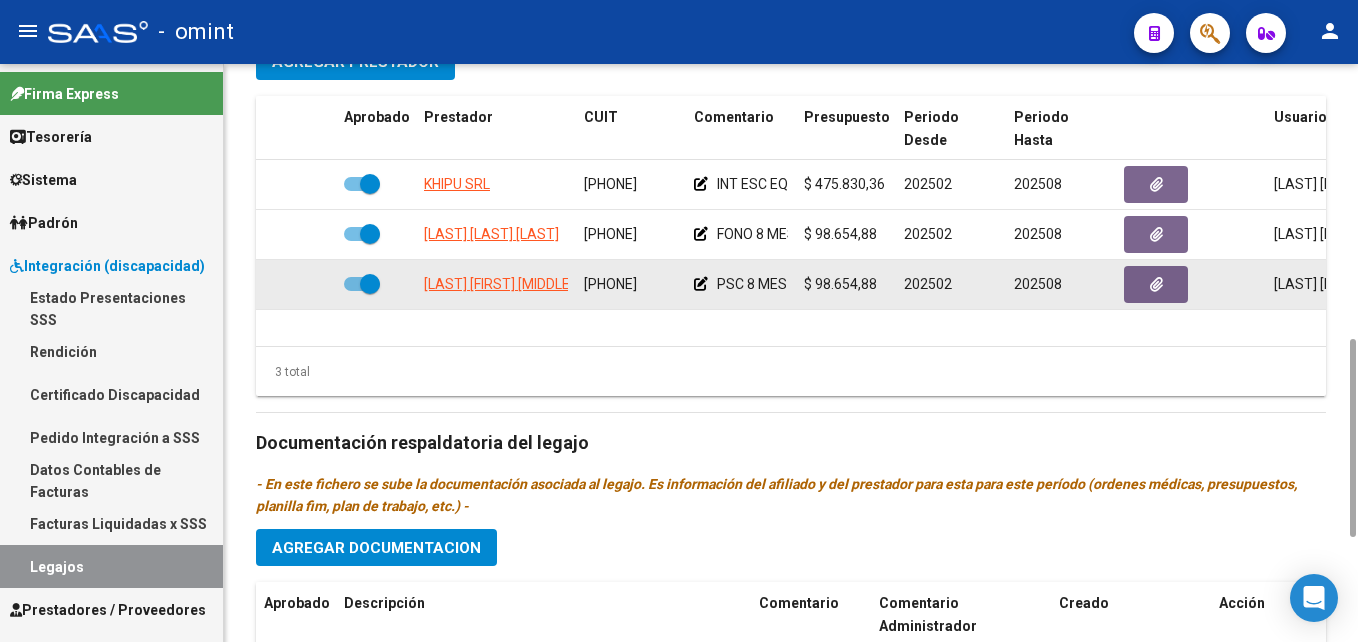 click on "27186221740" 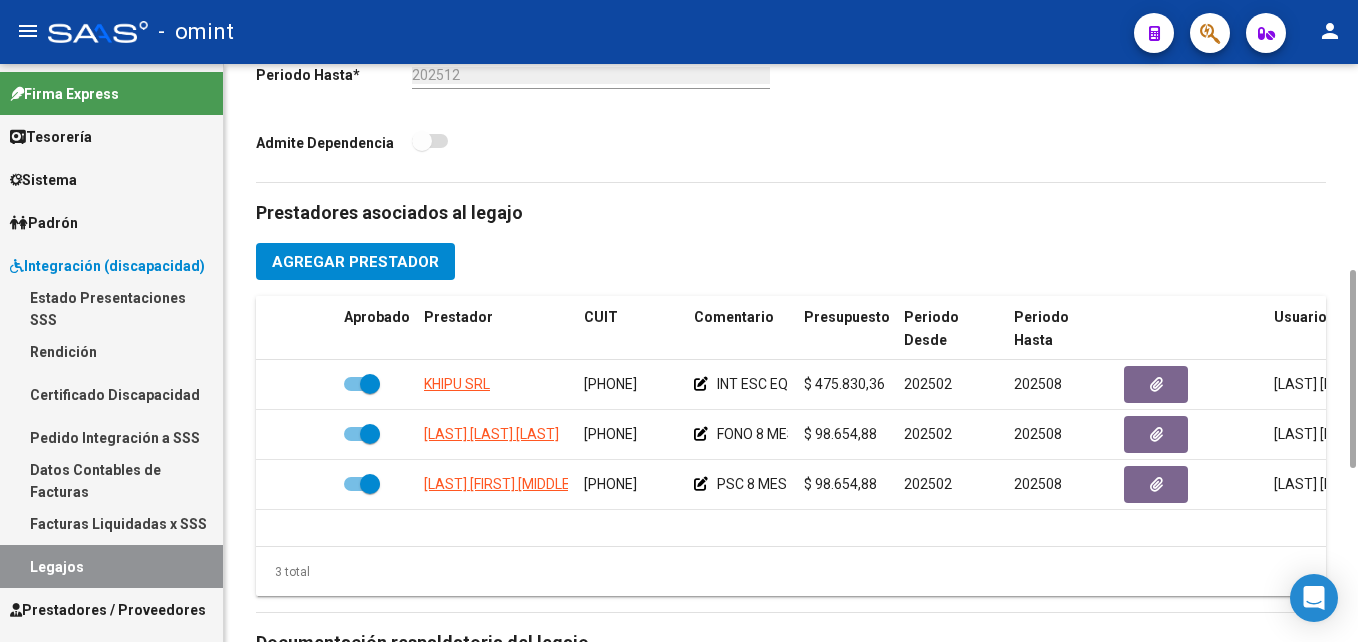 scroll, scrollTop: 400, scrollLeft: 0, axis: vertical 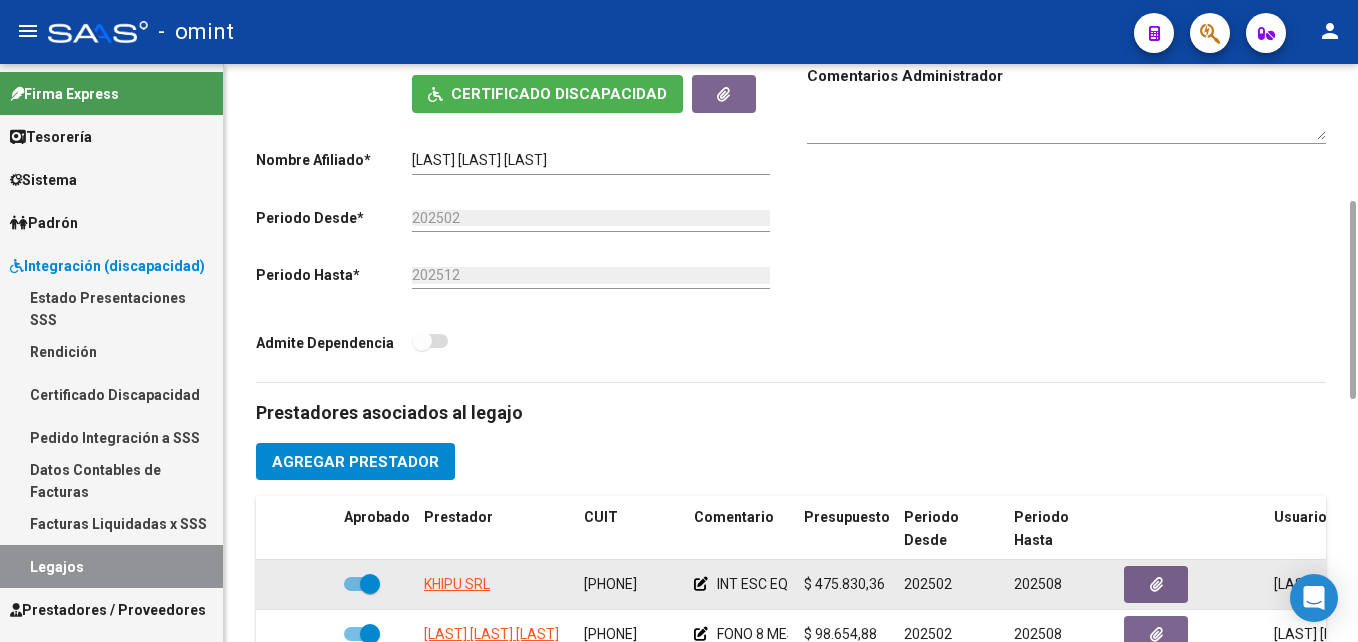 click on "33714827389" 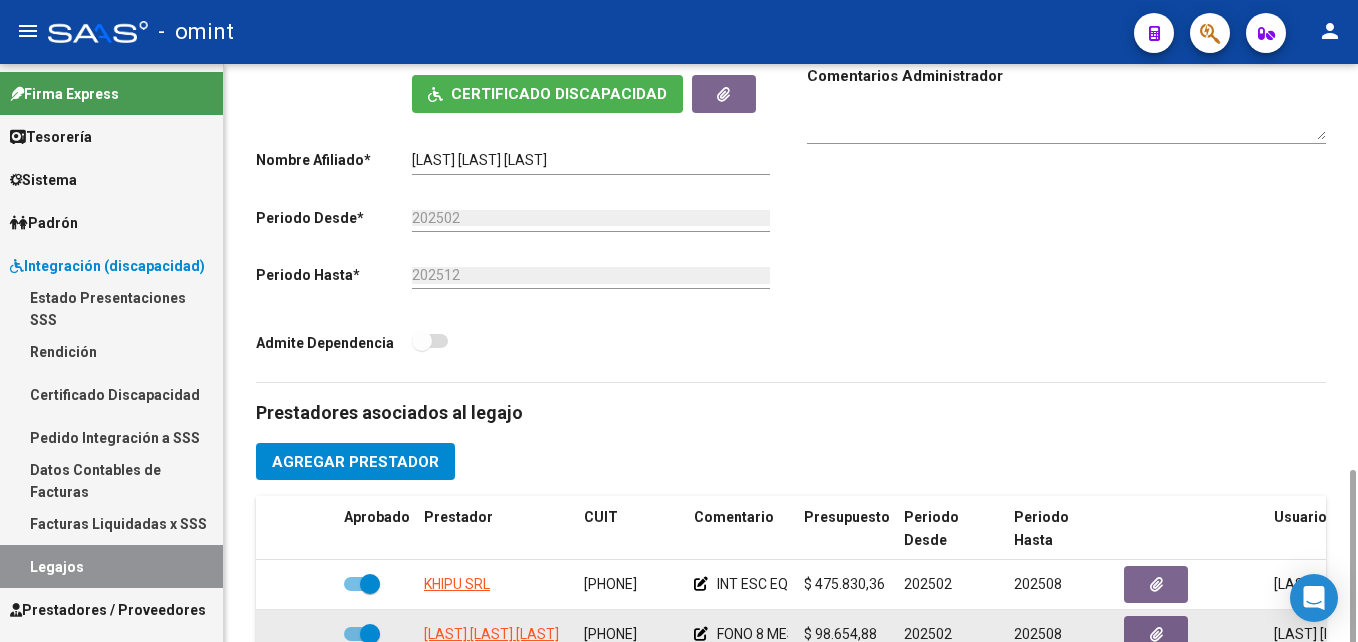 scroll, scrollTop: 800, scrollLeft: 0, axis: vertical 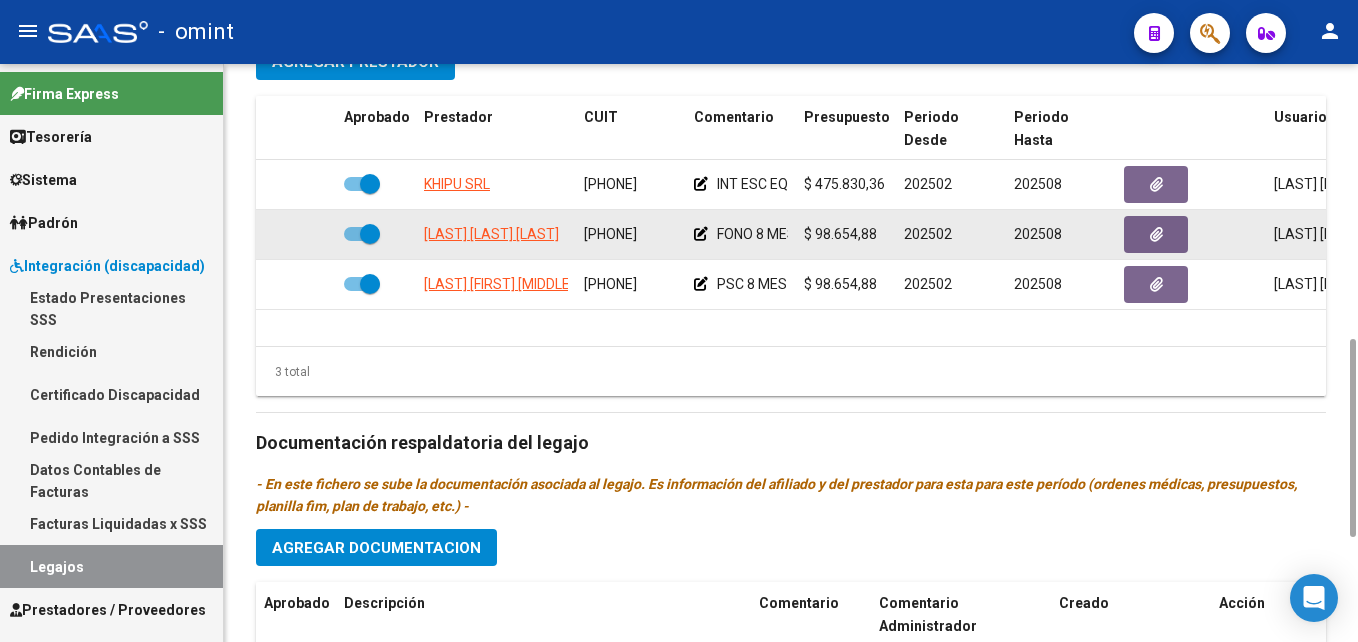 click on "27245385221" 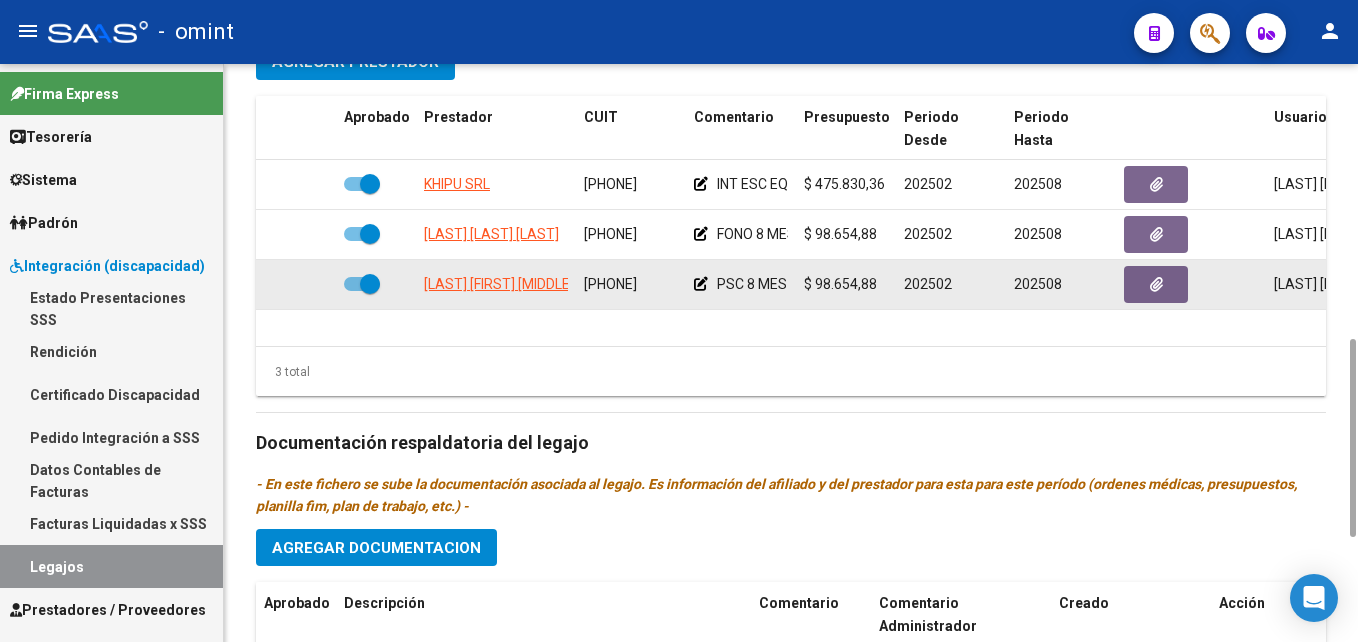 click on "27186221740" 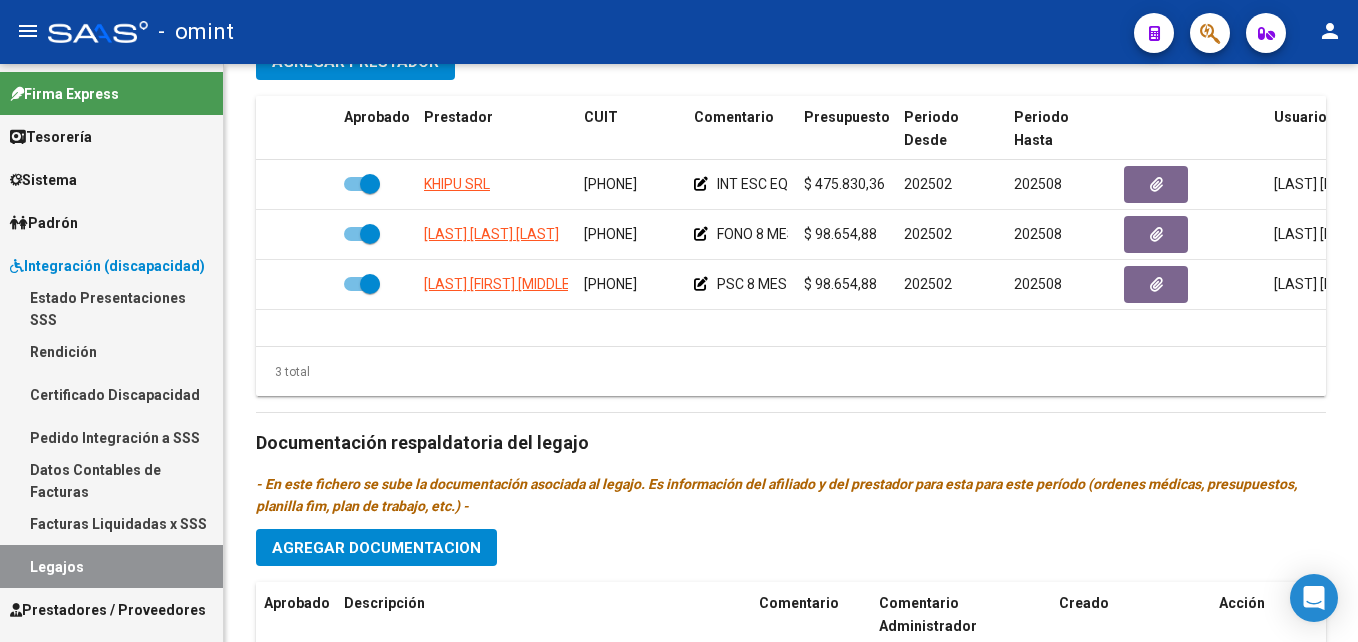 scroll, scrollTop: 200, scrollLeft: 0, axis: vertical 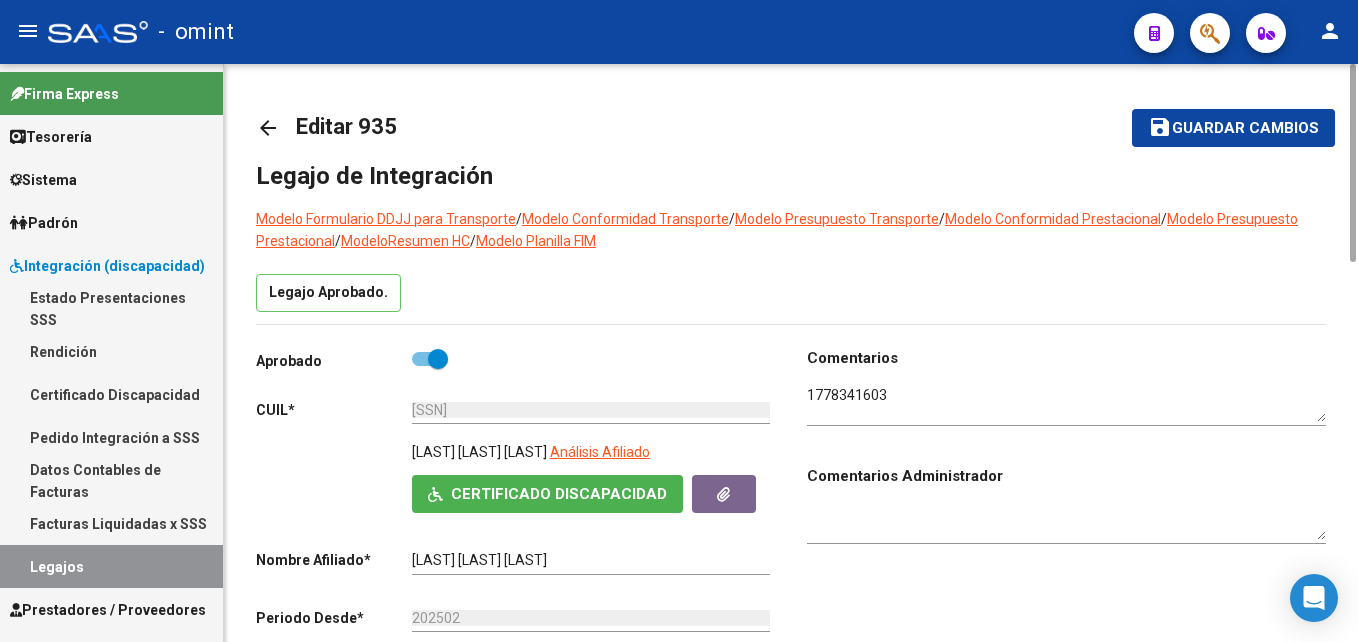 click on "arrow_back Editar 935    save Guardar cambios Legajo de Integración Modelo Formulario DDJJ para Transporte  /  Modelo Conformidad Transporte  /  Modelo Presupuesto Transporte  /  Modelo Conformidad Prestacional  /  Modelo Presupuesto Prestacional  /  ModeloResumen HC  /  Modelo Planilla FIM  Legajo Aprobado.  Aprobado   CUIL  *   23-54352115-9 Ingresar CUIL  JACOD DANTE     Análisis Afiliado    Certificado Discapacidad     ARCA Padrón Nombre Afiliado  *   JACOD DANTE Ingresar el nombre  Periodo Desde  *   202502 Ej: 202203  Periodo Hasta  *   202512 Ej: 202212  Admite Dependencia   Comentarios                                  Comentarios Administrador  Prestadores asociados al legajo Agregar Prestador Aprobado Prestador CUIT Comentario Presupuesto Periodo Desde Periodo Hasta Usuario Admite Dependencia   KHIPU SRL 33714827389     INT ESC EQUIPO  $ 475.830,36  202502 202508 Analia Marandino   20/05/2025      RACCO SUSANA BEATRIZ 27245385221     FONO 8 MES   $ 98.654,88  202502 202508" 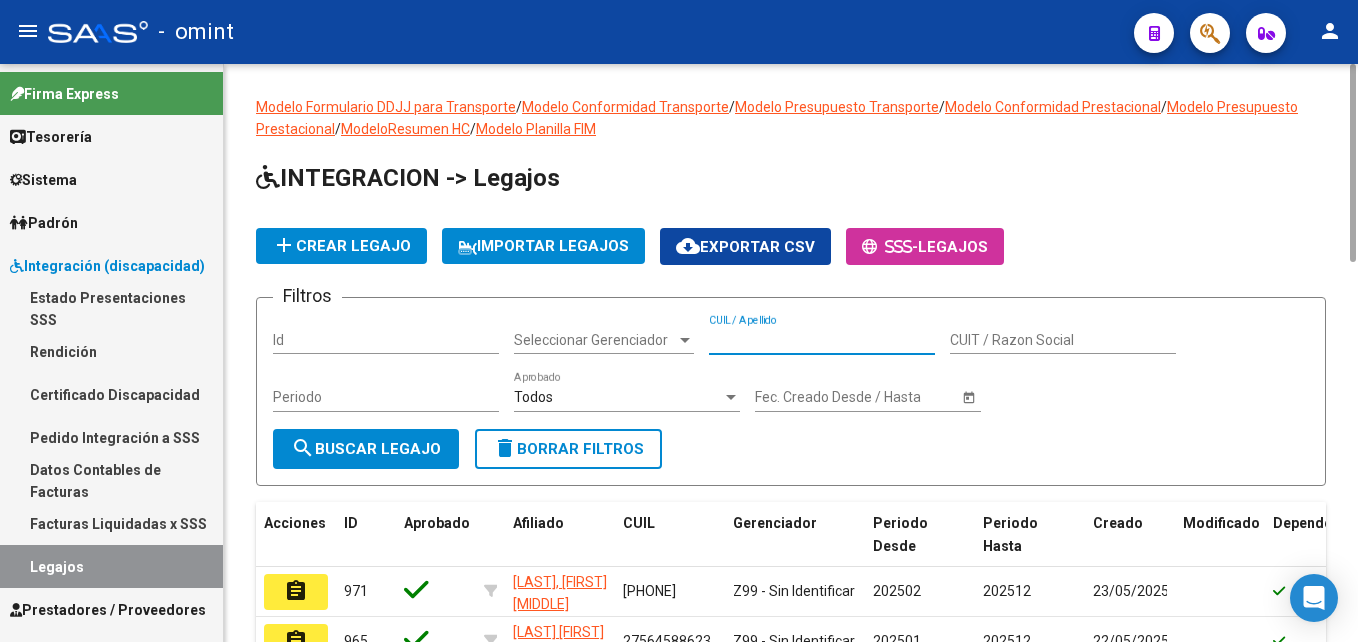 drag, startPoint x: 744, startPoint y: 343, endPoint x: 816, endPoint y: 339, distance: 72.11102 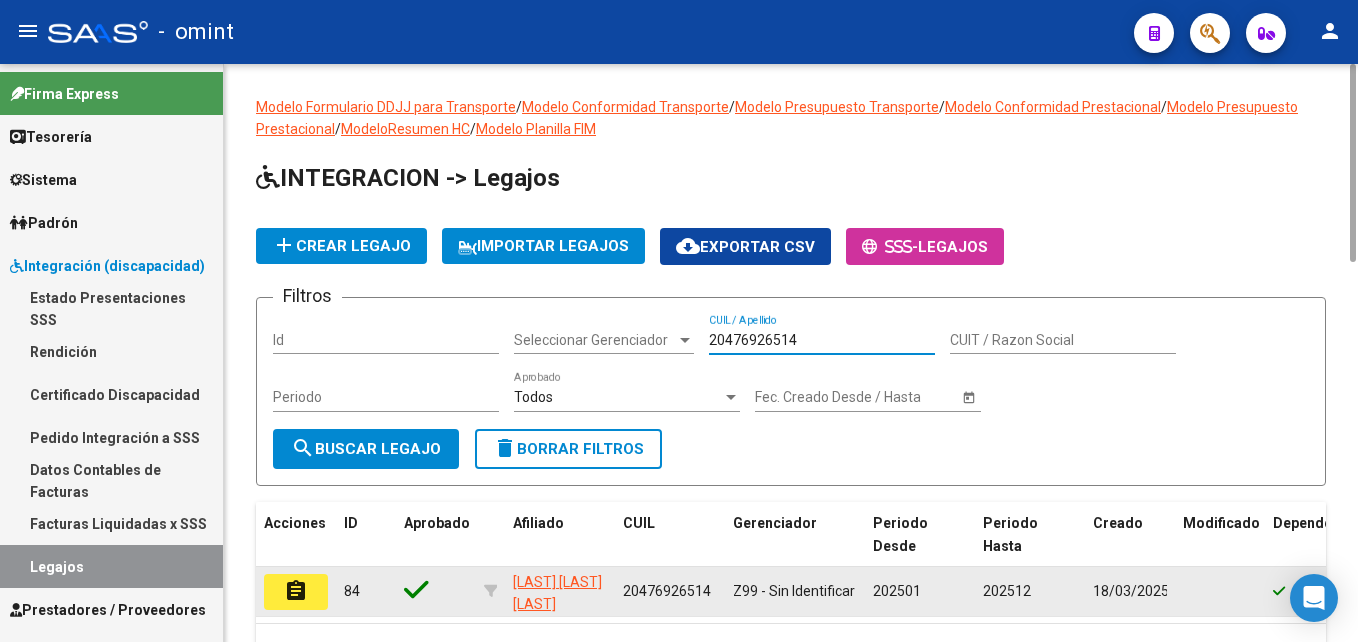 type on "20476926514" 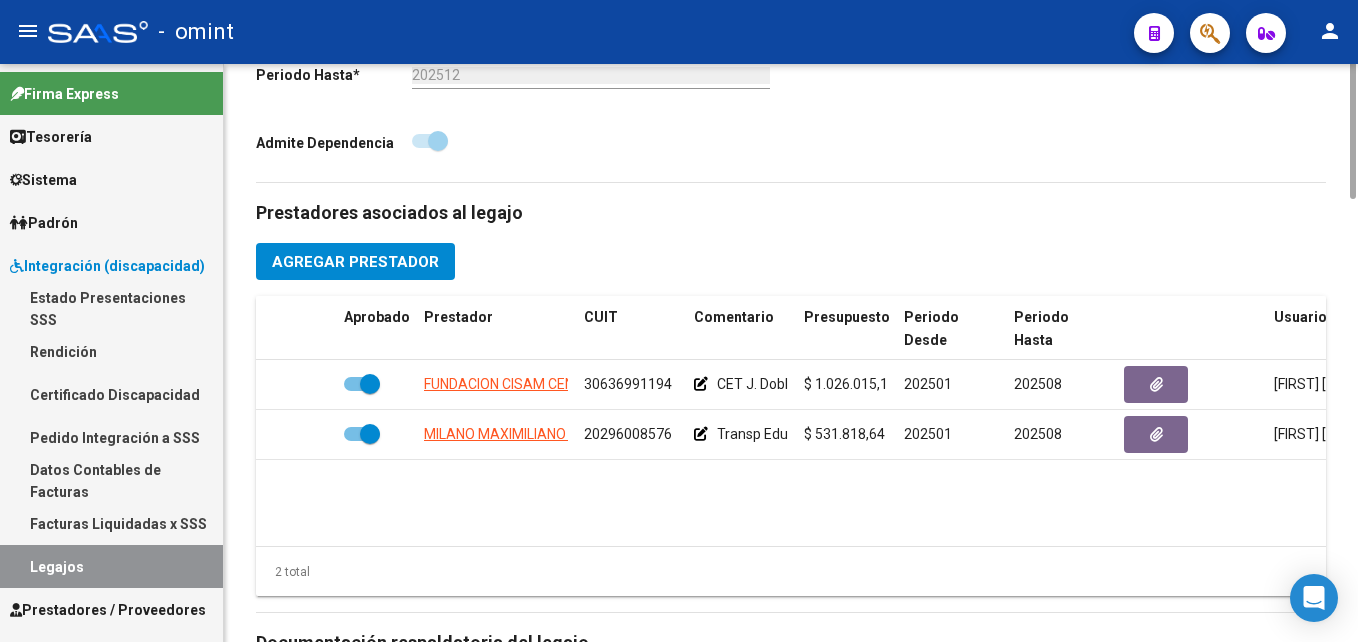 scroll, scrollTop: 800, scrollLeft: 0, axis: vertical 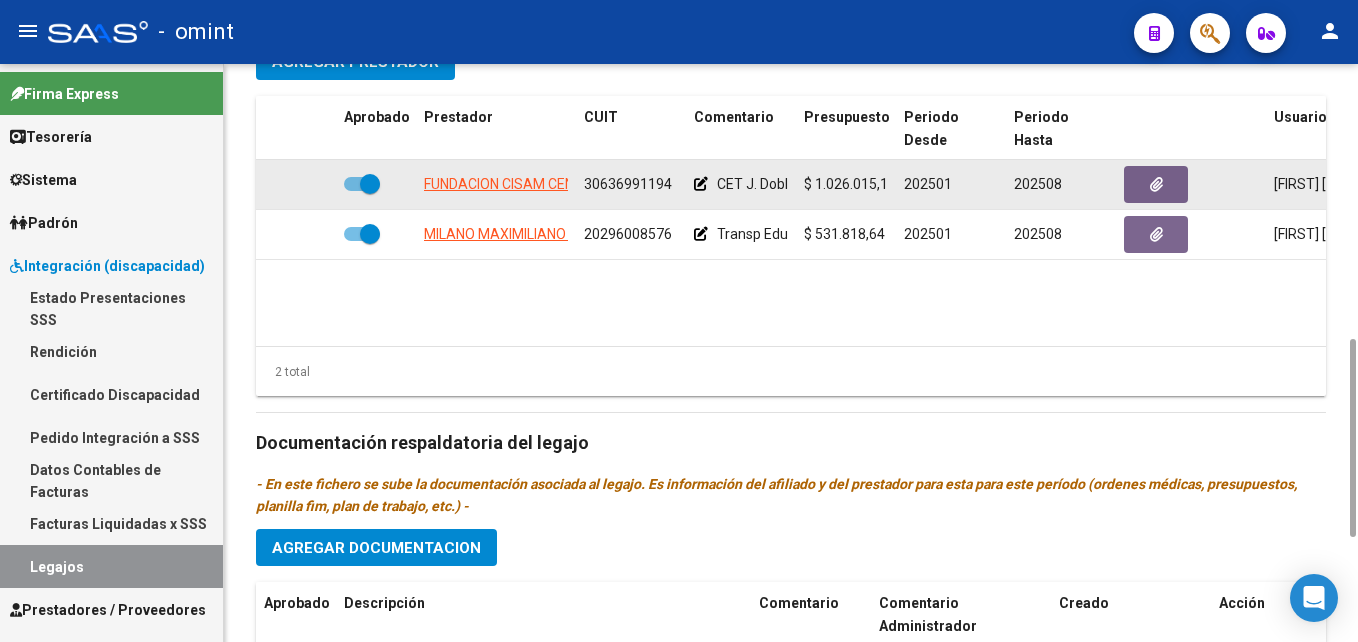 click on "30636991194" 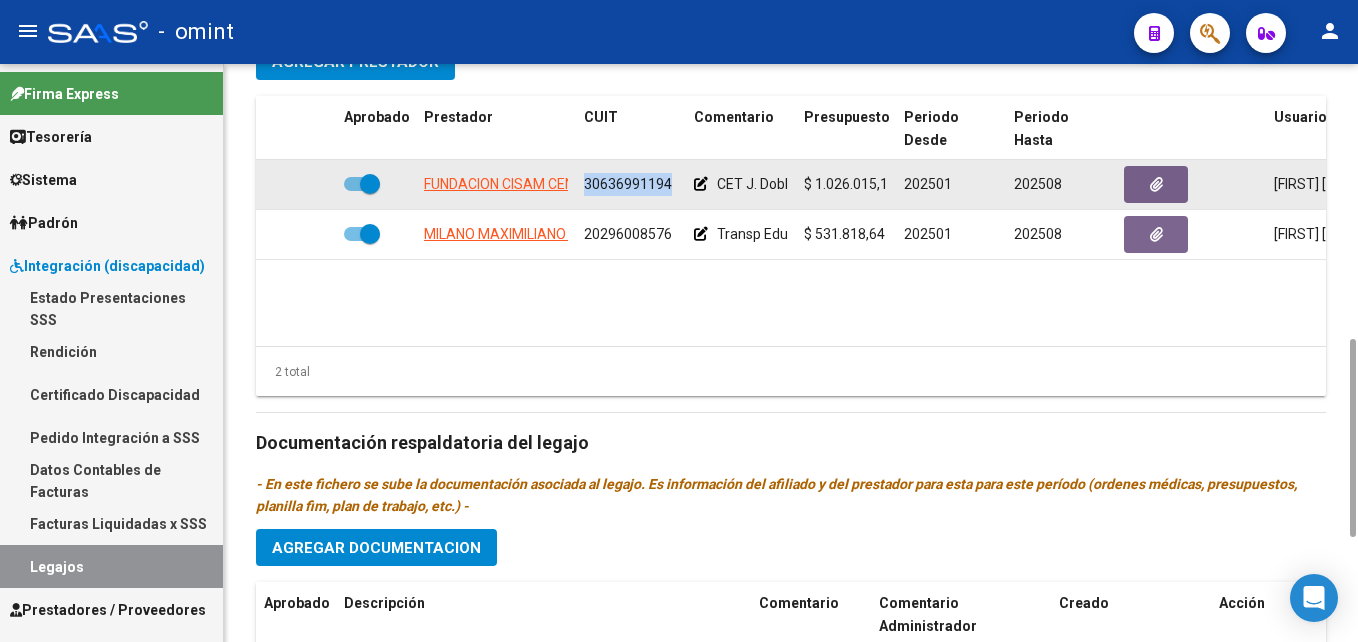 click on "30636991194" 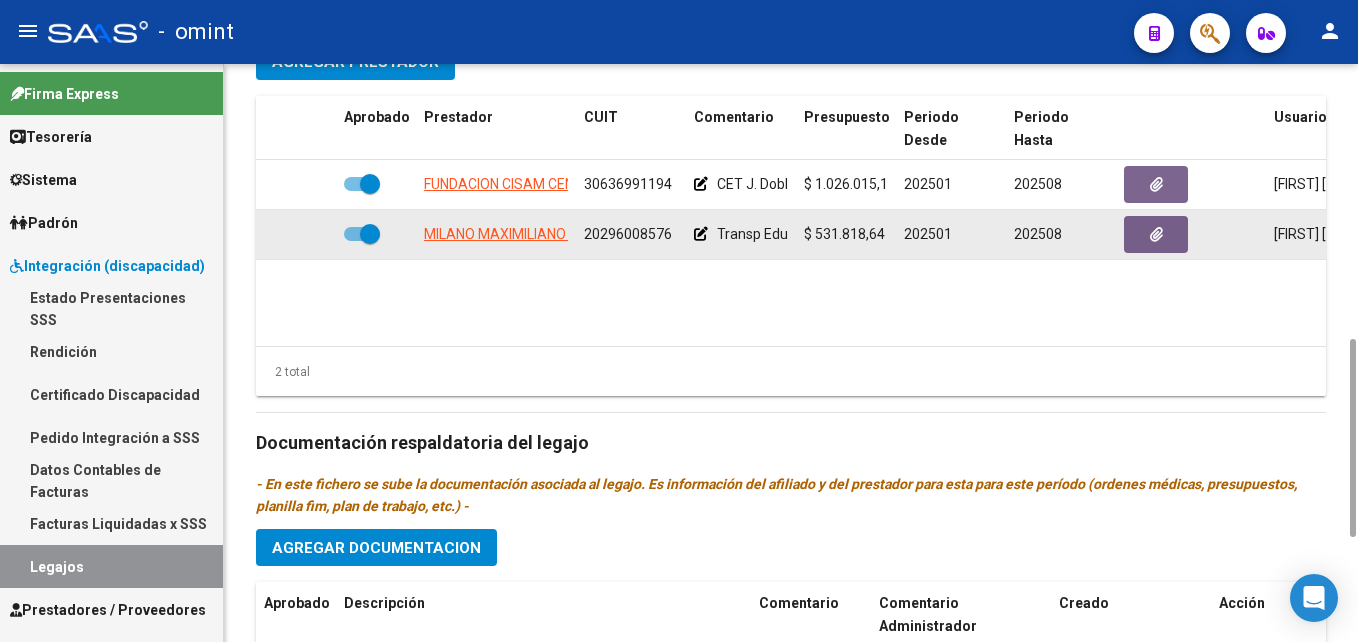 click on "20296008576" 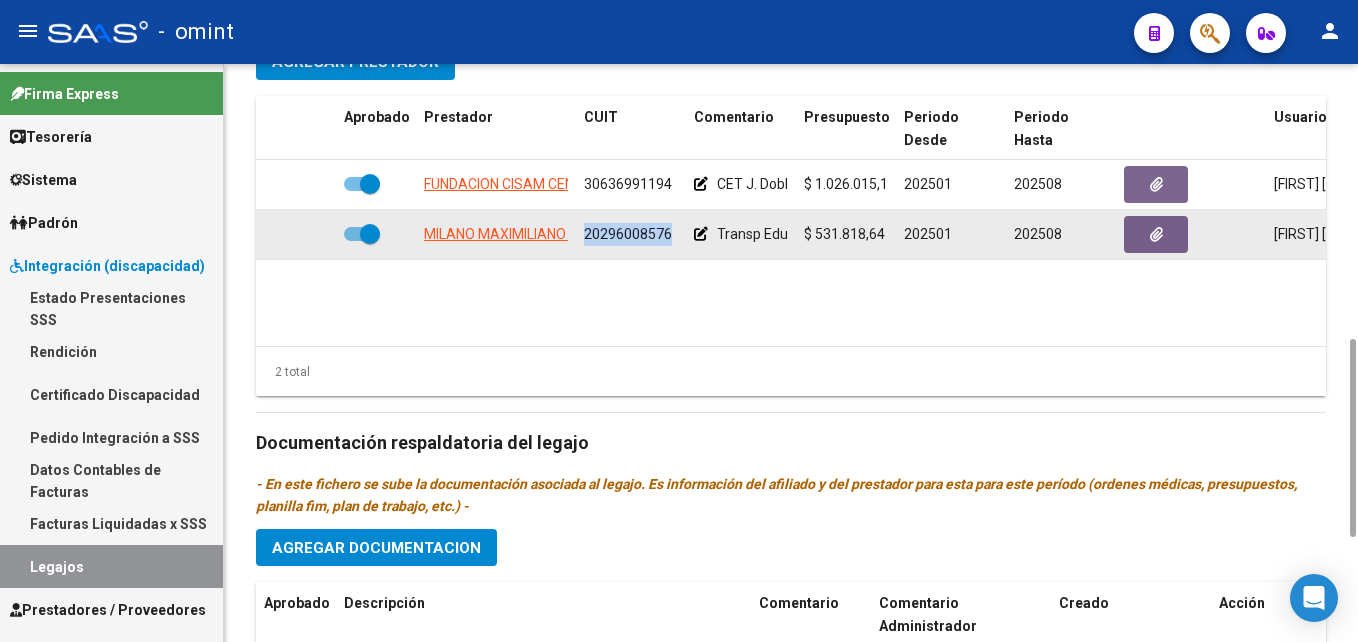 click on "20296008576" 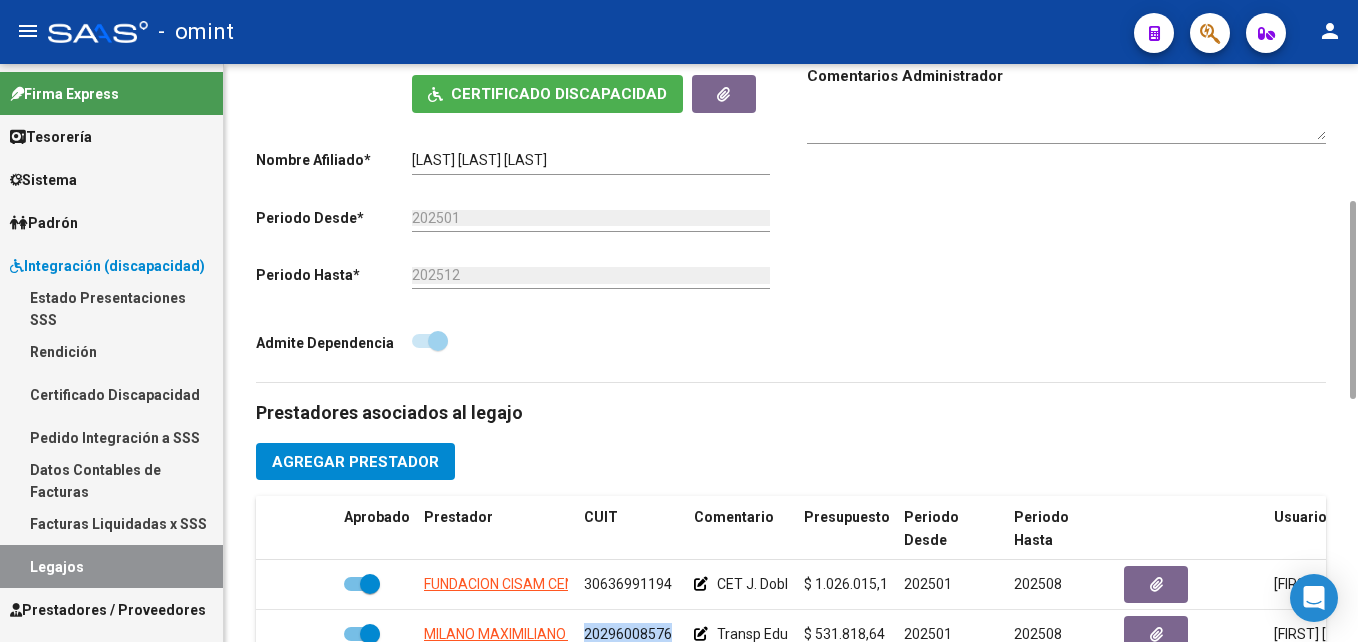 scroll, scrollTop: 800, scrollLeft: 0, axis: vertical 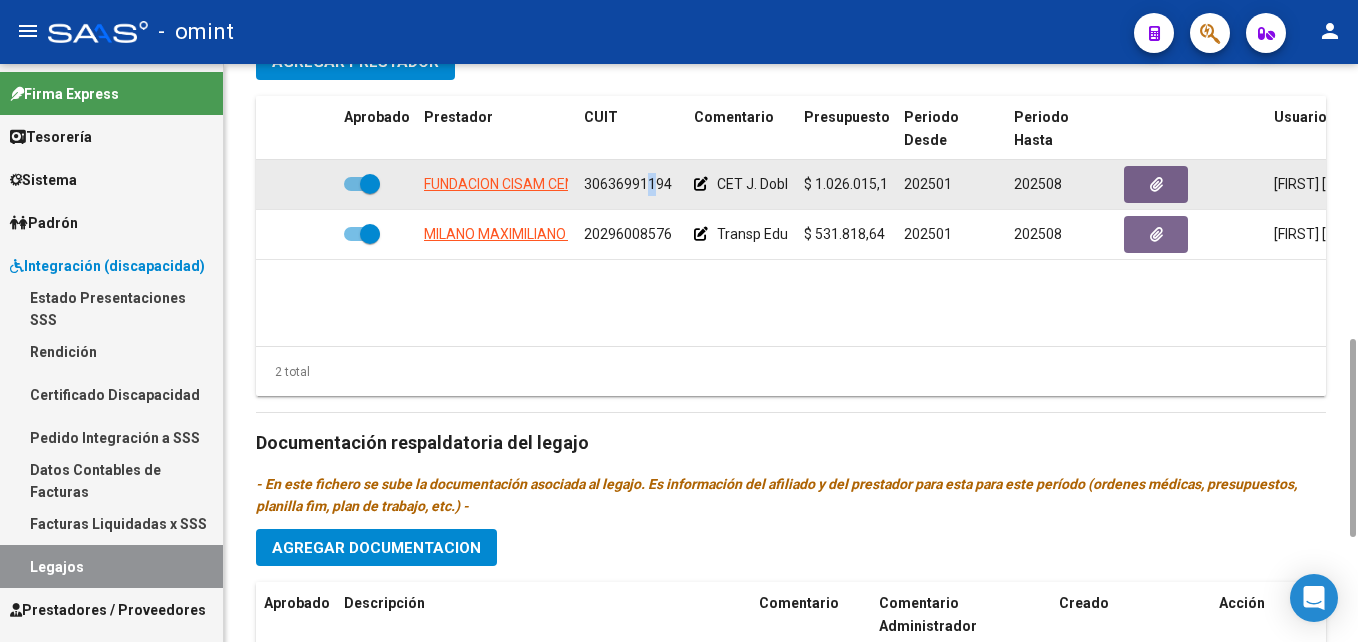 click on "30636991194" 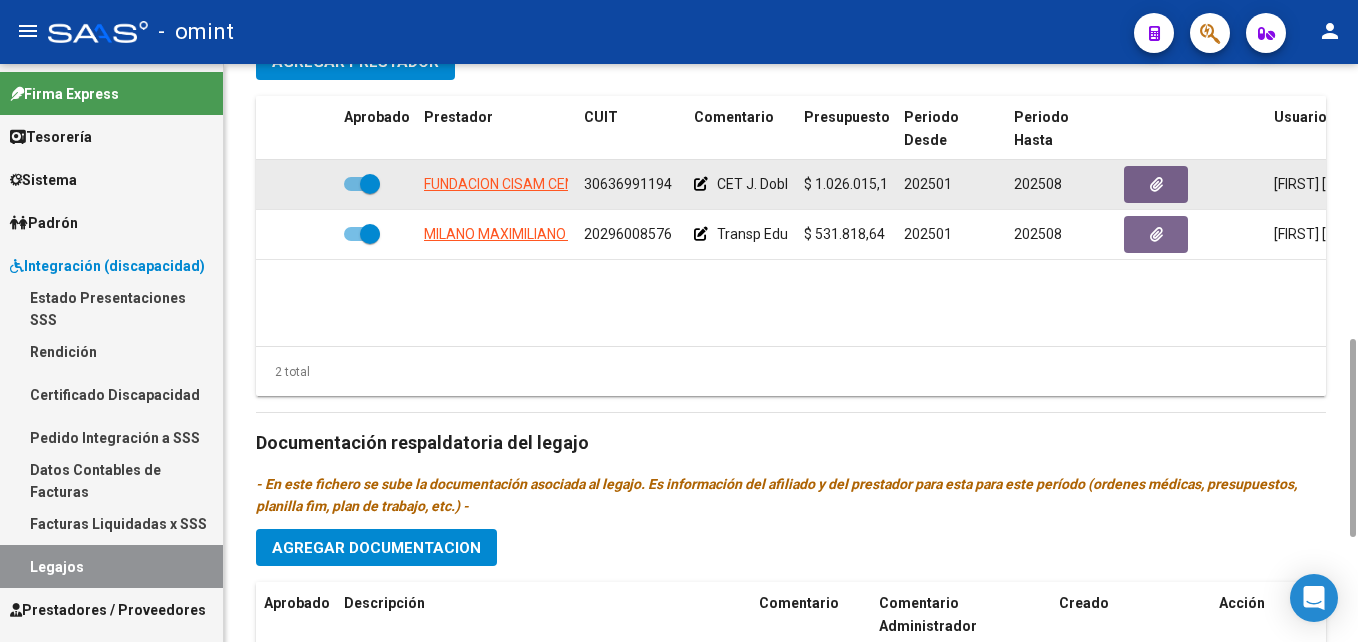 drag, startPoint x: 652, startPoint y: 185, endPoint x: 639, endPoint y: 184, distance: 13.038404 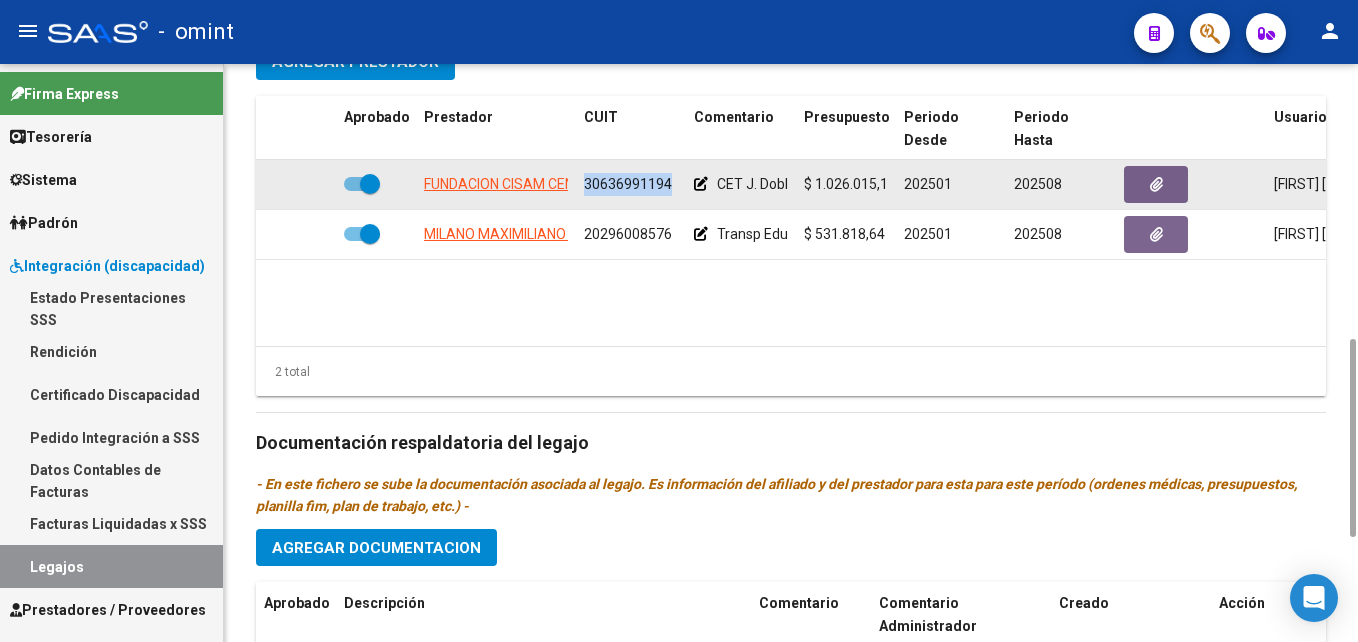 click on "30636991194" 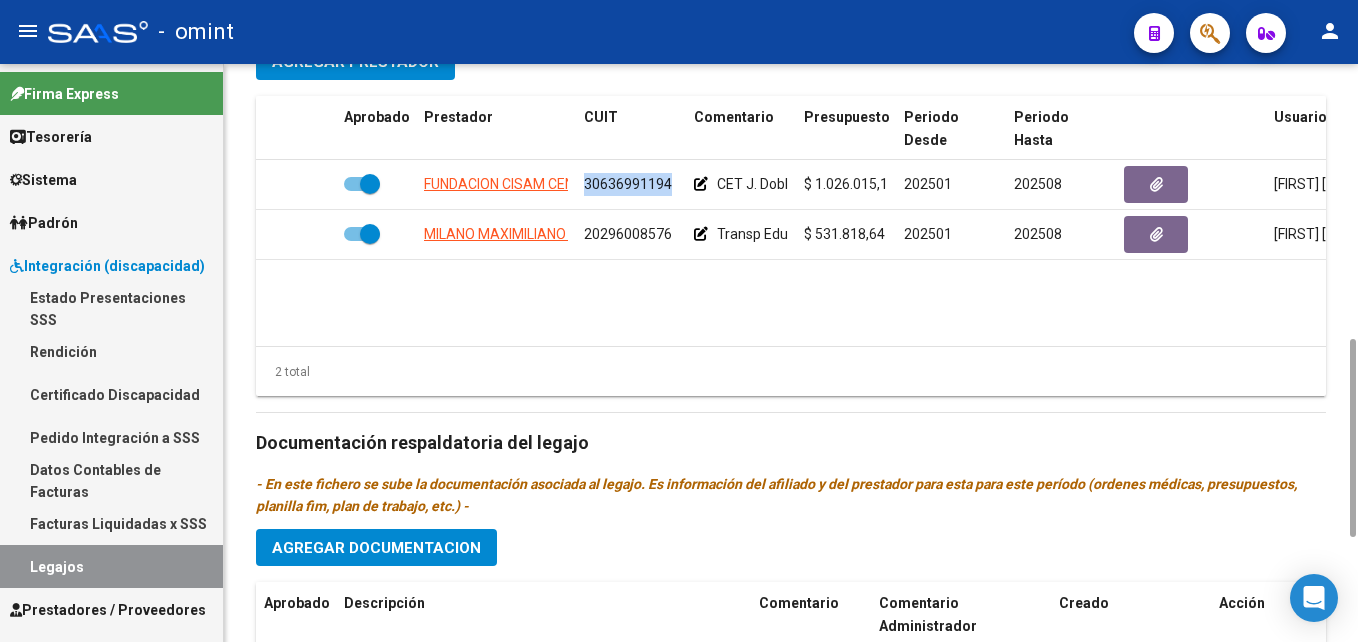 scroll, scrollTop: 0, scrollLeft: 0, axis: both 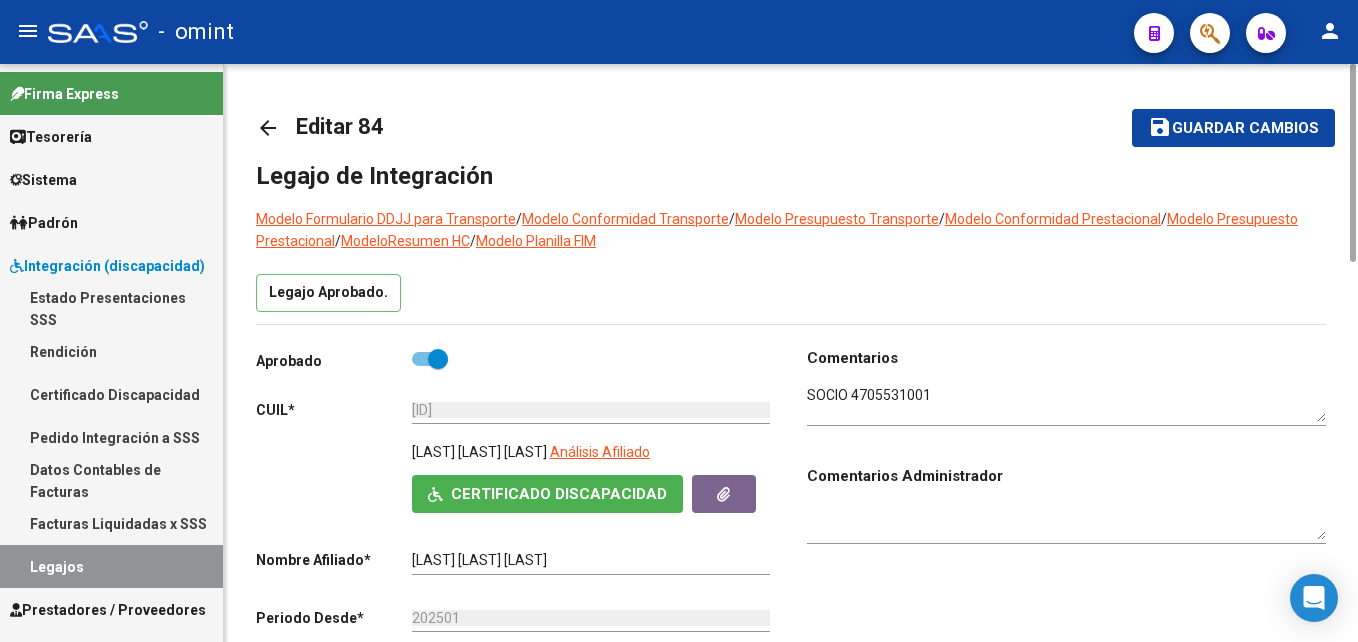 click on "arrow_back" 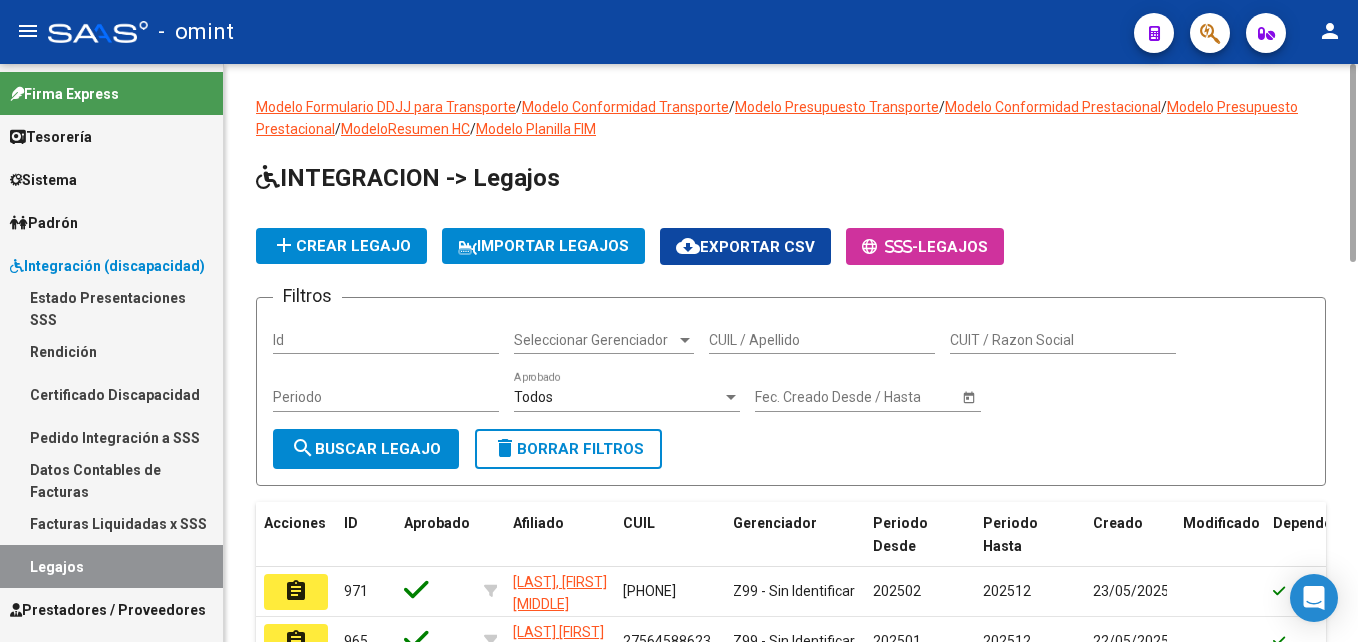 click on "CUIL / Apellido" 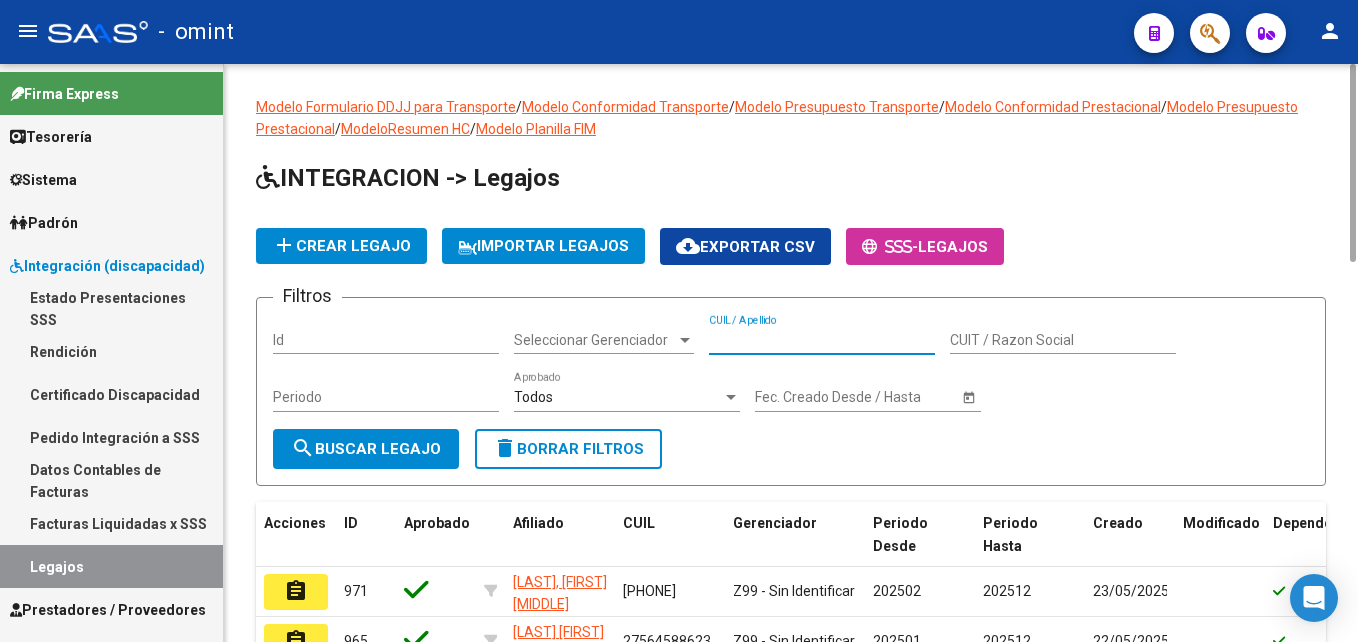 paste on "20483025743" 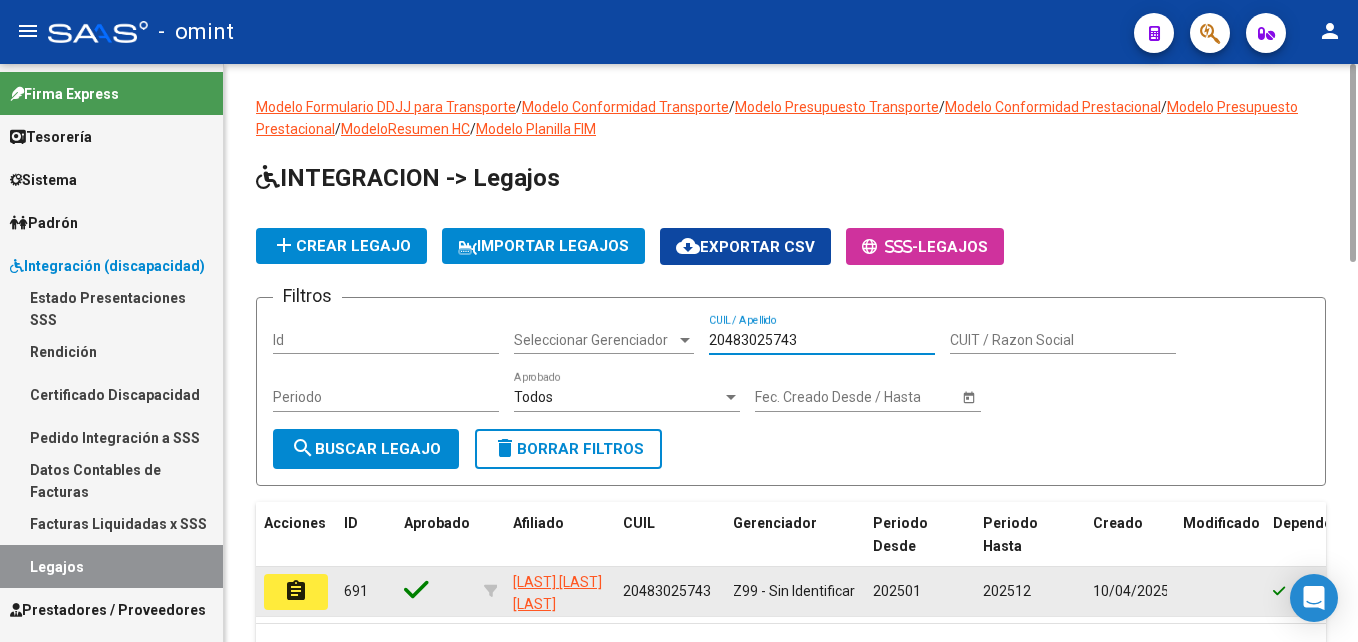 type on "20483025743" 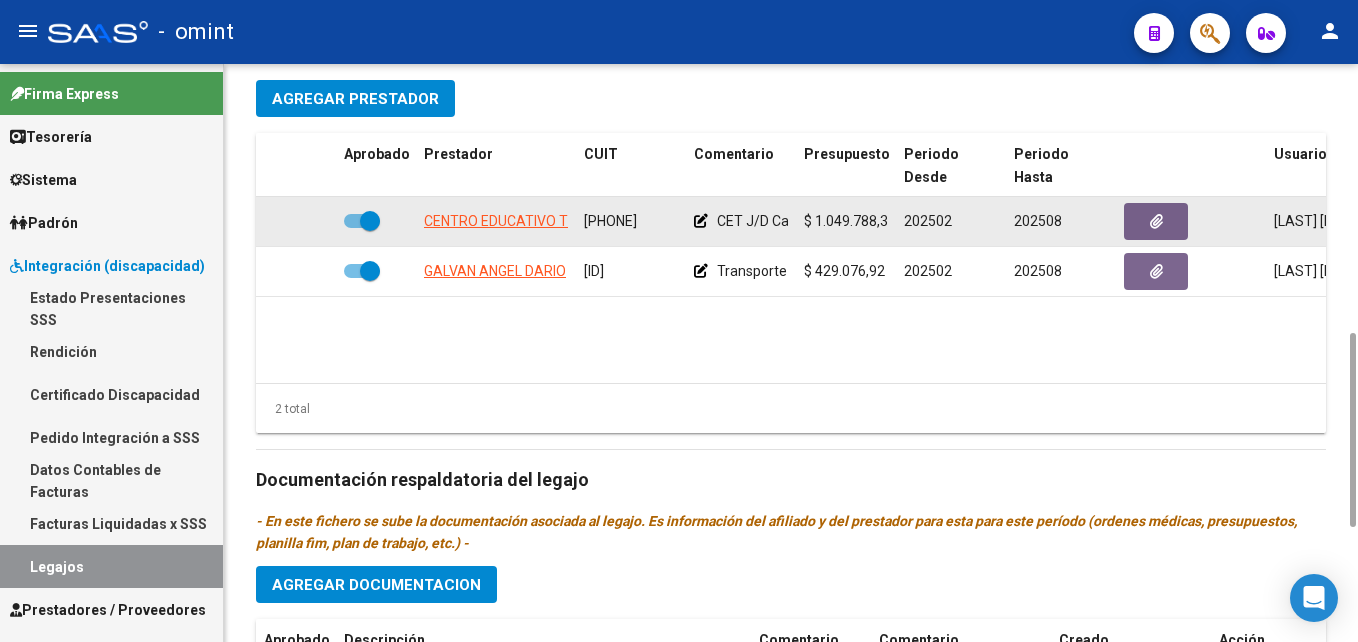 scroll, scrollTop: 600, scrollLeft: 0, axis: vertical 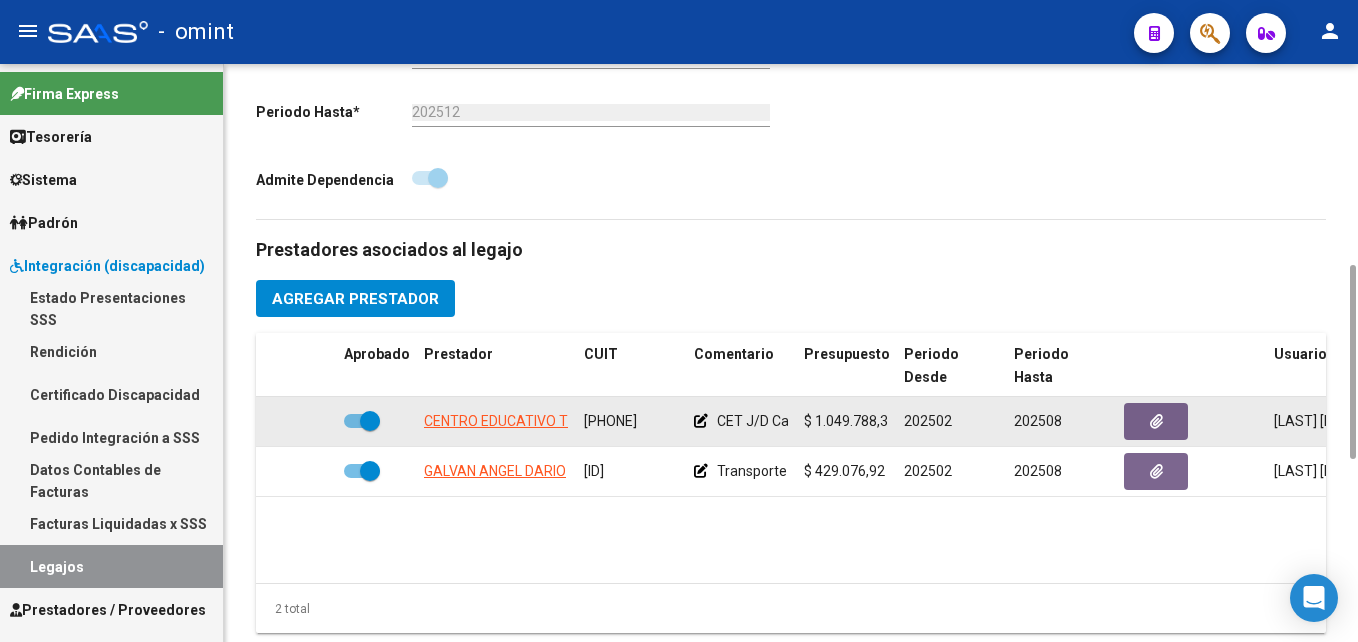 click on "30712325301" 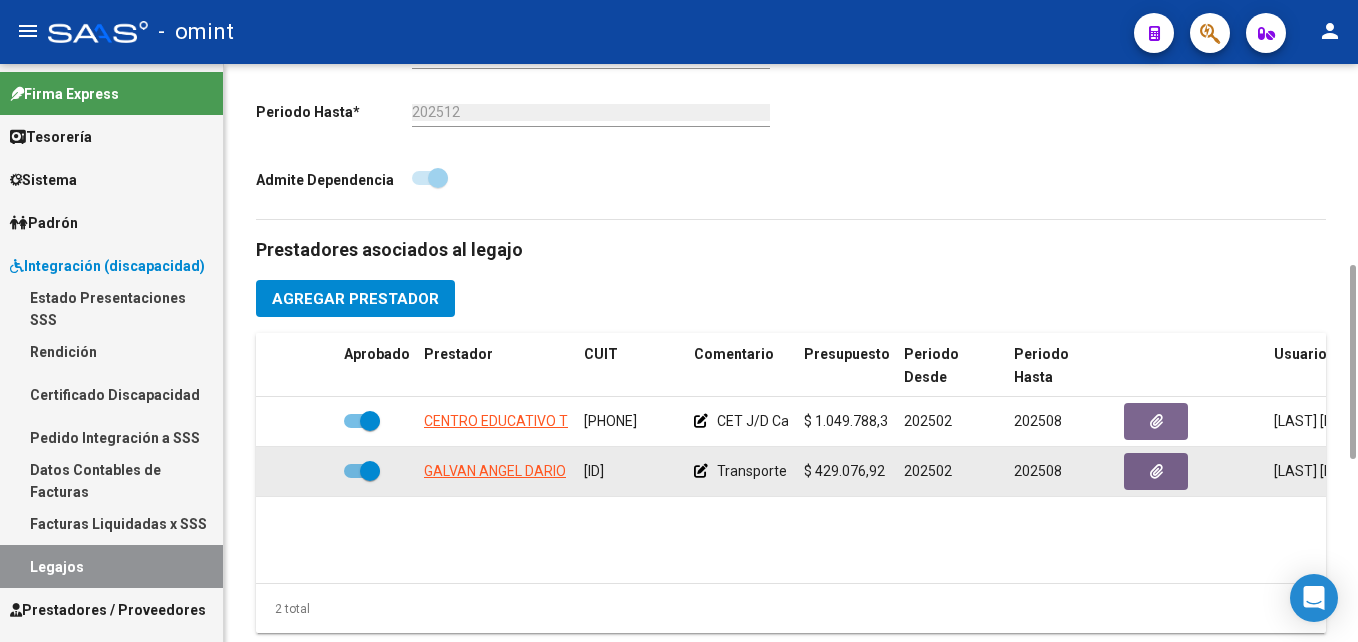click on "20263238533" 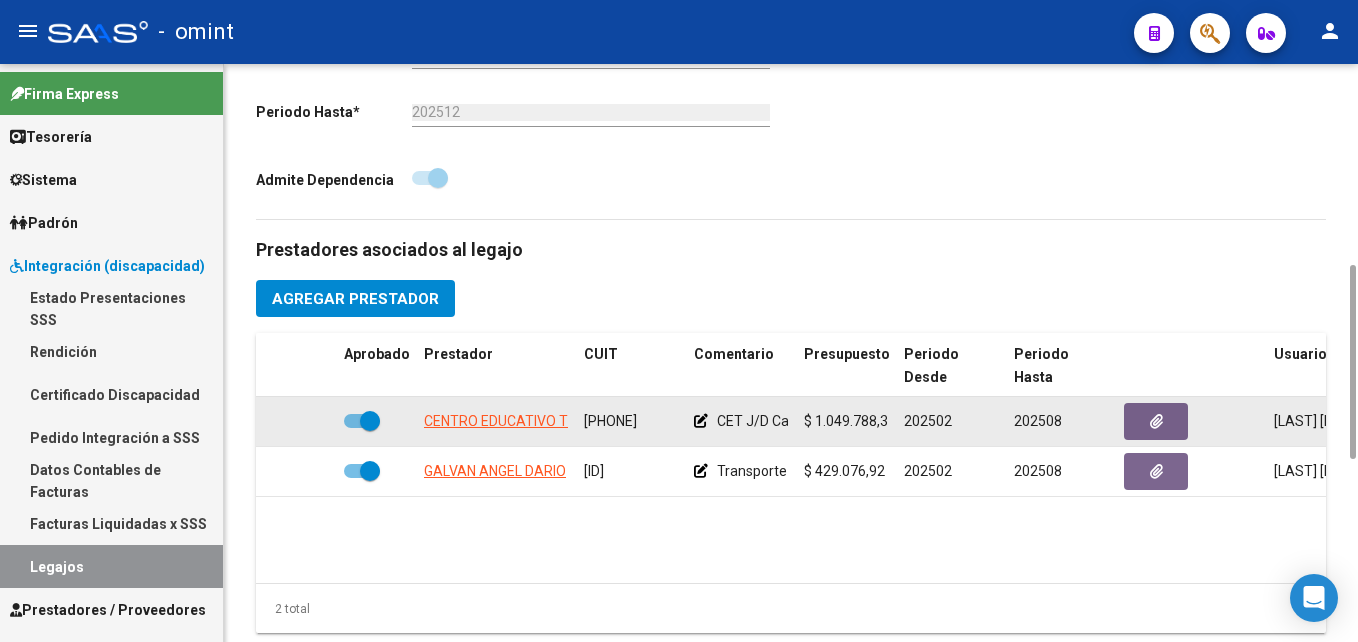 click on "30712325301" 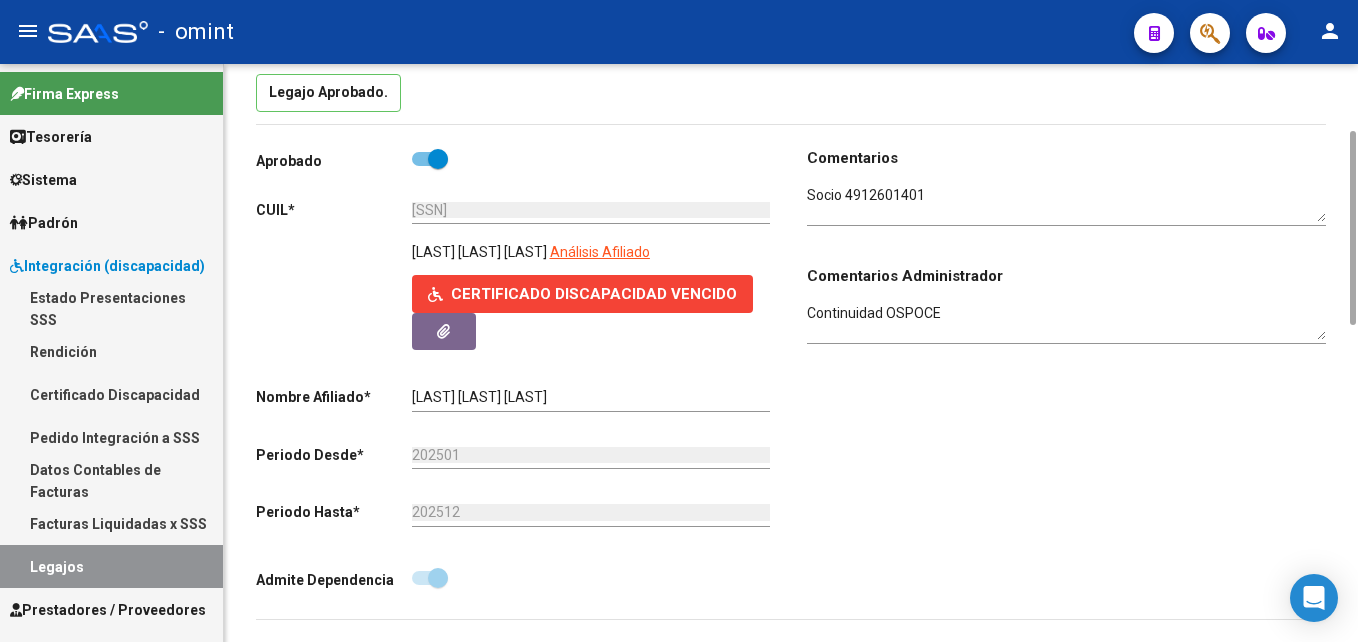 scroll, scrollTop: 0, scrollLeft: 0, axis: both 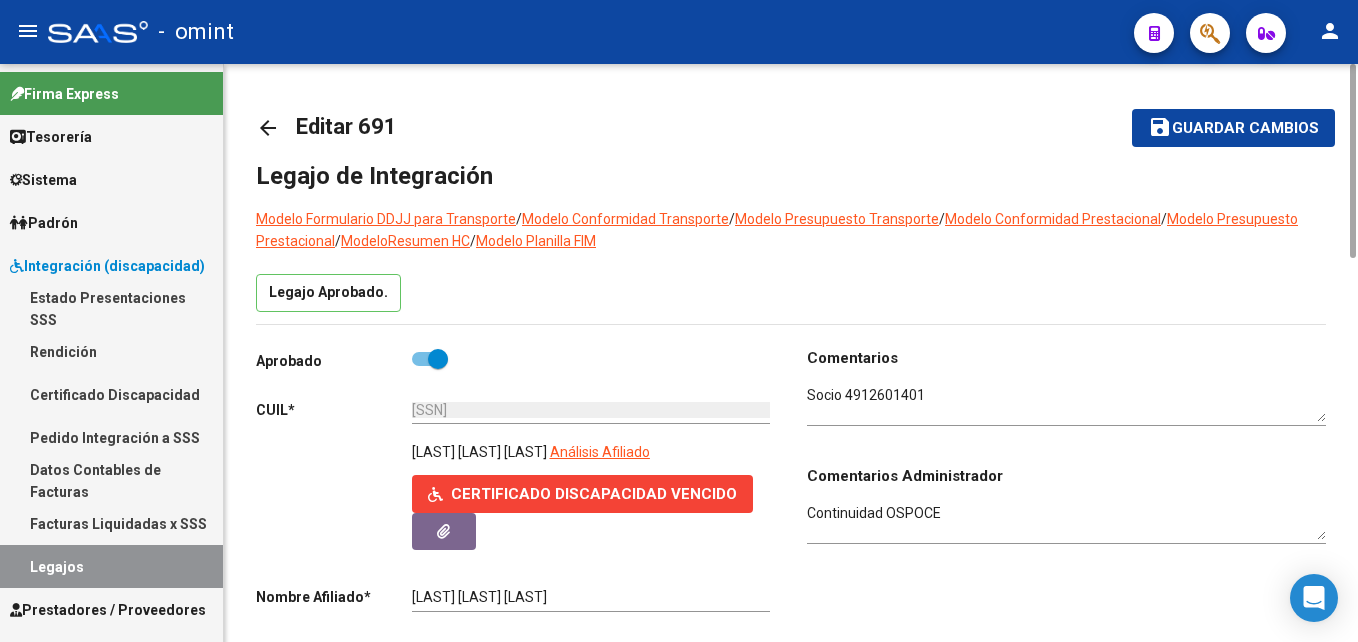click on "arrow_back" 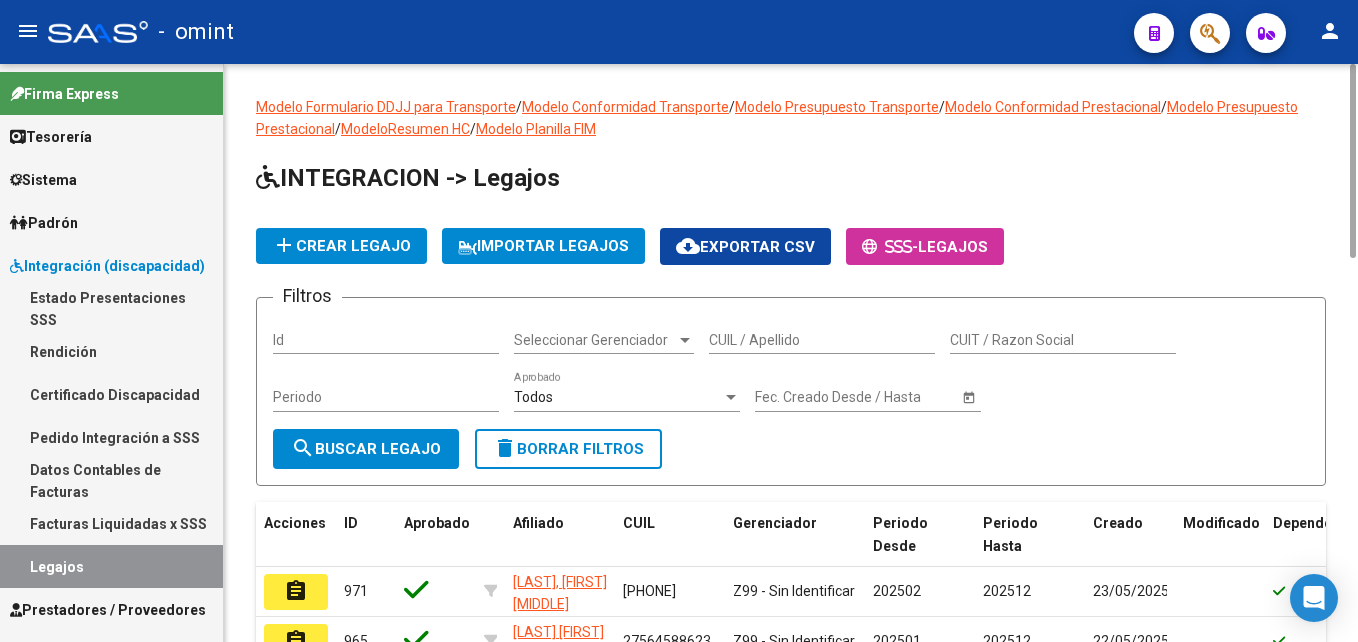 click on "CUIL / Apellido" 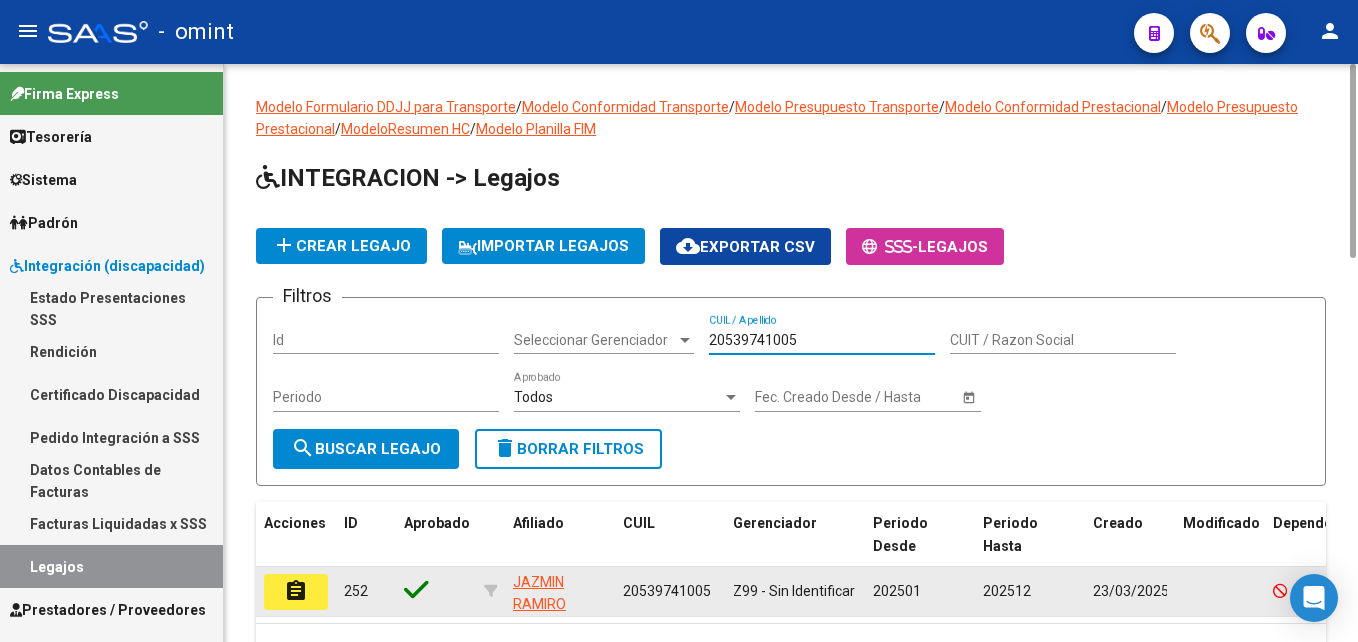 type on "20539741005" 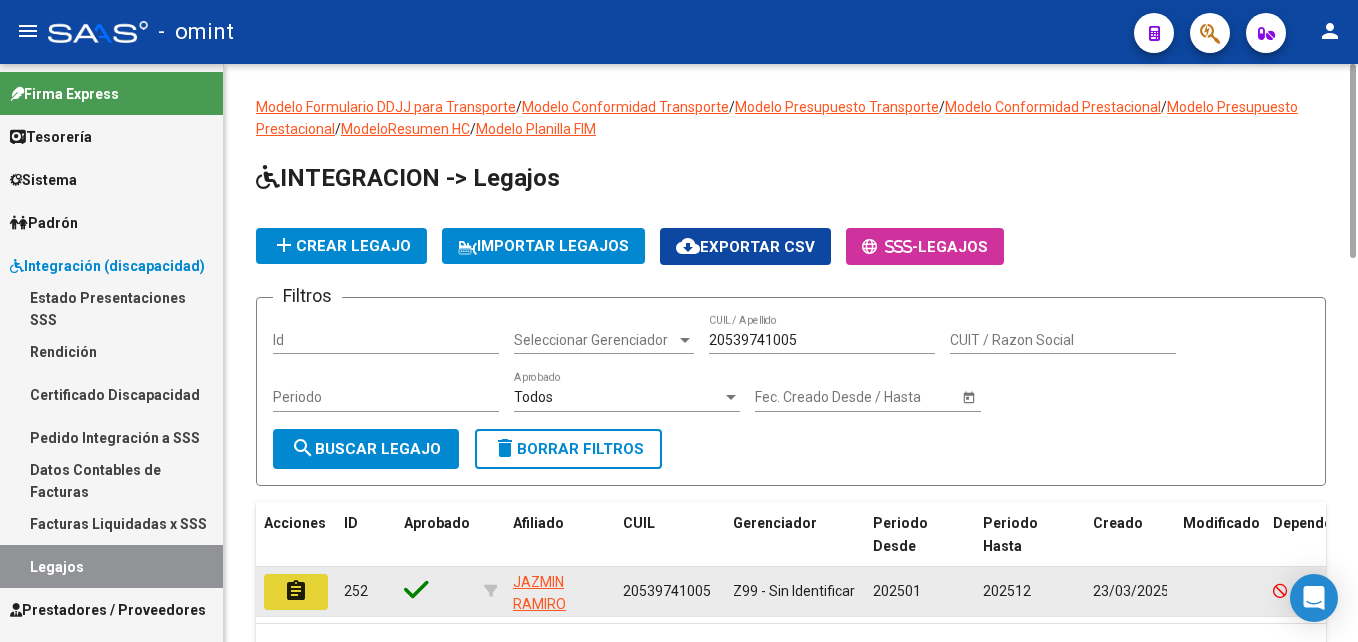 click on "assignment" 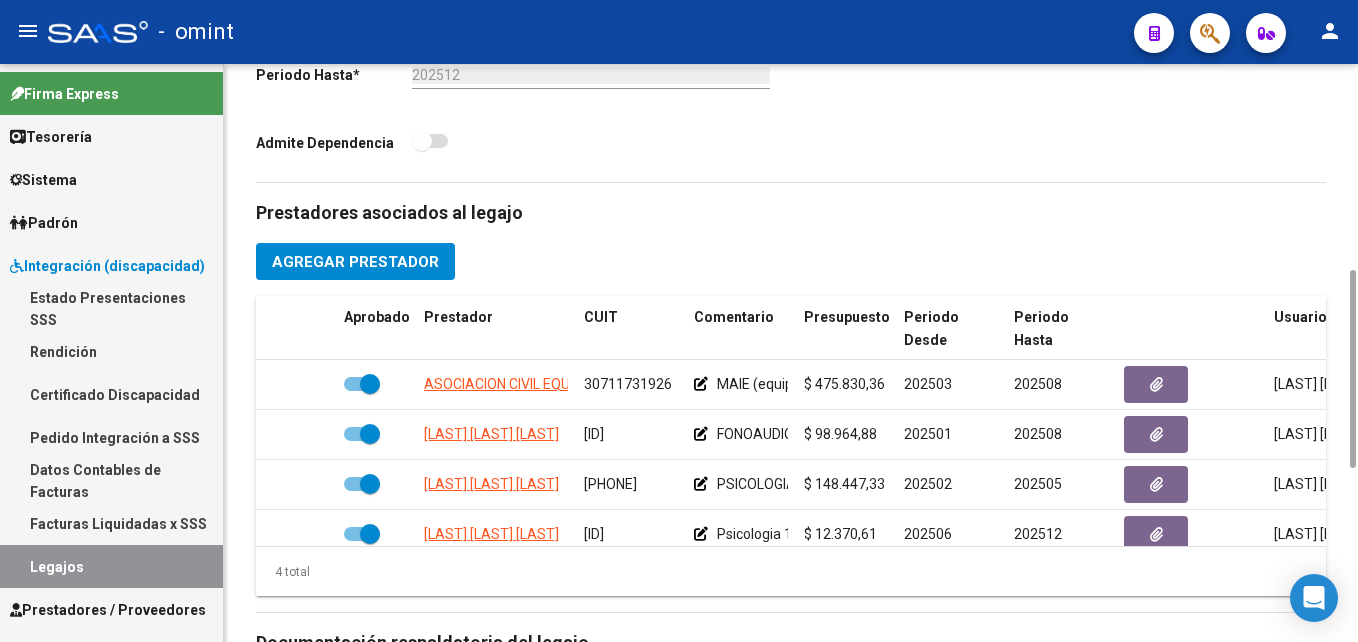 scroll, scrollTop: 800, scrollLeft: 0, axis: vertical 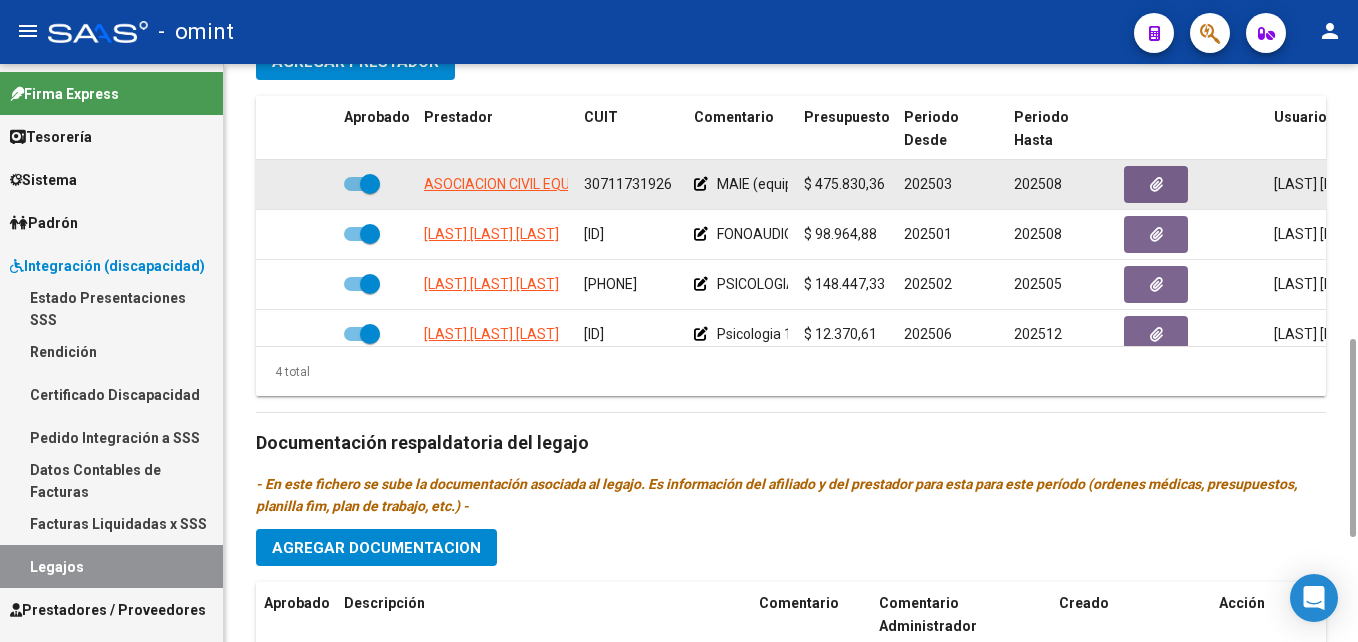 click on "30711731926" 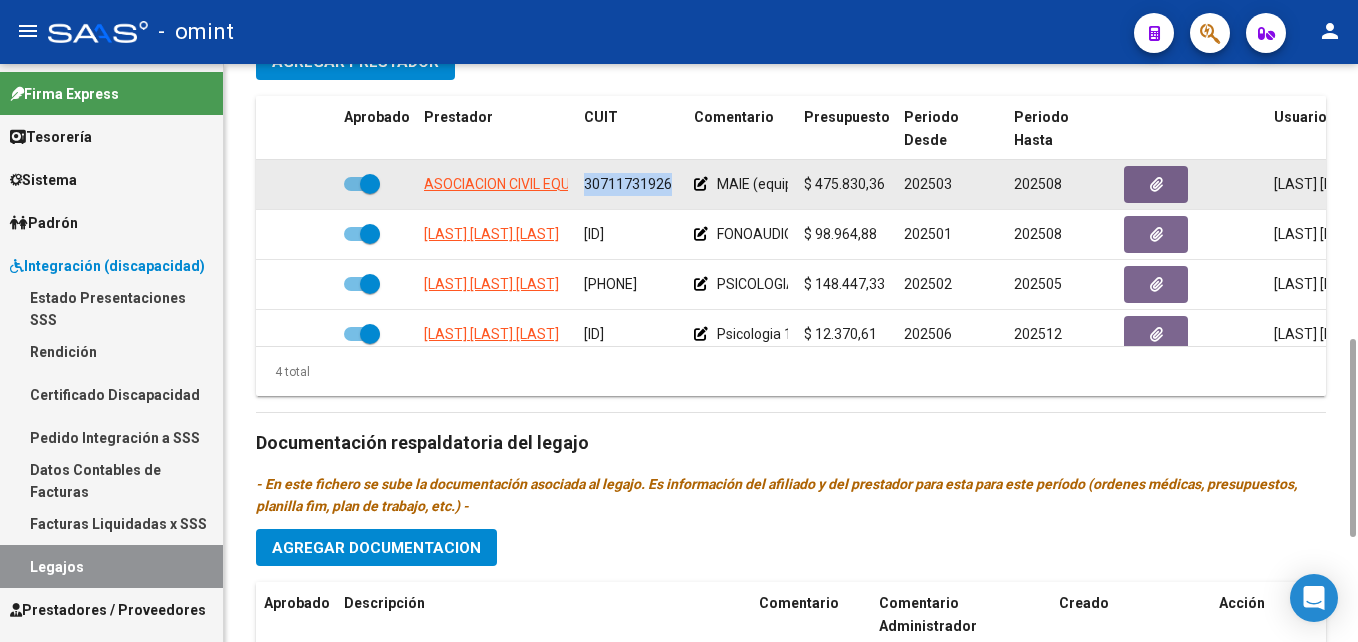 click on "30711731926" 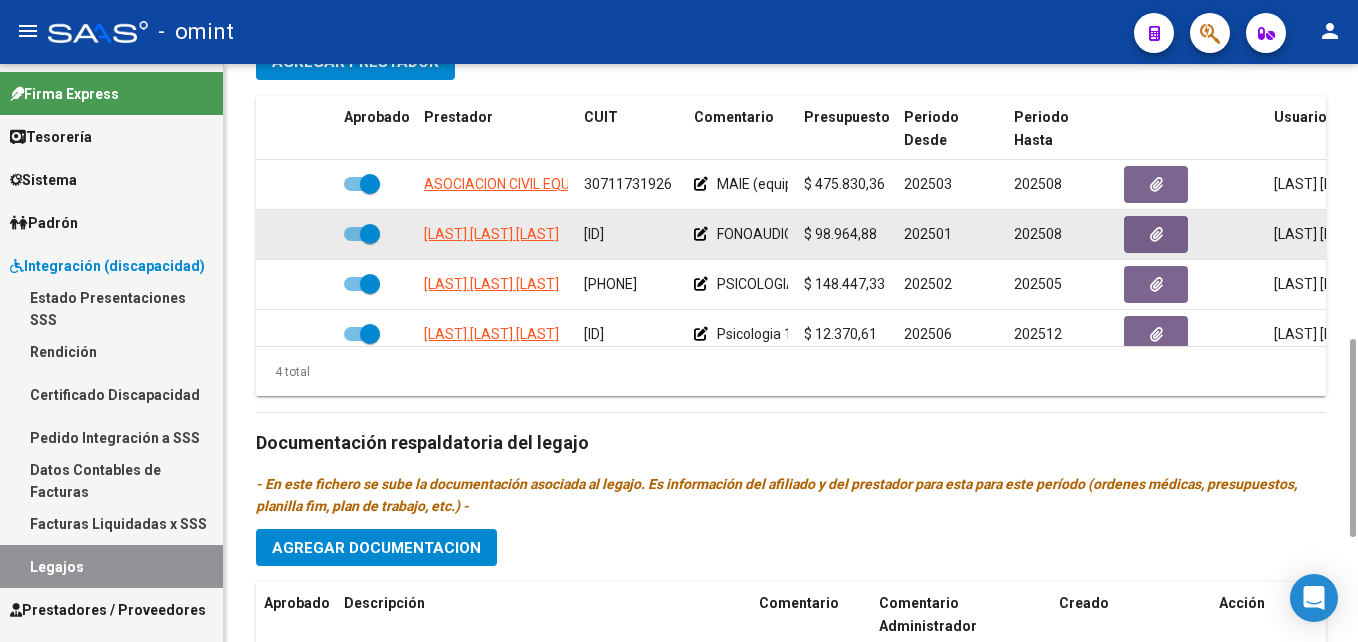 click on "27204041429" 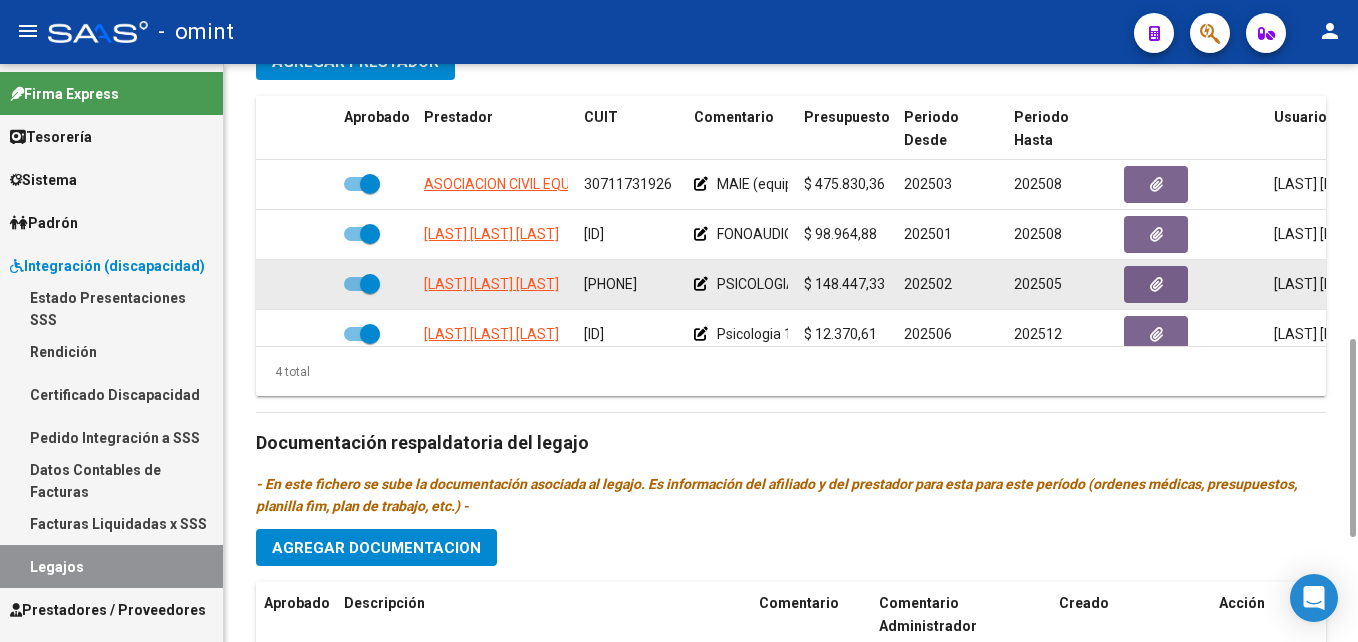 click on "27260002002" 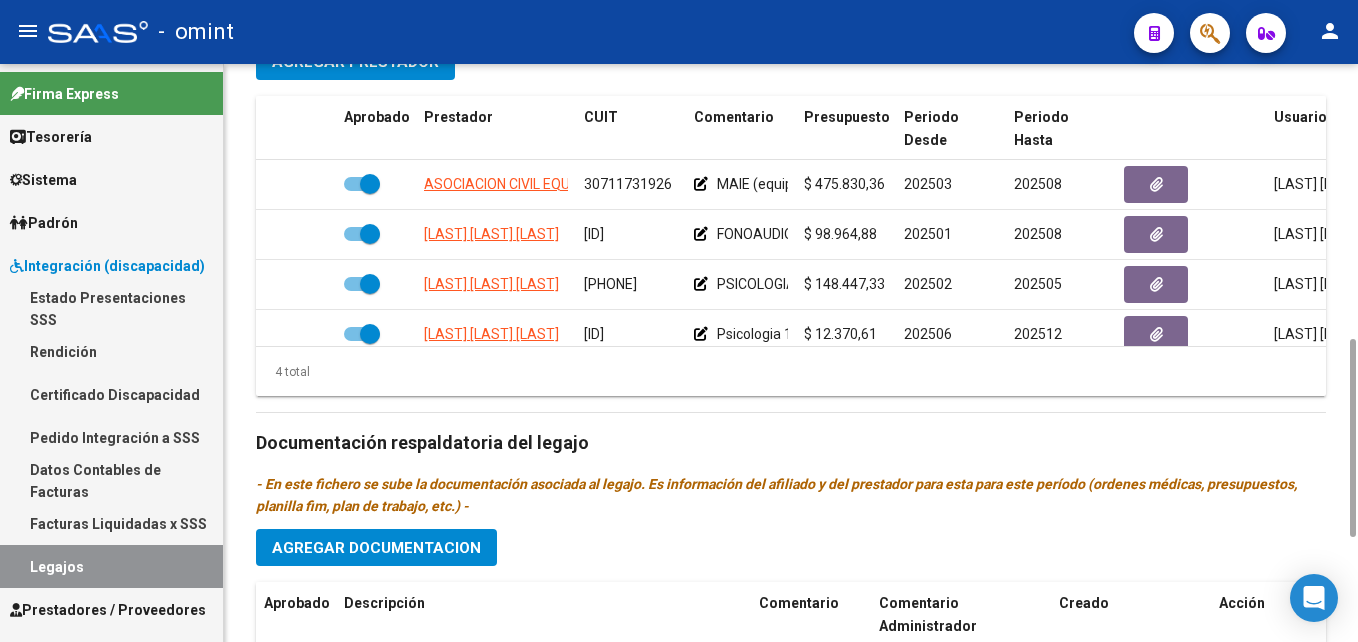 scroll, scrollTop: 35, scrollLeft: 0, axis: vertical 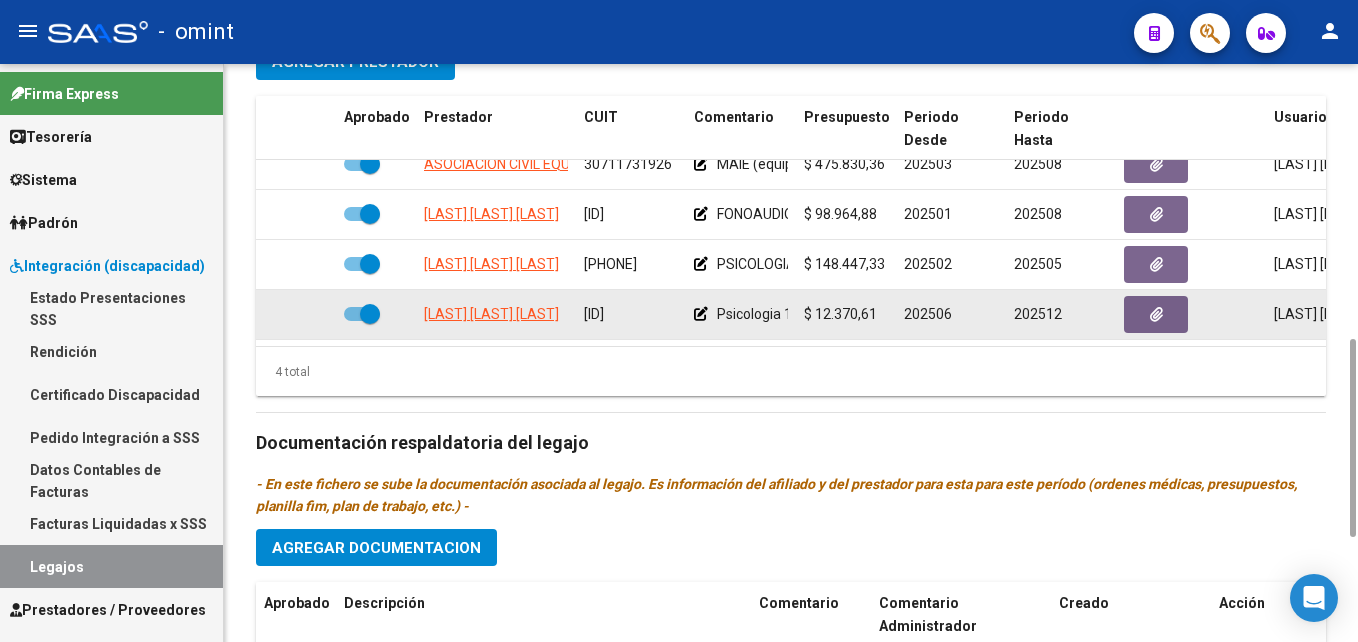 click on "20289238035" 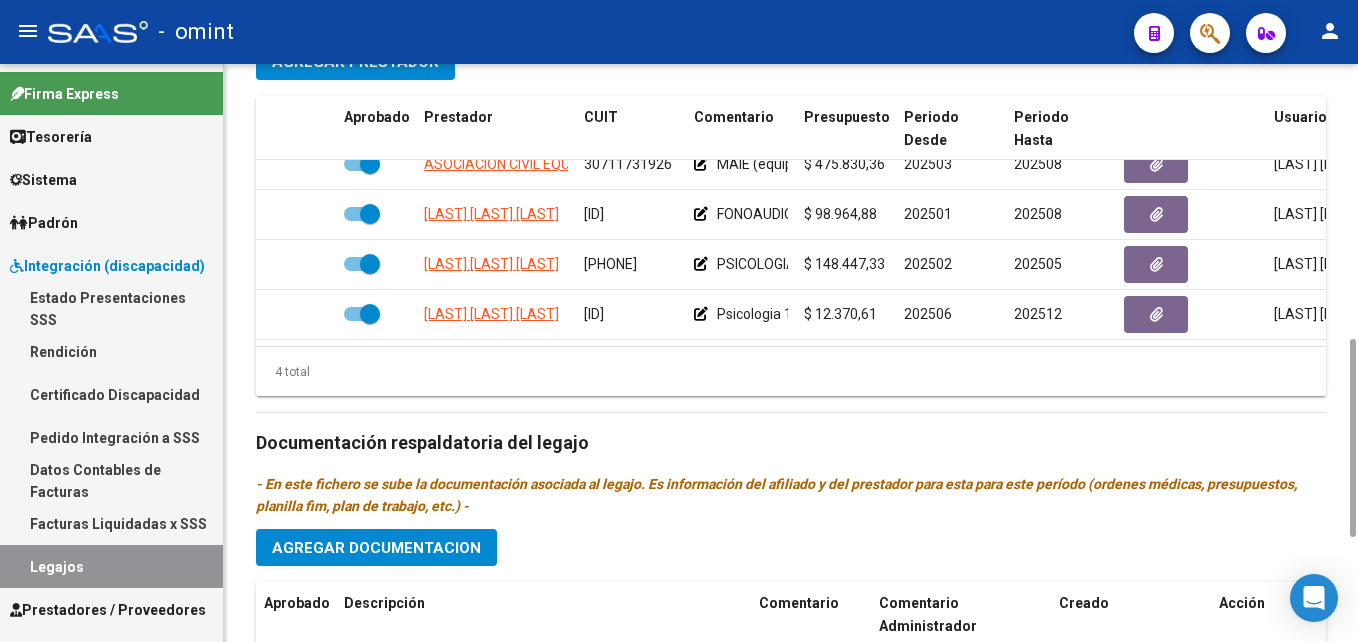 scroll, scrollTop: 0, scrollLeft: 0, axis: both 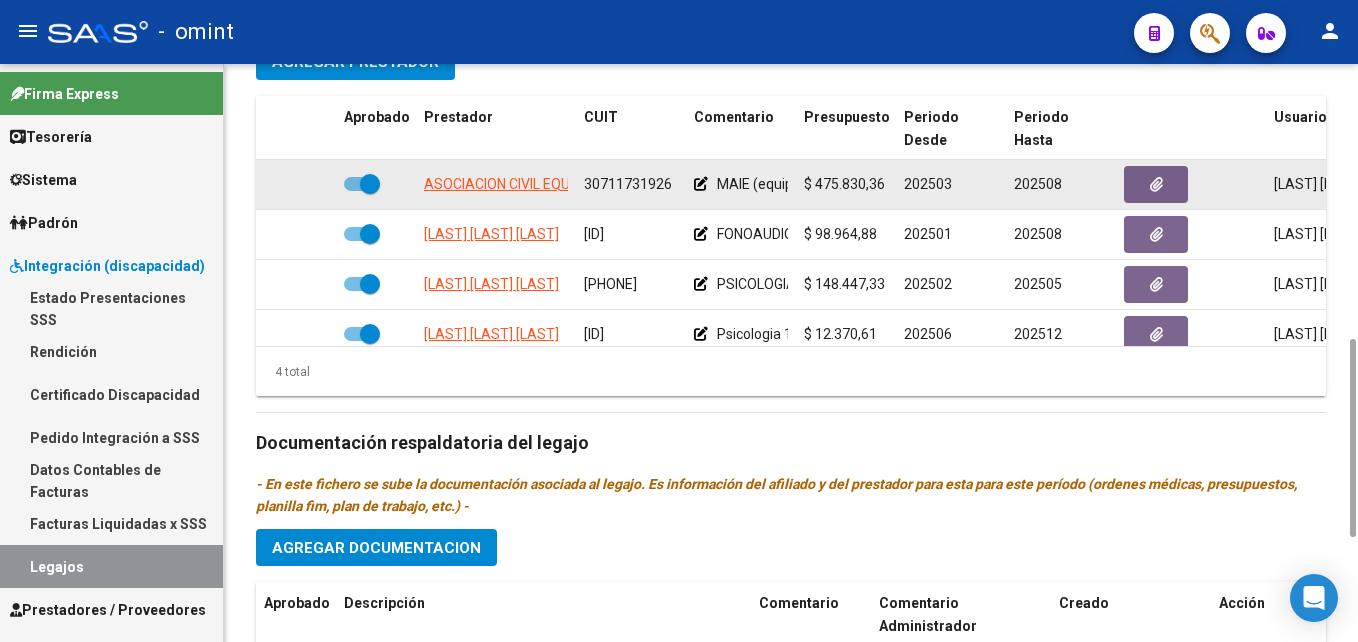 click on "30711731926" 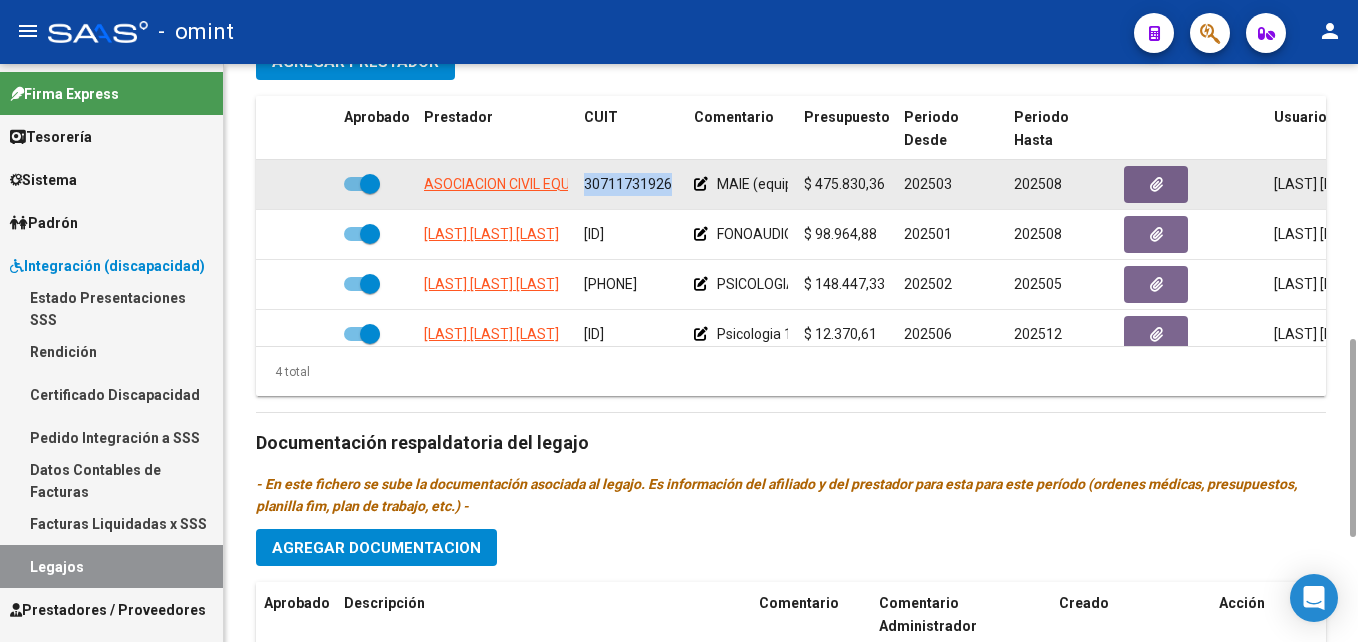 click on "30711731926" 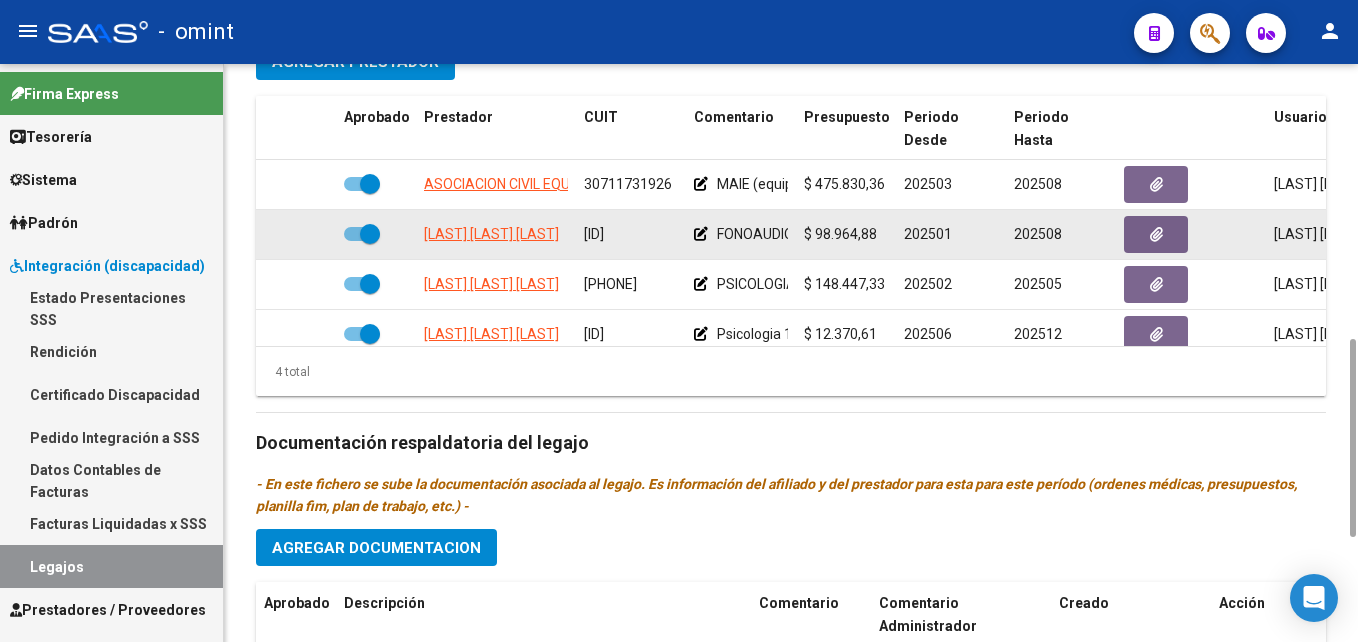 click on "27204041429" 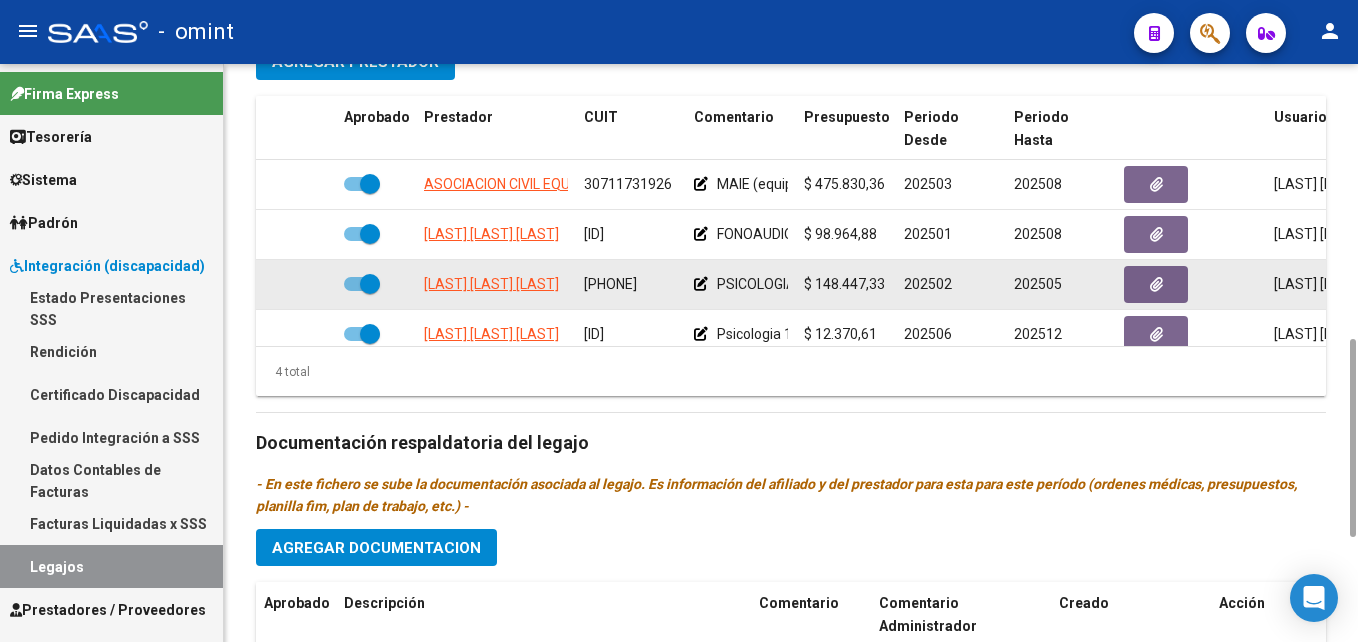 click on "27260002002" 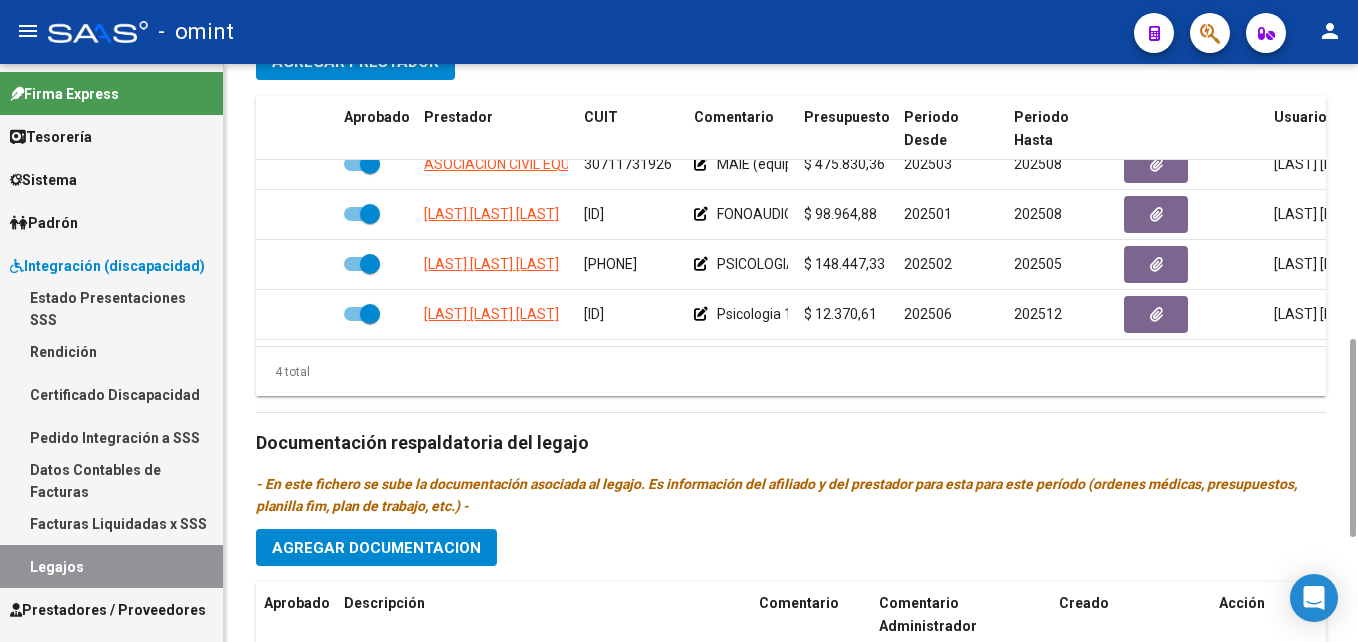 scroll, scrollTop: 35, scrollLeft: 0, axis: vertical 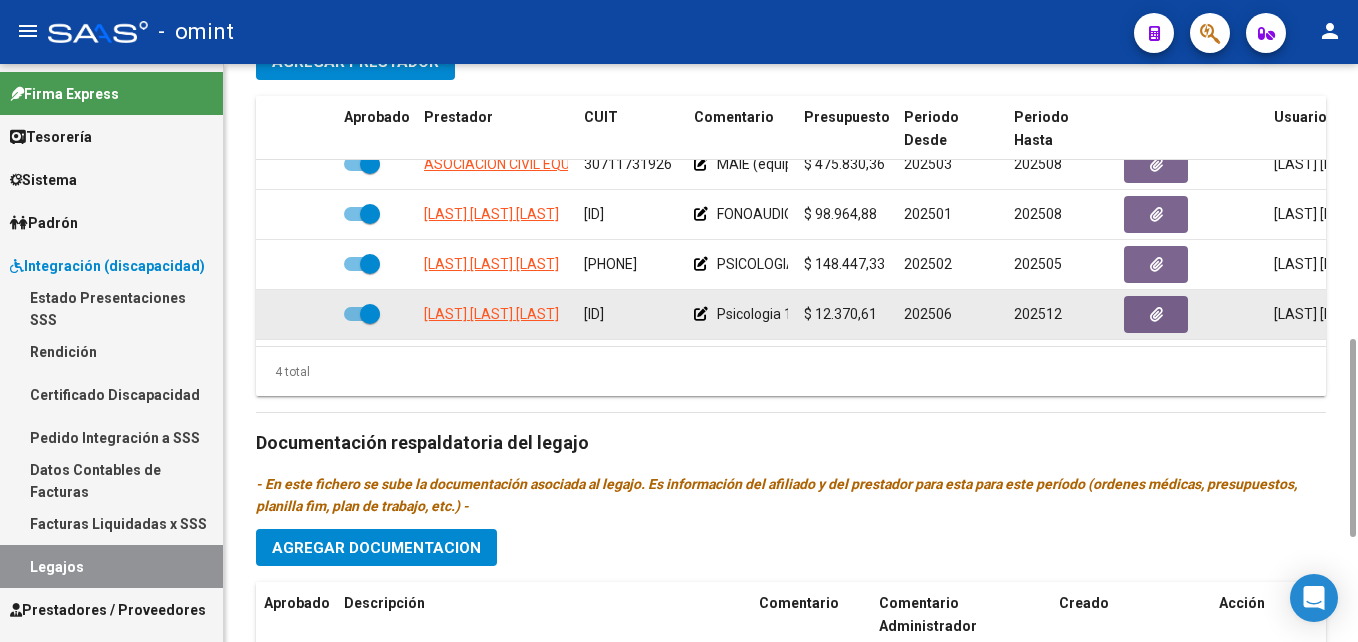 click on "20289238035" 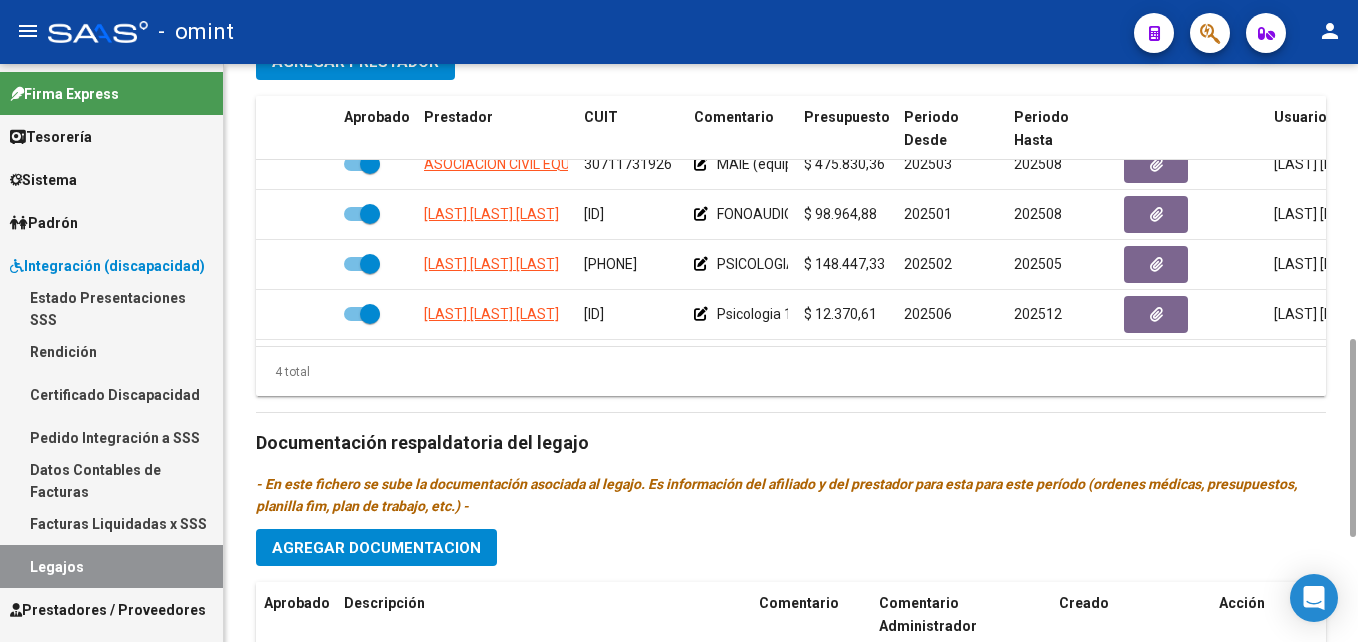 scroll, scrollTop: 0, scrollLeft: 0, axis: both 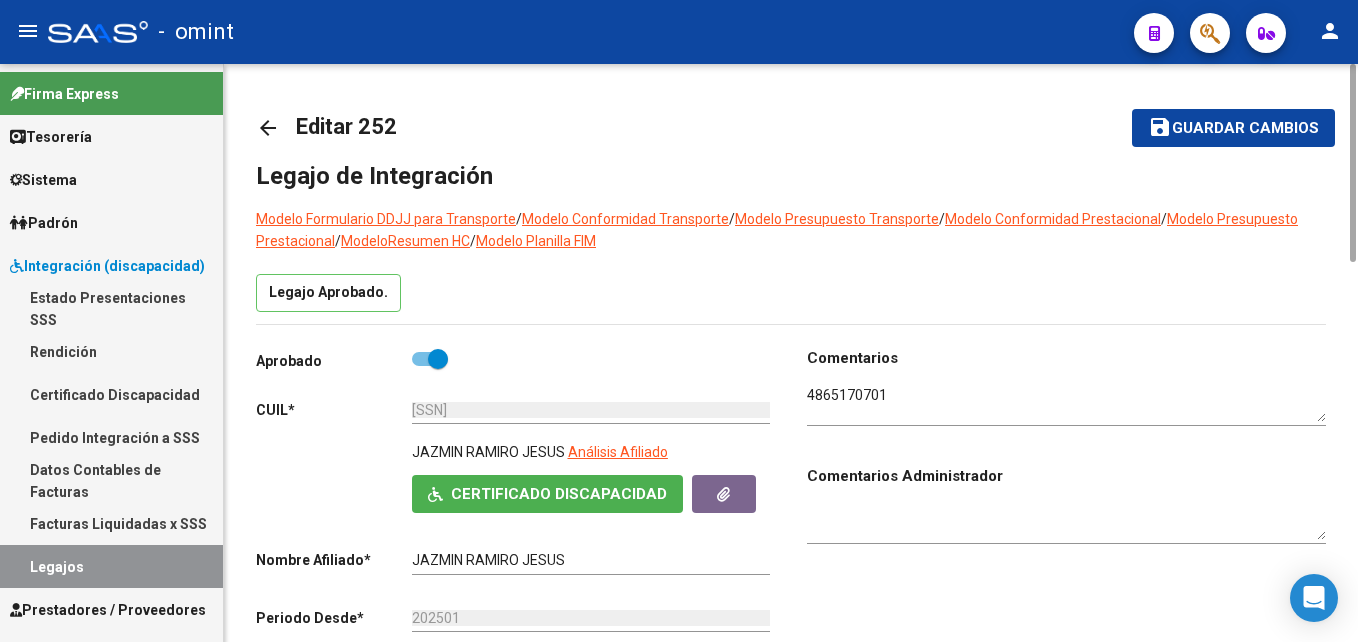 click on "arrow_back" 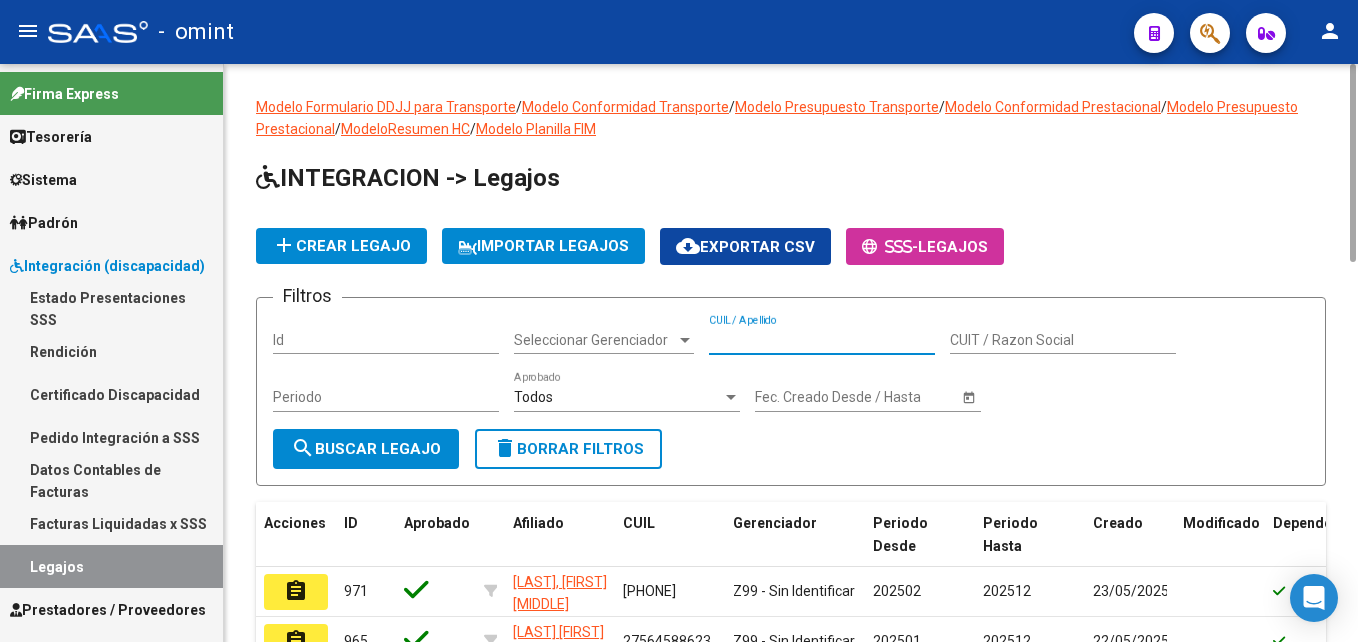 drag, startPoint x: 760, startPoint y: 337, endPoint x: 1017, endPoint y: 340, distance: 257.01752 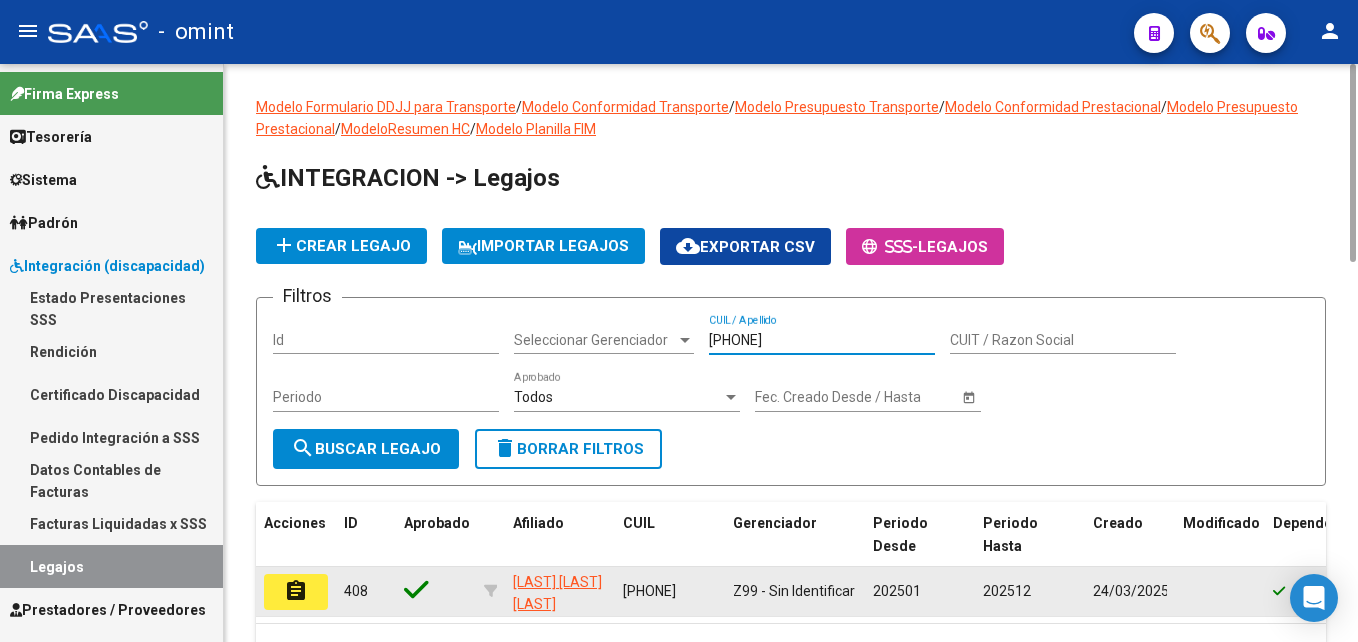 type on "27492470924" 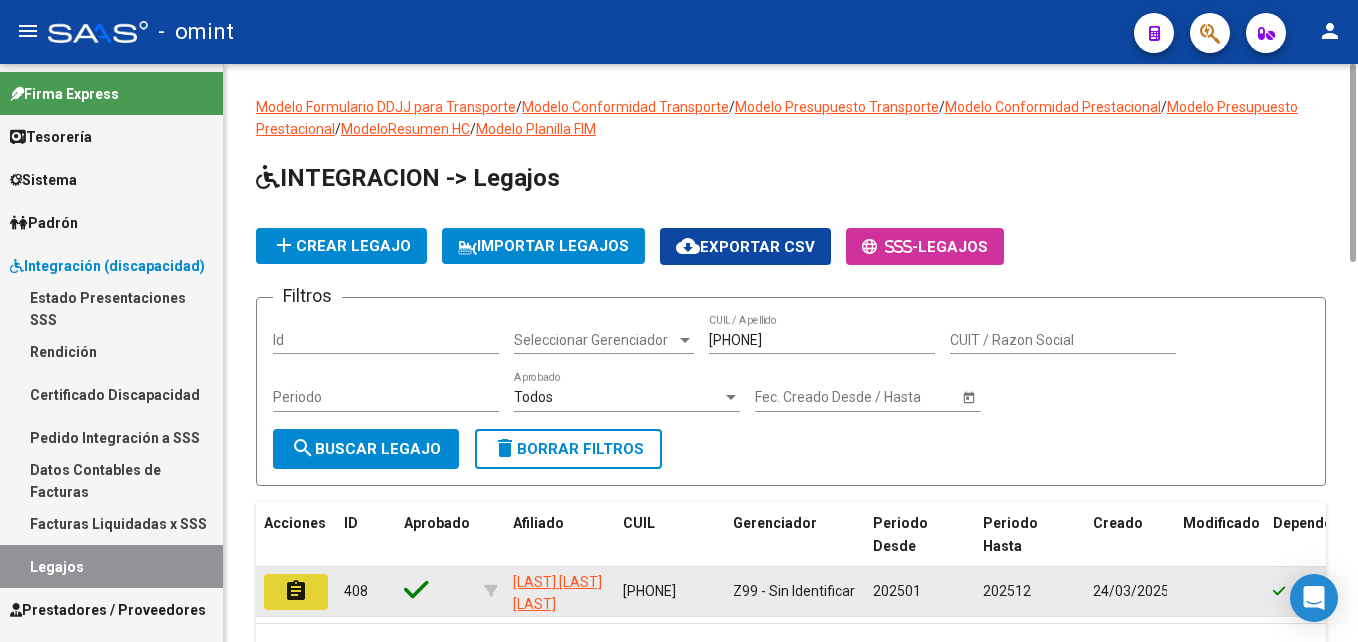 click on "assignment" 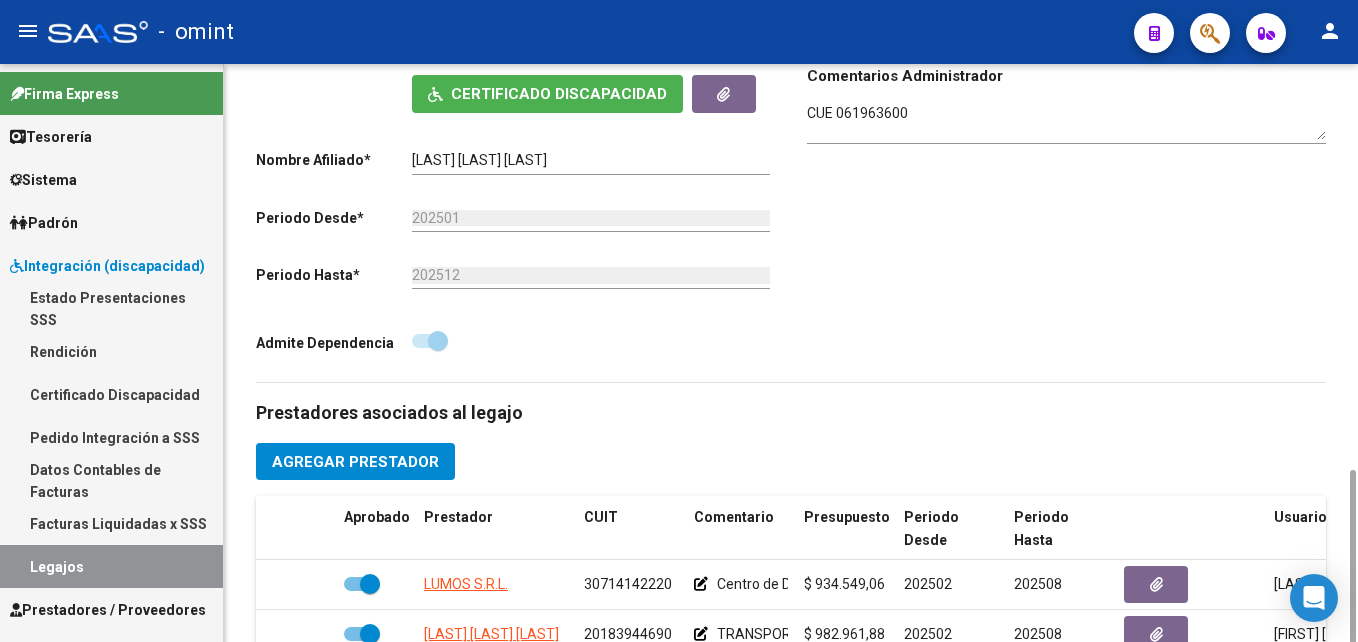 scroll, scrollTop: 600, scrollLeft: 0, axis: vertical 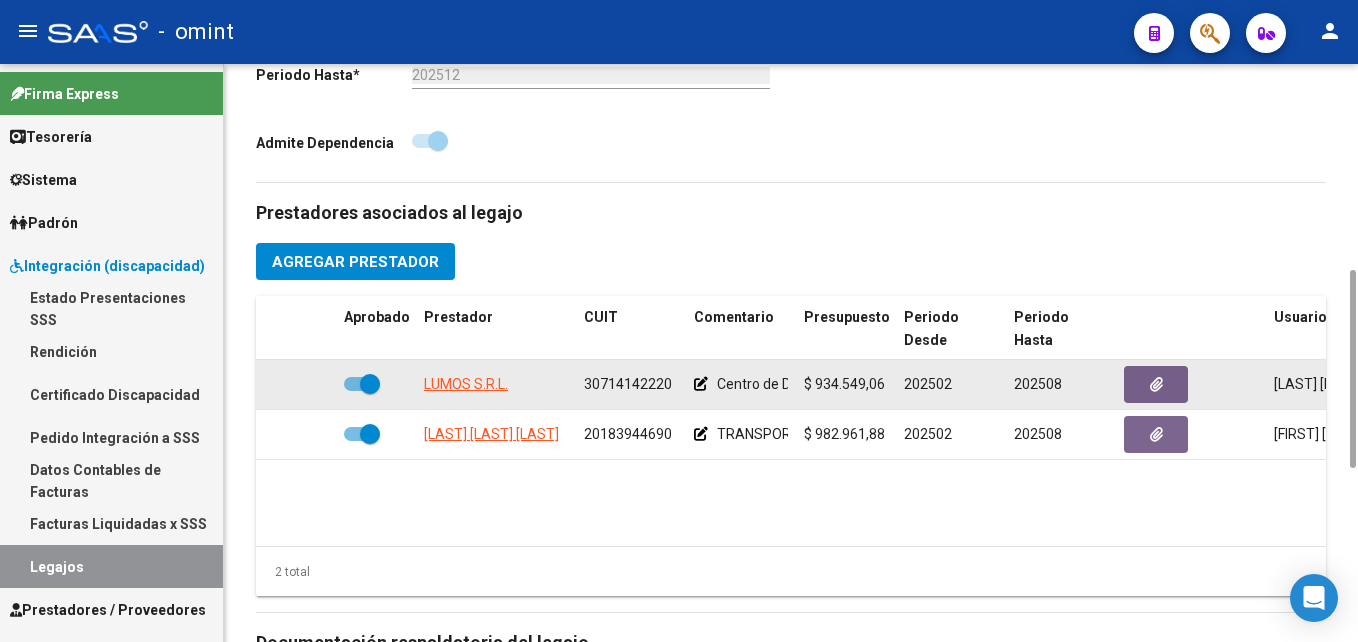 click on "30714142220" 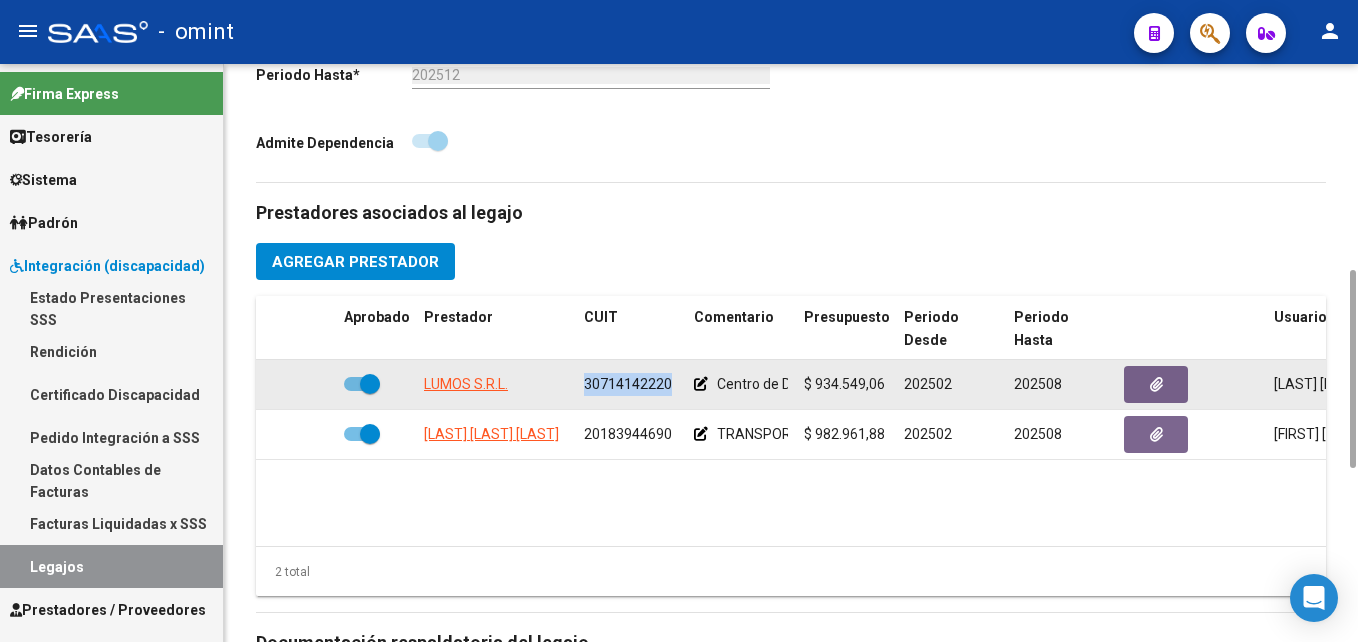 click on "30714142220" 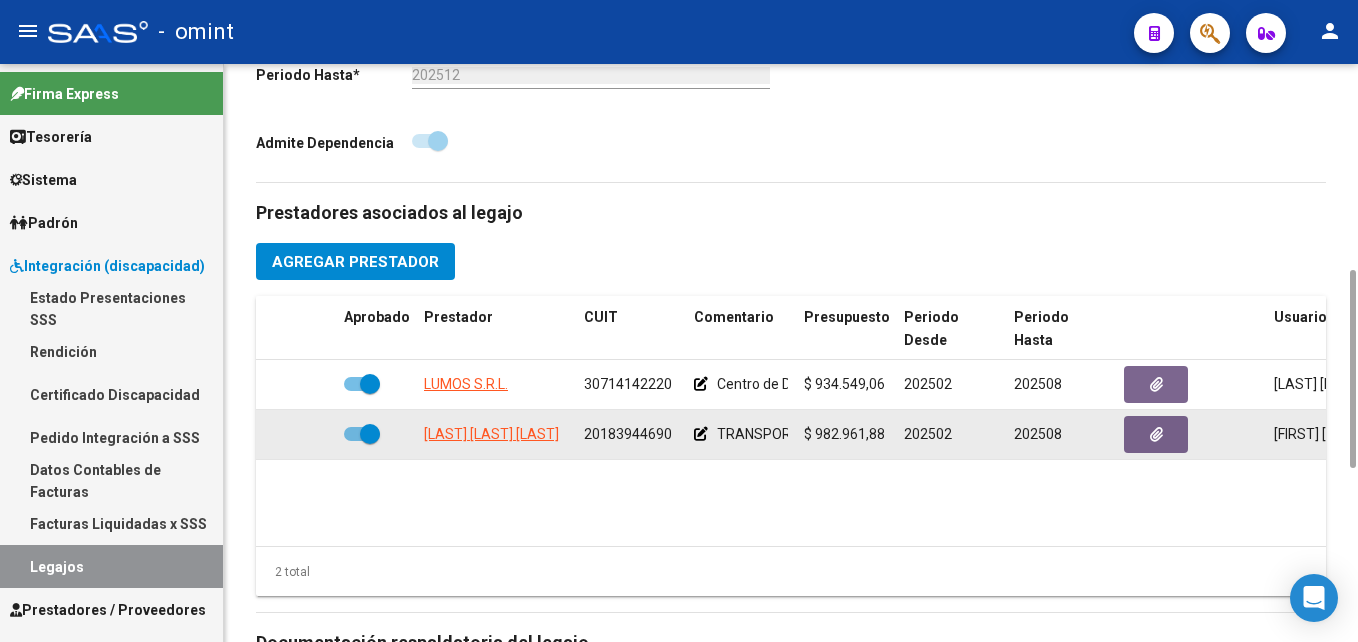 click on "20183944690" 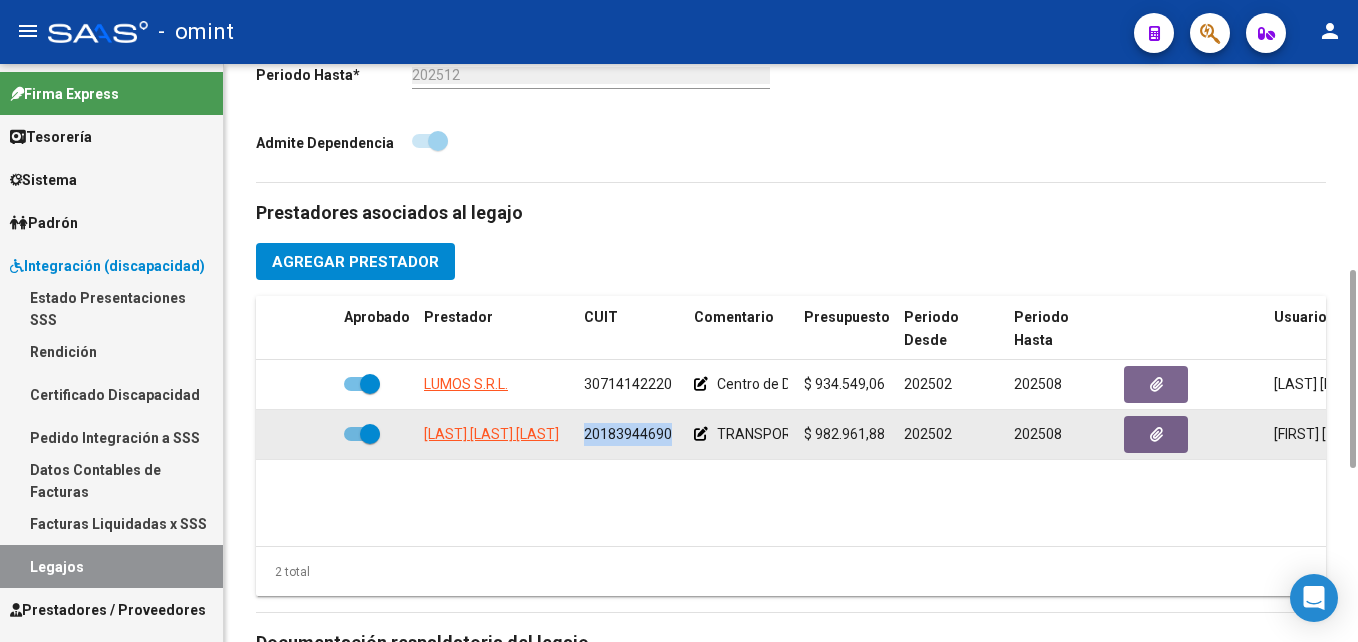 click on "20183944690" 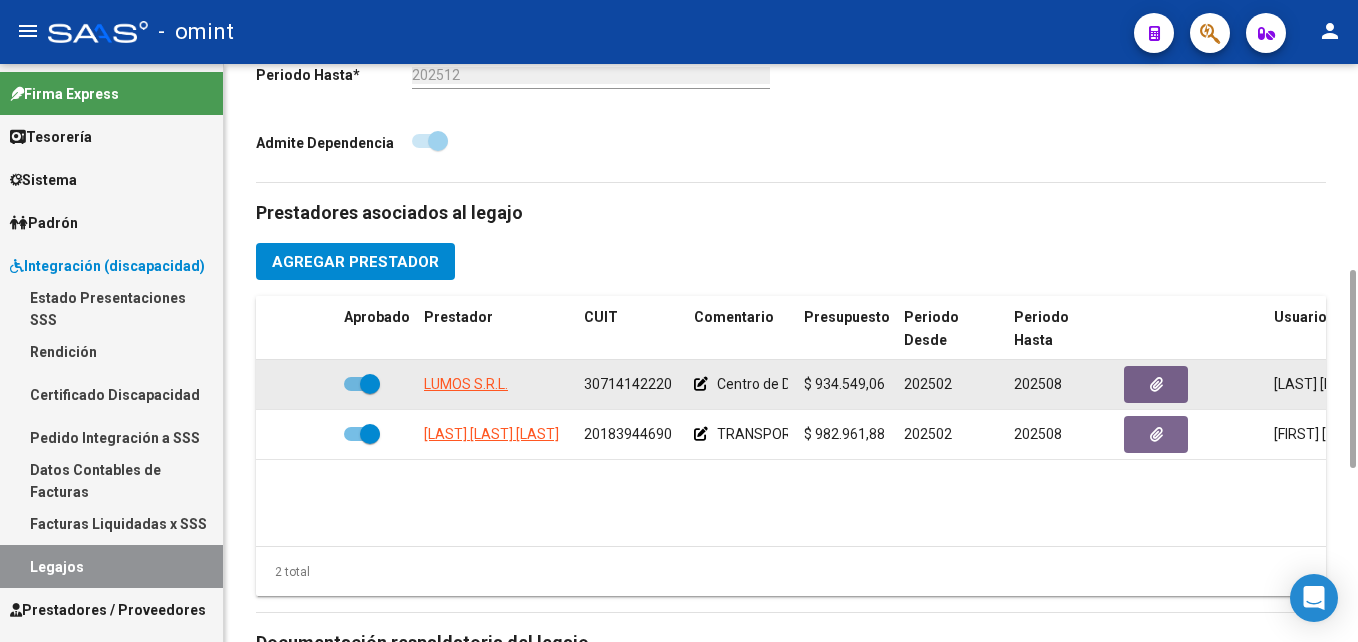 click on "30714142220" 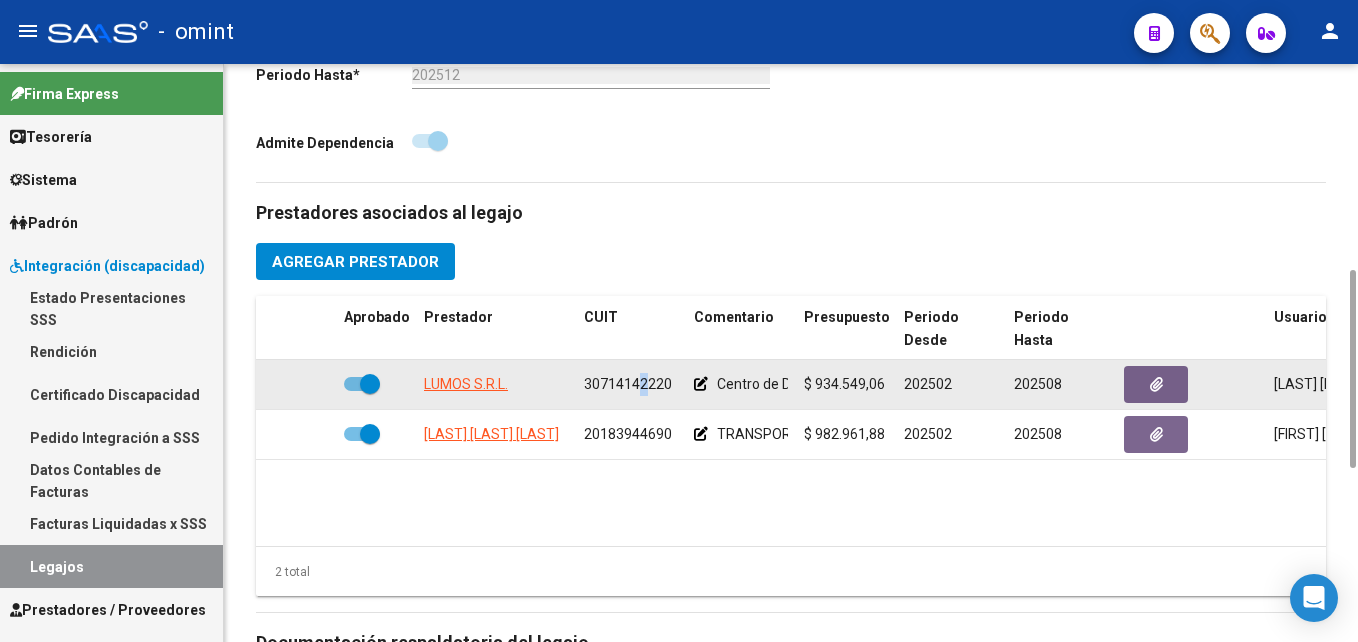 click on "30714142220" 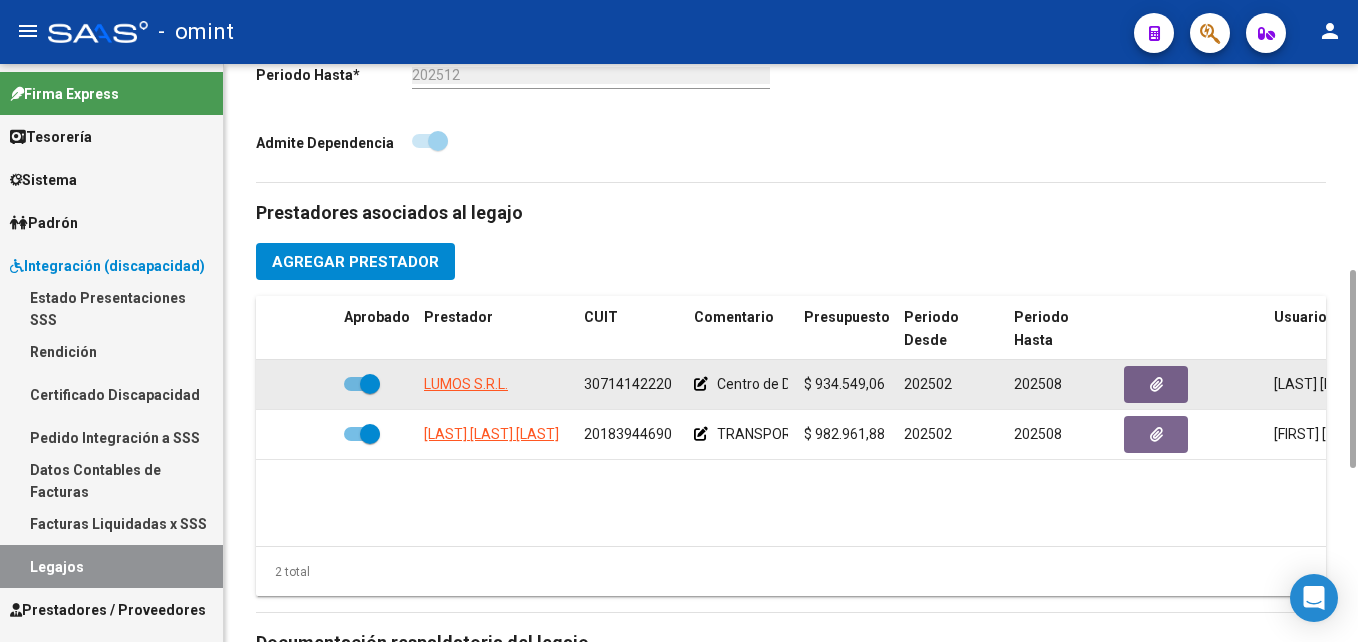 drag, startPoint x: 644, startPoint y: 383, endPoint x: 617, endPoint y: 383, distance: 27 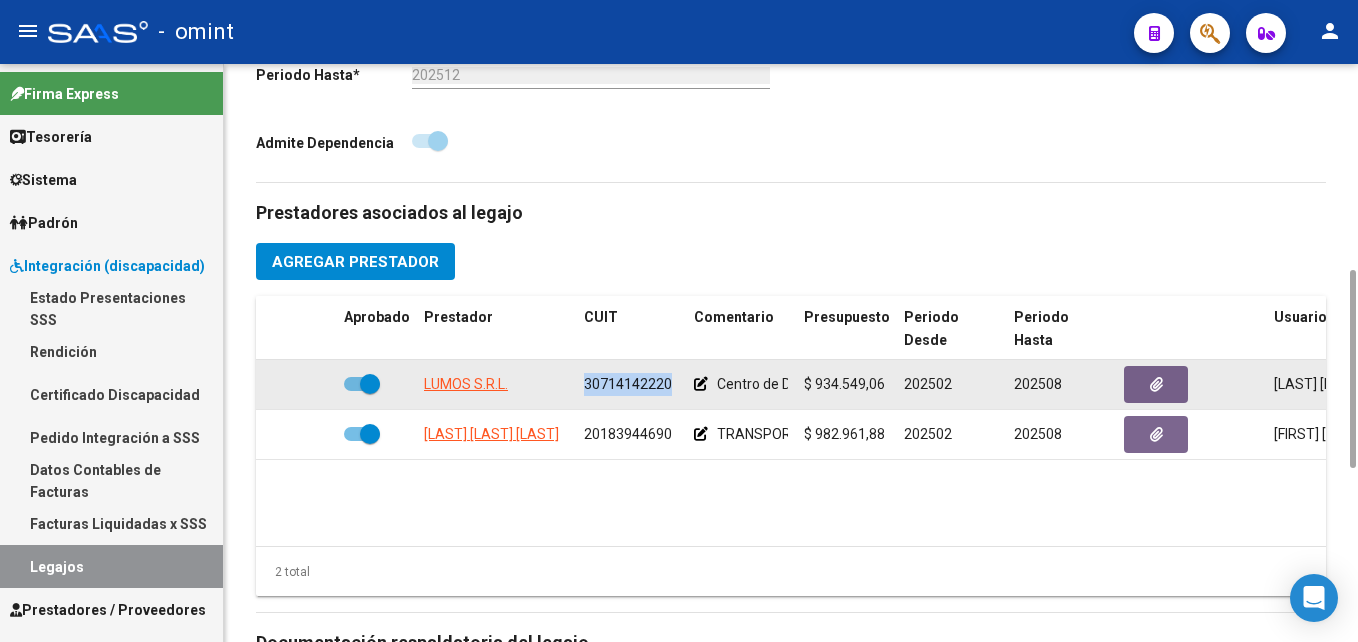 click on "30714142220" 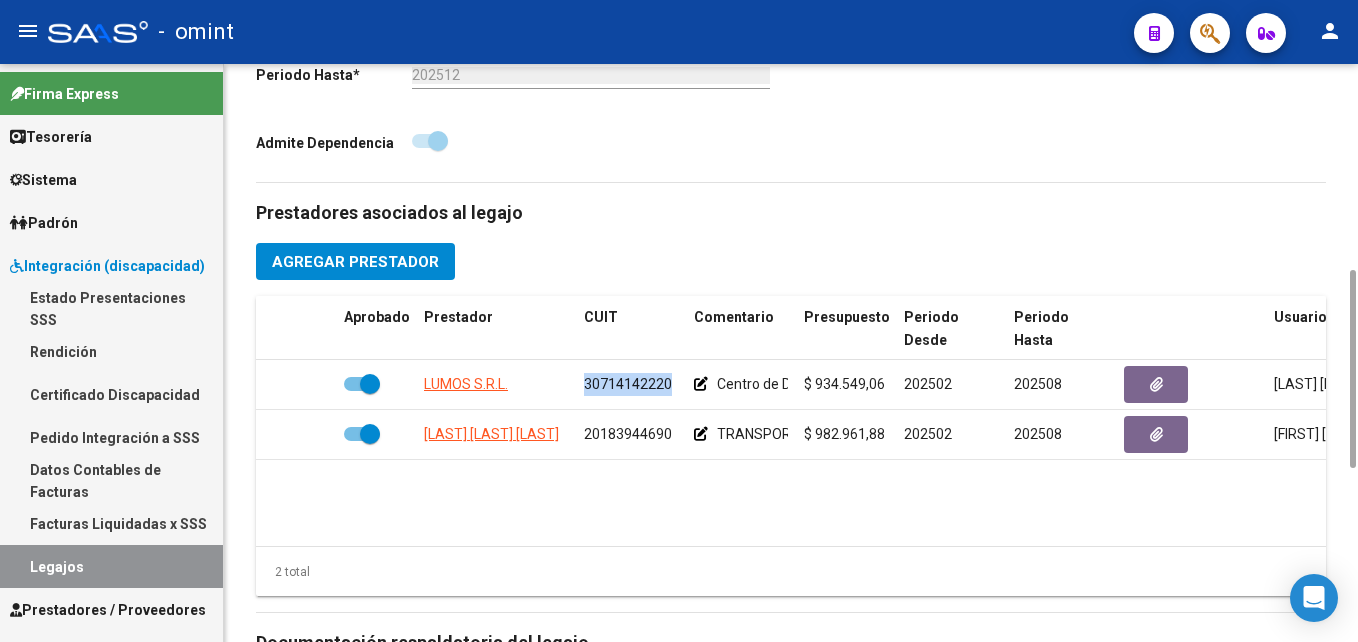 scroll, scrollTop: 0, scrollLeft: 0, axis: both 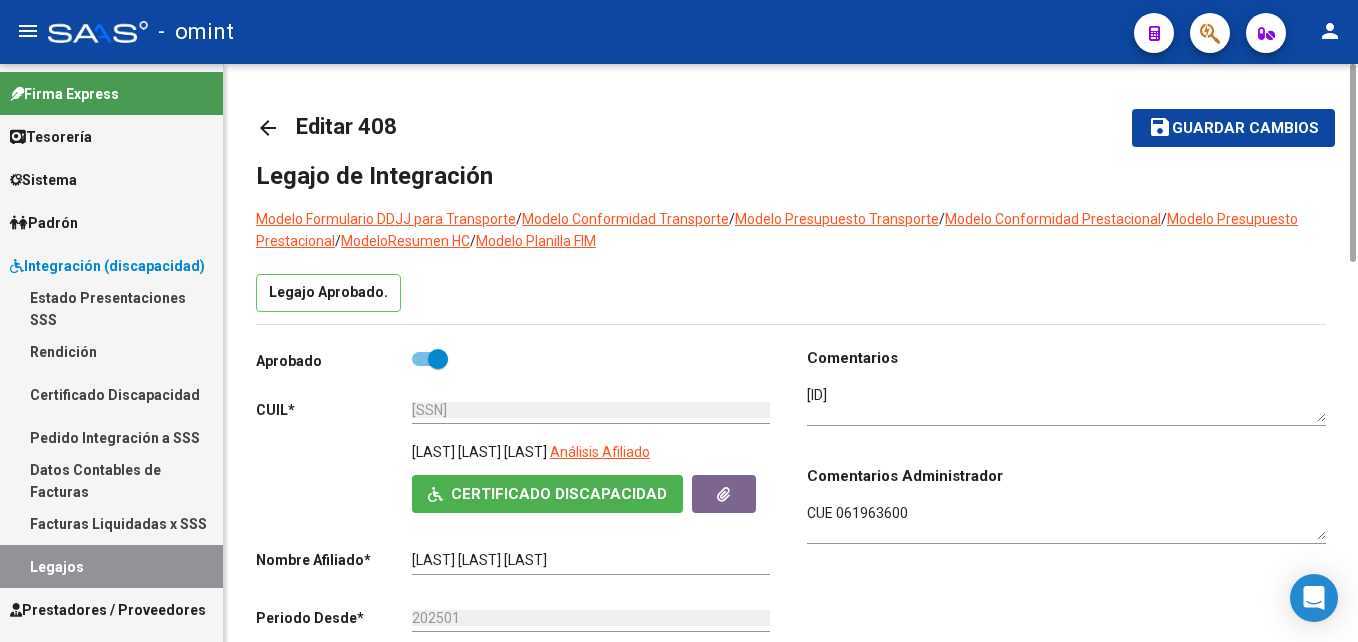 click on "arrow_back" 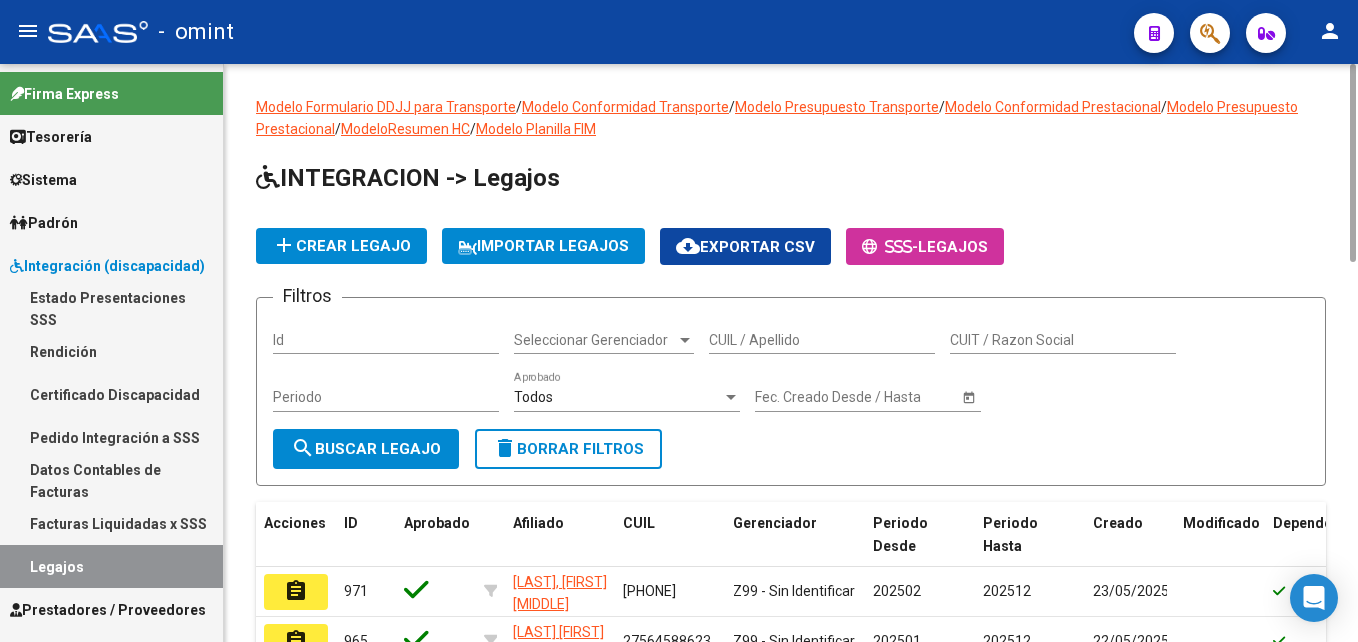 click on "CUIL / Apellido" at bounding box center (822, 340) 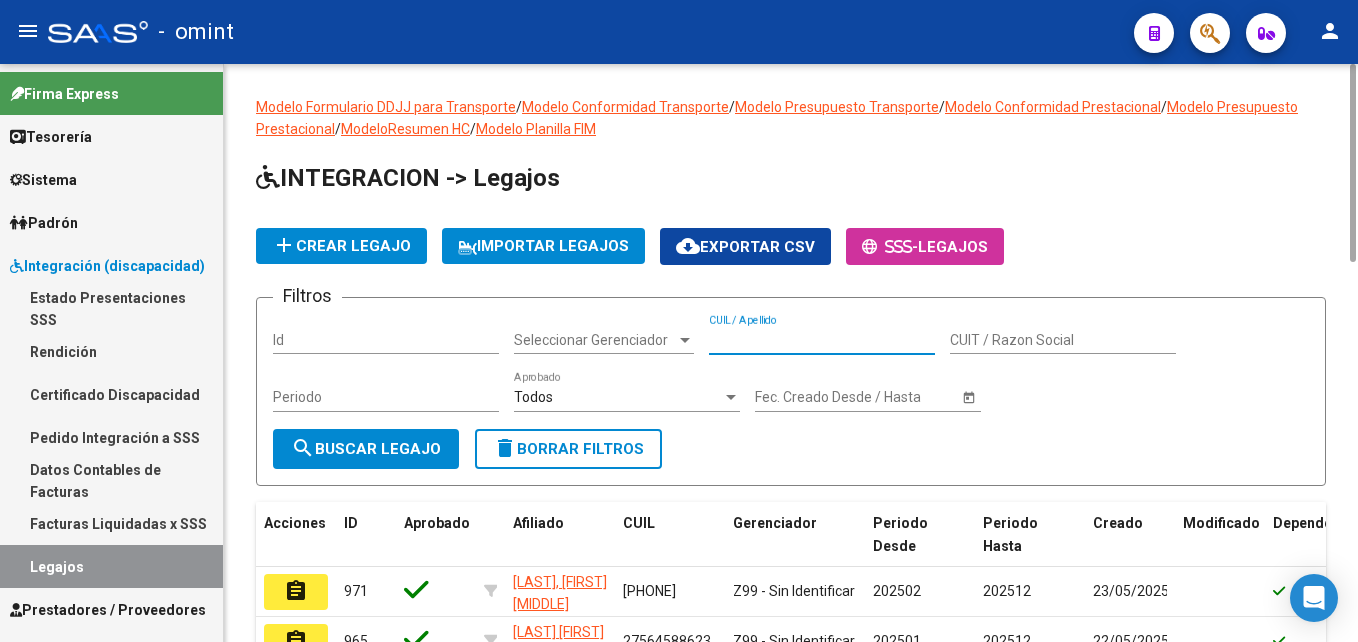 paste on "20524555590" 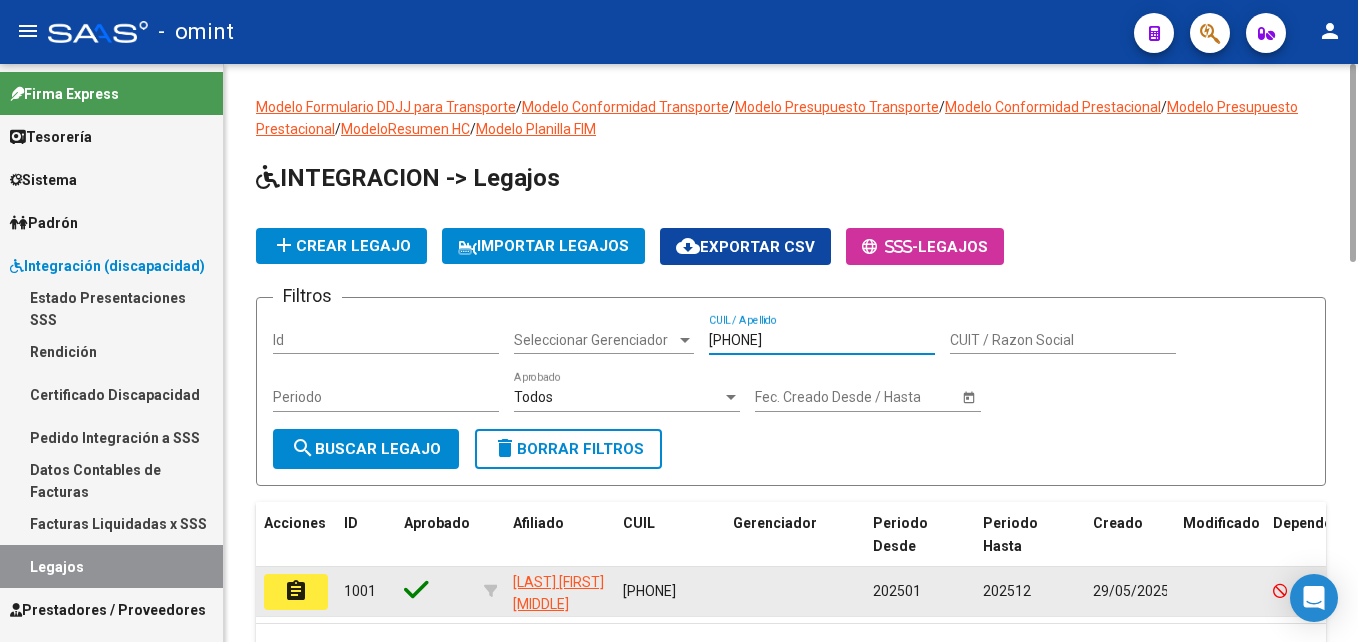 type on "20524555590" 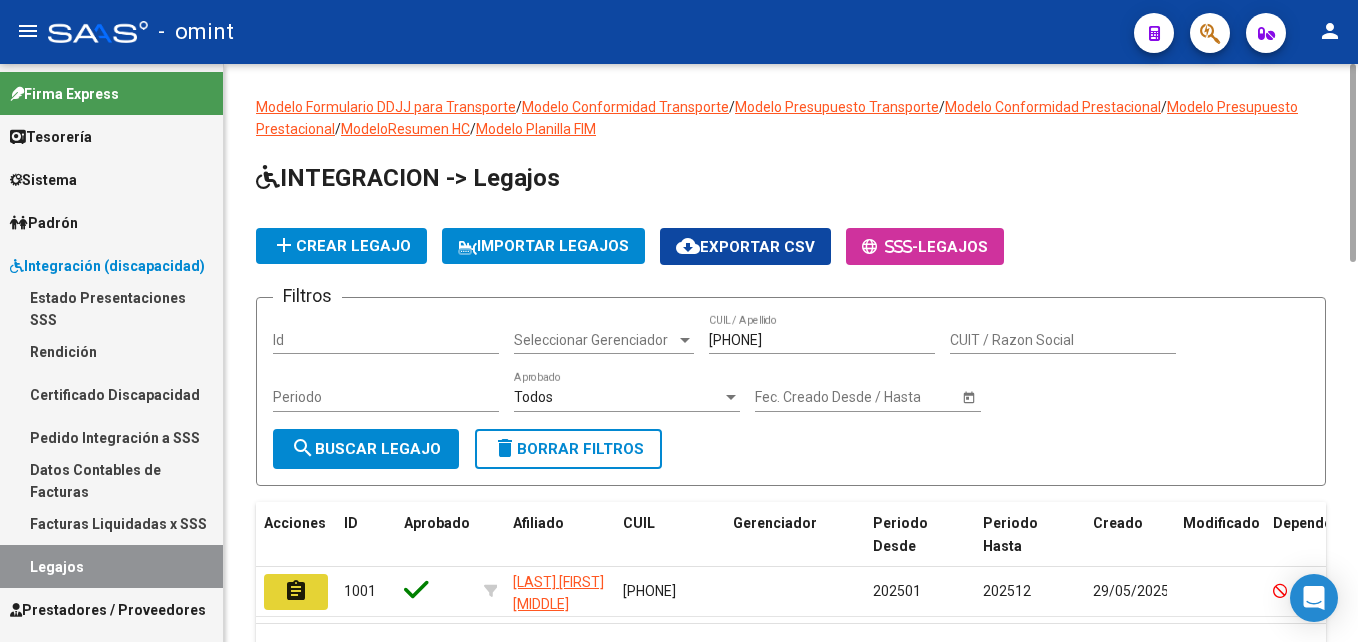 click on "assignment" 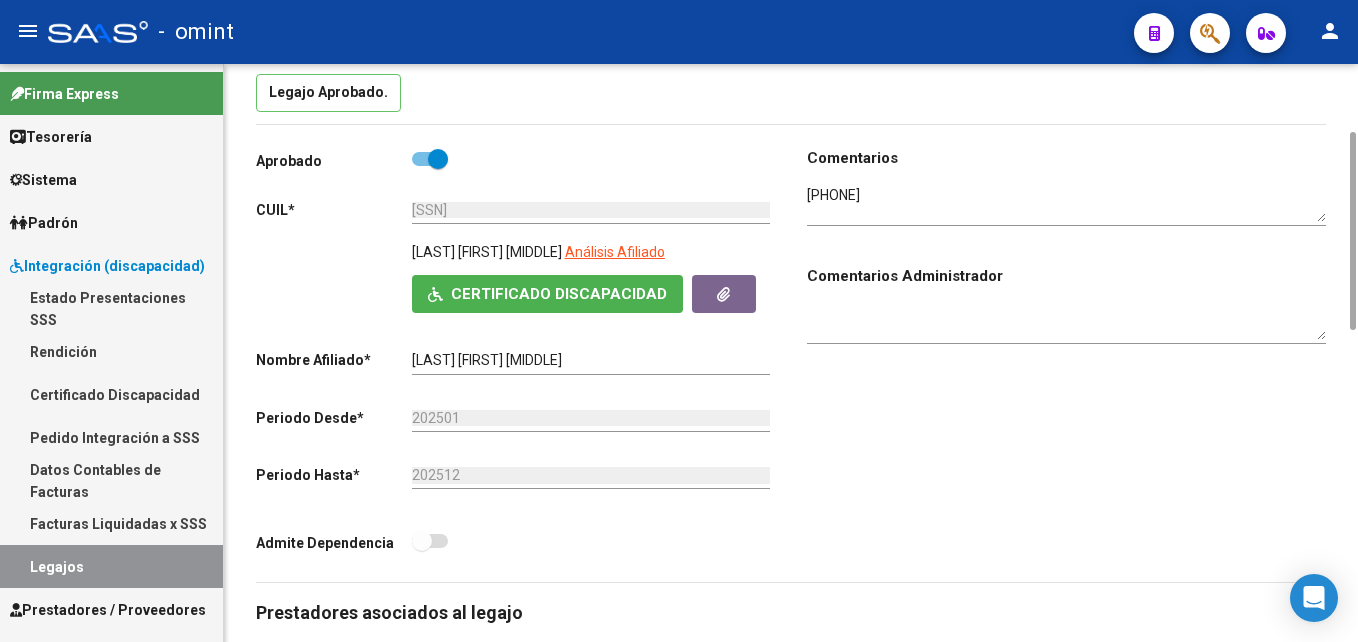 scroll, scrollTop: 600, scrollLeft: 0, axis: vertical 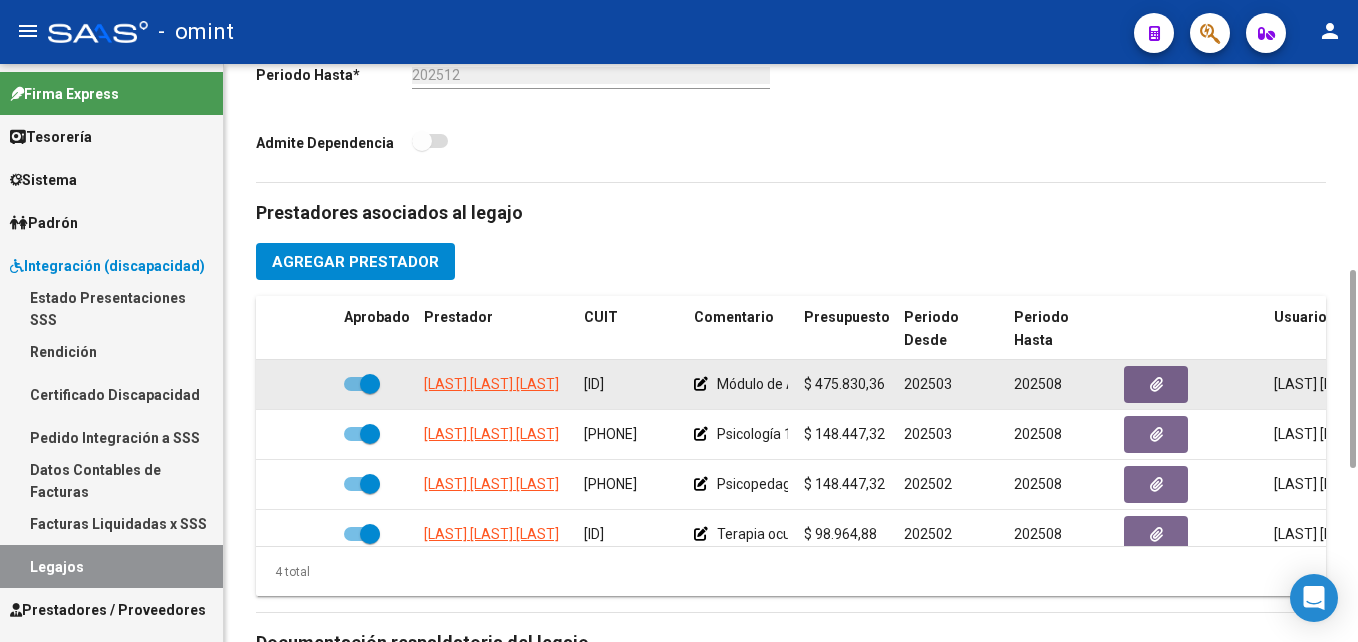 click on "27180243491" 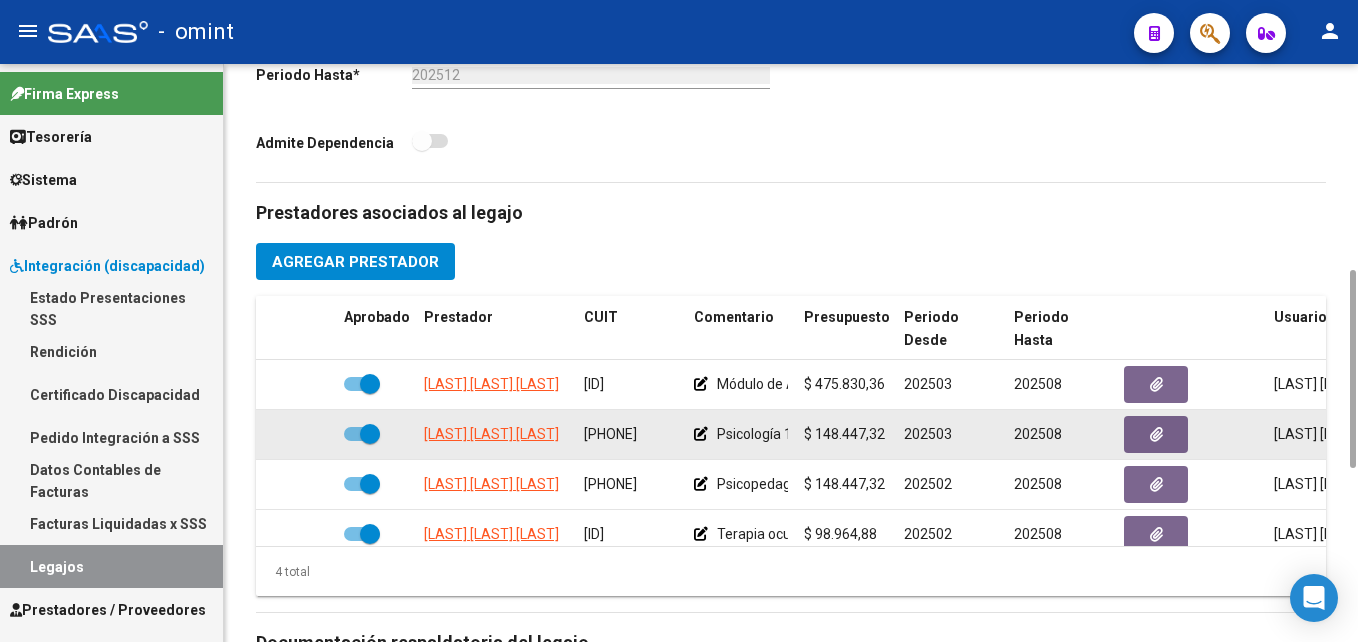 click on "27362765728" 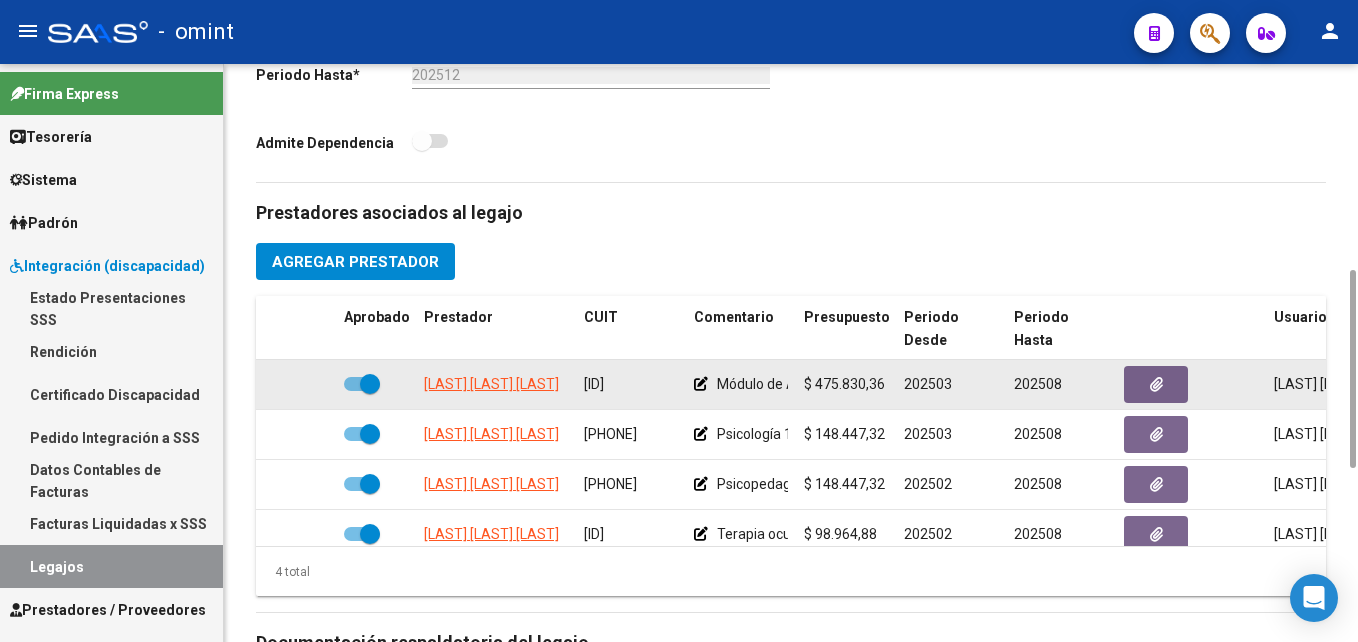 click on "27180243491" 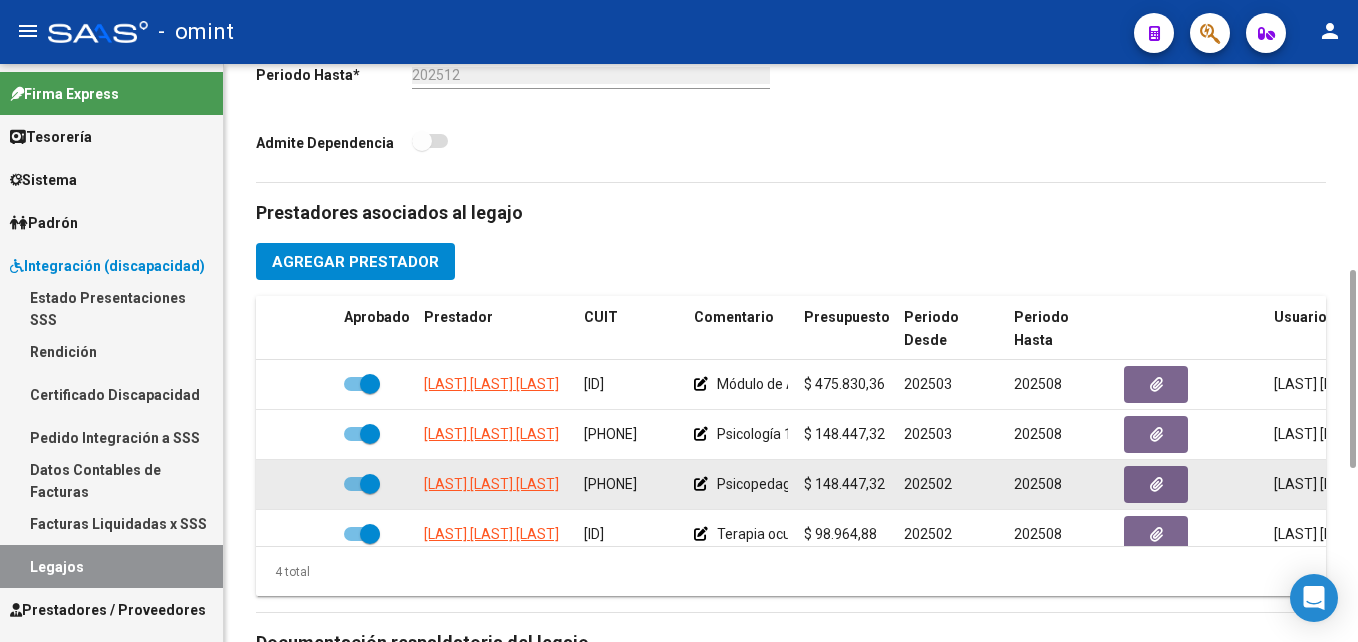 click on "27145631098" 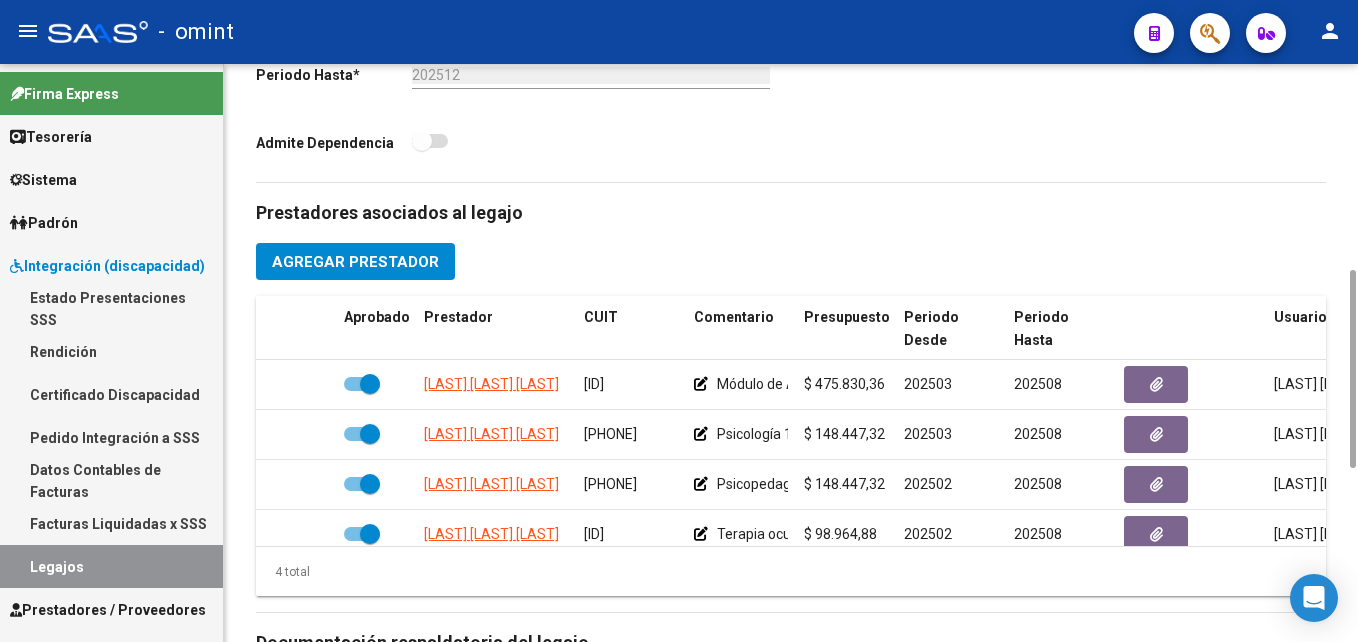 scroll, scrollTop: 35, scrollLeft: 0, axis: vertical 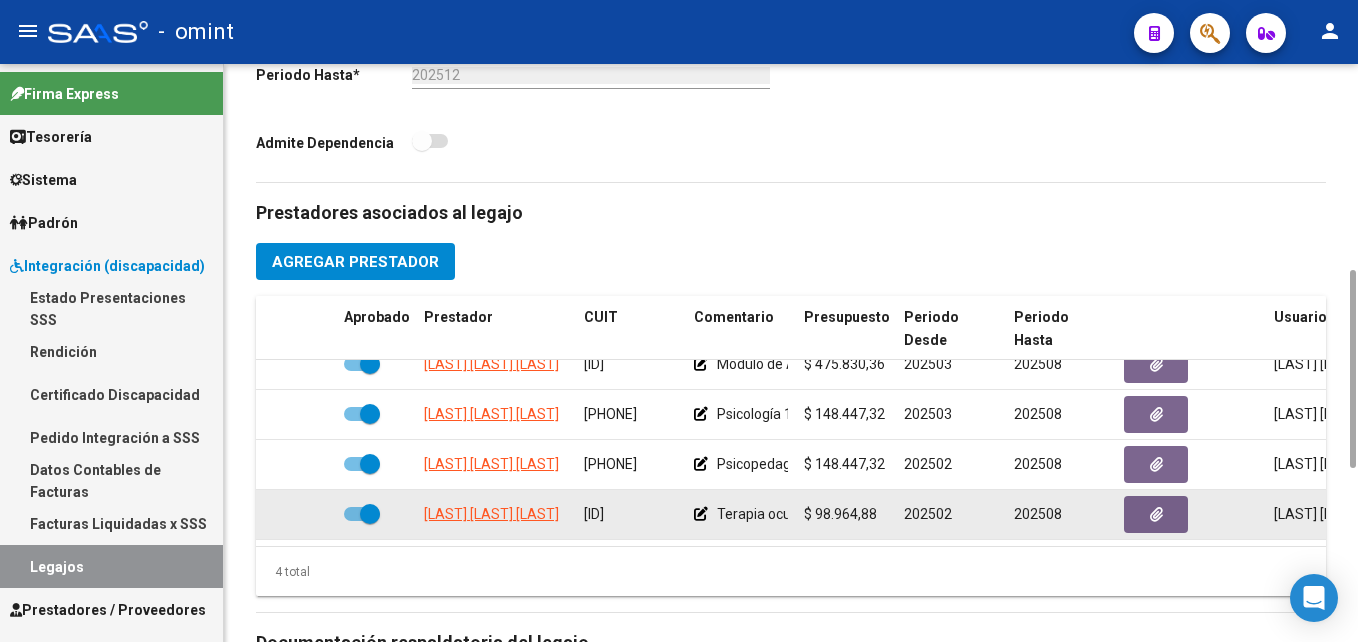 click on "27368307047" 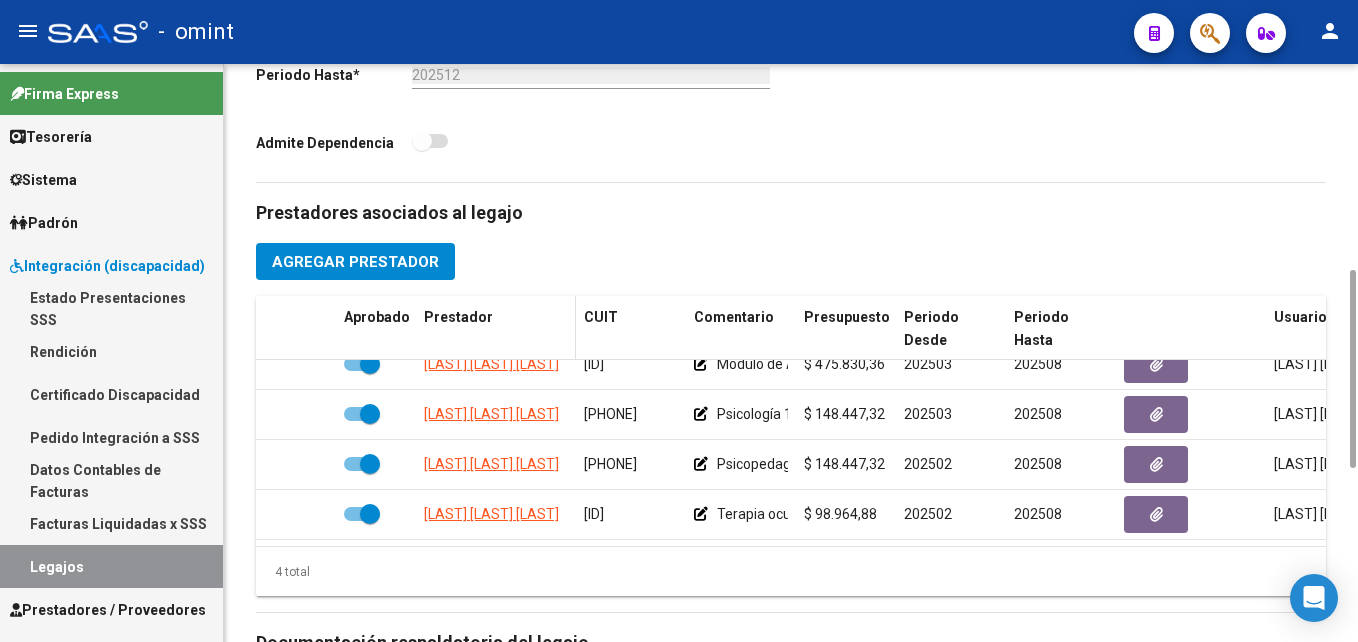 scroll, scrollTop: 200, scrollLeft: 0, axis: vertical 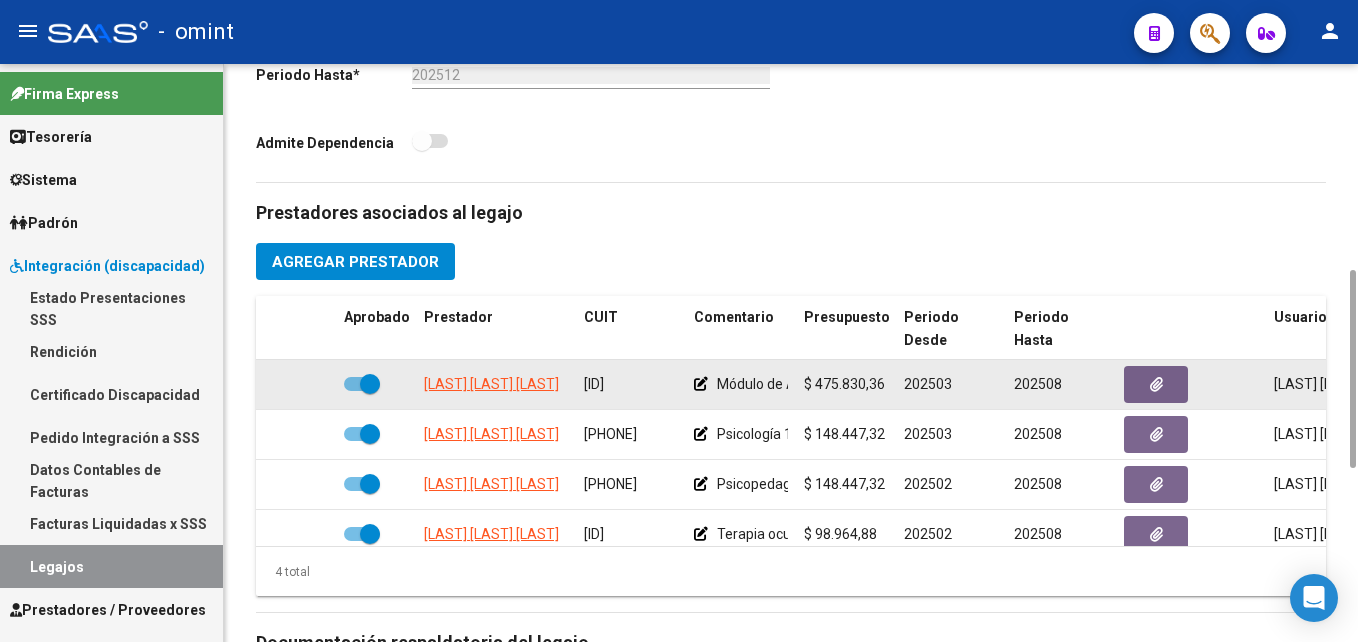 click on "27180243491" 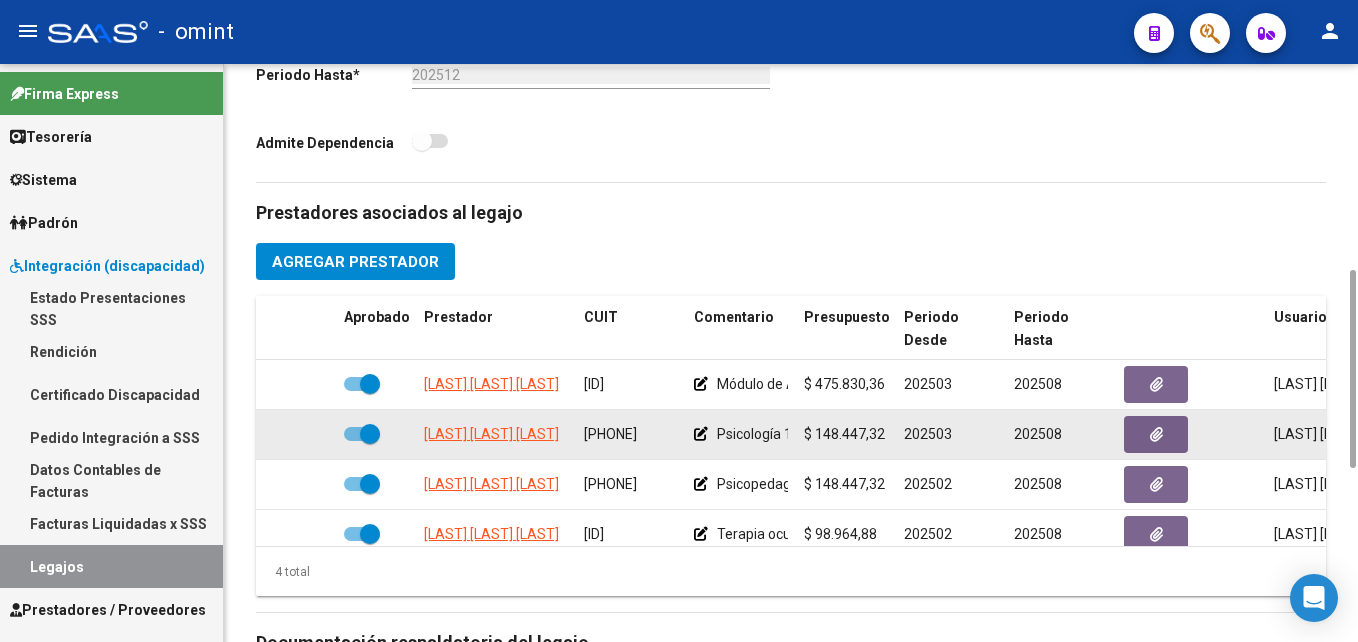 click on "27362765728" 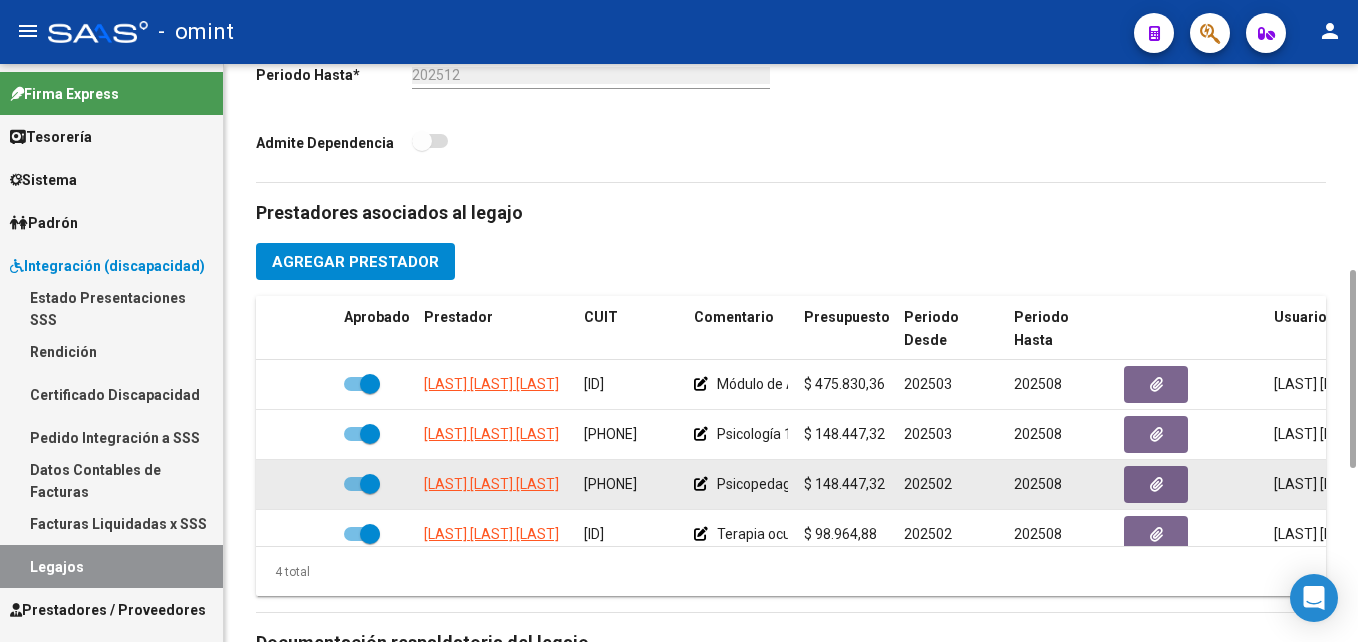 click on "27145631098" 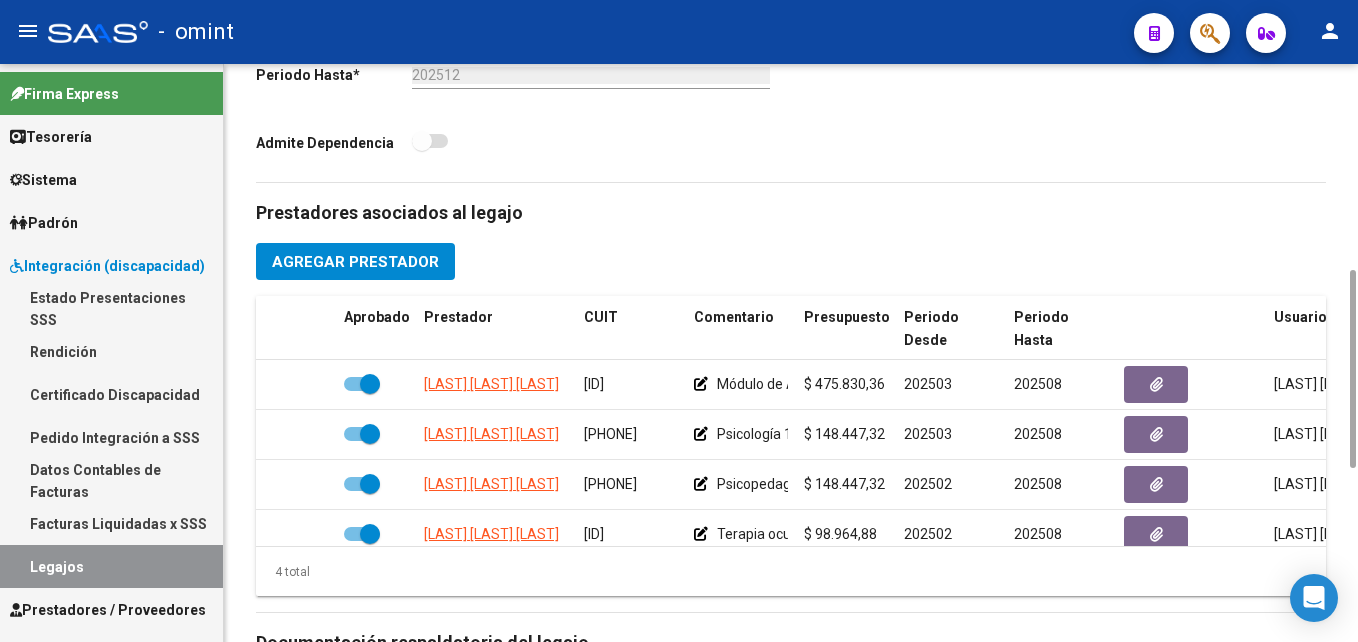 scroll, scrollTop: 35, scrollLeft: 0, axis: vertical 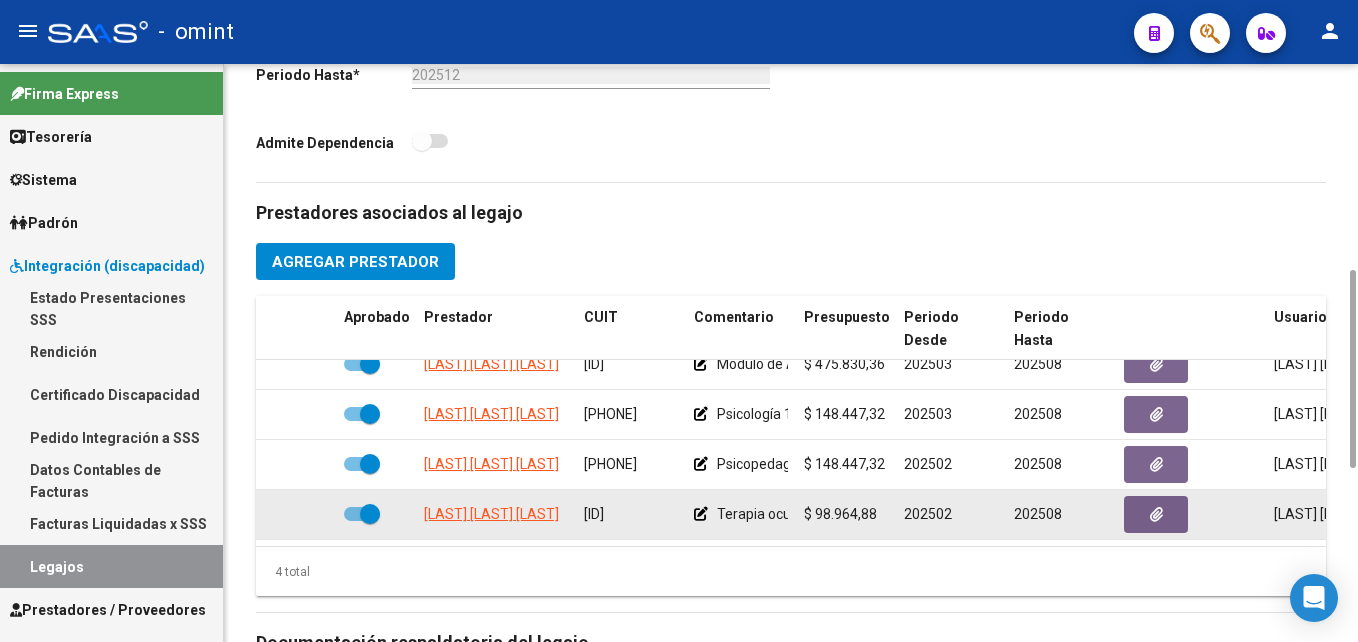 click on "27368307047" 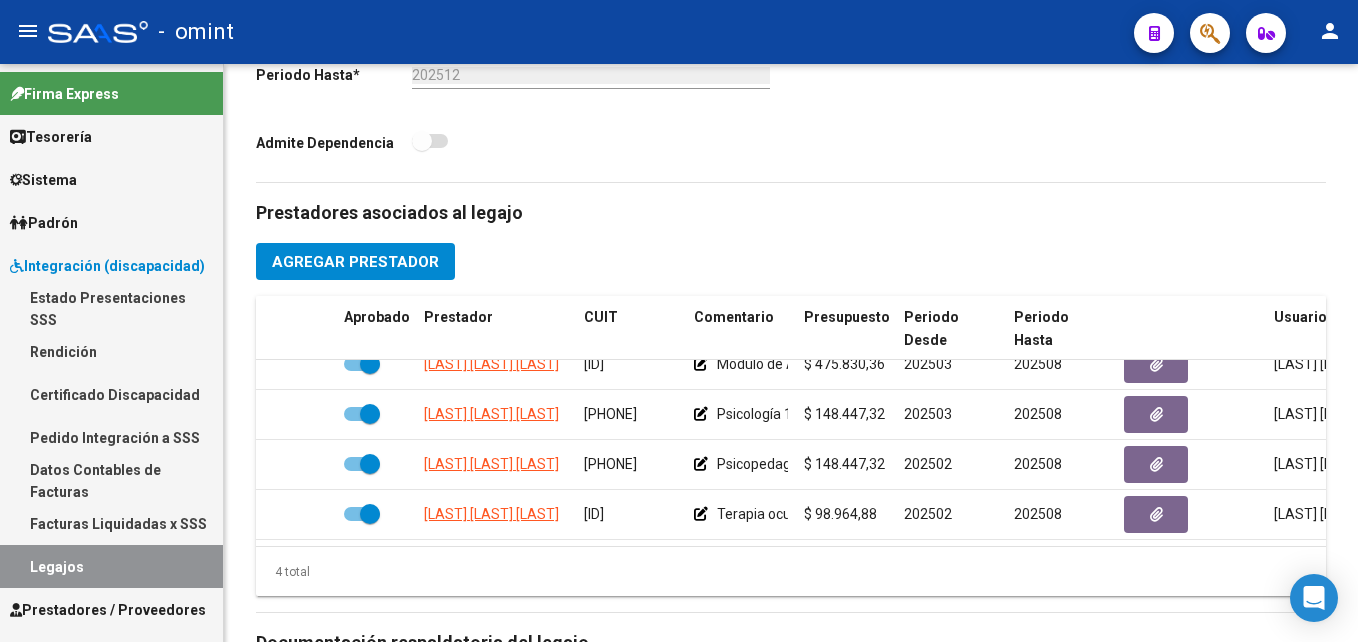 scroll, scrollTop: 0, scrollLeft: 0, axis: both 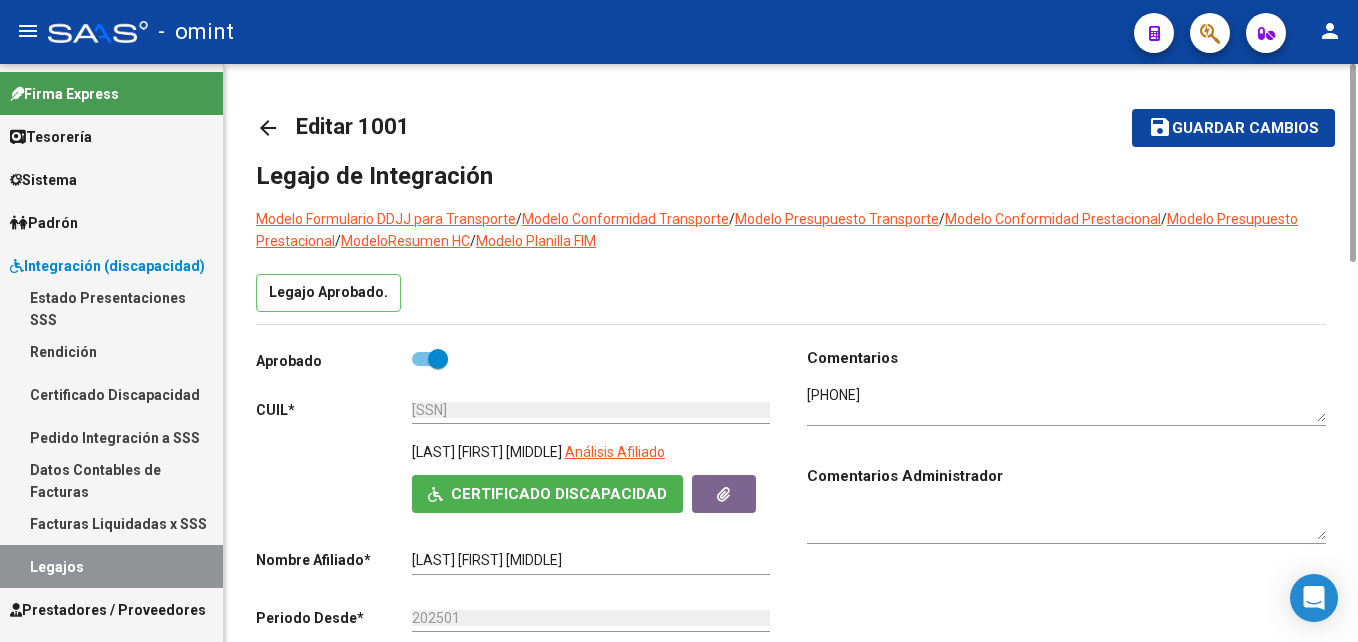 click on "arrow_back" 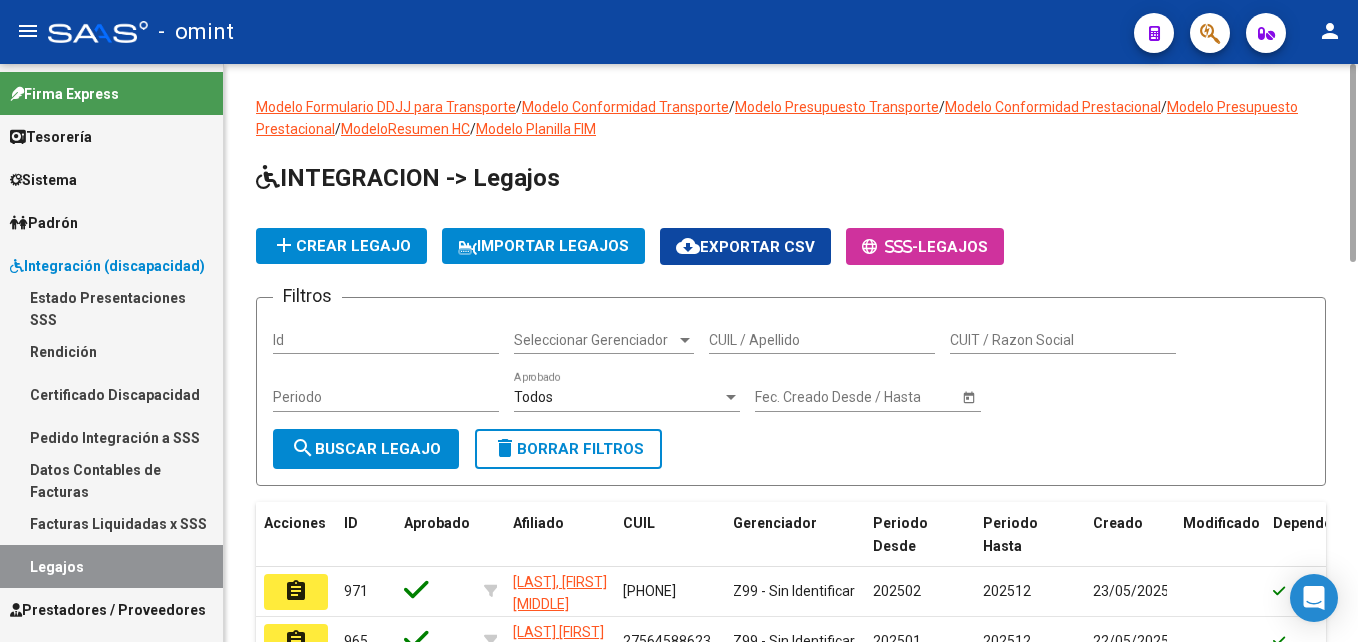 click on "CUIL / Apellido" at bounding box center (822, 340) 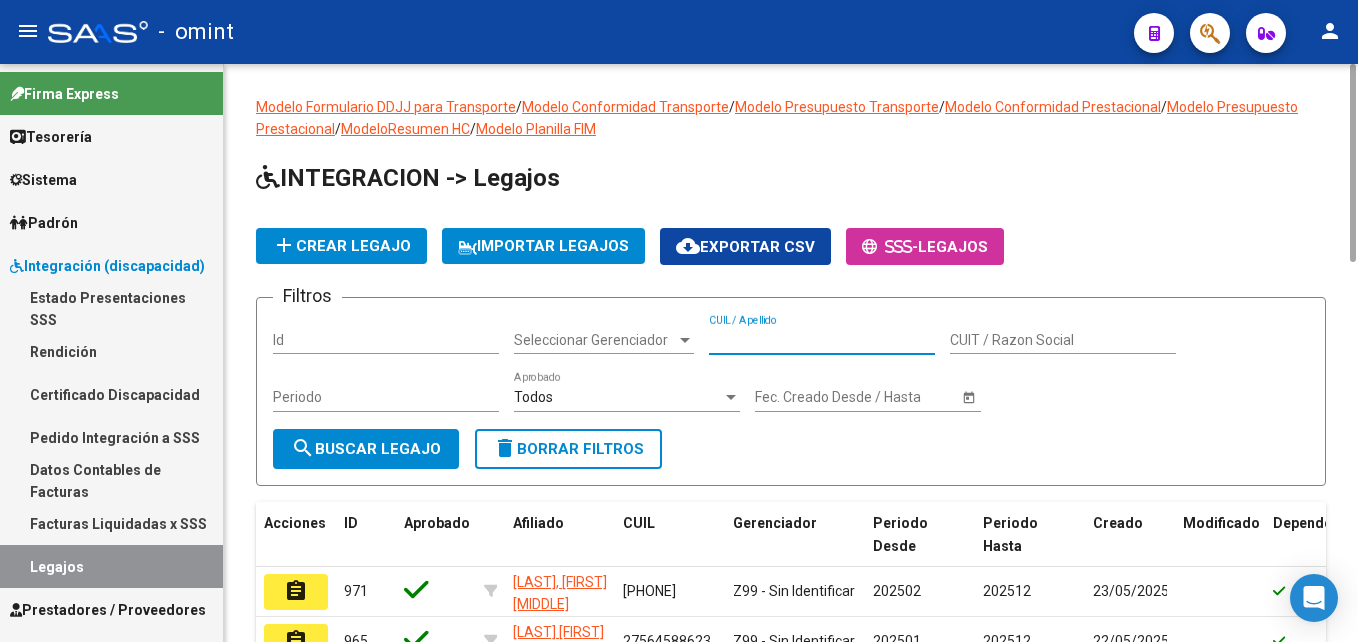 paste on "20524555590" 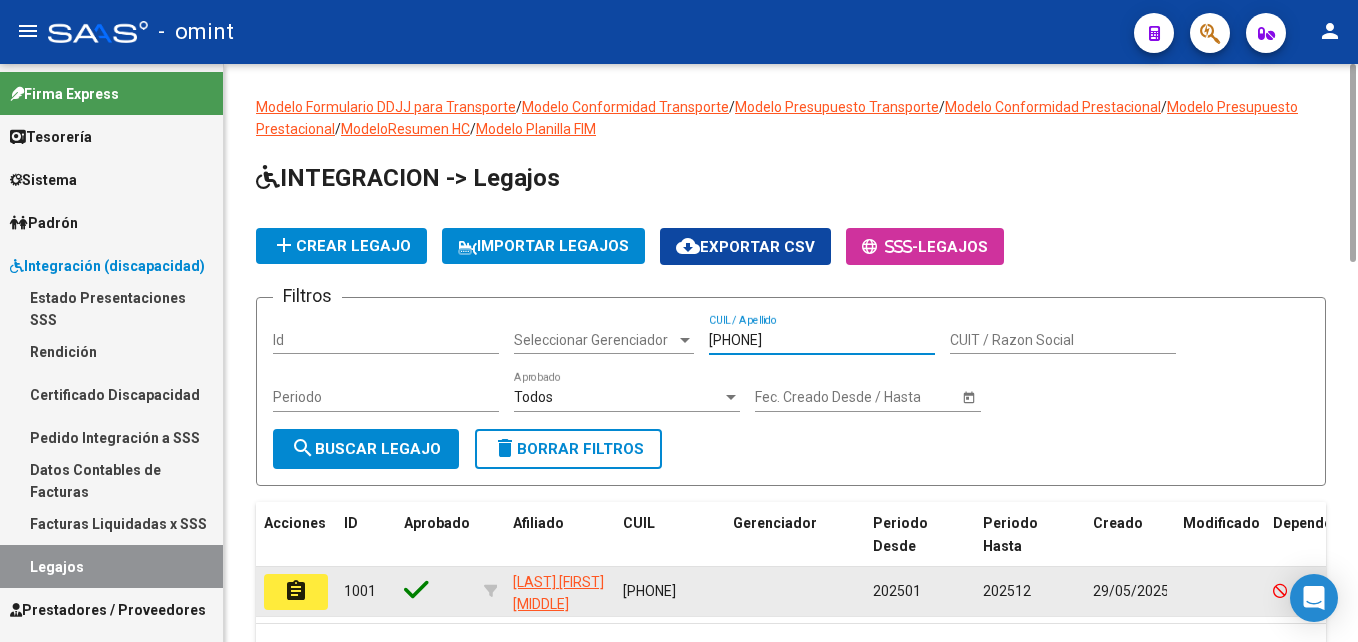 type on "20524555590" 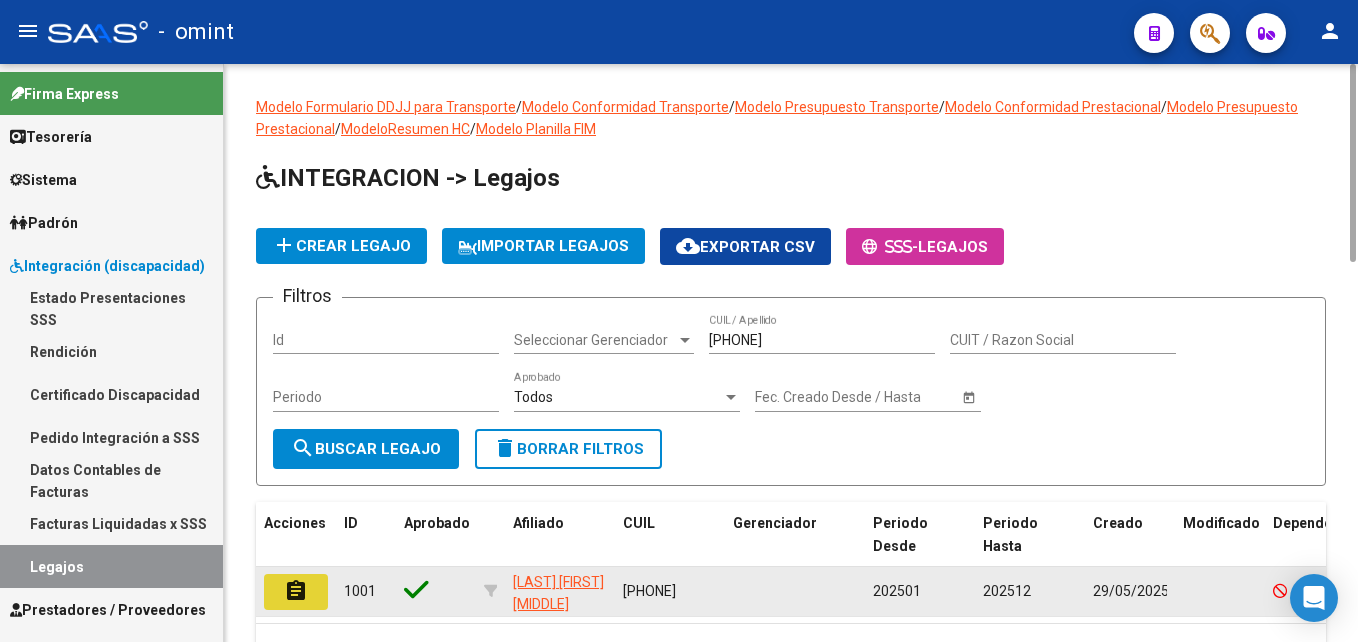 click on "assignment" 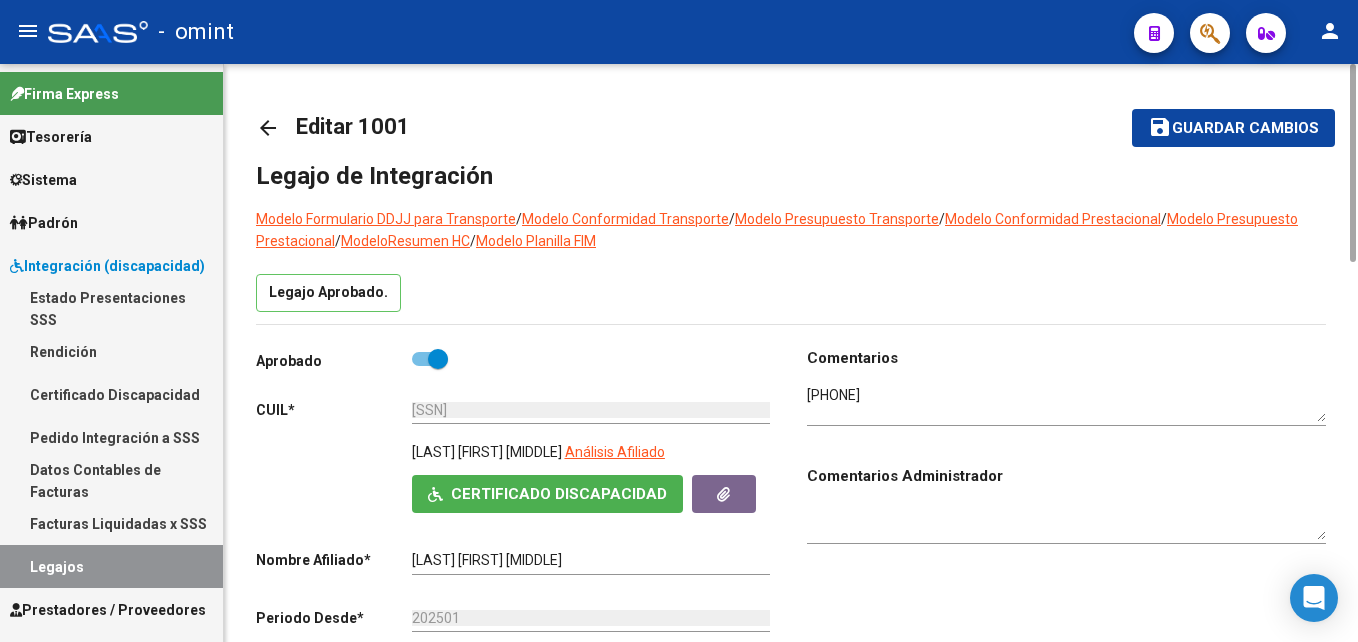 click on "arrow_back" 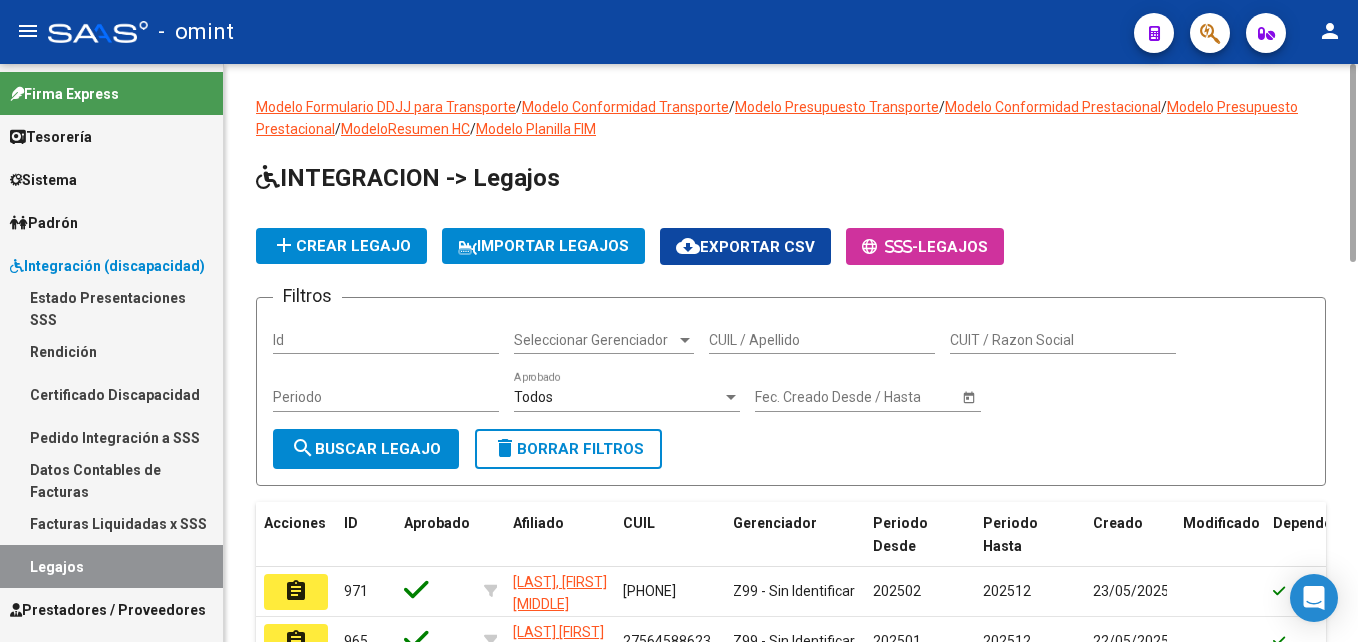 click on "CUIL / Apellido" 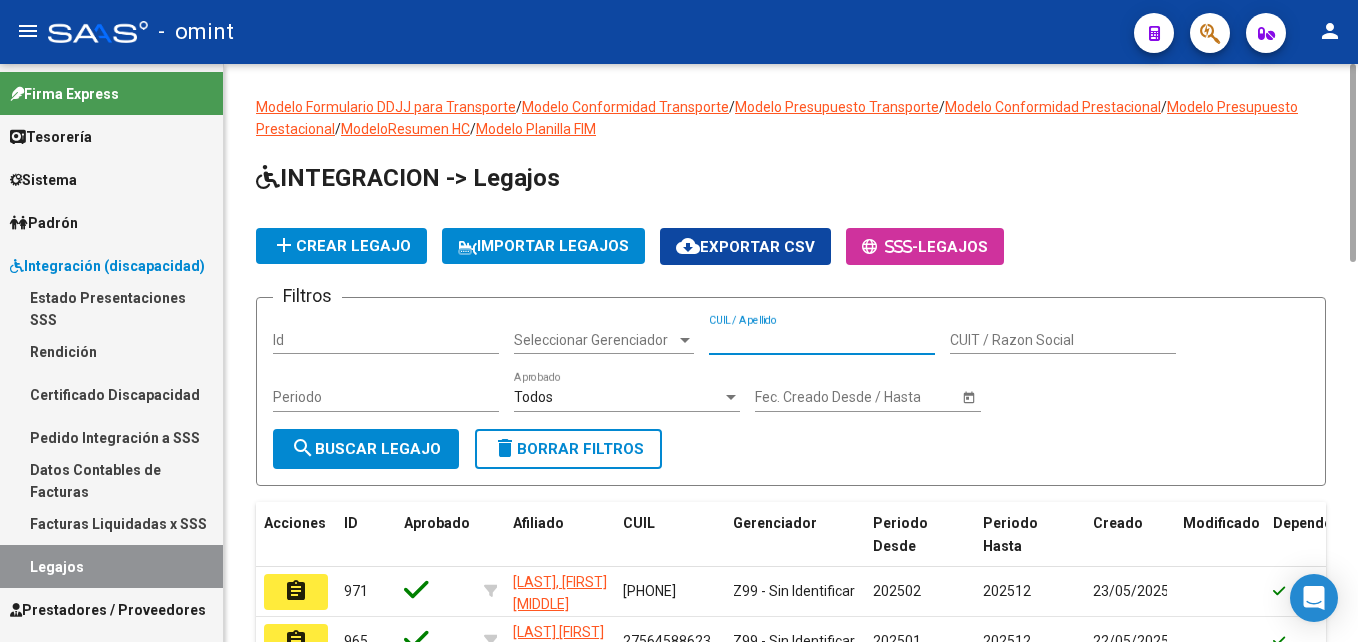 paste on "20568739915" 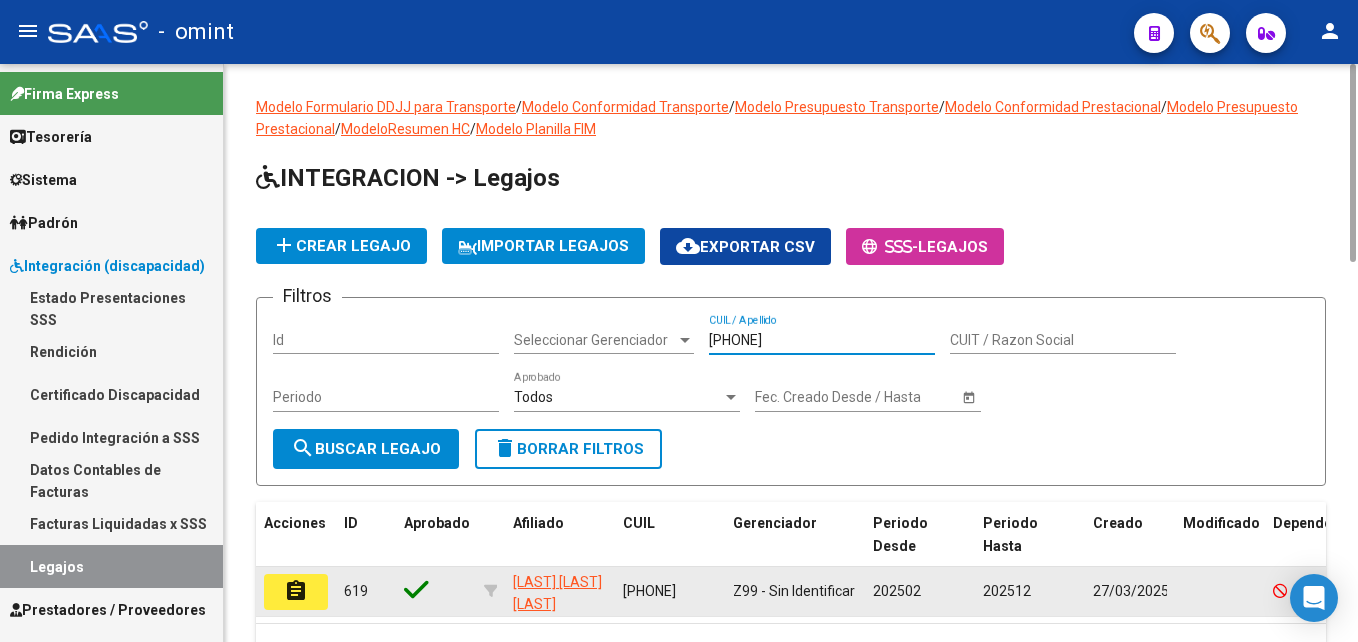 type on "20568739915" 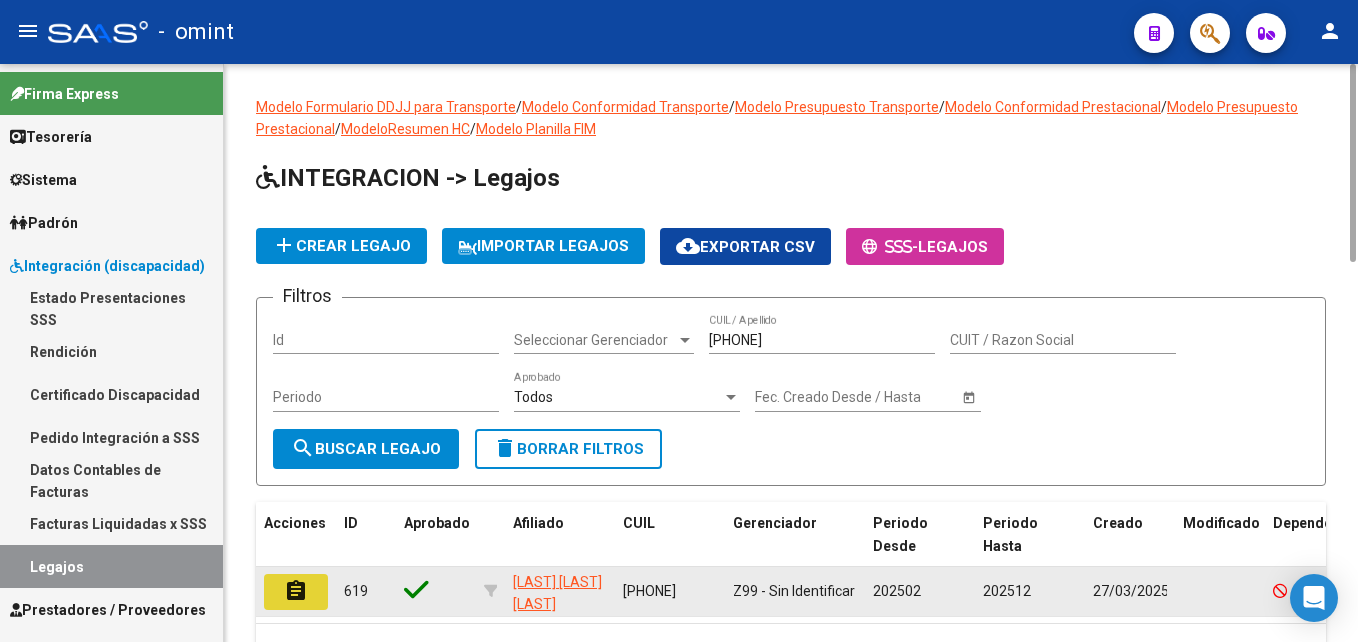 click on "assignment" 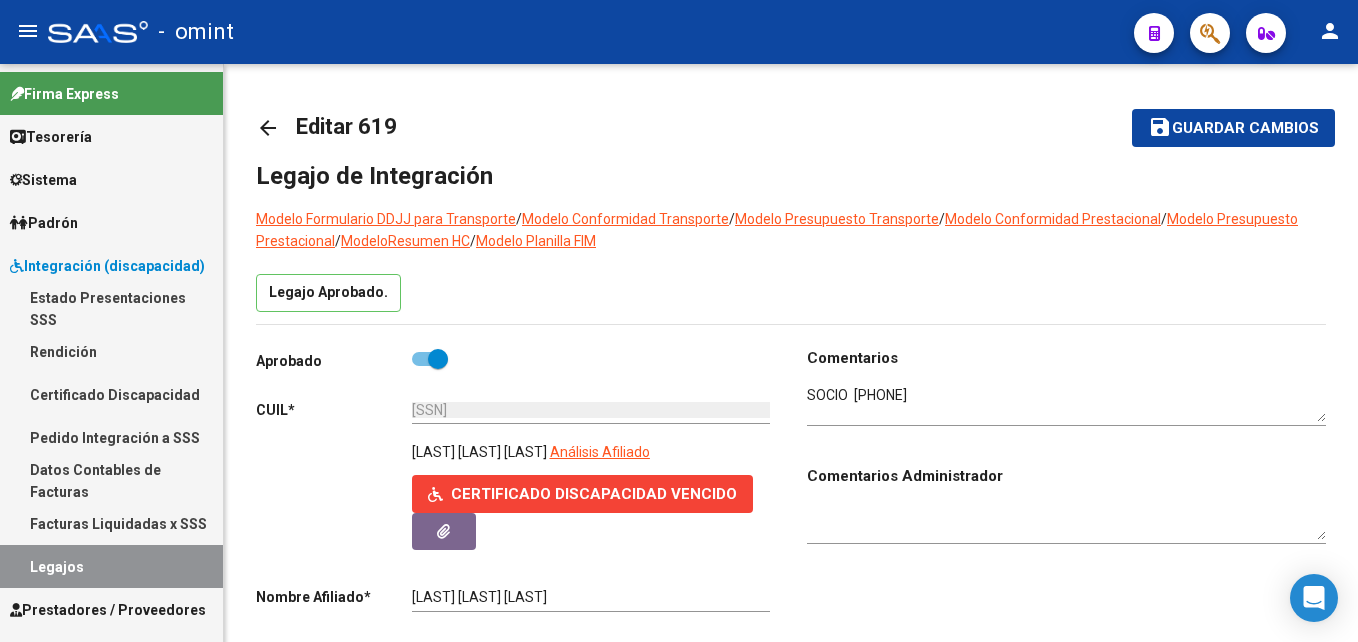 scroll, scrollTop: 600, scrollLeft: 0, axis: vertical 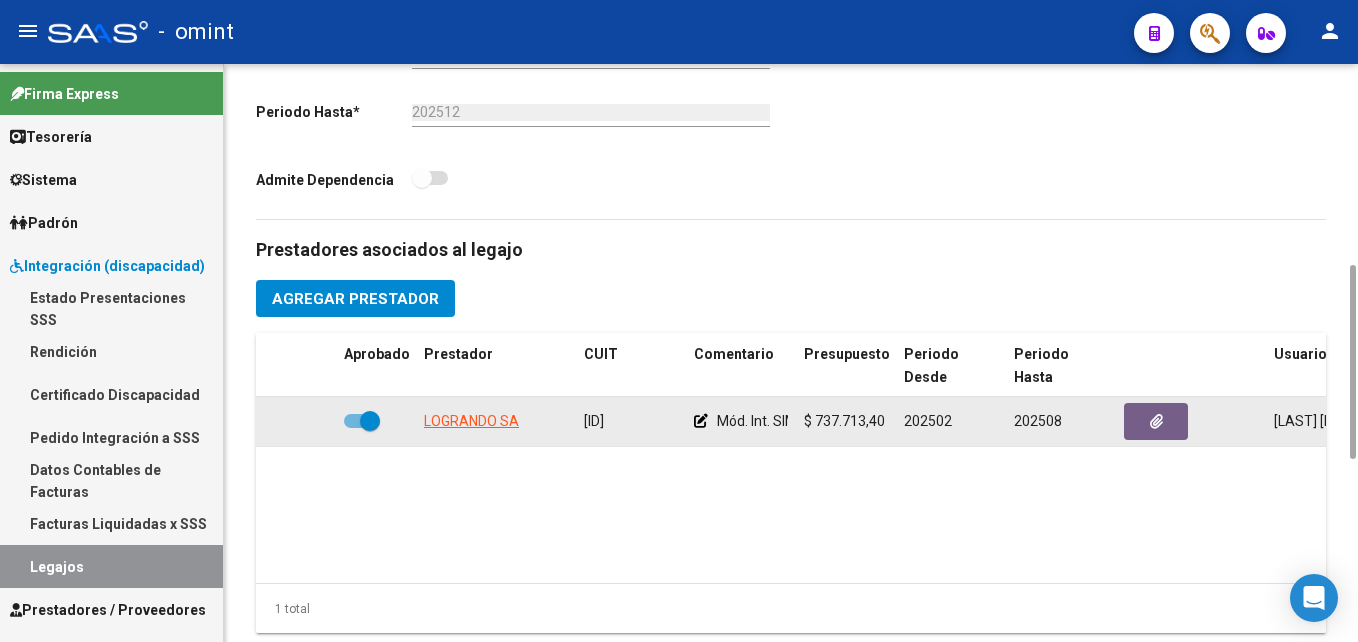 click on "30716394162" 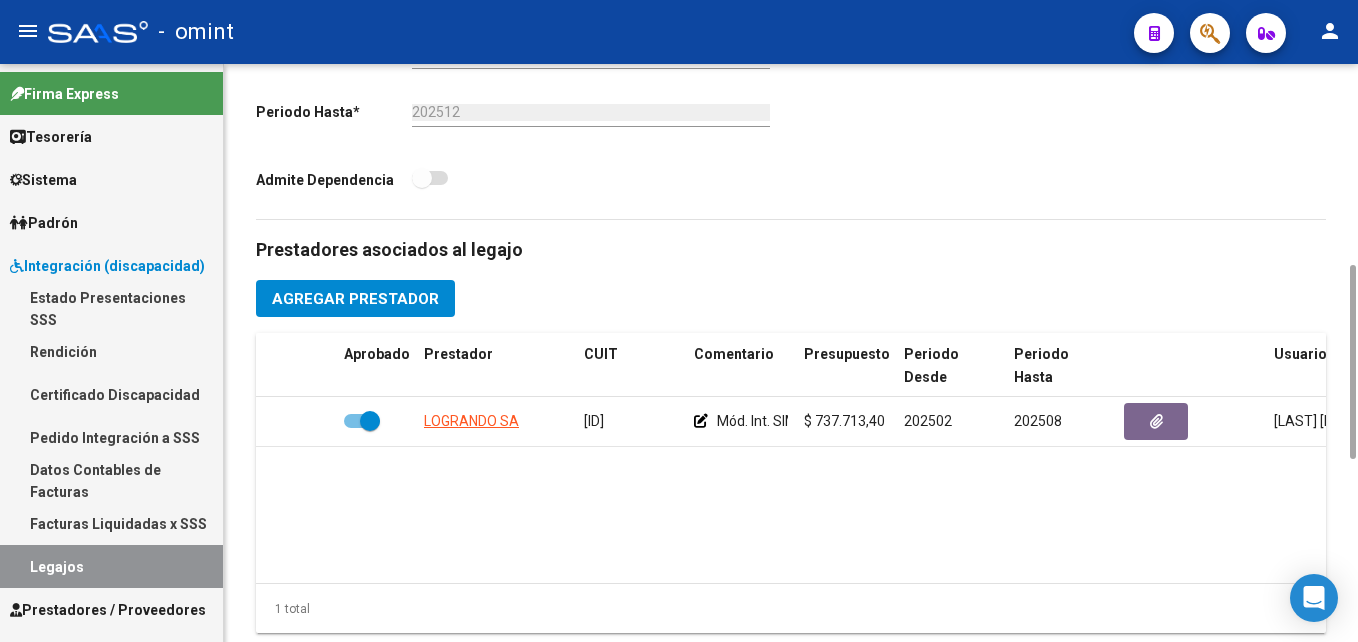 scroll, scrollTop: 0, scrollLeft: 0, axis: both 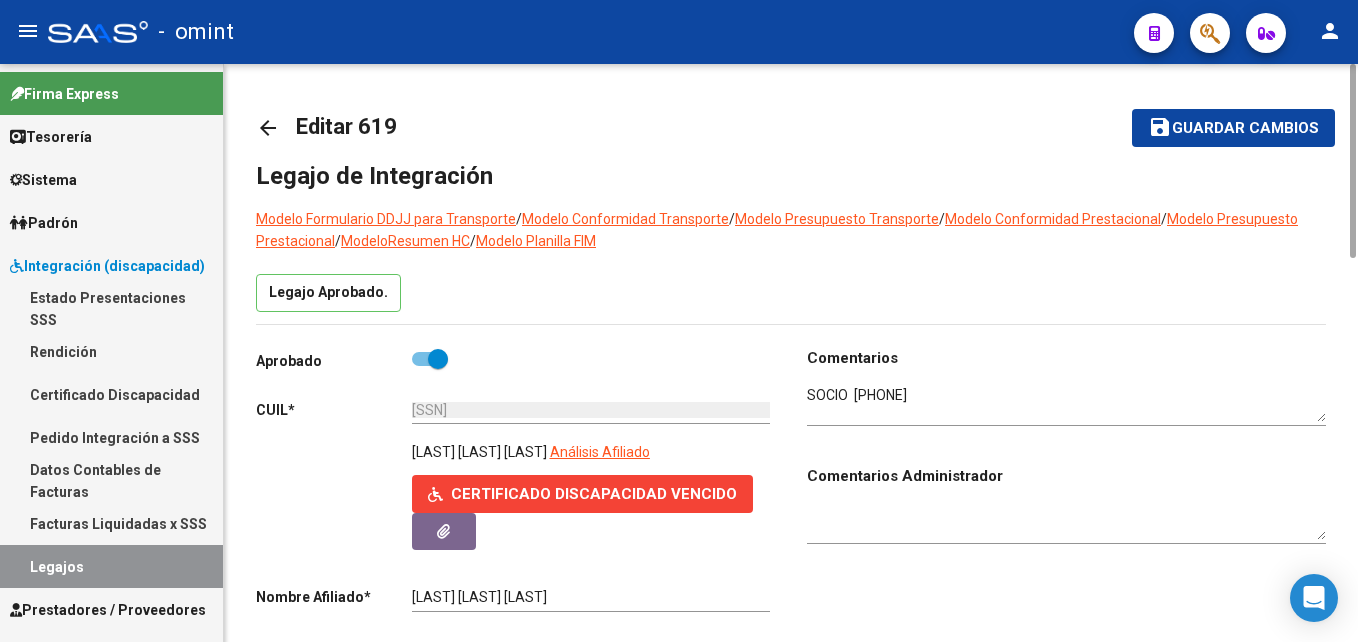 click on "arrow_back" 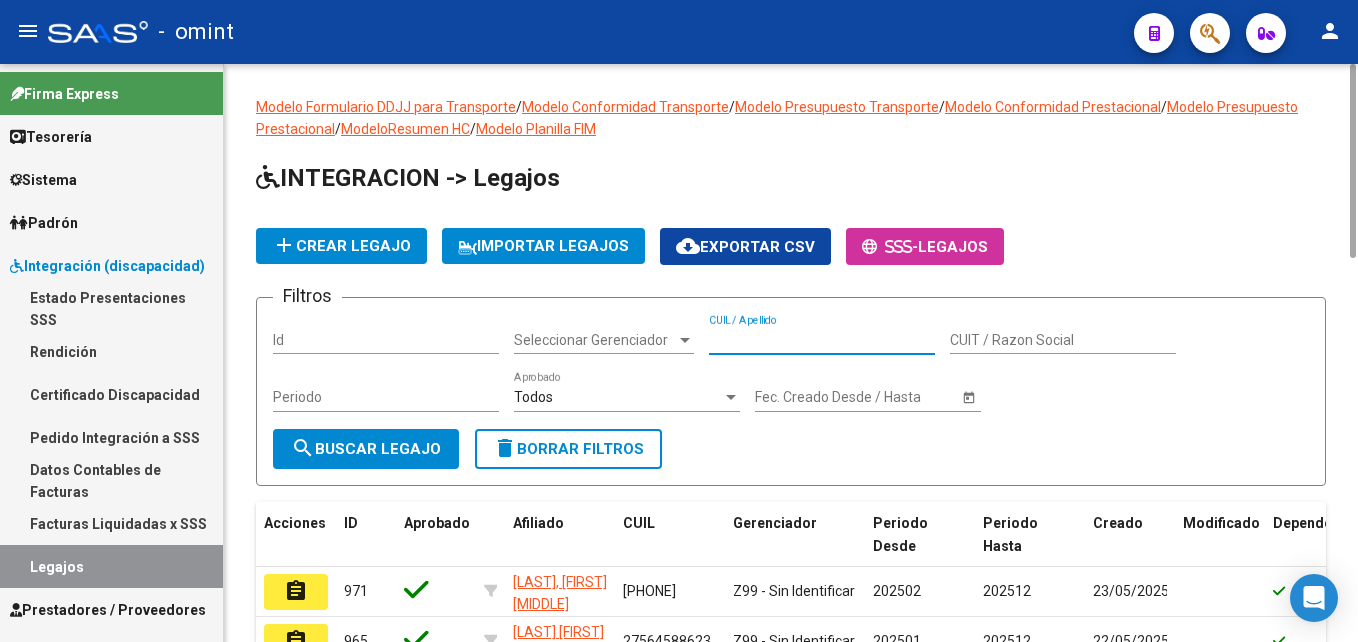 drag, startPoint x: 784, startPoint y: 335, endPoint x: 808, endPoint y: 335, distance: 24 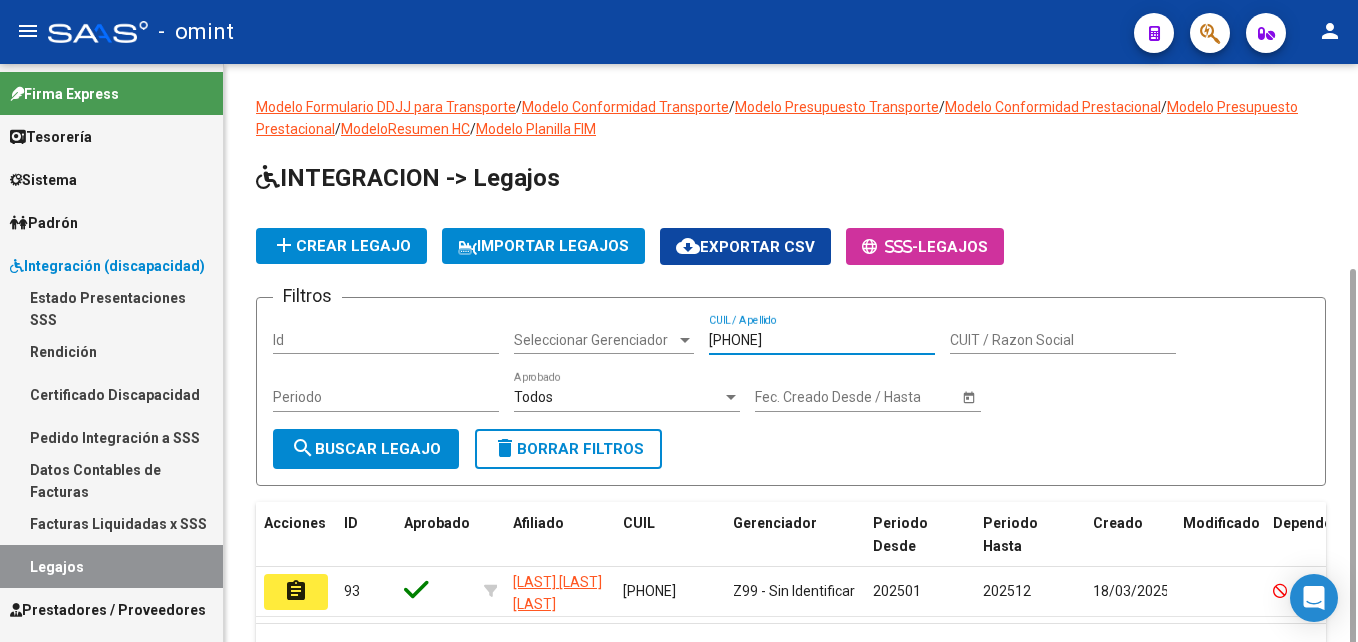 scroll, scrollTop: 111, scrollLeft: 0, axis: vertical 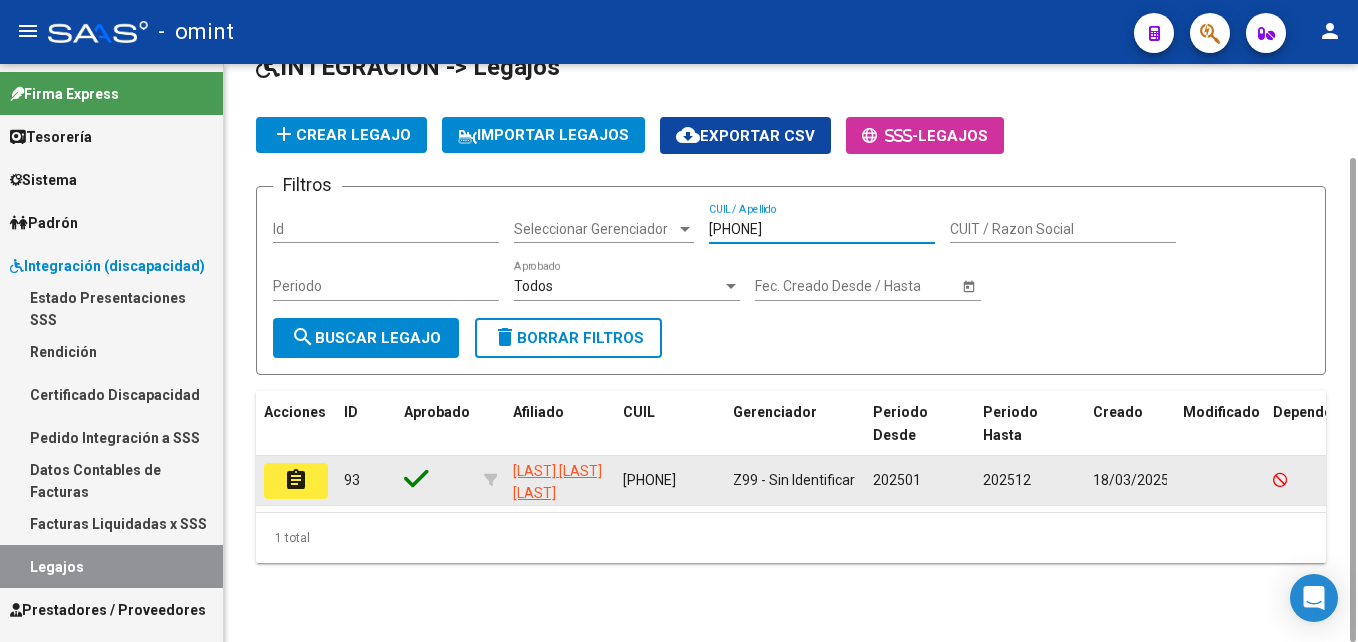 type on "20578421743" 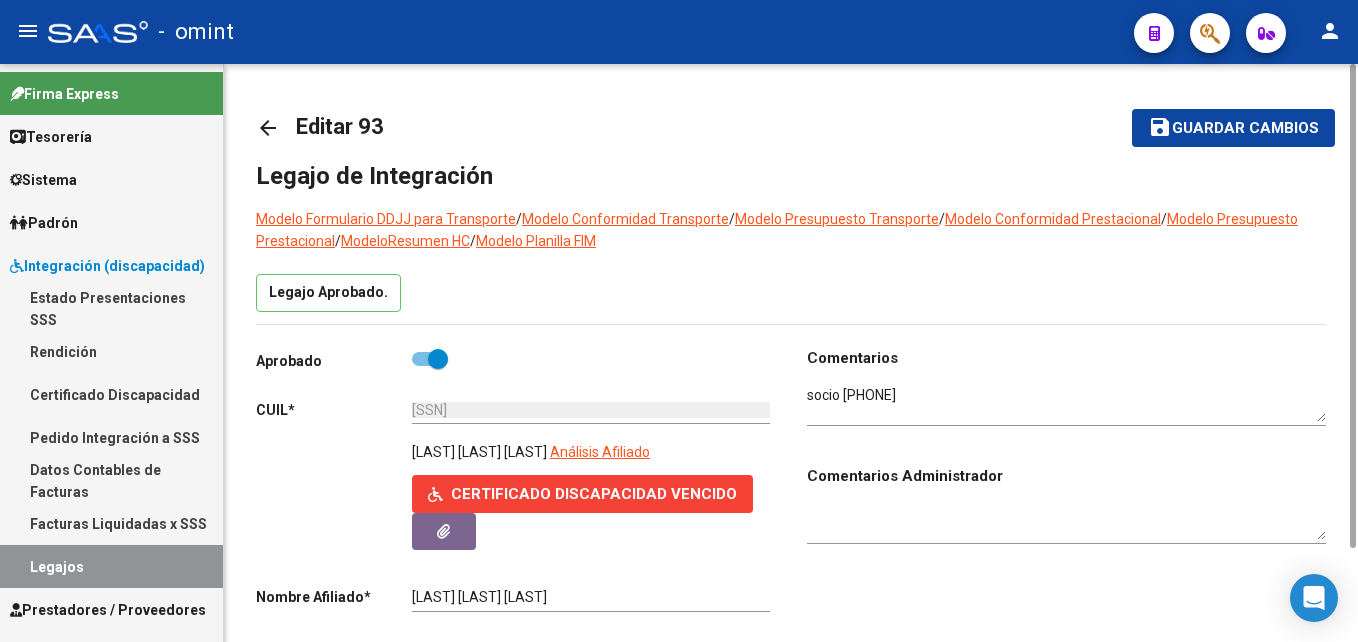 scroll, scrollTop: 600, scrollLeft: 0, axis: vertical 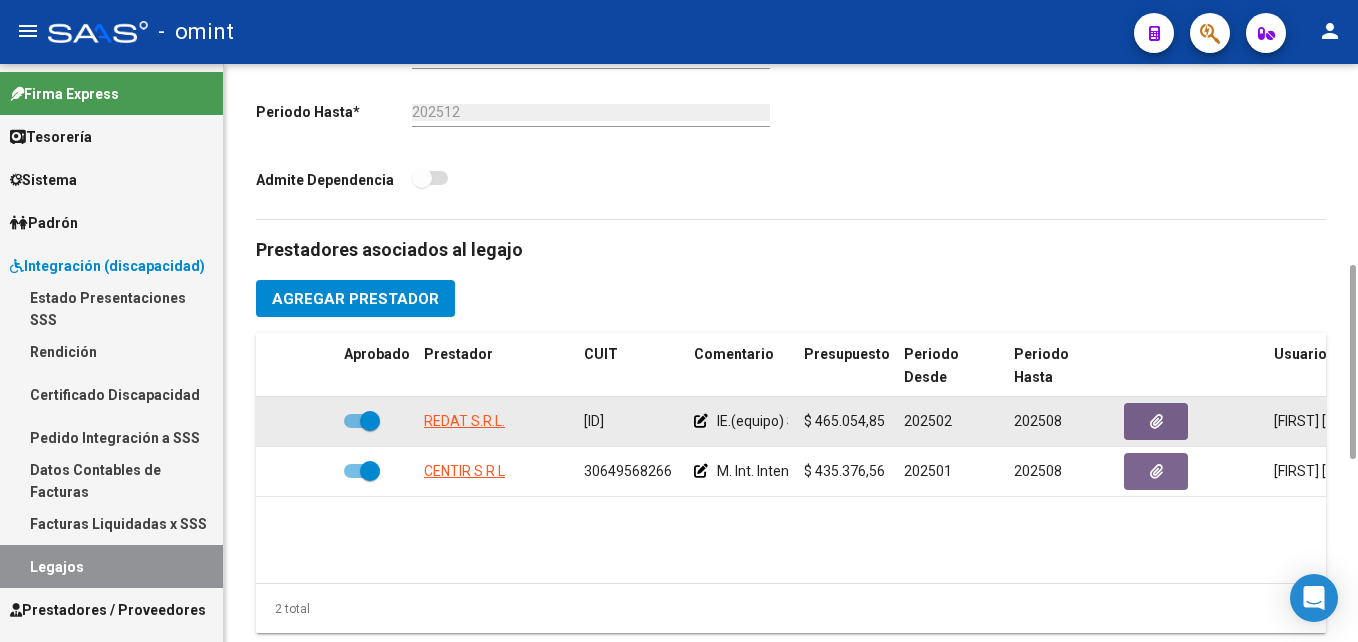 click on "30712824200" 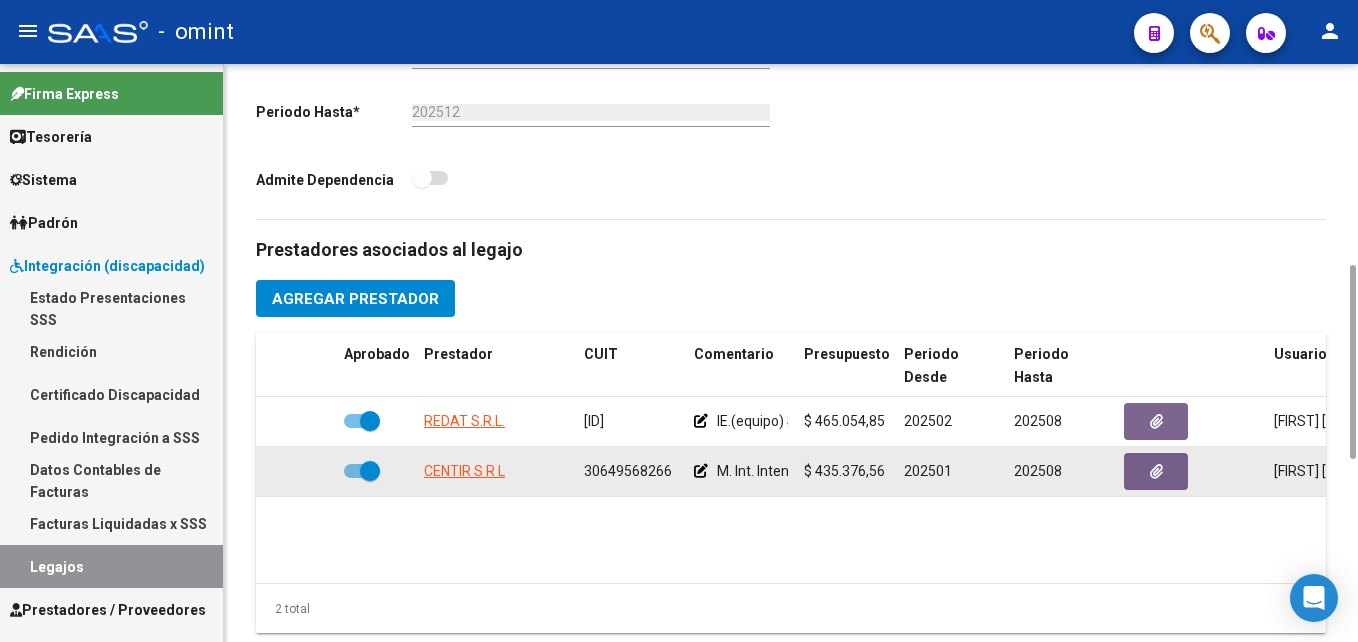 click on "30649568266" 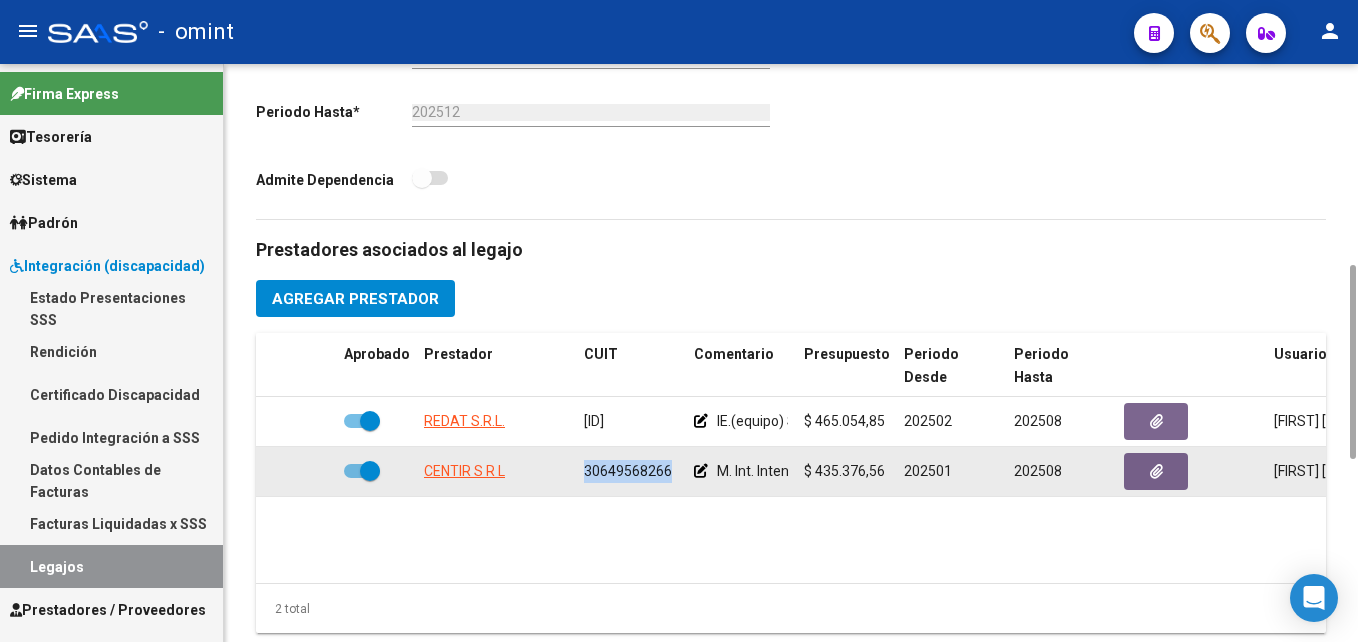 click on "30649568266" 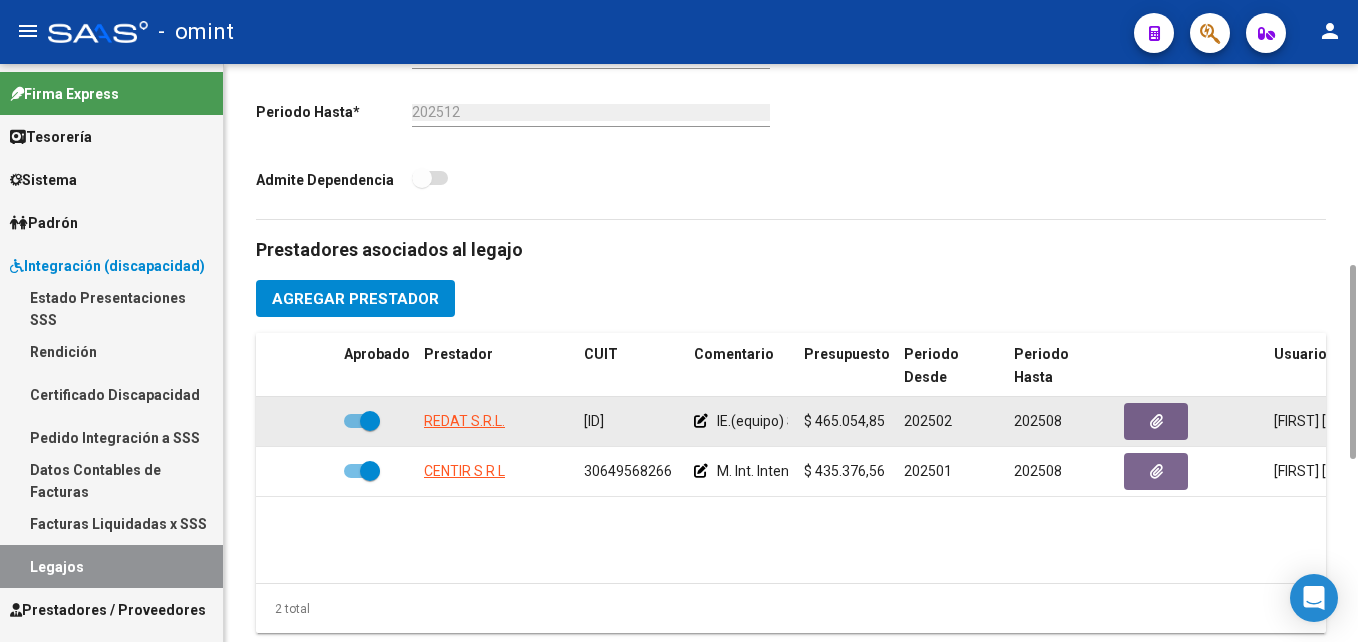 click on "30712824200" 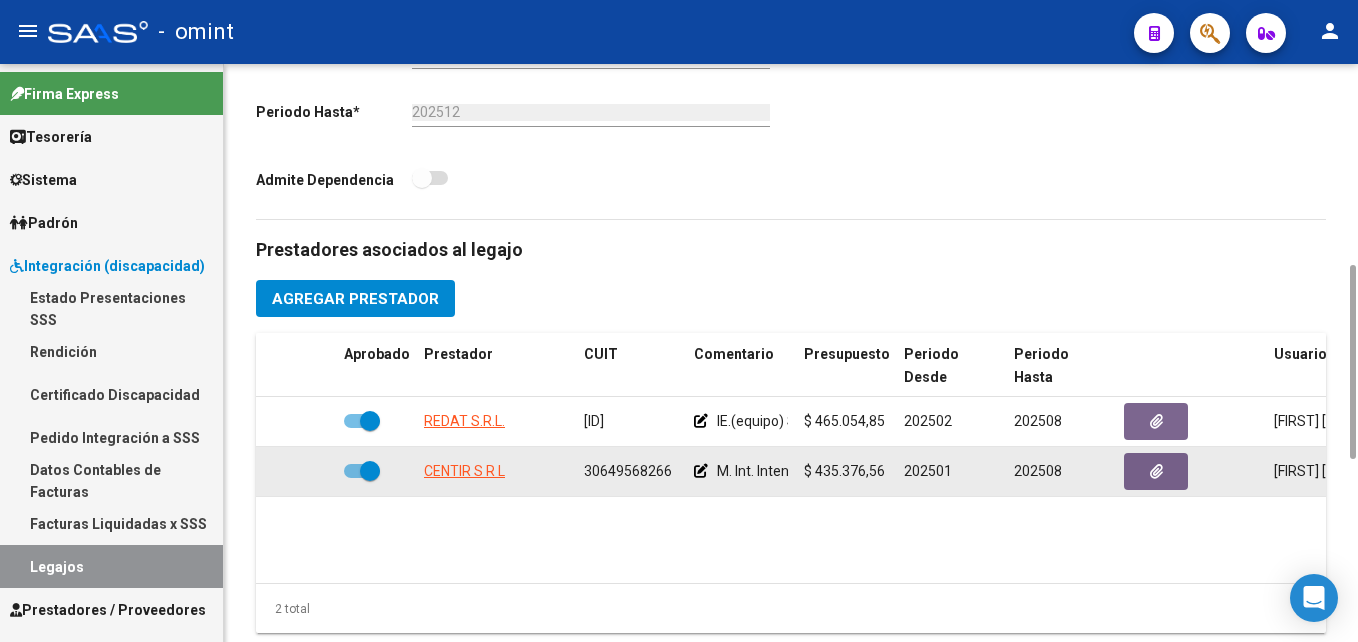 click on "30649568266" 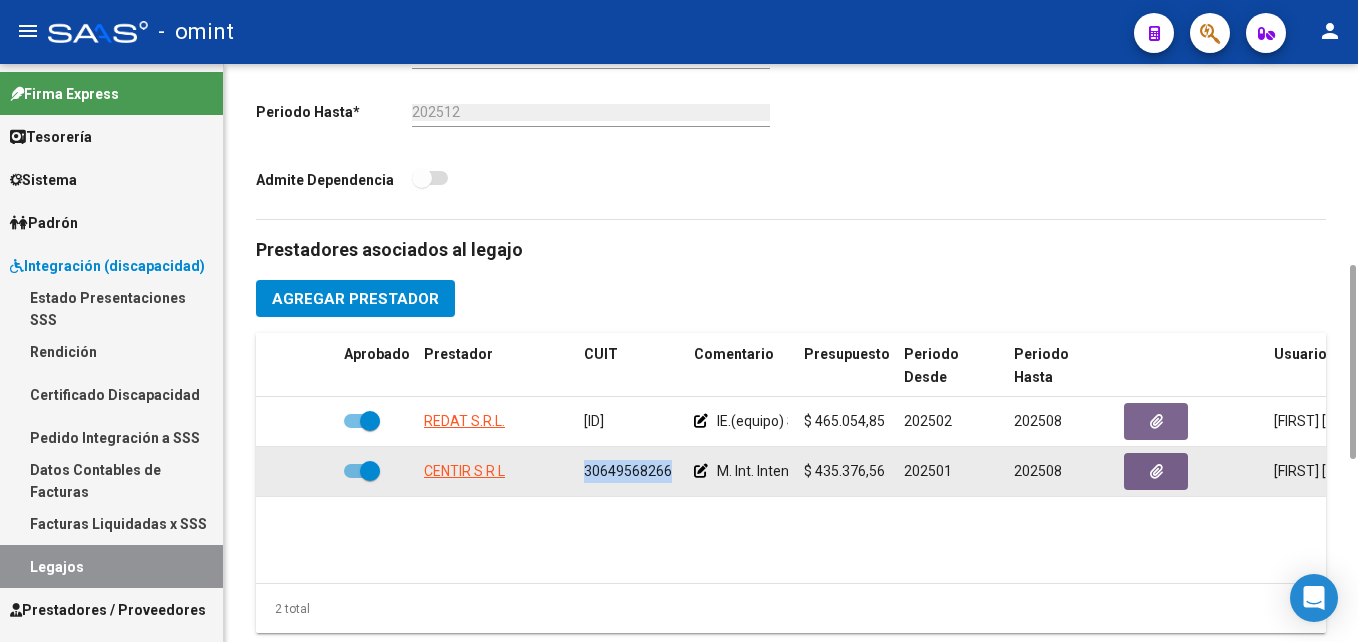 click on "30649568266" 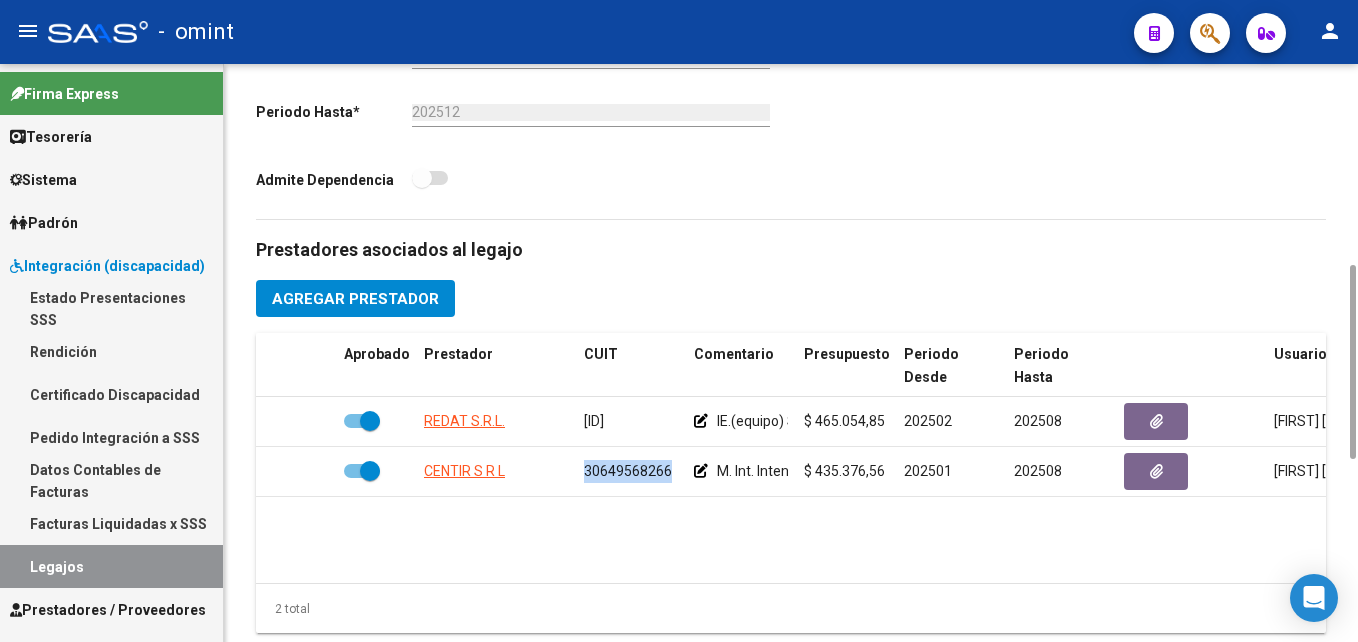 scroll, scrollTop: 0, scrollLeft: 0, axis: both 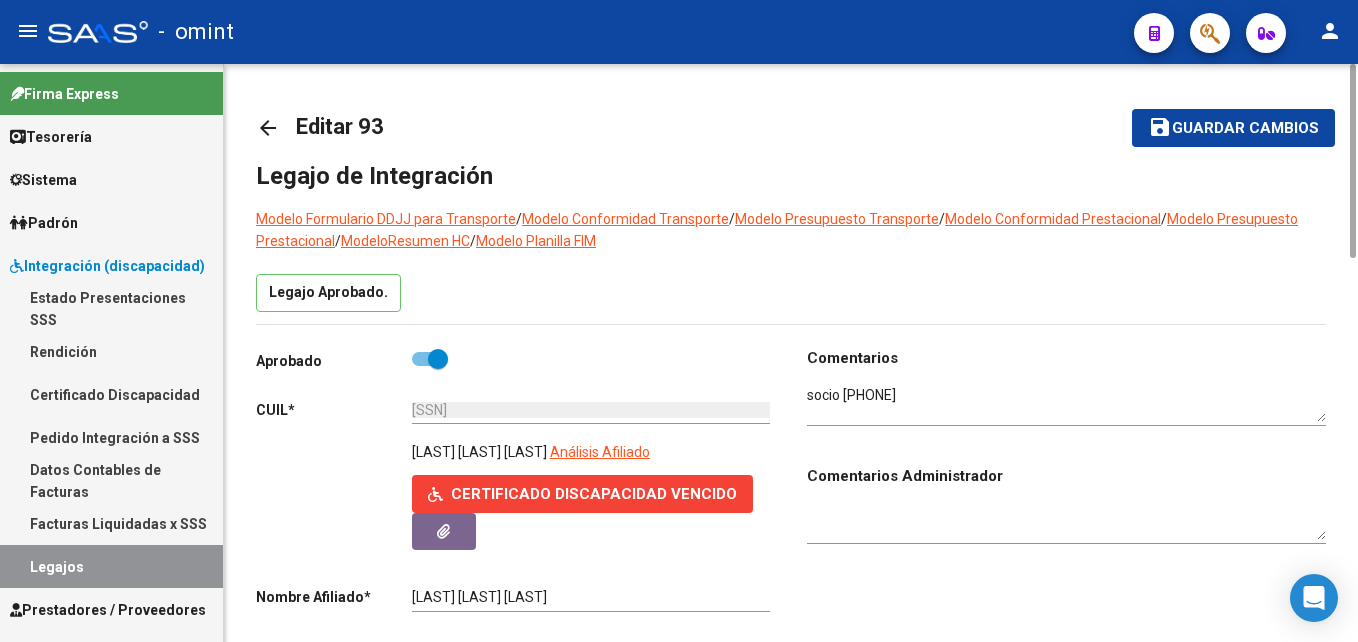 click on "arrow_back" 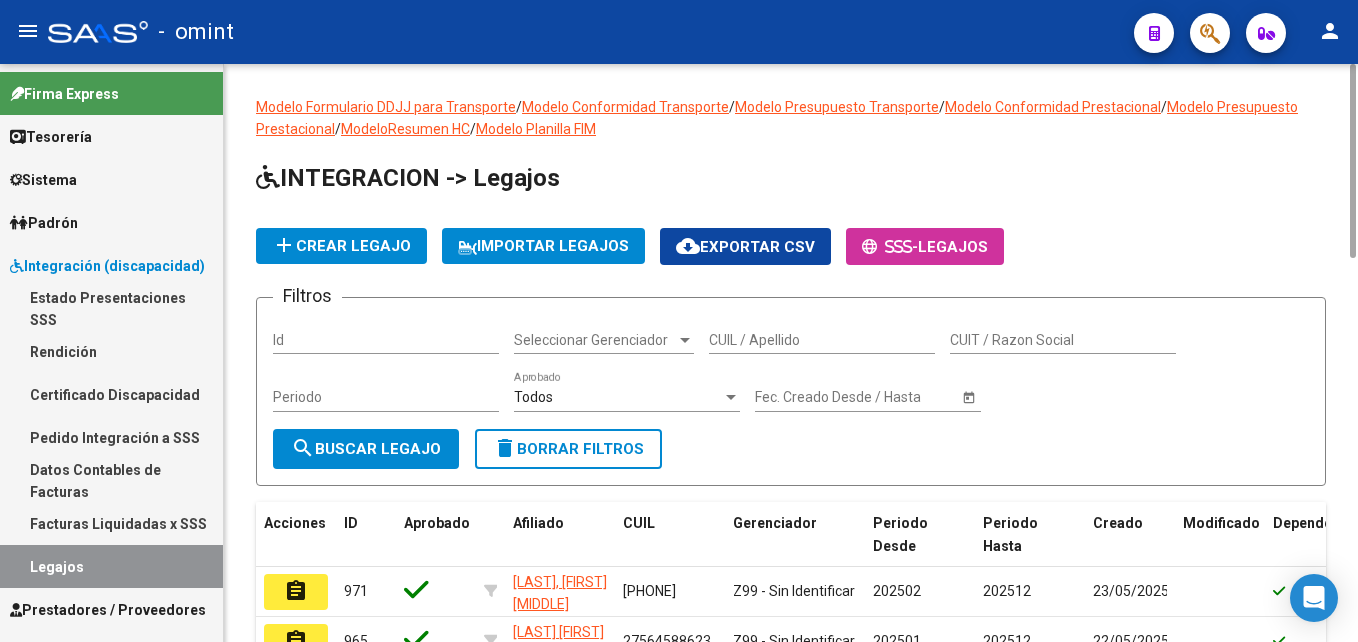 click on "CUIL / Apellido" at bounding box center [822, 340] 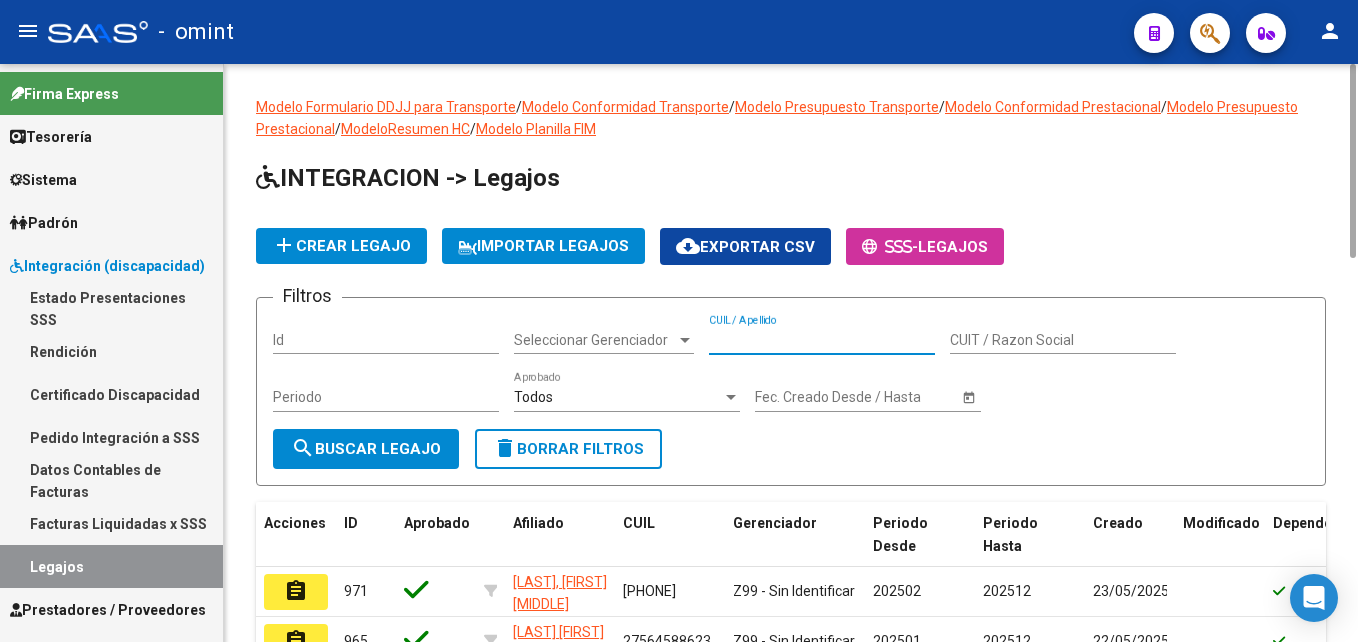 paste on "27585739311" 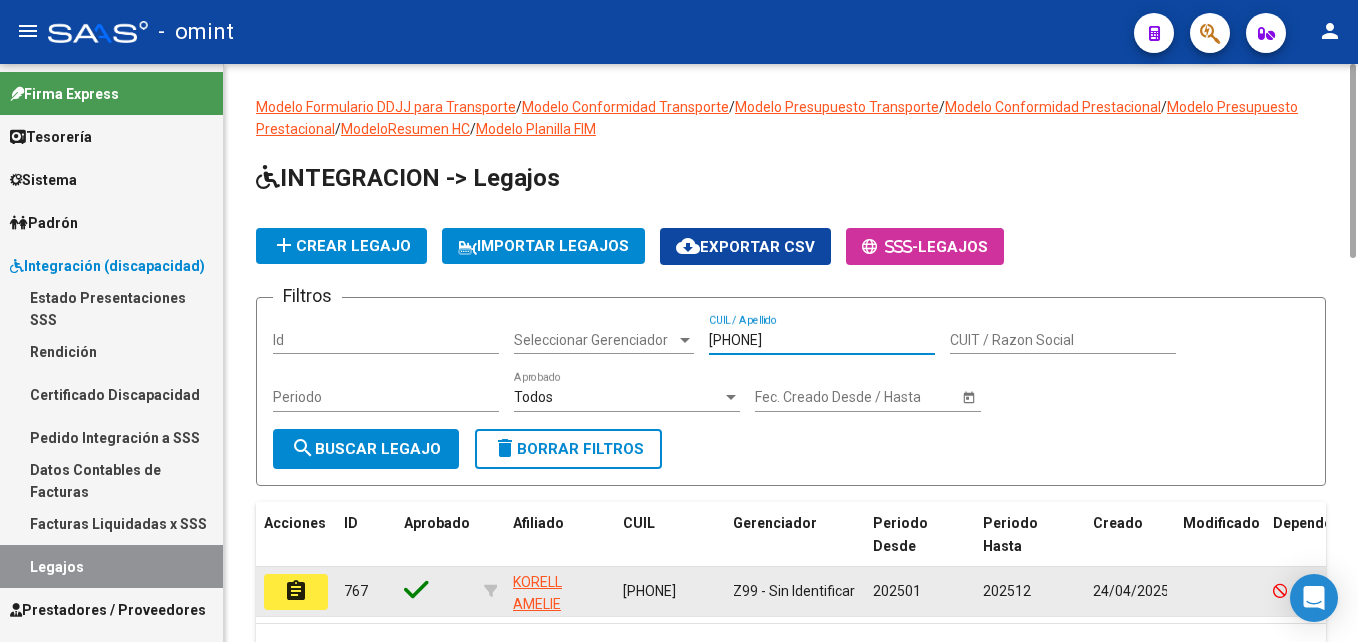 type on "27585739311" 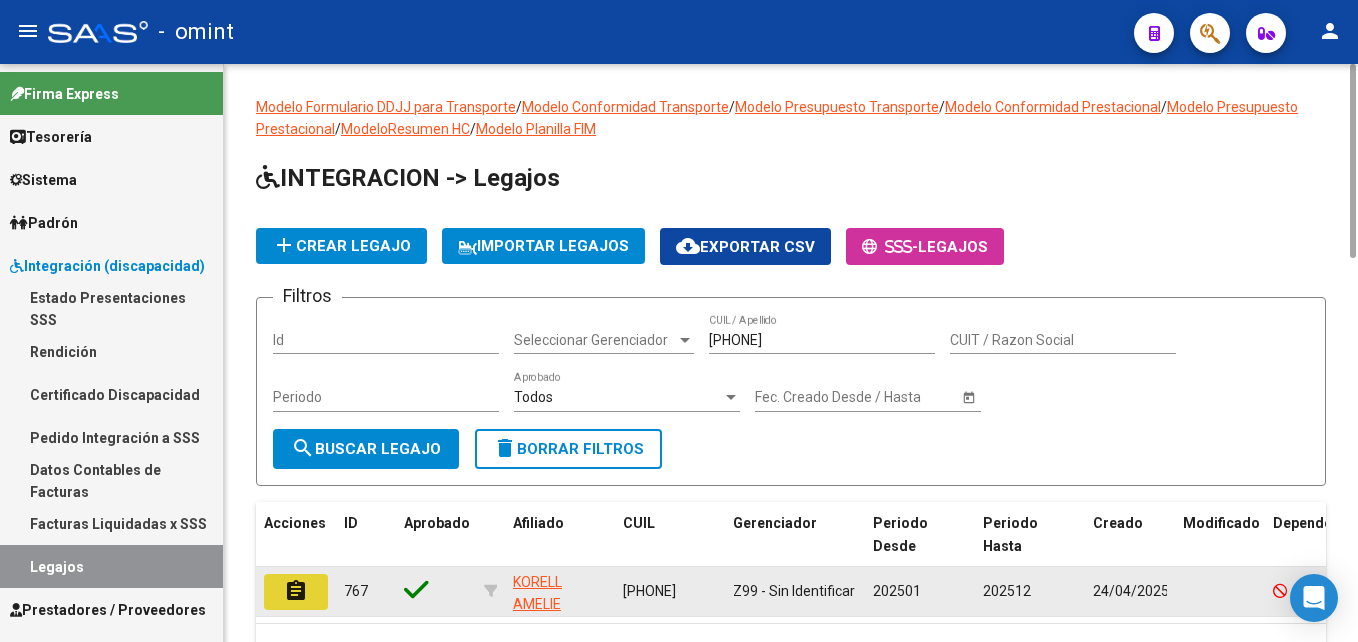click on "assignment" 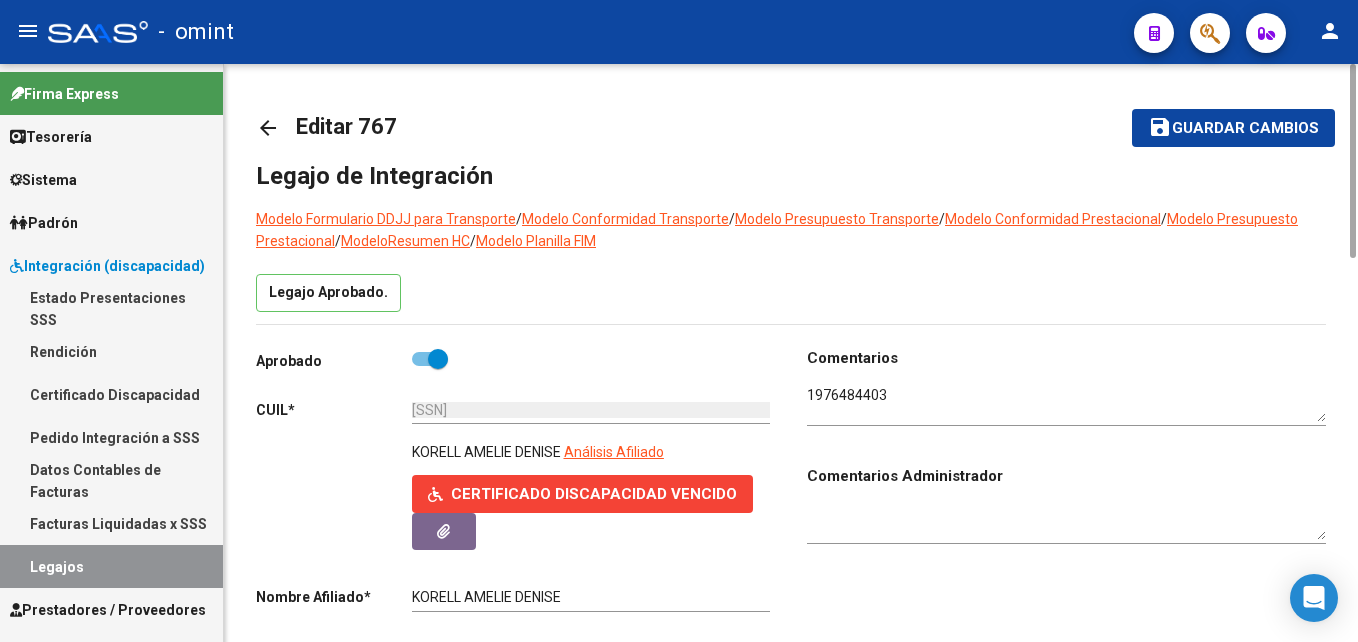 scroll, scrollTop: 600, scrollLeft: 0, axis: vertical 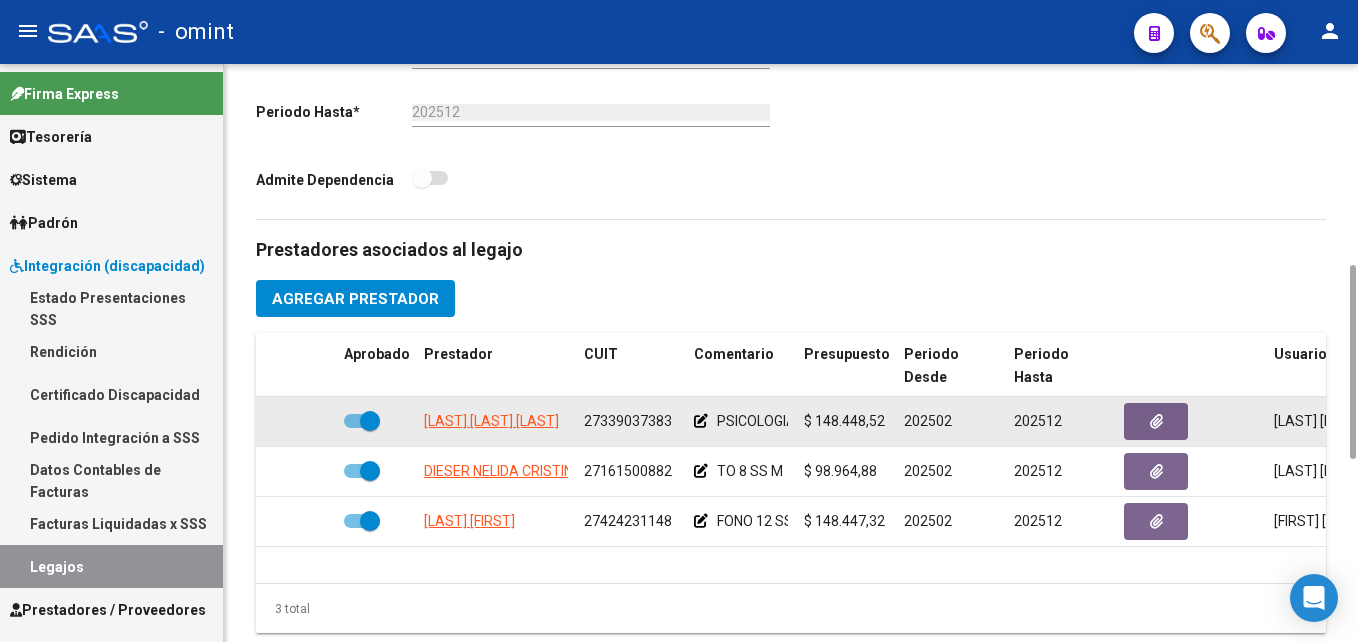 click on "27339037383" 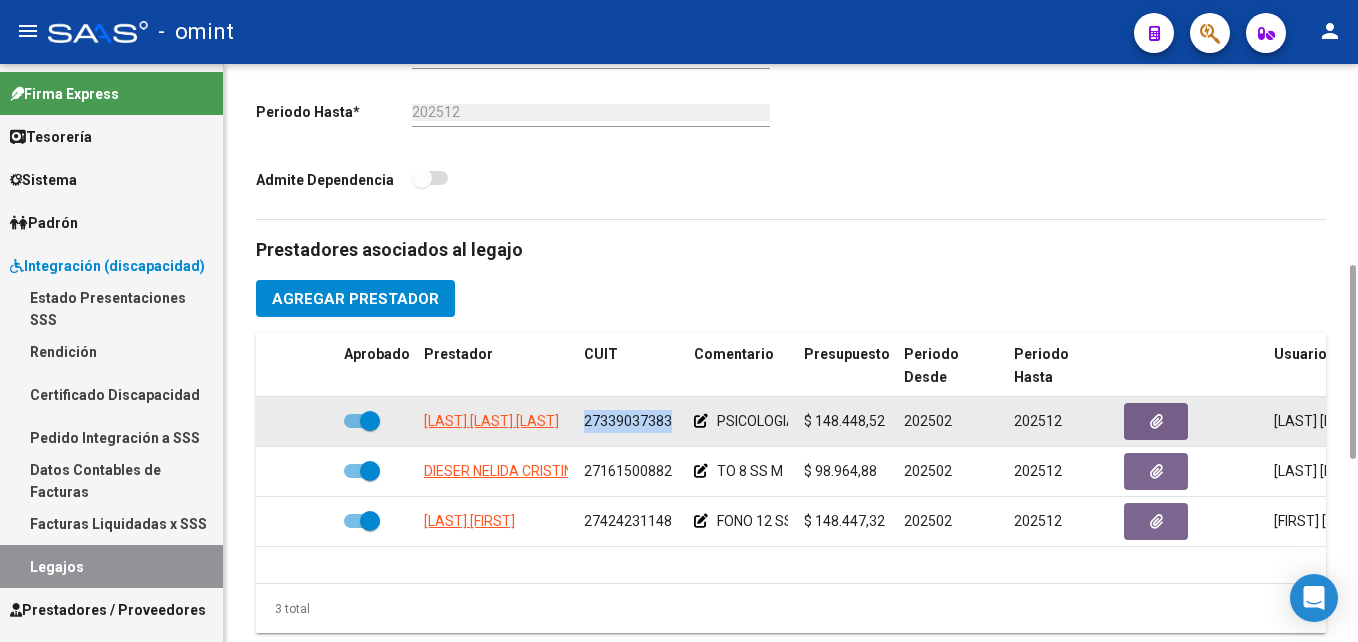 click on "27339037383" 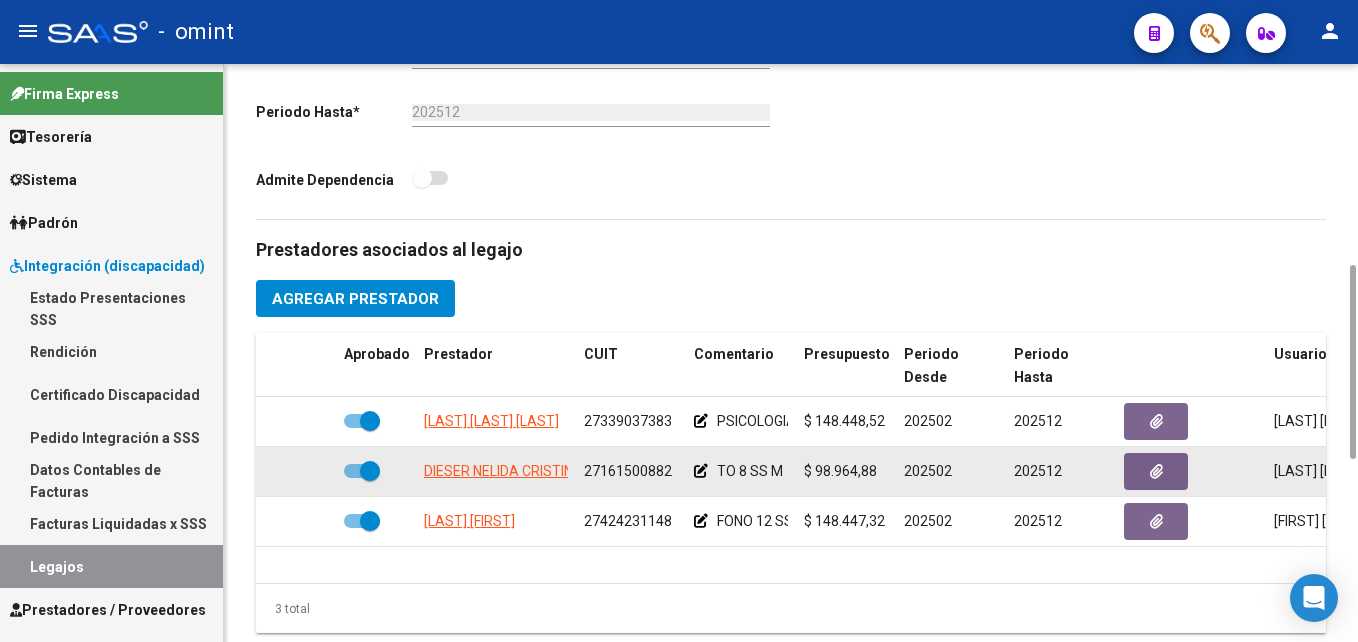 click on "27161500882" 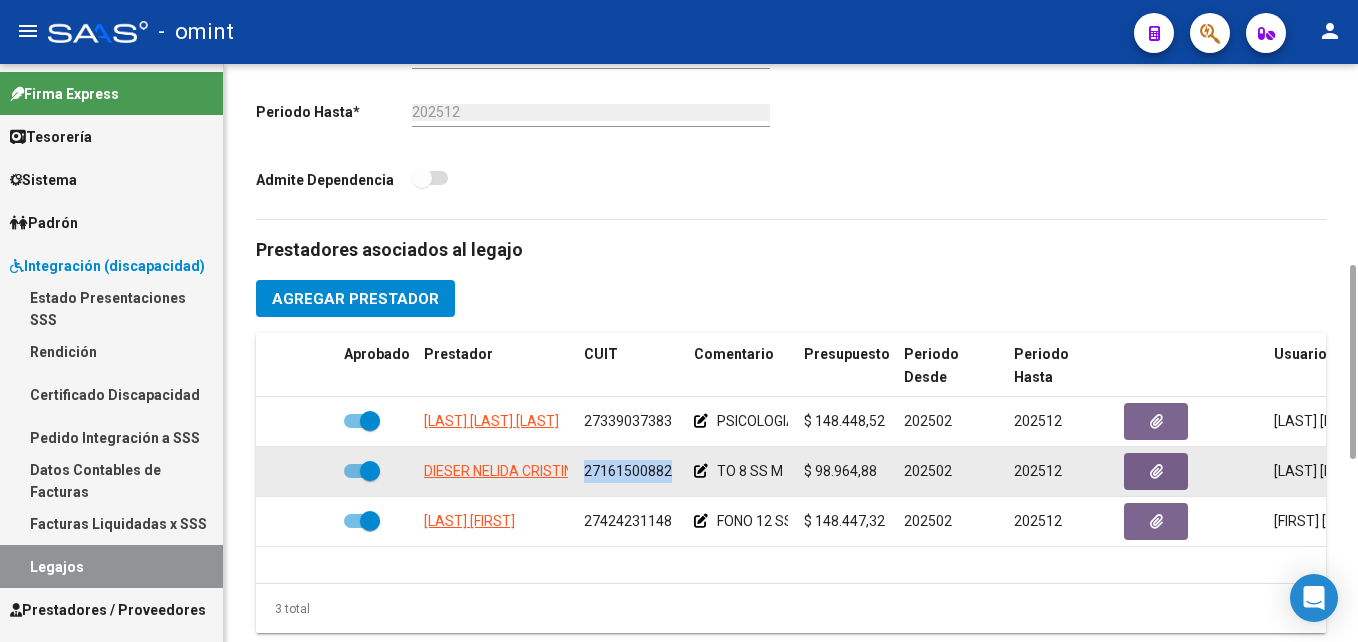 click on "27161500882" 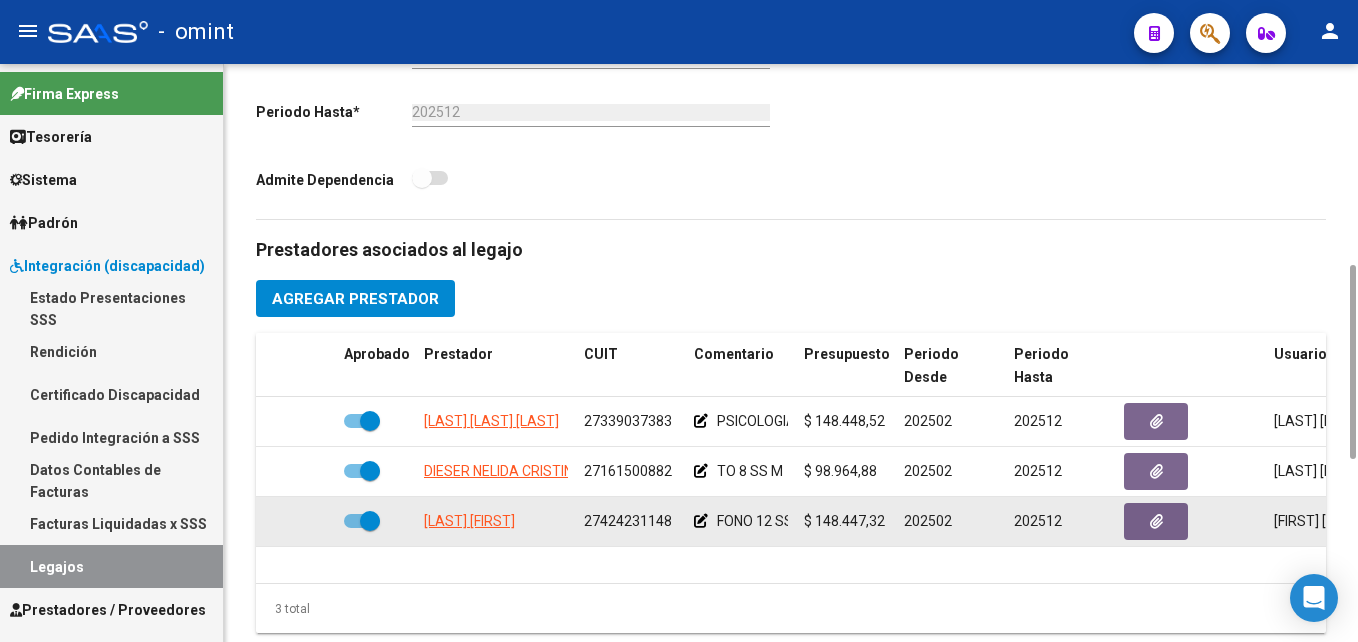 click on "27424231148" 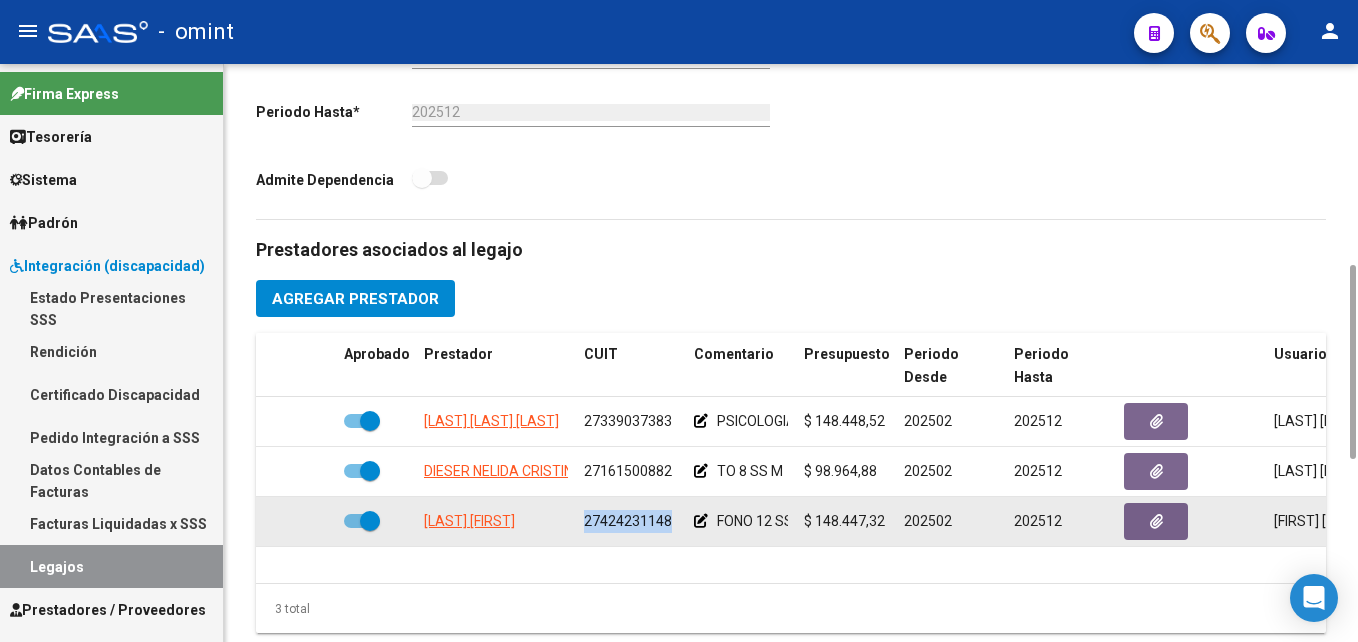 click on "27424231148" 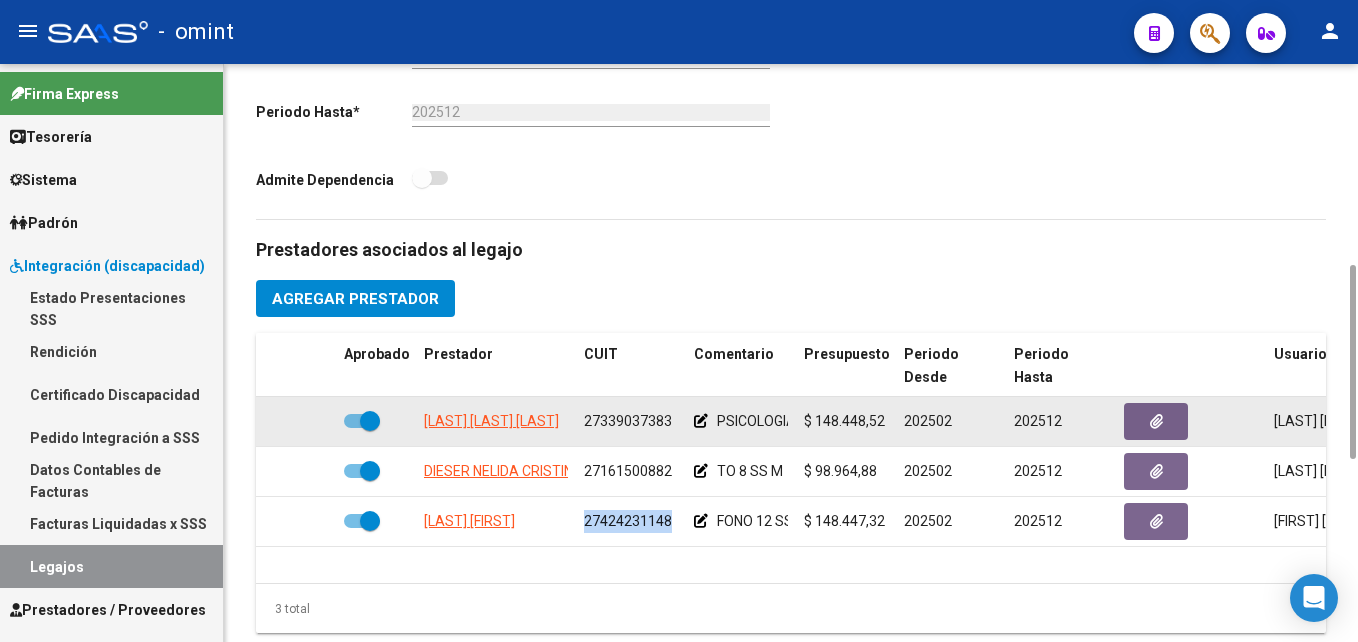 scroll, scrollTop: 800, scrollLeft: 0, axis: vertical 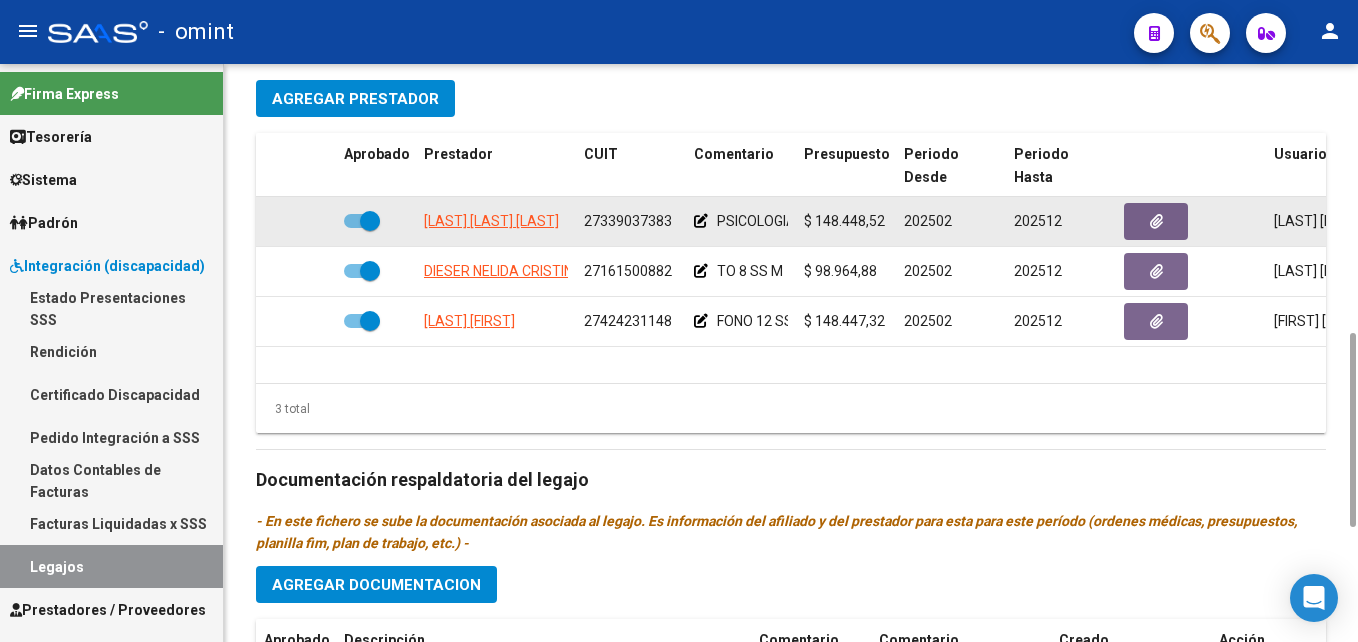 click on "27339037383" 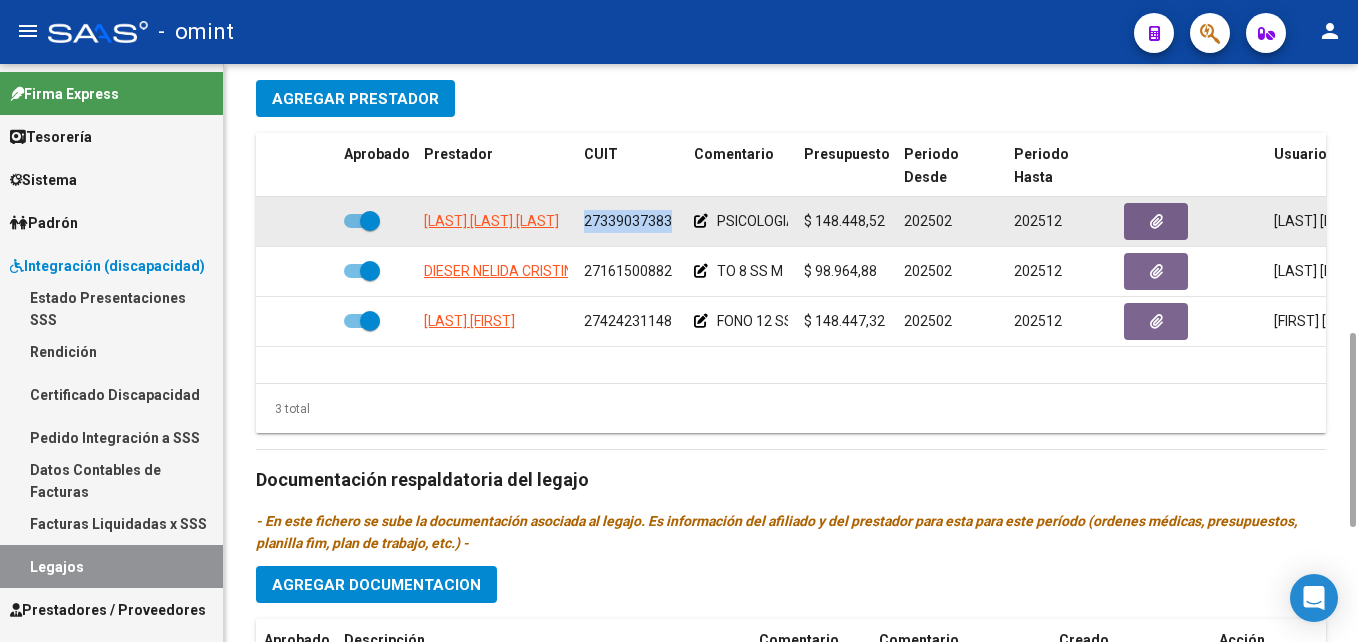 click on "27339037383" 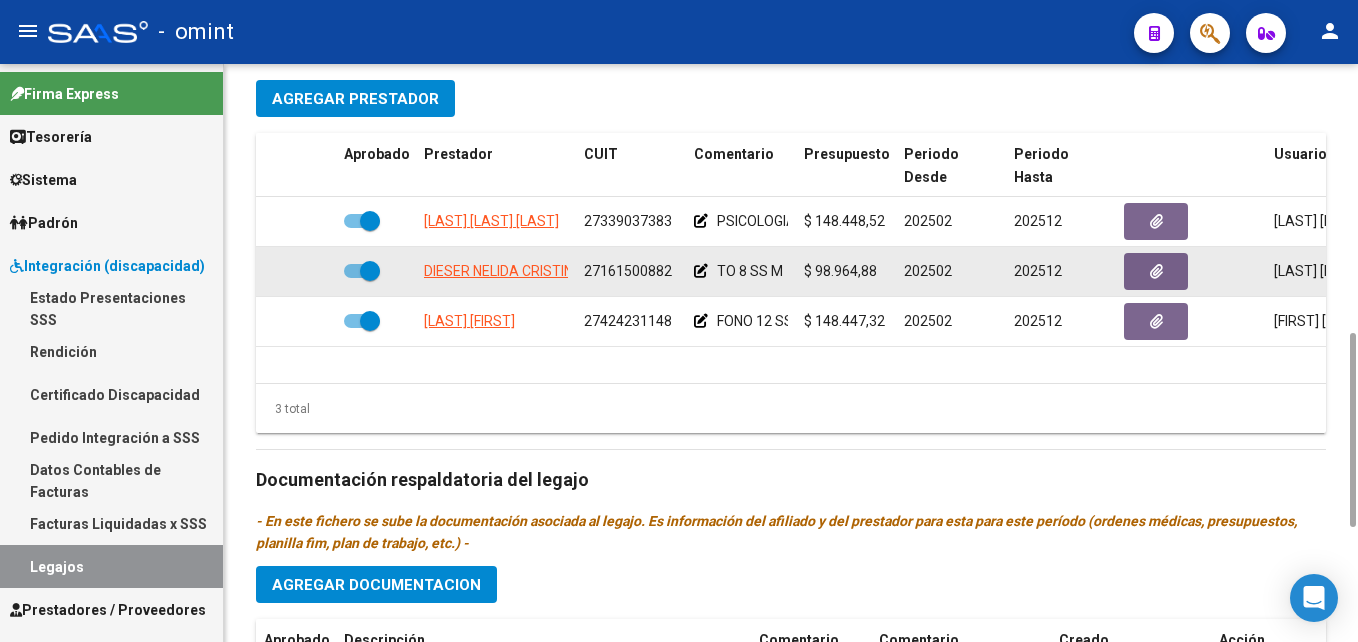 click on "27161500882" 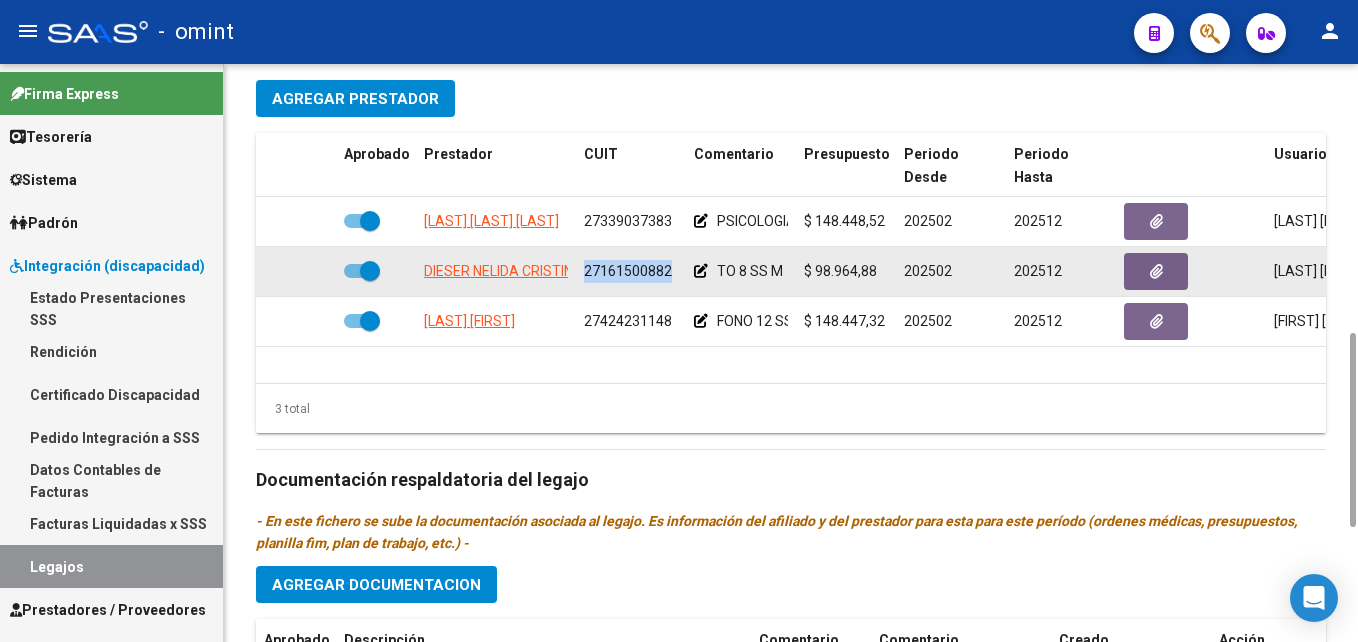 click on "27161500882" 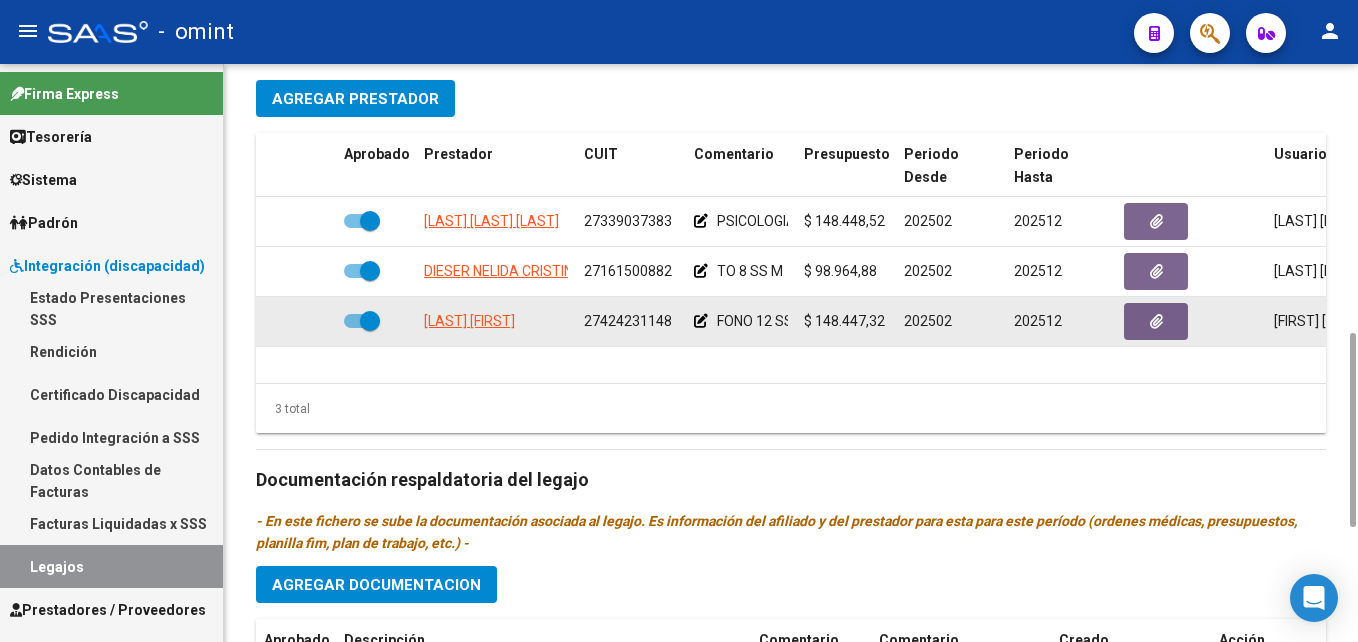 click on "27424231148" 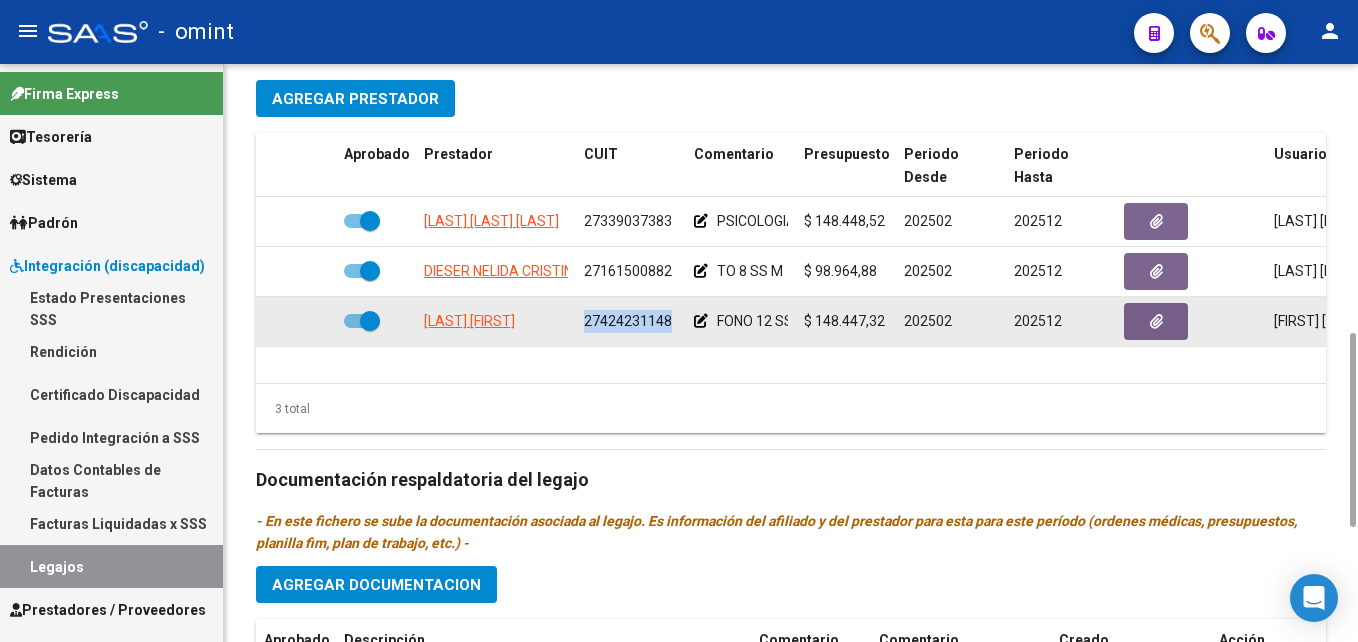 click on "27424231148" 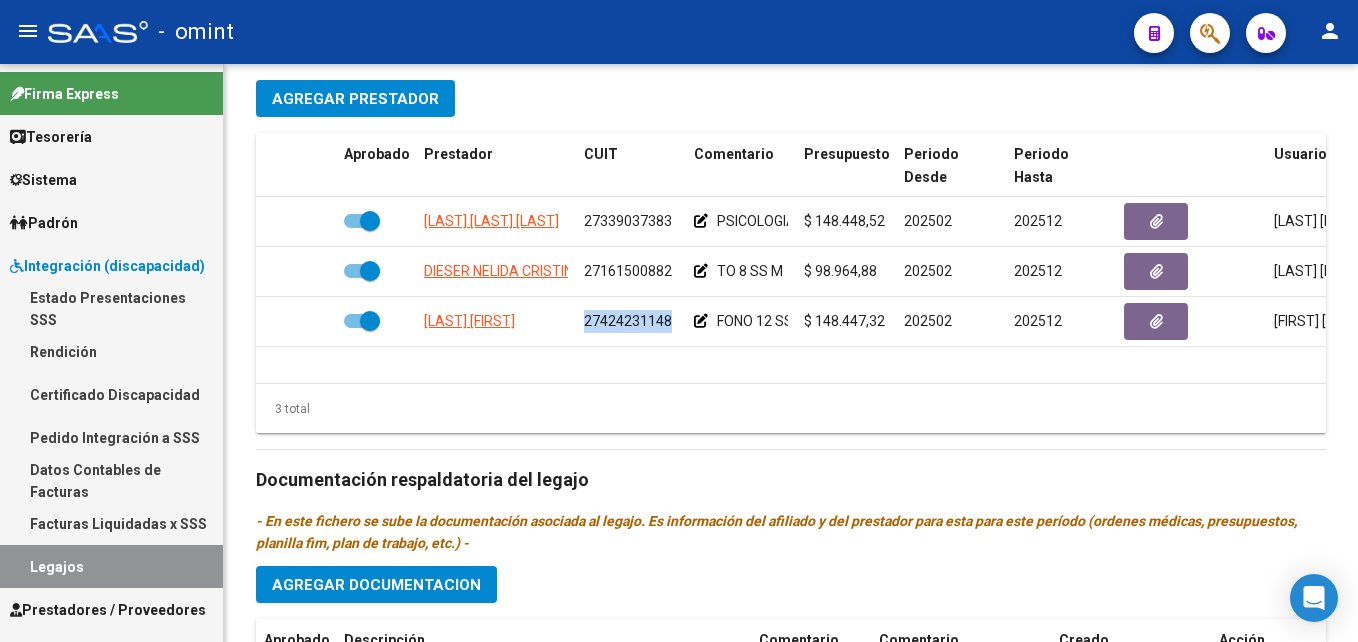 scroll, scrollTop: 0, scrollLeft: 0, axis: both 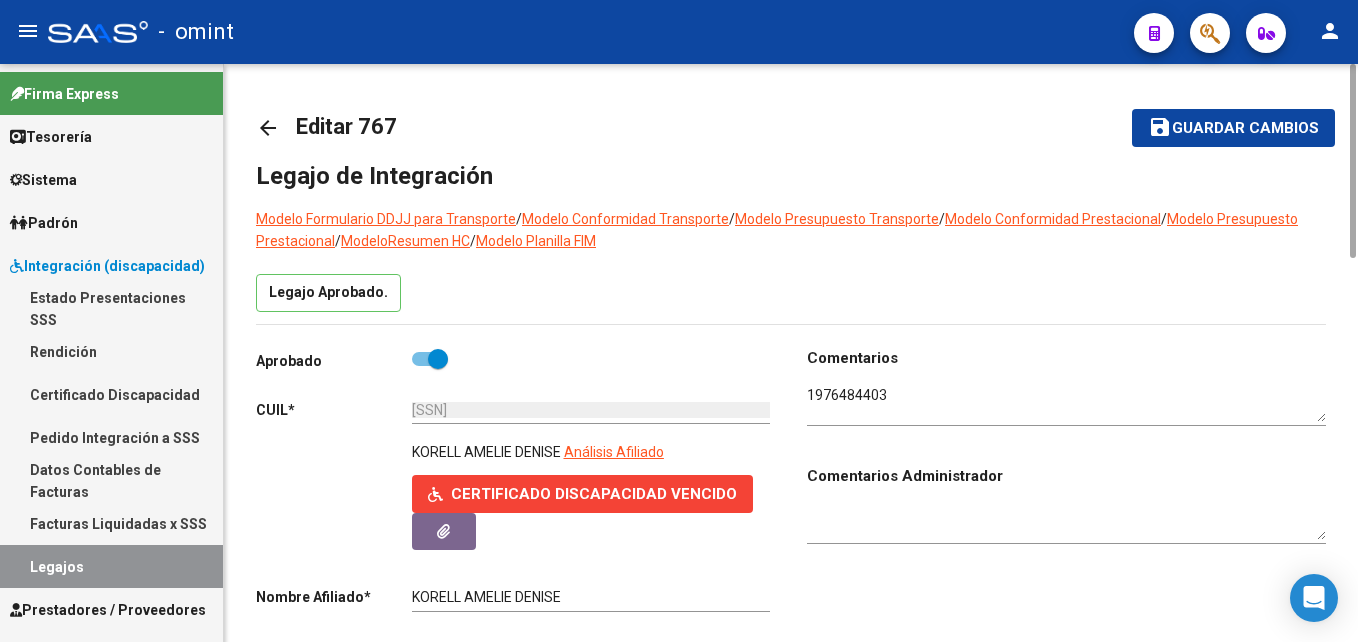 click on "arrow_back" 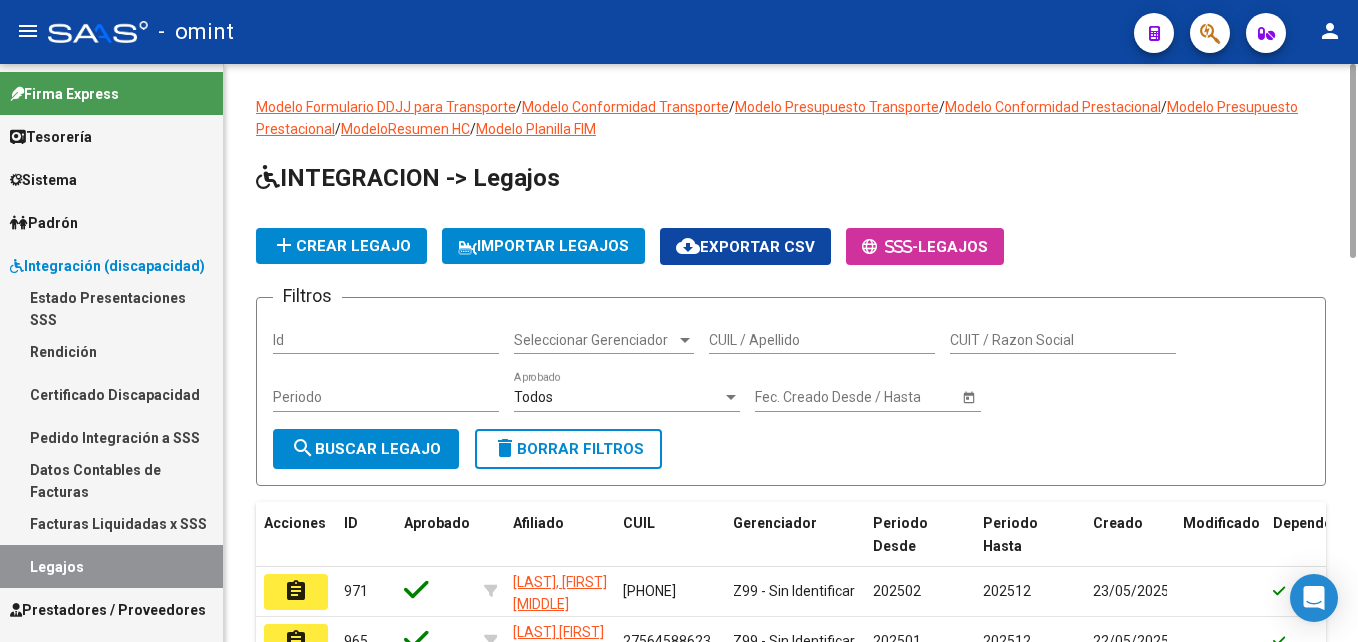 click on "CUIL / Apellido" 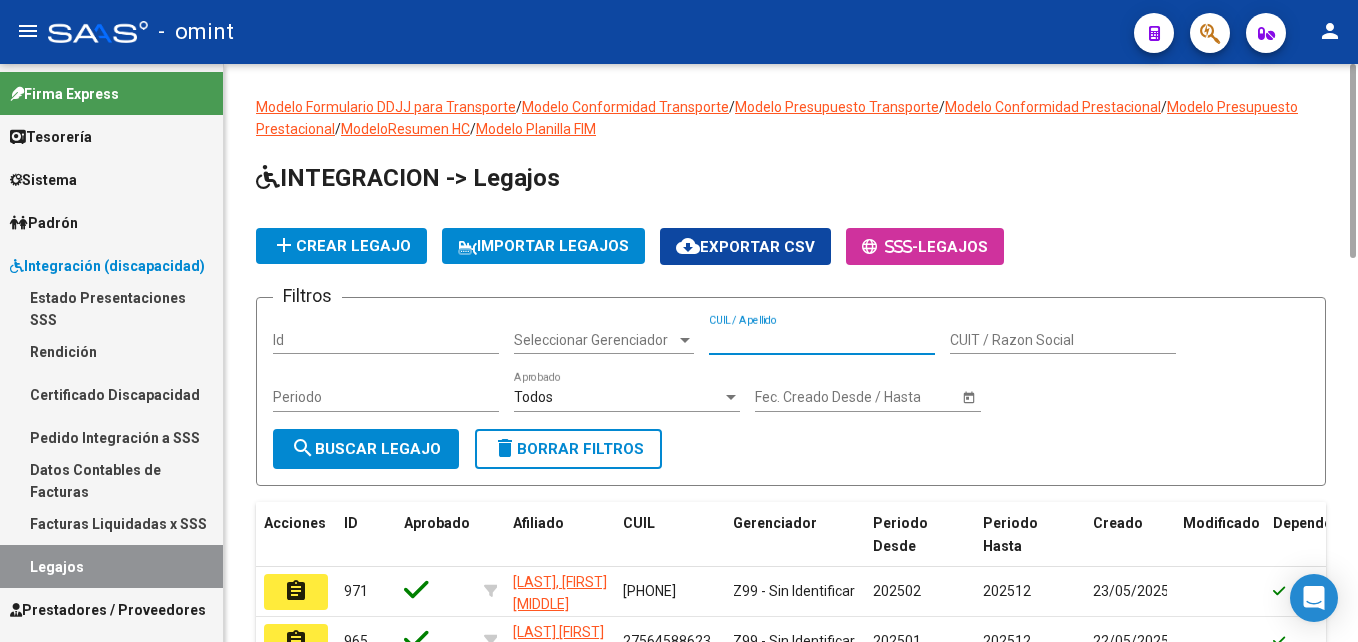 paste on "27448346671" 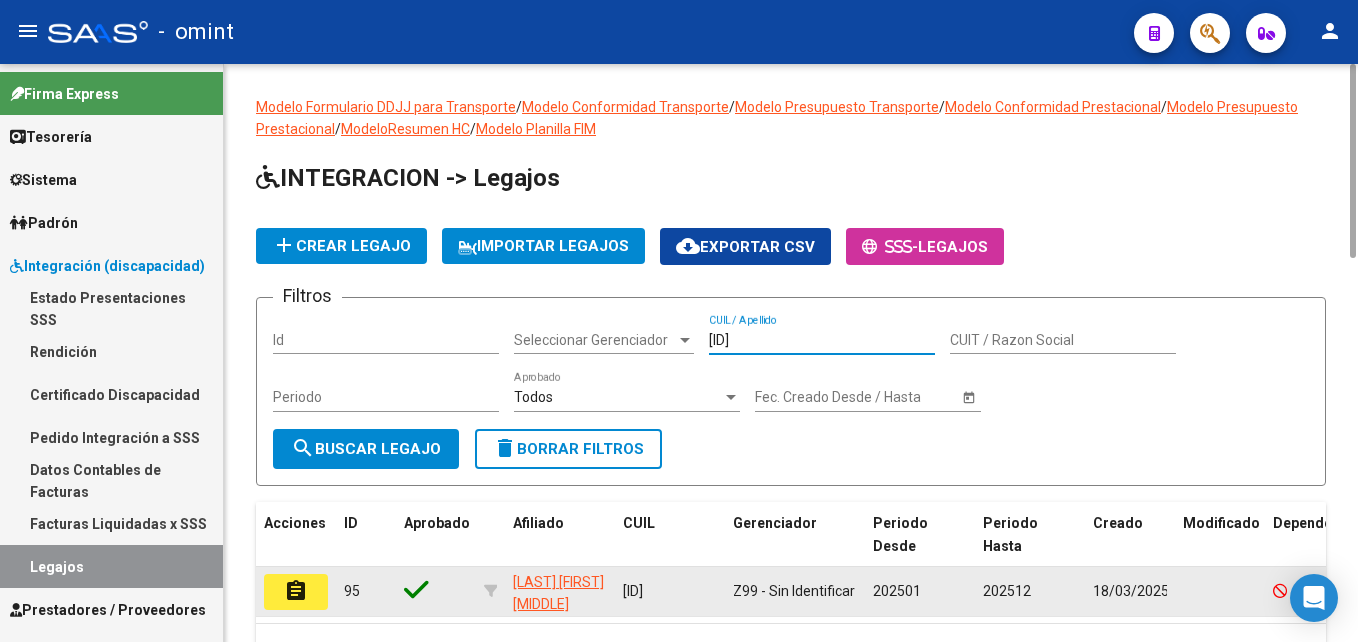 type on "27448346671" 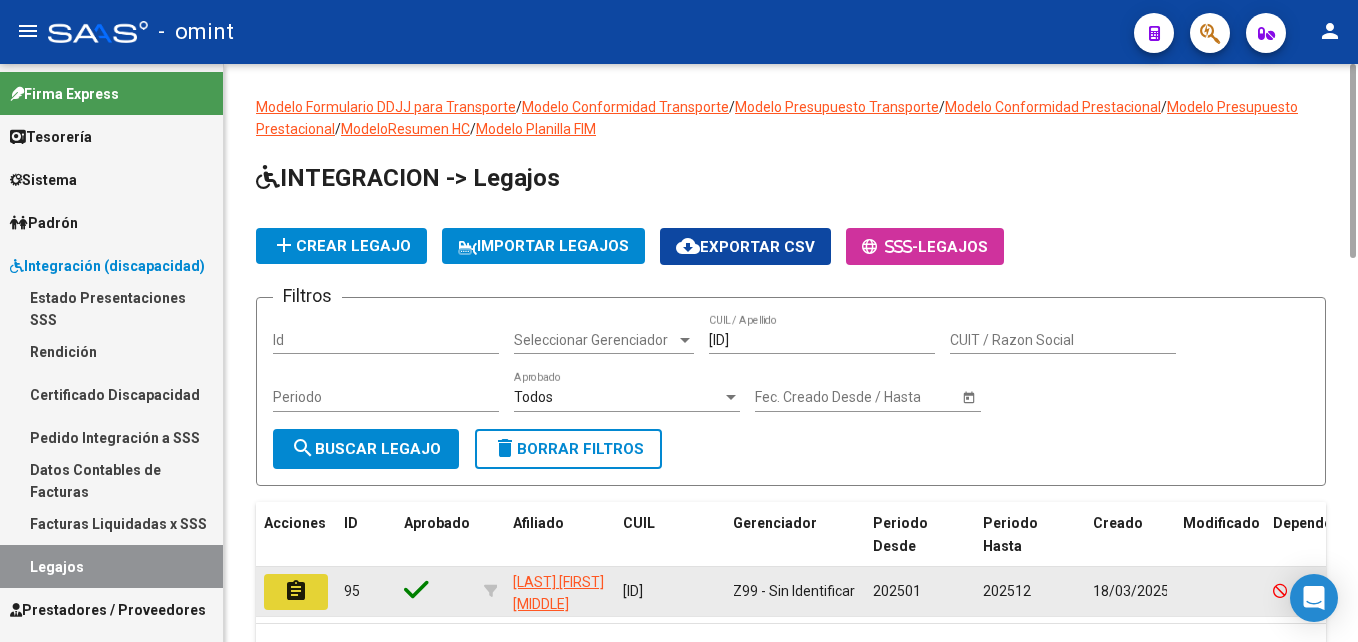click on "assignment" 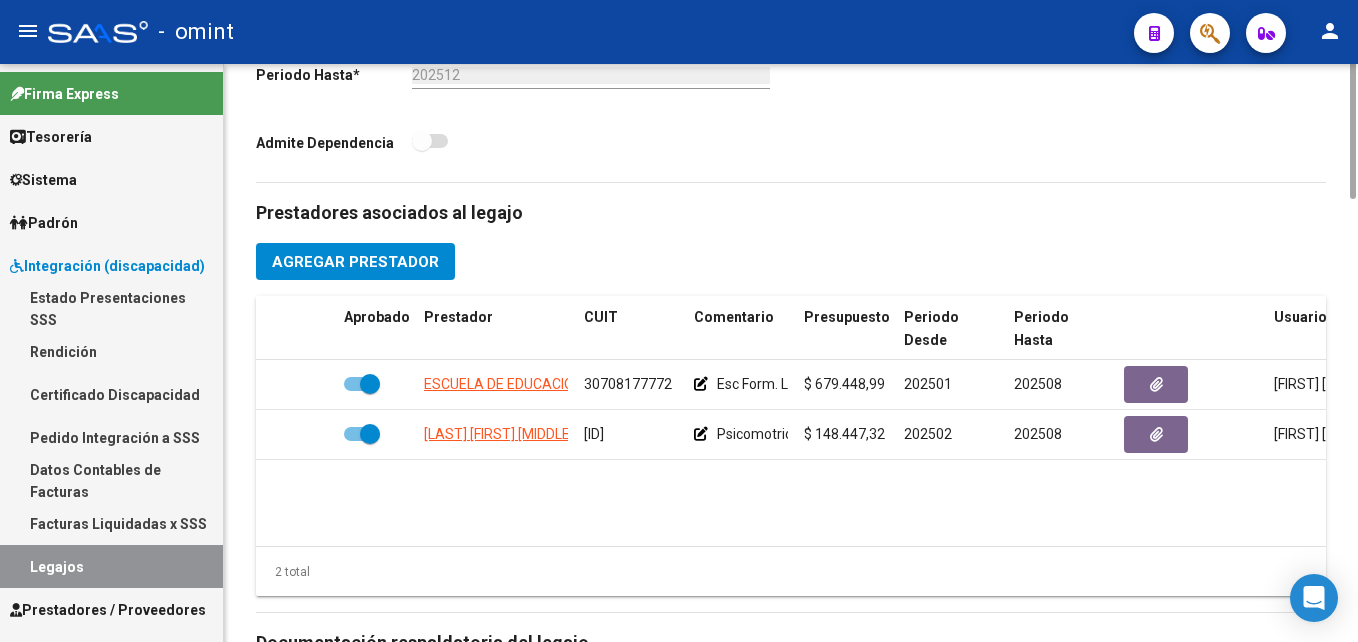 scroll, scrollTop: 800, scrollLeft: 0, axis: vertical 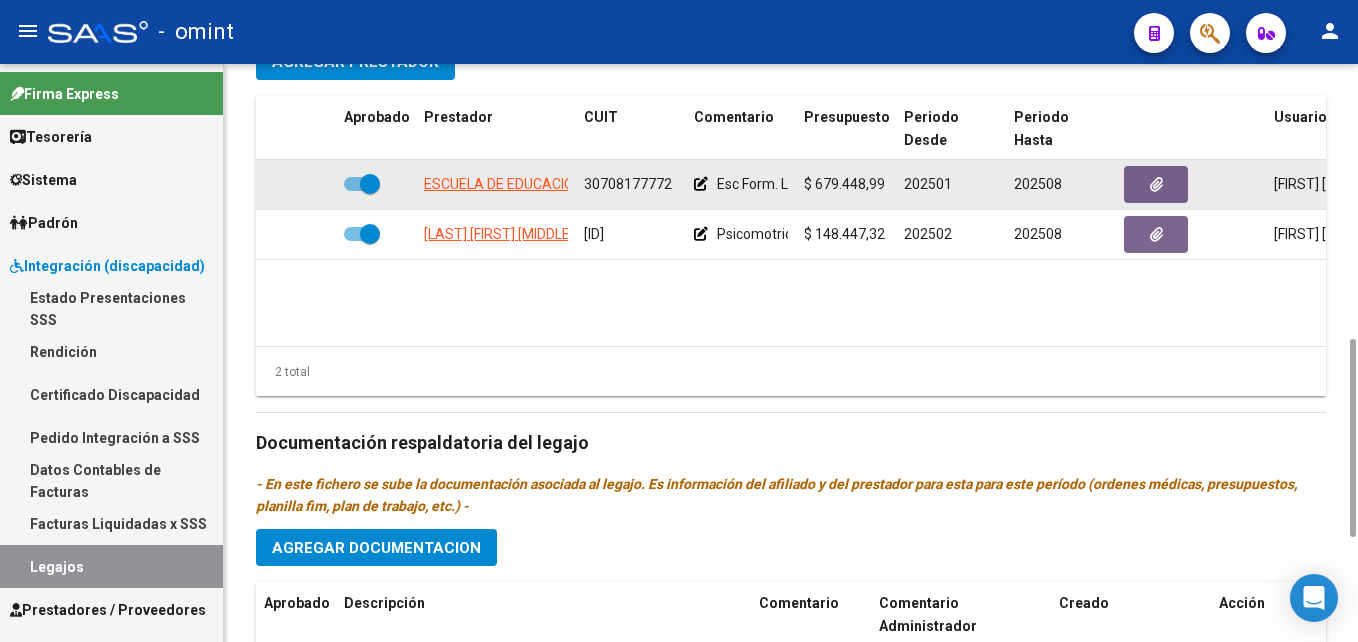 drag, startPoint x: 585, startPoint y: 168, endPoint x: 590, endPoint y: 183, distance: 15.811388 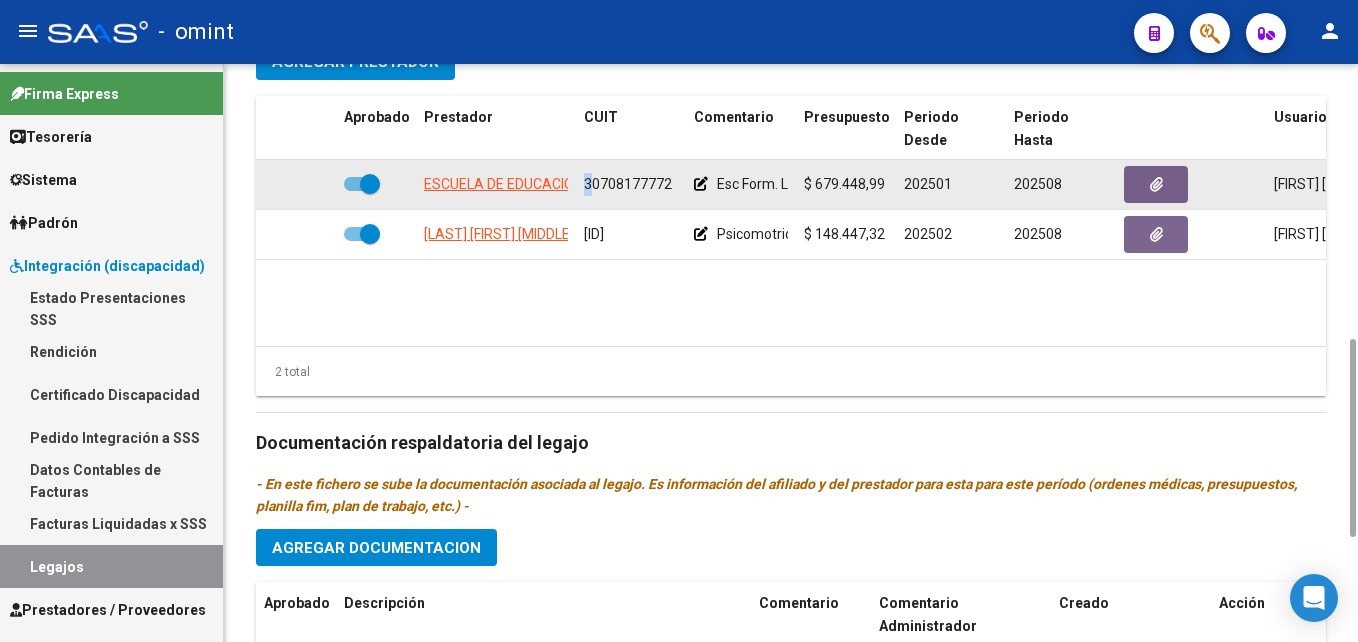 click on "30708177772" 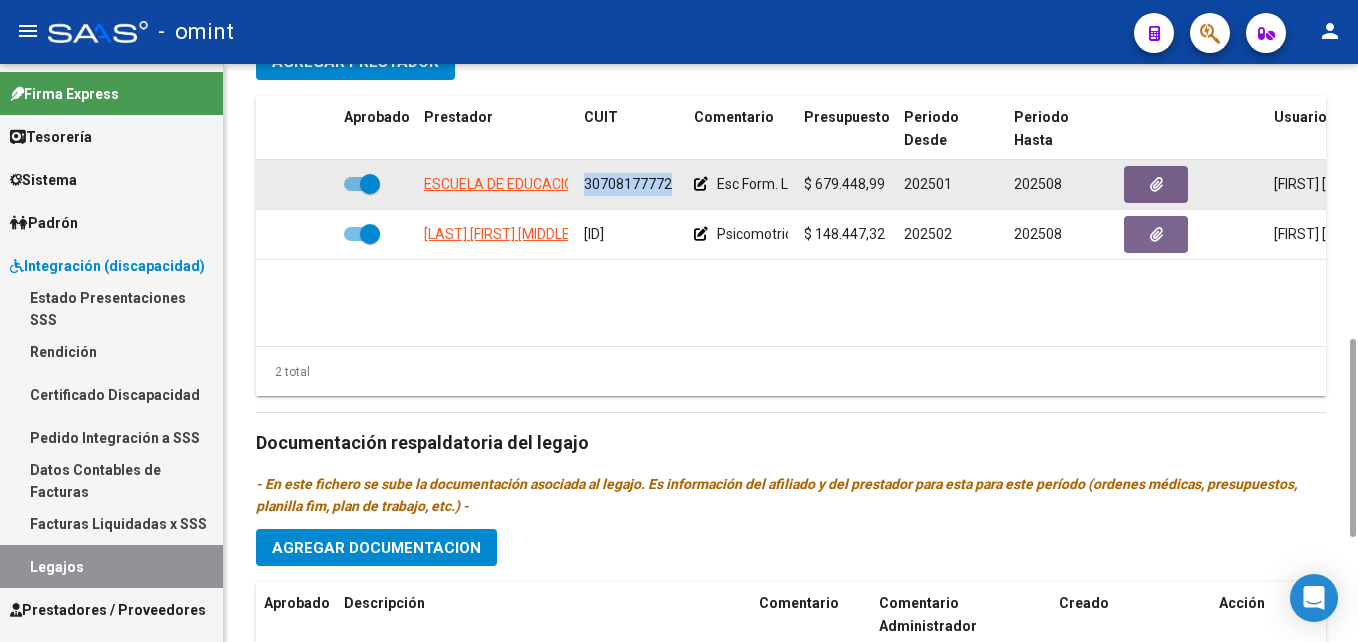click on "30708177772" 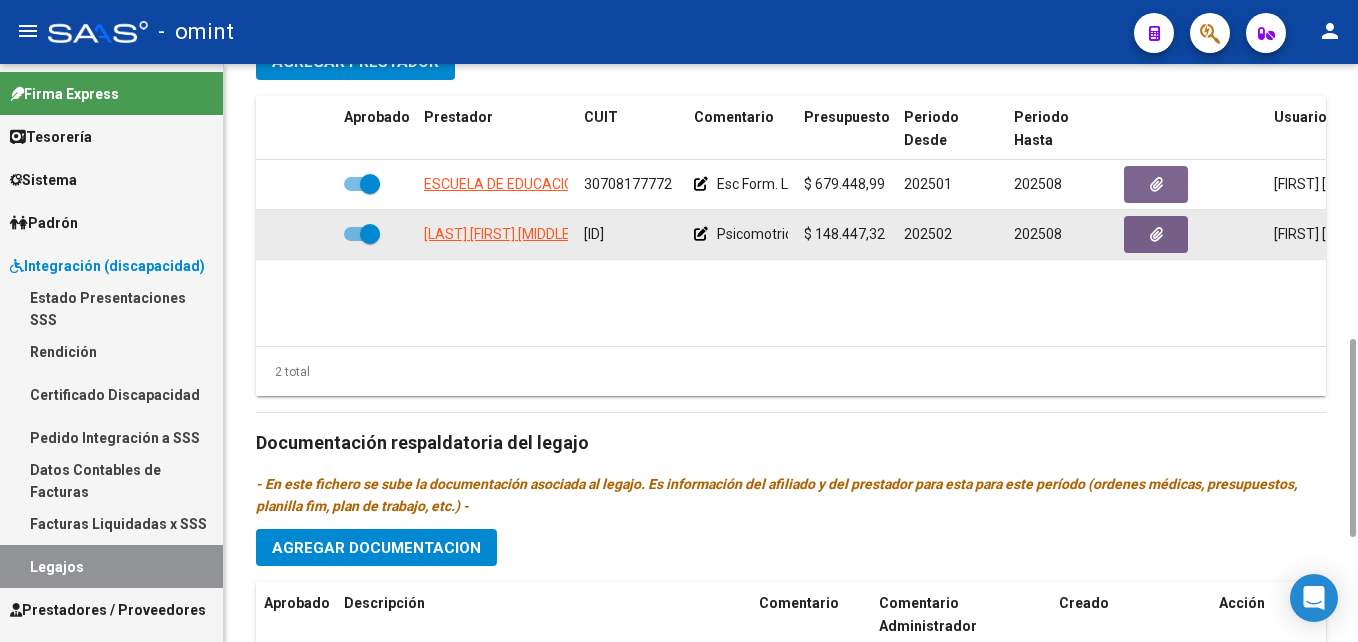 click on "27261698477" 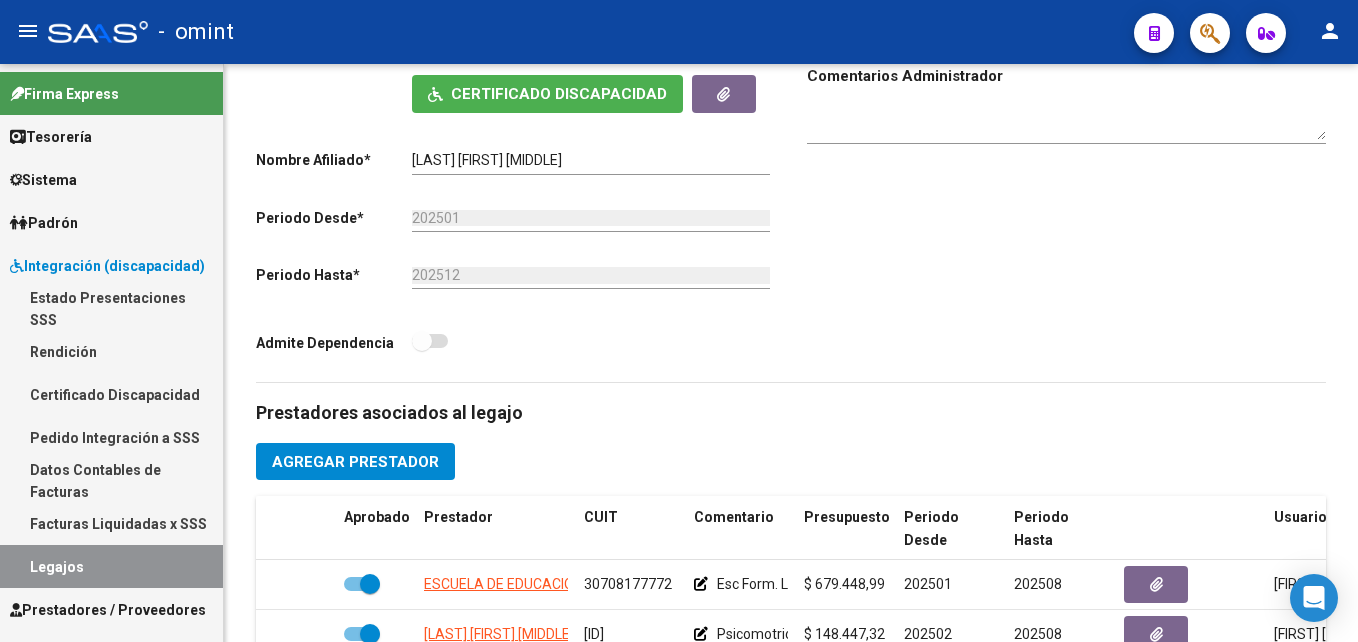 scroll, scrollTop: 200, scrollLeft: 0, axis: vertical 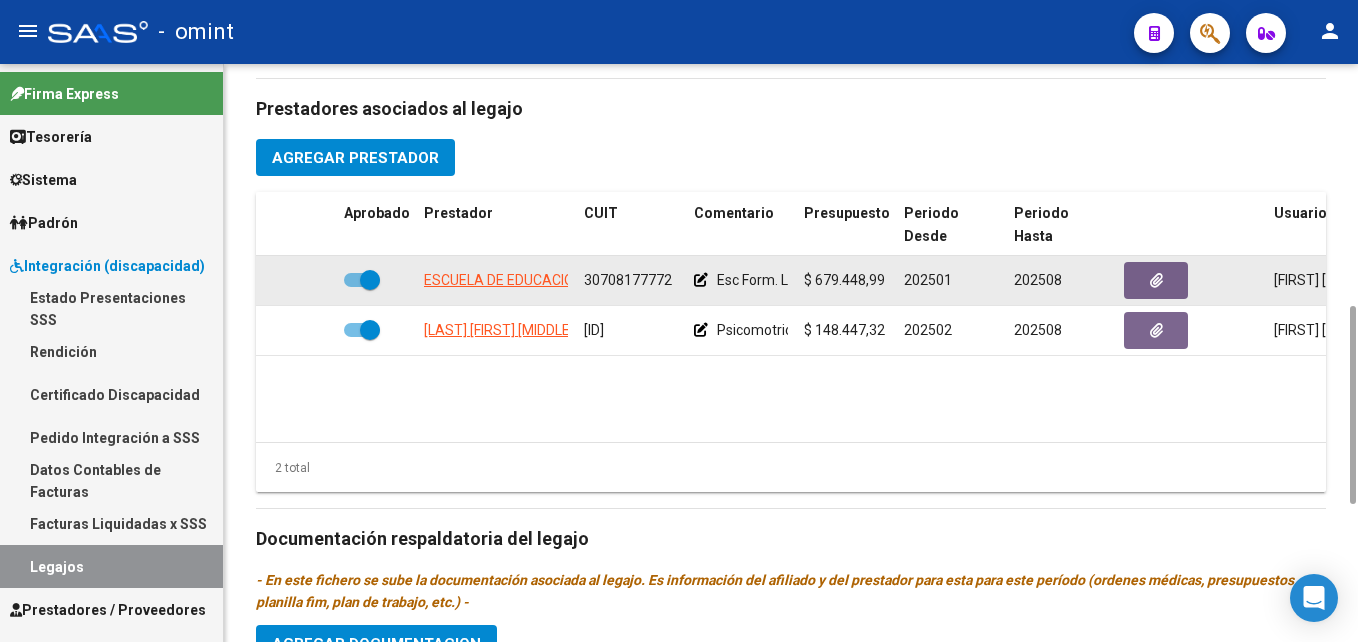 click on "30708177772" 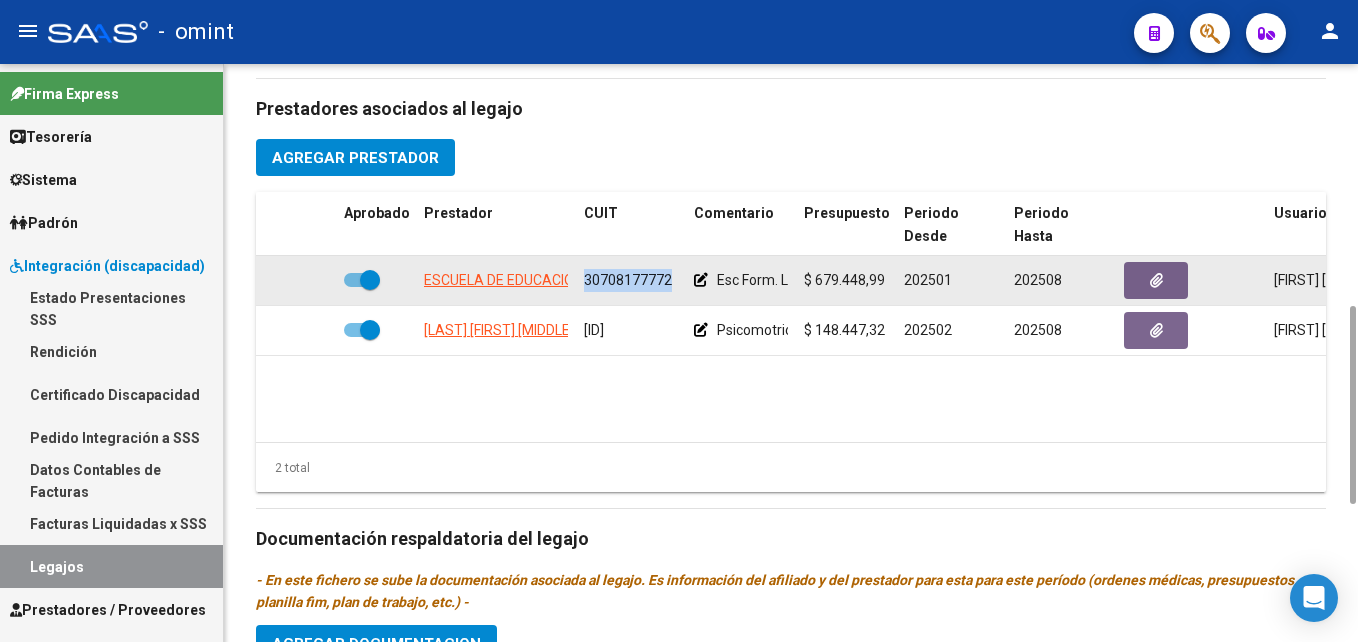 click on "30708177772" 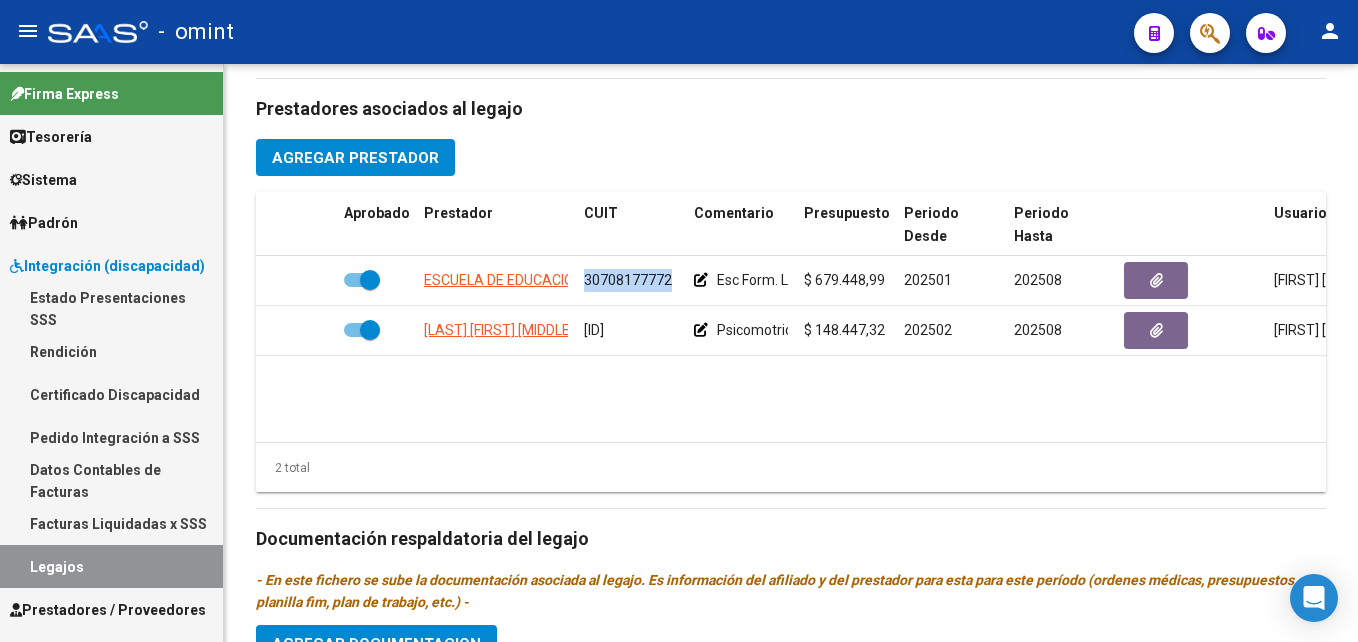scroll, scrollTop: 504, scrollLeft: 0, axis: vertical 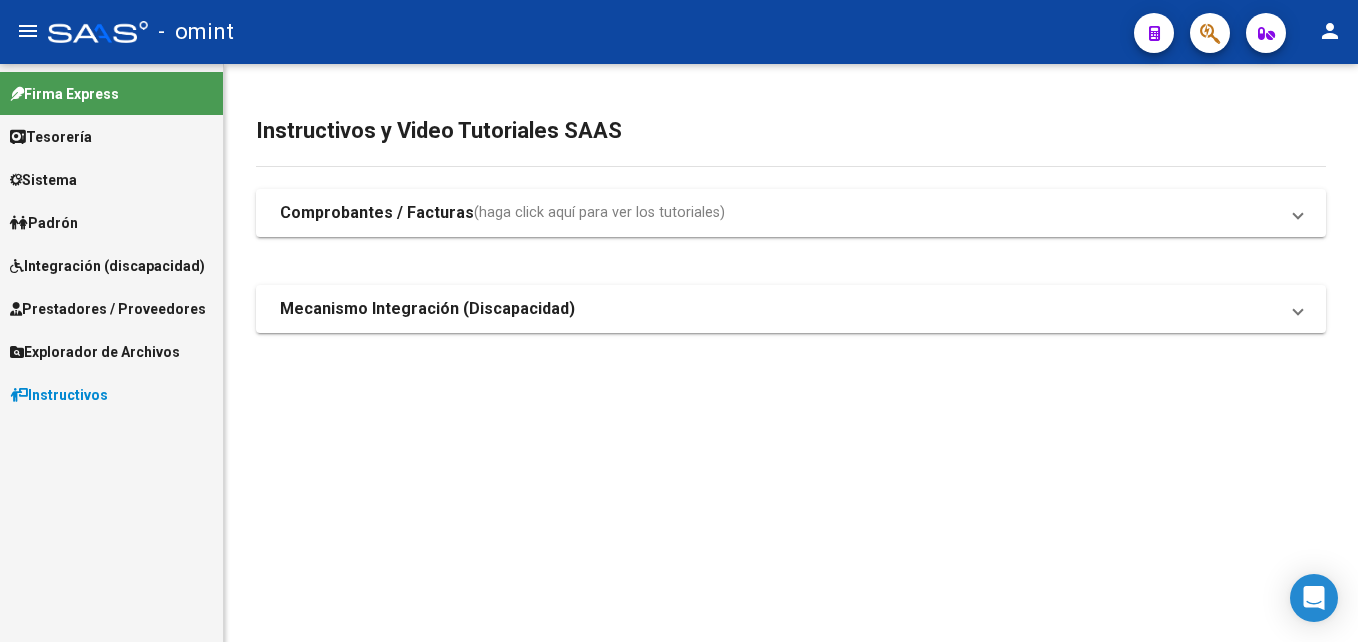 click on "Integración (discapacidad)" at bounding box center [107, 266] 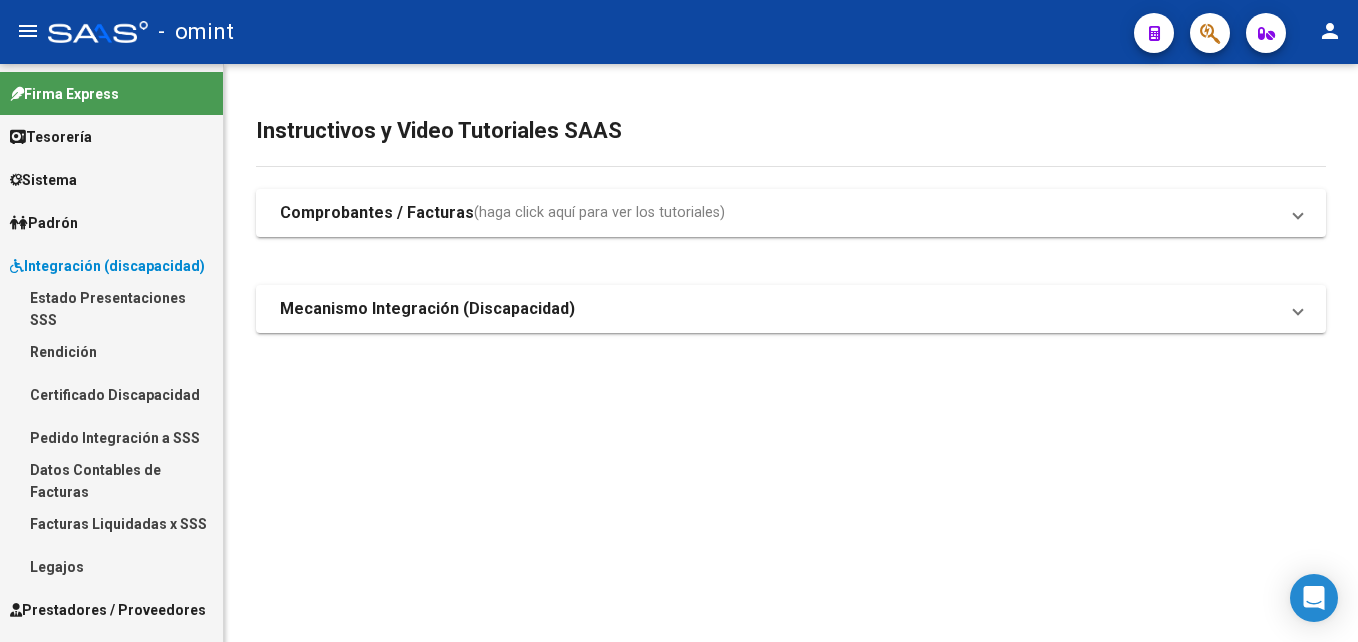 click on "Legajos" at bounding box center (111, 566) 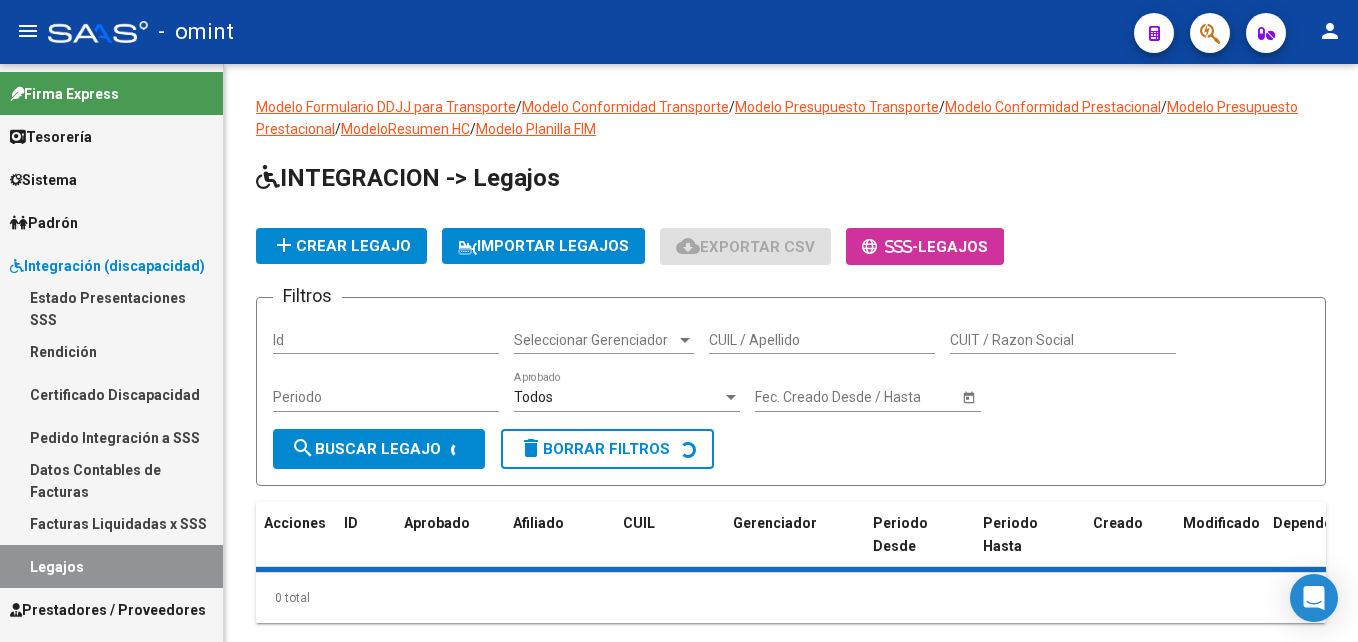 click on "CUIL / Apellido" at bounding box center (822, 340) 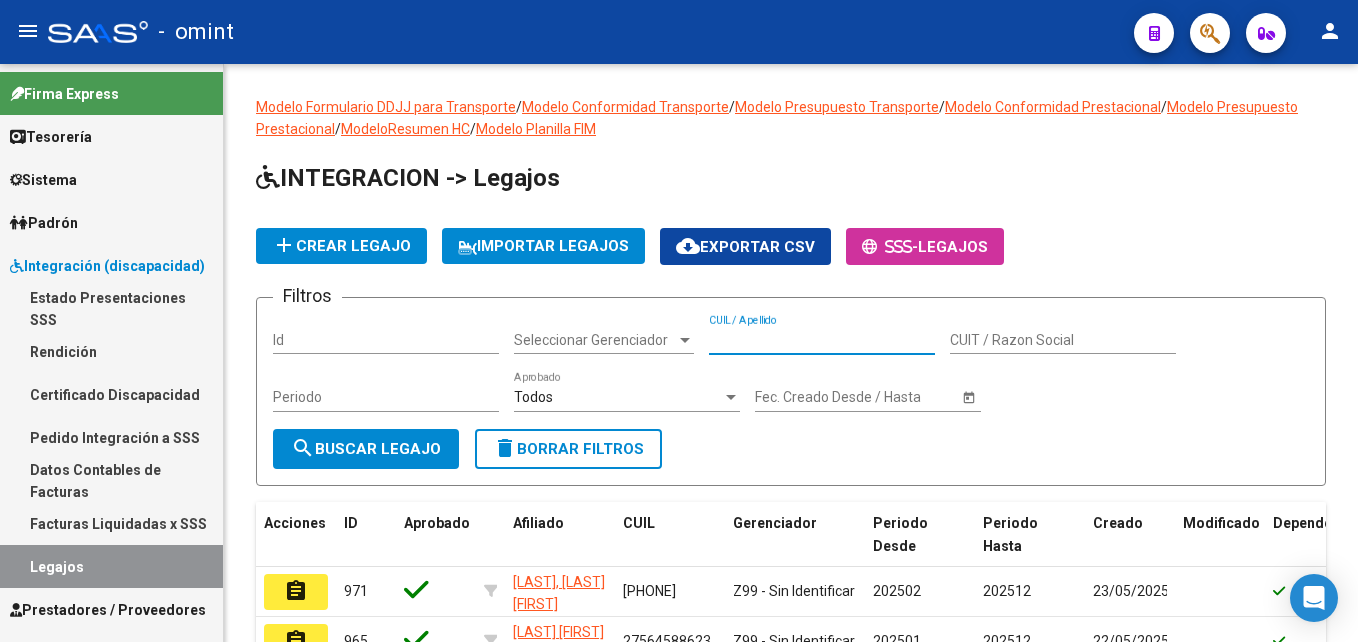 paste on "20-57542597-7" 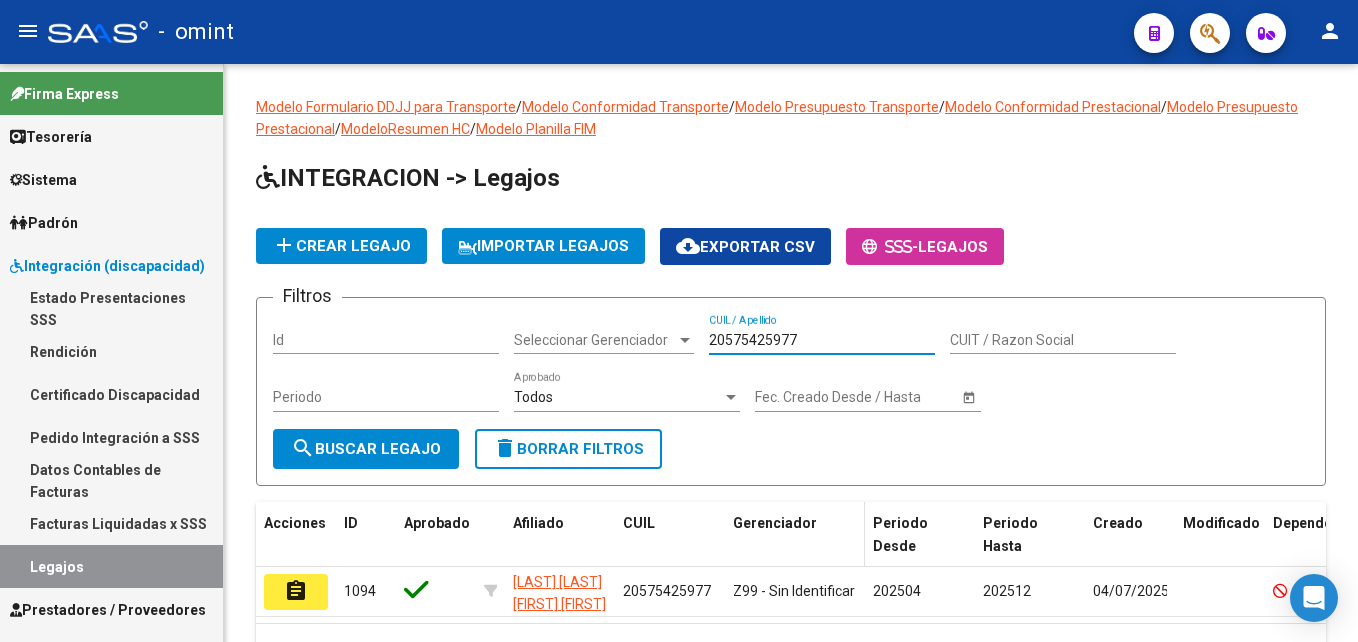 scroll, scrollTop: 111, scrollLeft: 0, axis: vertical 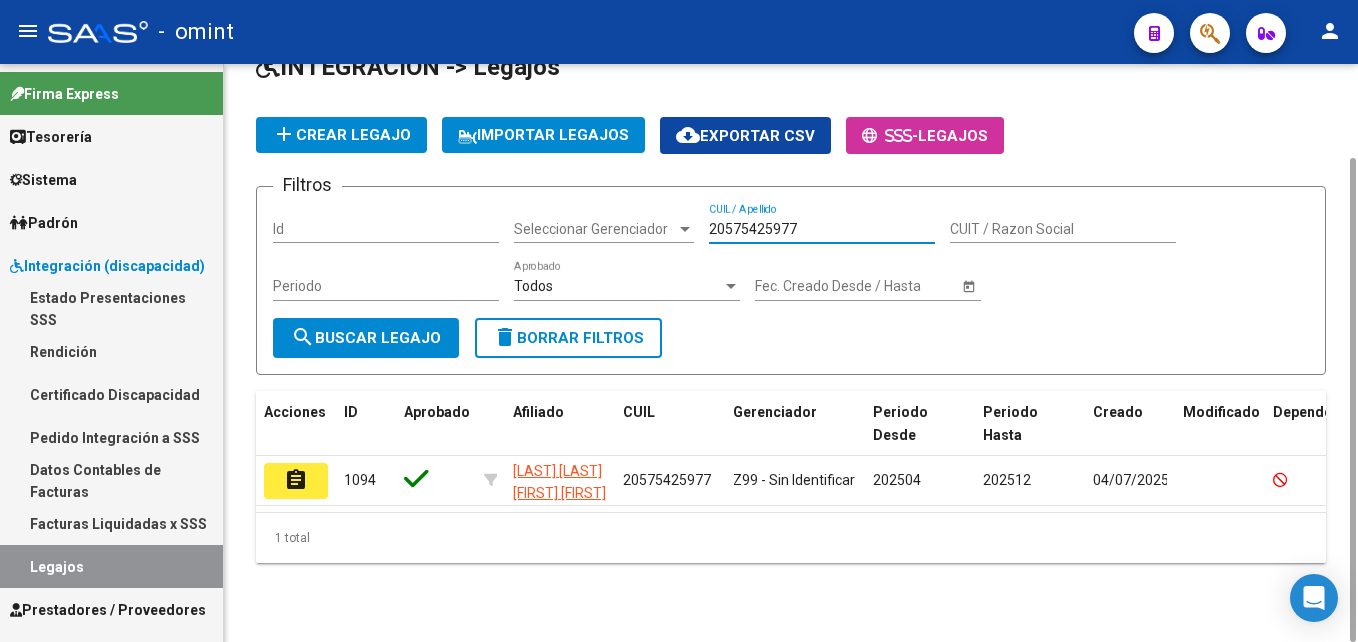 type on "20575425977" 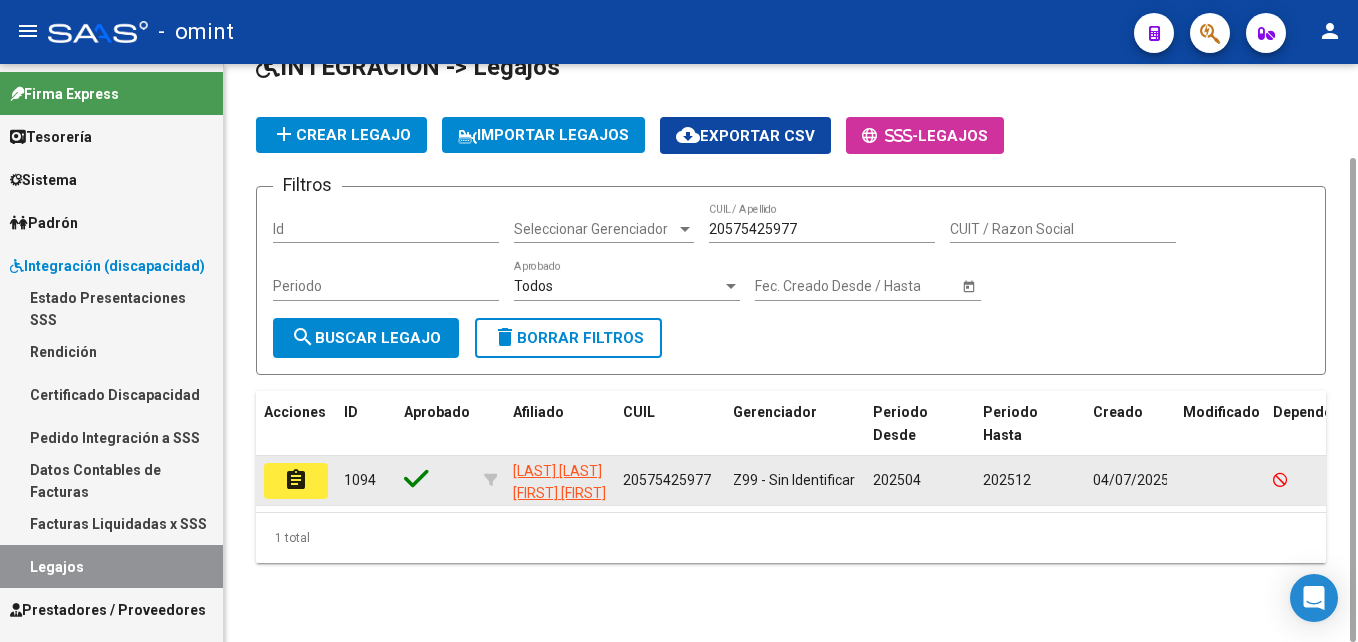 click on "20575425977" 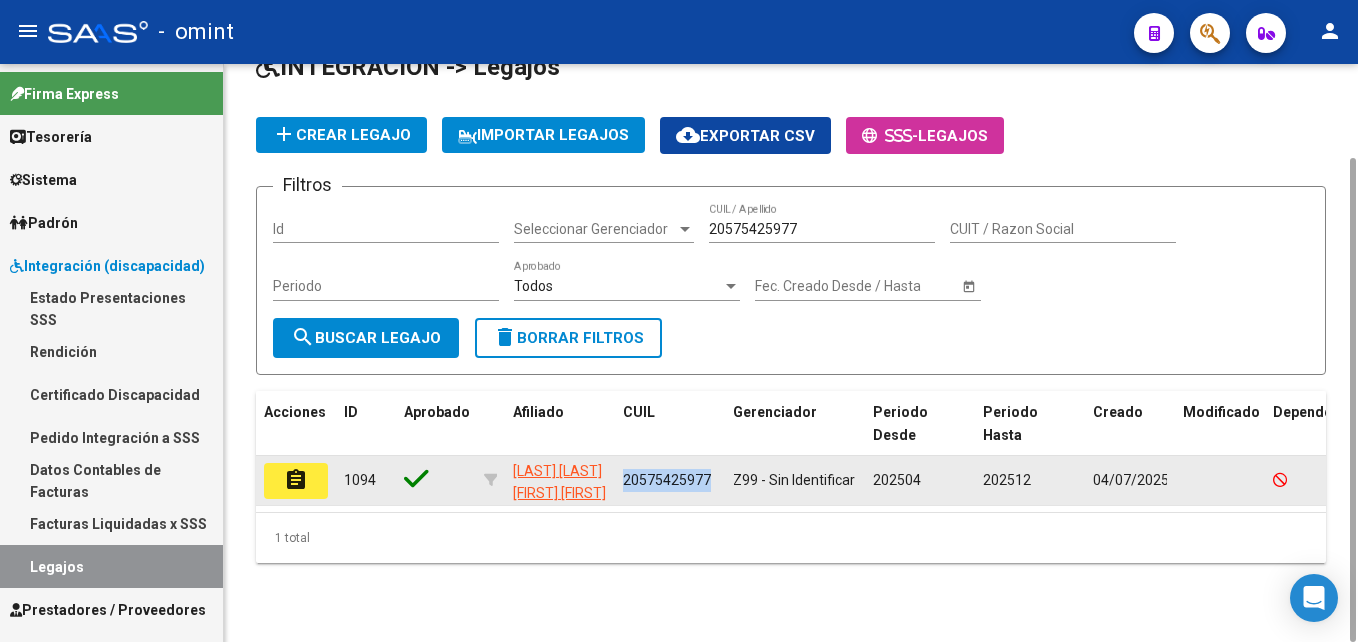 click on "20575425977" 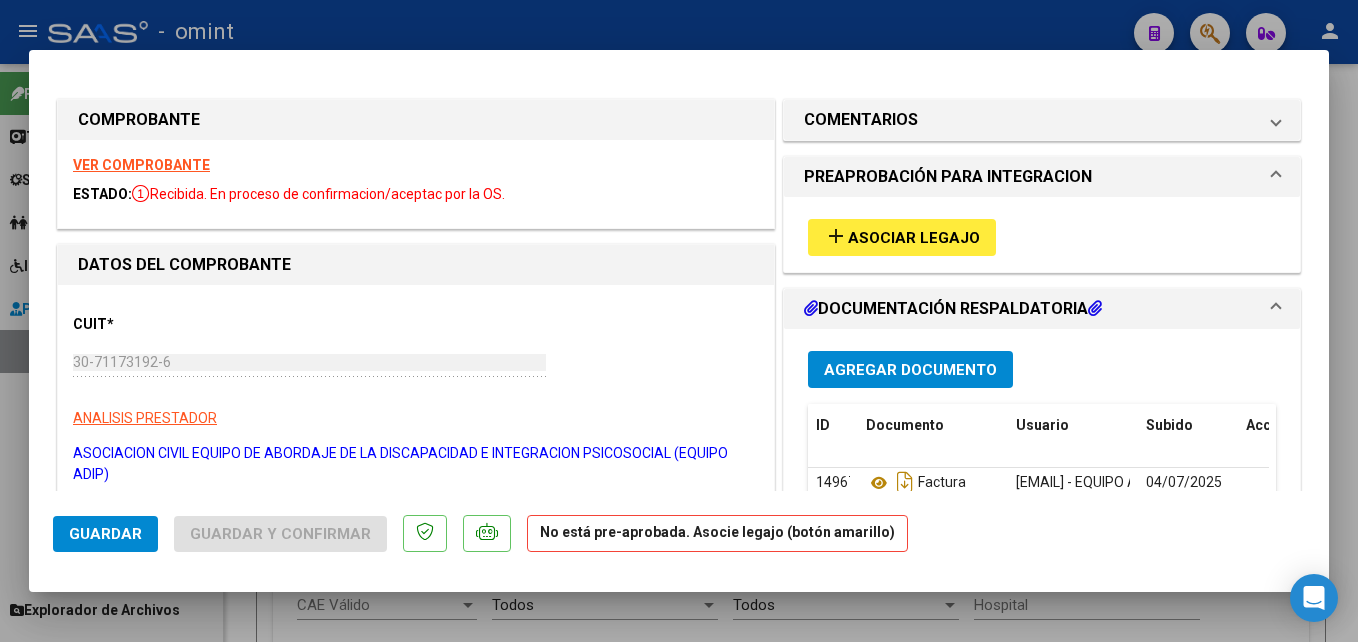 scroll, scrollTop: 0, scrollLeft: 0, axis: both 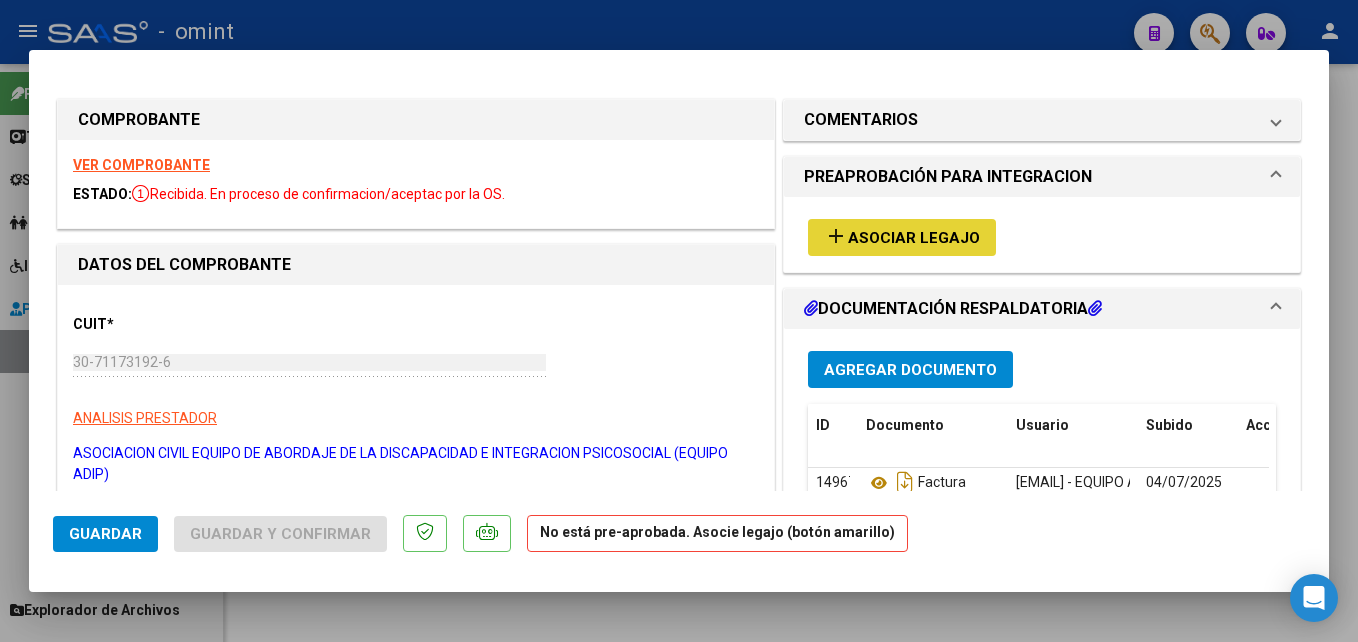 click on "Asociar Legajo" at bounding box center (914, 238) 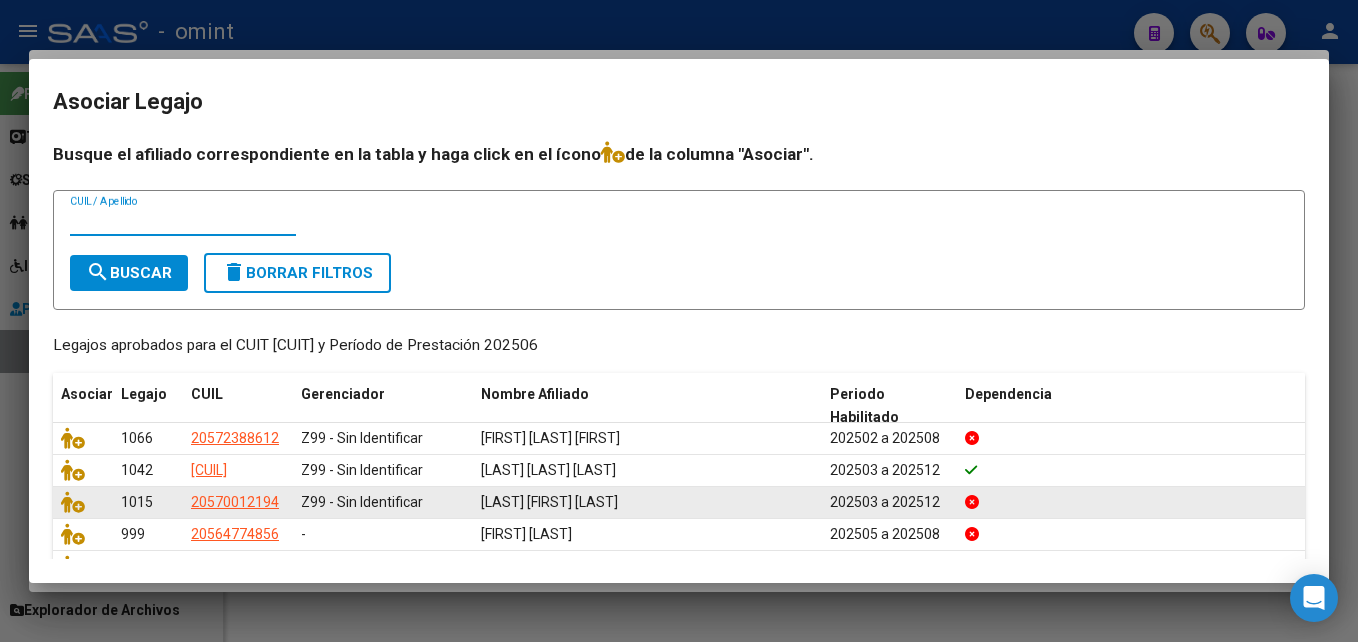 scroll, scrollTop: 98, scrollLeft: 0, axis: vertical 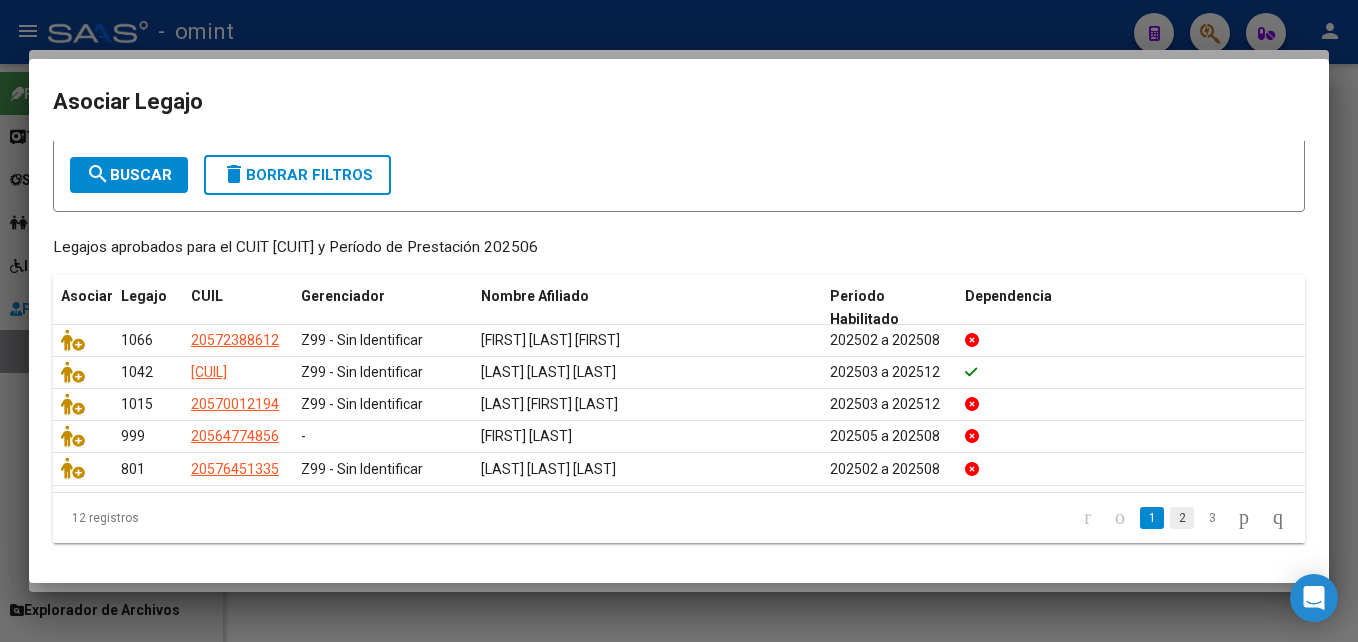 click on "2" 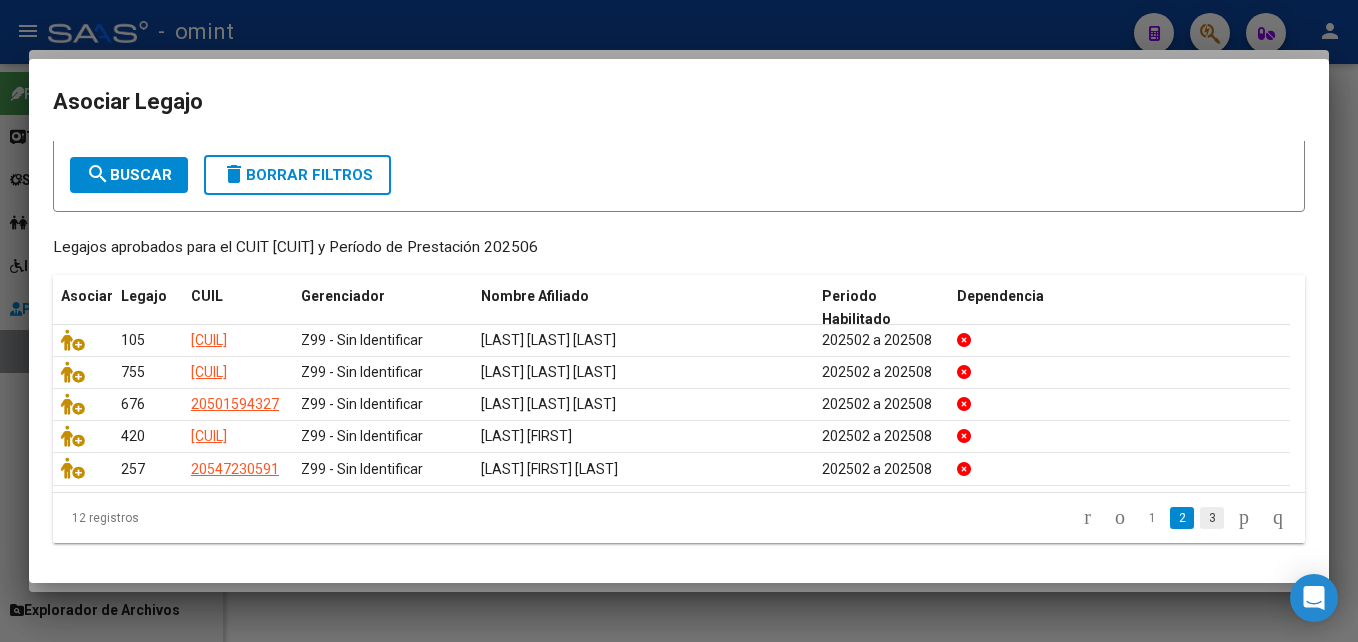 click on "1   2   3" 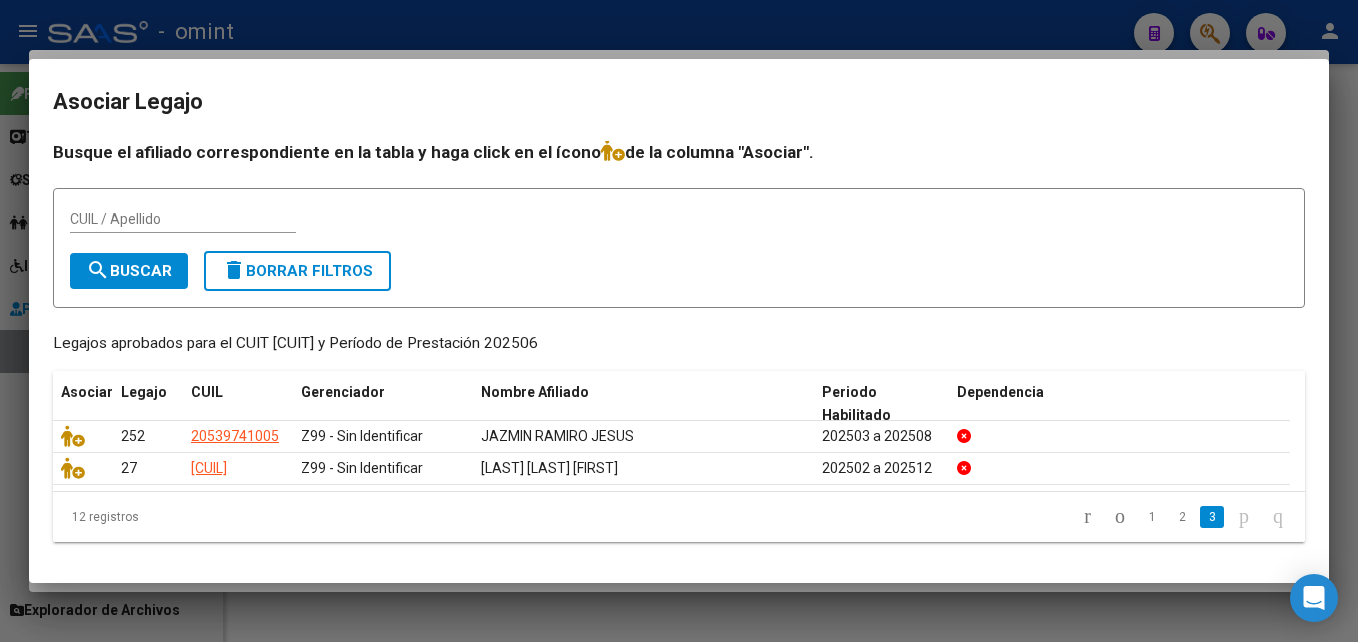 scroll, scrollTop: 2, scrollLeft: 0, axis: vertical 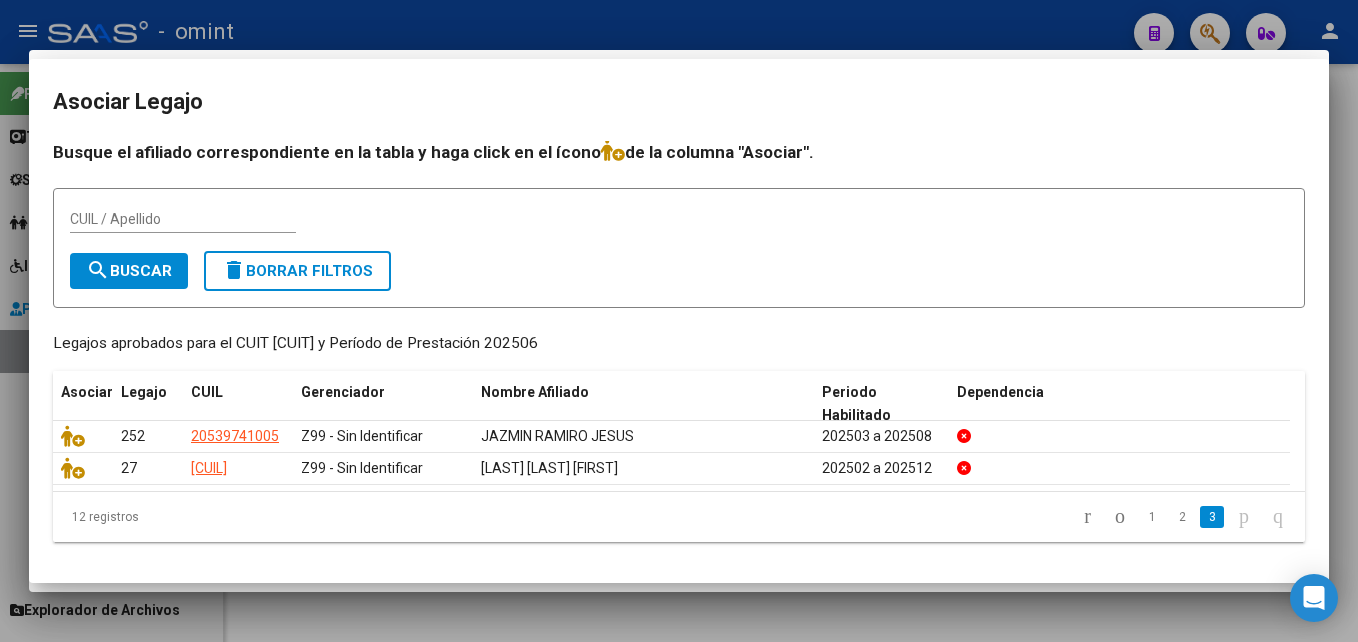 click at bounding box center (679, 321) 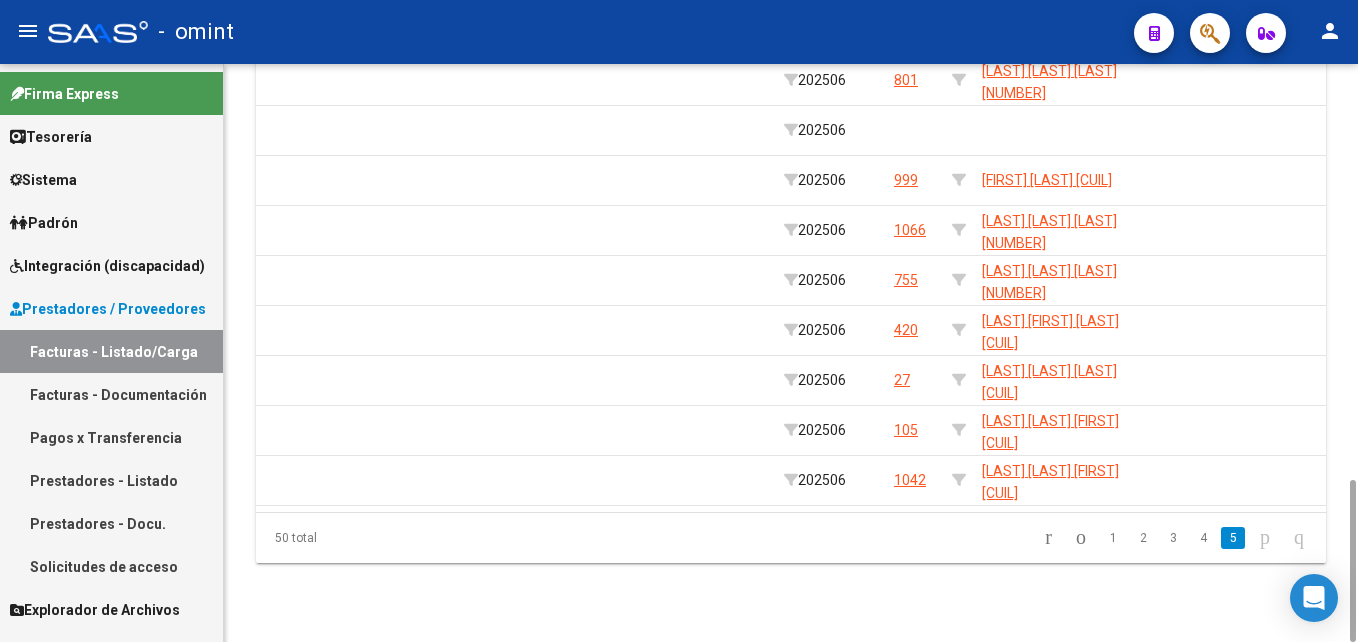 scroll, scrollTop: 0, scrollLeft: 2474, axis: horizontal 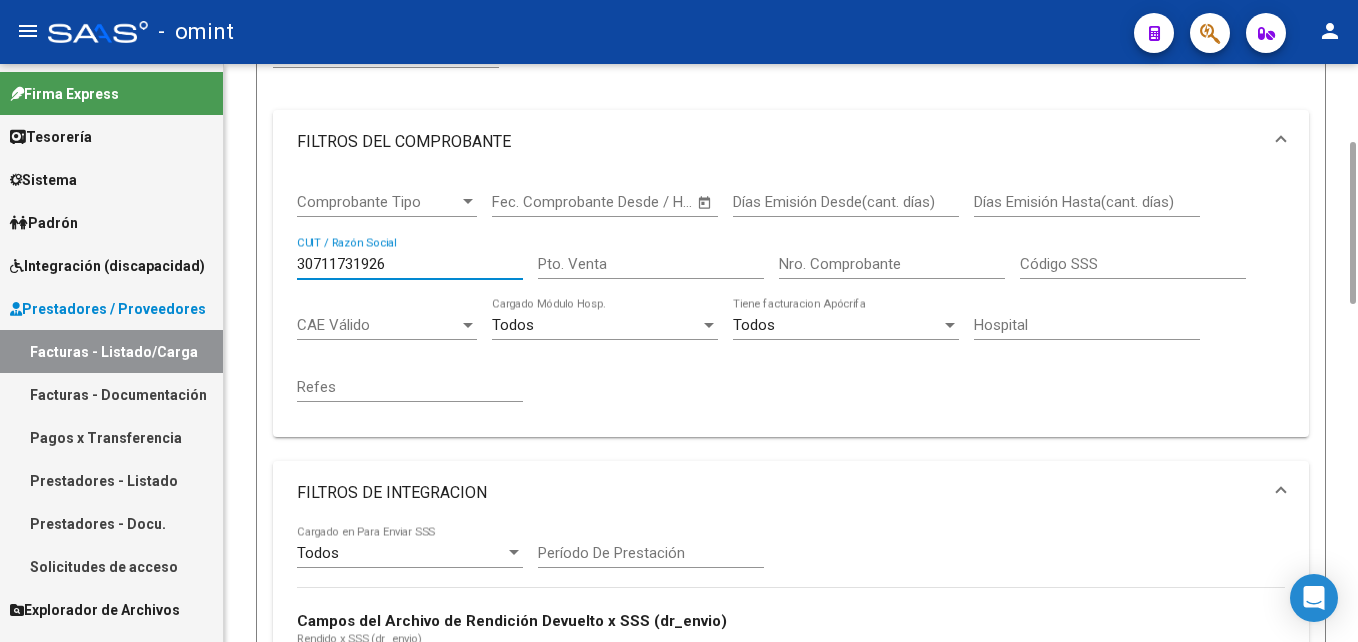 drag, startPoint x: 347, startPoint y: 265, endPoint x: 220, endPoint y: 264, distance: 127.00394 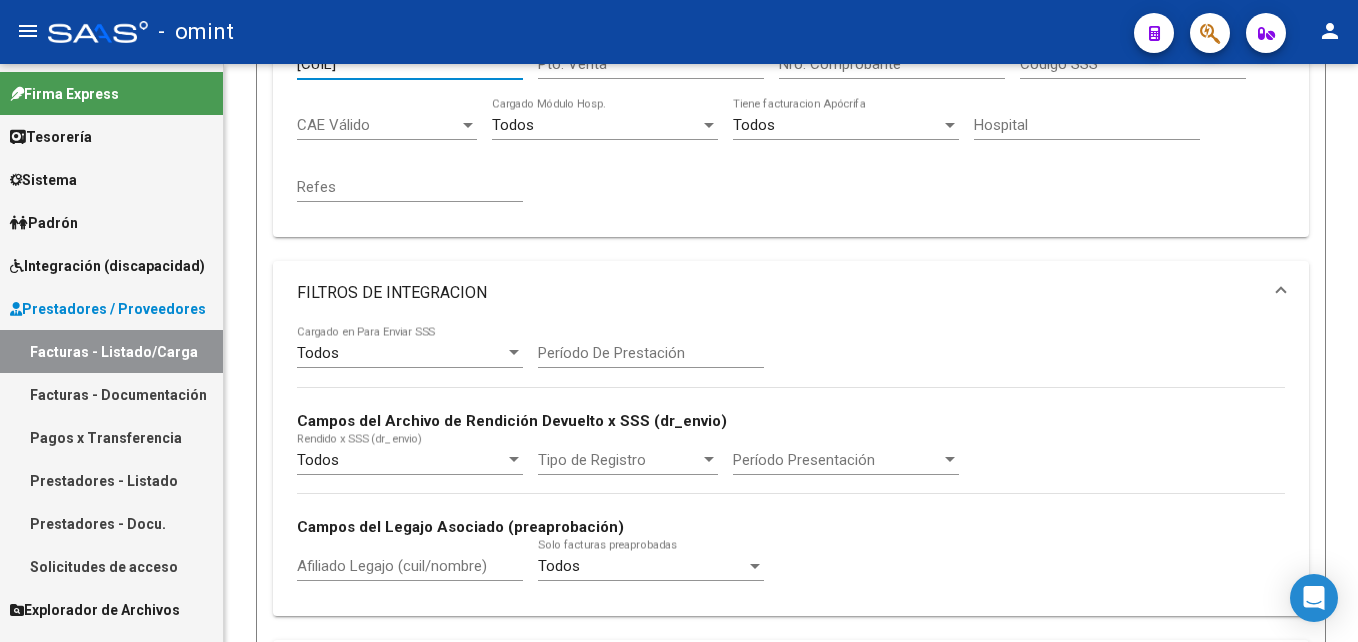 scroll, scrollTop: 1030, scrollLeft: 0, axis: vertical 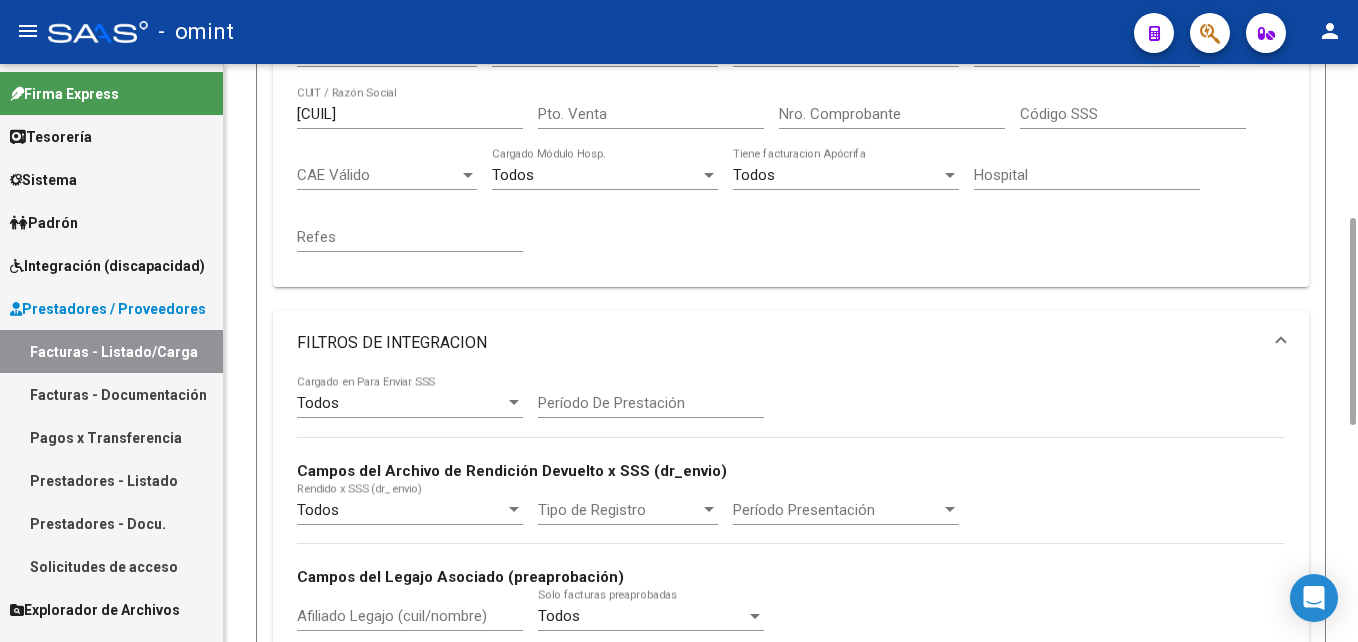 drag, startPoint x: 427, startPoint y: 103, endPoint x: 282, endPoint y: 107, distance: 145.05516 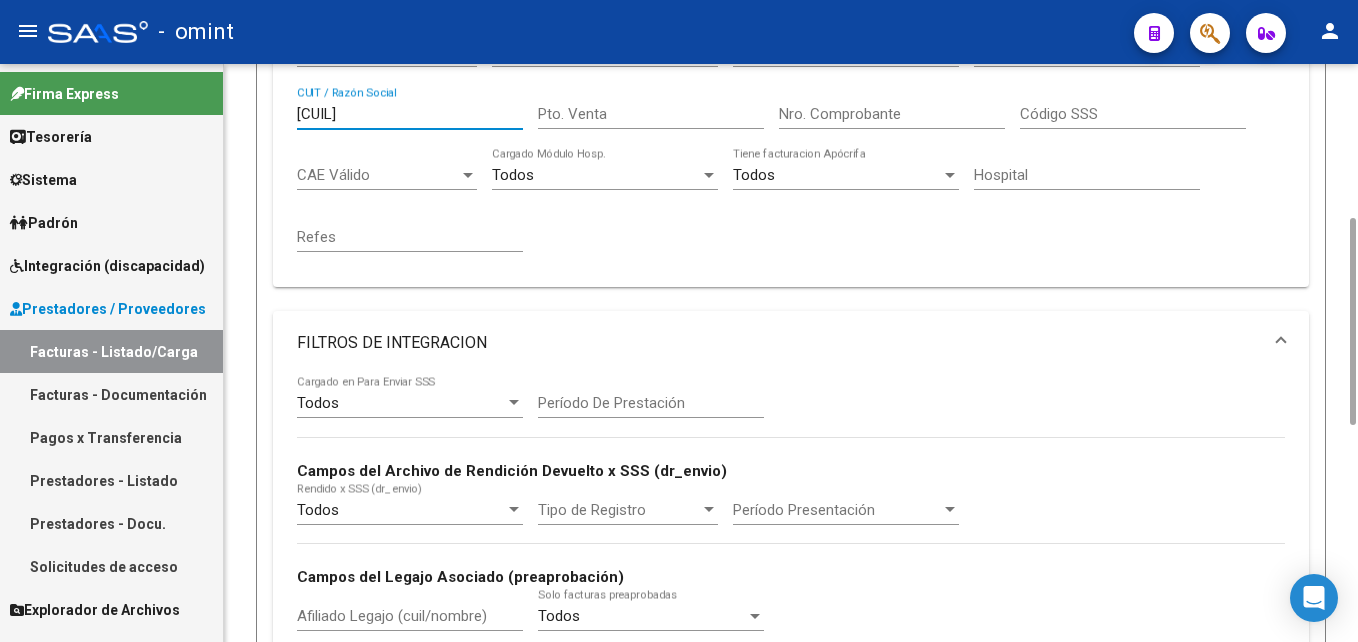 drag, startPoint x: 389, startPoint y: 120, endPoint x: 248, endPoint y: 114, distance: 141.12761 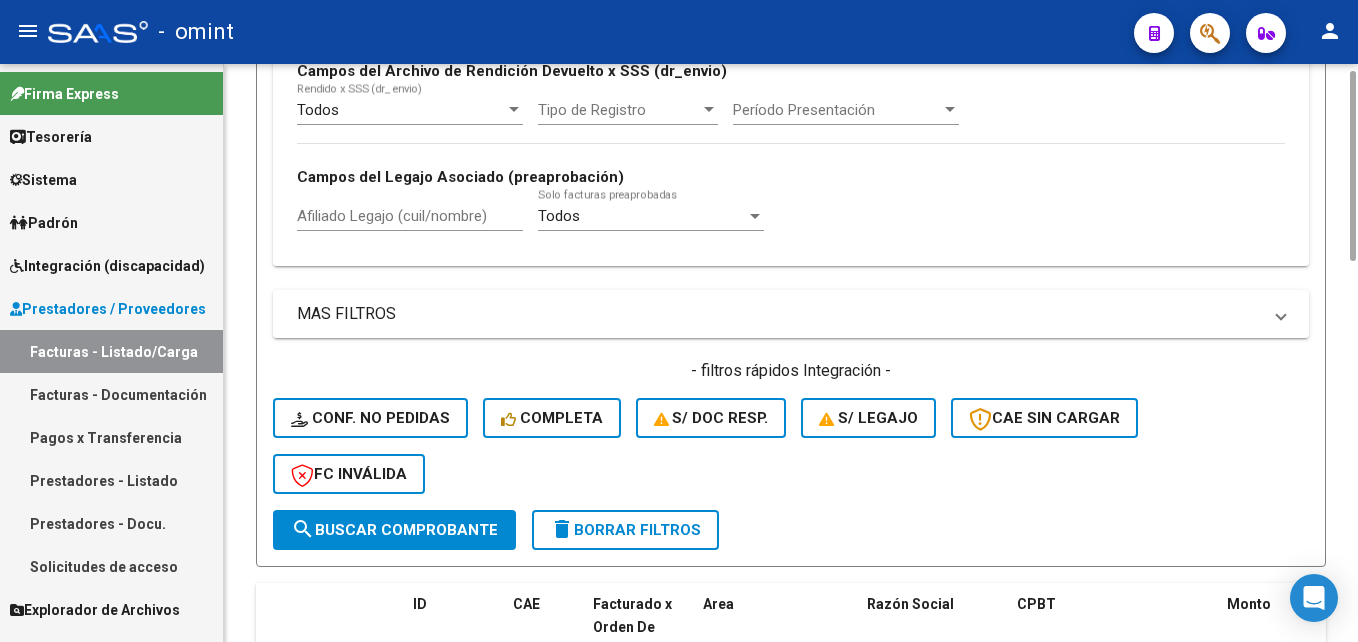 scroll, scrollTop: 1180, scrollLeft: 0, axis: vertical 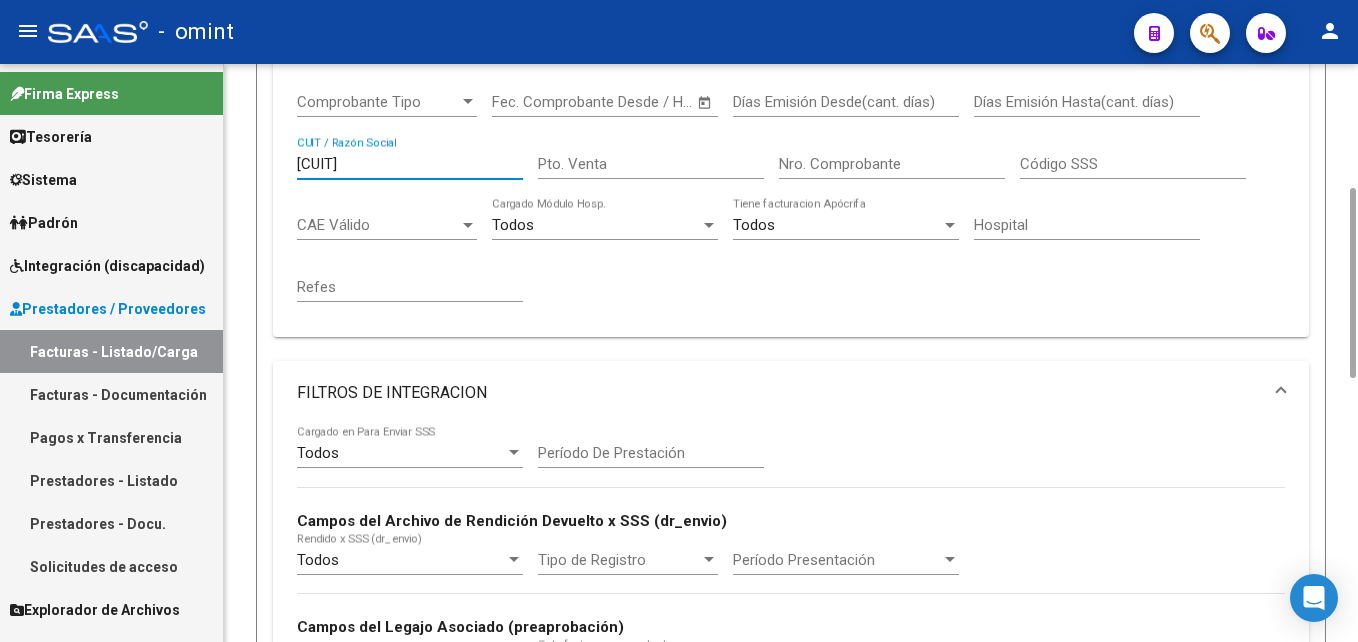 drag, startPoint x: 408, startPoint y: 157, endPoint x: 274, endPoint y: 159, distance: 134.01492 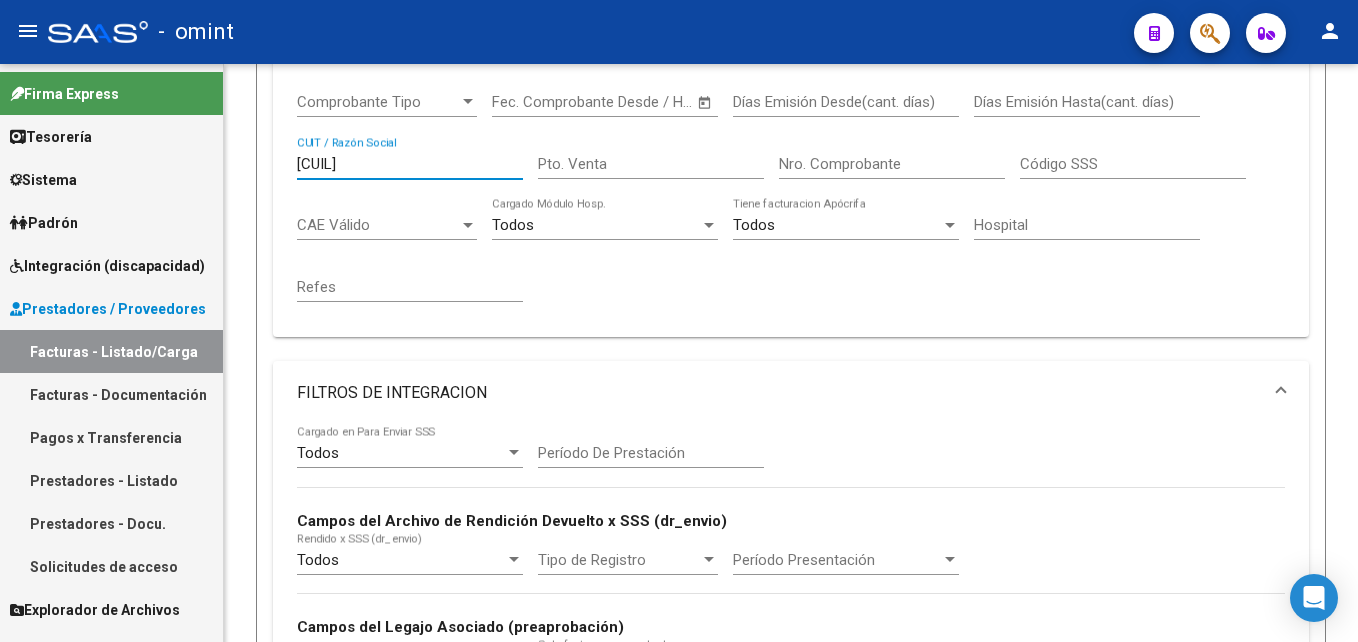 type on "20289238035" 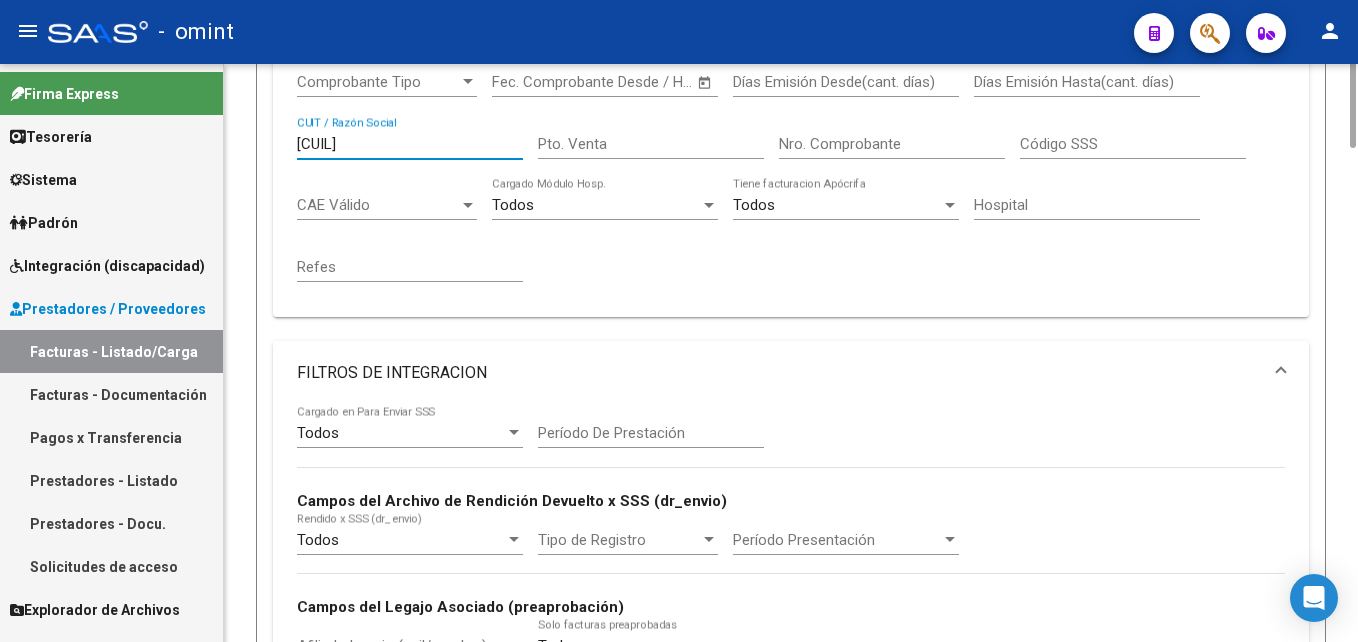 scroll, scrollTop: 200, scrollLeft: 0, axis: vertical 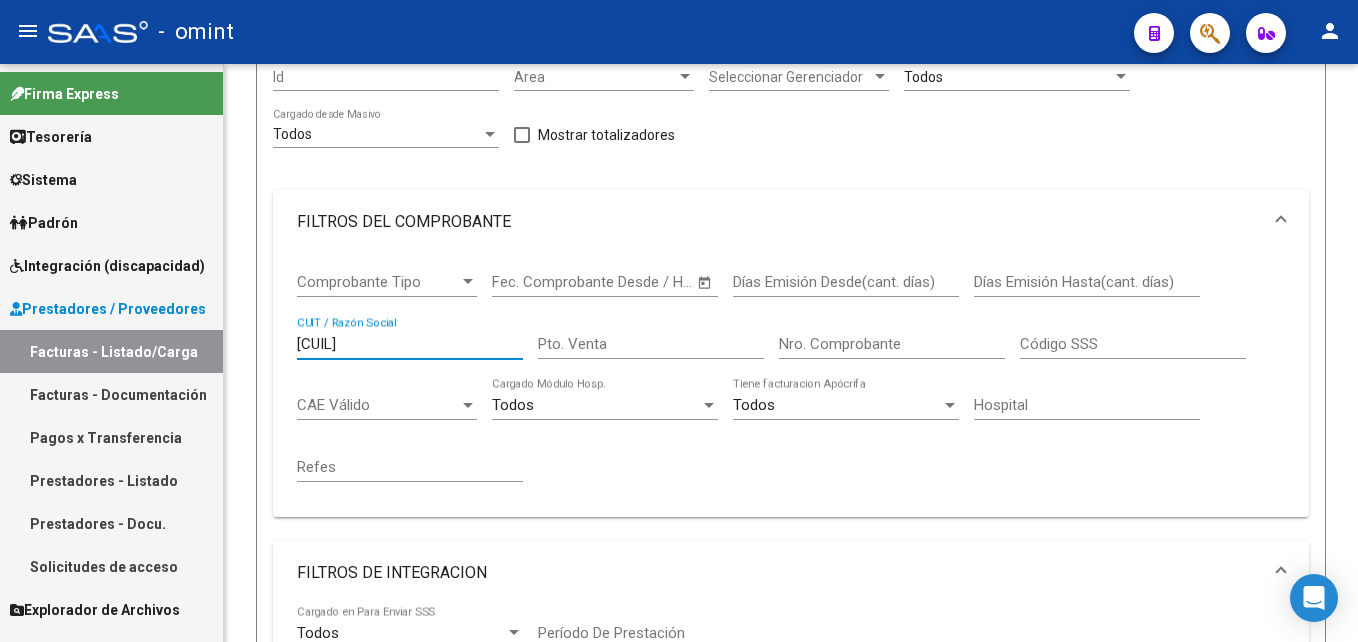 drag, startPoint x: 394, startPoint y: 346, endPoint x: 160, endPoint y: 344, distance: 234.00854 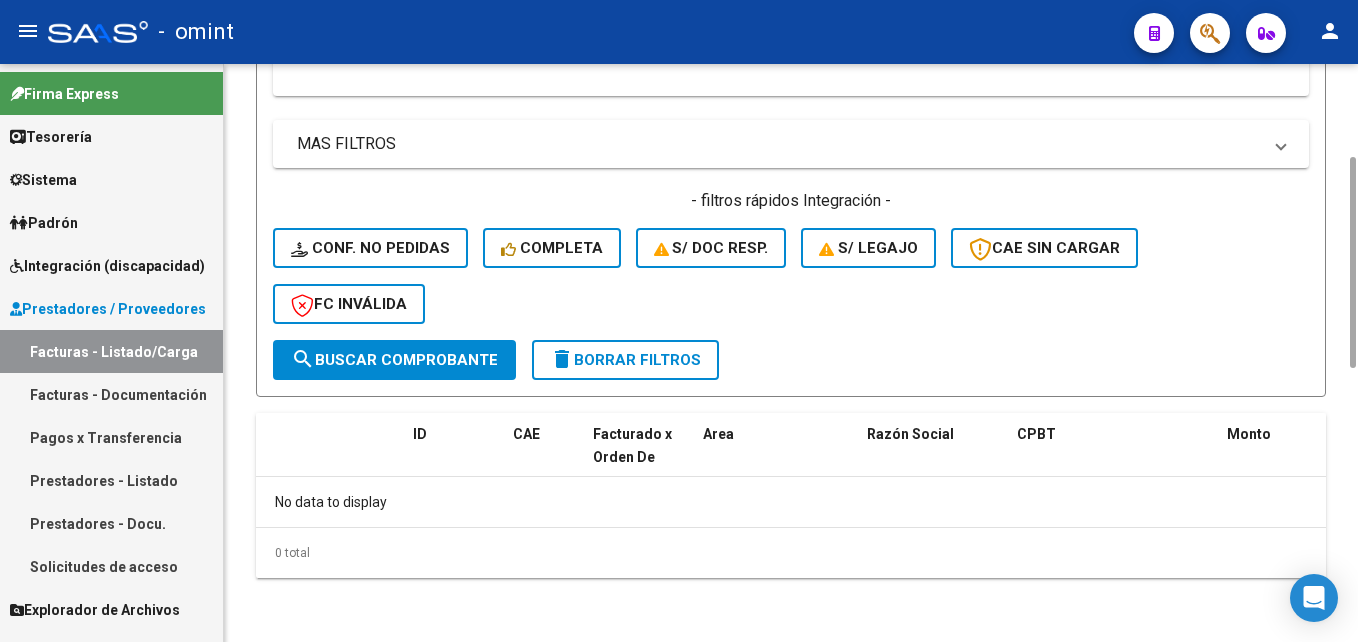 scroll, scrollTop: 800, scrollLeft: 0, axis: vertical 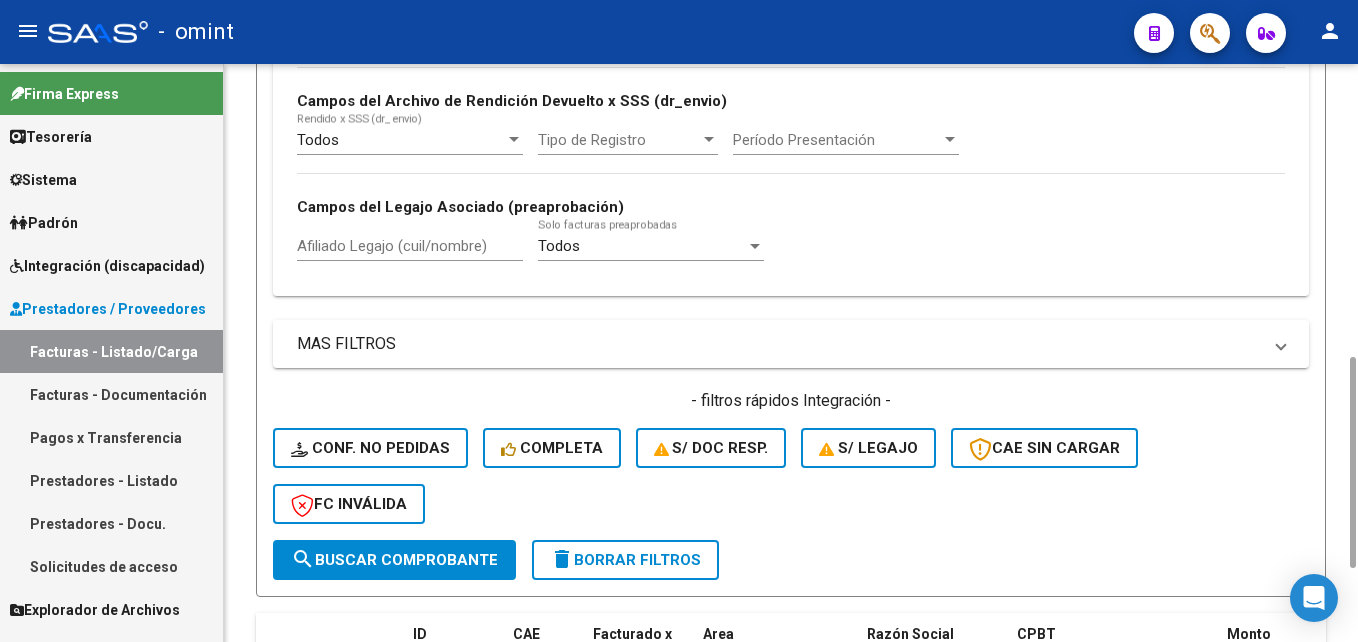 type 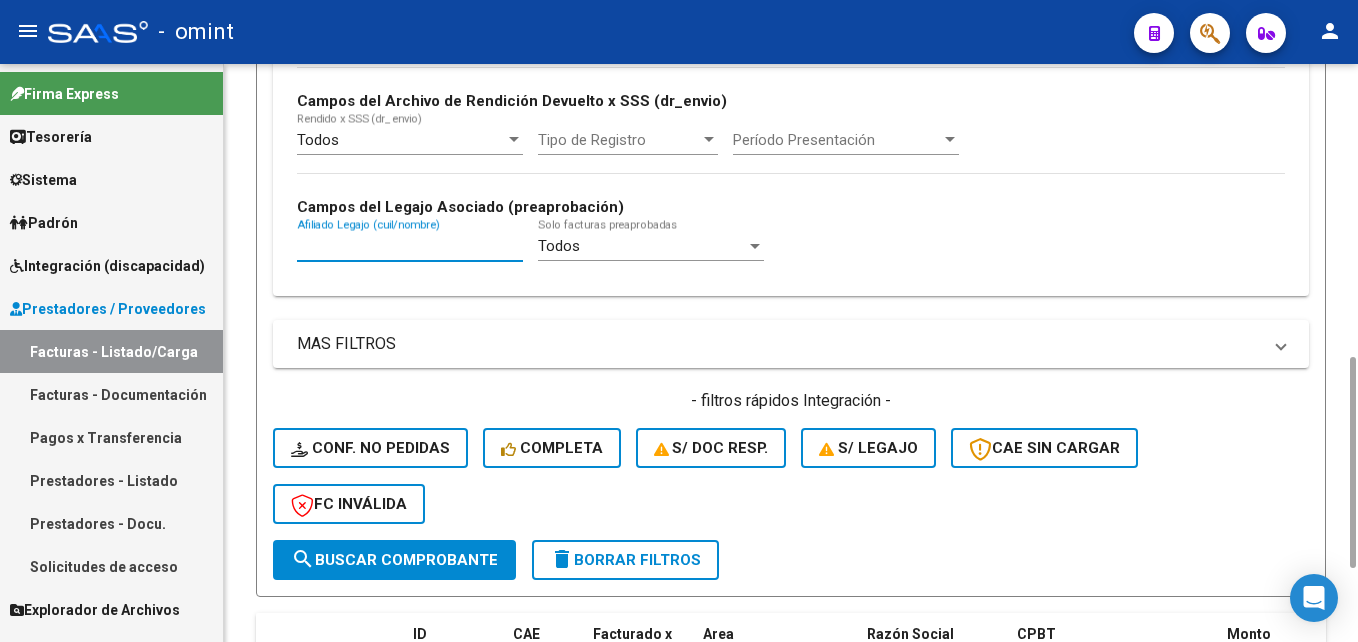 click on "Afiliado Legajo (cuil/nombre)" at bounding box center (410, 246) 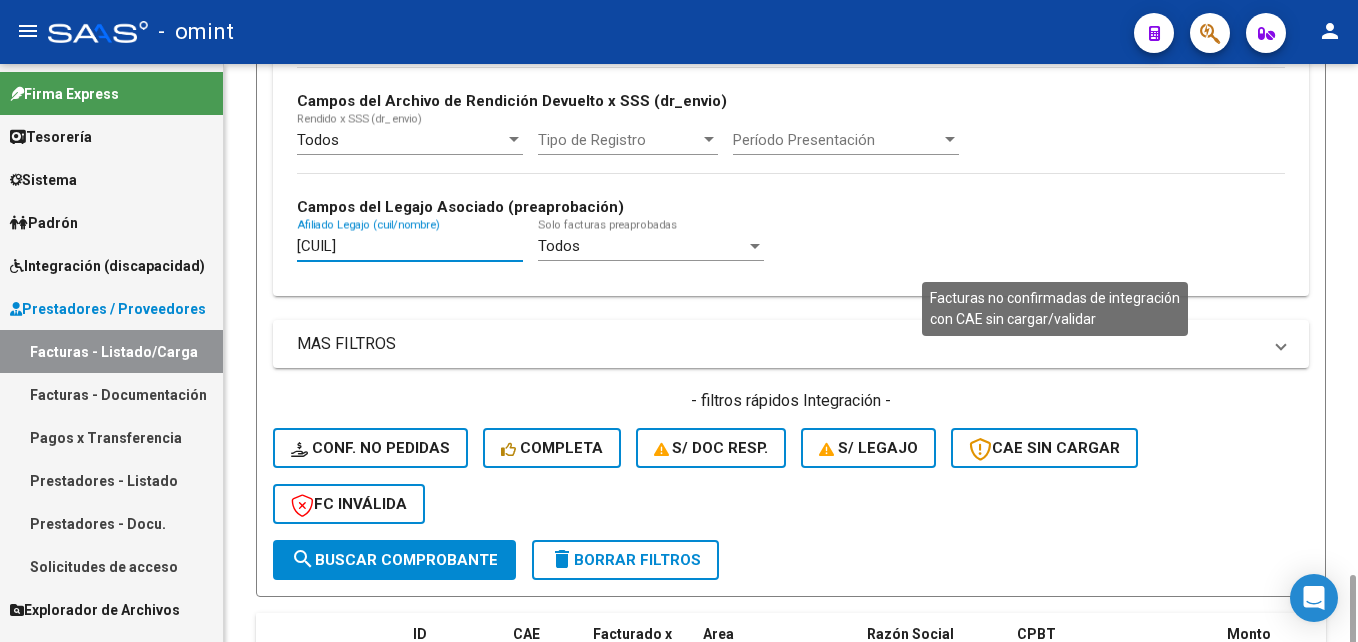 scroll, scrollTop: 1280, scrollLeft: 0, axis: vertical 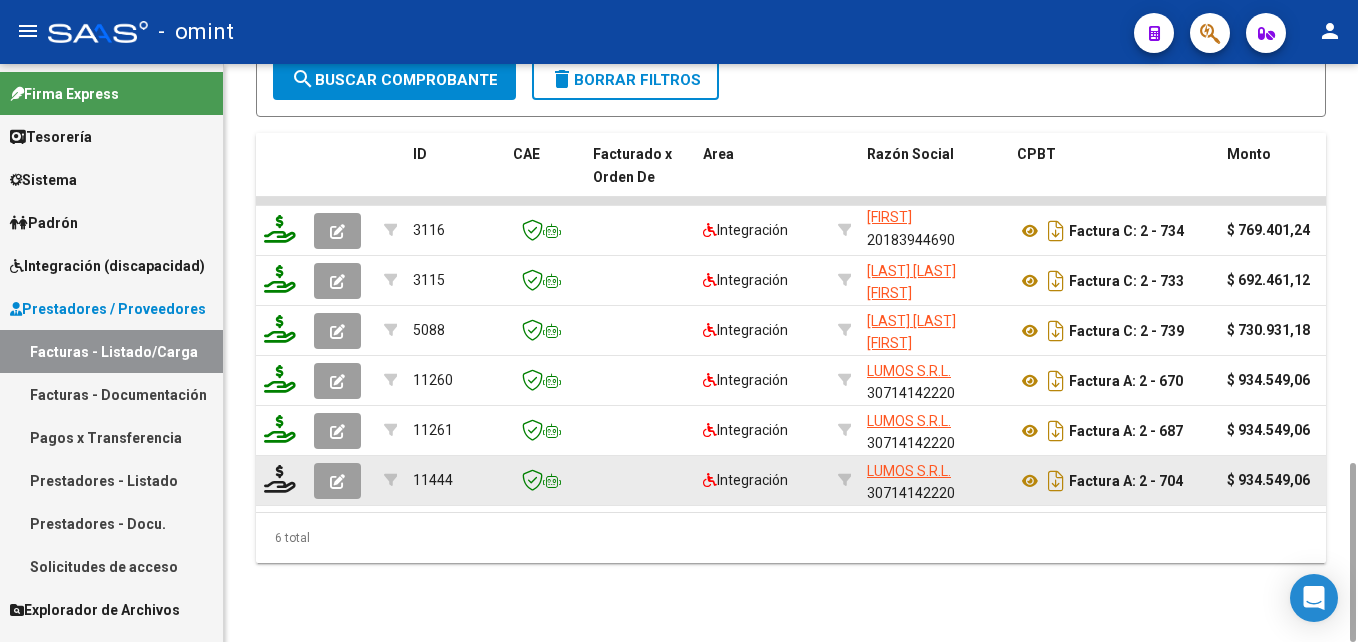 type on "27492470924" 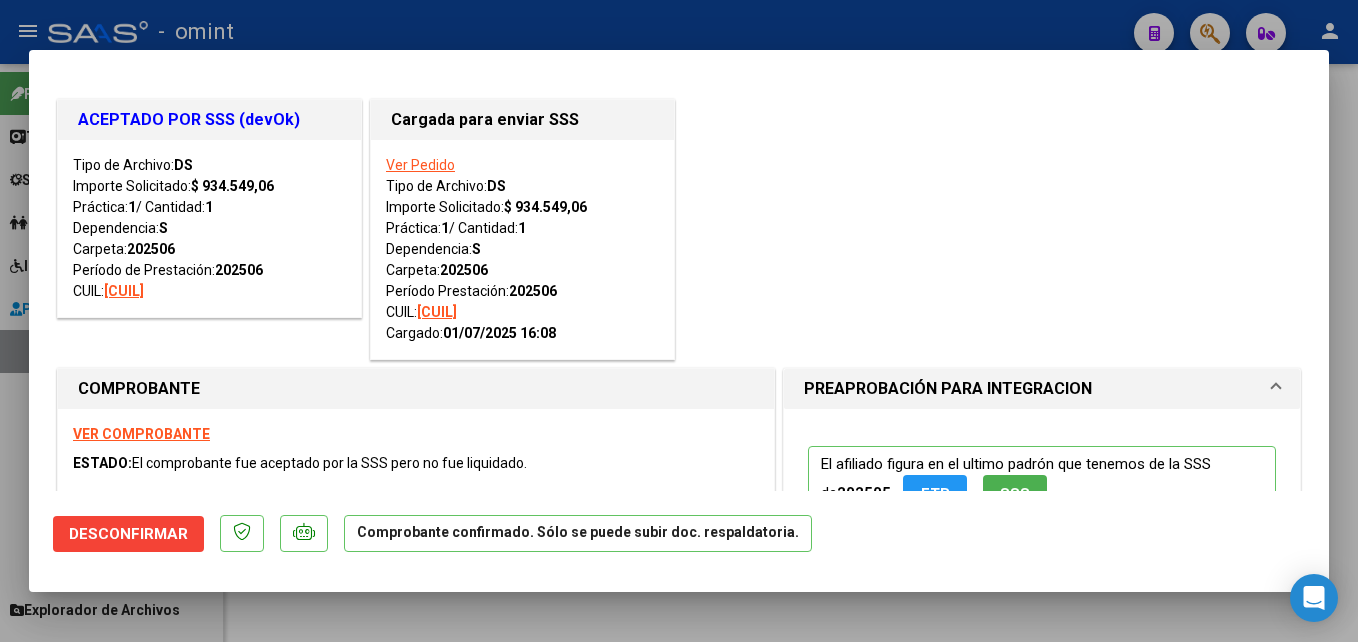 click at bounding box center [679, 321] 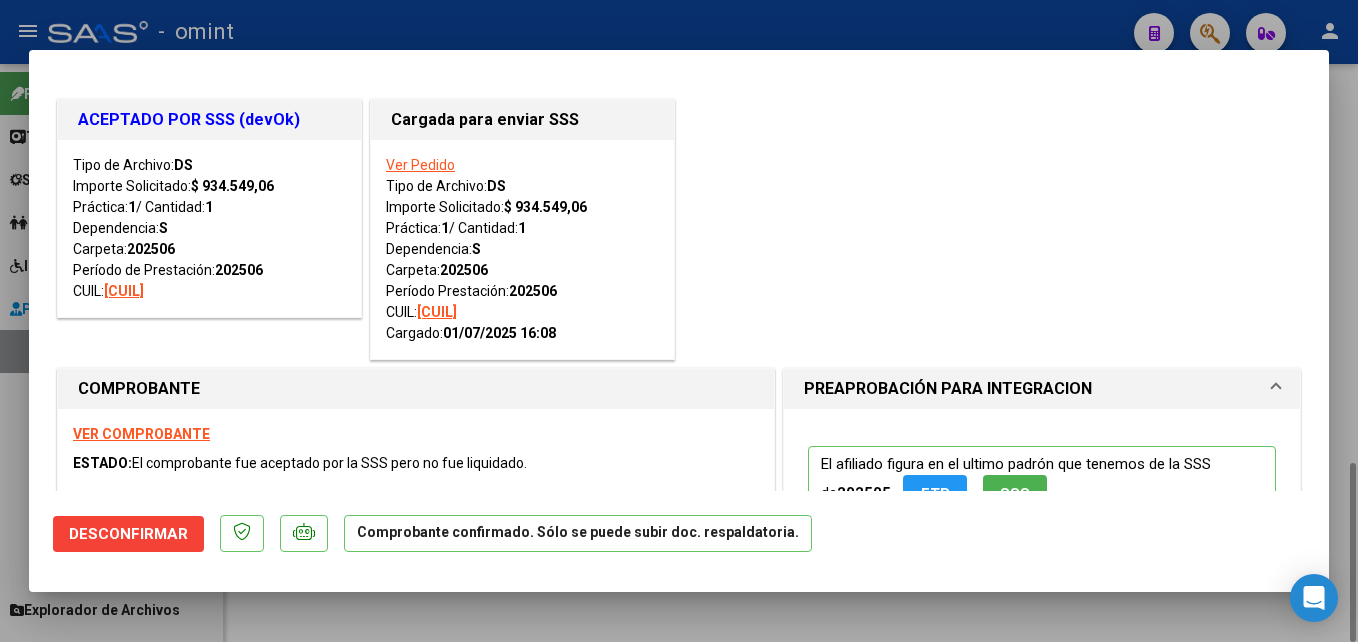 type 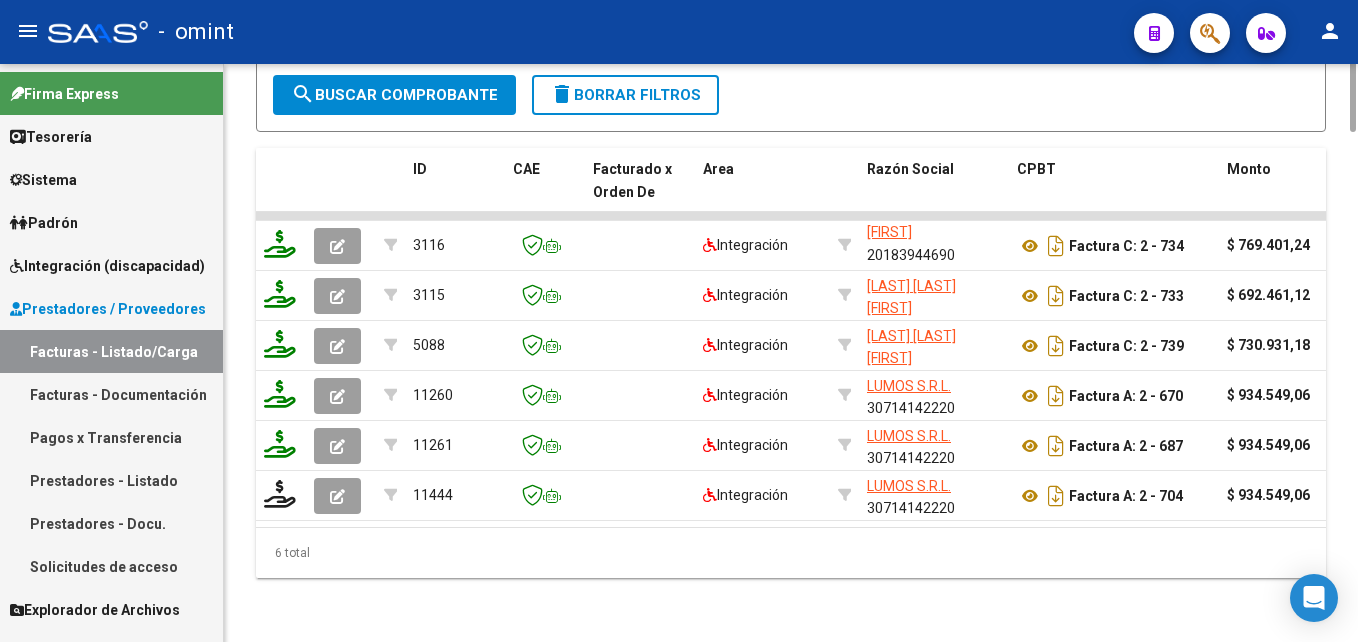 scroll, scrollTop: 880, scrollLeft: 0, axis: vertical 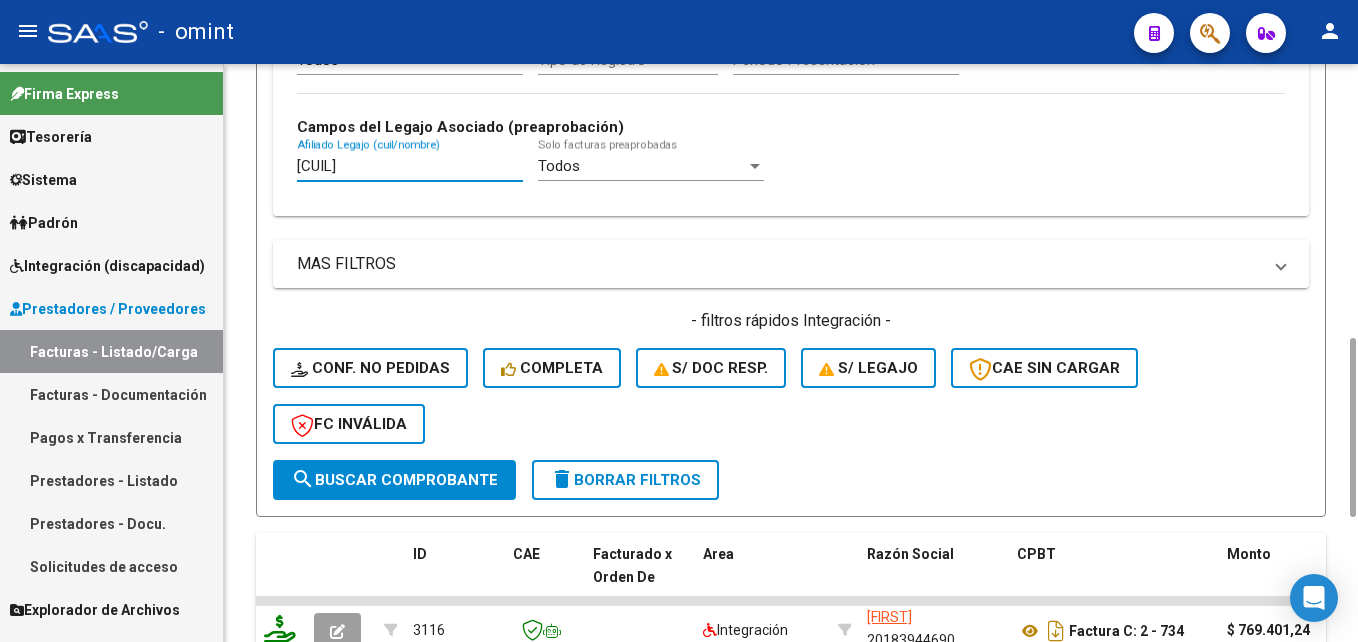 drag, startPoint x: 395, startPoint y: 158, endPoint x: 211, endPoint y: 169, distance: 184.3285 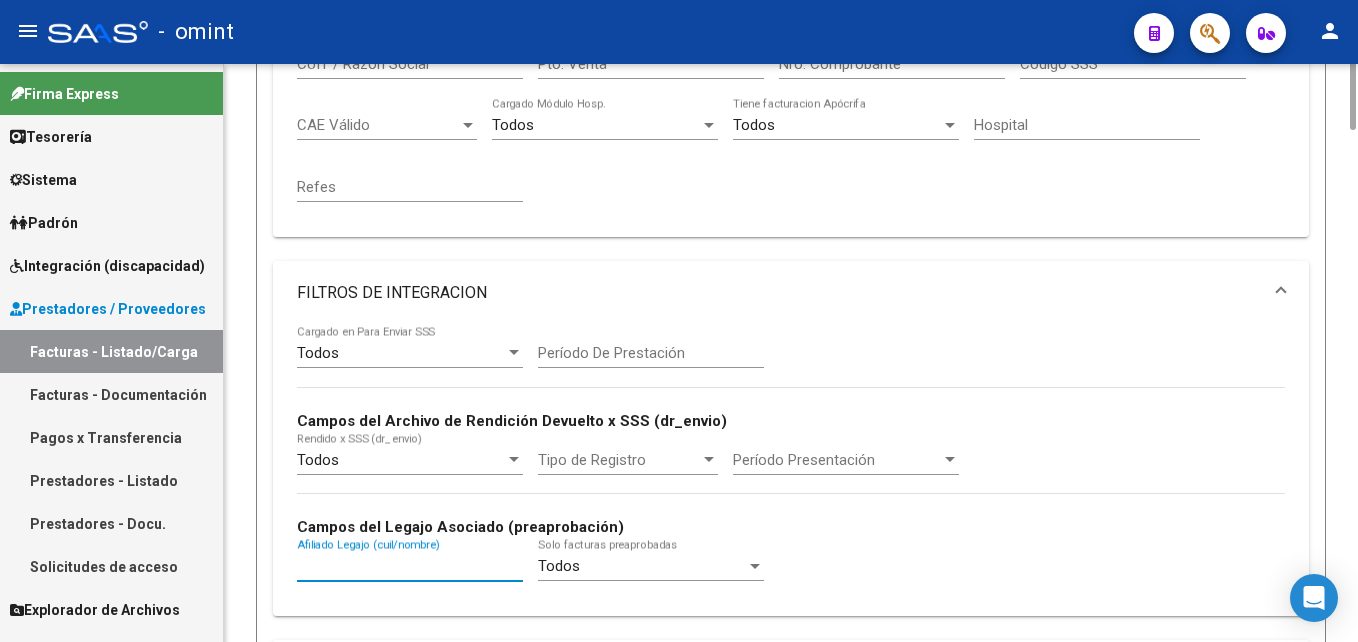 scroll, scrollTop: 280, scrollLeft: 0, axis: vertical 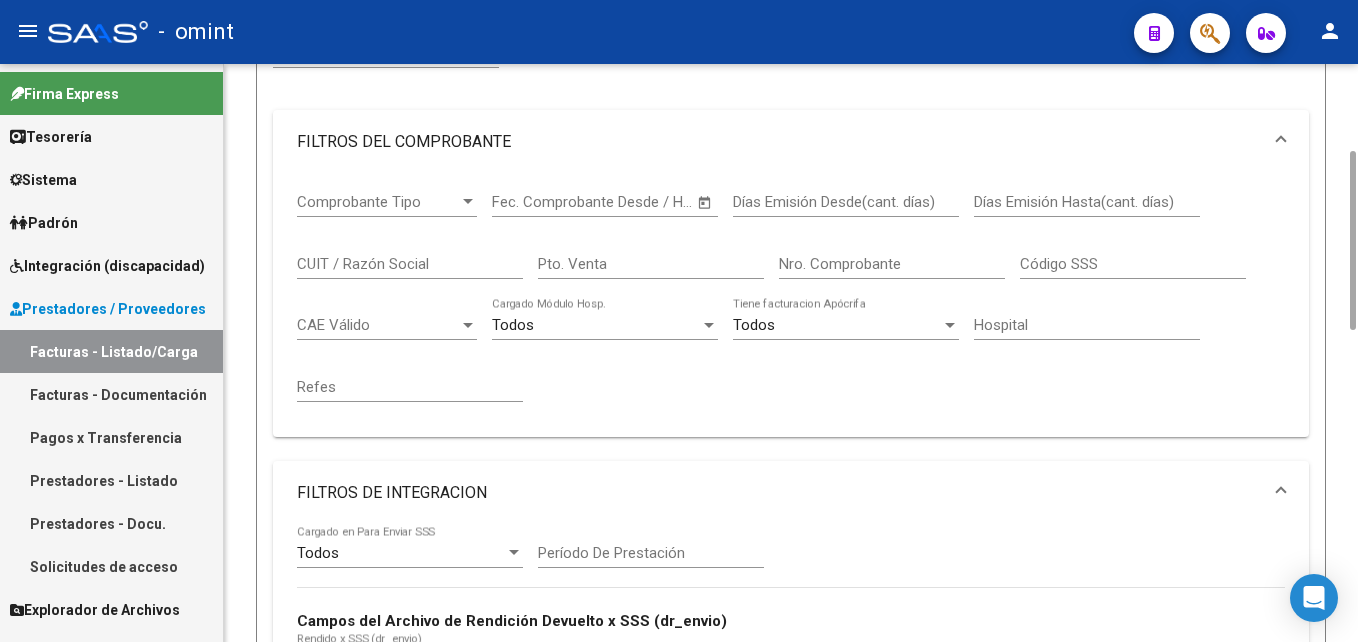 type 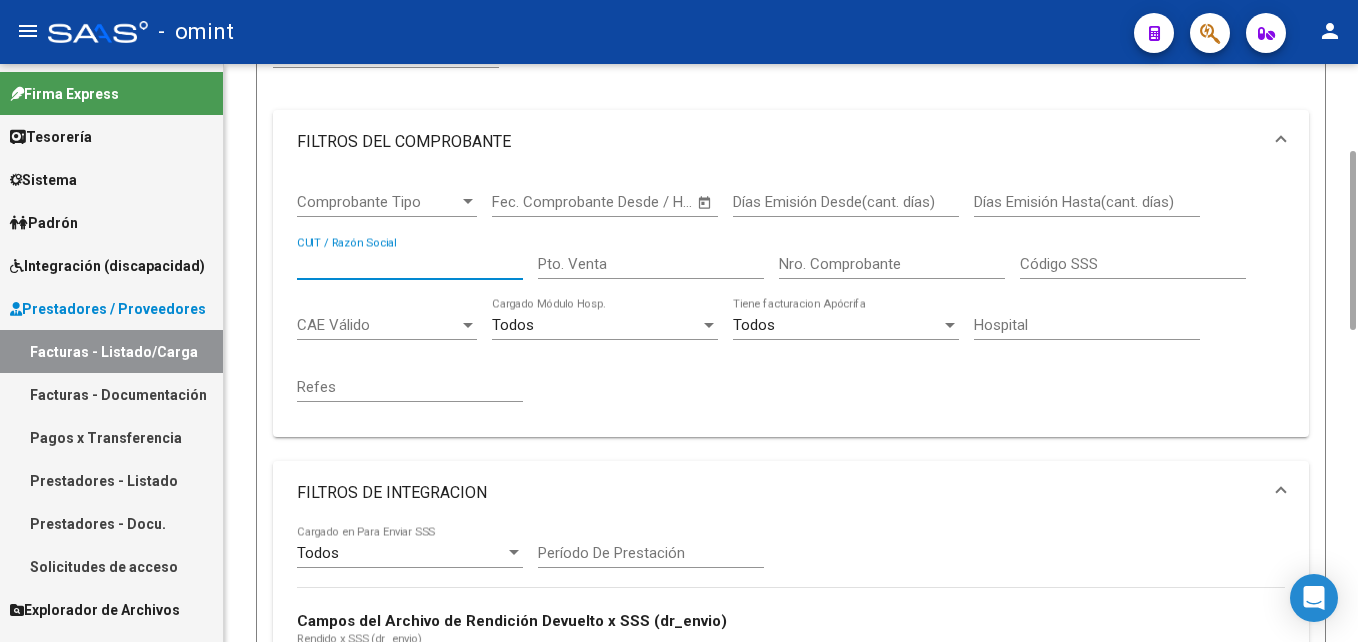paste on "30714142220" 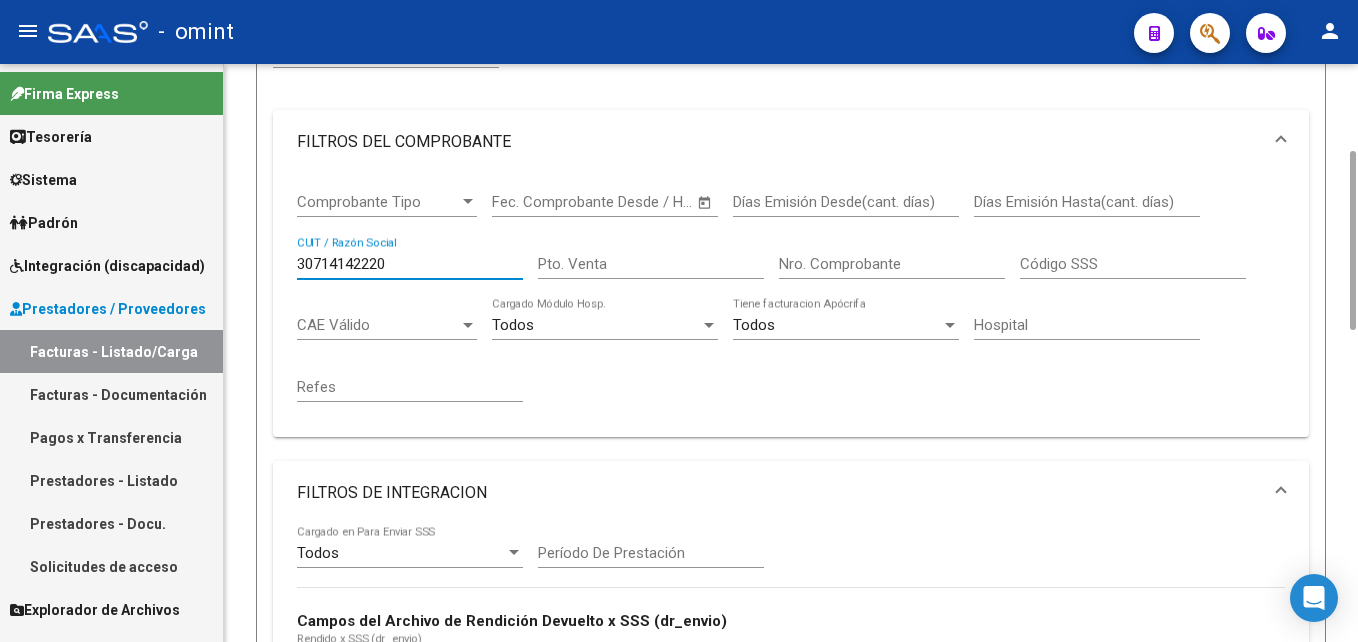 scroll, scrollTop: 4, scrollLeft: 0, axis: vertical 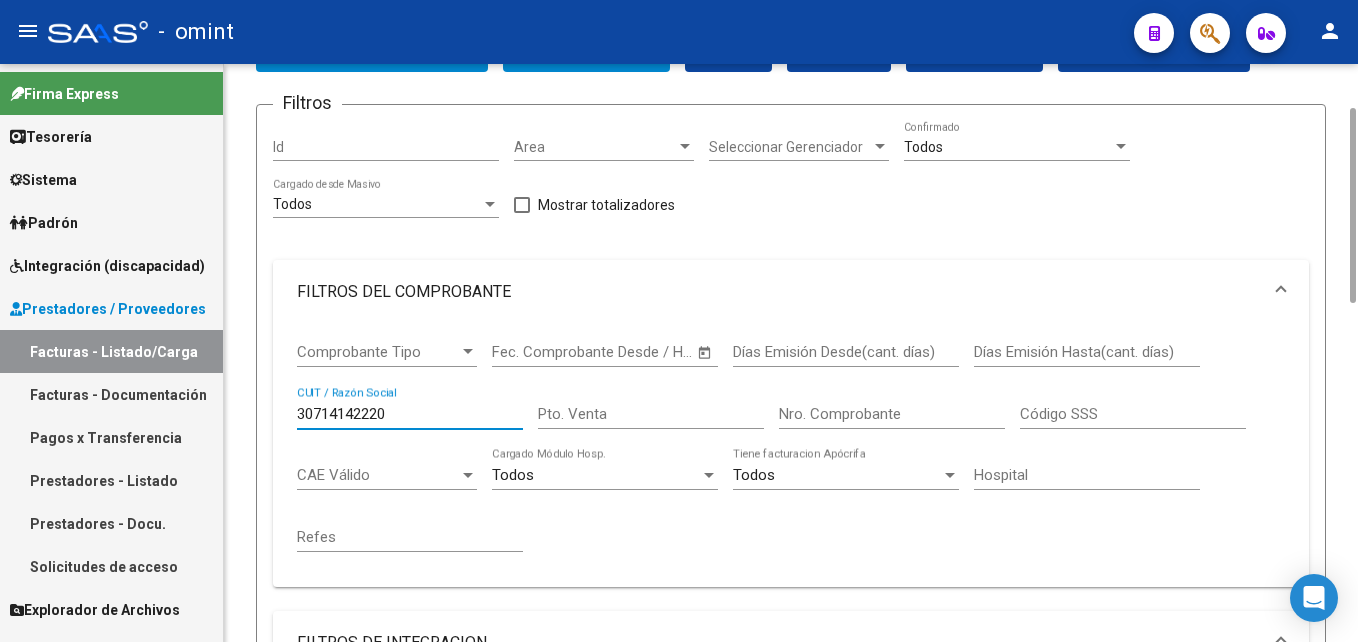 drag, startPoint x: 394, startPoint y: 418, endPoint x: 138, endPoint y: 409, distance: 256.15814 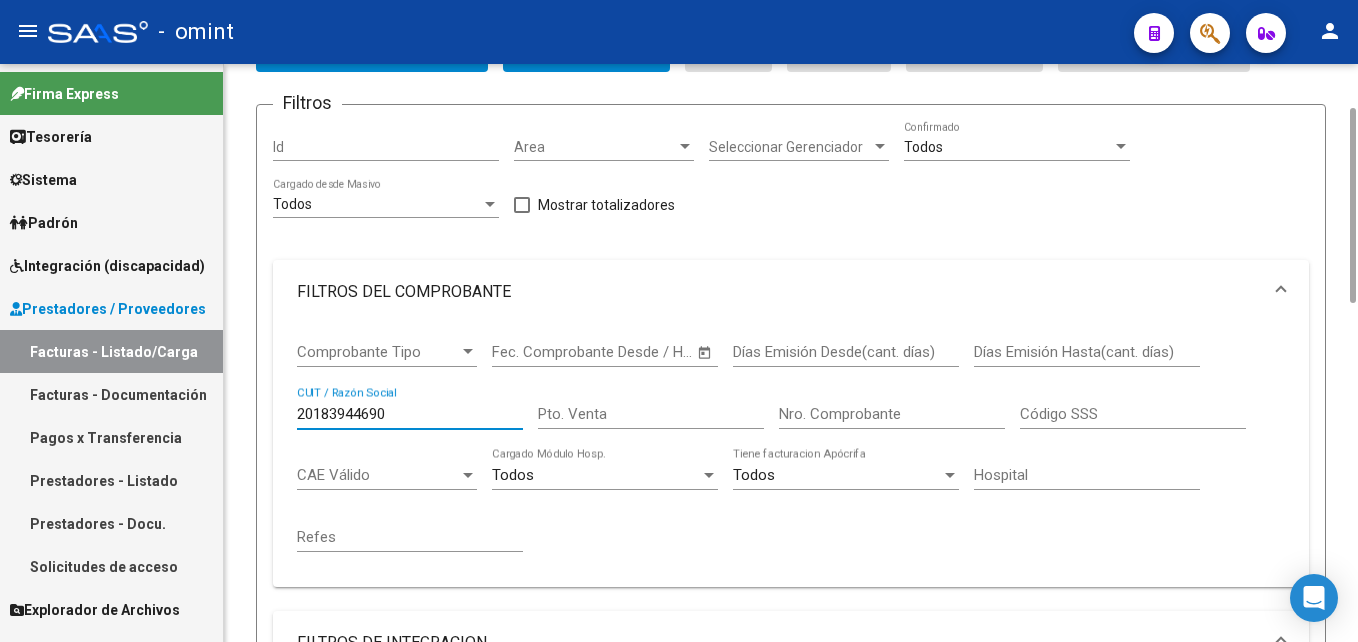 scroll, scrollTop: 26, scrollLeft: 0, axis: vertical 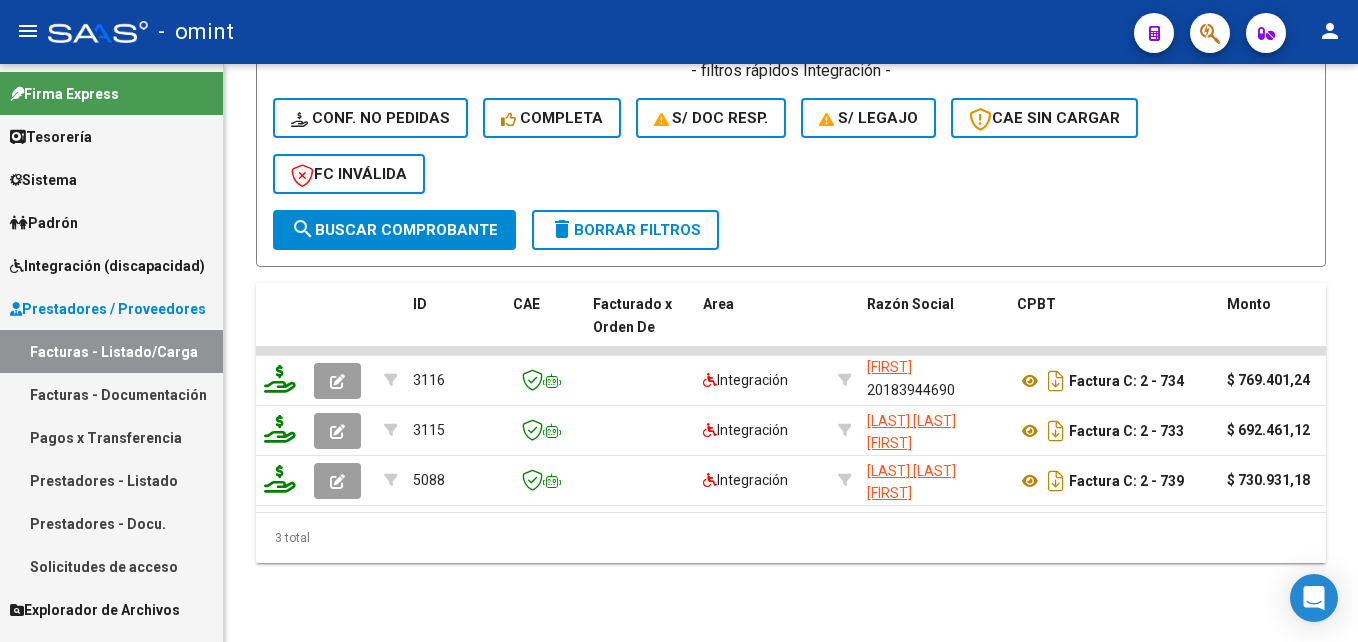type on "20183944690" 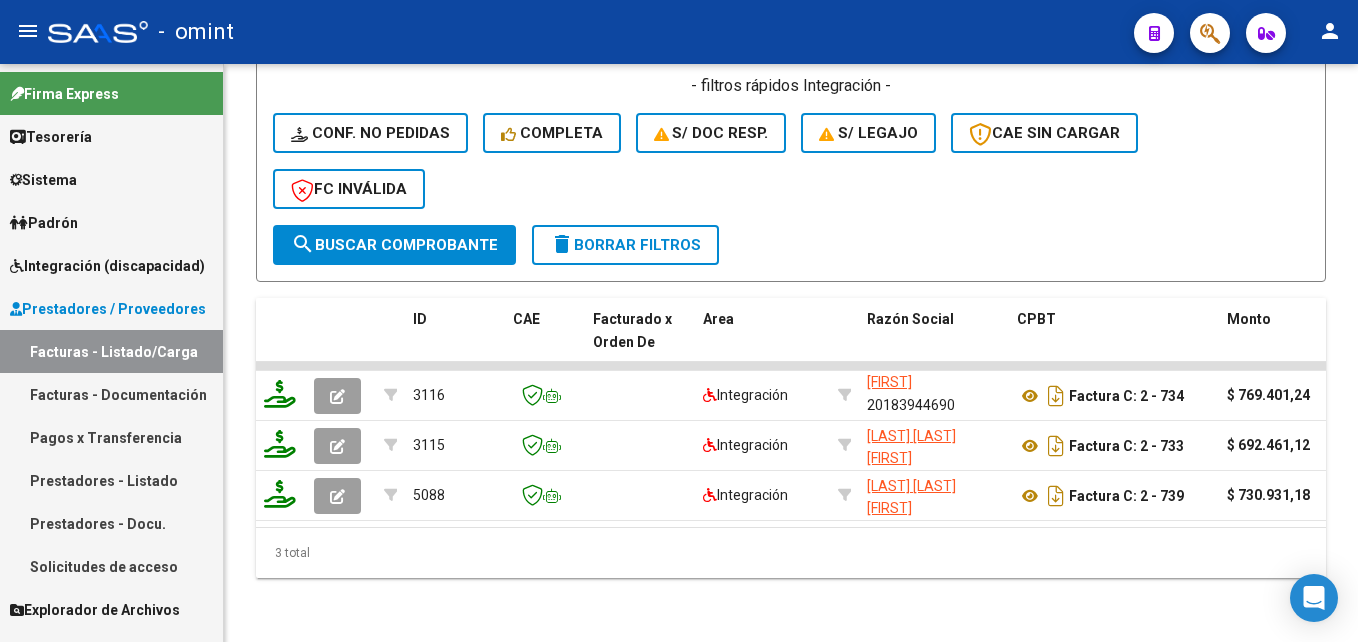 scroll, scrollTop: 330, scrollLeft: 0, axis: vertical 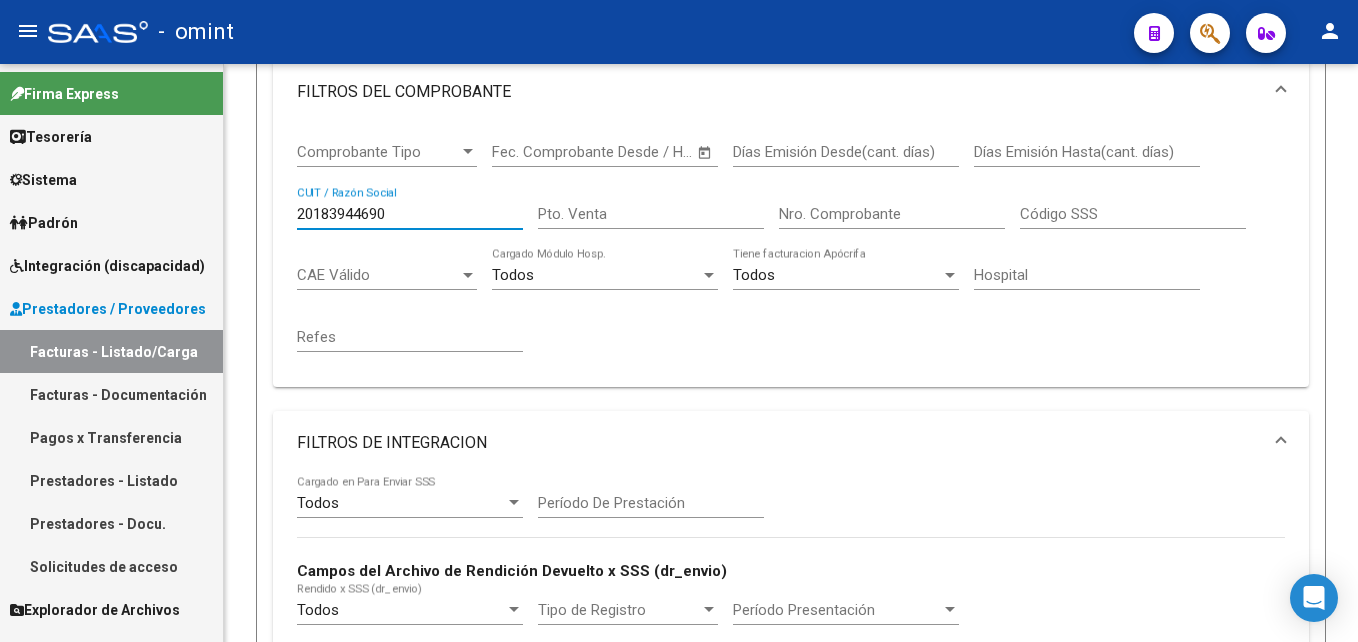 drag, startPoint x: 406, startPoint y: 205, endPoint x: 162, endPoint y: 217, distance: 244.2949 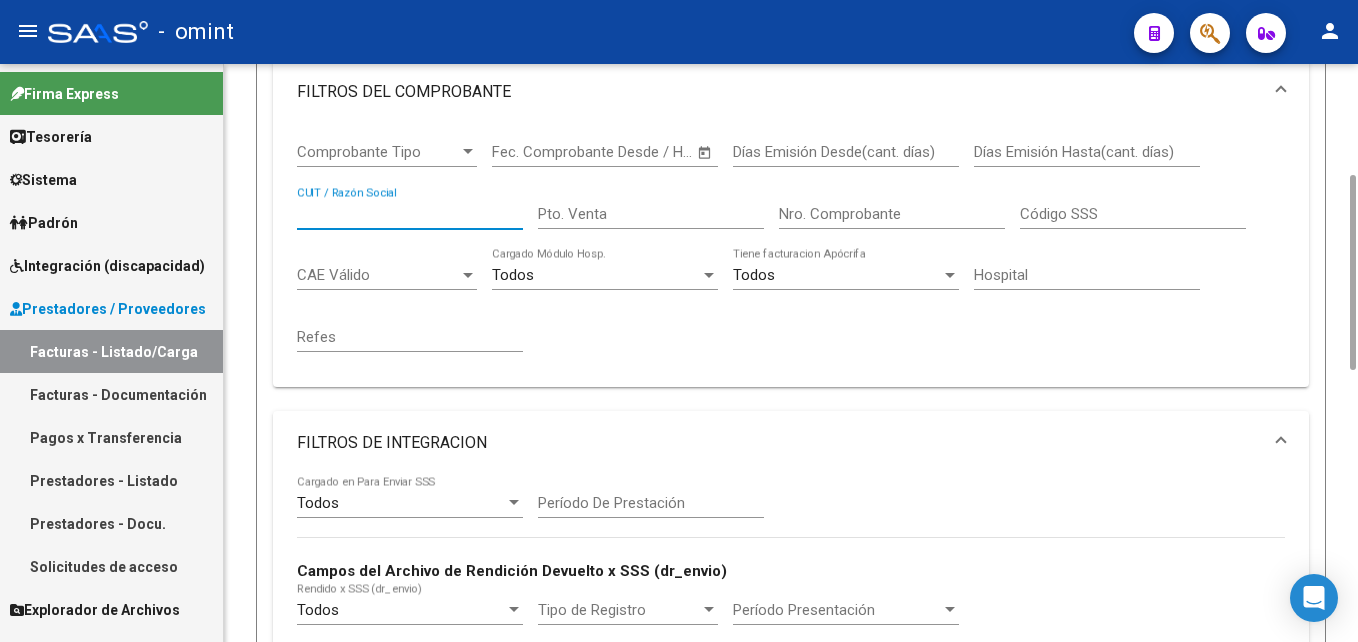 scroll, scrollTop: 930, scrollLeft: 0, axis: vertical 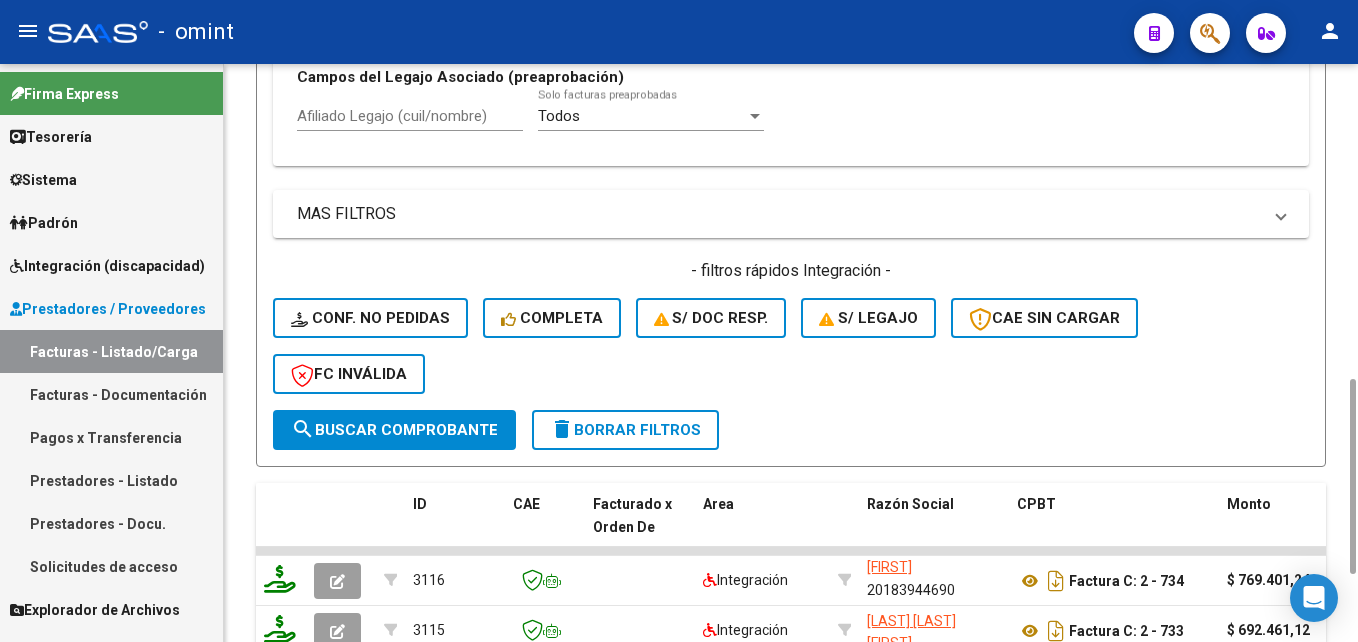 type 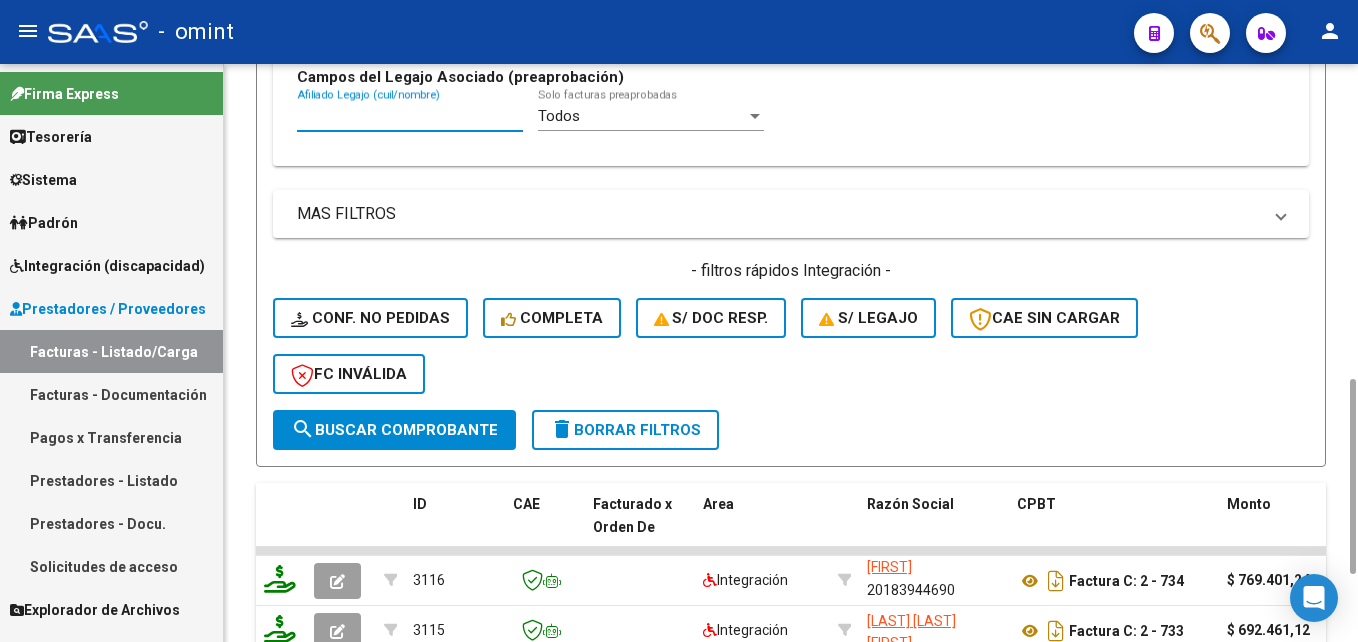 paste on "20524555590" 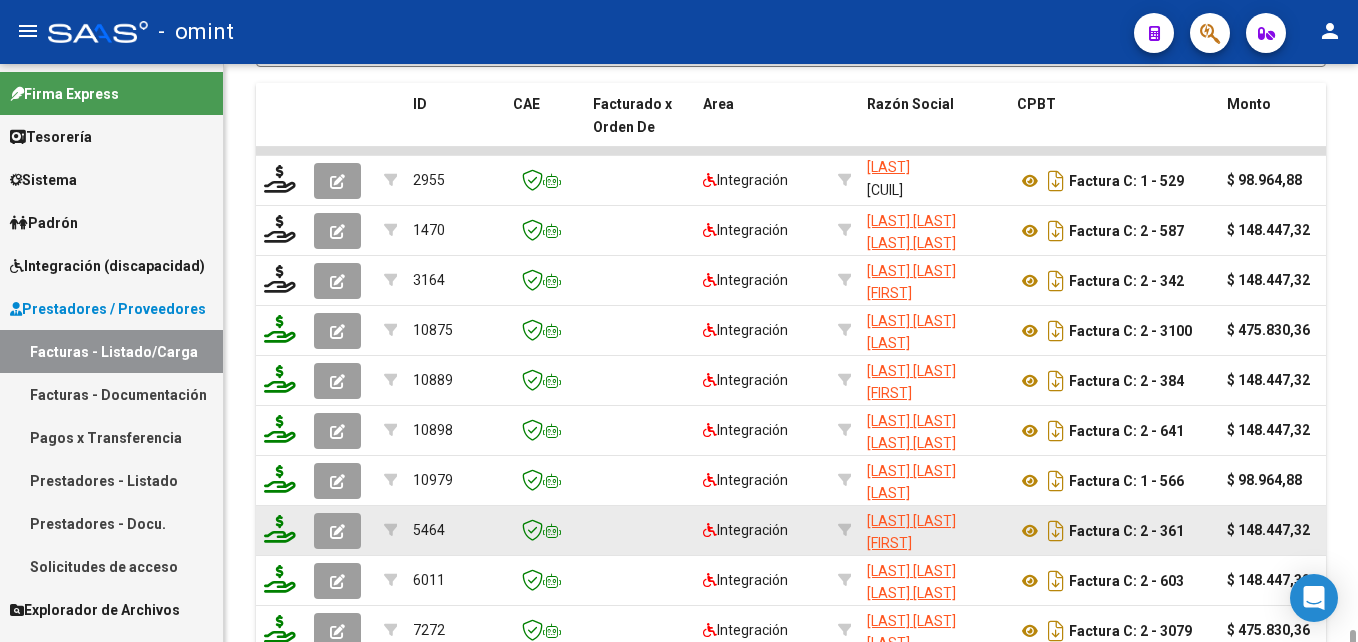 scroll, scrollTop: 1480, scrollLeft: 0, axis: vertical 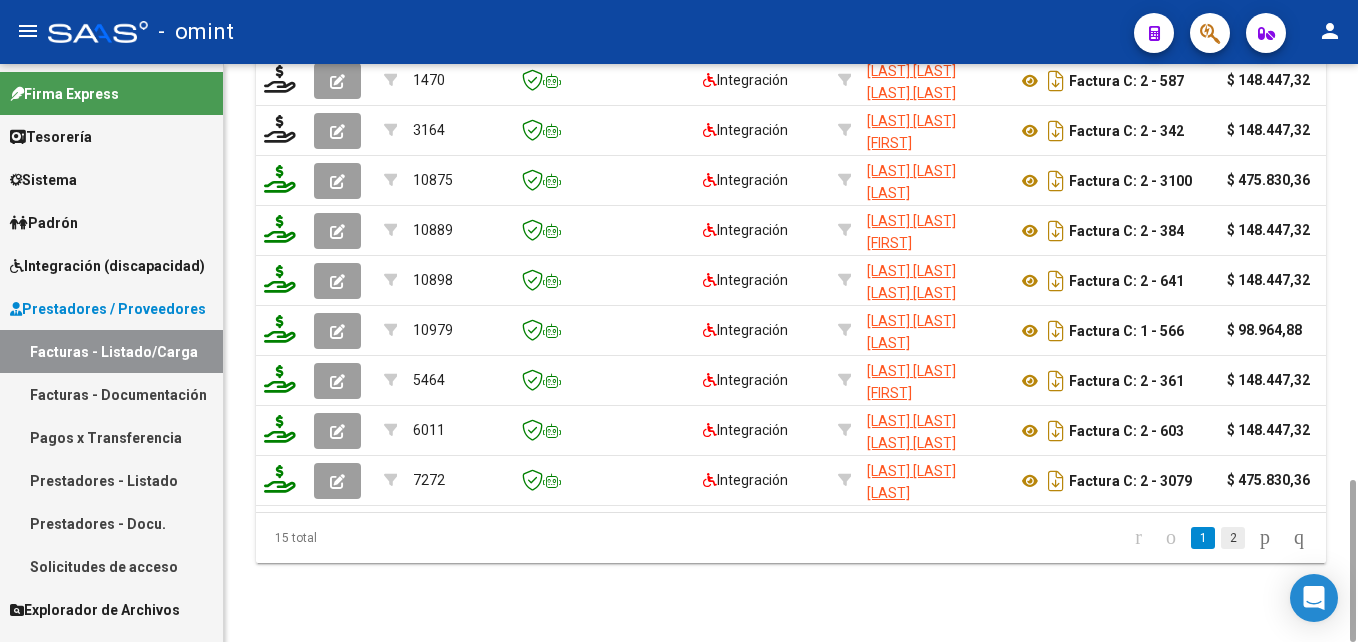 type on "20524555590" 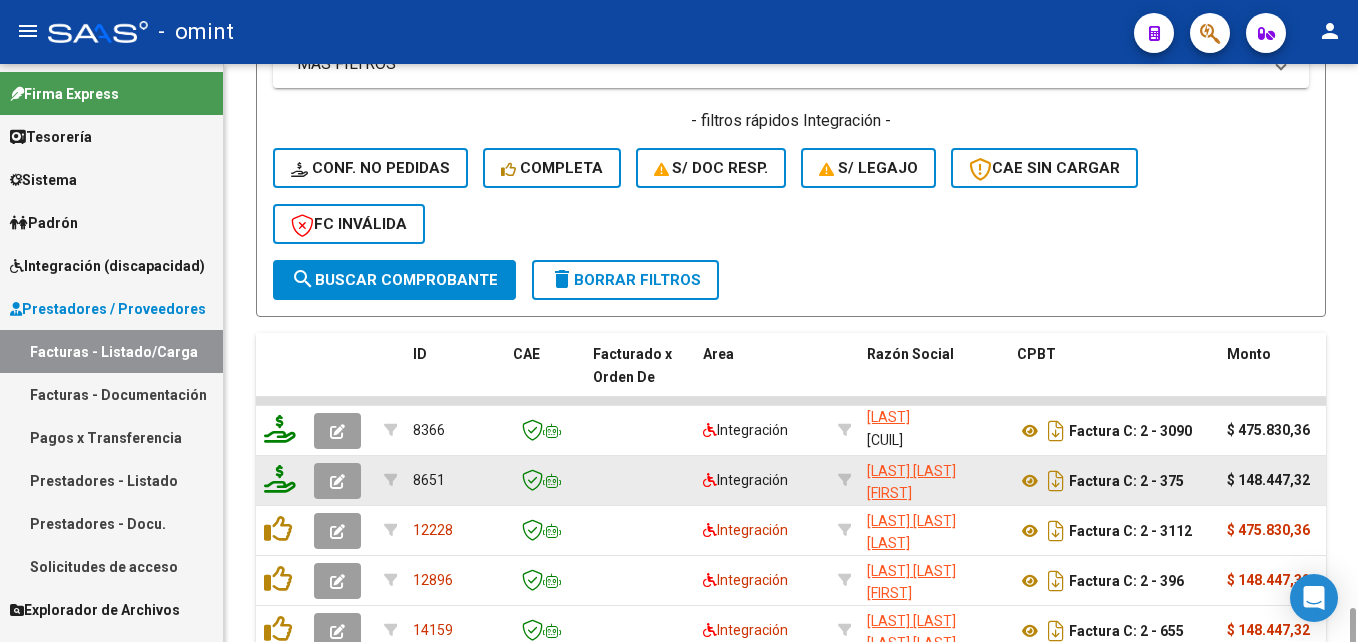 scroll, scrollTop: 1230, scrollLeft: 0, axis: vertical 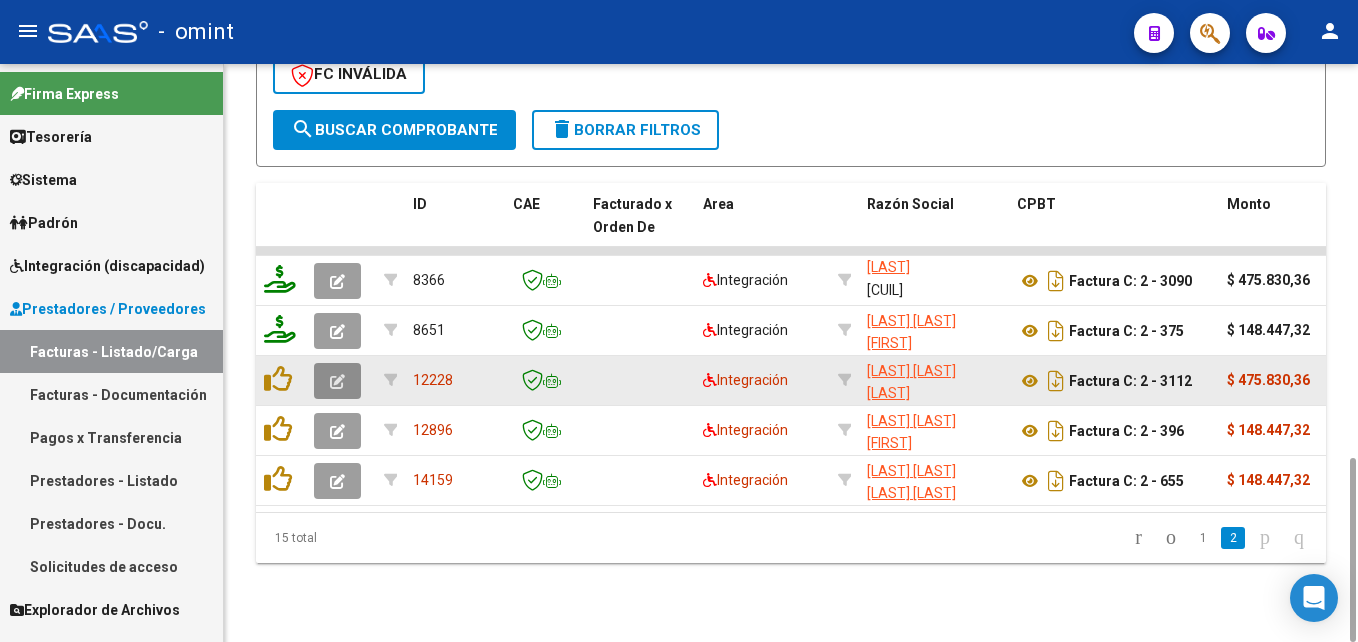 click 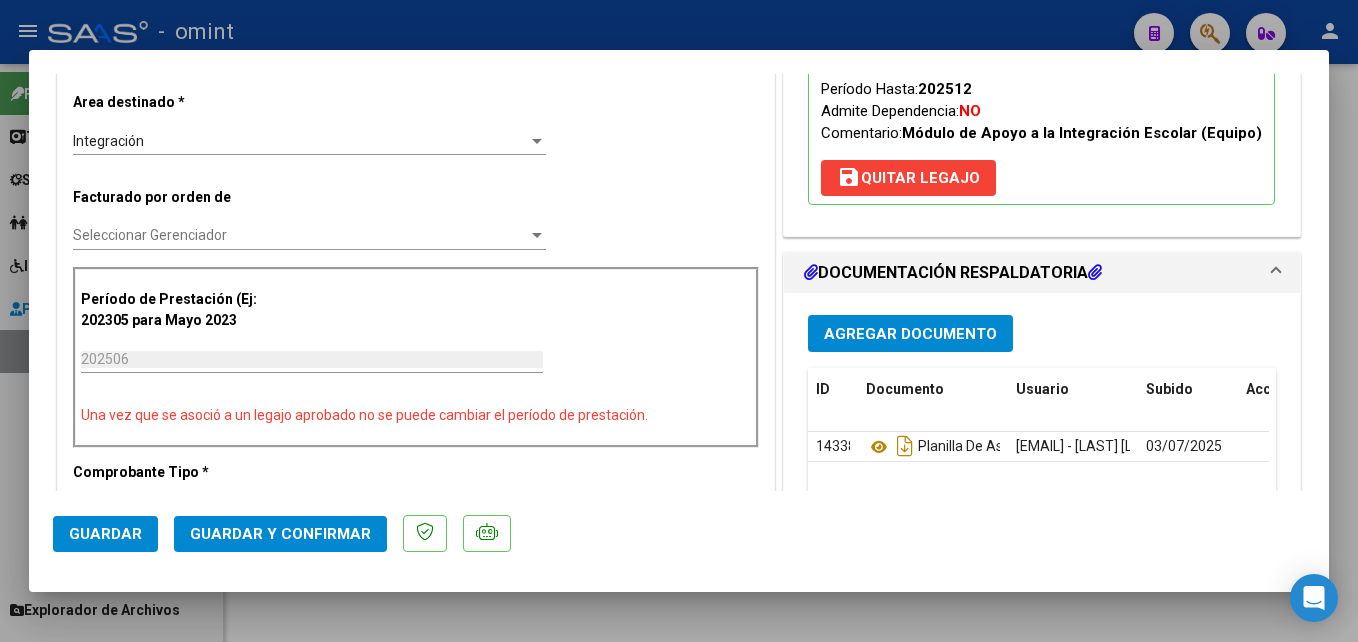 scroll, scrollTop: 500, scrollLeft: 0, axis: vertical 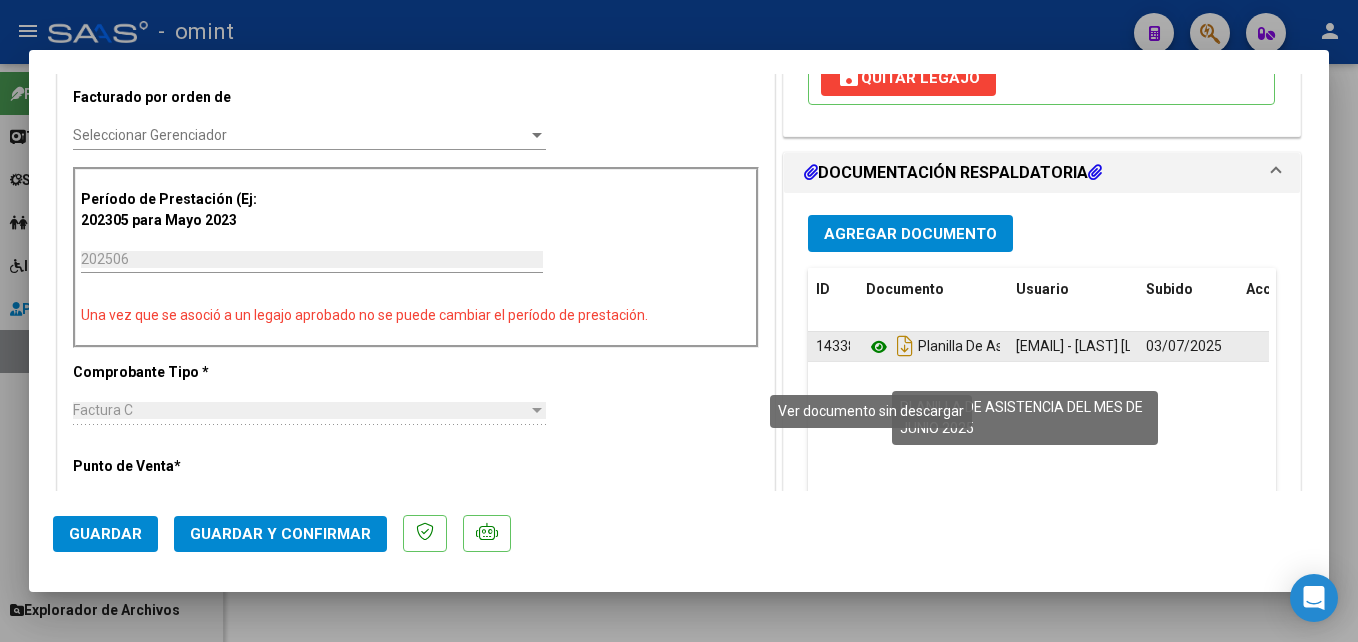 click 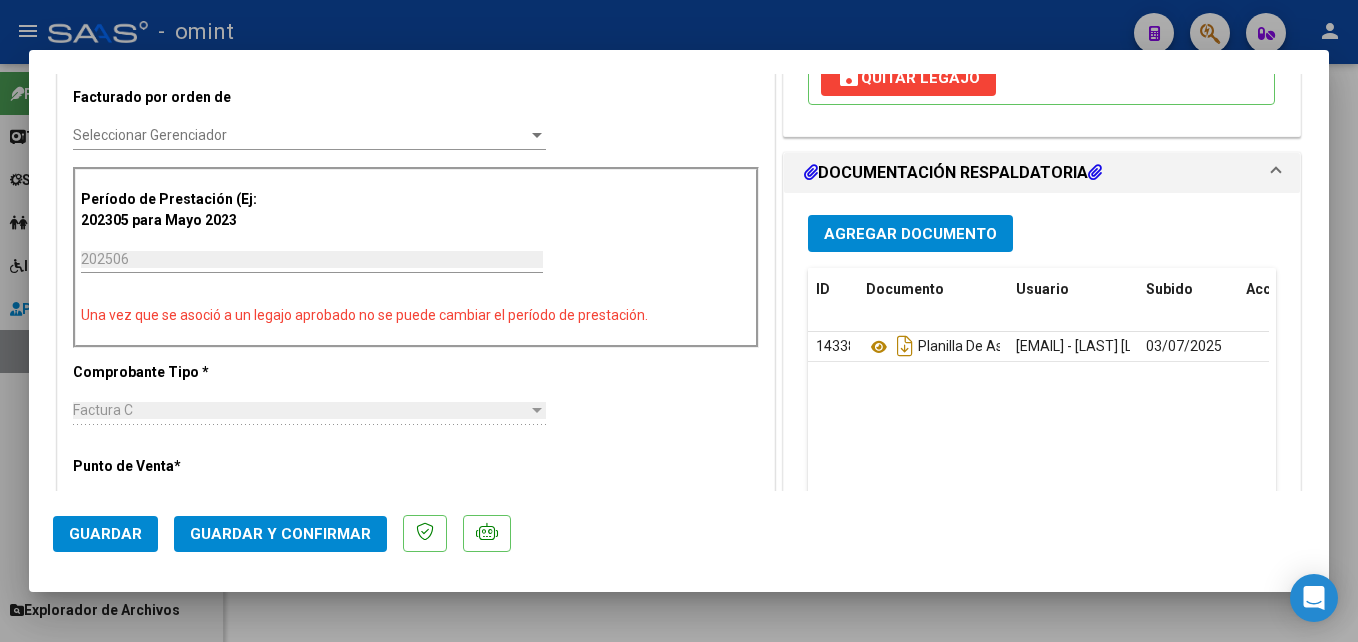 scroll, scrollTop: 0, scrollLeft: 0, axis: both 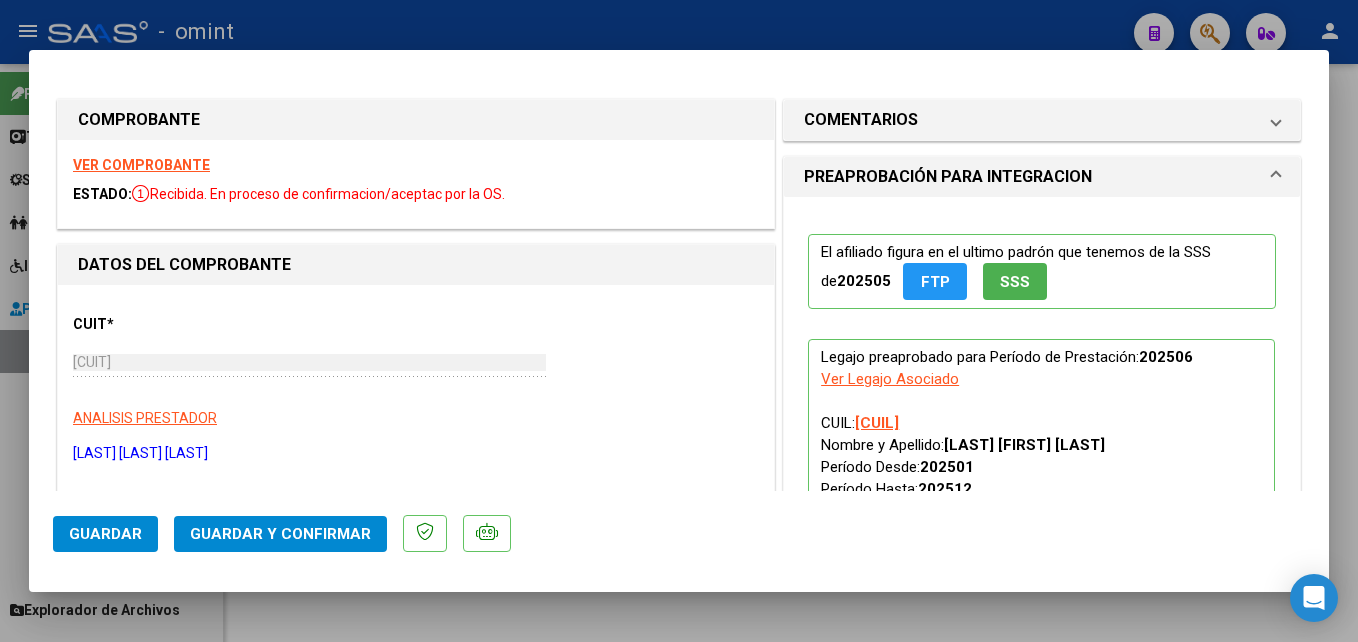 click on "VER COMPROBANTE" at bounding box center (141, 165) 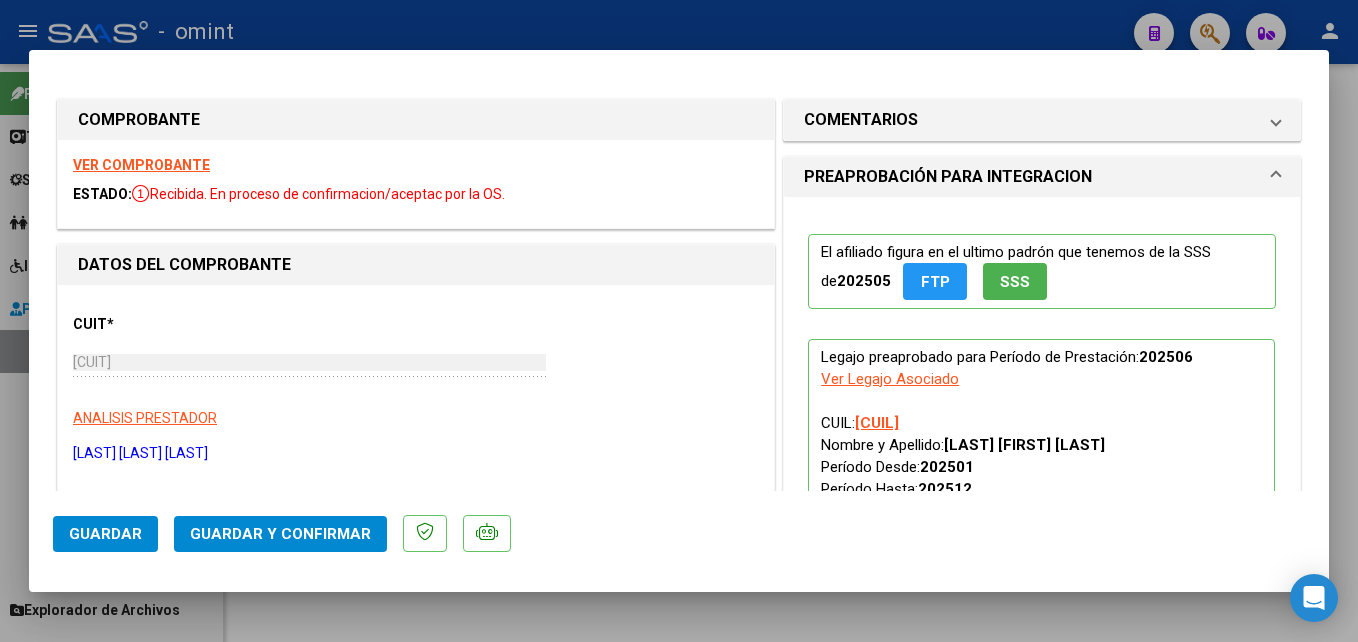 click on "Guardar y Confirmar" 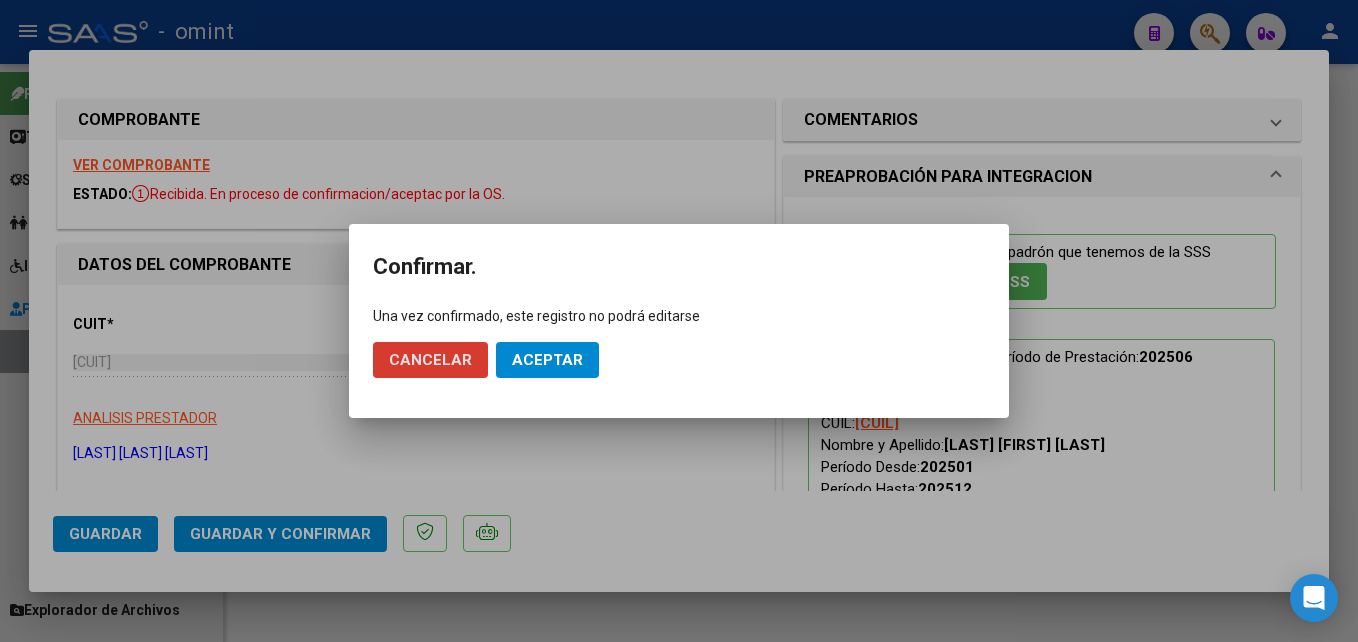 click on "Aceptar" 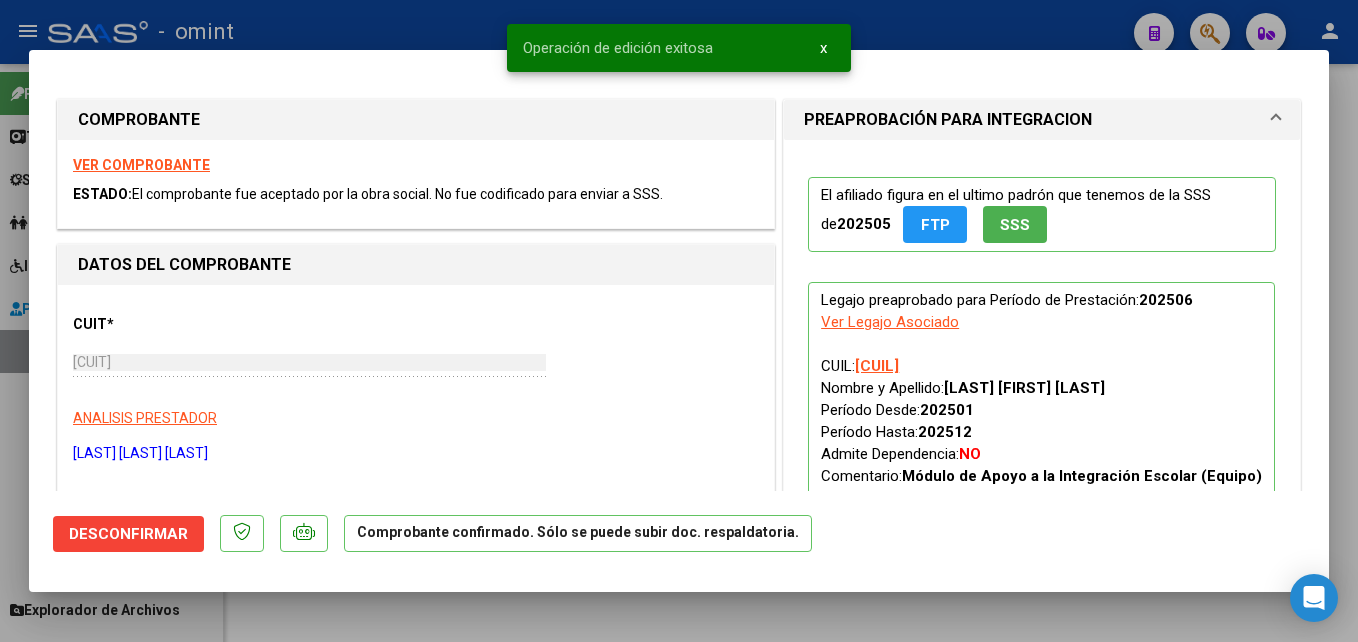 click at bounding box center [679, 321] 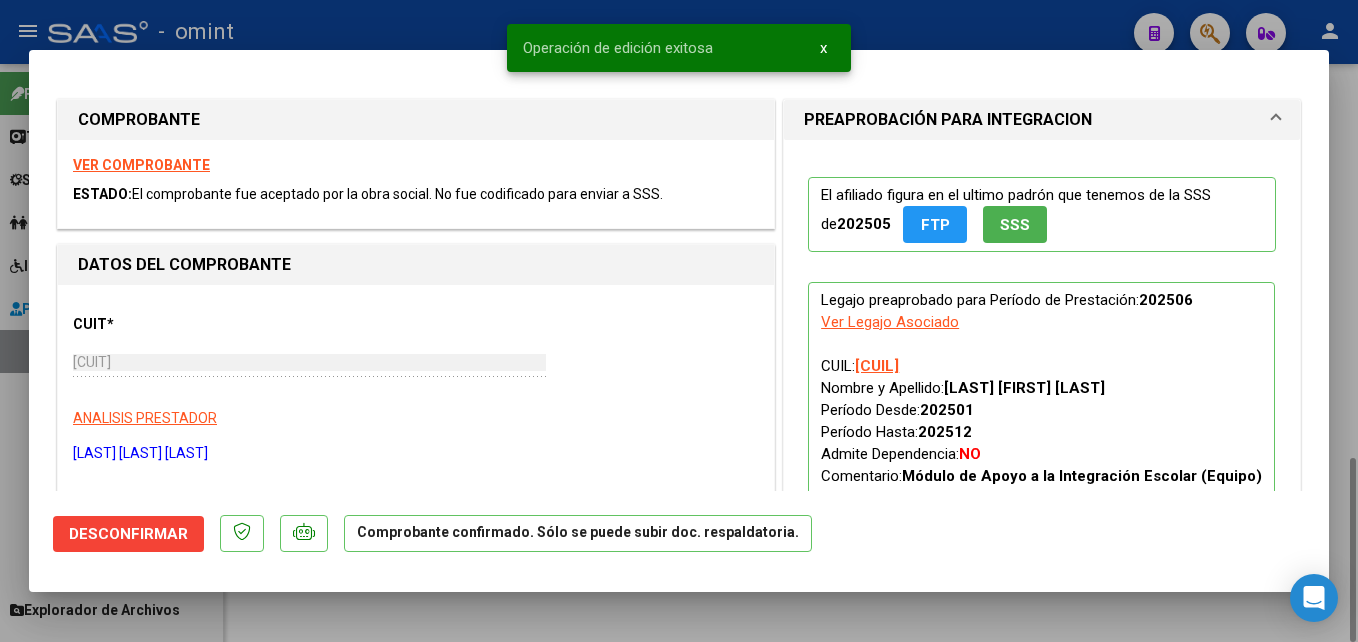 type 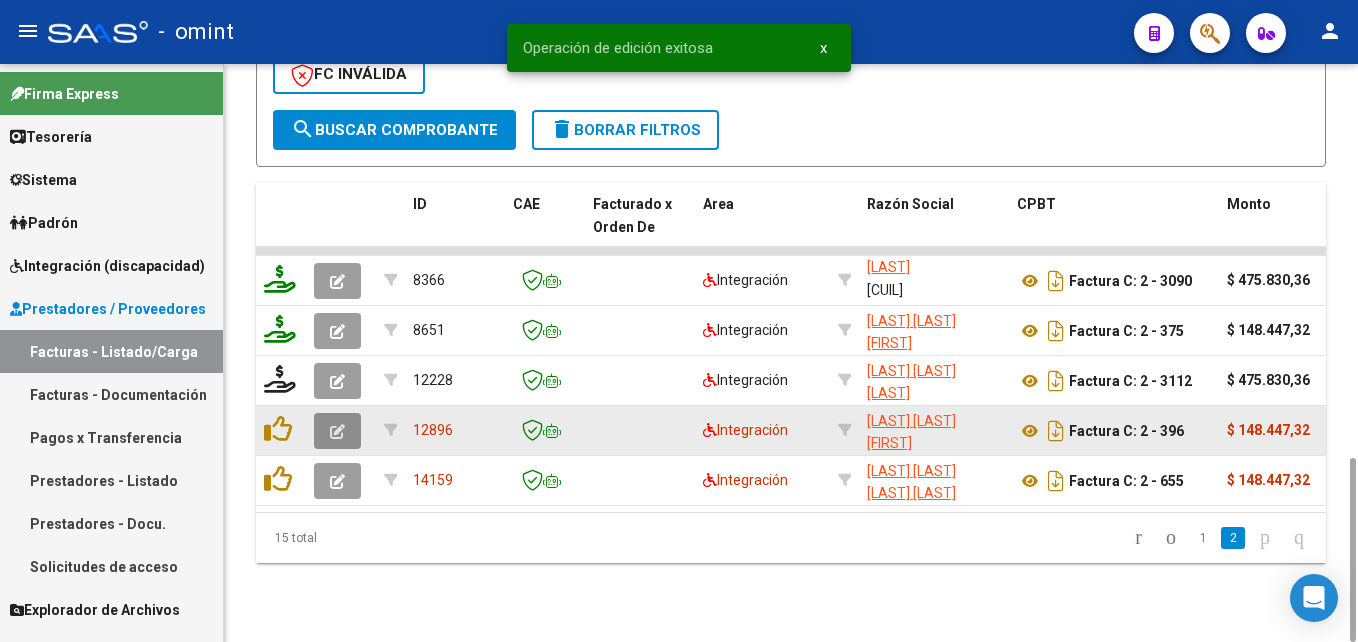 click 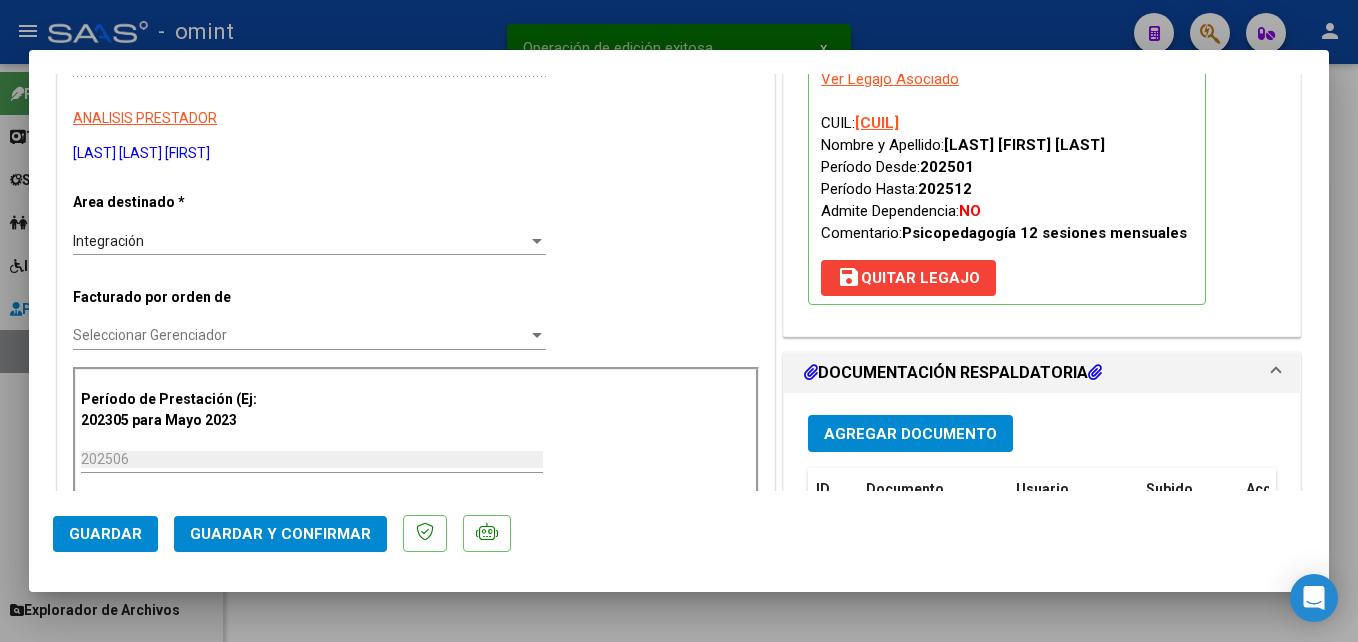 scroll, scrollTop: 500, scrollLeft: 0, axis: vertical 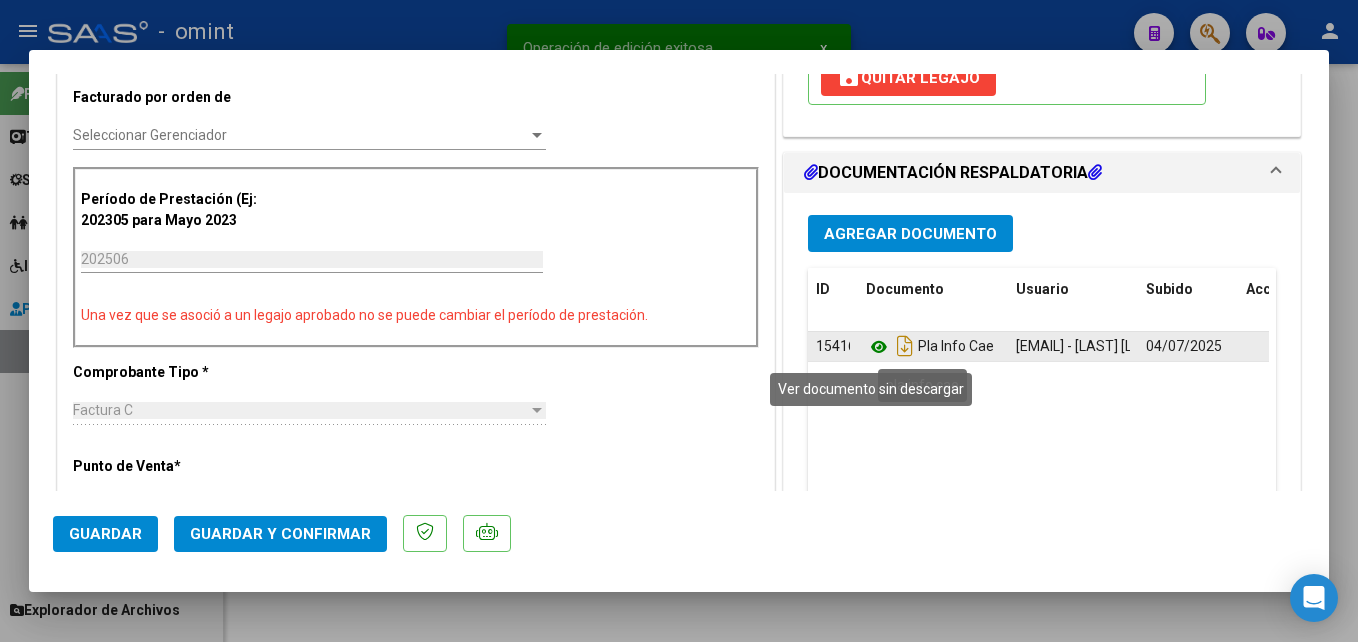 click 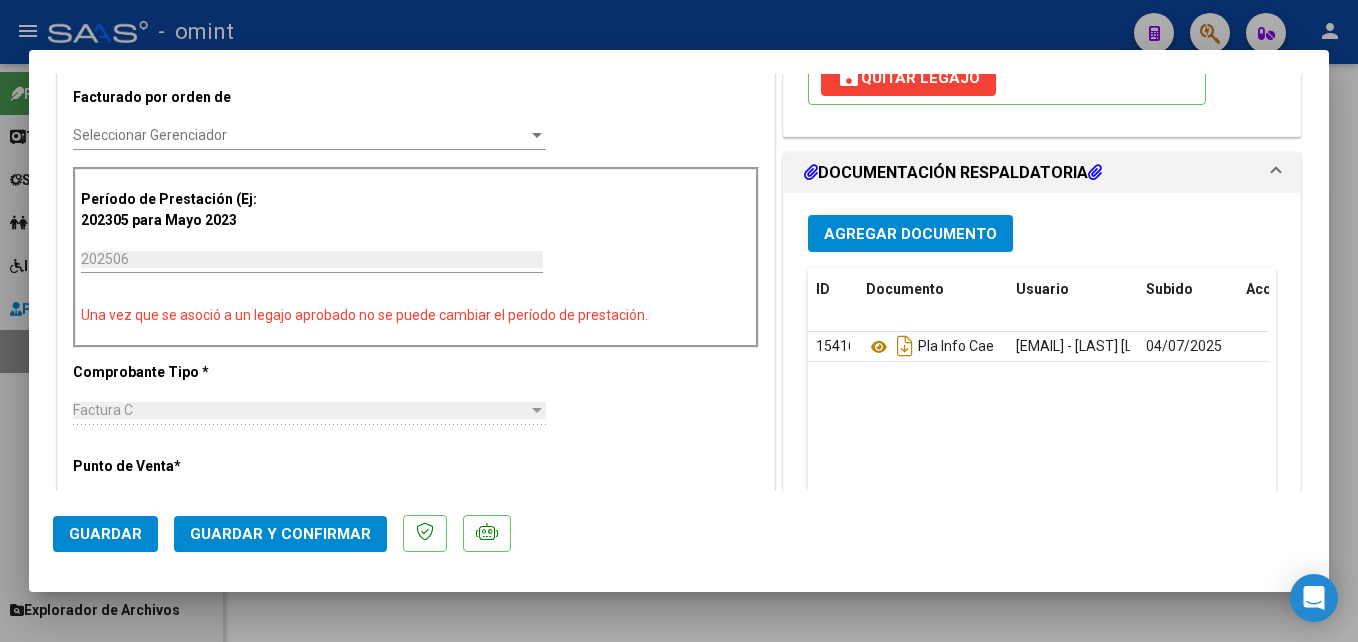 scroll, scrollTop: 0, scrollLeft: 0, axis: both 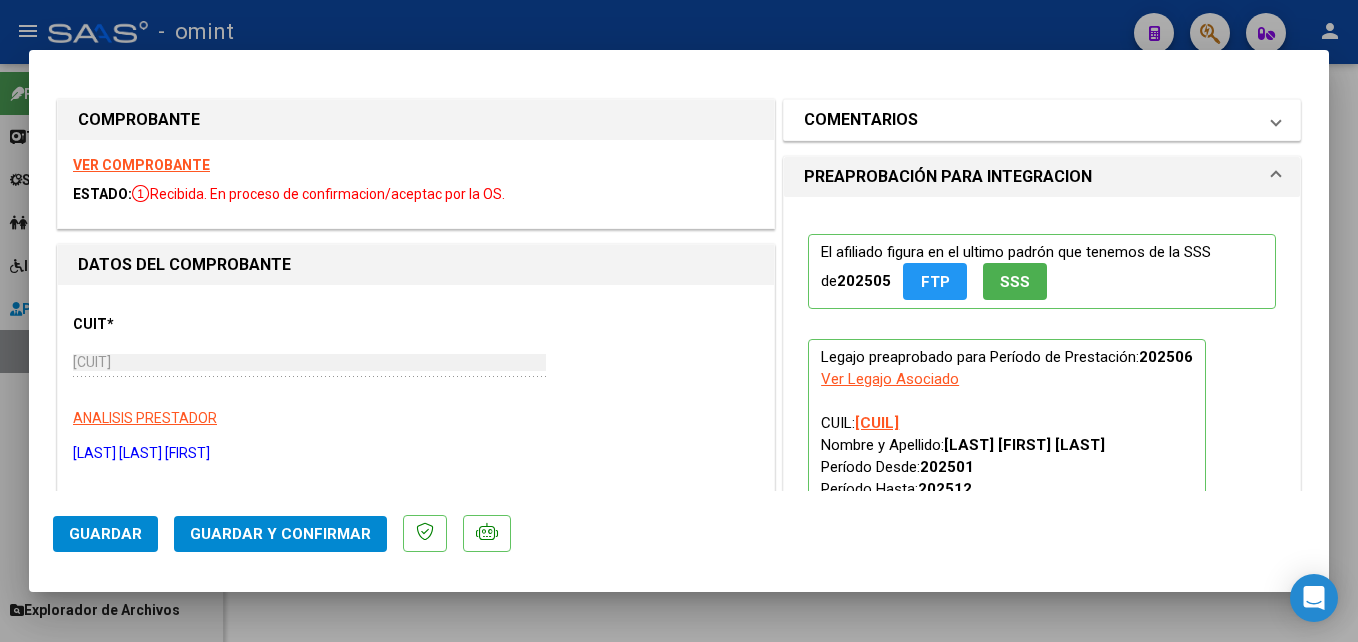 click on "COMENTARIOS" at bounding box center [861, 120] 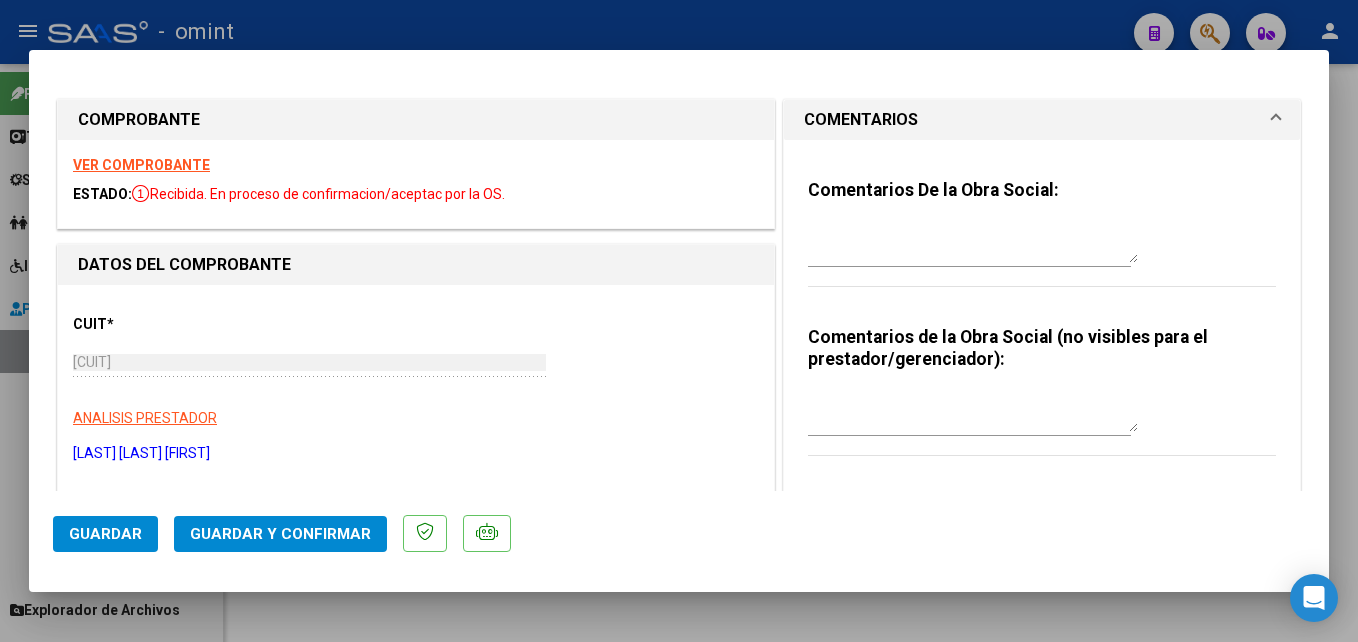 click at bounding box center [973, 243] 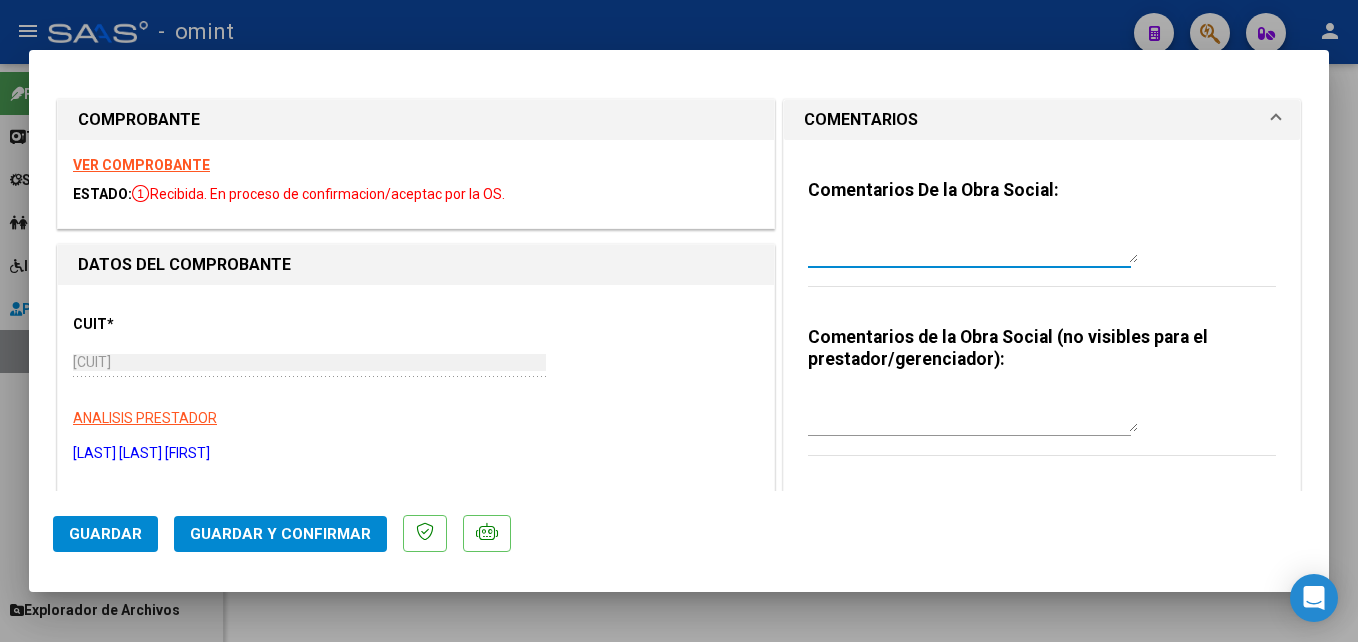 paste on "El informe semestral debe ser presentado por la familia del socio, no se gestiona desde integración." 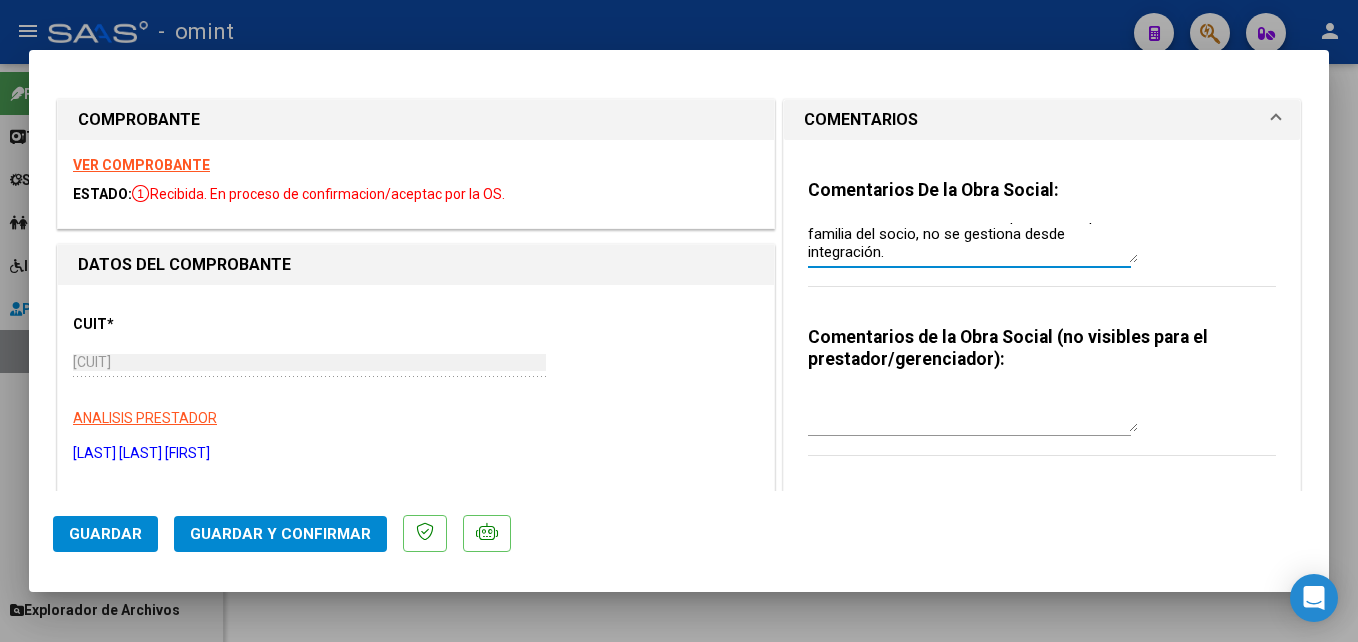 scroll, scrollTop: 18, scrollLeft: 0, axis: vertical 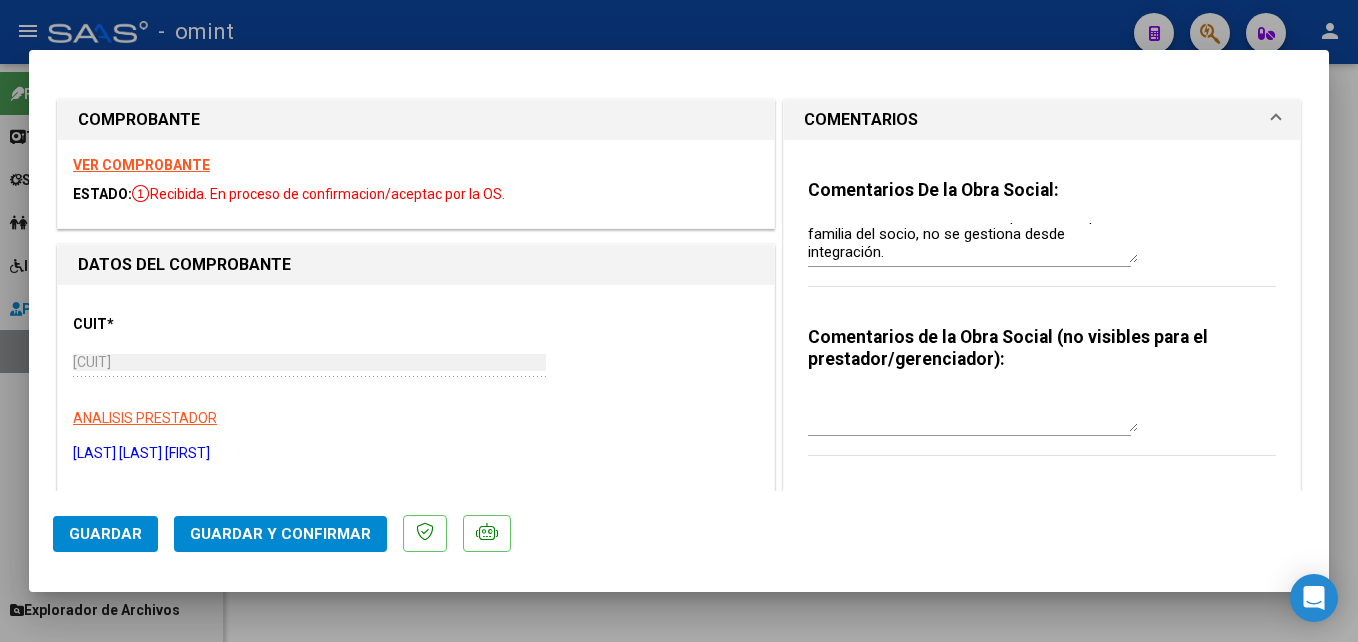 click on "VER COMPROBANTE" at bounding box center [141, 165] 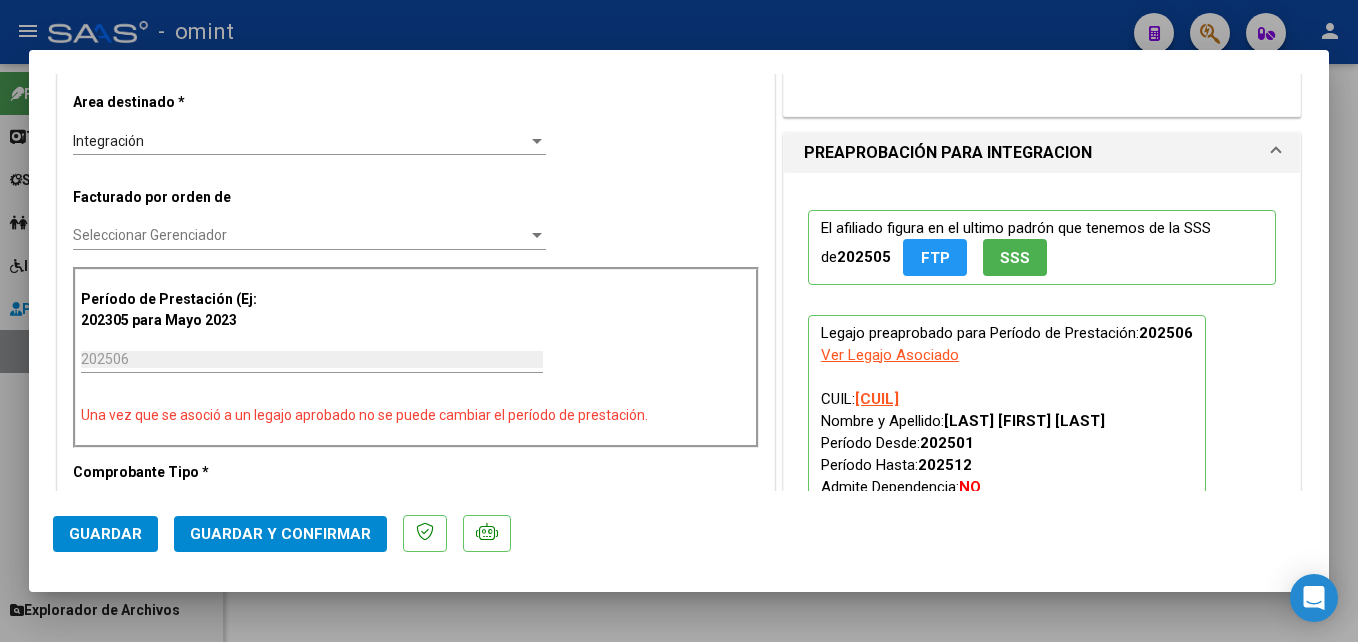 scroll, scrollTop: 700, scrollLeft: 0, axis: vertical 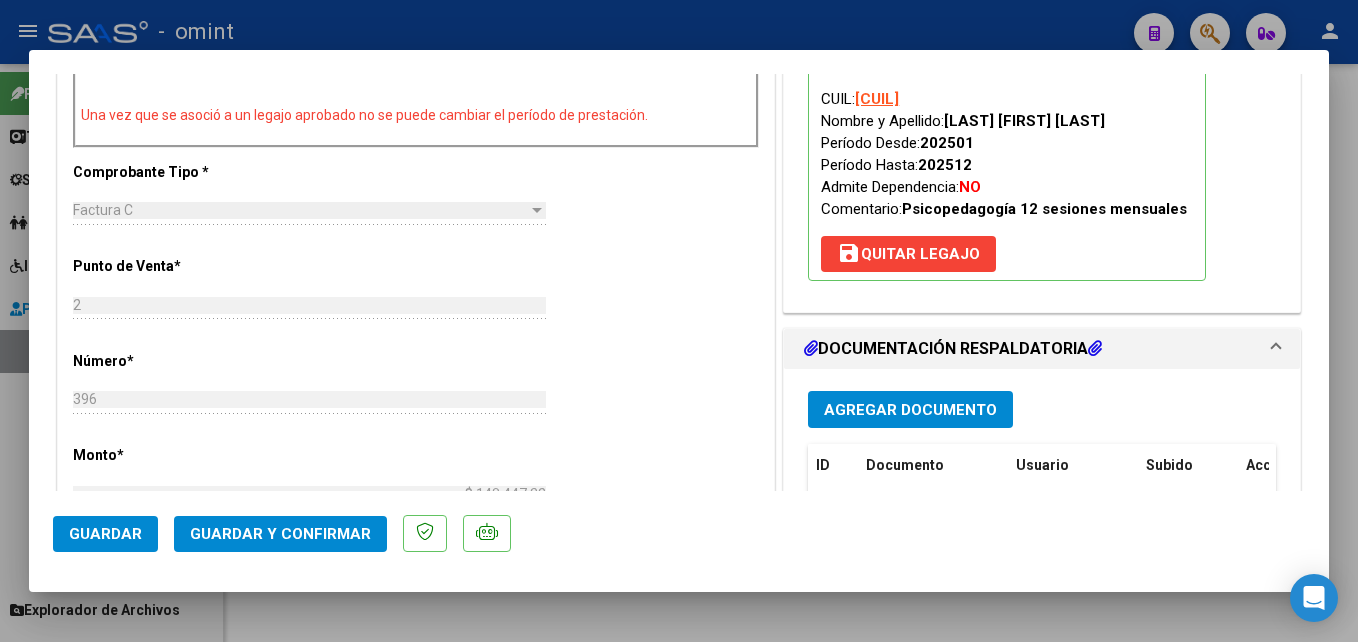 click on "Guardar y Confirmar" 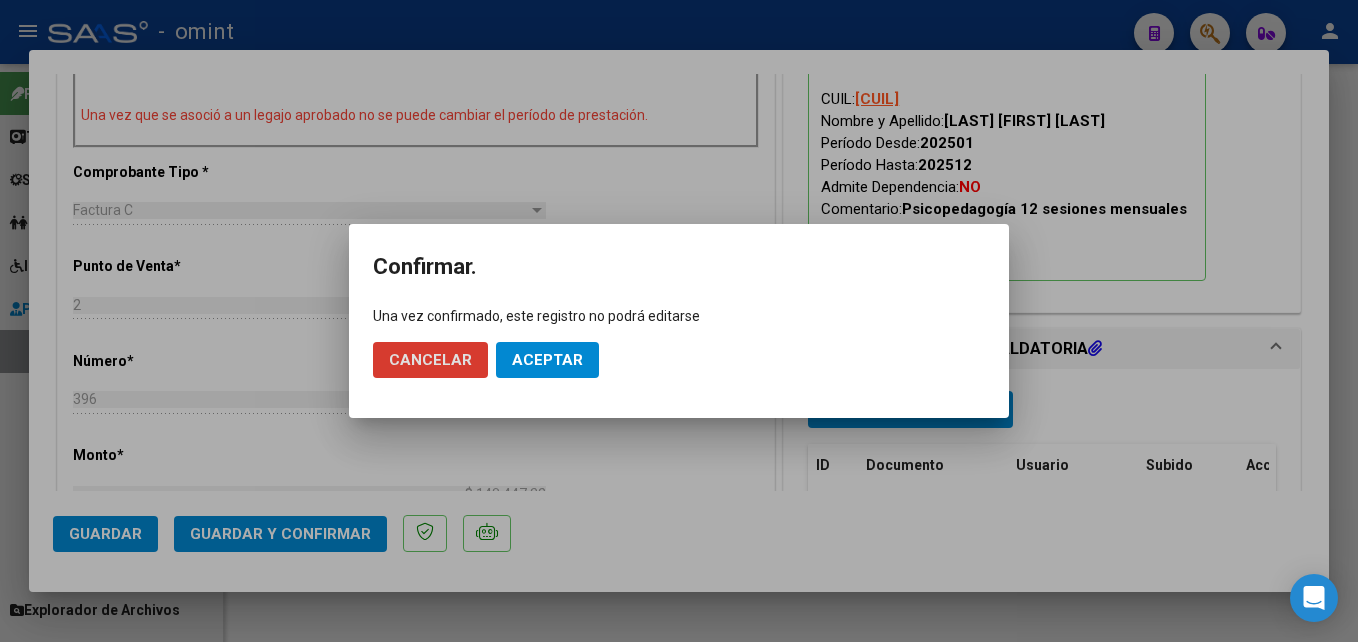 click on "Aceptar" 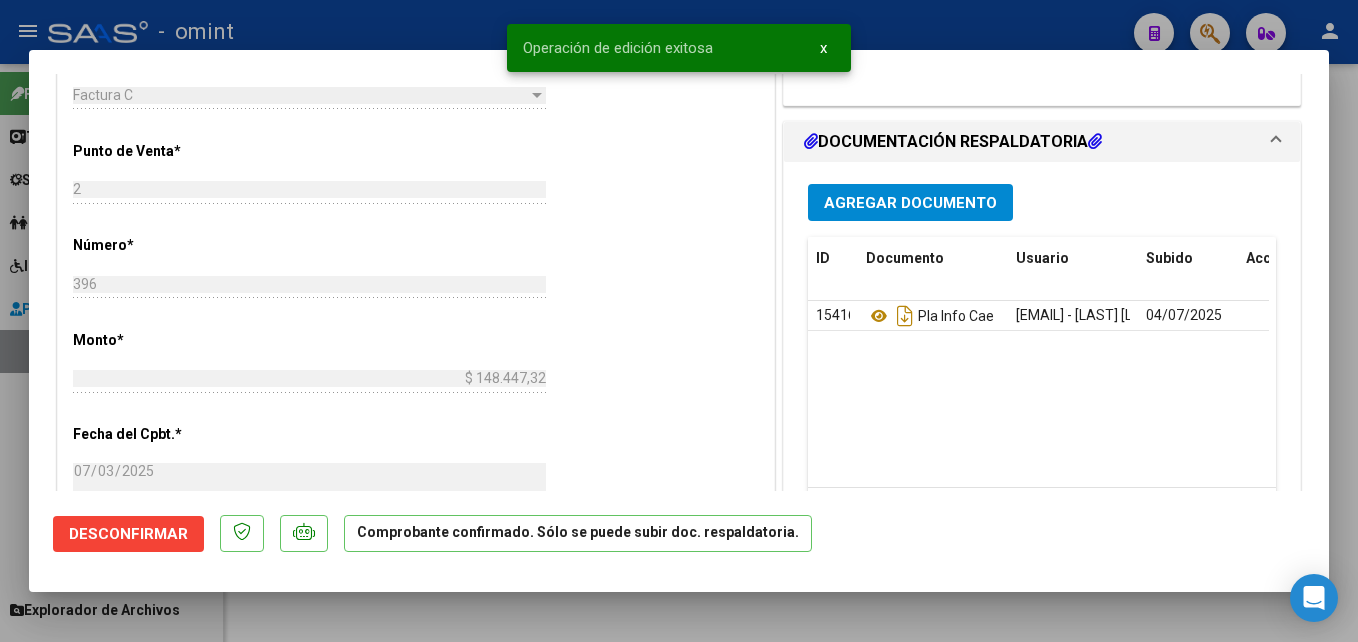 click at bounding box center [679, 321] 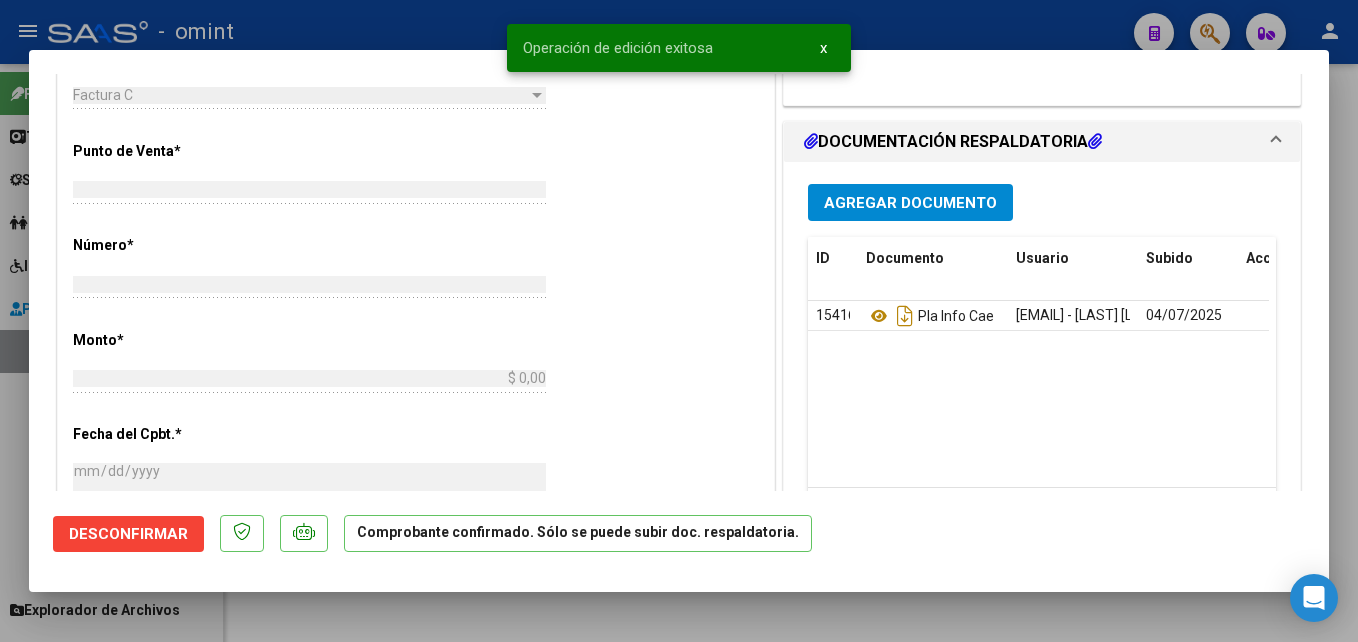 scroll, scrollTop: 732, scrollLeft: 0, axis: vertical 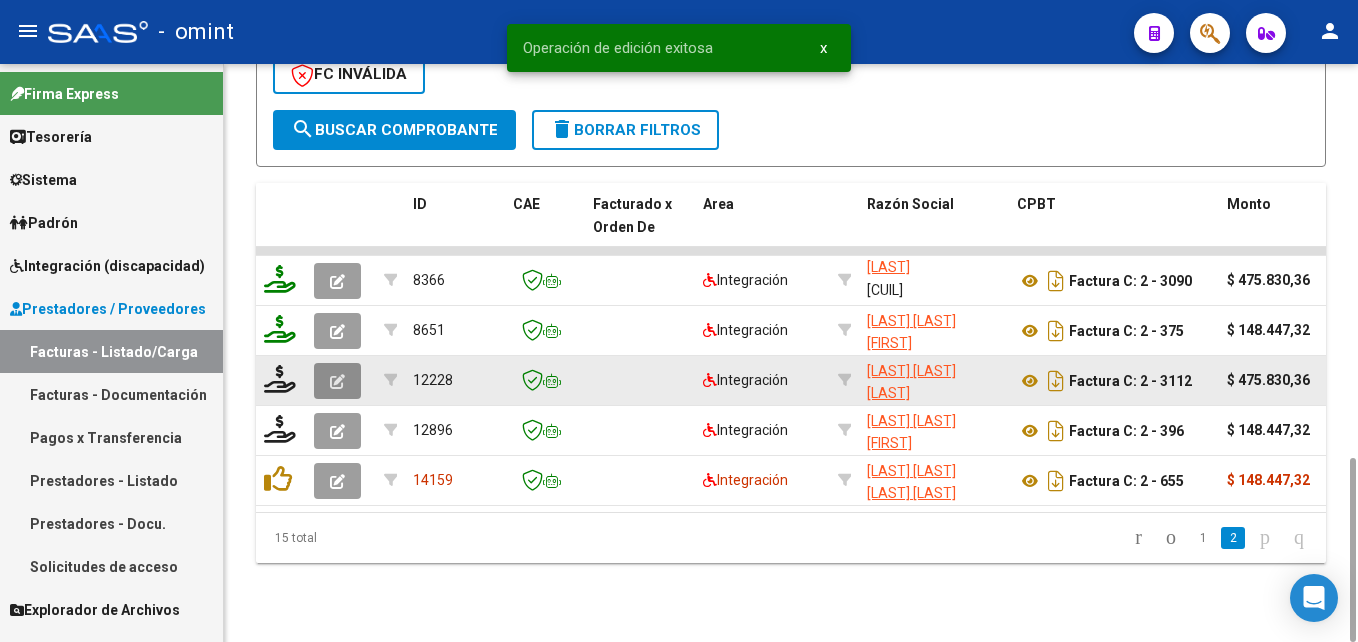 click 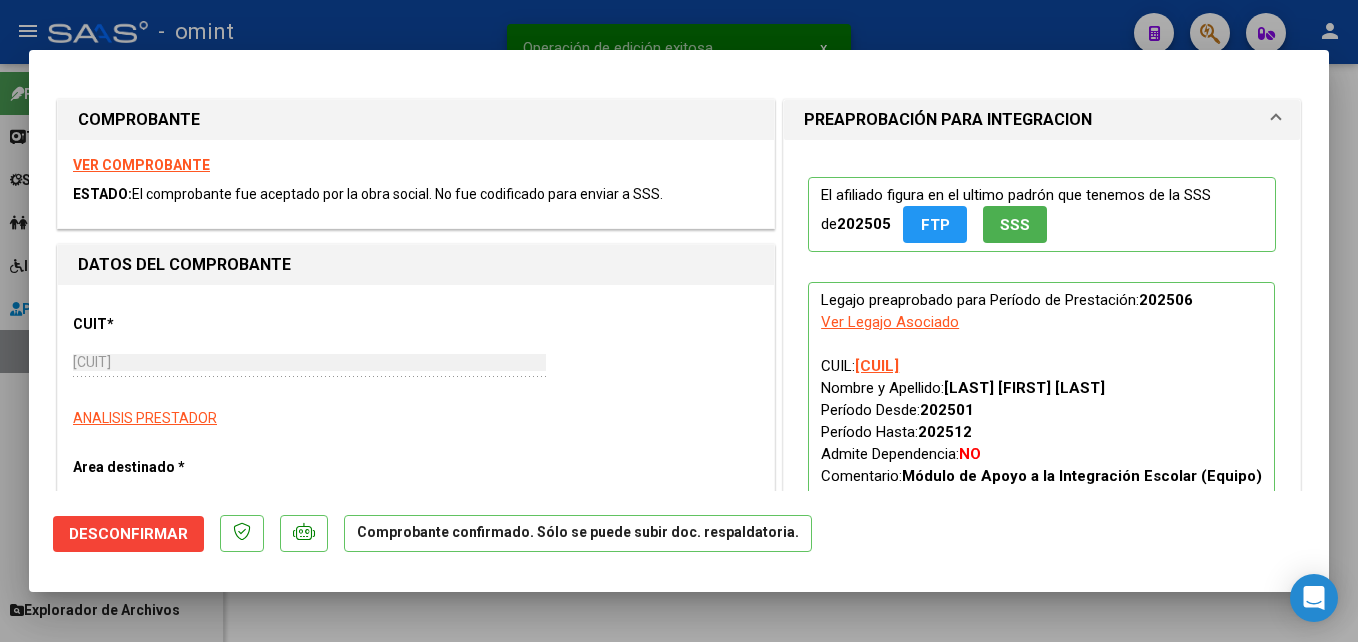 click at bounding box center (679, 321) 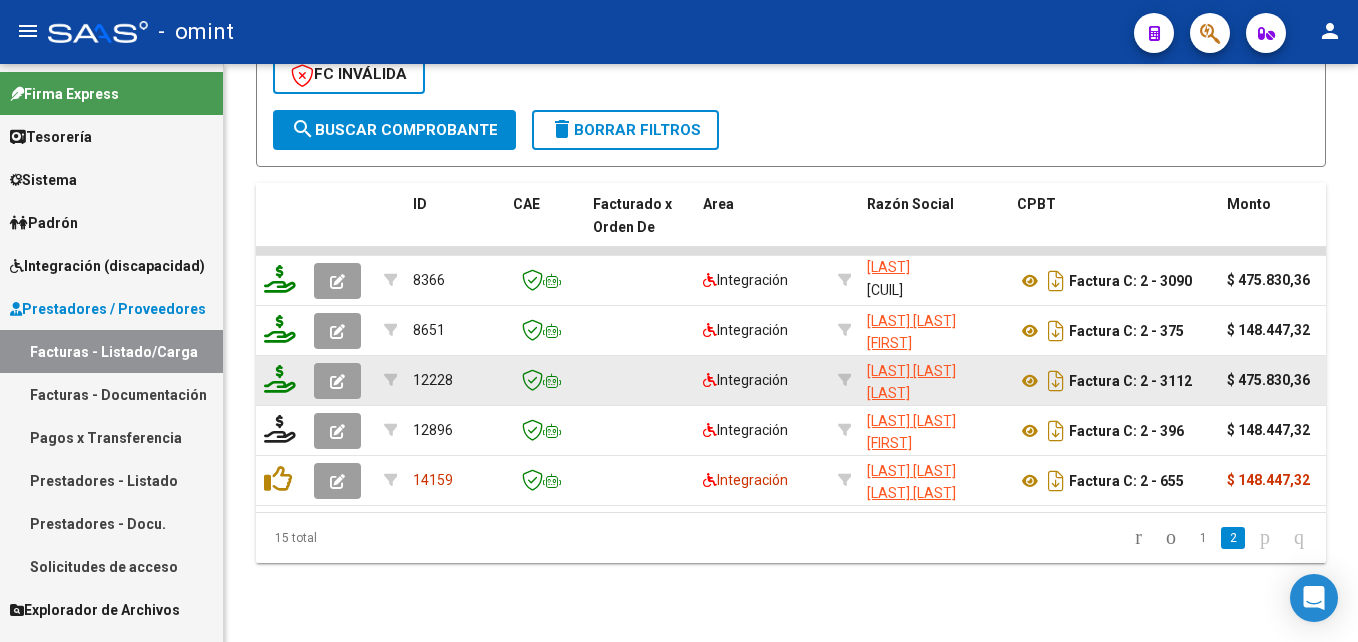 click 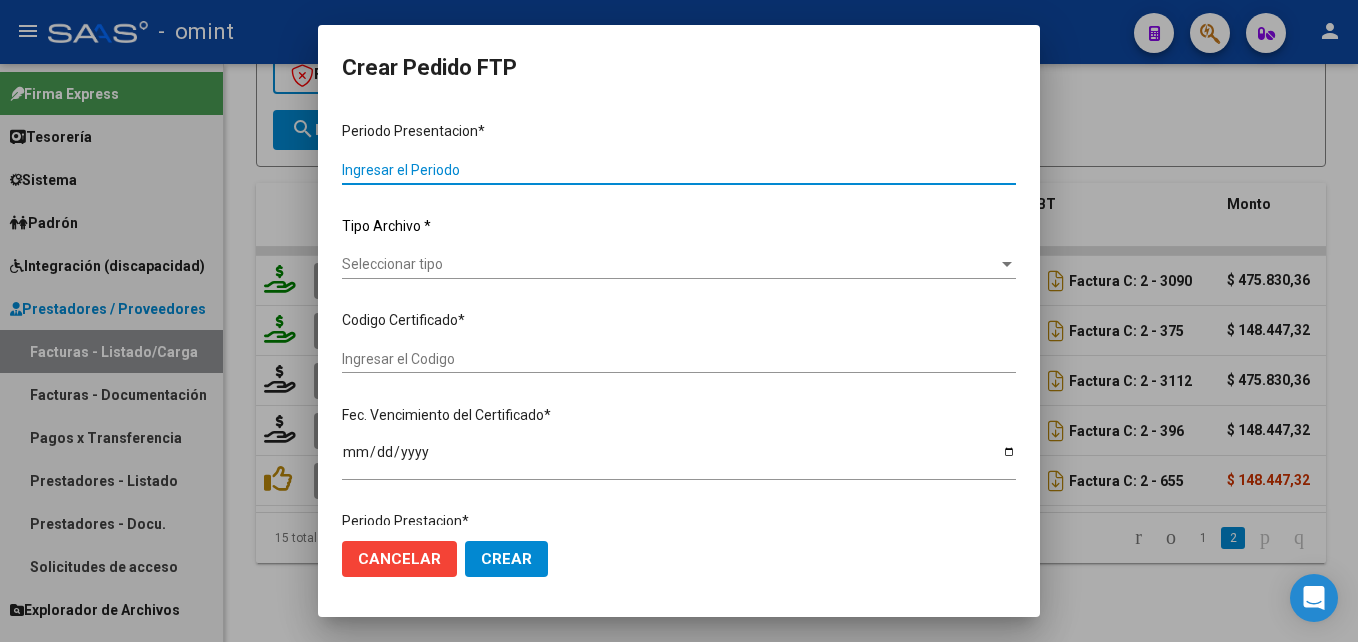 type on "202506" 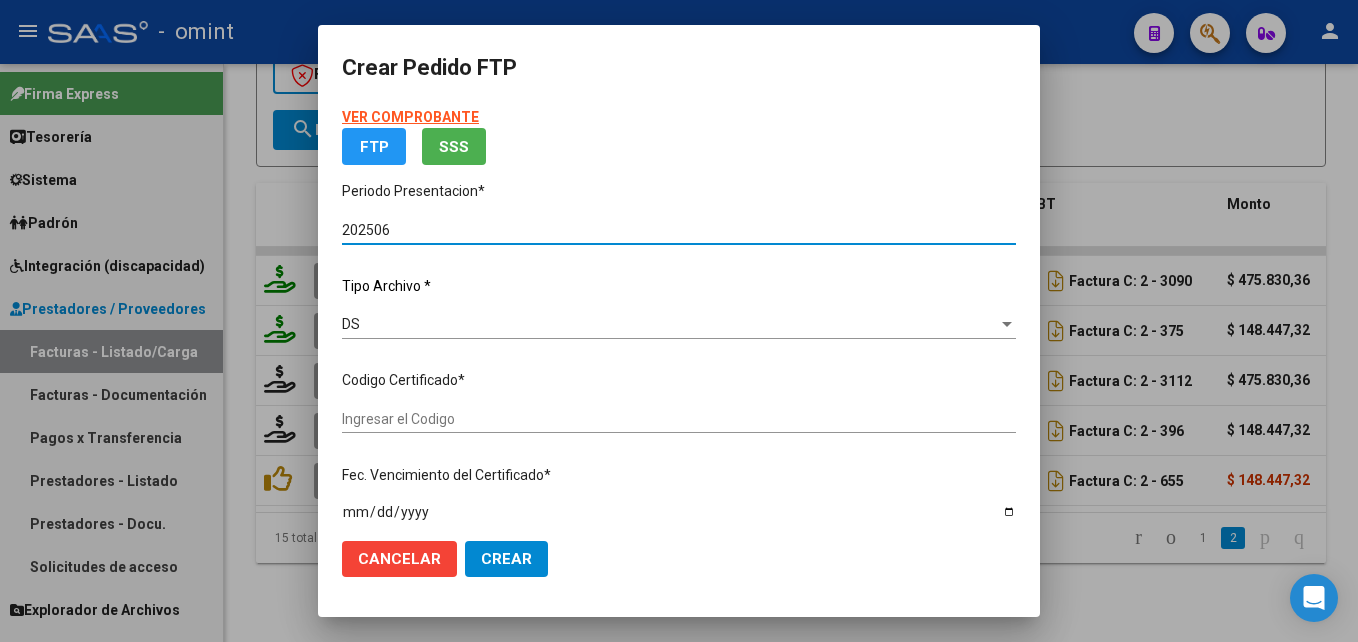 type on "6729572220" 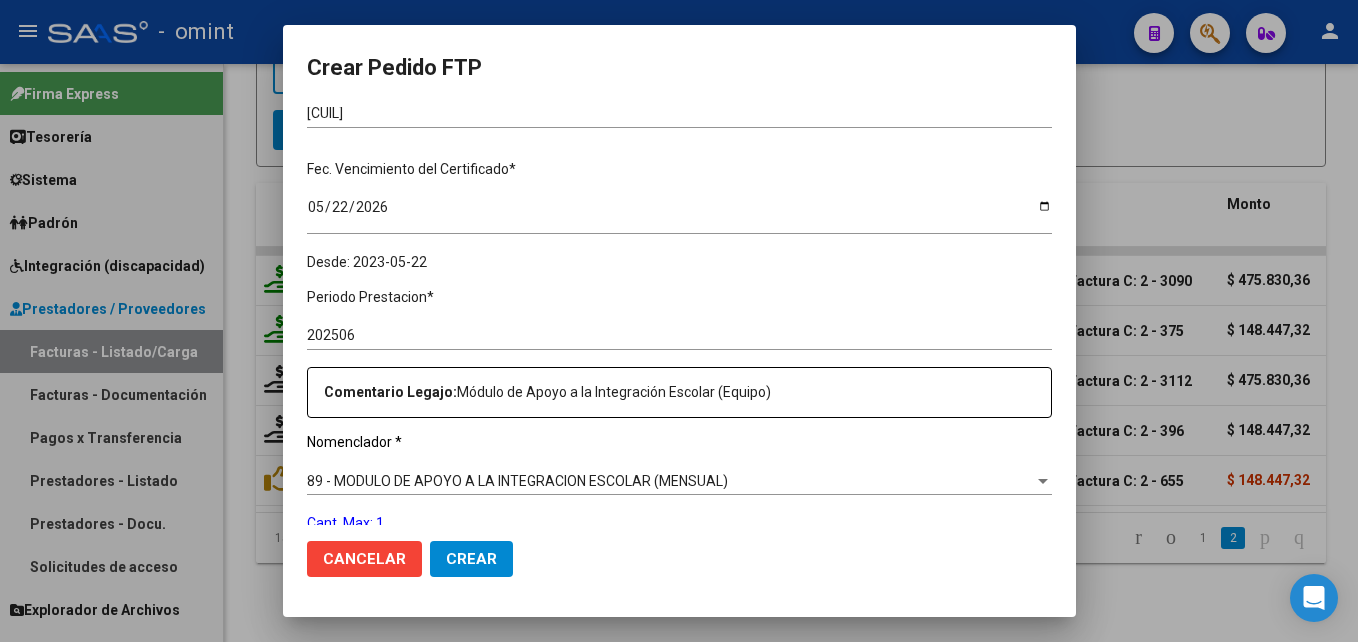 scroll, scrollTop: 649, scrollLeft: 0, axis: vertical 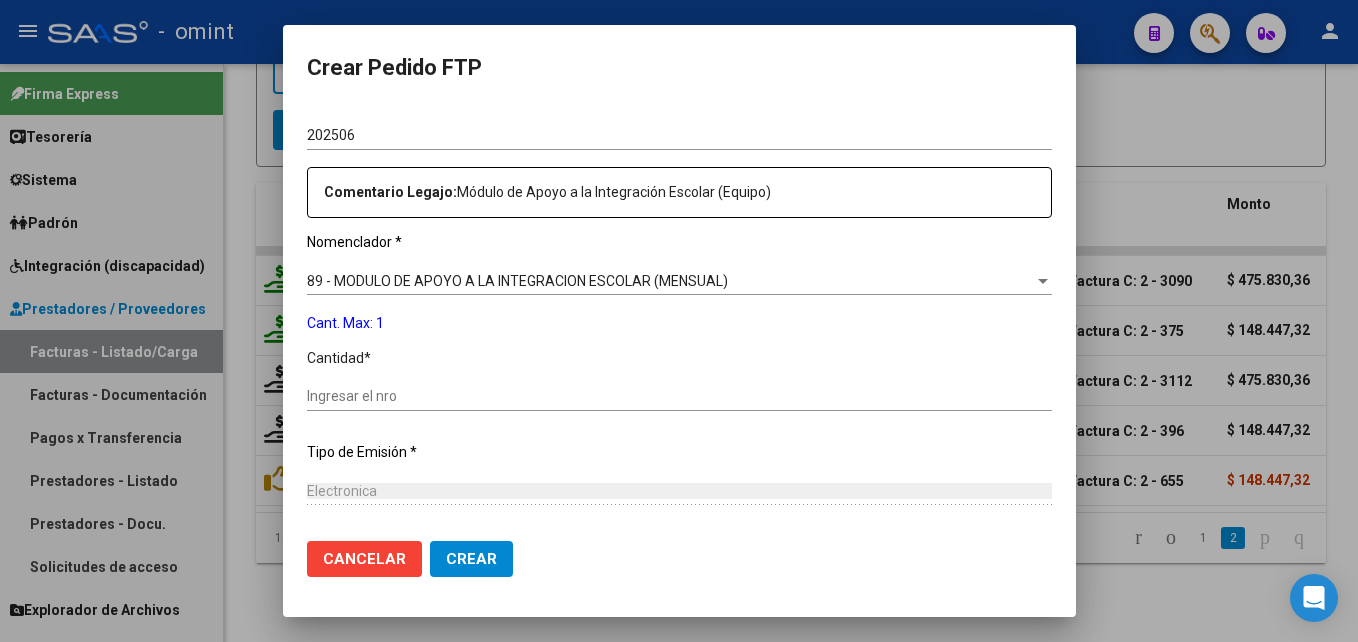 click on "Ingresar el nro" at bounding box center [679, 396] 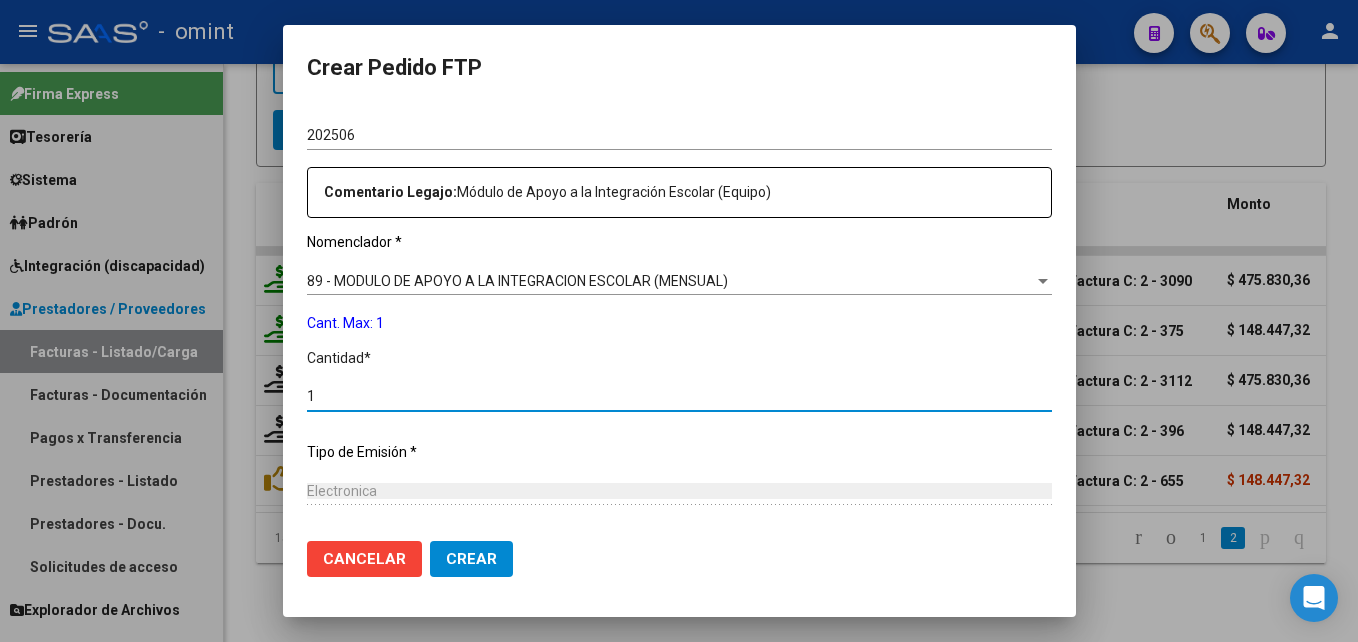 type on "1" 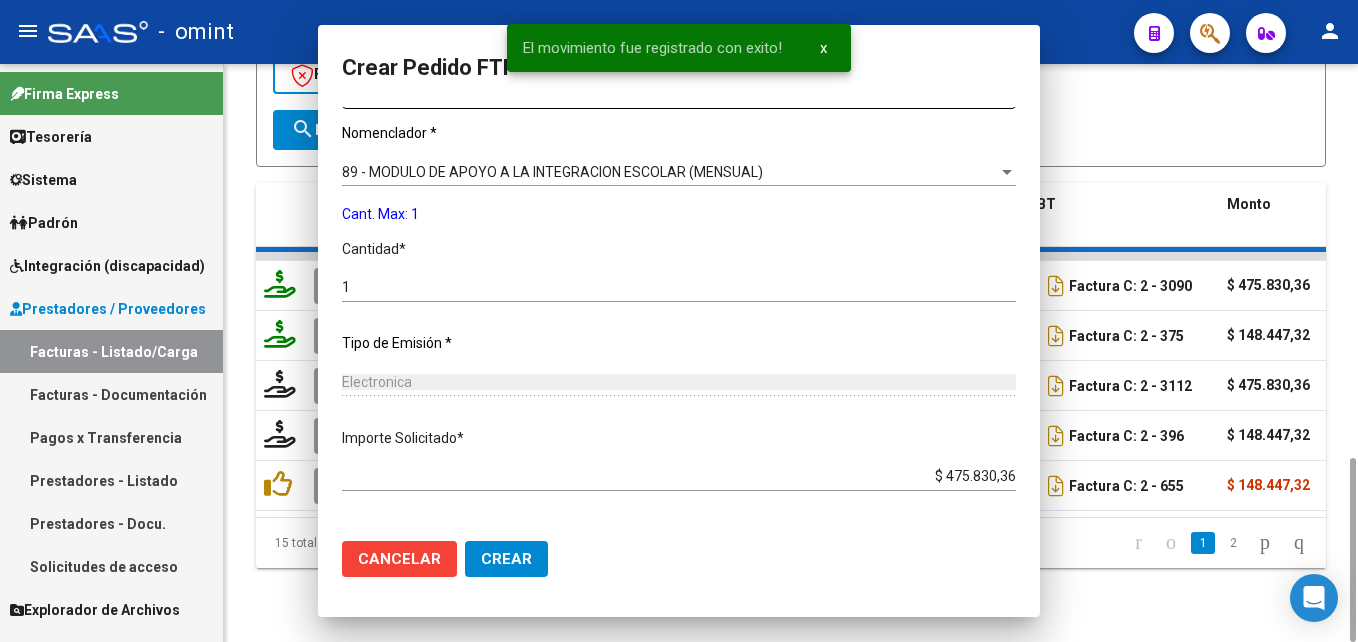 scroll, scrollTop: 540, scrollLeft: 0, axis: vertical 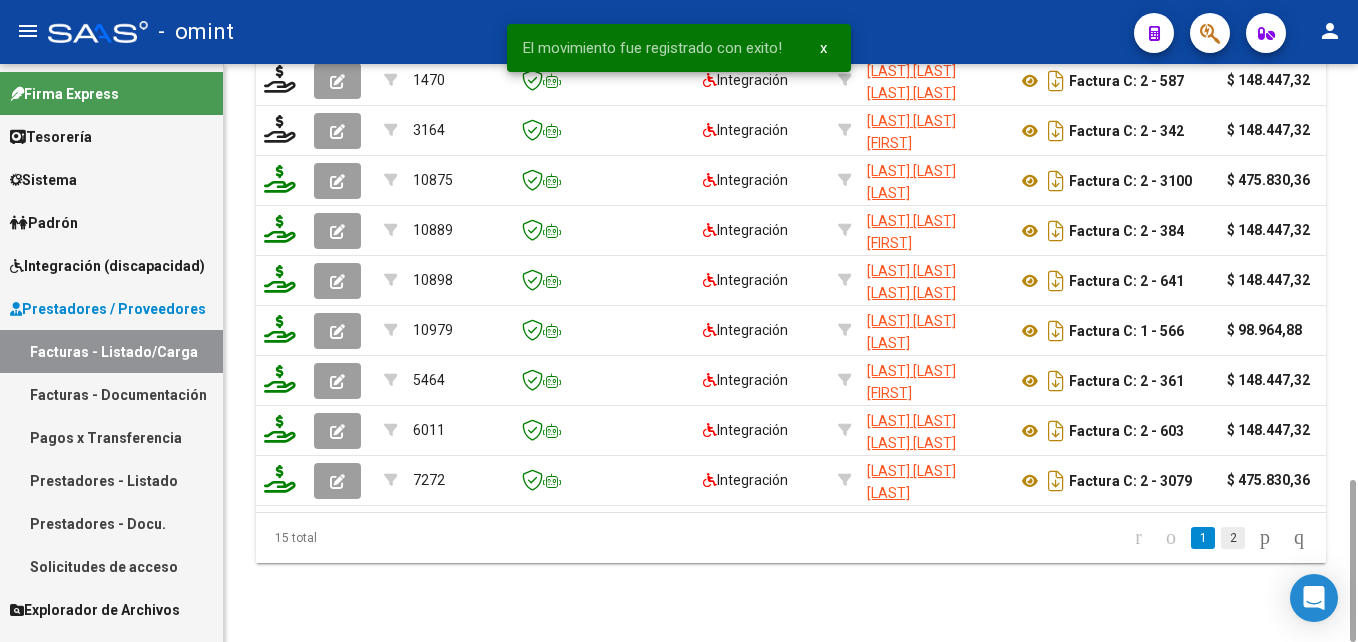 click on "2" 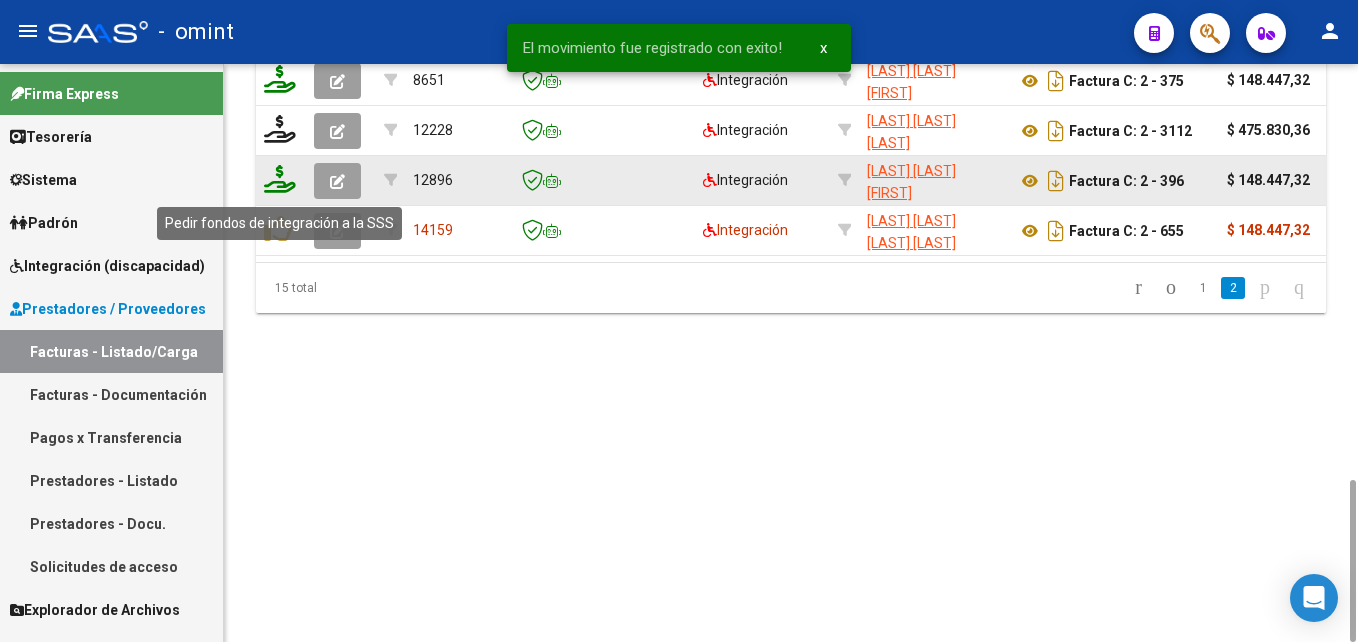 click 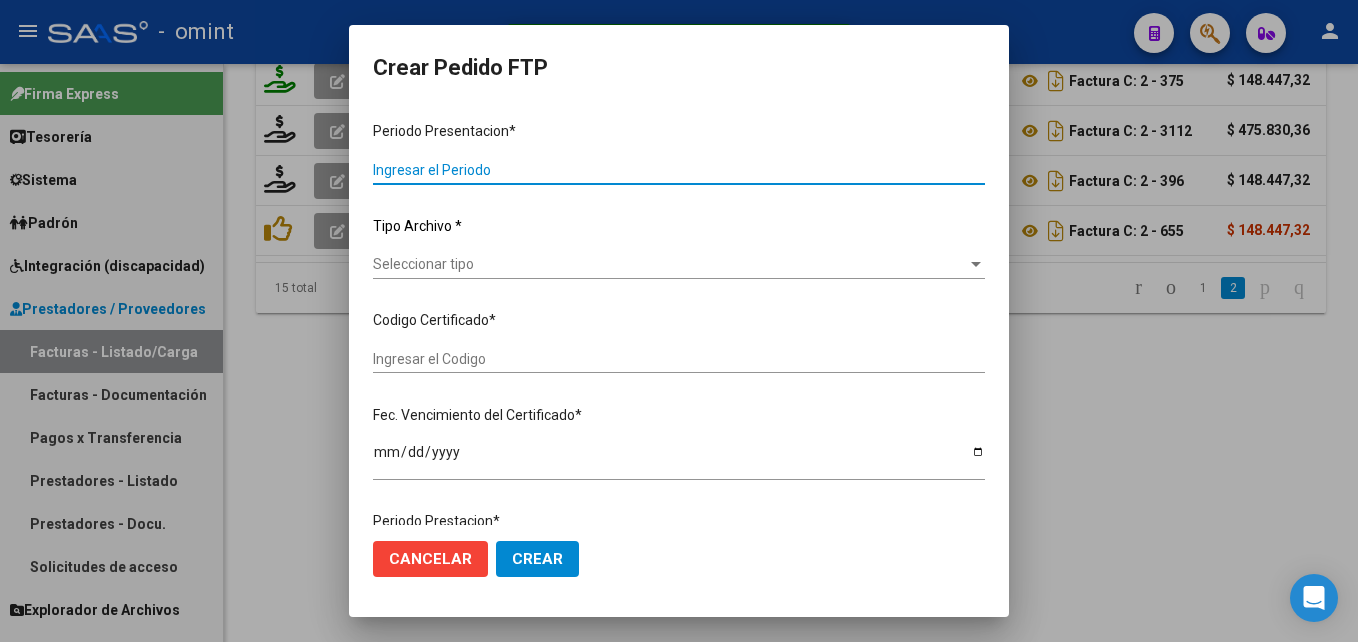 type on "202506" 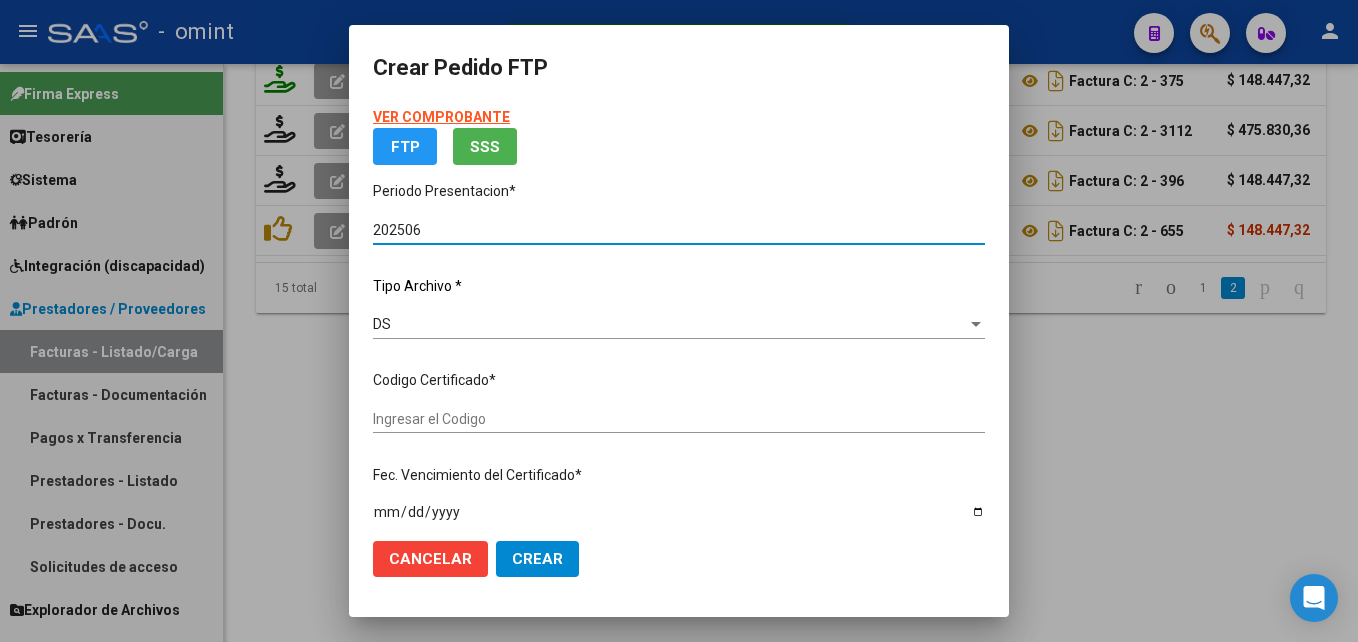 type on "6729572220" 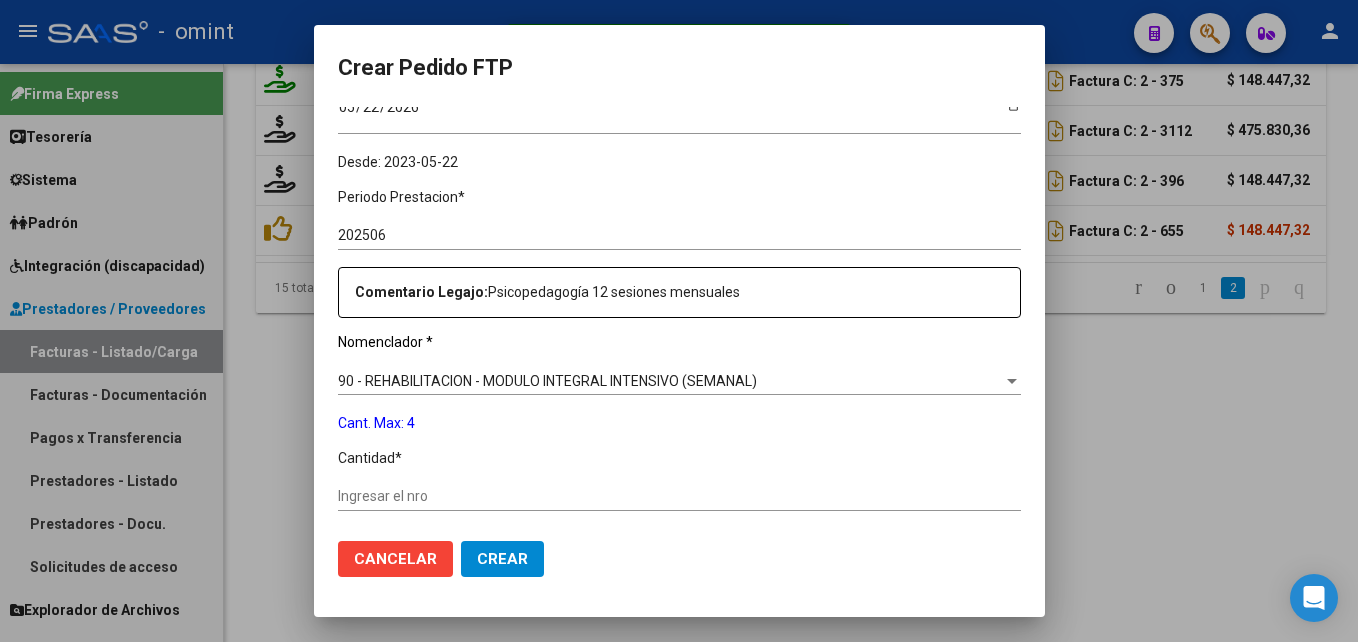 scroll, scrollTop: 649, scrollLeft: 0, axis: vertical 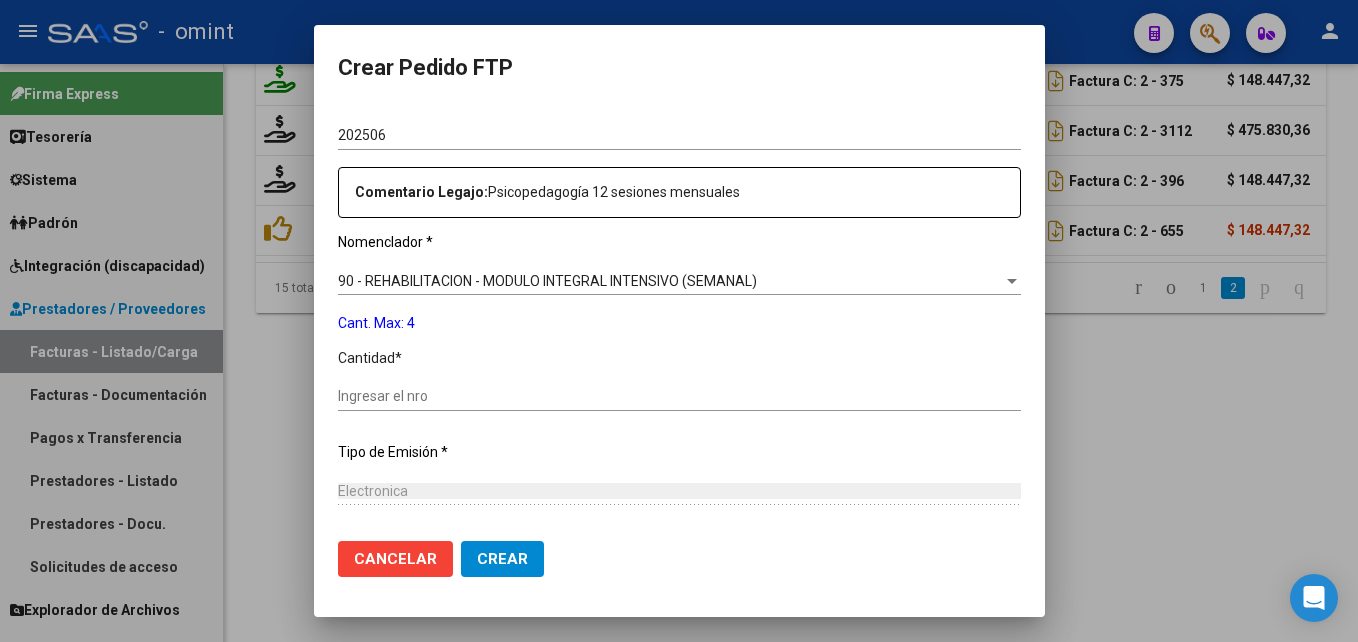 click on "Ingresar el nro" 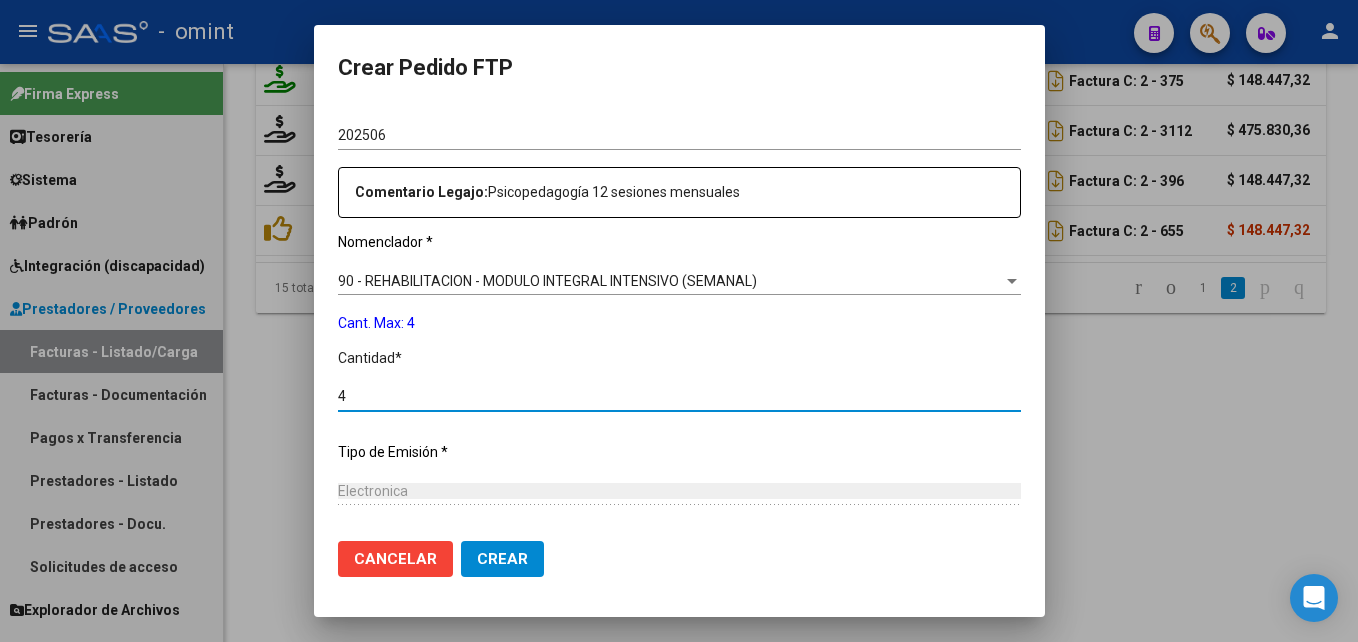 type on "4" 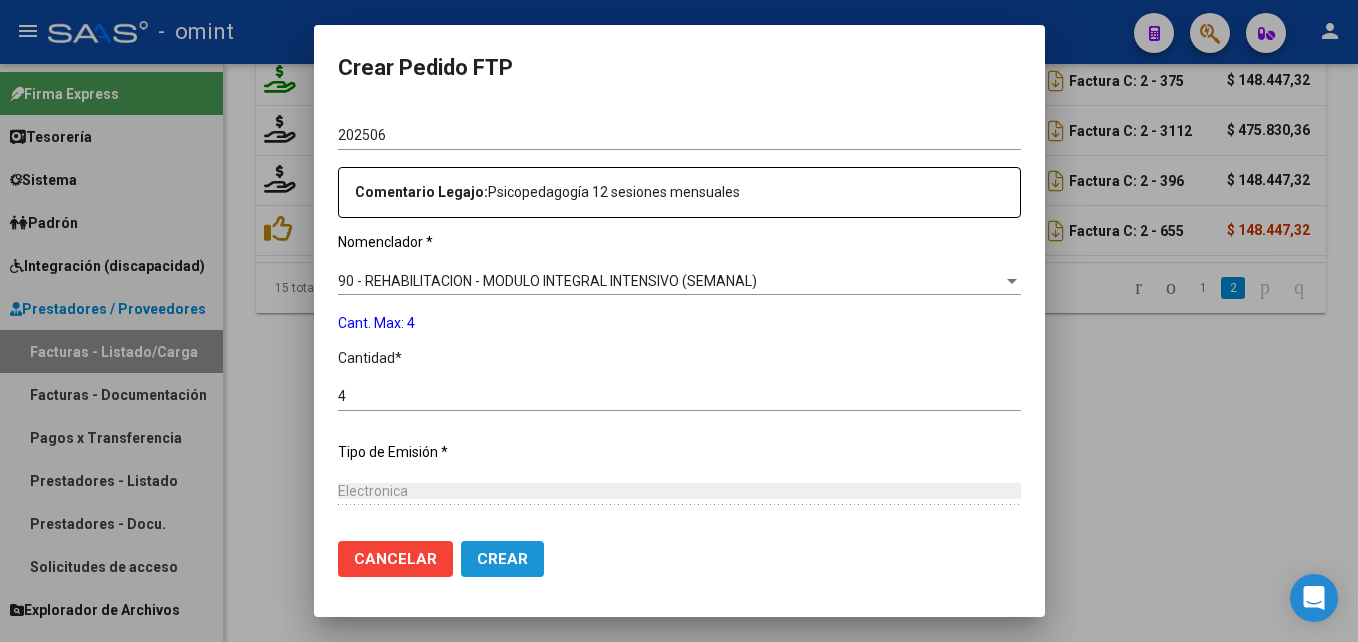 click on "Crear" 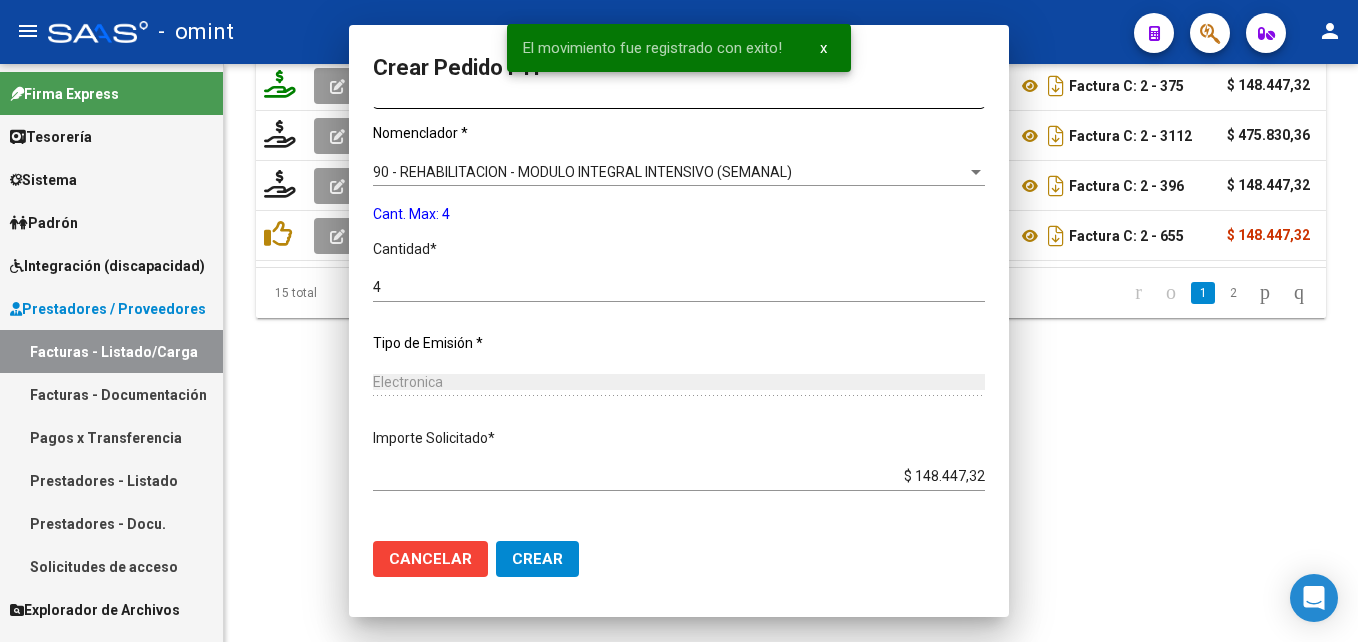 scroll, scrollTop: 0, scrollLeft: 0, axis: both 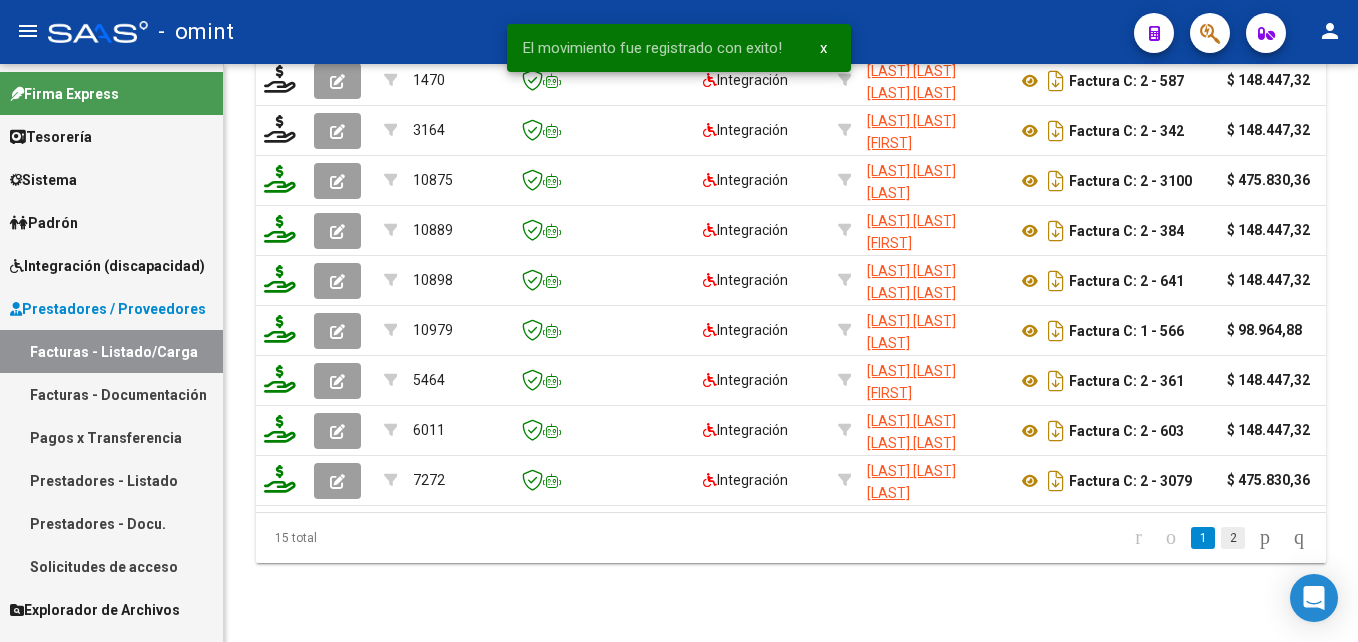 click on "2" 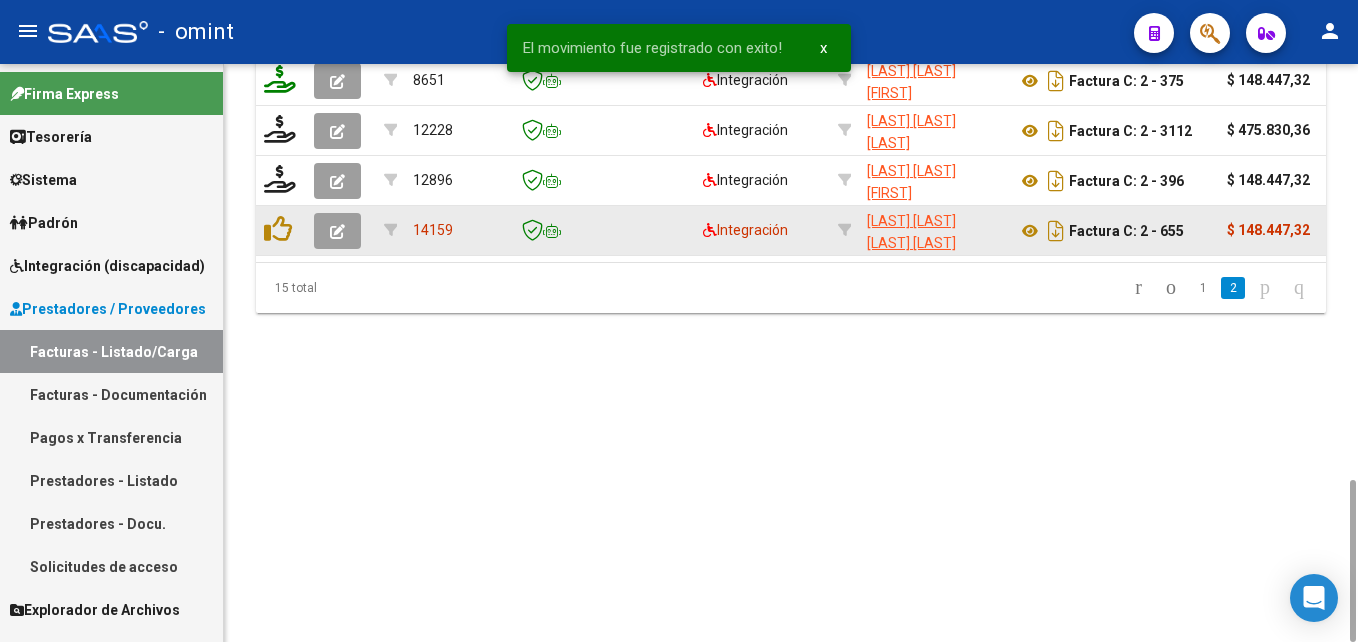 click 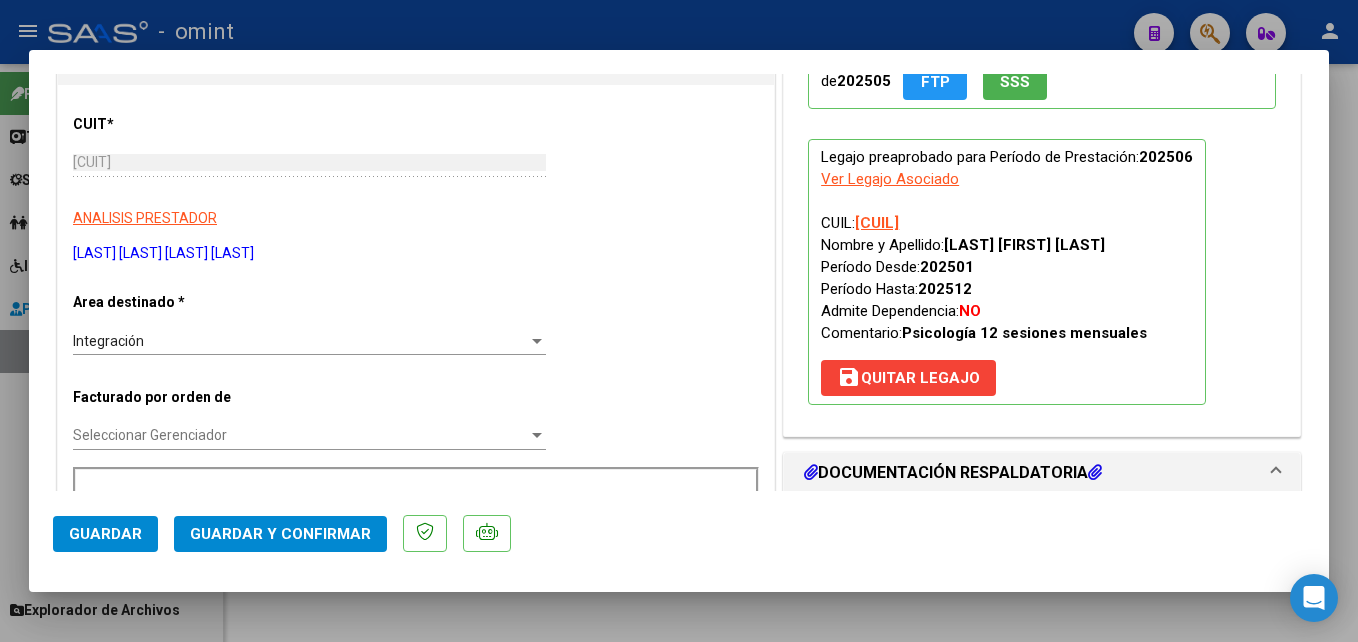 scroll, scrollTop: 0, scrollLeft: 0, axis: both 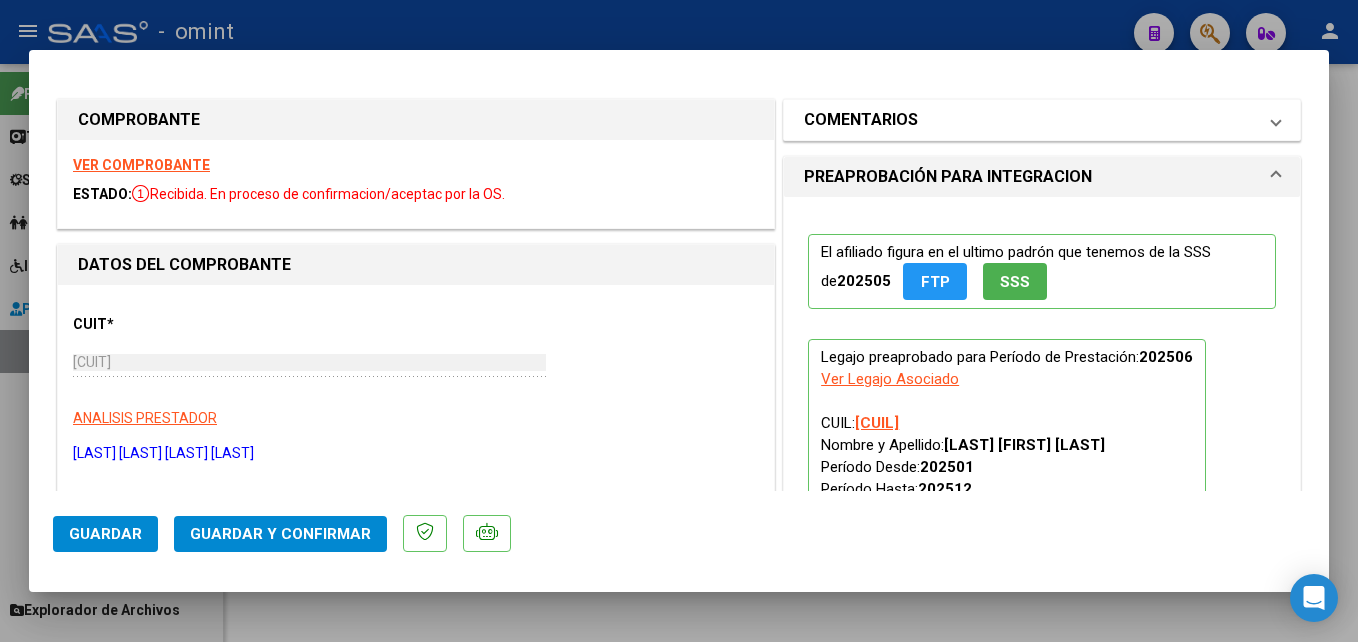 click on "COMENTARIOS" at bounding box center [1030, 120] 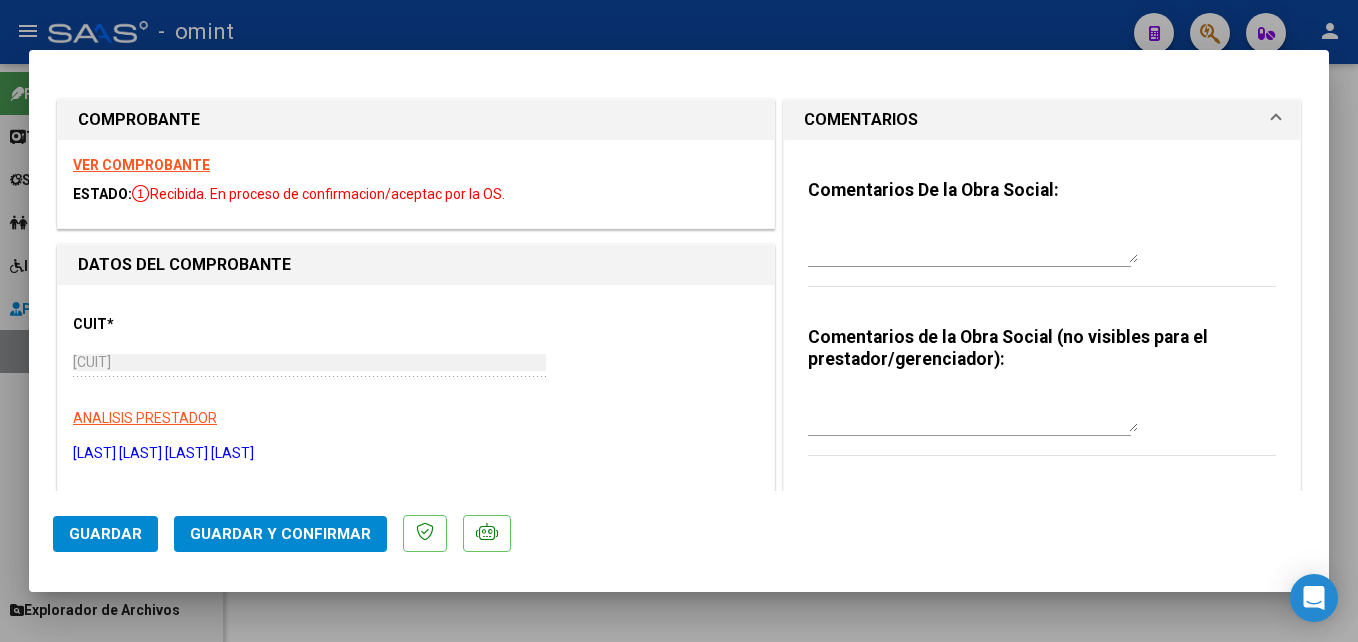 click at bounding box center [973, 243] 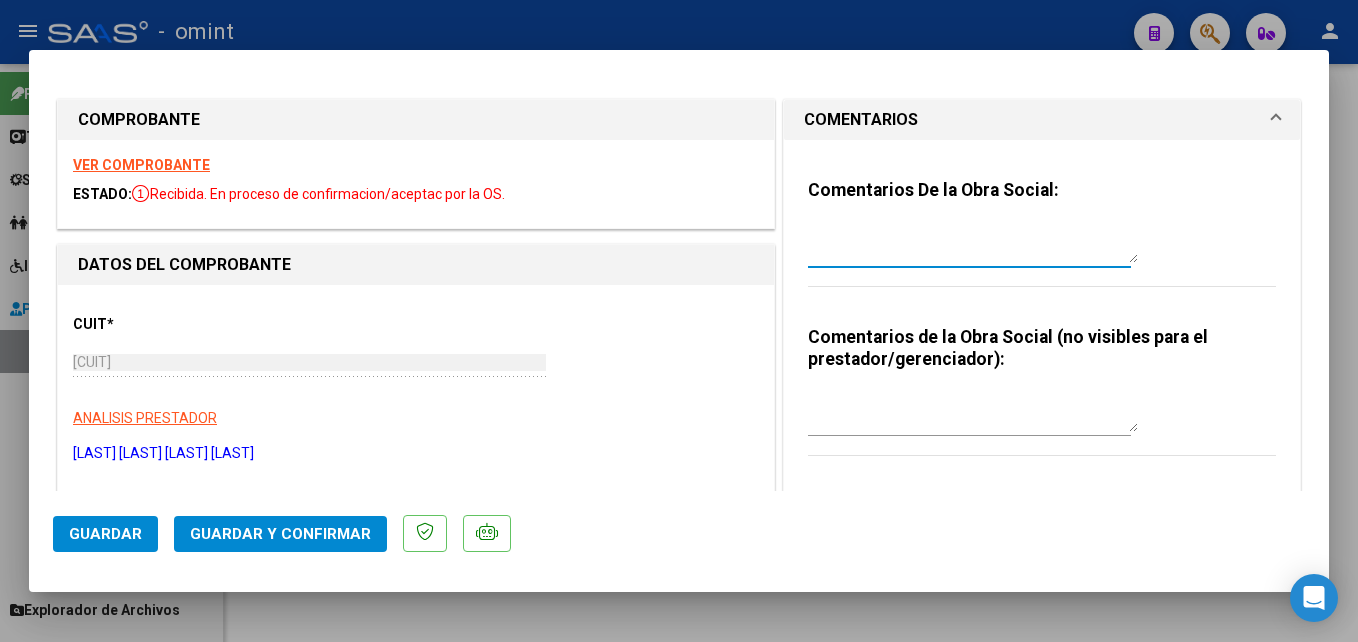 paste on "El informe semestral debe ser presentado por la familia del socio, no se gestiona desde integración." 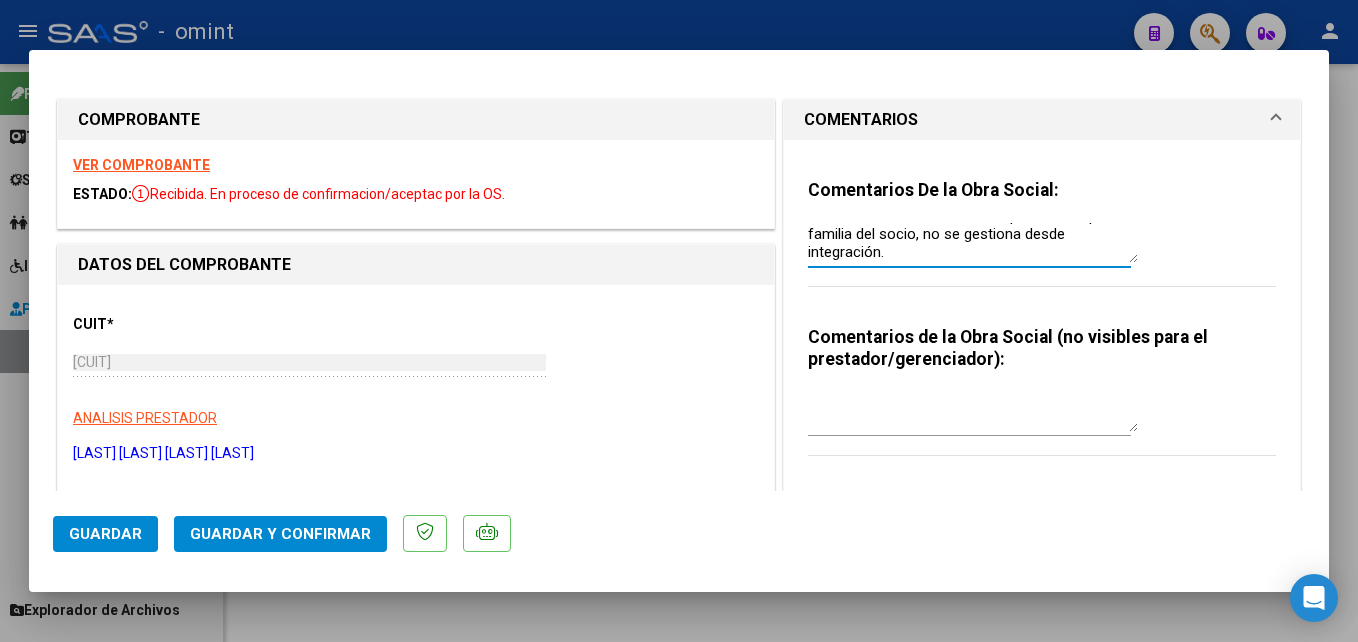 scroll, scrollTop: 18, scrollLeft: 0, axis: vertical 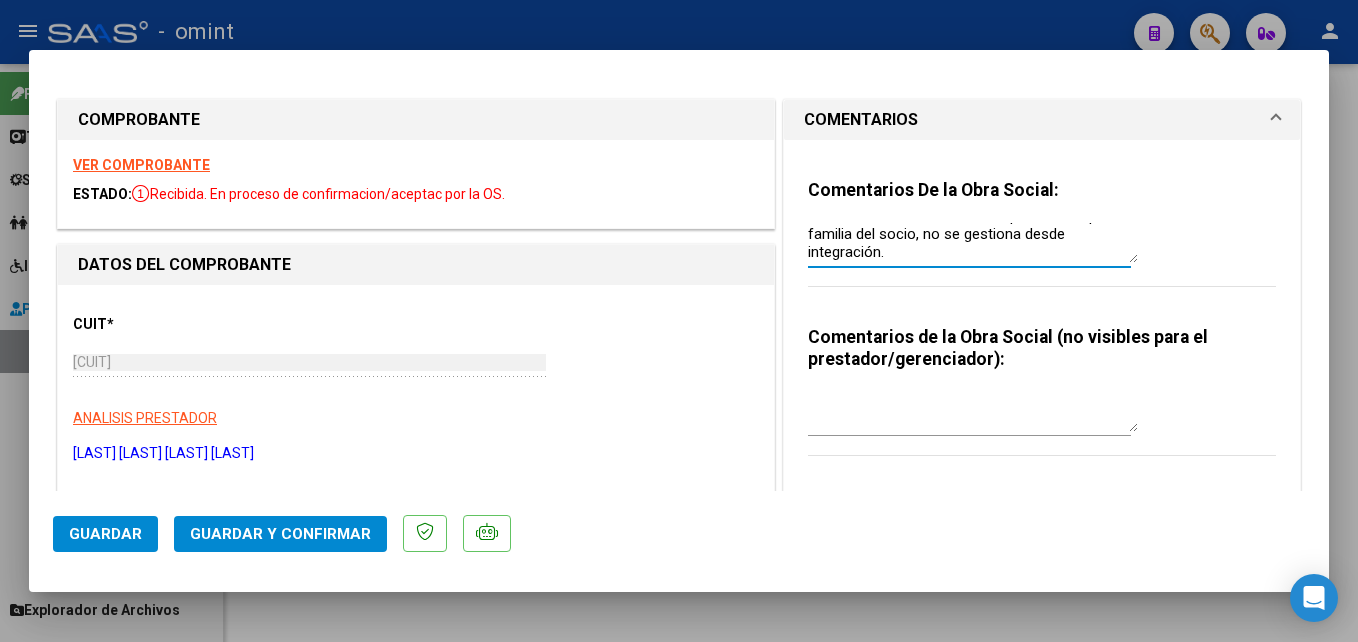 type on "El informe semestral debe ser presentado por la familia del socio, no se gestiona desde integración." 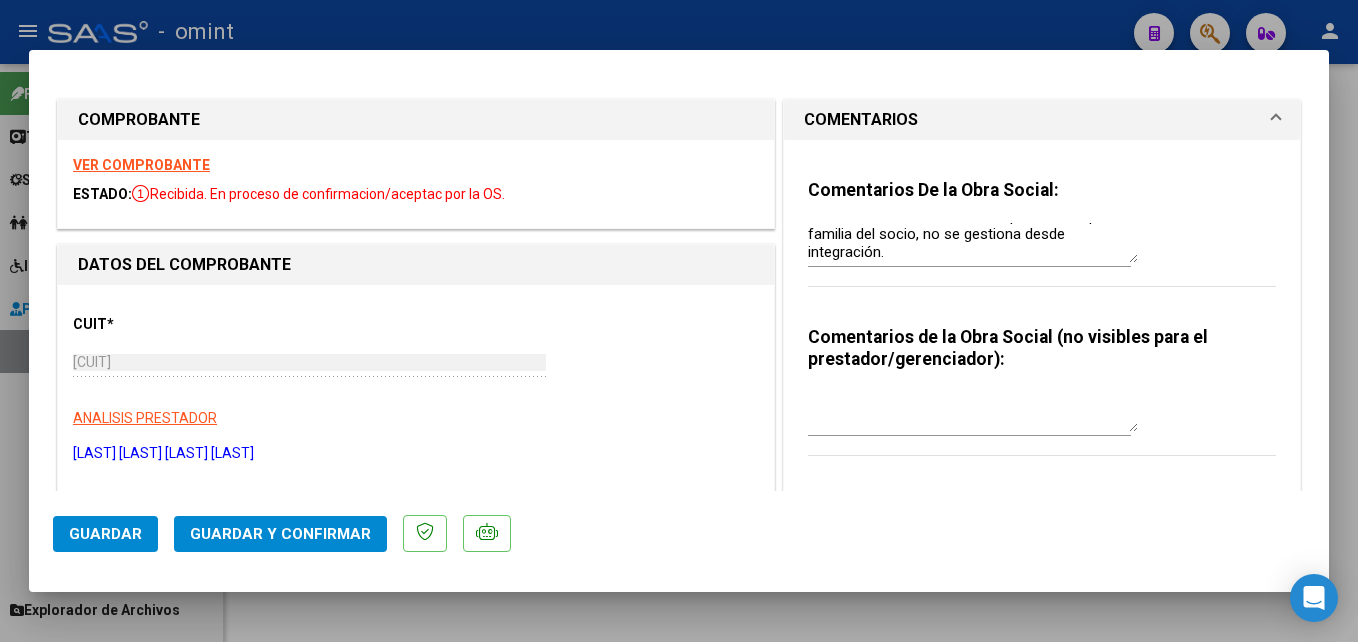click on "VER COMPROBANTE" at bounding box center (141, 165) 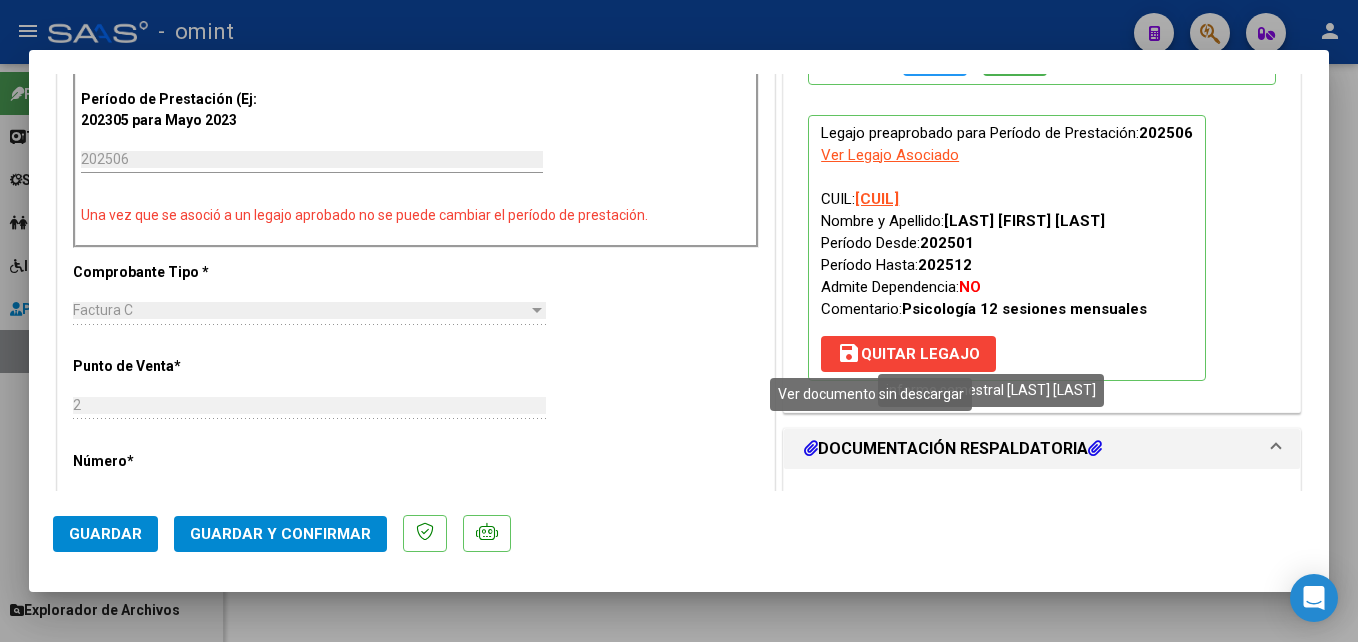 scroll, scrollTop: 1000, scrollLeft: 0, axis: vertical 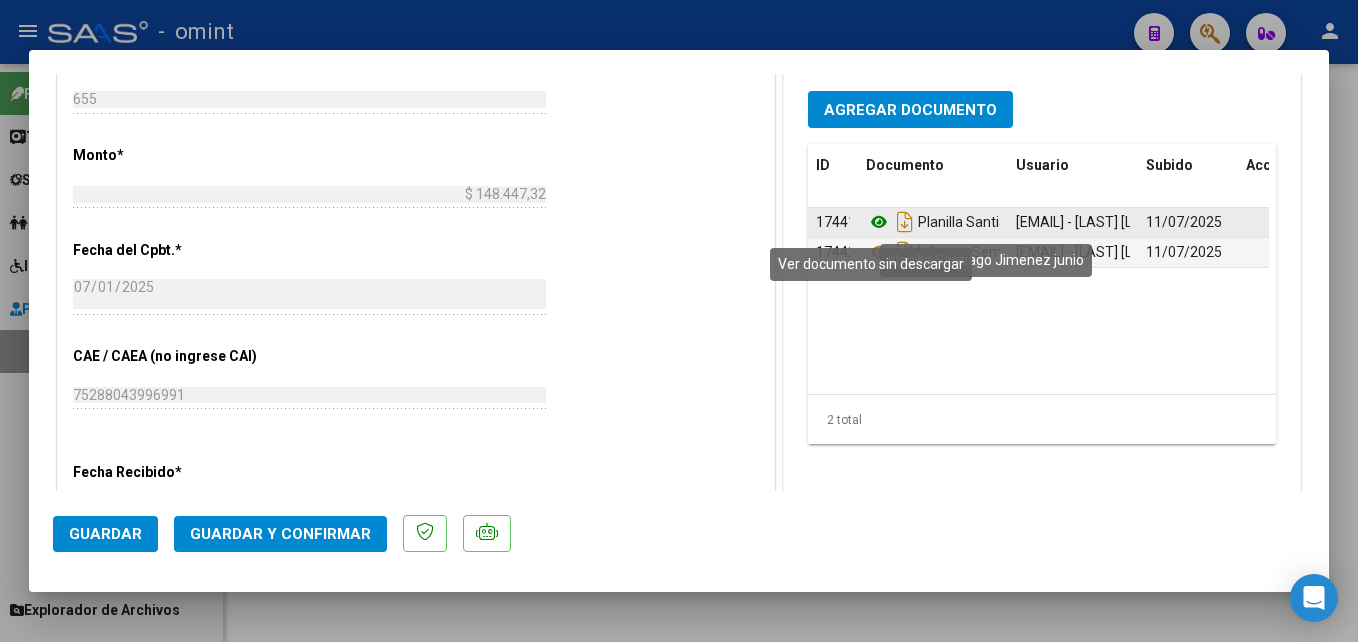 click 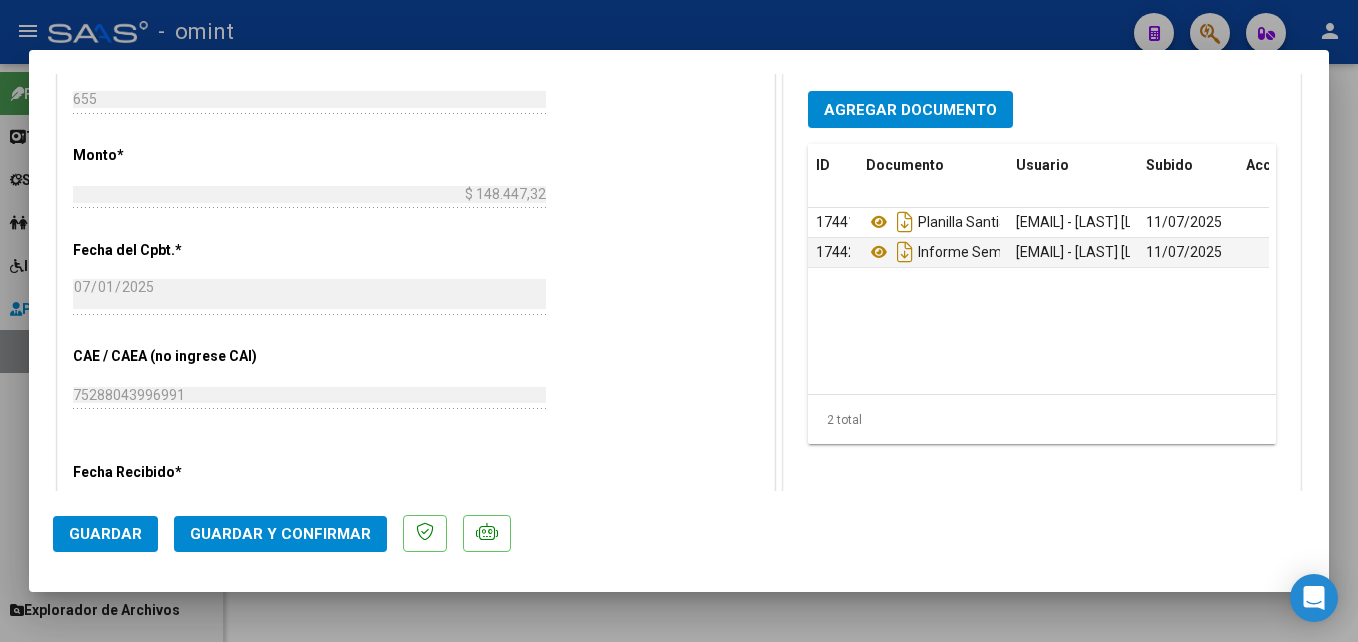 click on "Guardar Guardar y Confirmar" 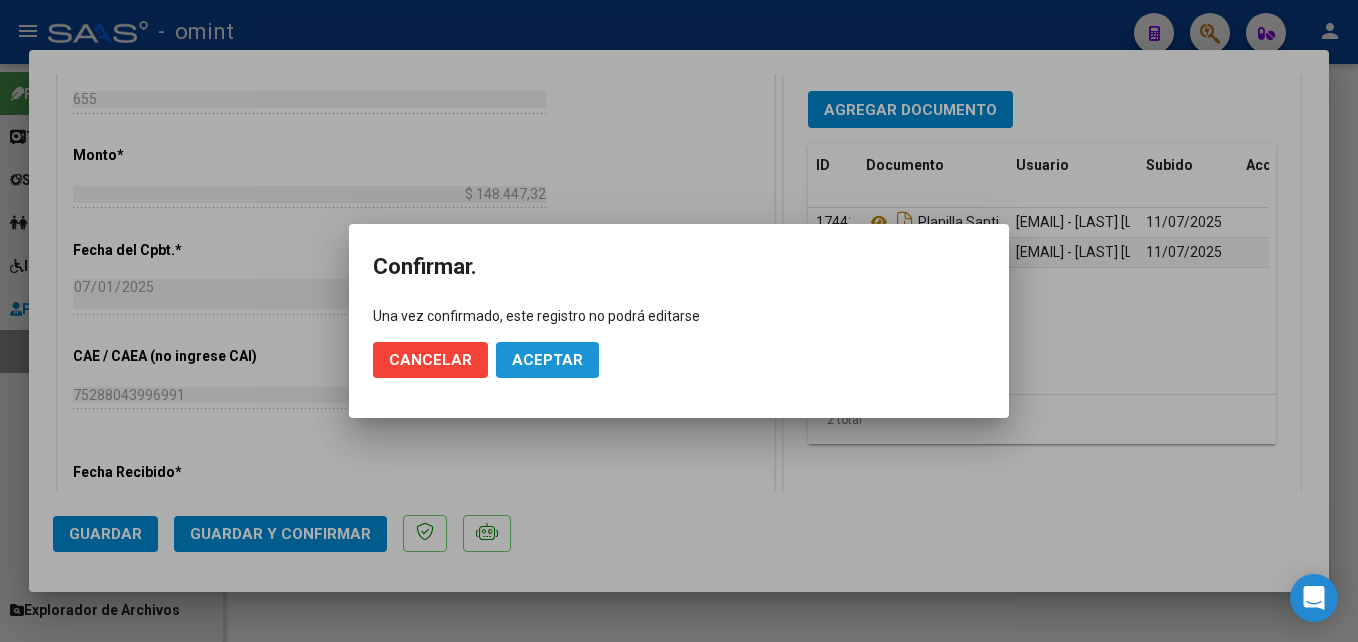 click on "Aceptar" 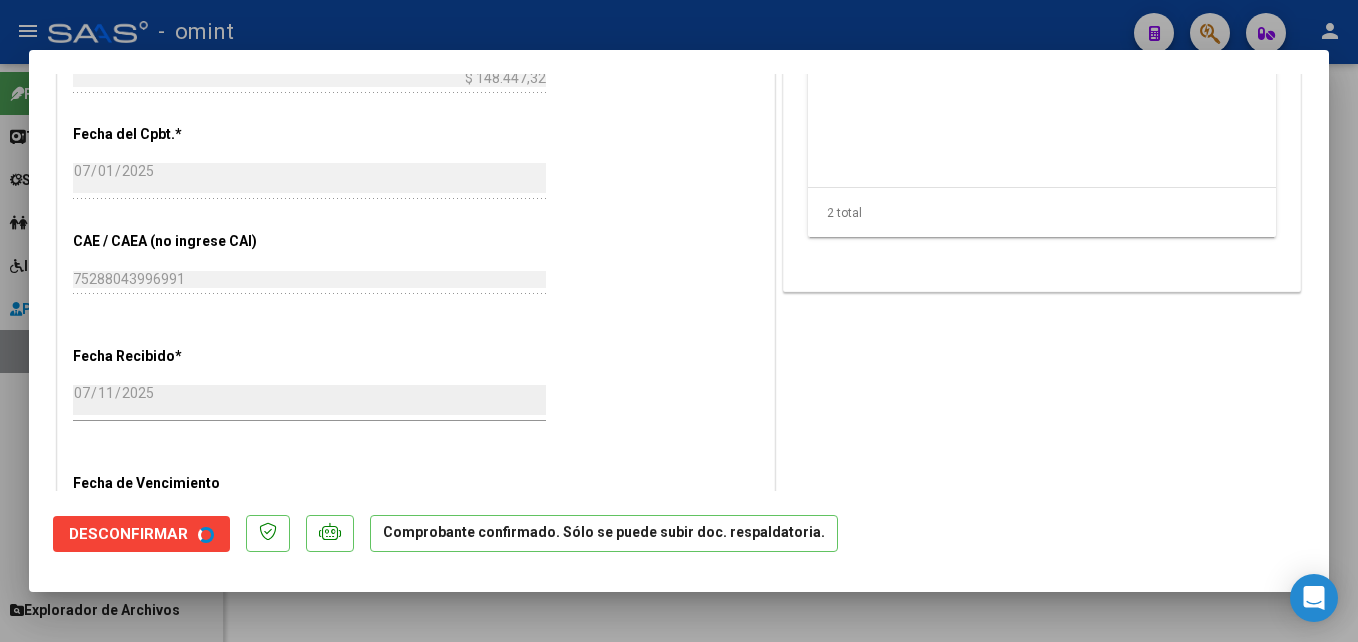 scroll, scrollTop: 884, scrollLeft: 0, axis: vertical 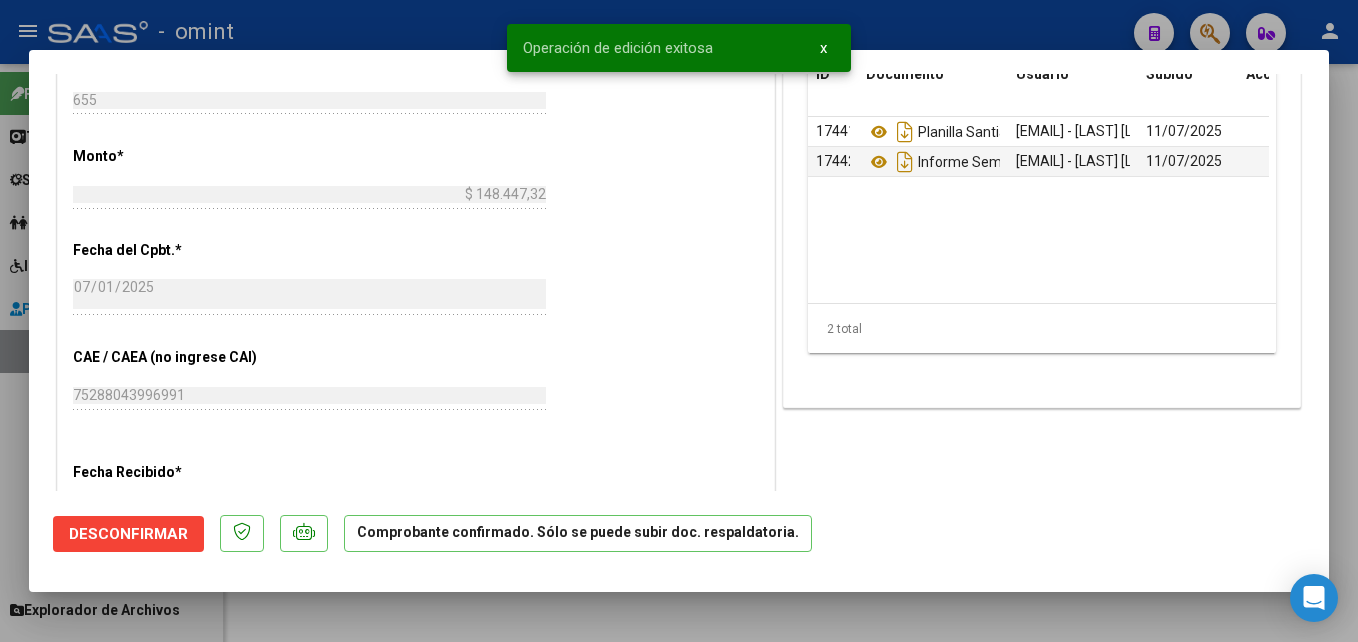 click at bounding box center [679, 321] 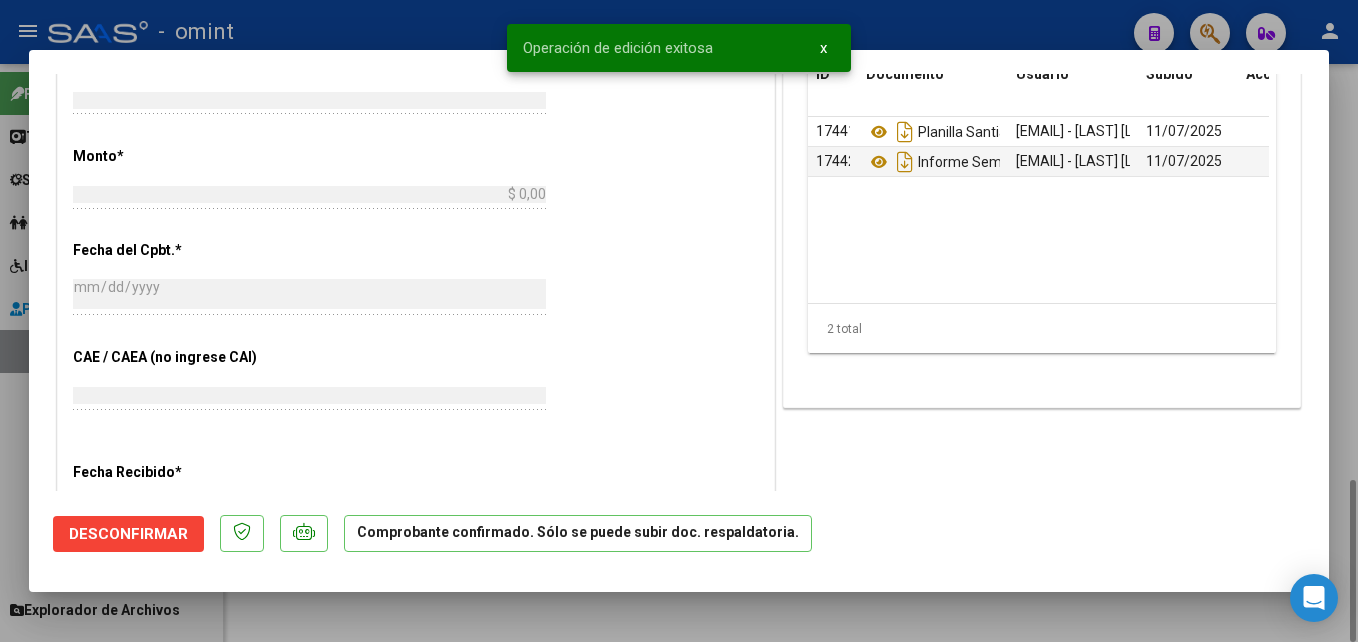 scroll, scrollTop: 0, scrollLeft: 0, axis: both 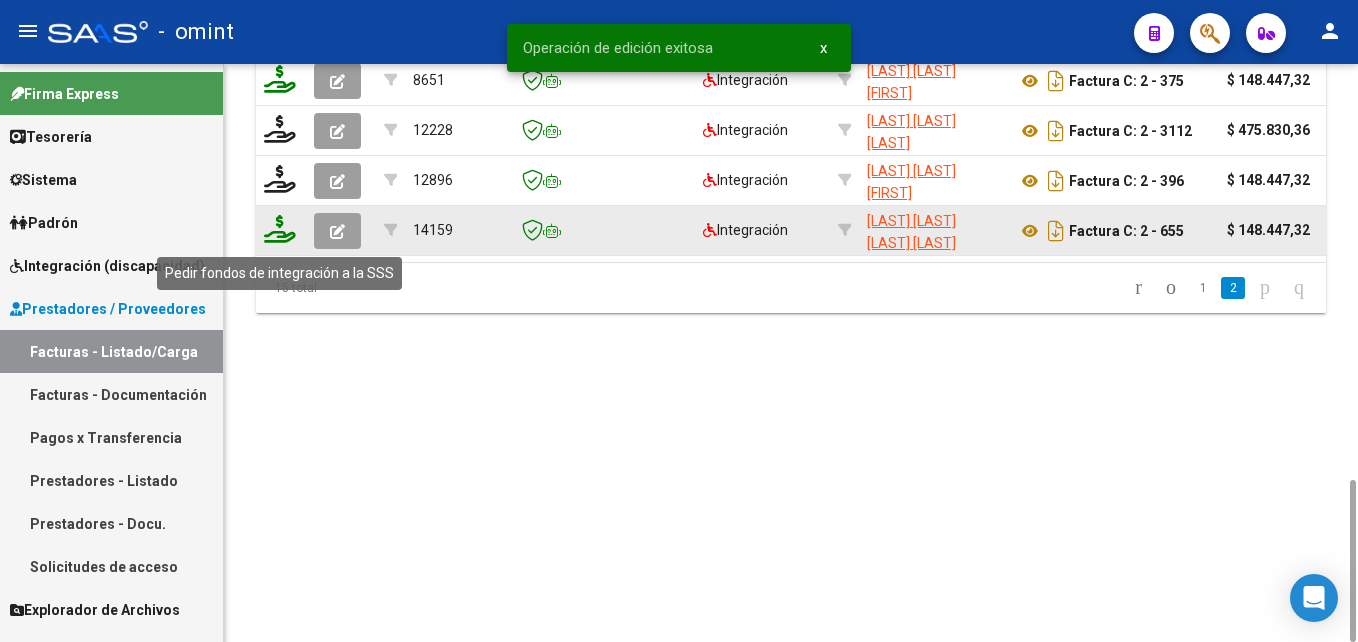click 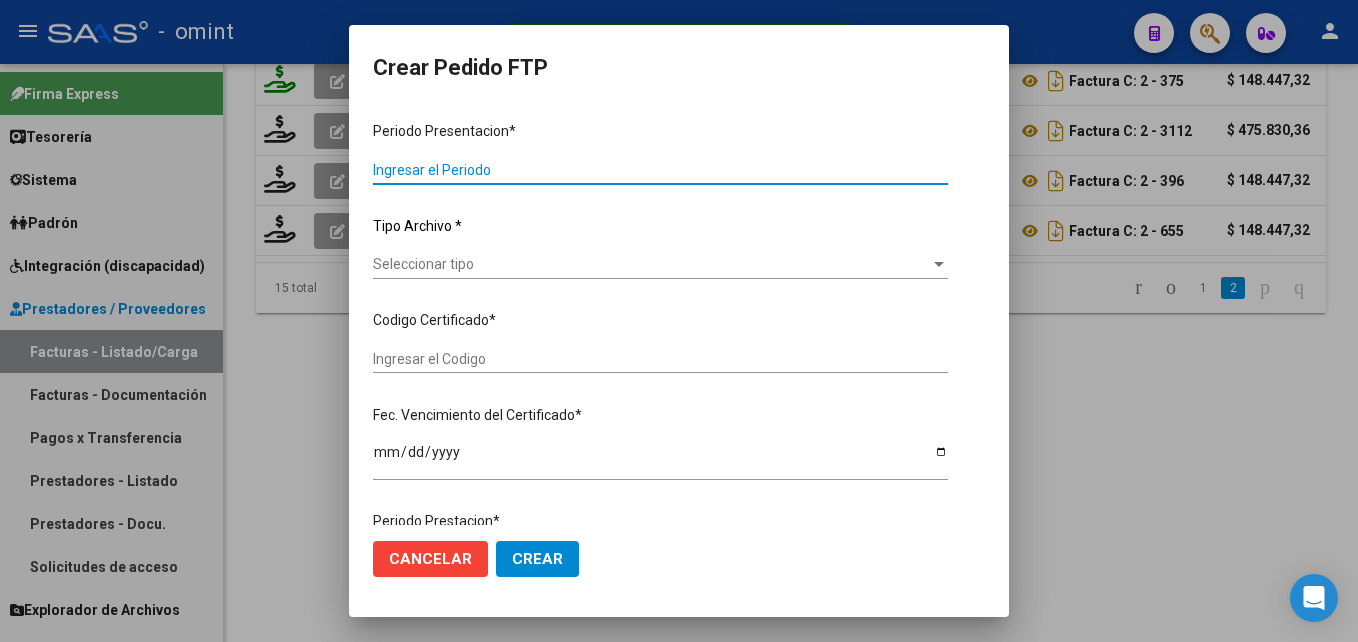 type on "202506" 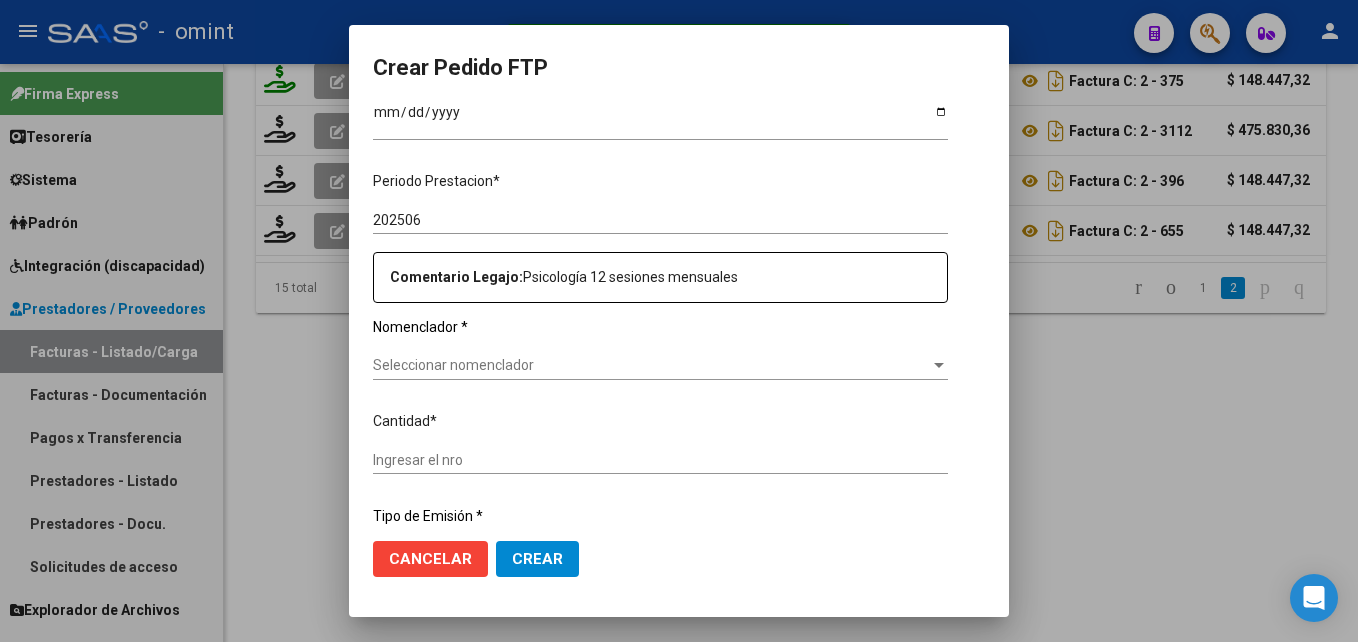 type on "6729572220" 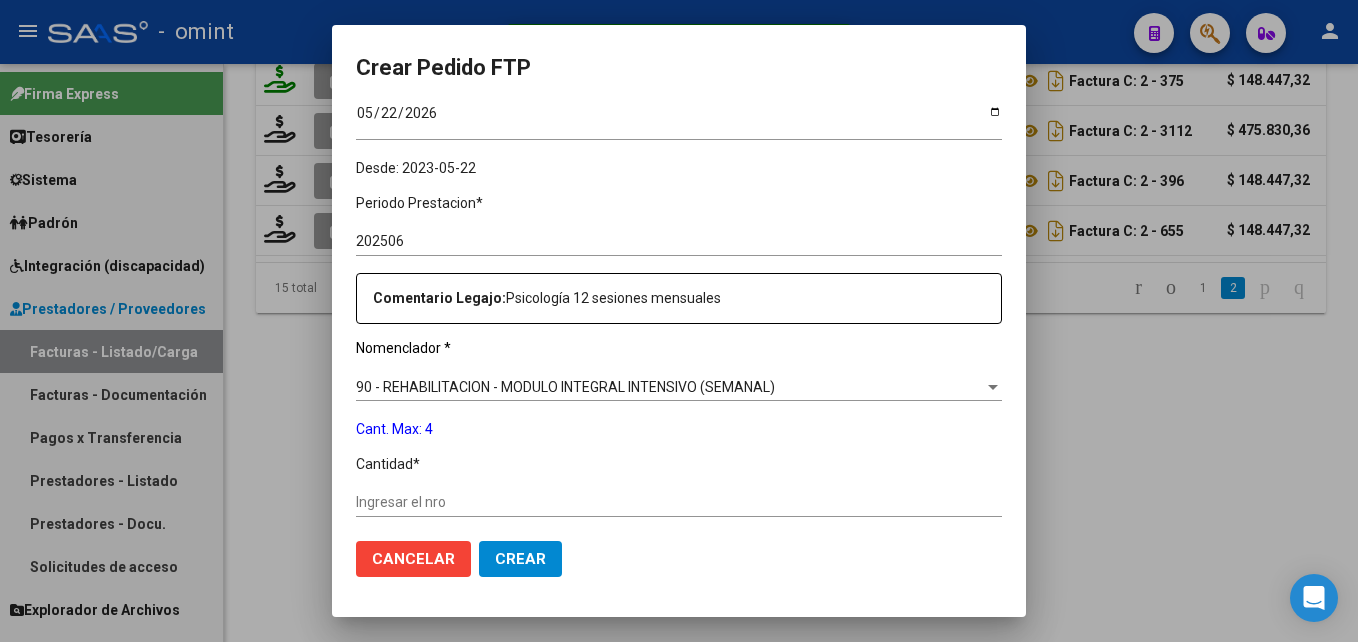 scroll, scrollTop: 743, scrollLeft: 0, axis: vertical 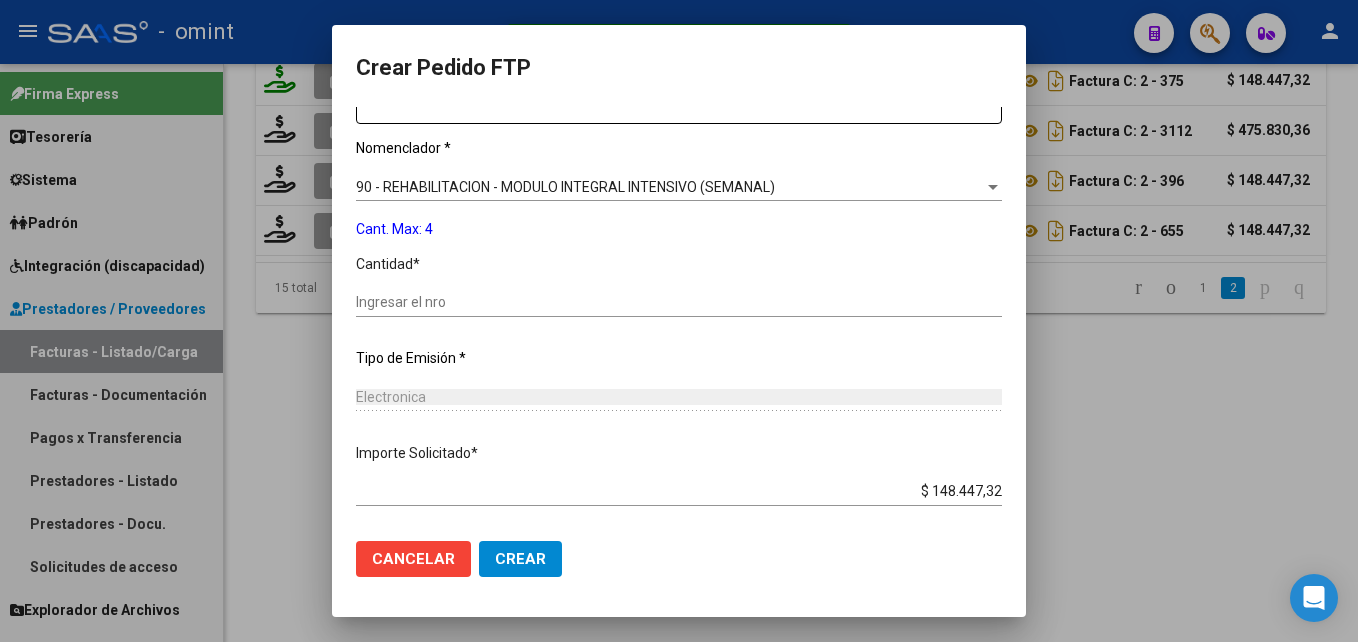 click on "Ingresar el nro" 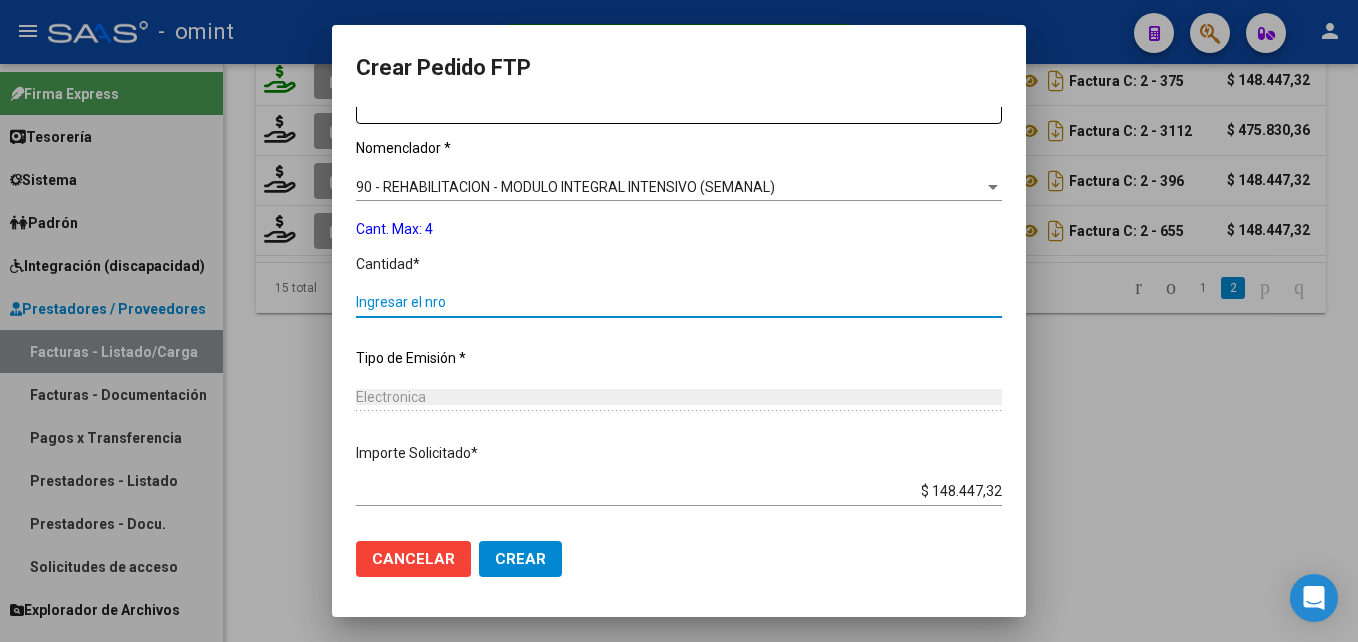 click on "Ingresar el nro" 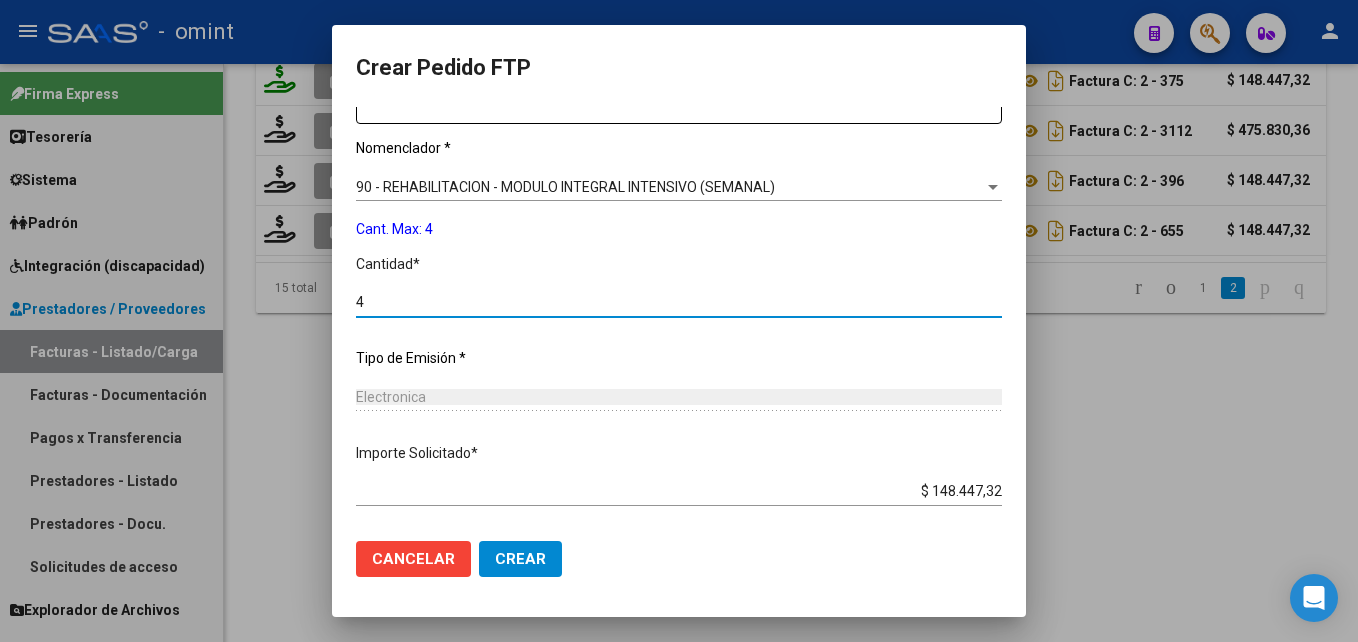 type on "4" 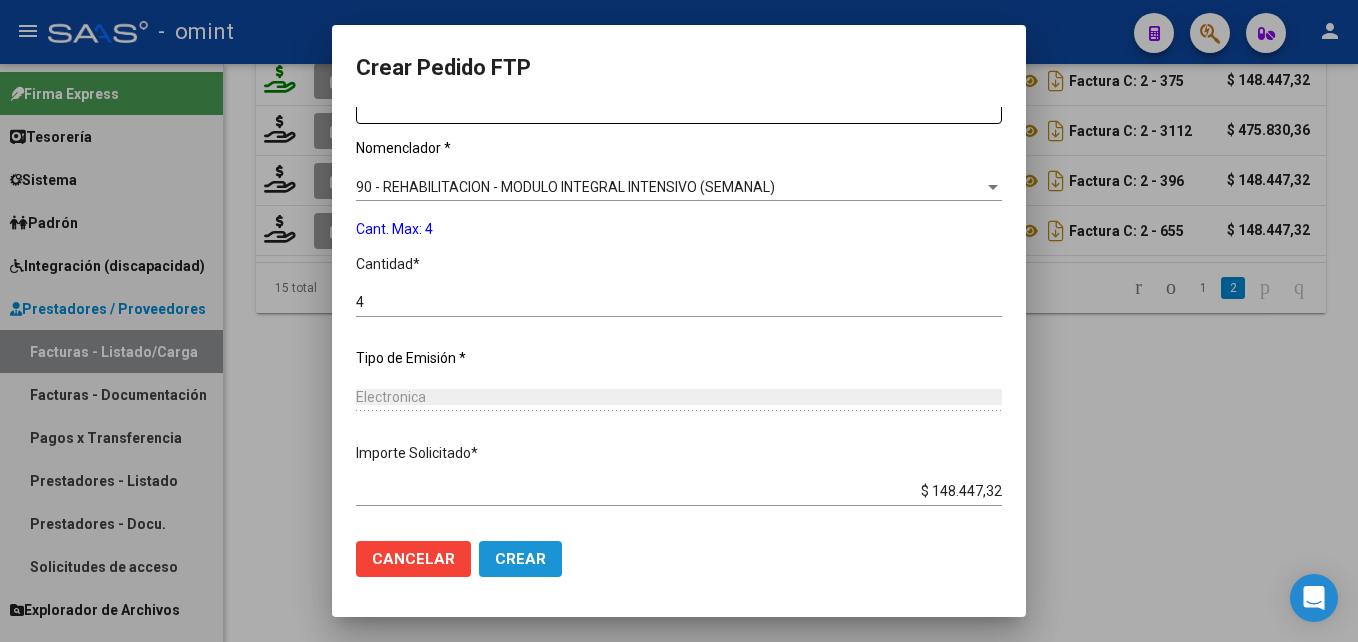 click on "Crear" 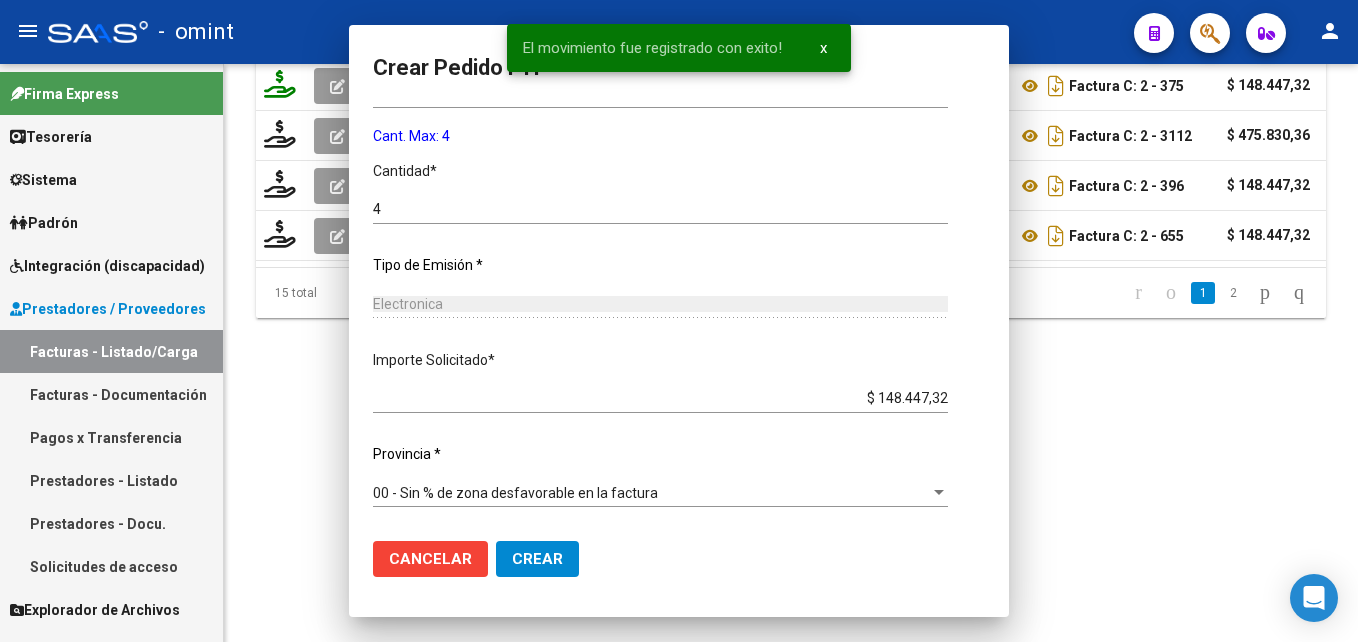 scroll, scrollTop: 0, scrollLeft: 0, axis: both 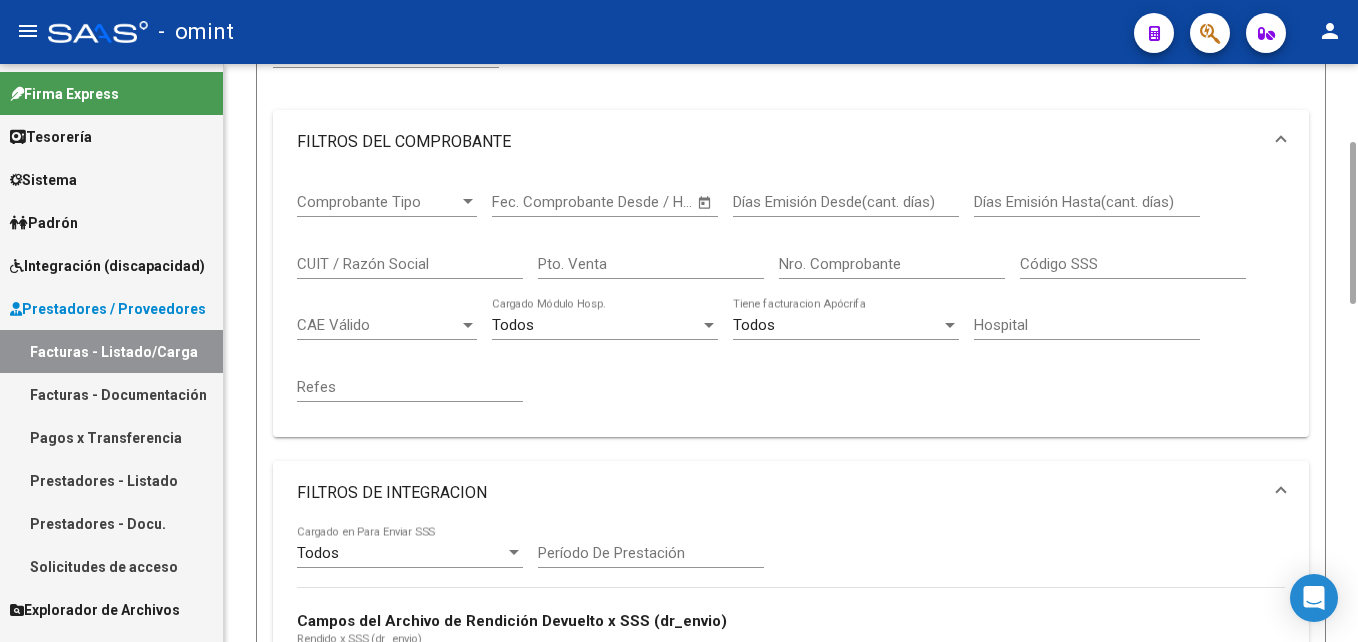 click on "CUIT / Razón Social" at bounding box center [410, 264] 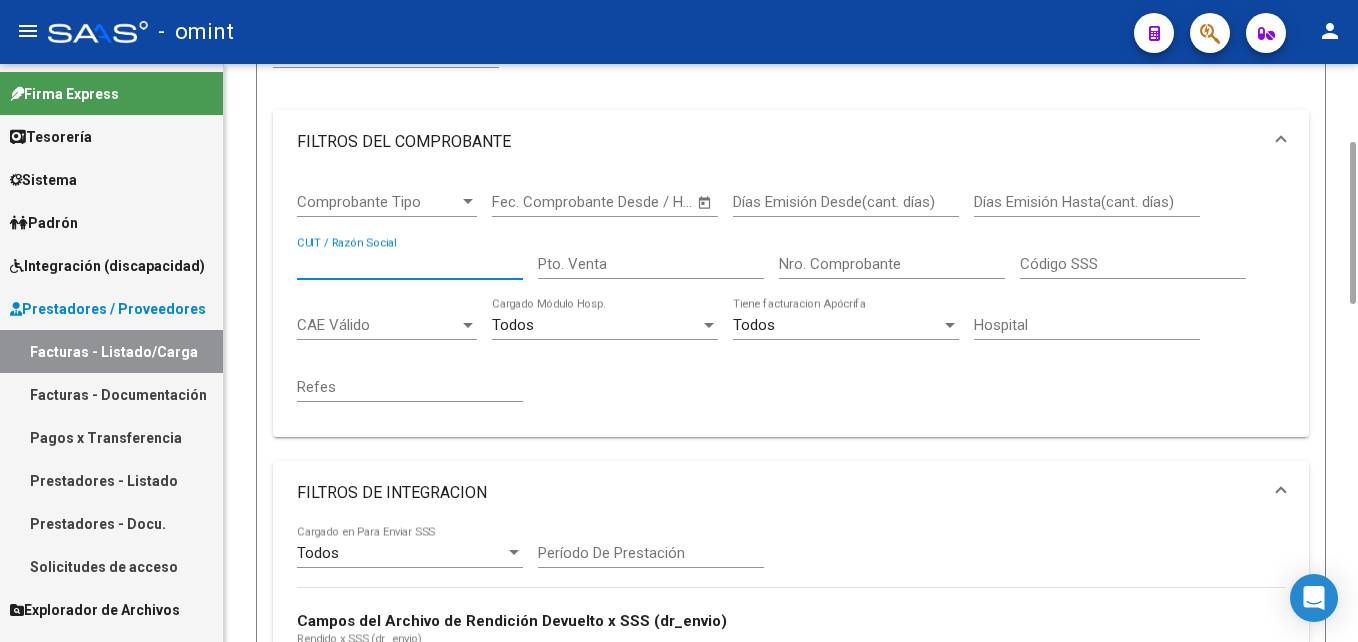 paste on "27180243491" 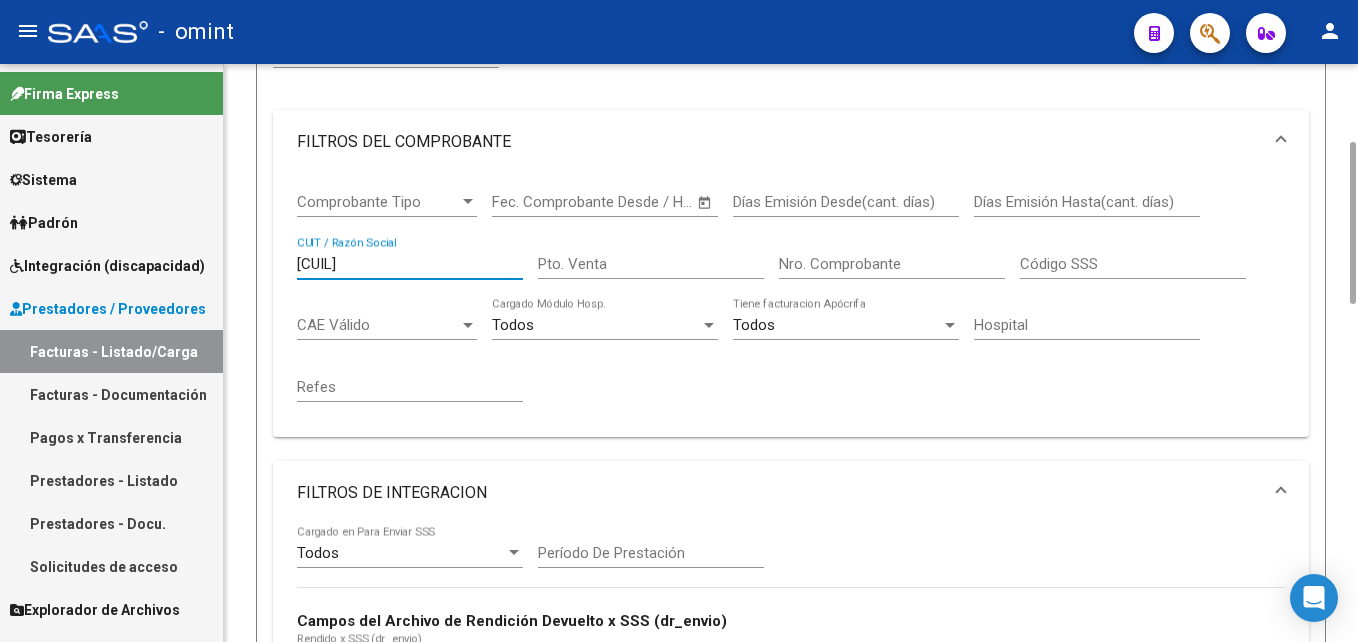 scroll, scrollTop: 680, scrollLeft: 0, axis: vertical 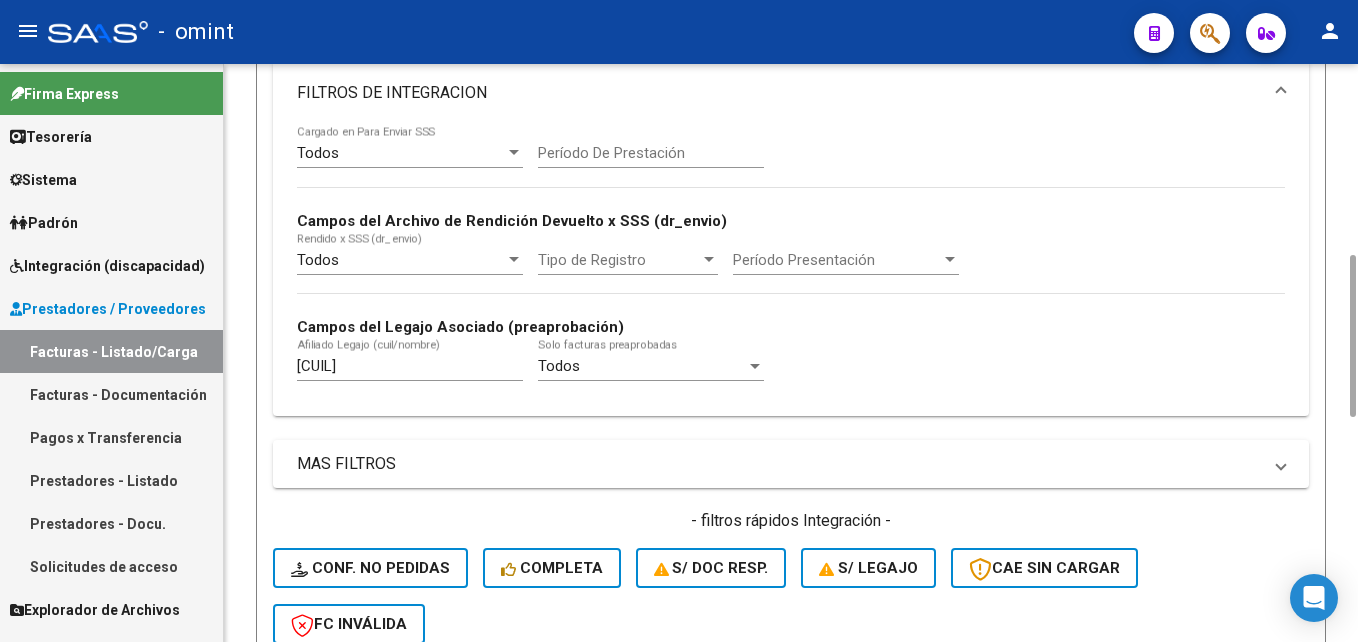 type on "27180243491" 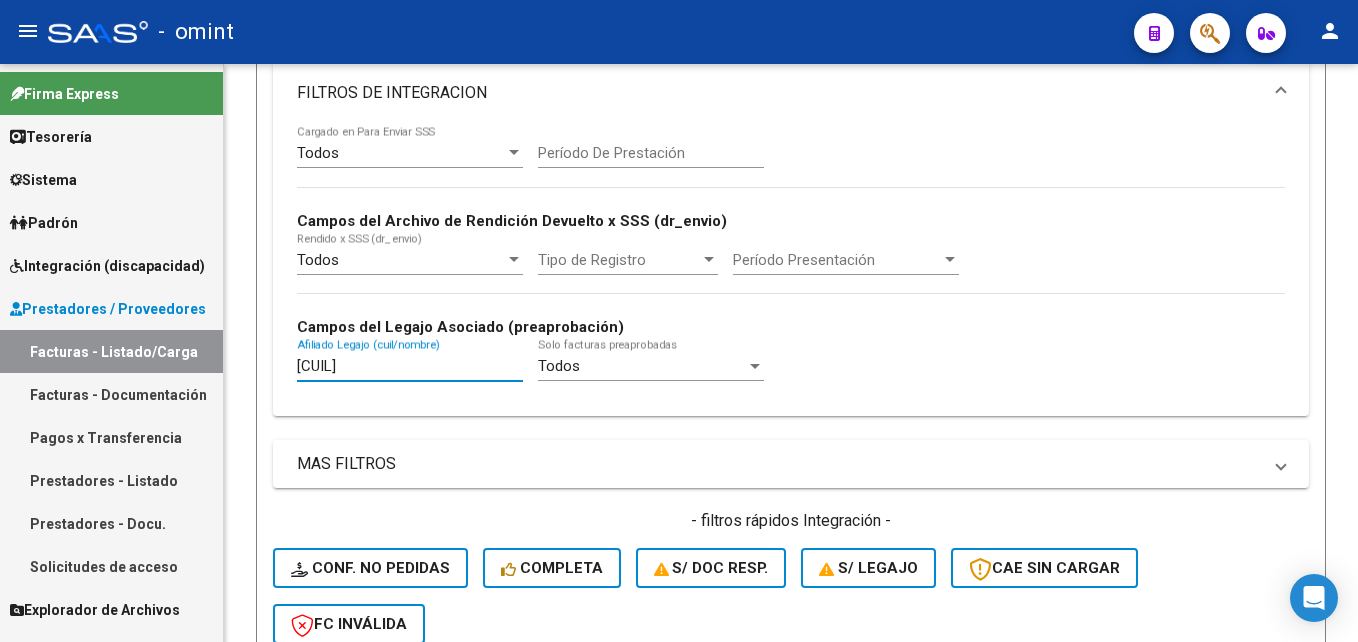 drag, startPoint x: 403, startPoint y: 367, endPoint x: 169, endPoint y: 365, distance: 234.00854 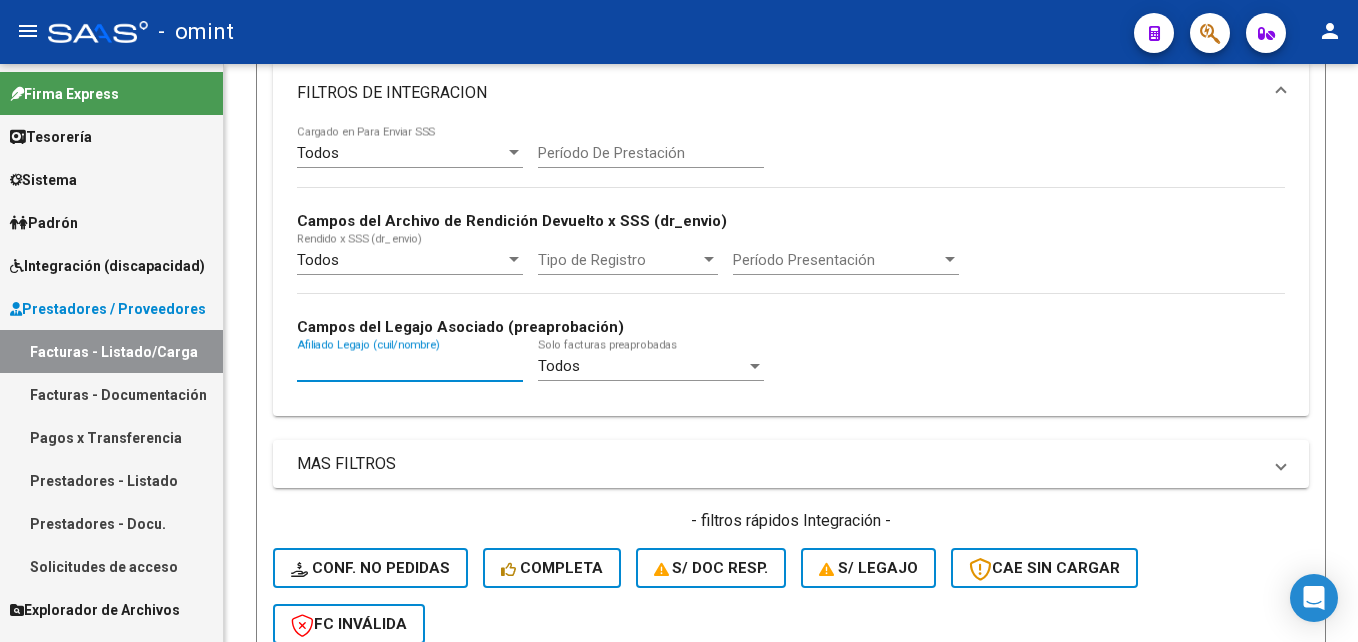 type 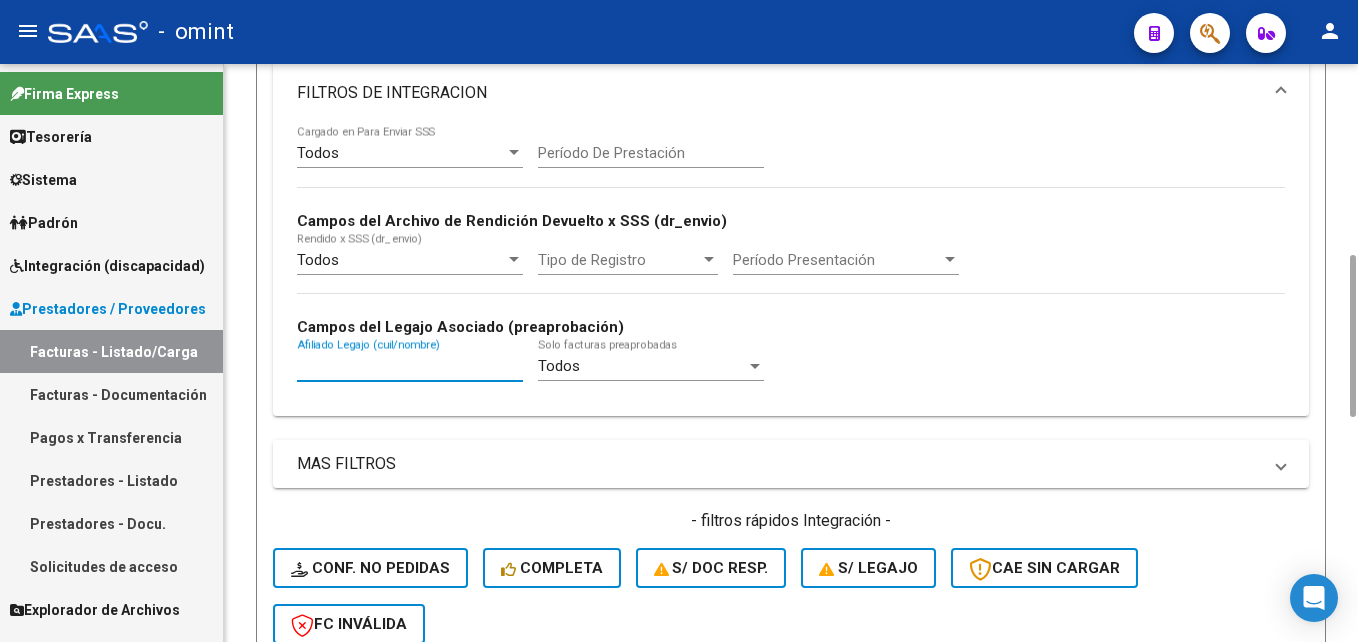 scroll, scrollTop: 80, scrollLeft: 0, axis: vertical 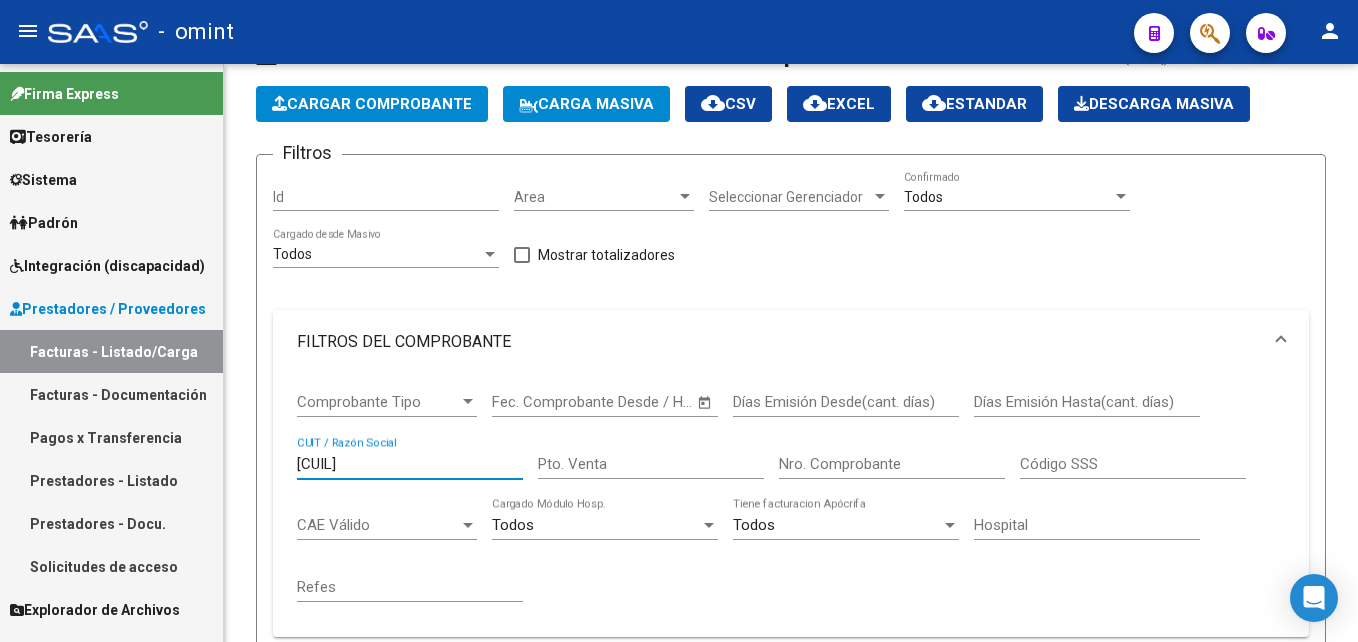 drag, startPoint x: 406, startPoint y: 459, endPoint x: 194, endPoint y: 452, distance: 212.11554 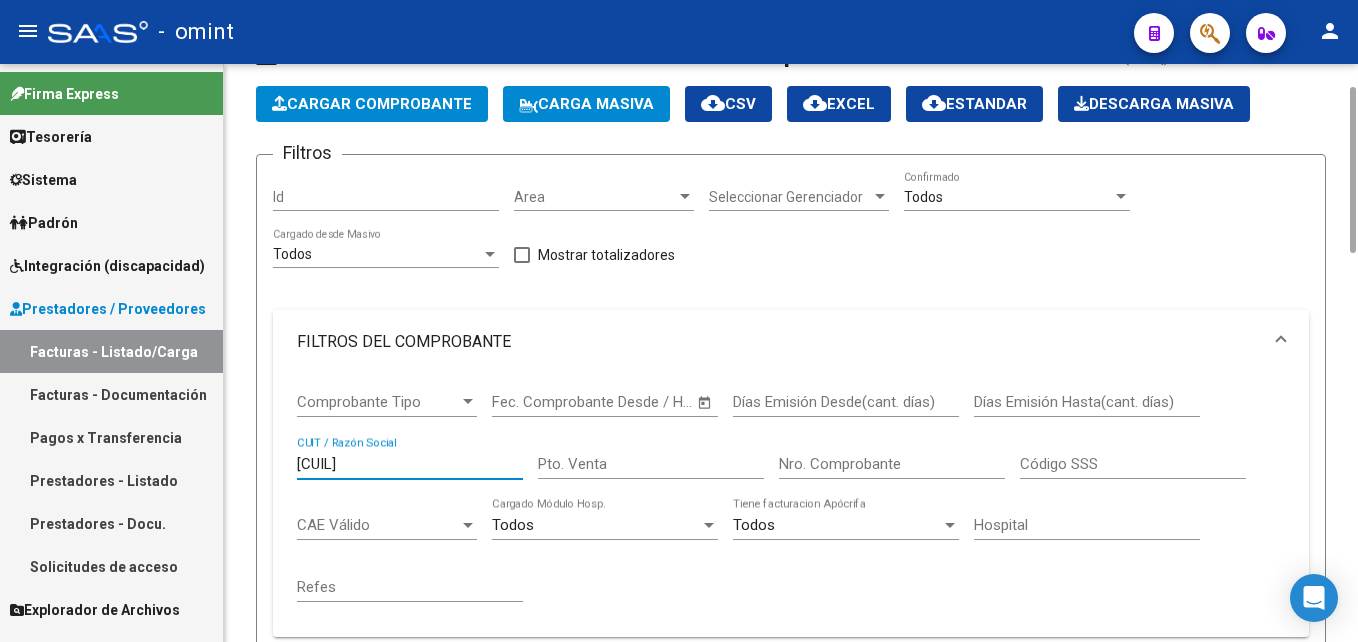 paste on "362765728" 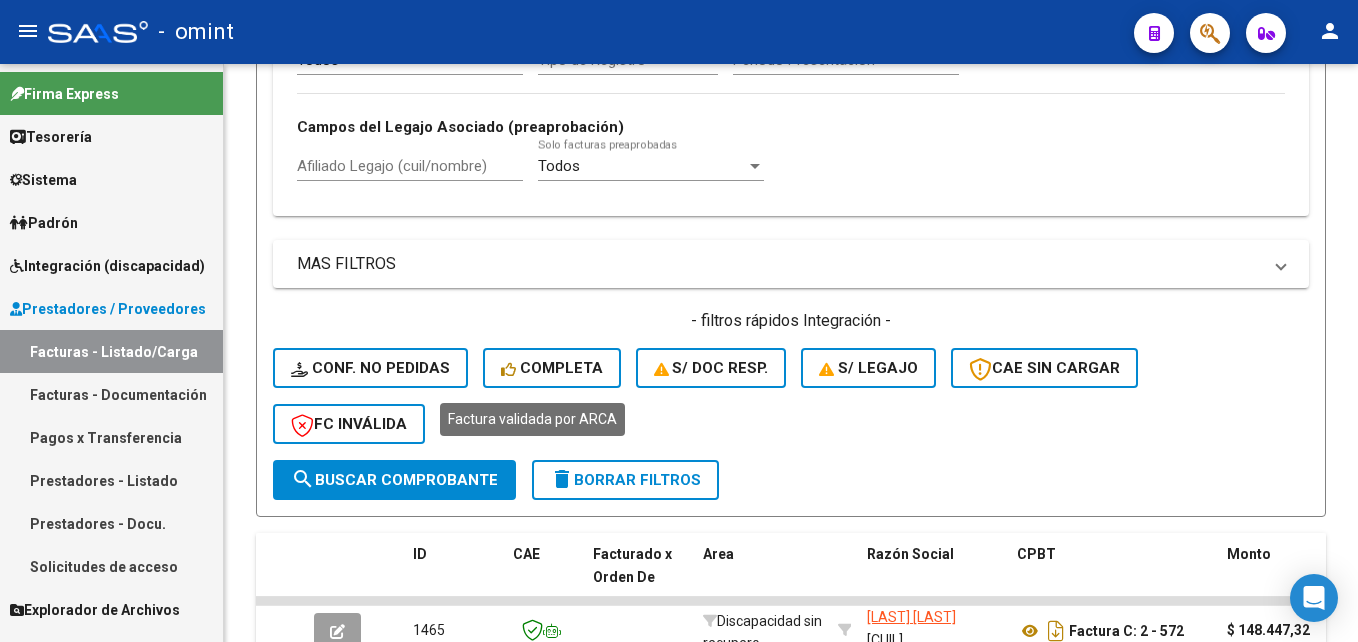 scroll, scrollTop: 1480, scrollLeft: 0, axis: vertical 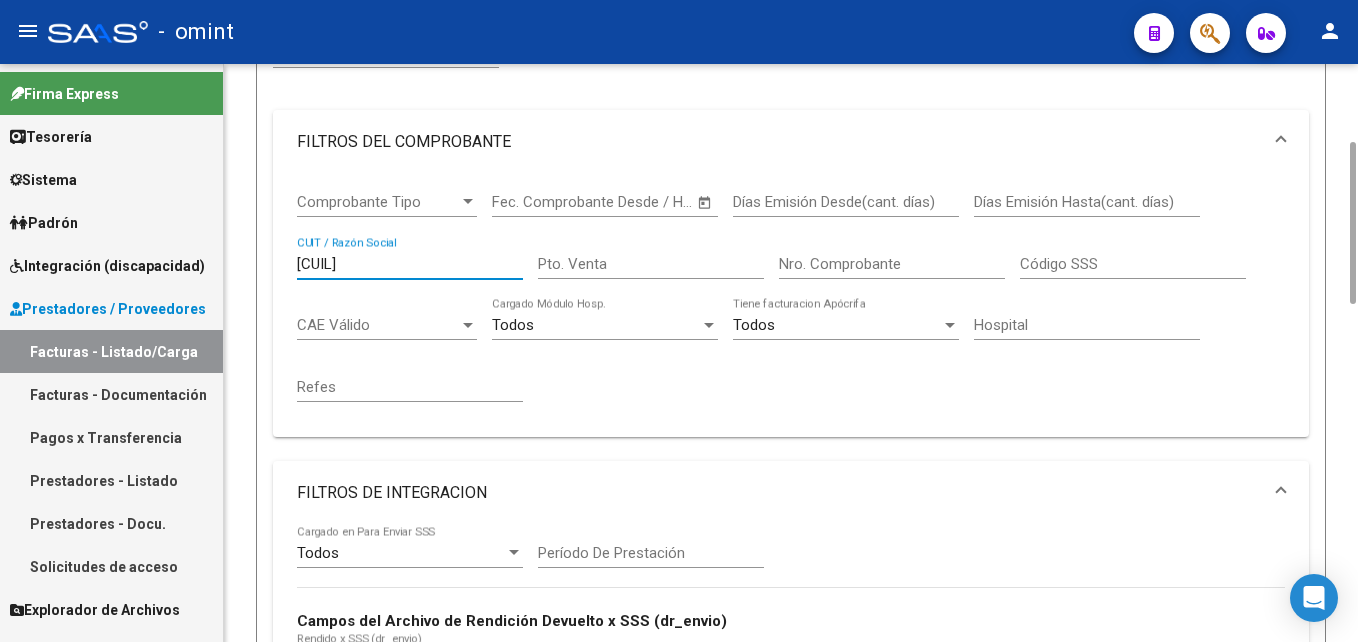 drag, startPoint x: 400, startPoint y: 264, endPoint x: 211, endPoint y: 258, distance: 189.09521 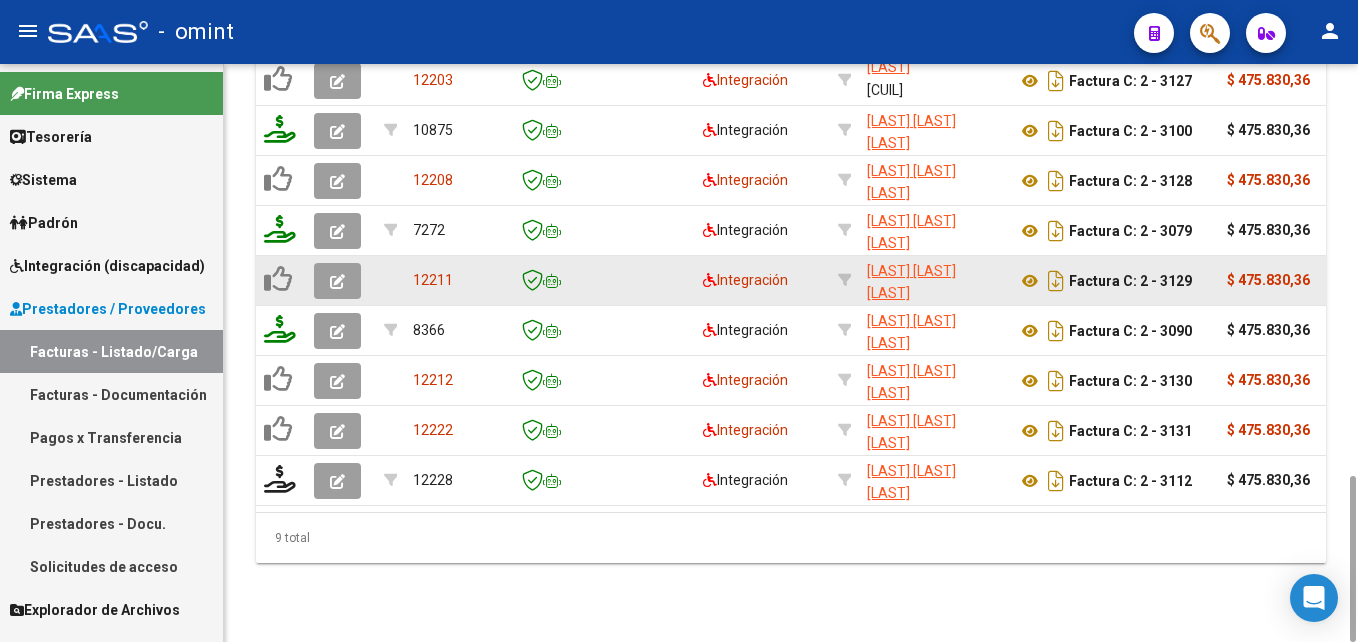 scroll, scrollTop: 1230, scrollLeft: 0, axis: vertical 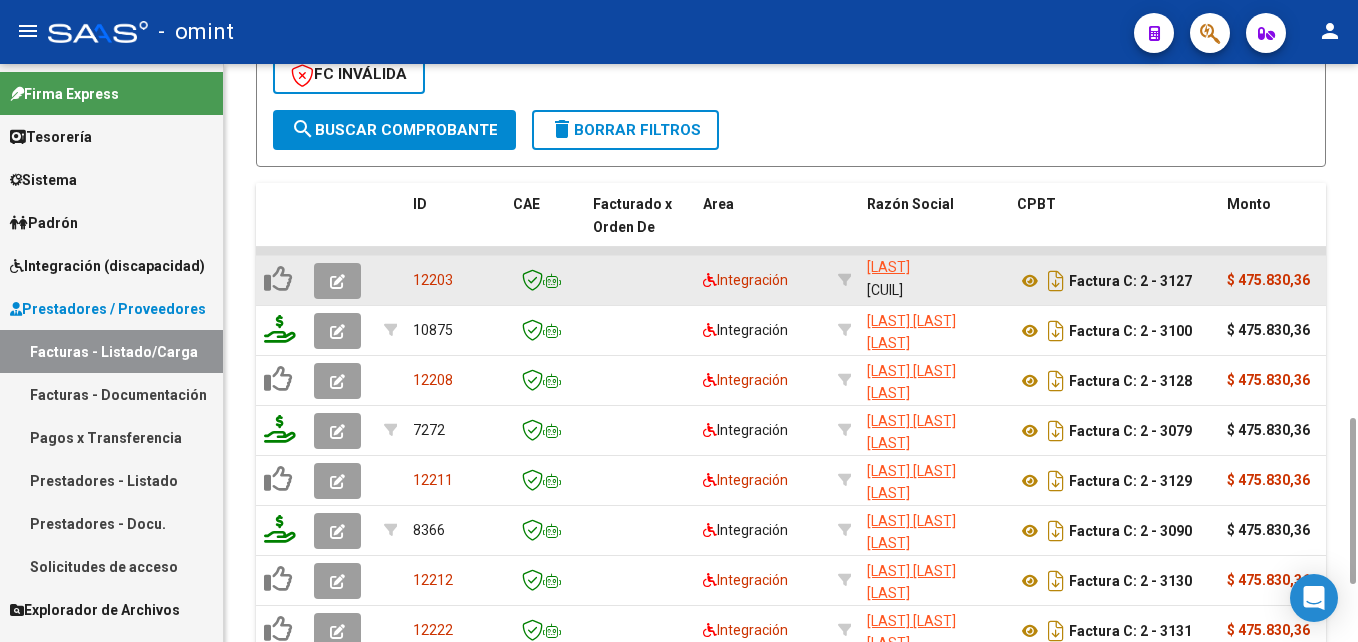 type on "27180243491" 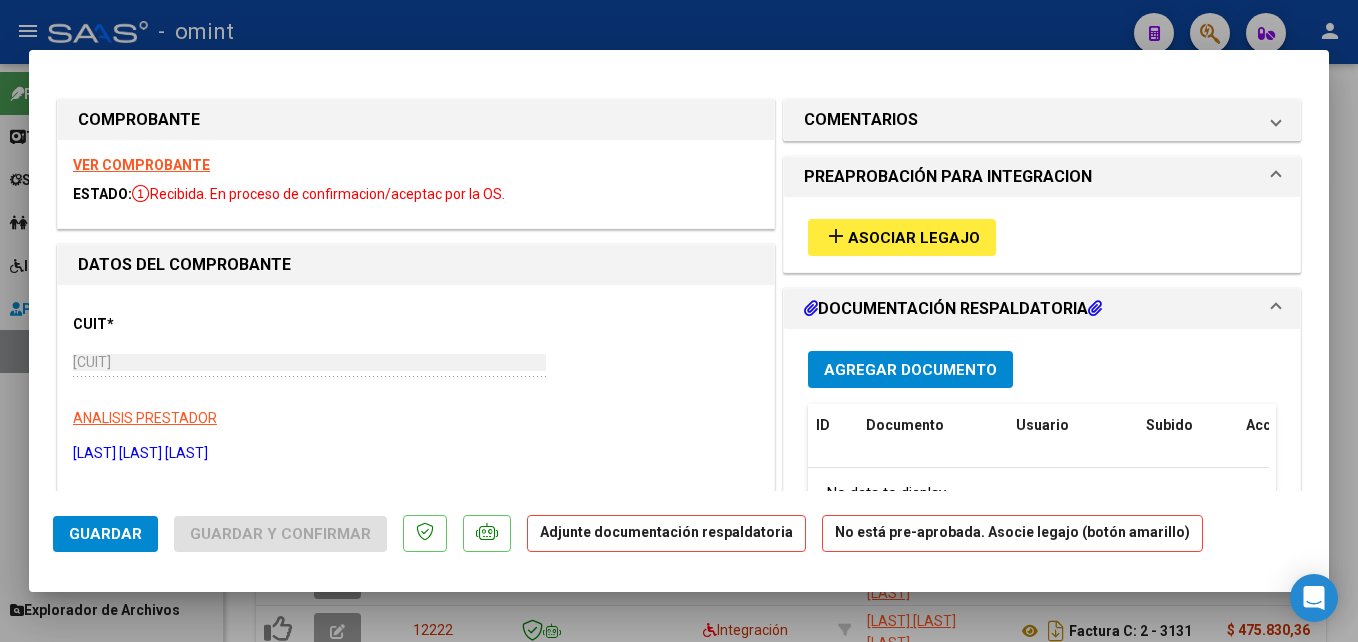 click on "VER COMPROBANTE       ESTADO:   Recibida. En proceso de confirmacion/aceptac por la OS." at bounding box center (416, 184) 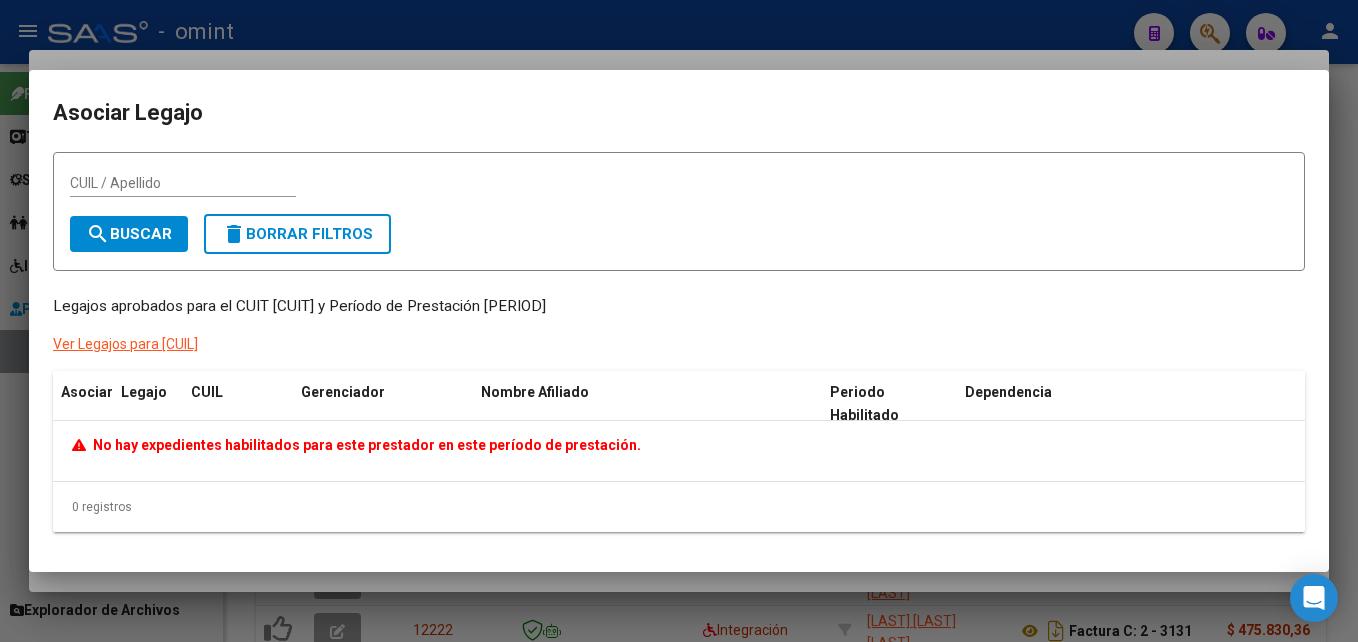 click at bounding box center [679, 321] 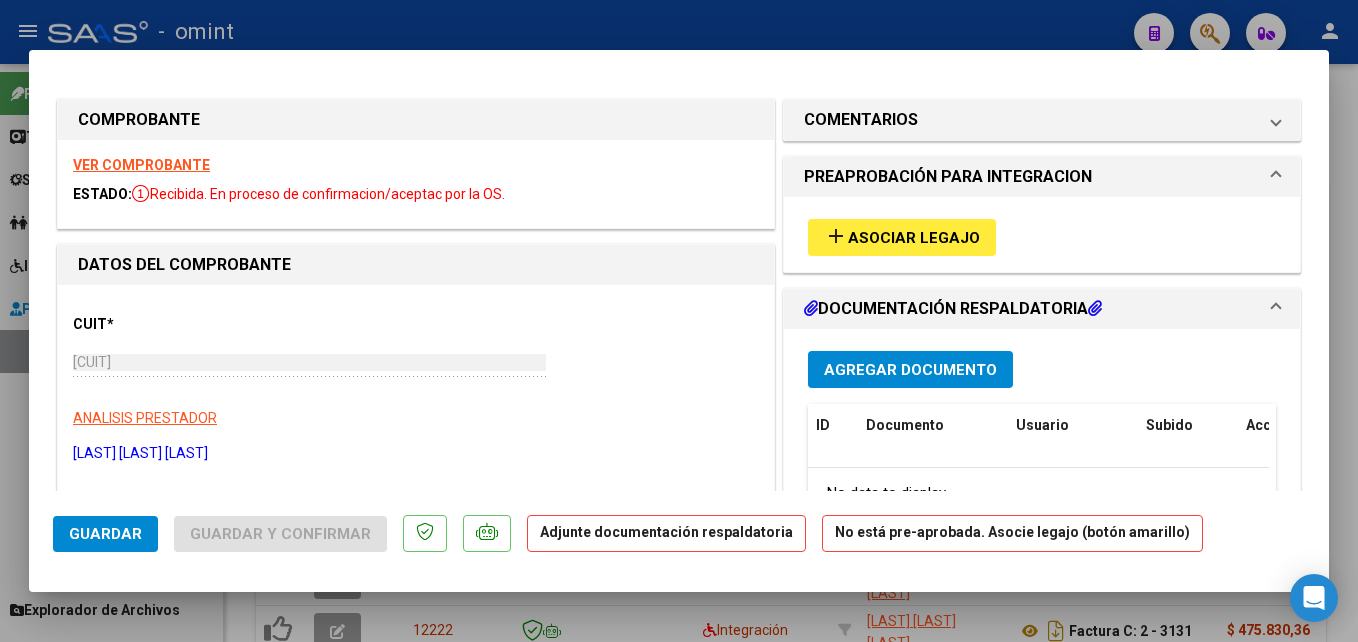 click at bounding box center (679, 321) 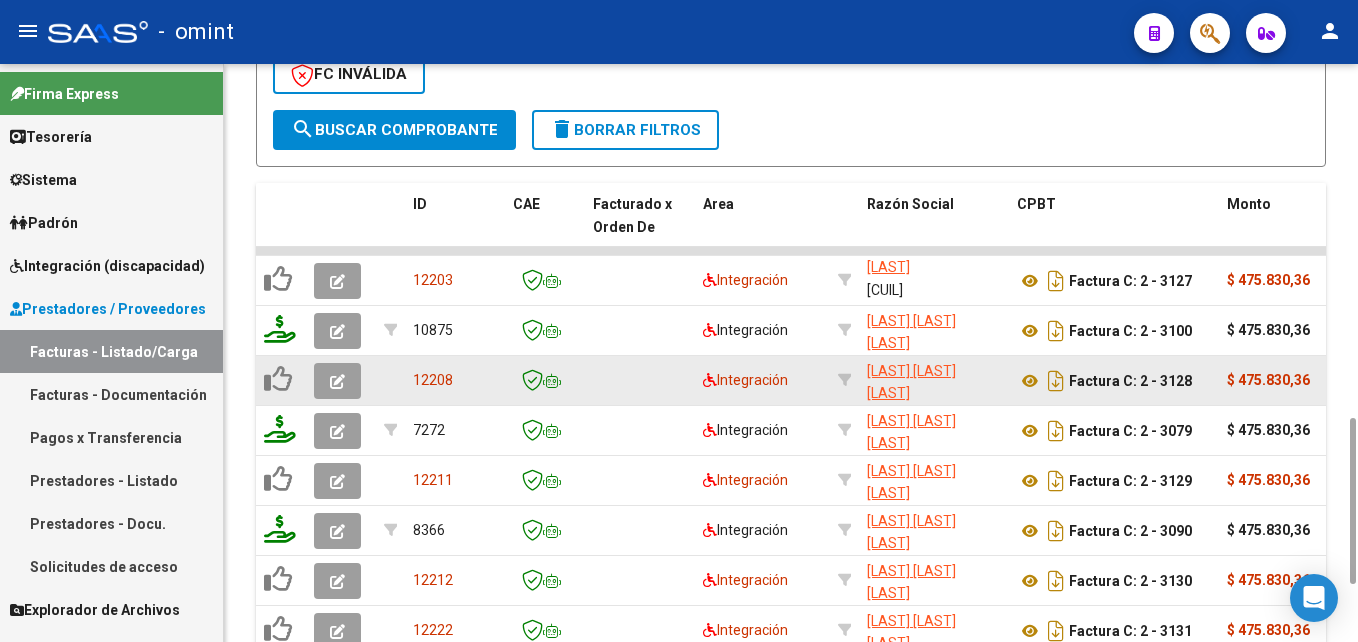 click 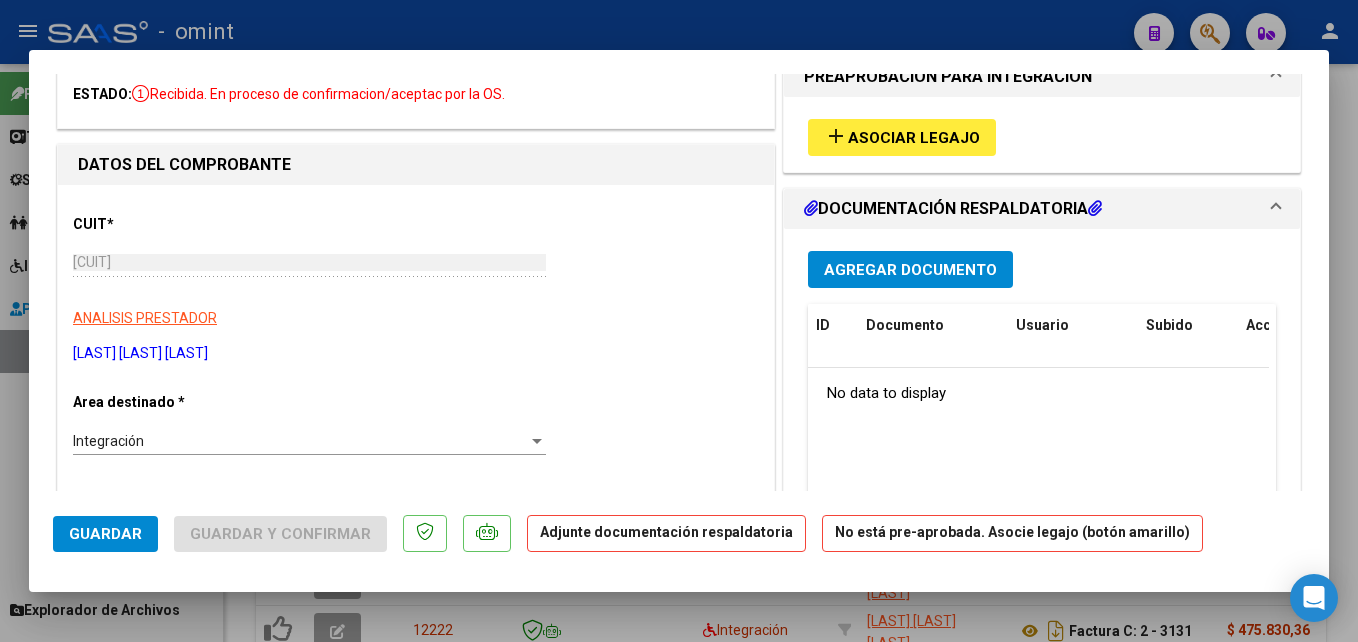 scroll, scrollTop: 0, scrollLeft: 0, axis: both 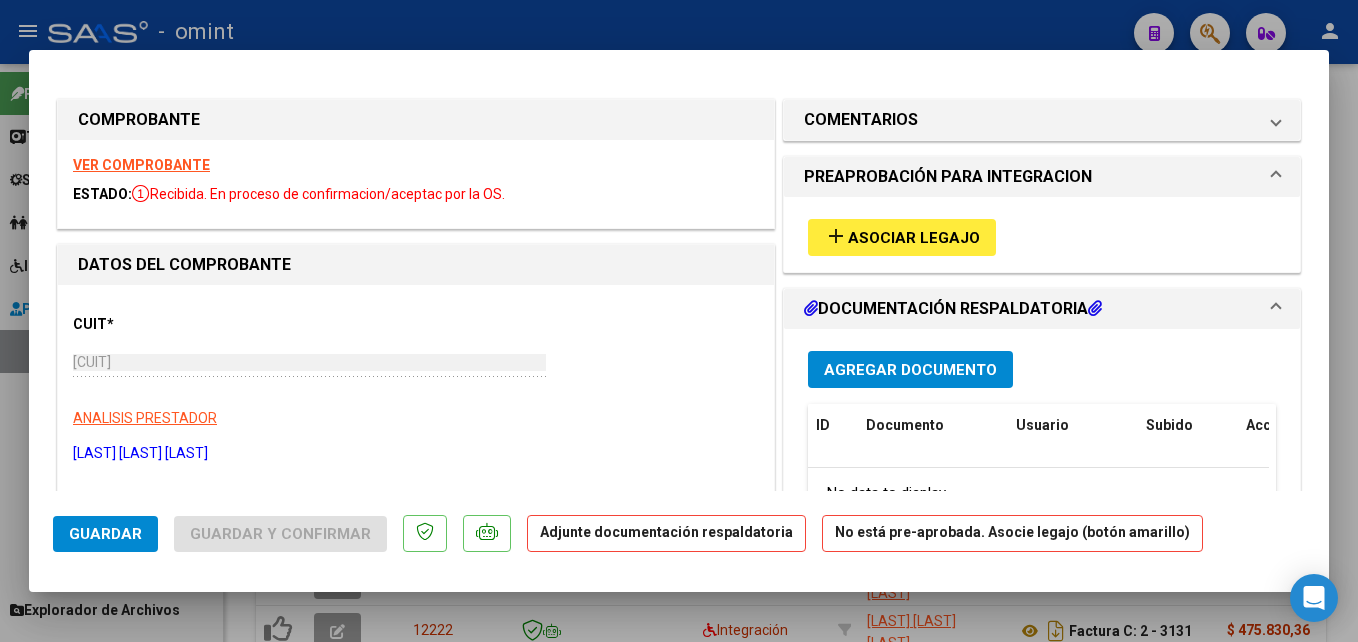click on "VER COMPROBANTE" at bounding box center [141, 165] 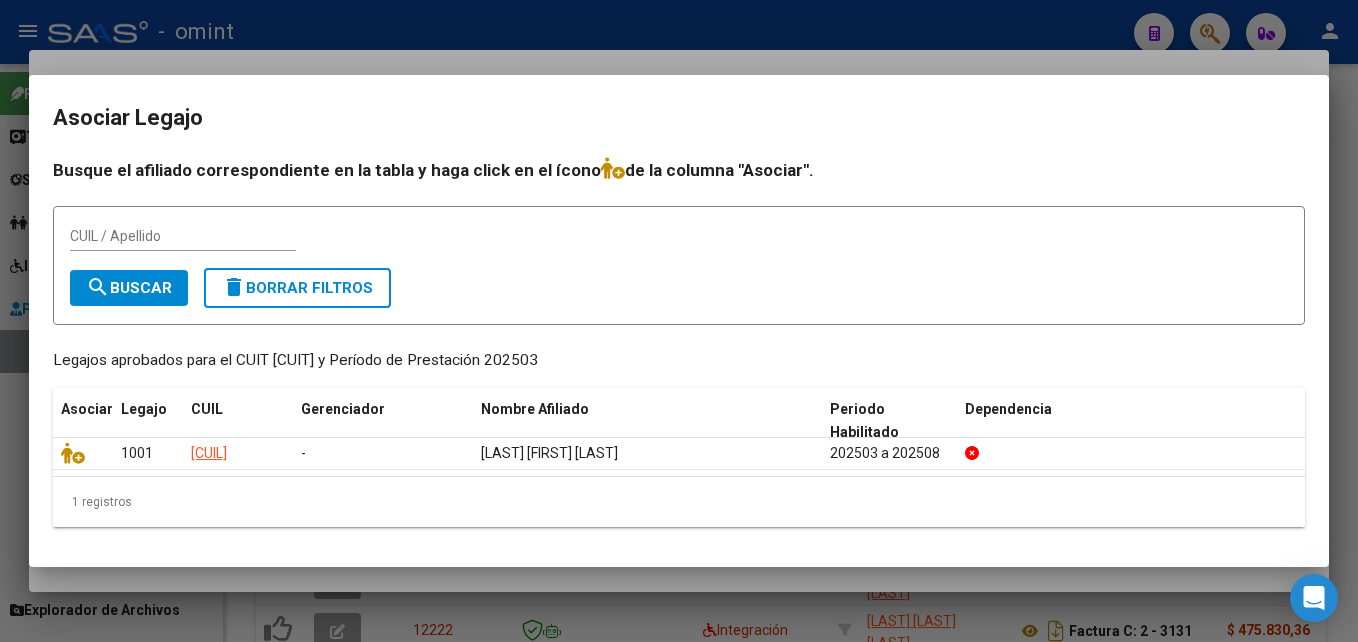 click at bounding box center [679, 321] 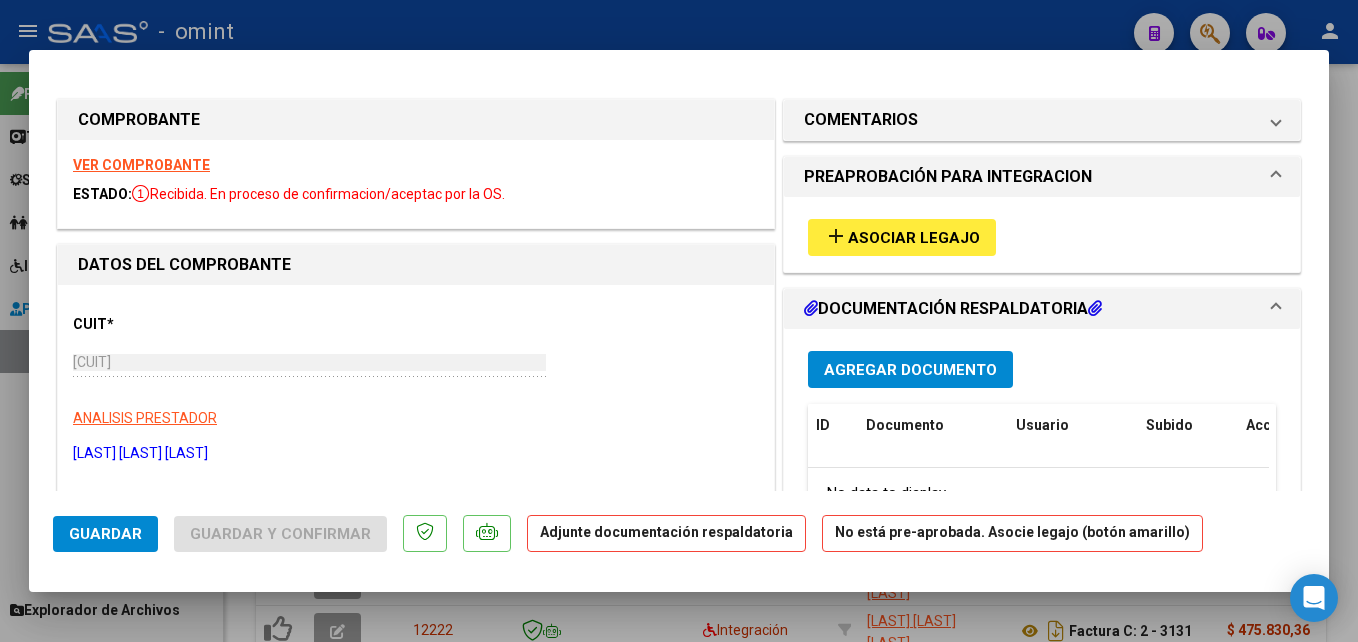 click at bounding box center [679, 321] 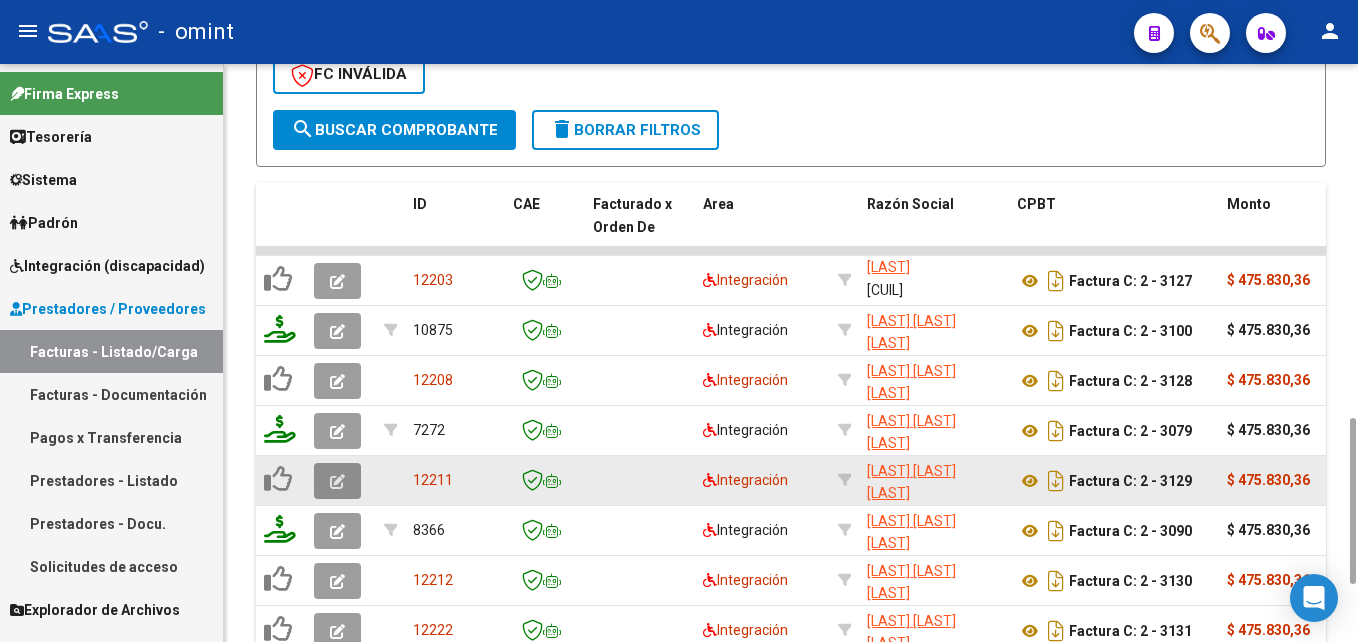 click 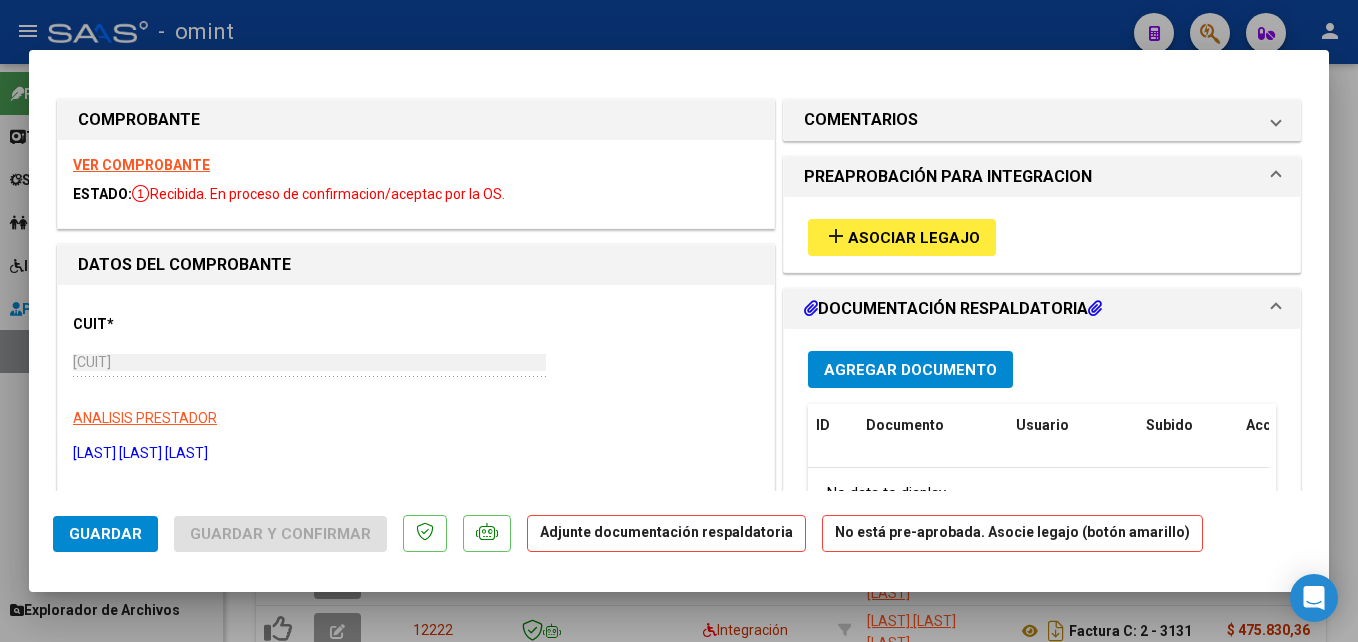 click on "VER COMPROBANTE" at bounding box center (141, 165) 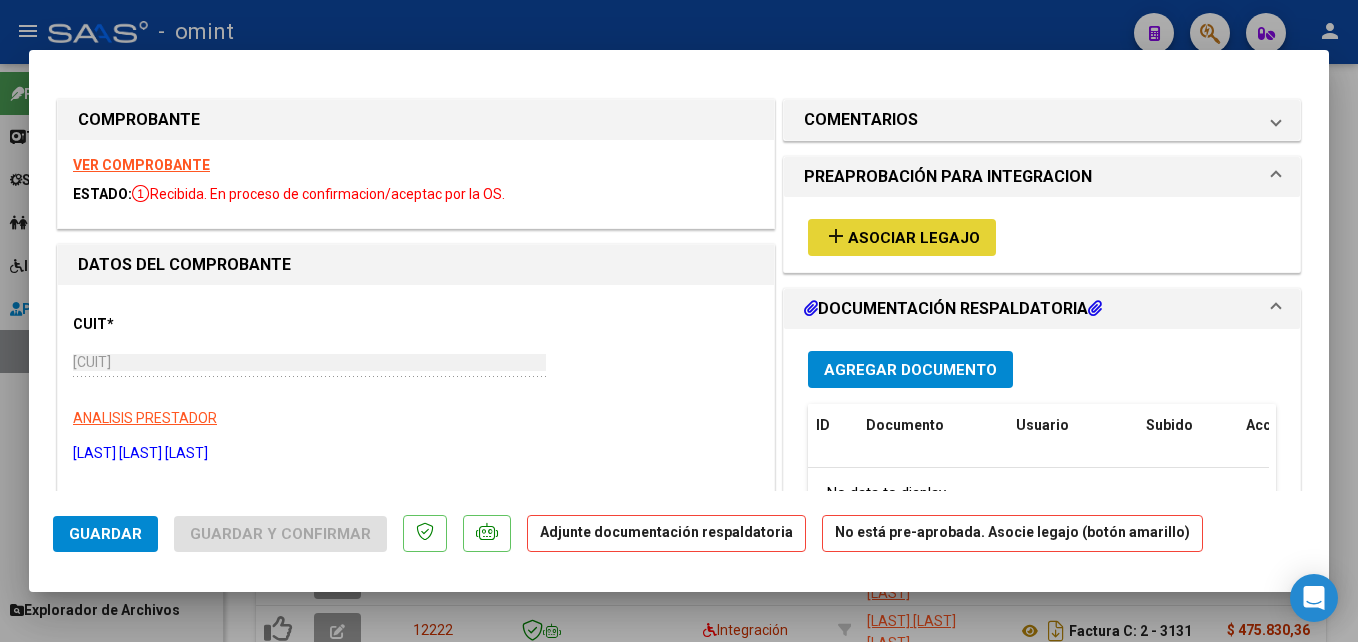 click on "add Asociar Legajo" at bounding box center (902, 237) 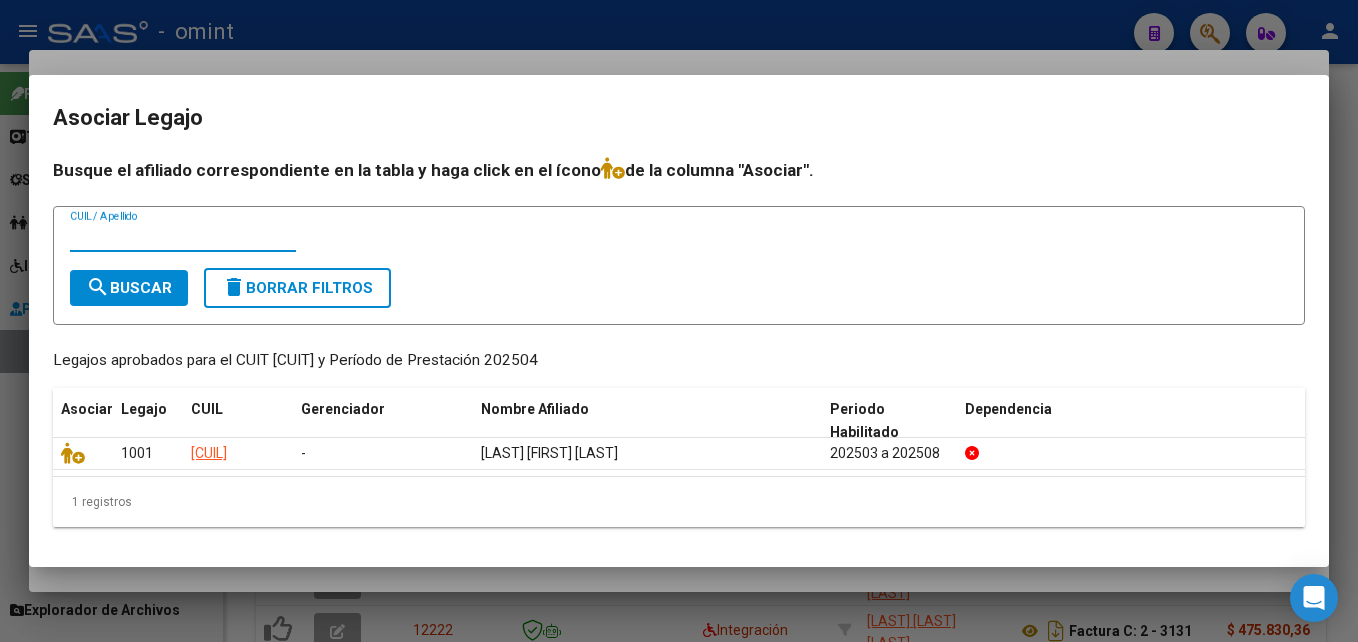 click at bounding box center (679, 321) 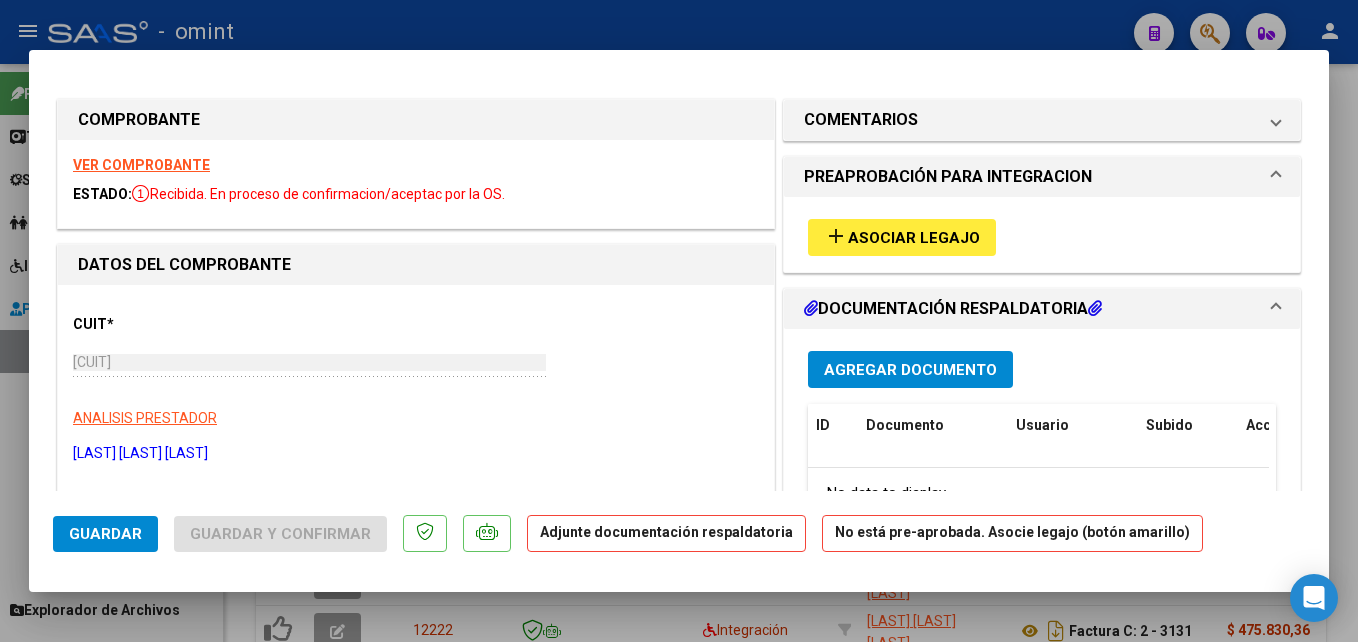 click at bounding box center [679, 321] 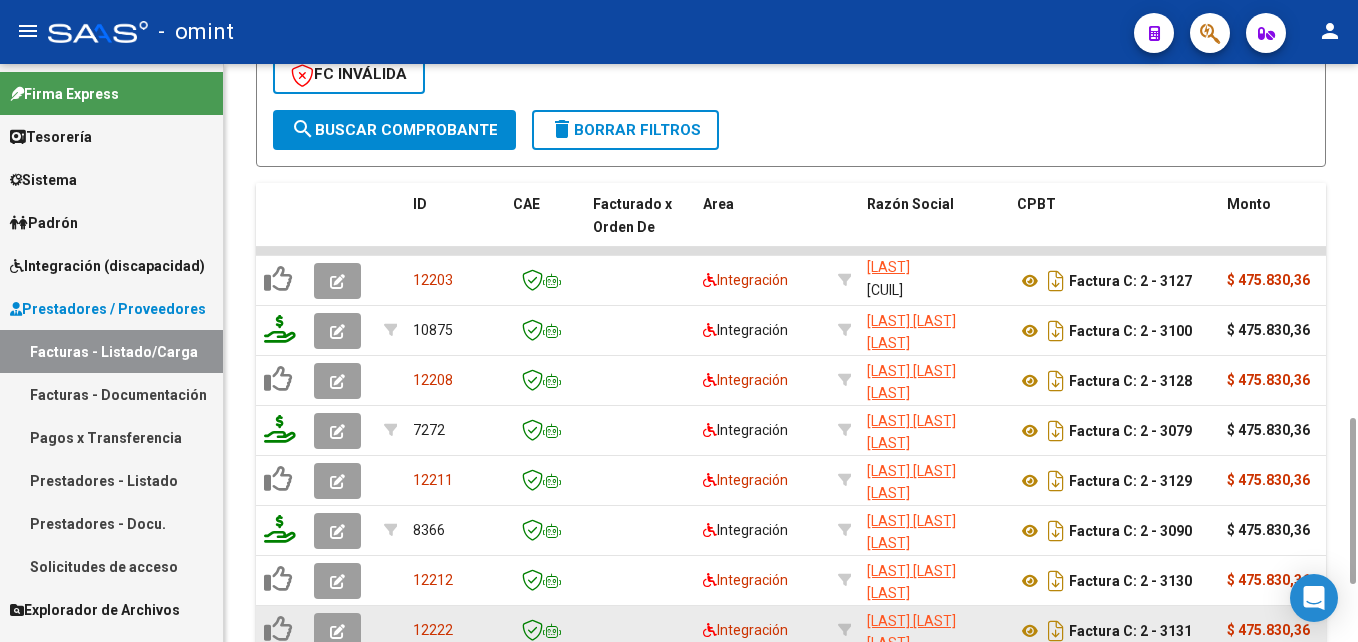 scroll, scrollTop: 1430, scrollLeft: 0, axis: vertical 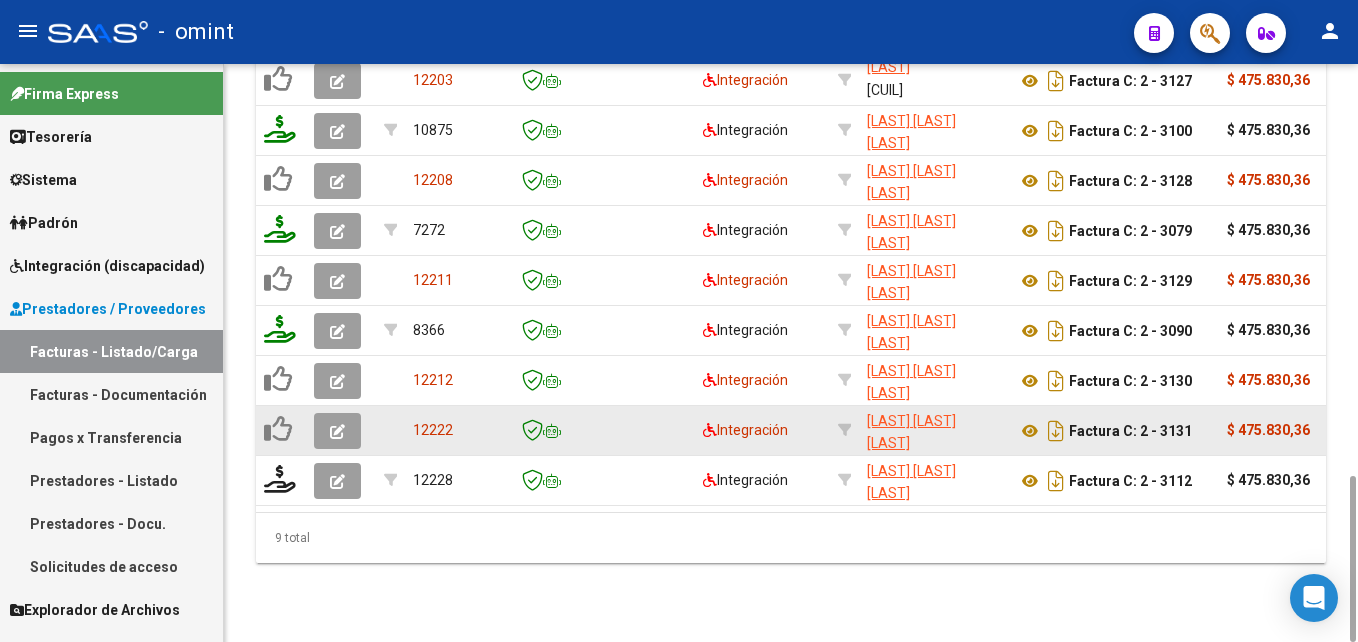 click 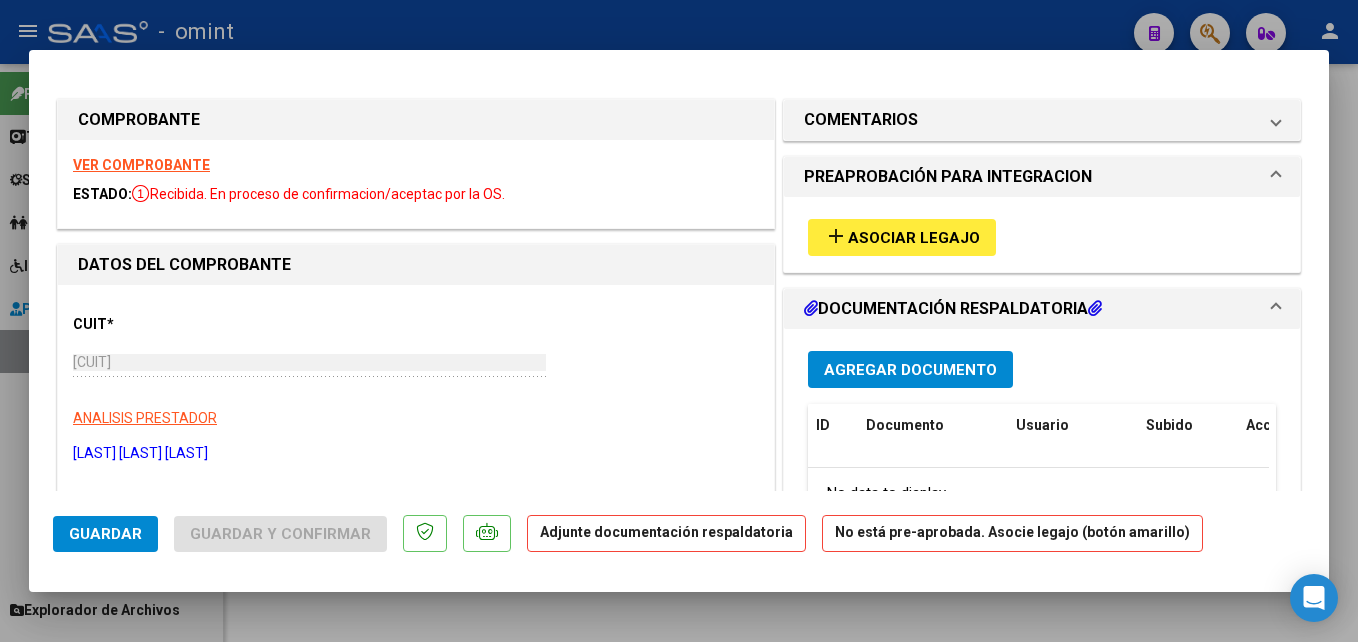 click on "VER COMPROBANTE" at bounding box center (141, 165) 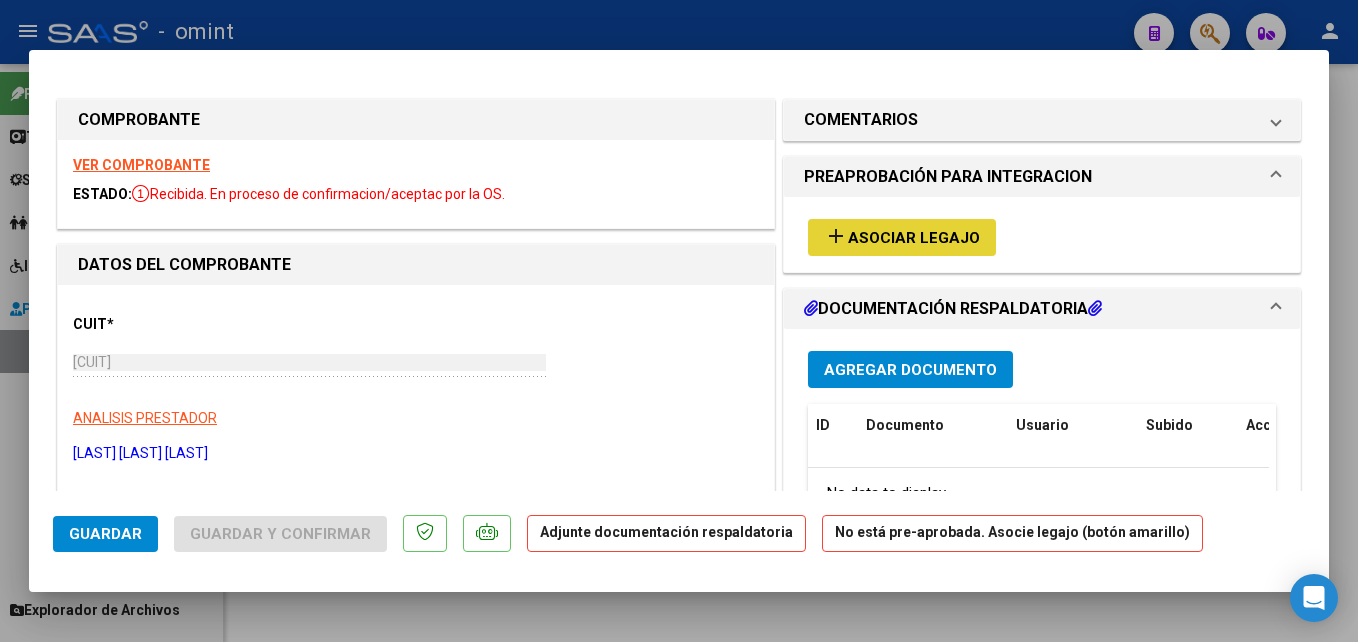 click on "Asociar Legajo" at bounding box center (914, 238) 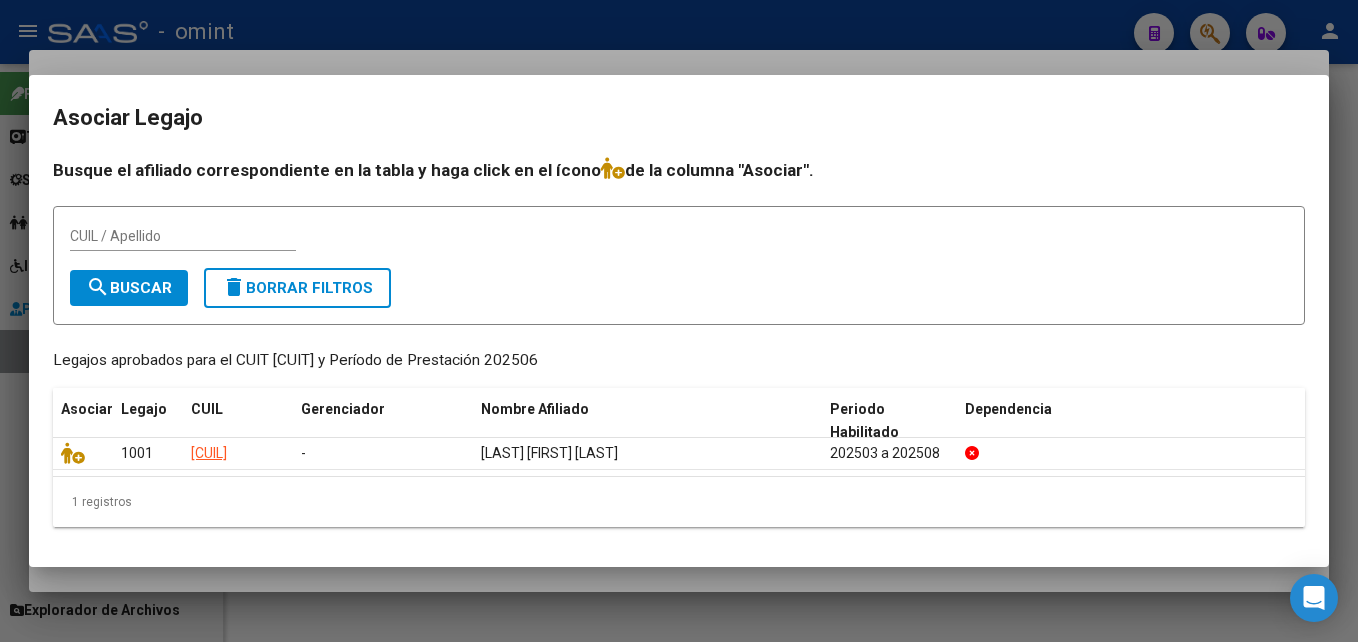 click at bounding box center [679, 321] 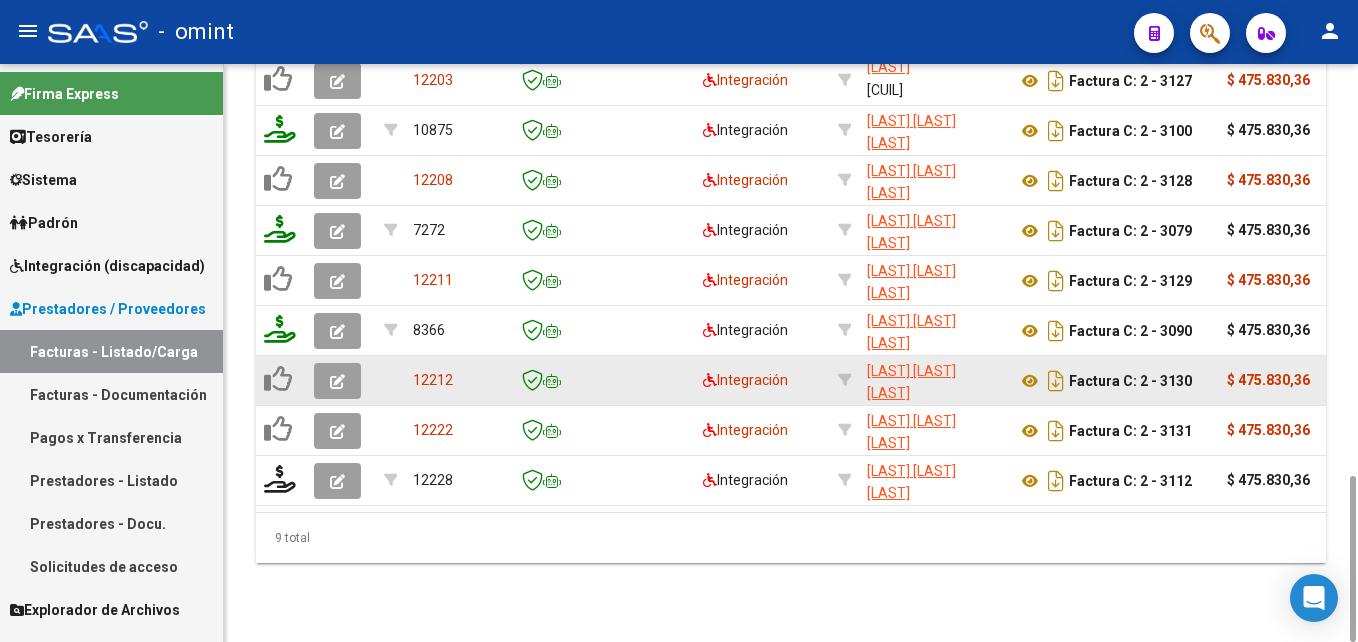 click 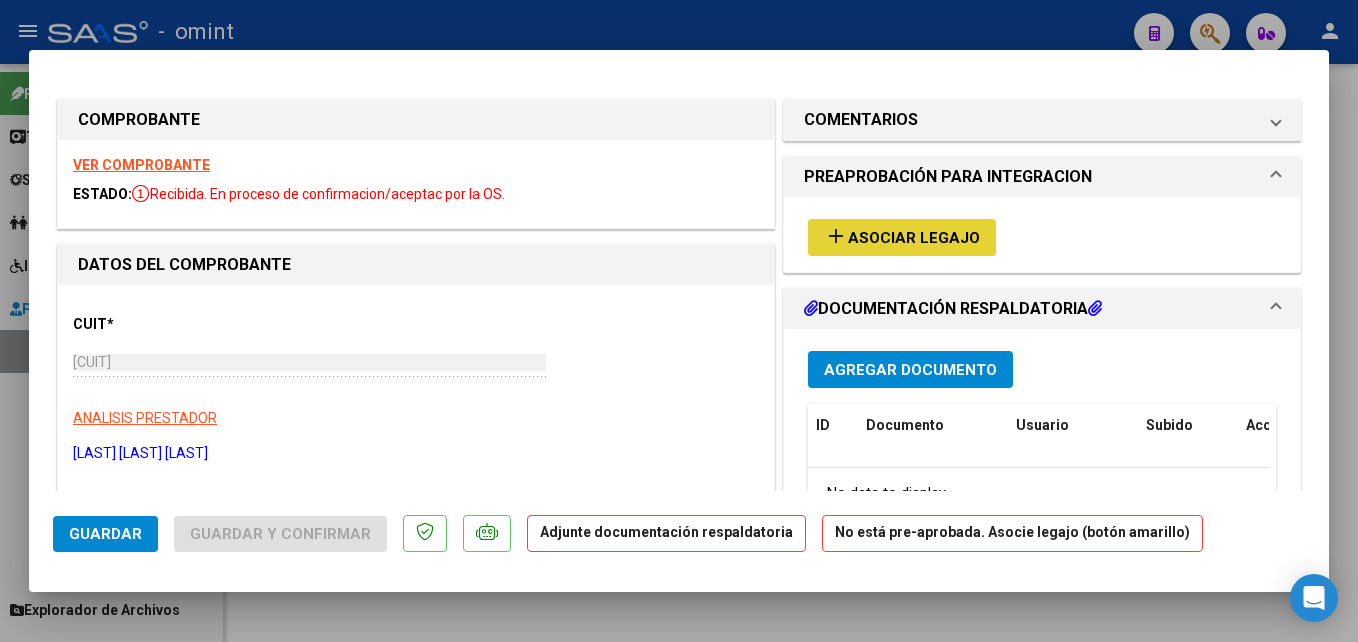 click on "Asociar Legajo" at bounding box center (914, 238) 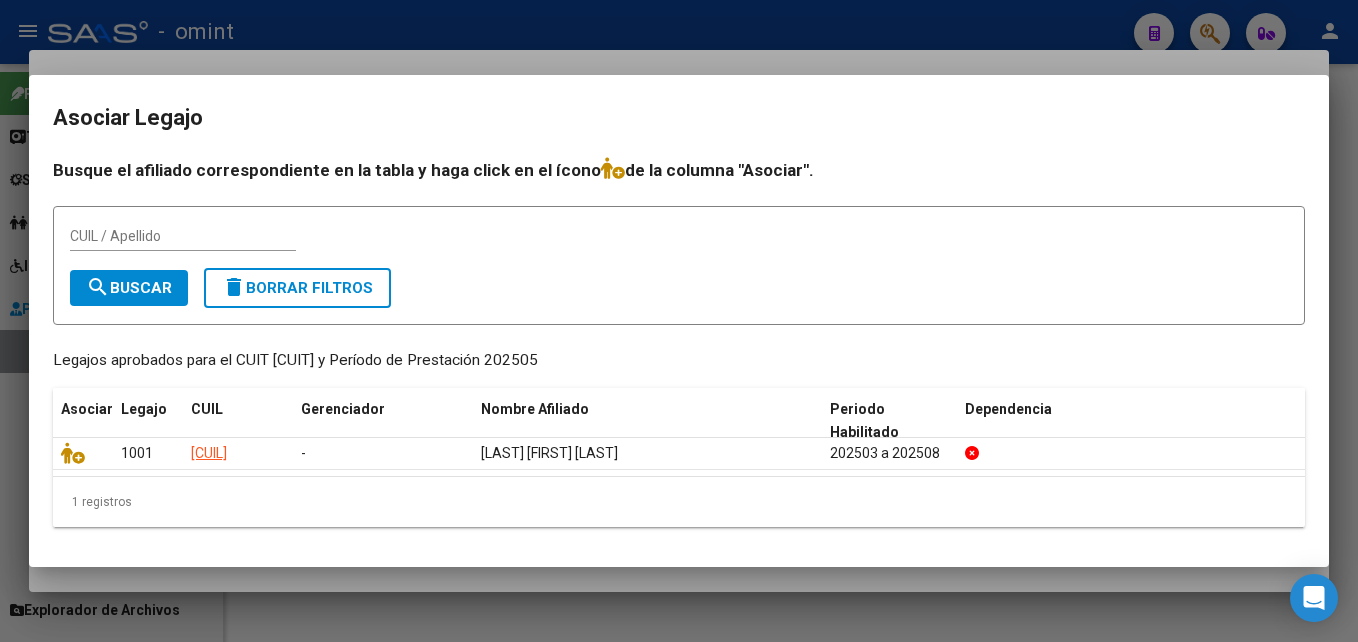 click at bounding box center (679, 321) 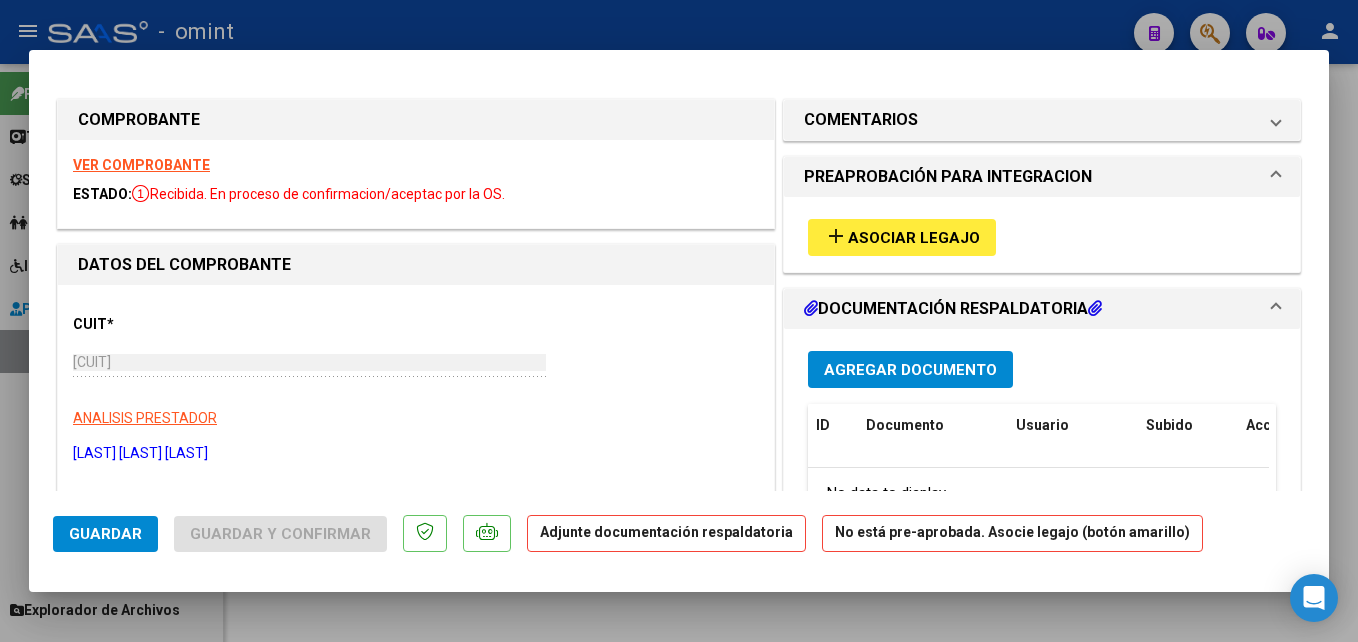 click on "VER COMPROBANTE" at bounding box center (141, 165) 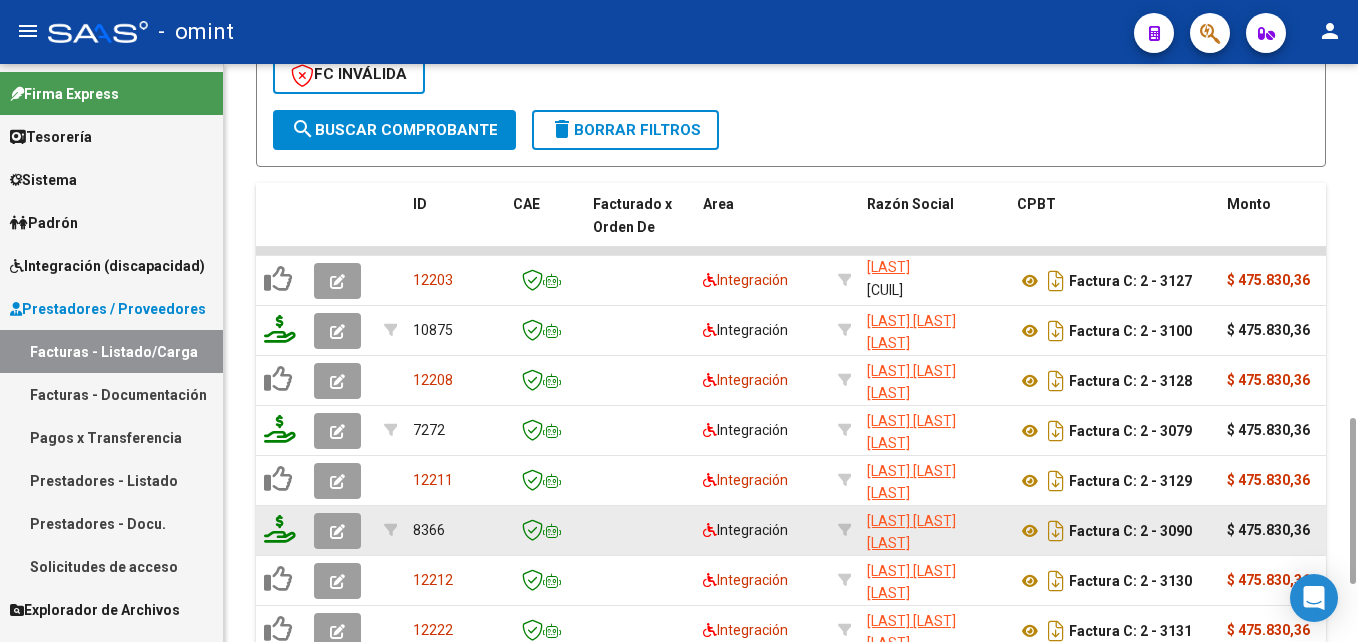 scroll, scrollTop: 1430, scrollLeft: 0, axis: vertical 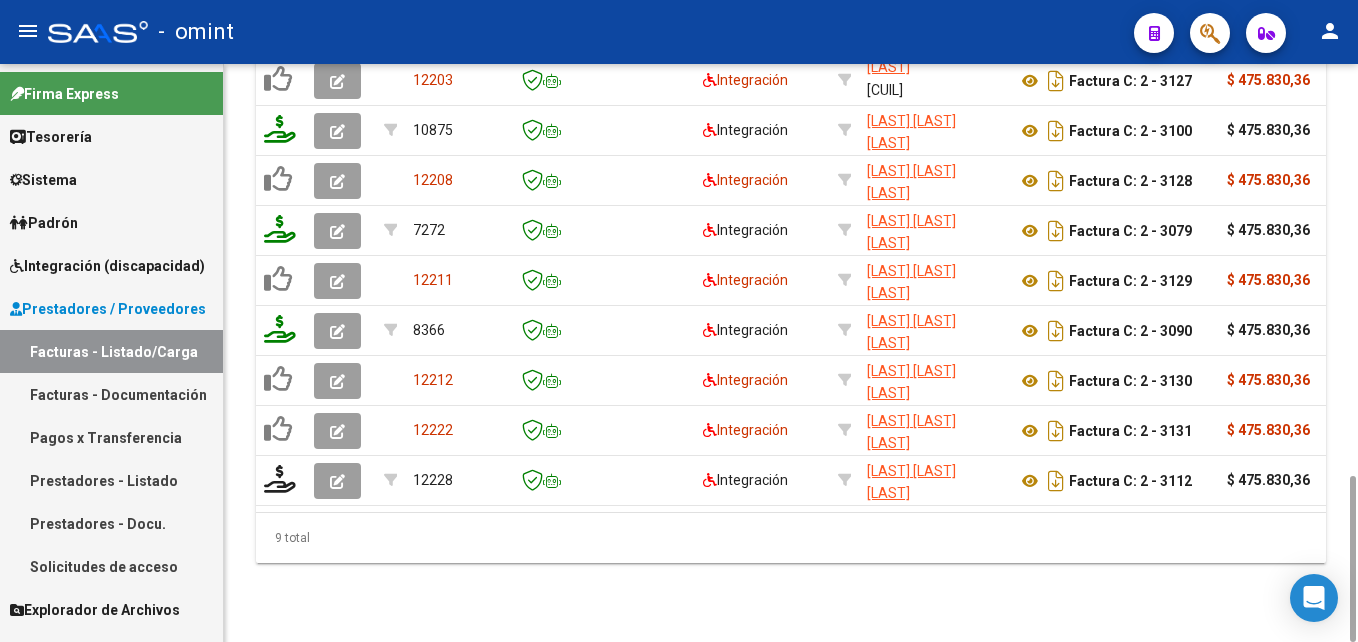drag, startPoint x: 408, startPoint y: 512, endPoint x: 728, endPoint y: 516, distance: 320.025 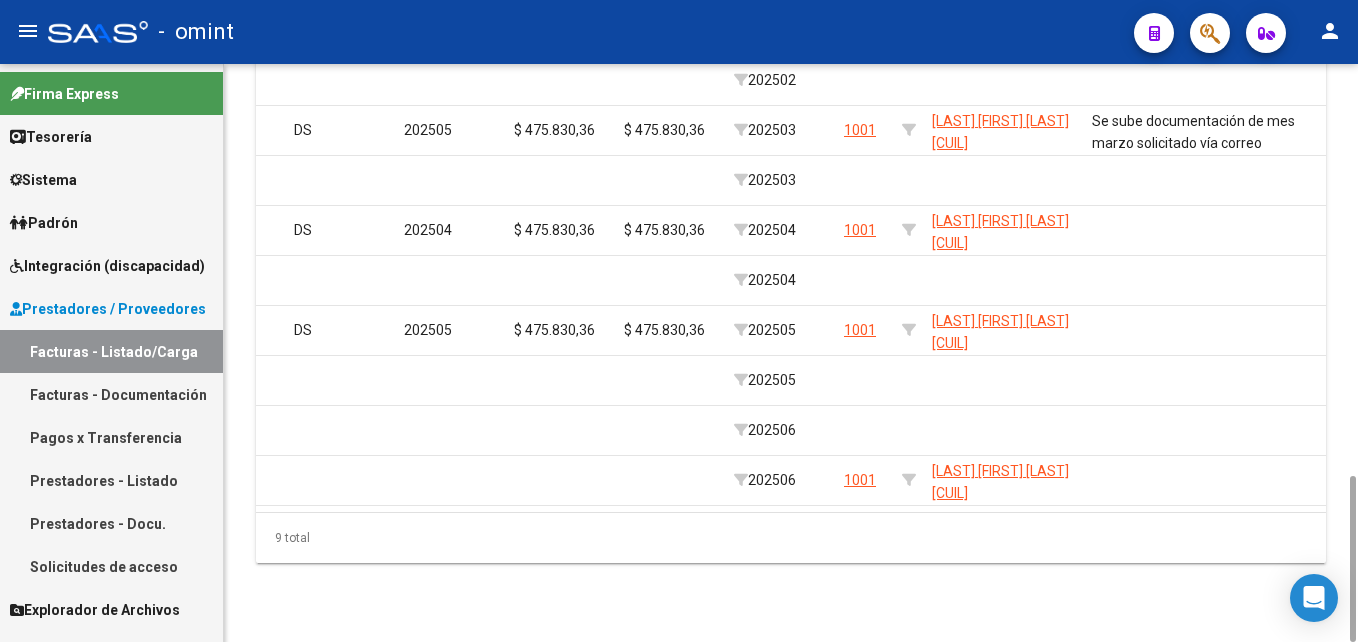 scroll, scrollTop: 0, scrollLeft: 2459, axis: horizontal 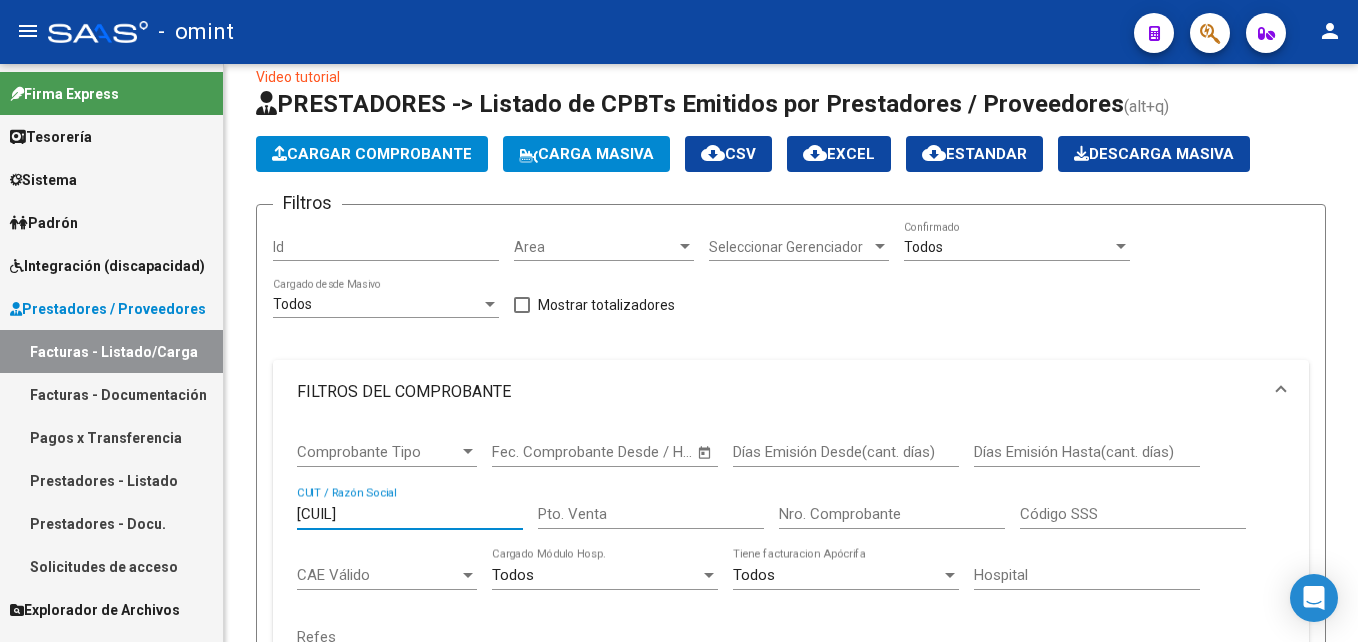 drag, startPoint x: 388, startPoint y: 514, endPoint x: 181, endPoint y: 493, distance: 208.06248 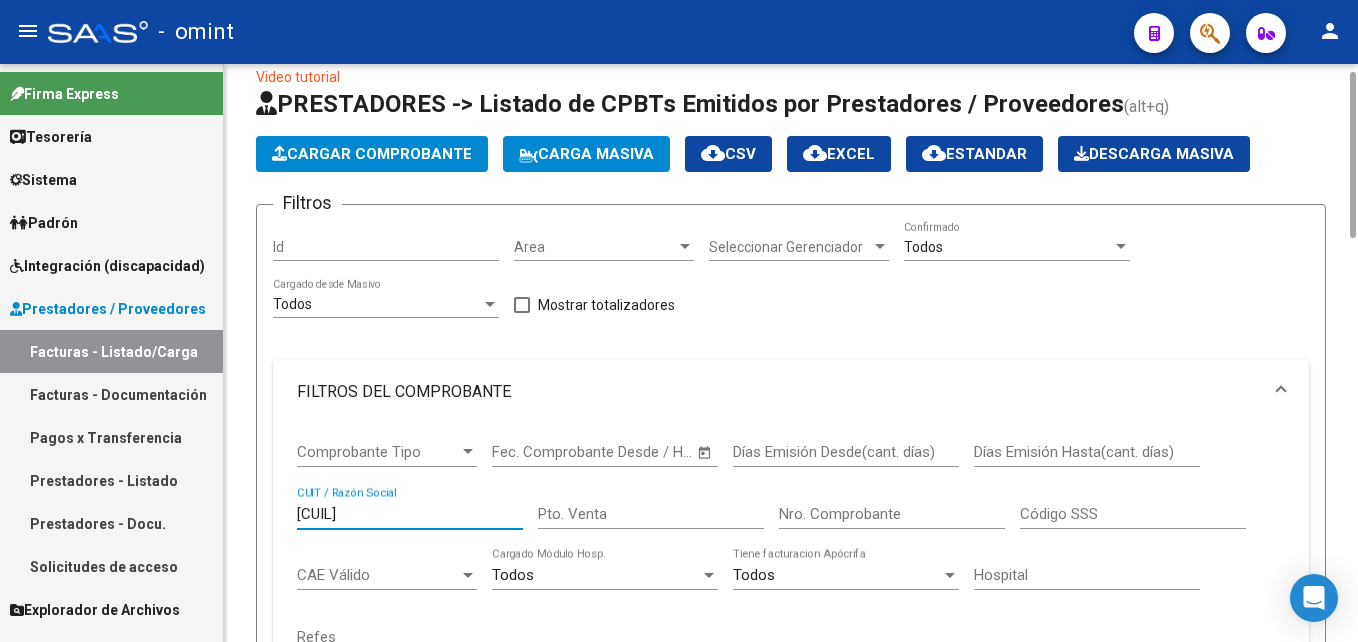 paste on "45631098" 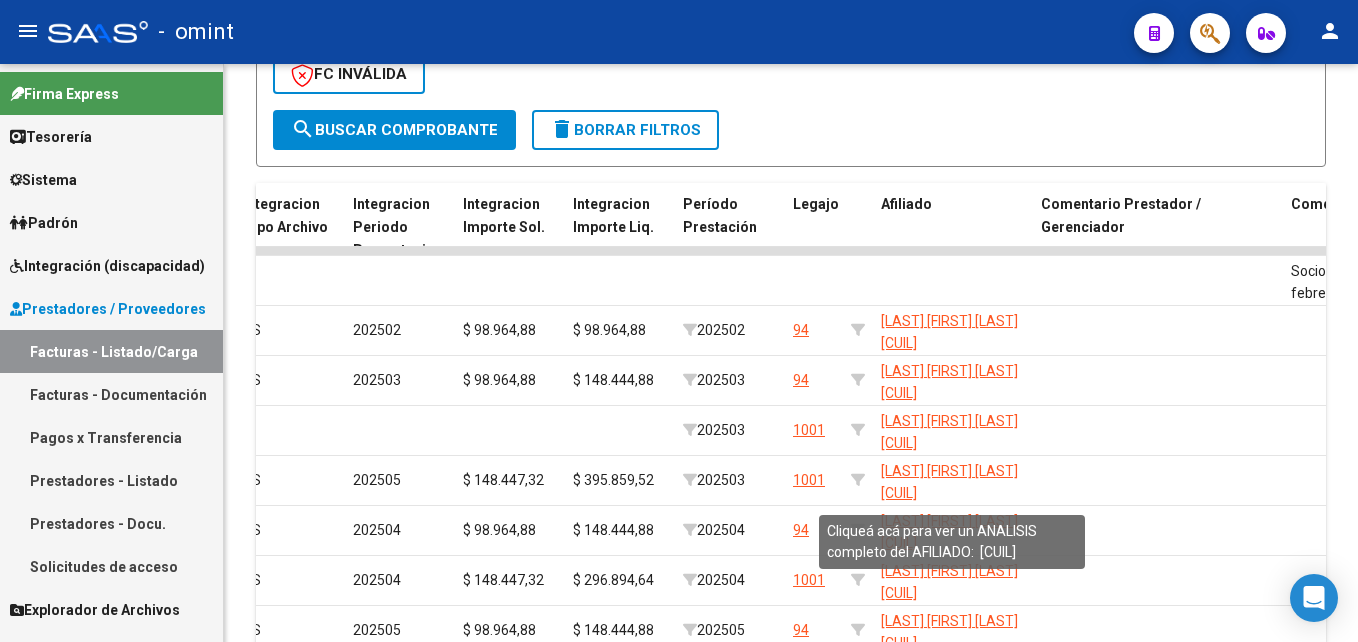 scroll, scrollTop: 1430, scrollLeft: 0, axis: vertical 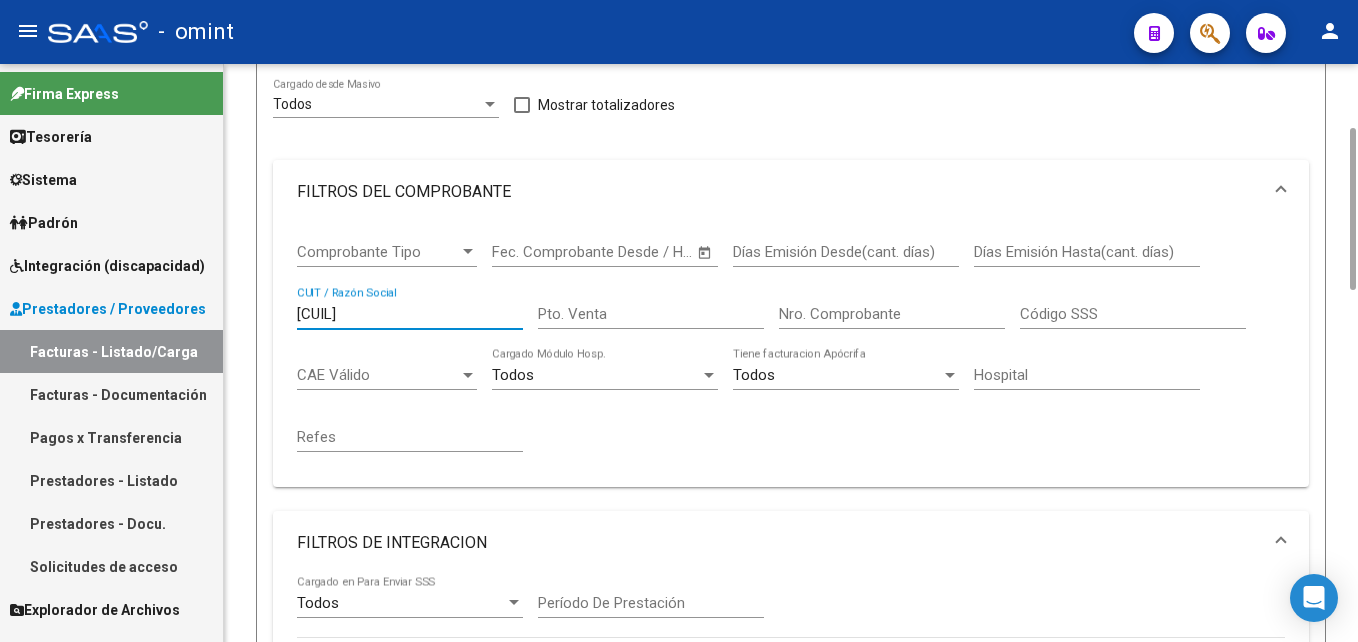 drag, startPoint x: 425, startPoint y: 315, endPoint x: 232, endPoint y: 315, distance: 193 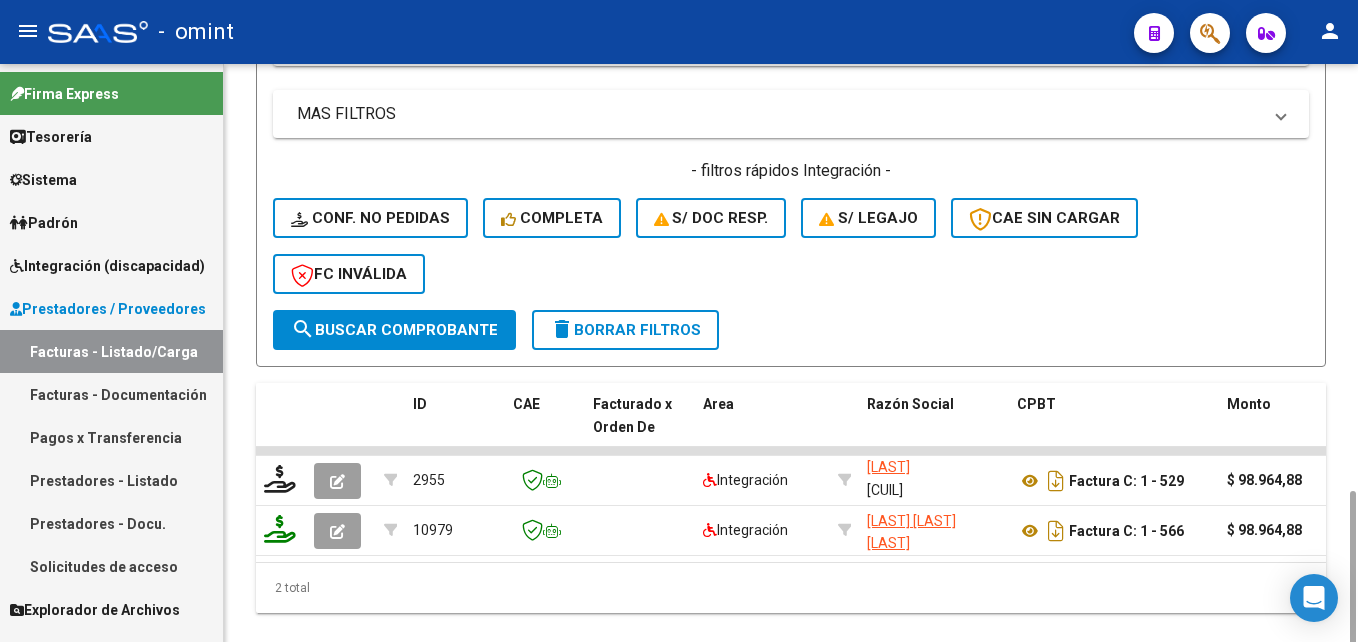 scroll, scrollTop: 1080, scrollLeft: 0, axis: vertical 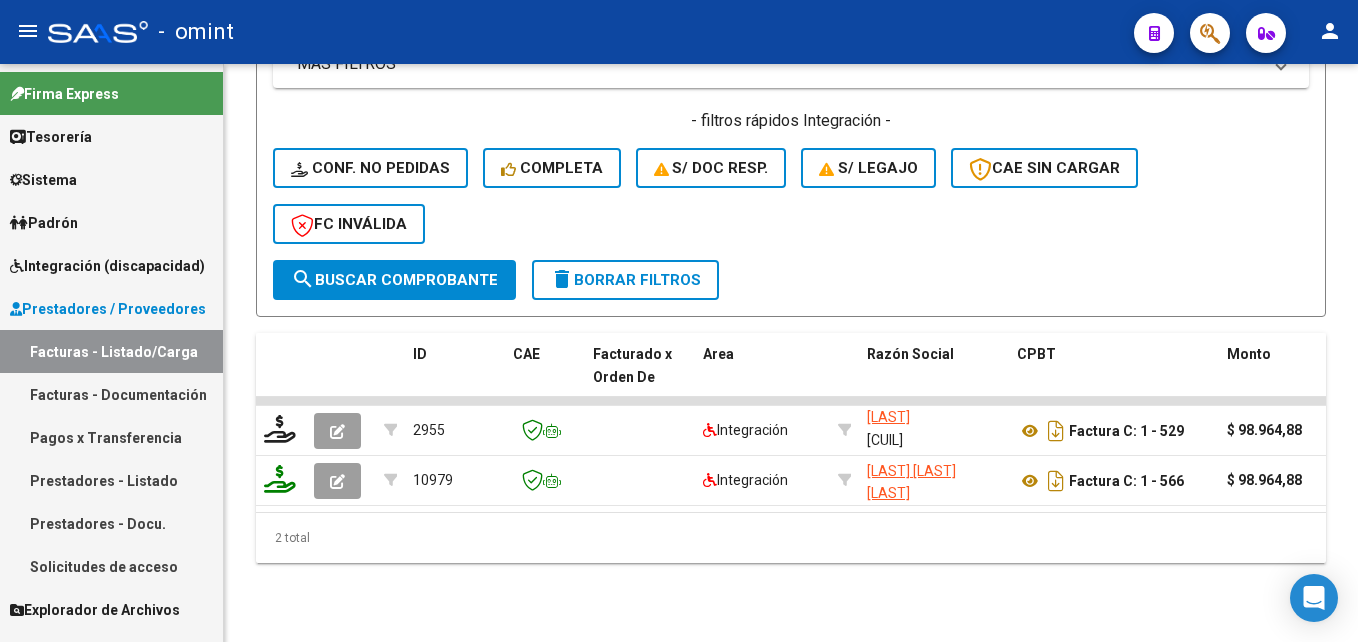type on "27368307047" 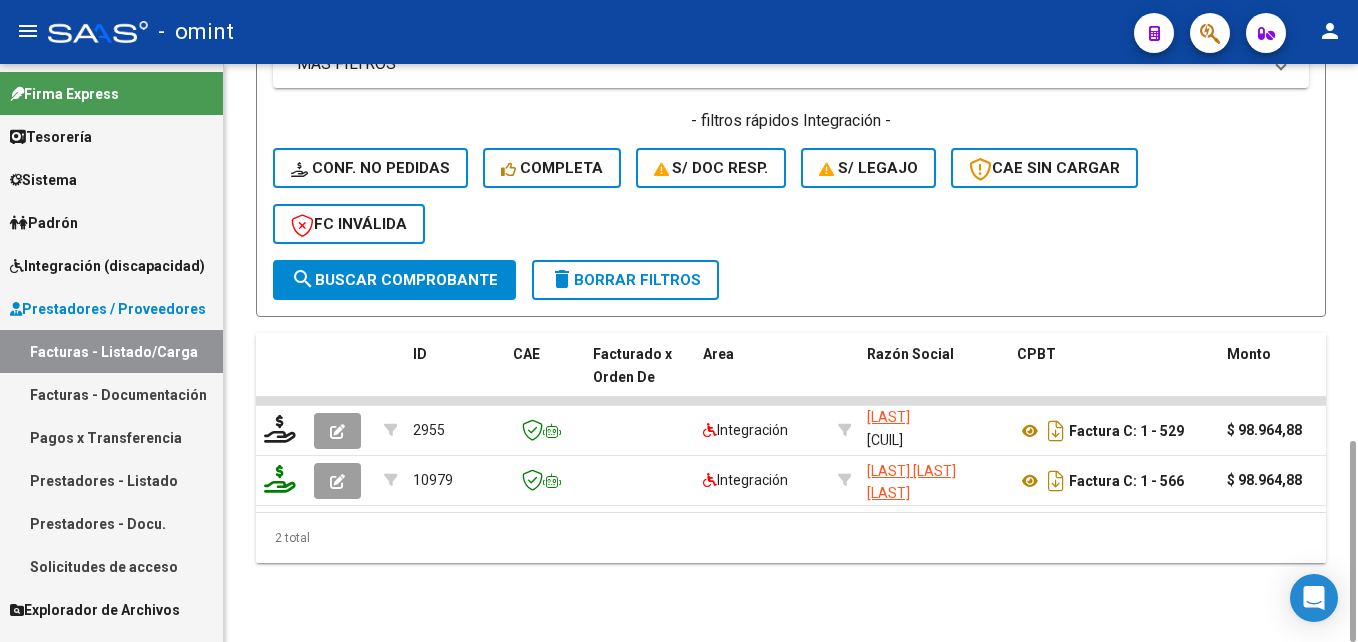 scroll, scrollTop: 280, scrollLeft: 0, axis: vertical 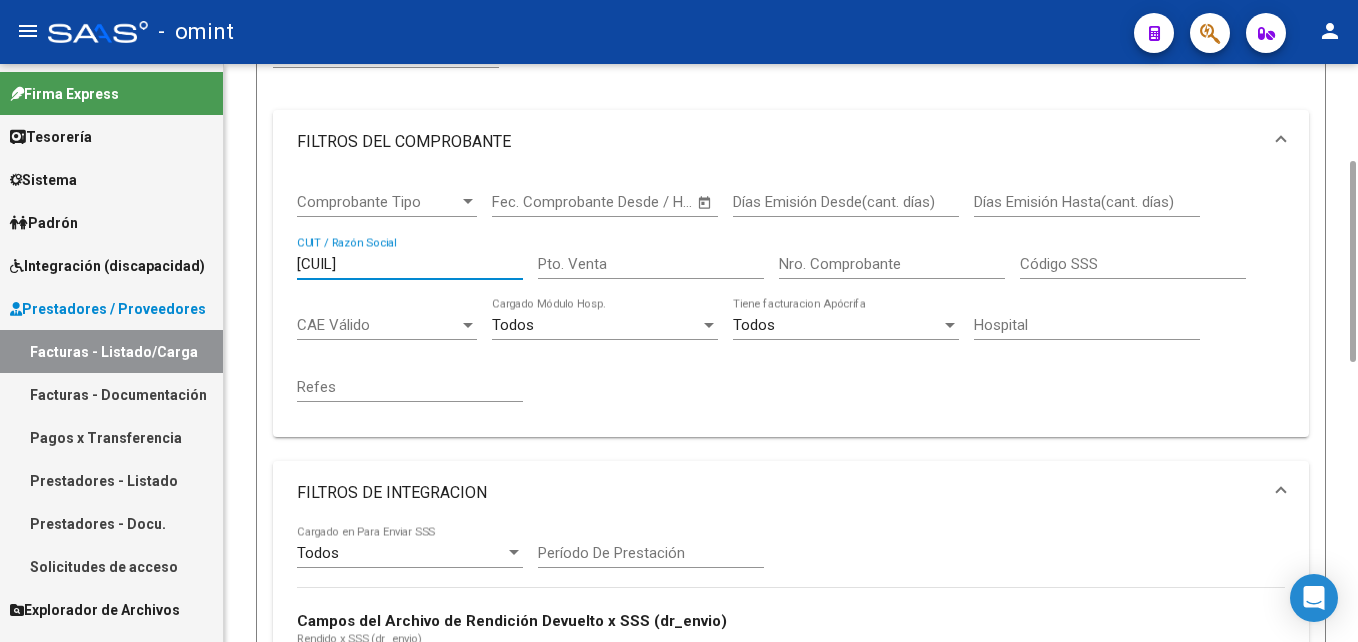 drag, startPoint x: 310, startPoint y: 263, endPoint x: 144, endPoint y: 263, distance: 166 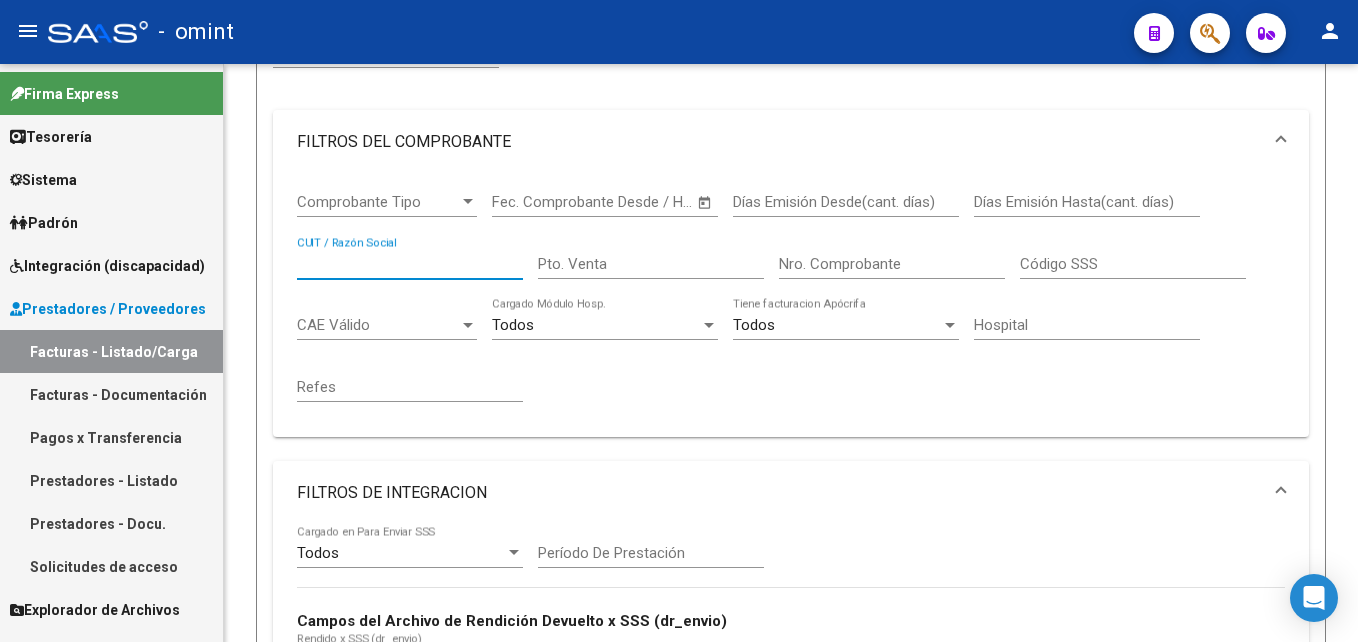 scroll, scrollTop: 880, scrollLeft: 0, axis: vertical 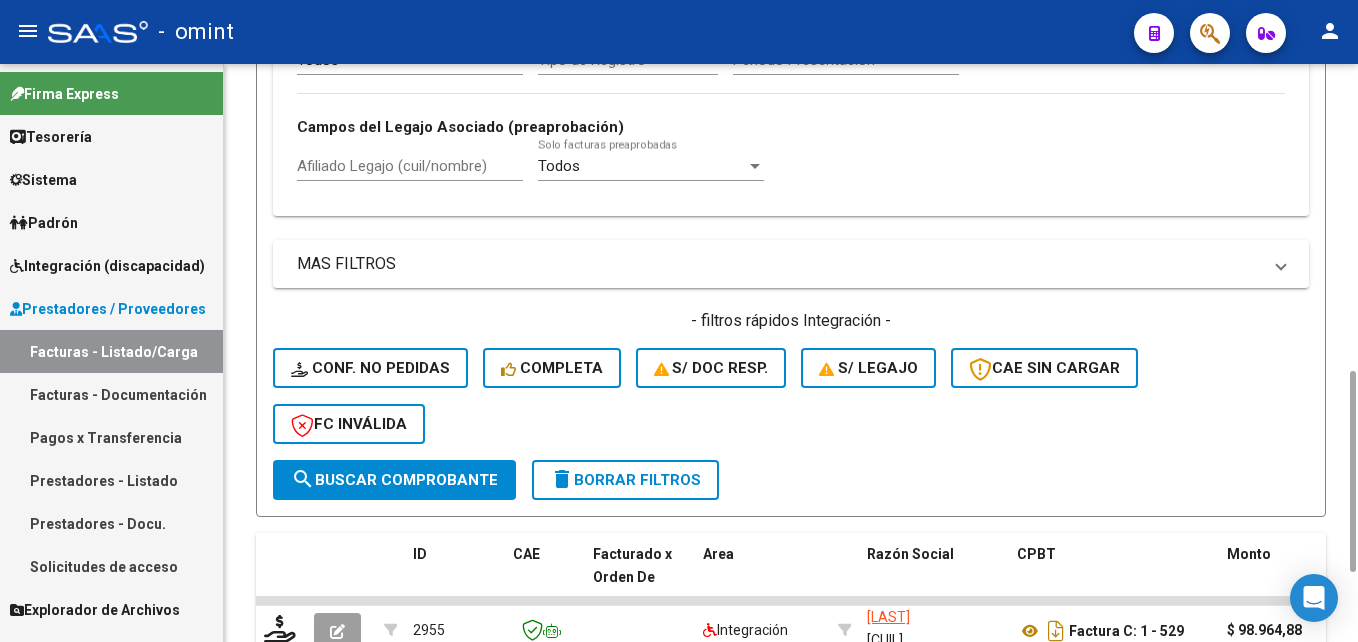 type 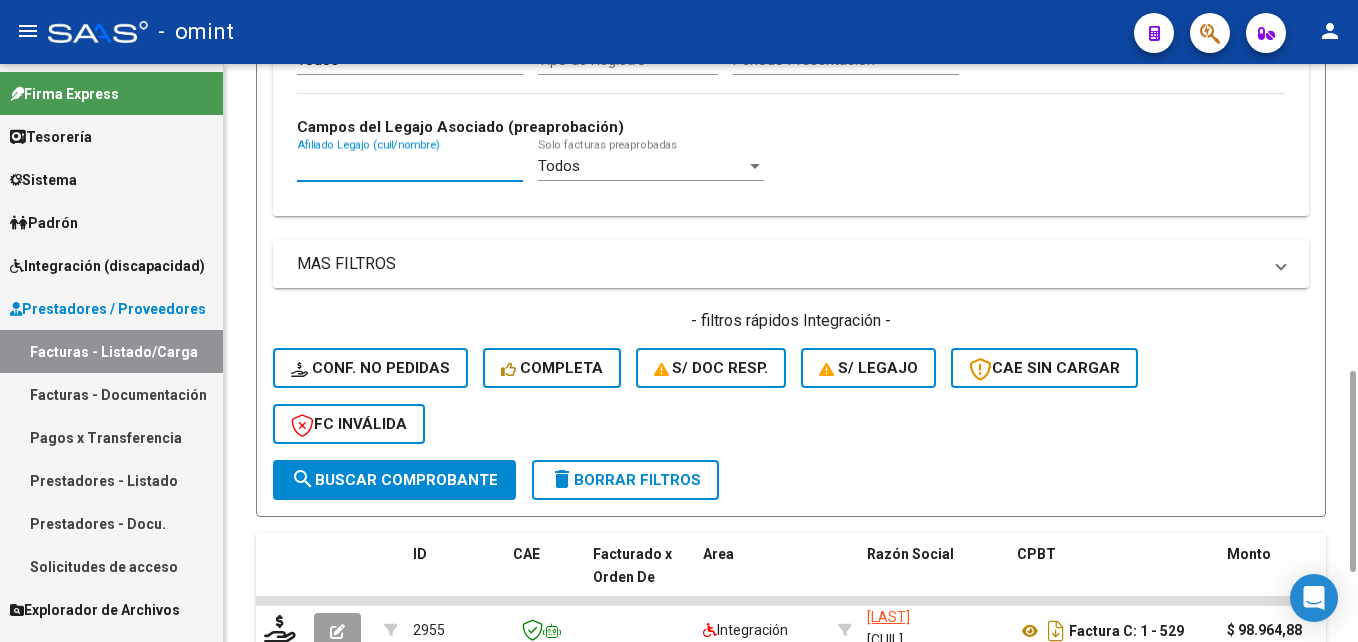 paste on "20524555590" 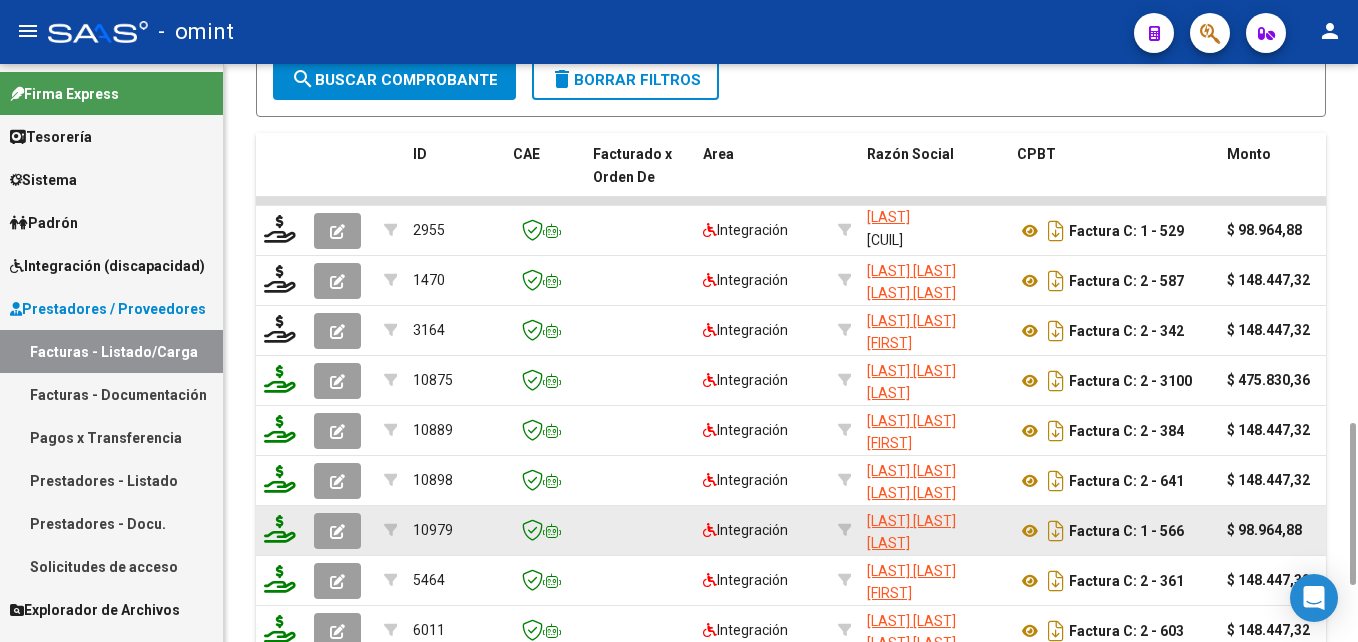scroll, scrollTop: 1480, scrollLeft: 0, axis: vertical 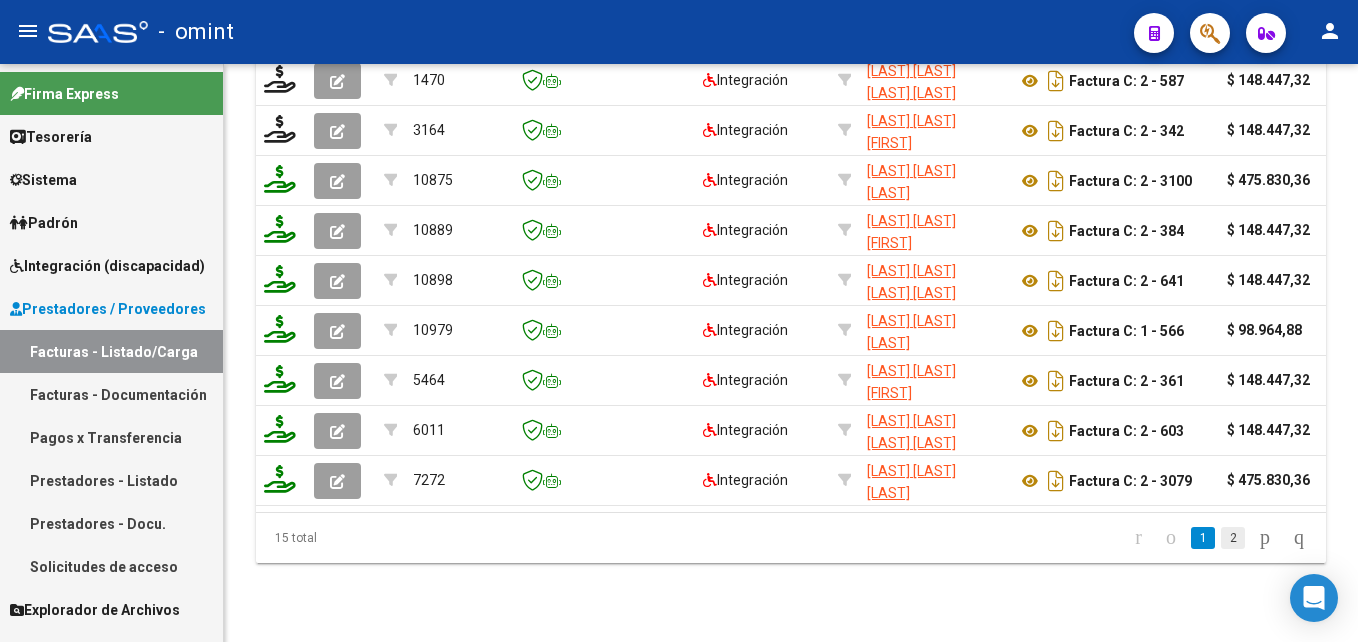 type on "20524555590" 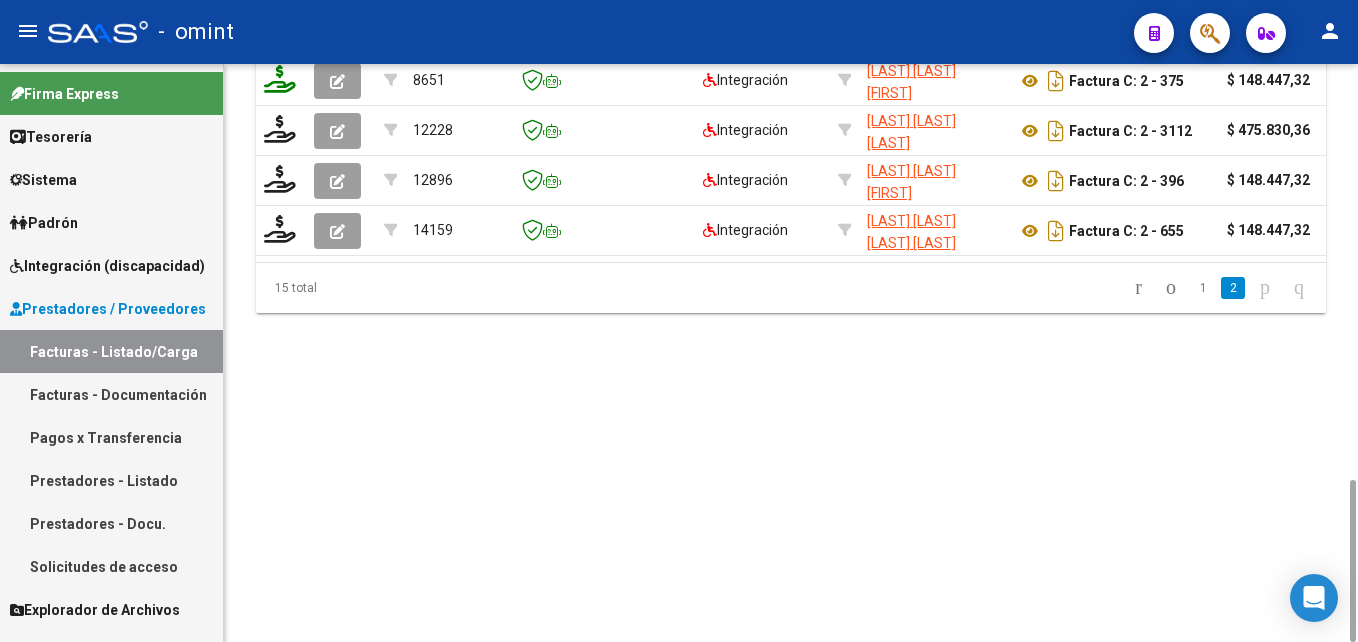 scroll, scrollTop: 1280, scrollLeft: 0, axis: vertical 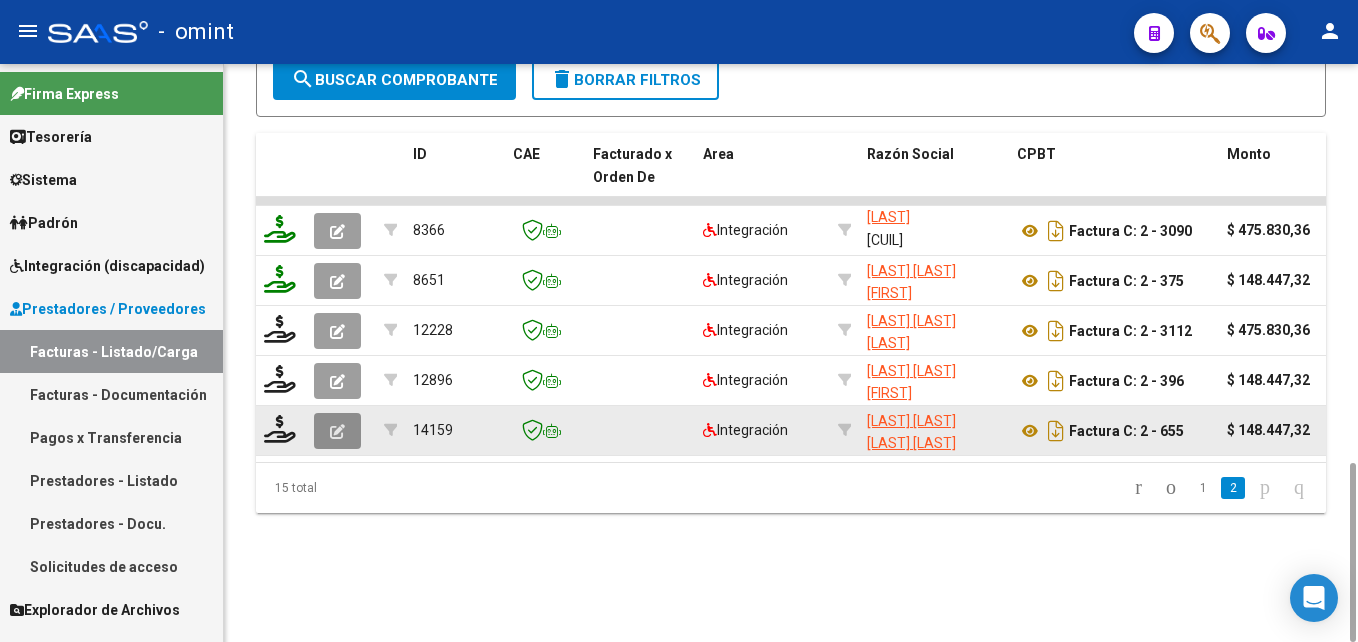 click 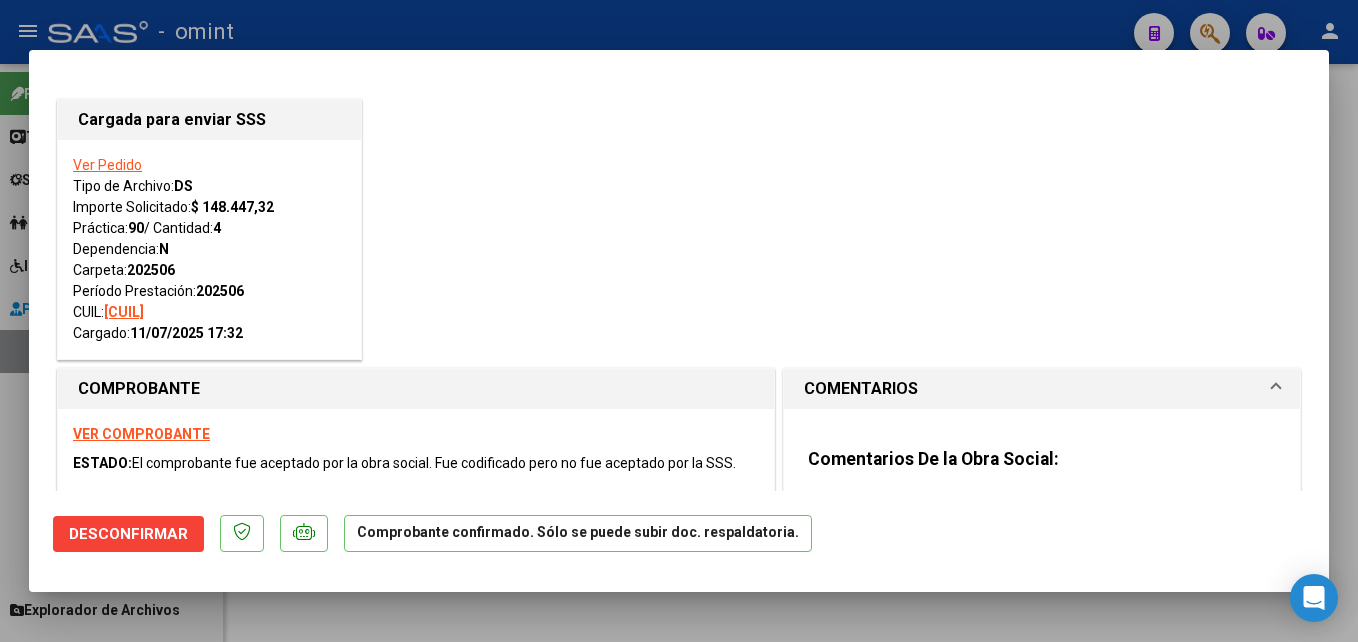 click at bounding box center [679, 321] 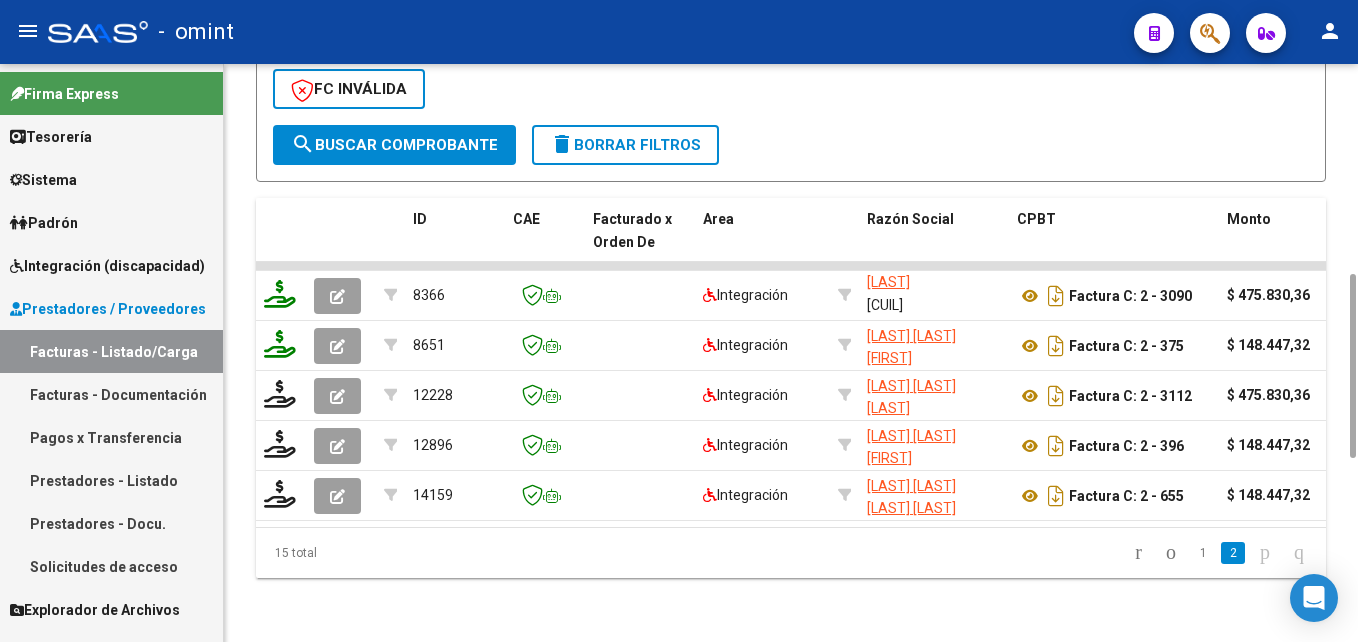 scroll, scrollTop: 480, scrollLeft: 0, axis: vertical 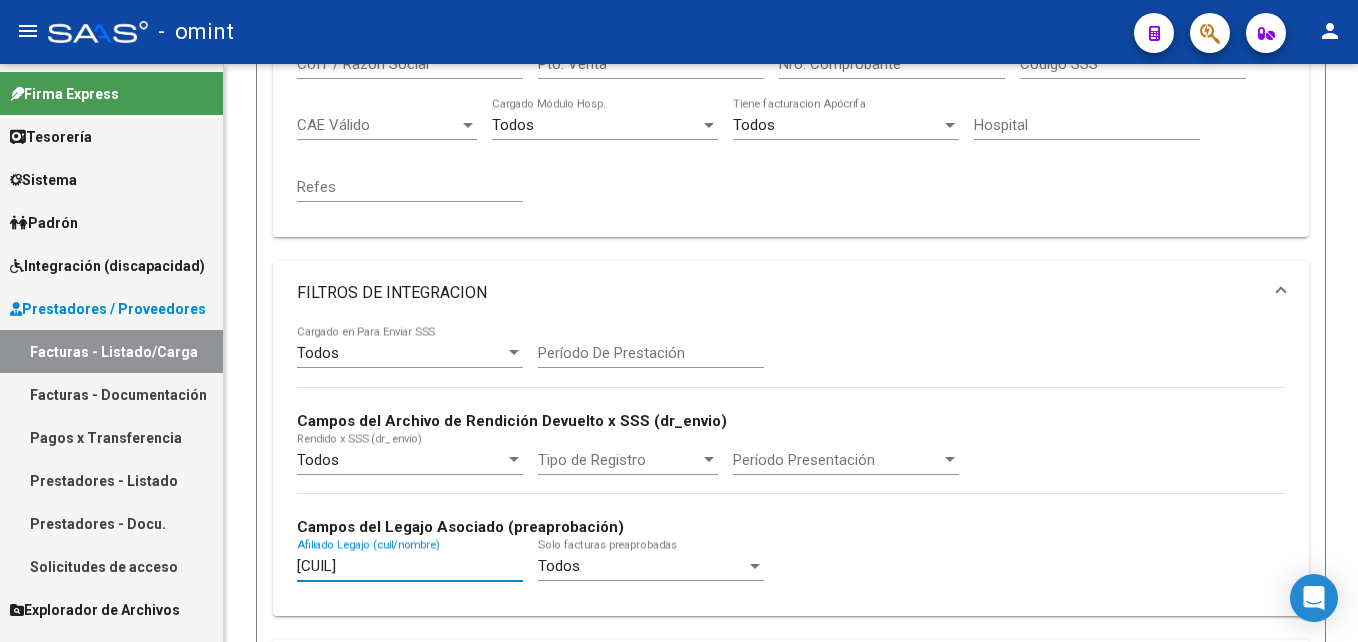 drag, startPoint x: 412, startPoint y: 566, endPoint x: 198, endPoint y: 558, distance: 214.14948 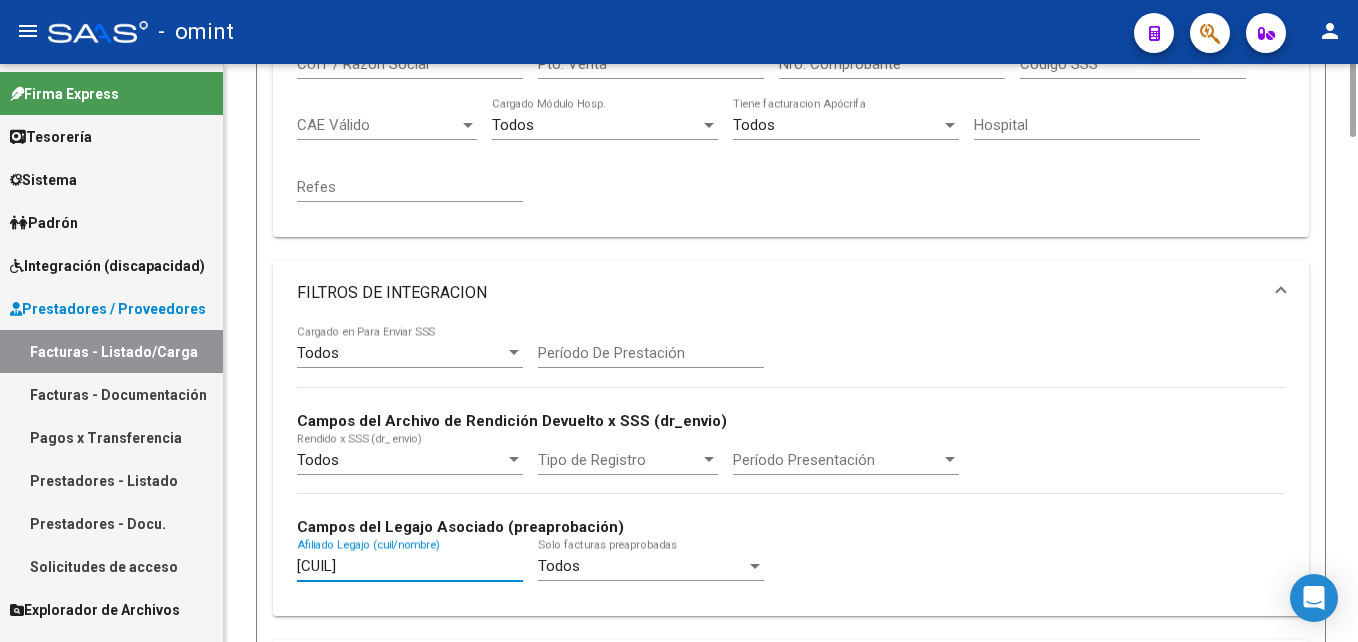 scroll, scrollTop: 880, scrollLeft: 0, axis: vertical 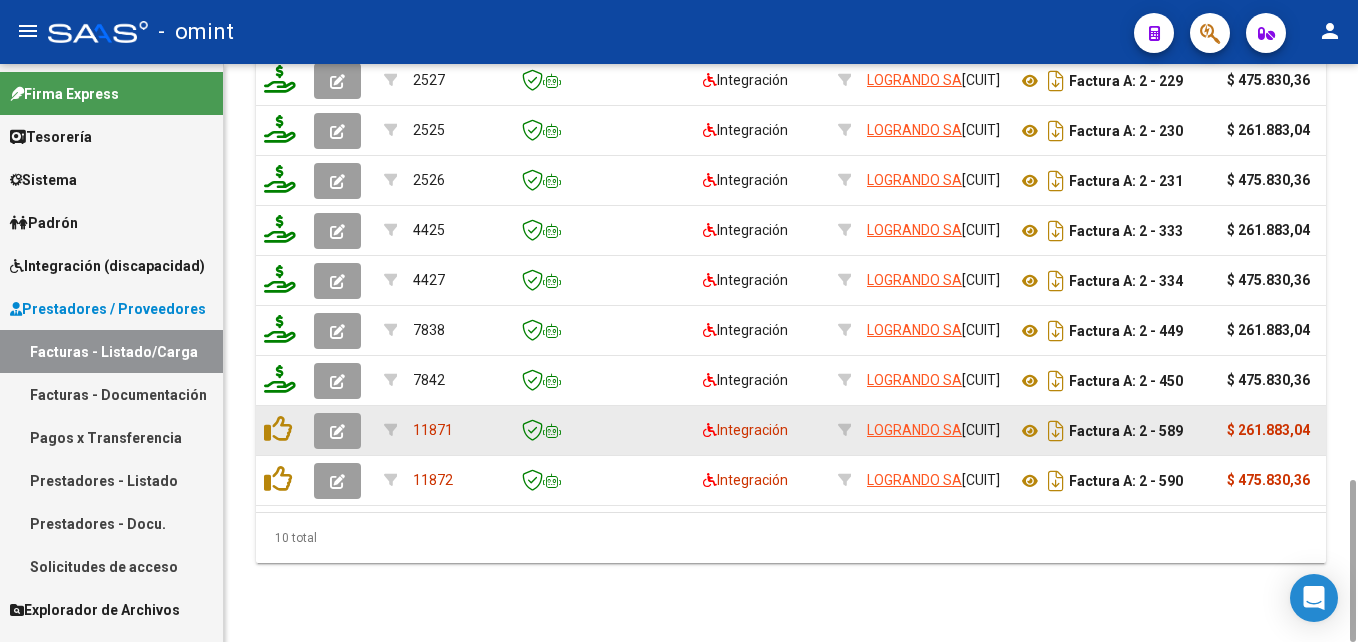 type on "20568739915" 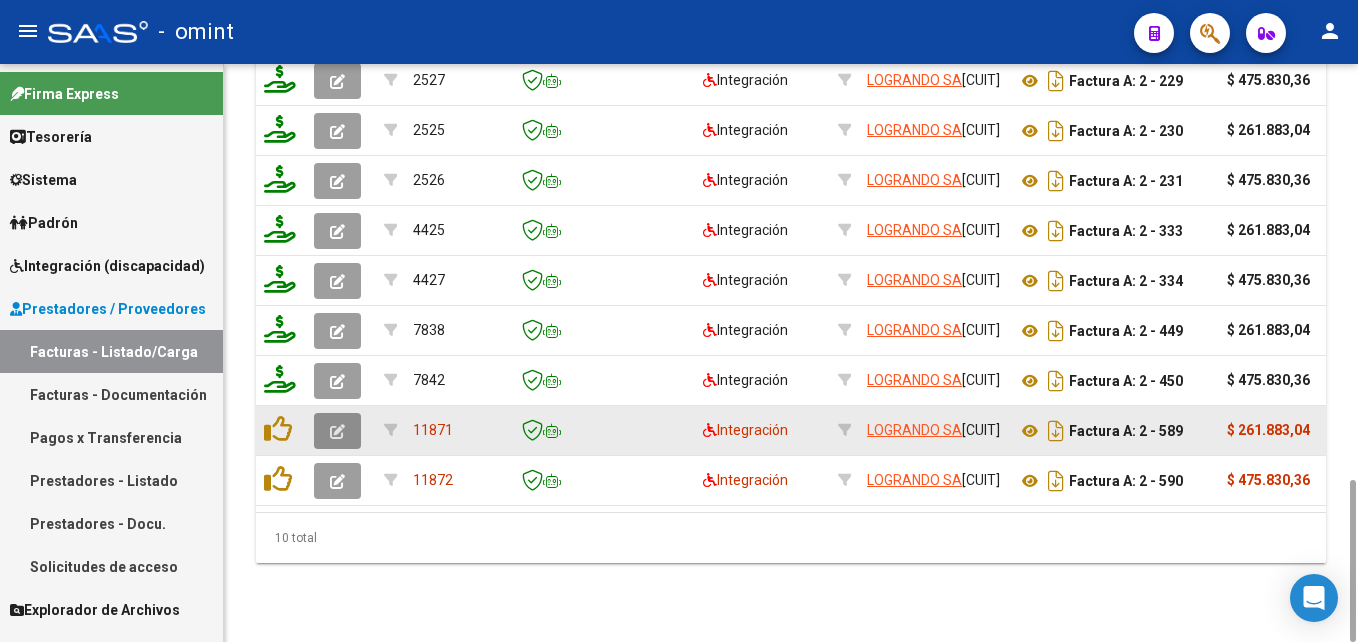 click 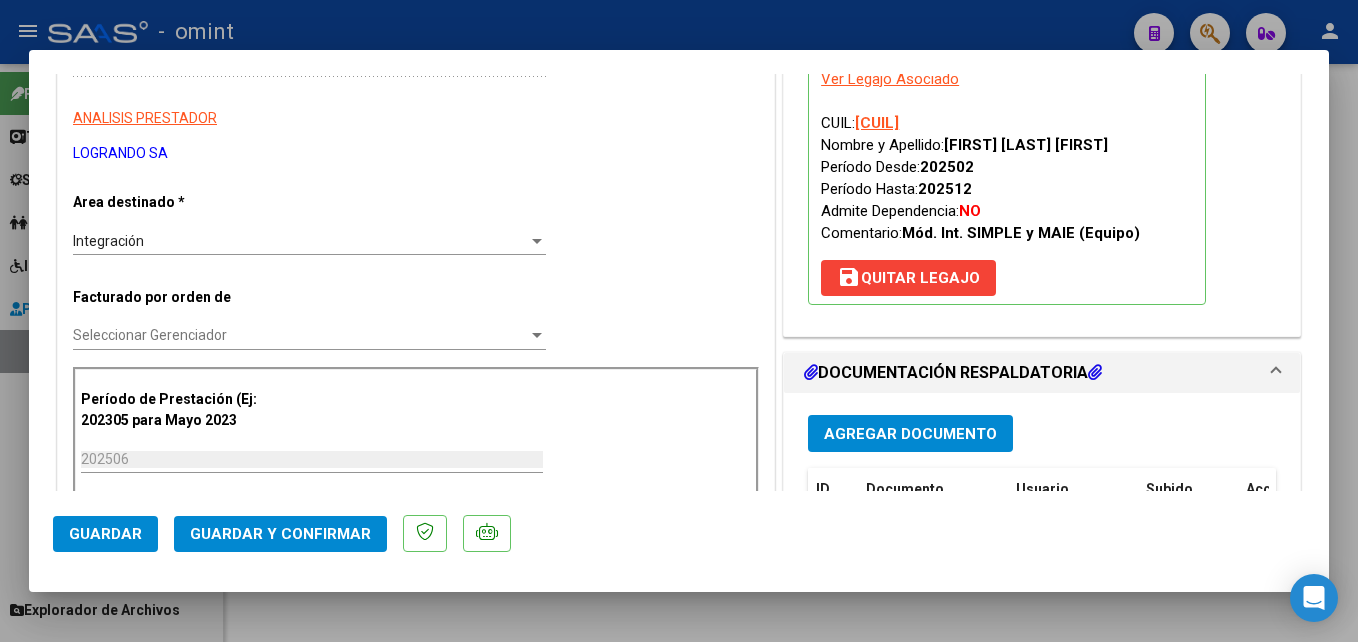 scroll, scrollTop: 500, scrollLeft: 0, axis: vertical 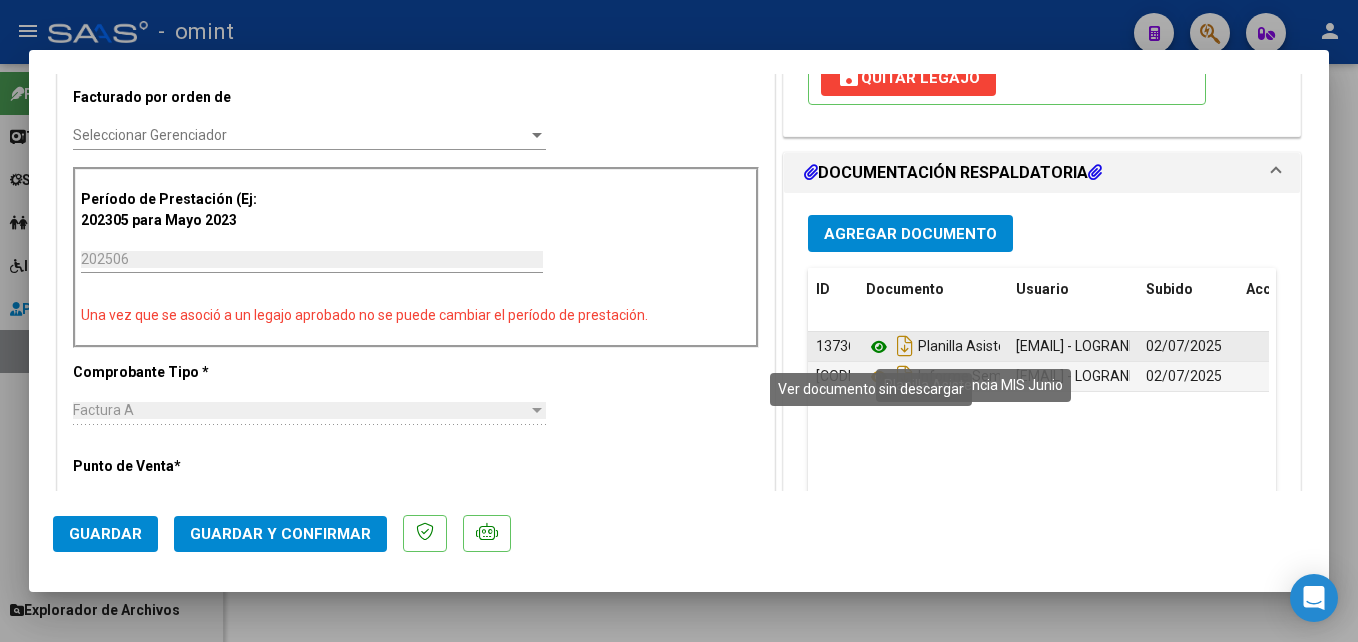 click 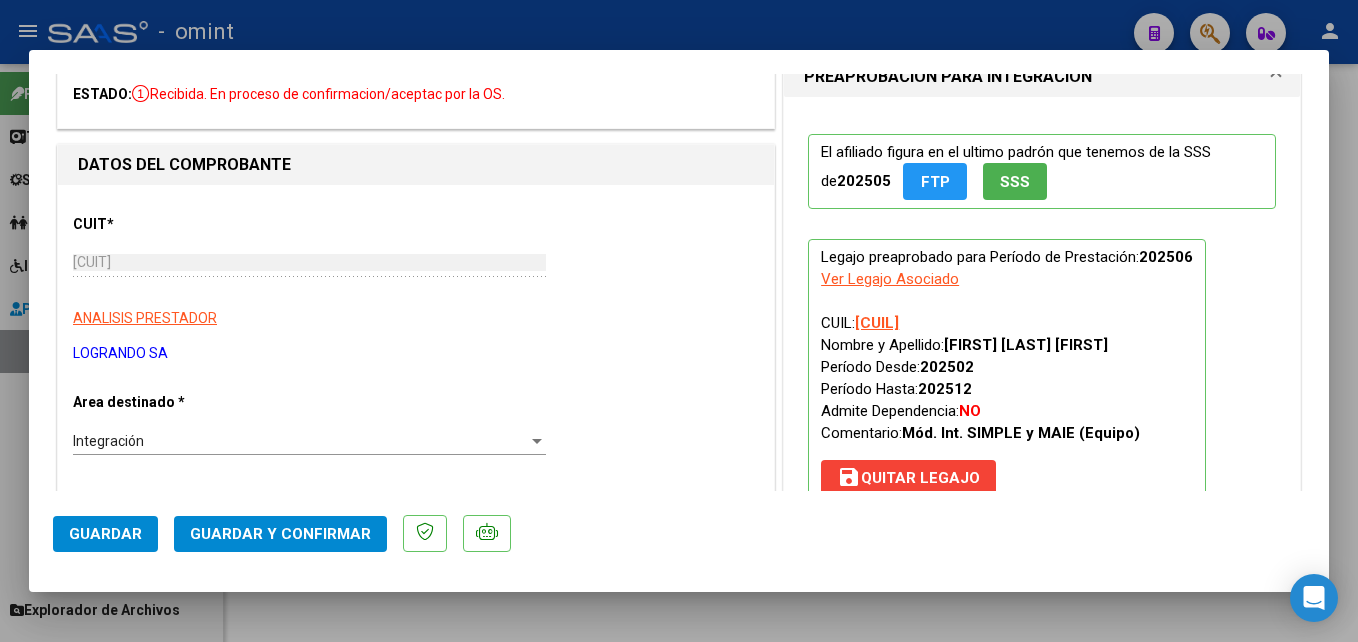 scroll, scrollTop: 0, scrollLeft: 0, axis: both 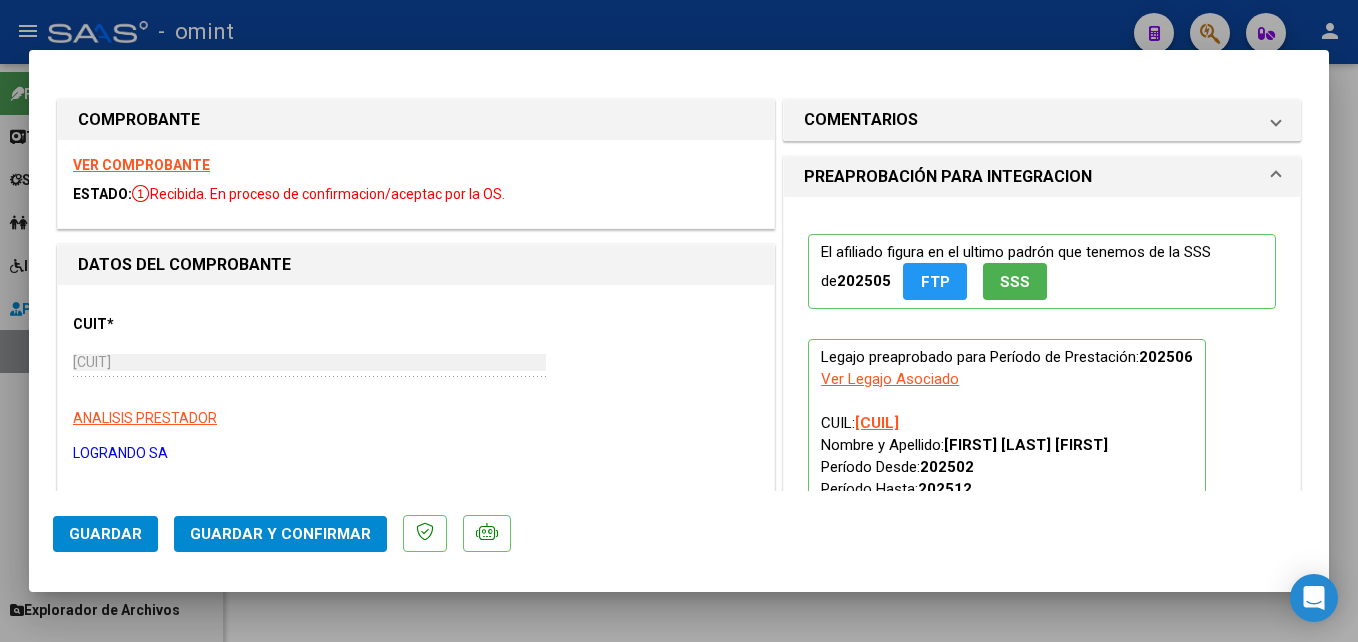 click on "VER COMPROBANTE" at bounding box center (141, 165) 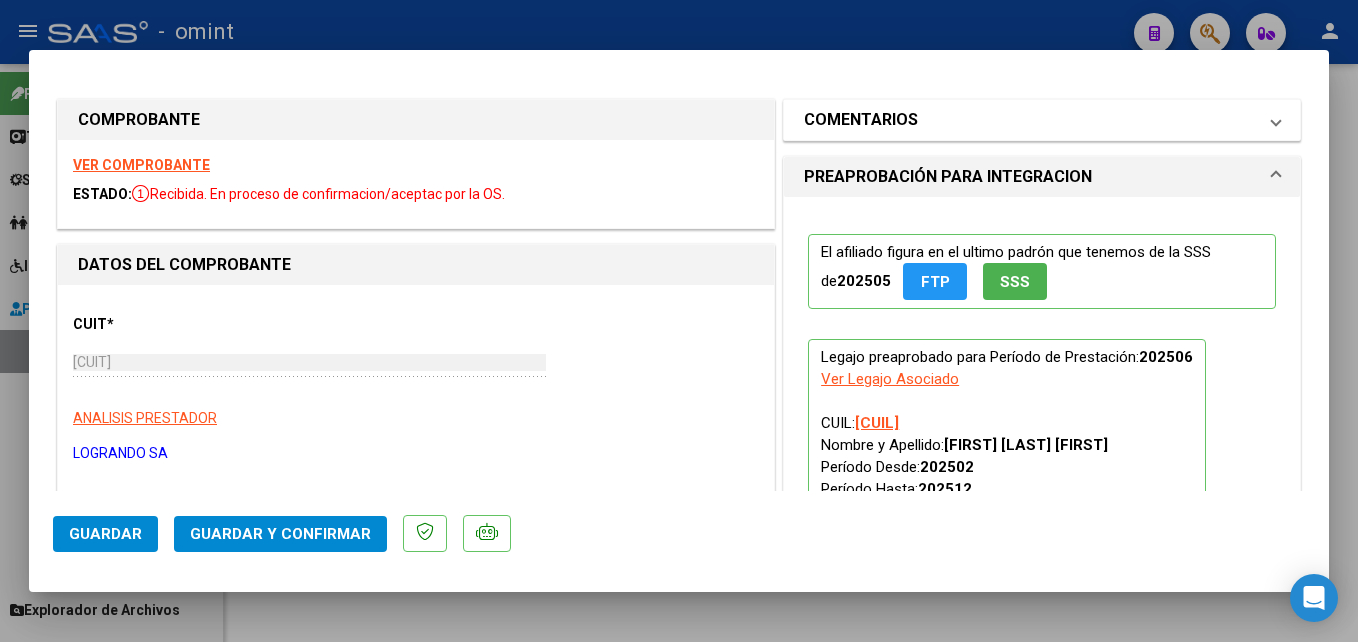 click on "COMENTARIOS" at bounding box center [861, 120] 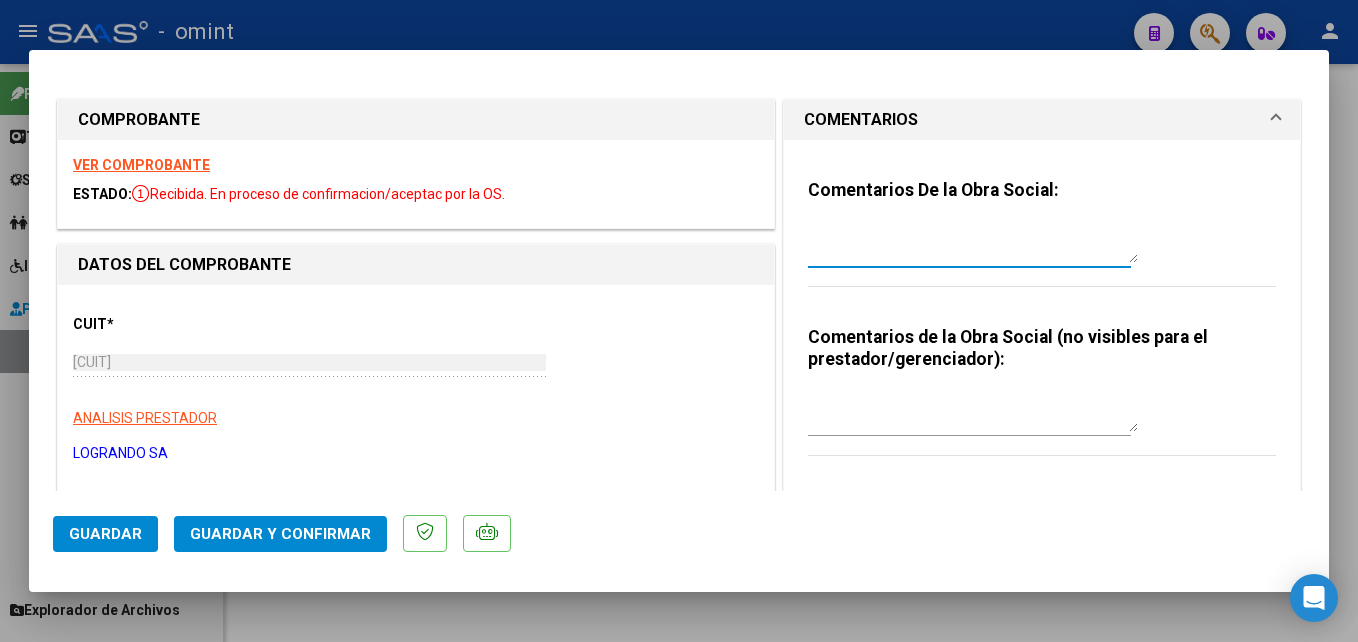 click at bounding box center (973, 243) 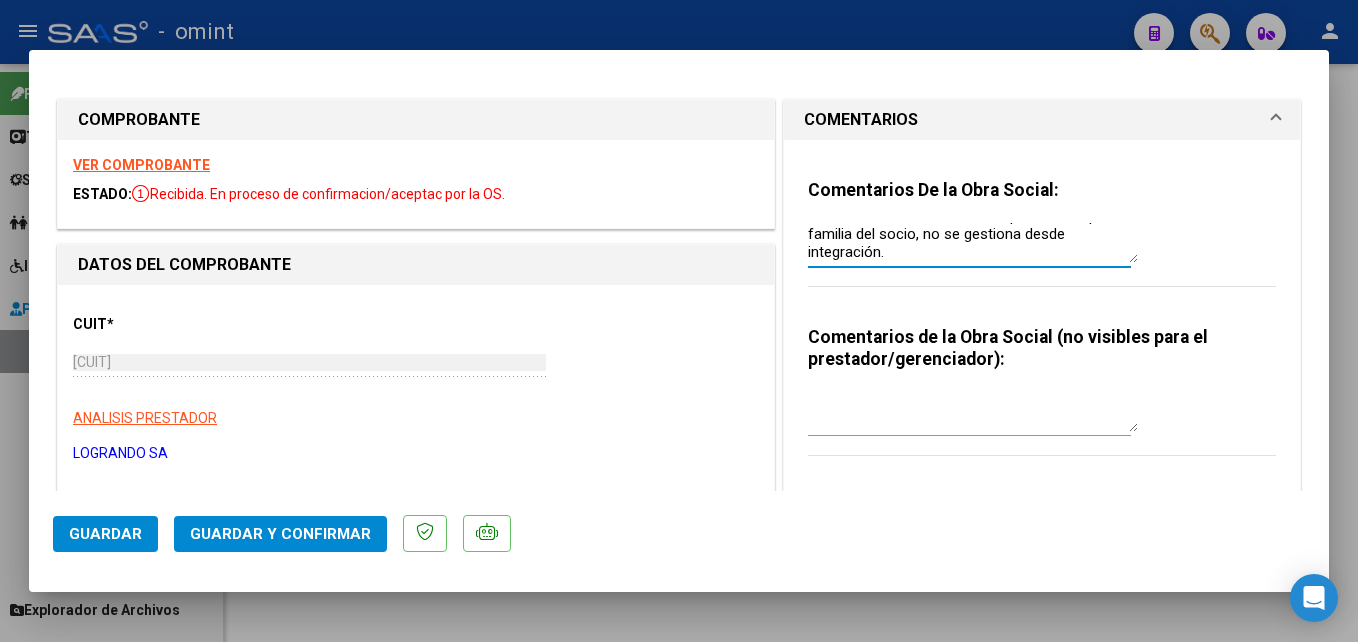scroll, scrollTop: 18, scrollLeft: 0, axis: vertical 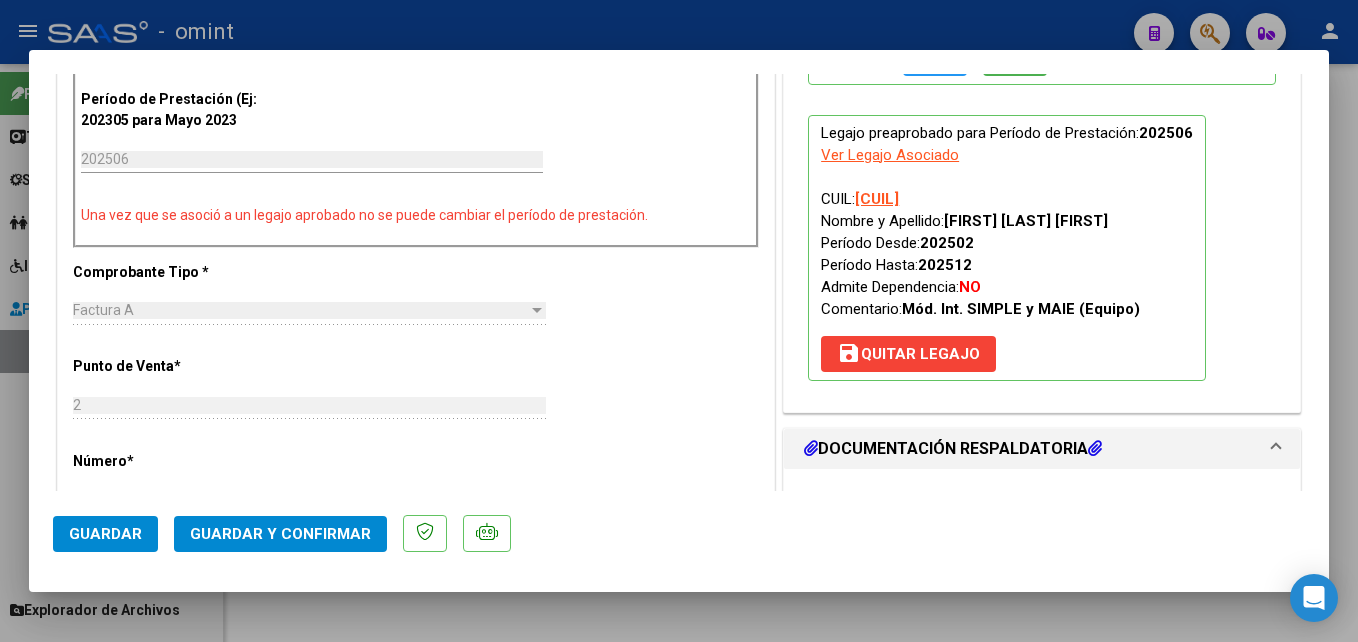 click on "Guardar y Confirmar" 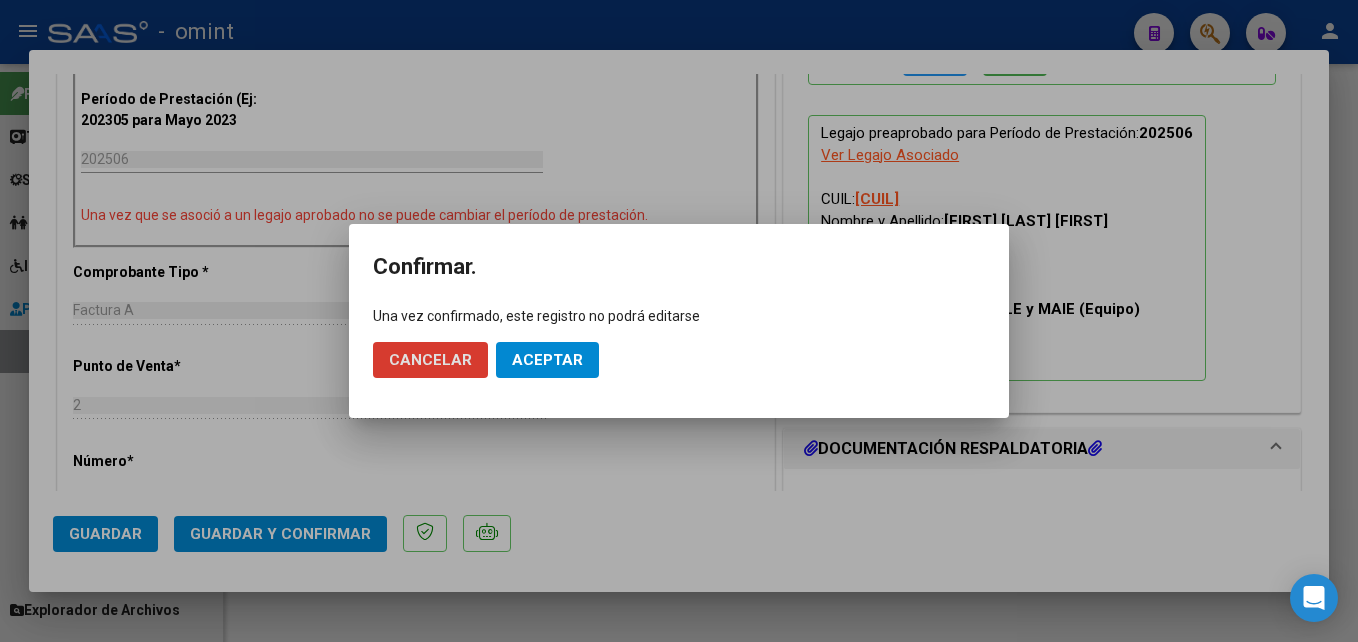 click on "Aceptar" 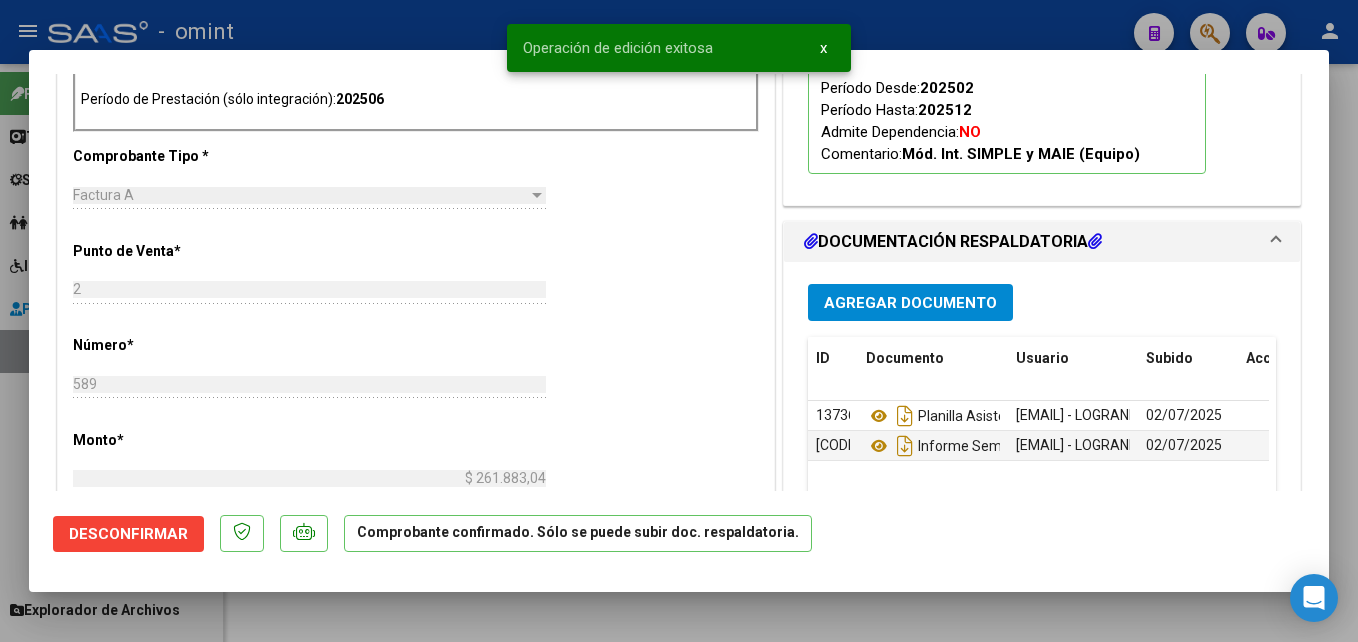 click at bounding box center [679, 321] 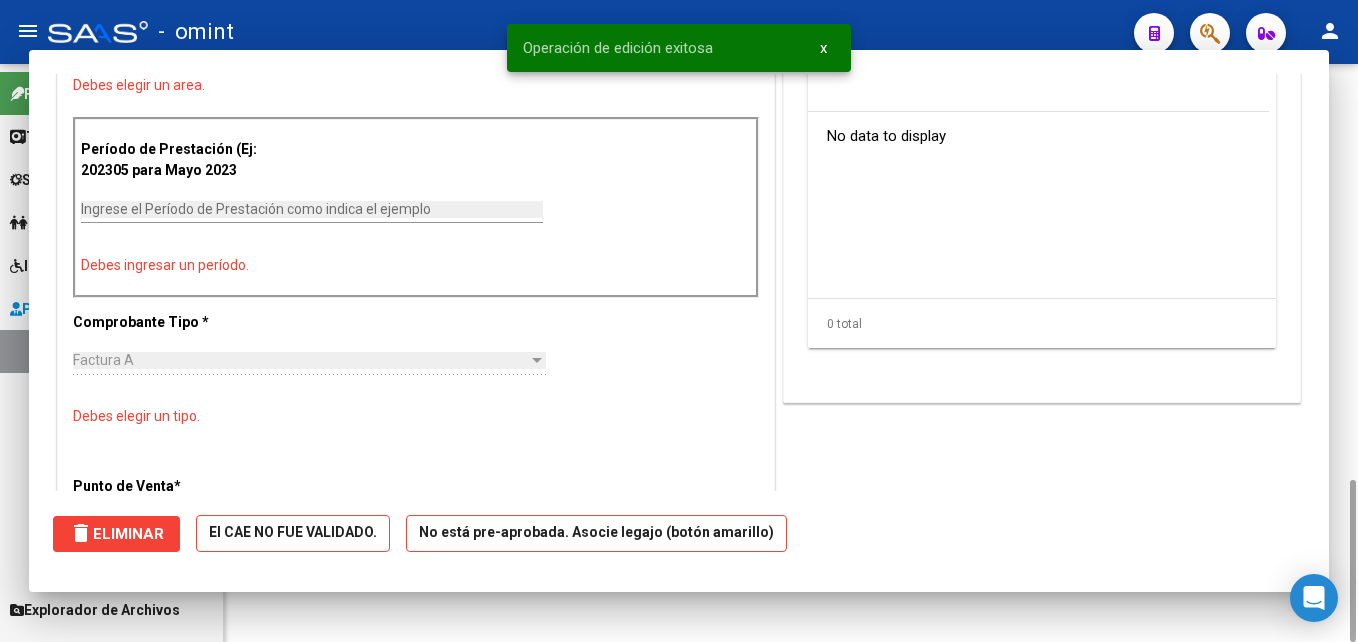 scroll, scrollTop: 632, scrollLeft: 0, axis: vertical 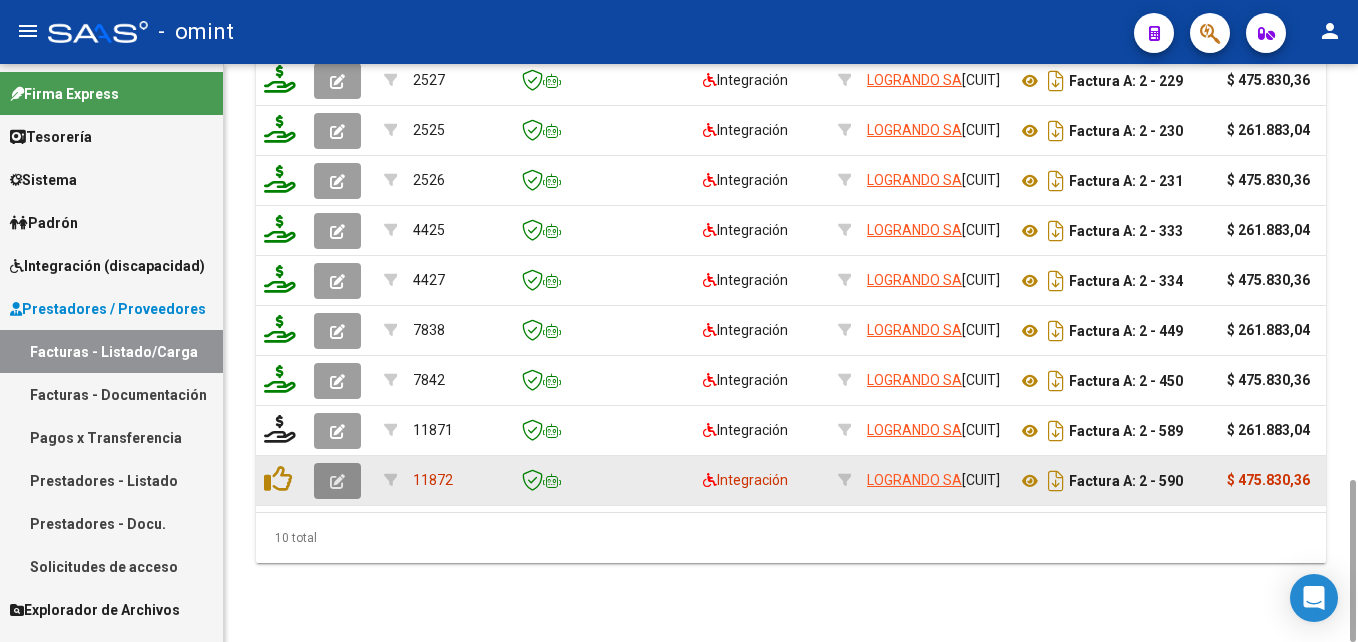 click 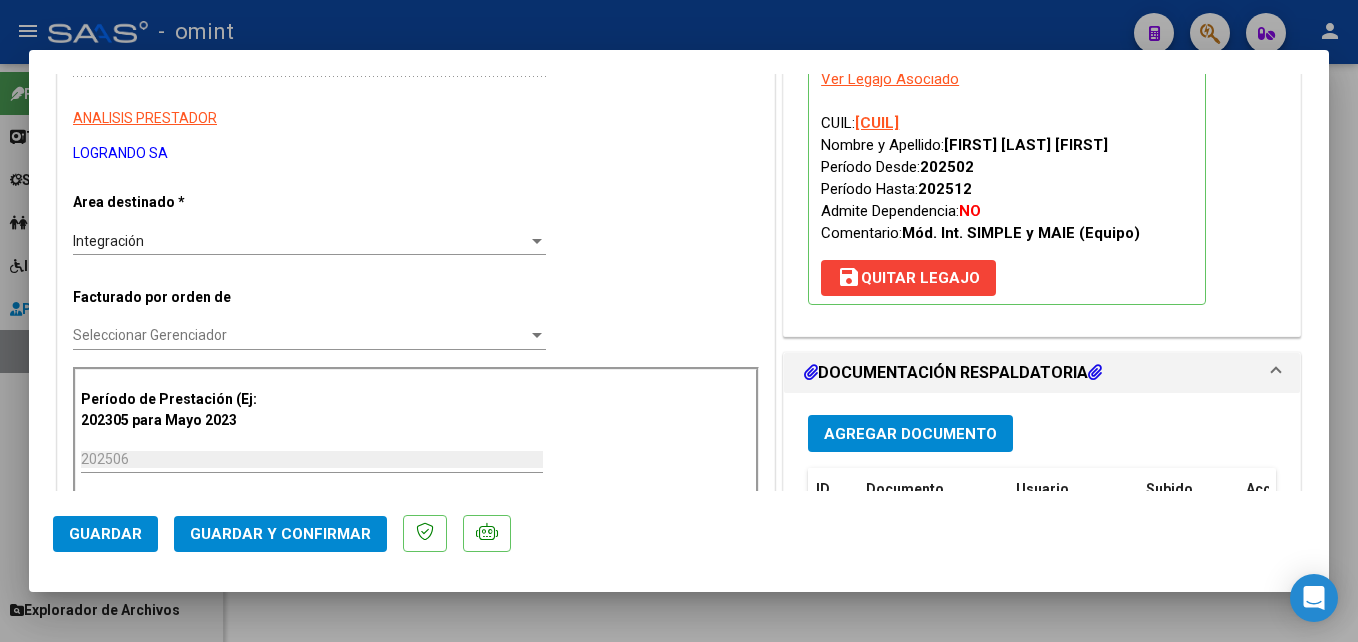 scroll, scrollTop: 500, scrollLeft: 0, axis: vertical 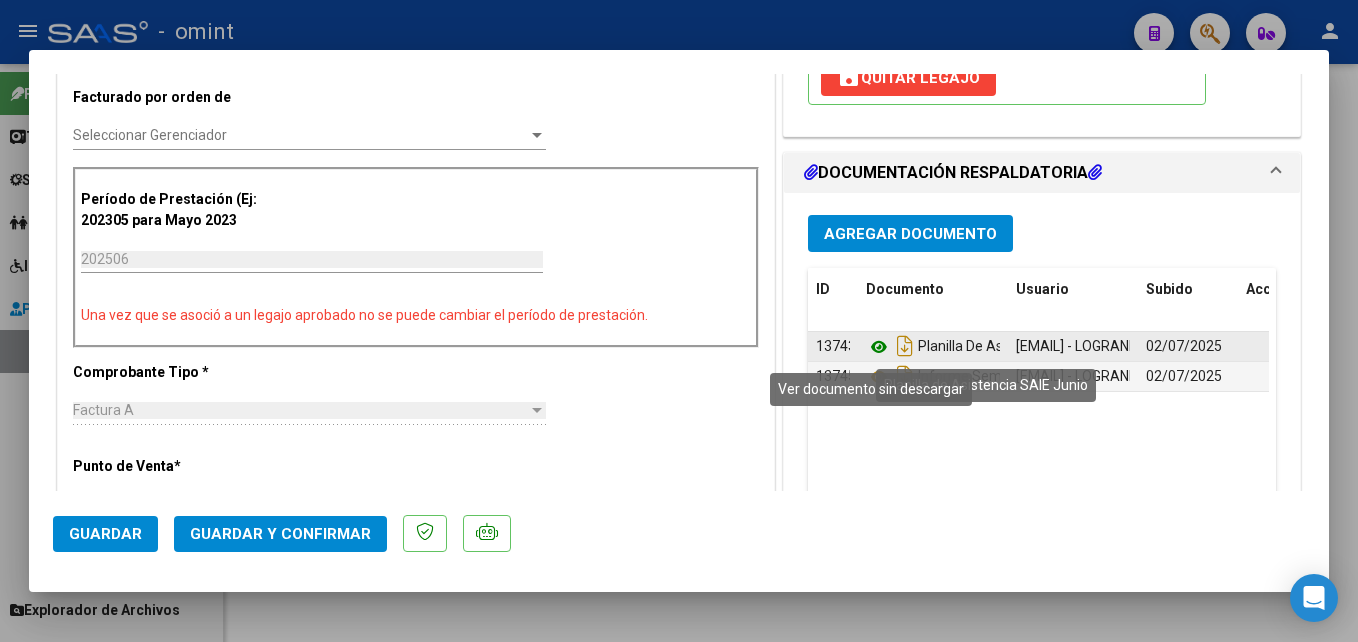 click 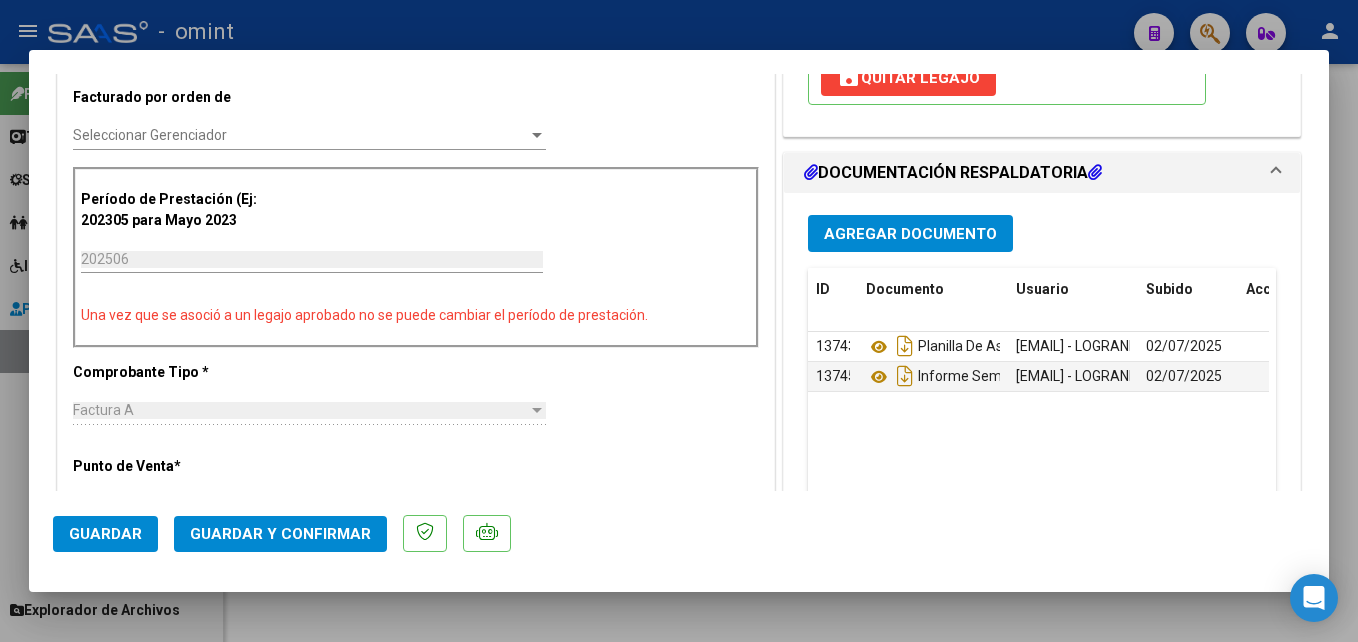 scroll, scrollTop: 0, scrollLeft: 0, axis: both 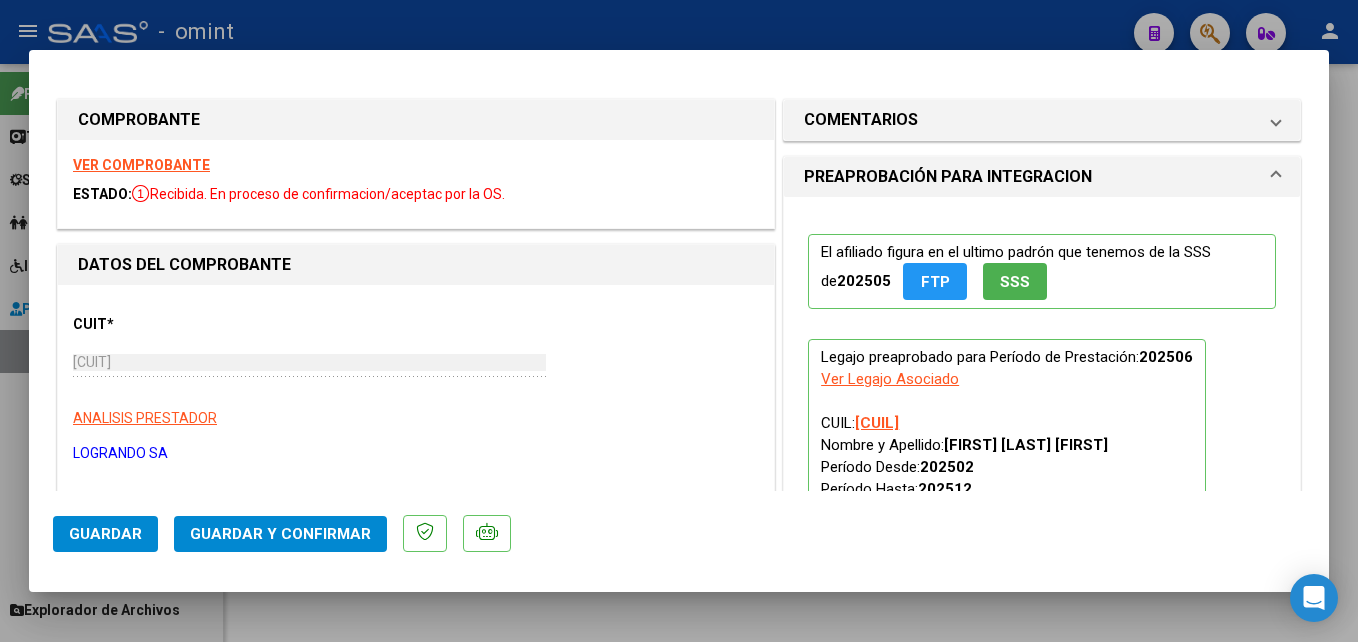 click on "VER COMPROBANTE" at bounding box center [141, 165] 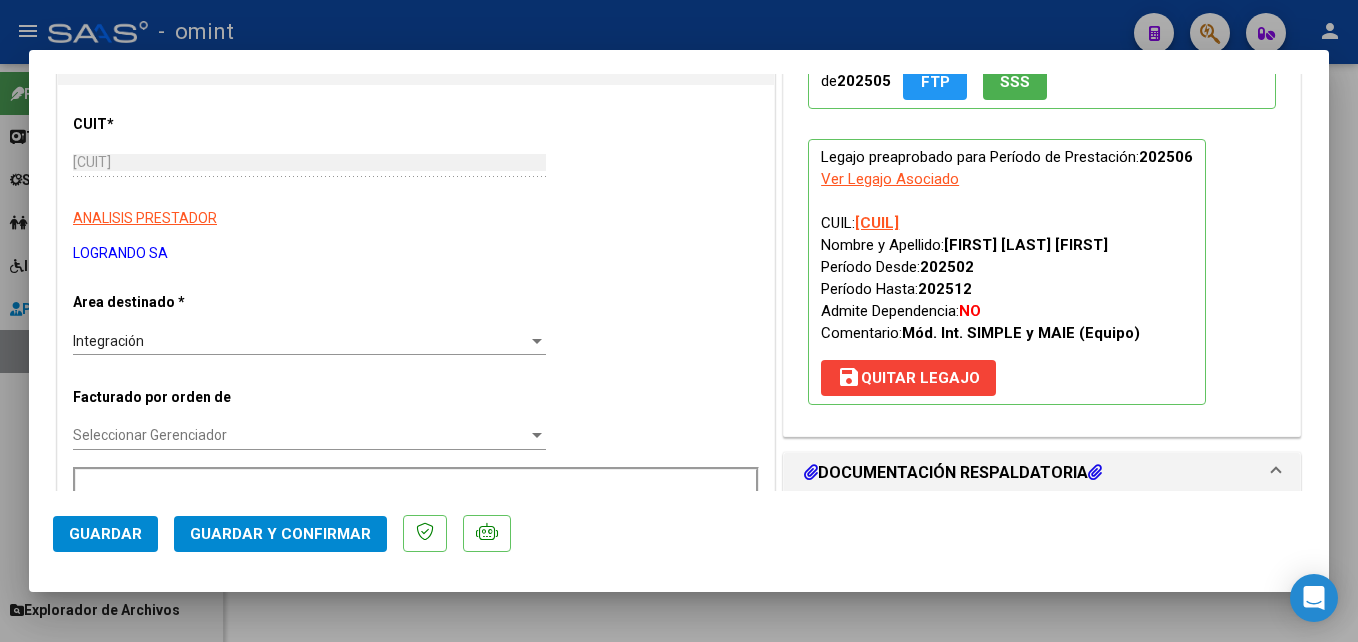 scroll, scrollTop: 300, scrollLeft: 0, axis: vertical 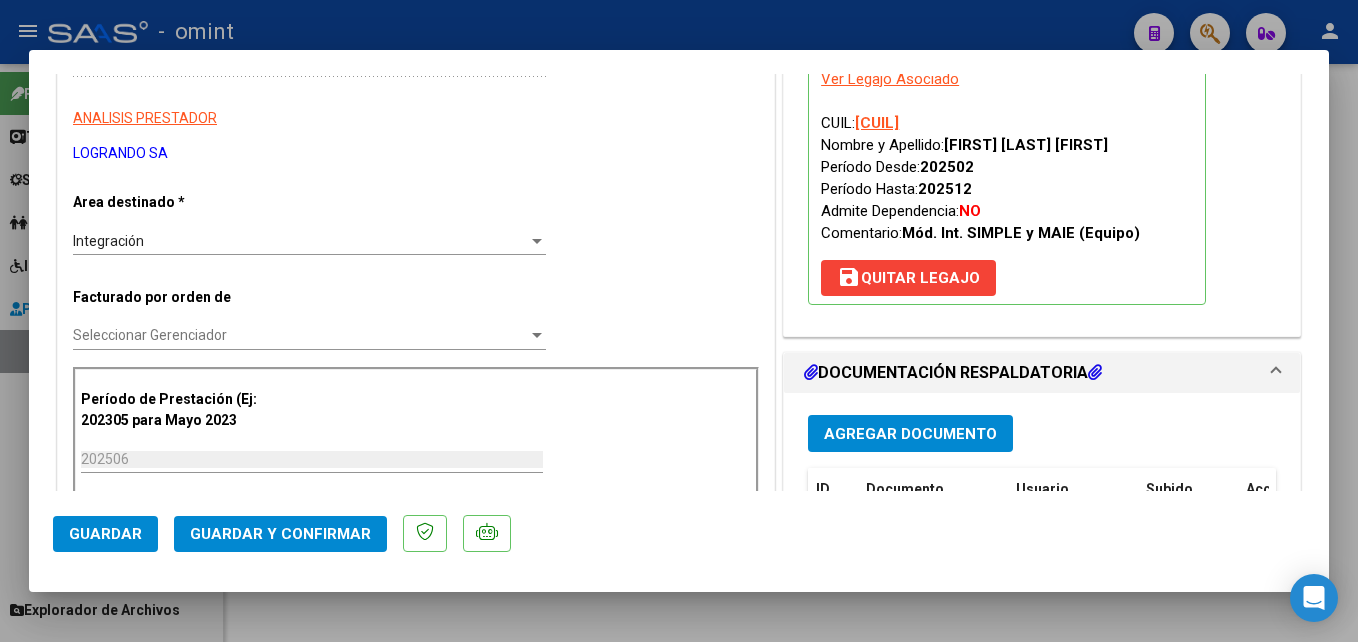 click on "Guardar y Confirmar" 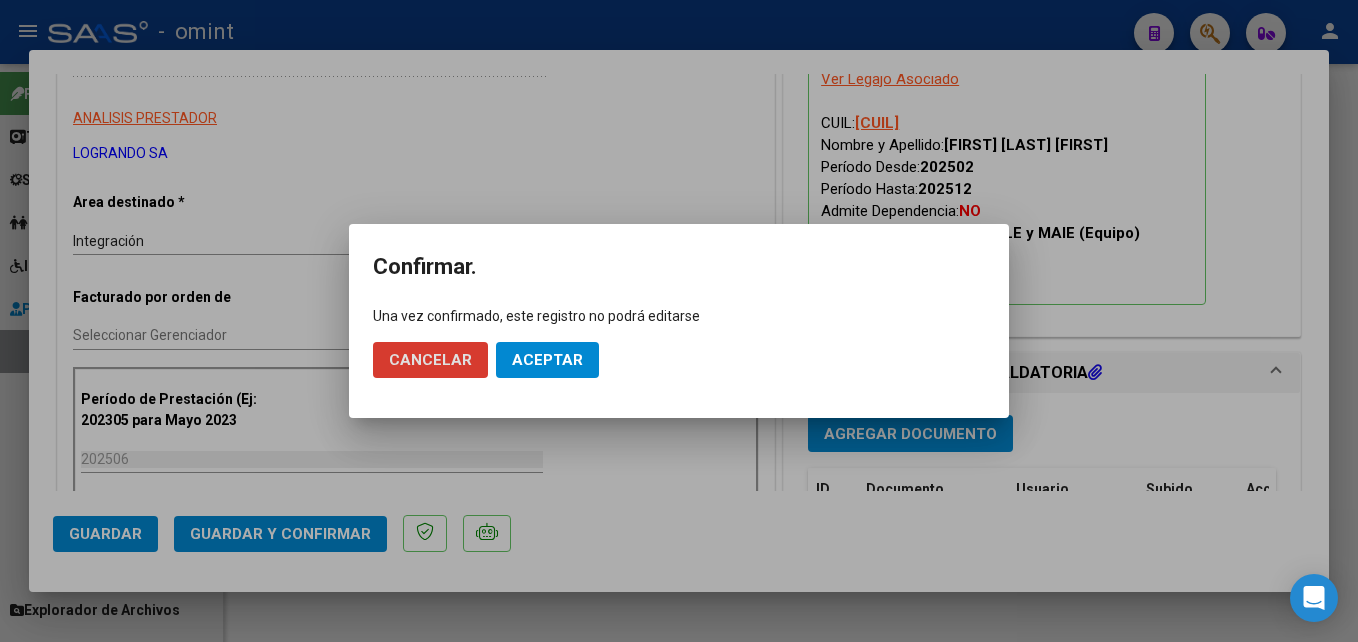 click on "Aceptar" 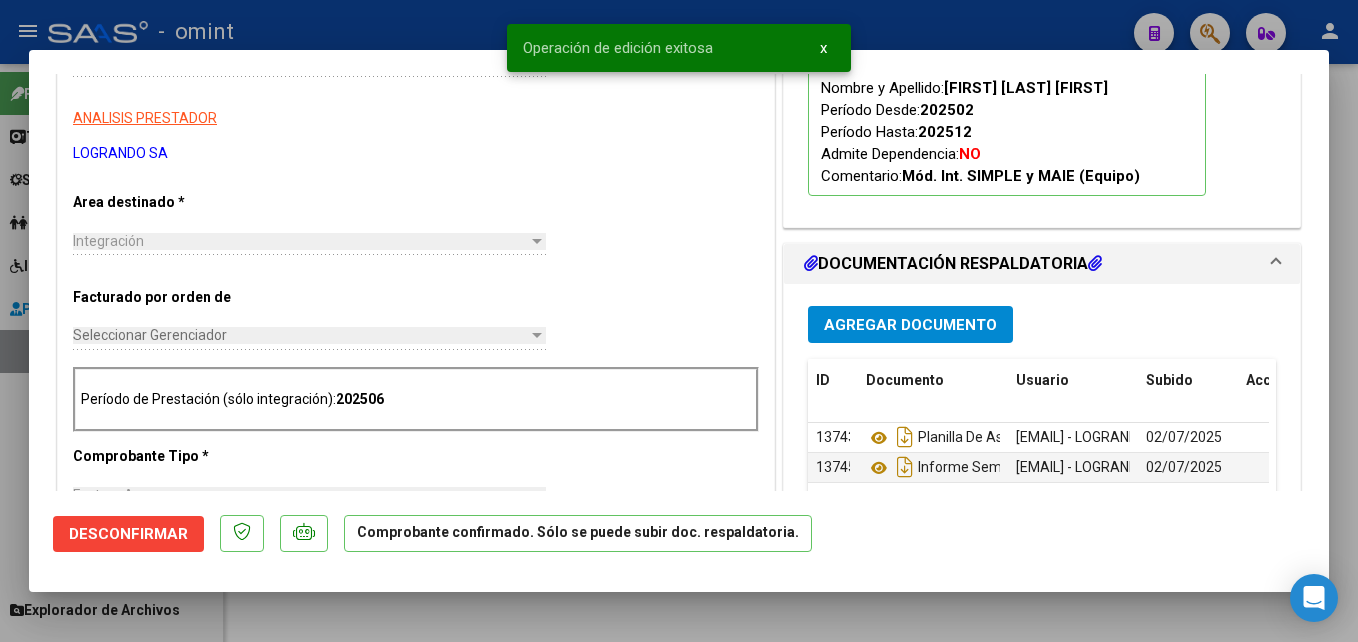 click at bounding box center [679, 321] 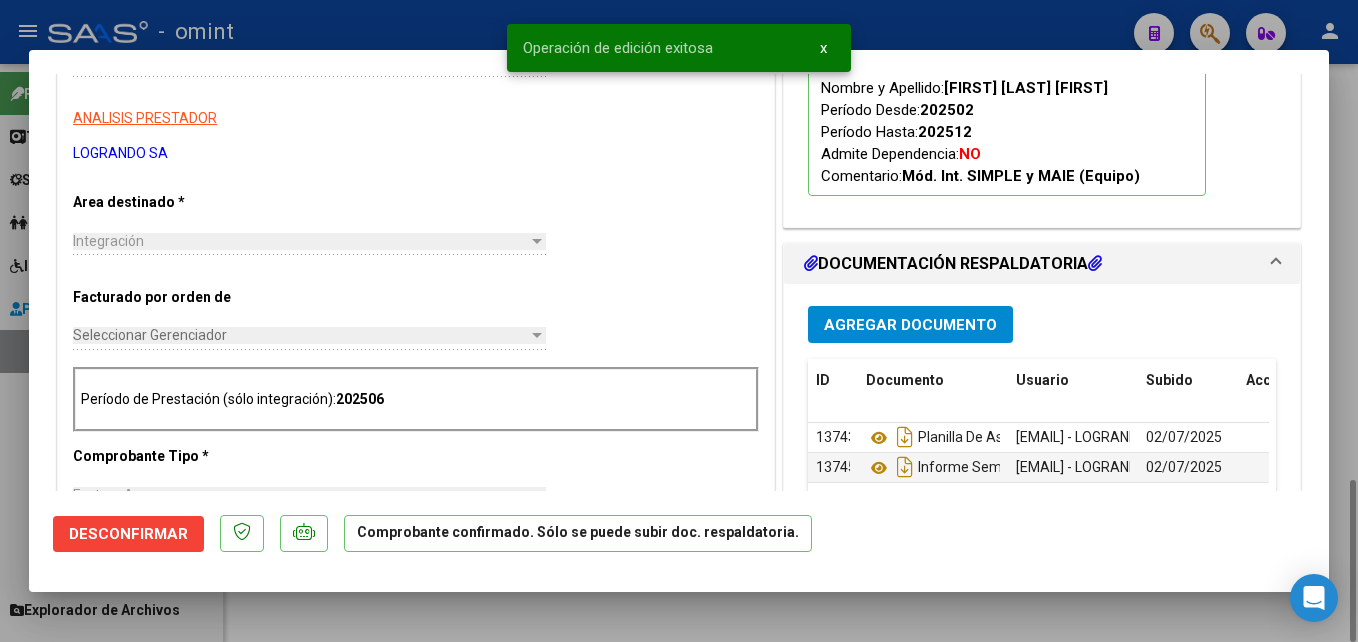 scroll, scrollTop: 332, scrollLeft: 0, axis: vertical 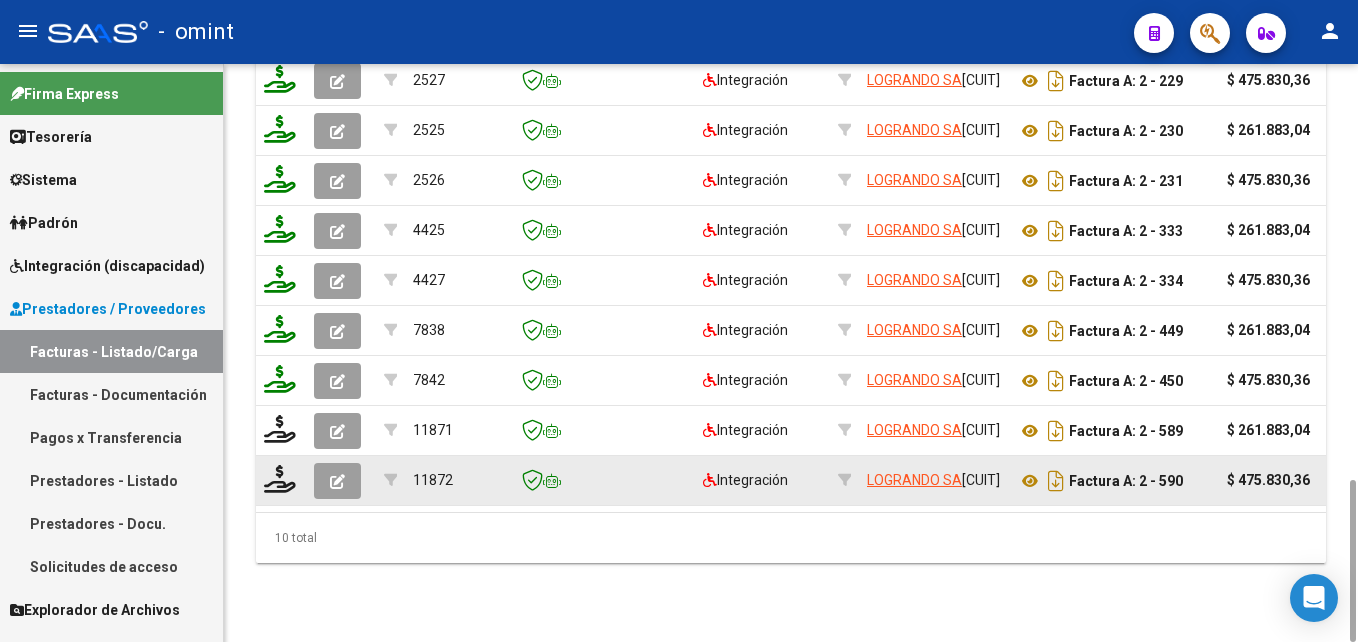 click 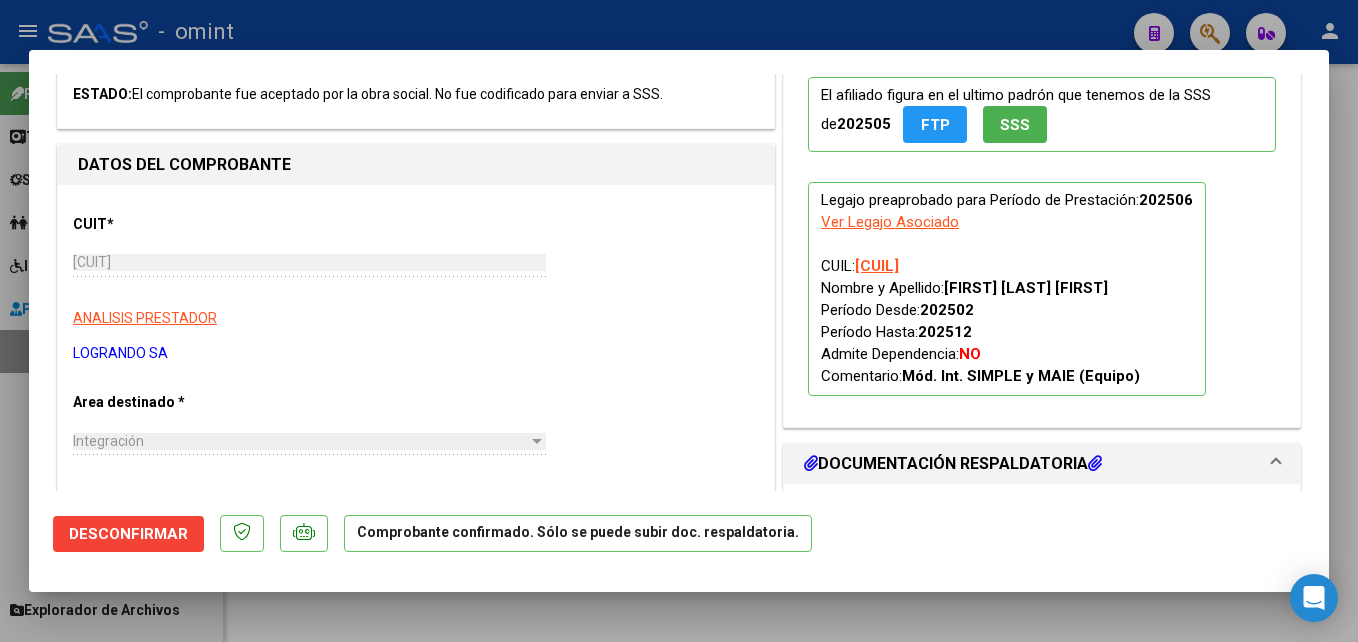 scroll, scrollTop: 0, scrollLeft: 0, axis: both 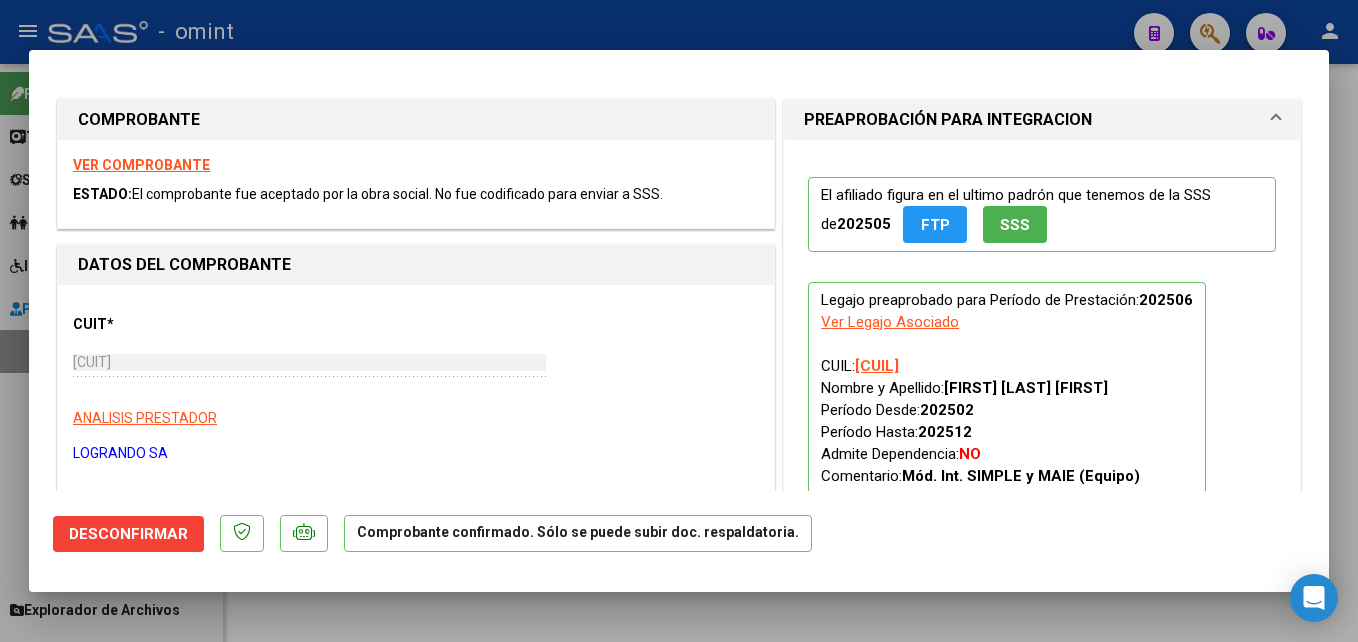 click on "Desconfirmar" 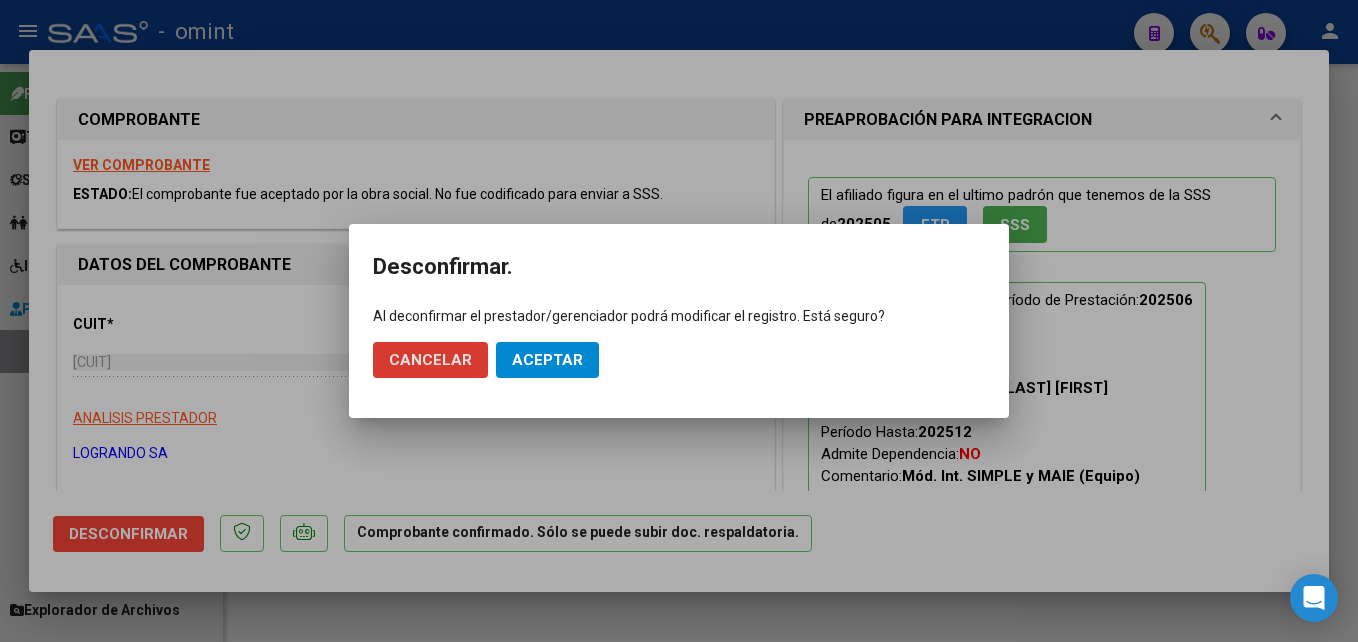 click on "Aceptar" 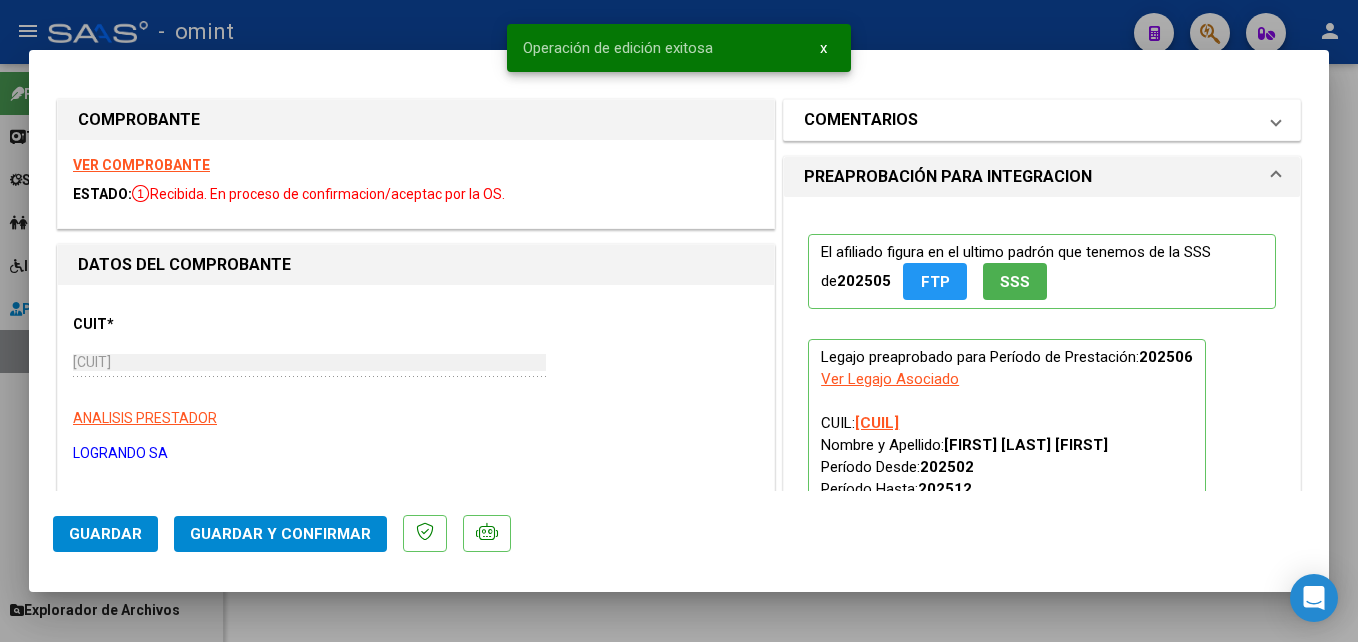 click on "COMENTARIOS" at bounding box center [861, 120] 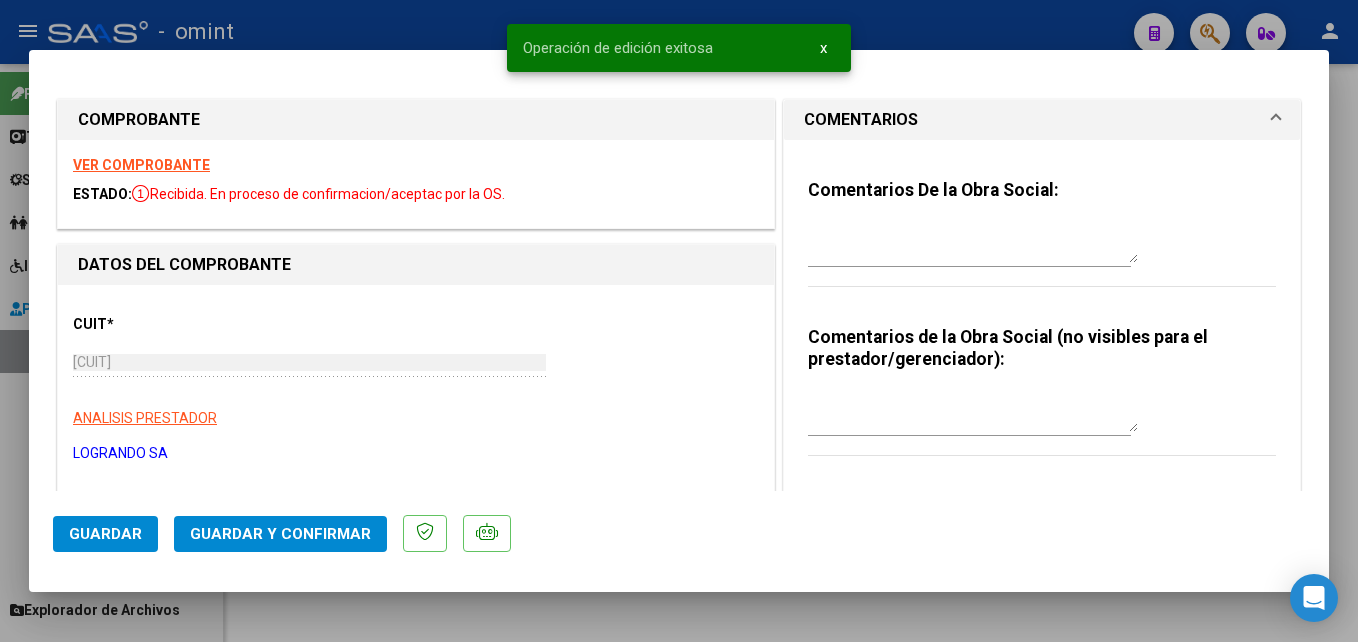 click at bounding box center [973, 243] 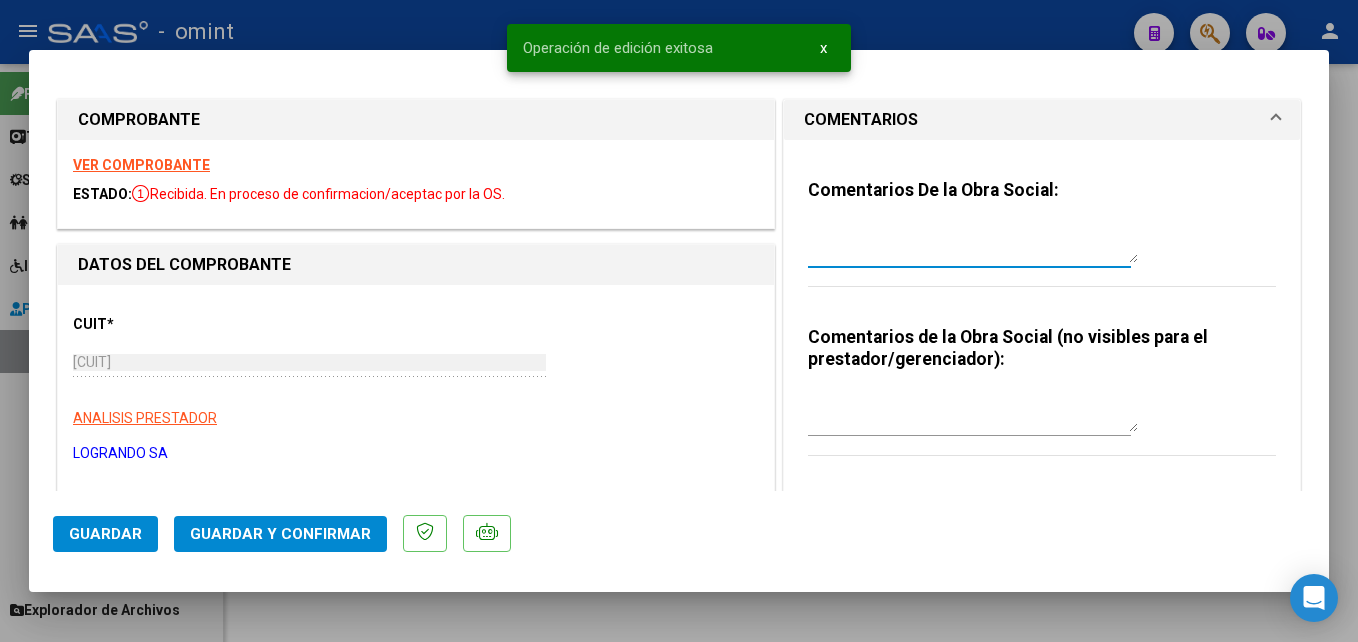 paste on "El informe semestral debe ser presentado por la familia del socio, no se gestiona desde integración." 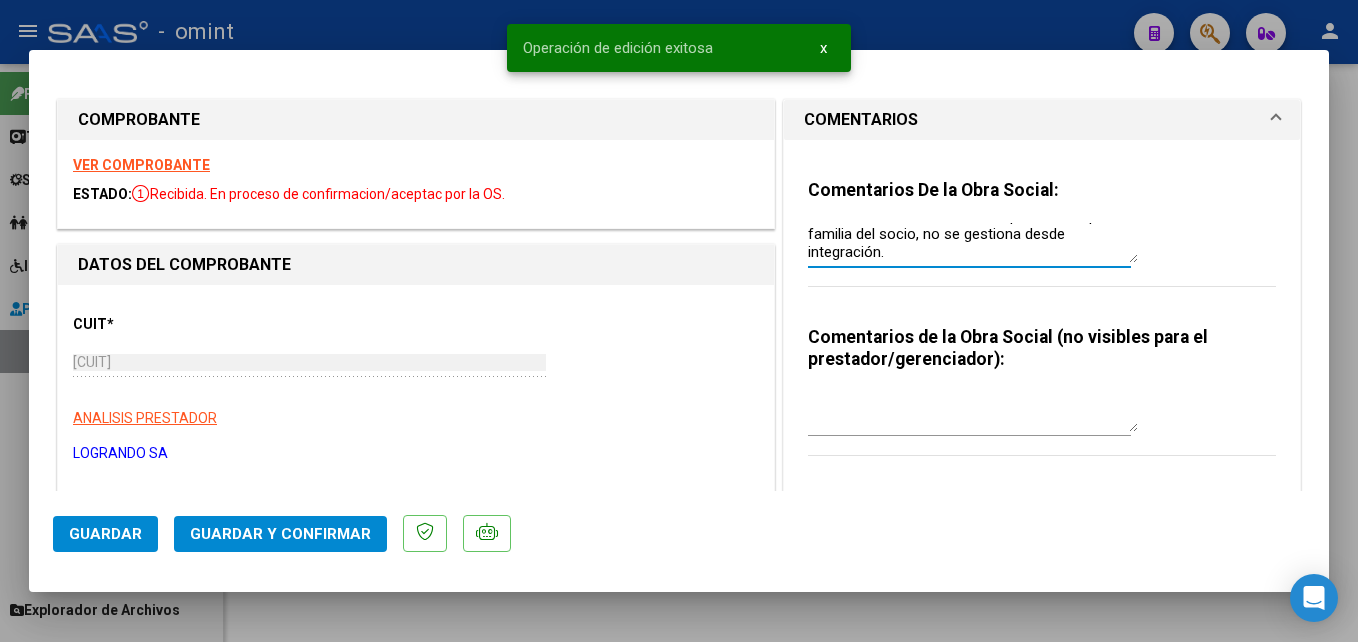 scroll, scrollTop: 18, scrollLeft: 0, axis: vertical 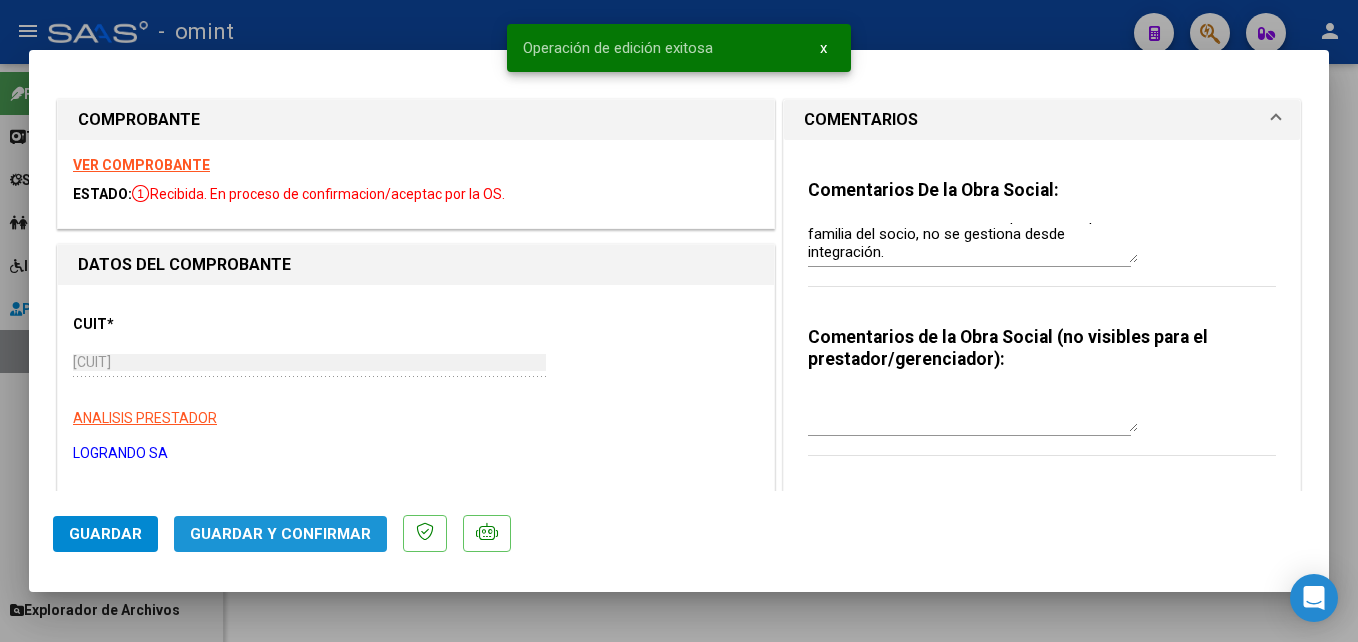 click on "Guardar y Confirmar" 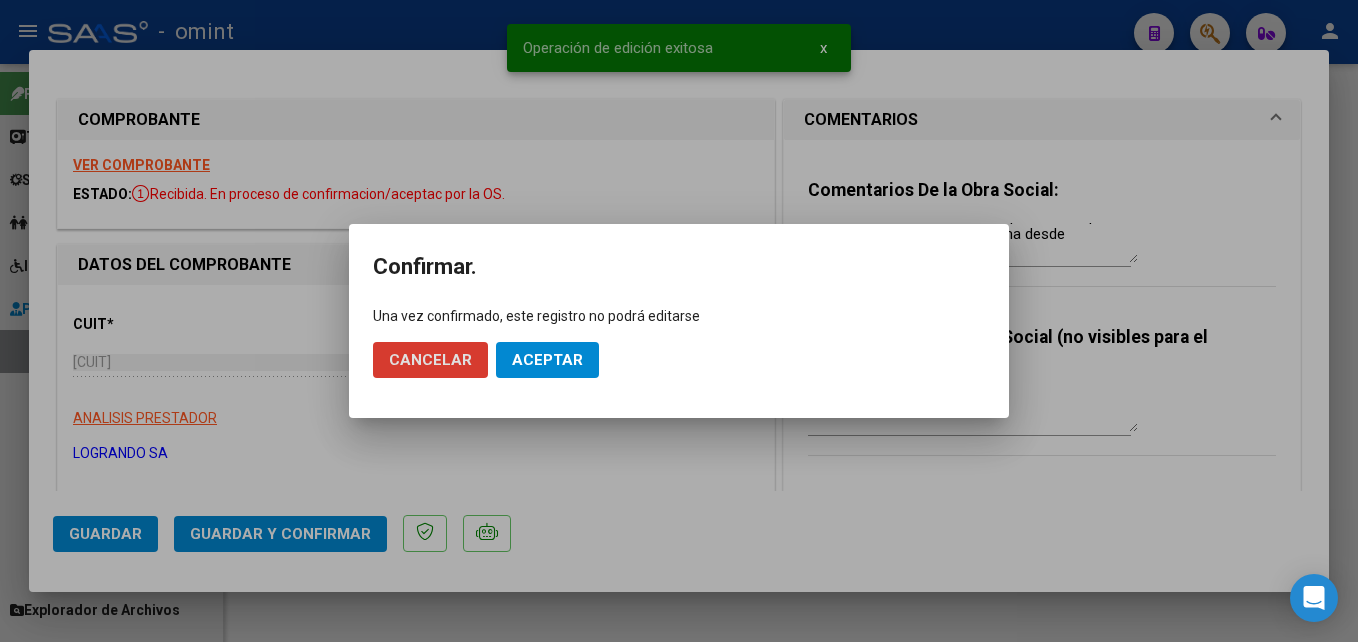 click on "Aceptar" 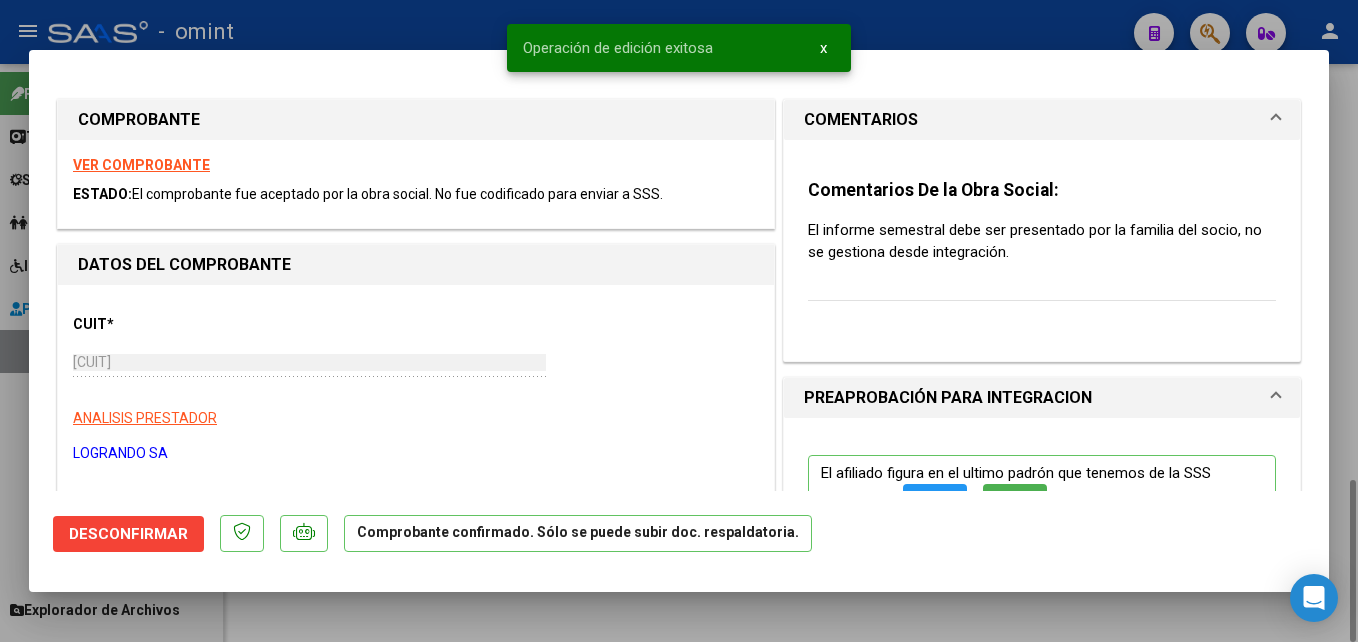 click at bounding box center (679, 321) 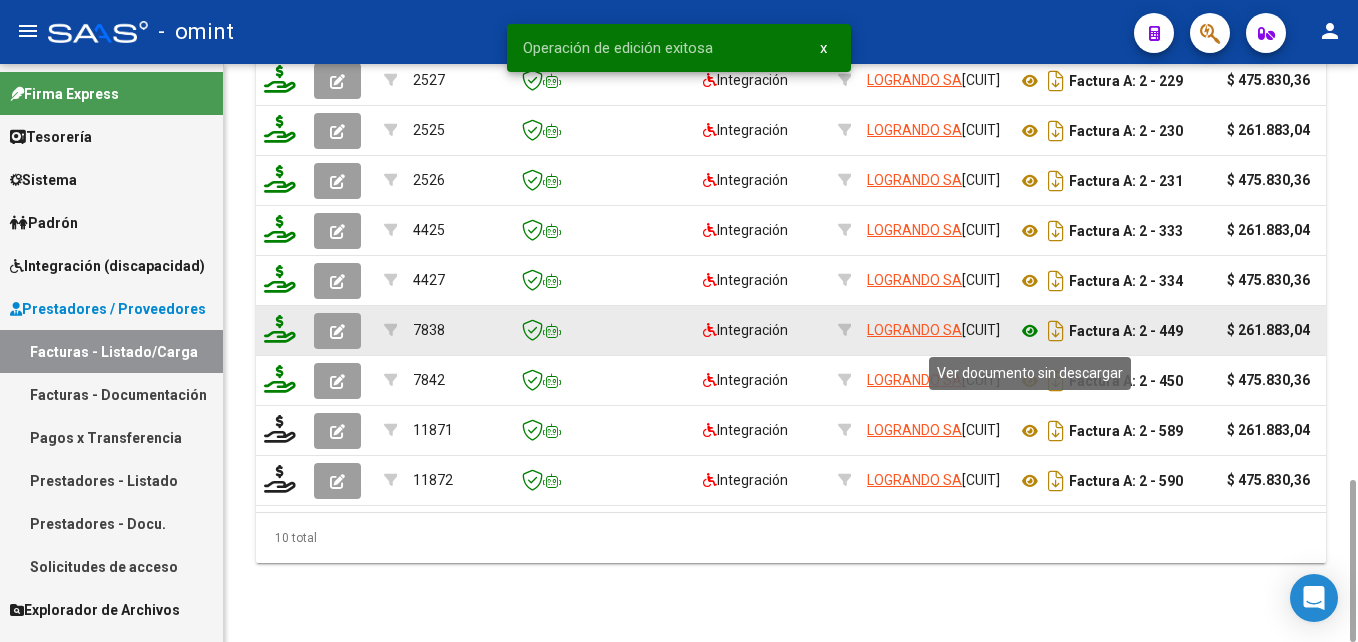 click 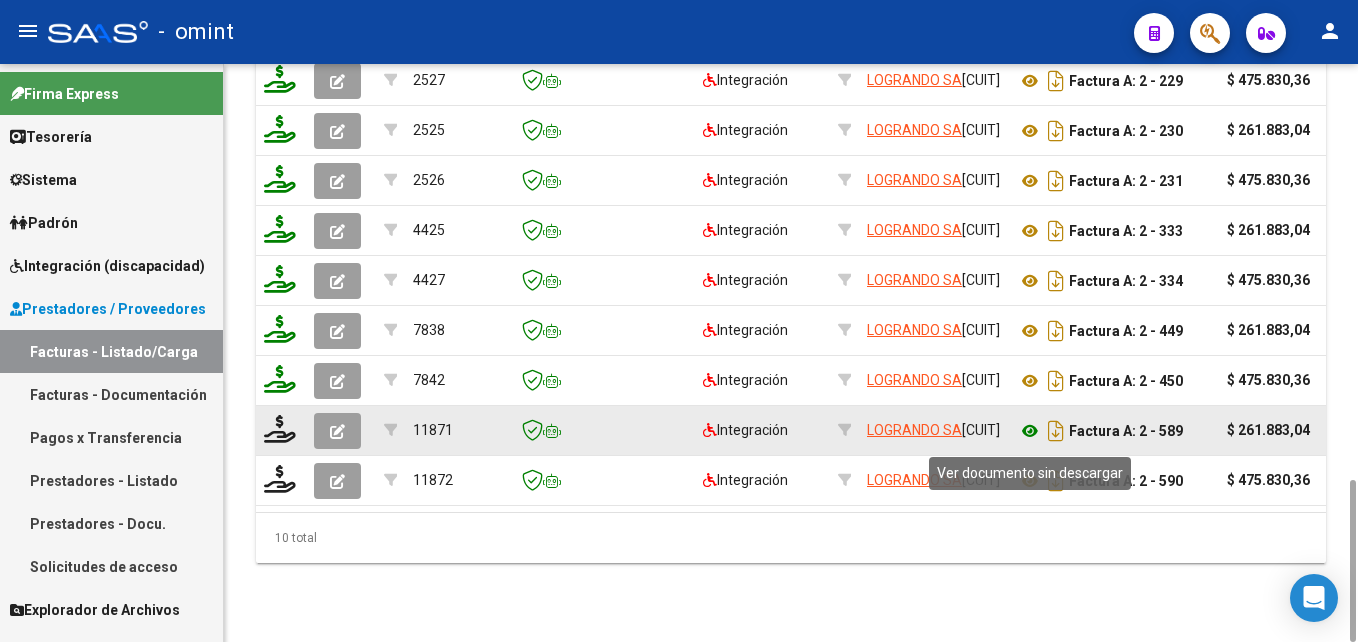 click 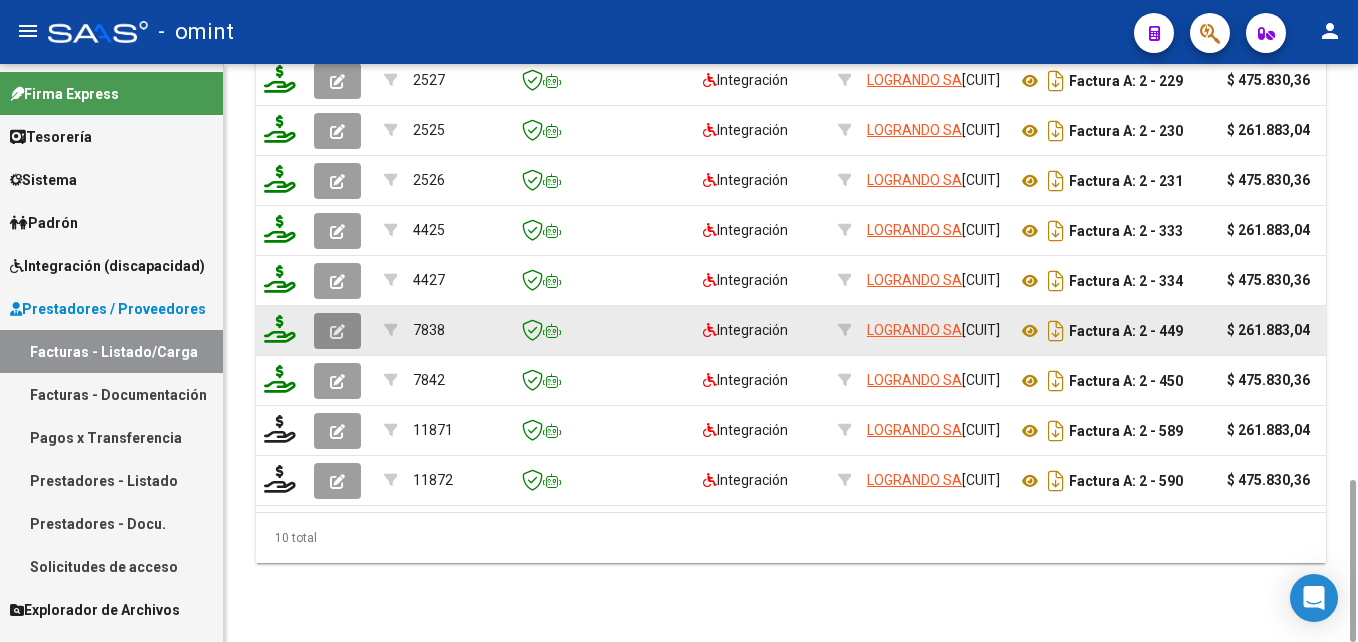 click 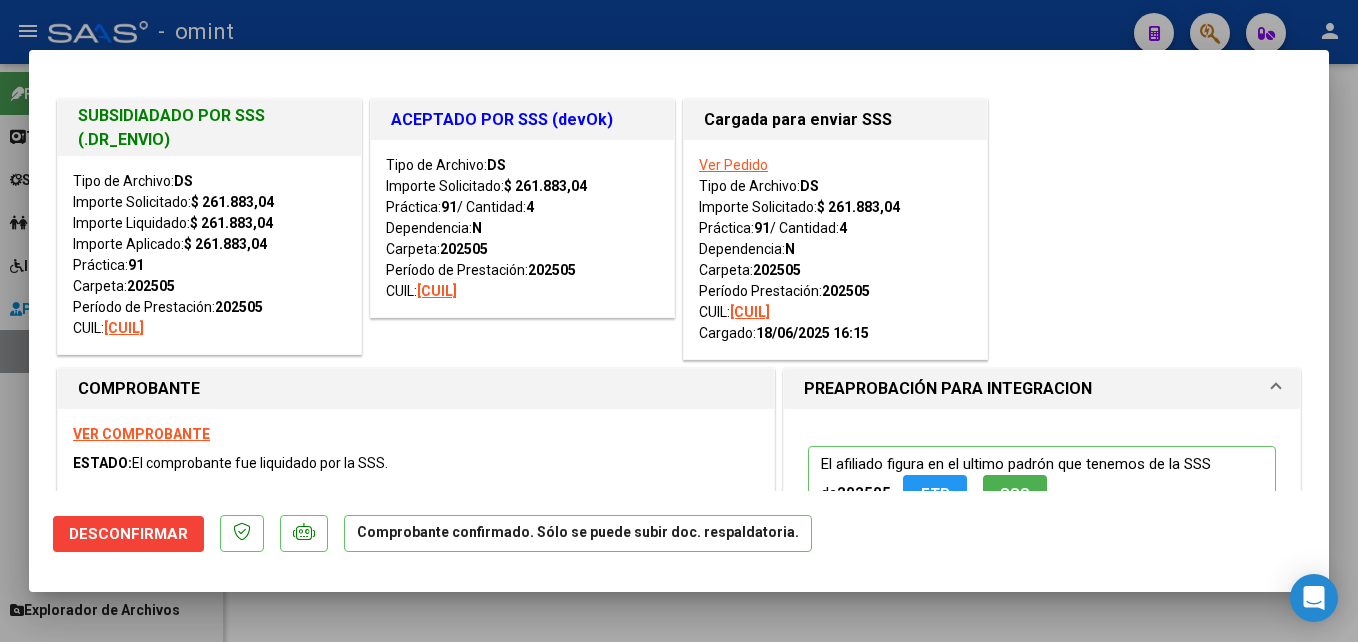 click at bounding box center (679, 321) 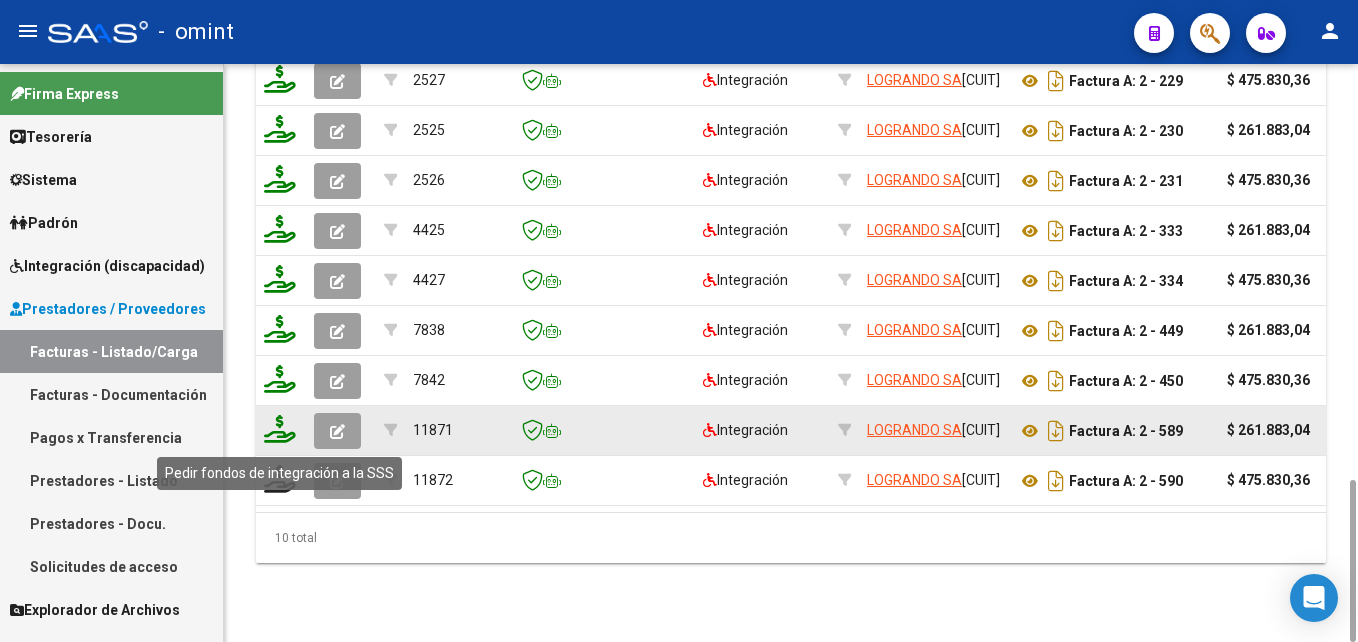 click 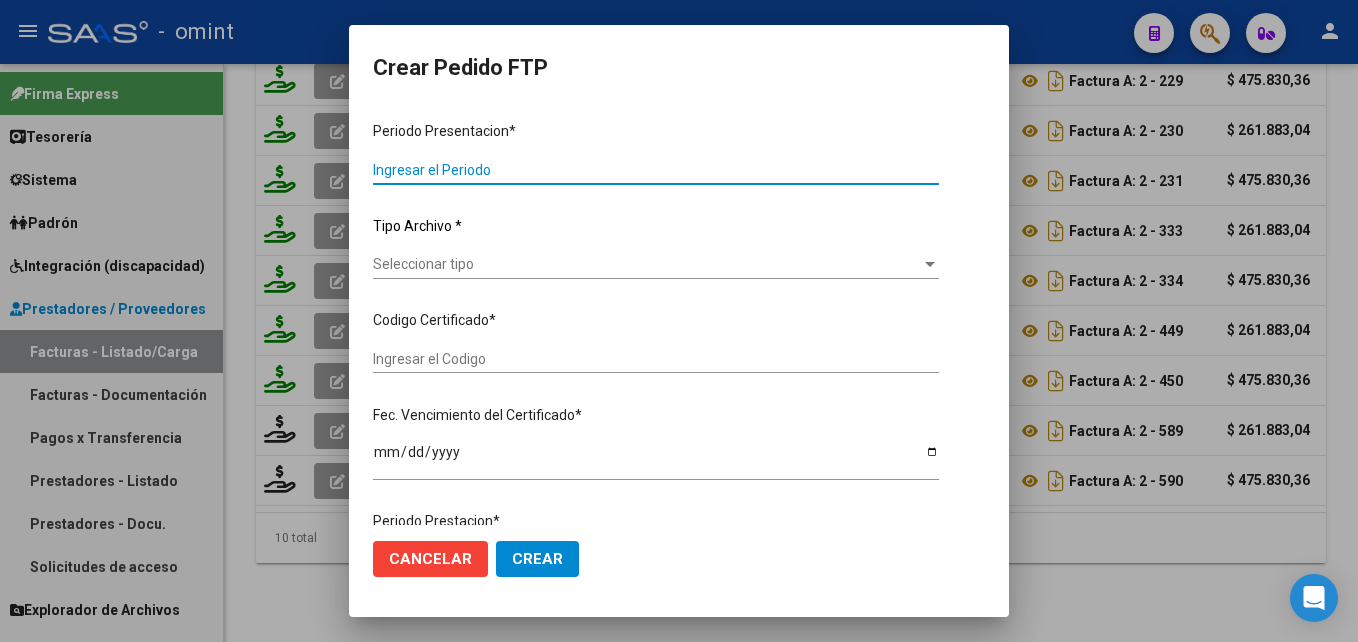 type on "202506" 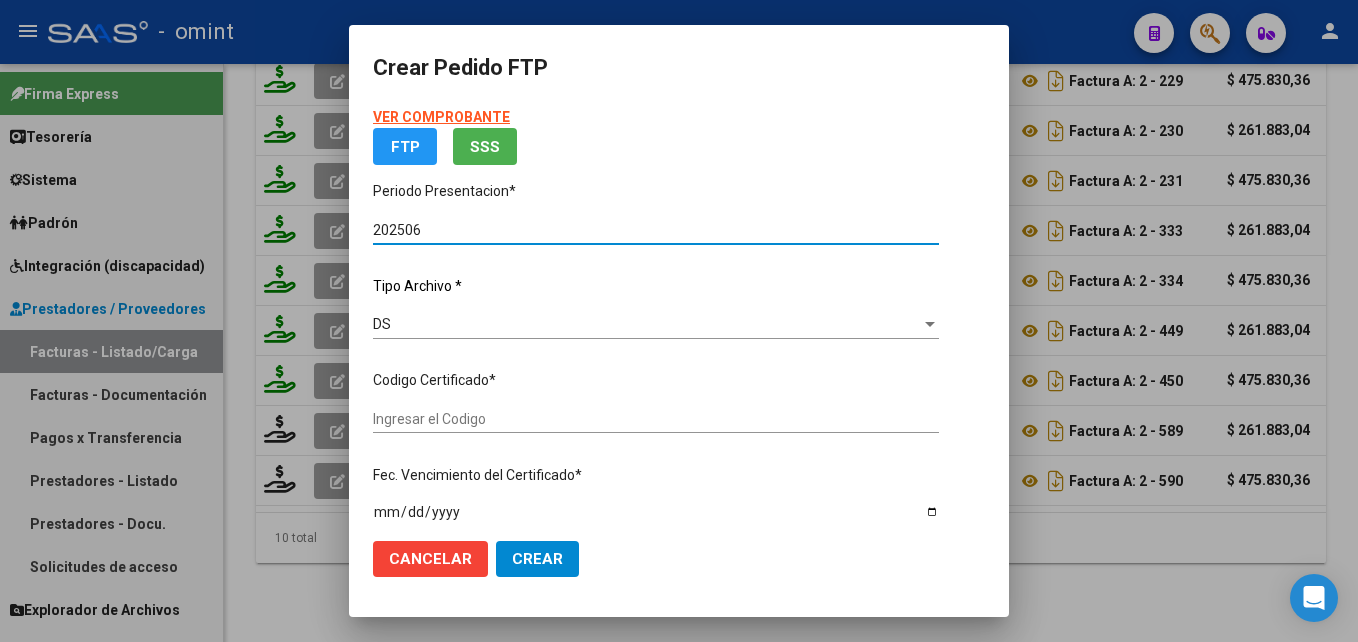 type on "1404620682" 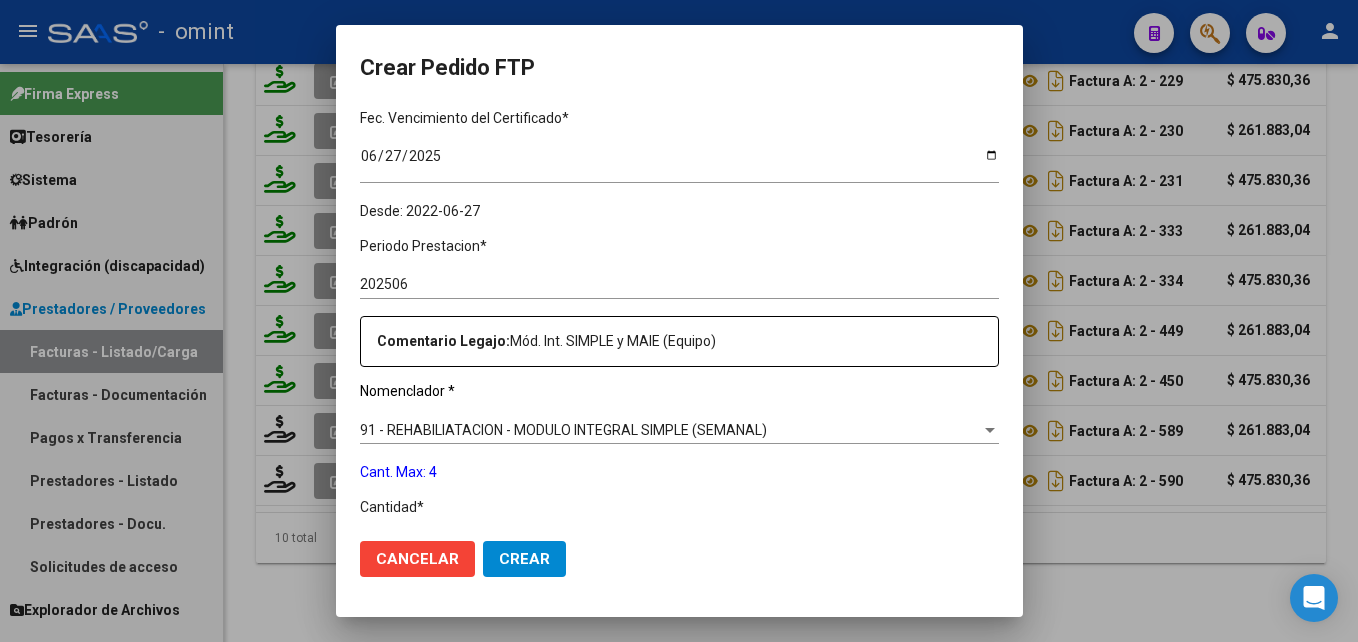 scroll, scrollTop: 600, scrollLeft: 0, axis: vertical 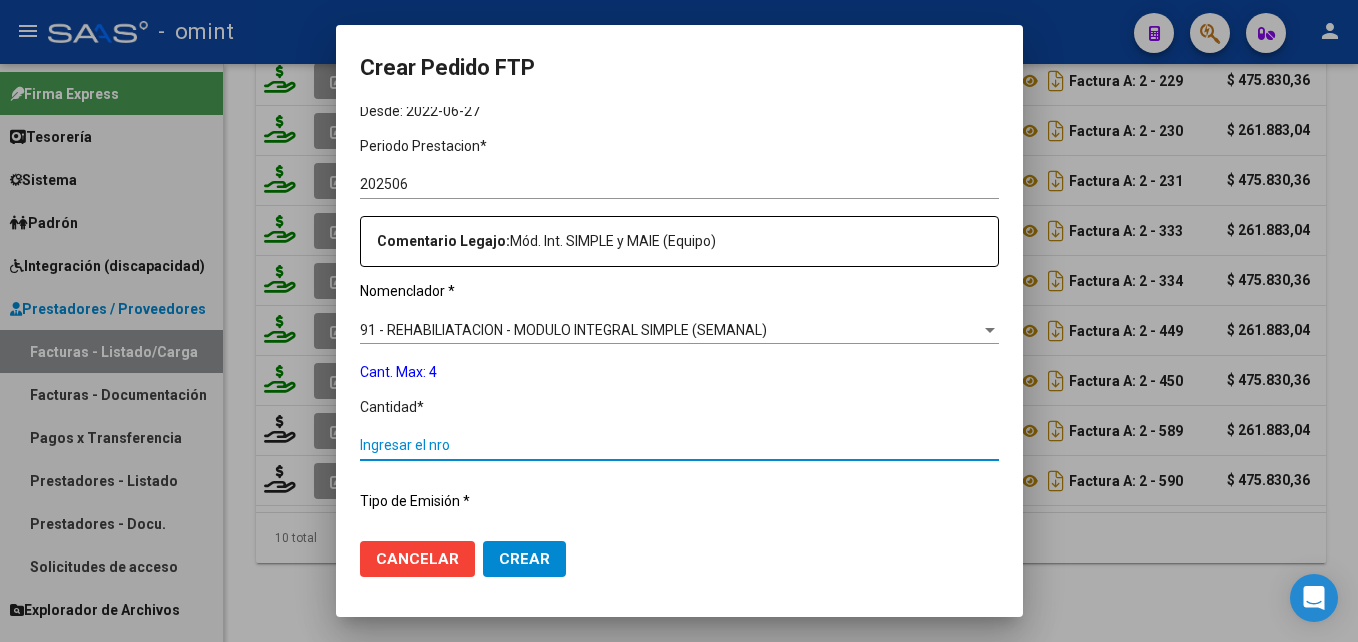 click on "Ingresar el nro" at bounding box center (679, 445) 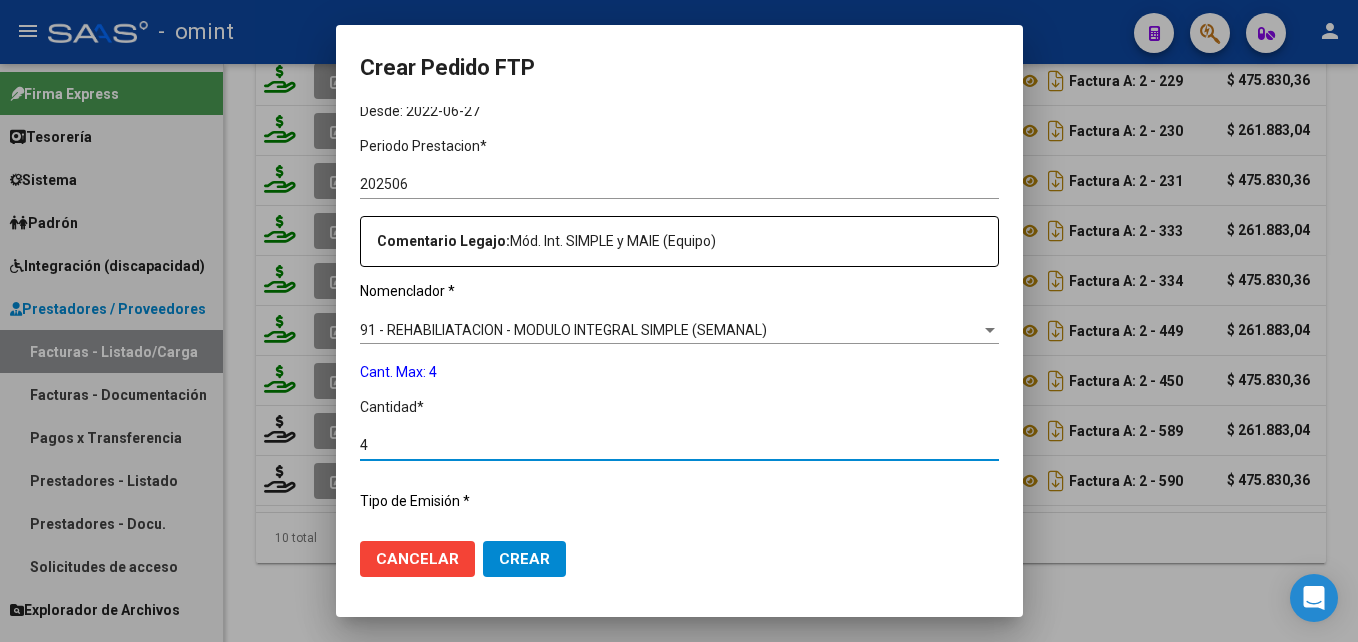 type on "4" 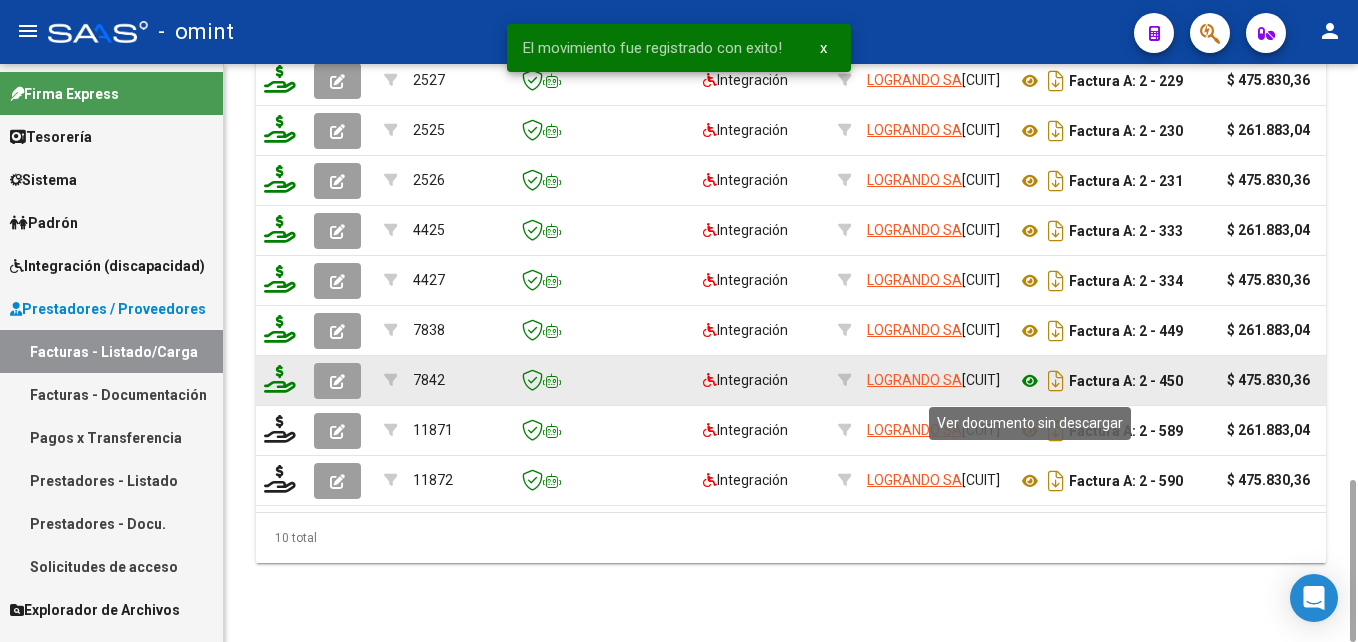 click 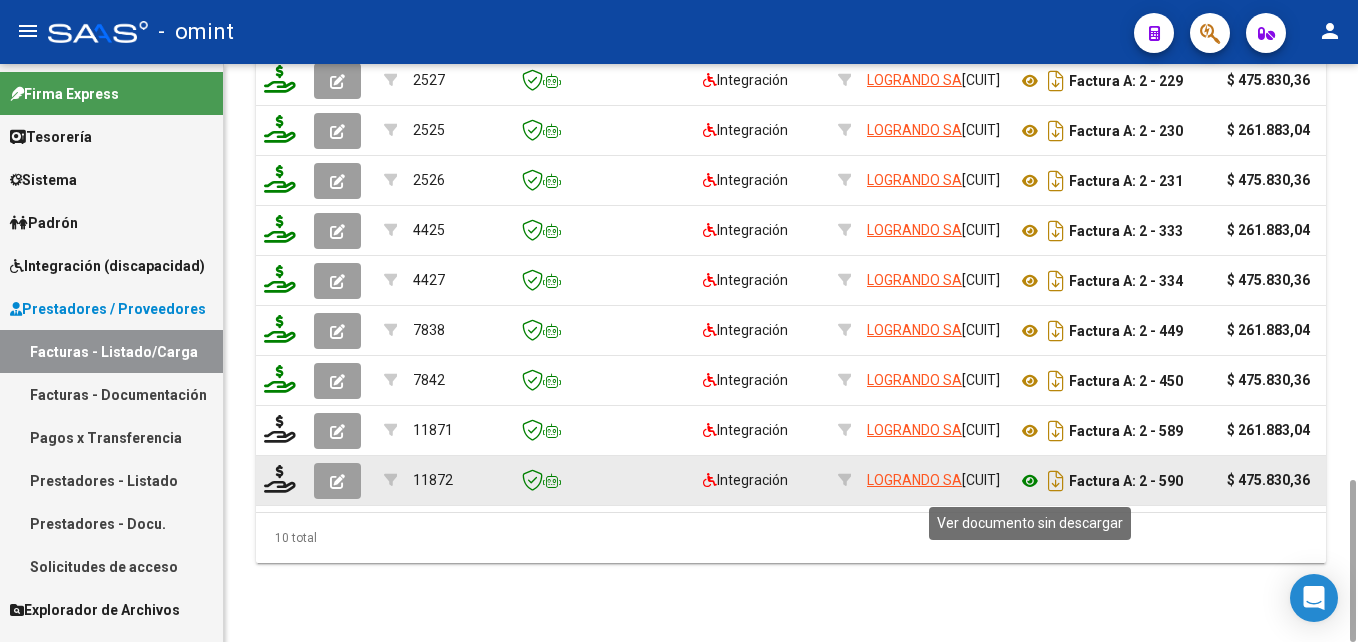 click 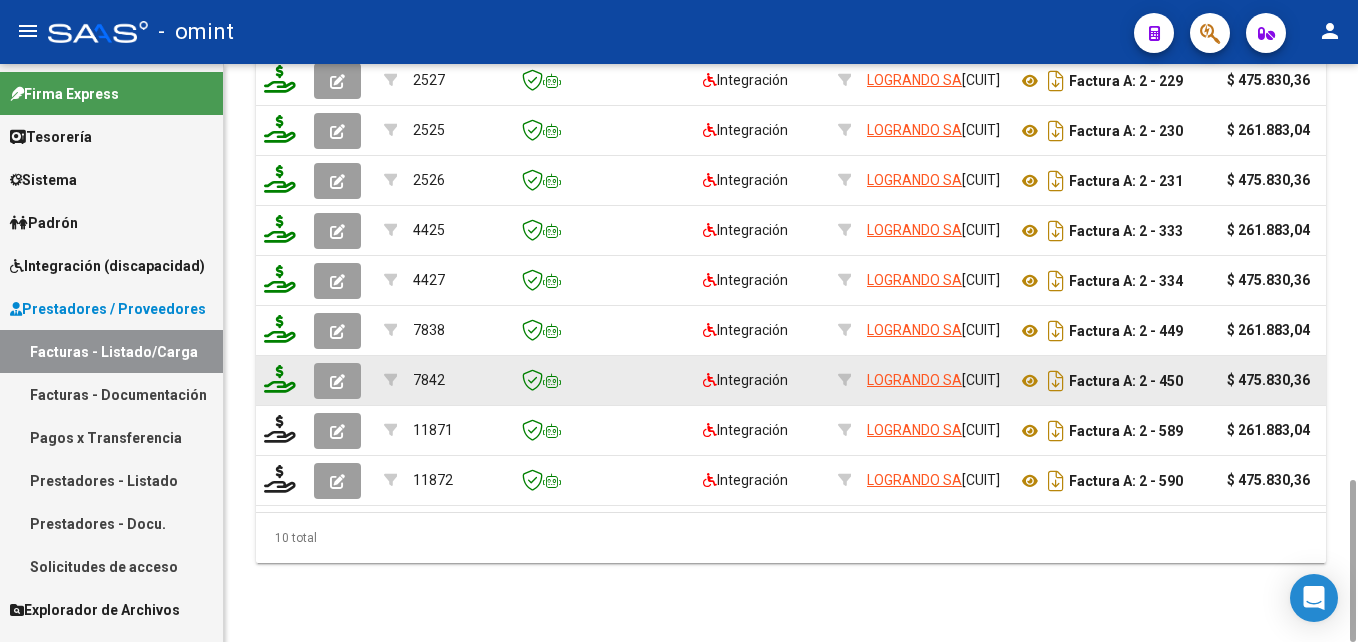 click 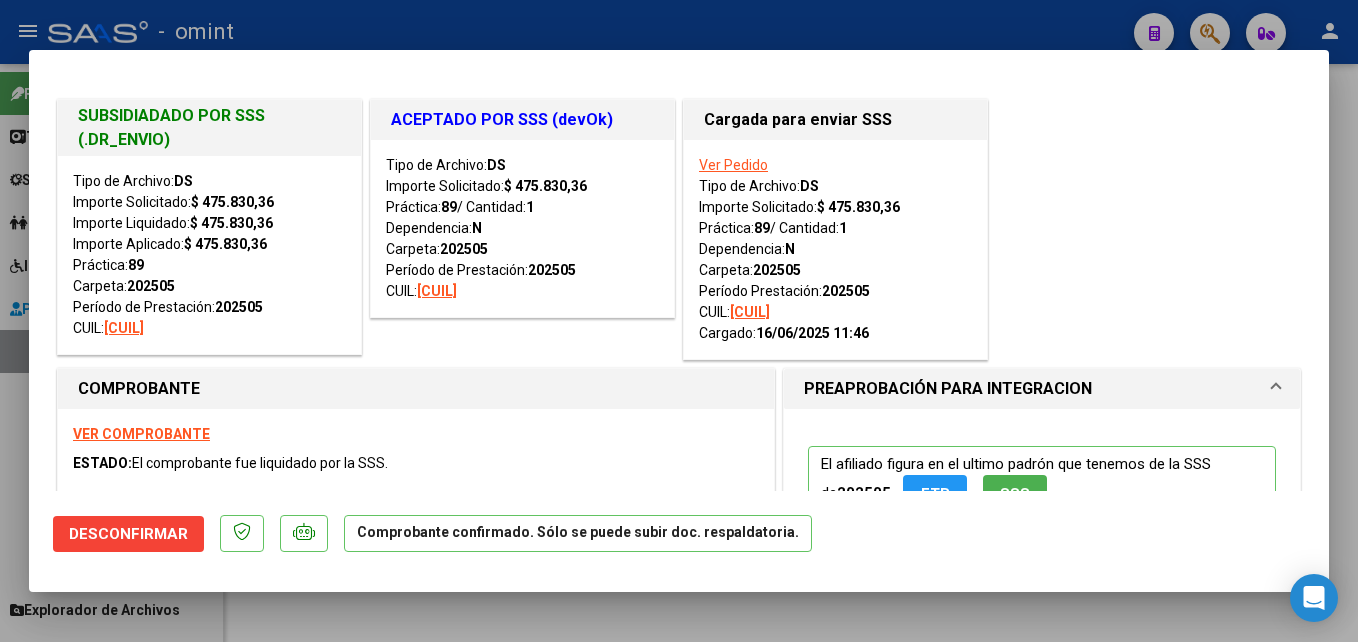 click at bounding box center (679, 321) 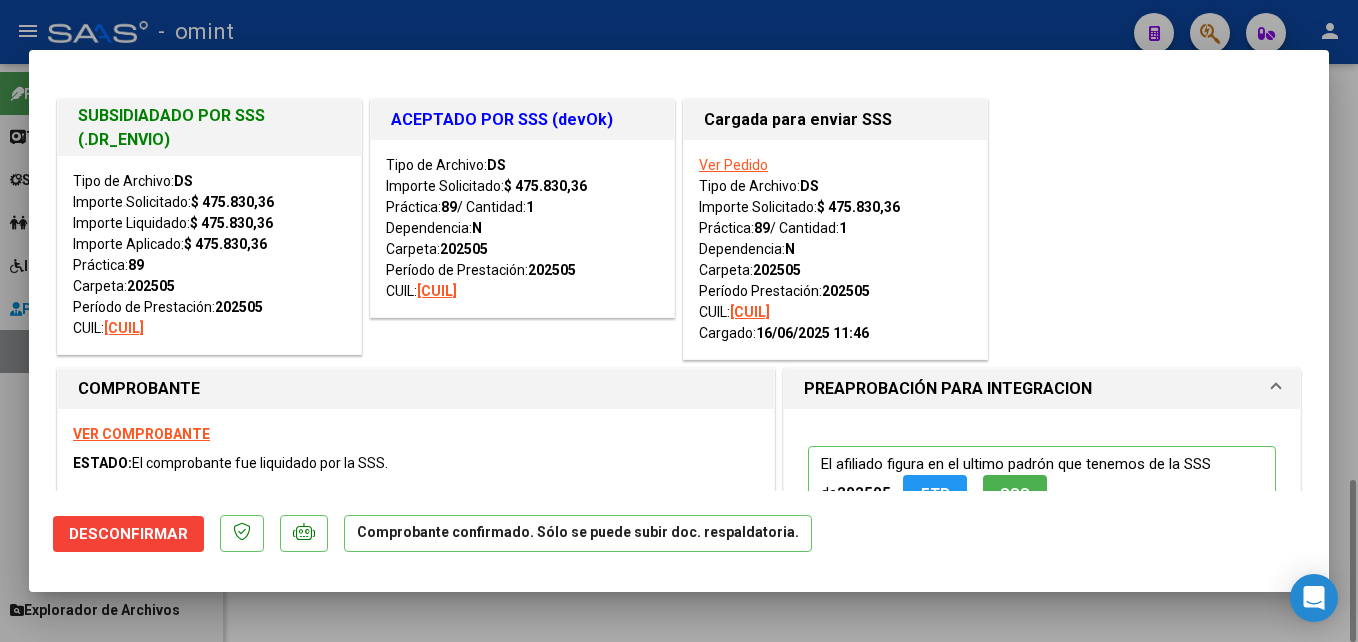 type 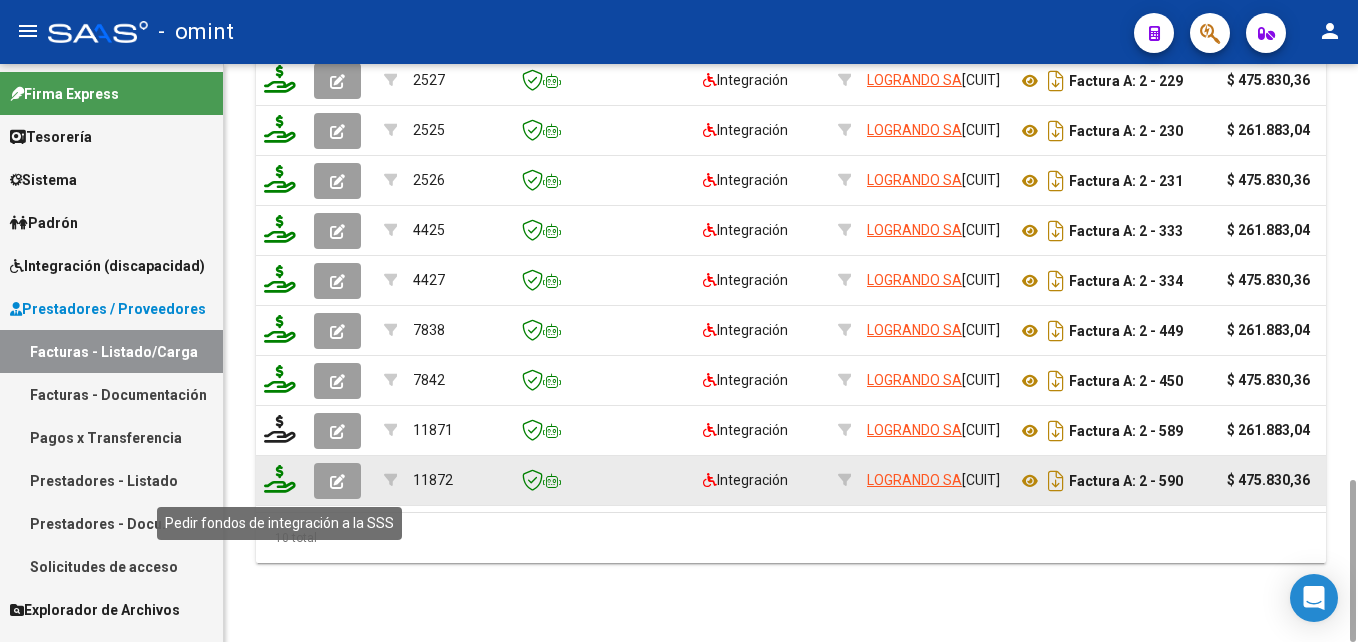 click 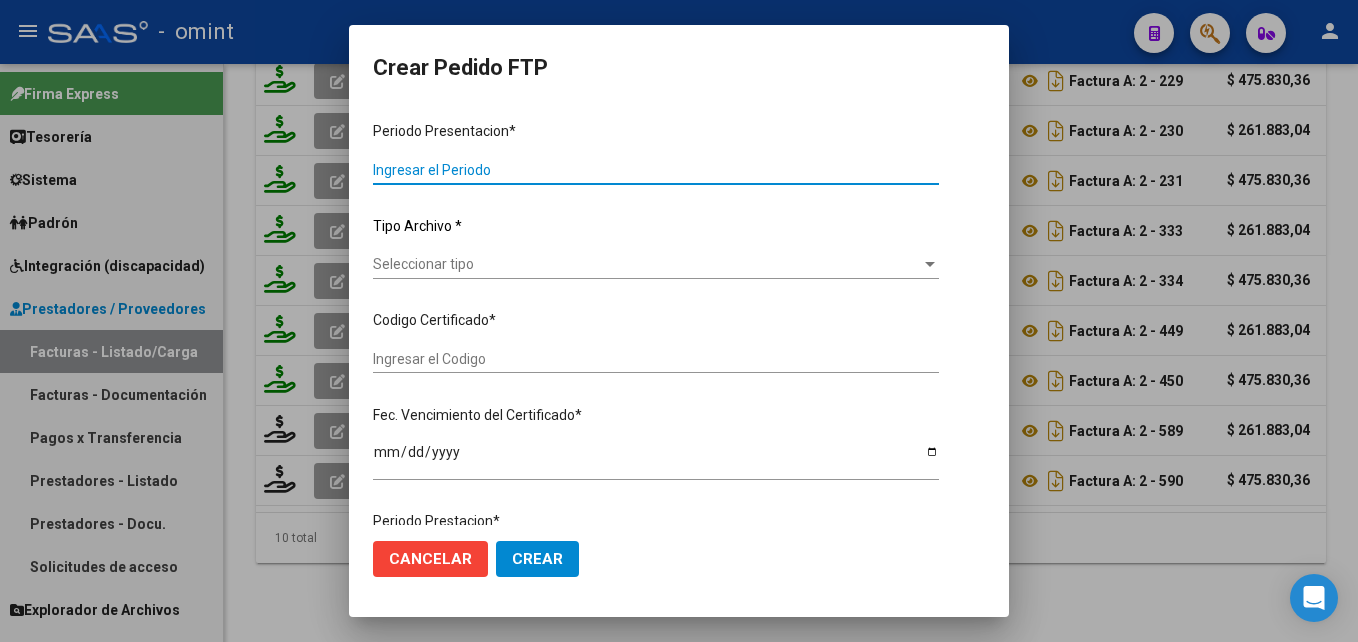 type on "202506" 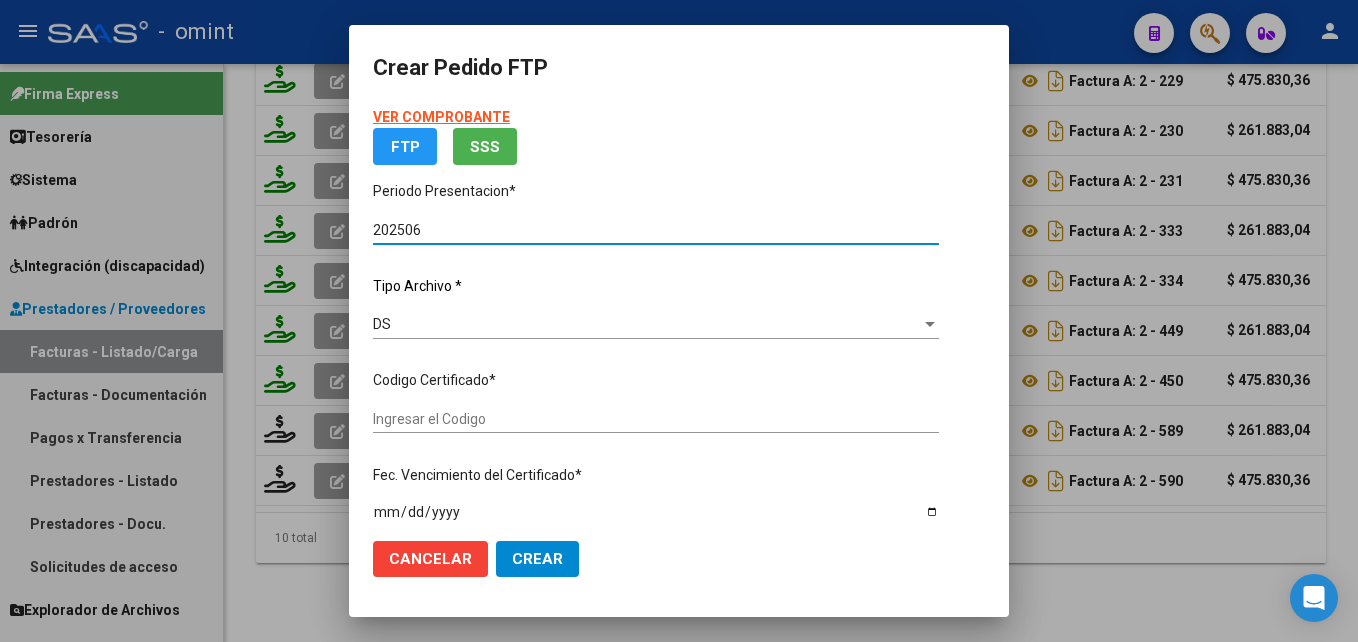 type on "1404620682" 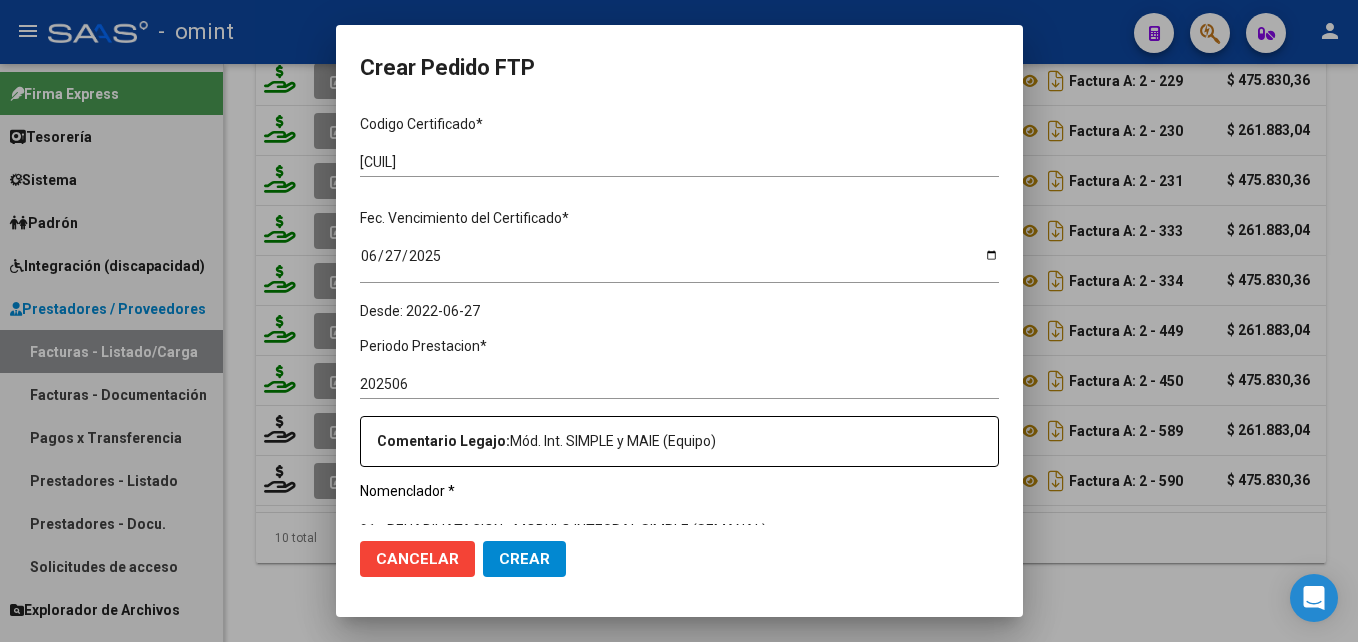 scroll, scrollTop: 500, scrollLeft: 0, axis: vertical 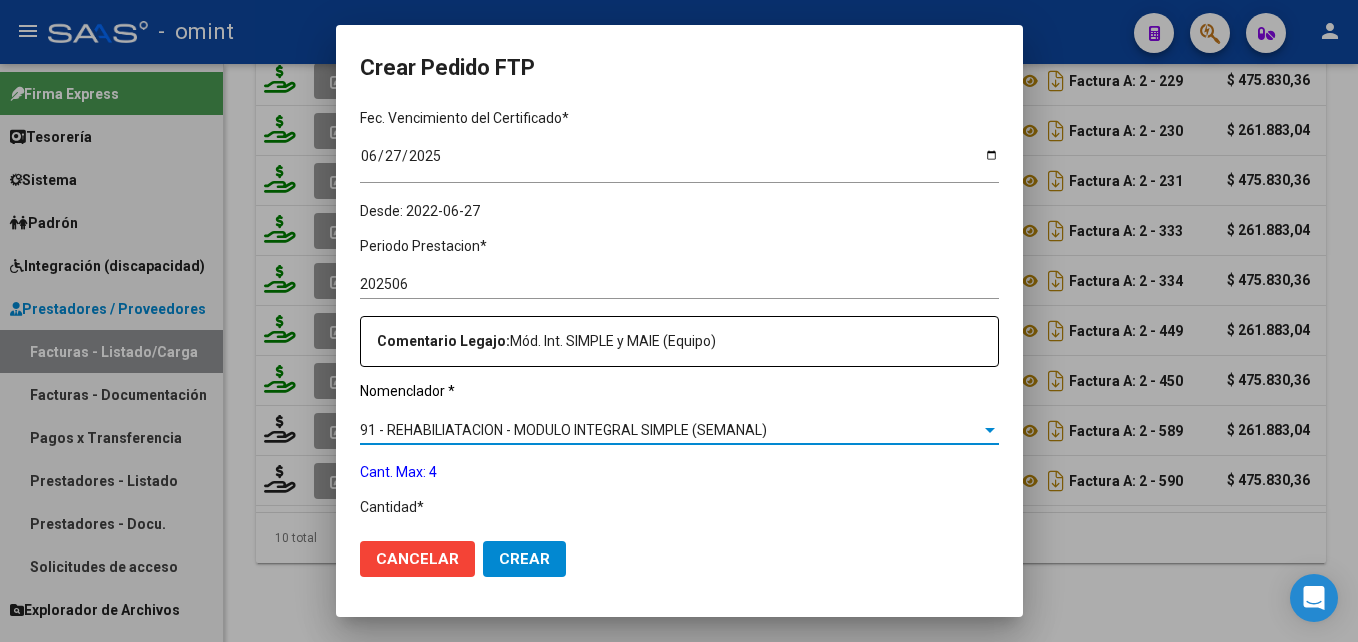 click on "91 - REHABILIATACION - MODULO INTEGRAL SIMPLE (SEMANAL)" at bounding box center [563, 430] 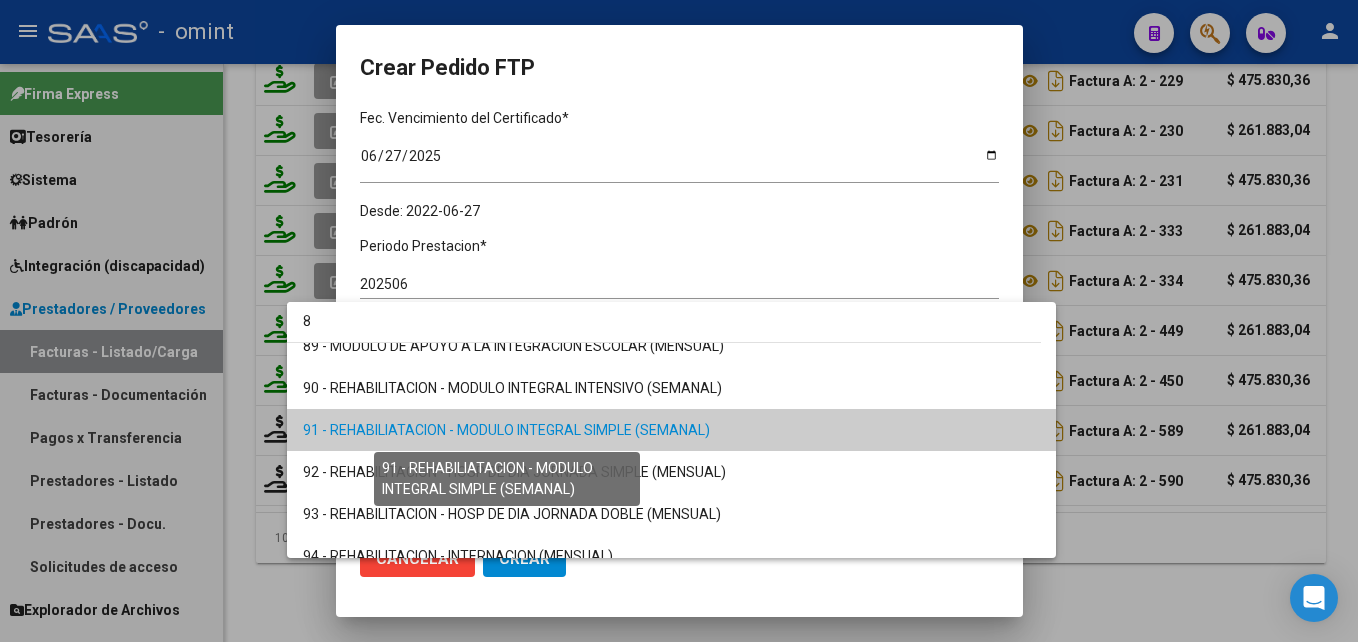 scroll, scrollTop: 0, scrollLeft: 0, axis: both 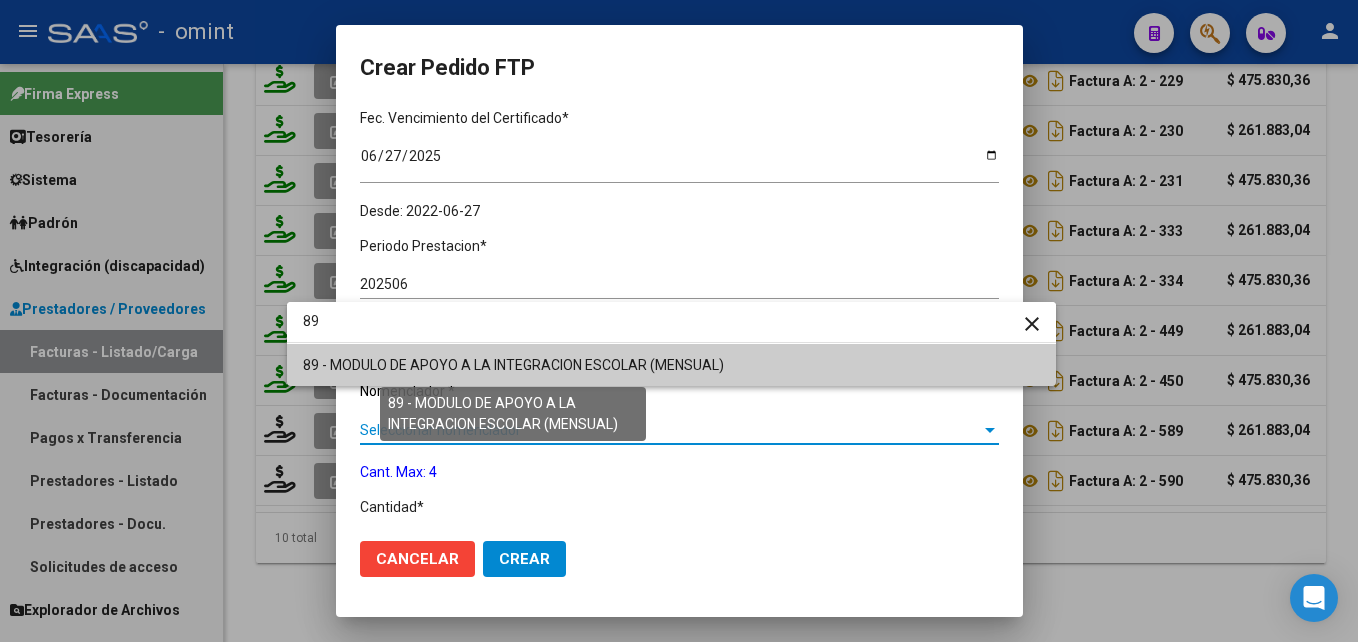 type on "89" 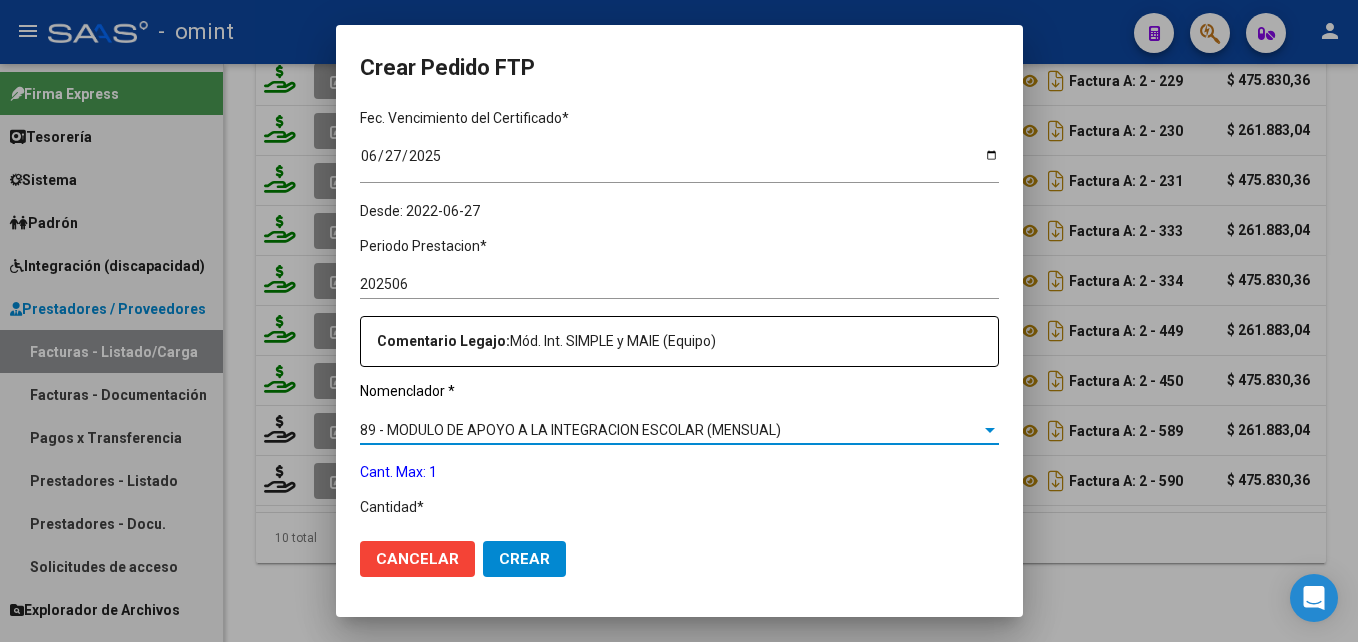 scroll, scrollTop: 600, scrollLeft: 0, axis: vertical 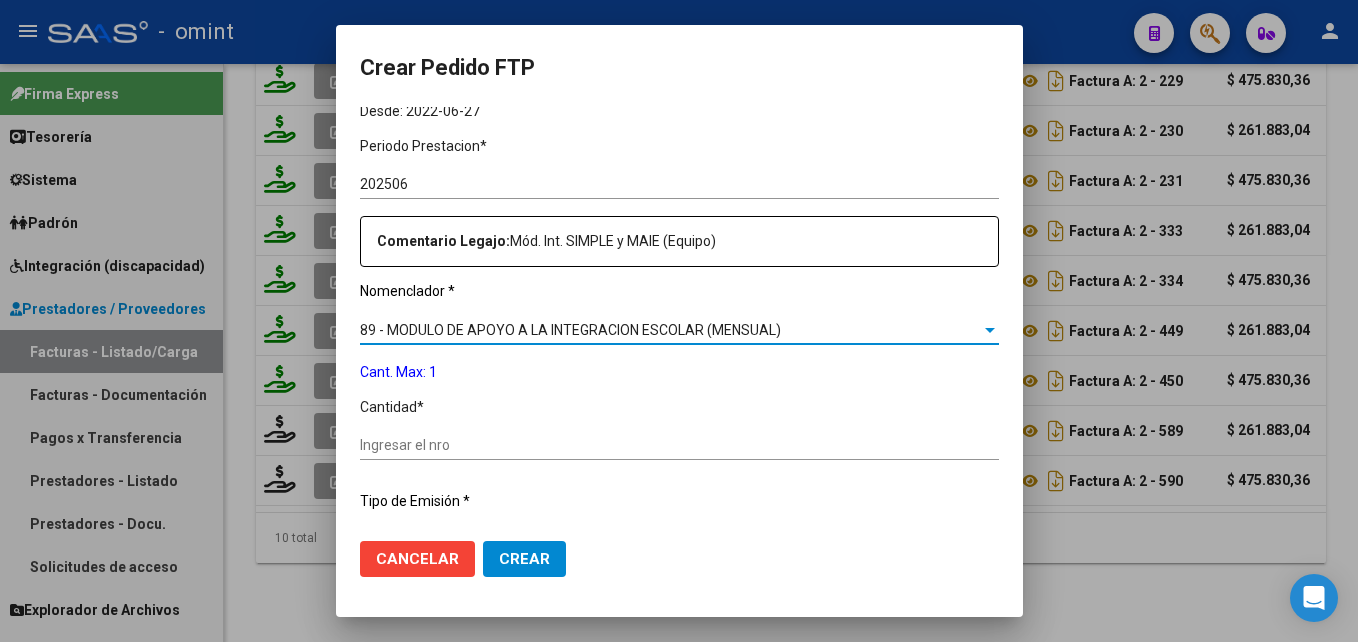 click on "Ingresar el nro" at bounding box center (679, 445) 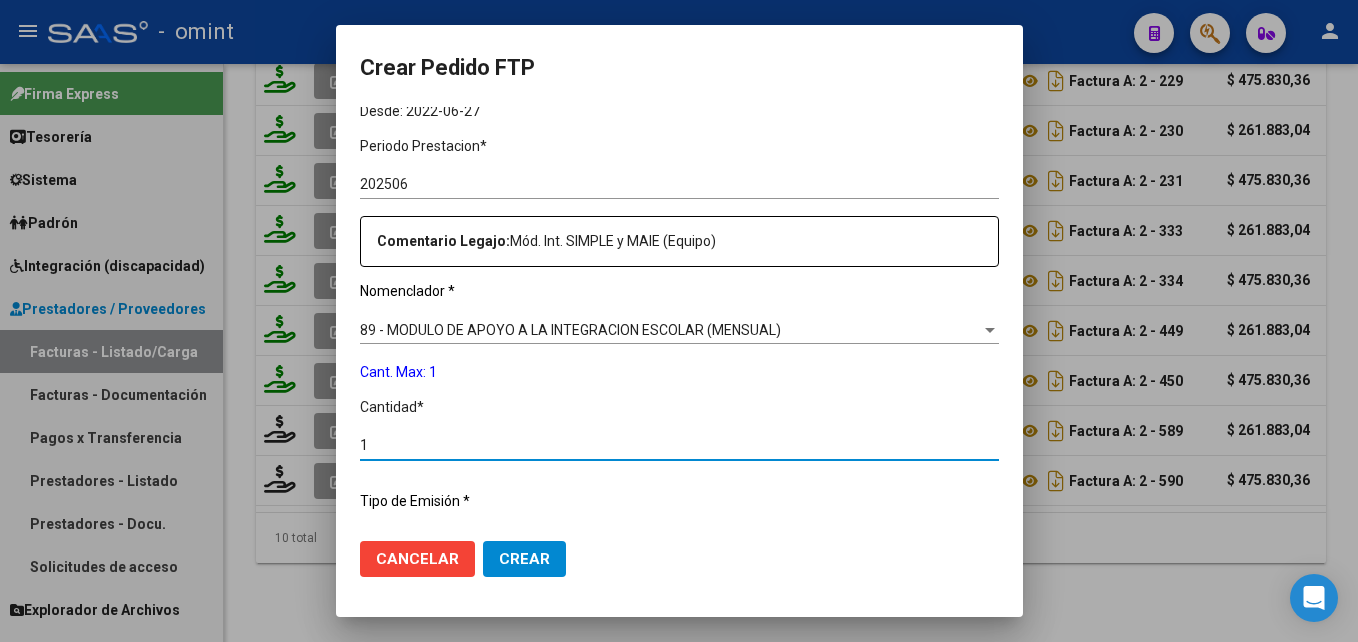 type on "1" 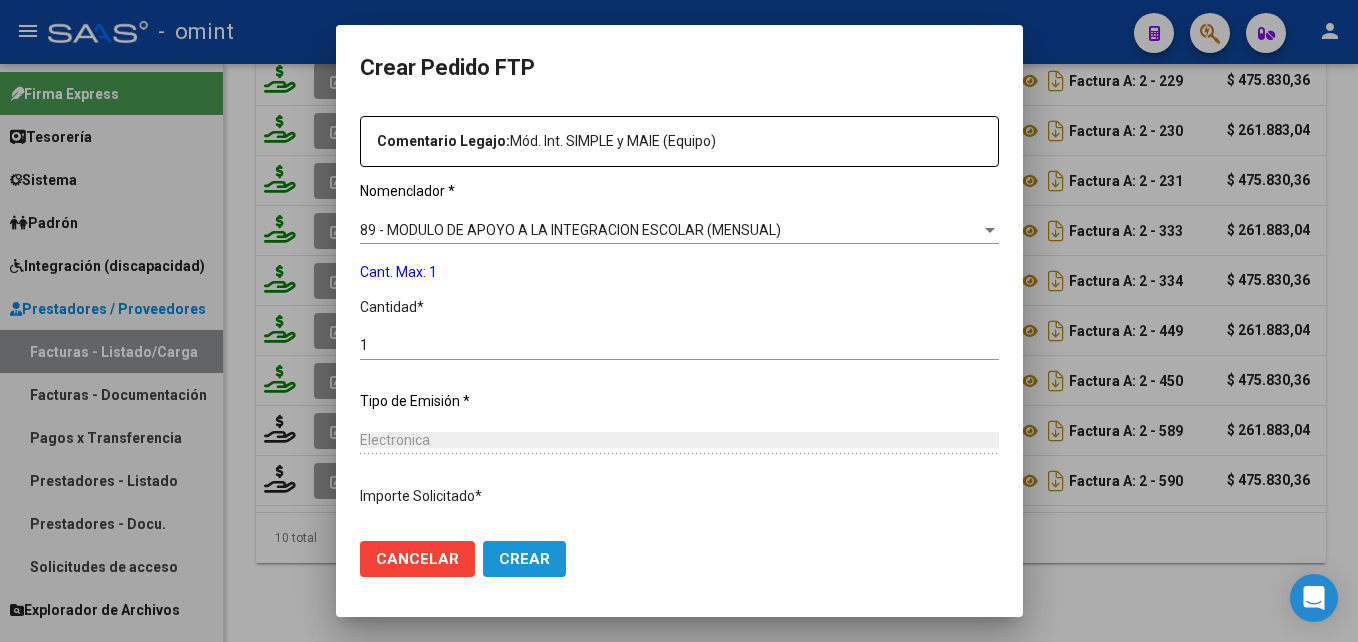 click on "Crear" 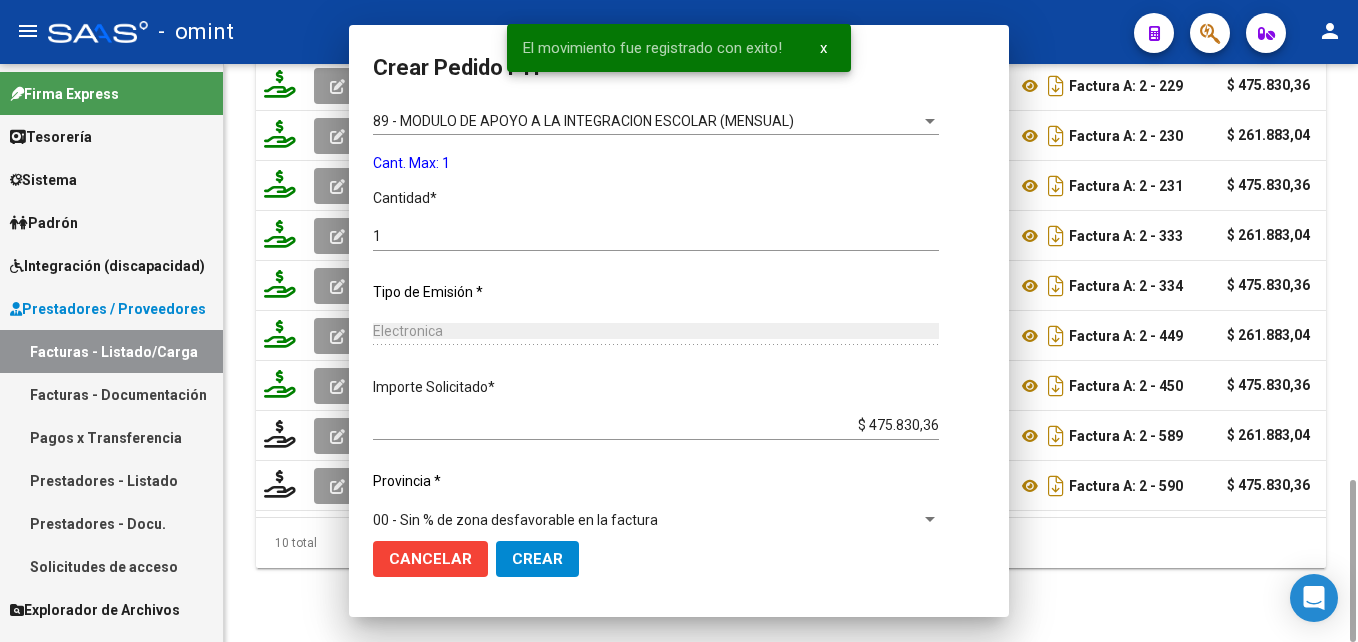 scroll, scrollTop: 0, scrollLeft: 0, axis: both 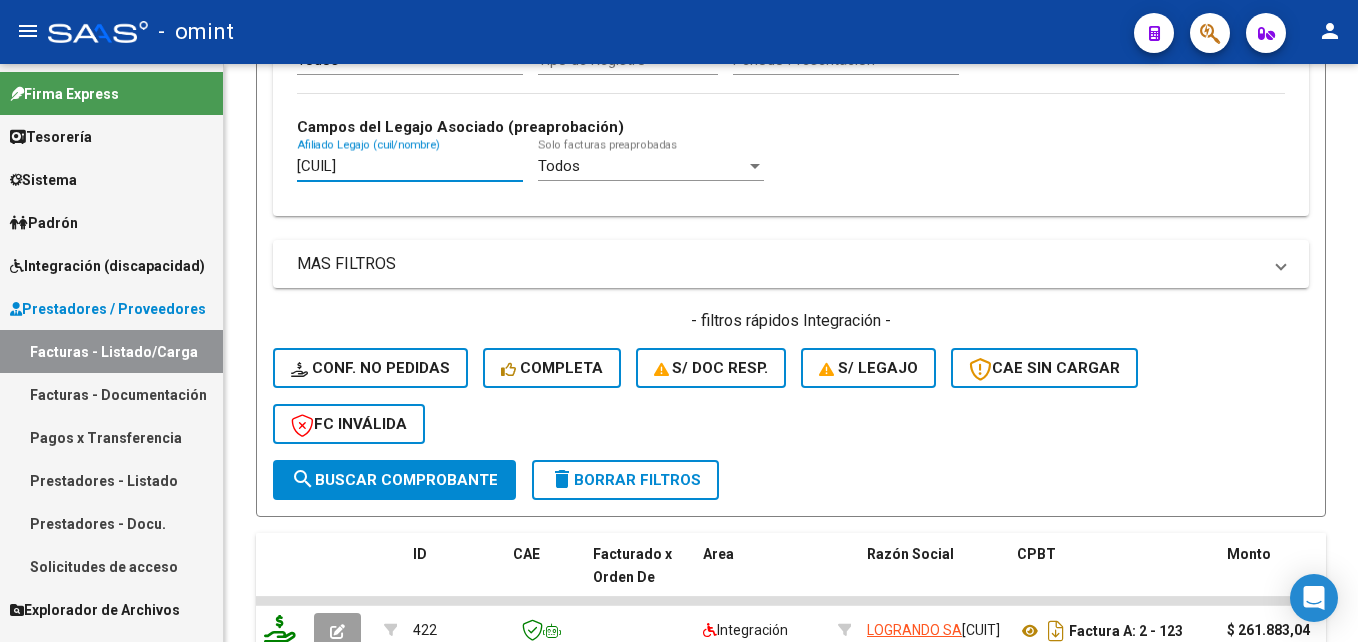 drag, startPoint x: 400, startPoint y: 168, endPoint x: 172, endPoint y: 166, distance: 228.00877 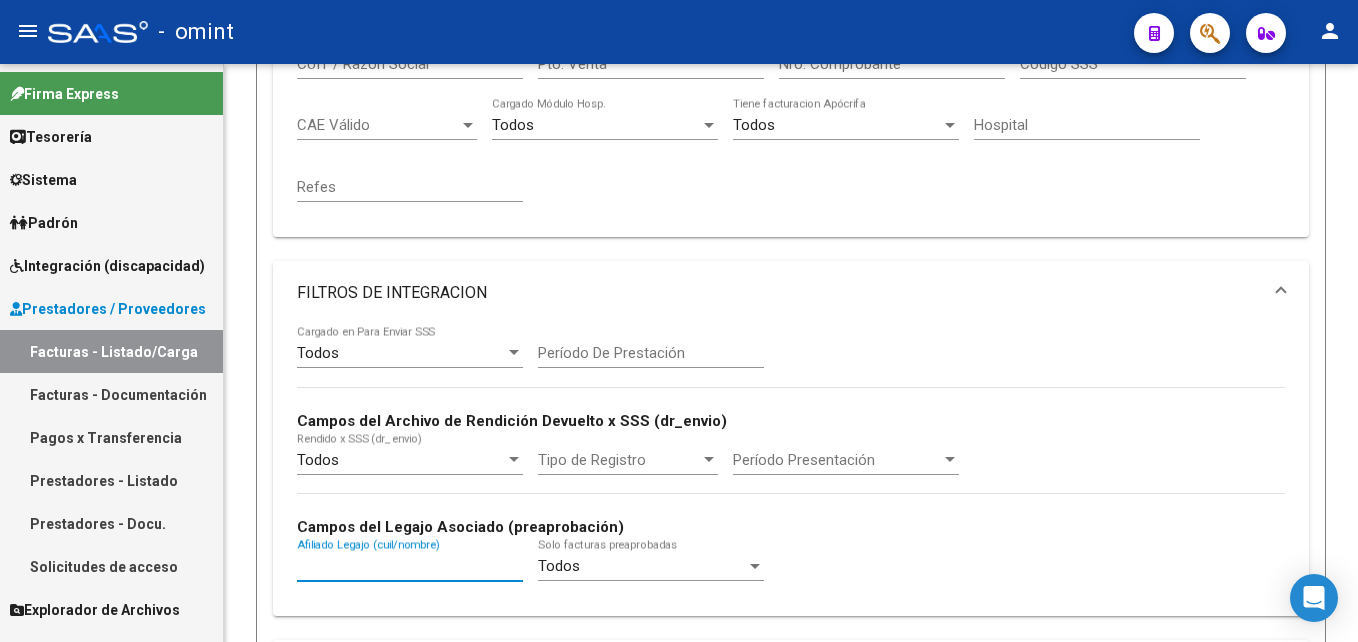 scroll, scrollTop: 280, scrollLeft: 0, axis: vertical 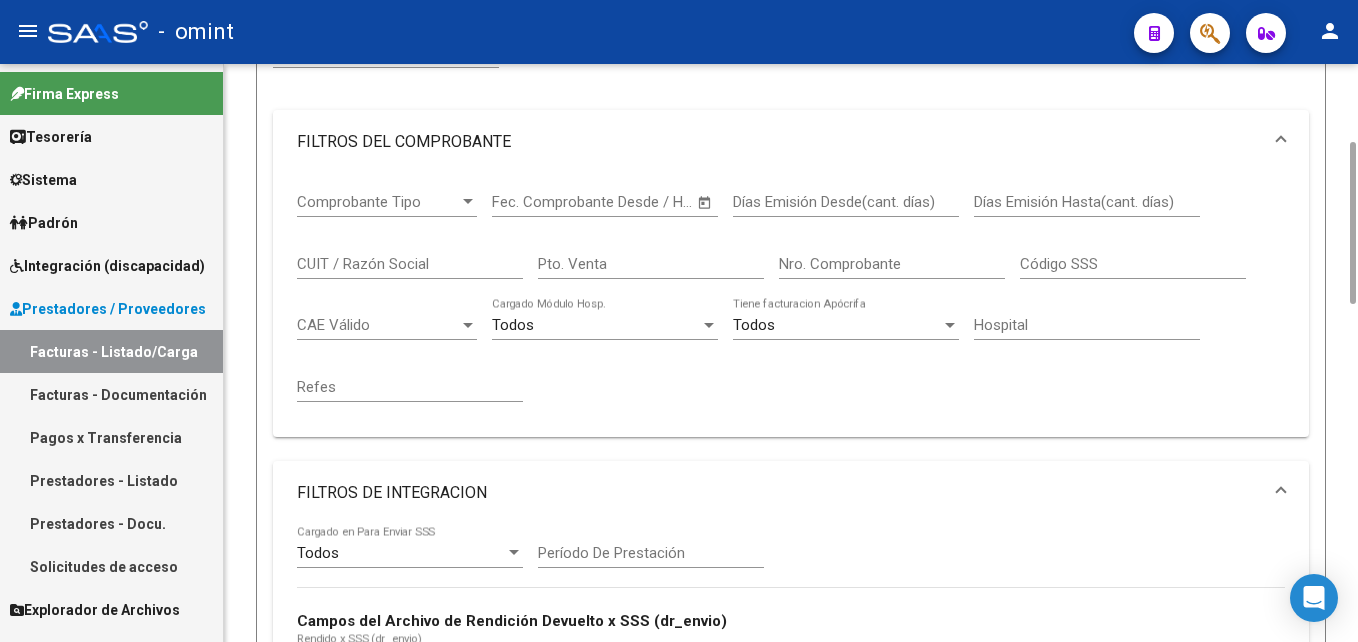 type 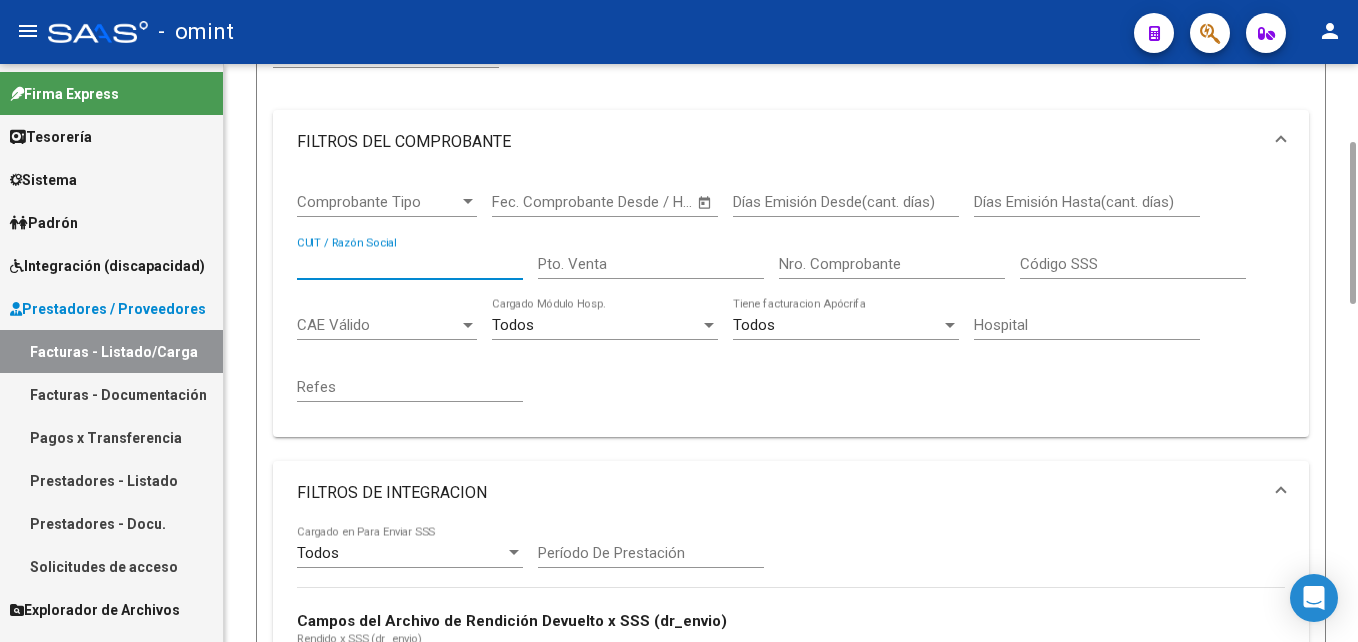 paste on "30716394162" 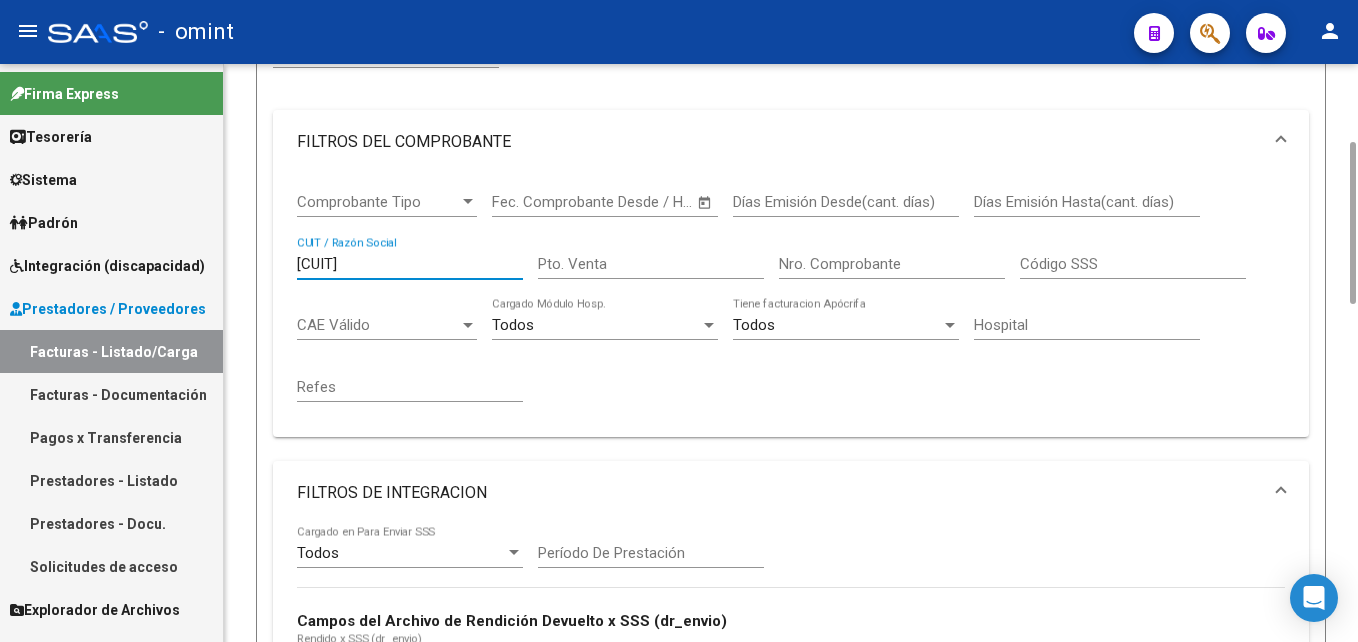 type on "30716394162" 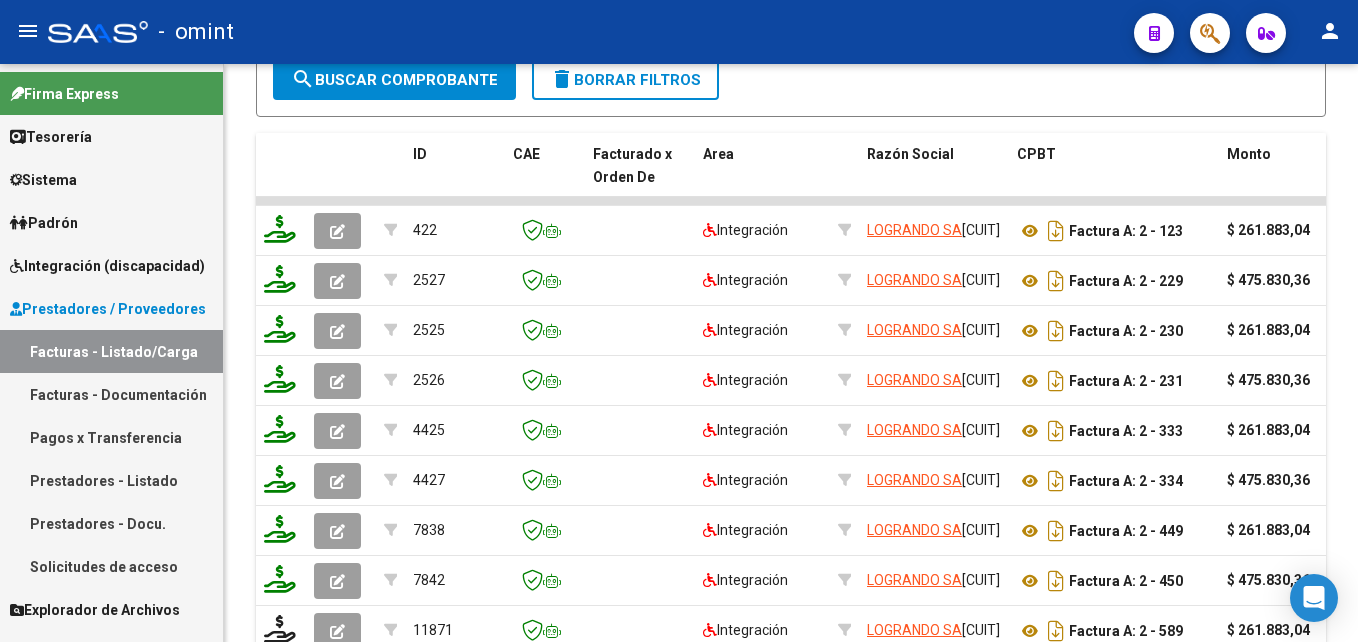 scroll, scrollTop: 1480, scrollLeft: 0, axis: vertical 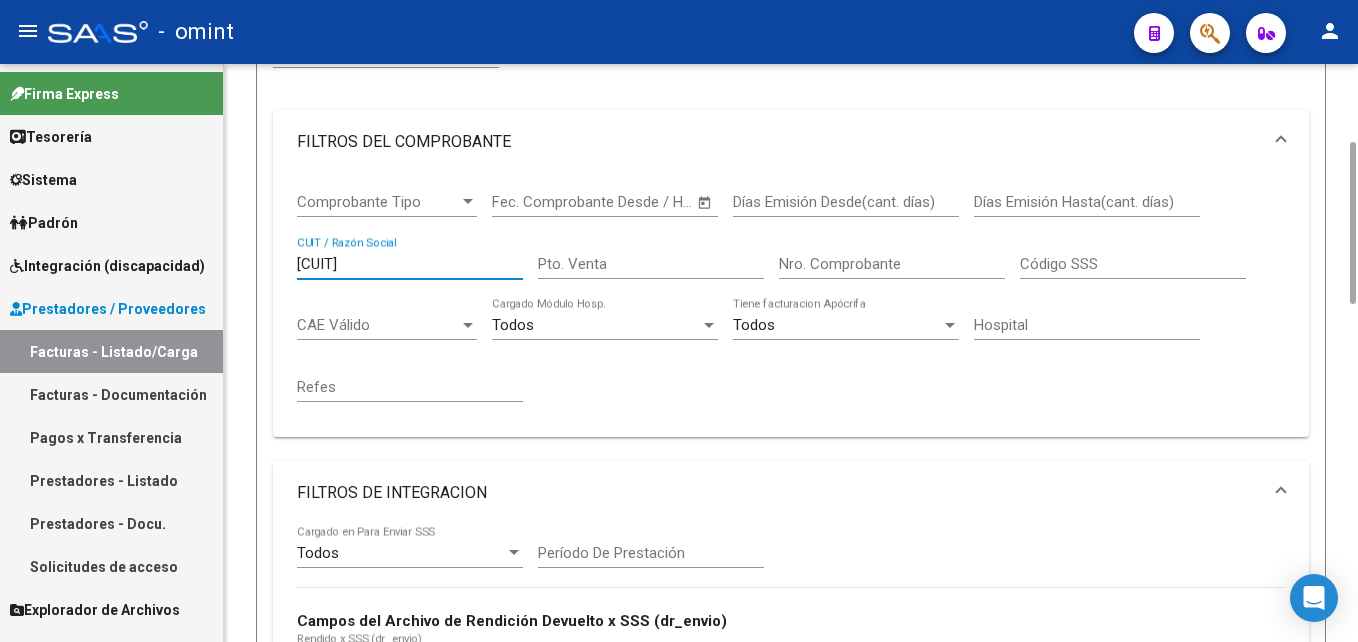 drag, startPoint x: 378, startPoint y: 265, endPoint x: 146, endPoint y: 266, distance: 232.00215 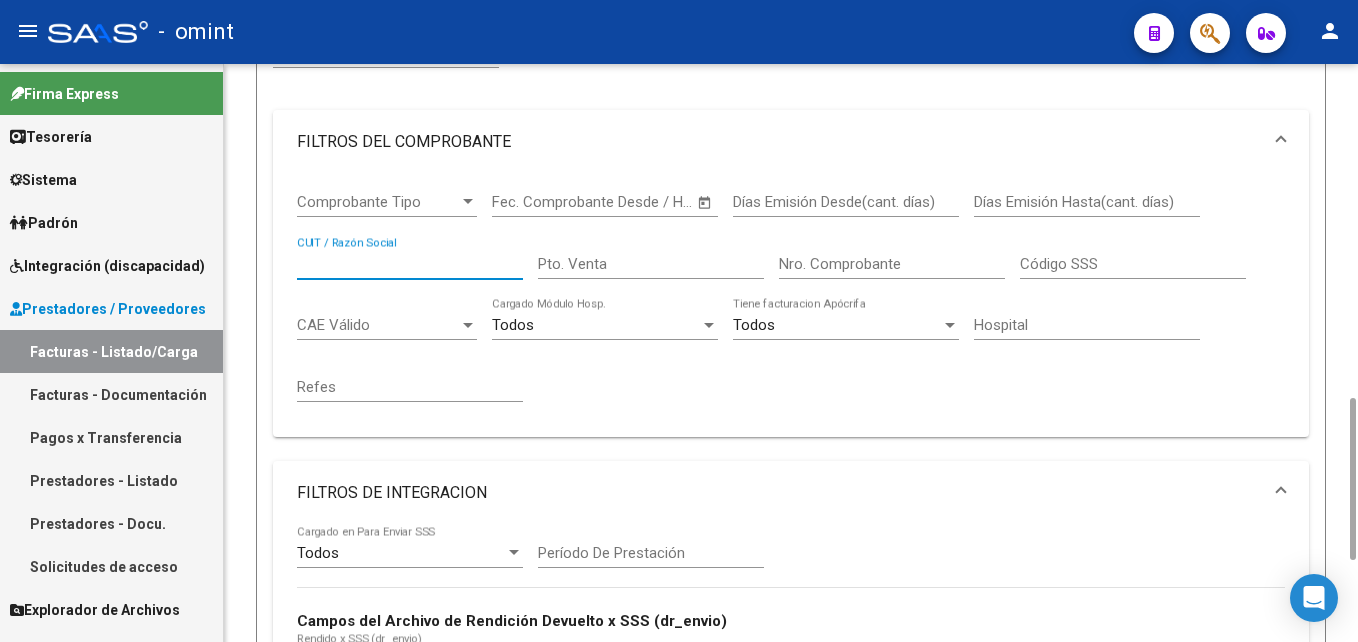 scroll, scrollTop: 480, scrollLeft: 0, axis: vertical 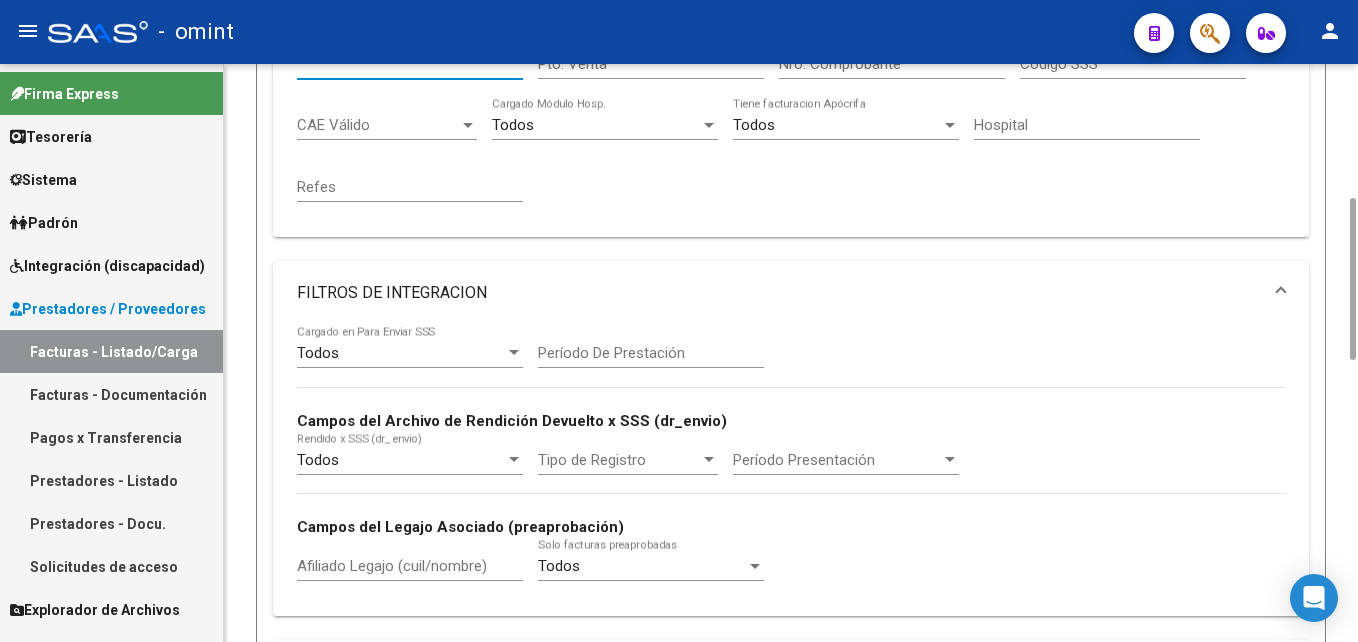 type 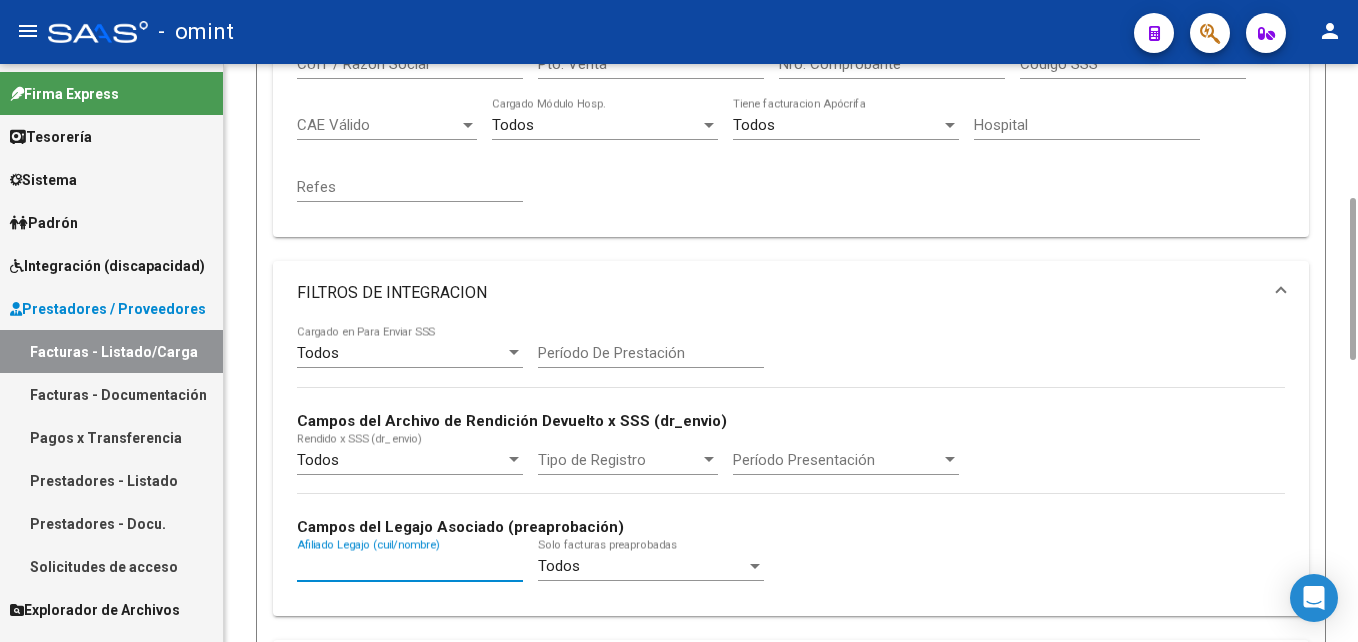 paste on "20578421743" 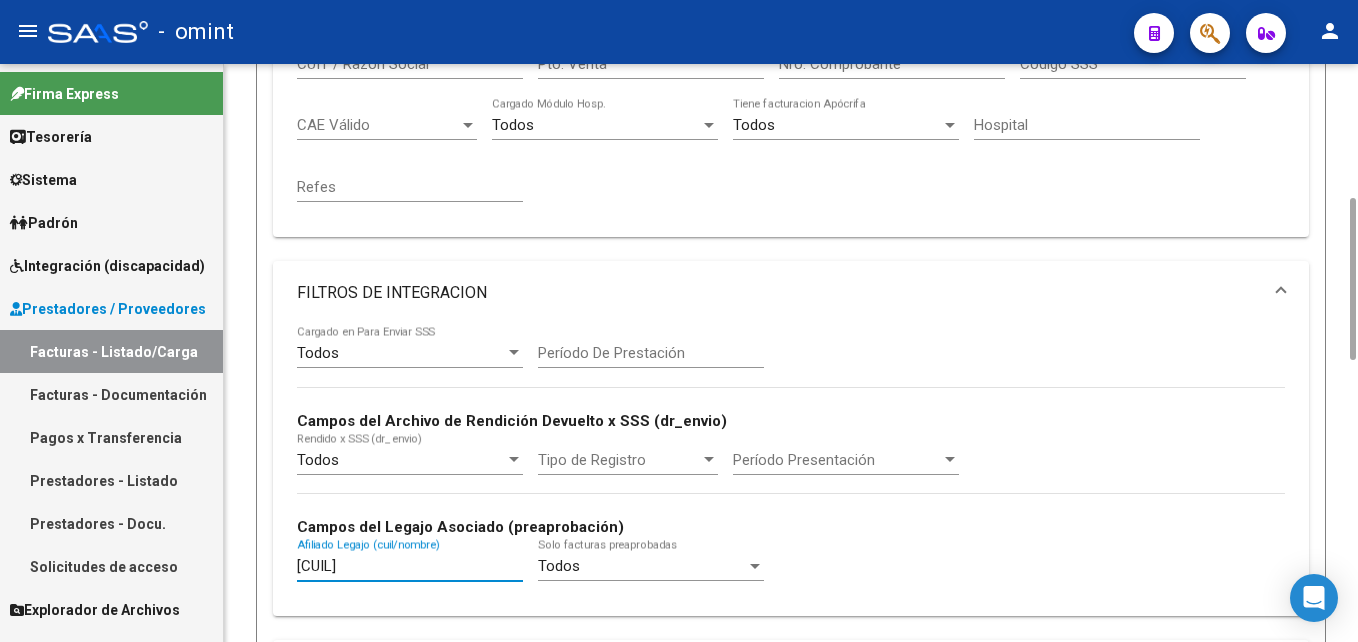 scroll, scrollTop: 1330, scrollLeft: 0, axis: vertical 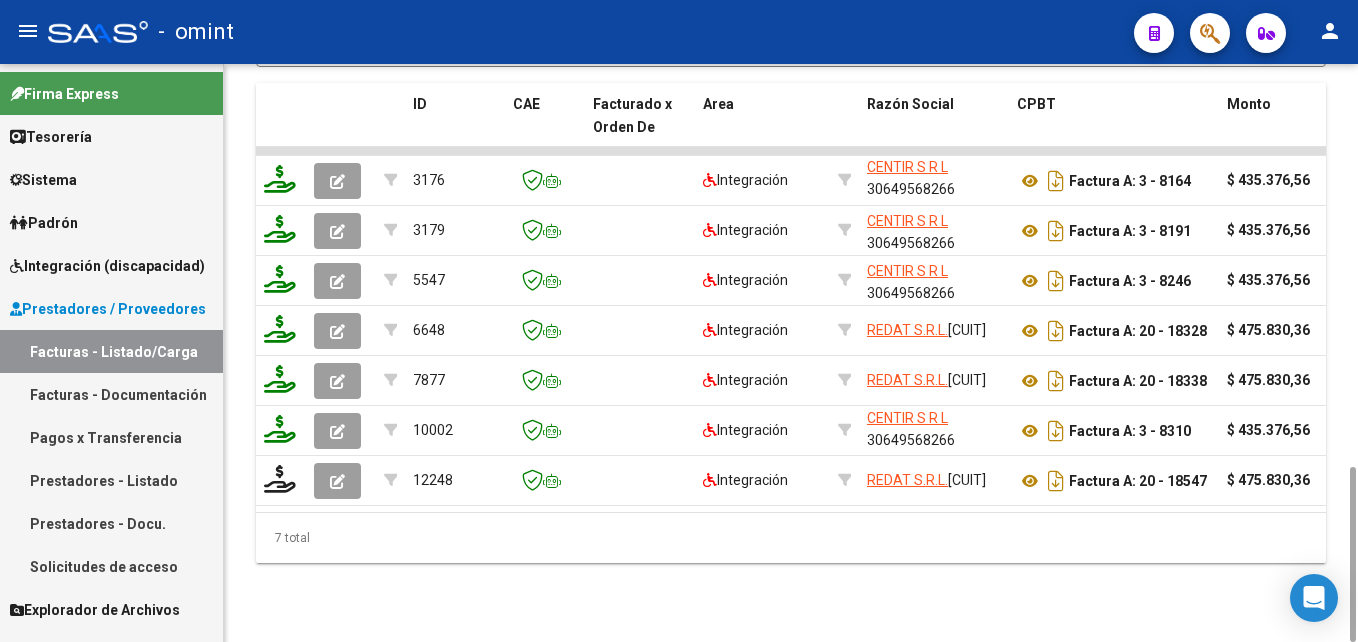 type on "20578421743" 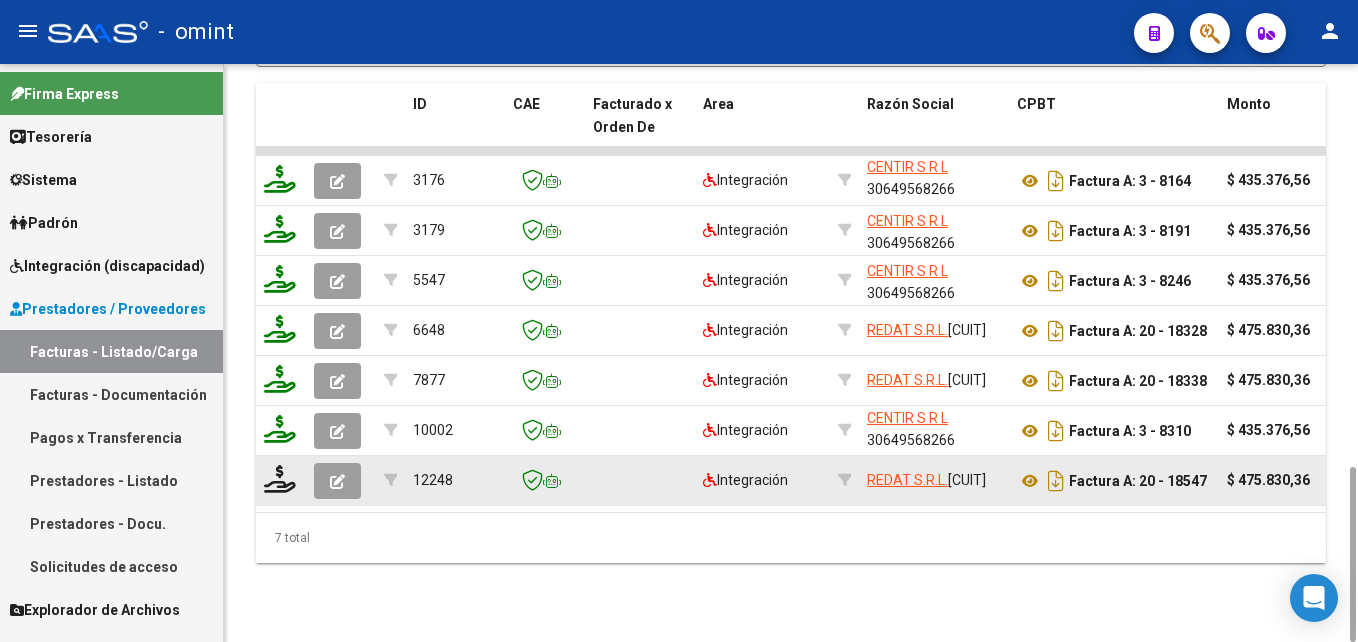 click 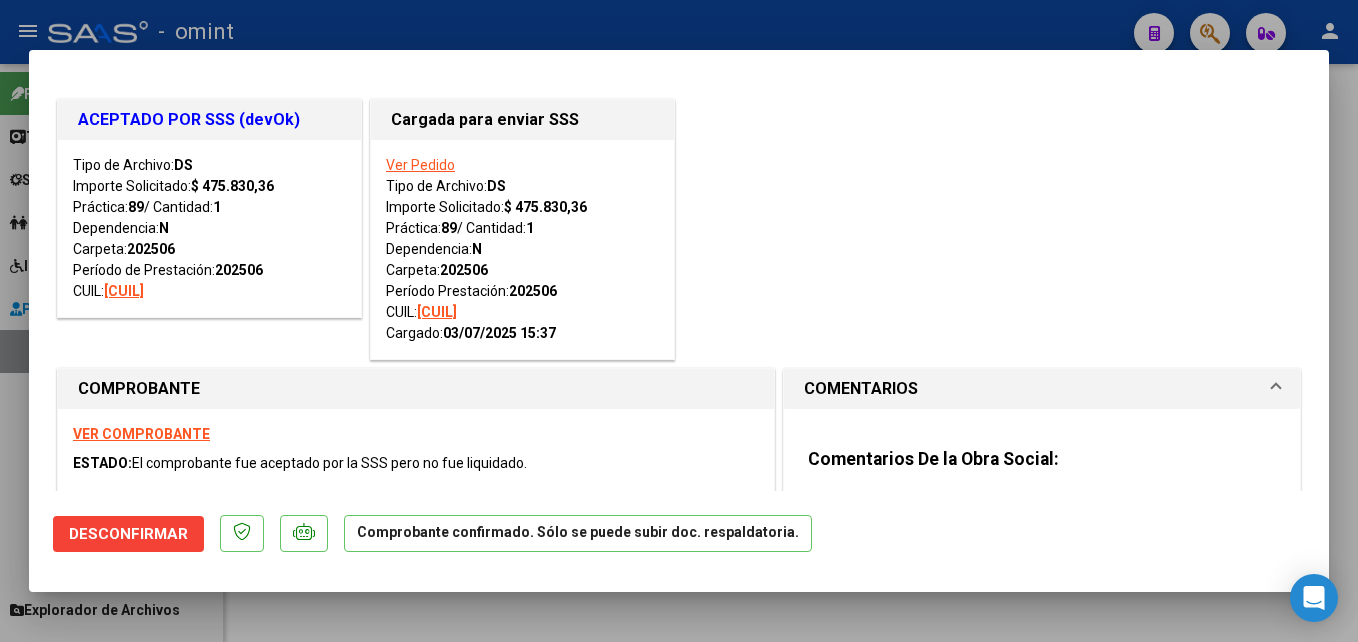 click at bounding box center [679, 321] 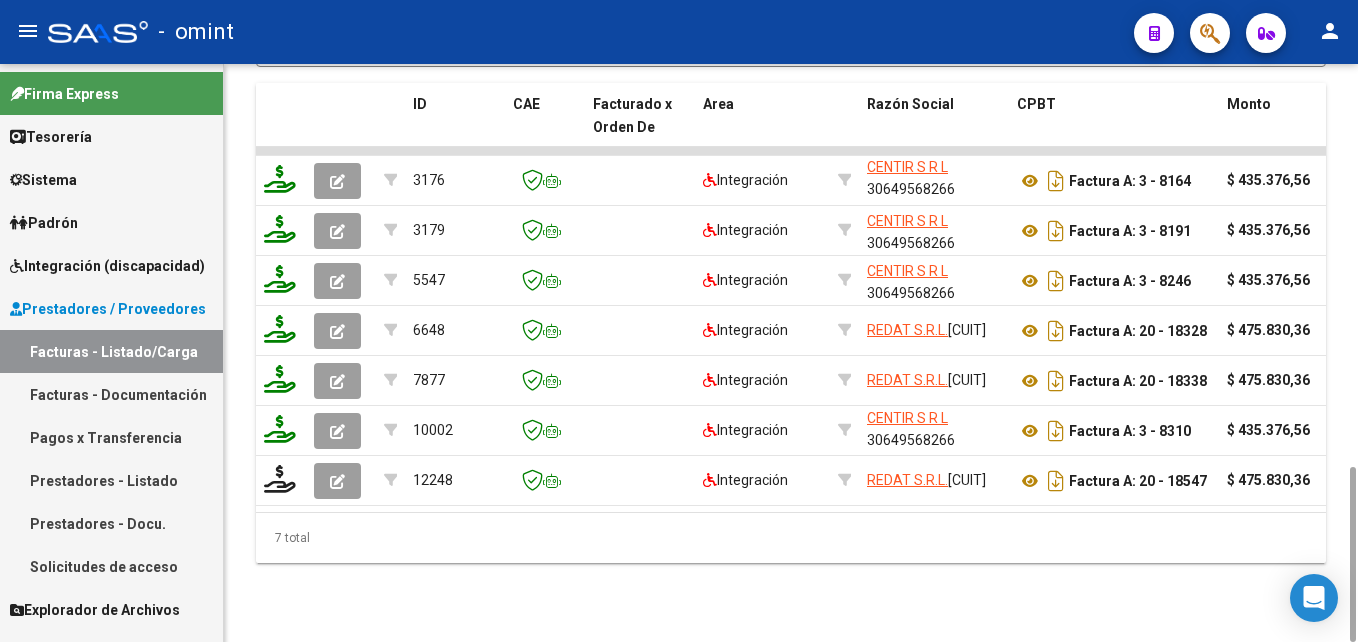 scroll, scrollTop: 730, scrollLeft: 0, axis: vertical 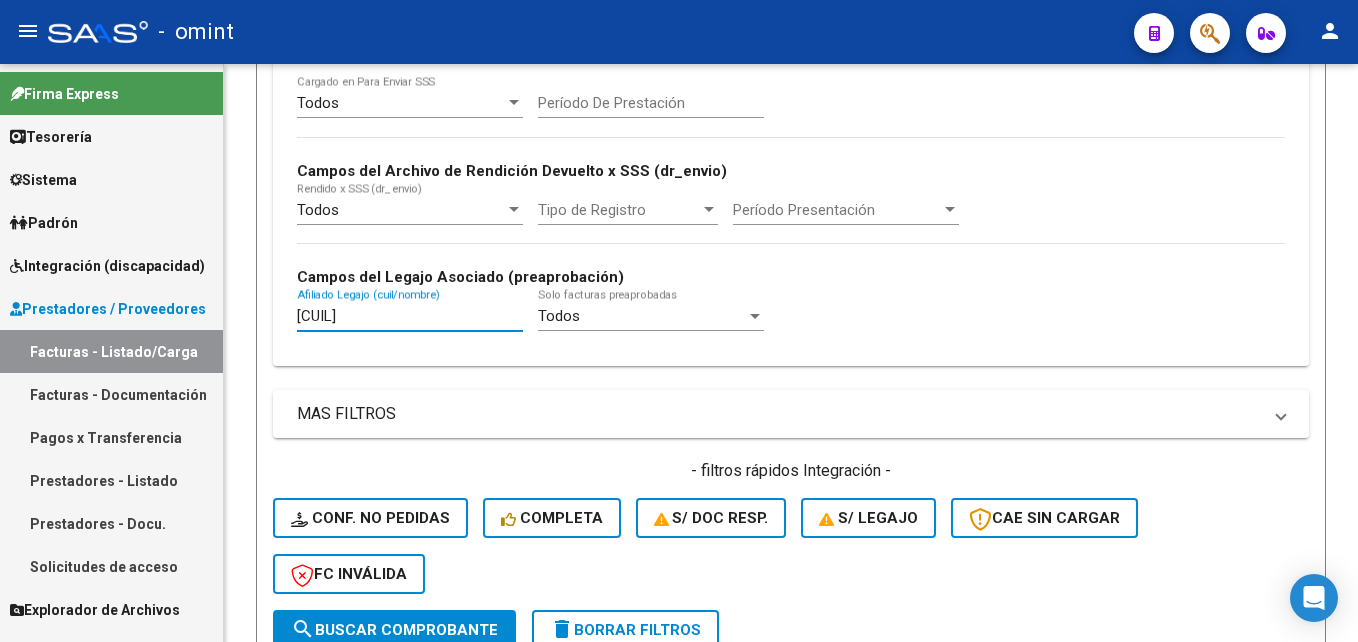 drag, startPoint x: 404, startPoint y: 311, endPoint x: 133, endPoint y: 317, distance: 271.0664 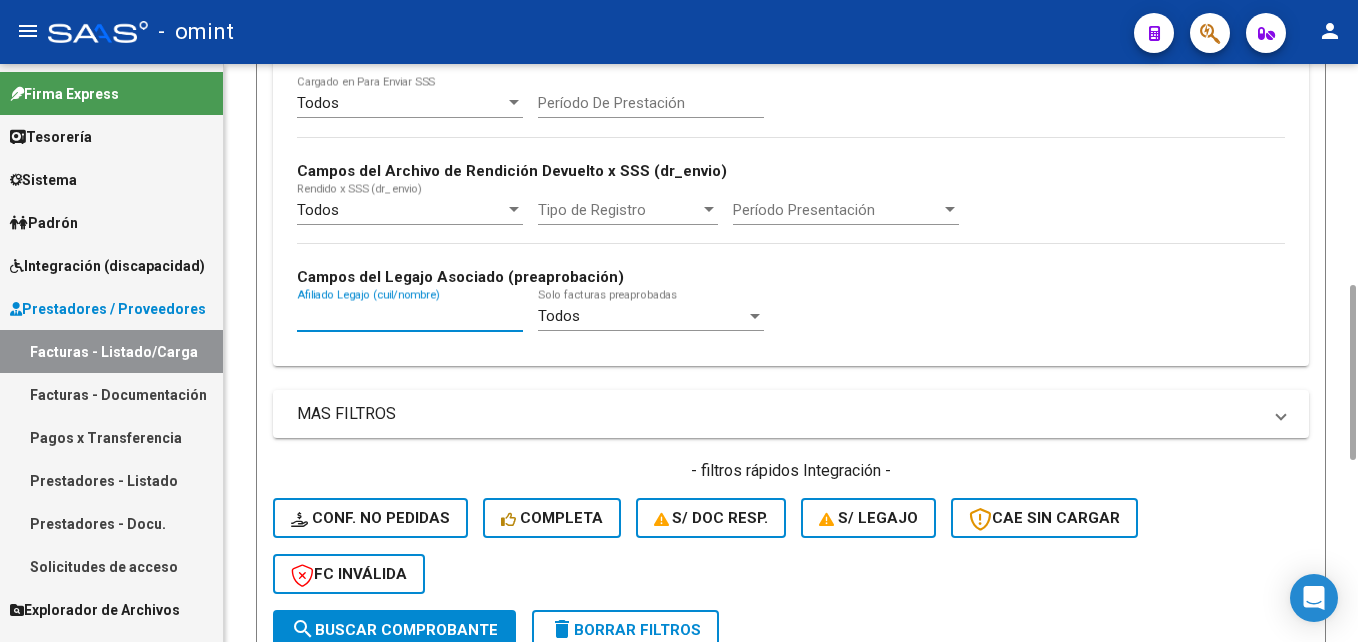 scroll, scrollTop: 130, scrollLeft: 0, axis: vertical 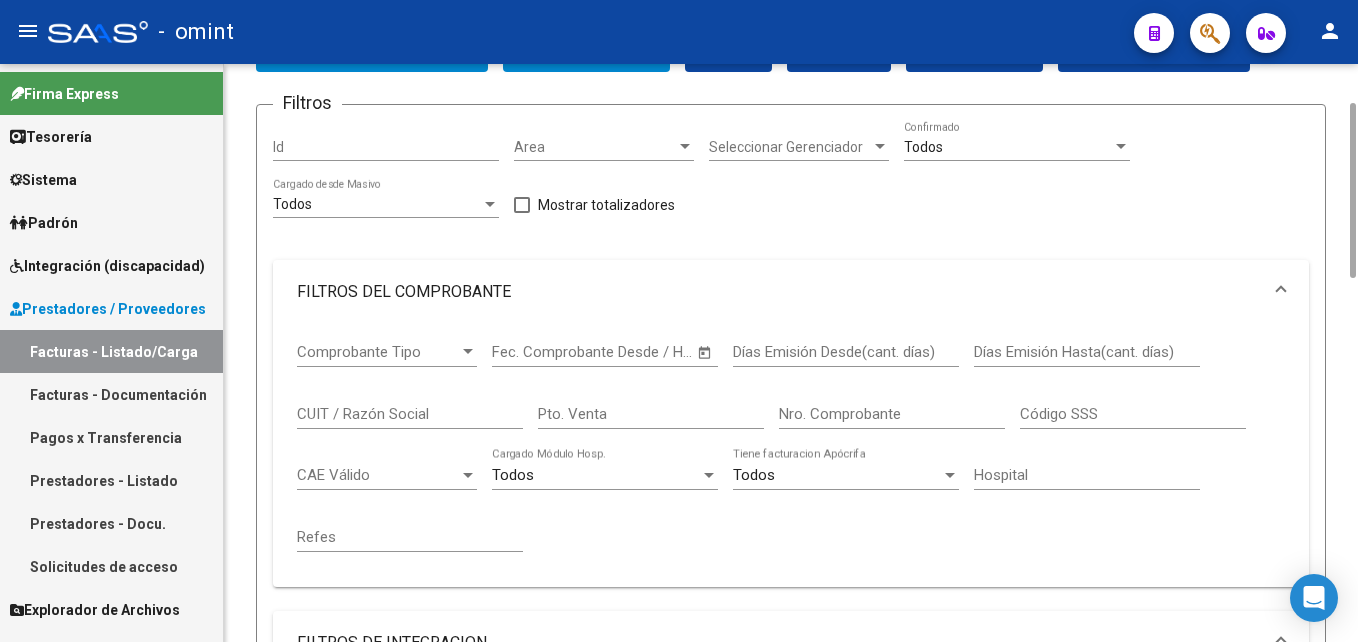 click on "CUIT / Razón Social" at bounding box center [410, 414] 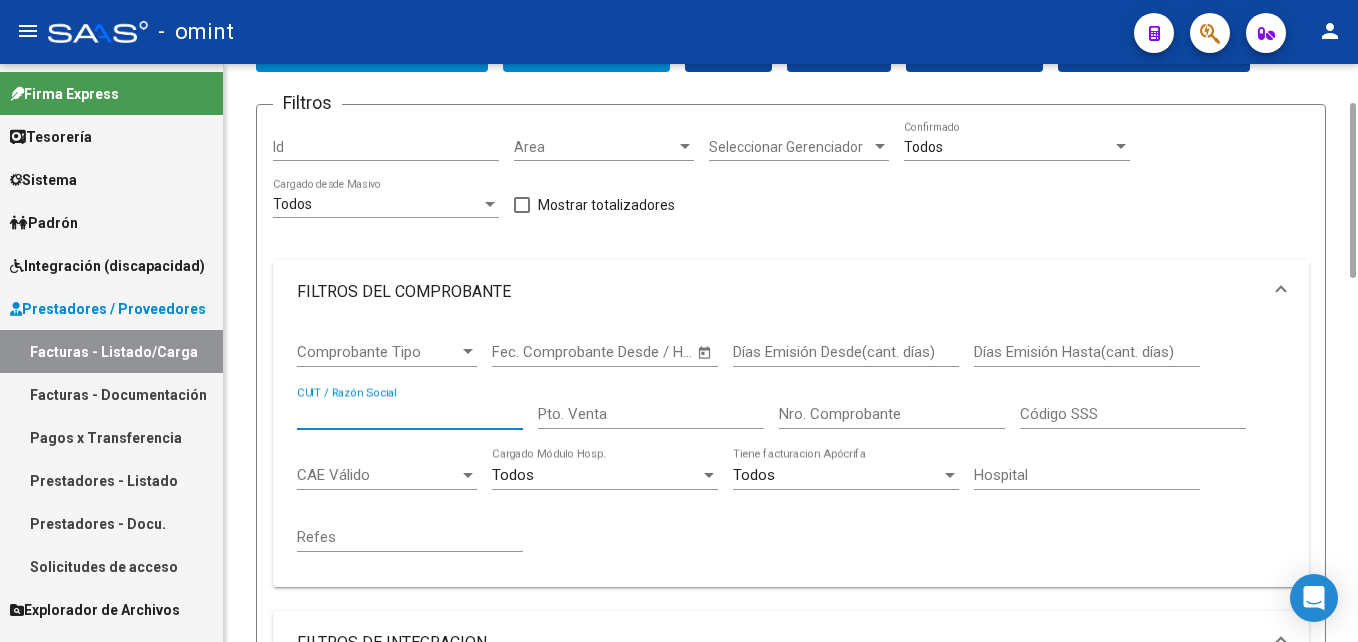 paste on "30712824200" 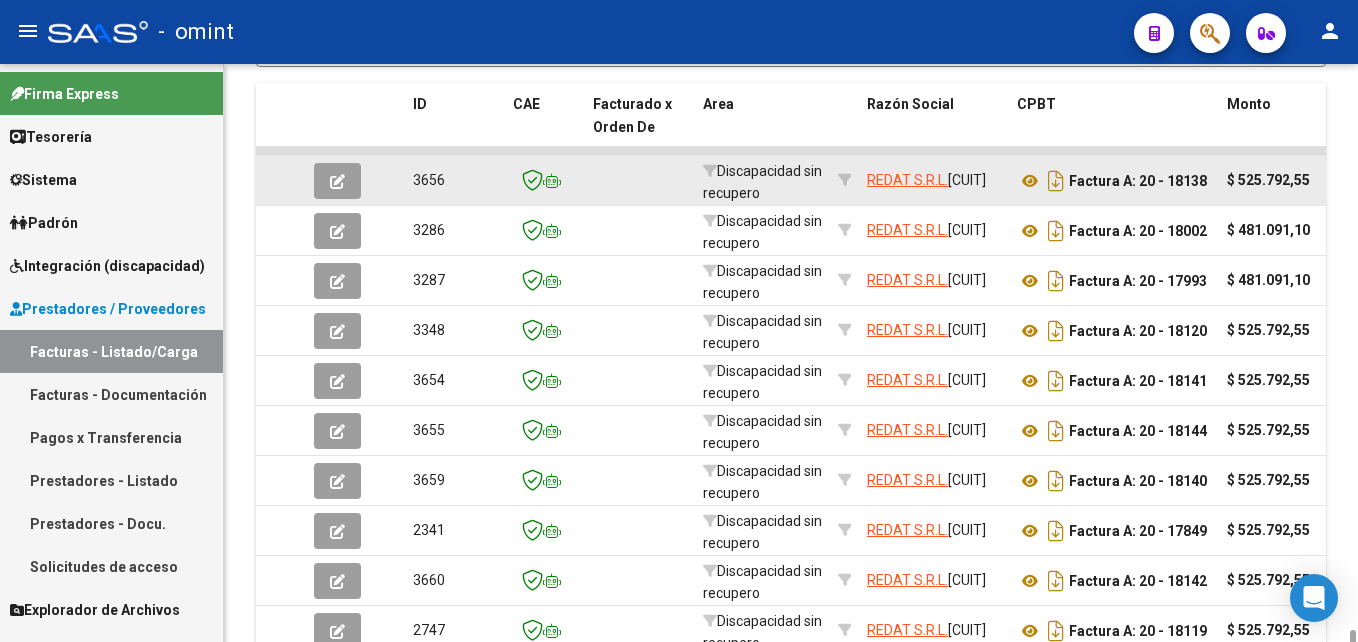 scroll, scrollTop: 1480, scrollLeft: 0, axis: vertical 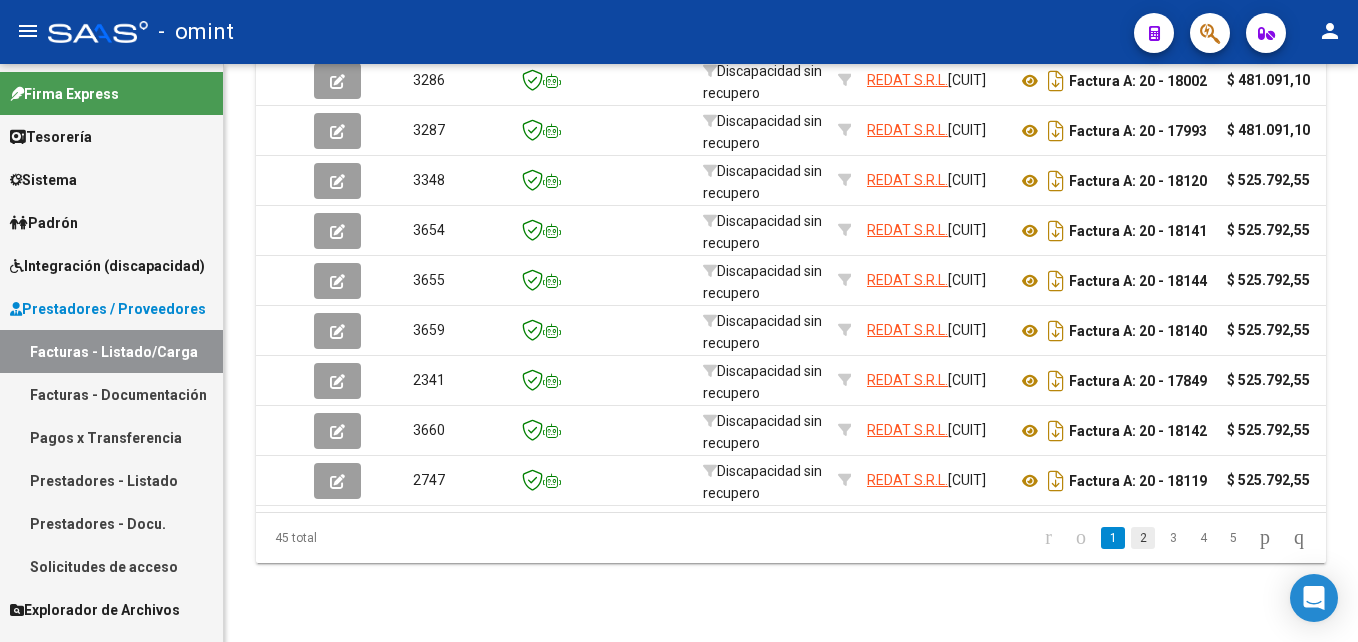 click on "2" 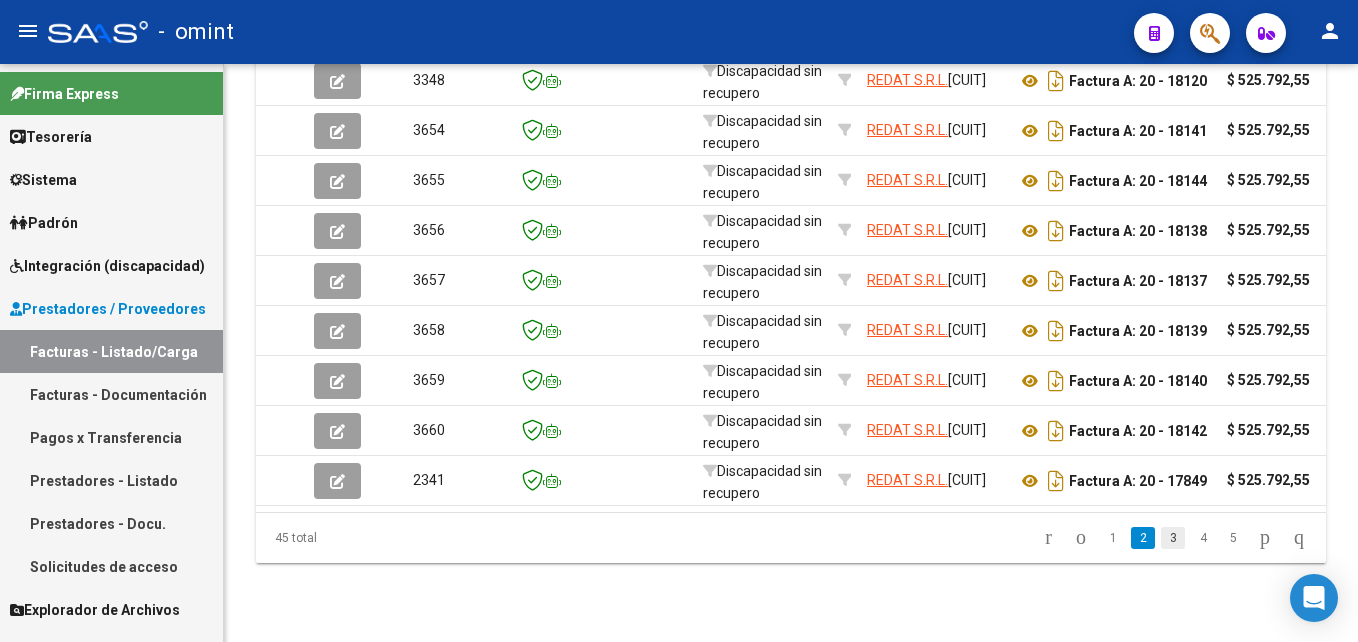 click on "3" 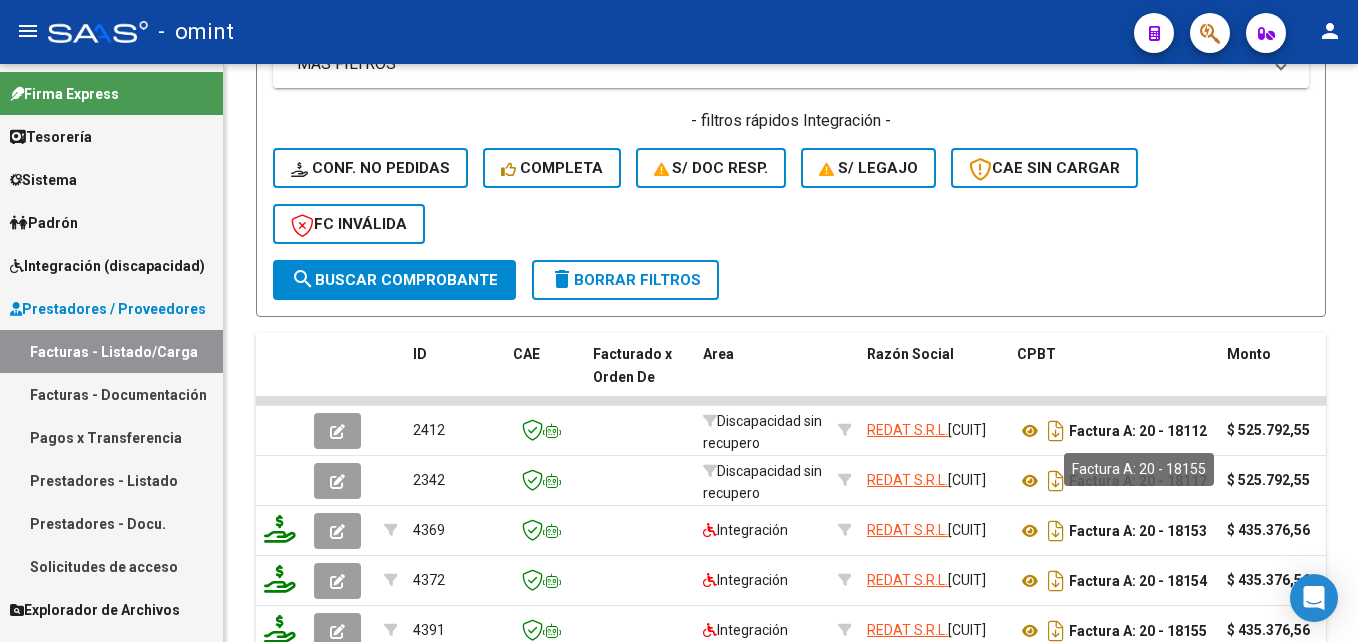 scroll, scrollTop: 1480, scrollLeft: 0, axis: vertical 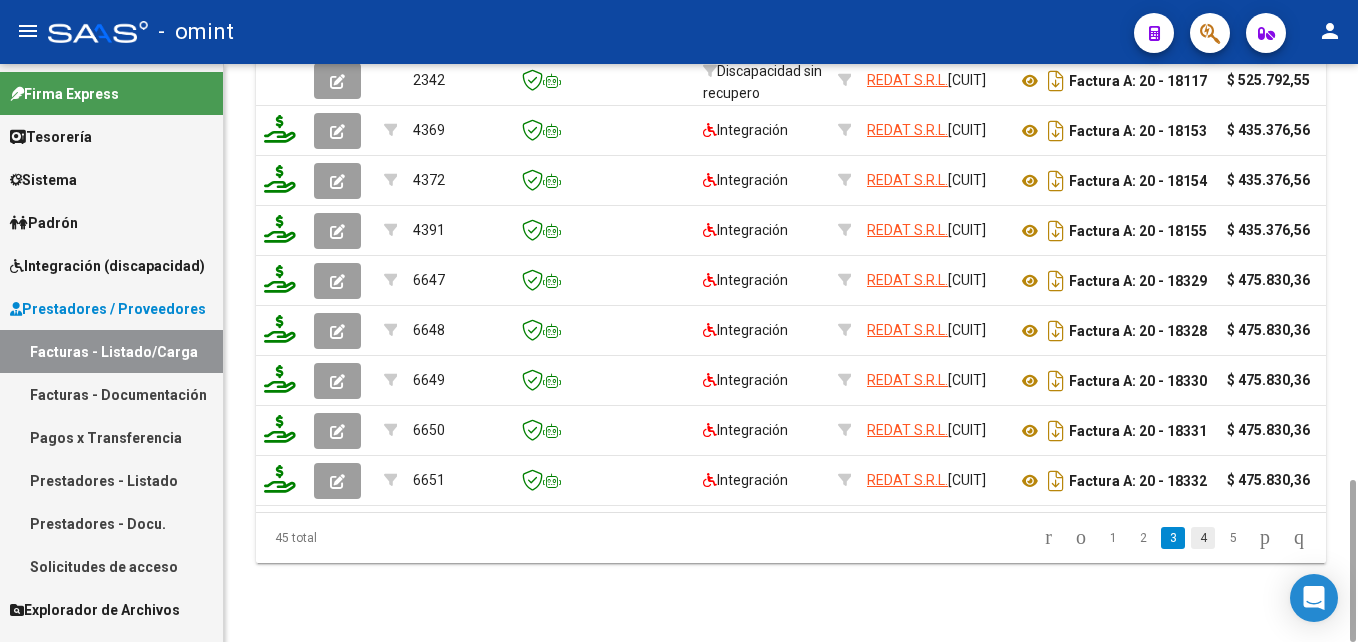 click on "4" 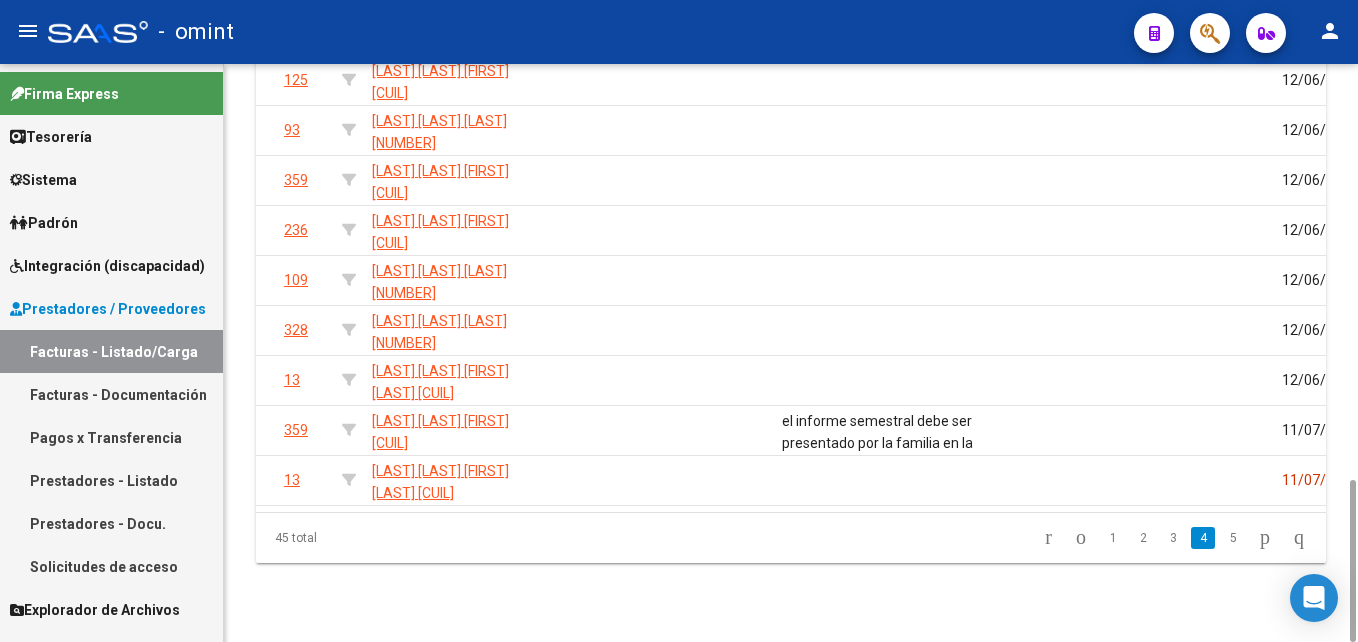 scroll, scrollTop: 0, scrollLeft: 0, axis: both 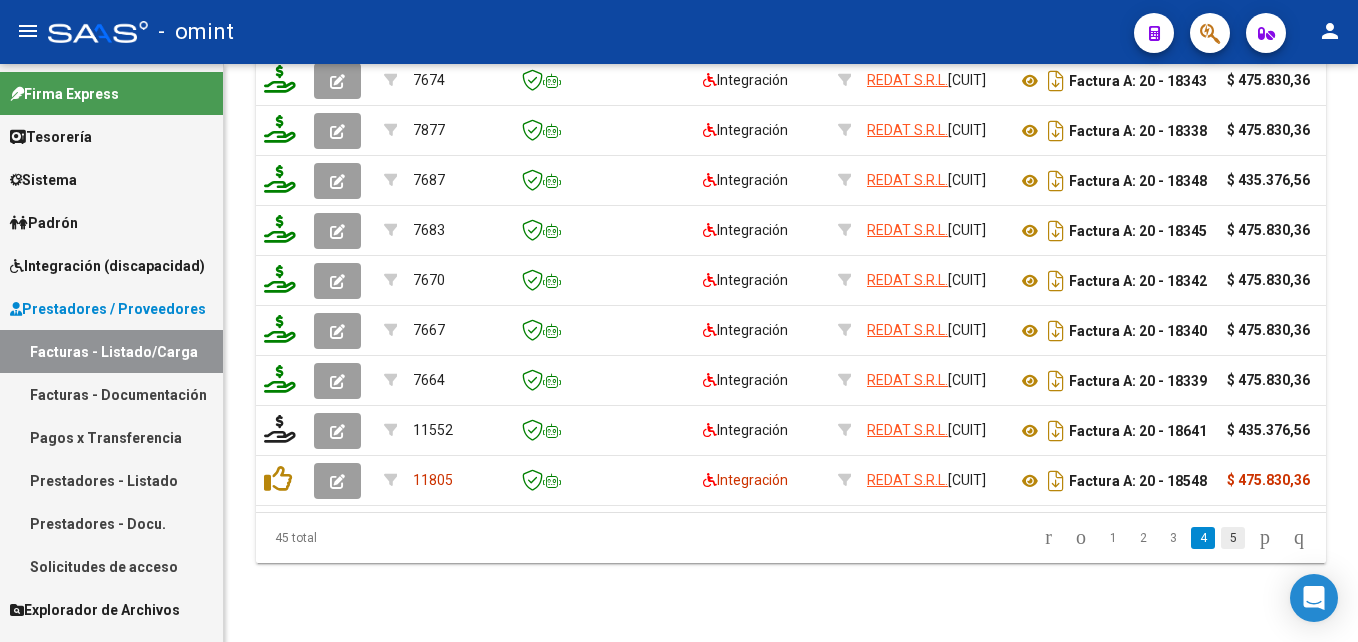 click on "5" 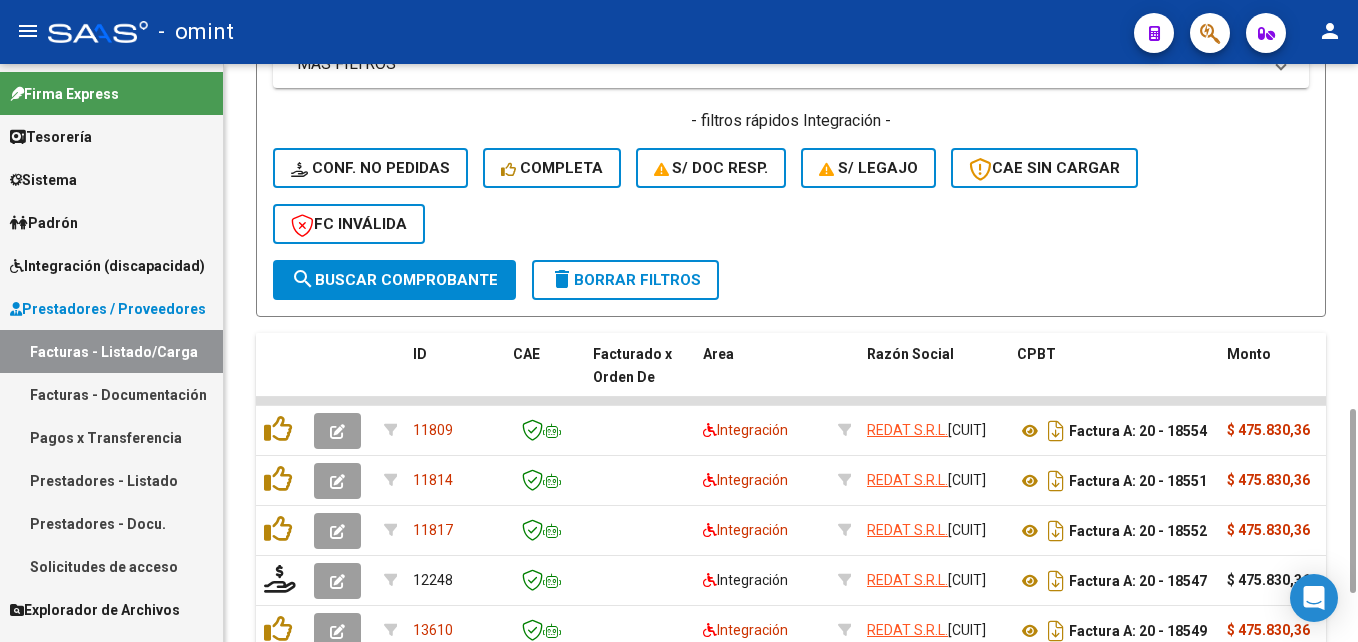 scroll, scrollTop: 1230, scrollLeft: 0, axis: vertical 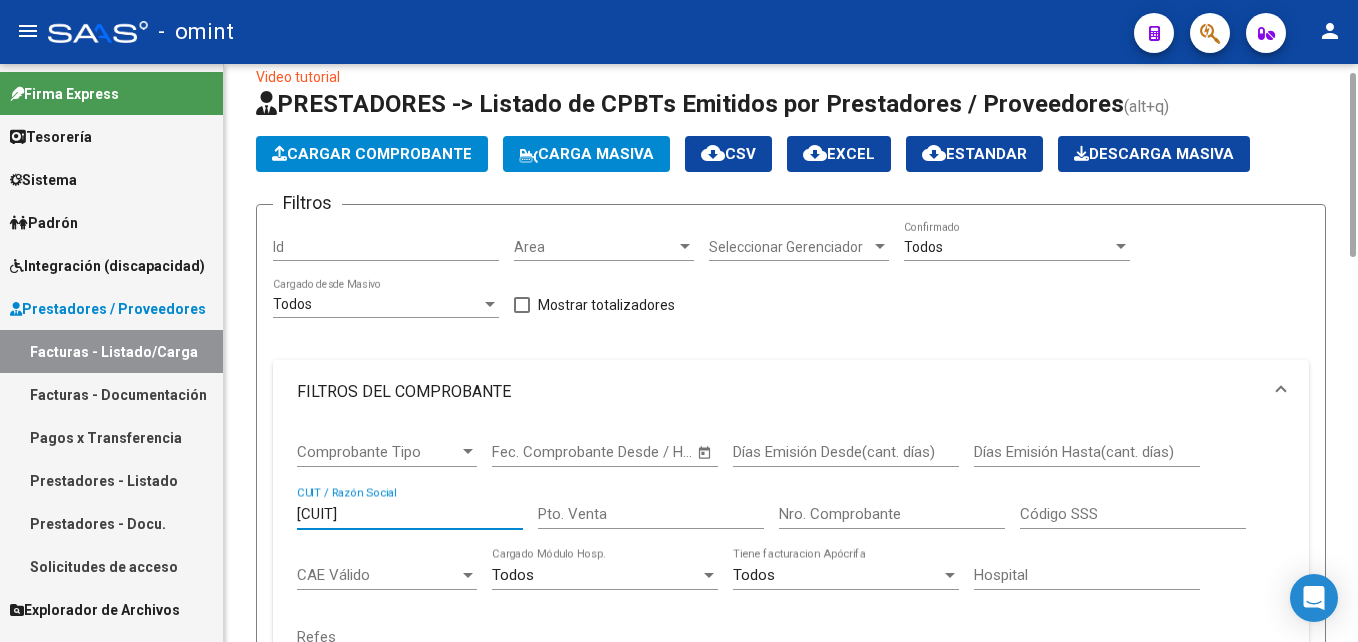 drag, startPoint x: 366, startPoint y: 511, endPoint x: 105, endPoint y: 502, distance: 261.15512 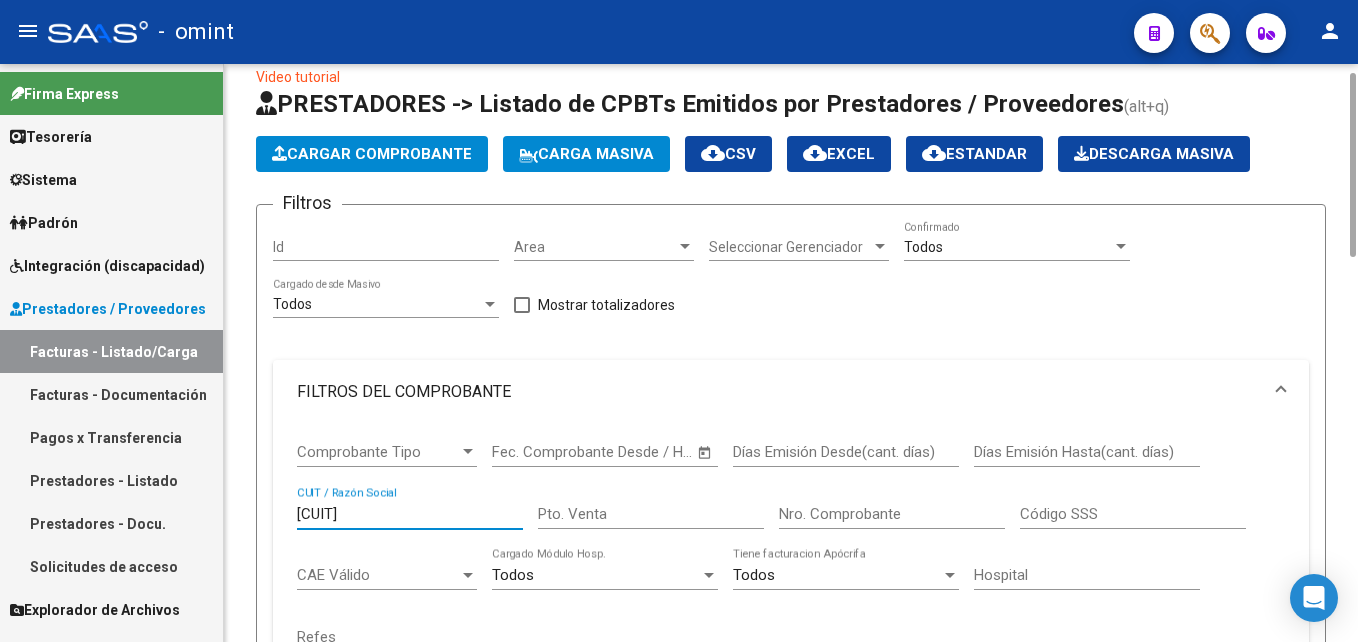 paste on "649568266" 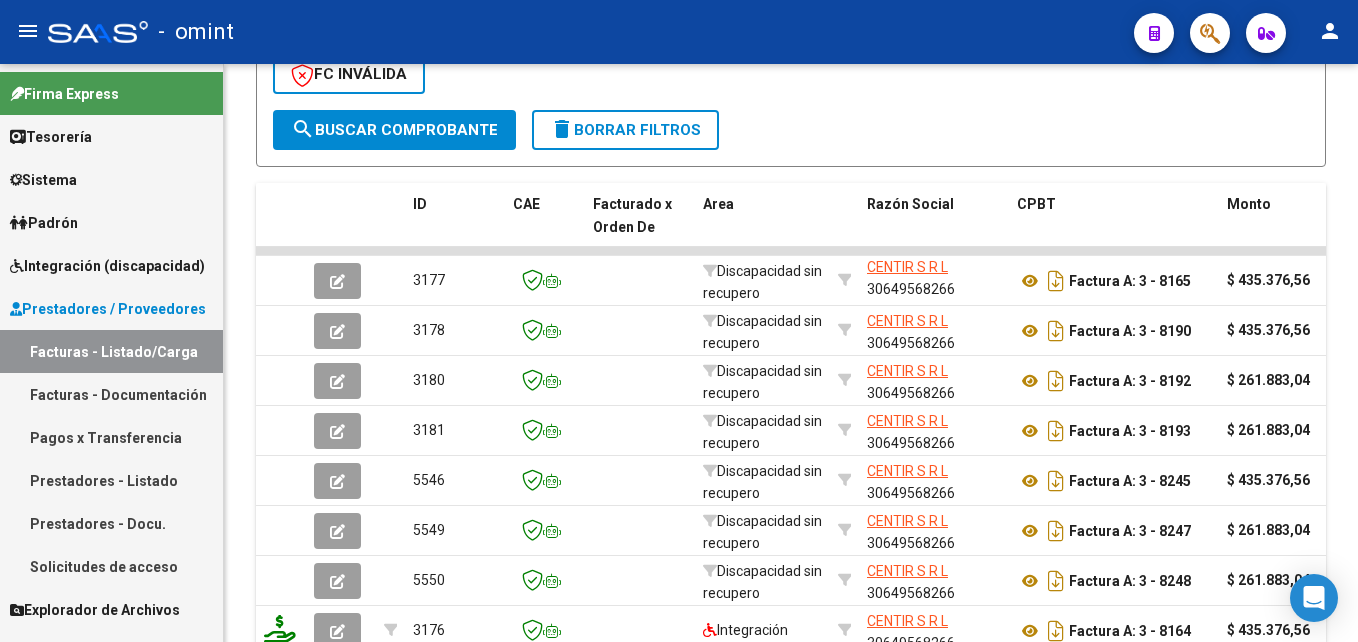 scroll, scrollTop: 1480, scrollLeft: 0, axis: vertical 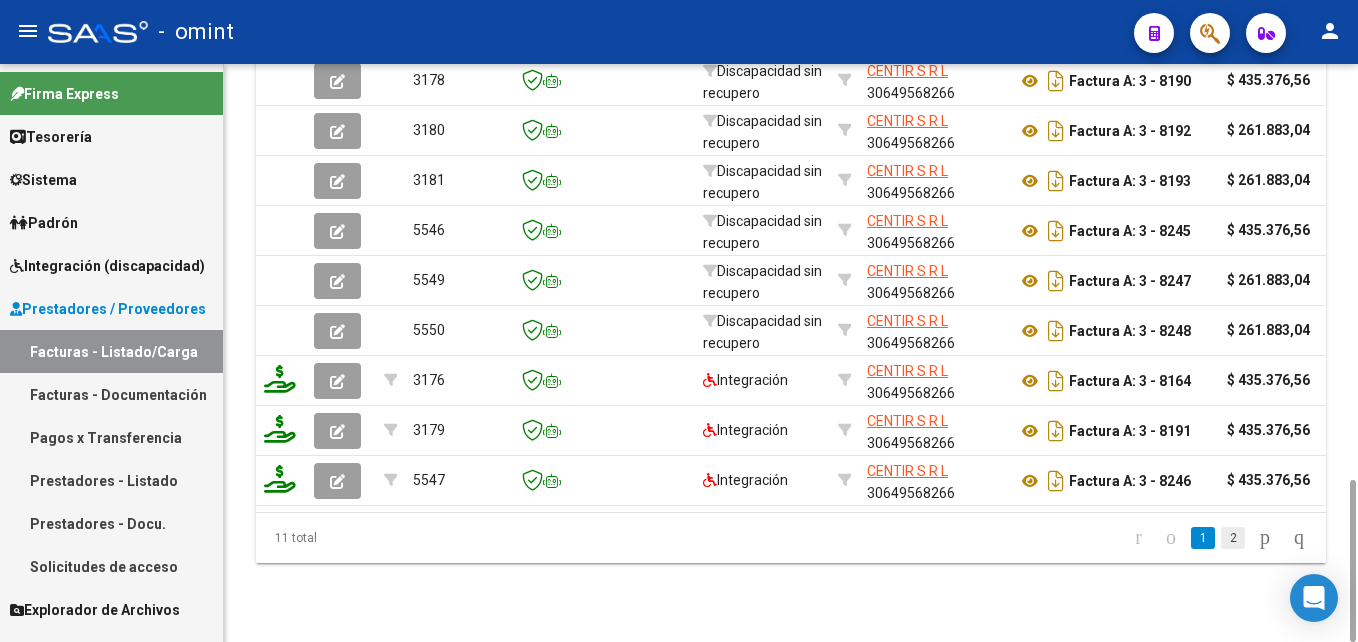 click on "2" 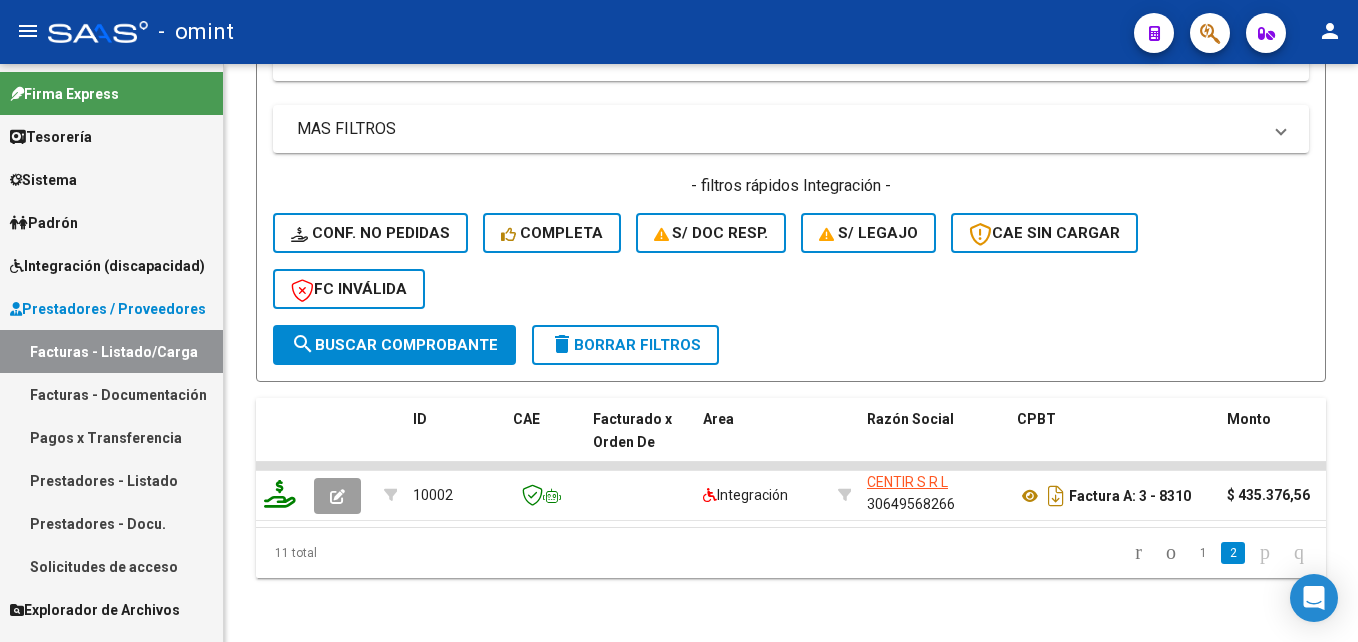 scroll, scrollTop: 480, scrollLeft: 0, axis: vertical 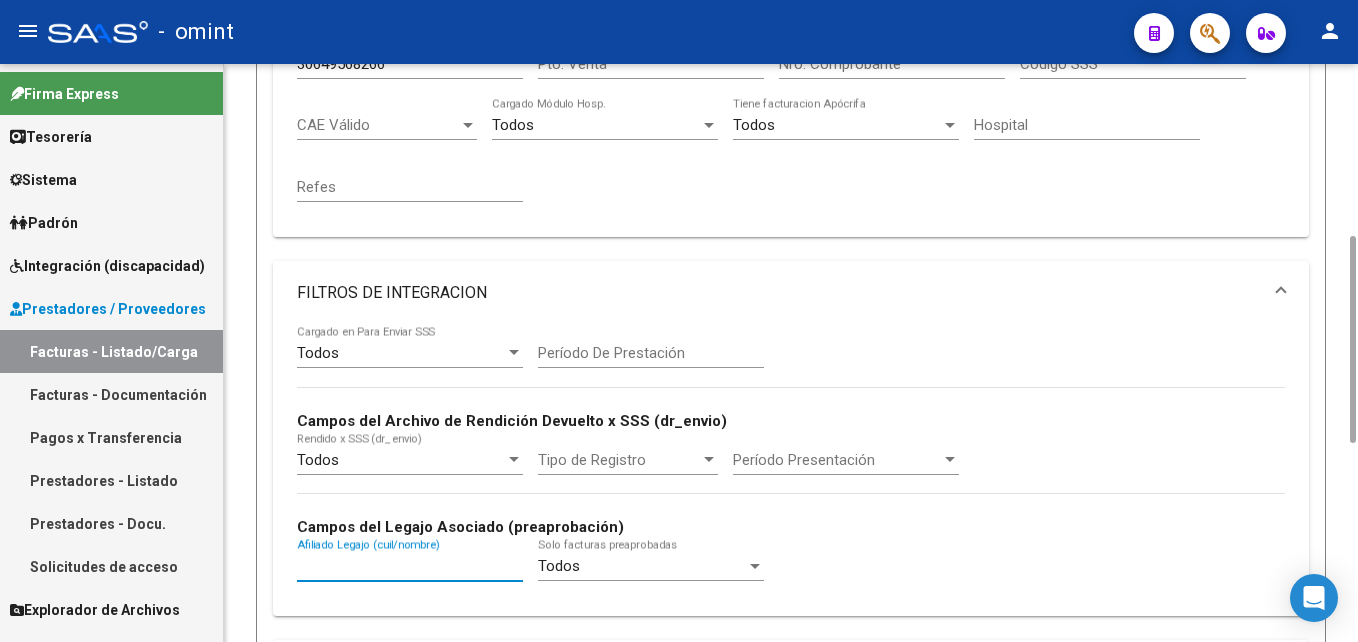 click on "Afiliado Legajo (cuil/nombre)" at bounding box center (410, 566) 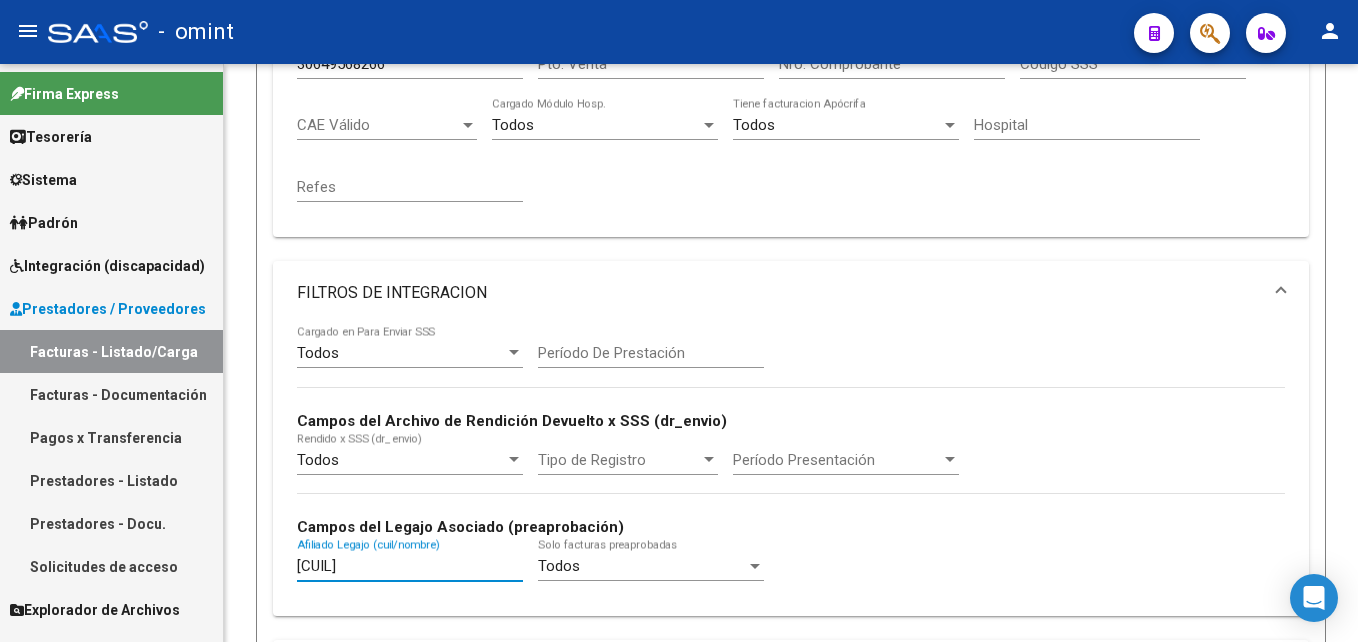scroll, scrollTop: 80, scrollLeft: 0, axis: vertical 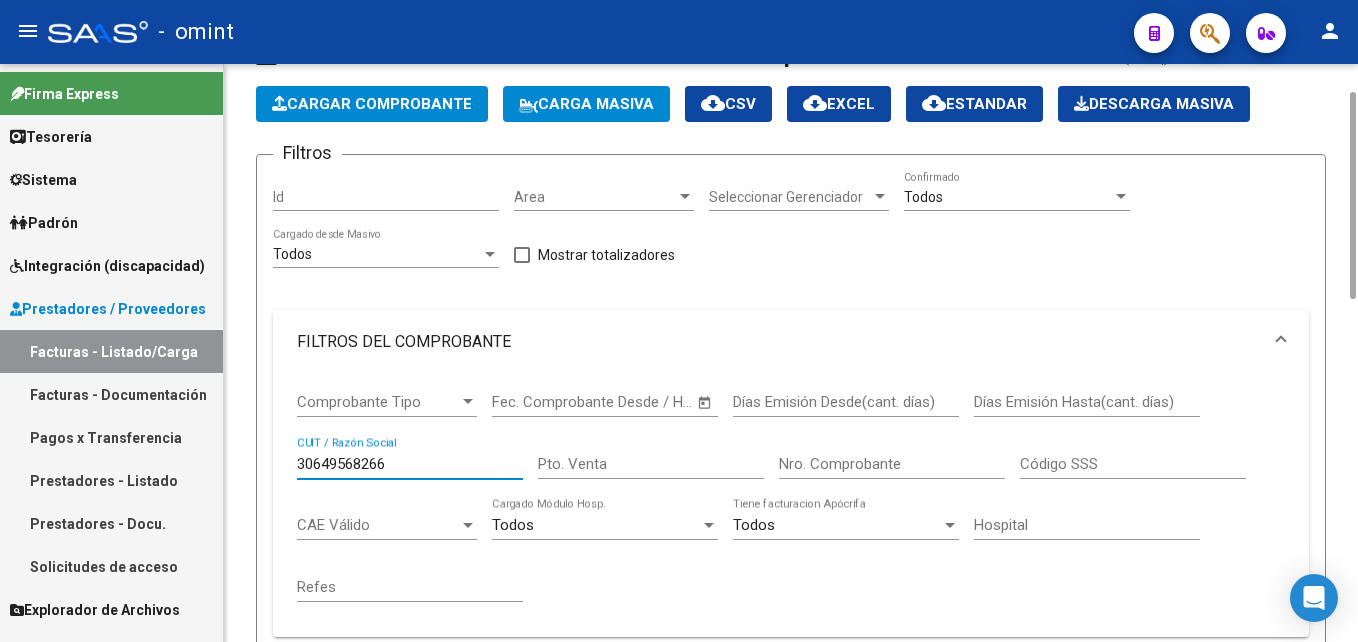 drag, startPoint x: 372, startPoint y: 460, endPoint x: 174, endPoint y: 452, distance: 198.16154 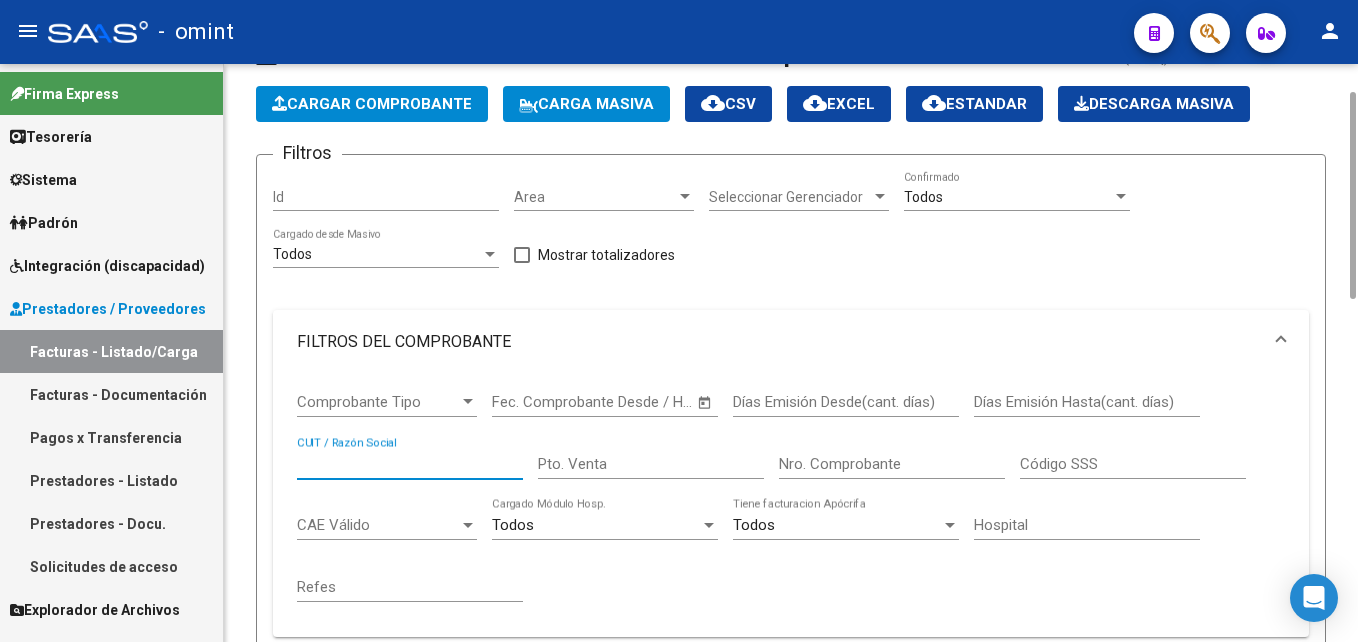 scroll, scrollTop: 26, scrollLeft: 0, axis: vertical 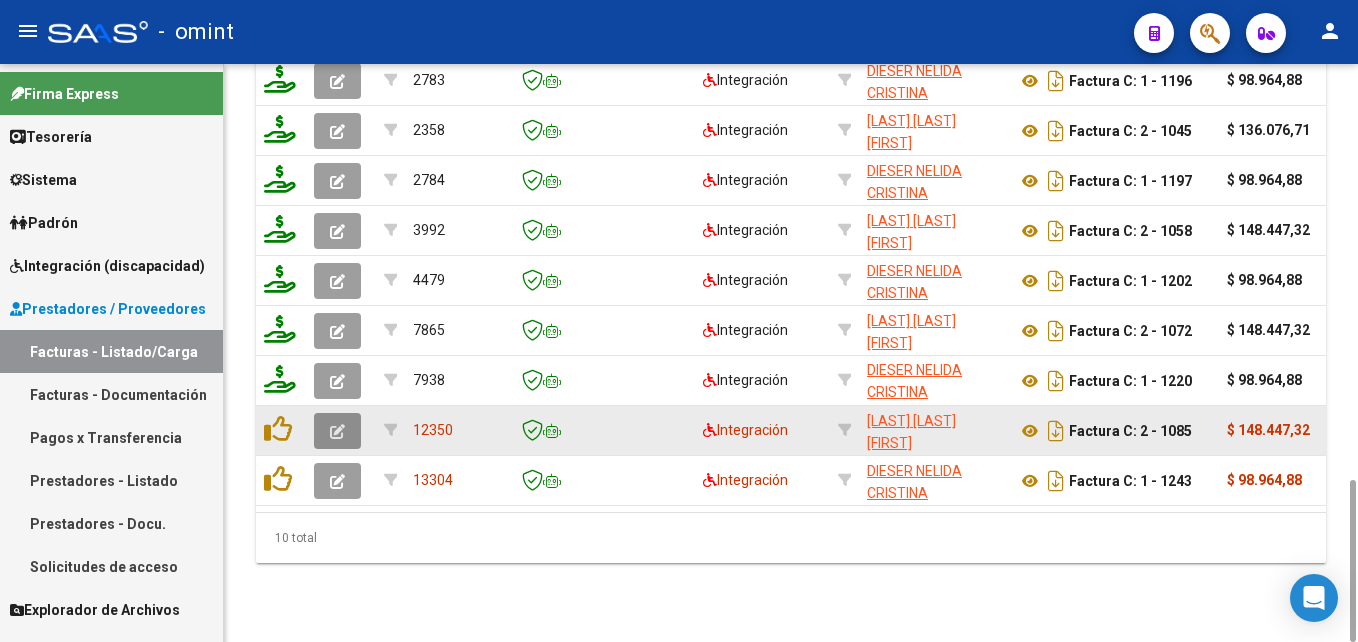 click 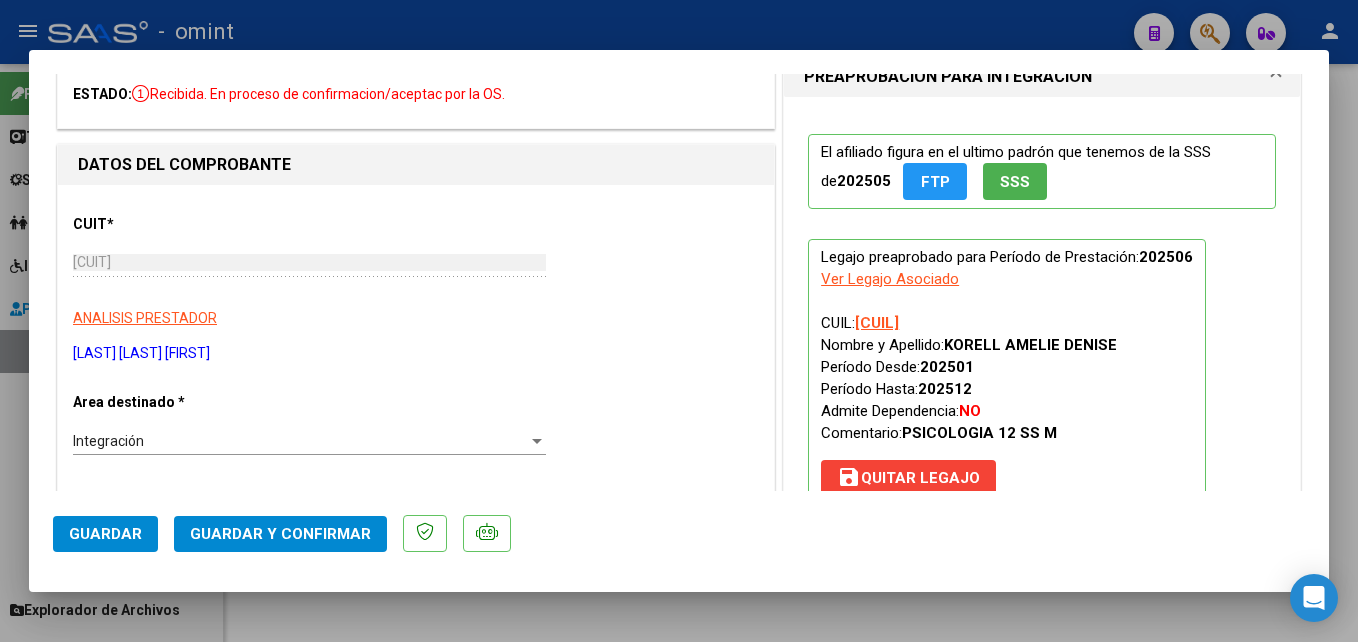 scroll, scrollTop: 0, scrollLeft: 0, axis: both 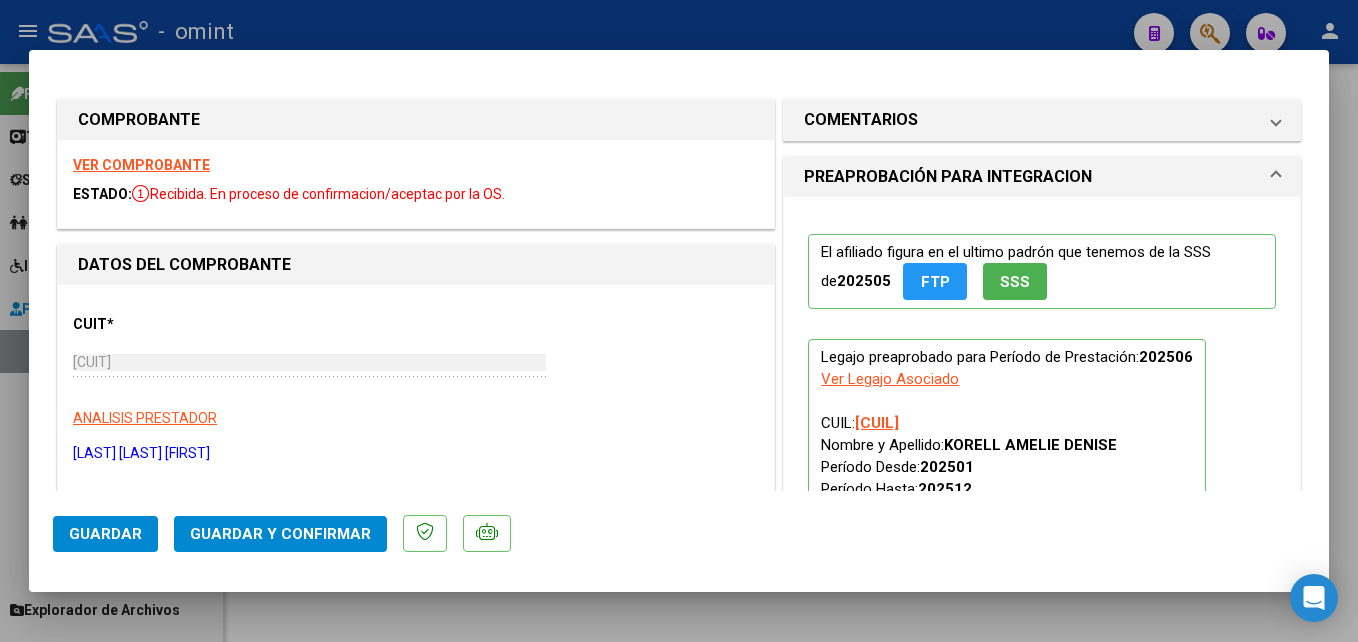 click on "VER COMPROBANTE" at bounding box center [141, 165] 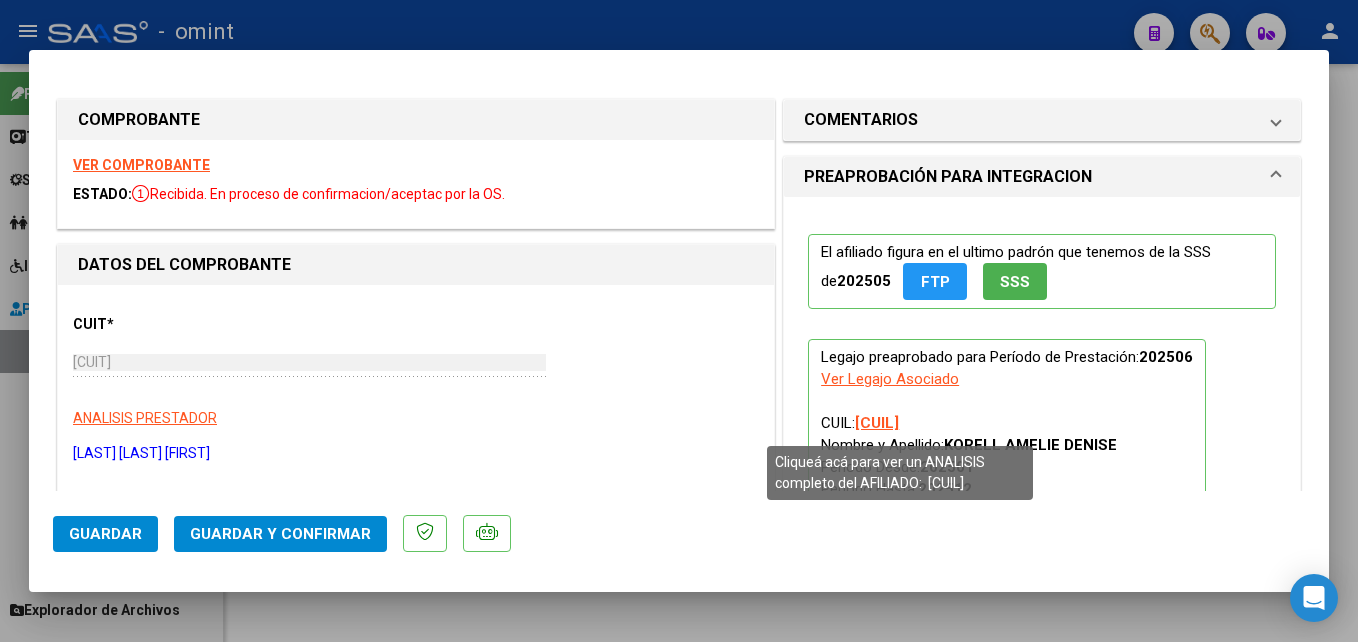 scroll, scrollTop: 500, scrollLeft: 0, axis: vertical 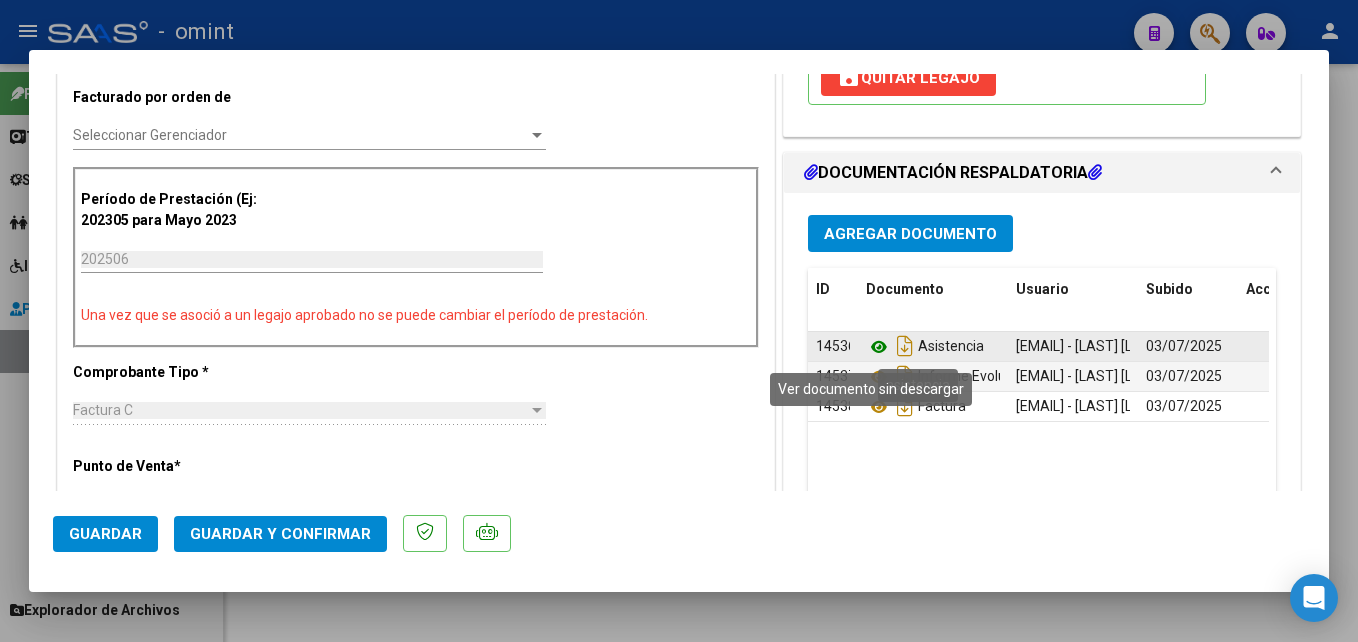click 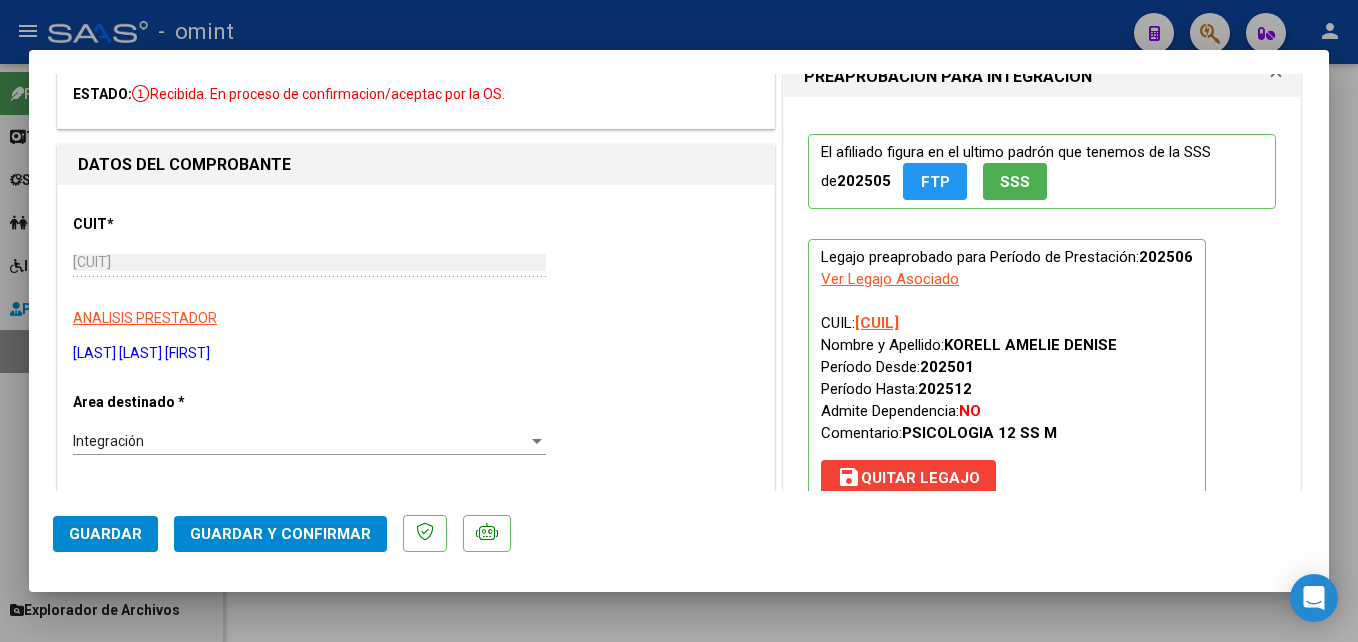 scroll, scrollTop: 0, scrollLeft: 0, axis: both 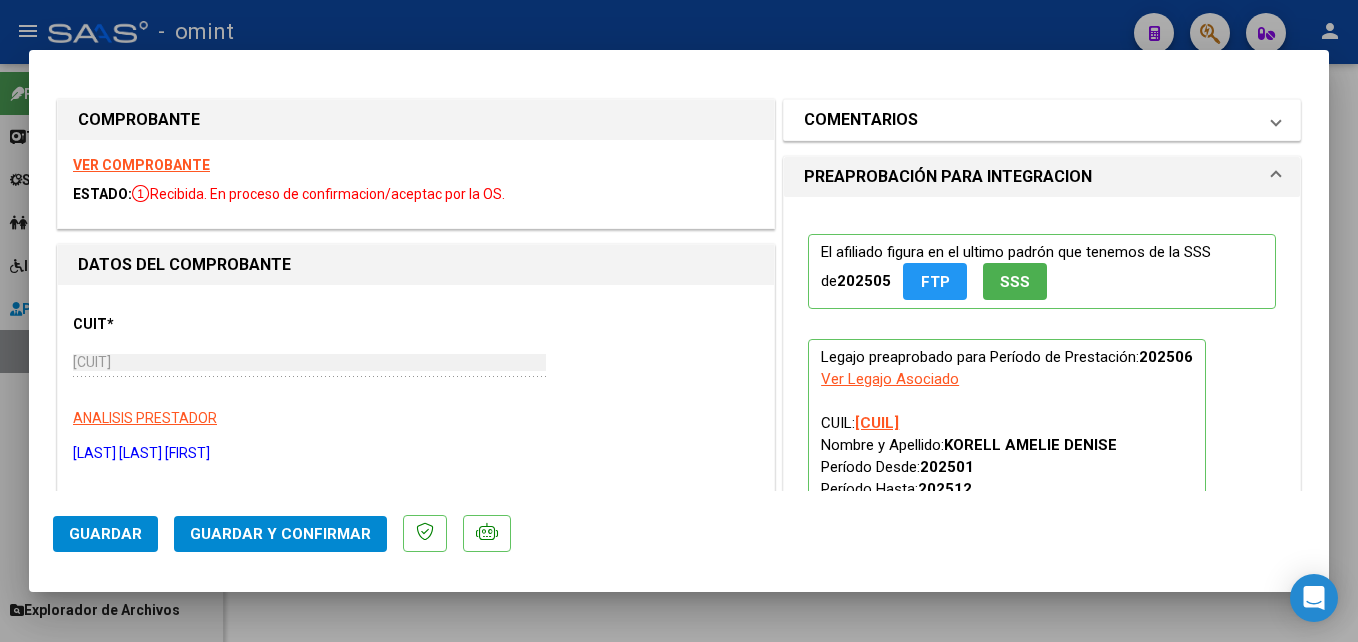 click on "COMENTARIOS" at bounding box center (1042, 120) 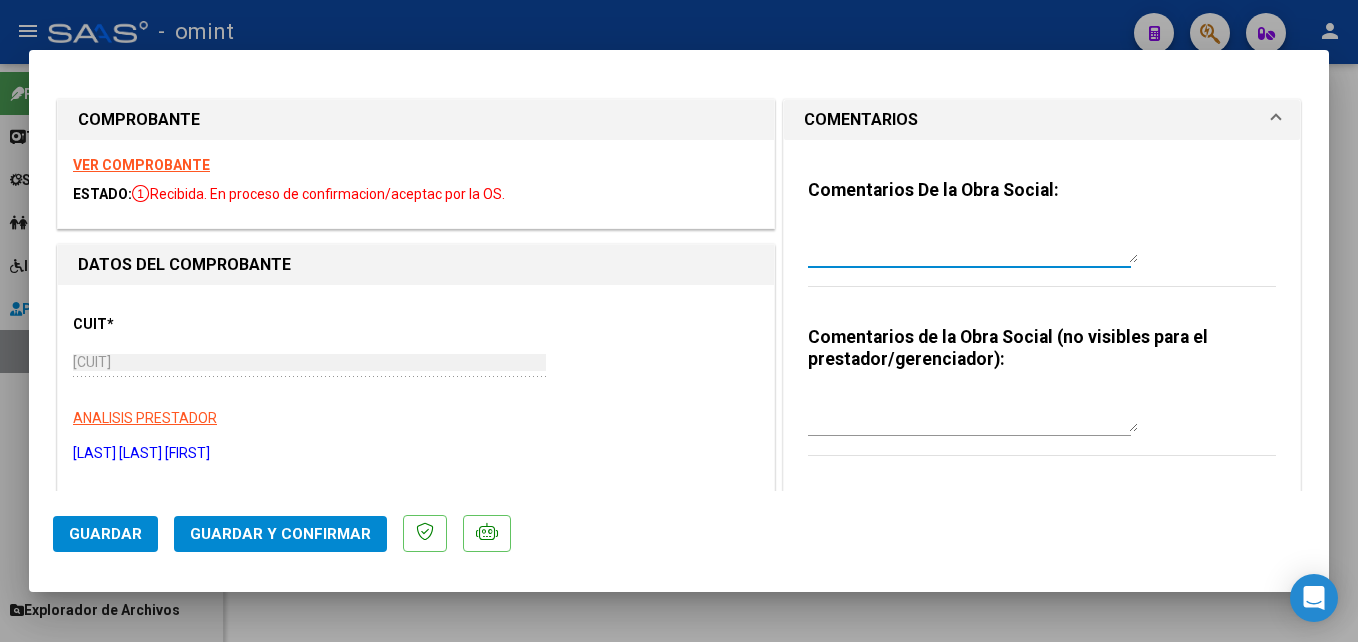 click at bounding box center (973, 243) 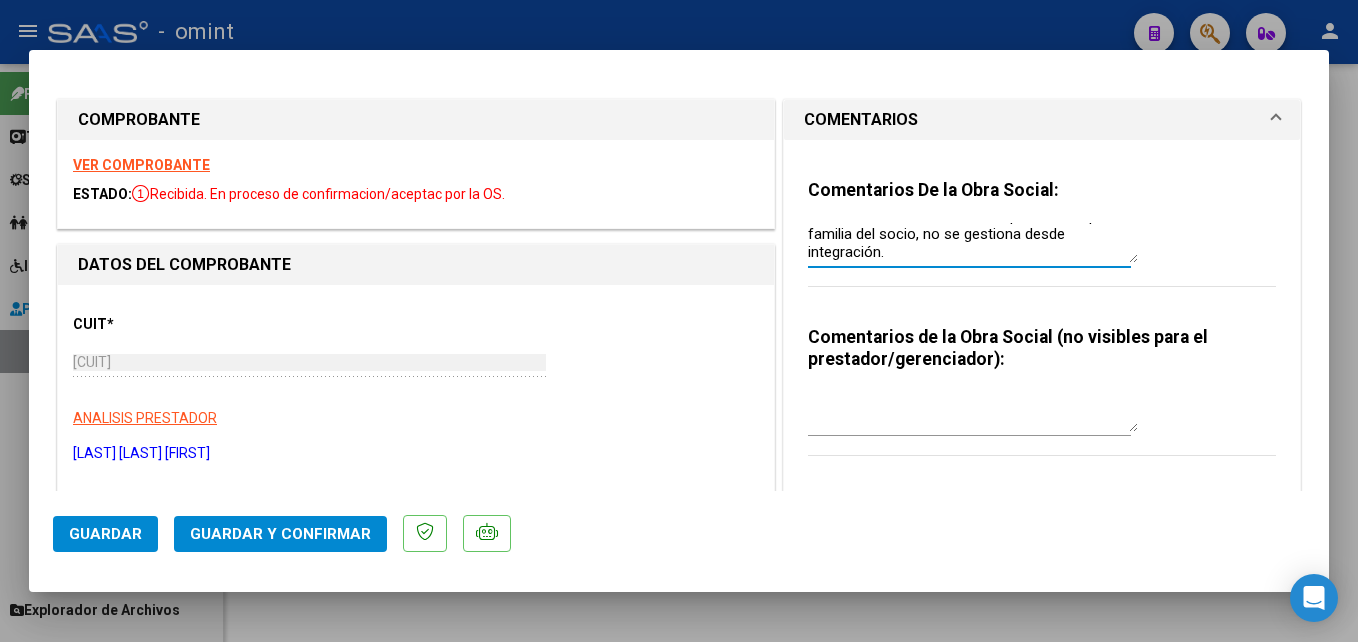 scroll, scrollTop: 18, scrollLeft: 0, axis: vertical 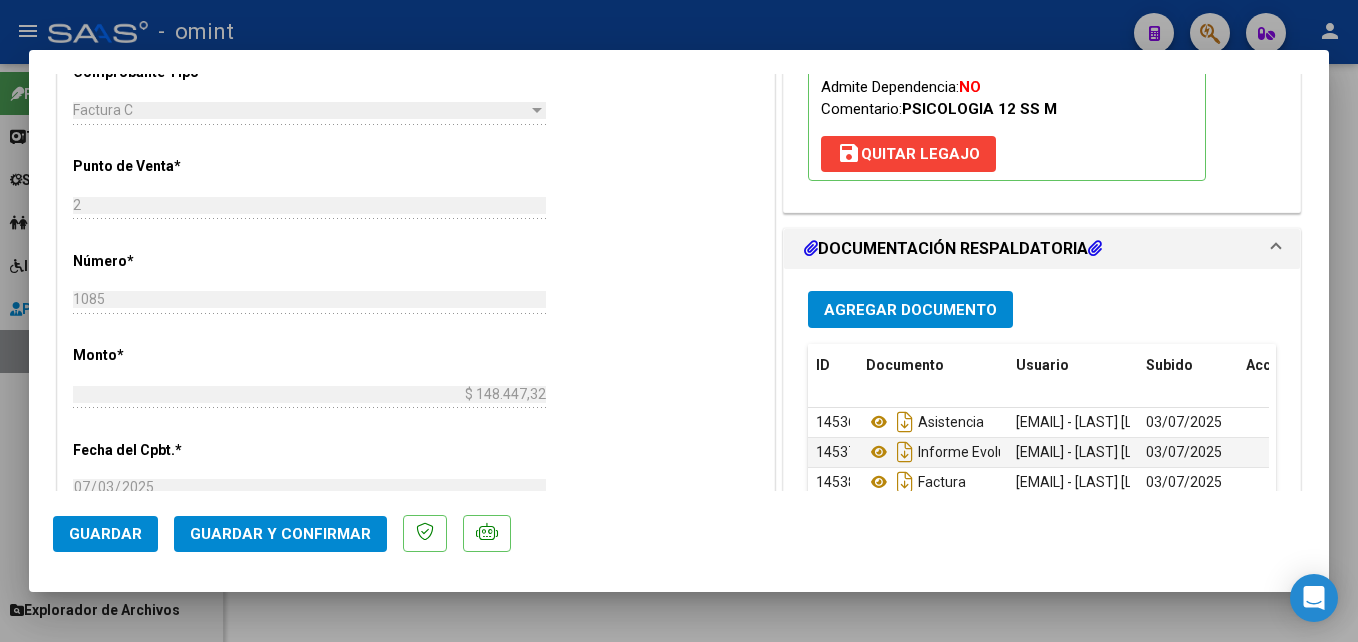 click on "Guardar y Confirmar" 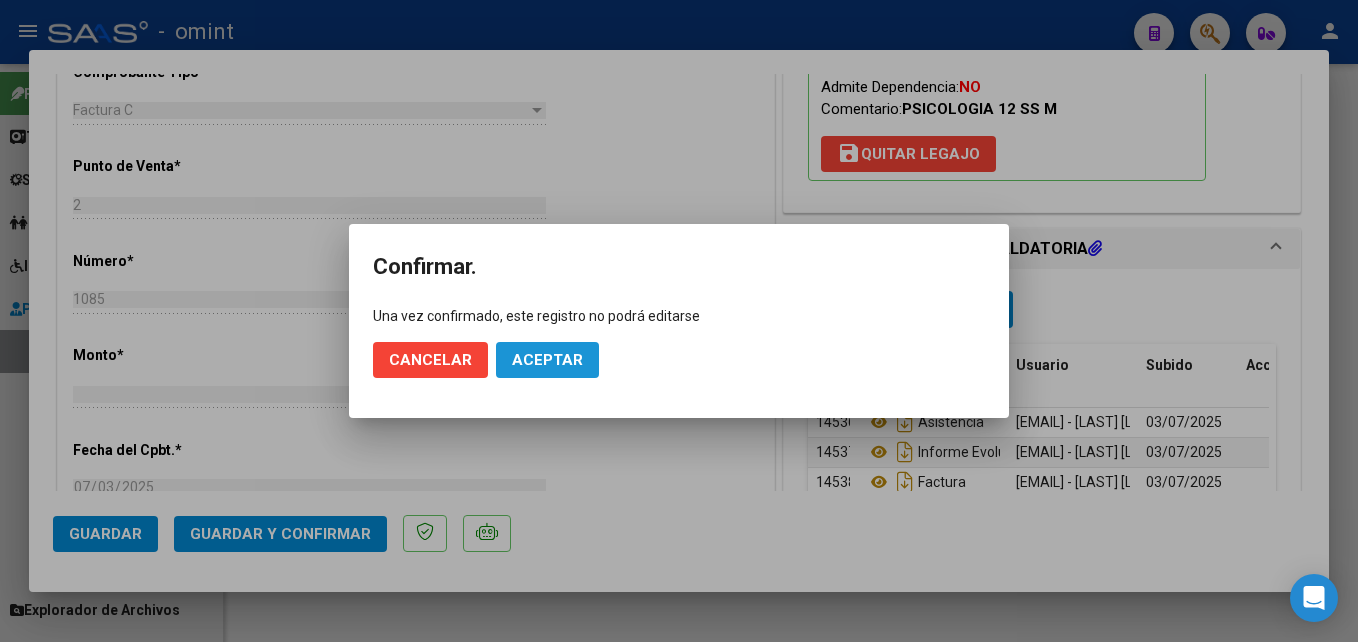 click on "Aceptar" 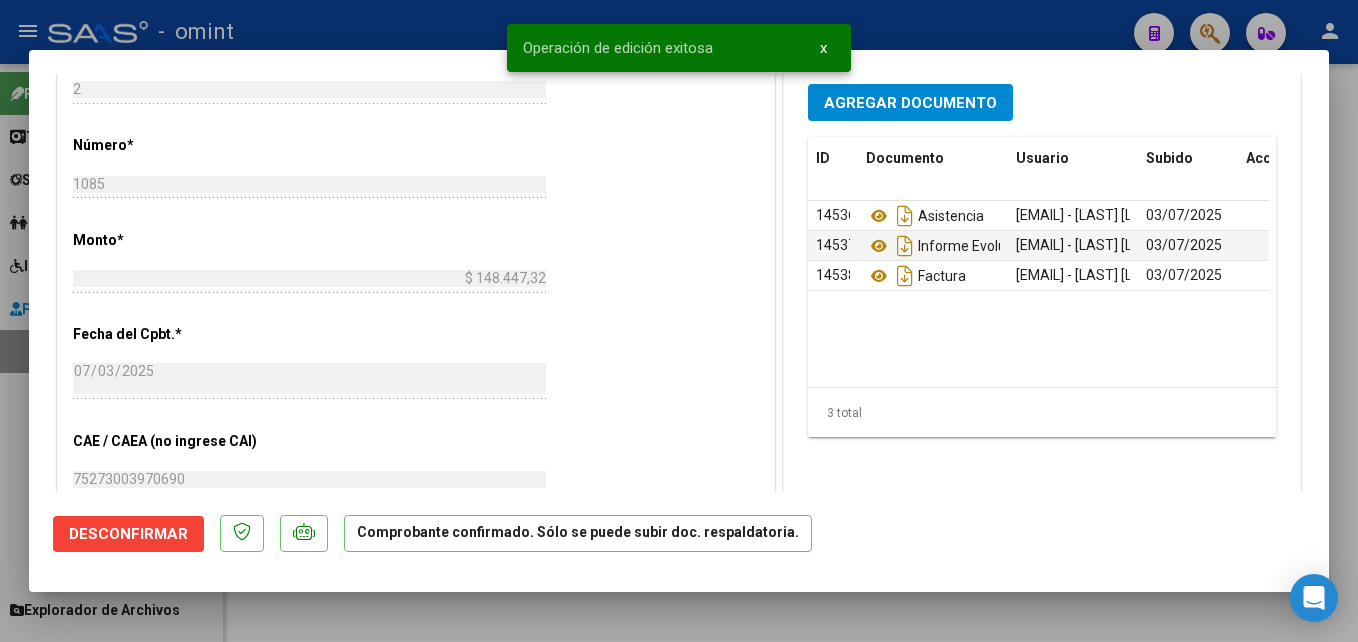 click at bounding box center [679, 321] 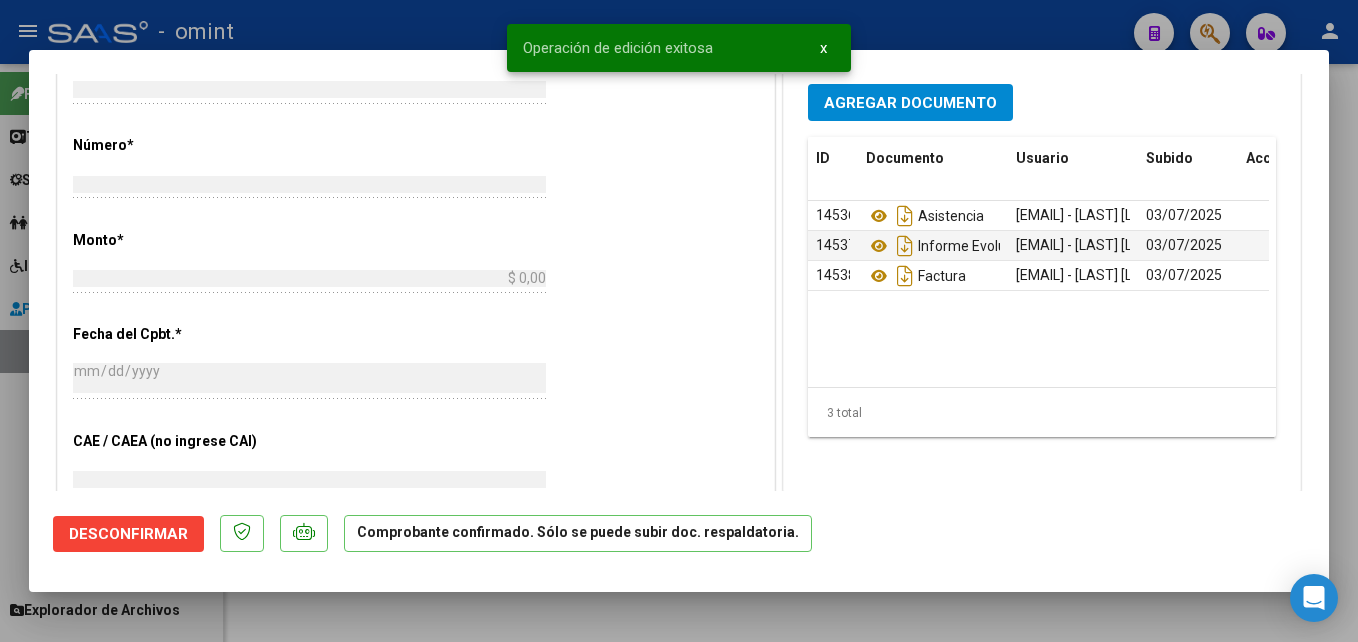 scroll, scrollTop: 0, scrollLeft: 0, axis: both 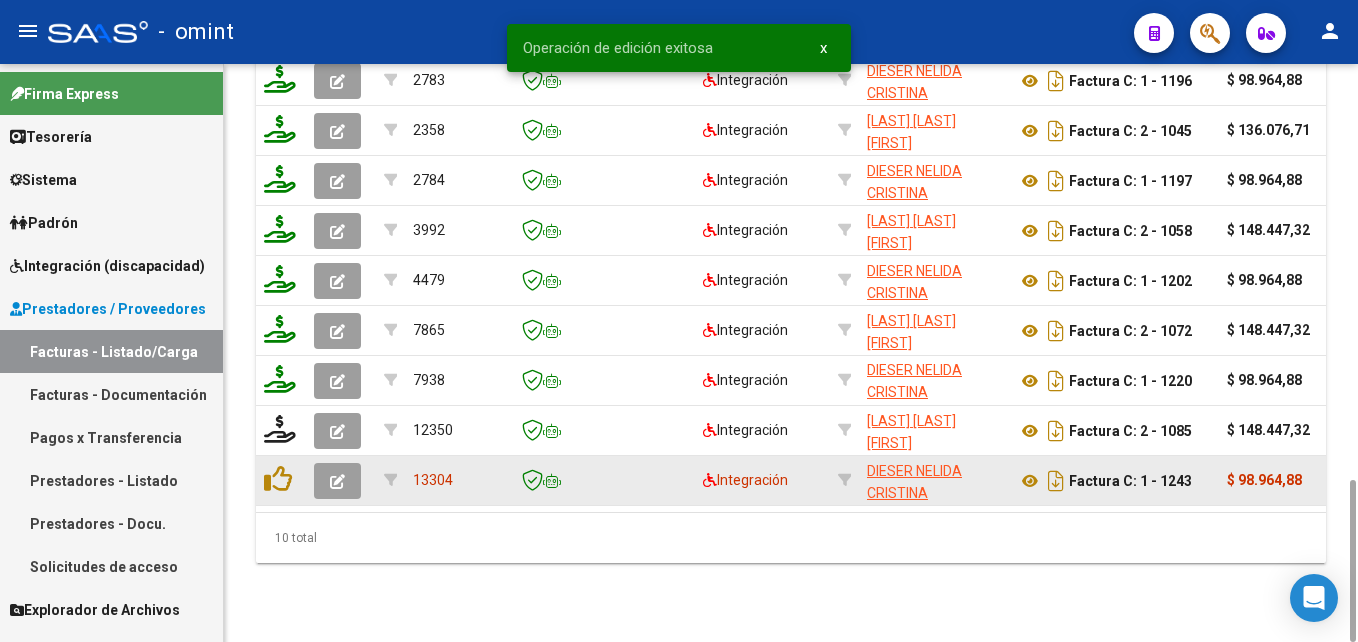 click 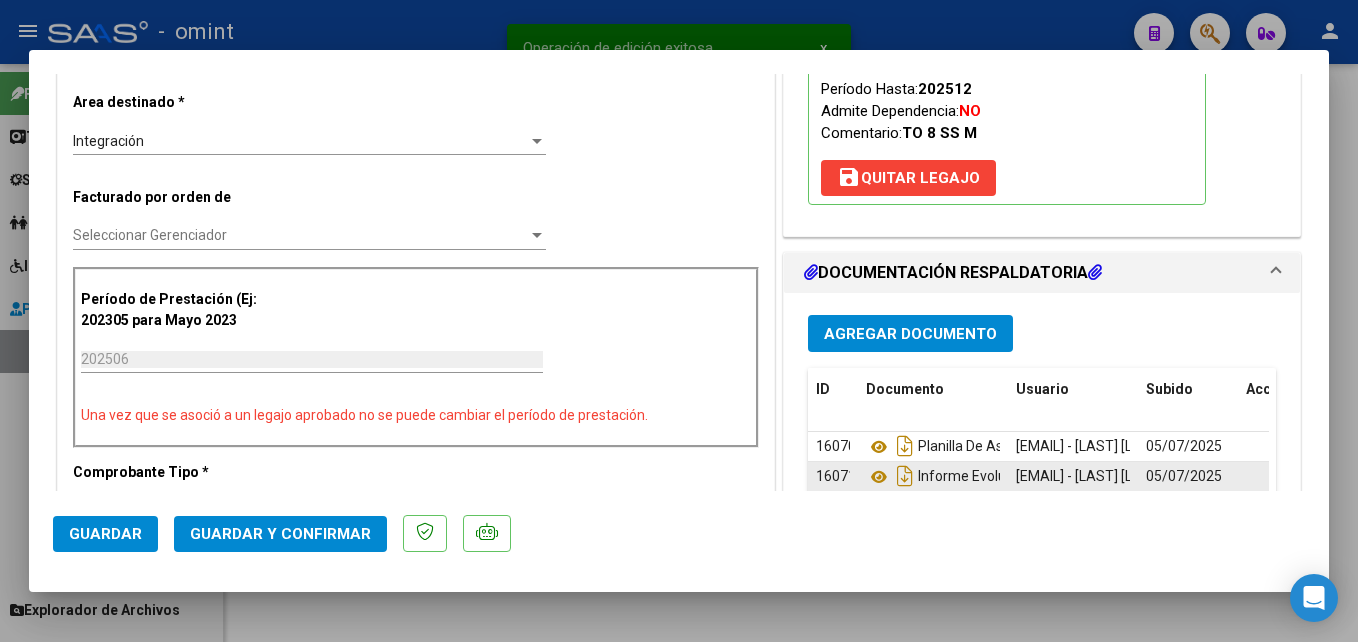 scroll, scrollTop: 600, scrollLeft: 0, axis: vertical 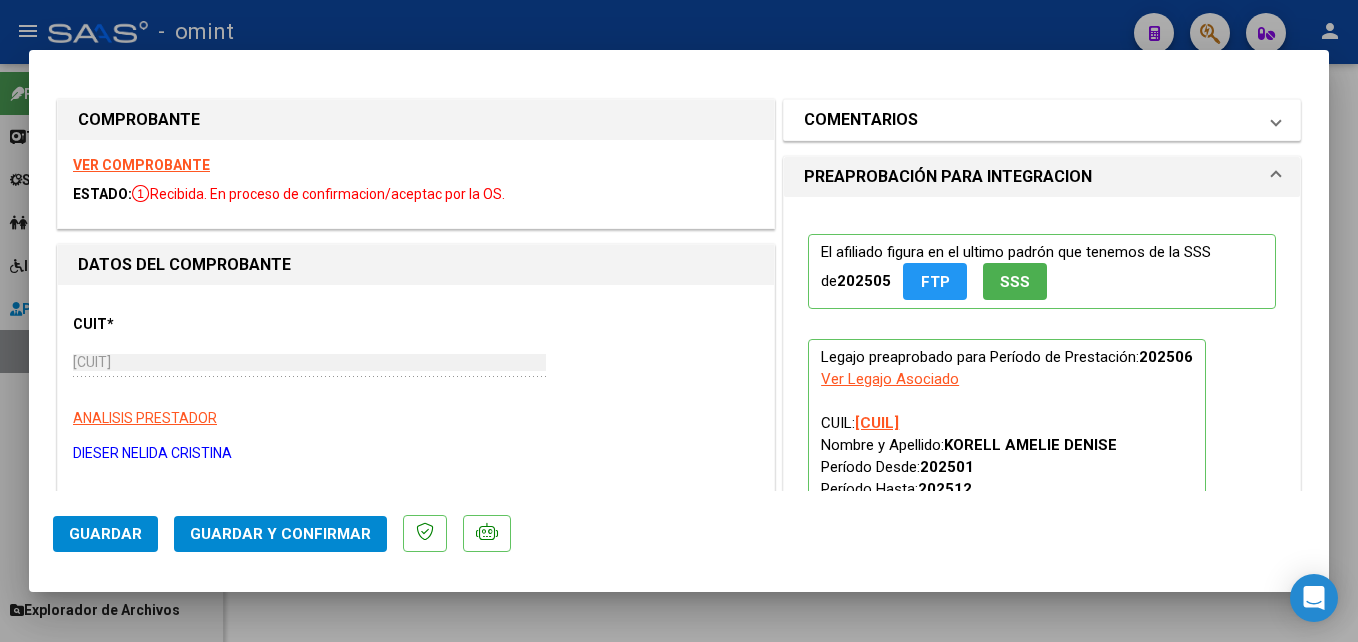 click on "COMENTARIOS" at bounding box center [861, 120] 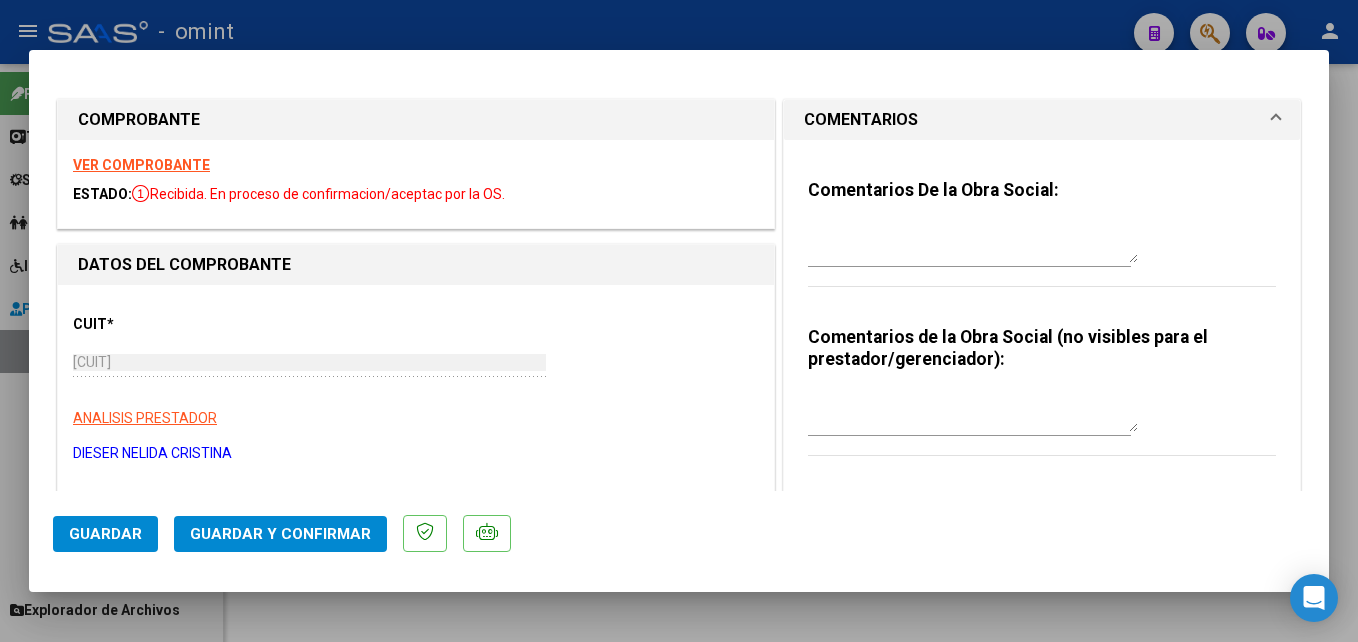 click at bounding box center [973, 243] 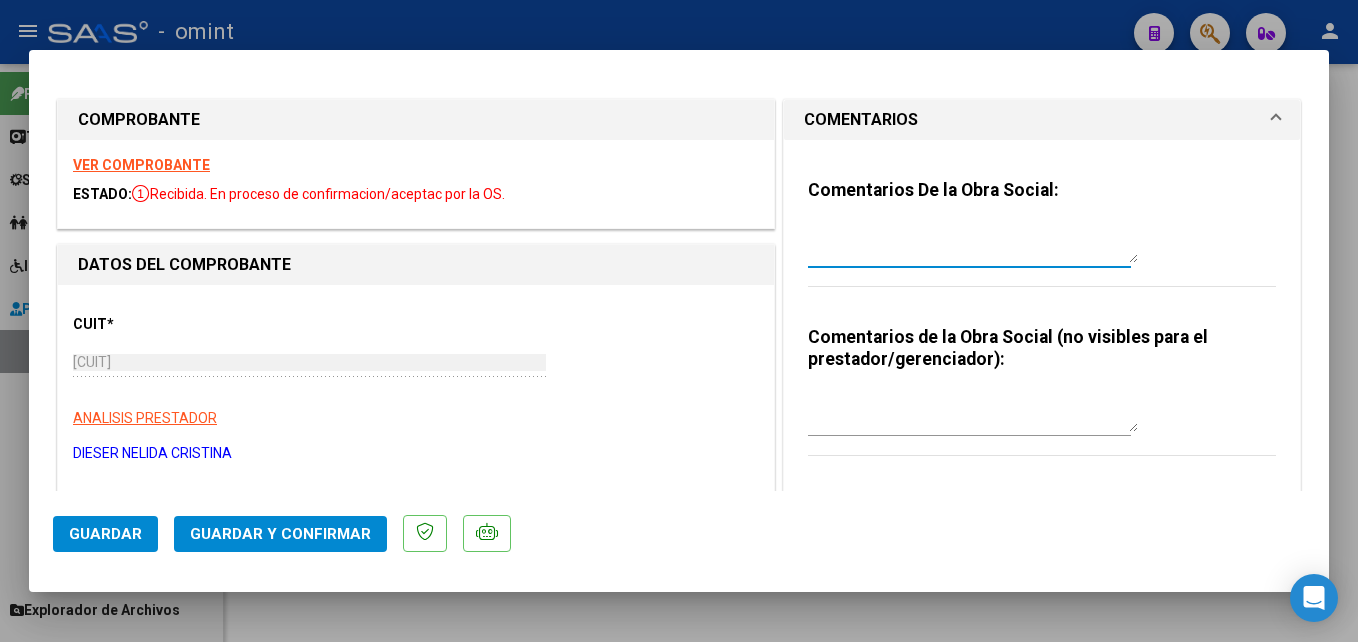 paste on "El informe semestral debe ser presentado por la familia del socio, no se gestiona desde integración." 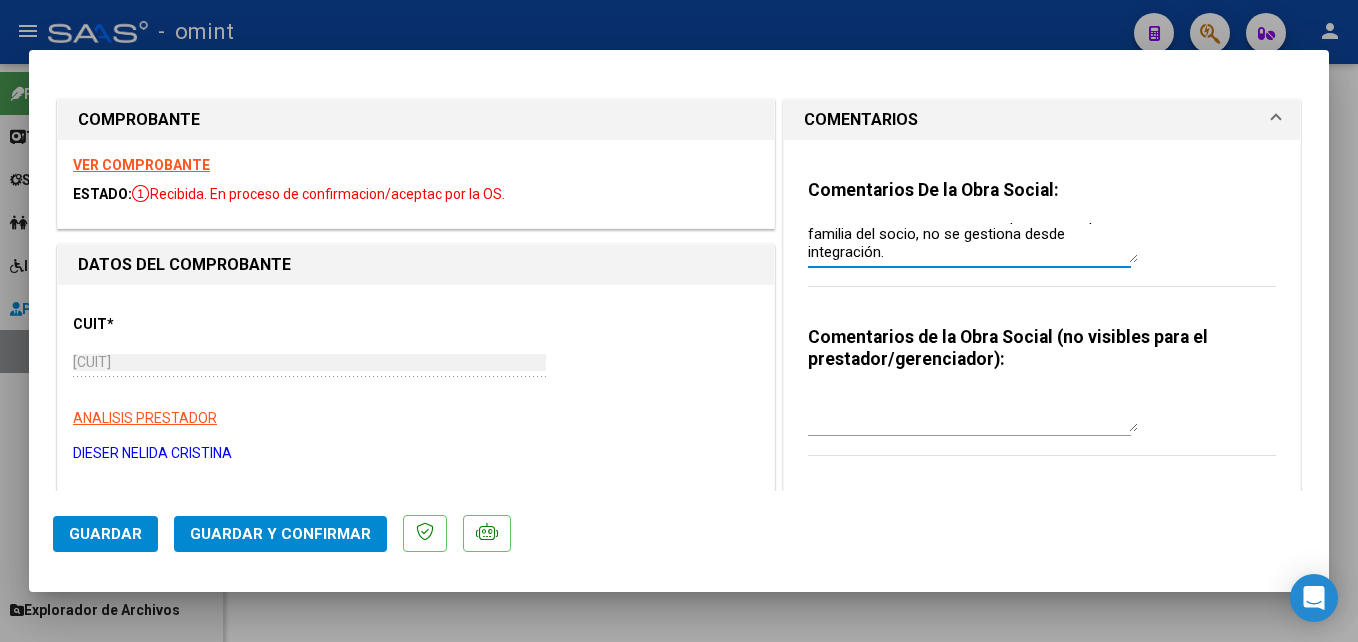 scroll, scrollTop: 18, scrollLeft: 0, axis: vertical 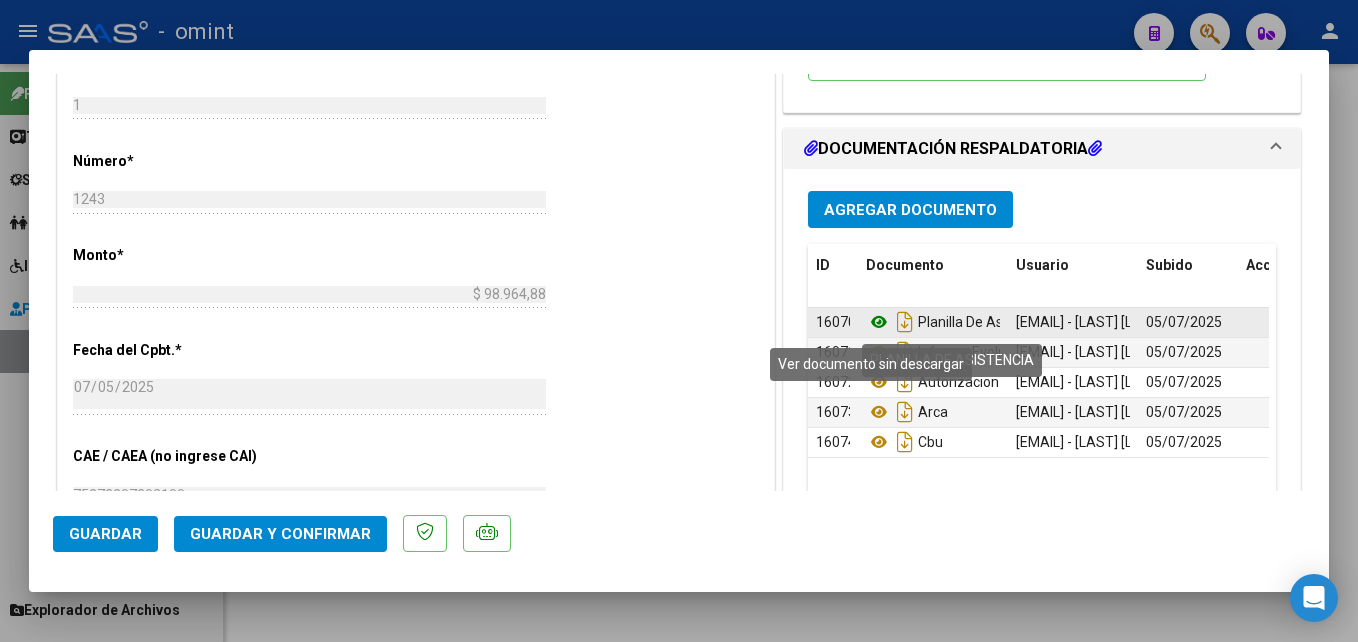 click 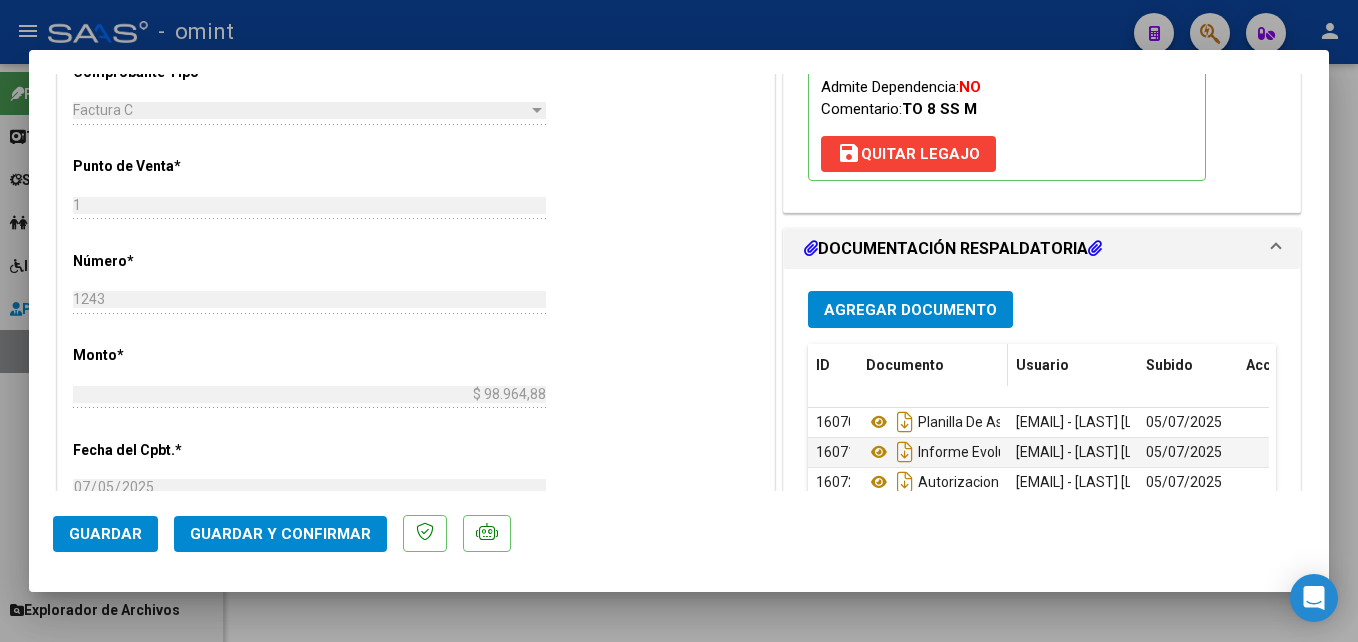 scroll, scrollTop: 500, scrollLeft: 0, axis: vertical 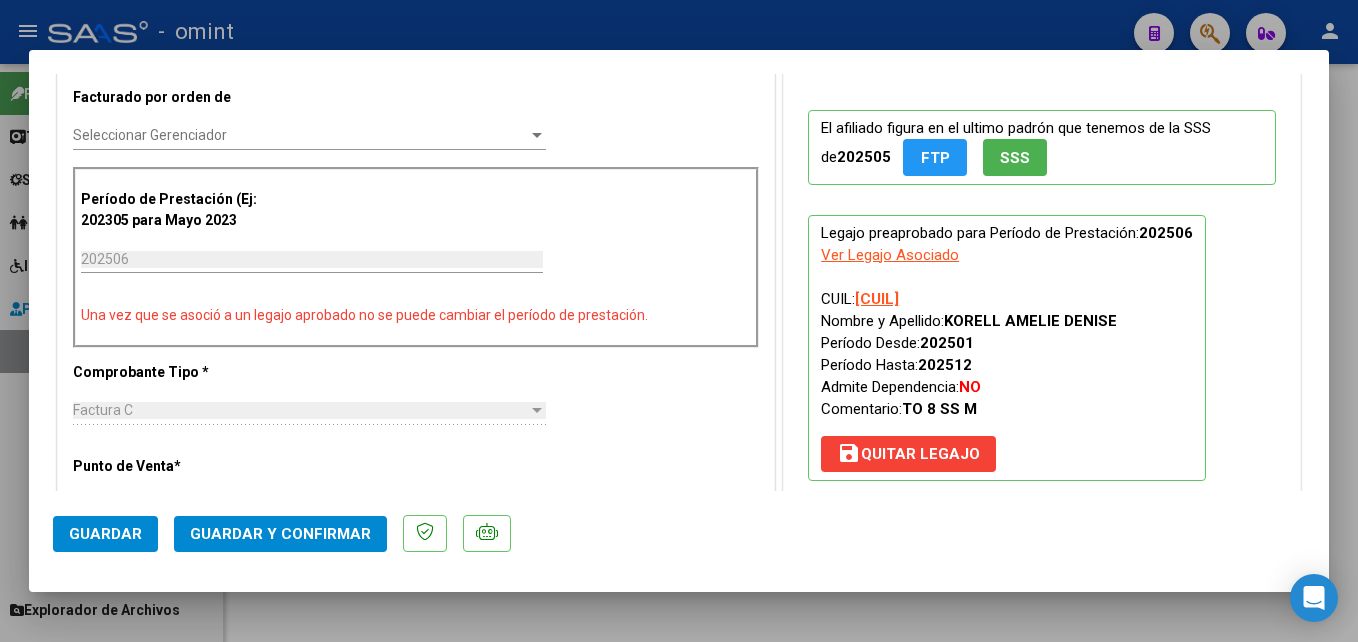 click on "Guardar y Confirmar" 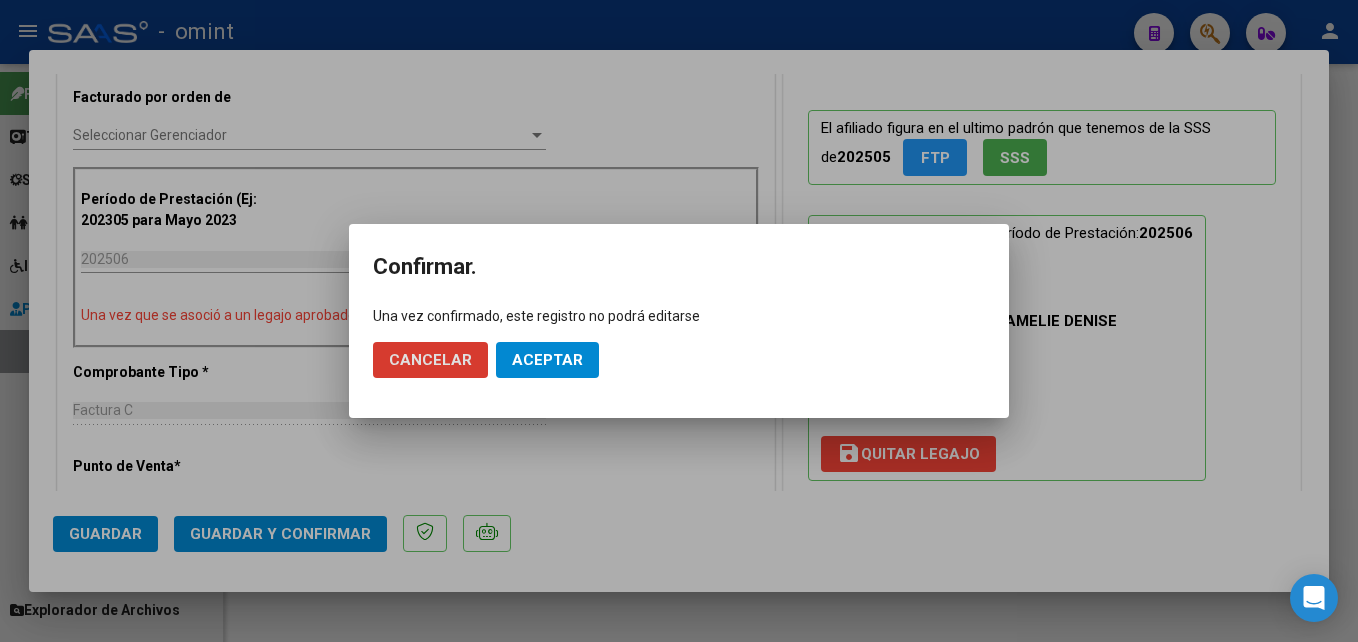 click on "Aceptar" 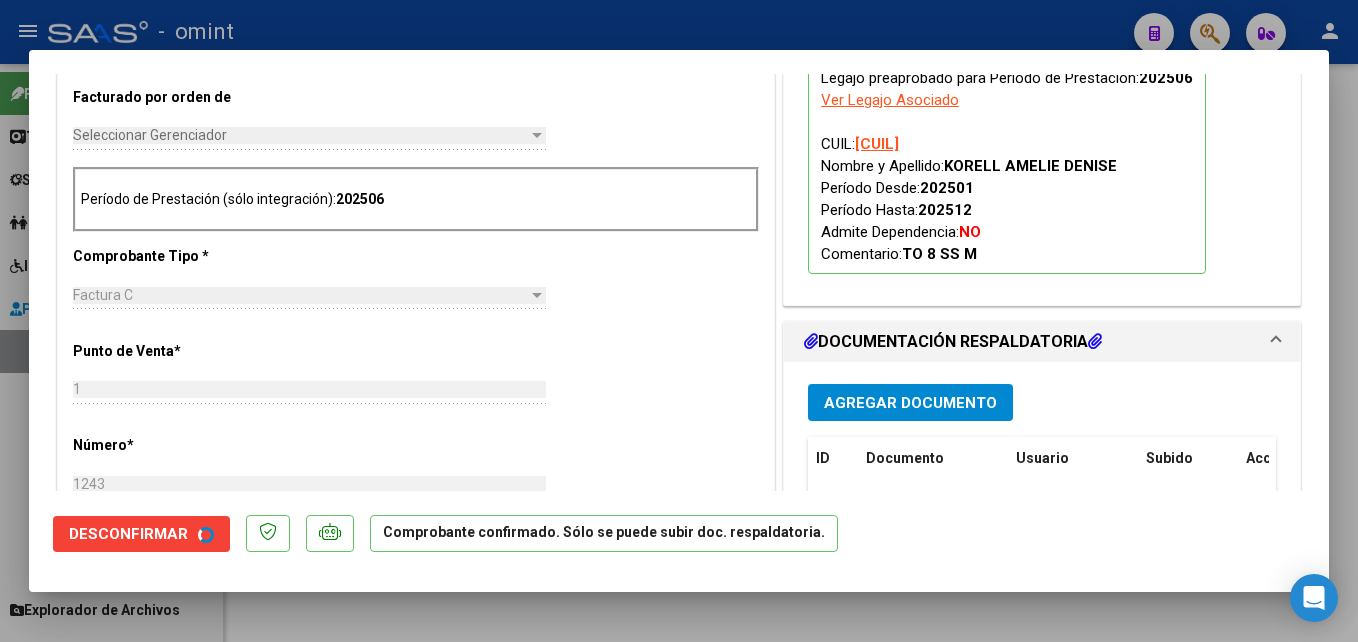 click at bounding box center (679, 321) 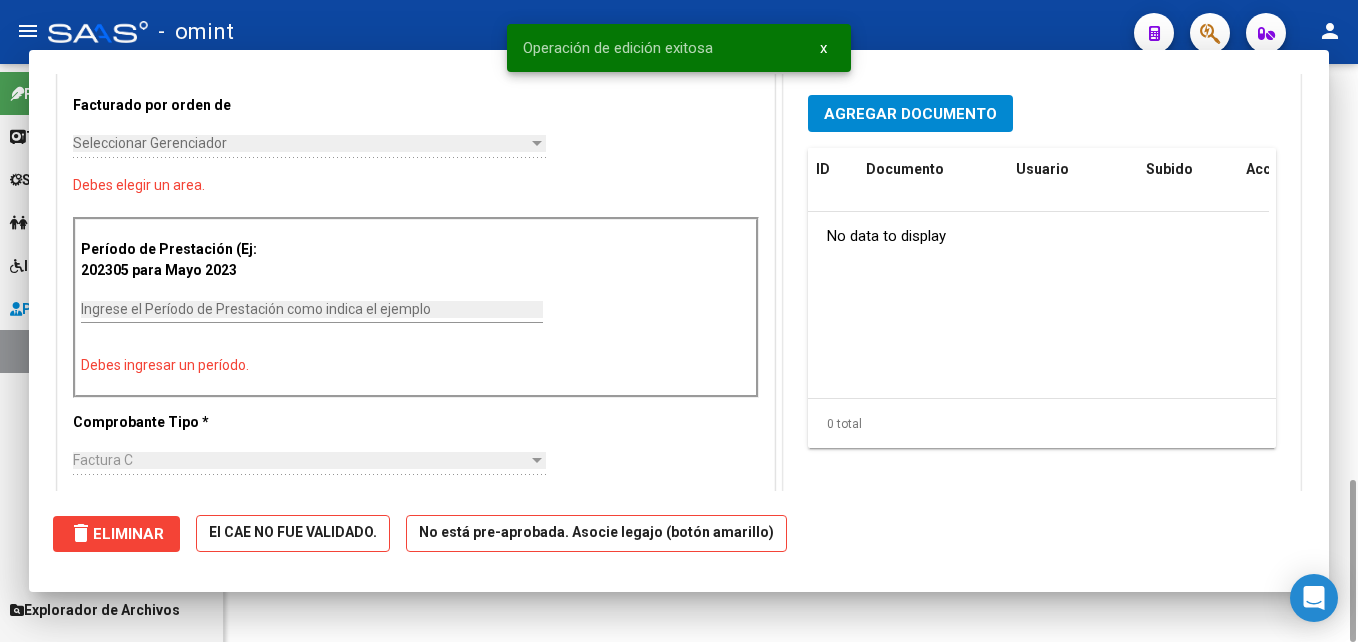 scroll, scrollTop: 0, scrollLeft: 0, axis: both 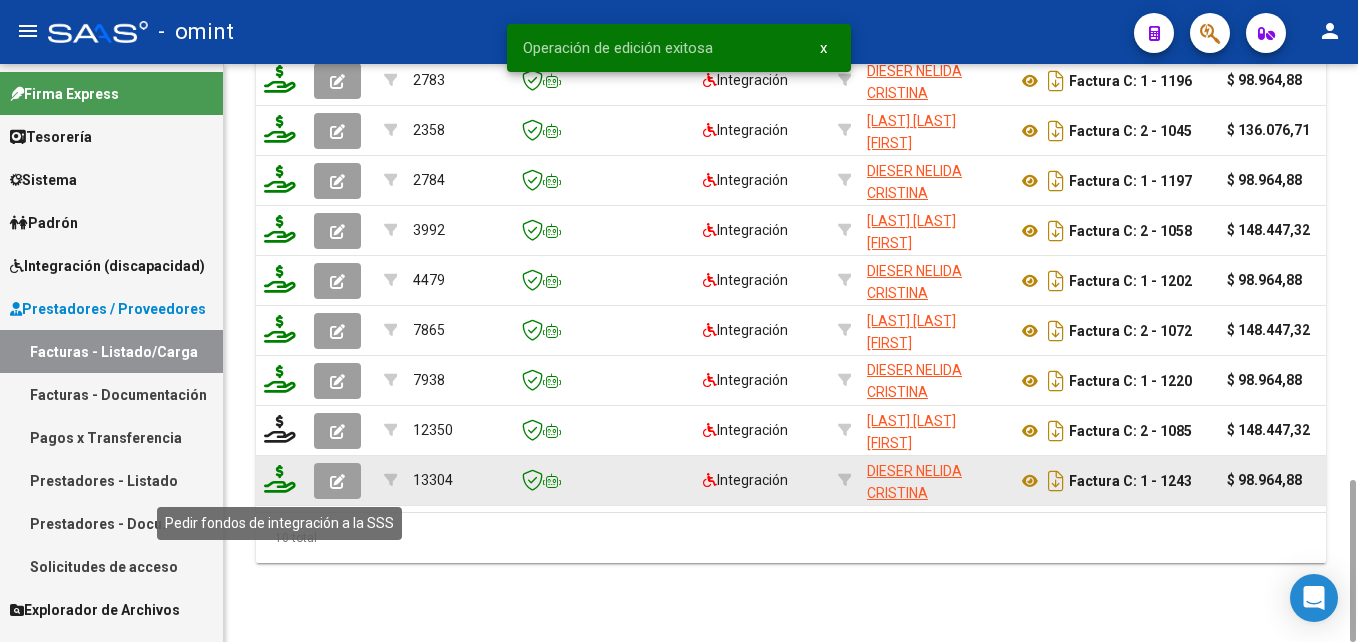 click 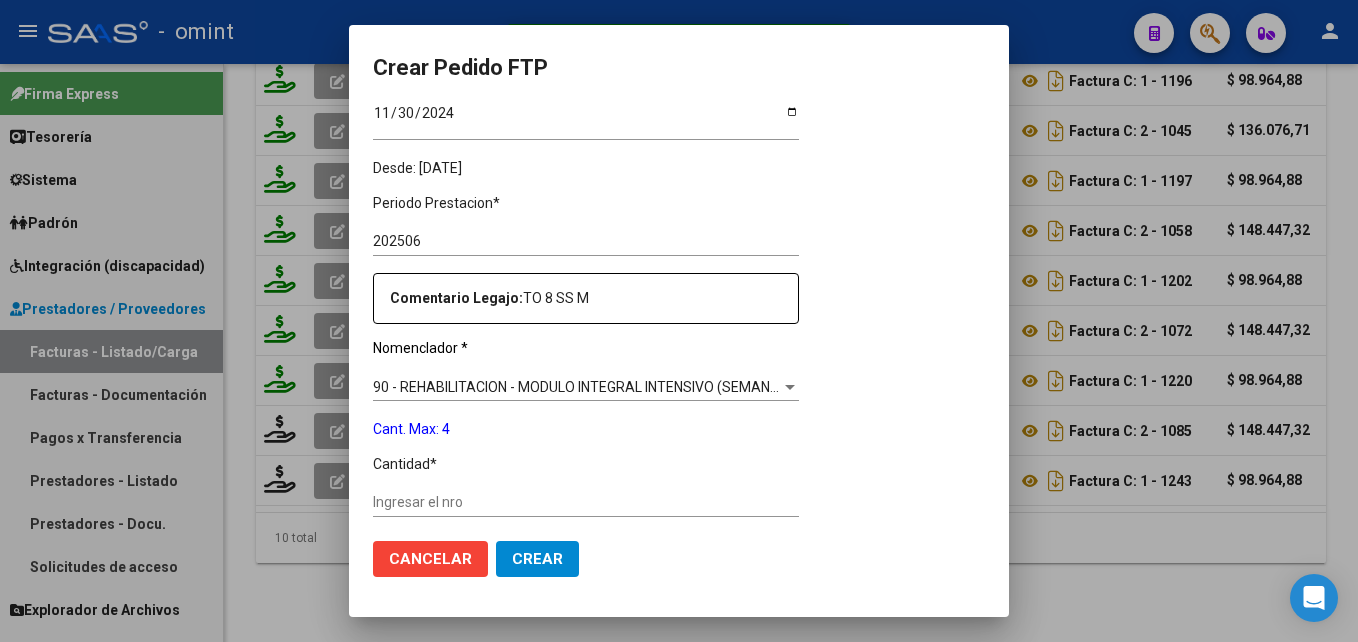 scroll, scrollTop: 543, scrollLeft: 0, axis: vertical 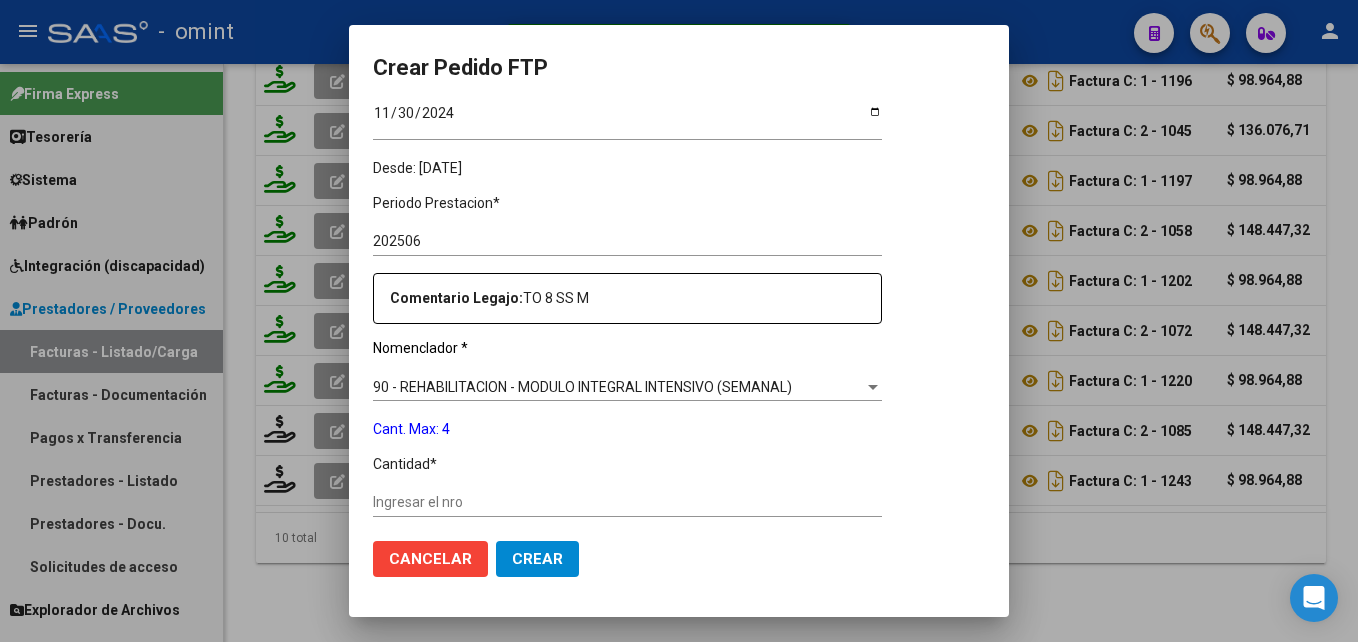click on "Ingresar el nro" at bounding box center [627, 502] 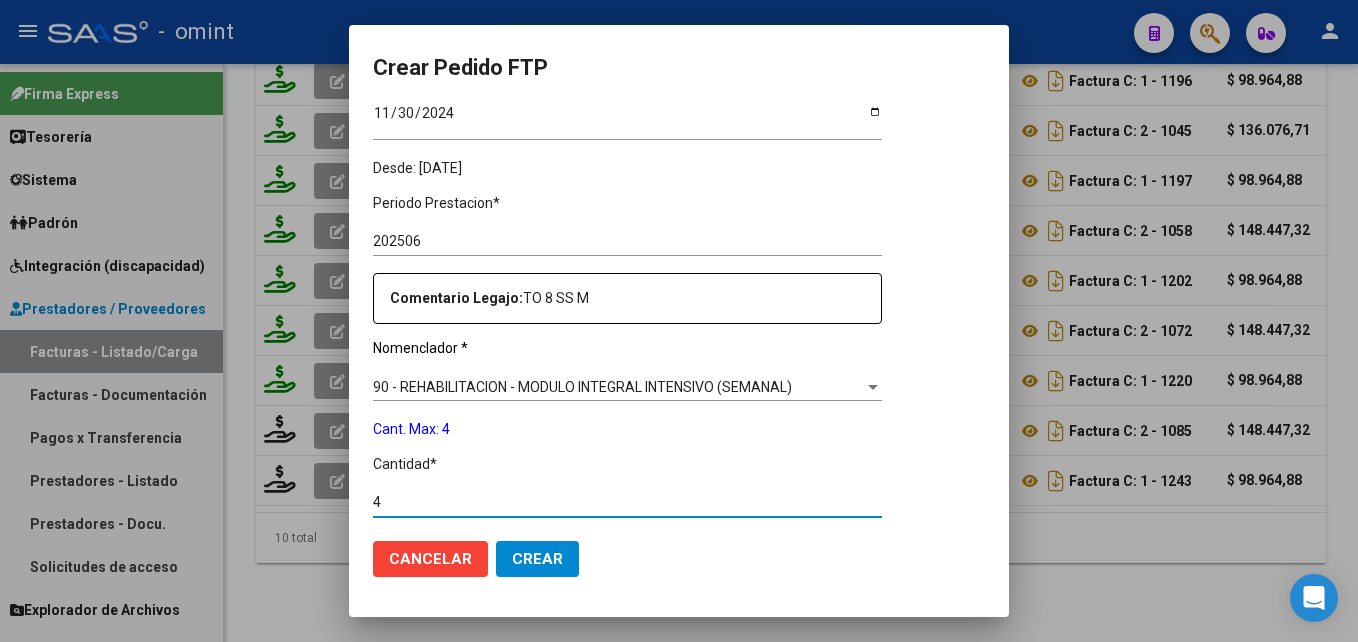 click on "Crear" 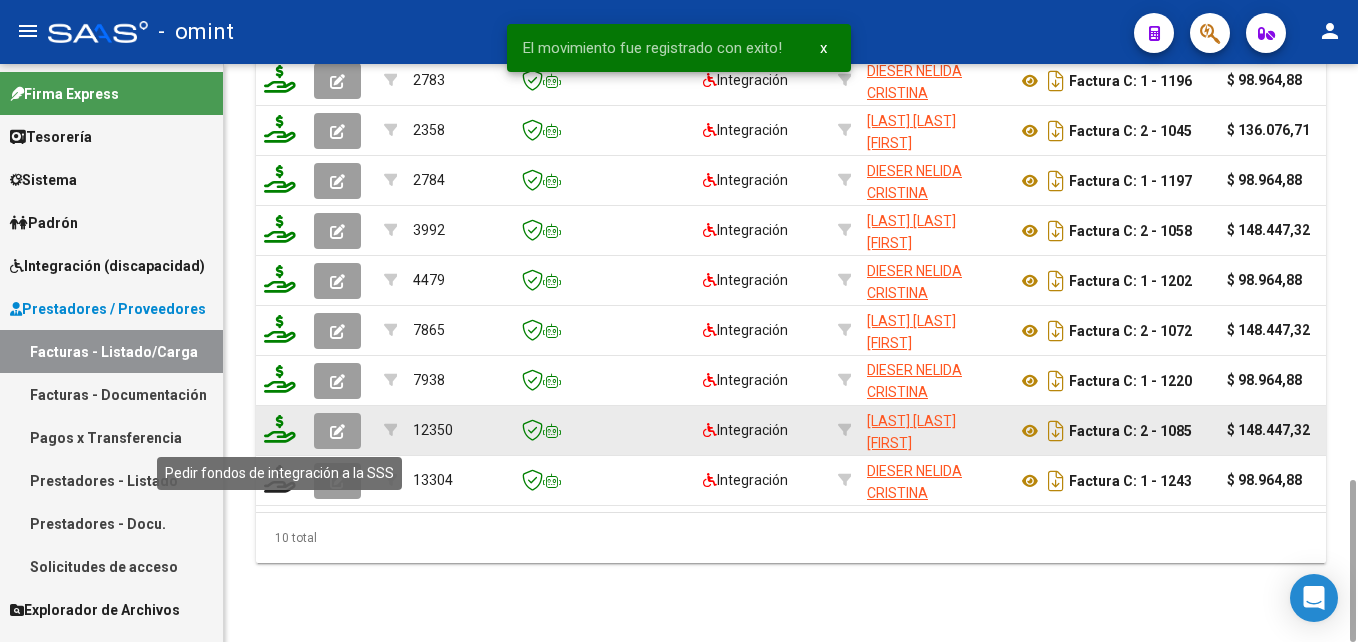 click 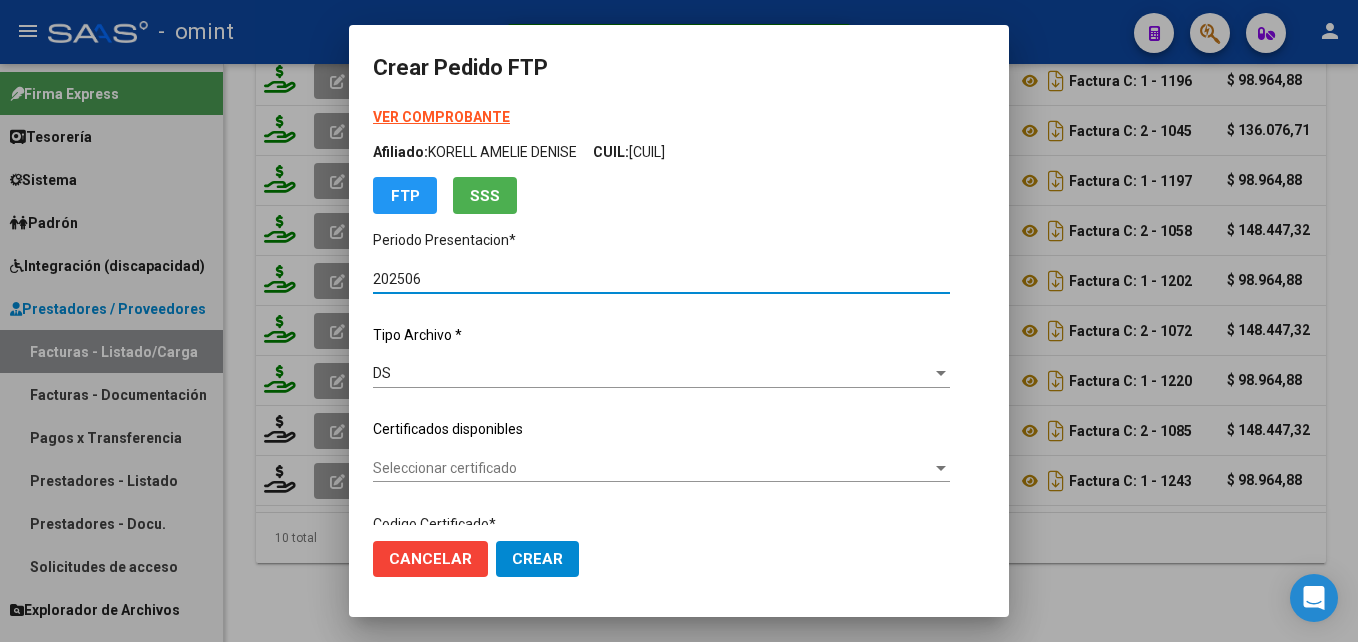 scroll, scrollTop: 649, scrollLeft: 0, axis: vertical 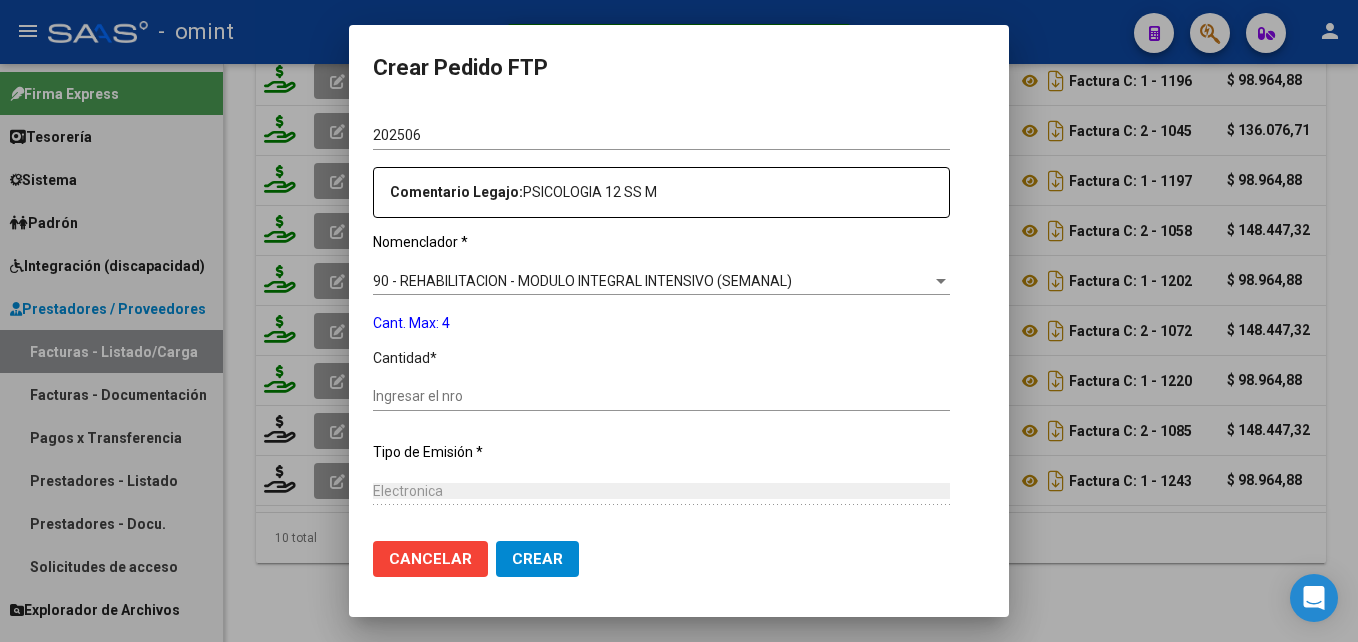 click on "Ingresar el nro" 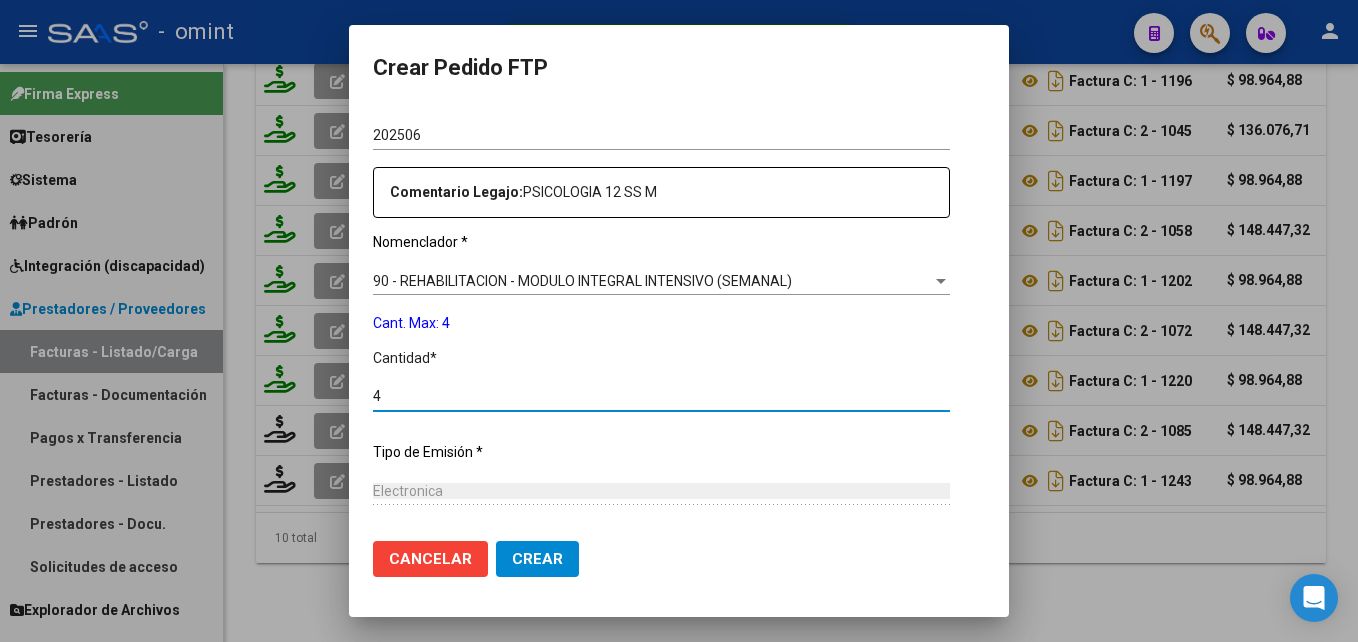 click on "Crear" 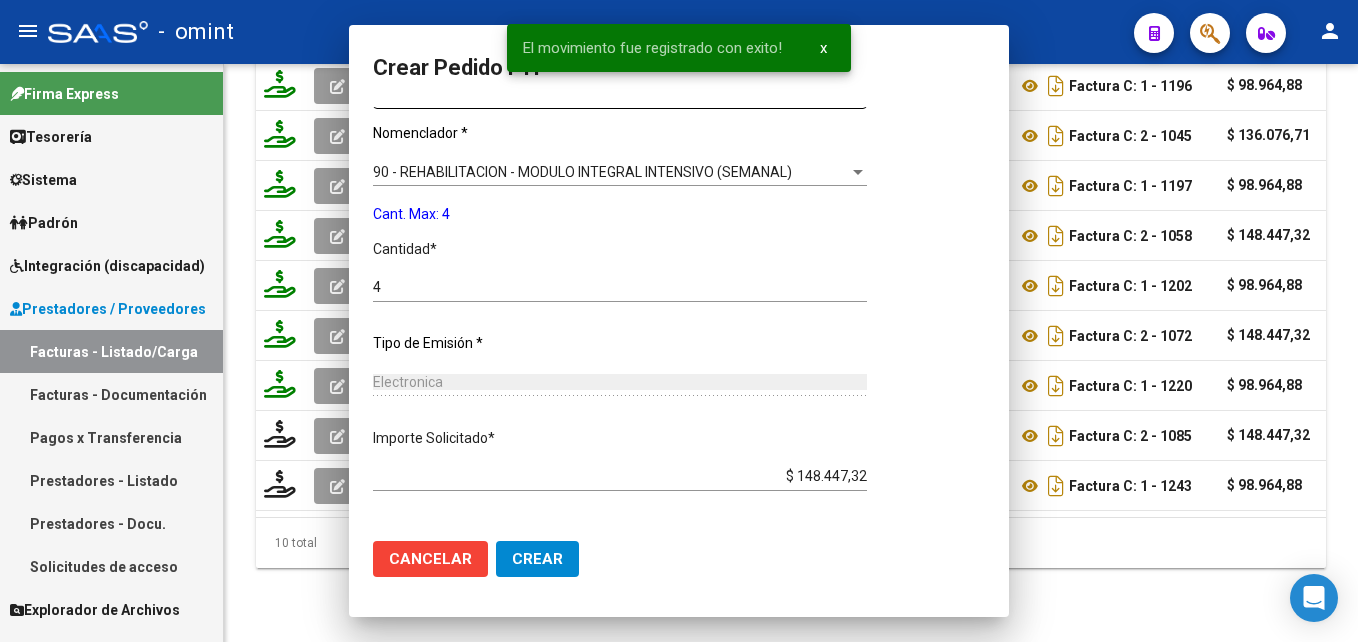 scroll, scrollTop: 0, scrollLeft: 0, axis: both 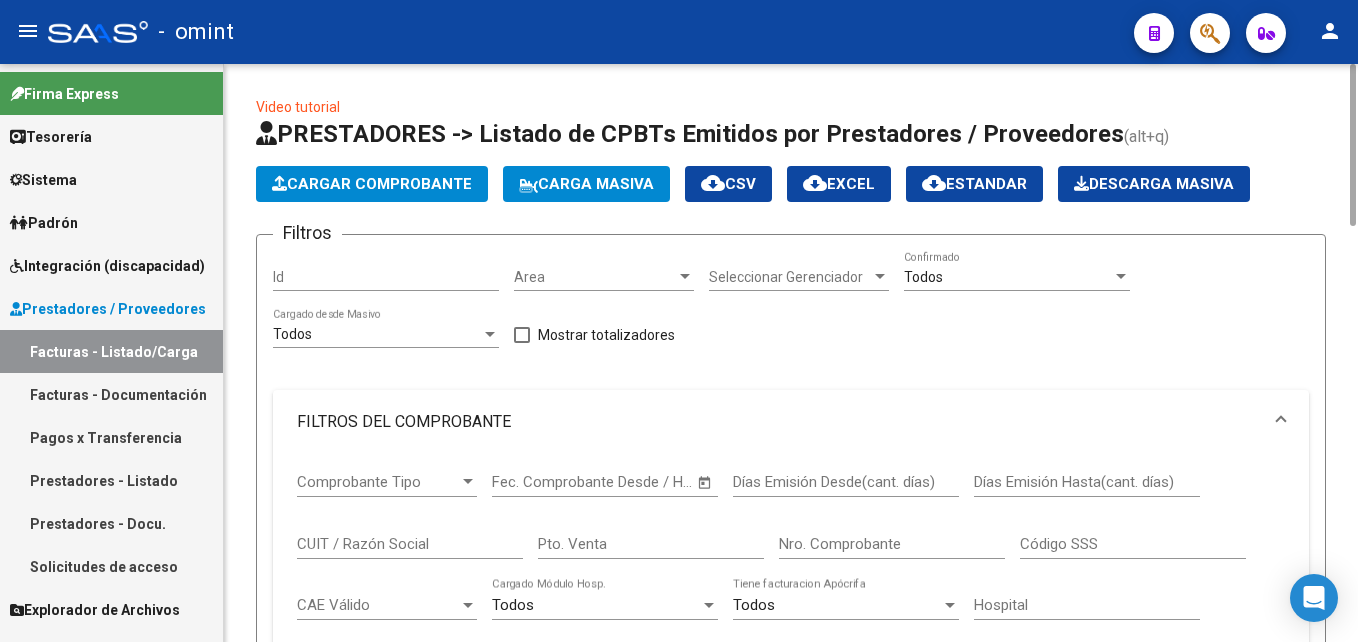click on "CUIT / Razón Social" at bounding box center [410, 544] 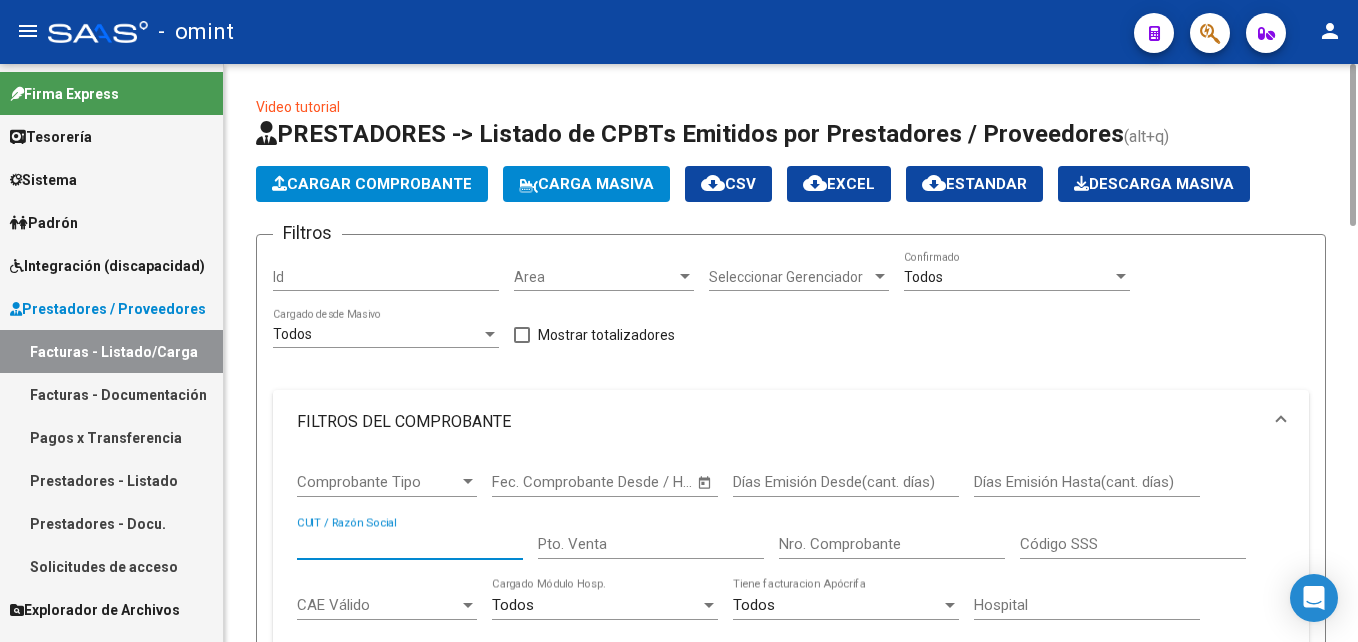 paste on "27339037383" 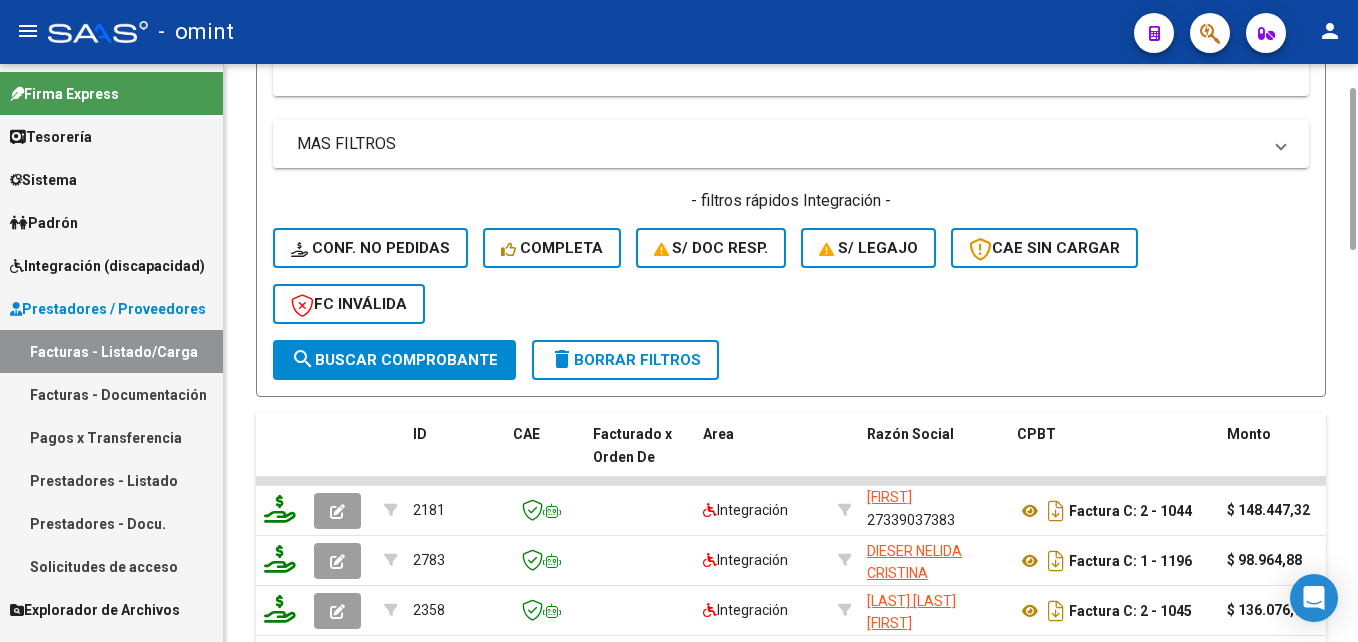 scroll, scrollTop: 800, scrollLeft: 0, axis: vertical 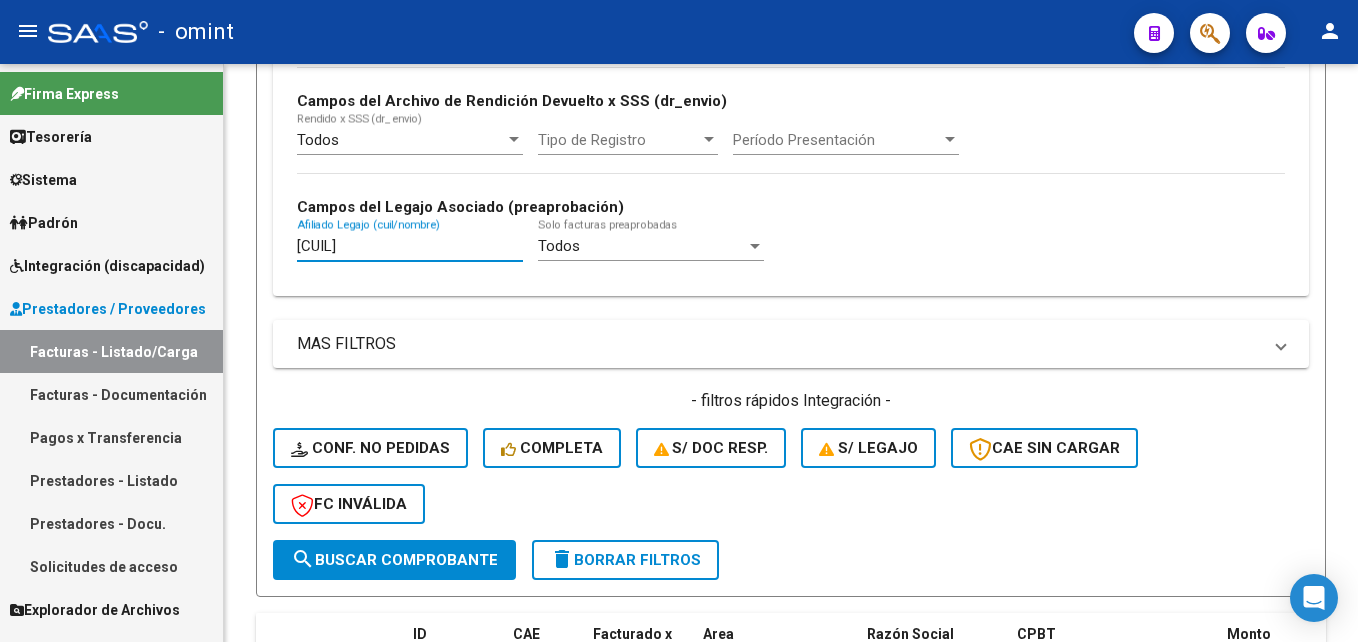 drag, startPoint x: 396, startPoint y: 243, endPoint x: 178, endPoint y: 243, distance: 218 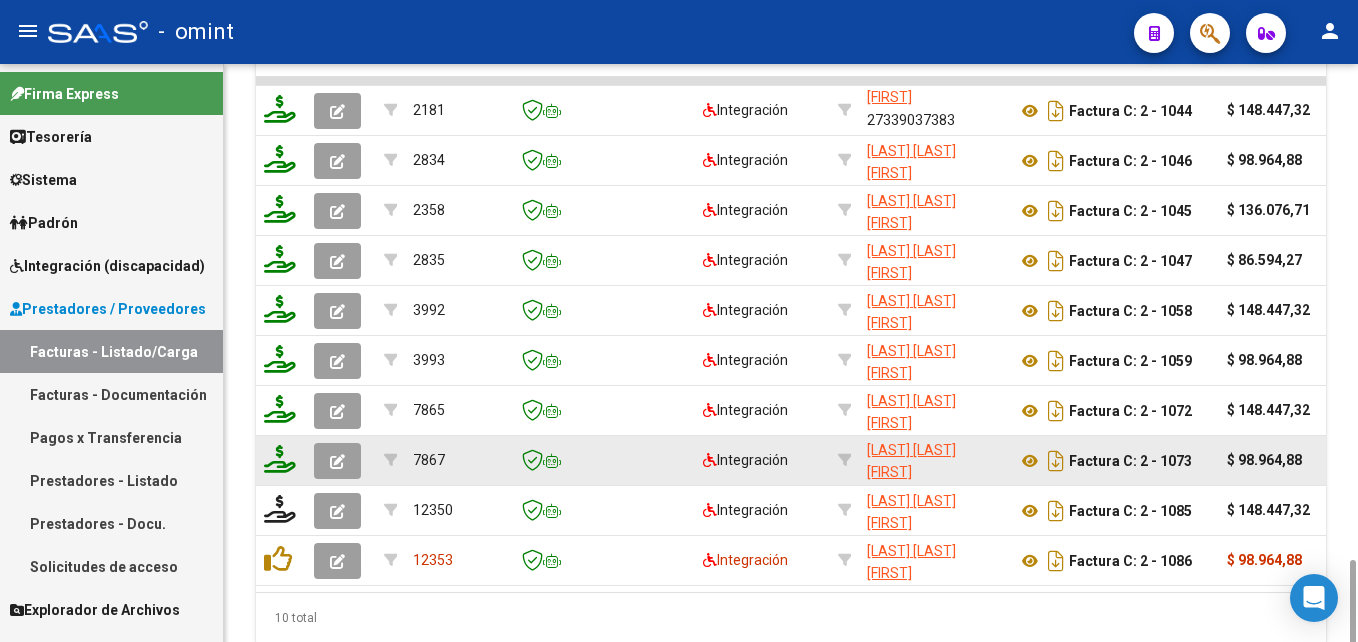 scroll, scrollTop: 1480, scrollLeft: 0, axis: vertical 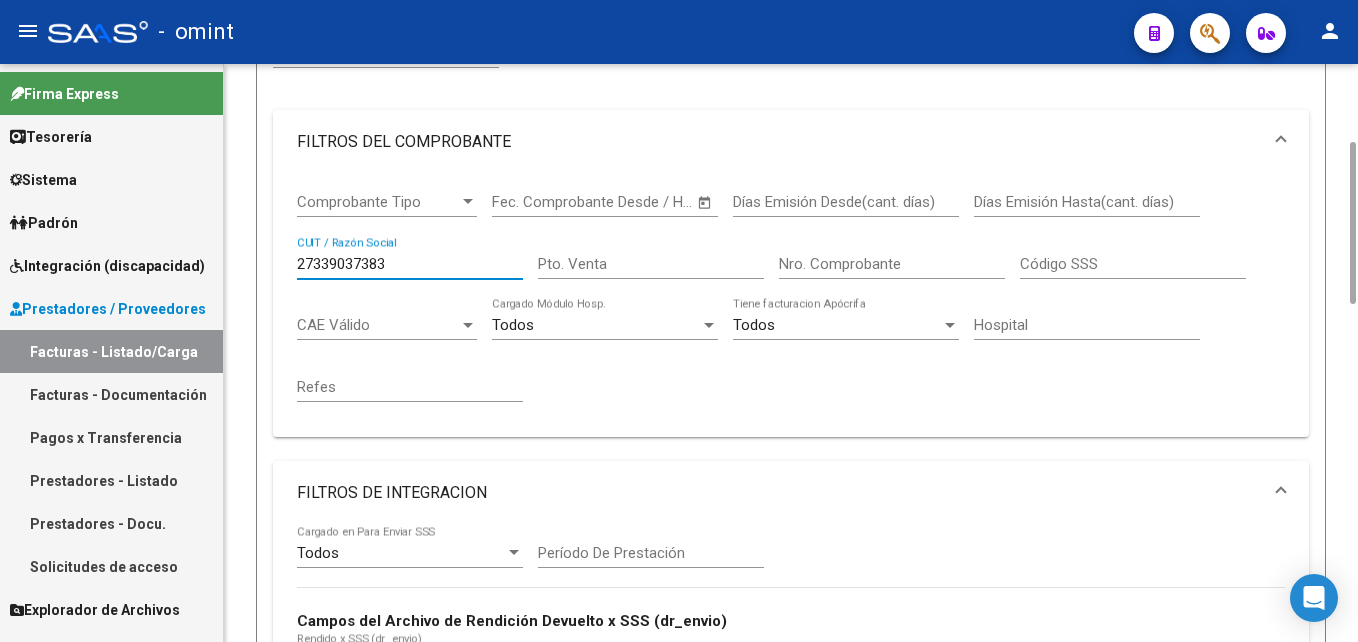 drag, startPoint x: 374, startPoint y: 262, endPoint x: 181, endPoint y: 262, distance: 193 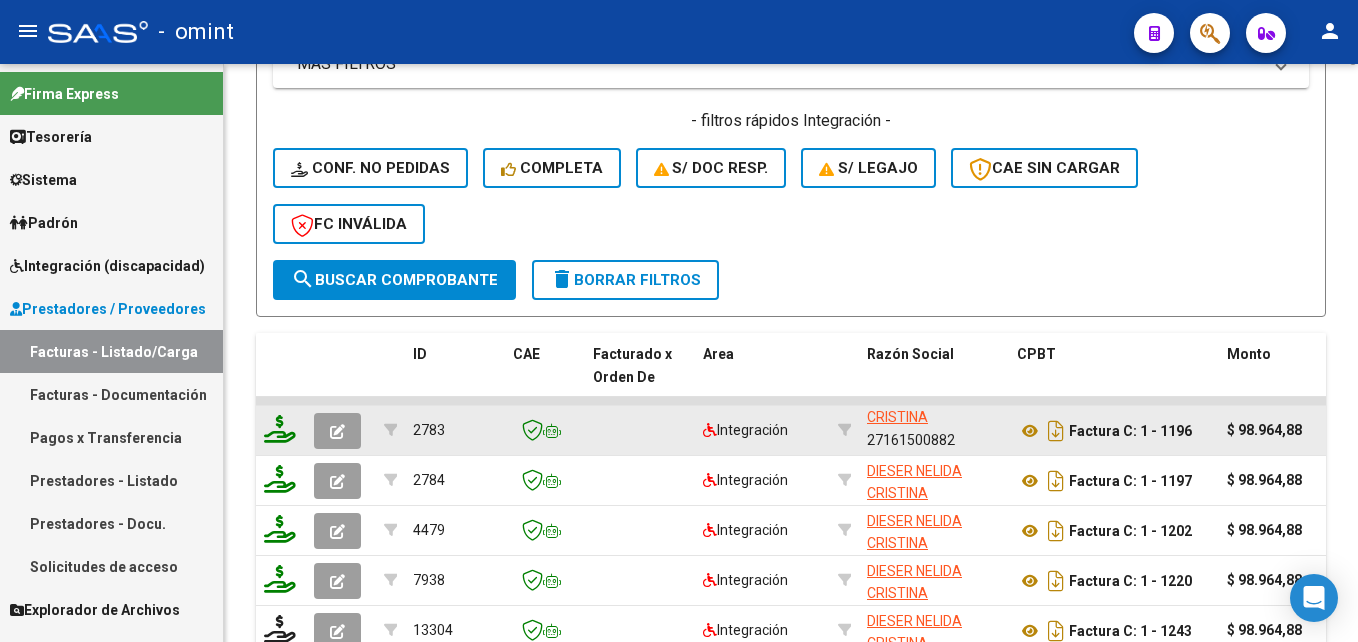scroll, scrollTop: 1230, scrollLeft: 0, axis: vertical 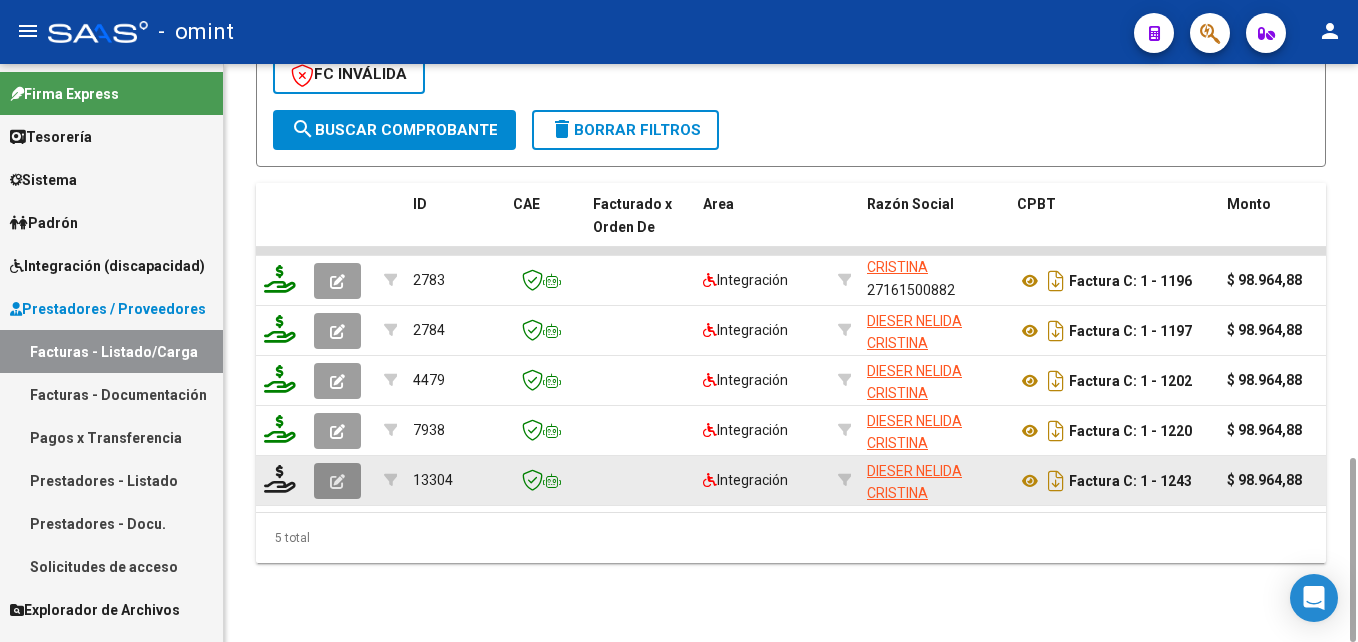click 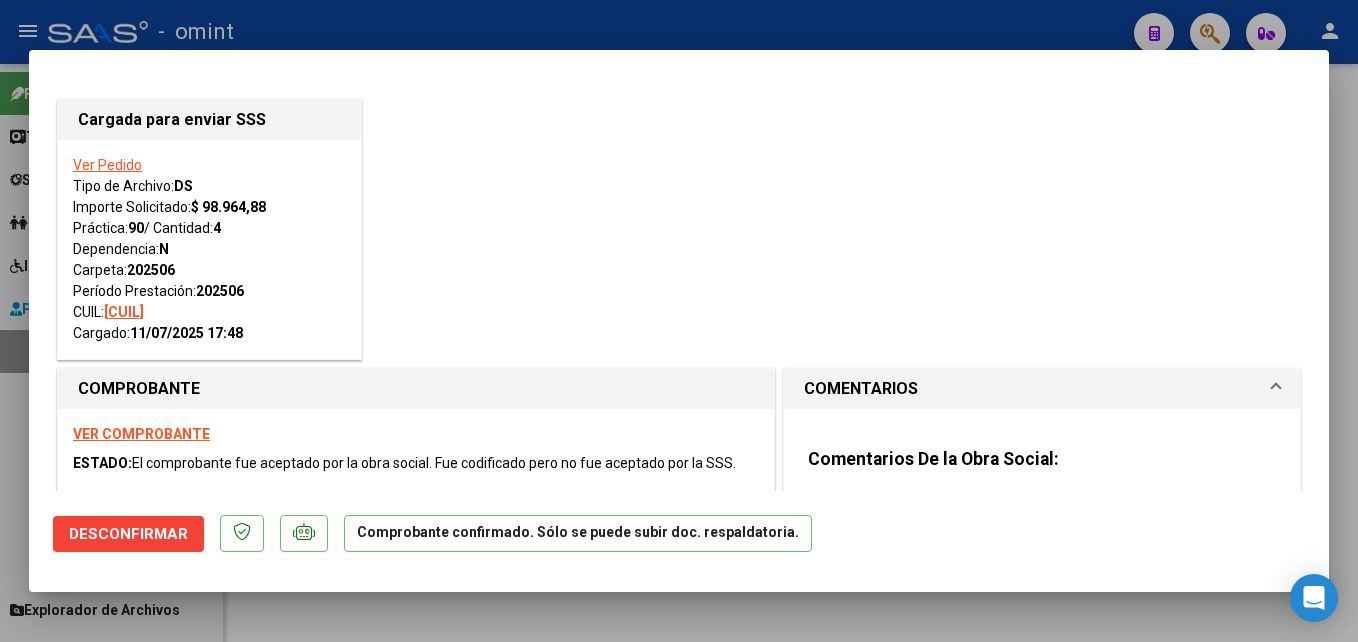 click on "Cargada para enviar SSS Ver Pedido  Tipo de Archivo:  DS  Importe Solicitado:  $ 98.964,88  Práctica:  90  / Cantidad:  4  Dependencia:  N  Carpeta:  202506  Período Prestación:  202506  CUIL:  27585739311  Cargado:  11/07/2025 17:48 COMPROBANTE VER COMPROBANTE       ESTADO:   El comprobante fue aceptado por la obra social. Fue codificado pero no fue aceptado por la SSS.  DATOS DEL COMPROBANTE CUIT  *   27-16150088-2 Ingresar CUIT  ANALISIS PRESTADOR  DIESER NELIDA CRISTINA  ARCA Padrón  Area destinado * Integración Seleccionar Area  Facturado por orden de  Seleccionar Gerenciador Seleccionar Gerenciador Período de Prestación (sólo integración):  202506  Comprobante Tipo * Factura C Seleccionar Tipo Punto de Venta  *   1 Ingresar el Nro.  Número  *   1243 Ingresar el Nro.  Monto  *   $ 98.964,88 Ingresar el monto  Fecha del Cpbt.  *   2025-07-05 Ingresar la fecha  CAE / CAEA (no ingrese CAI)    75272287283188 Ingresar el CAE o CAEA (no ingrese CAI)  Fecha Recibido  *   2025-07-05   2025-07-15" at bounding box center [679, 321] 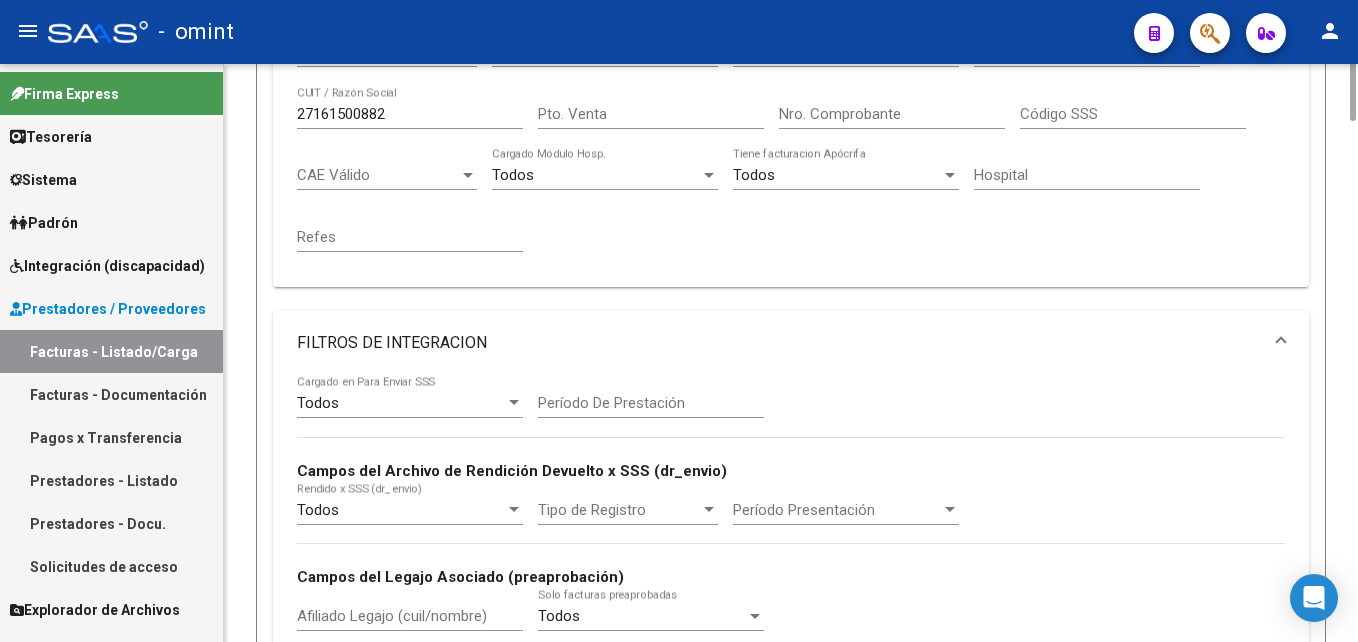 scroll, scrollTop: 230, scrollLeft: 0, axis: vertical 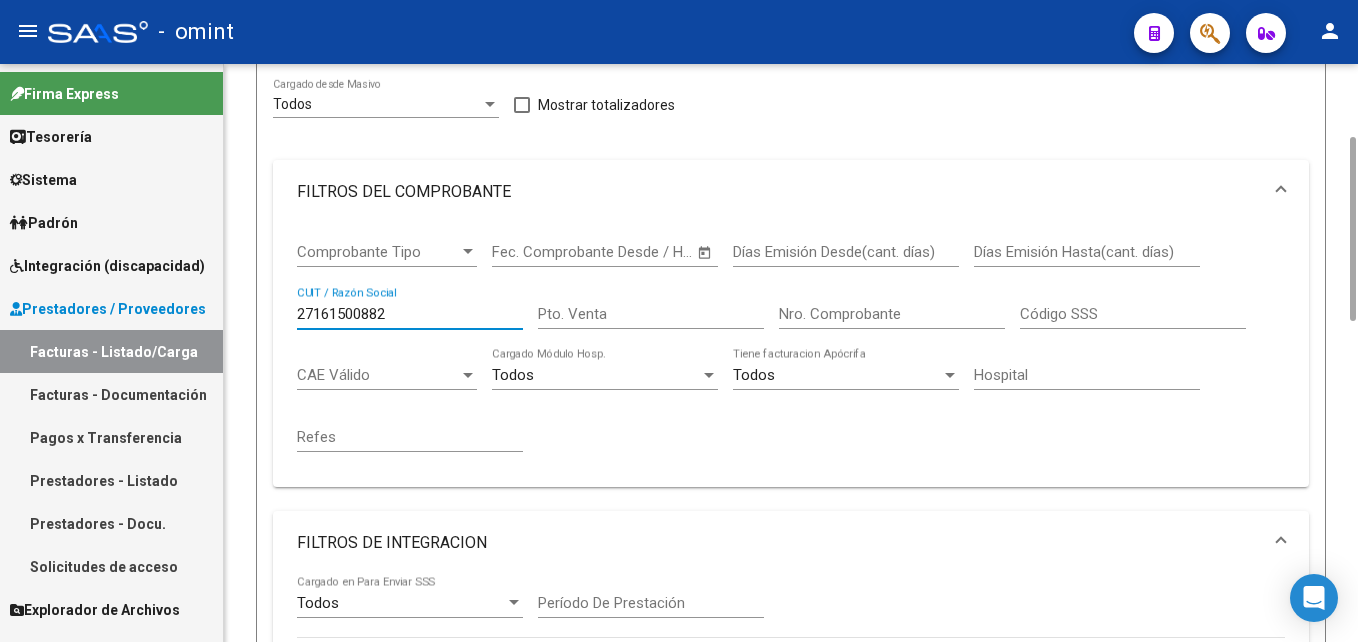drag, startPoint x: 396, startPoint y: 310, endPoint x: 160, endPoint y: 308, distance: 236.00847 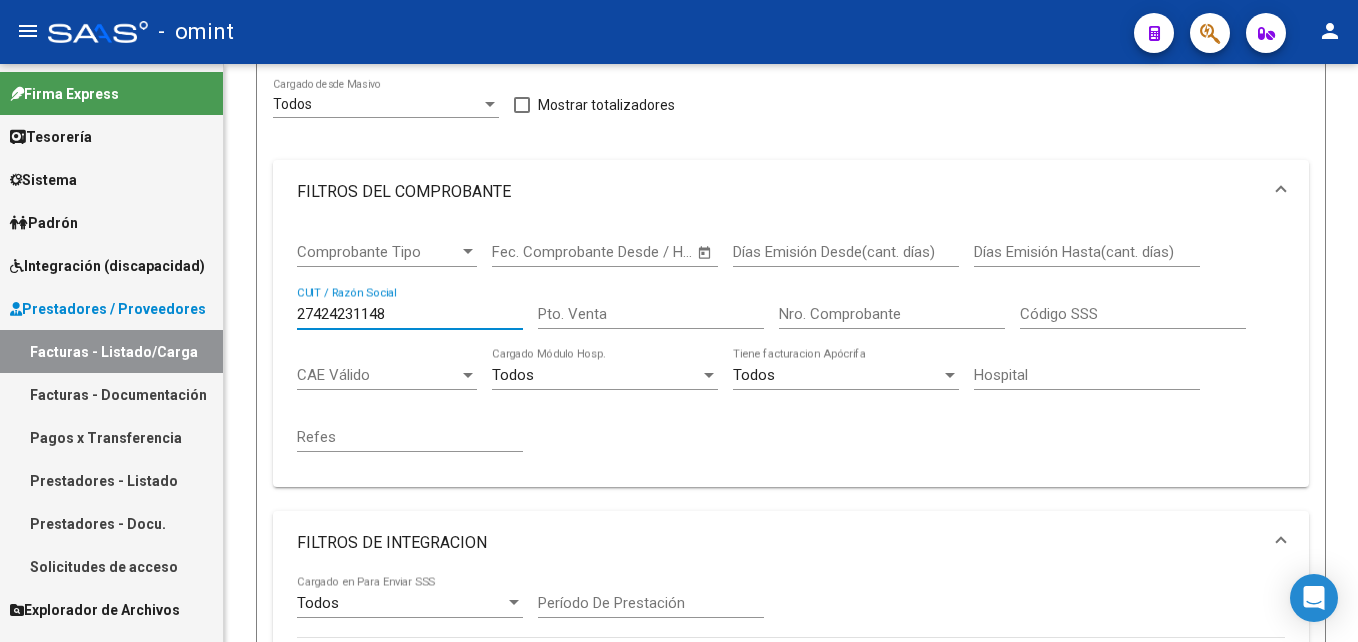 scroll, scrollTop: 1000, scrollLeft: 0, axis: vertical 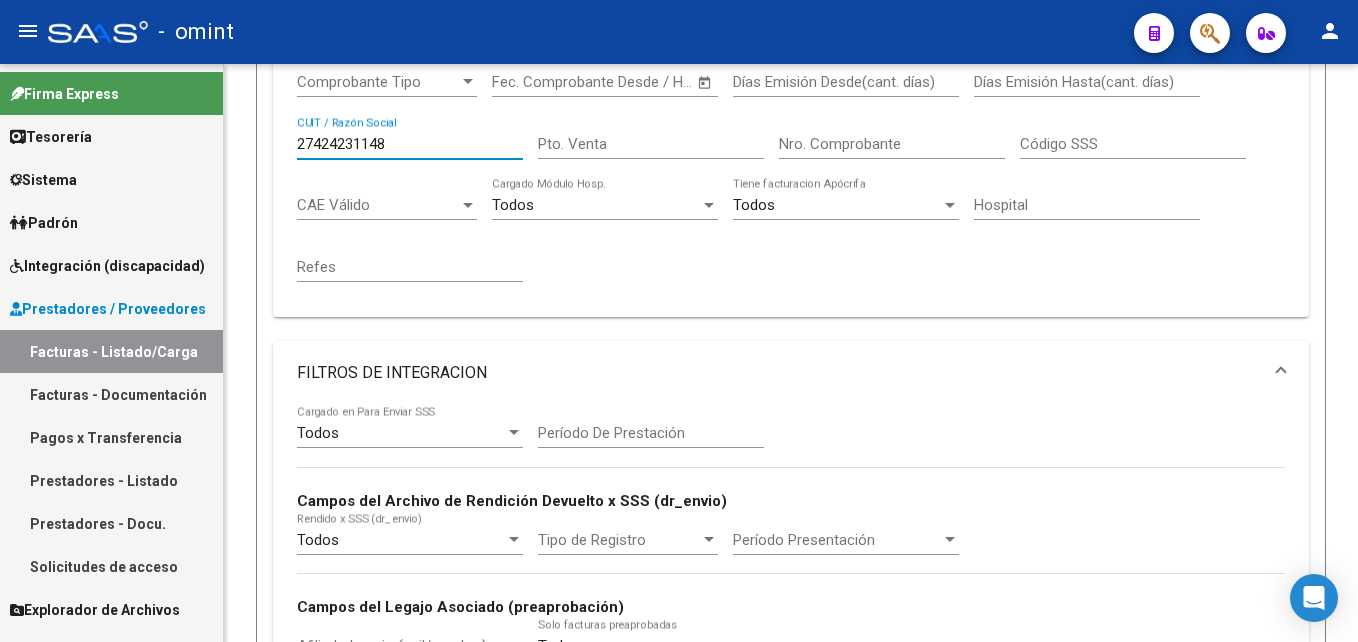 drag, startPoint x: 391, startPoint y: 146, endPoint x: 128, endPoint y: 152, distance: 263.06842 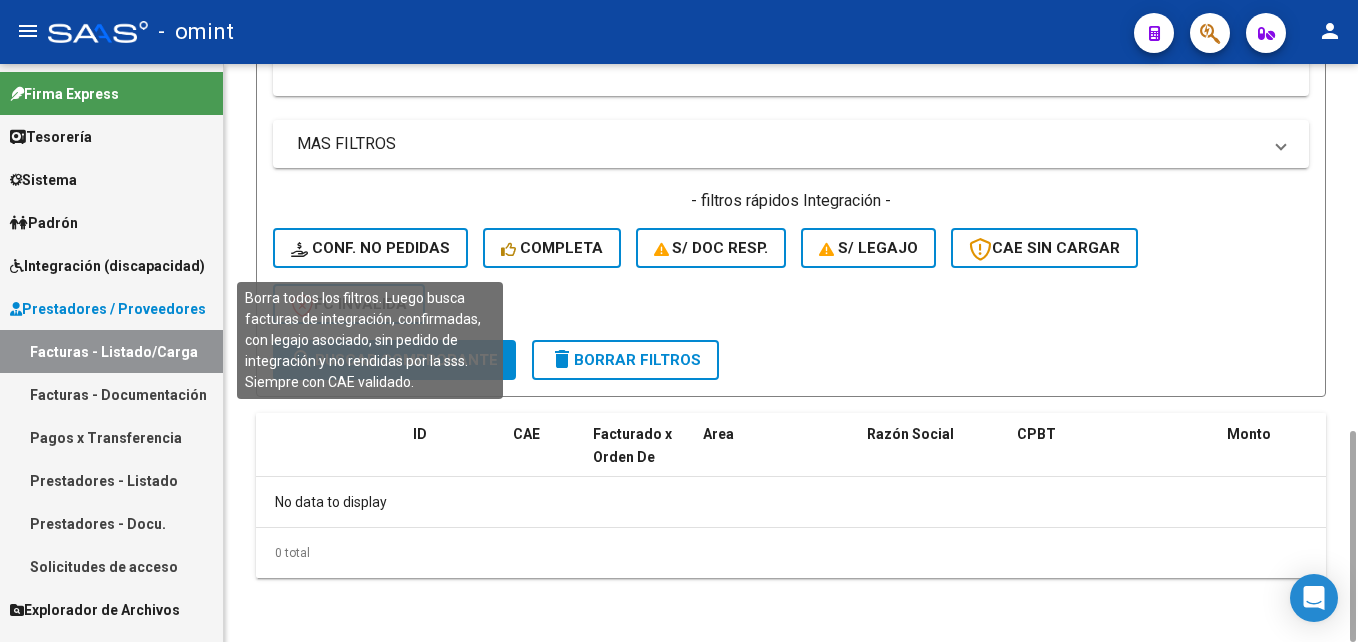 scroll, scrollTop: 600, scrollLeft: 0, axis: vertical 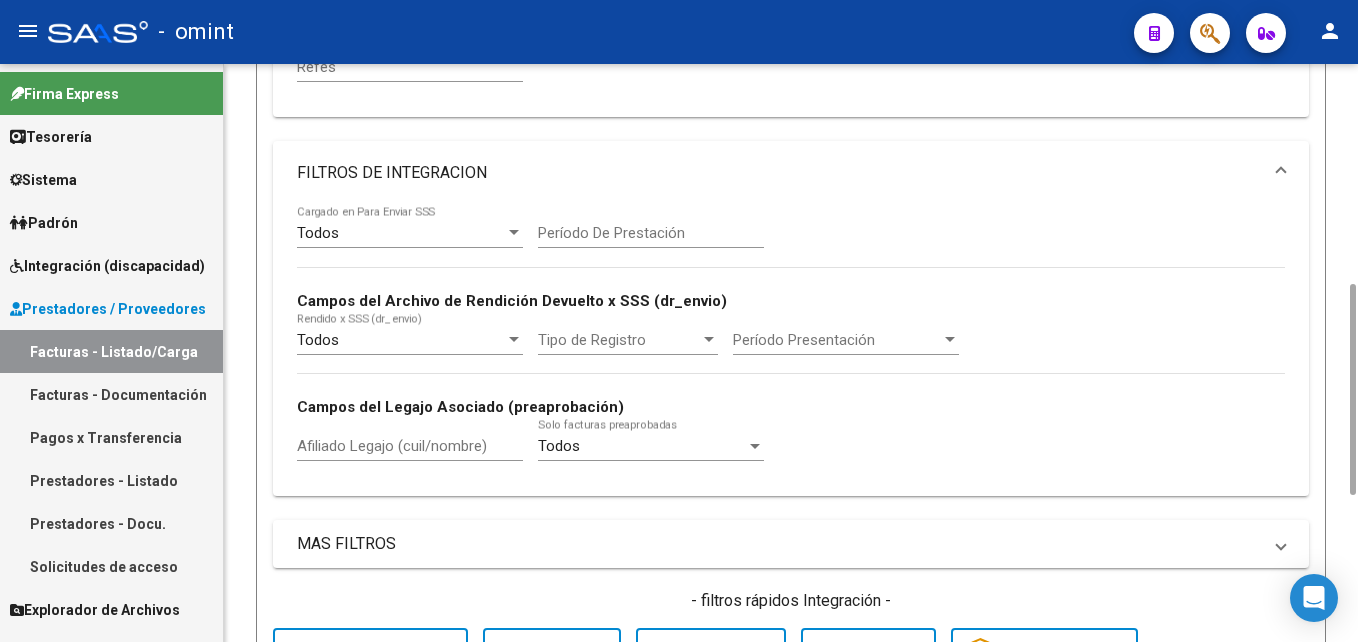 click on "Afiliado Legajo (cuil/nombre)" at bounding box center (410, 446) 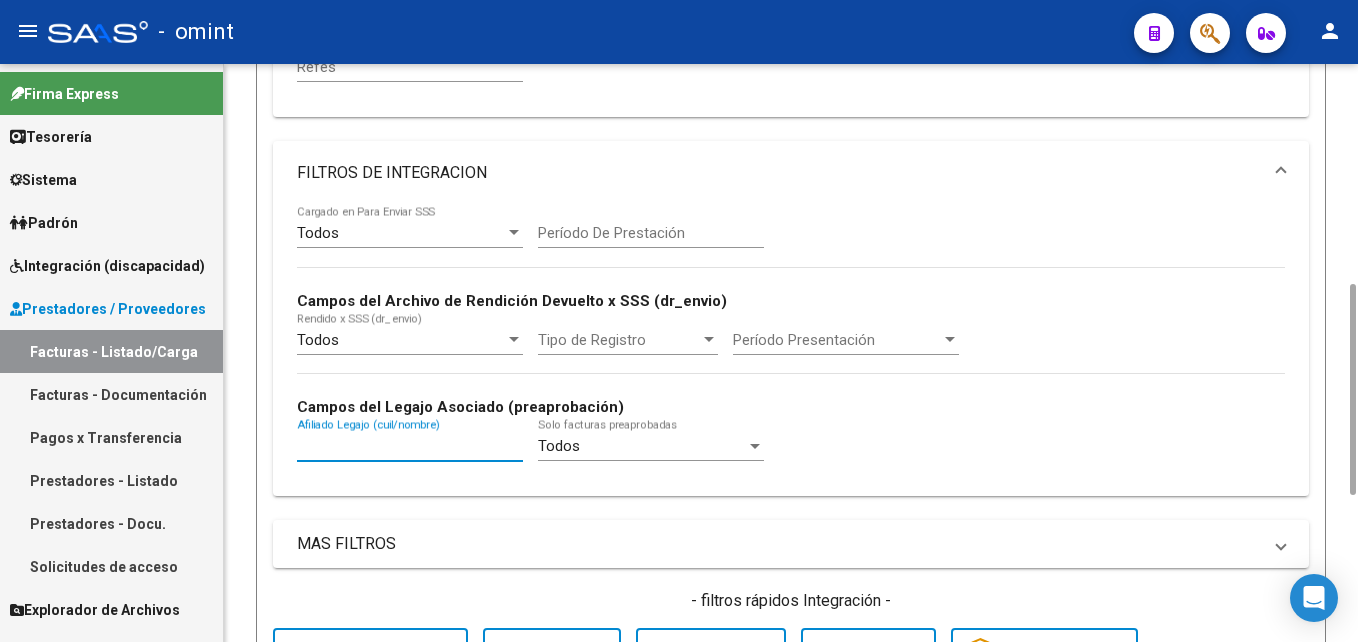 paste on "27448346671" 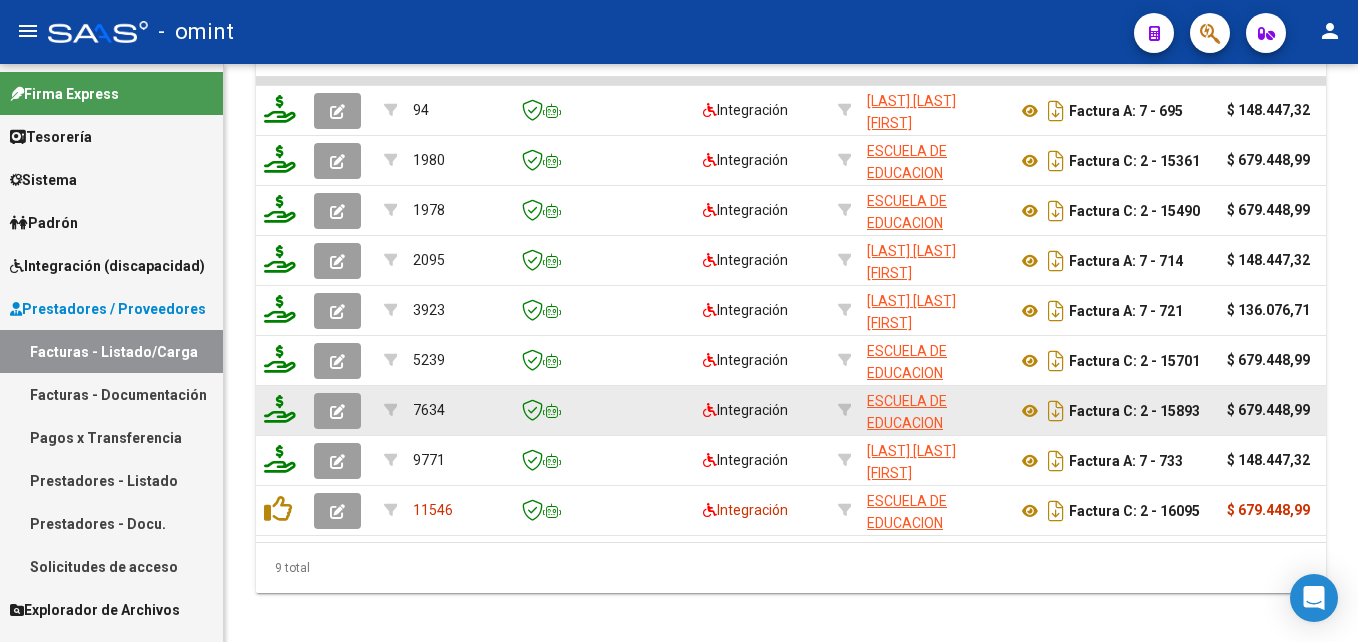 scroll, scrollTop: 1430, scrollLeft: 0, axis: vertical 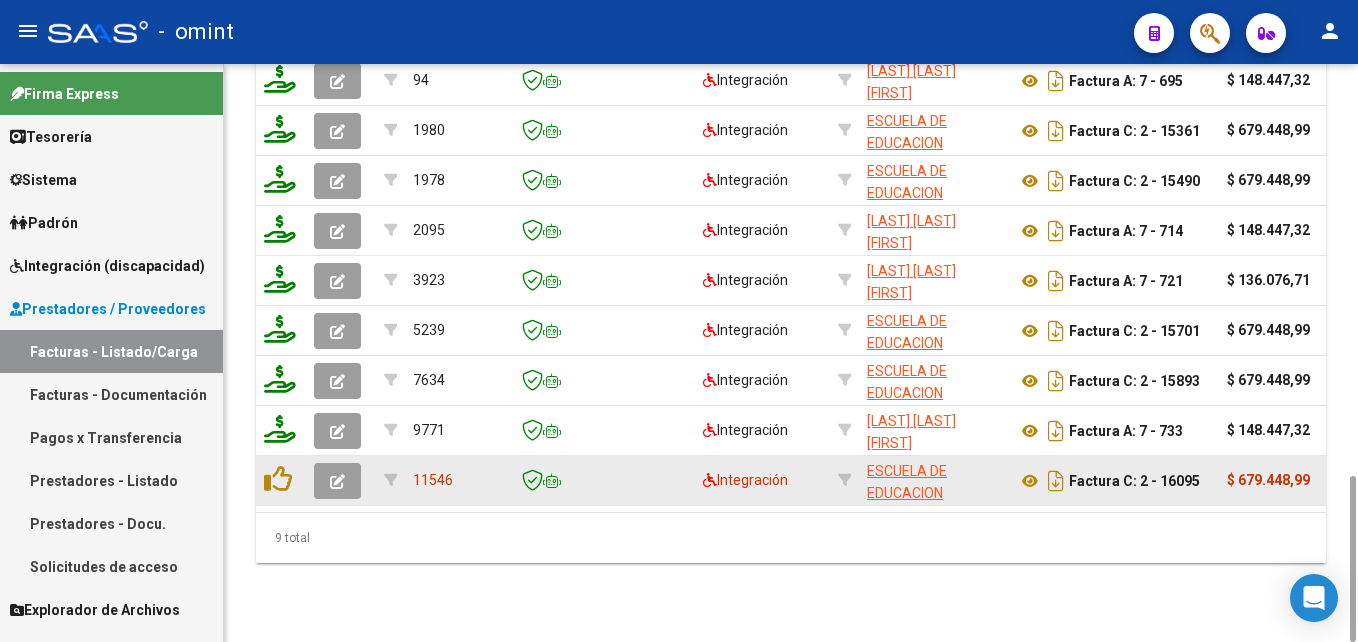 click 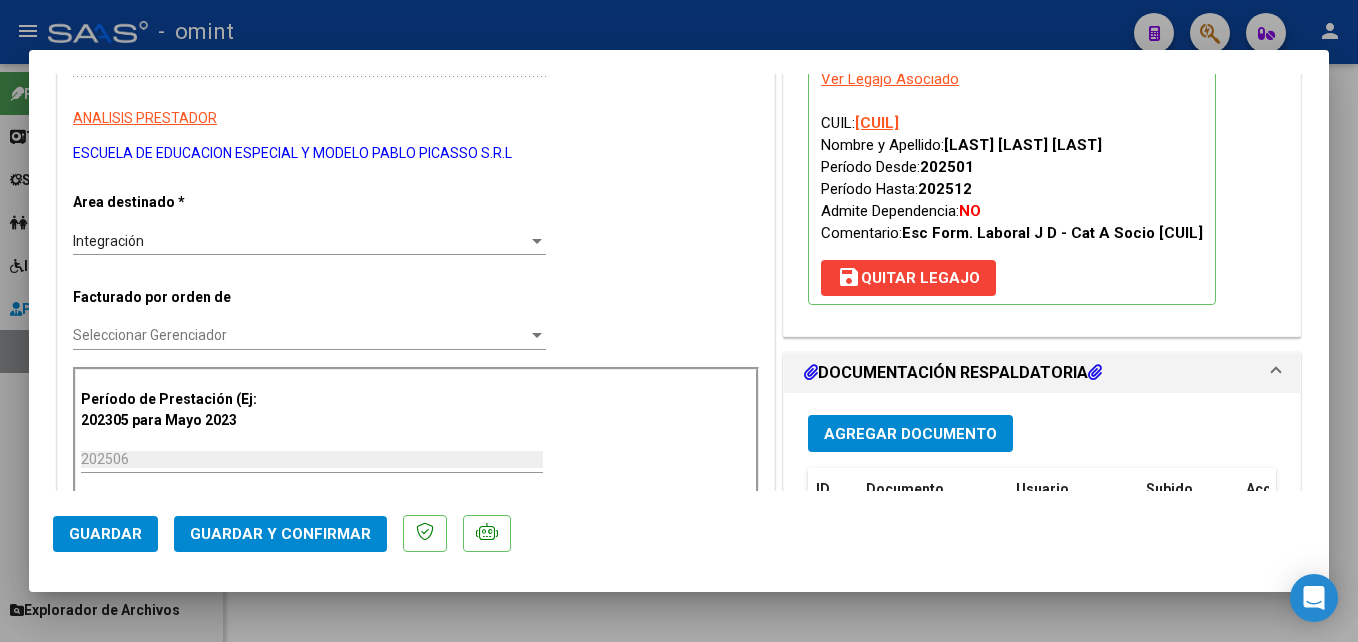 scroll, scrollTop: 500, scrollLeft: 0, axis: vertical 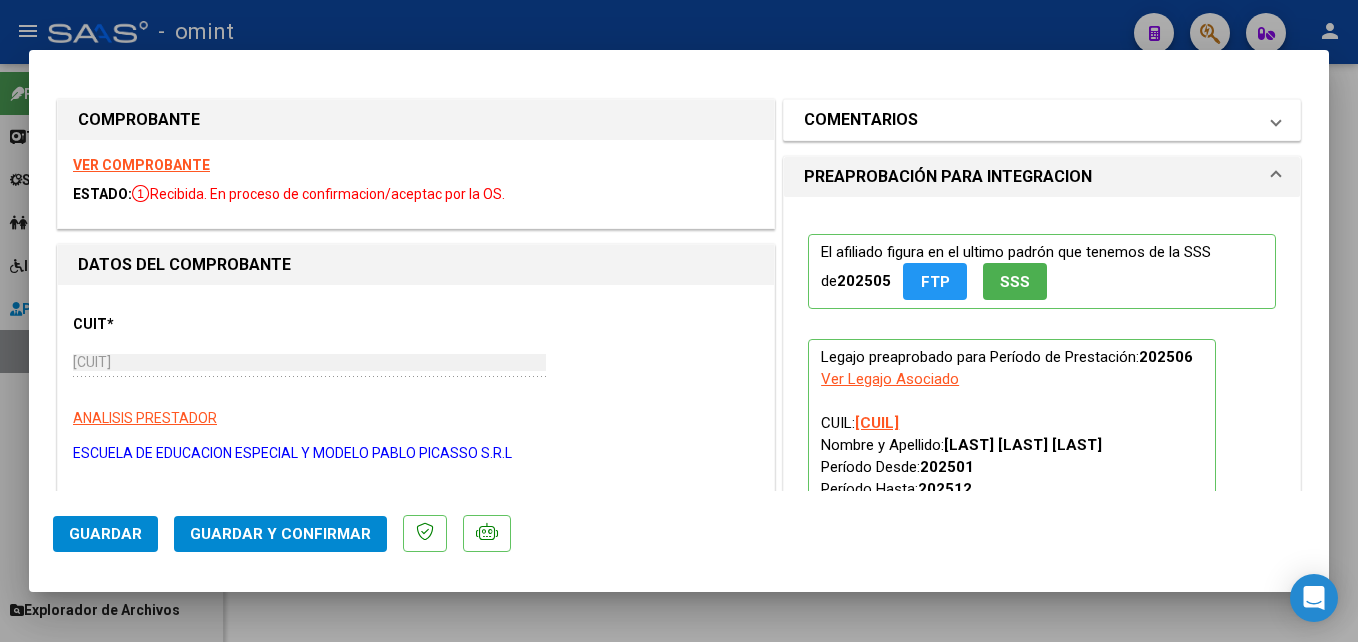 click on "COMENTARIOS" at bounding box center [1042, 120] 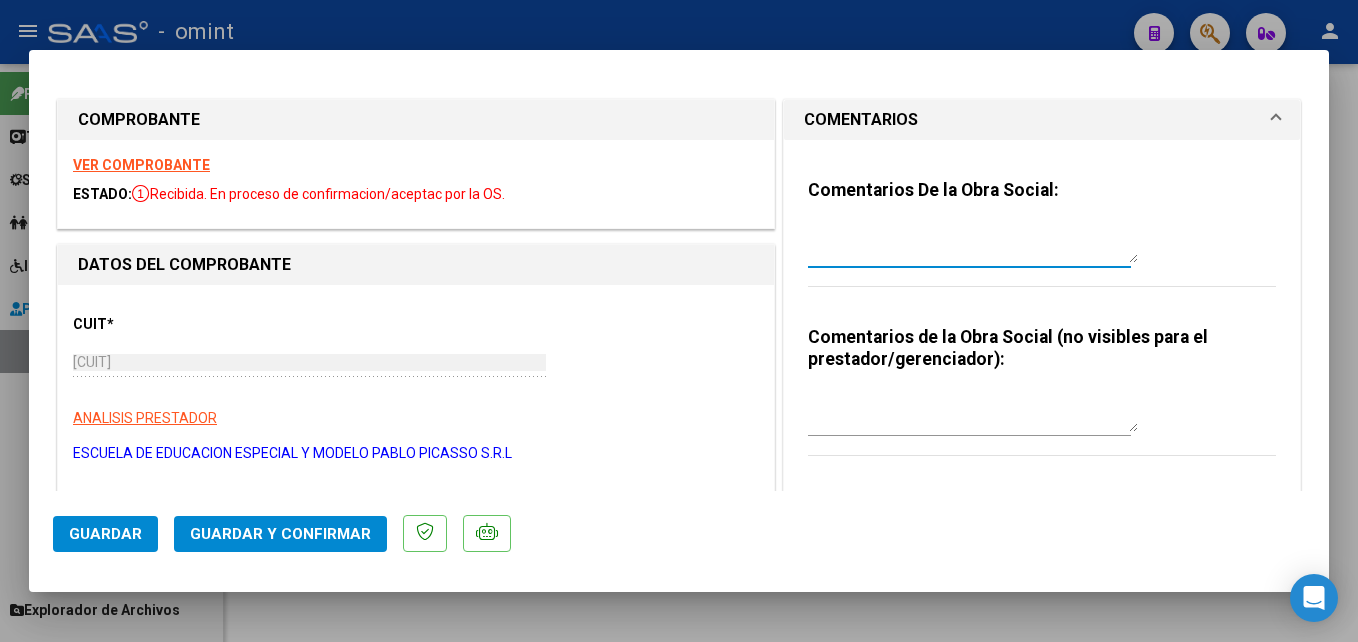click at bounding box center (973, 243) 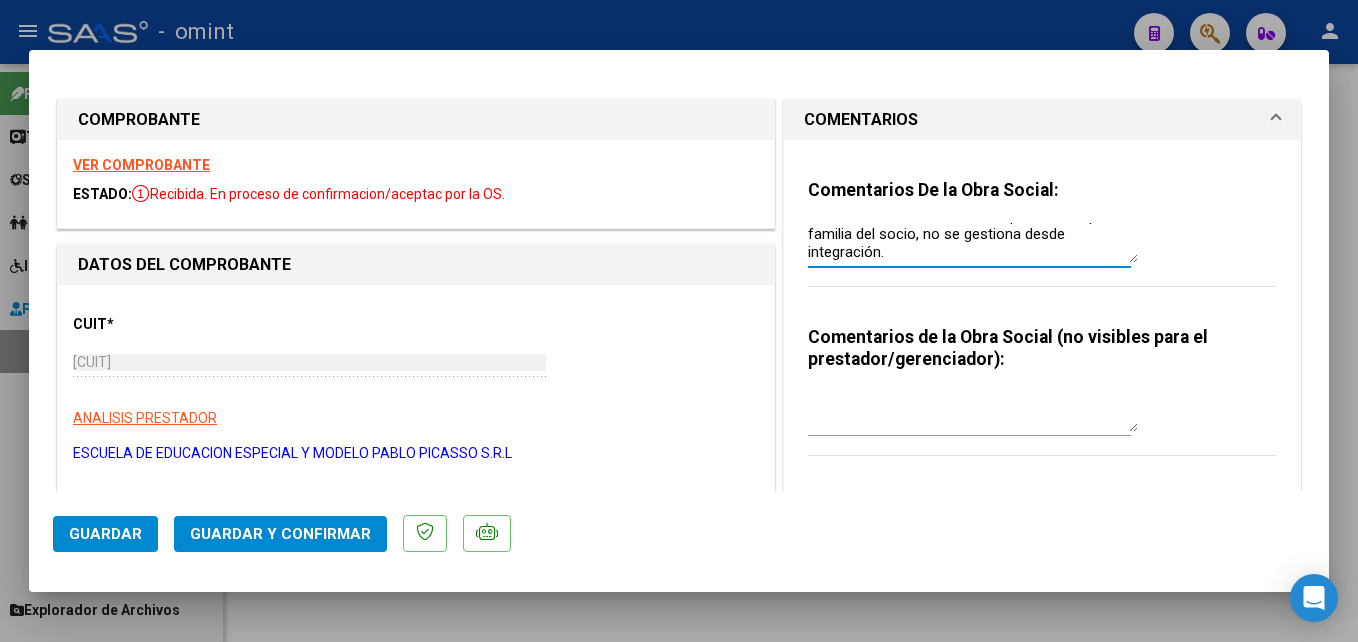 scroll, scrollTop: 18, scrollLeft: 0, axis: vertical 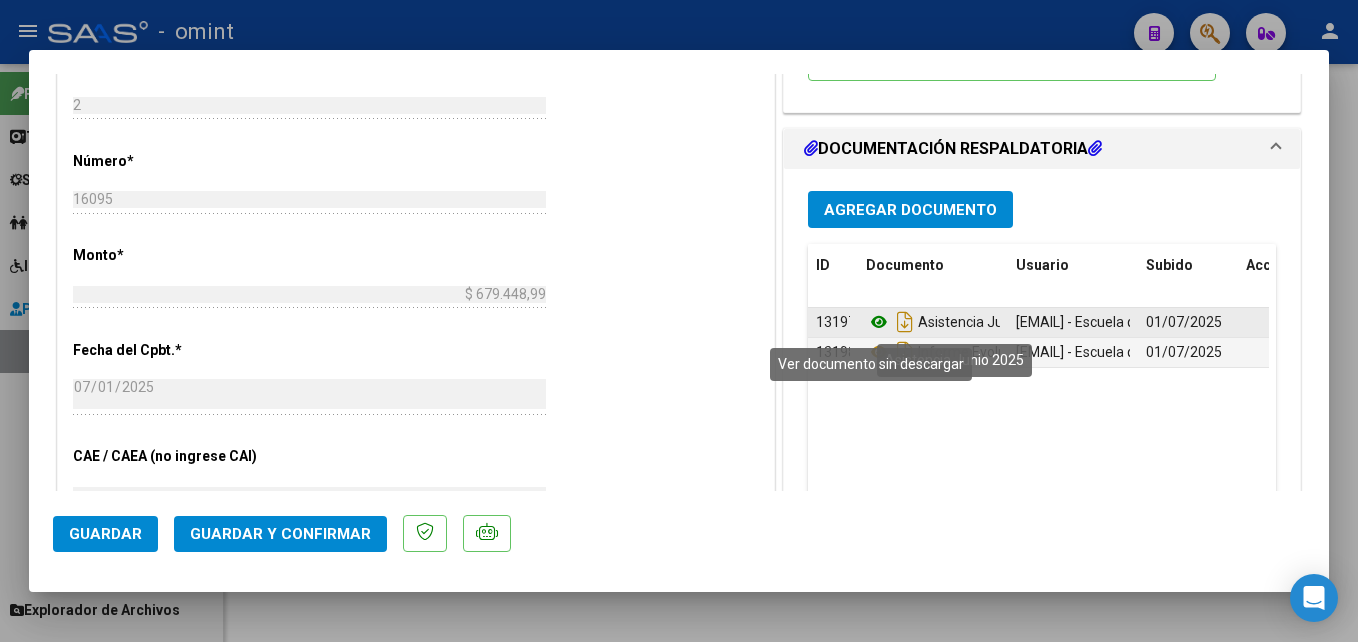 click 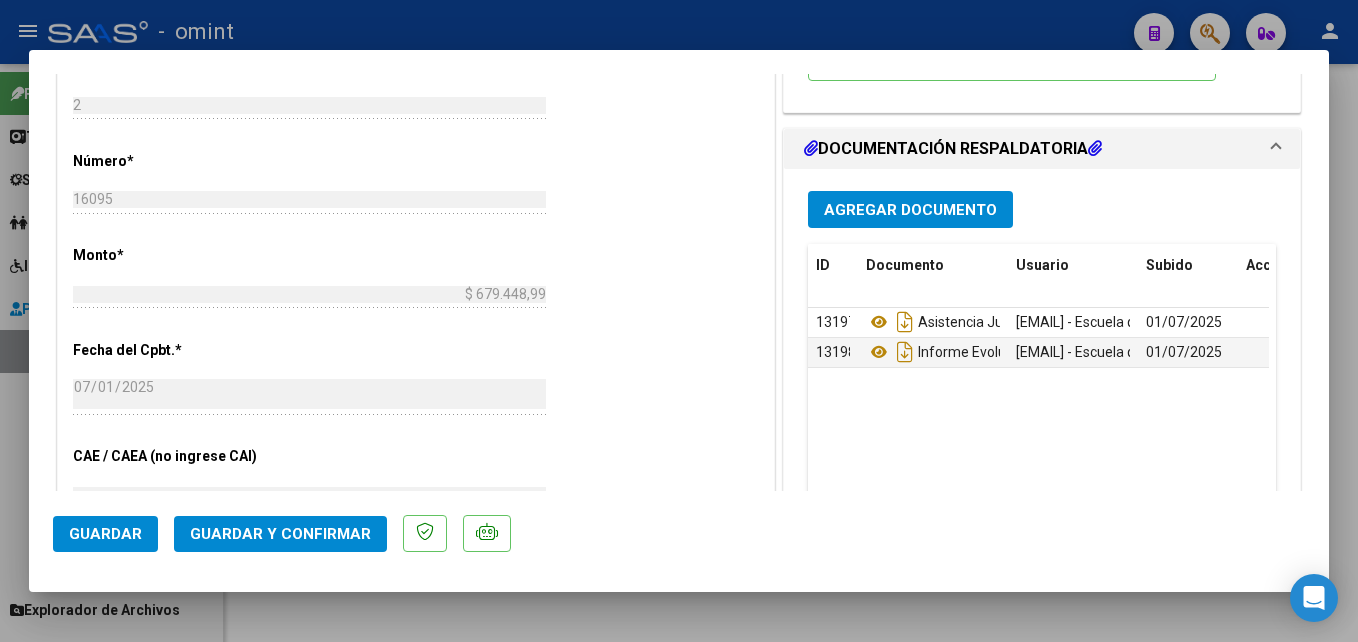 click on "Guardar y Confirmar" 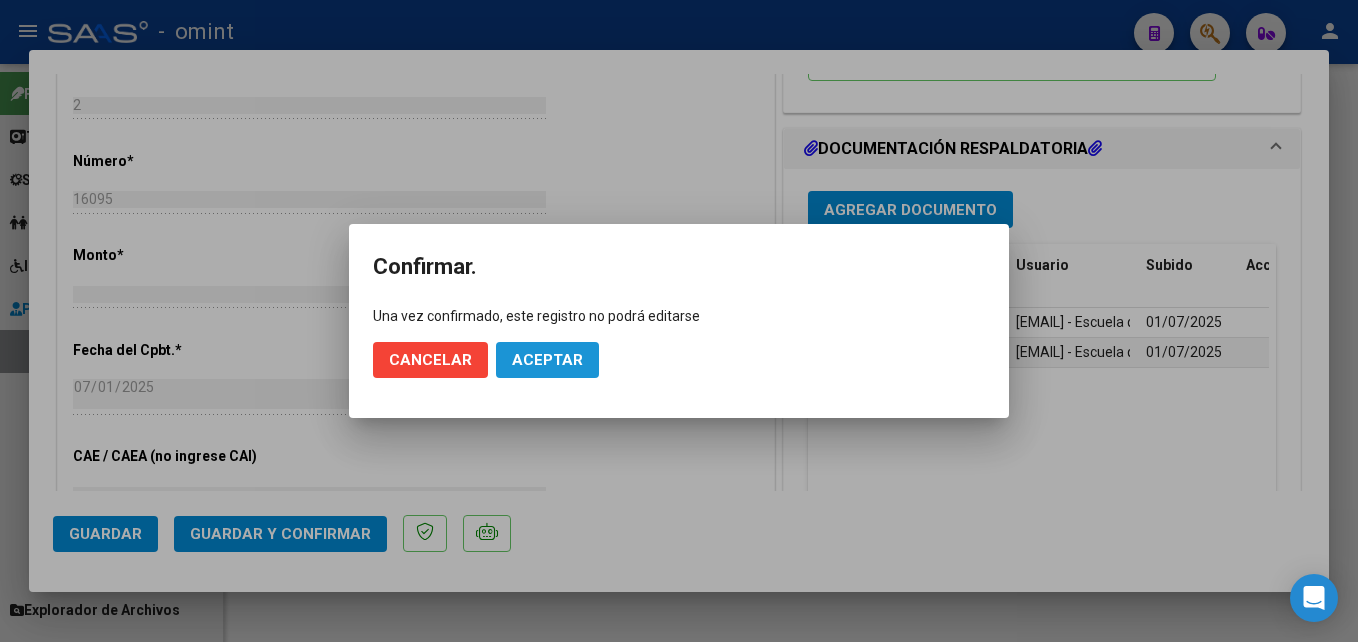 click on "Aceptar" 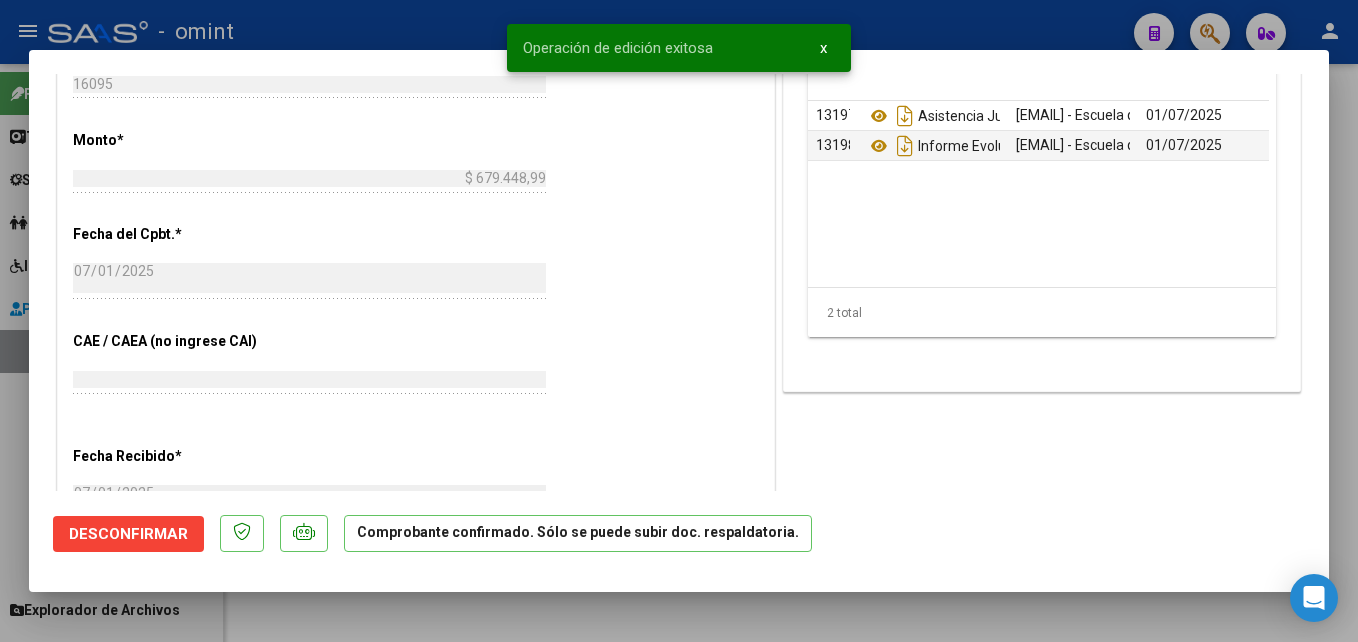 click at bounding box center [679, 321] 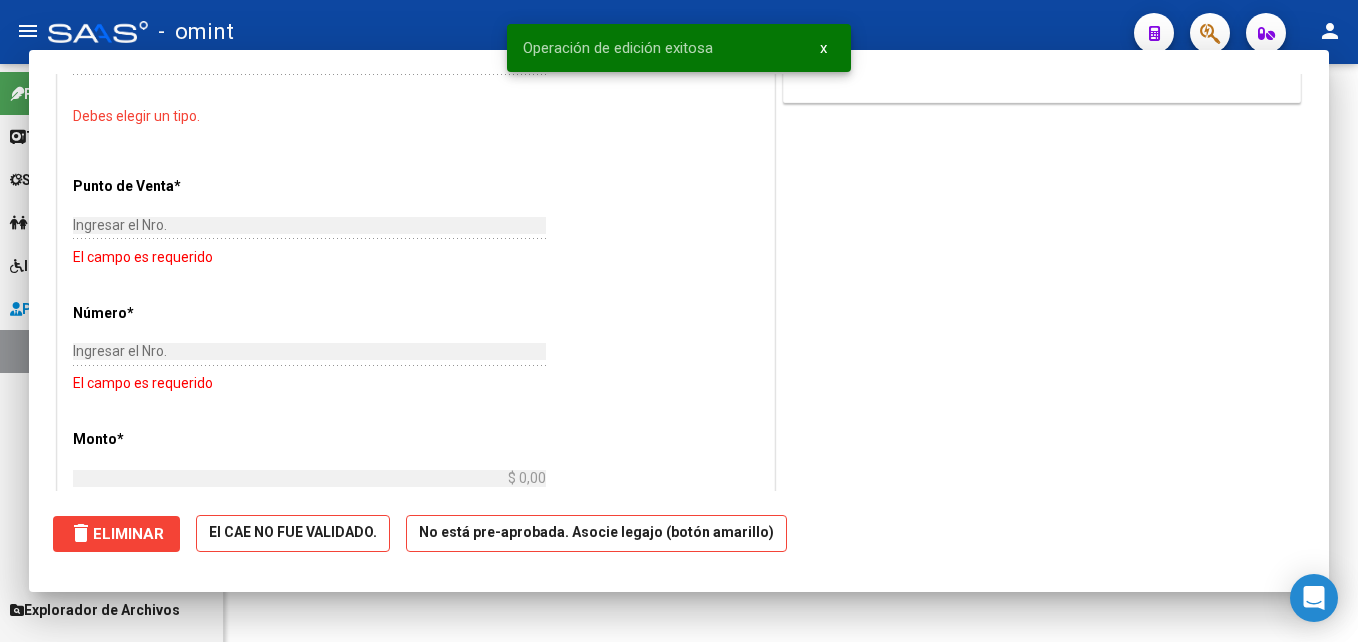 scroll, scrollTop: 0, scrollLeft: 0, axis: both 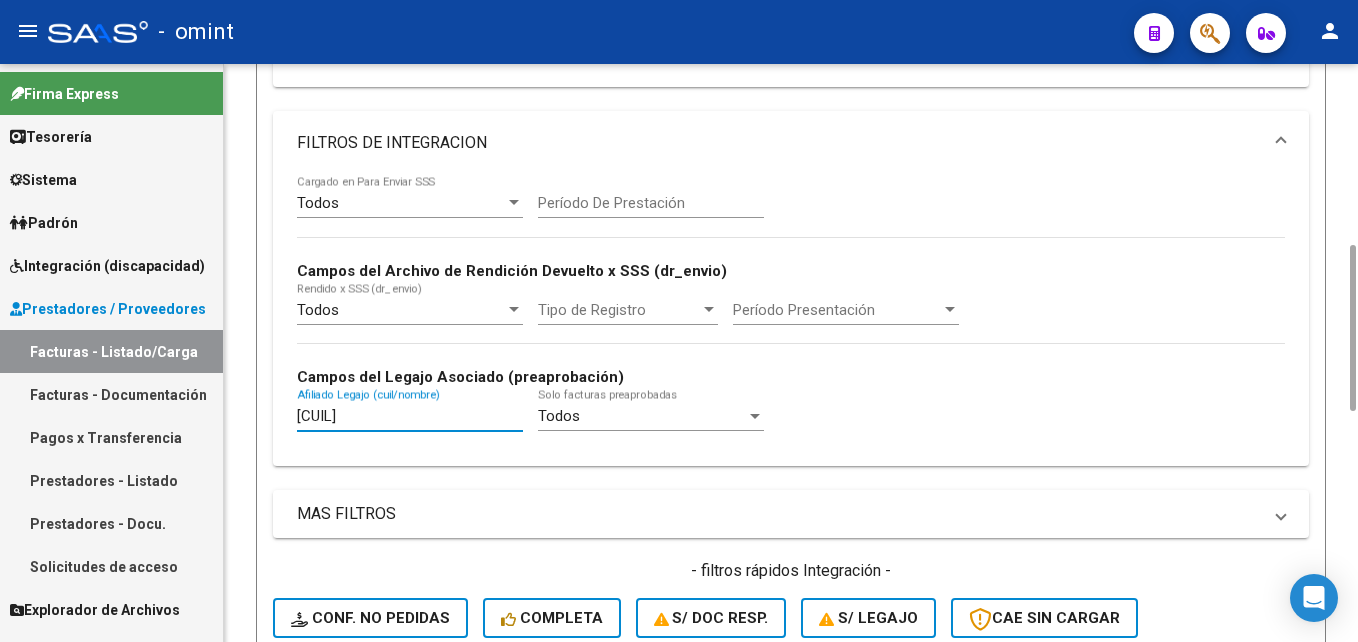 drag, startPoint x: 307, startPoint y: 415, endPoint x: 93, endPoint y: 414, distance: 214.00233 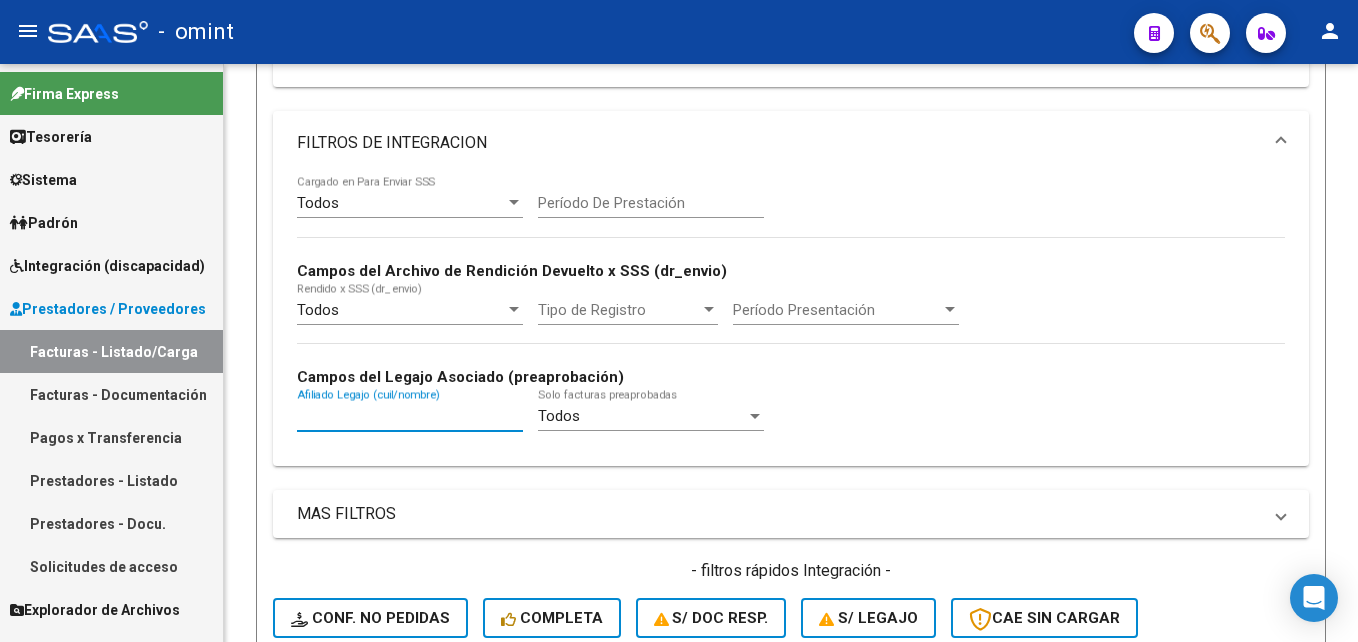 scroll, scrollTop: 30, scrollLeft: 0, axis: vertical 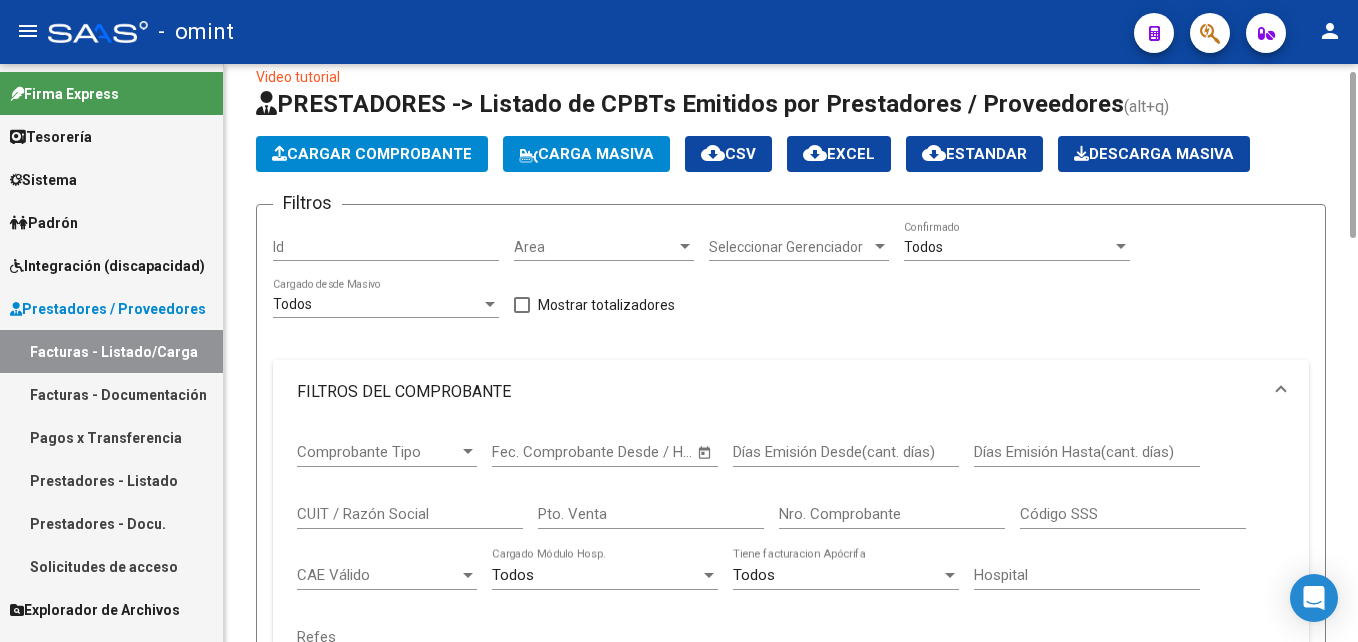 click on "CUIT / Razón Social" at bounding box center [410, 514] 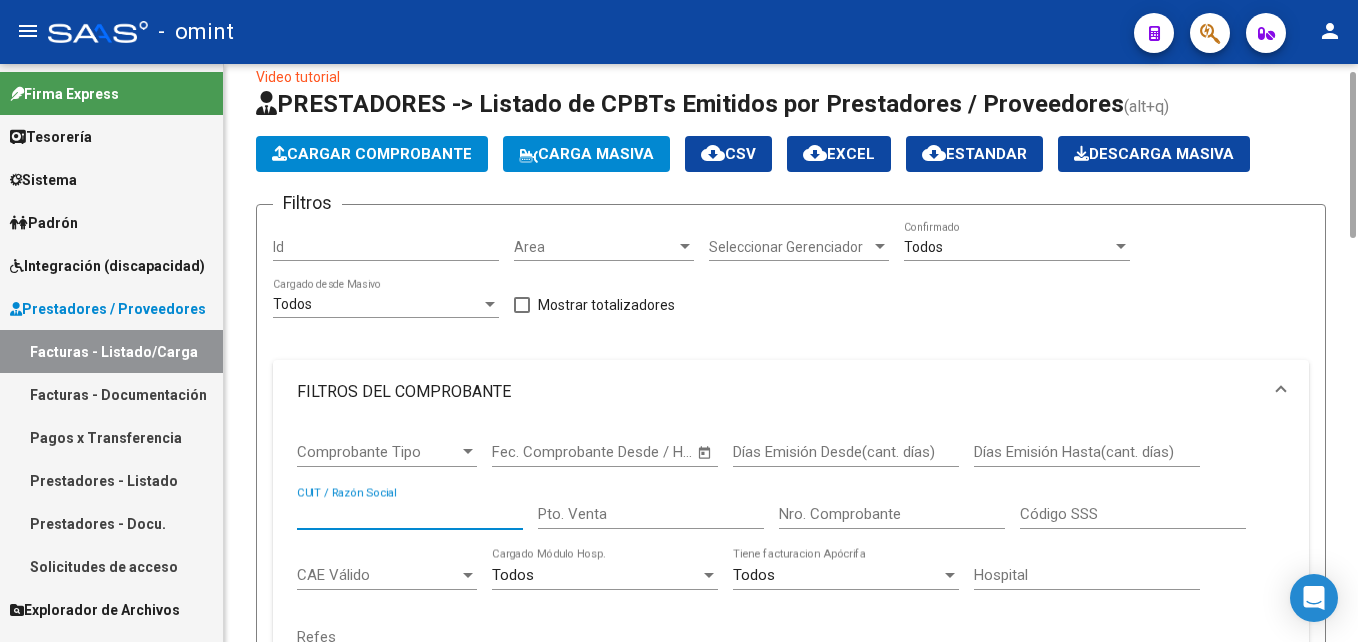 paste on "30708177772" 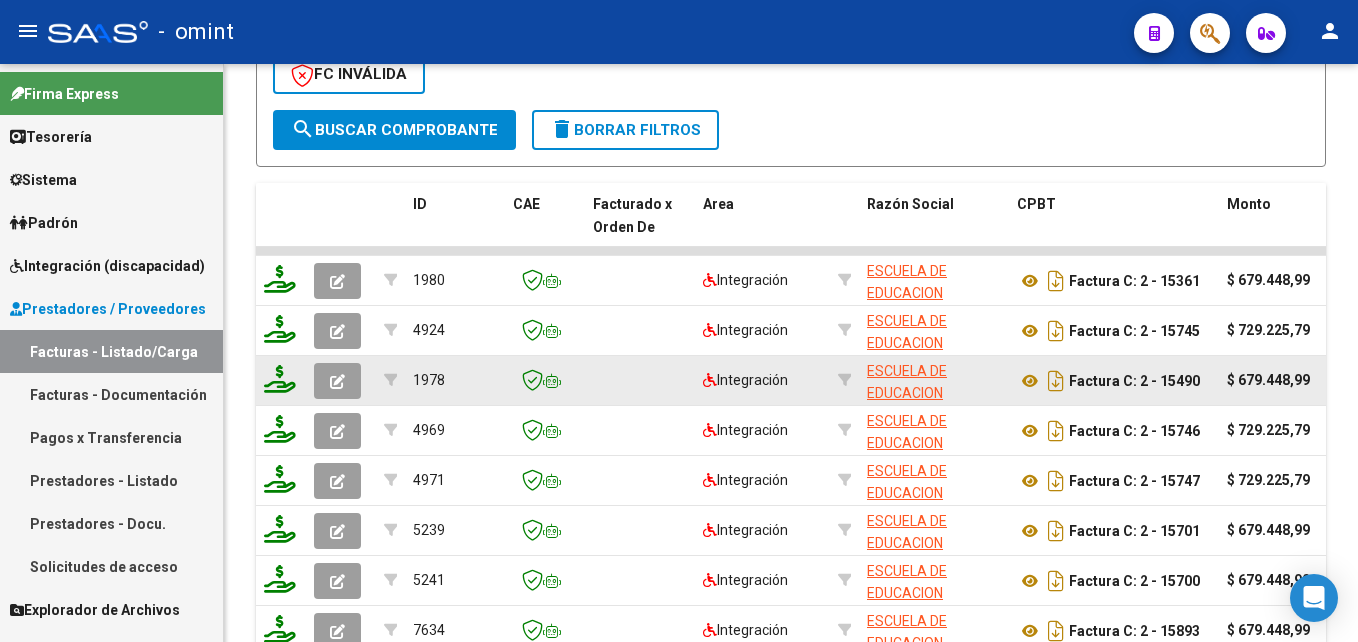 scroll, scrollTop: 1480, scrollLeft: 0, axis: vertical 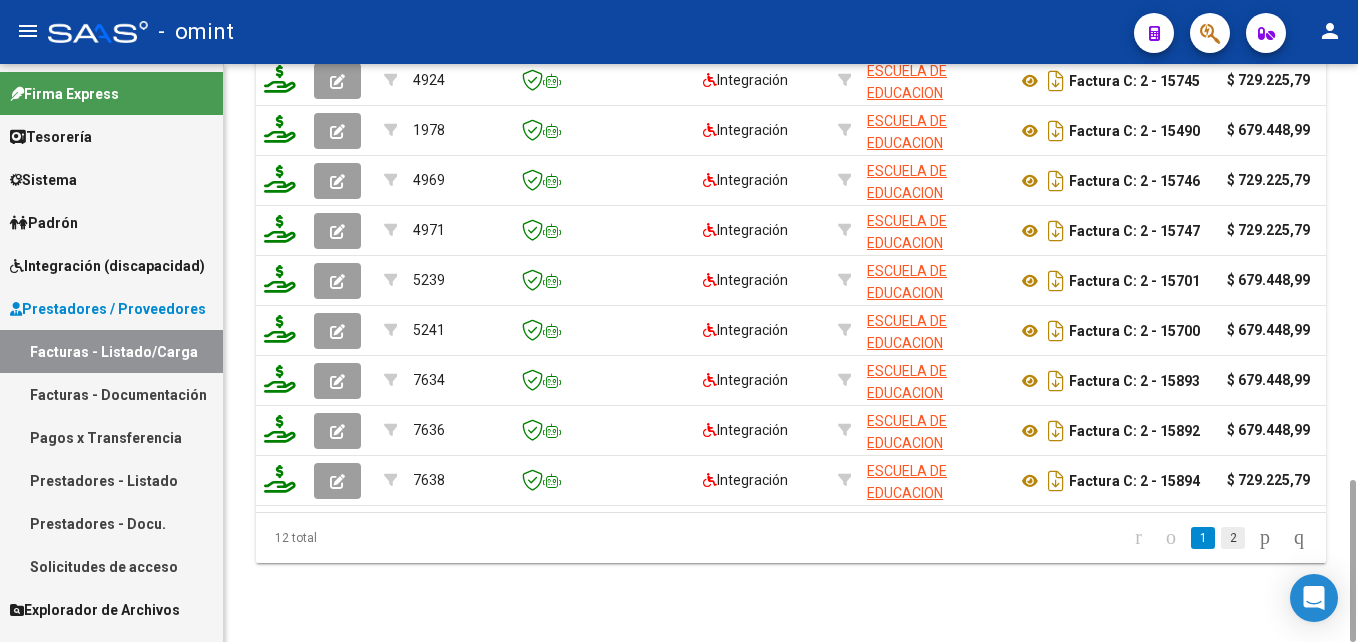 click on "2" 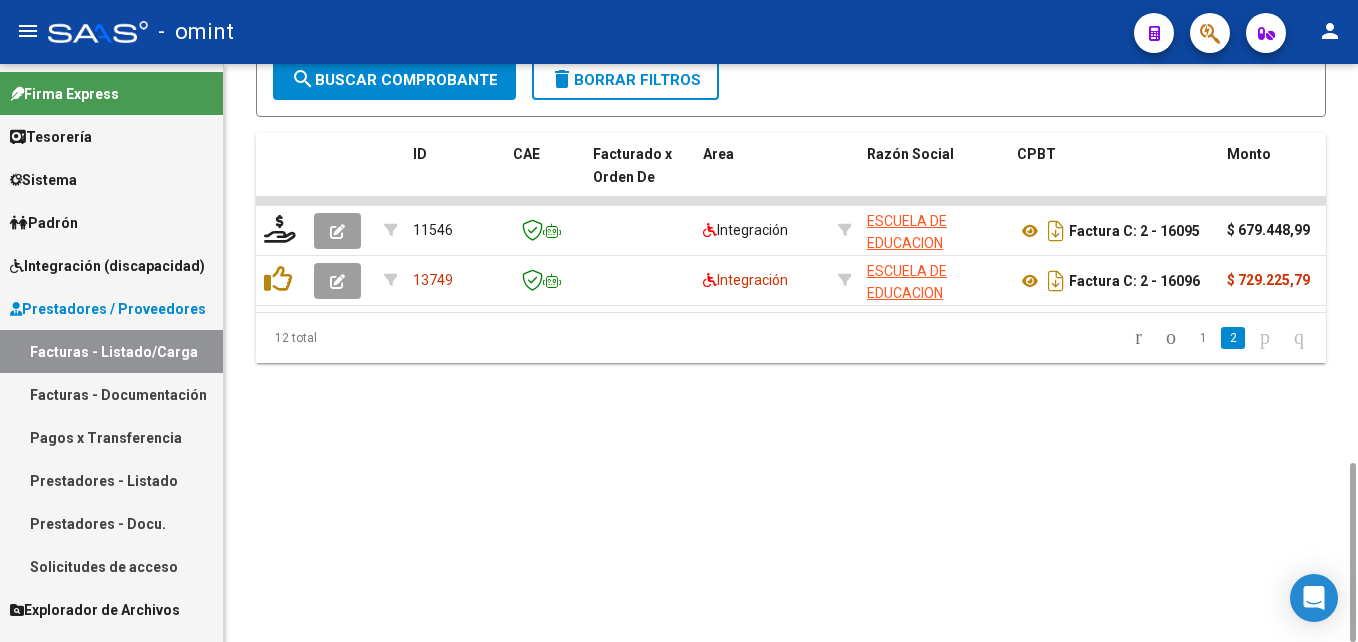 scroll, scrollTop: 1280, scrollLeft: 0, axis: vertical 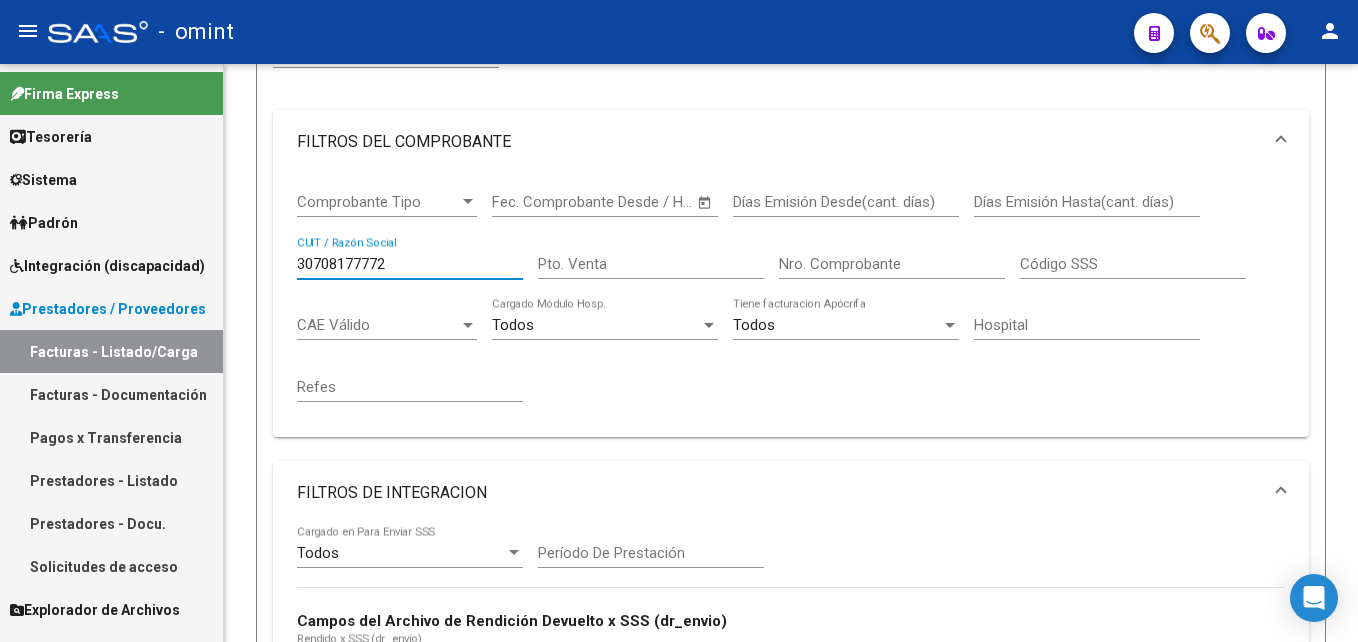 drag, startPoint x: 412, startPoint y: 269, endPoint x: 123, endPoint y: 264, distance: 289.04324 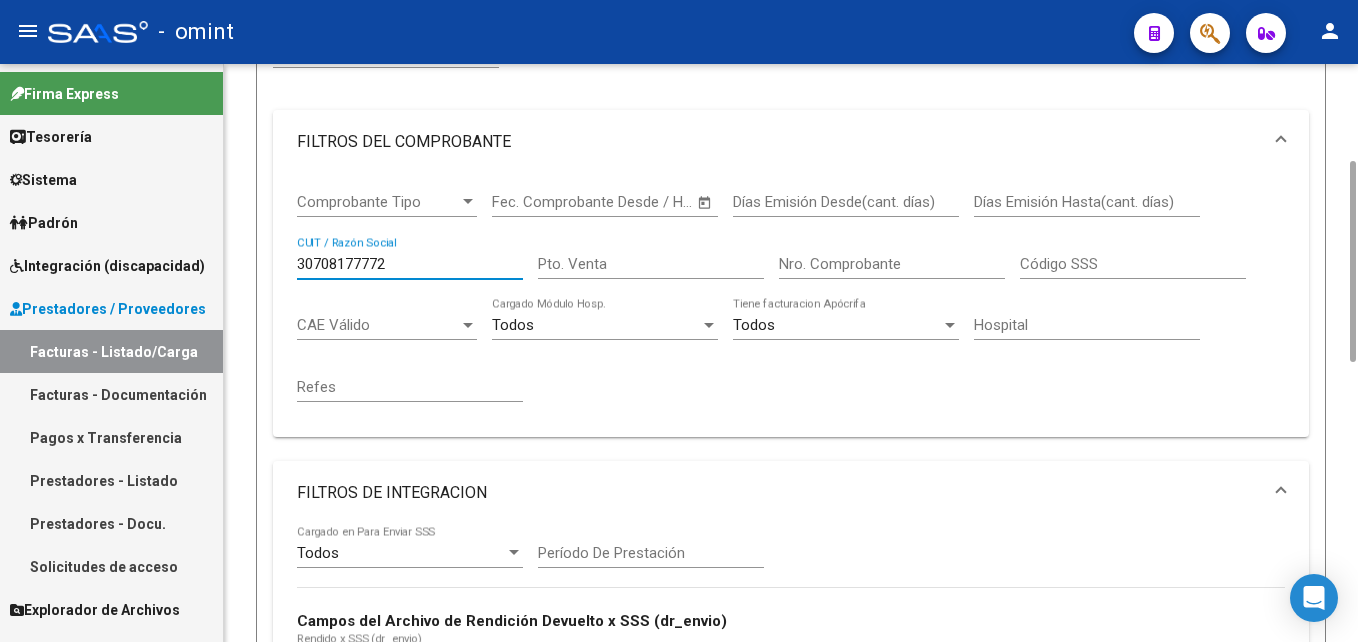paste on "27261698477" 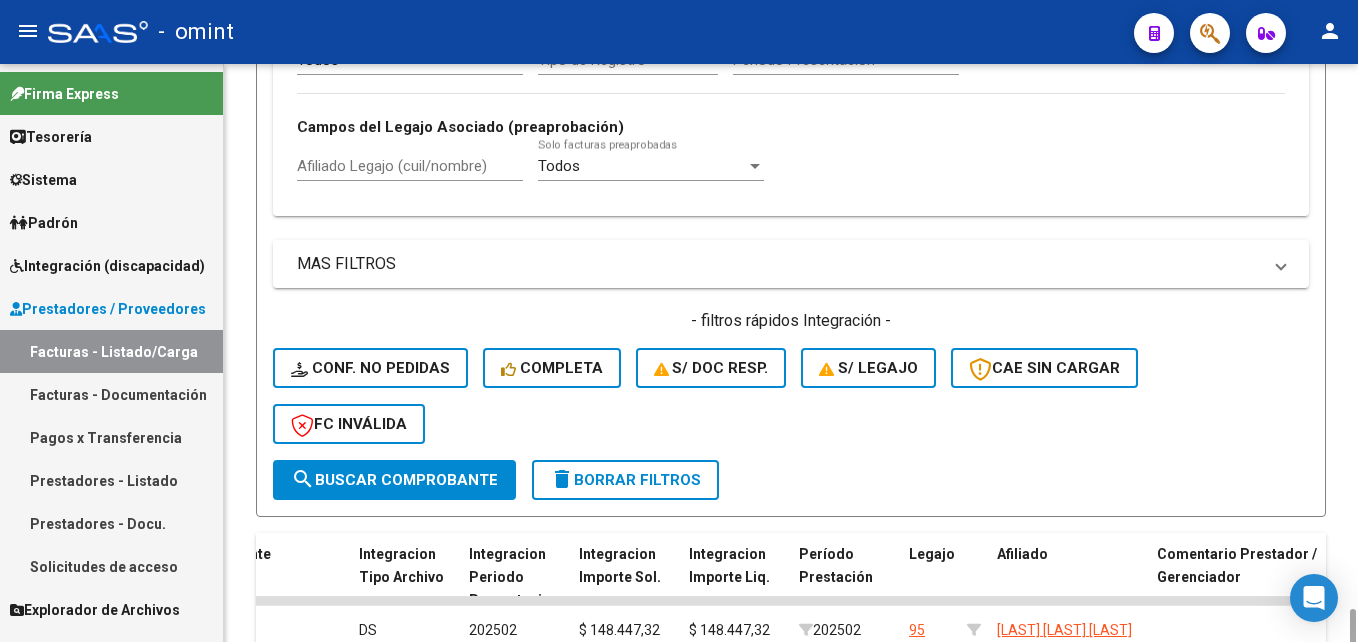 scroll, scrollTop: 1230, scrollLeft: 0, axis: vertical 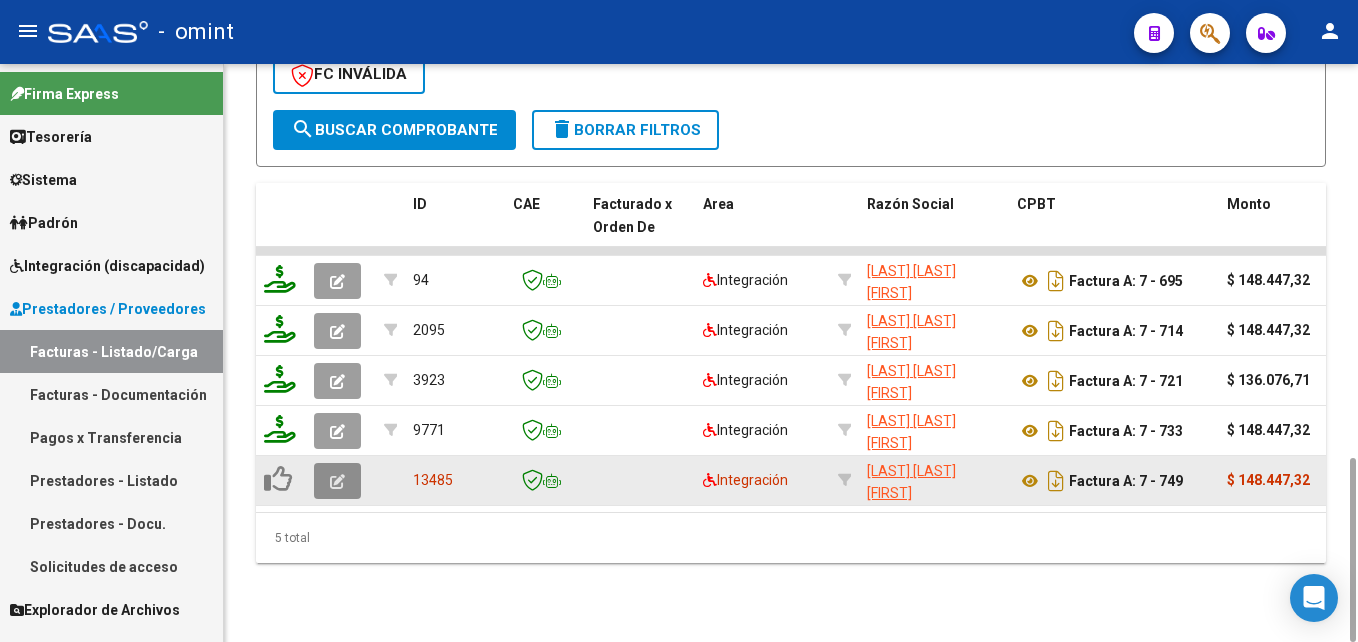 click 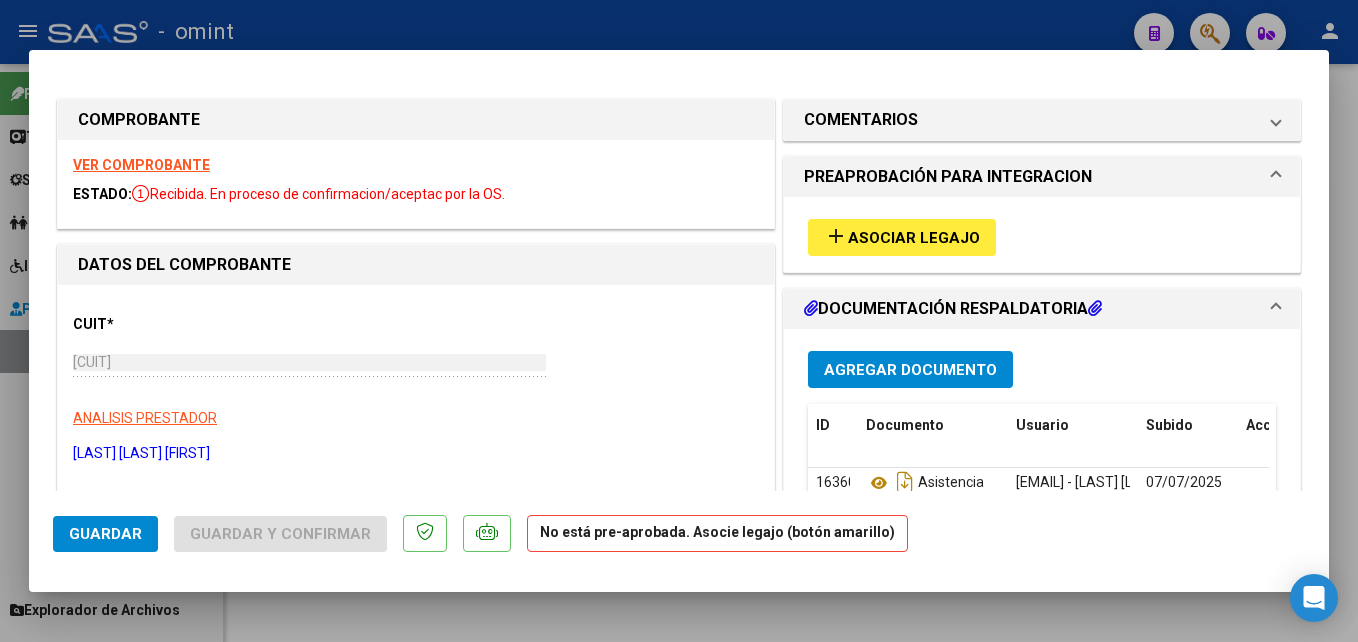 click on "VER COMPROBANTE" at bounding box center [141, 165] 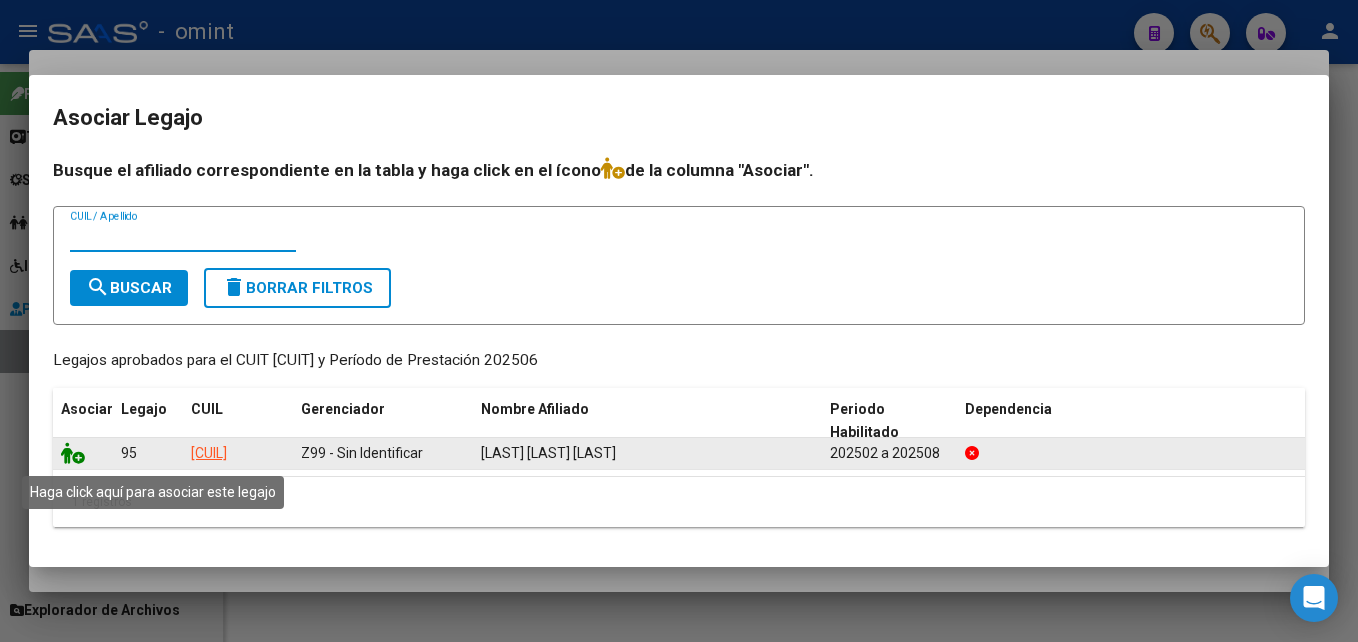click 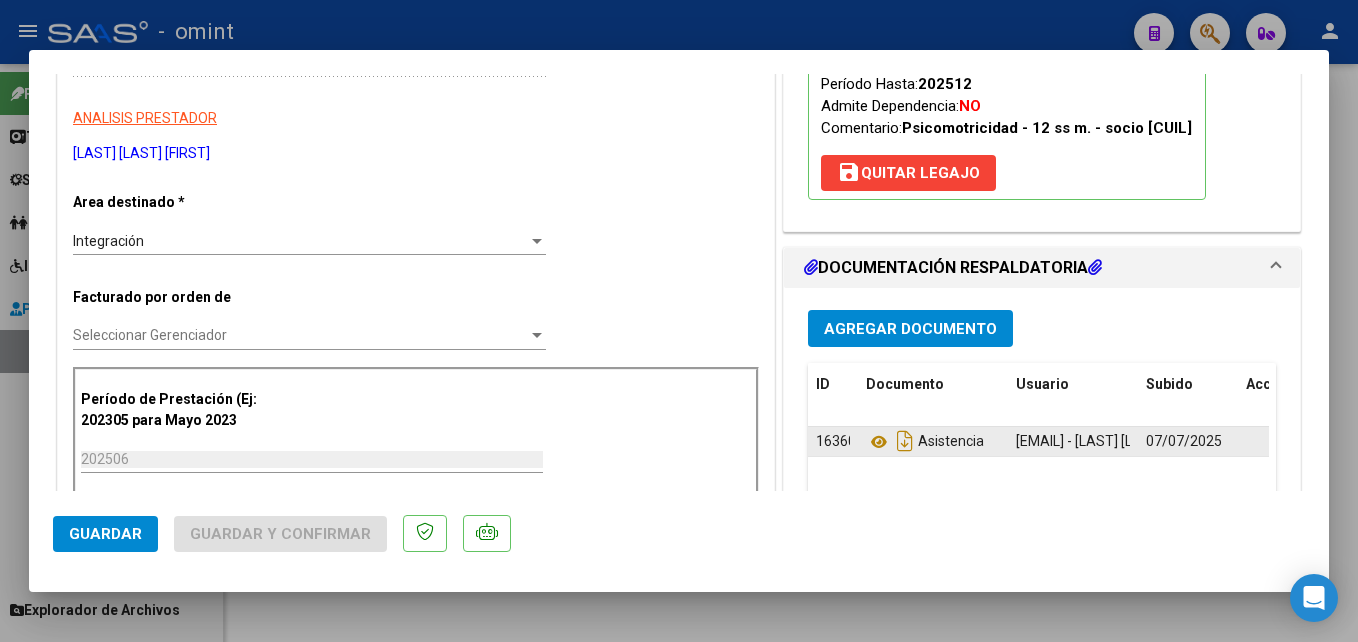 scroll, scrollTop: 400, scrollLeft: 0, axis: vertical 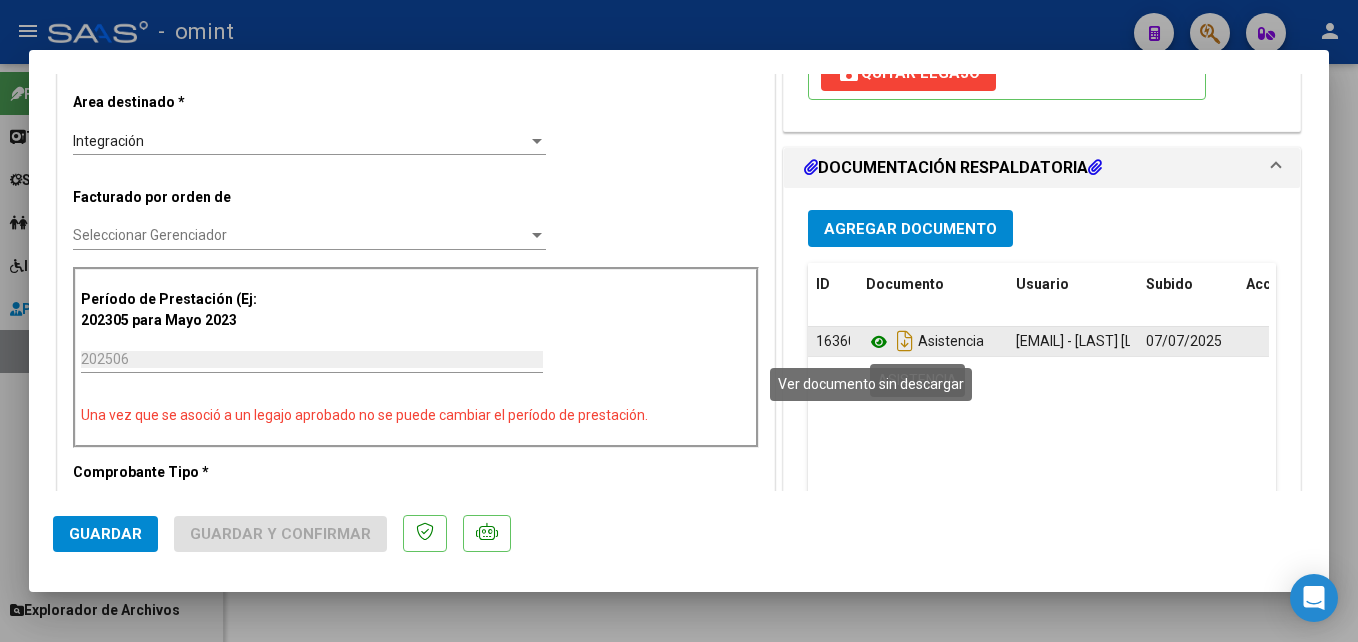 click 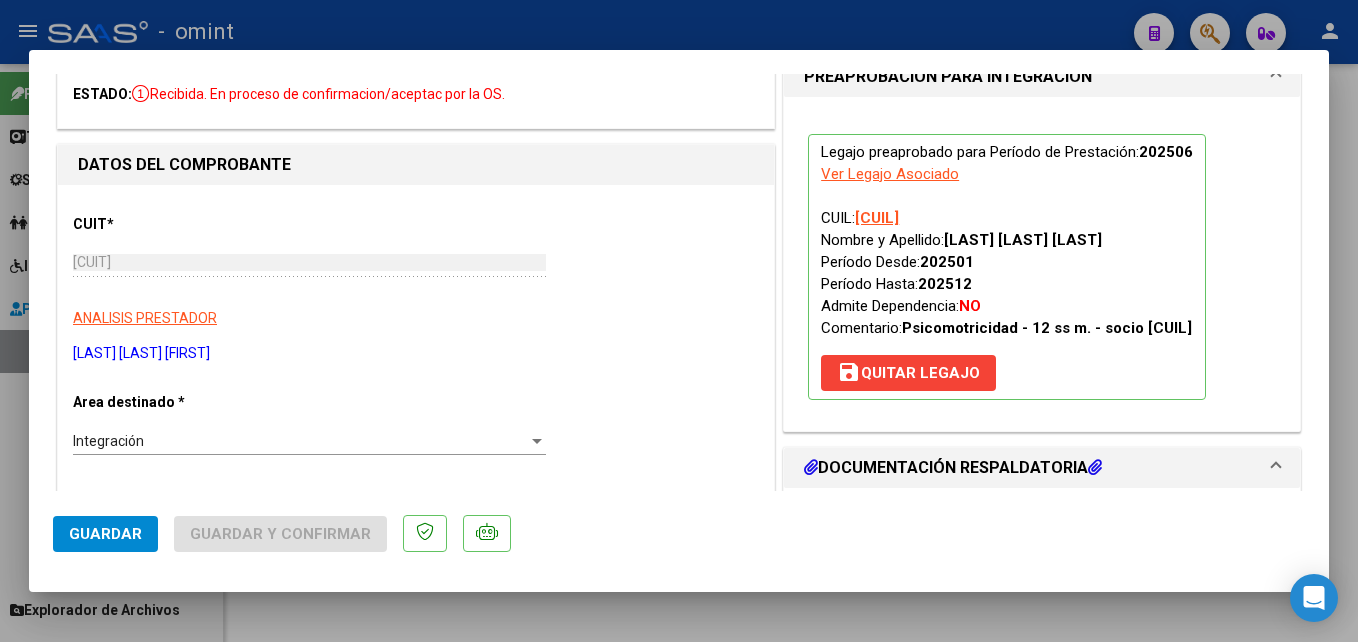 scroll, scrollTop: 0, scrollLeft: 0, axis: both 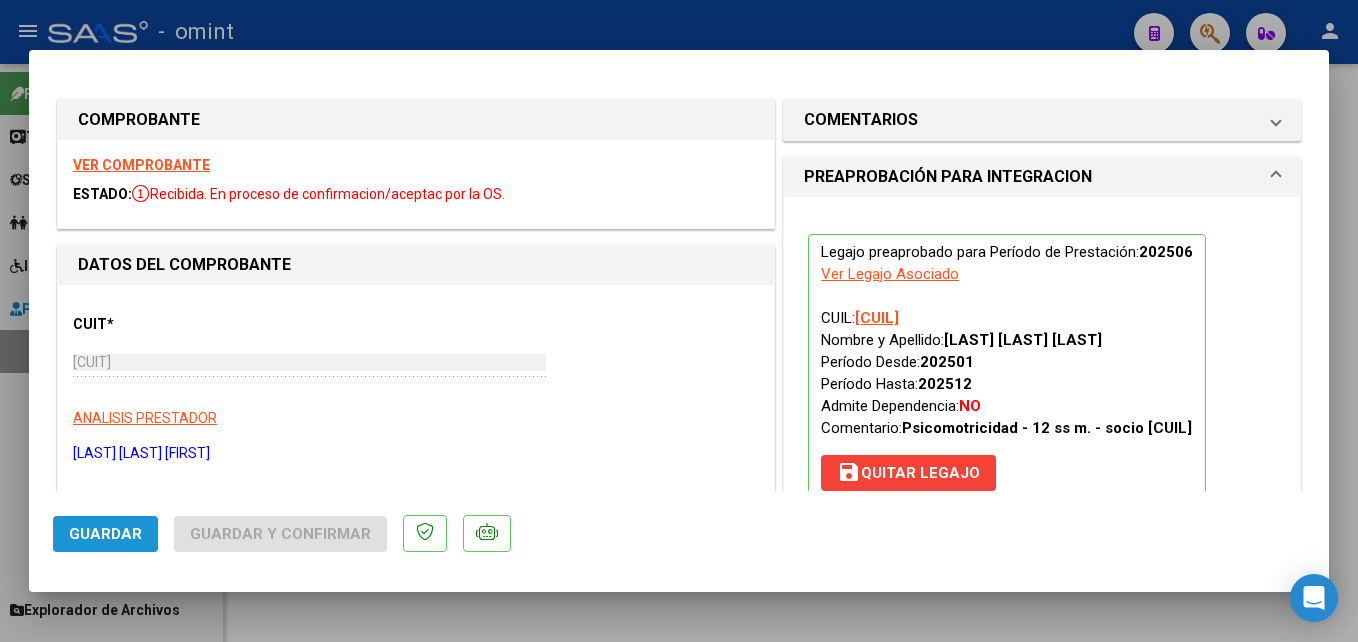 click on "Guardar" 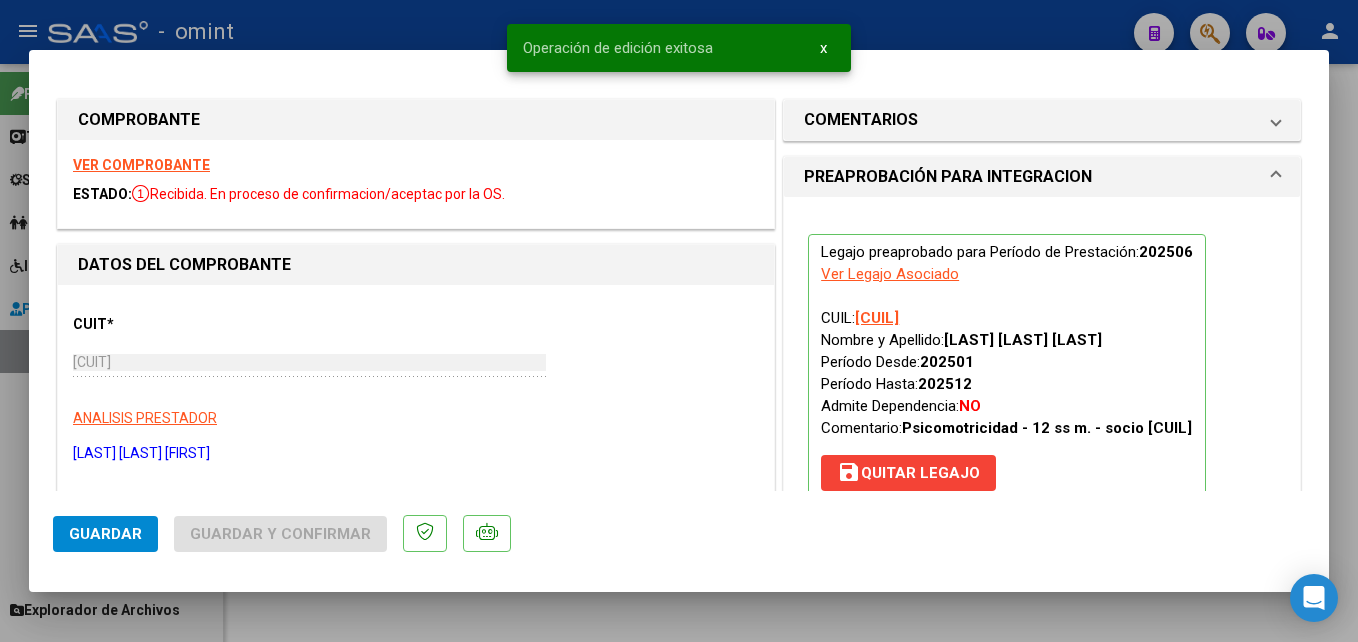 click at bounding box center [679, 321] 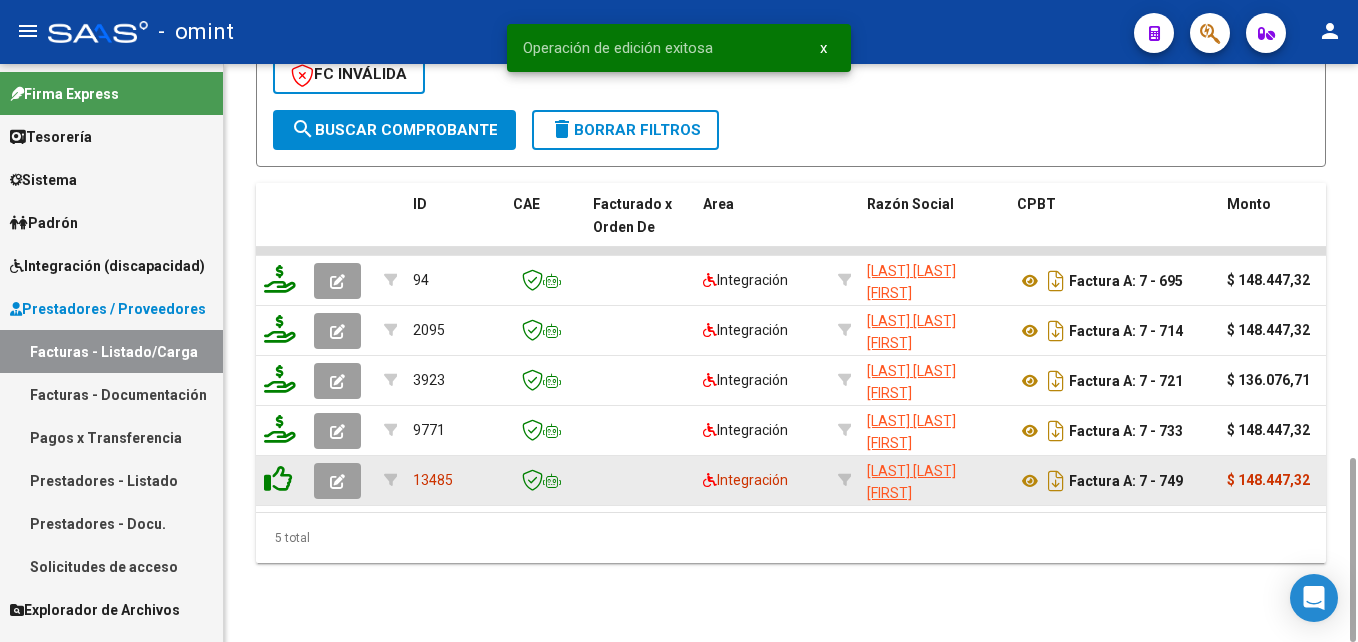 click 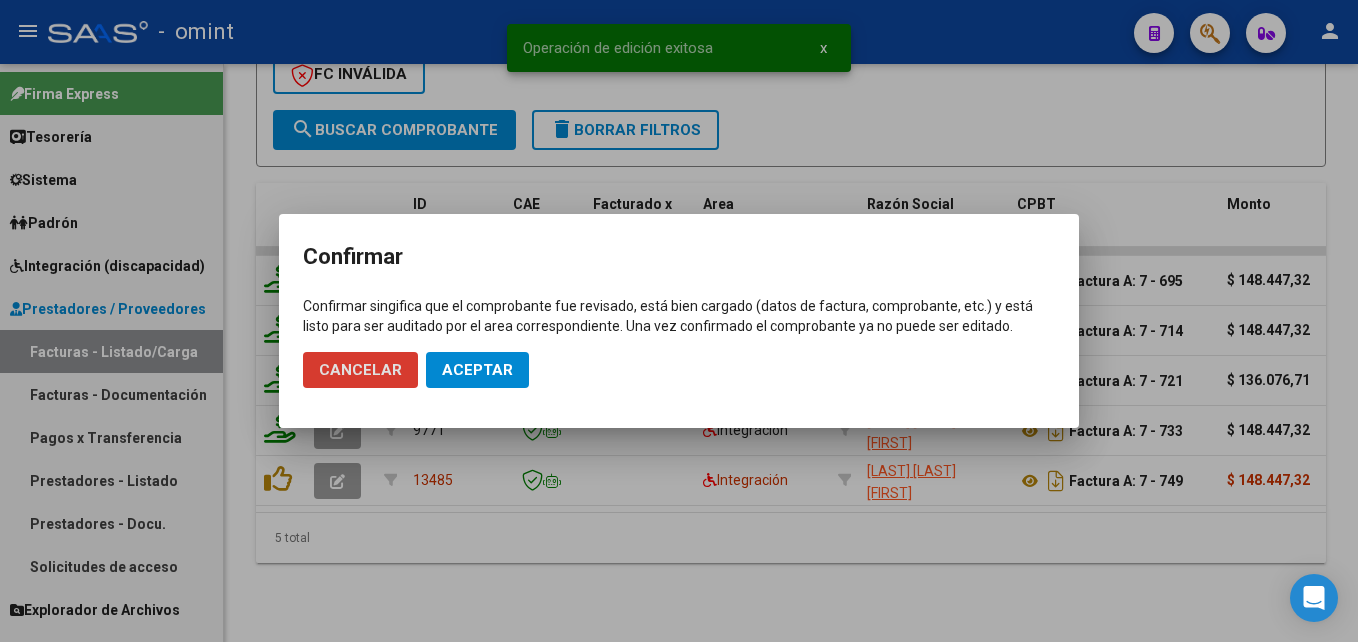 click on "Aceptar" 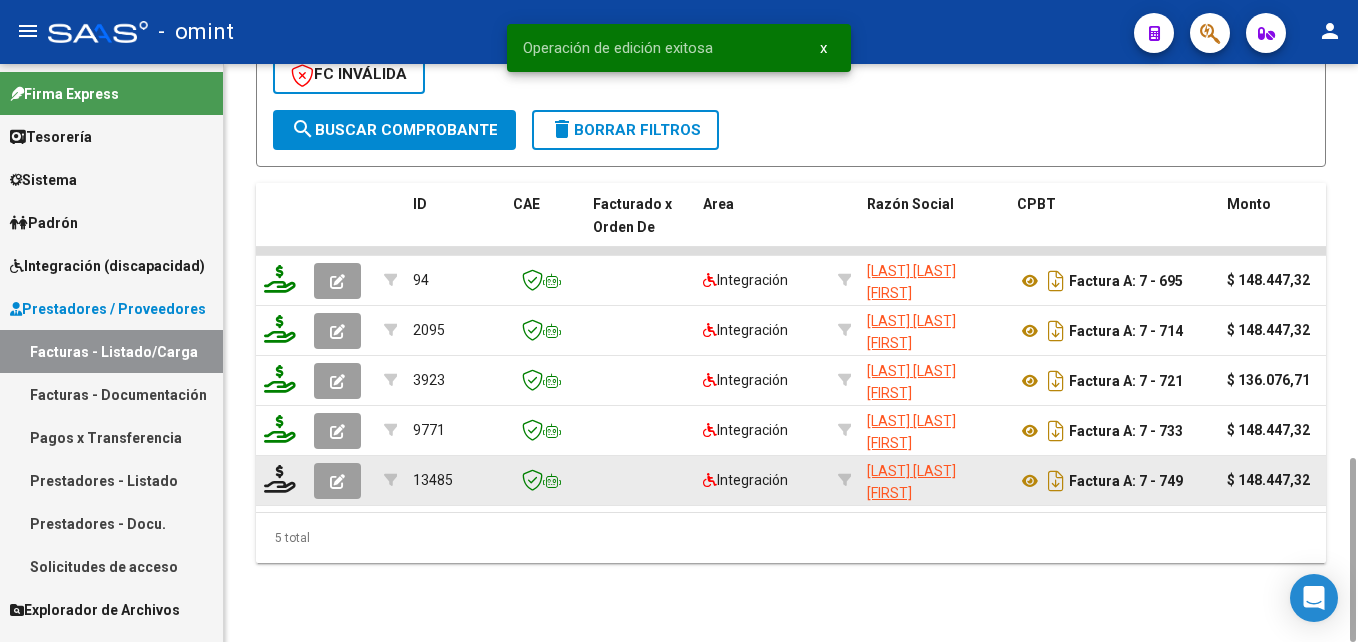 click 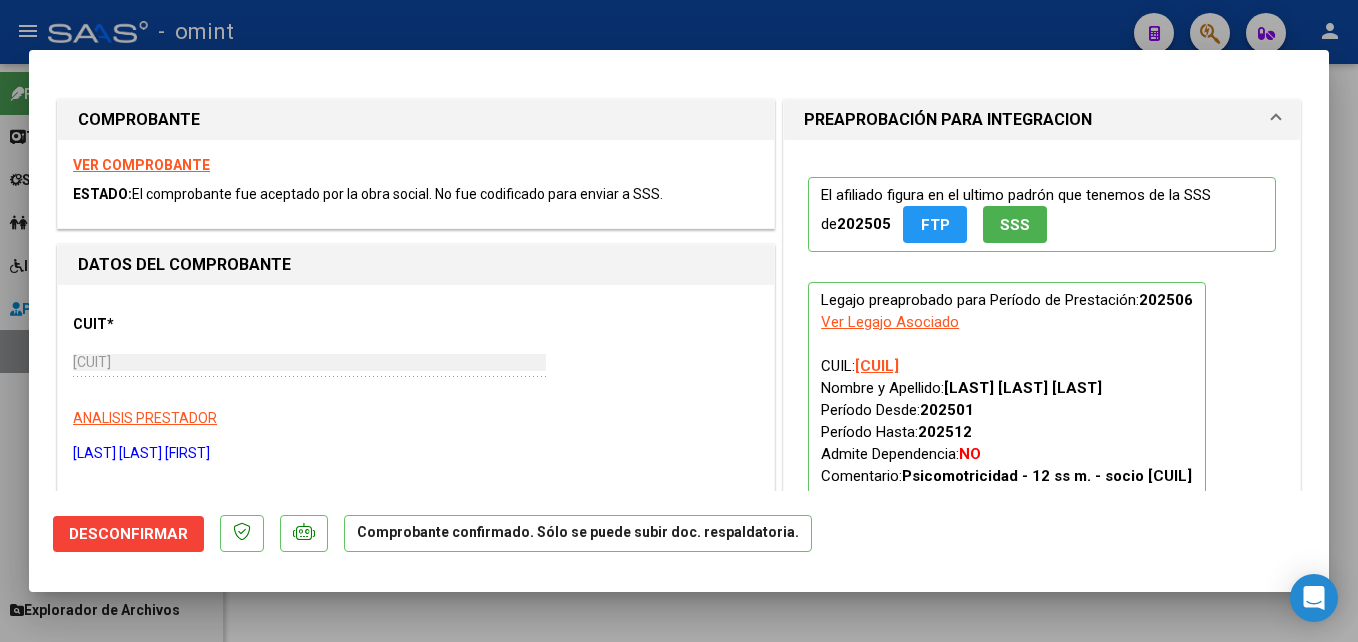 scroll, scrollTop: 200, scrollLeft: 0, axis: vertical 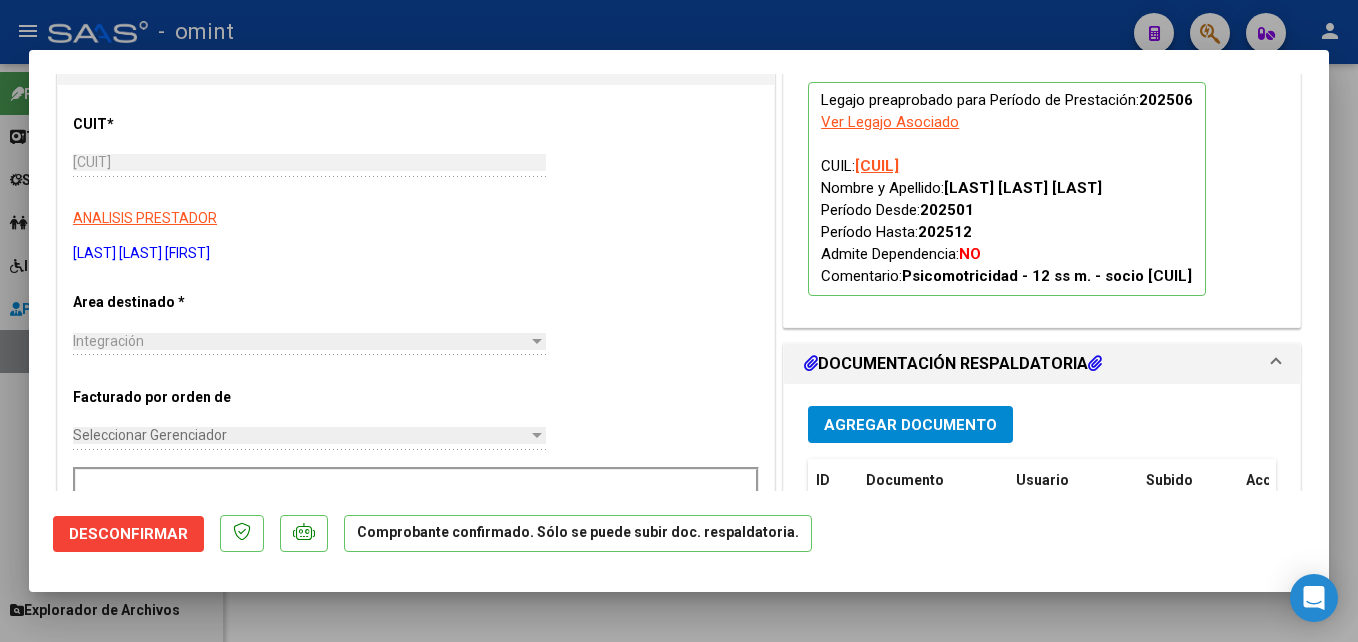 click at bounding box center [679, 321] 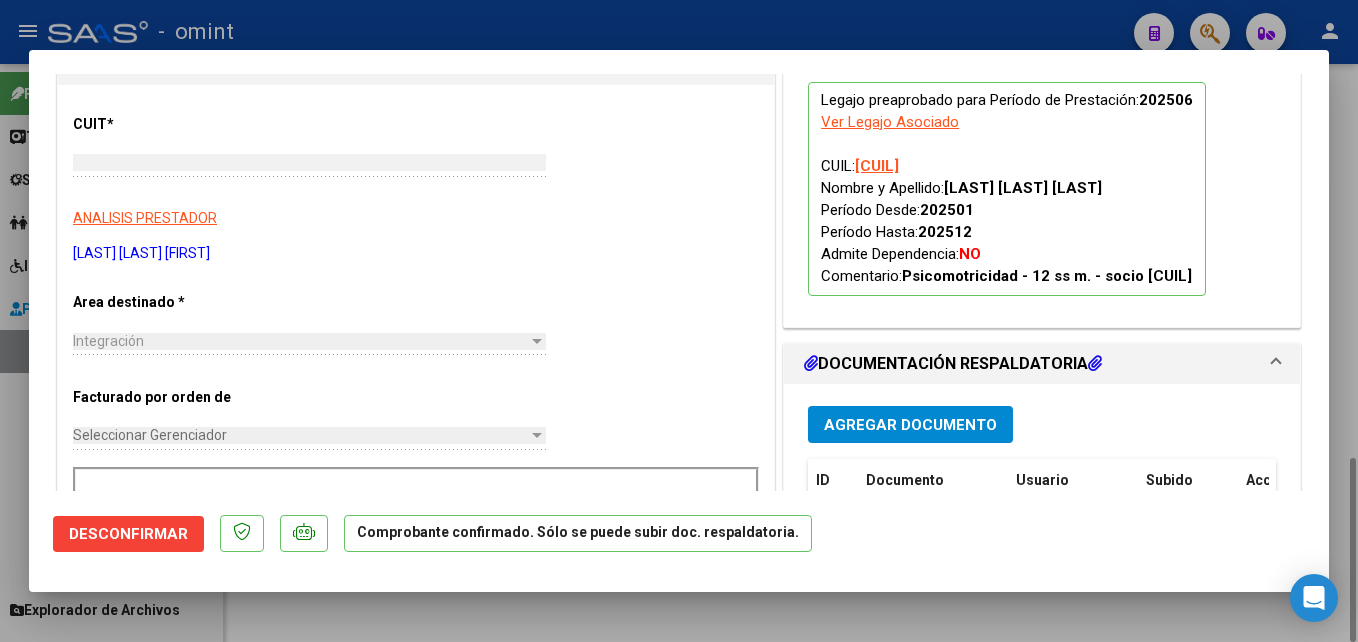 scroll, scrollTop: 0, scrollLeft: 0, axis: both 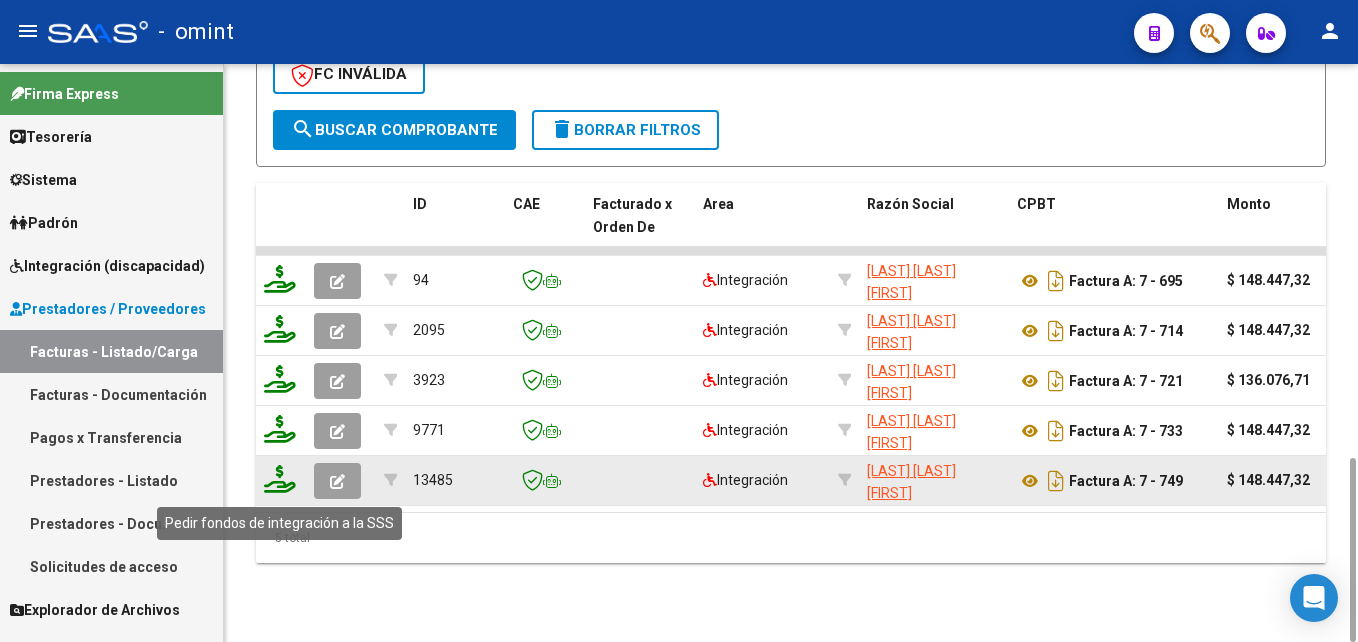 click 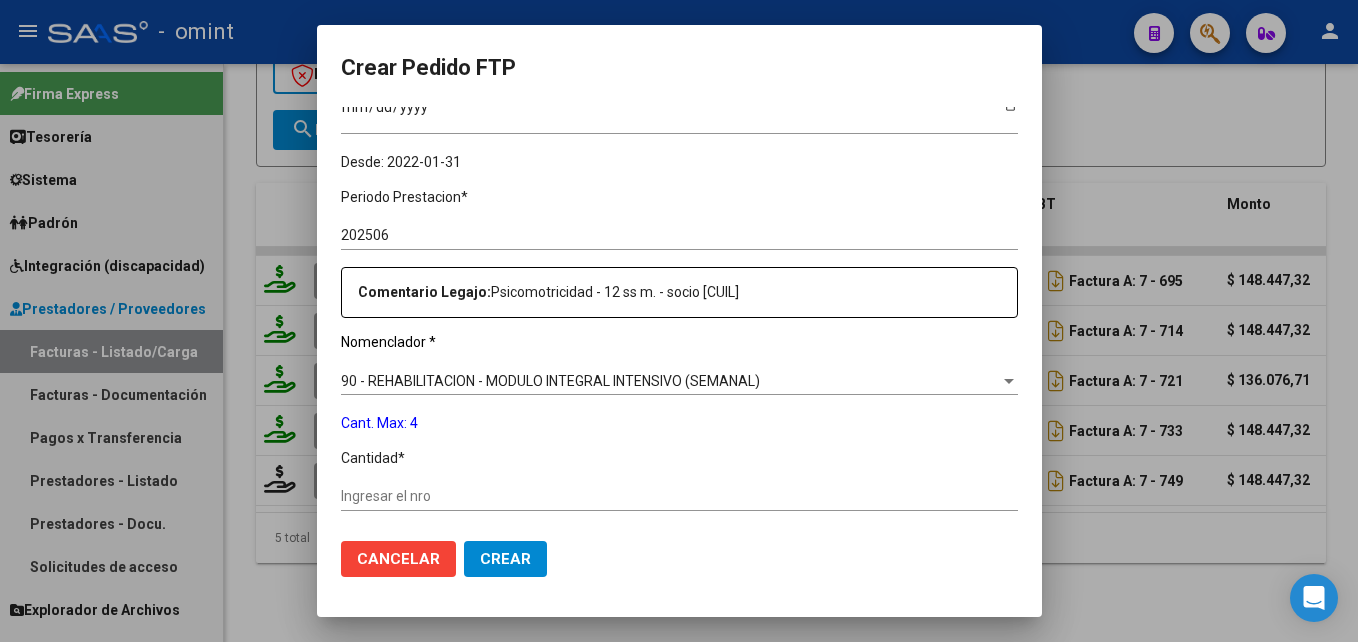 scroll, scrollTop: 649, scrollLeft: 0, axis: vertical 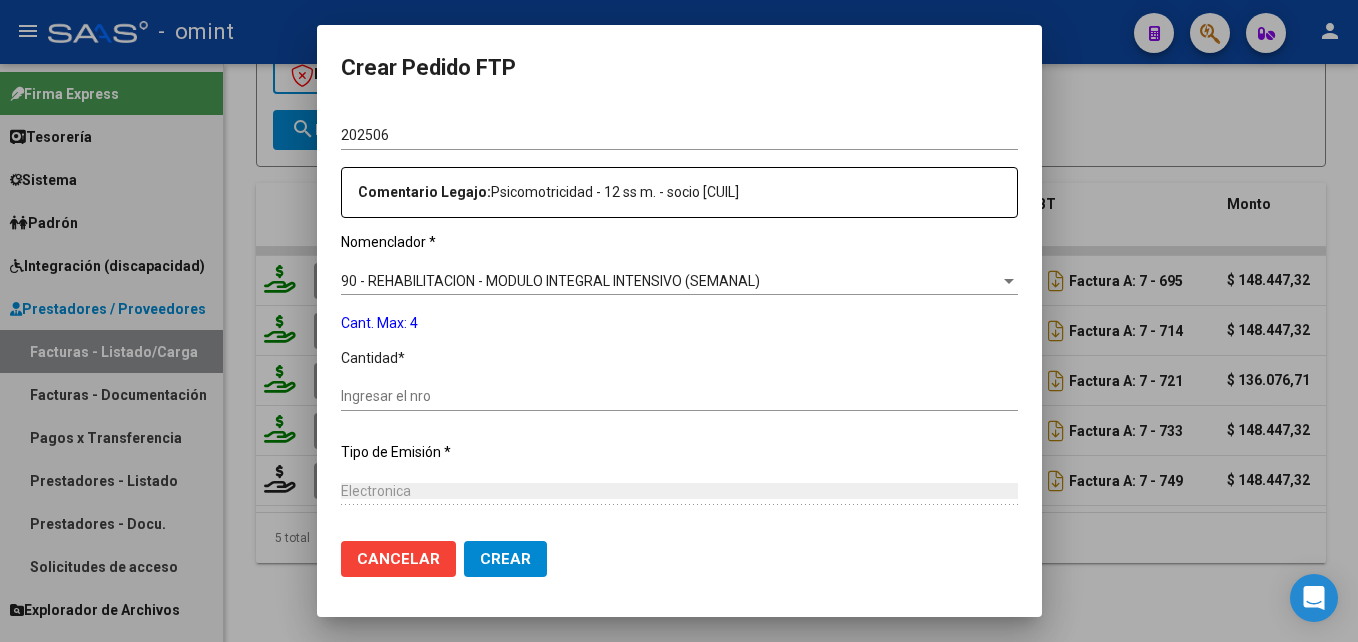 click on "Ingresar el nro" at bounding box center (679, 396) 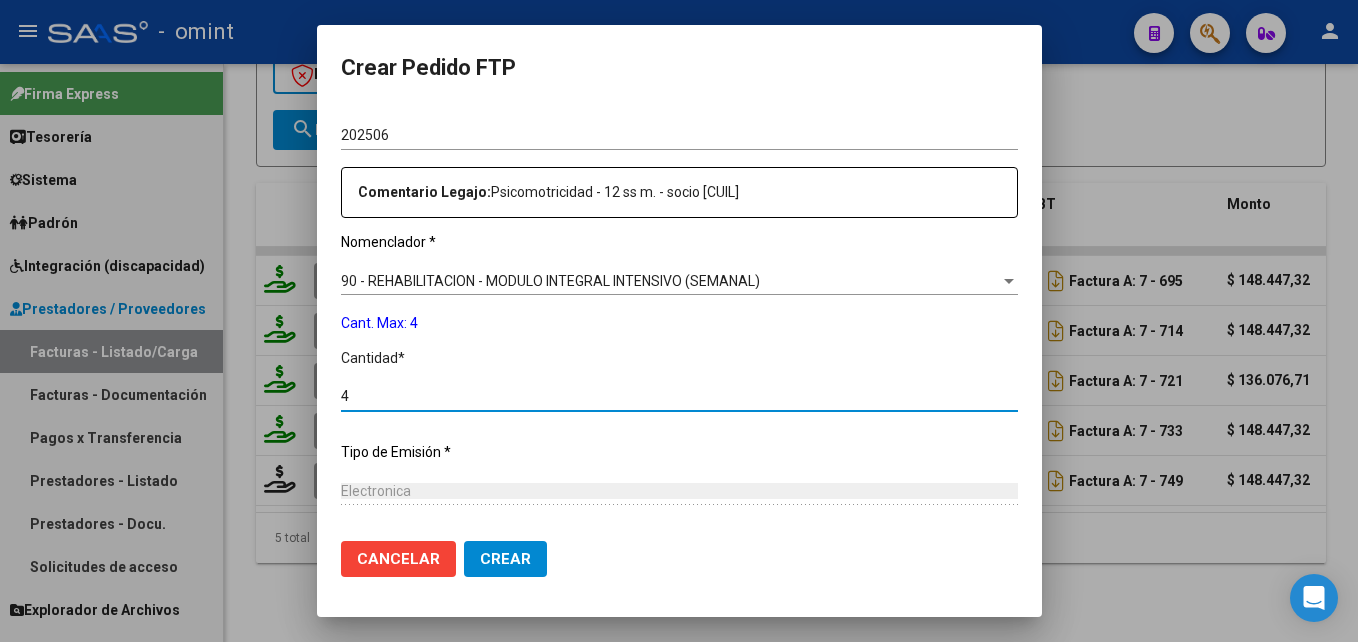 scroll, scrollTop: 836, scrollLeft: 0, axis: vertical 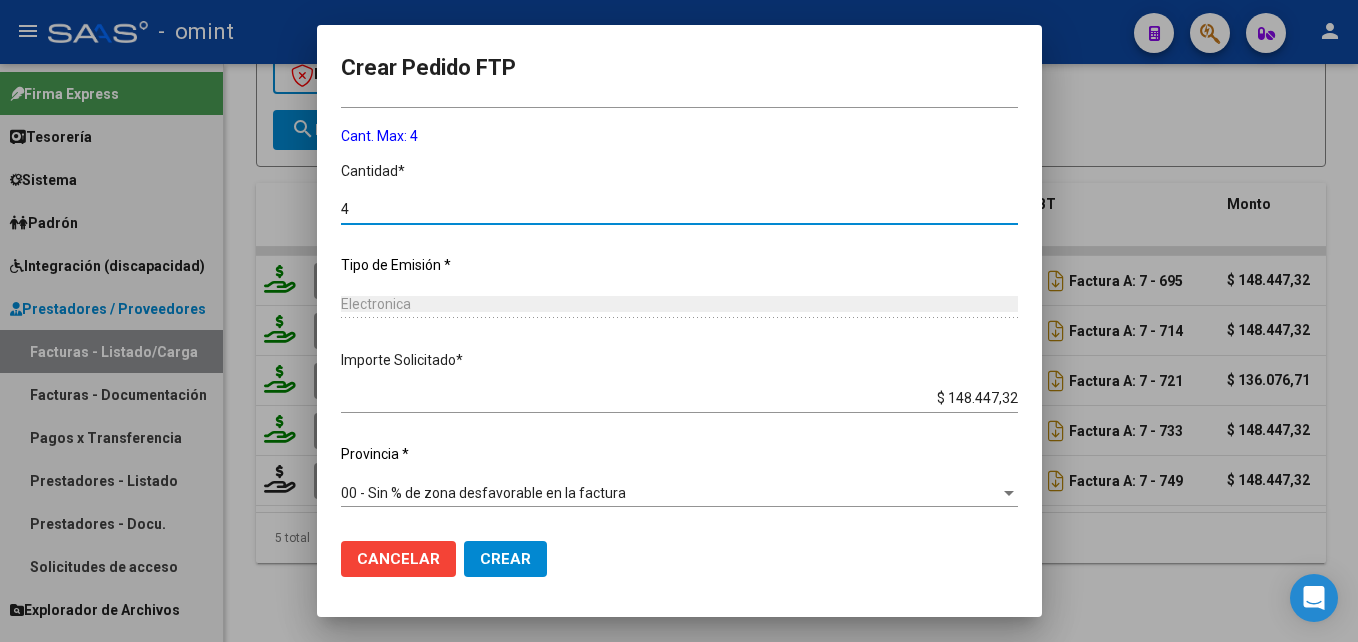 click on "Crear" 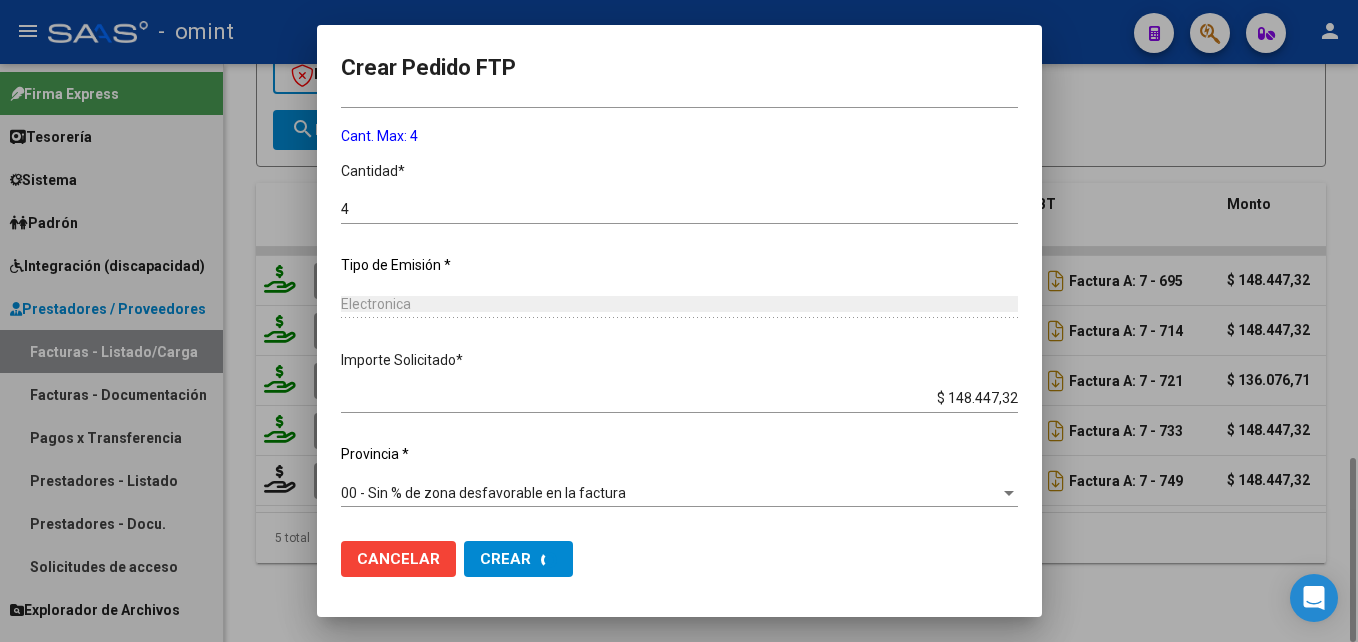 scroll, scrollTop: 0, scrollLeft: 0, axis: both 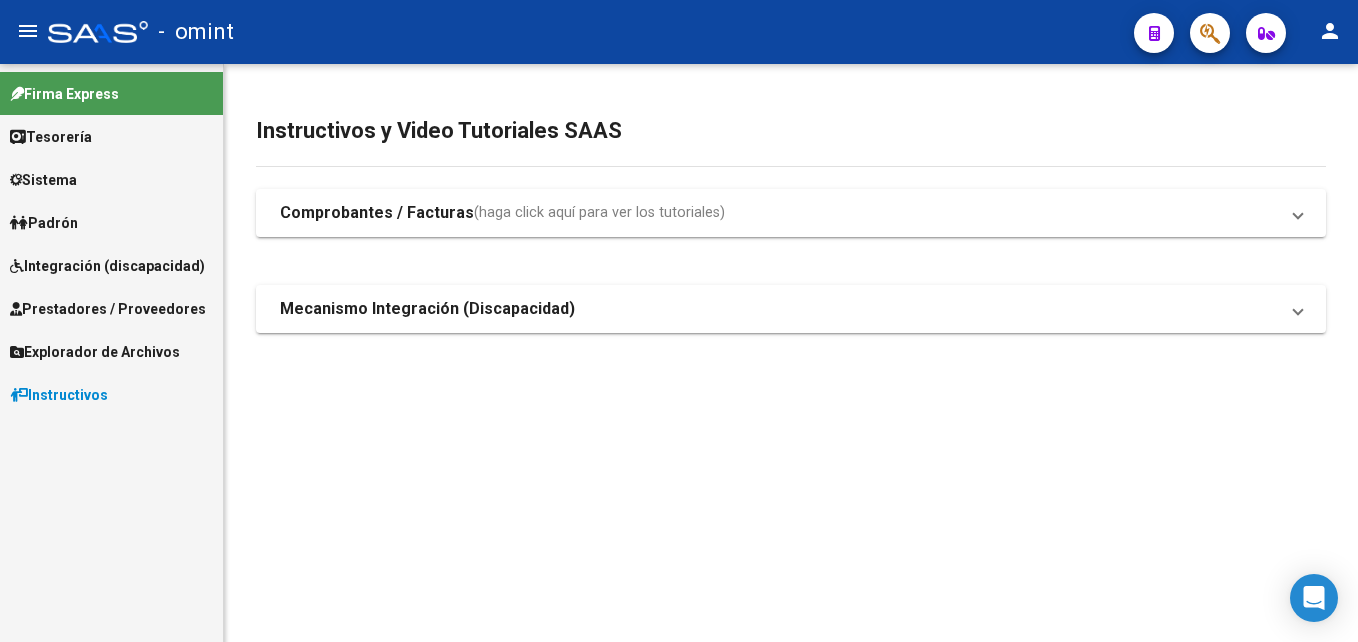 click on "Sistema" at bounding box center [111, 179] 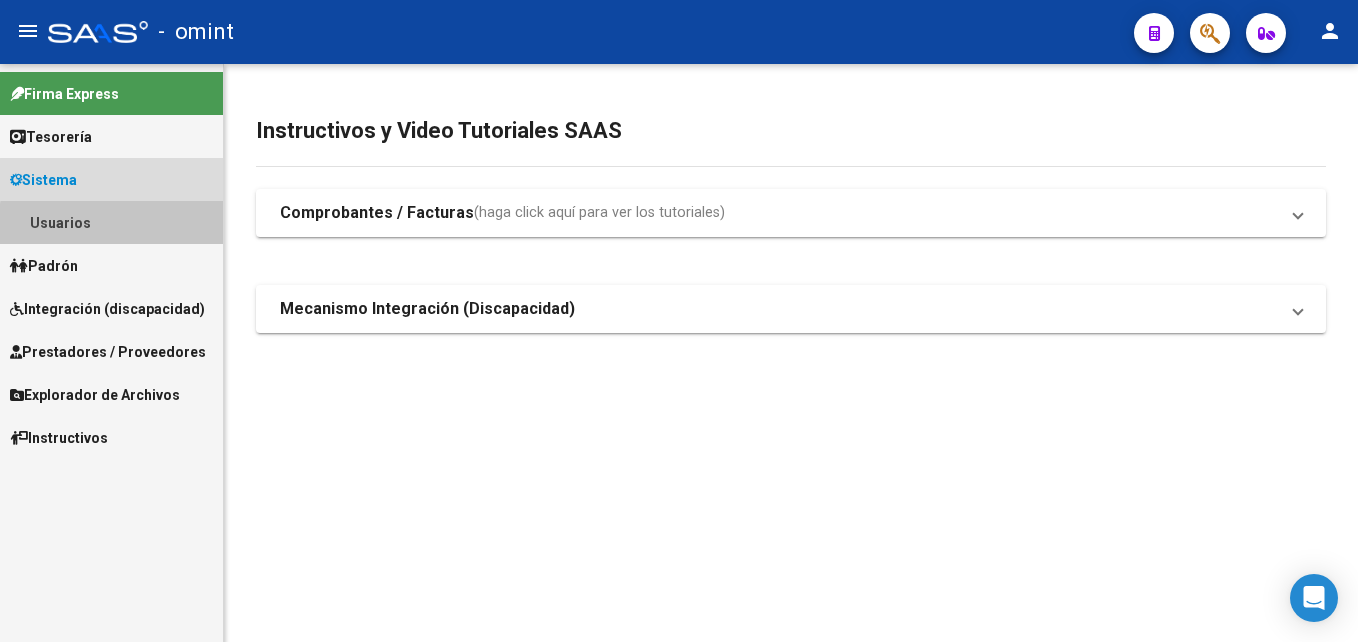 click on "Usuarios" at bounding box center [111, 222] 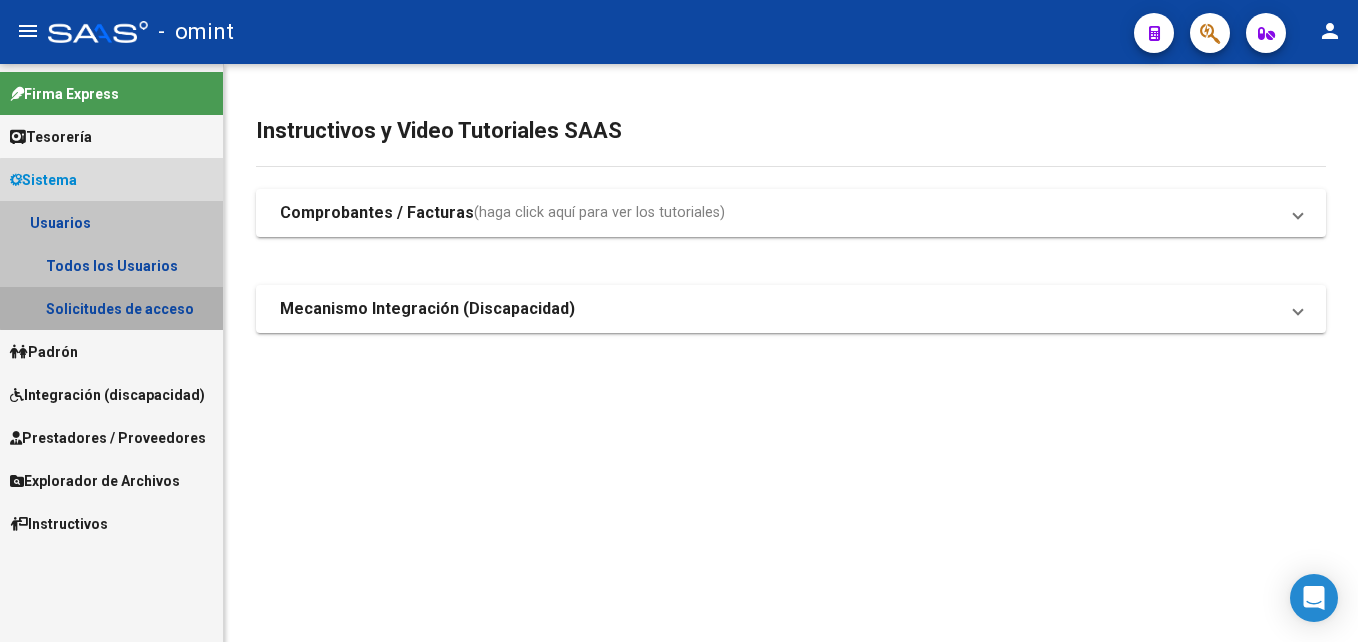 click on "Solicitudes de acceso" at bounding box center (111, 308) 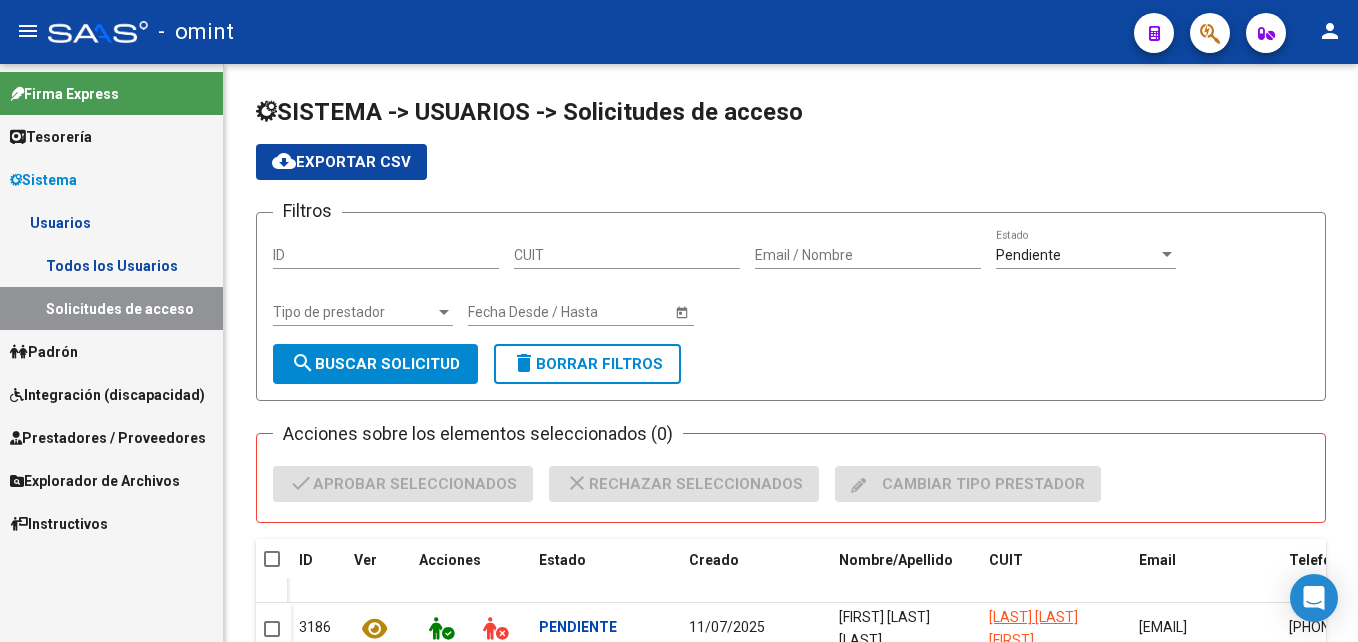 scroll, scrollTop: 141, scrollLeft: 0, axis: vertical 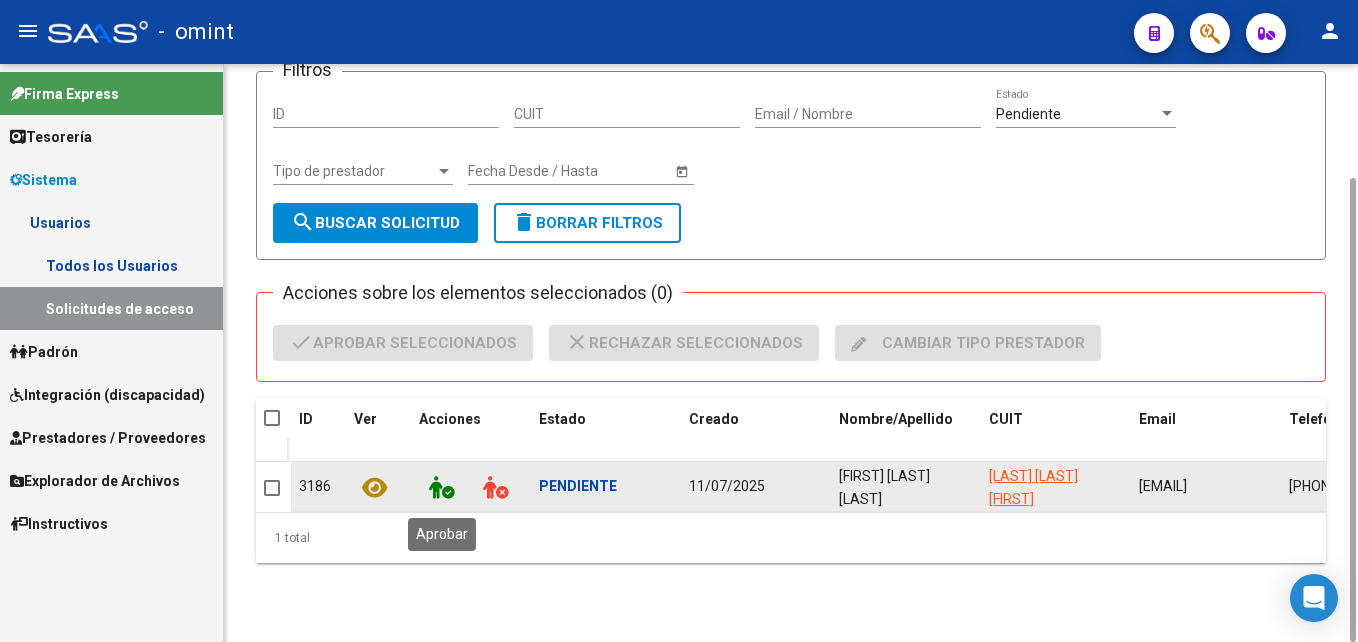 click 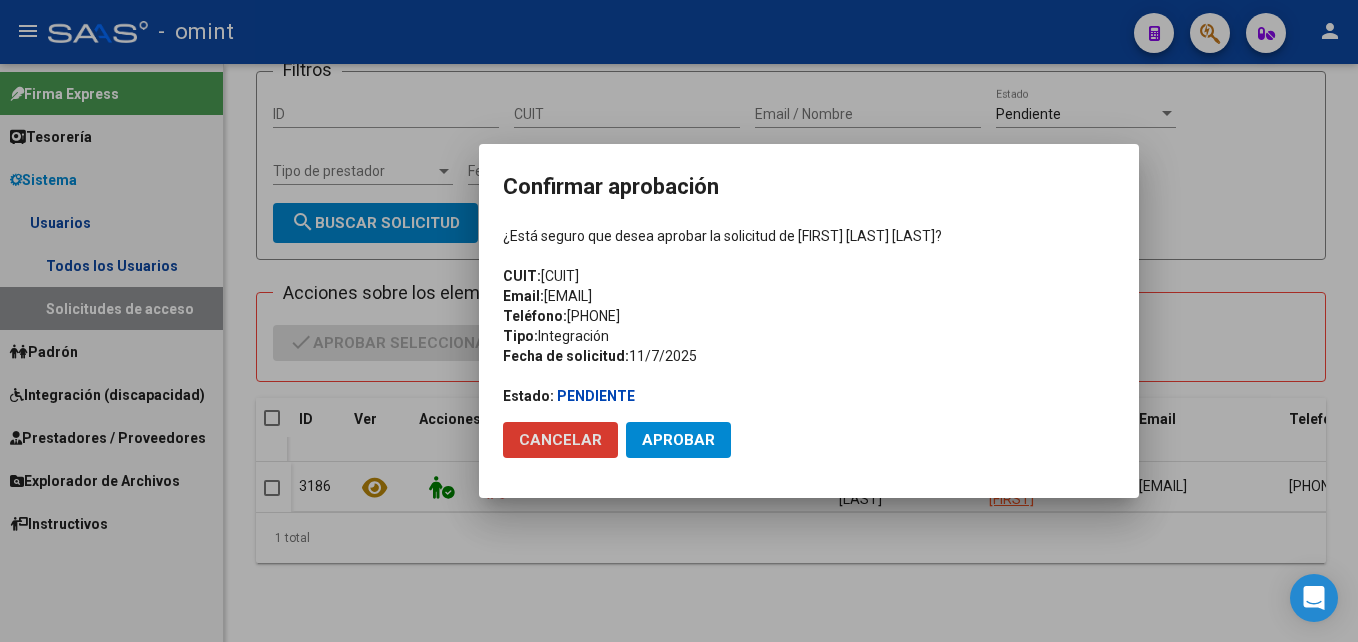 click on "¿Está seguro que desea aprobar la solicitud de [FIRST] [LAST] [LAST]?
CUIT:  [CUIT]
Email:  [EMAIL]
Teléfono:  [PHONE]
Tipo:  Integración
Fecha de solicitud:  [DATE]
Estado:
Pendiente" at bounding box center (809, 316) 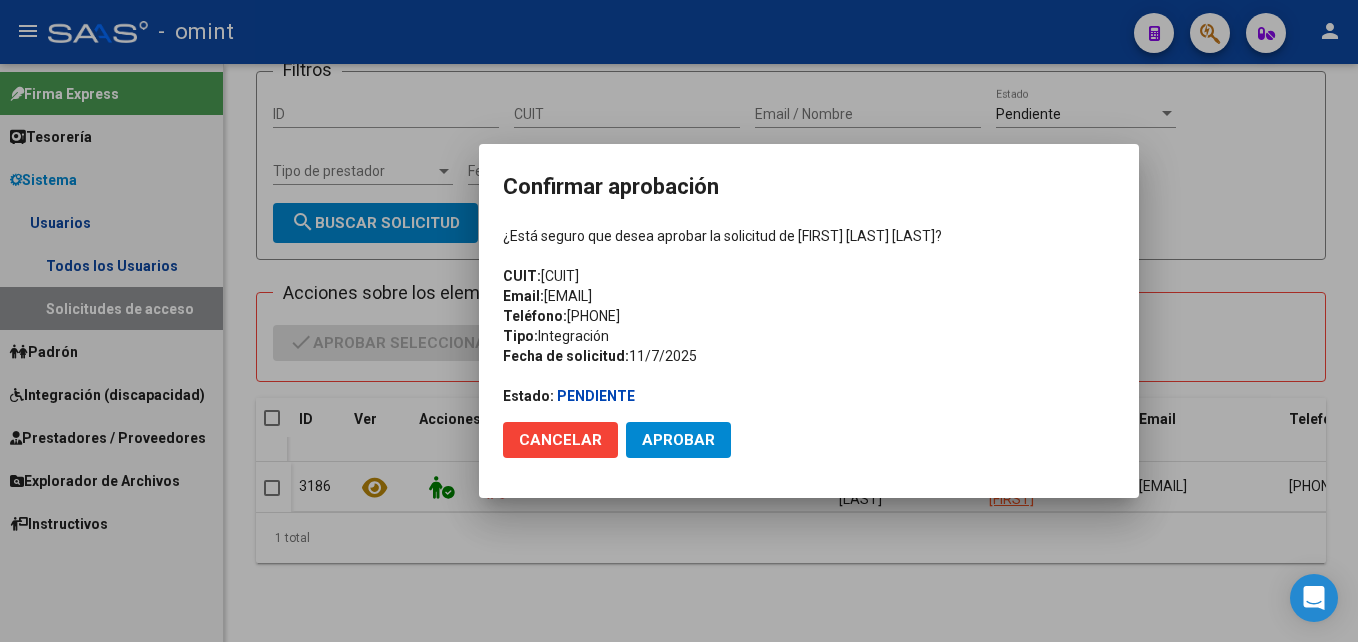 click on "¿Está seguro que desea aprobar la solicitud de [FIRST] [LAST] [LAST]?
CUIT:  [CUIT]
Email:  [EMAIL]
Teléfono:  [PHONE]
Tipo:  Integración
Fecha de solicitud:  [DATE]
Estado:
Pendiente" at bounding box center [809, 316] 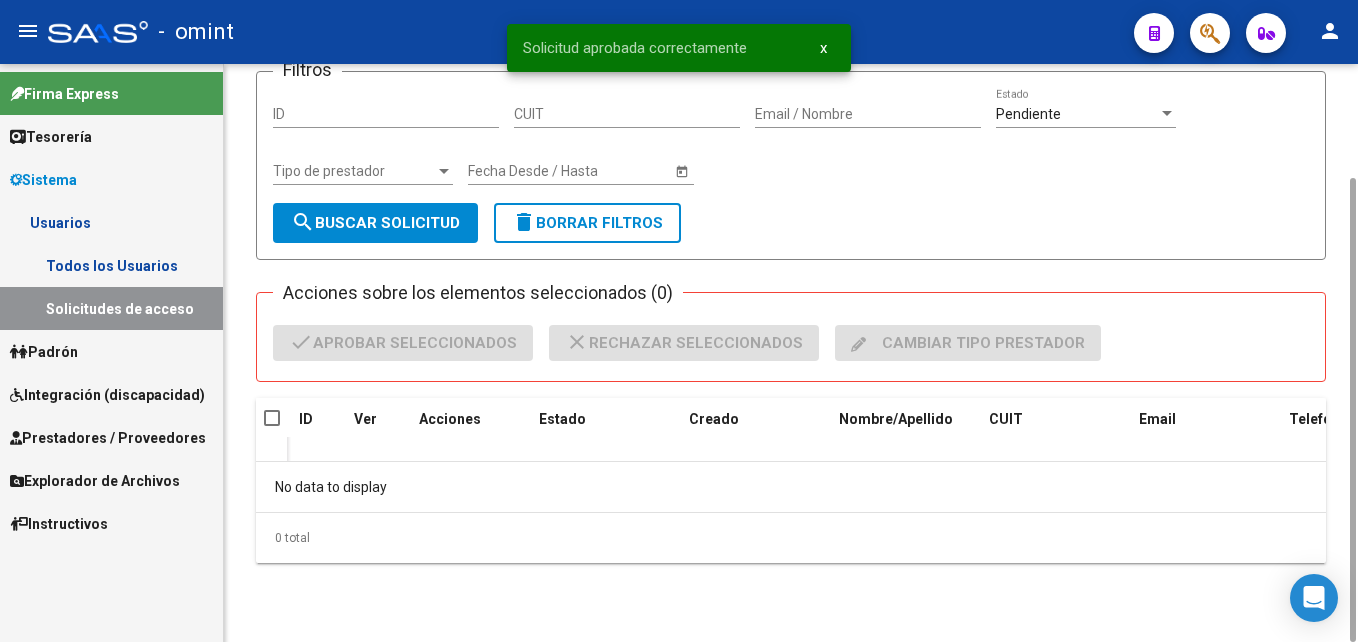 click on "ID" at bounding box center (386, 114) 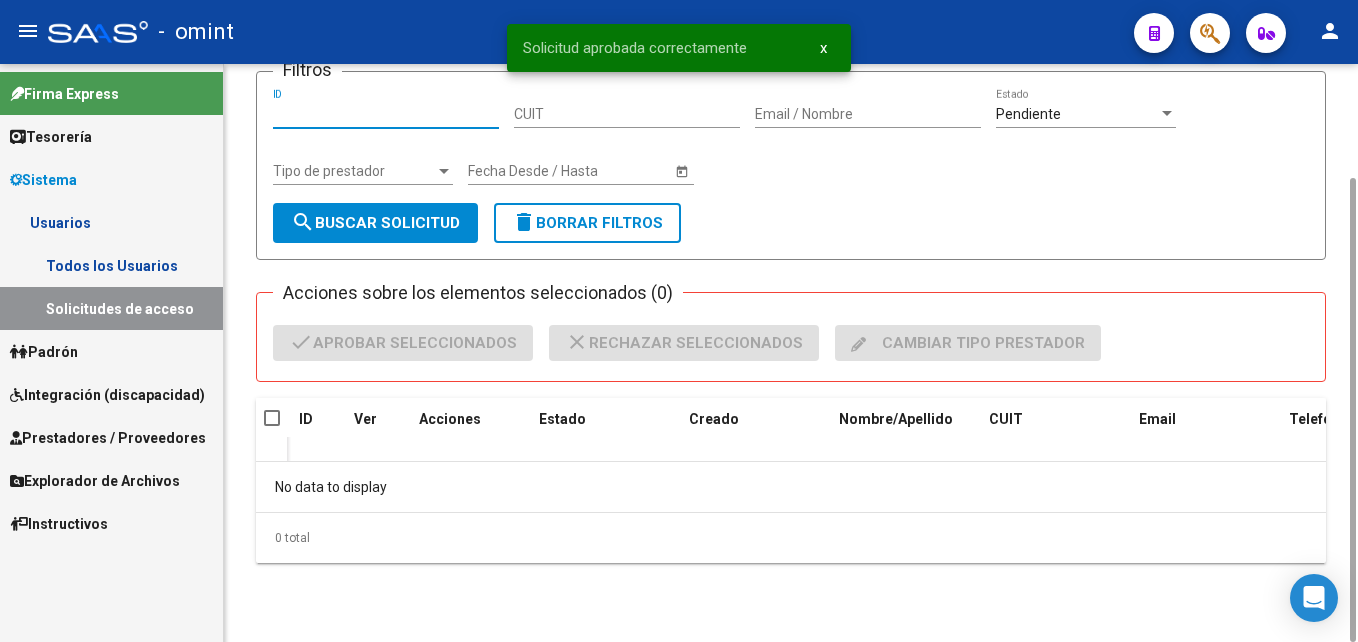 paste on "[CUIT]" 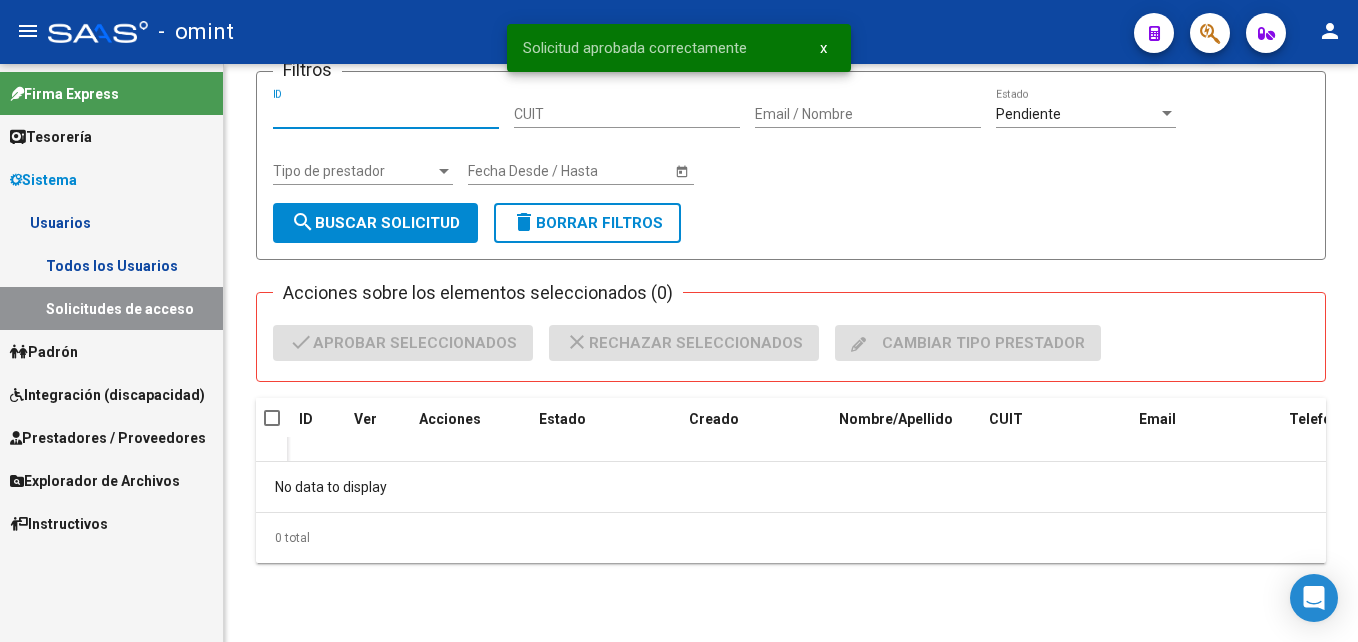 click on "Todos los Usuarios" at bounding box center (111, 265) 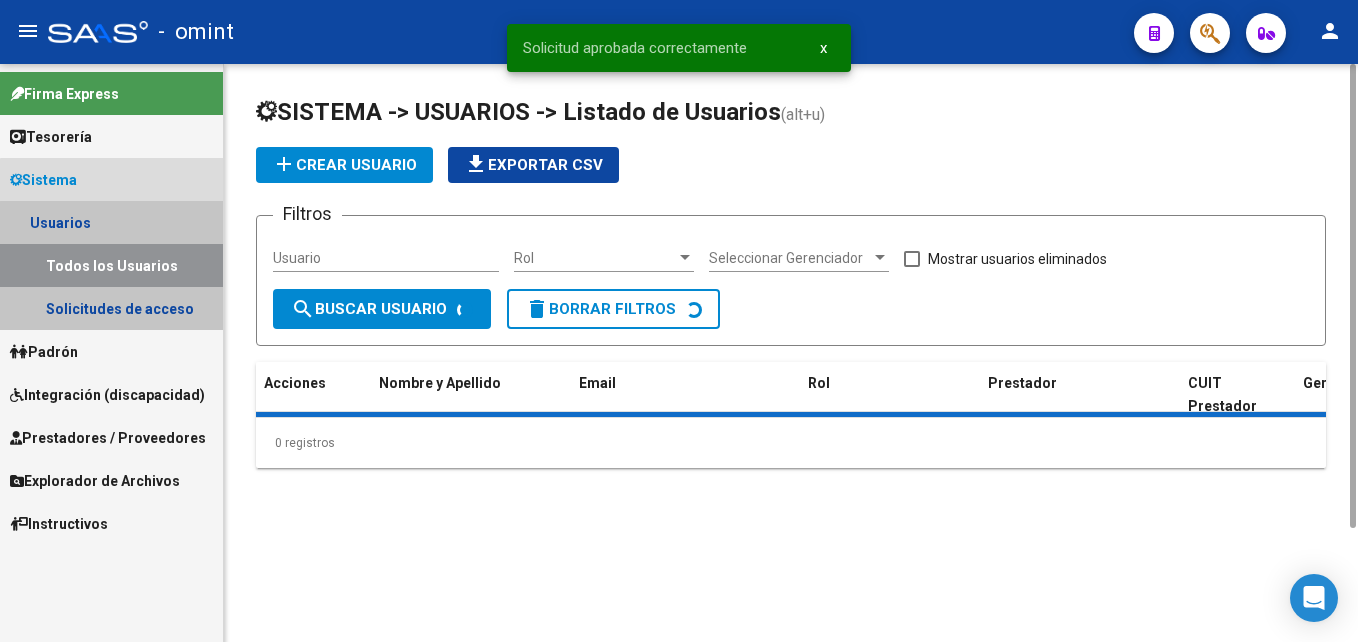 scroll, scrollTop: 0, scrollLeft: 0, axis: both 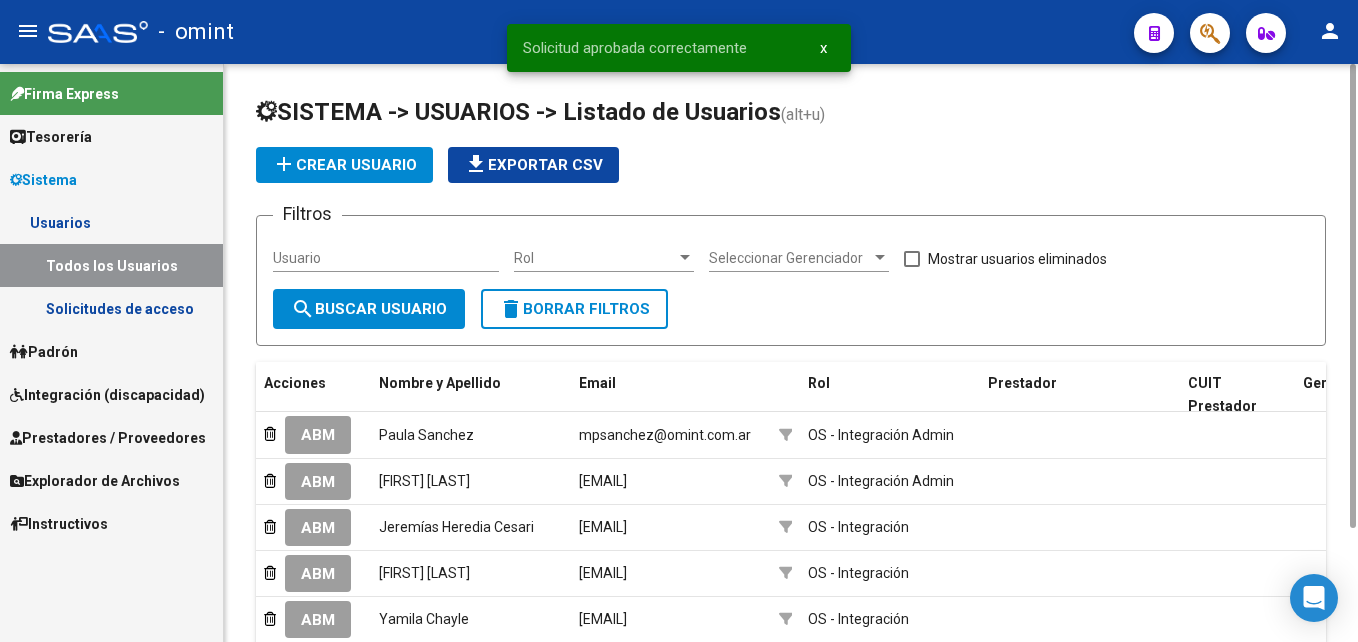 drag, startPoint x: 380, startPoint y: 240, endPoint x: 402, endPoint y: 248, distance: 23.409399 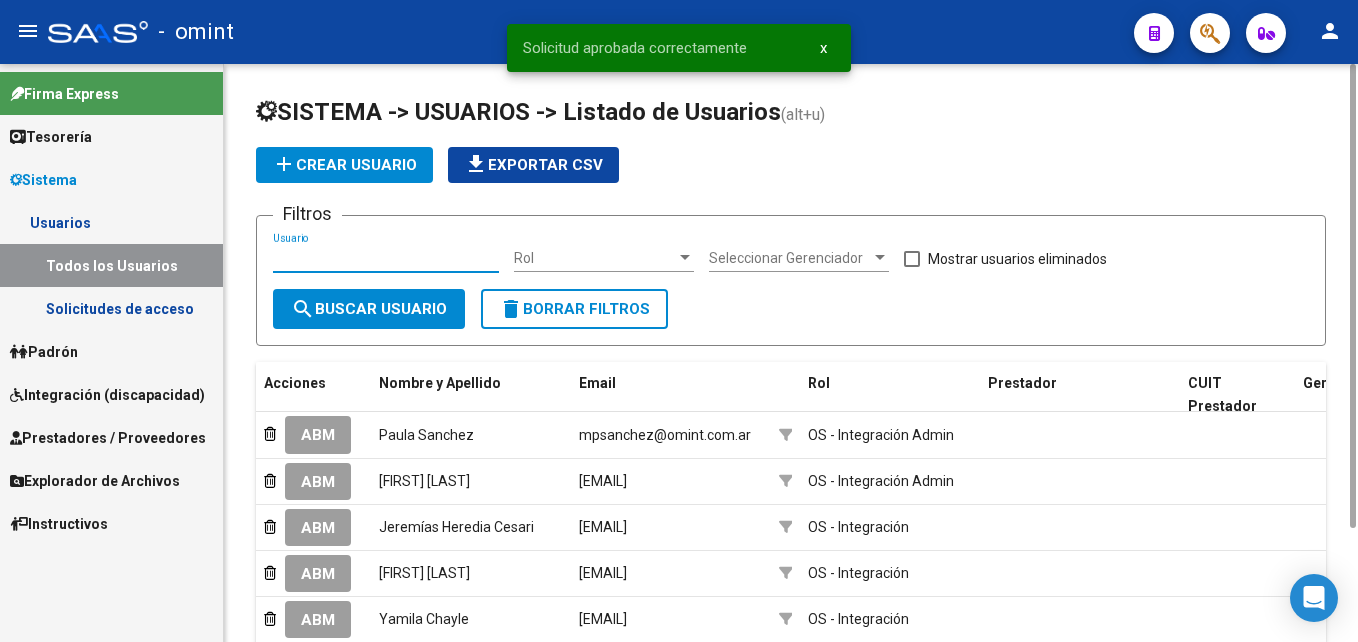 paste on "[CUIT]" 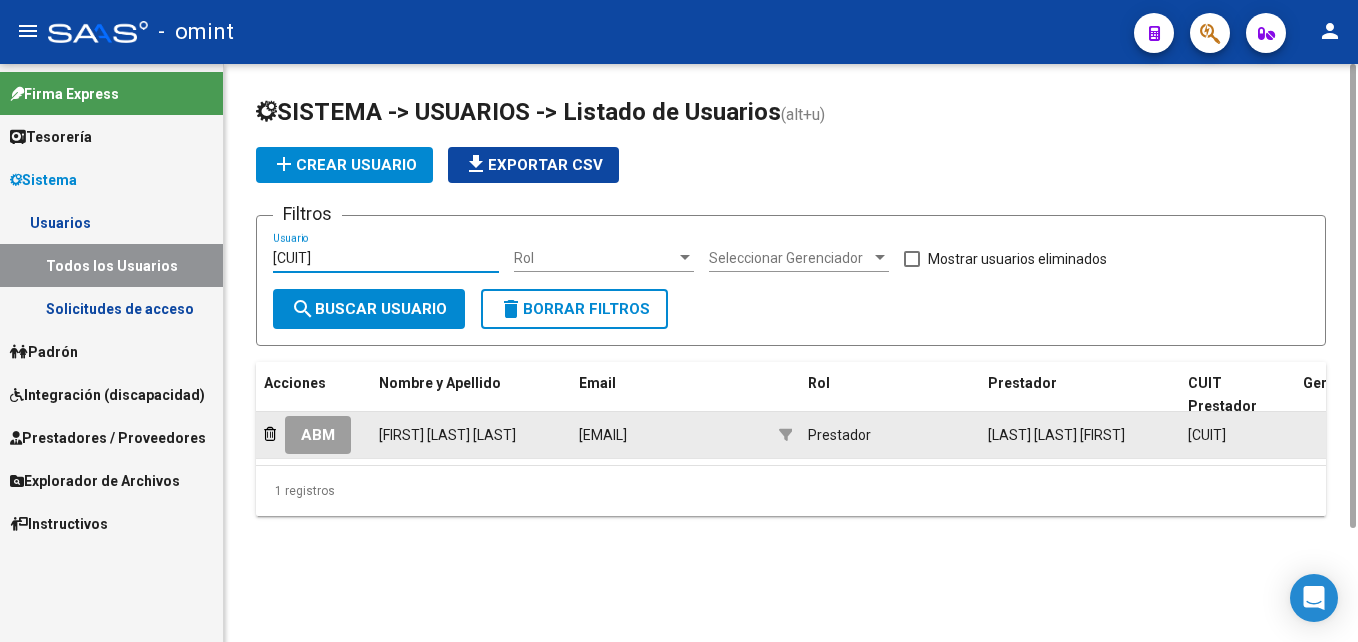 type on "[CUIT]" 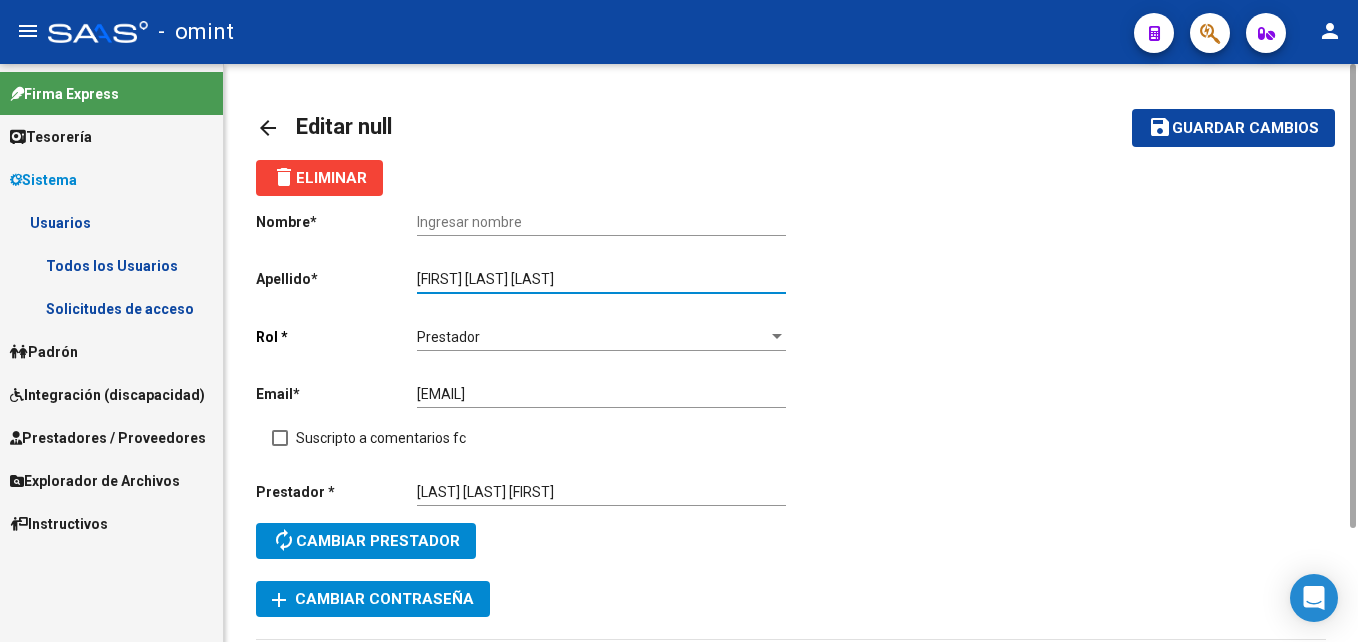 drag, startPoint x: 560, startPoint y: 278, endPoint x: 412, endPoint y: 278, distance: 148 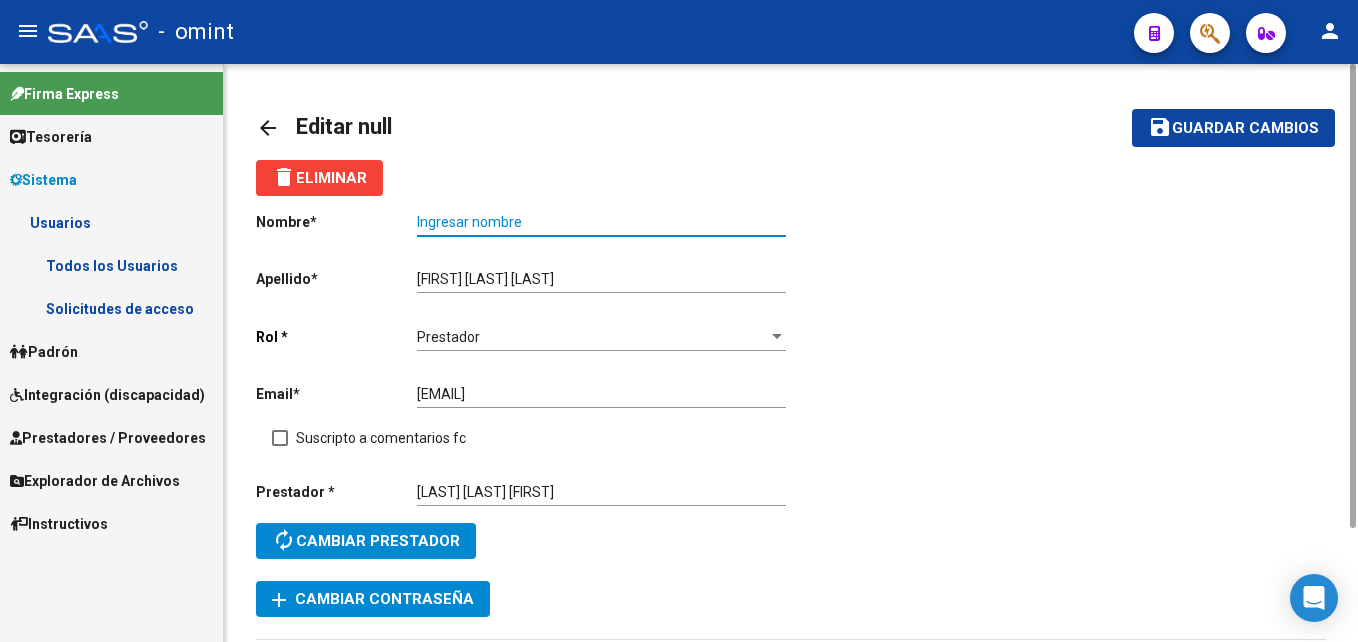 click on "Ingresar nombre" at bounding box center (601, 222) 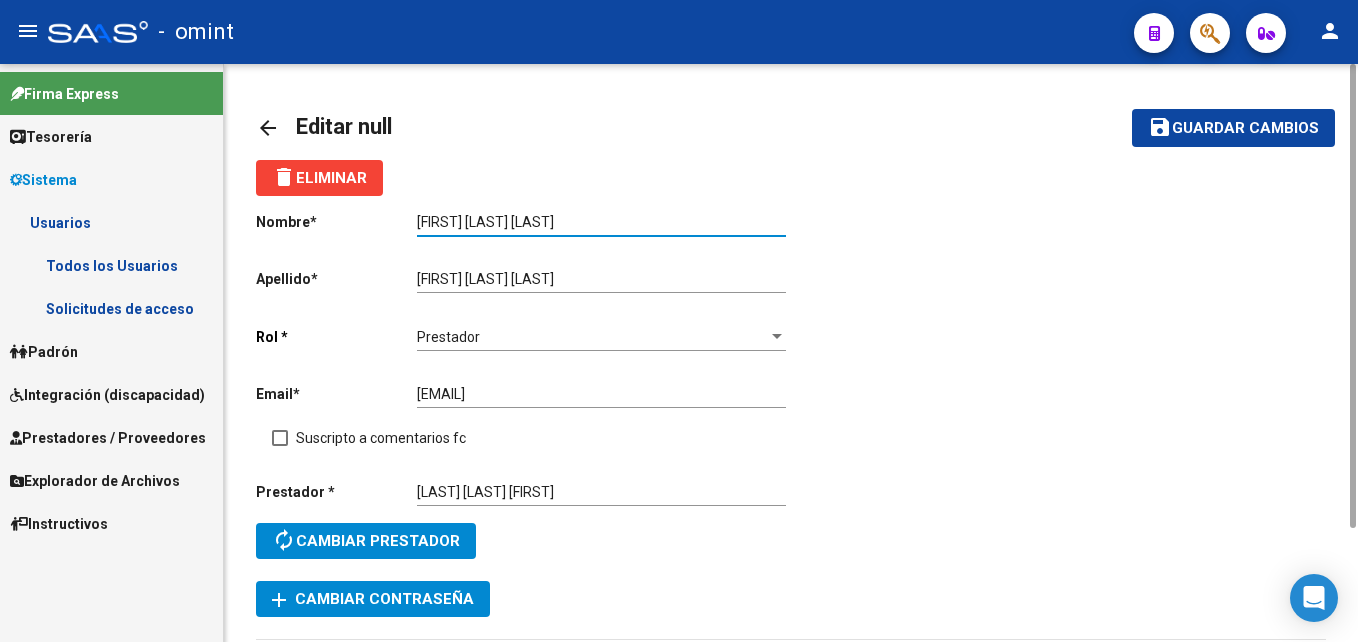 type on "[FIRST] [LAST] [LAST]" 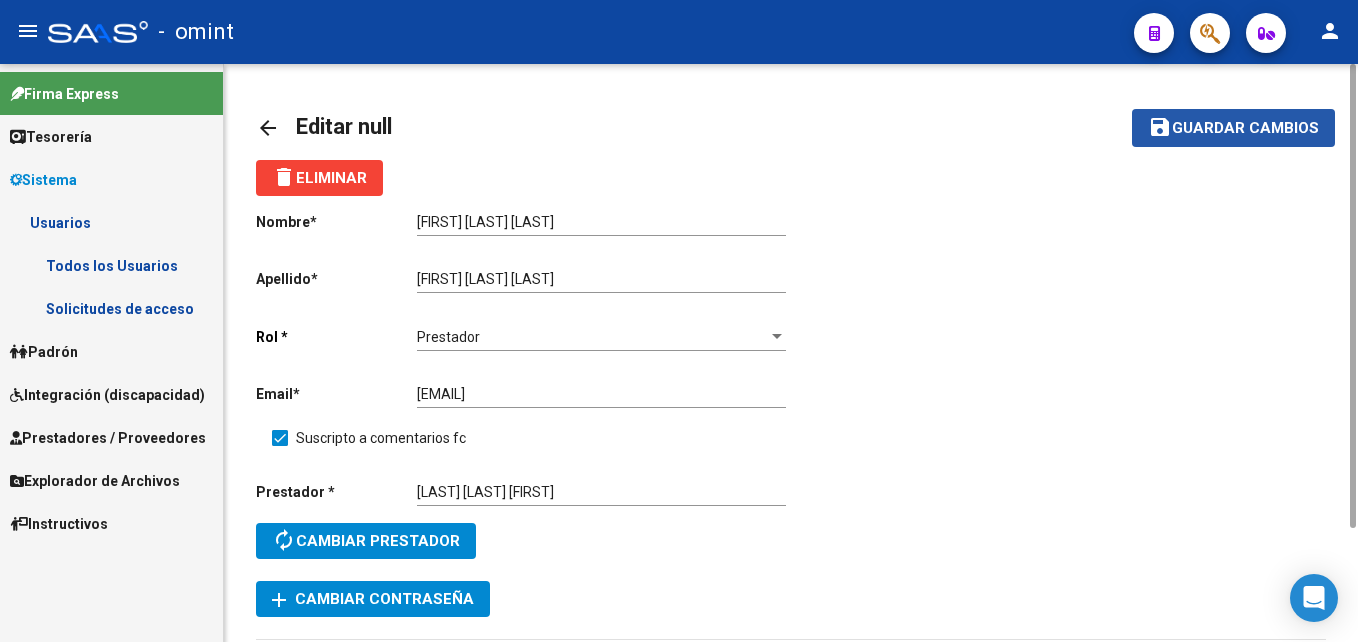 click on "Guardar cambios" 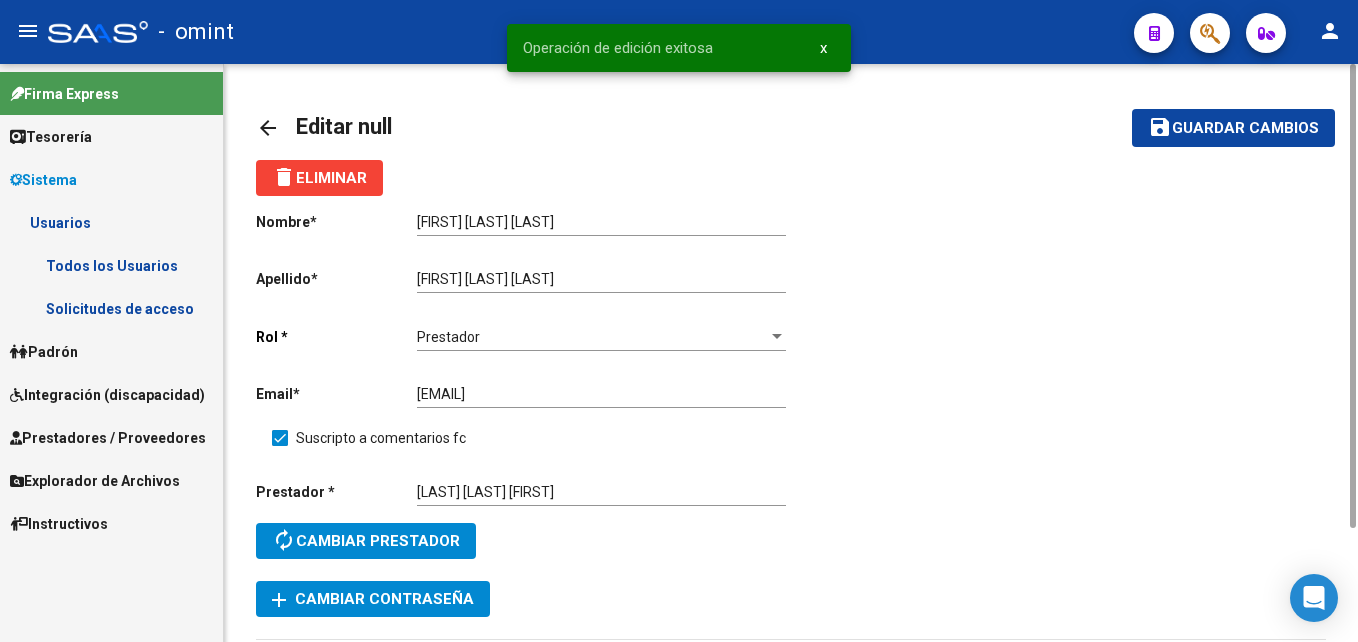 click on "arrow_back" 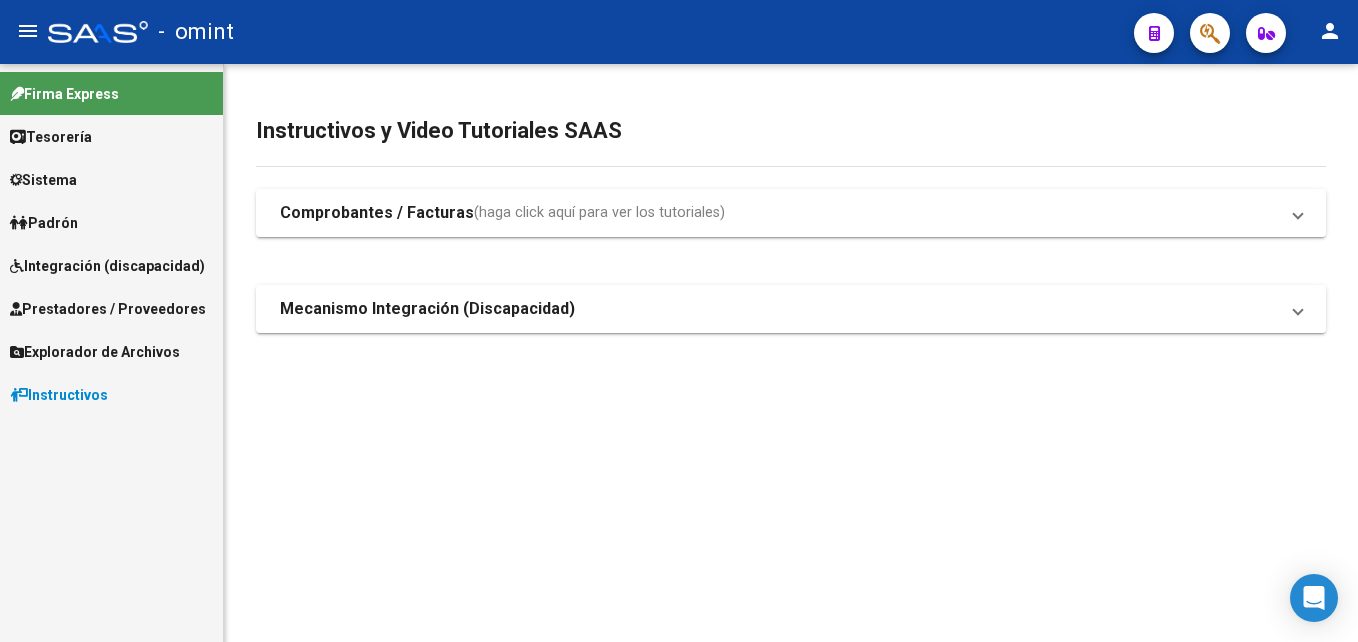 scroll, scrollTop: 0, scrollLeft: 0, axis: both 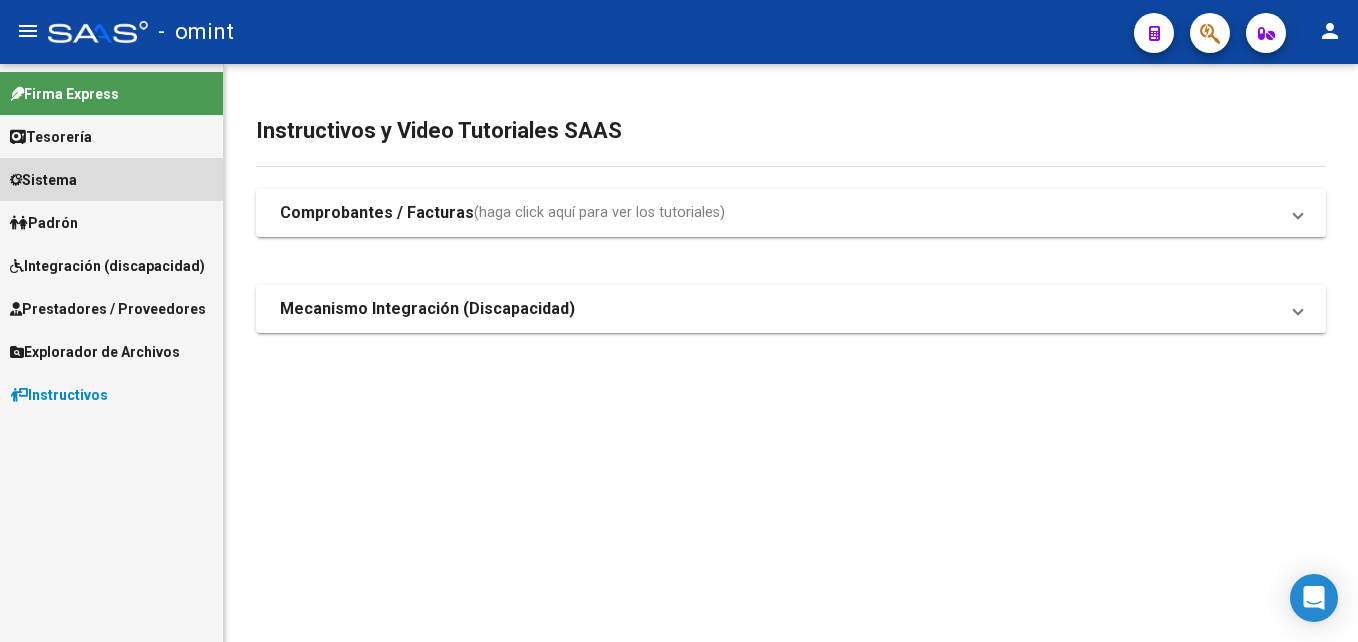 click on "Sistema" at bounding box center (111, 179) 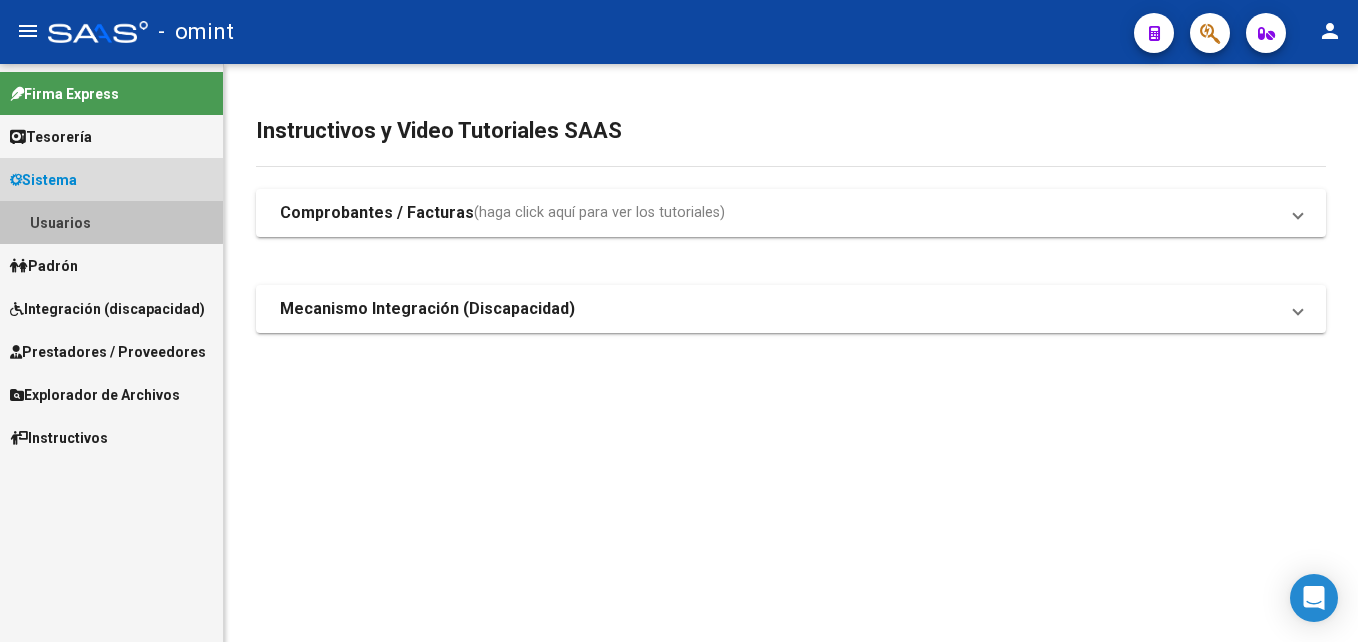 drag, startPoint x: 95, startPoint y: 221, endPoint x: 102, endPoint y: 231, distance: 12.206555 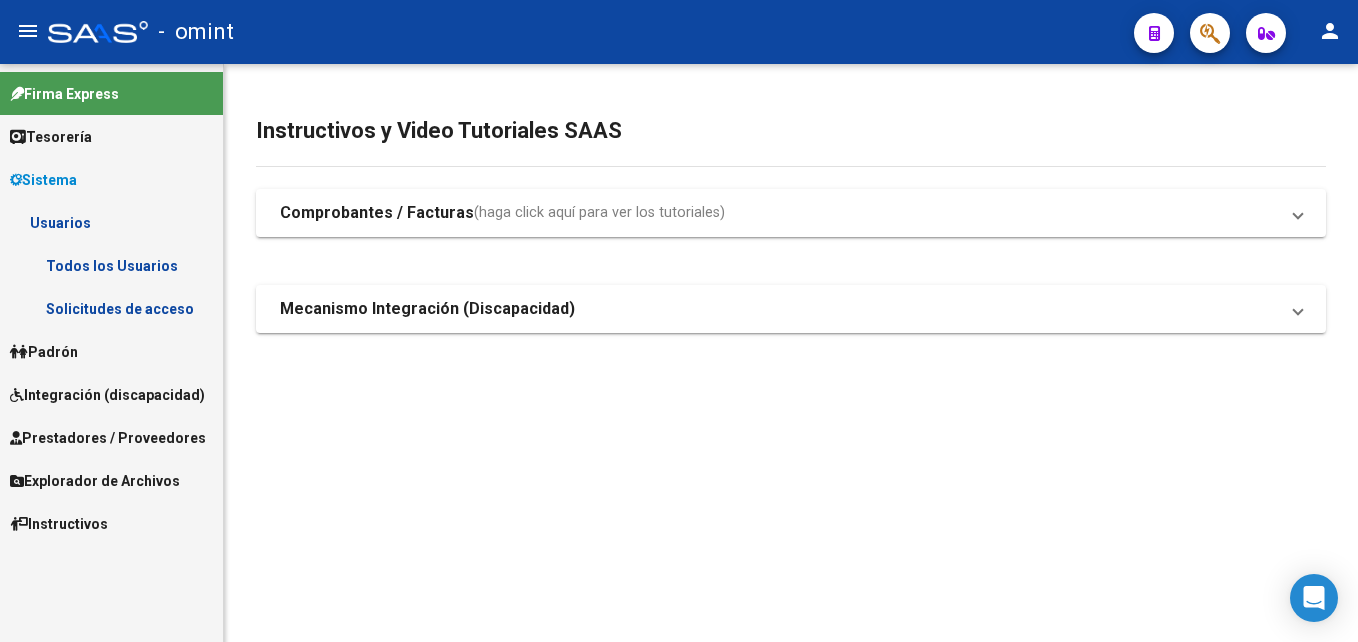 click on "Solicitudes de acceso" at bounding box center (111, 308) 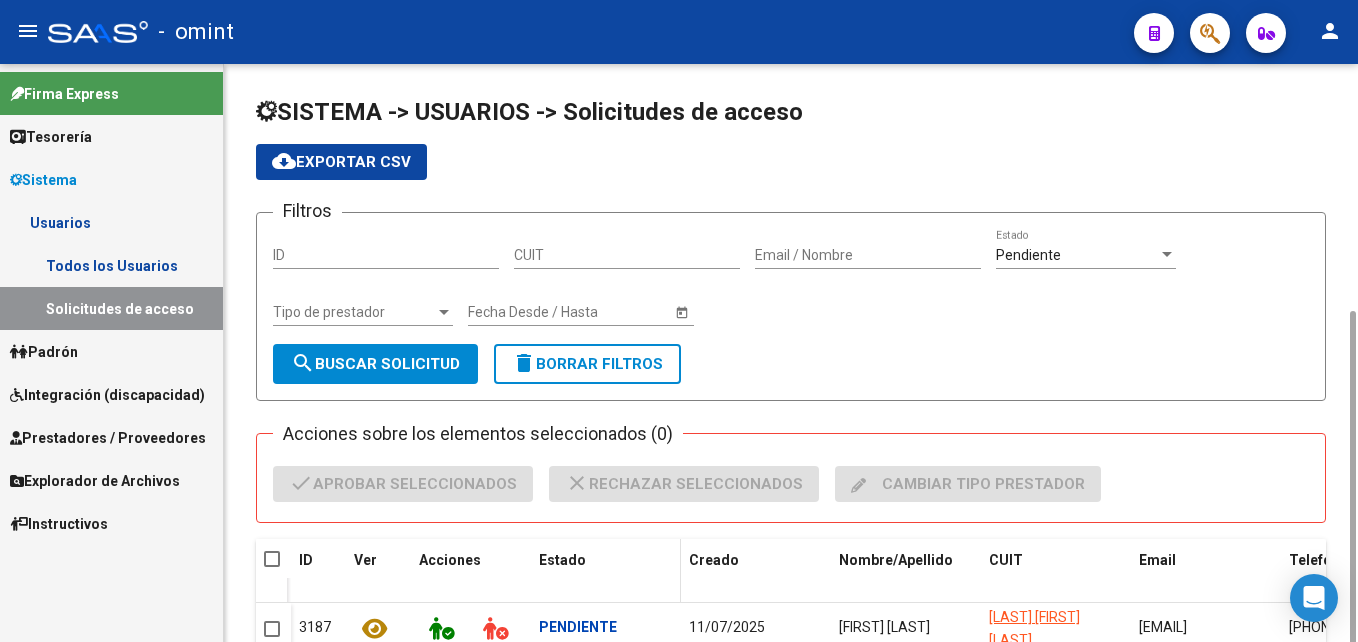 scroll, scrollTop: 136, scrollLeft: 0, axis: vertical 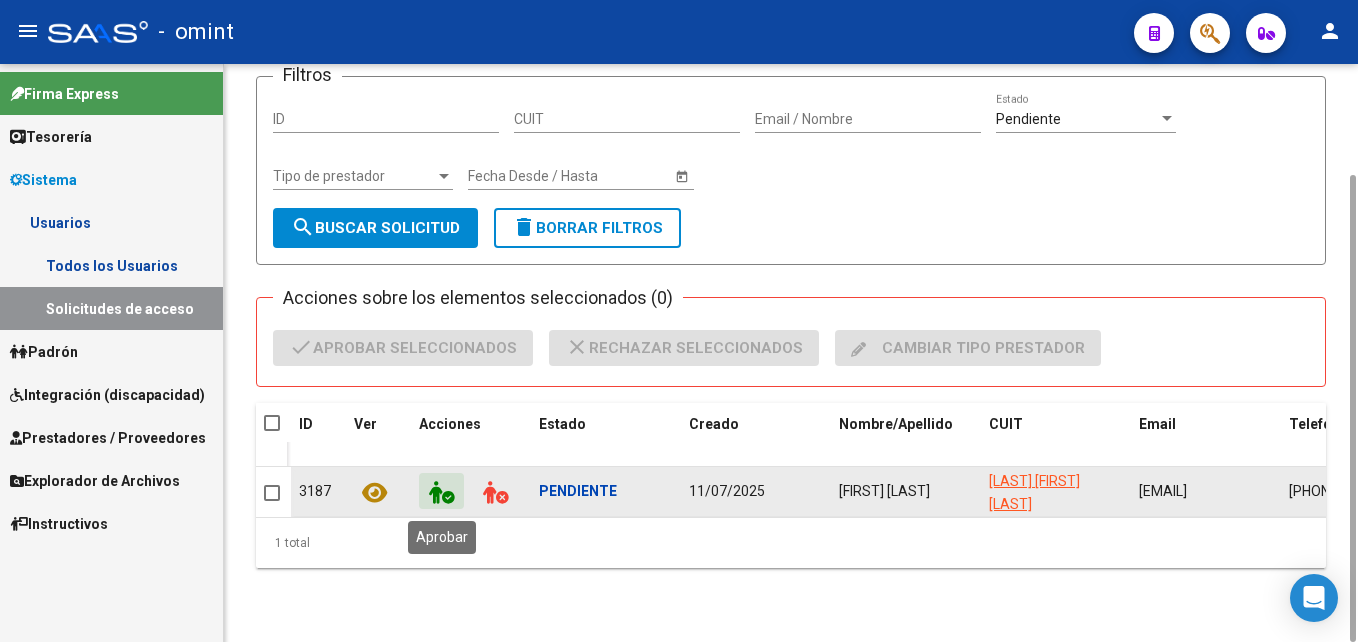 click 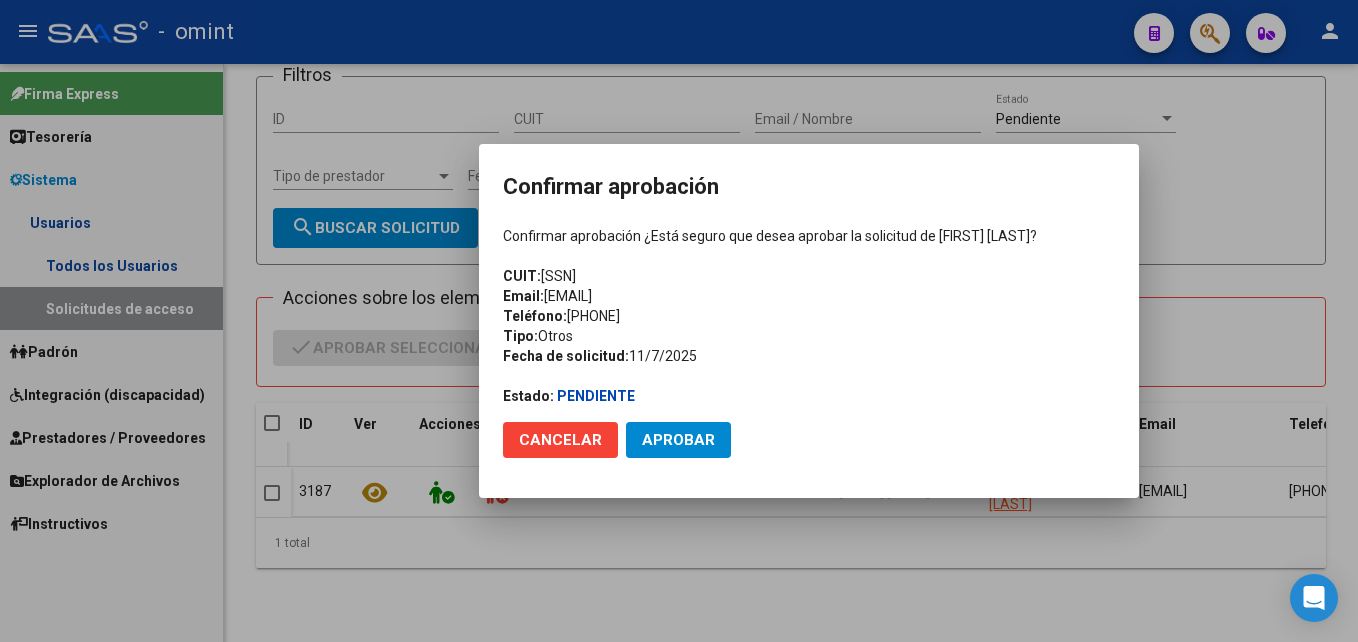 click on "Confirmar aprobación ¿Está seguro que desea aprobar la solicitud de [FIRST] [LAST]?
CUIT:  [SSN]
Email:  [EMAIL]
Teléfono:  [PHONE]
Tipo:  Otros
Fecha de solicitud:  [DATE]
Estado:
Pendiente" at bounding box center (809, 316) 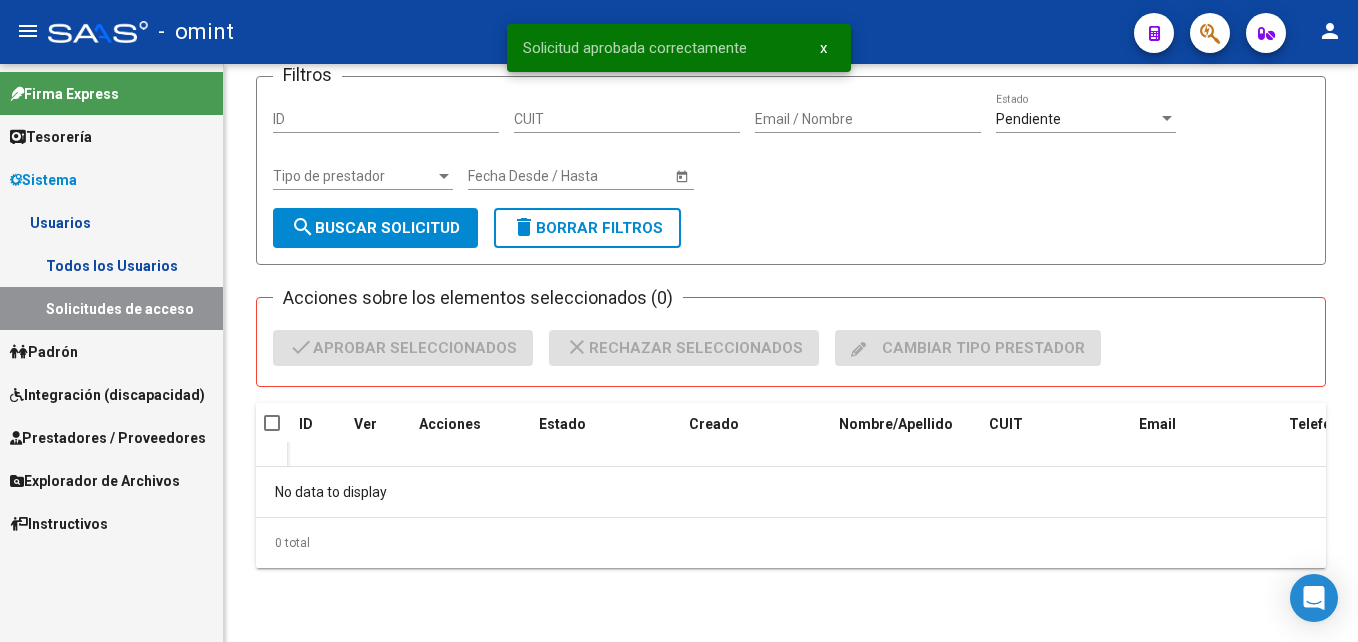 click on "Todos los Usuarios" at bounding box center [111, 265] 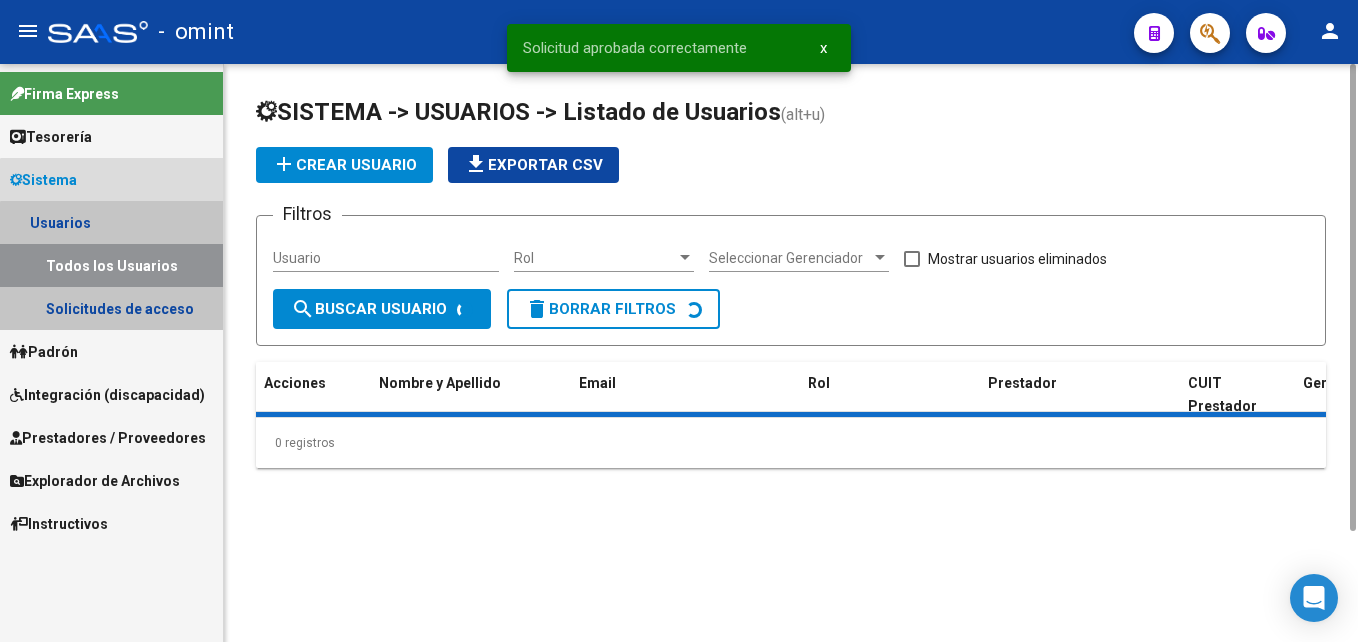 scroll, scrollTop: 0, scrollLeft: 0, axis: both 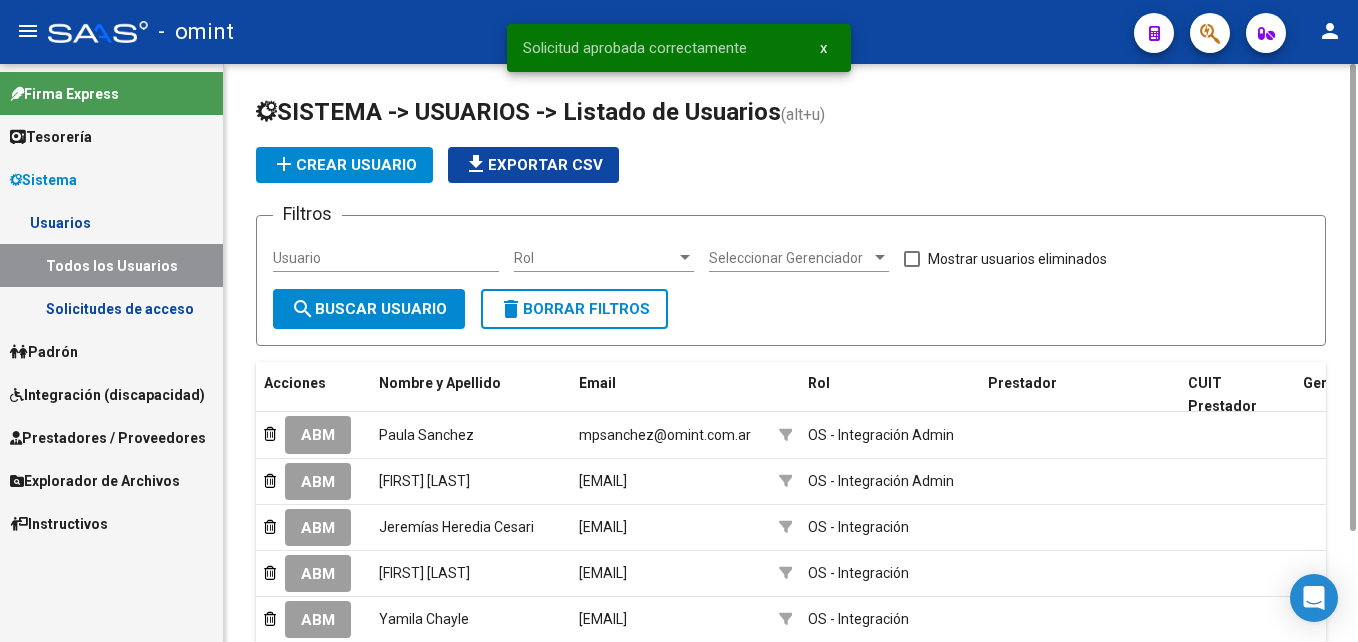 click on "Usuario" at bounding box center (386, 258) 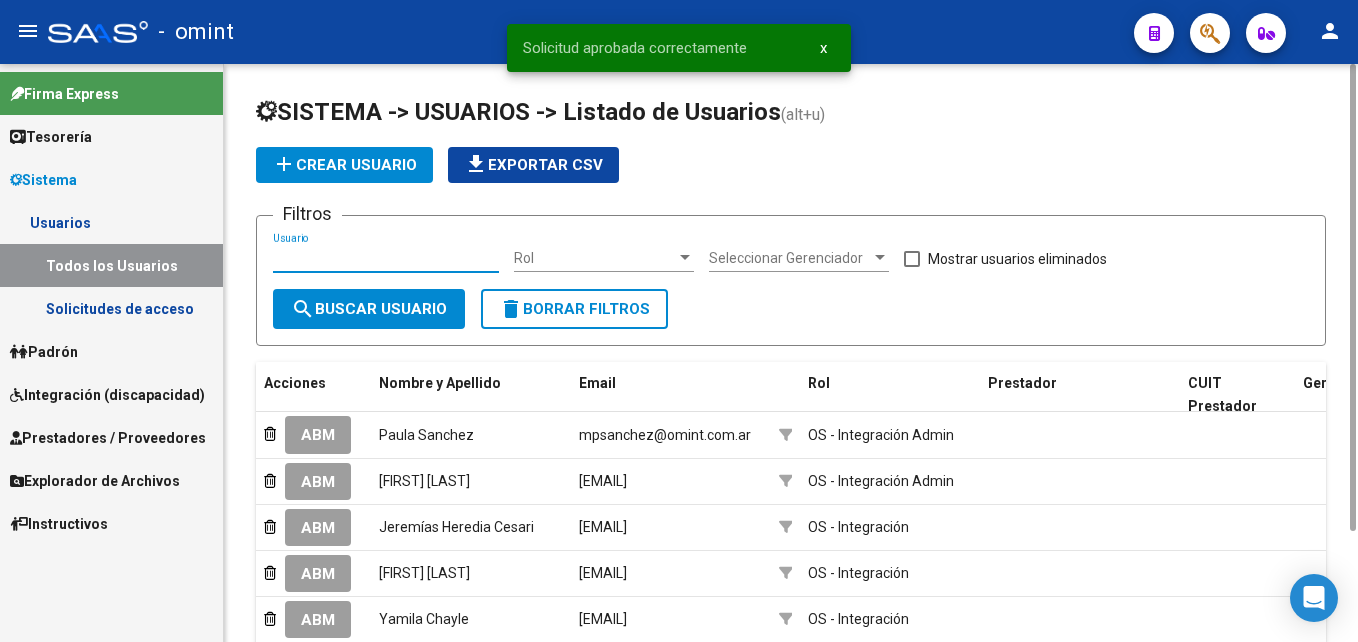 paste on "[SSN]" 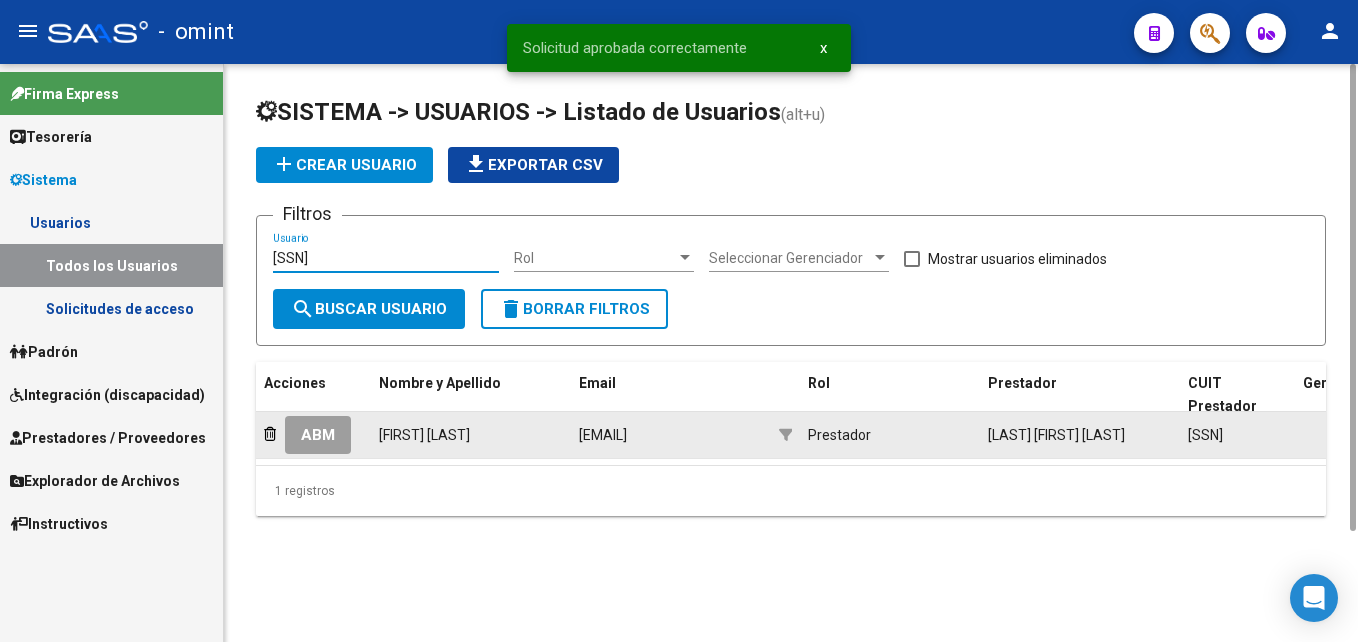 type on "[SSN]" 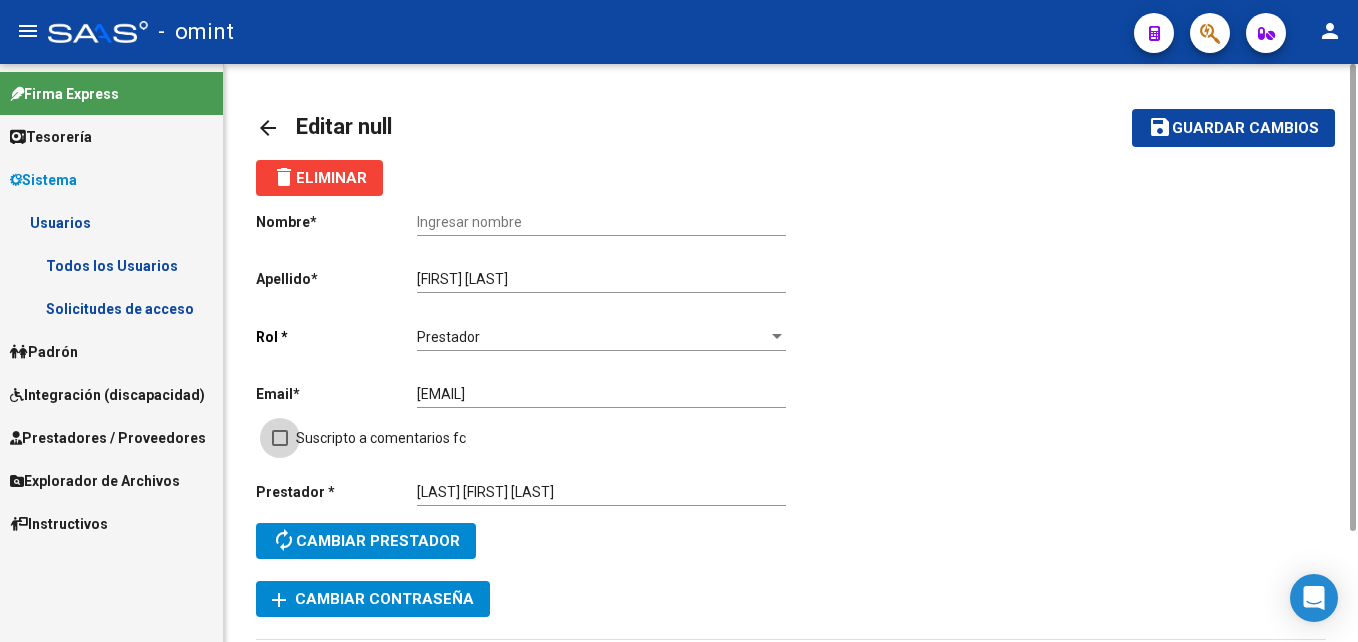 click at bounding box center [280, 438] 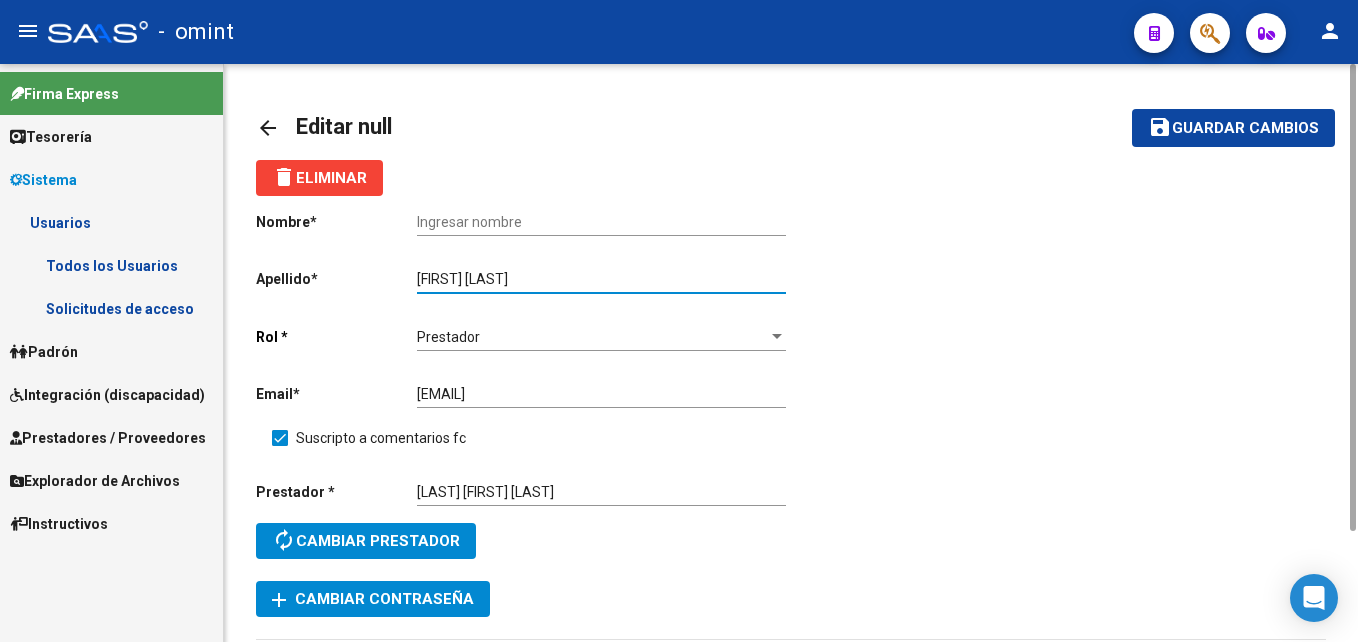 drag, startPoint x: 534, startPoint y: 273, endPoint x: 383, endPoint y: 275, distance: 151.01324 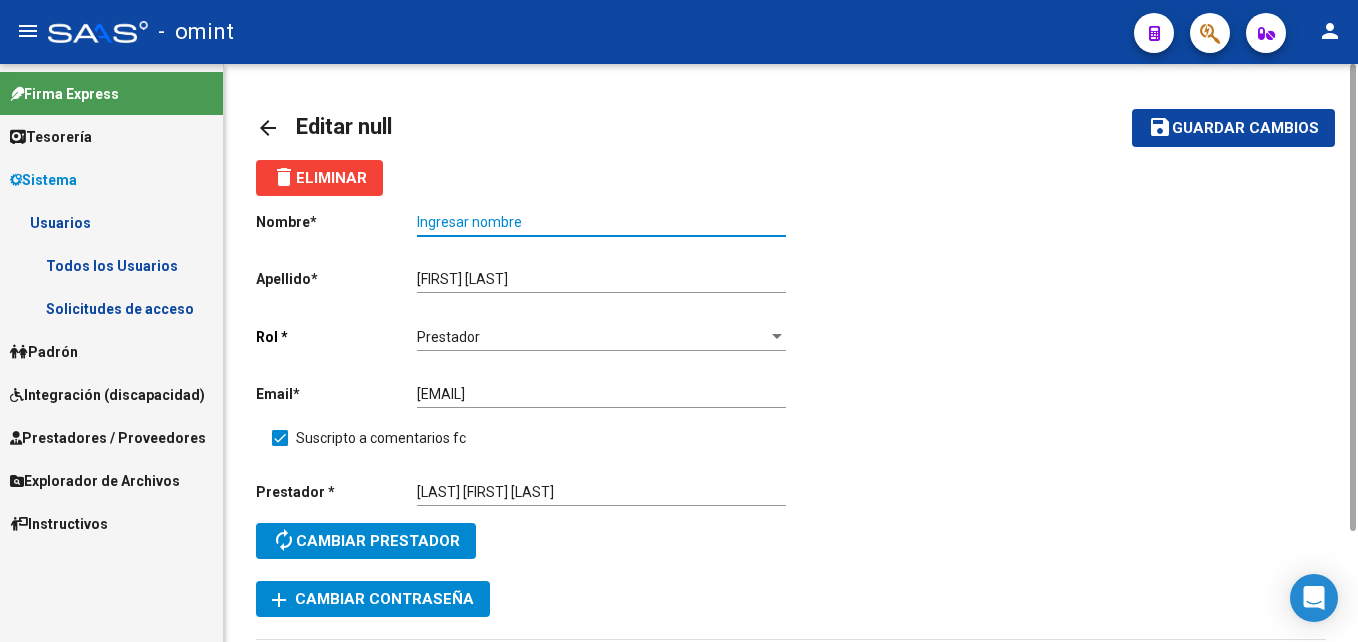 paste on "[FIRST] [LAST]" 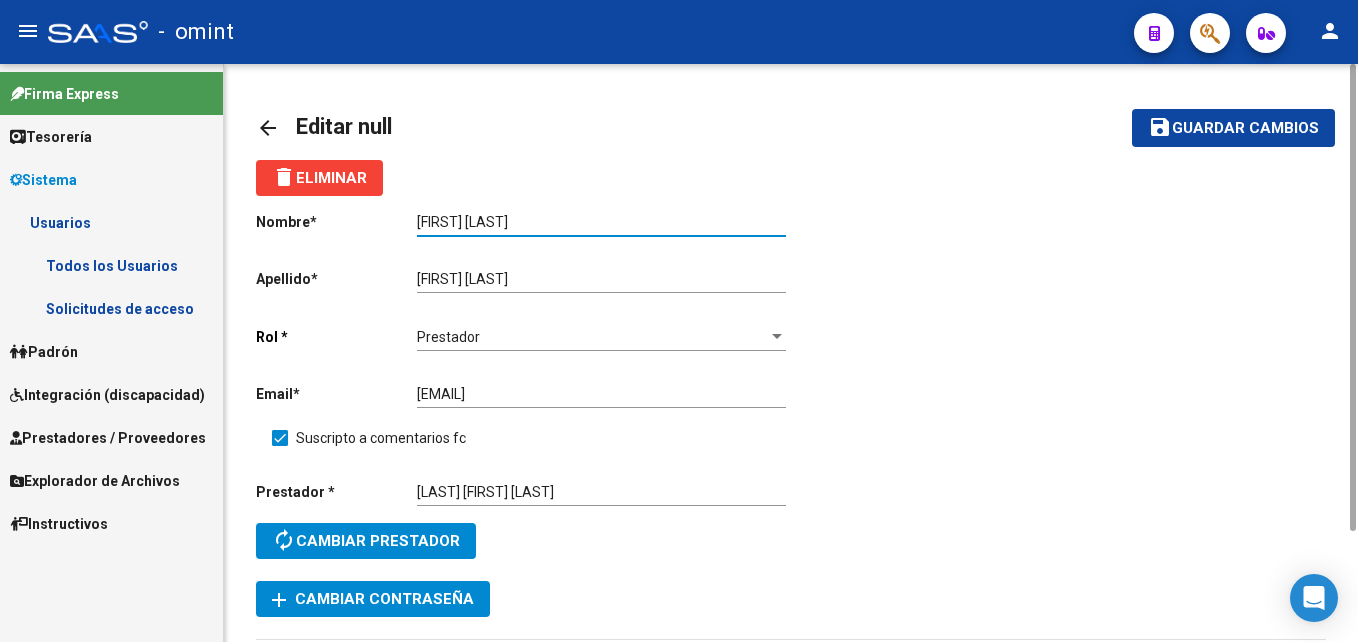 type on "[FIRST] [LAST]" 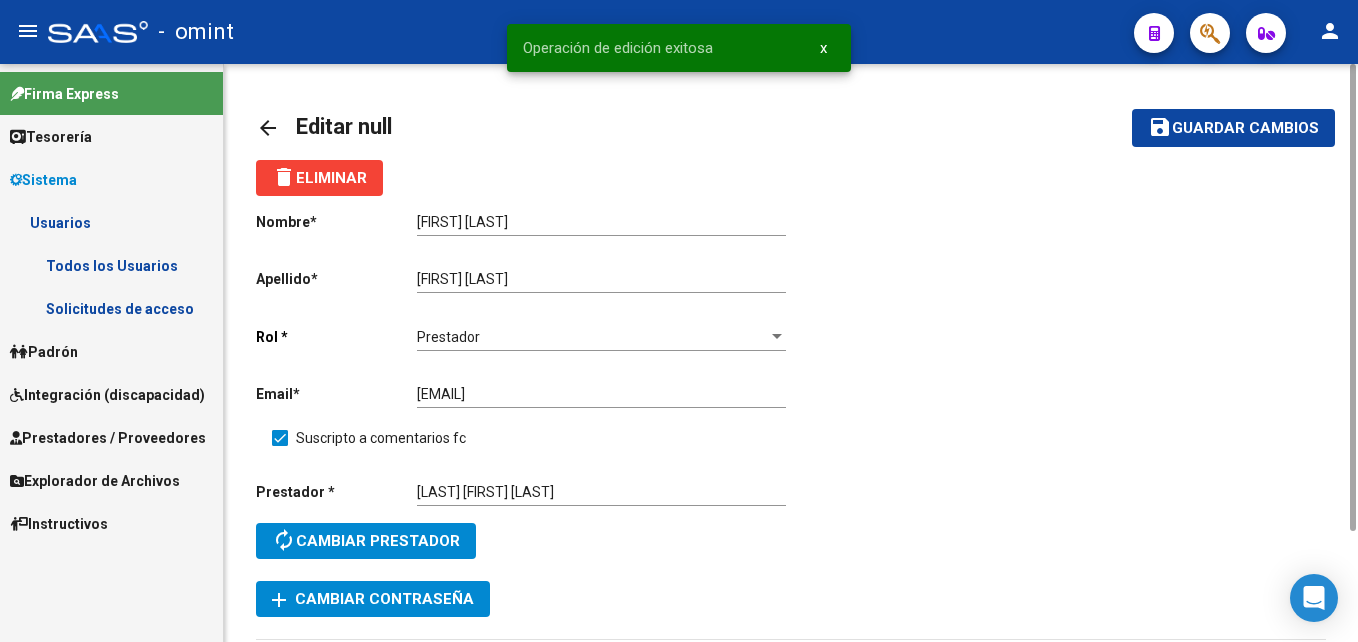 click on "arrow_back" 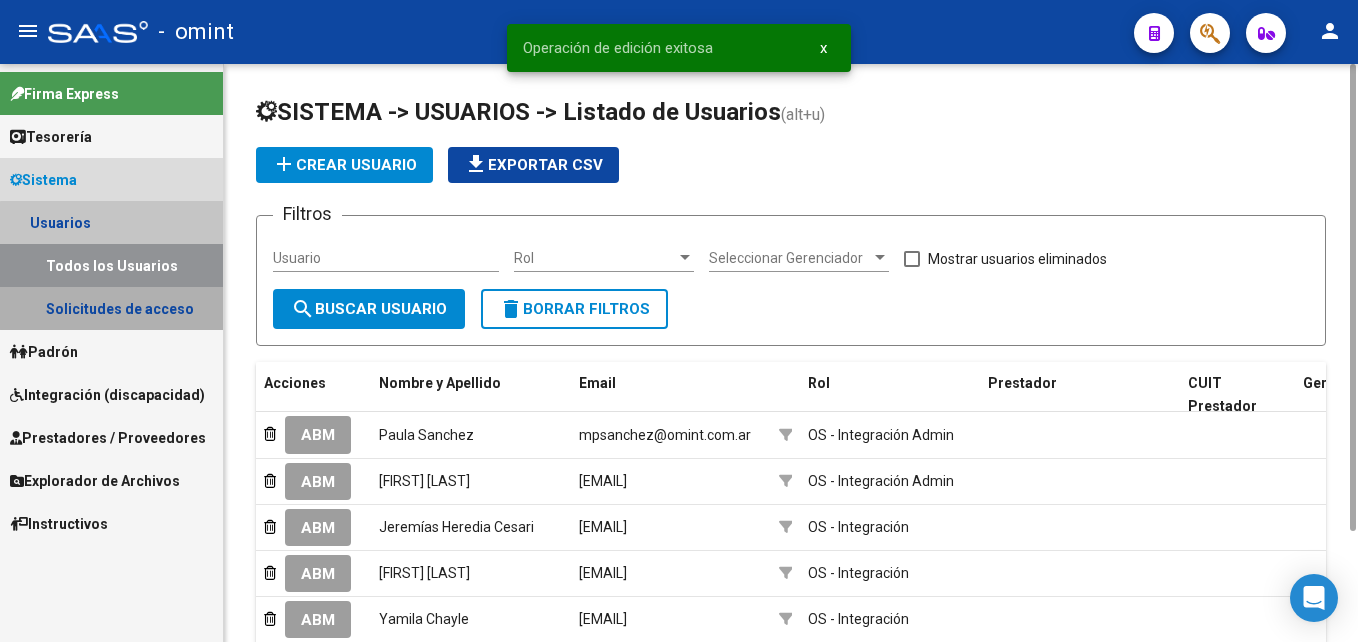 click on "Solicitudes de acceso" at bounding box center [111, 308] 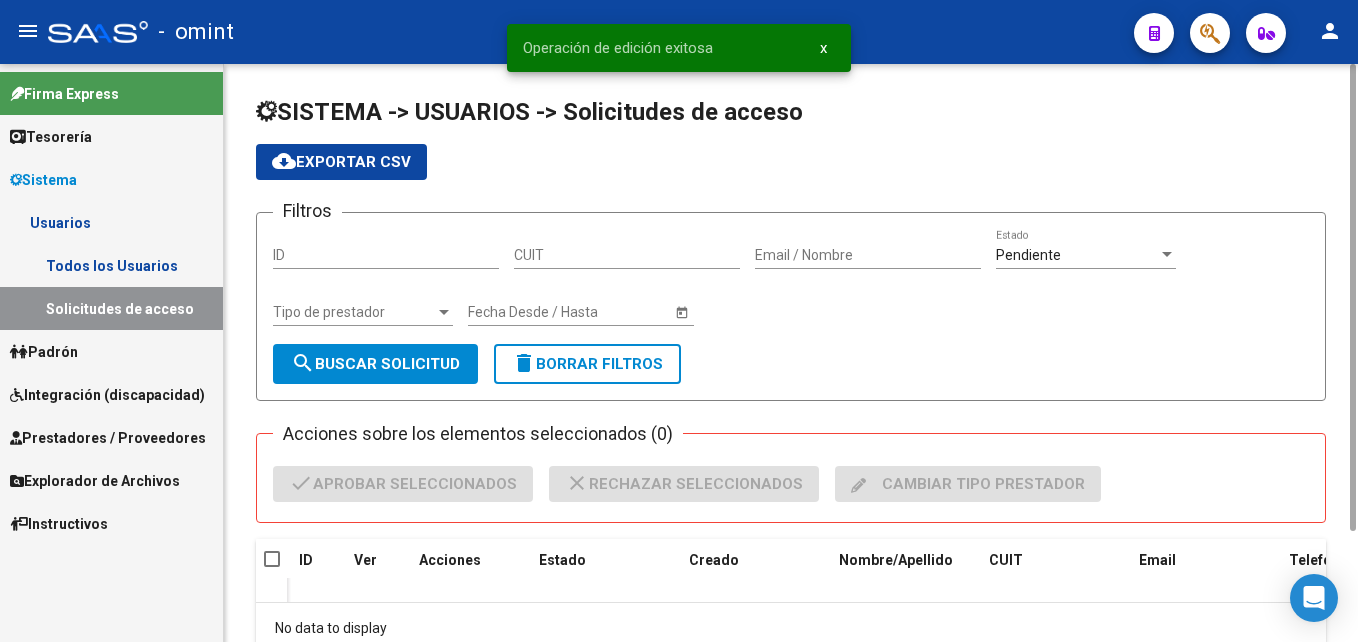 scroll, scrollTop: 126, scrollLeft: 0, axis: vertical 